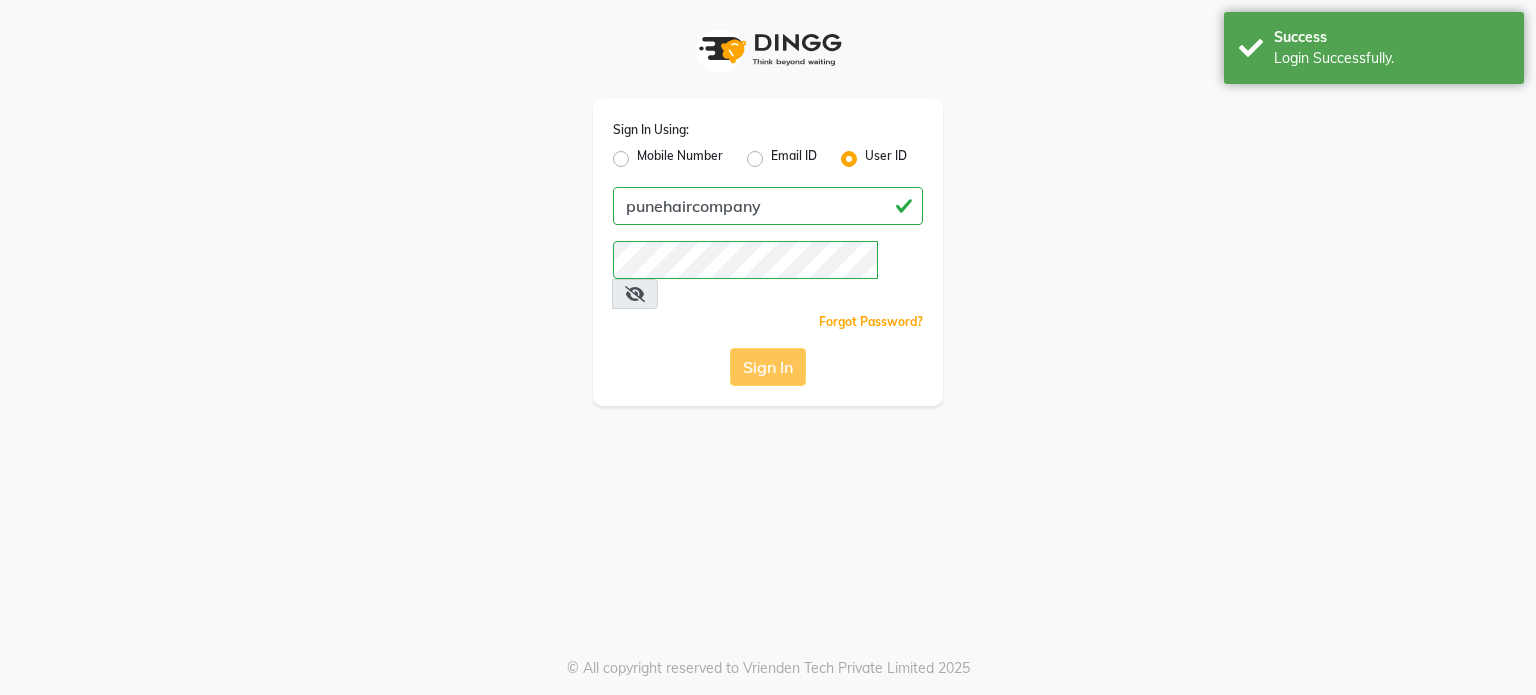 scroll, scrollTop: 0, scrollLeft: 0, axis: both 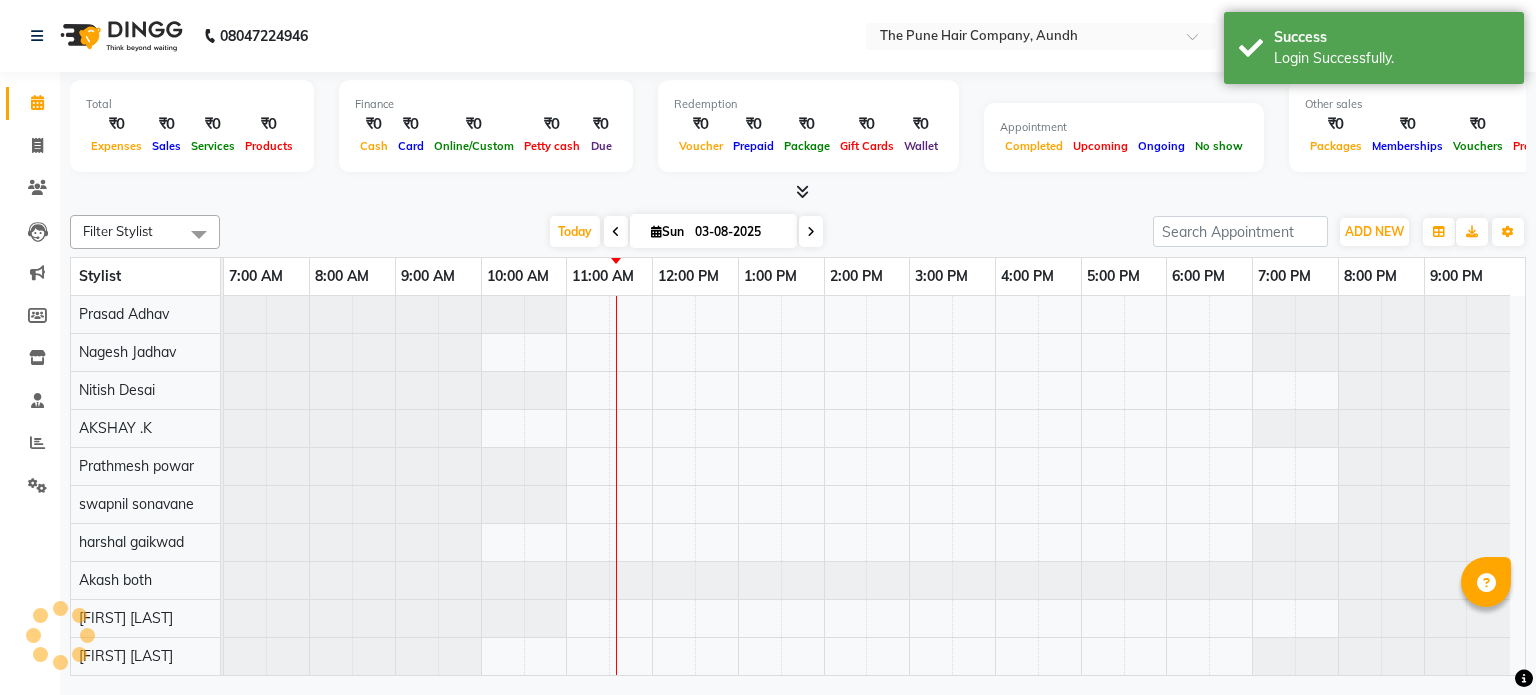 select on "en" 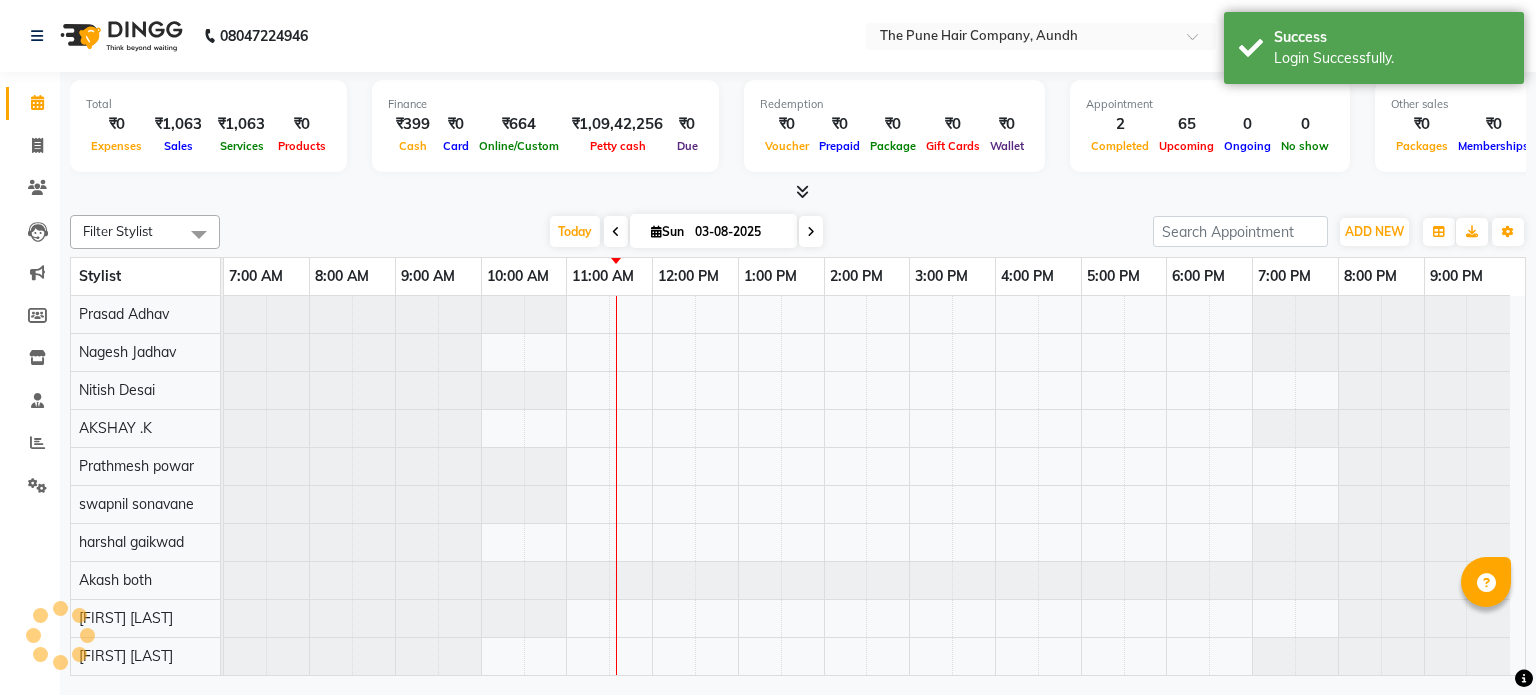 scroll, scrollTop: 0, scrollLeft: 0, axis: both 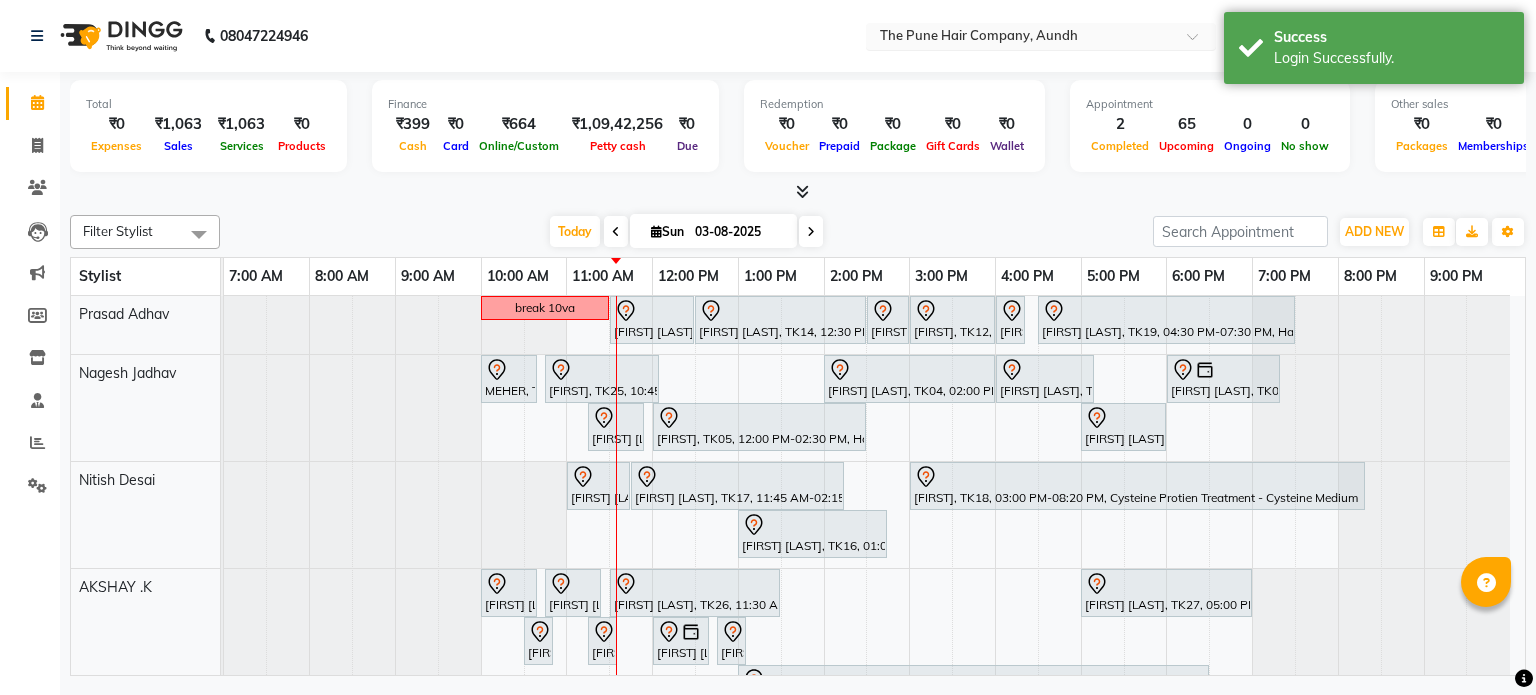 click at bounding box center (1021, 38) 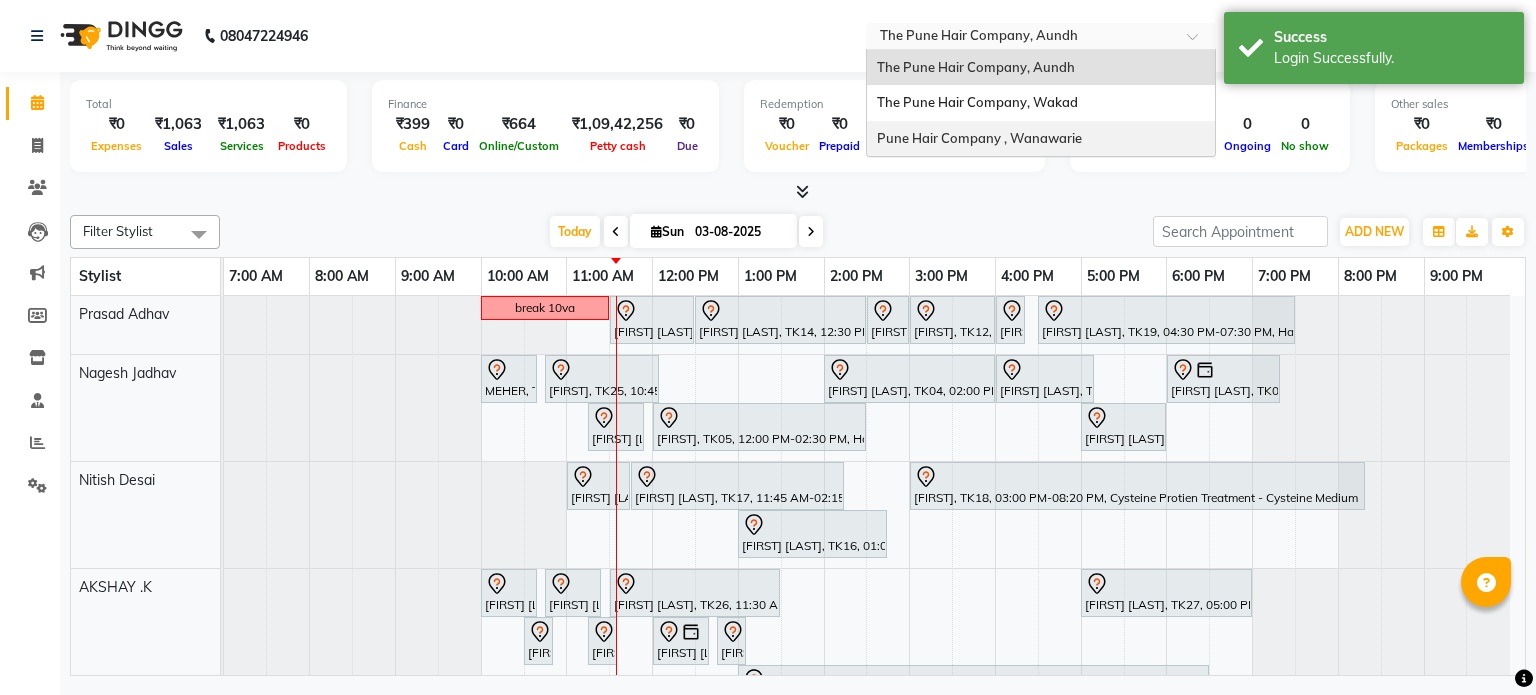 click on "Pune Hair Company , Wanawarie" at bounding box center (979, 138) 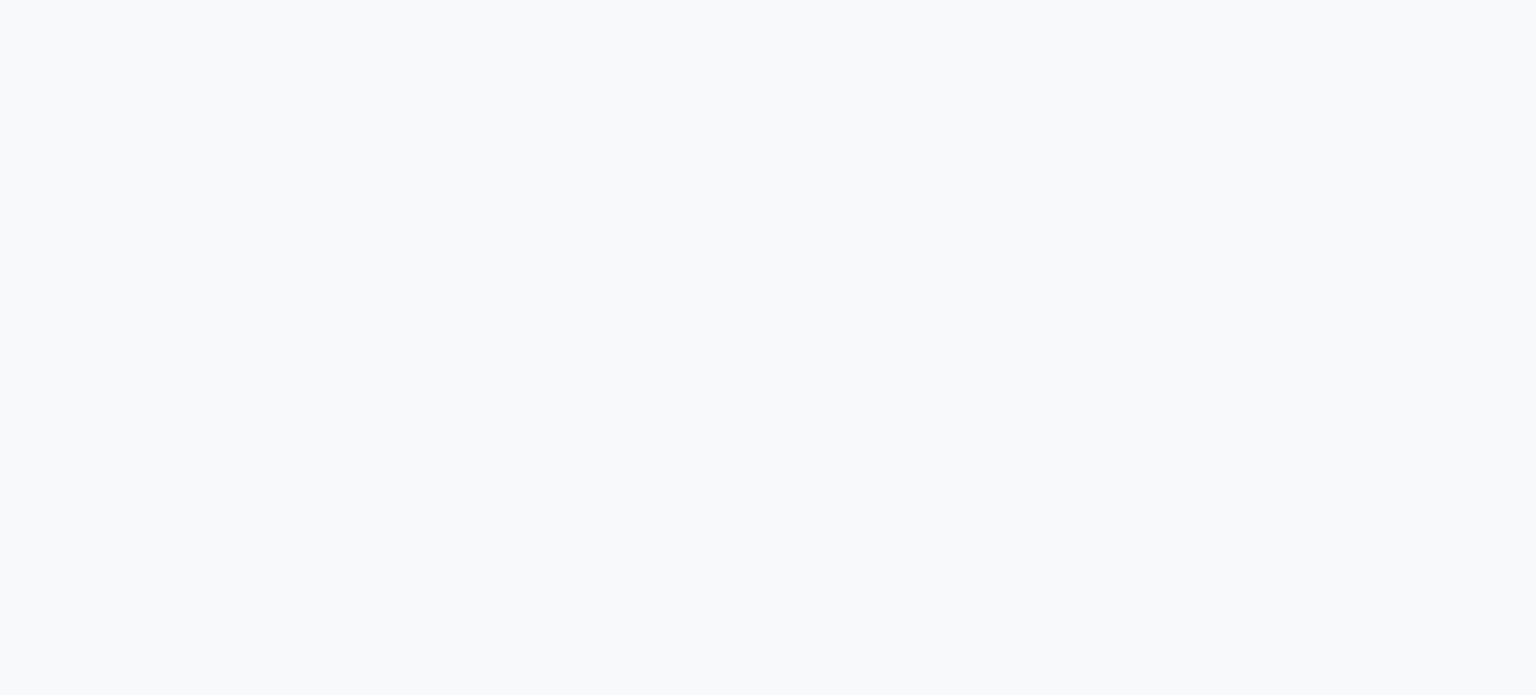 scroll, scrollTop: 0, scrollLeft: 0, axis: both 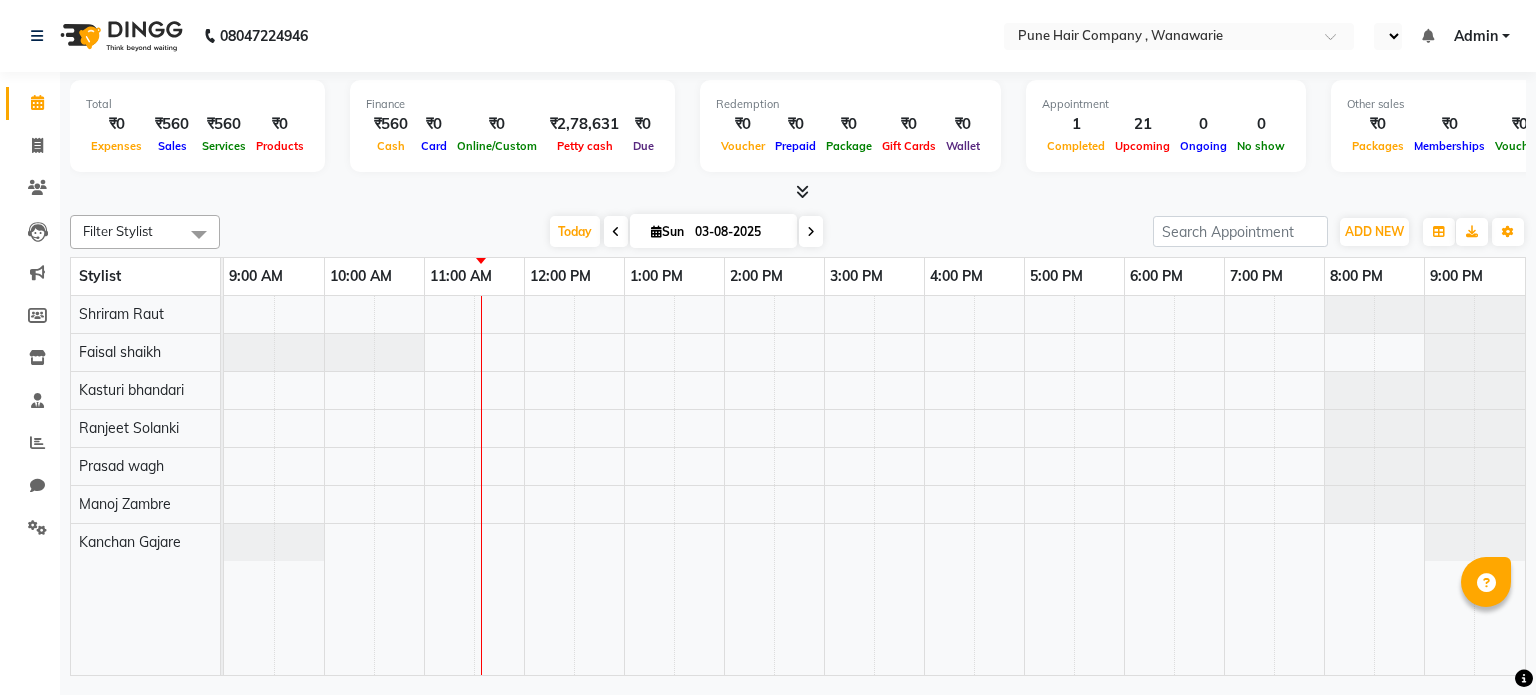 select on "en" 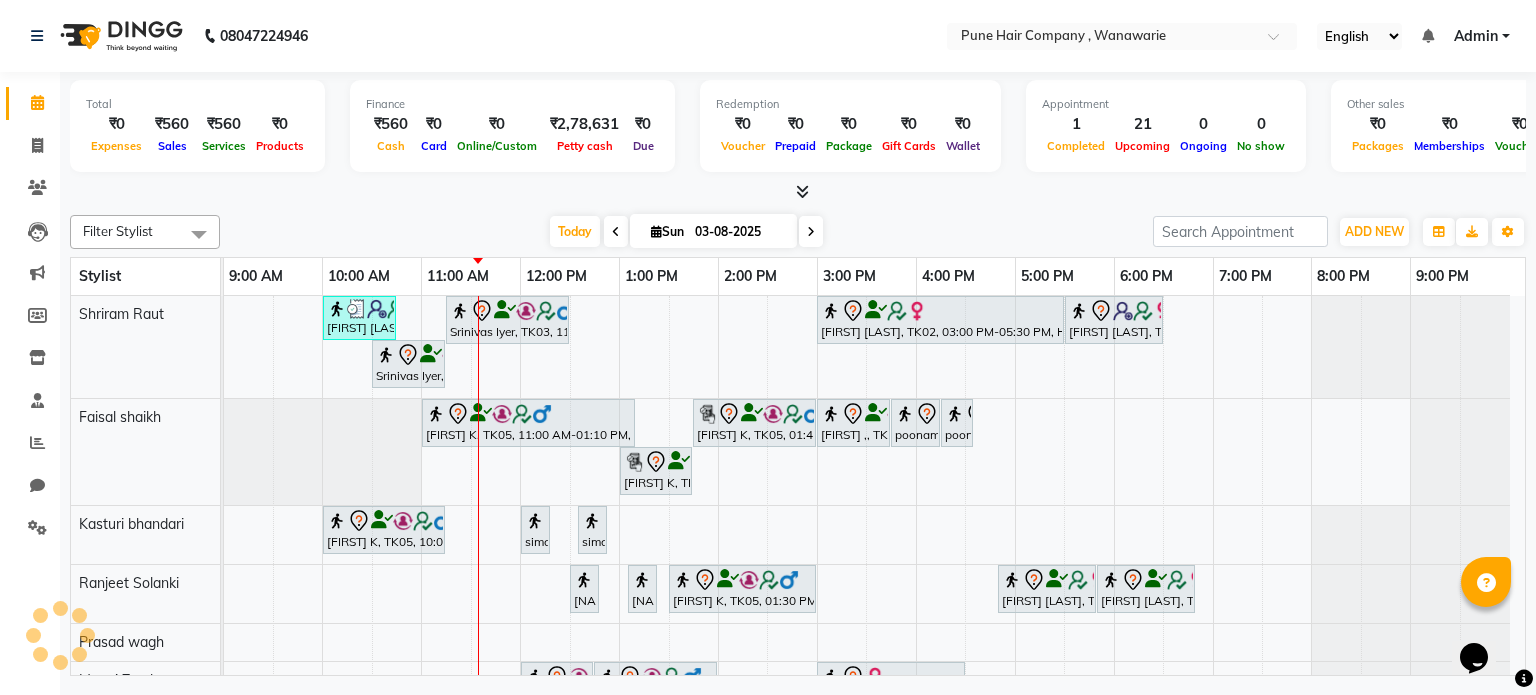 scroll, scrollTop: 0, scrollLeft: 0, axis: both 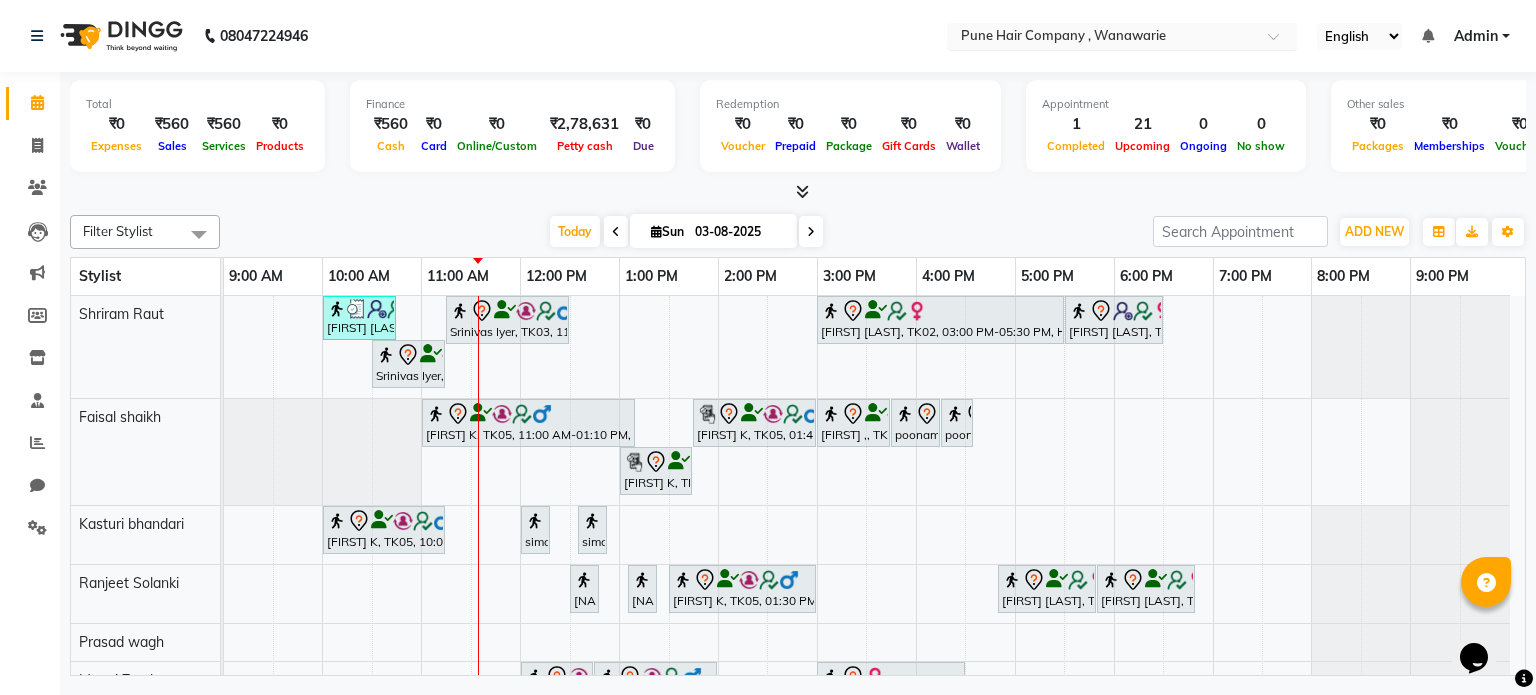 click at bounding box center [1102, 38] 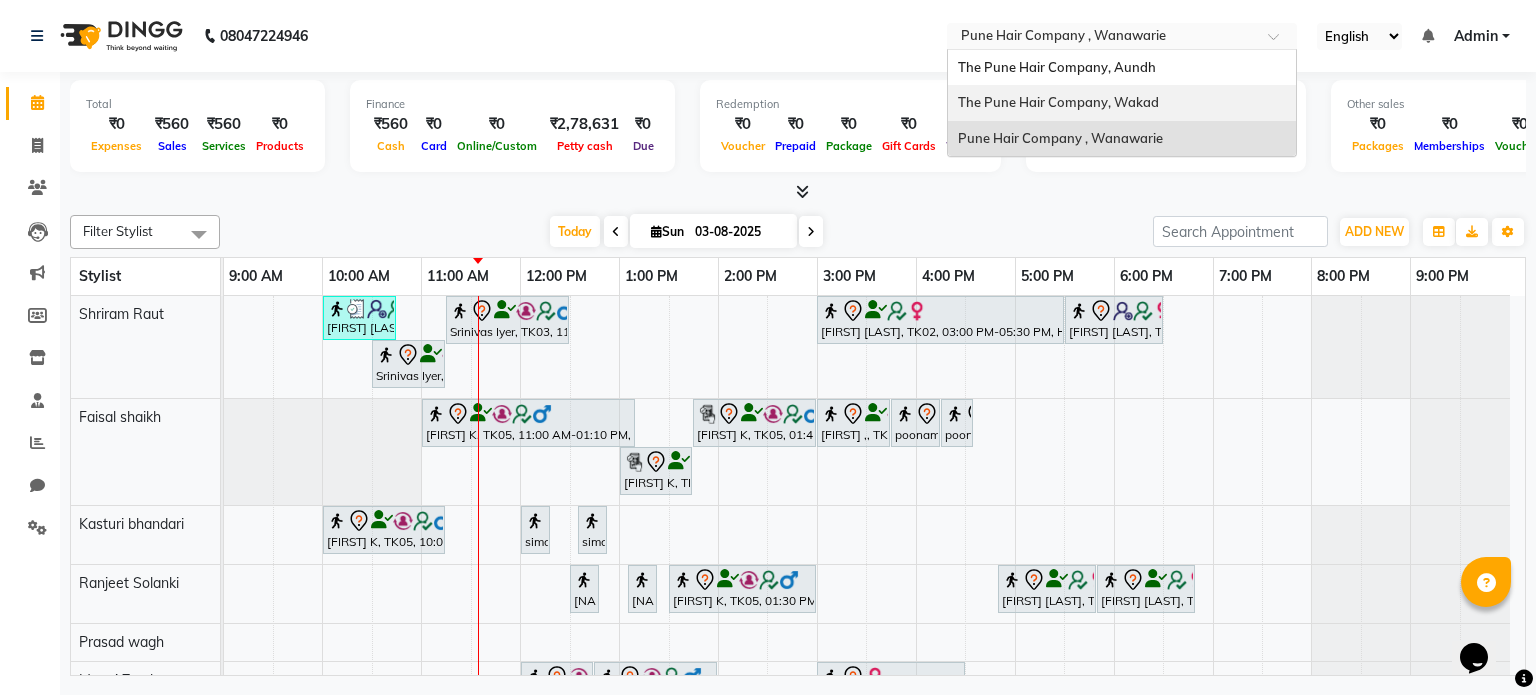 click on "The Pune Hair Company, Wakad" at bounding box center [1058, 102] 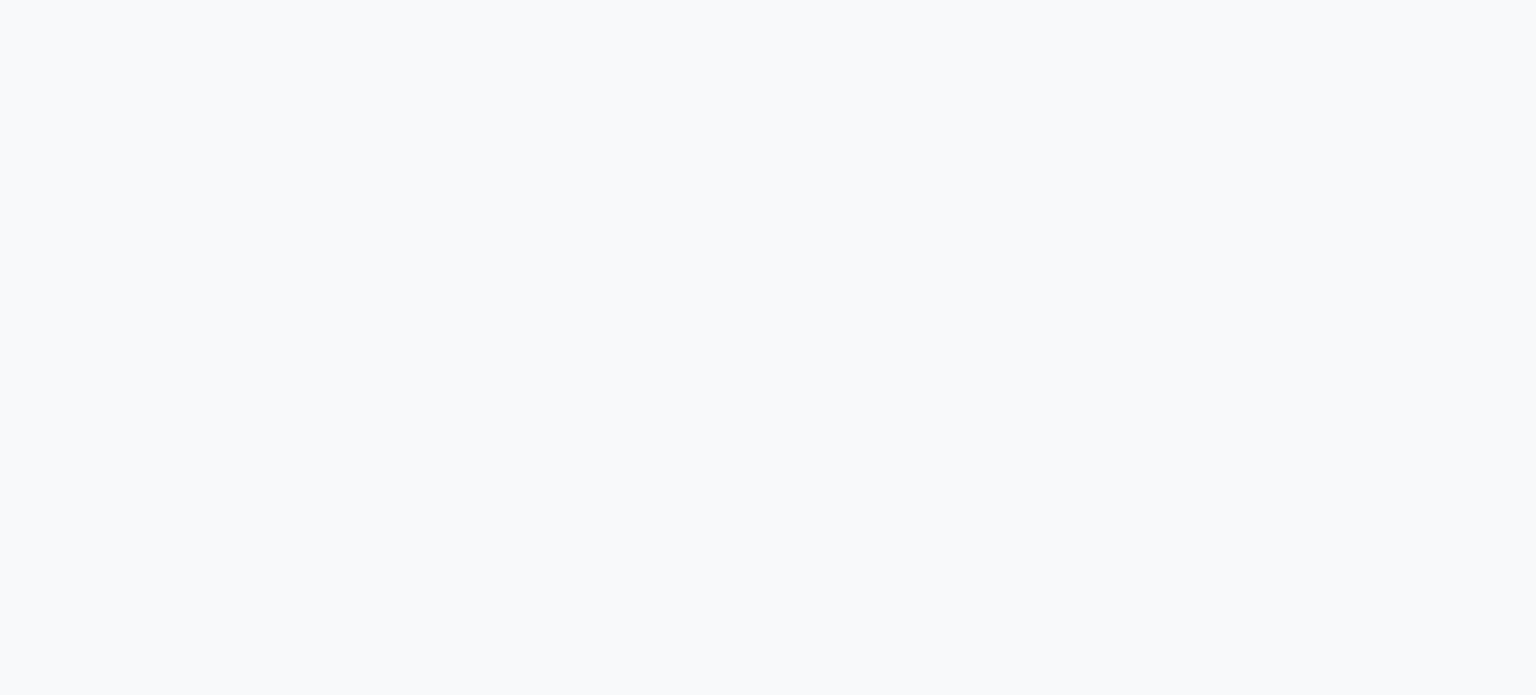 scroll, scrollTop: 0, scrollLeft: 0, axis: both 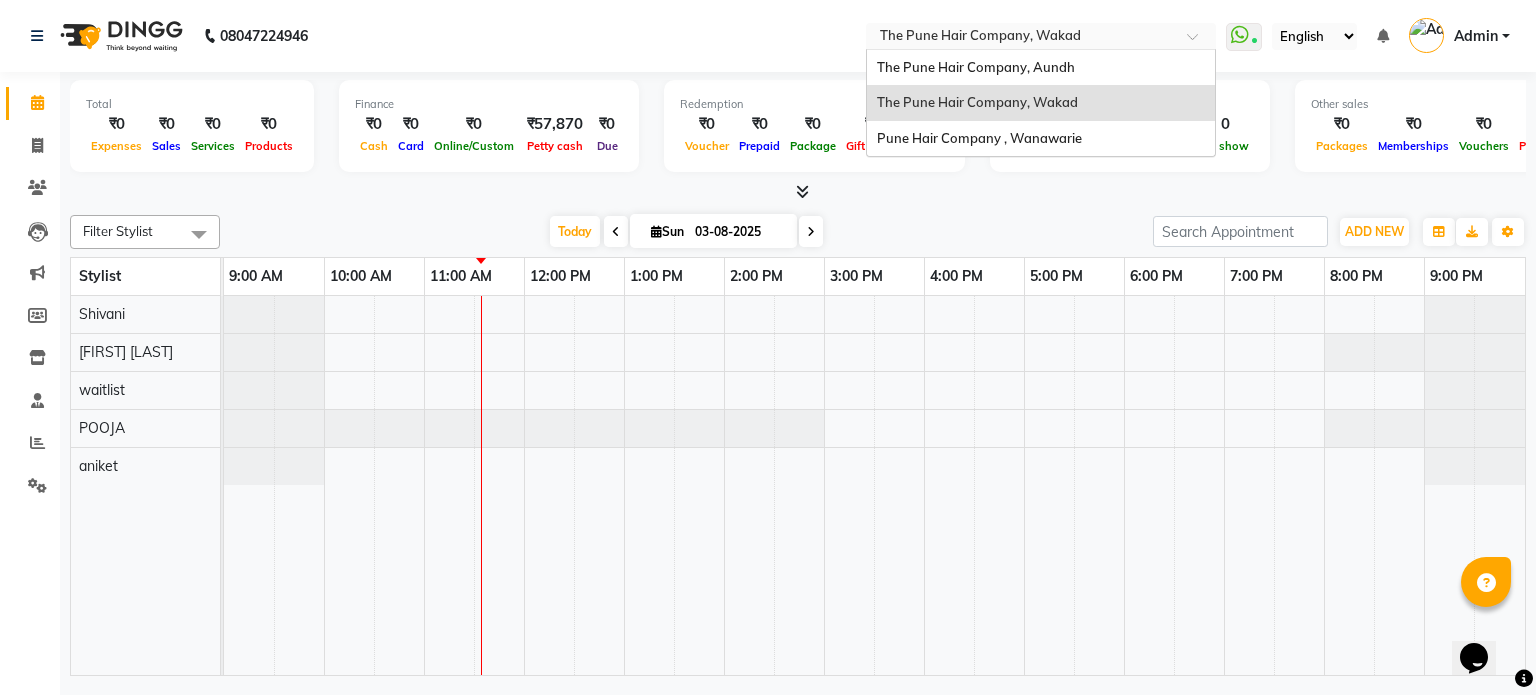 click at bounding box center (1021, 38) 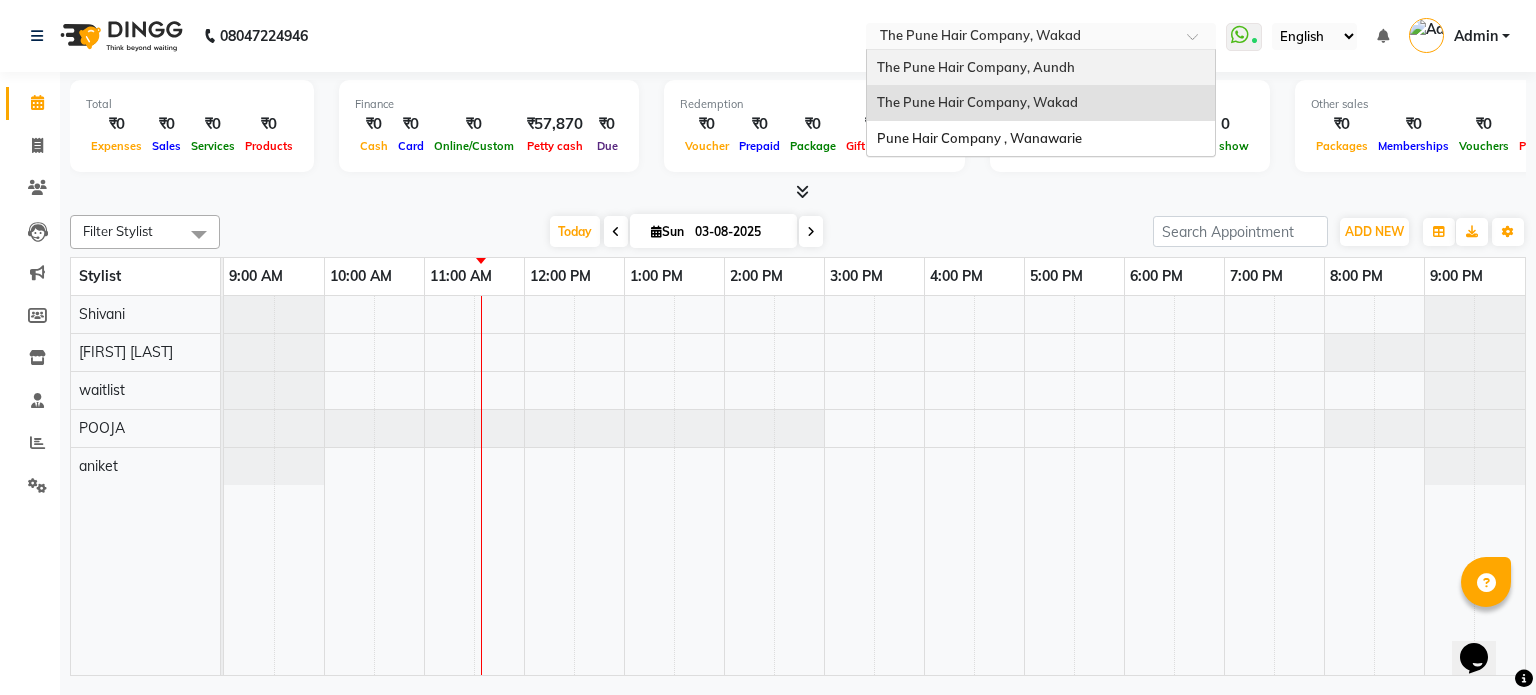 click on "The Pune Hair Company, Aundh" at bounding box center (976, 67) 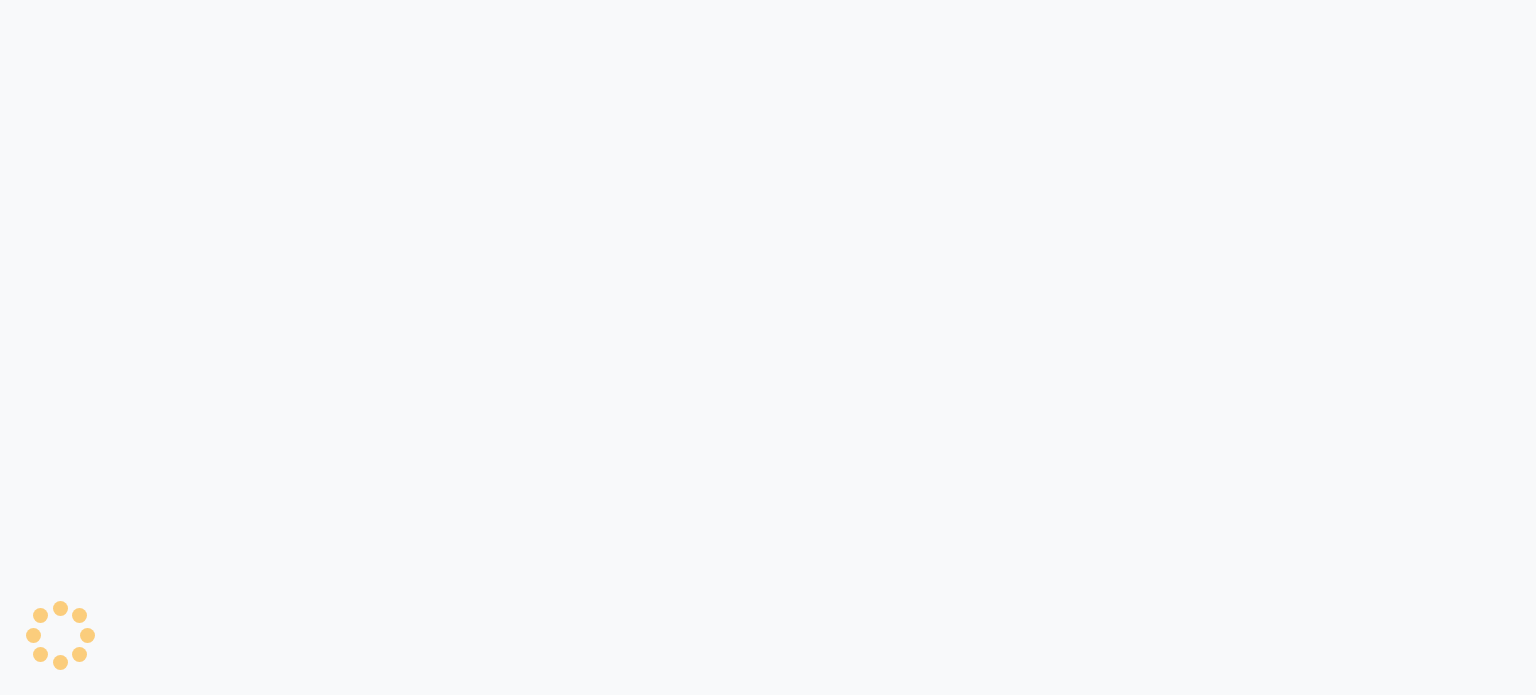 scroll, scrollTop: 0, scrollLeft: 0, axis: both 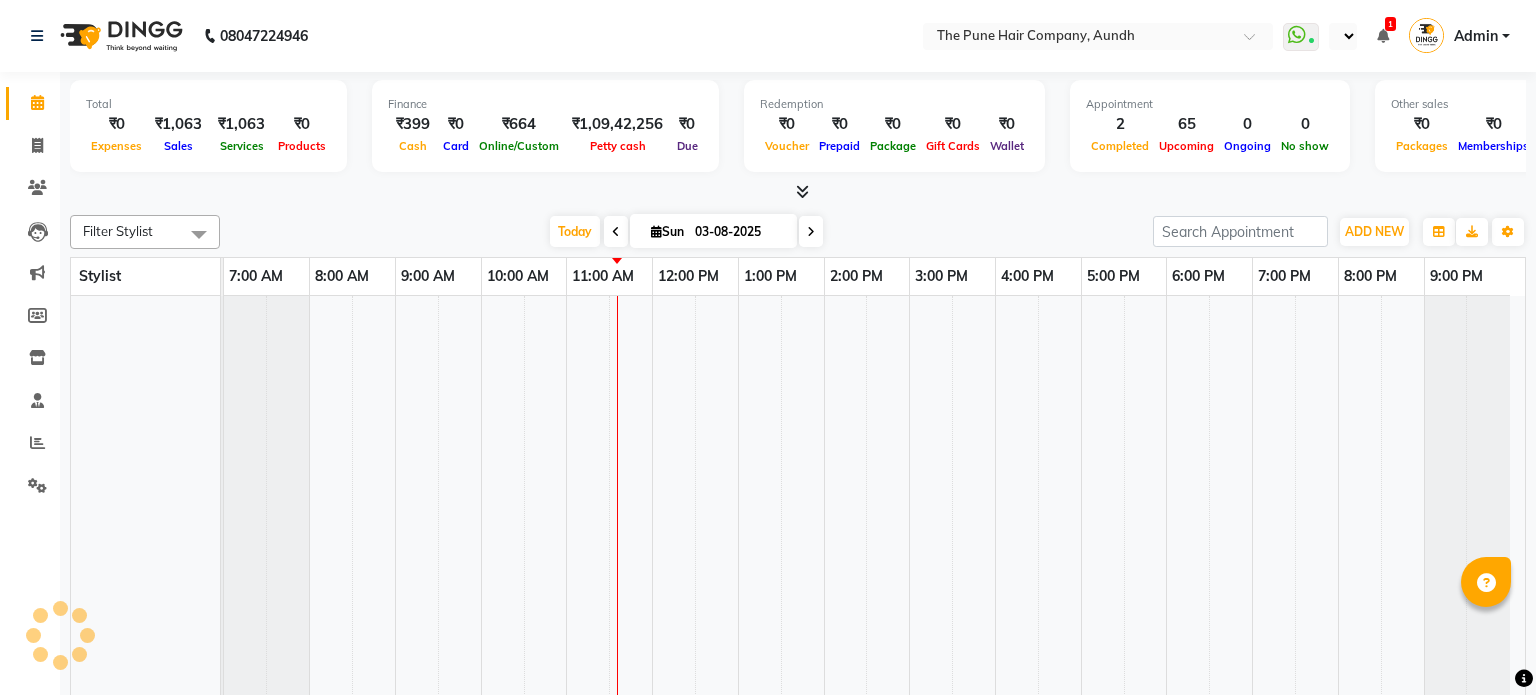 select on "en" 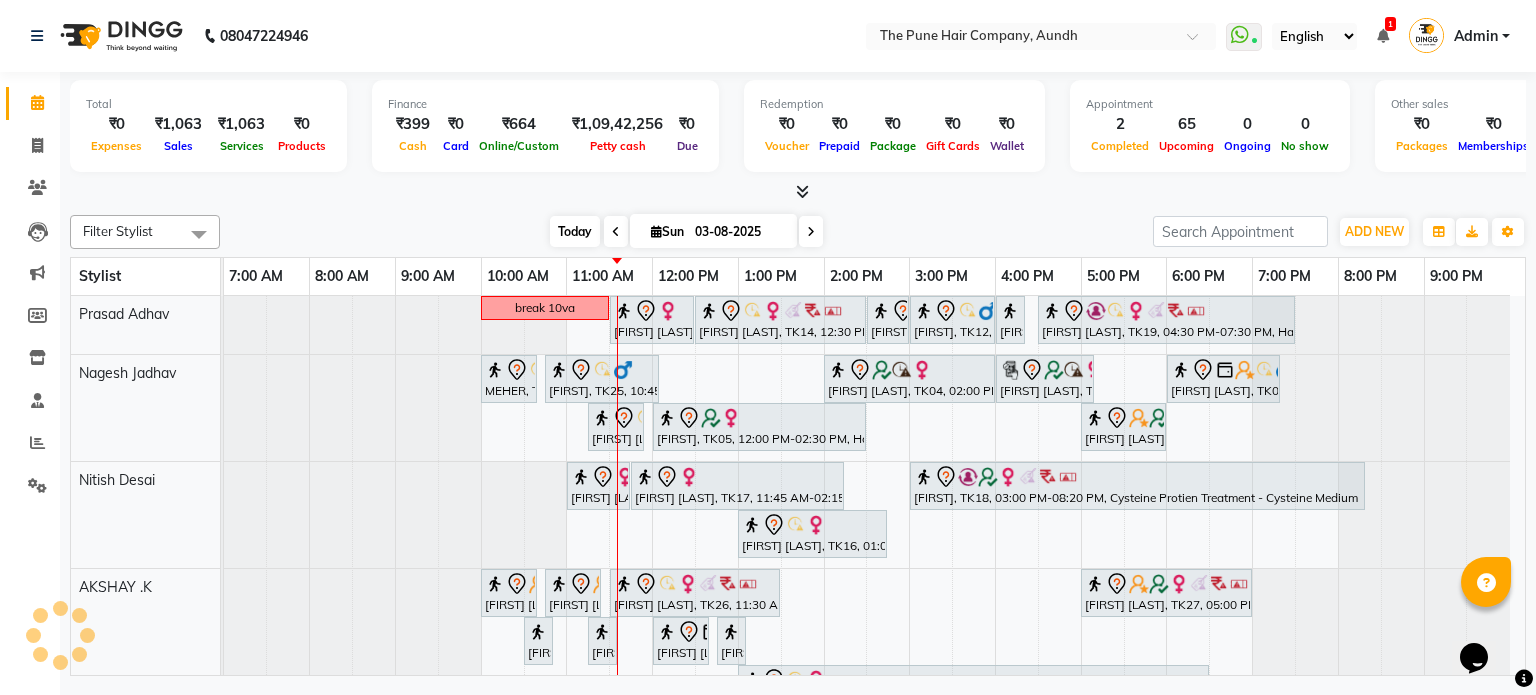 scroll, scrollTop: 0, scrollLeft: 0, axis: both 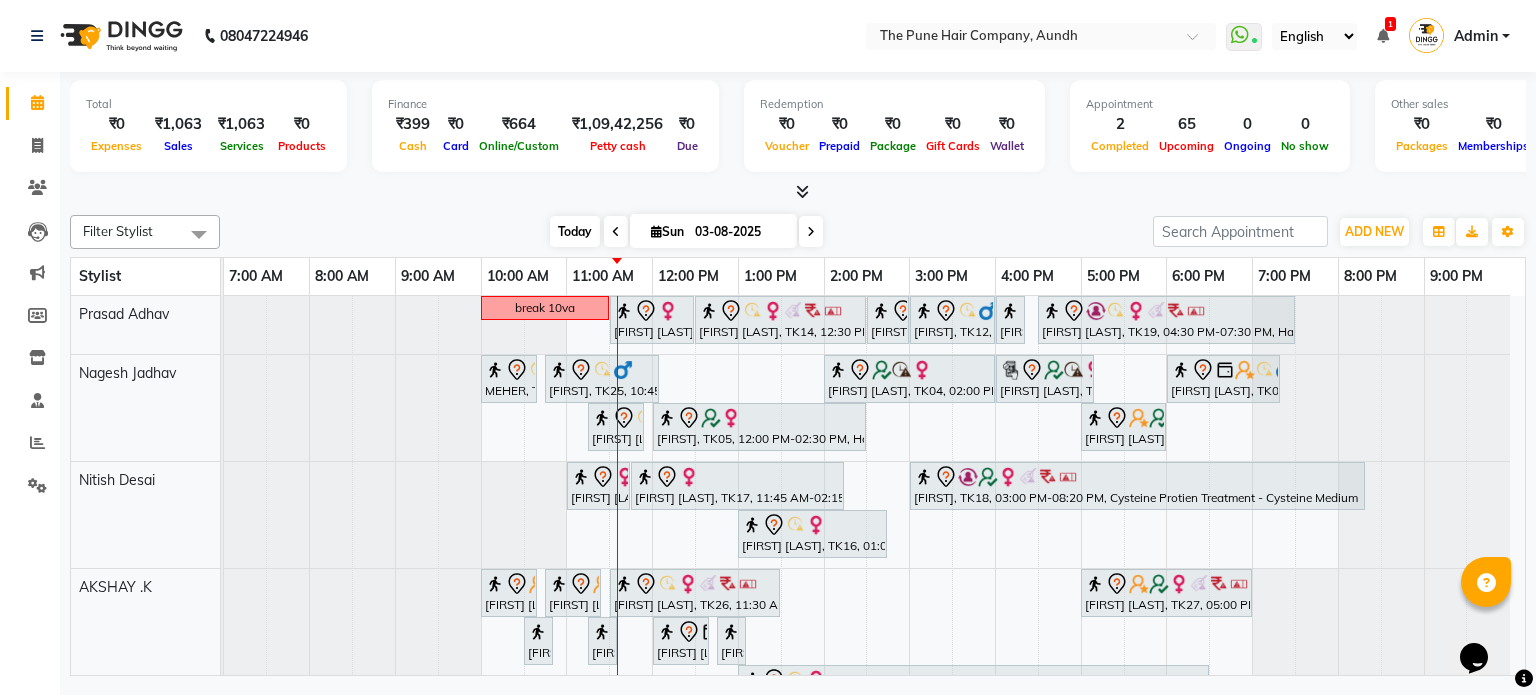 click on "Today" at bounding box center (575, 231) 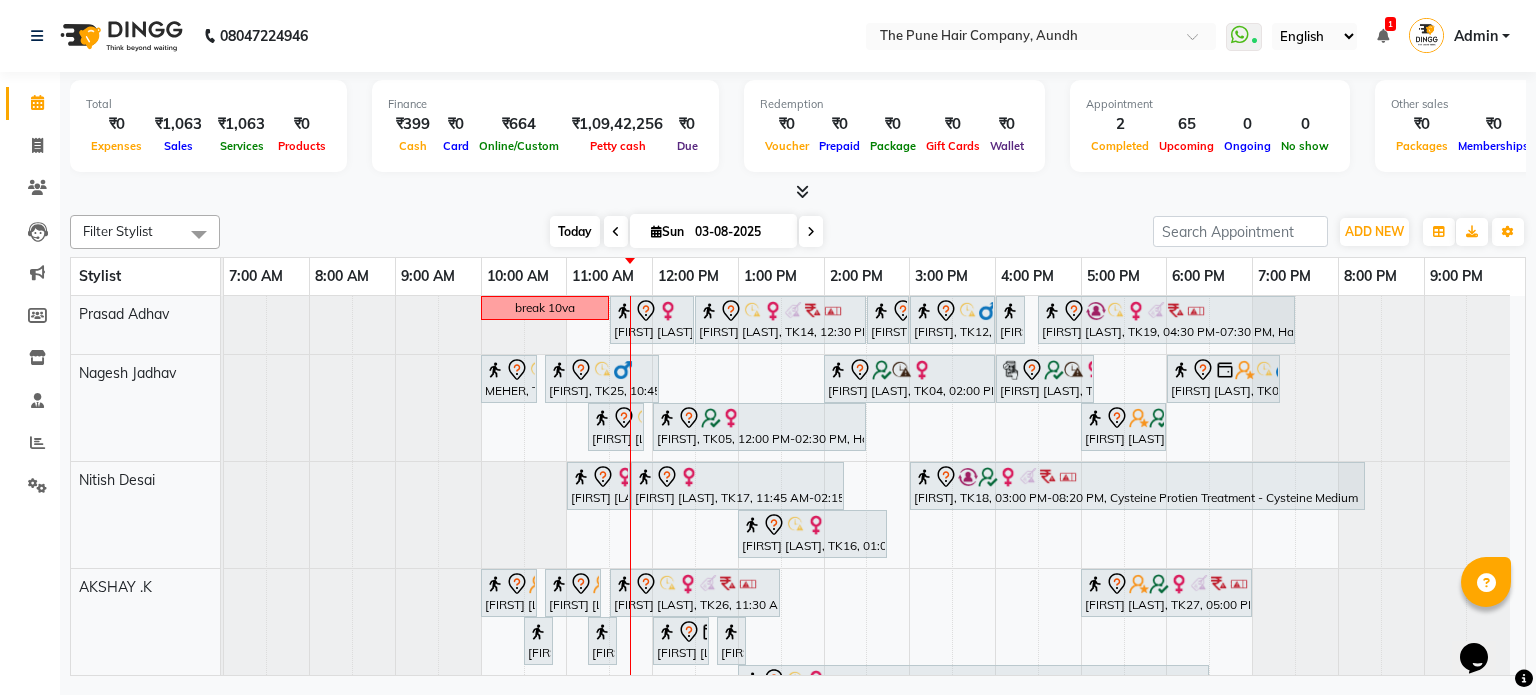 click on "Today" at bounding box center (575, 231) 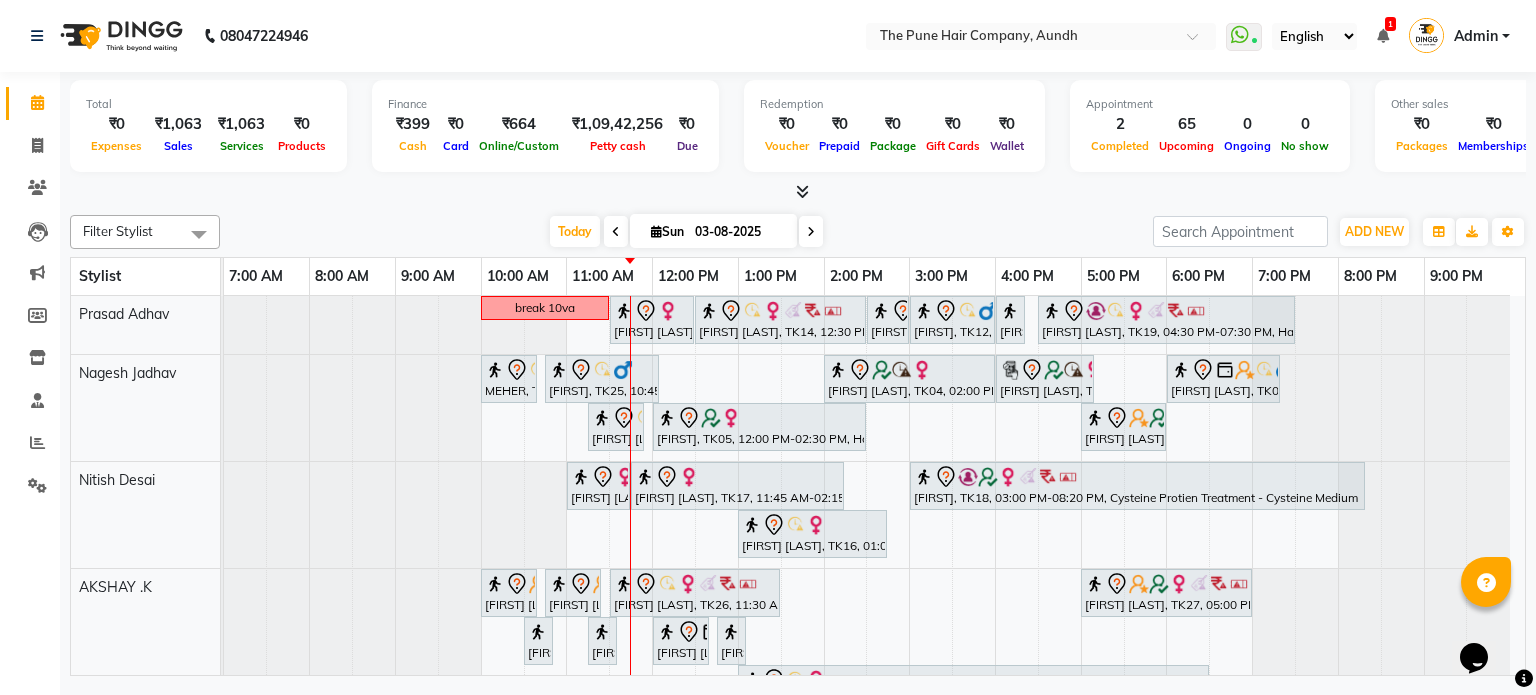 scroll, scrollTop: 68, scrollLeft: 0, axis: vertical 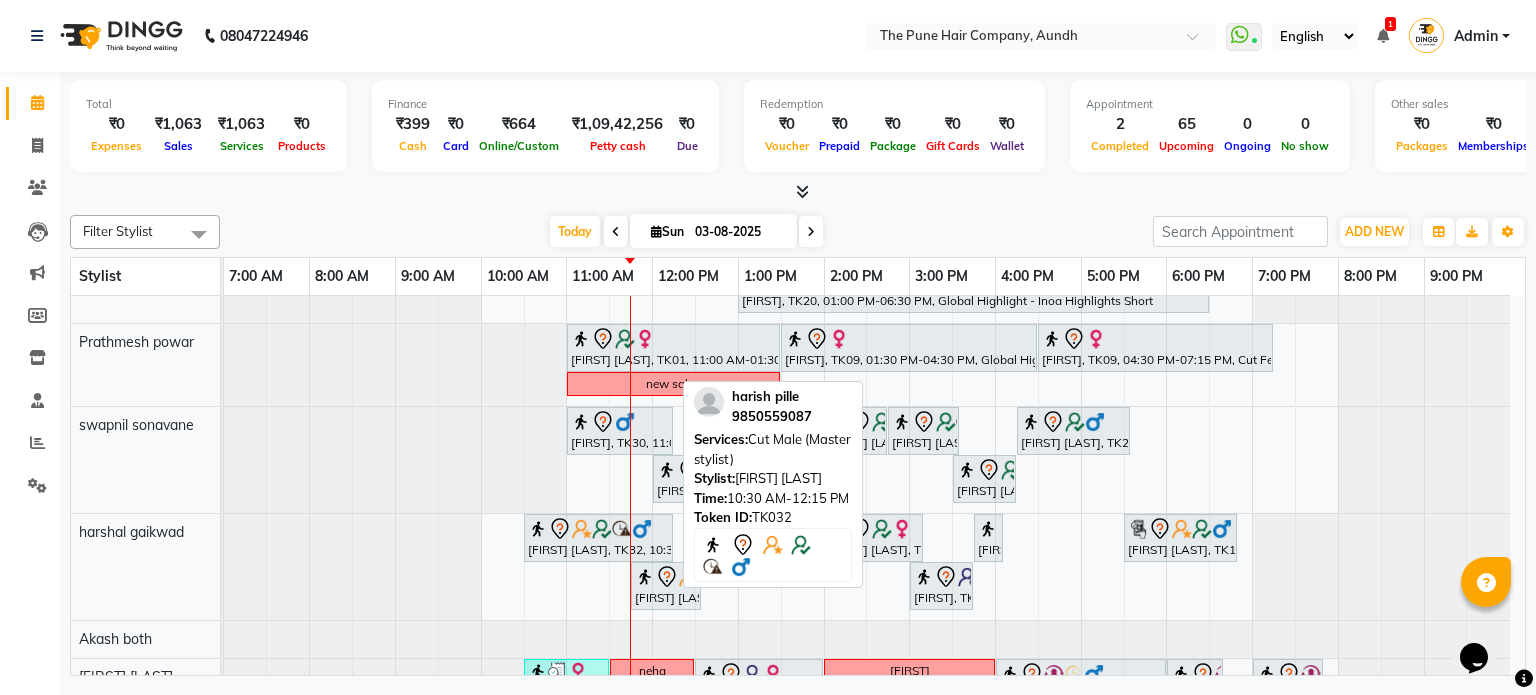 click at bounding box center (582, 529) 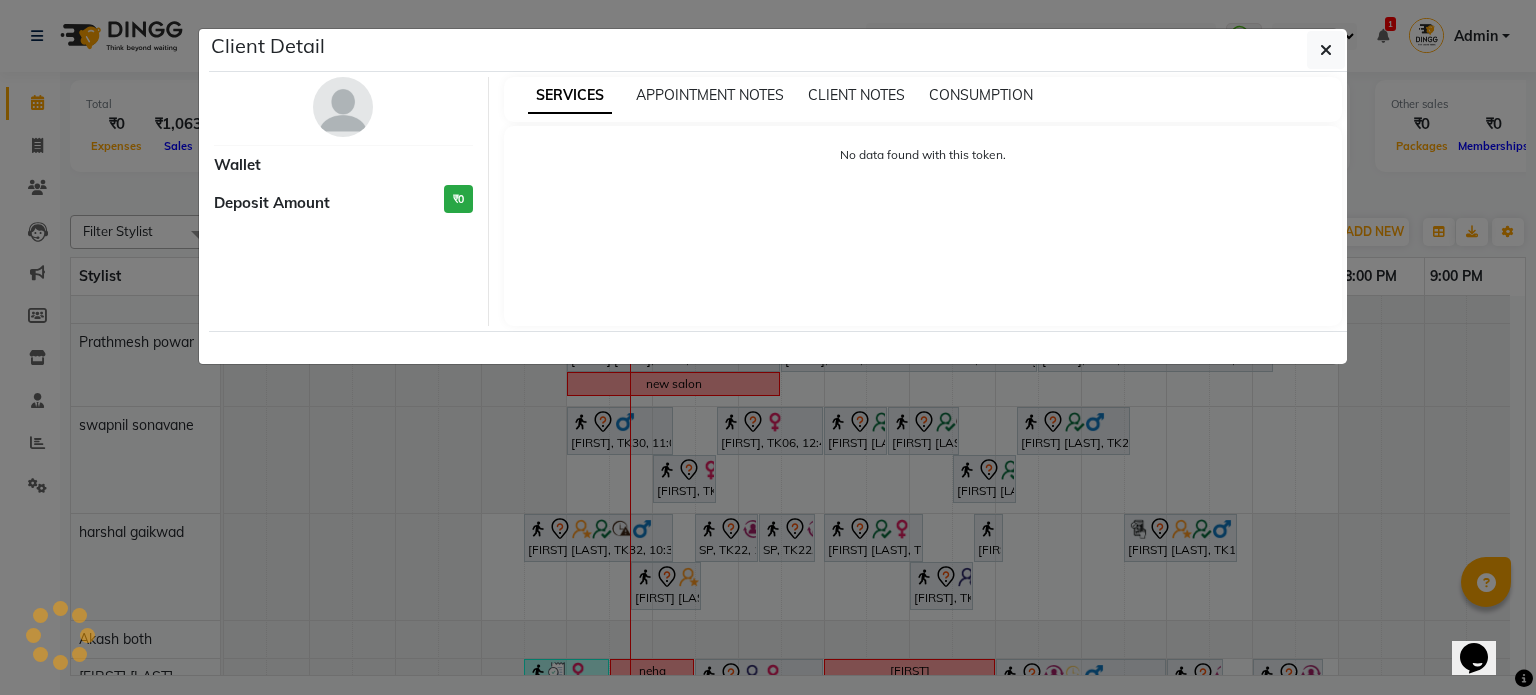 select on "7" 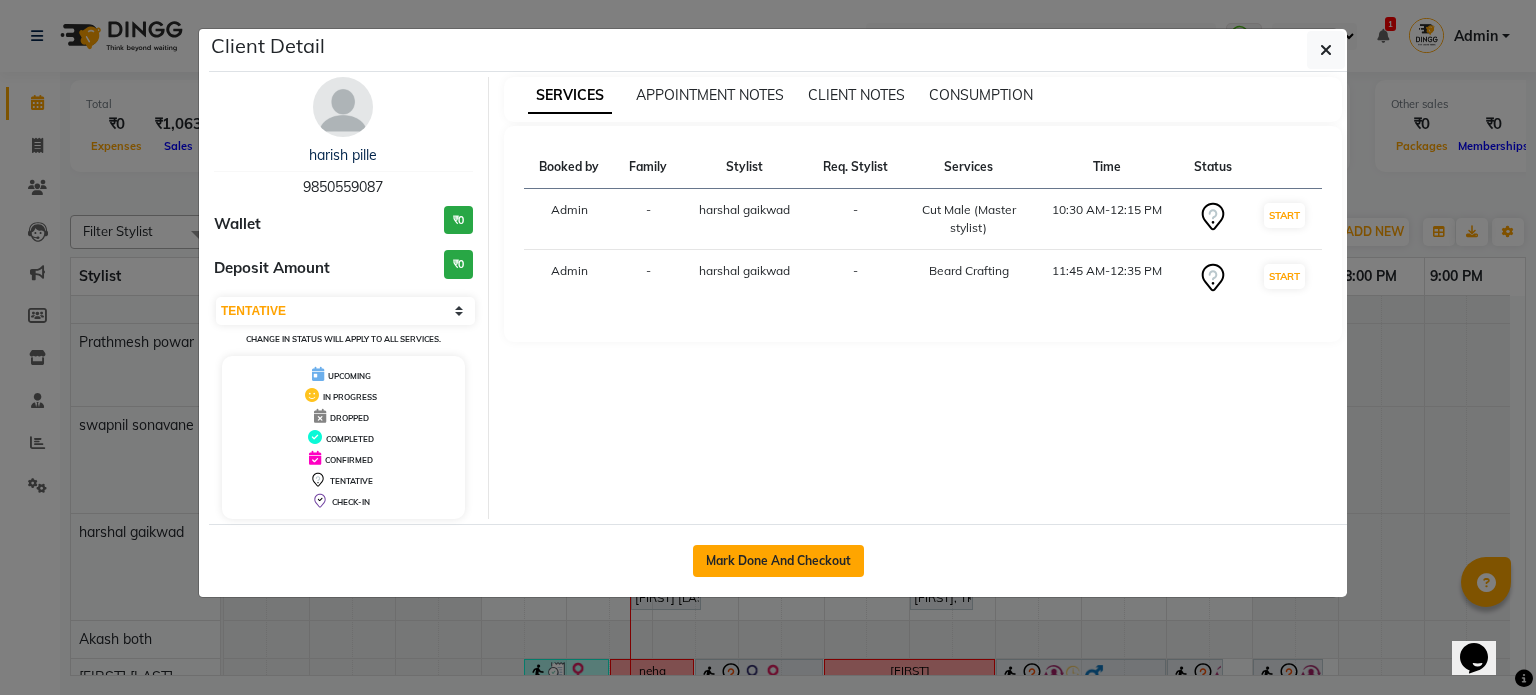 click on "Mark Done And Checkout" 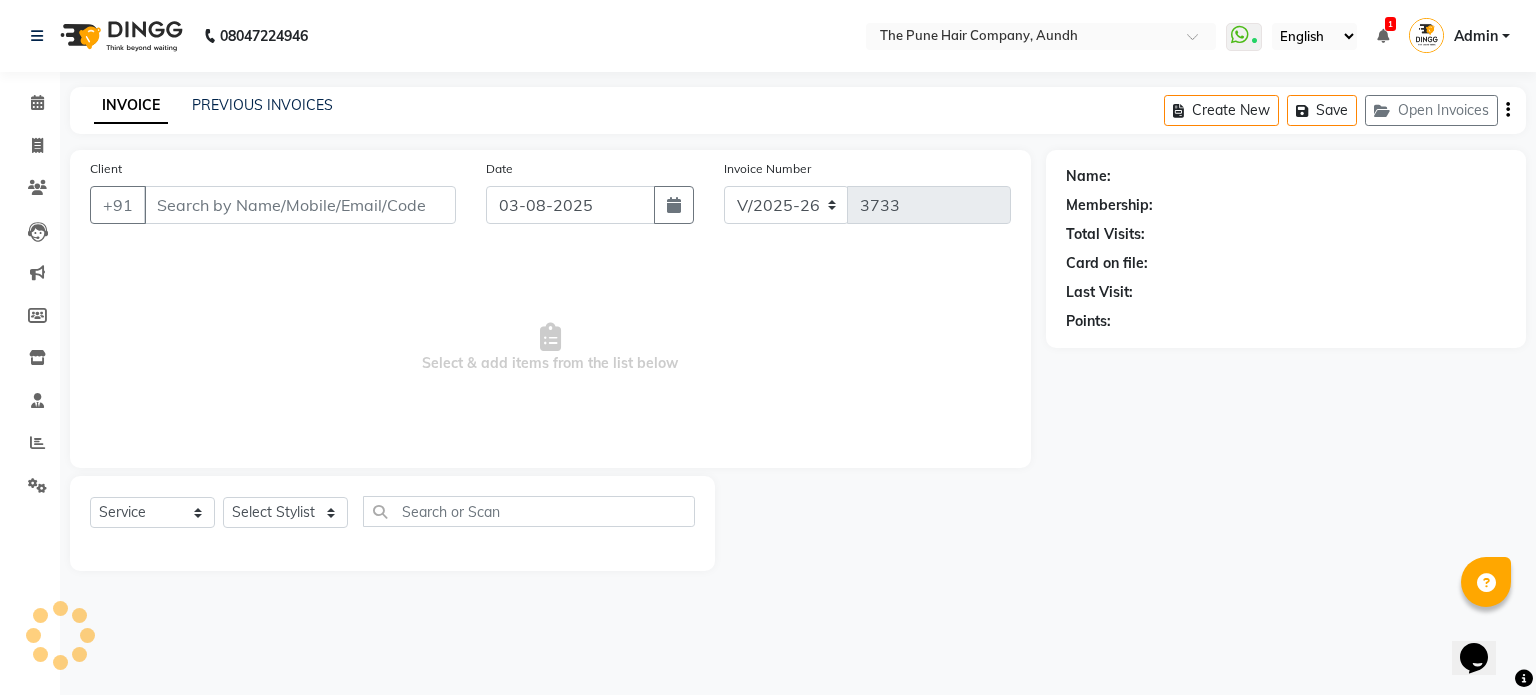 type on "9850559087" 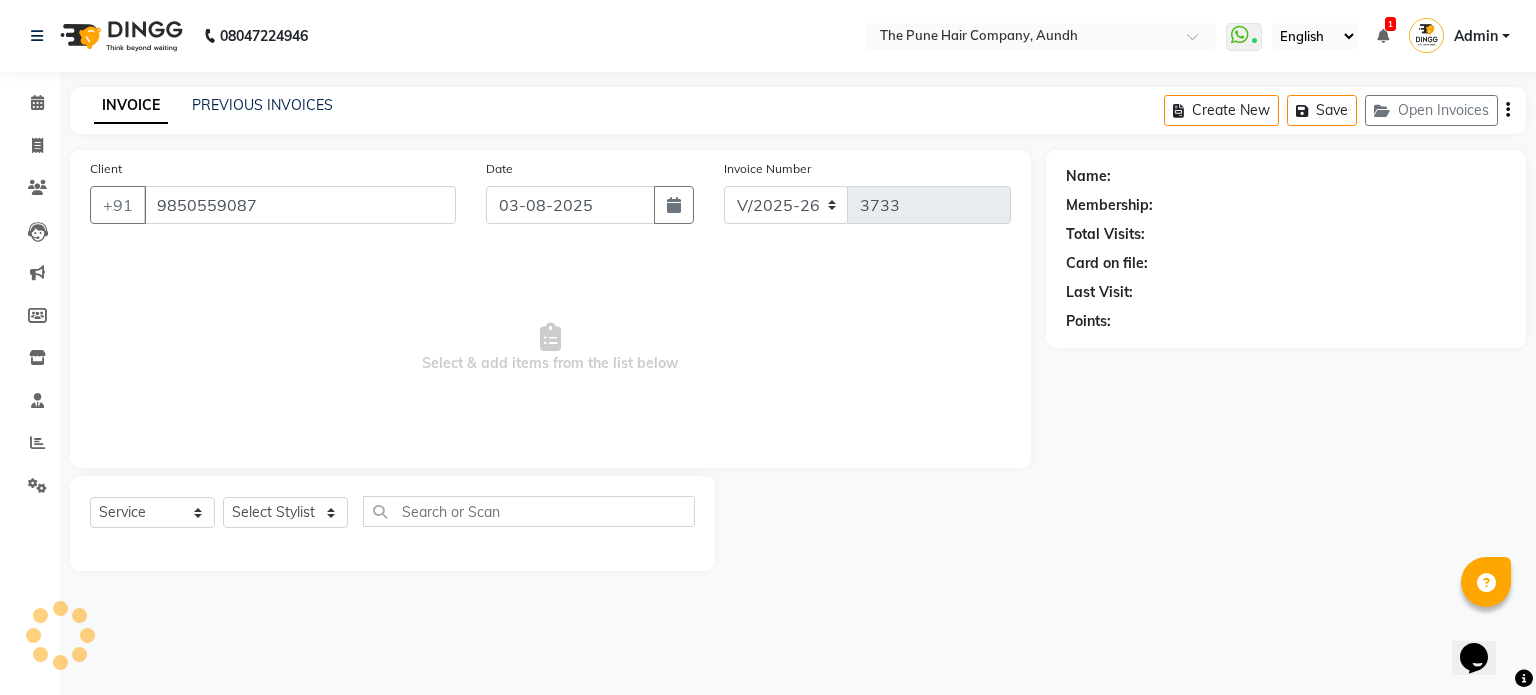 select on "25240" 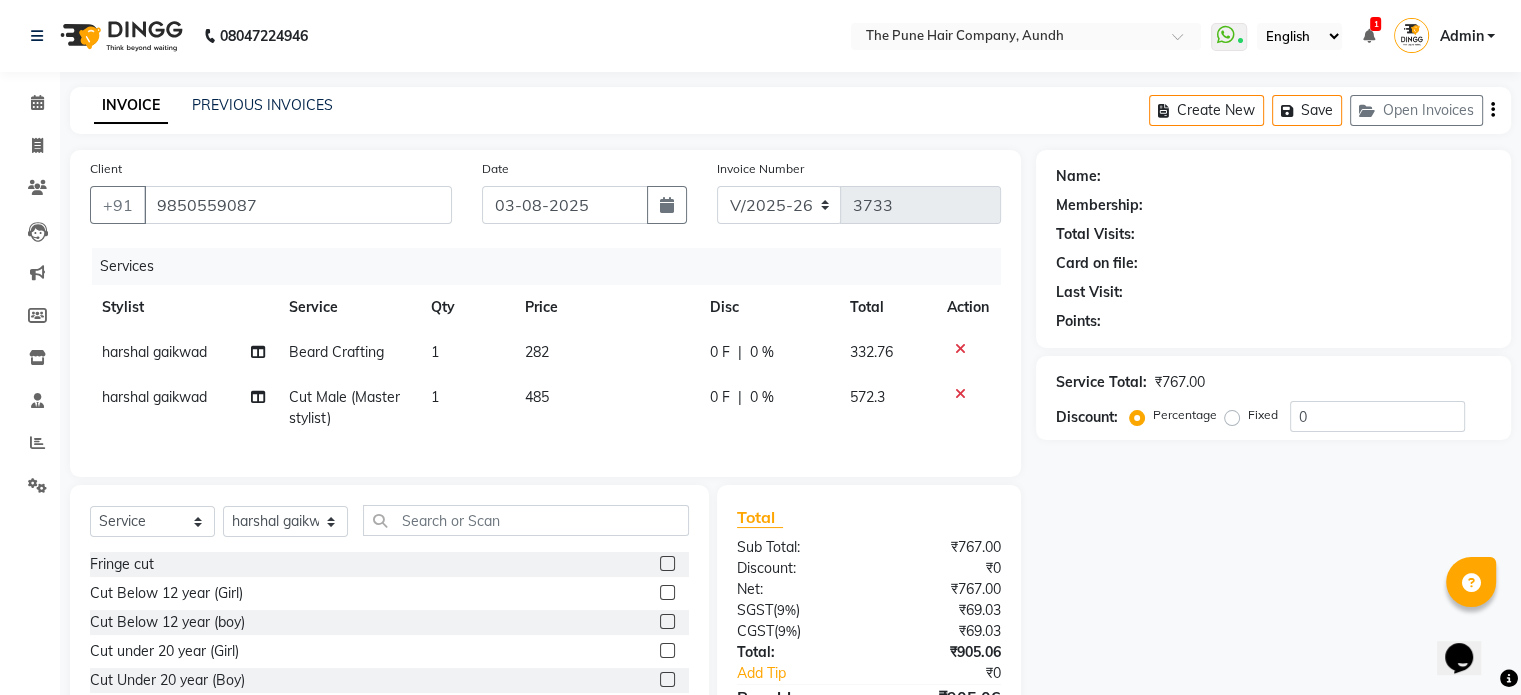 select on "1: Object" 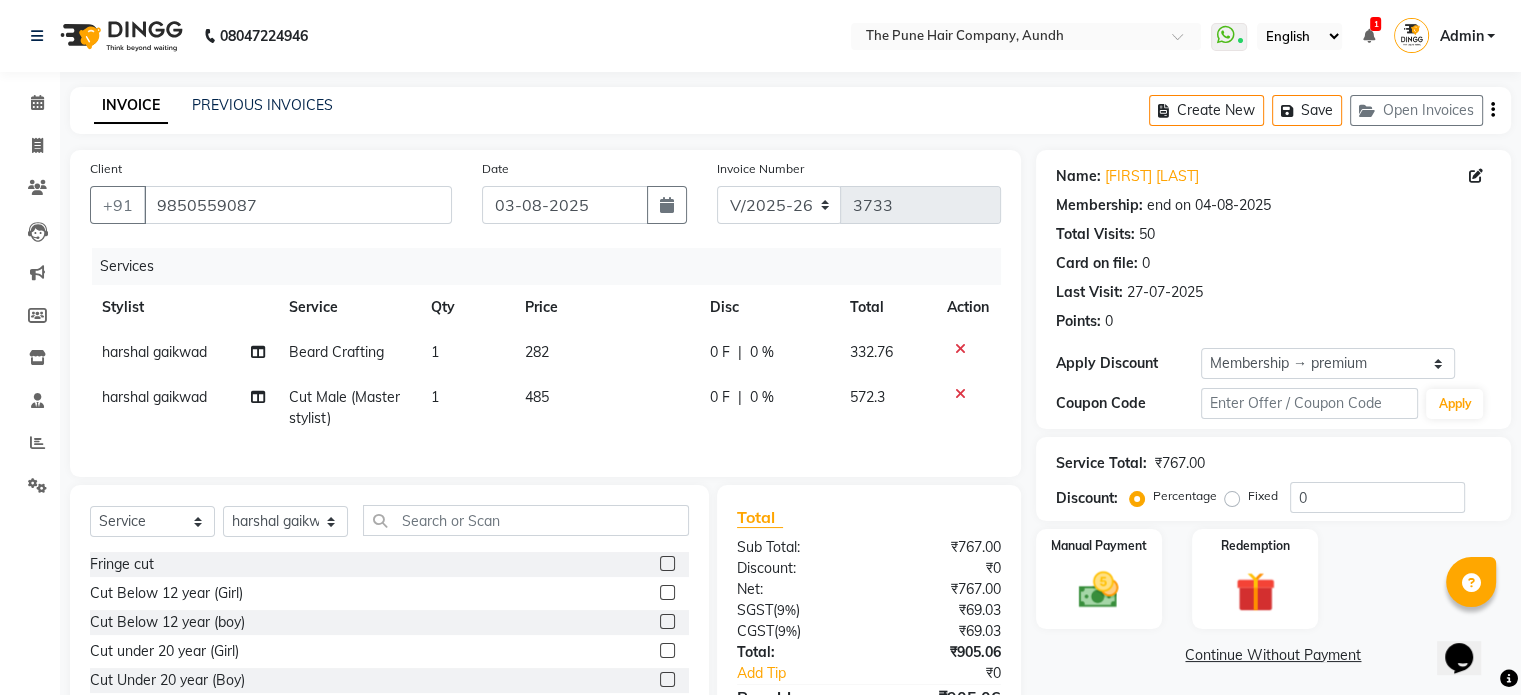 type on "20" 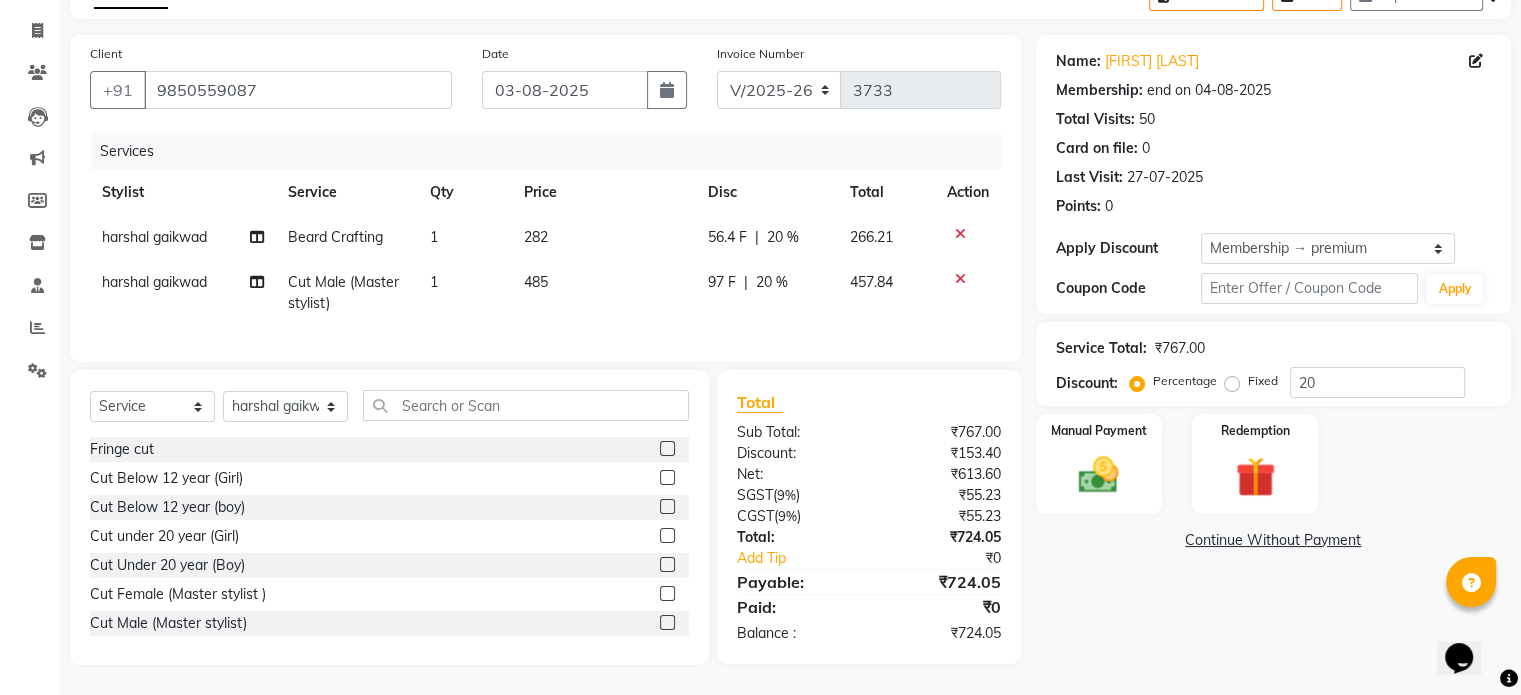 scroll, scrollTop: 131, scrollLeft: 0, axis: vertical 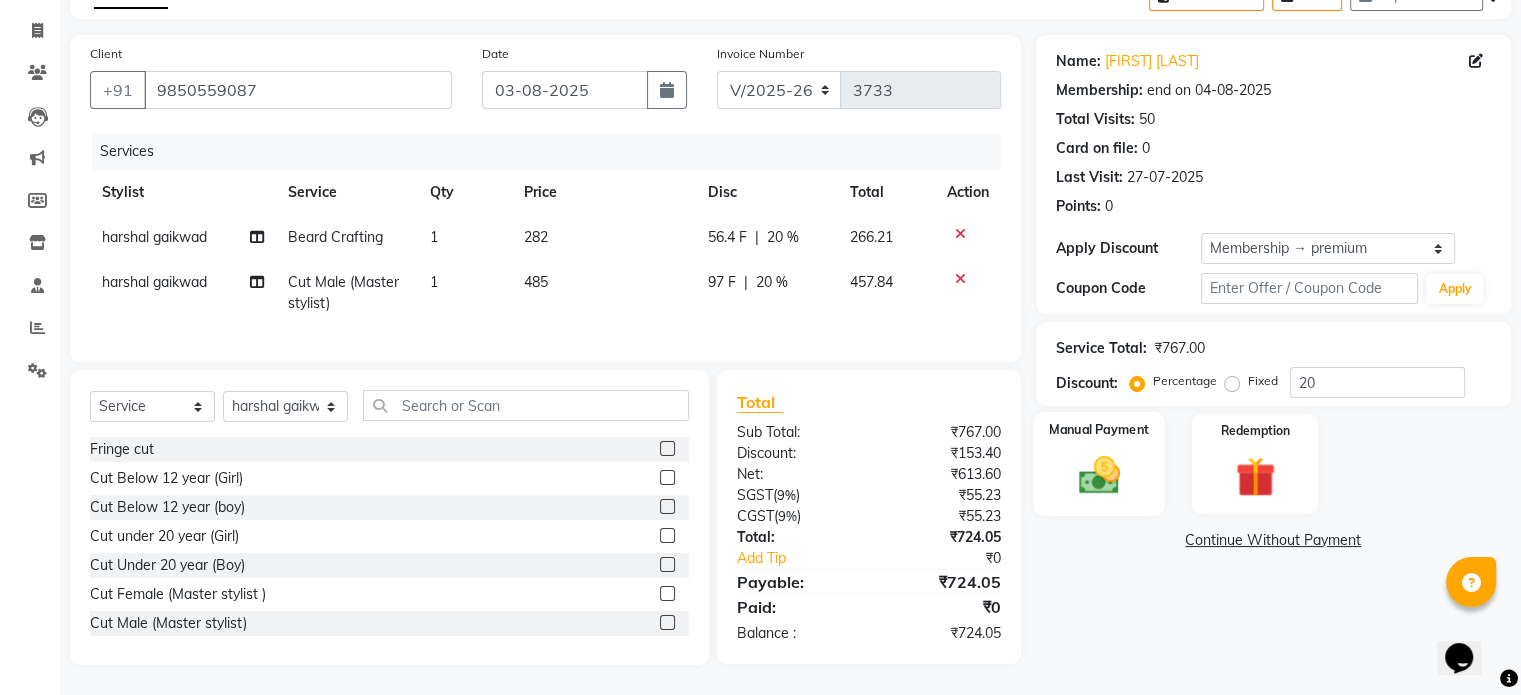 click 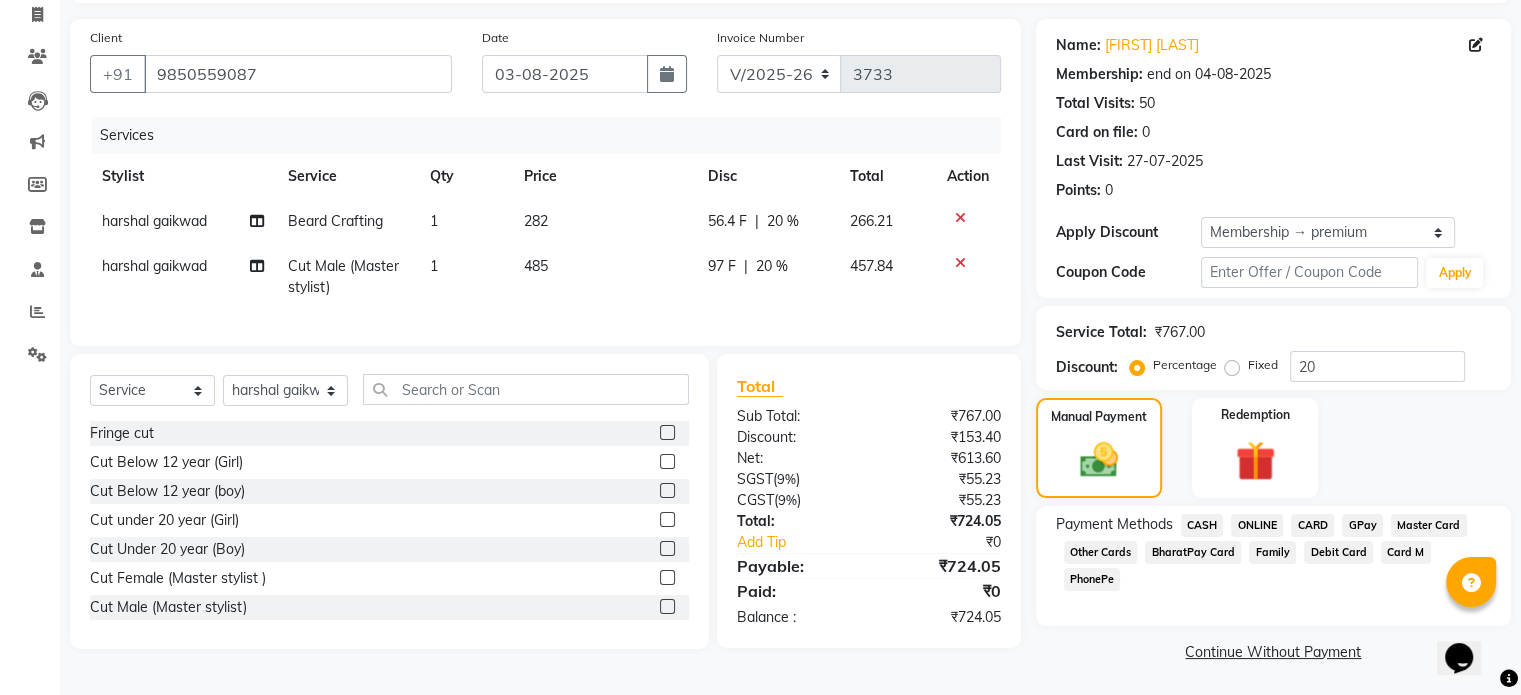 click on "ONLINE" 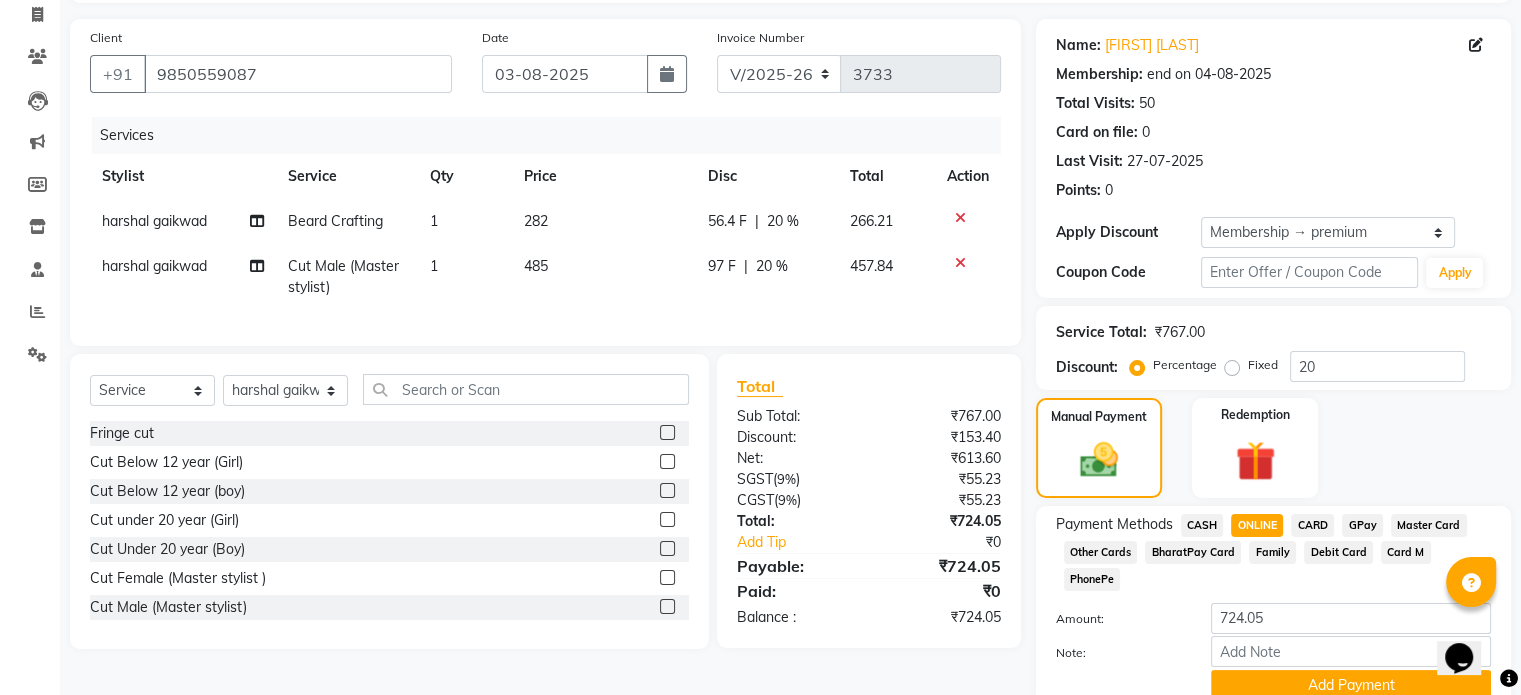 scroll, scrollTop: 191, scrollLeft: 0, axis: vertical 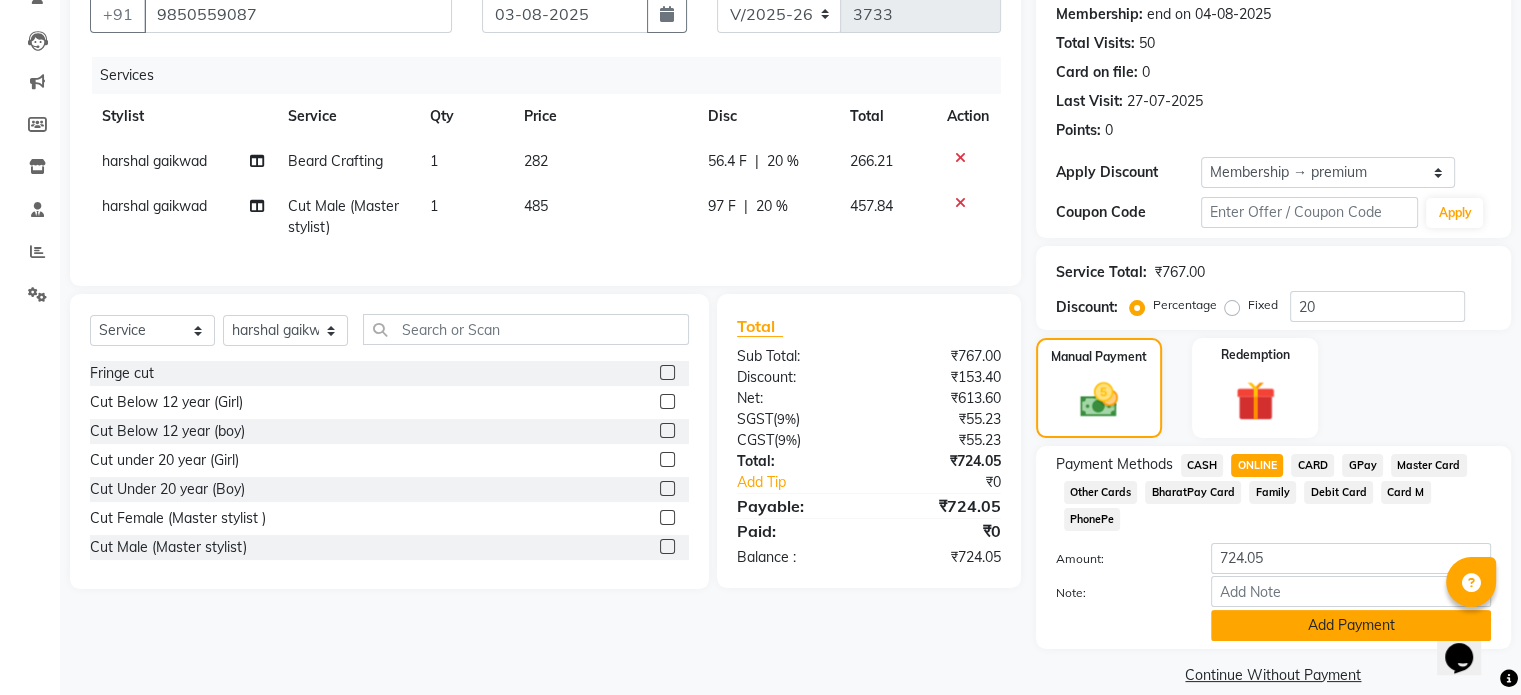 click on "Add Payment" 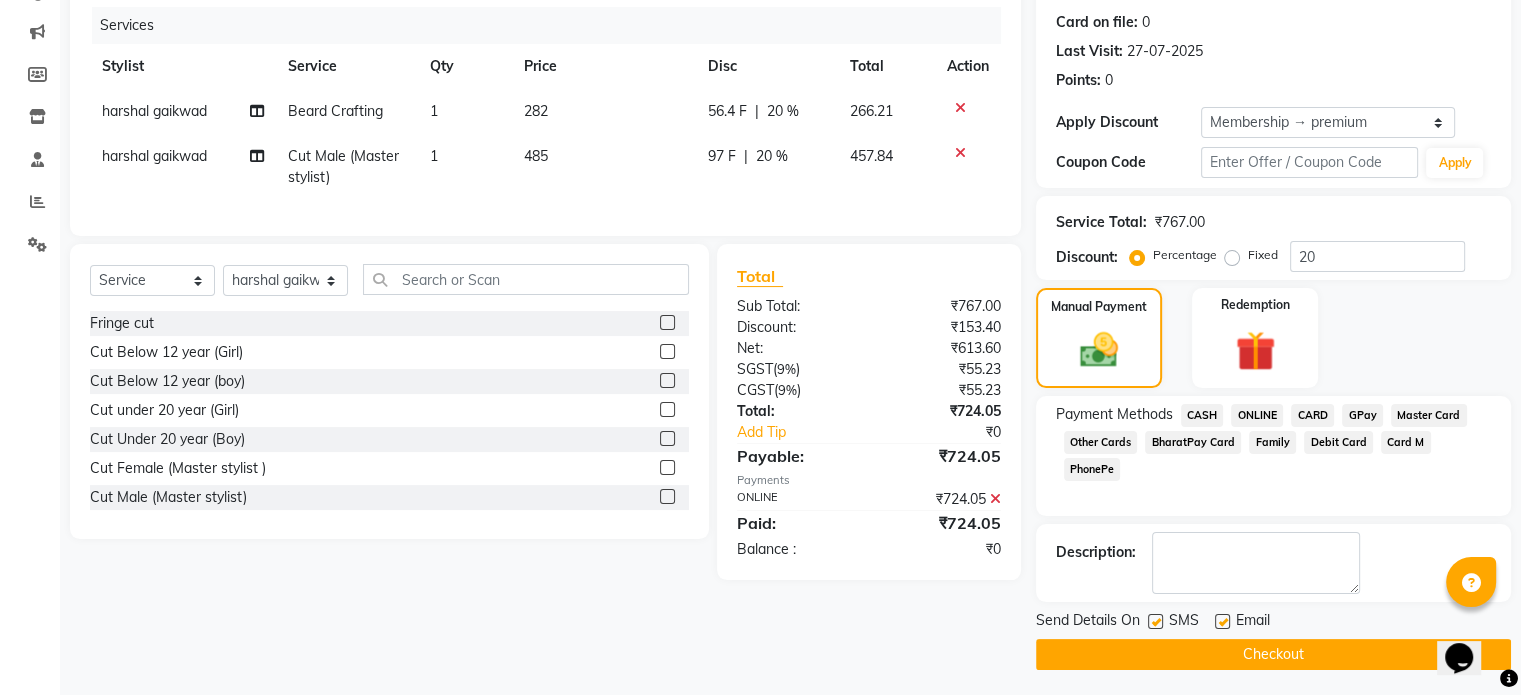 scroll, scrollTop: 244, scrollLeft: 0, axis: vertical 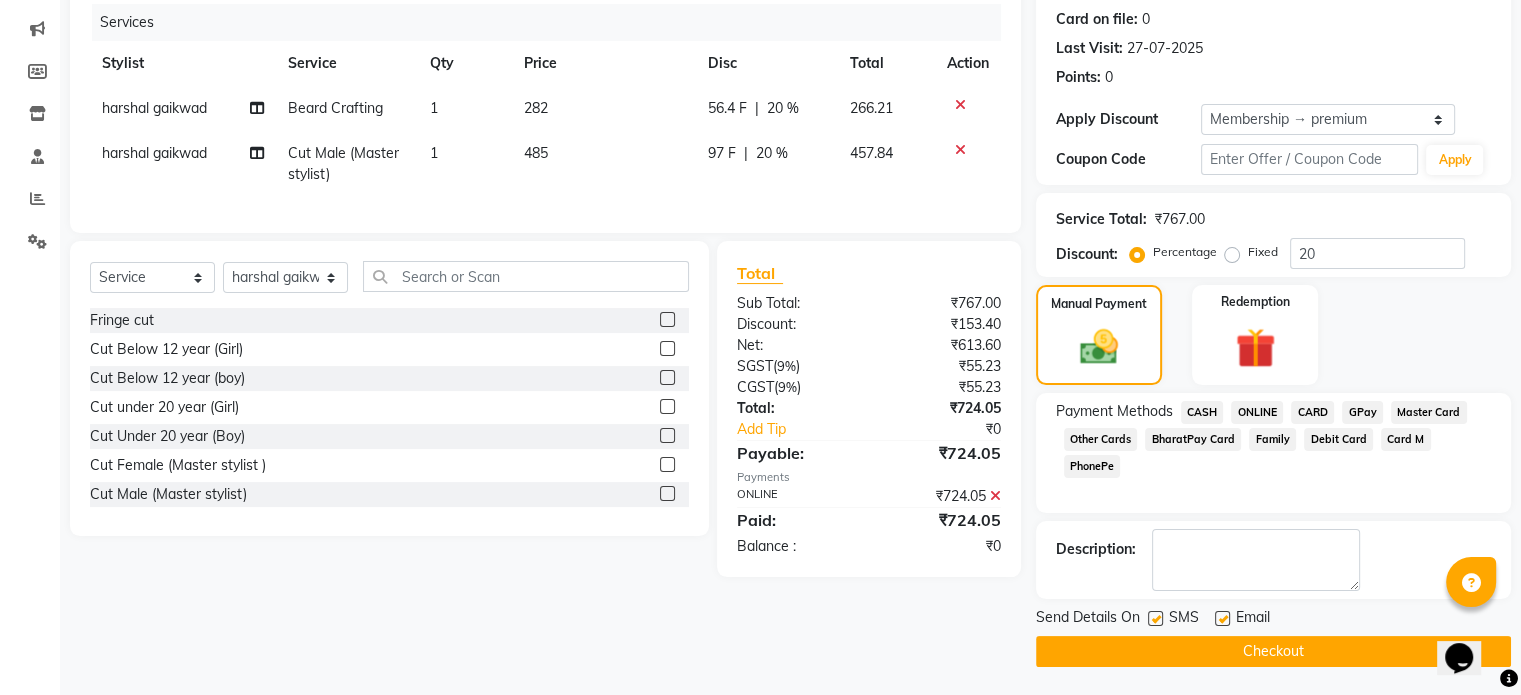 click on "Checkout" 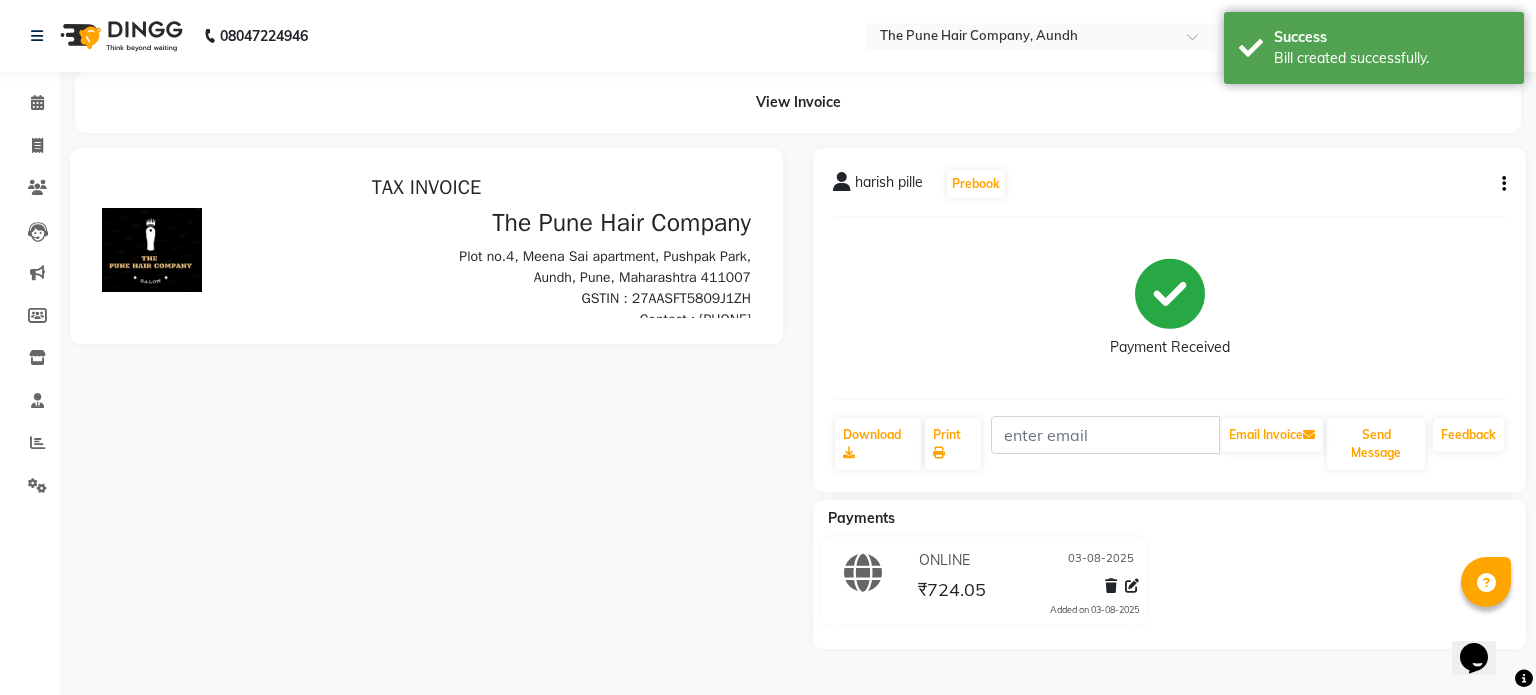 scroll, scrollTop: 0, scrollLeft: 0, axis: both 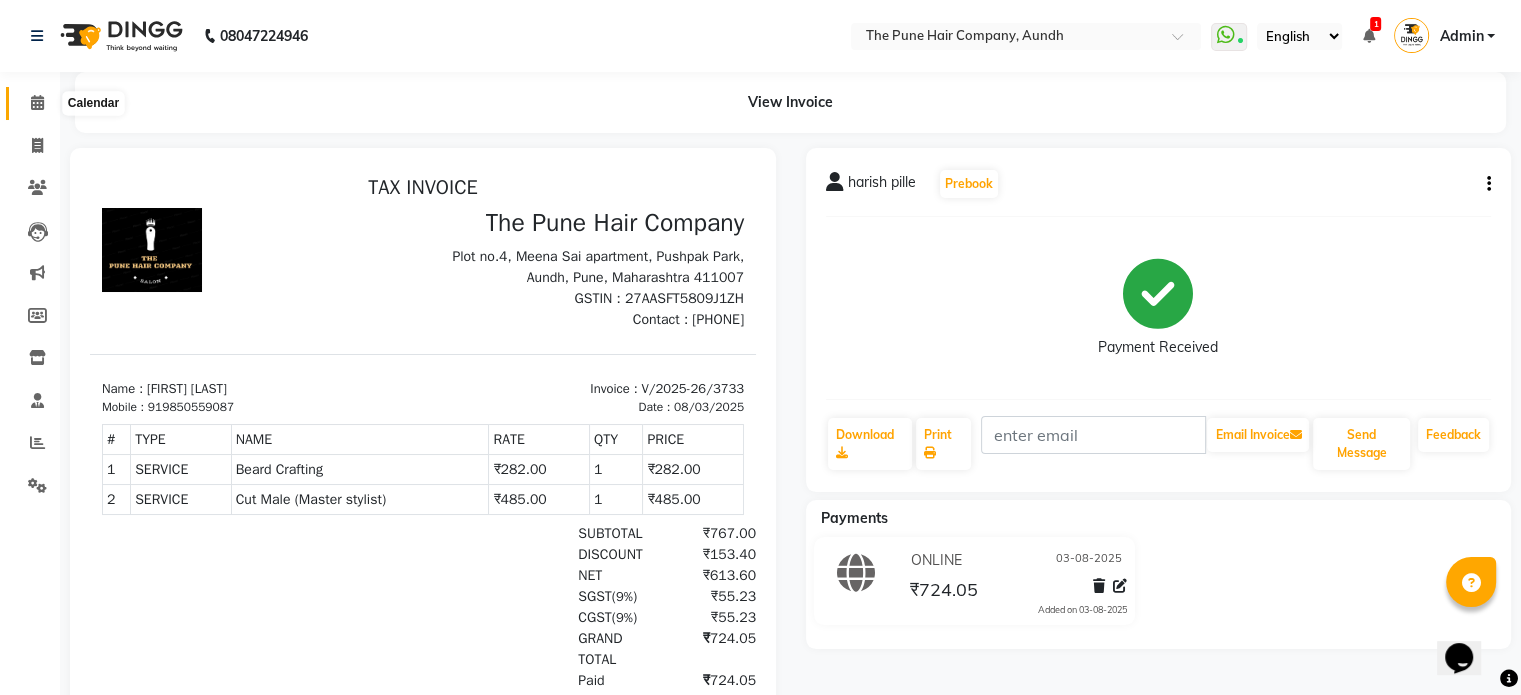 click 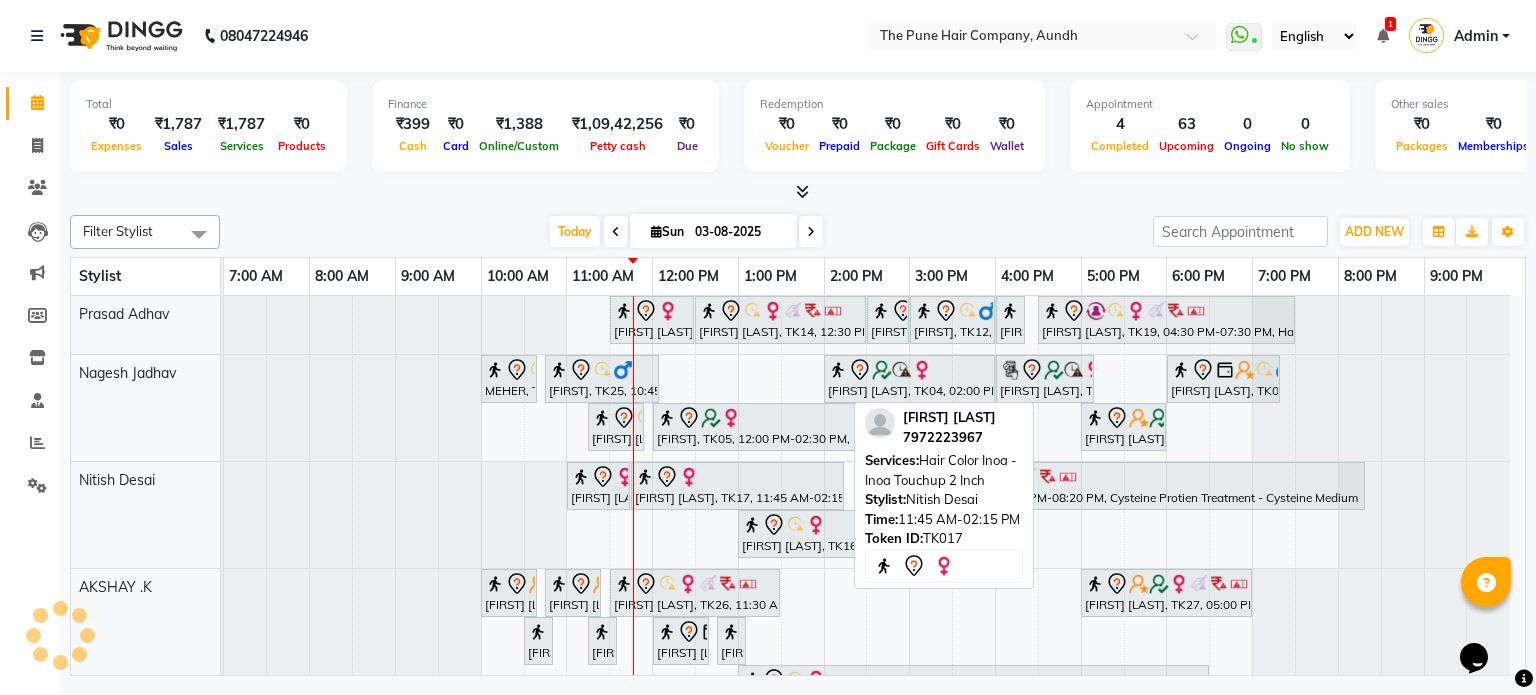 scroll, scrollTop: 267, scrollLeft: 0, axis: vertical 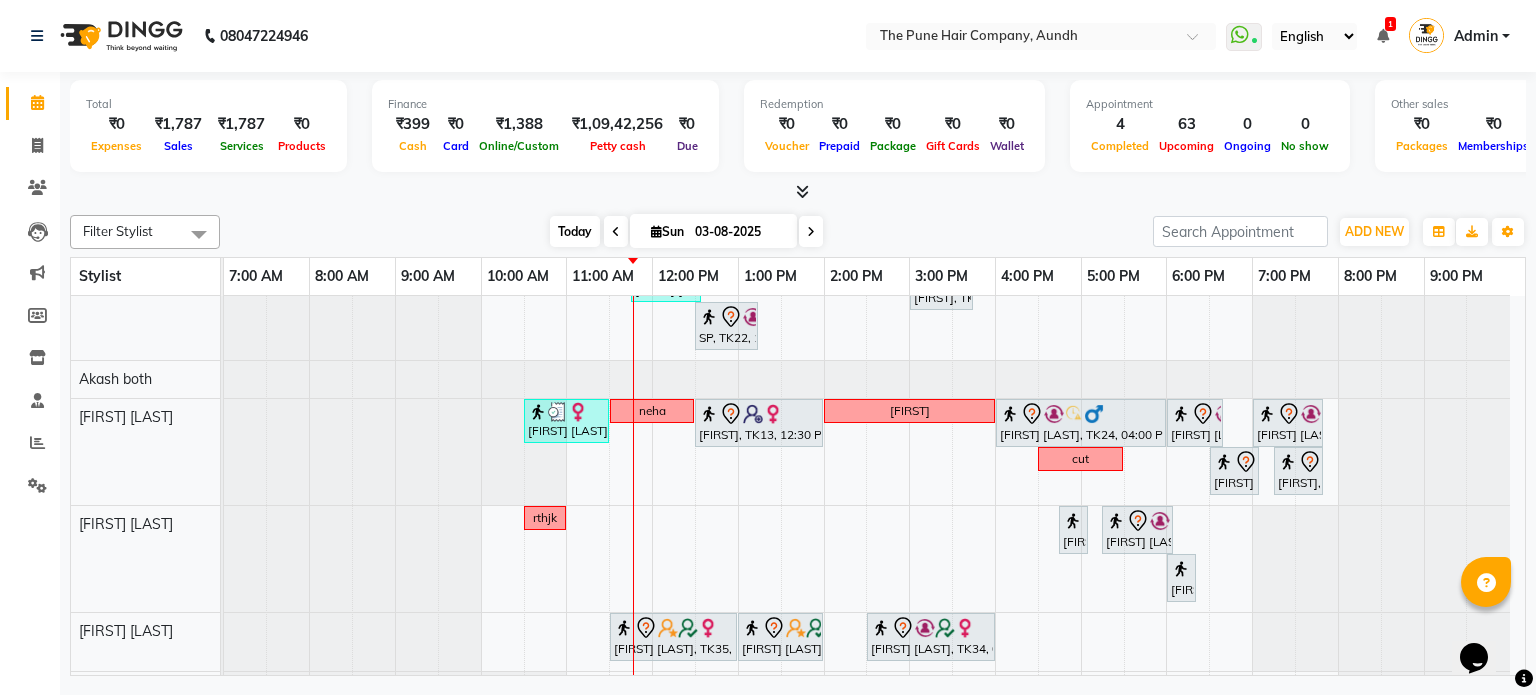 click on "Today" at bounding box center [575, 231] 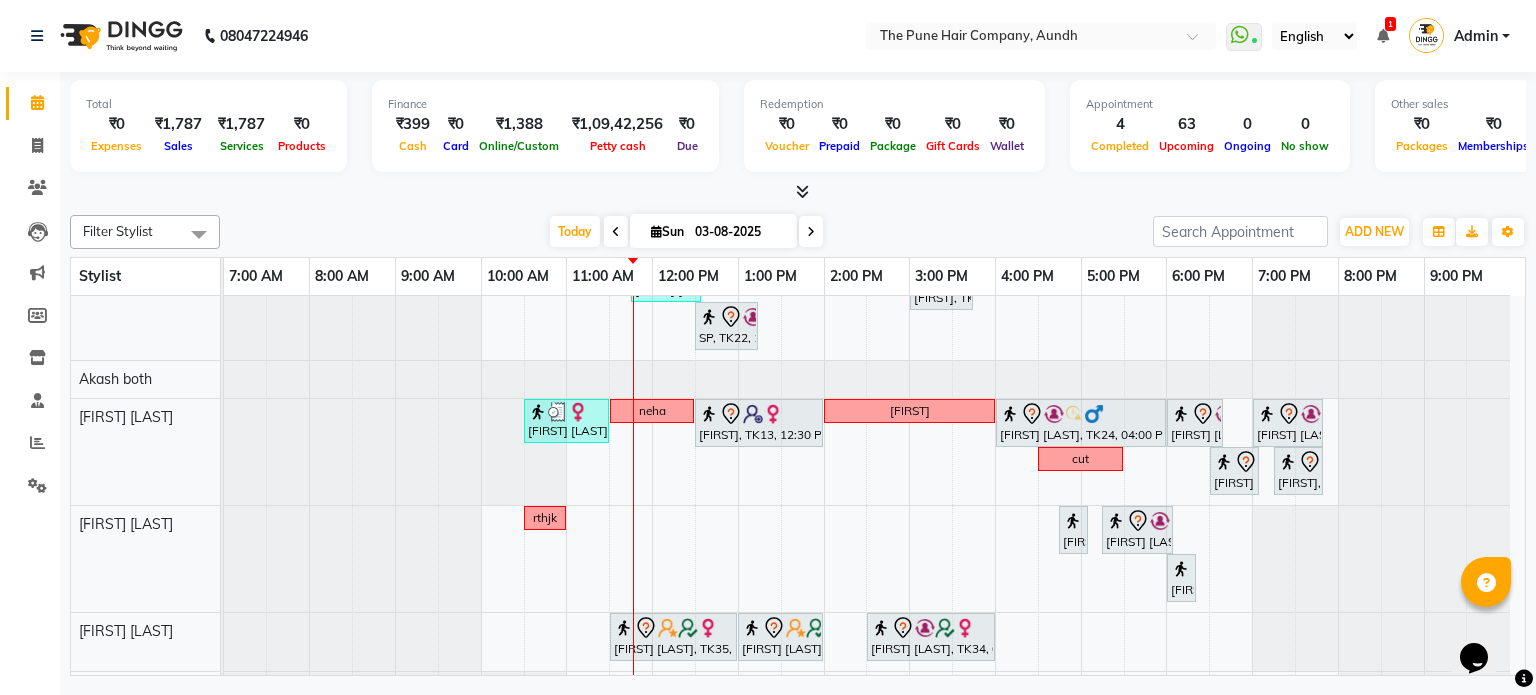 scroll, scrollTop: 161, scrollLeft: 0, axis: vertical 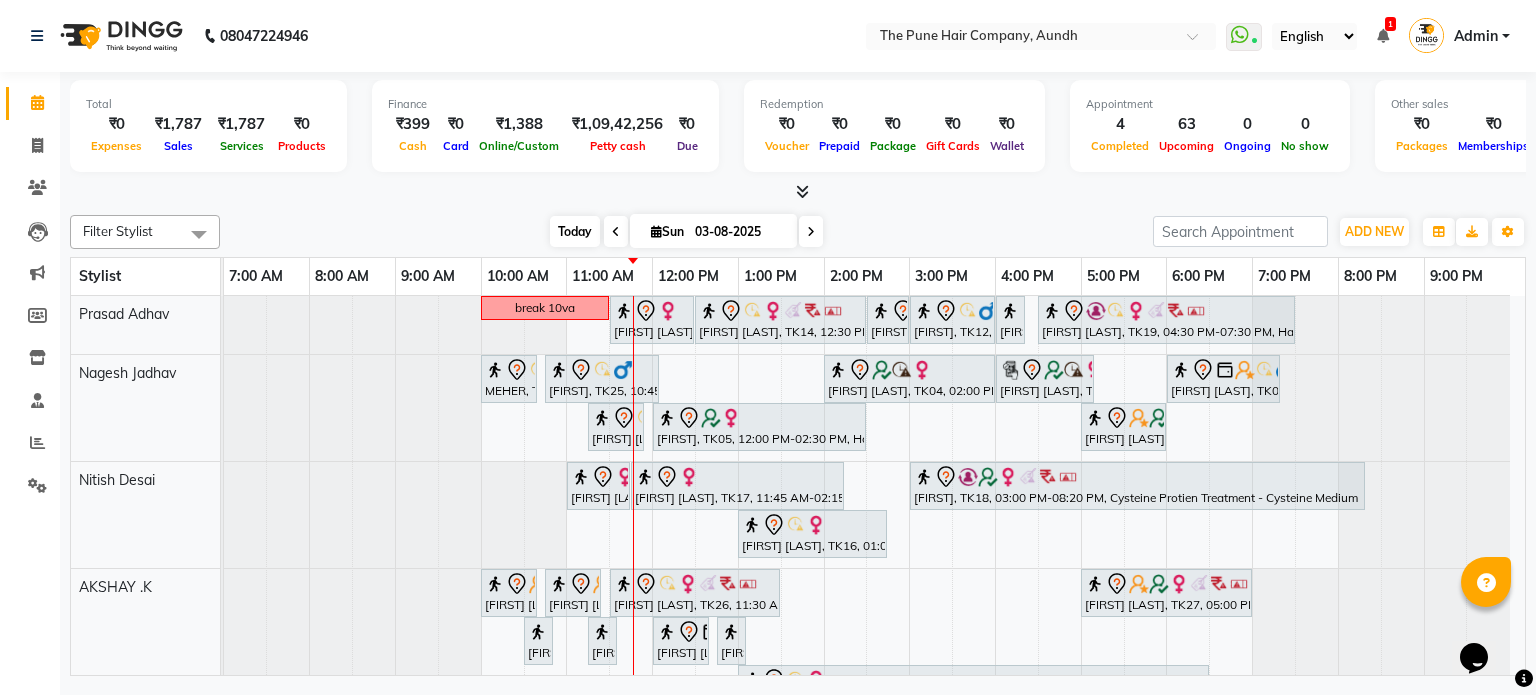 click on "Today" at bounding box center [575, 231] 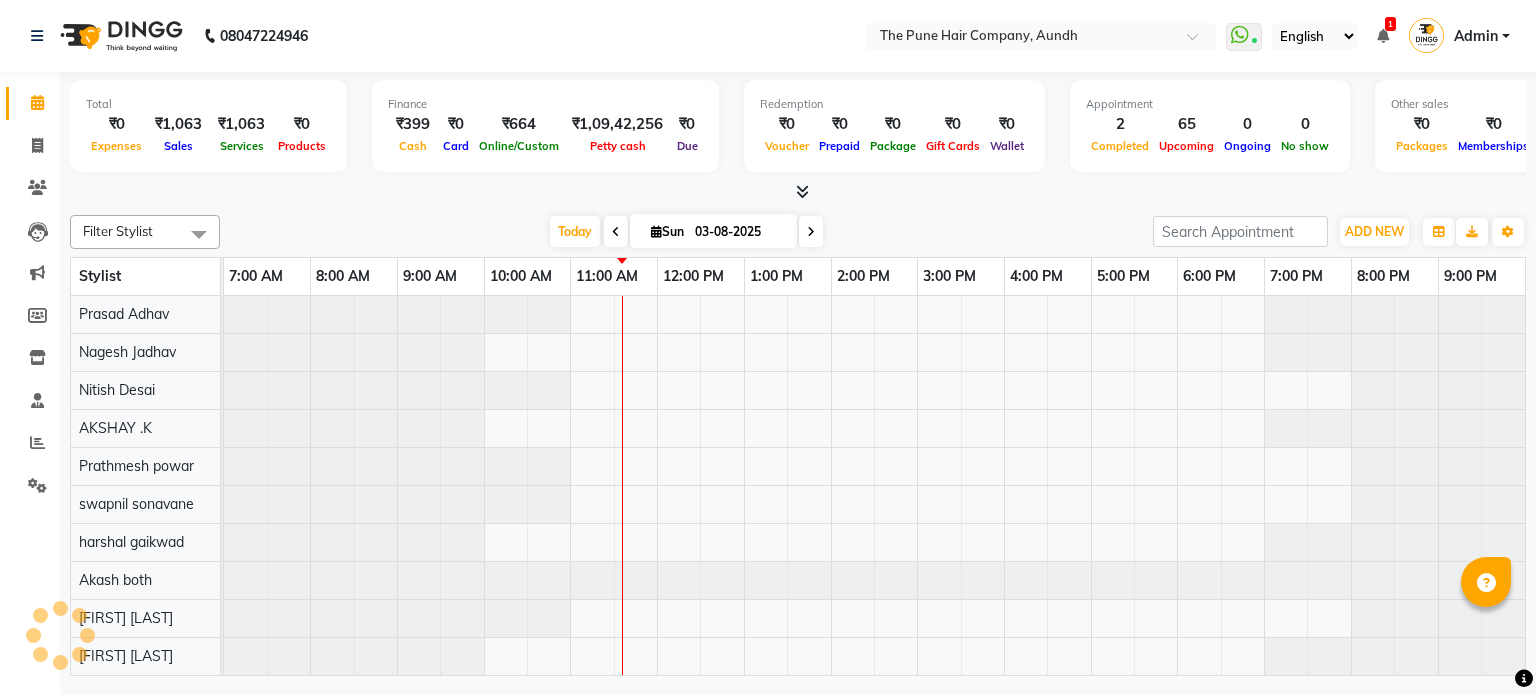 scroll, scrollTop: 0, scrollLeft: 0, axis: both 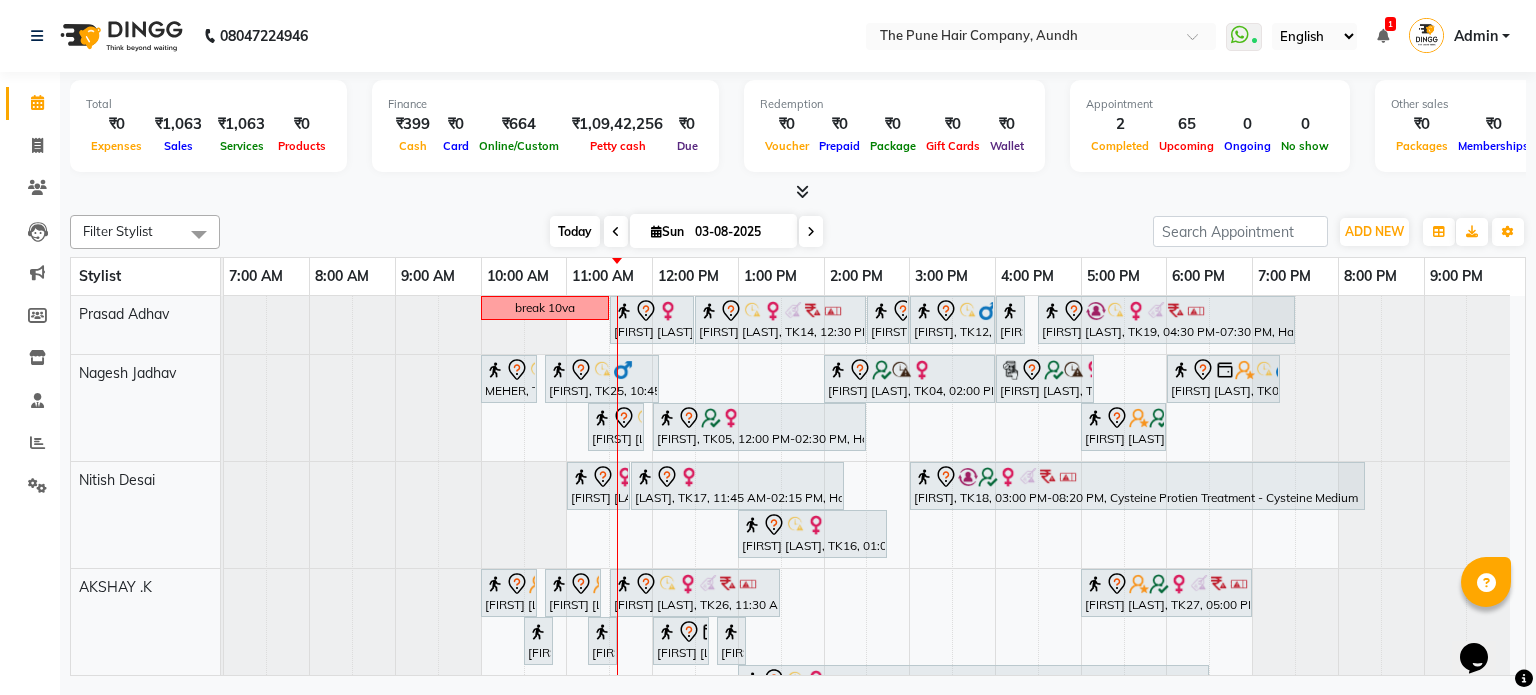 click on "Today" at bounding box center (575, 231) 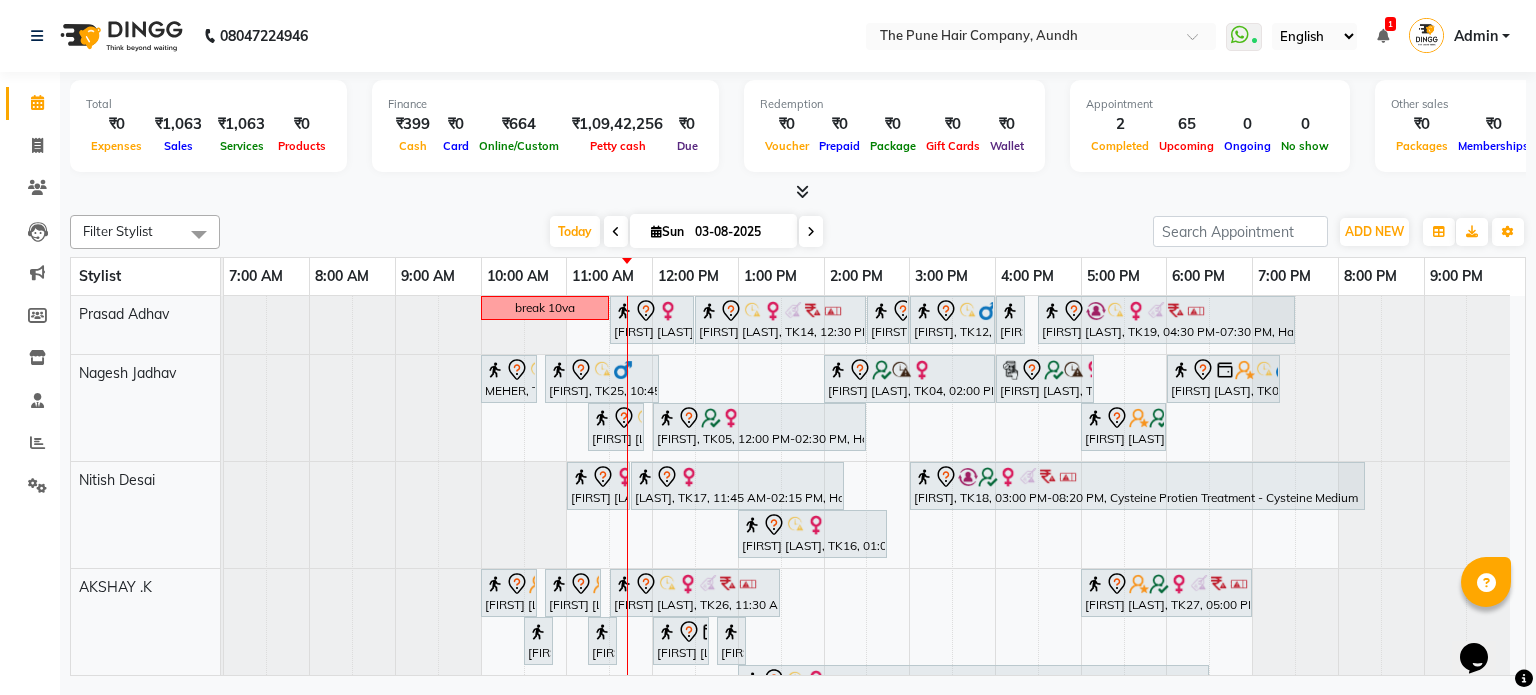 click on "03-08-2025" at bounding box center (739, 232) 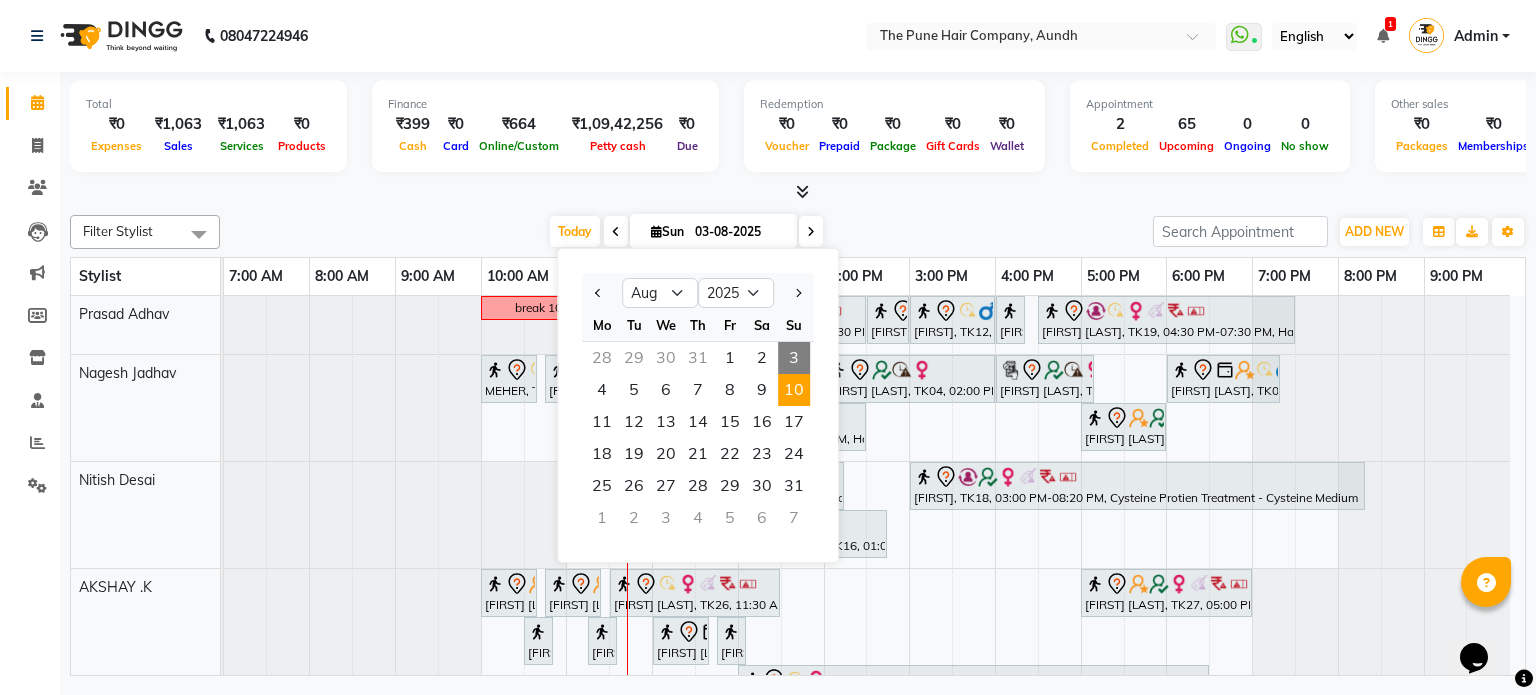 click on "10" at bounding box center [794, 390] 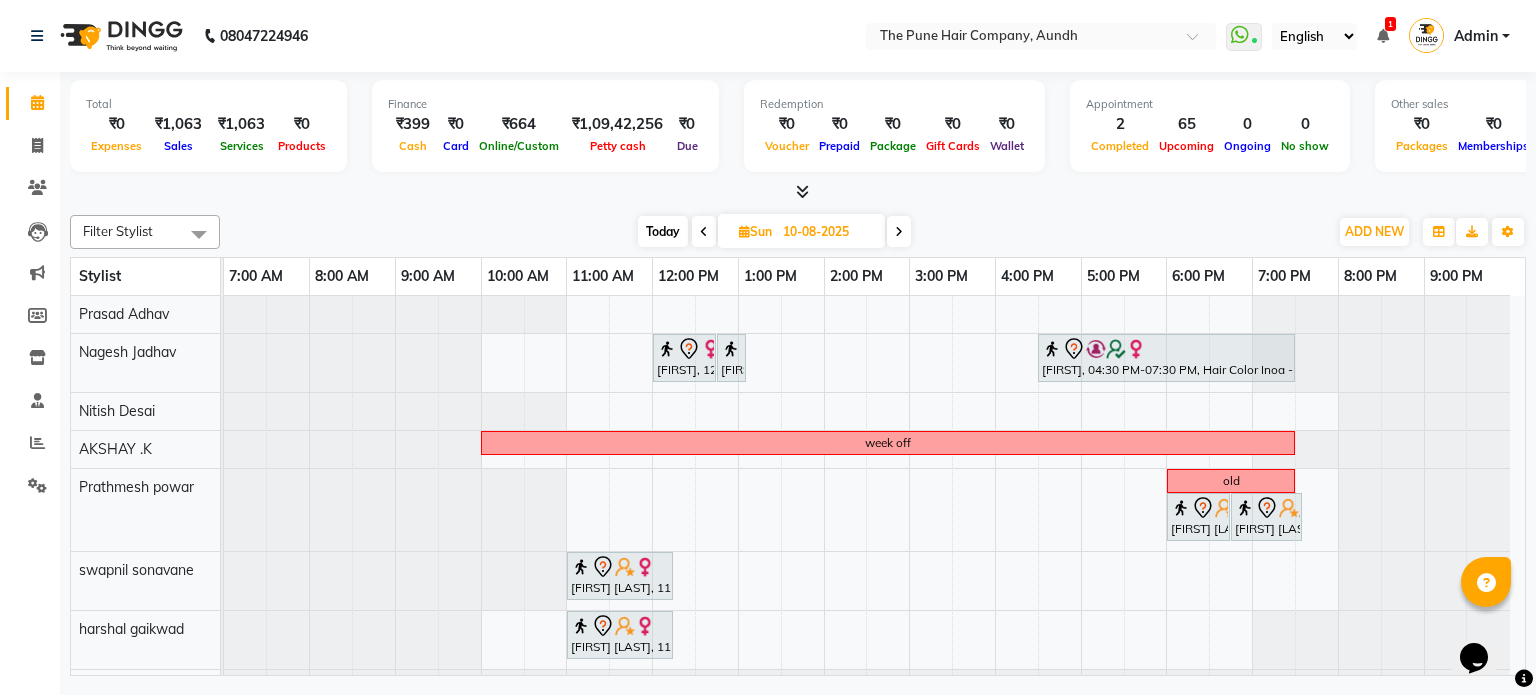 click on "AKSHATA, 12:00 PM-12:45 PM, Cut Female (Expert)             AKSHATA, 12:45 PM-01:00 PM,  Additional Hair Wash (Female)             Srijita, 04:30 PM-07:30 PM, Hair Color Inoa - Inoa Touchup 2 Inch  week off   old               Pravin Jain, 06:00 PM-06:45 PM, Cut Male (Master stylist)             Pravin Jain, 06:45 PM-07:35 PM,  Beard Crafting             Gouri Lakhani, 11:00 AM-12:15 PM,  Hair wash medium             Gouri Lakhani, 11:00 AM-12:15 PM,  Hair wash medium             shital kulkarni, 10:00 AM-11:00 AM, Head Massage - Head Massage With Shampoo Female             shital kulkarni, 01:15 PM-04:15 PM, Hair Color Inoa - Inoa Touchup 2 Inch             dipali rathod, 04:00 PM-06:00 PM, Hair Color Inoa - Inoa Touchup 2 Inch             shital kulkarni, 11:00 AM-11:15 AM, Waxing - Under Arms (Liposoluble)             shital kulkarni, 11:45 AM-12:05 PM, Waxing - Arms (Full) (Liposoluble)             shital kulkarni, 02:45 PM-03:45 PM, Pedicure - Luxury" at bounding box center [874, 684] 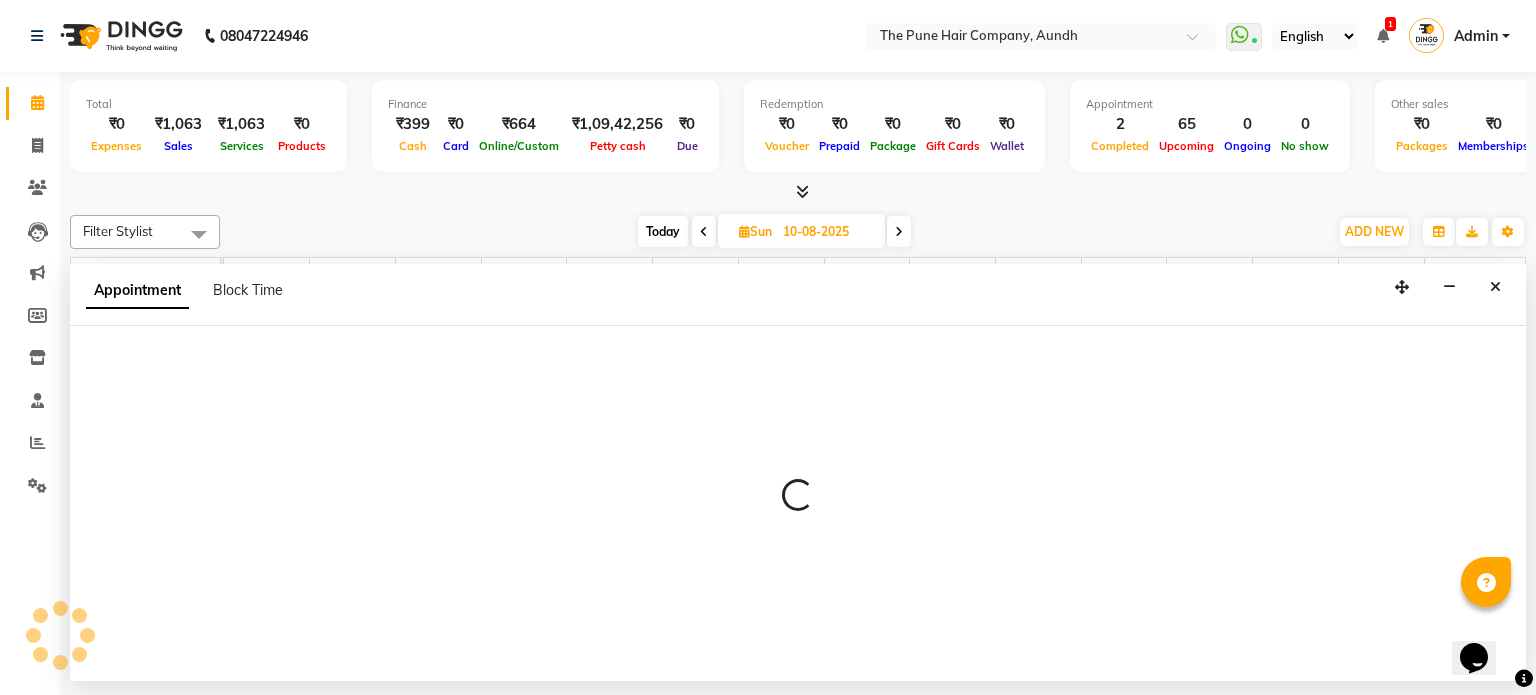select on "3338" 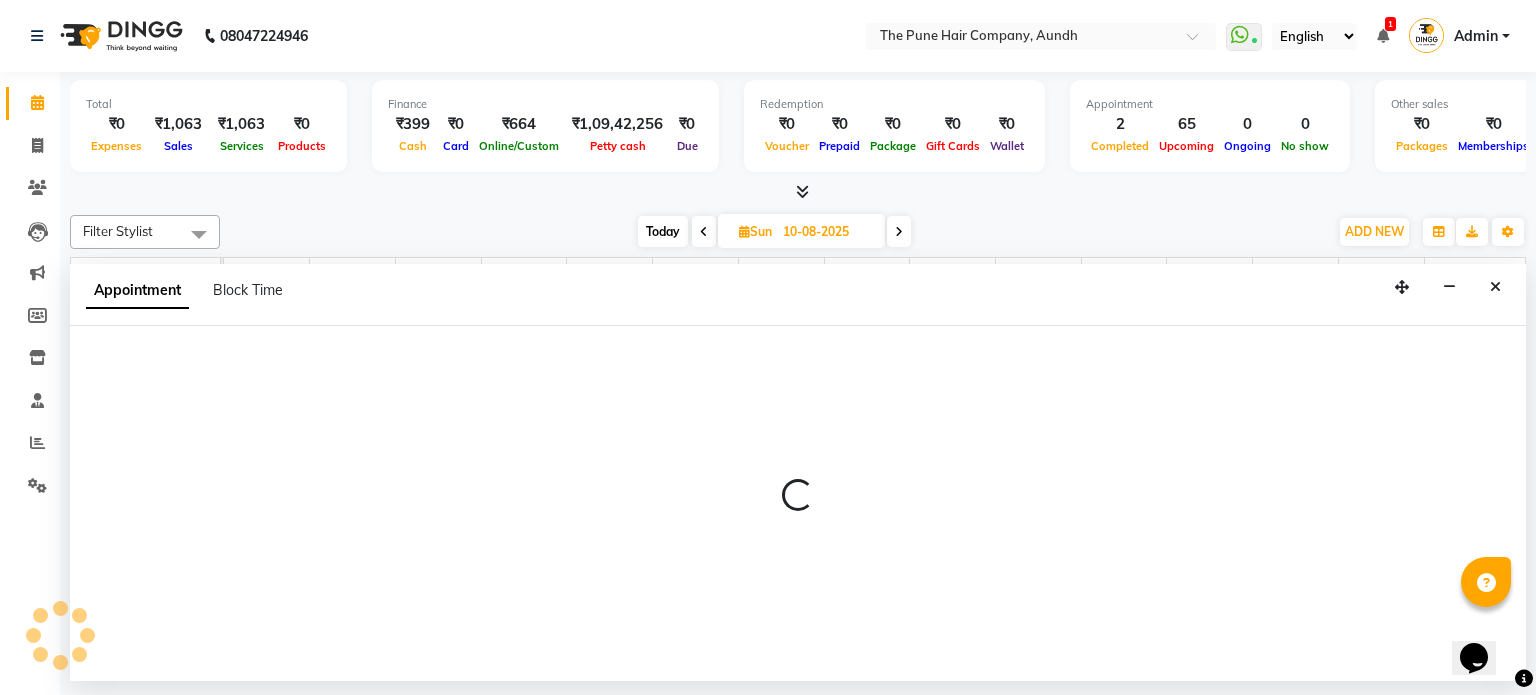 select on "tentative" 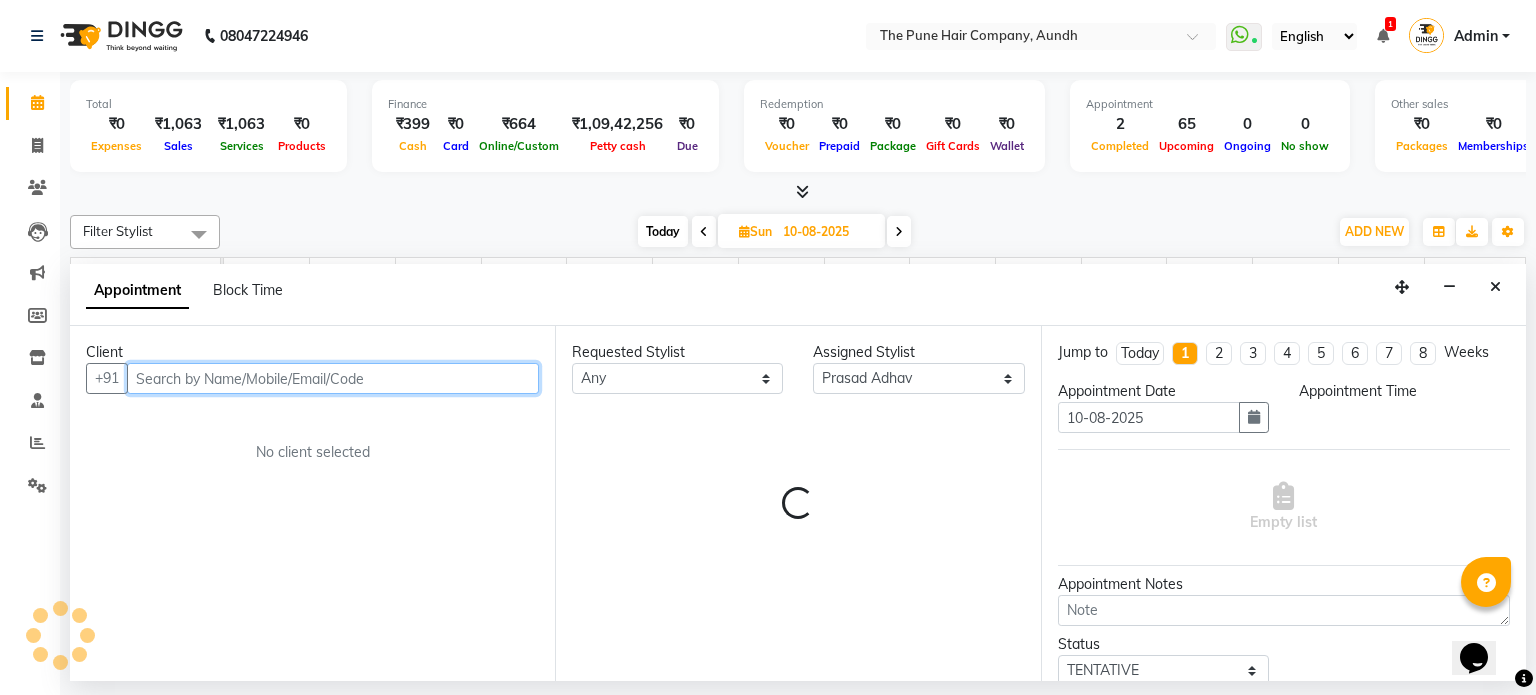select on "660" 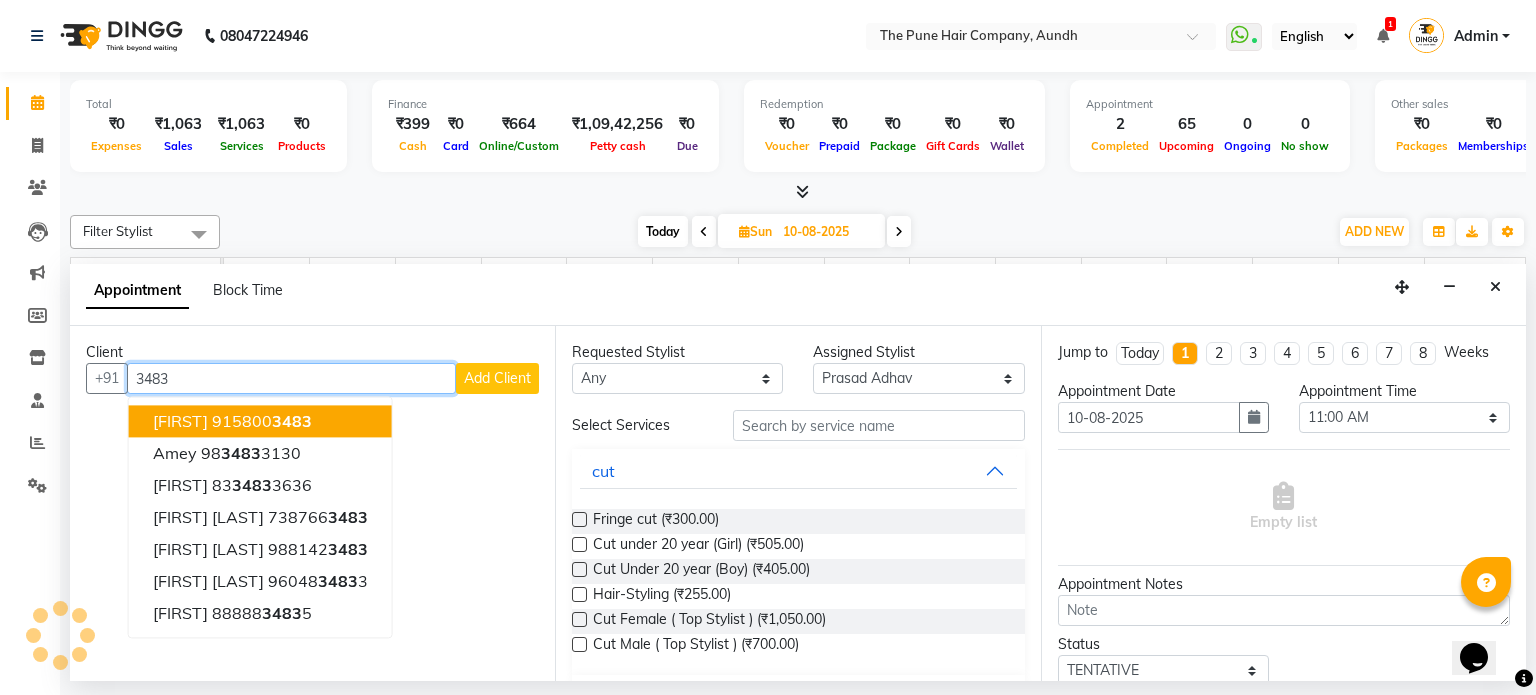 click on "jyoti  915800 3483" at bounding box center (260, 422) 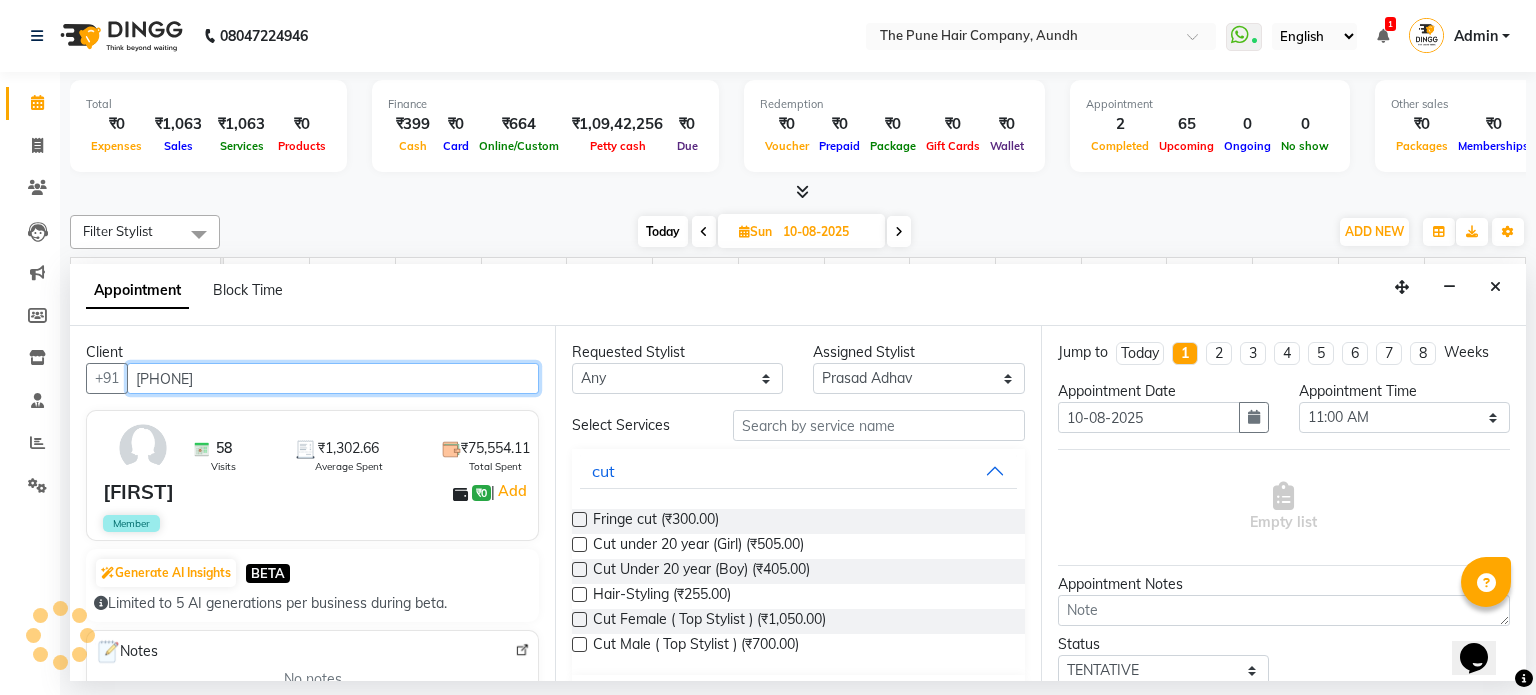 type on "9158003483" 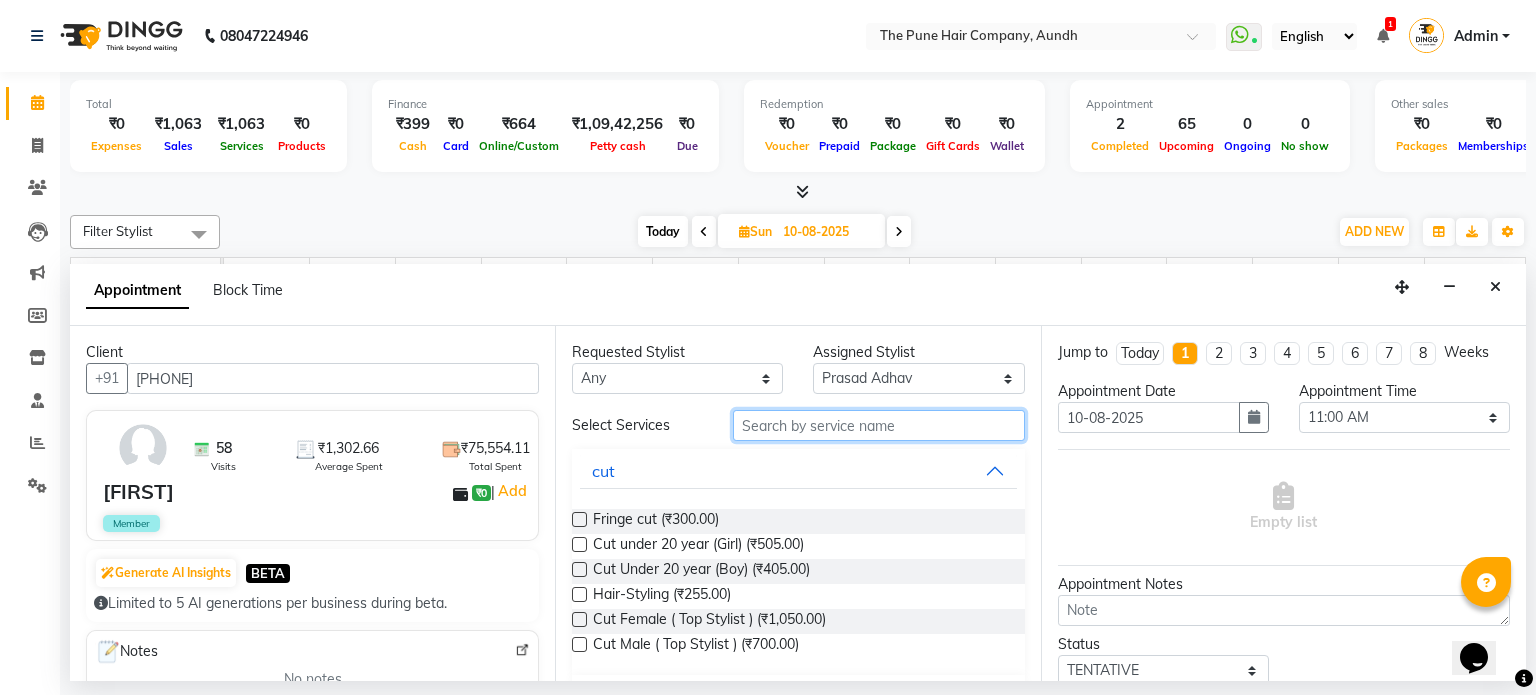click at bounding box center [879, 425] 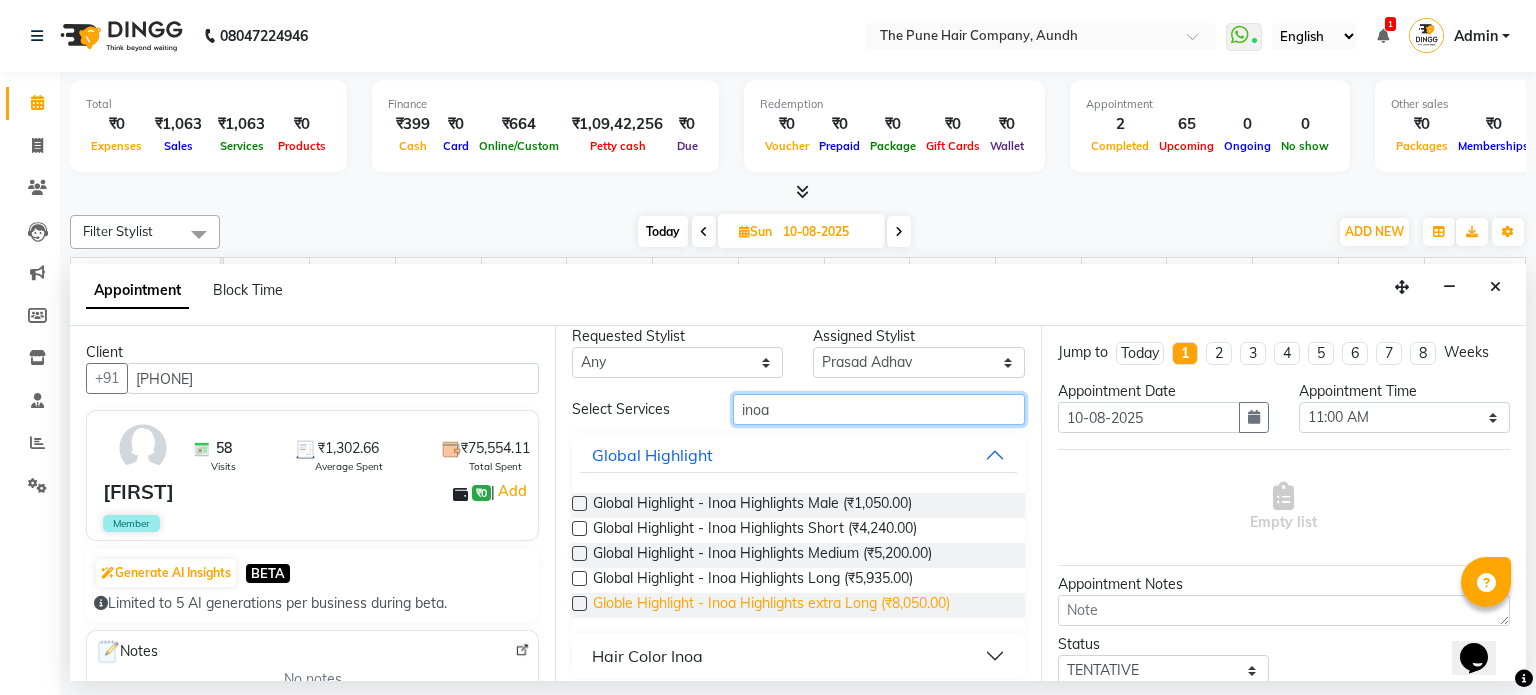 scroll, scrollTop: 28, scrollLeft: 0, axis: vertical 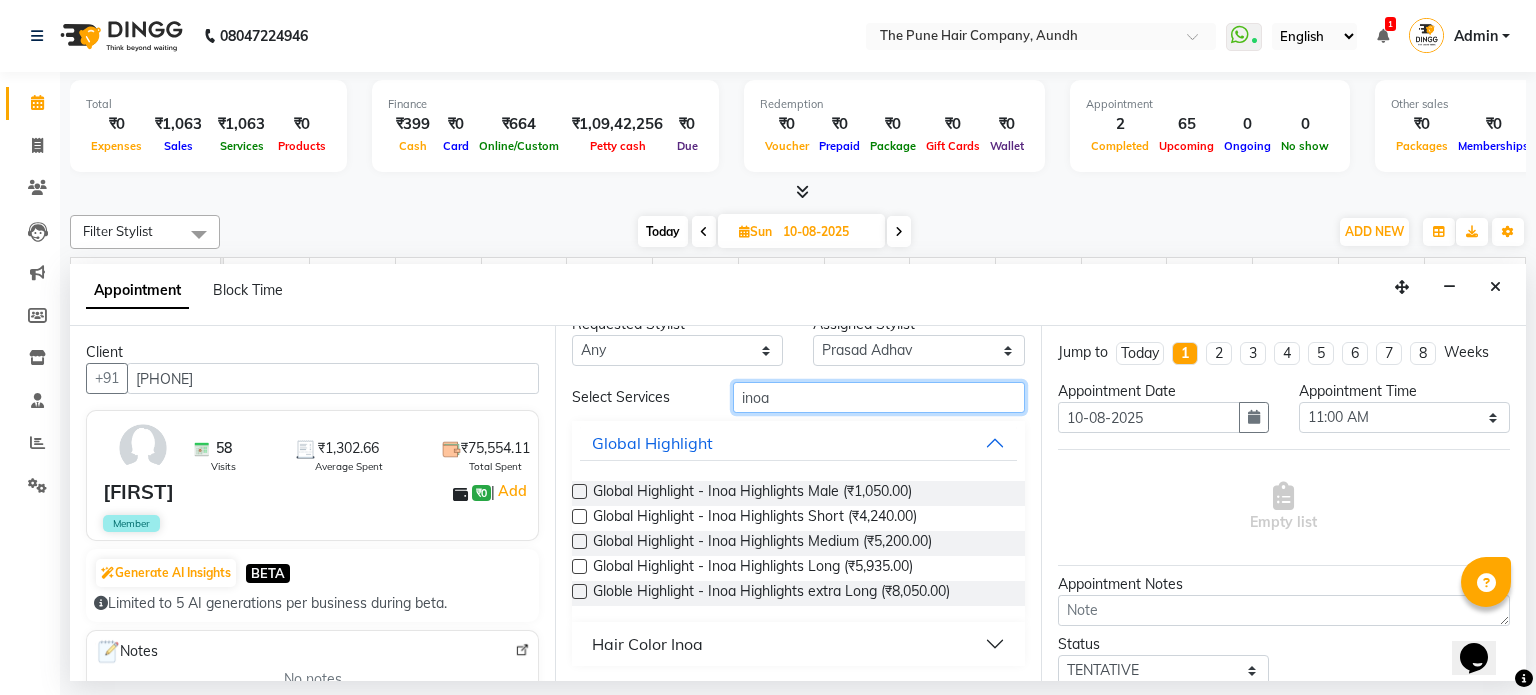 type on "inoa" 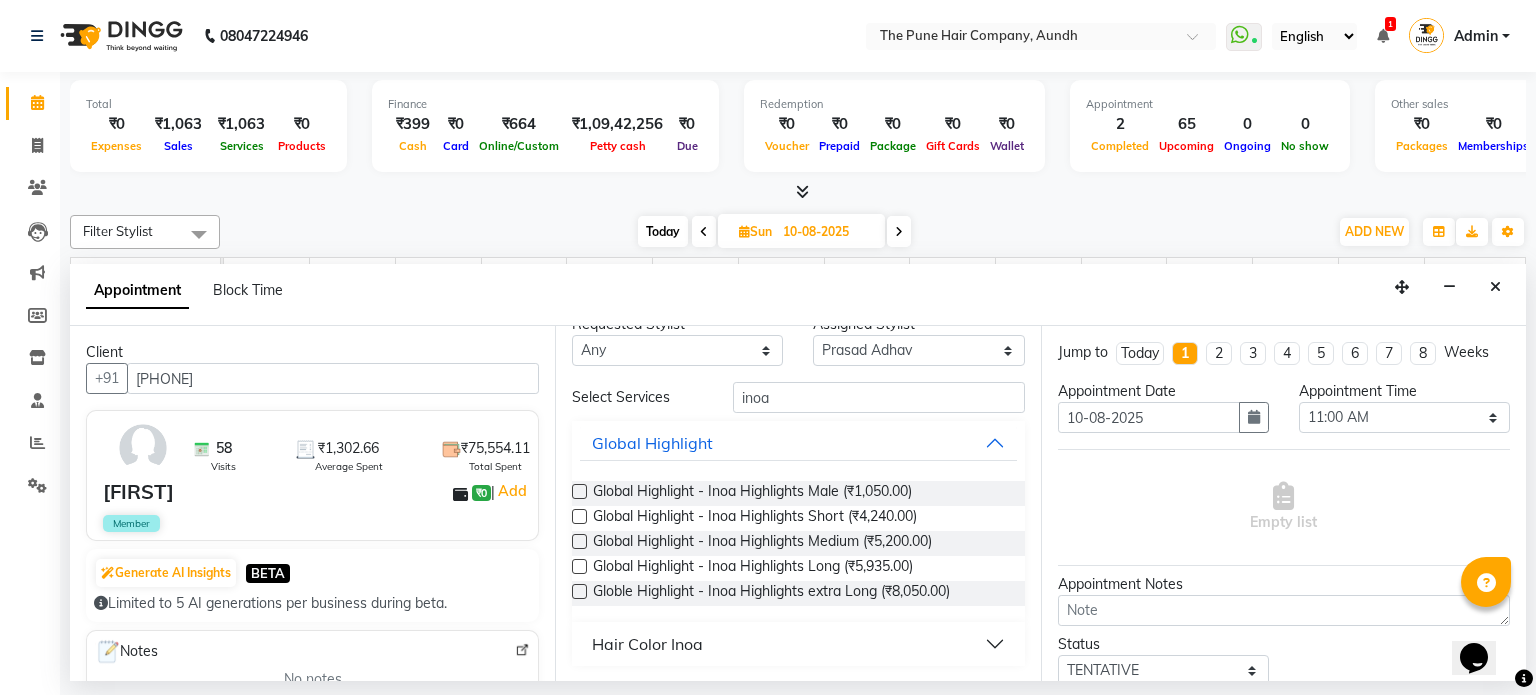 click on "Hair Color Inoa" at bounding box center (647, 644) 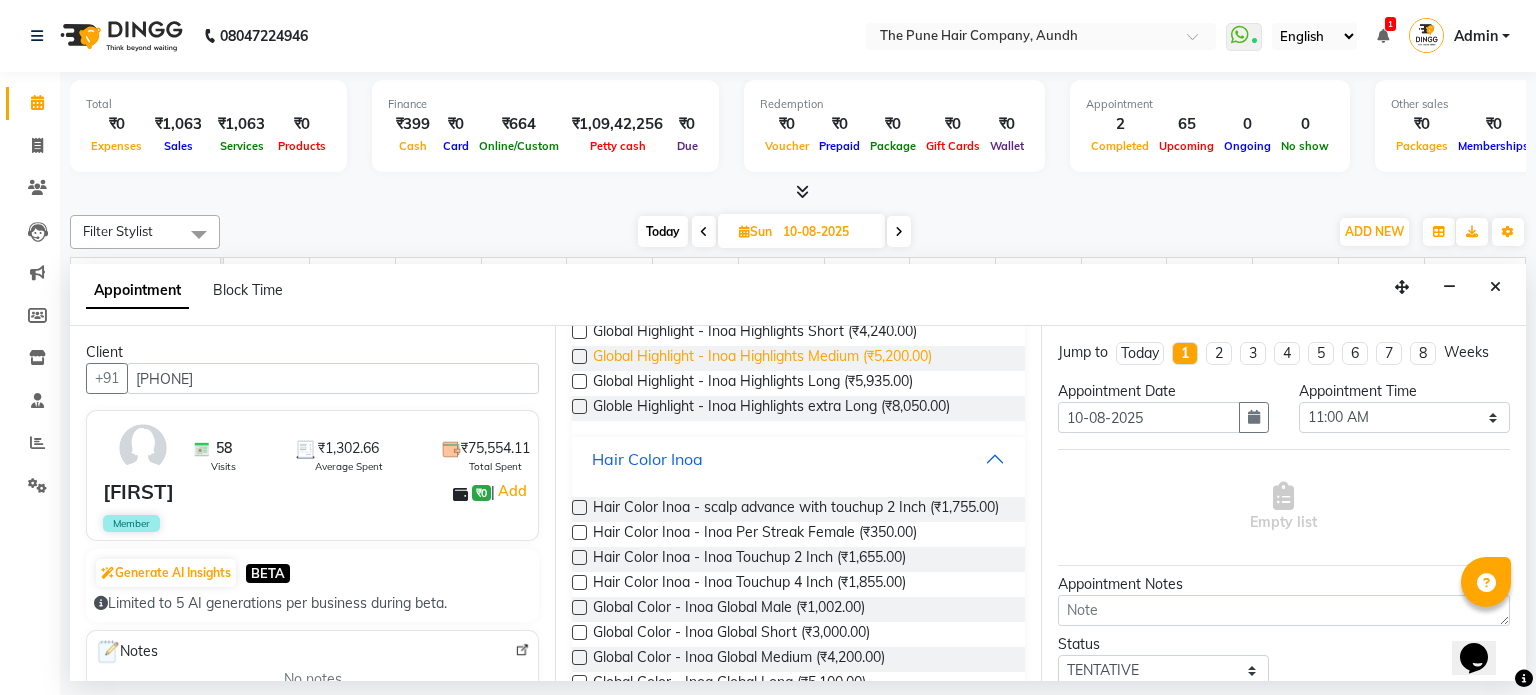 scroll, scrollTop: 362, scrollLeft: 0, axis: vertical 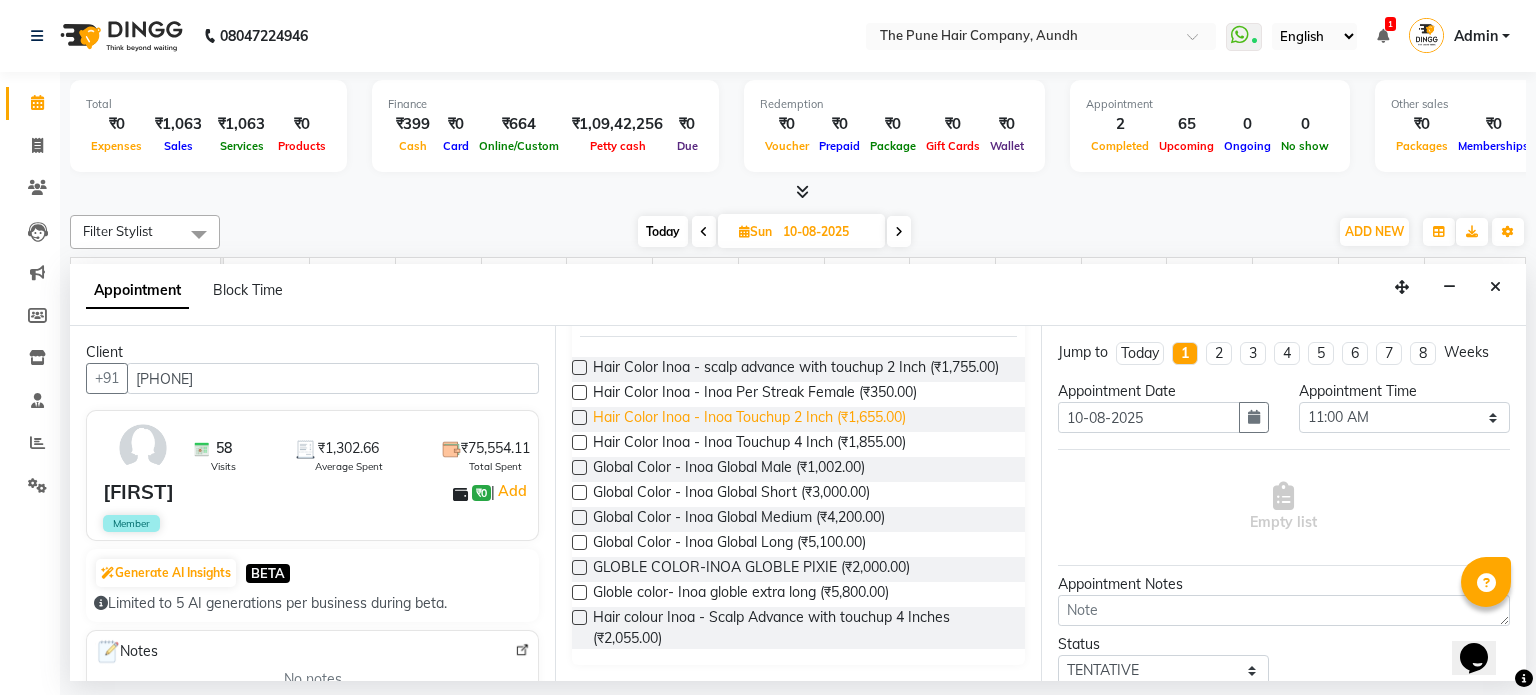 click on "Hair Color Inoa - Inoa Touchup 2 Inch (₹1,655.00)" at bounding box center [749, 419] 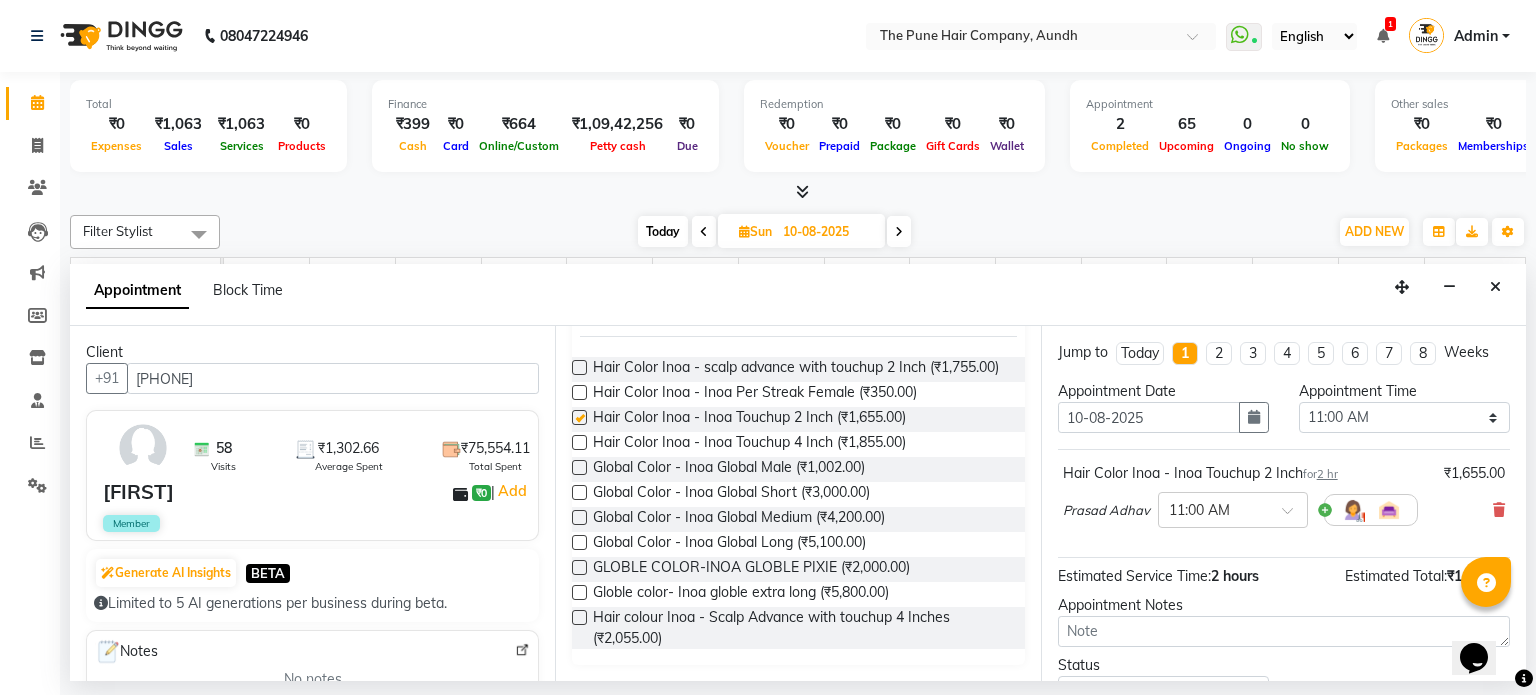 checkbox on "false" 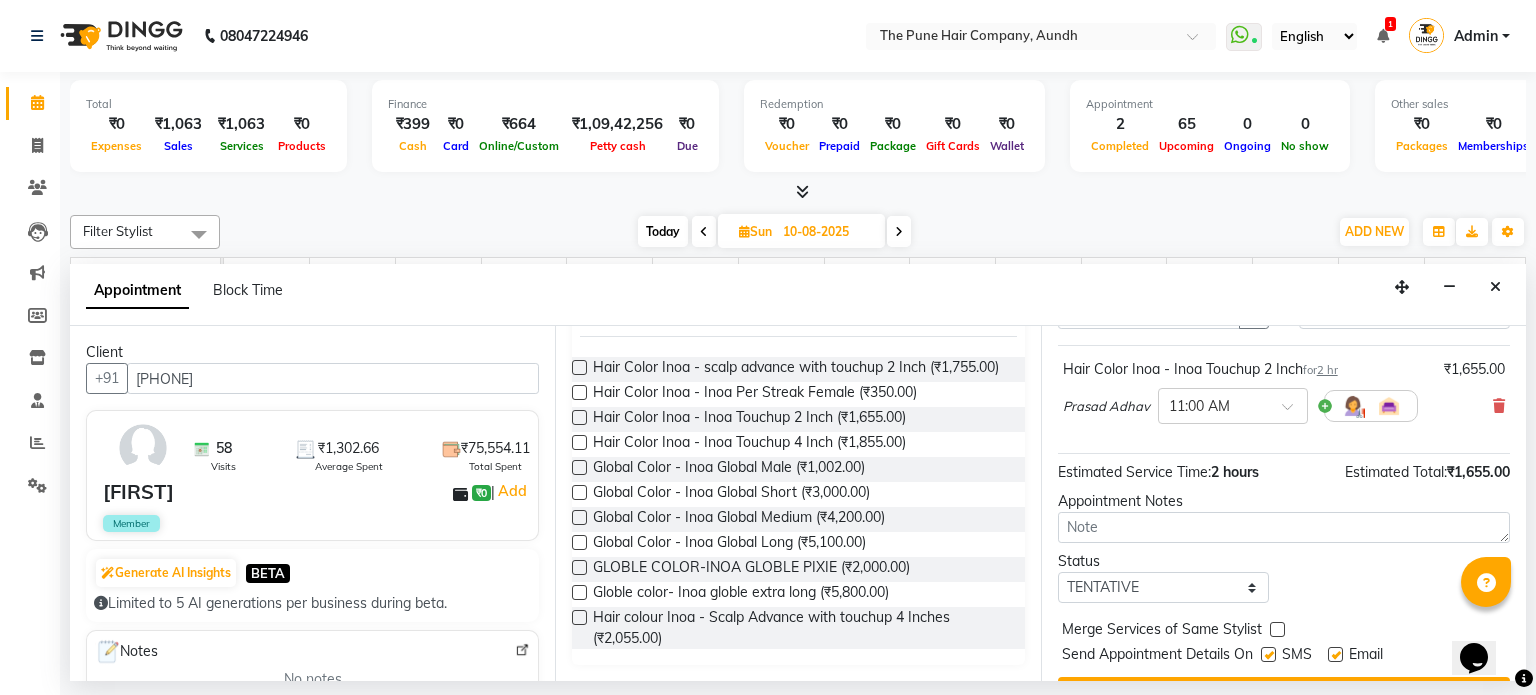 scroll, scrollTop: 151, scrollLeft: 0, axis: vertical 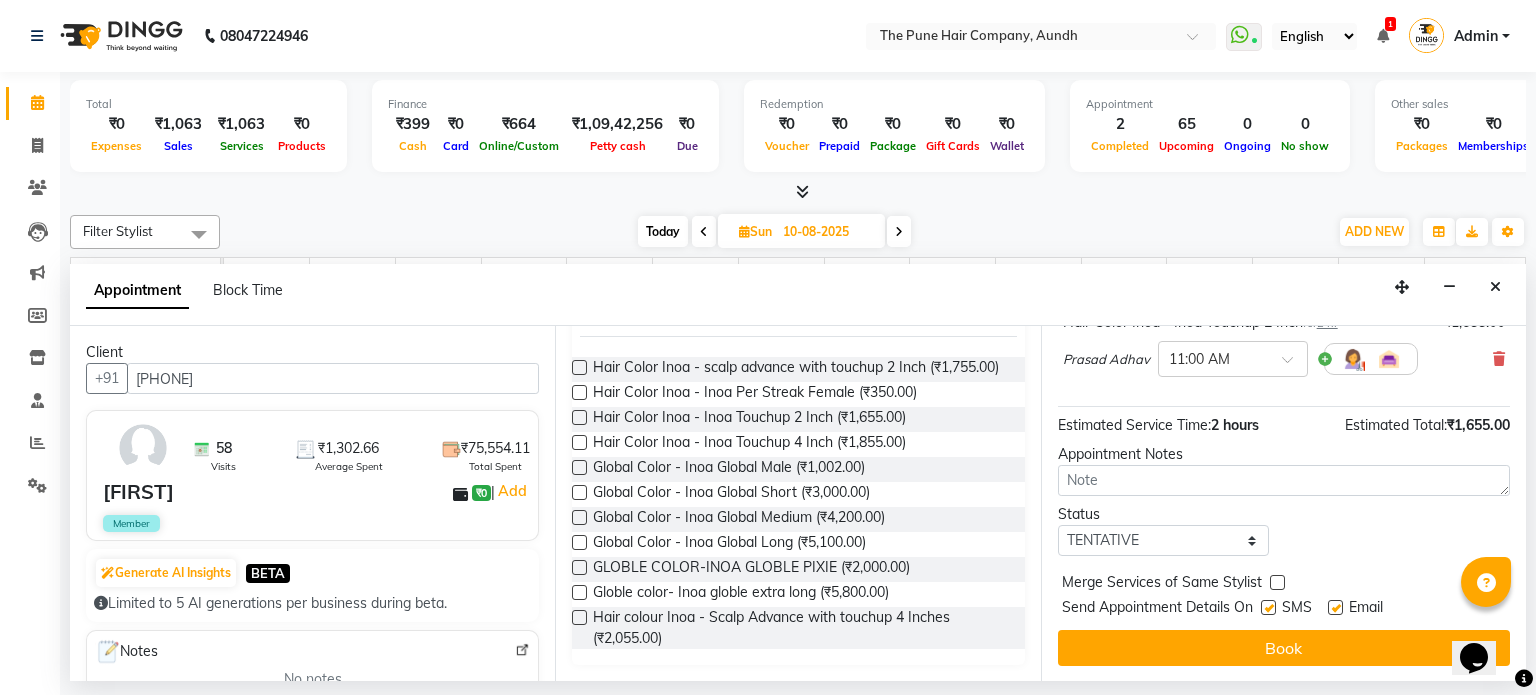 click on "Book" at bounding box center [1284, 648] 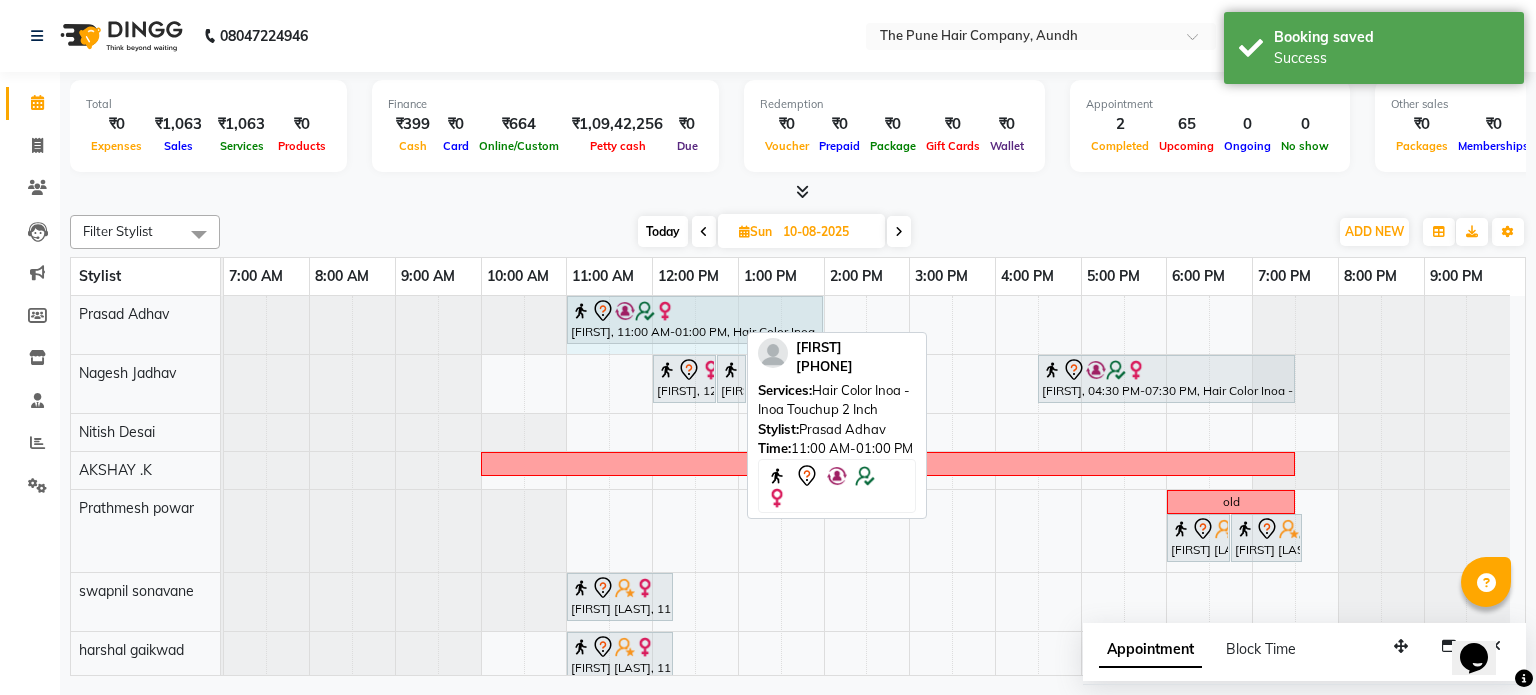 drag, startPoint x: 733, startPoint y: 314, endPoint x: 791, endPoint y: 312, distance: 58.034473 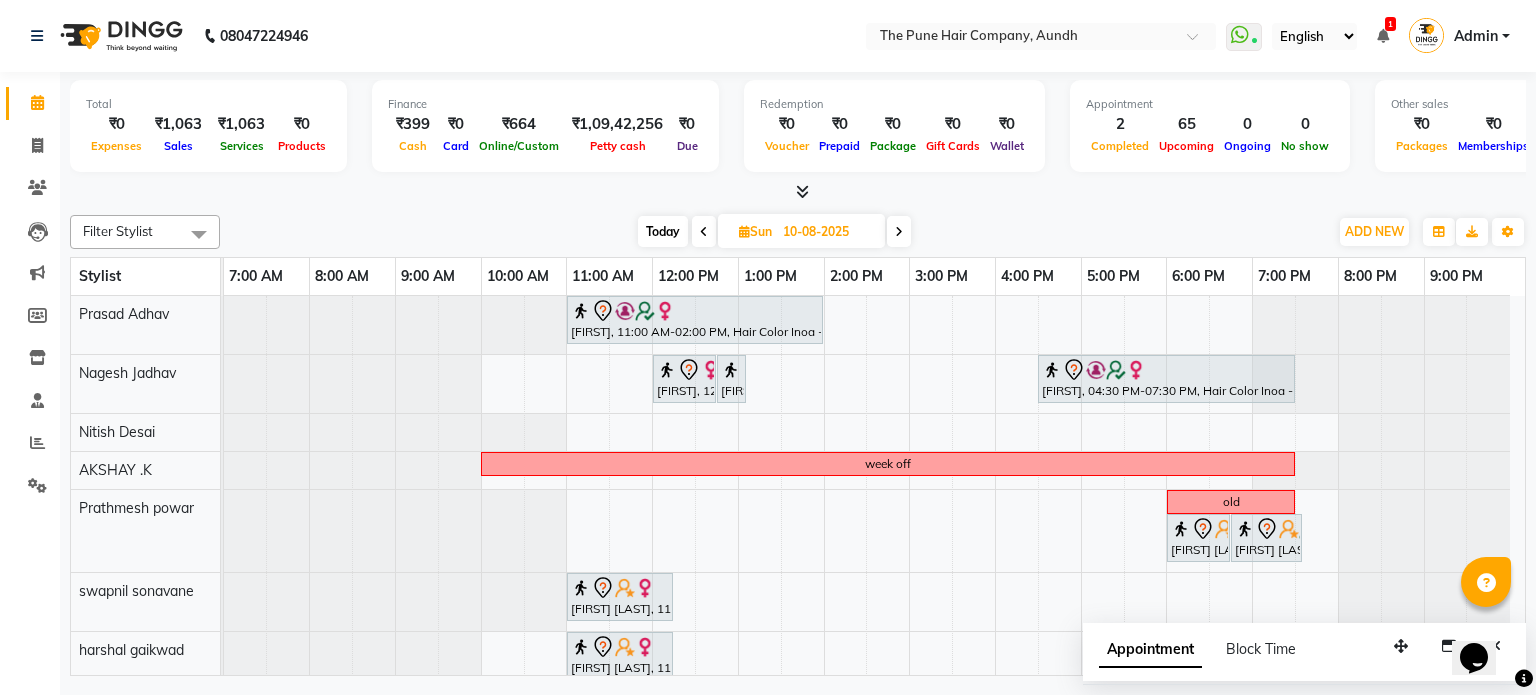 click at bounding box center (704, 232) 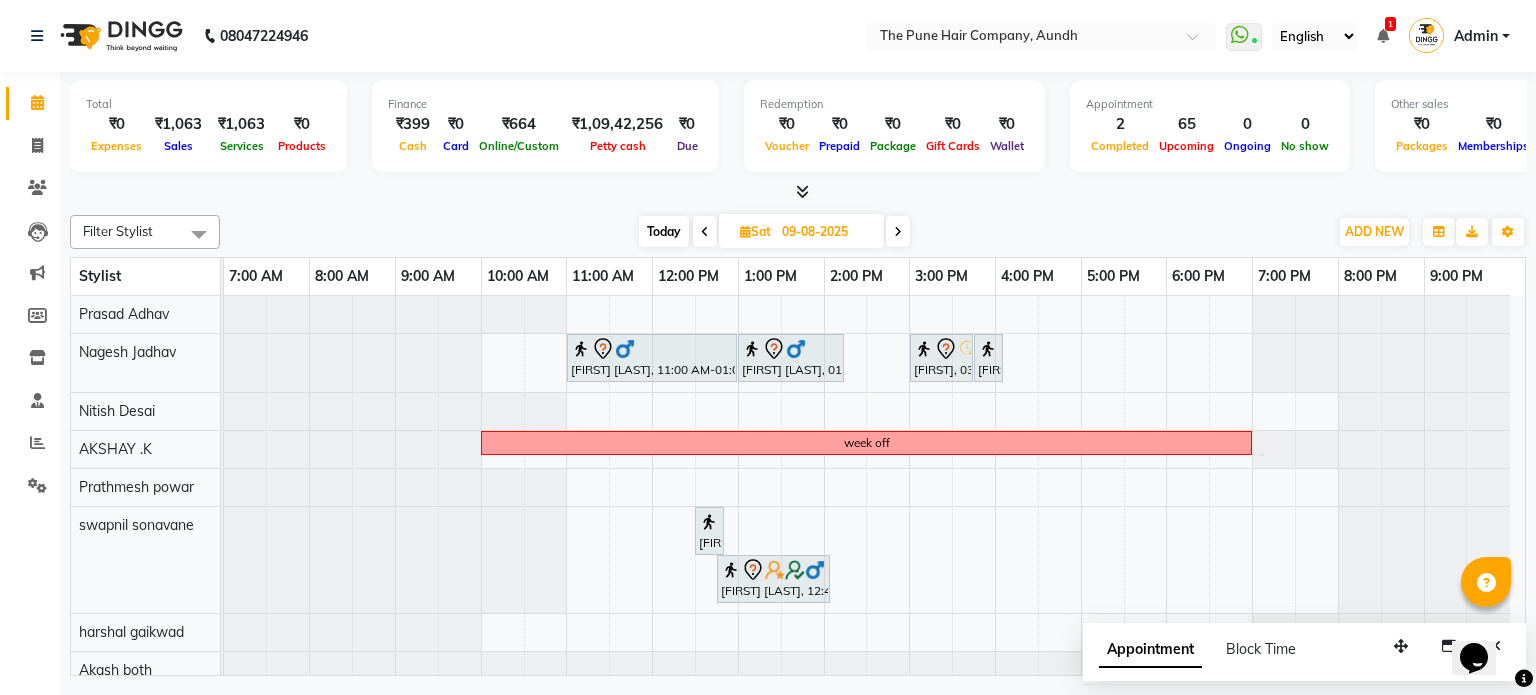 click on "Poonam valke, 11:00 AM-01:00 PM, Hair Color Inoa - Inoa Touchup 2 Inch             Poonam valke, 01:00 PM-02:15 PM, Cut Female (Expert)             SHREYA, 03:00 PM-03:45 PM, Cut Below 12 year (Girl)             SHREYA, 03:45 PM-04:00 PM,  Additional Hair Wash (Female)  week off              Vedang Deshmukh, 12:30 PM-12:50 PM,  Beard Crafting             Vedang Deshmukh, 12:45 PM-02:05 PM,  Beard Crafting" at bounding box center (874, 606) 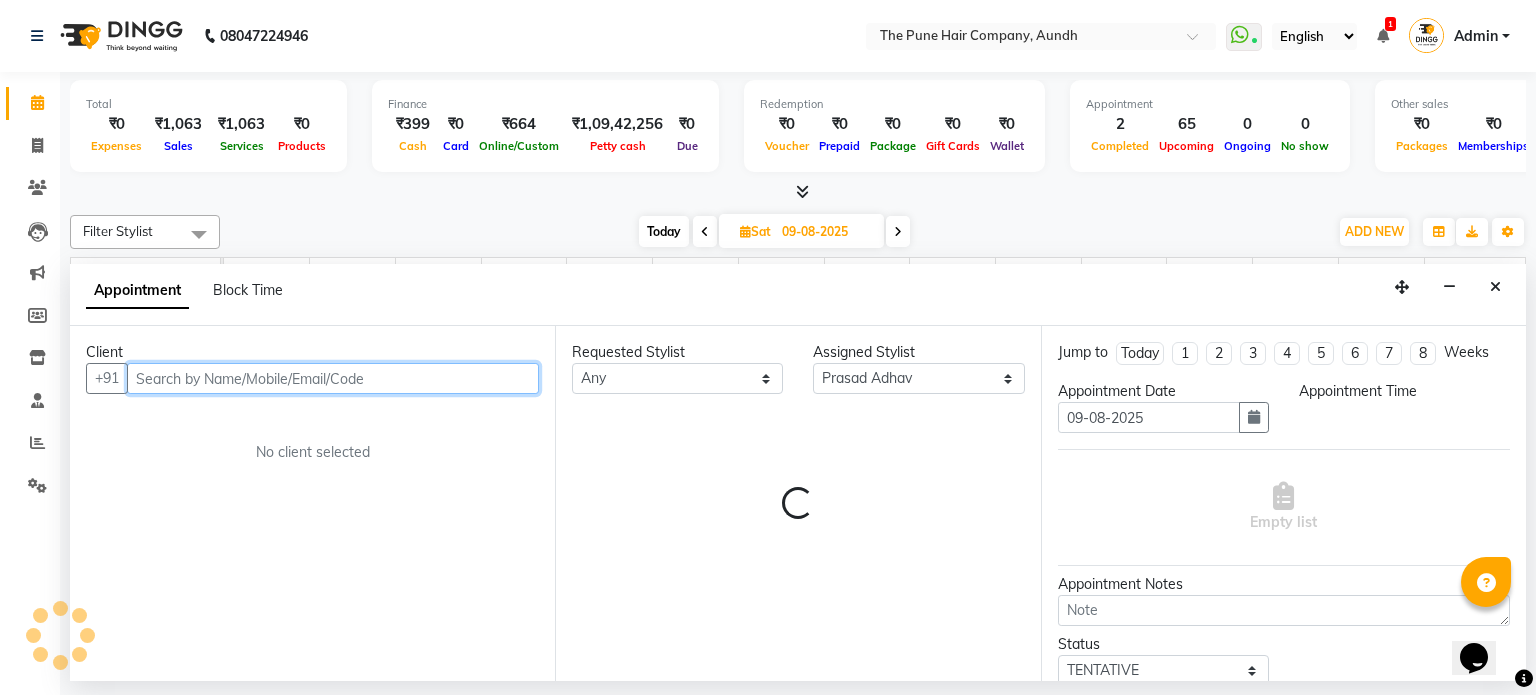 select on "660" 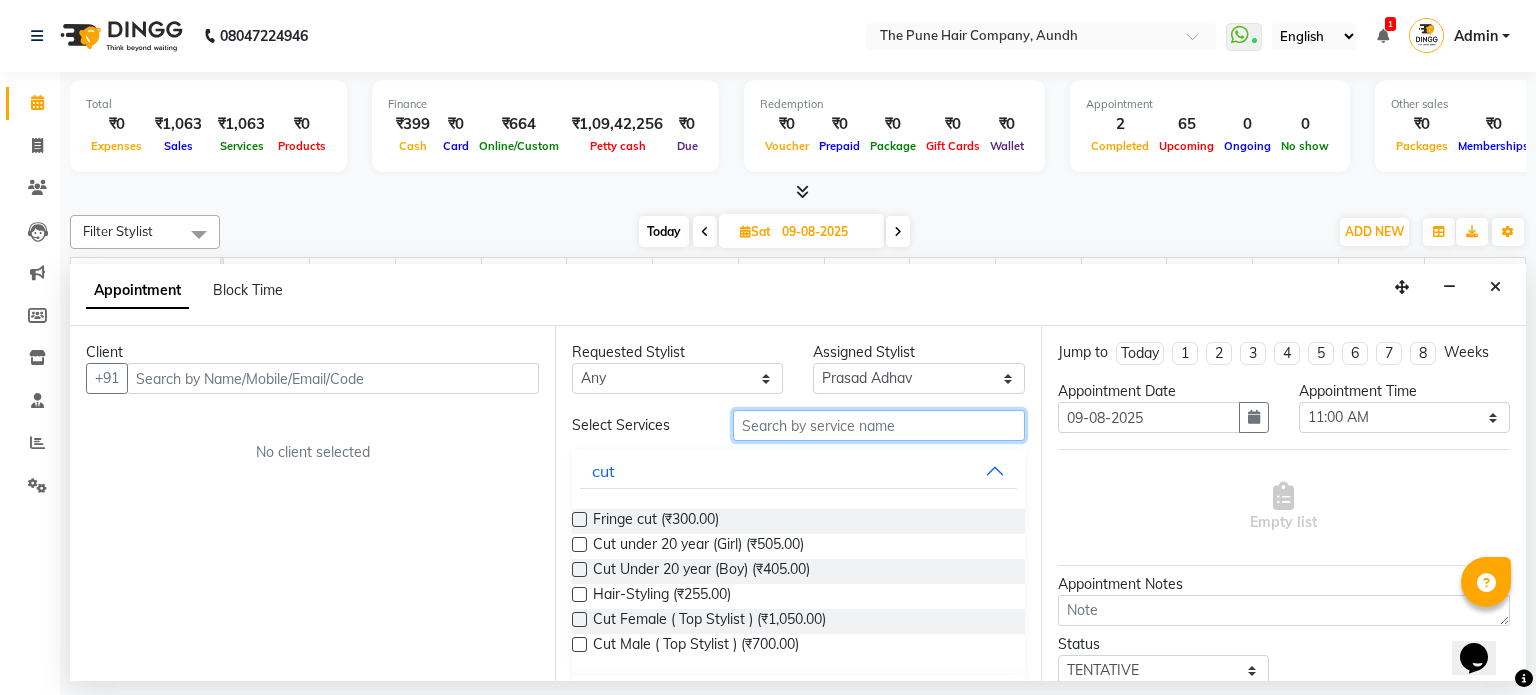 click at bounding box center (879, 425) 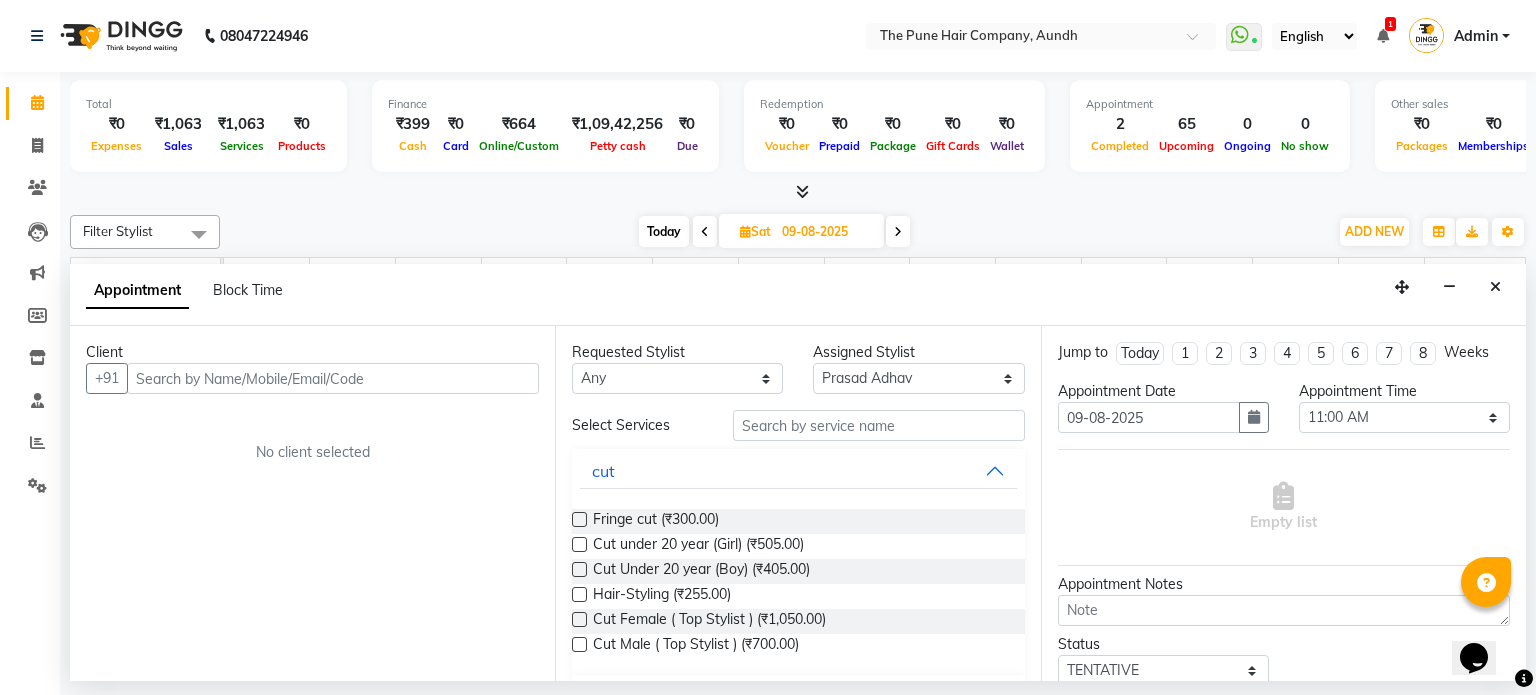 drag, startPoint x: 646, startPoint y: 641, endPoint x: 535, endPoint y: 479, distance: 196.37973 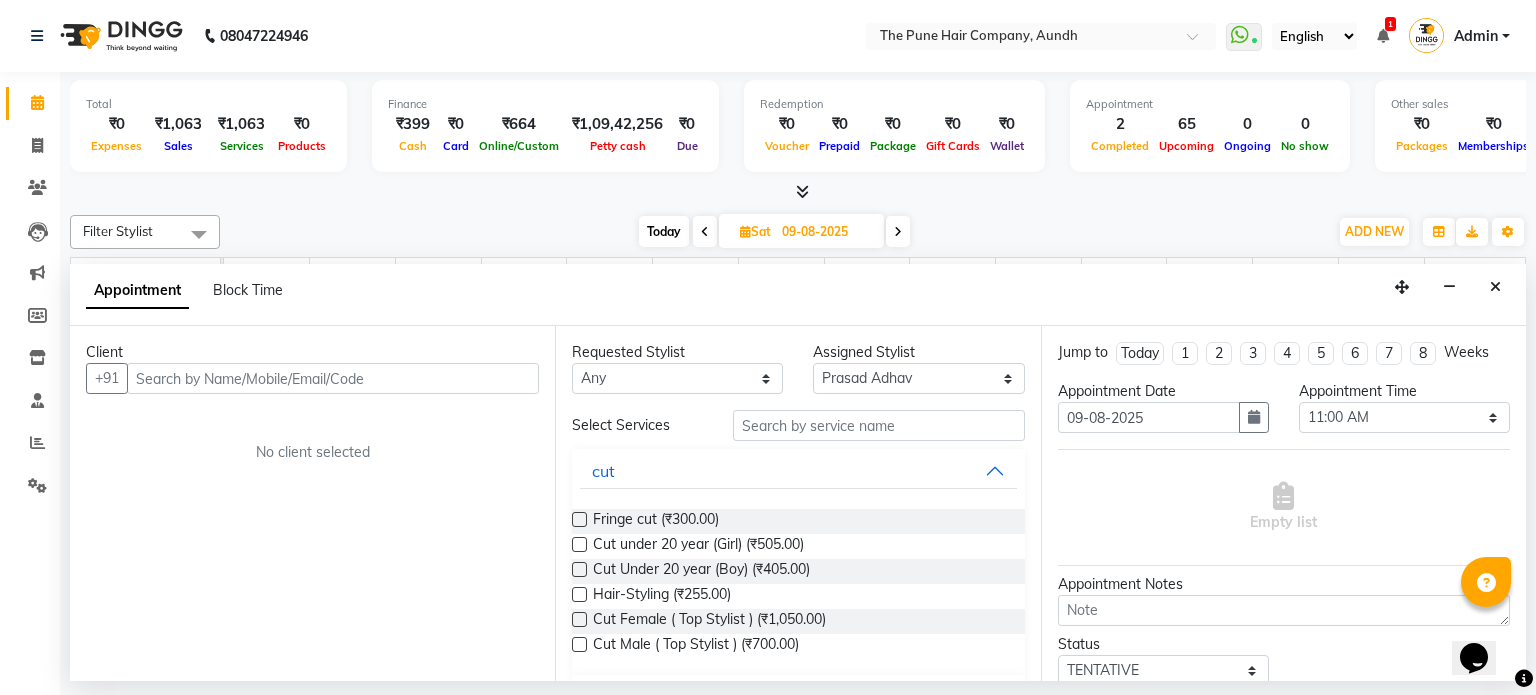 click on "Cut Male ( Top Stylist ) (₹700.00)" at bounding box center [696, 646] 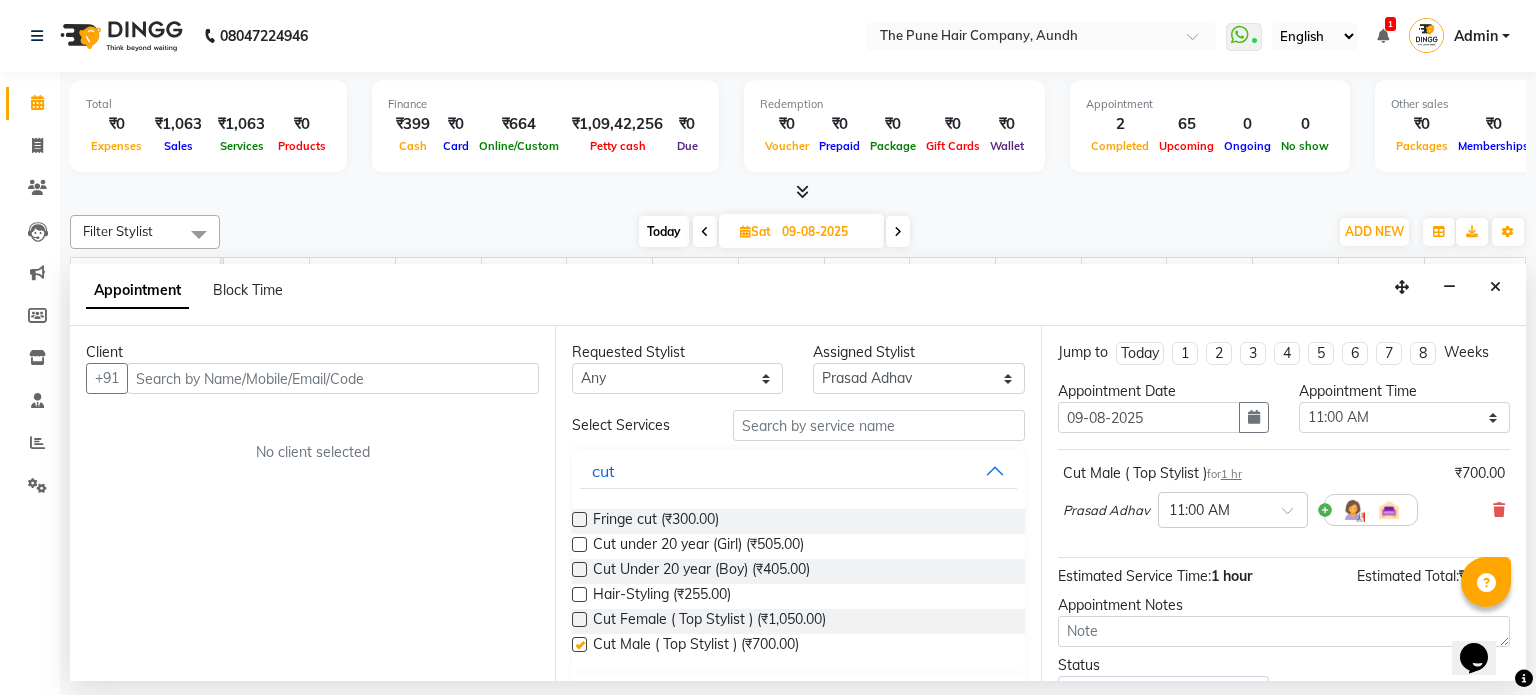 checkbox on "false" 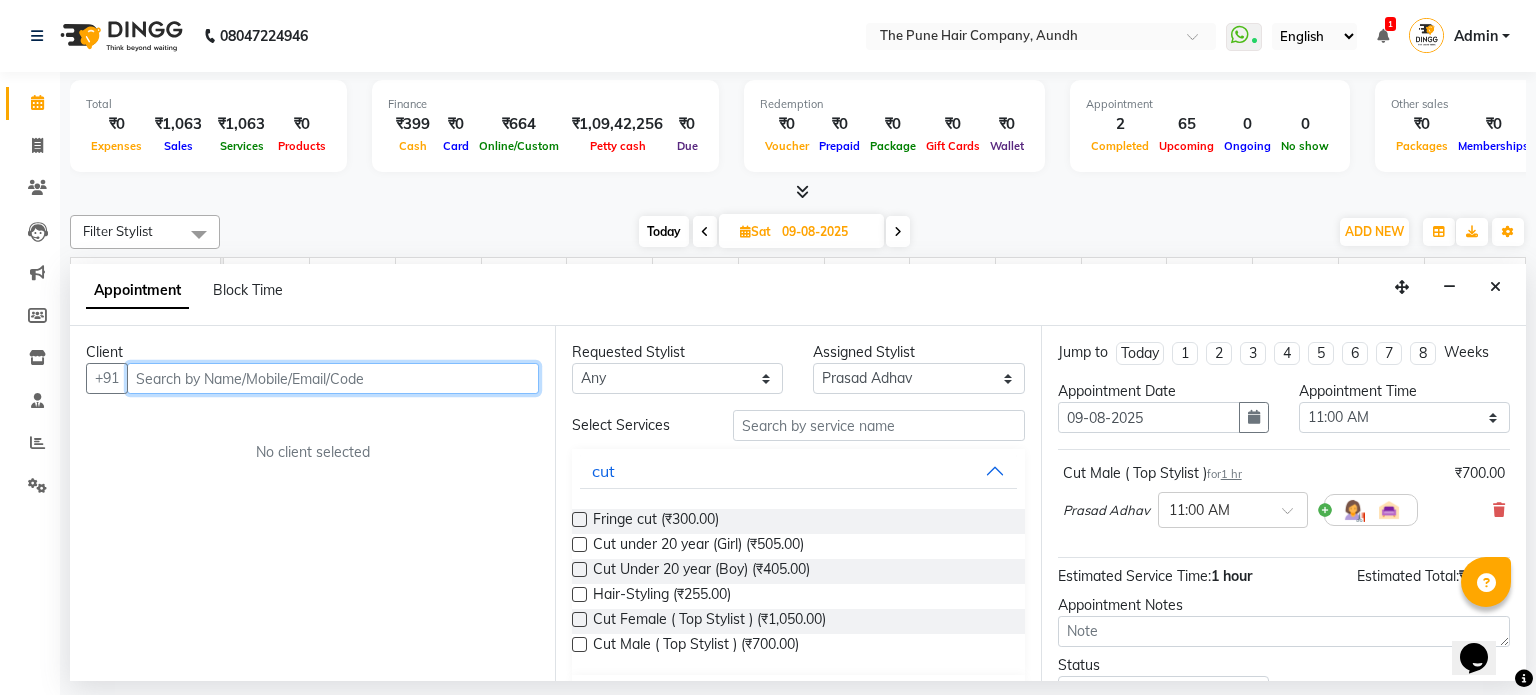 click at bounding box center [333, 378] 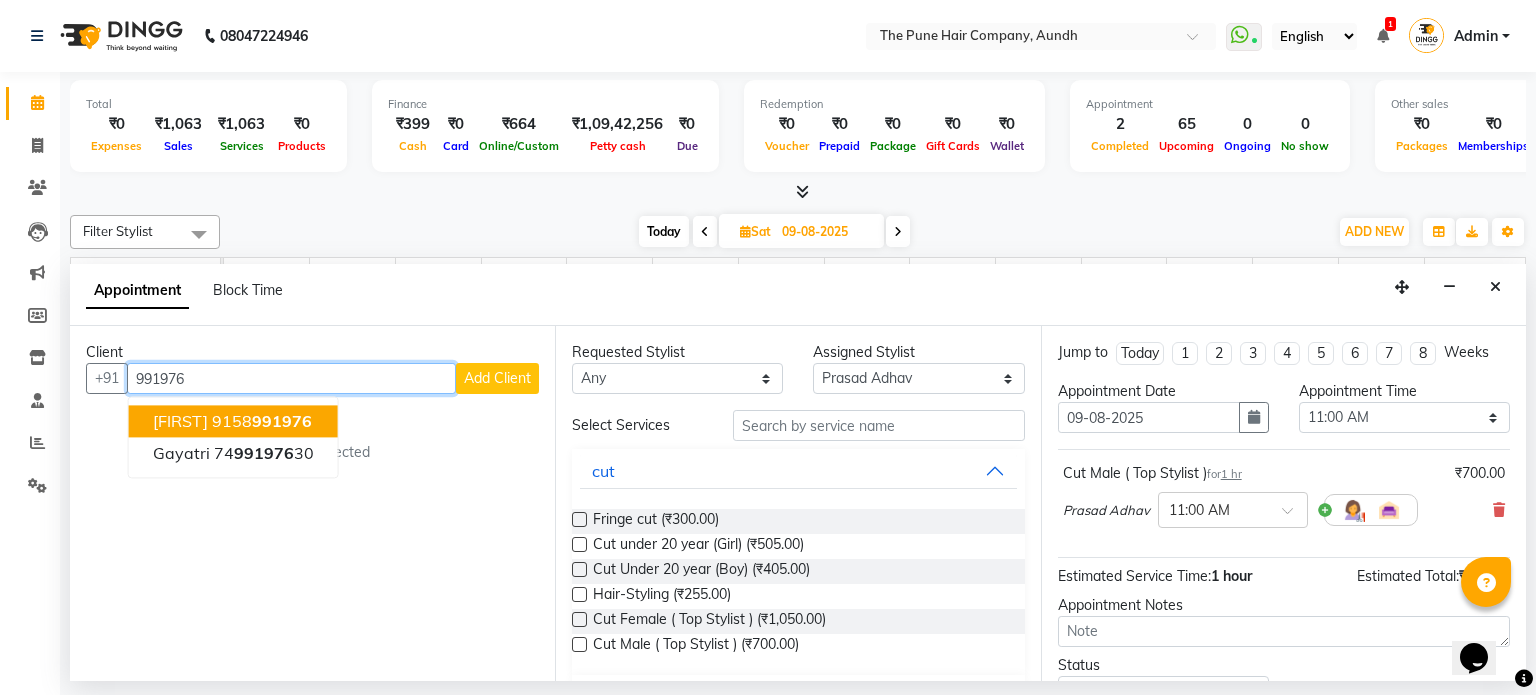 click on "991976" at bounding box center (282, 422) 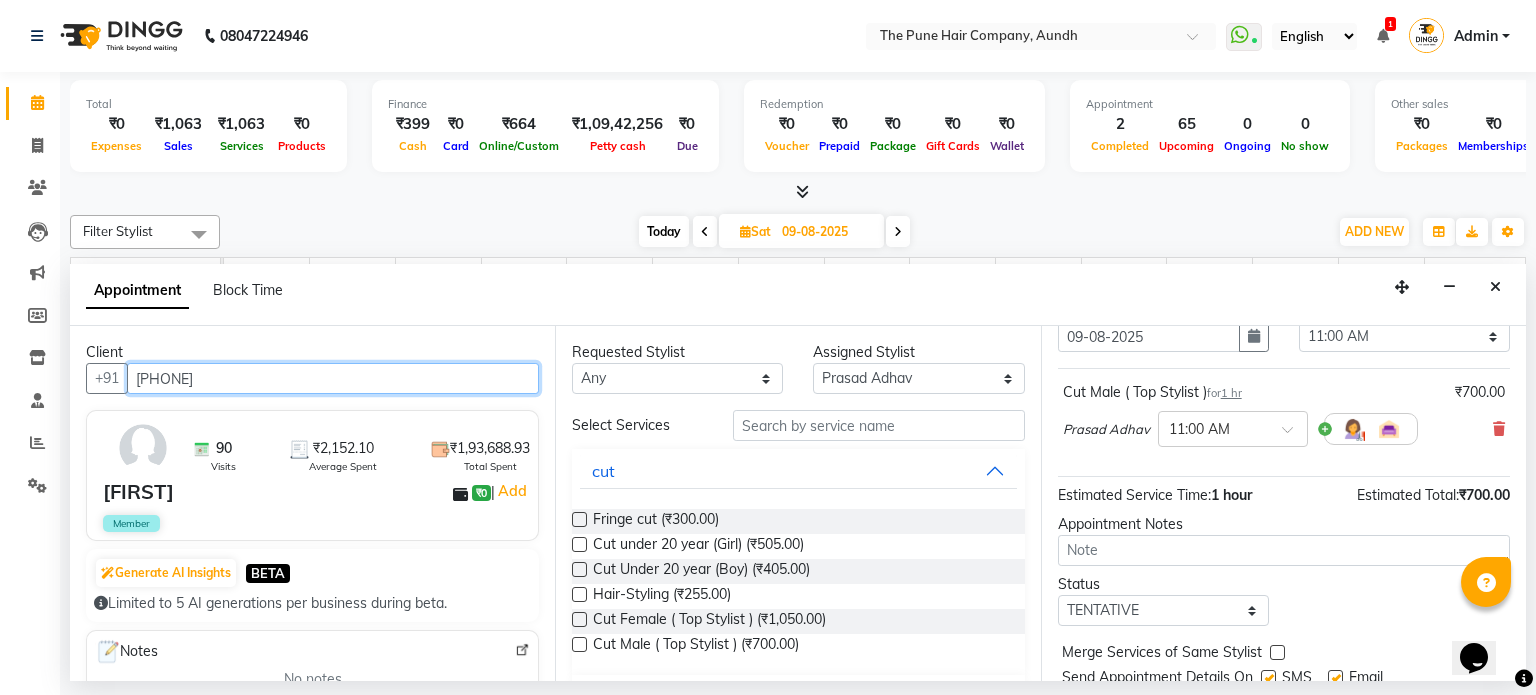 scroll, scrollTop: 151, scrollLeft: 0, axis: vertical 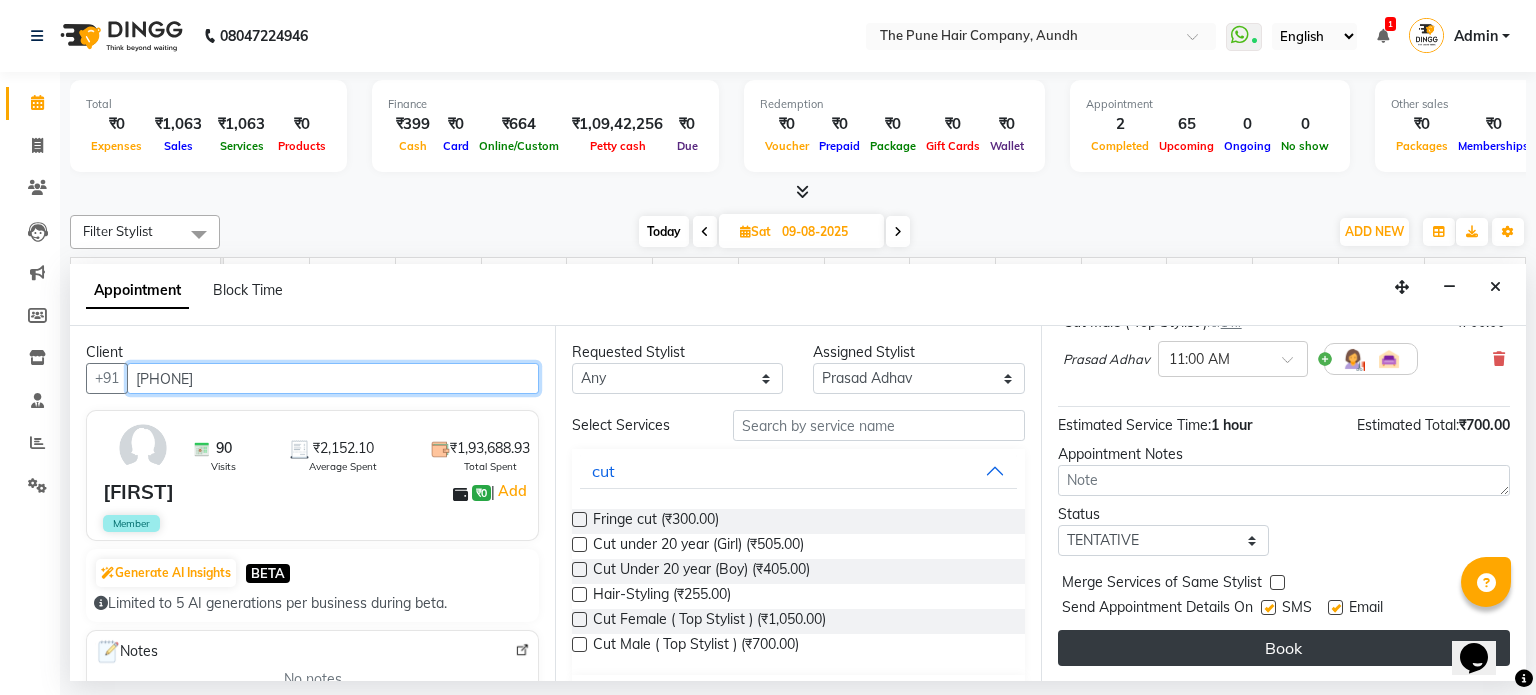 type on "[PHONE]" 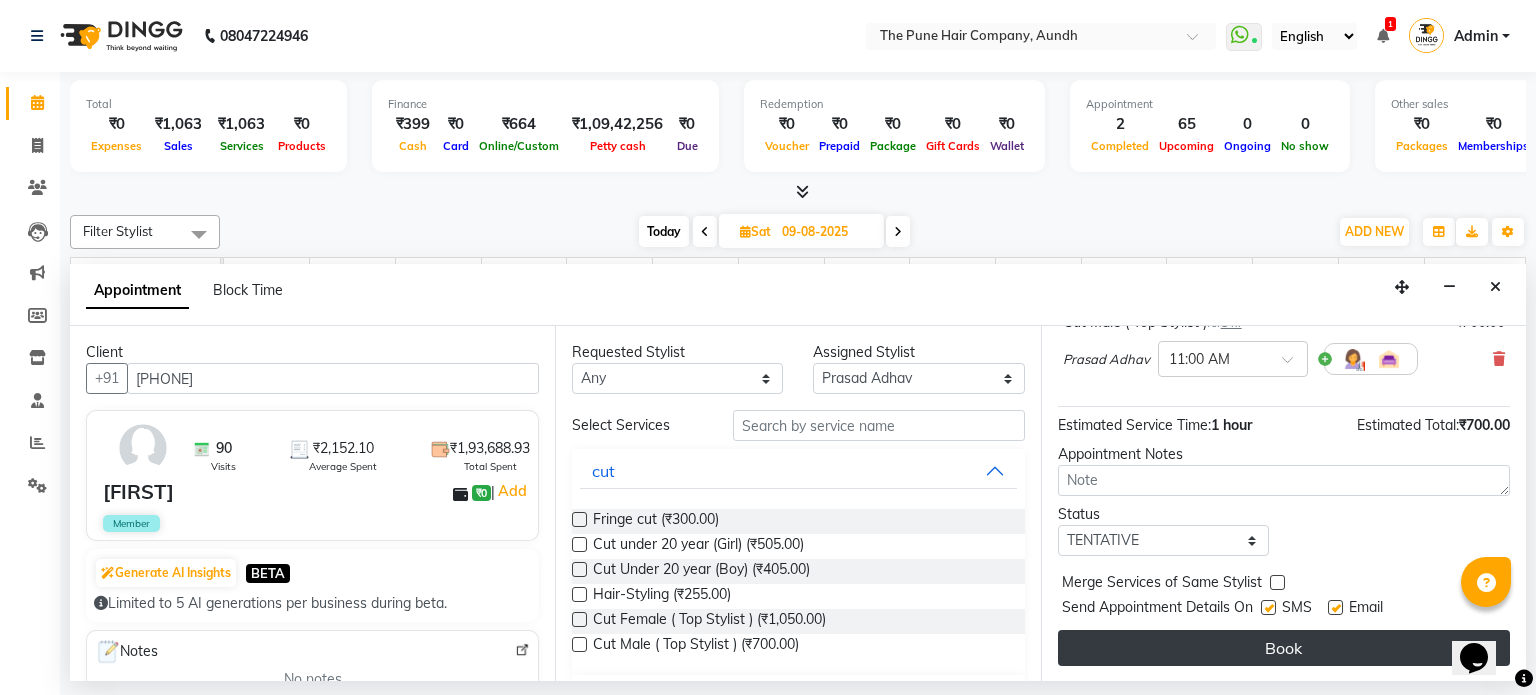 click on "Book" at bounding box center [1284, 648] 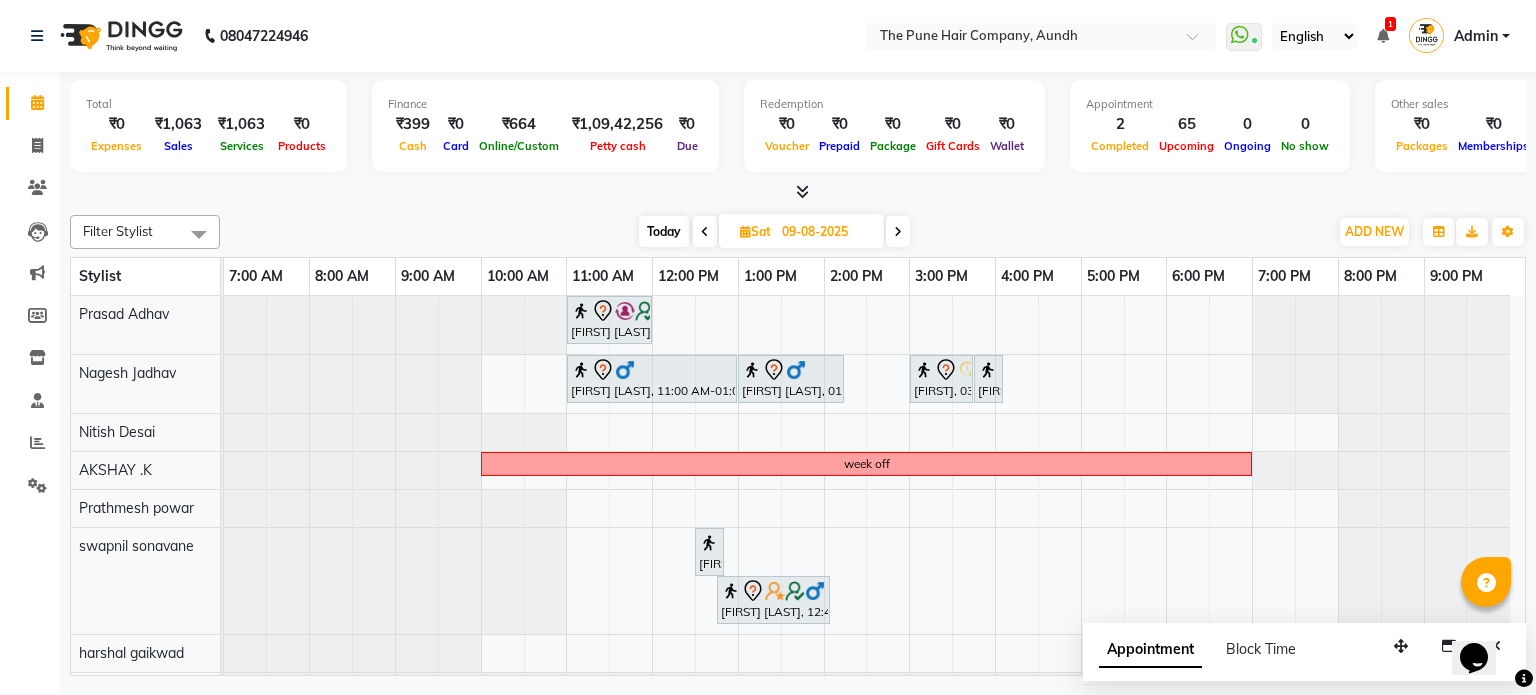 click on "Today" at bounding box center [664, 231] 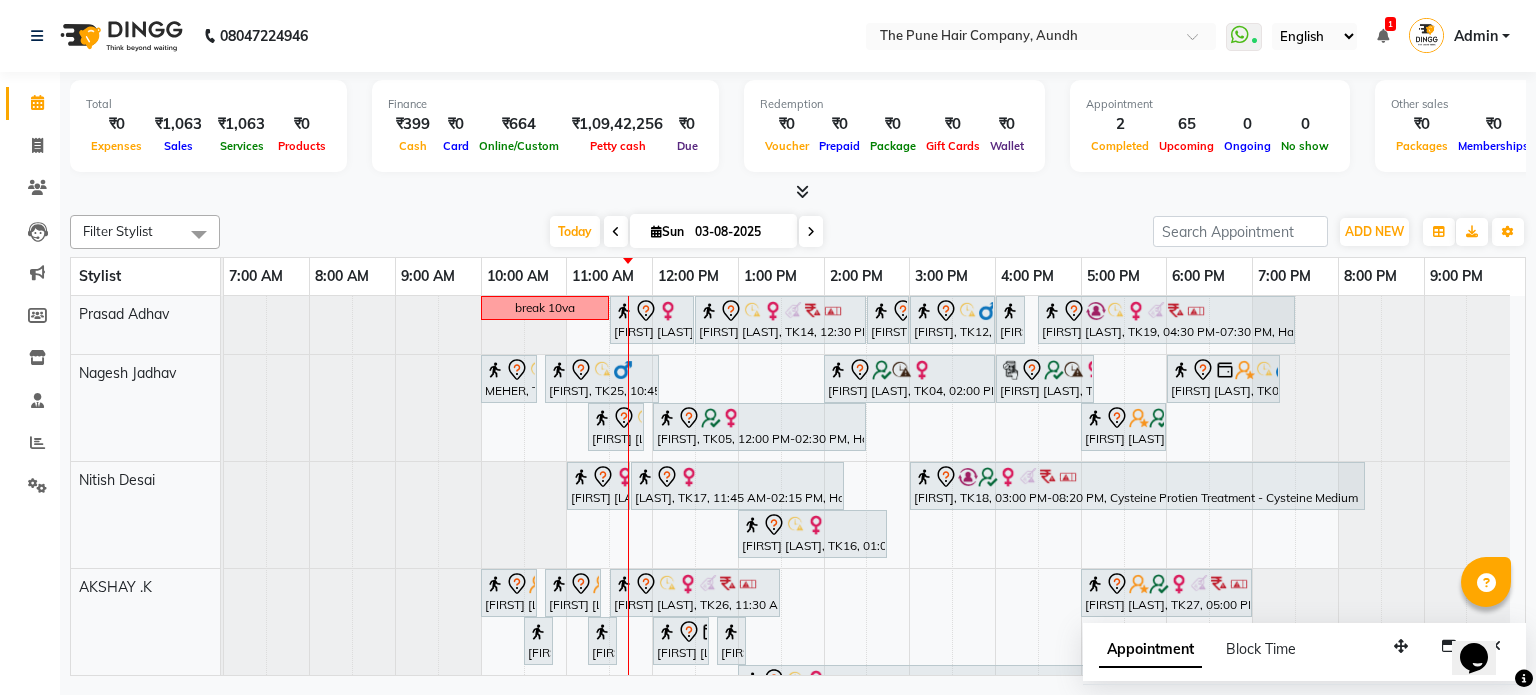 click on "03-08-2025" at bounding box center [739, 232] 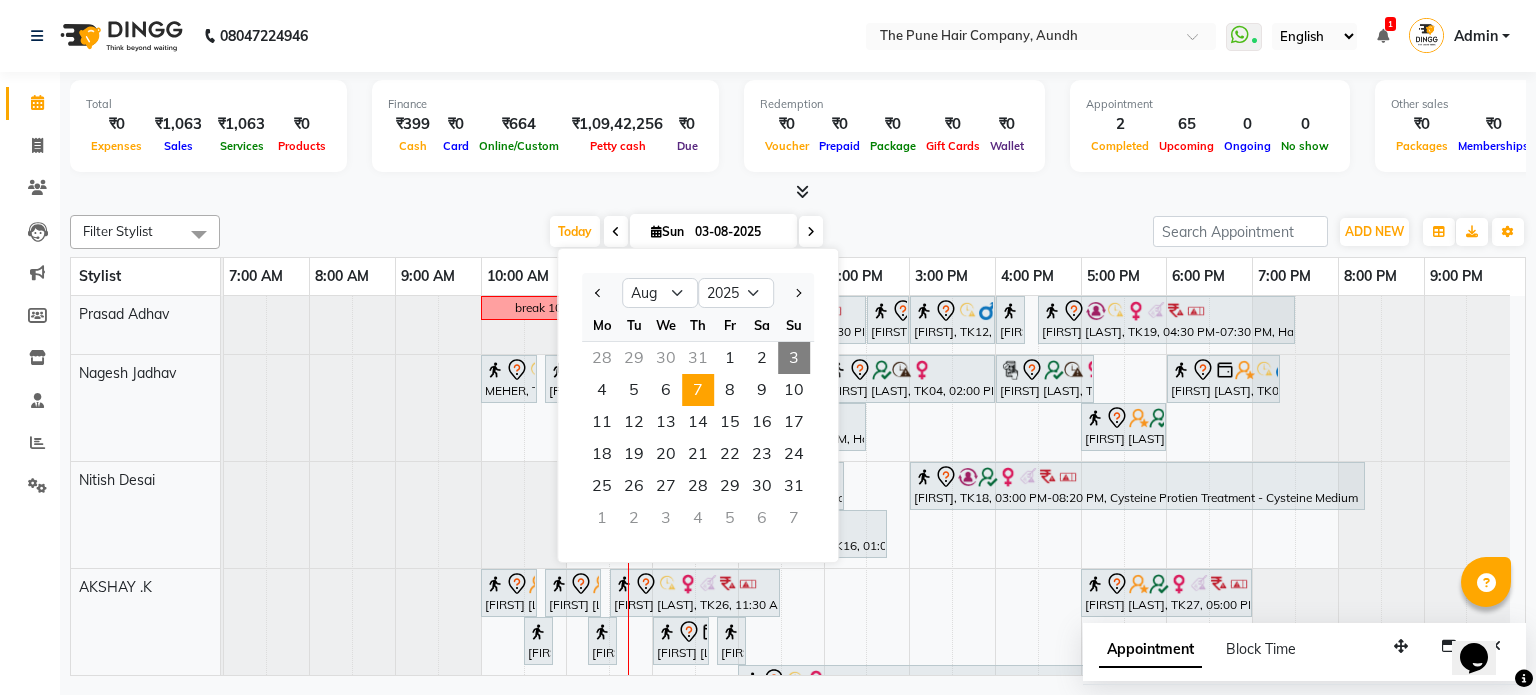 click on "7" at bounding box center [698, 390] 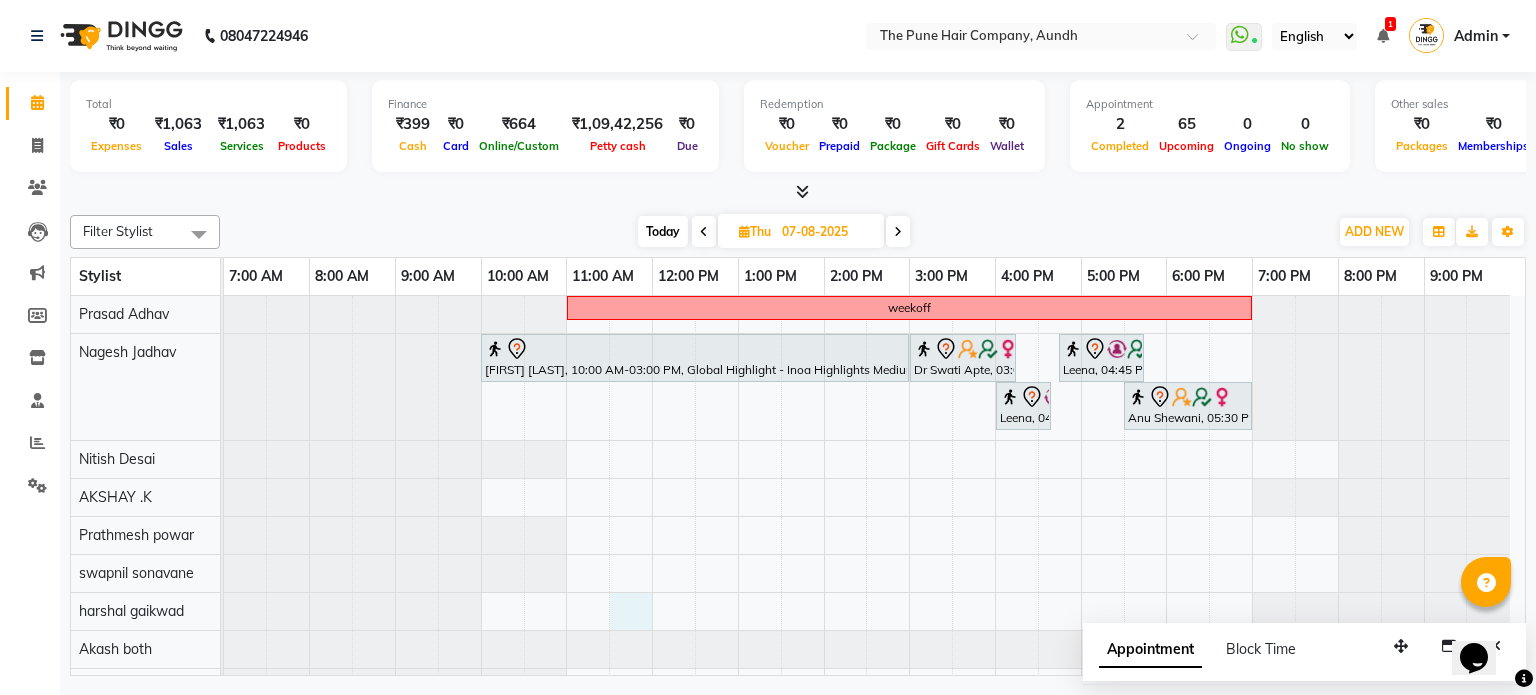 click on "weekoff              Prichay Jadhav, 10:00 AM-03:00 PM, Global Highlight - Inoa Highlights Medium             Dr Swati Apte, 03:00 PM-04:15 PM,  Hair wash medium             Leena, 04:45 PM-05:45 PM, Hair wash & blow dry -medium             Leena, 04:00 PM-04:40 PM, Cut male (Expert)             Anu Shewani, 05:30 PM-07:00 PM, Hair wash & blow dry - long" at bounding box center (874, 596) 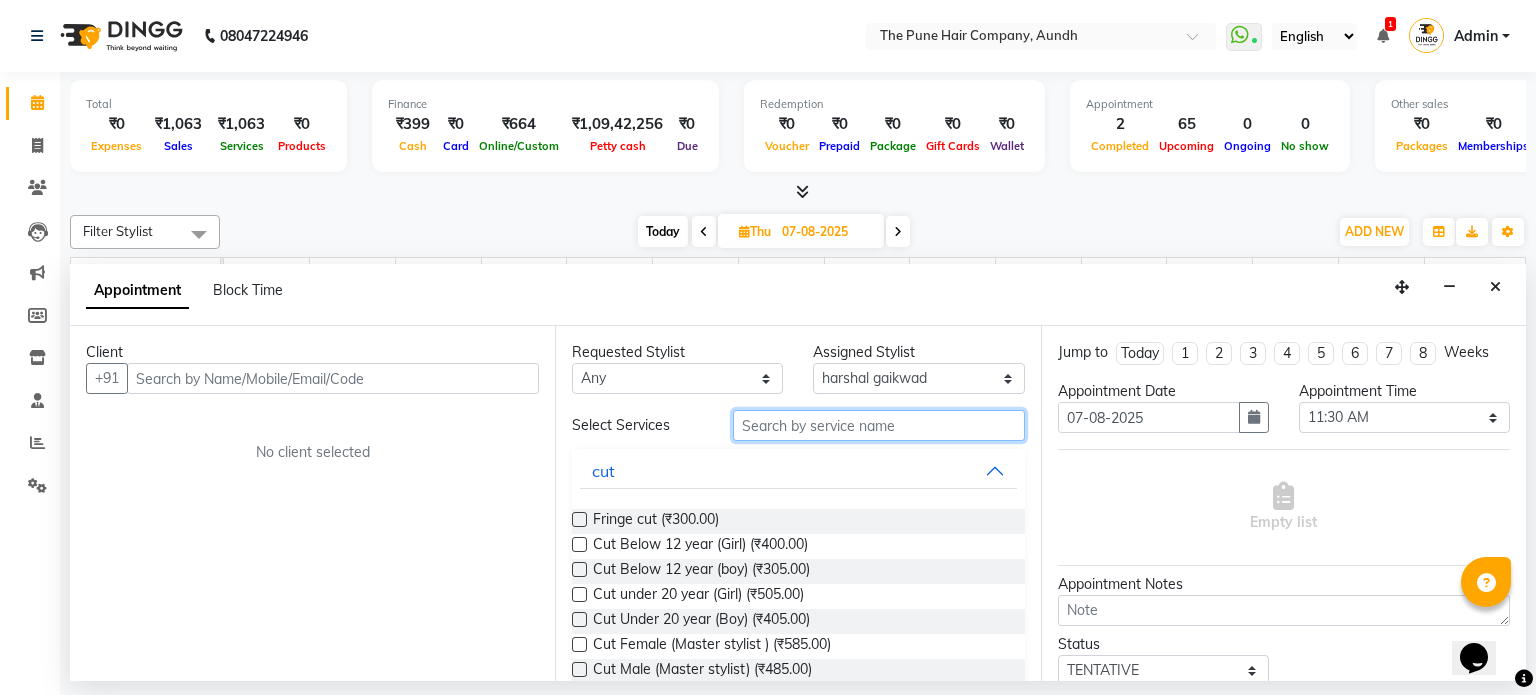 click at bounding box center (879, 425) 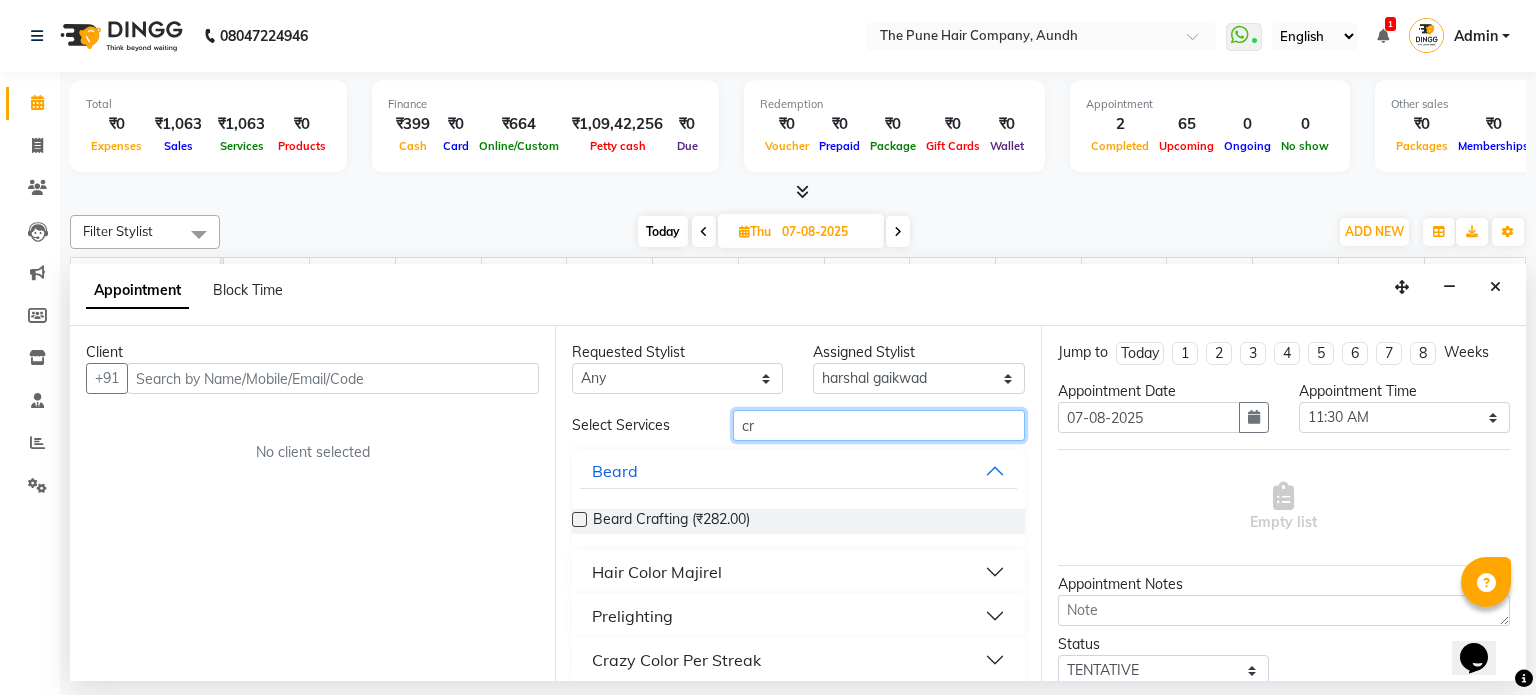 type on "c" 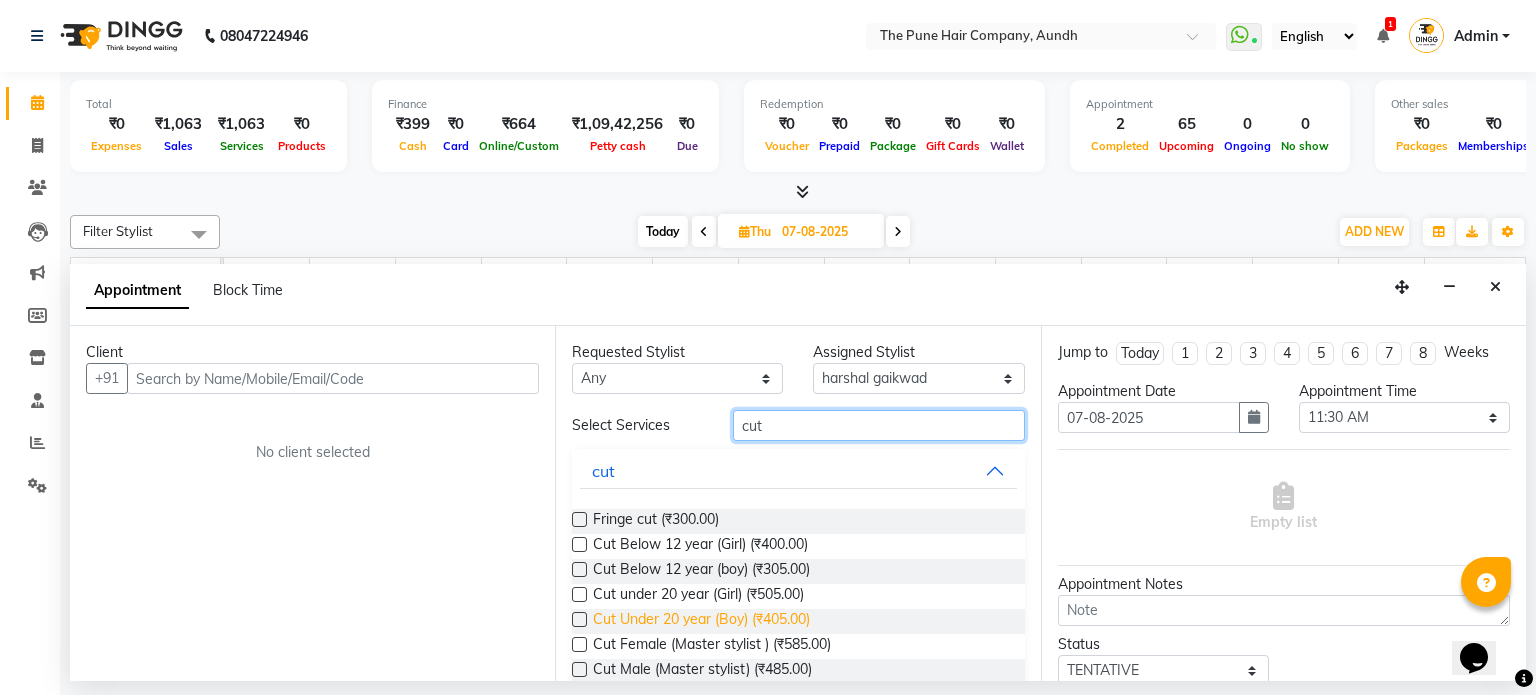type on "cut" 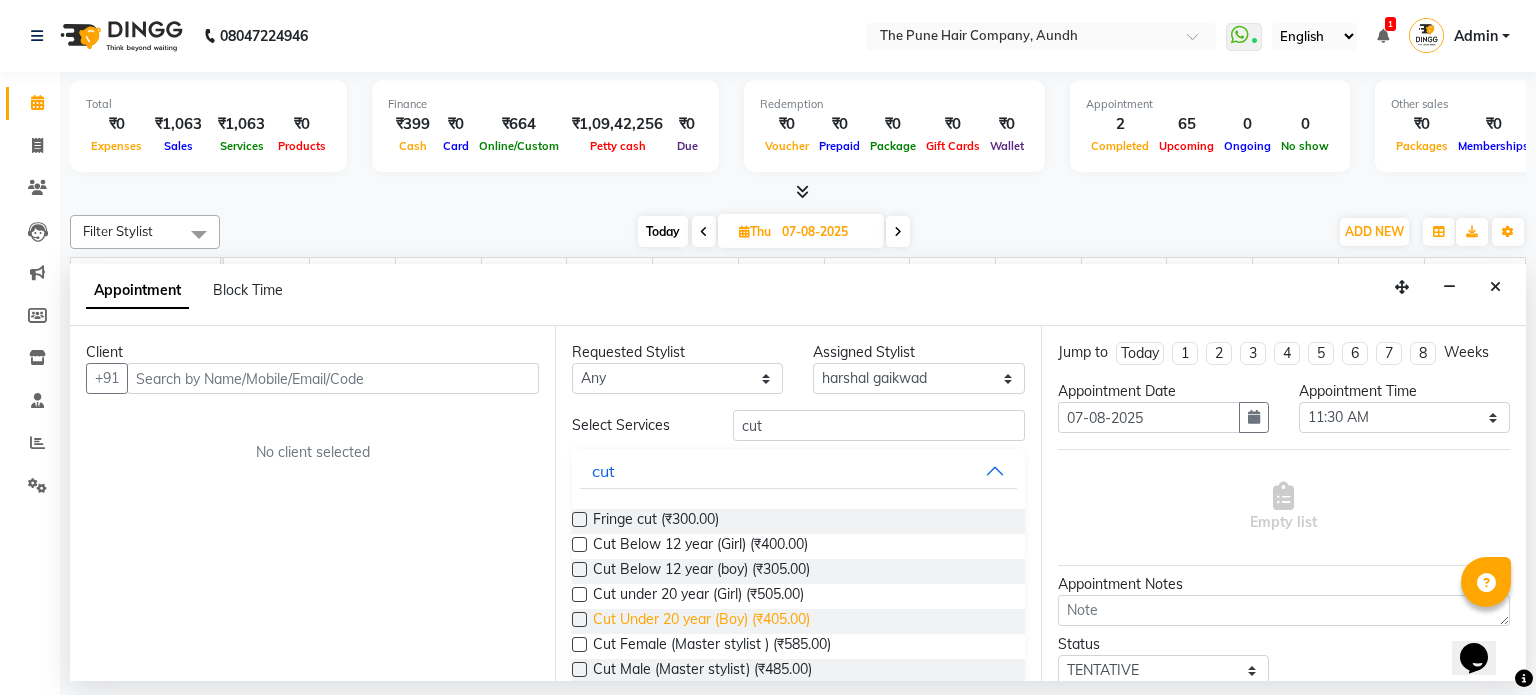 click on "Cut Under 20 year (Boy) (₹405.00)" at bounding box center [701, 621] 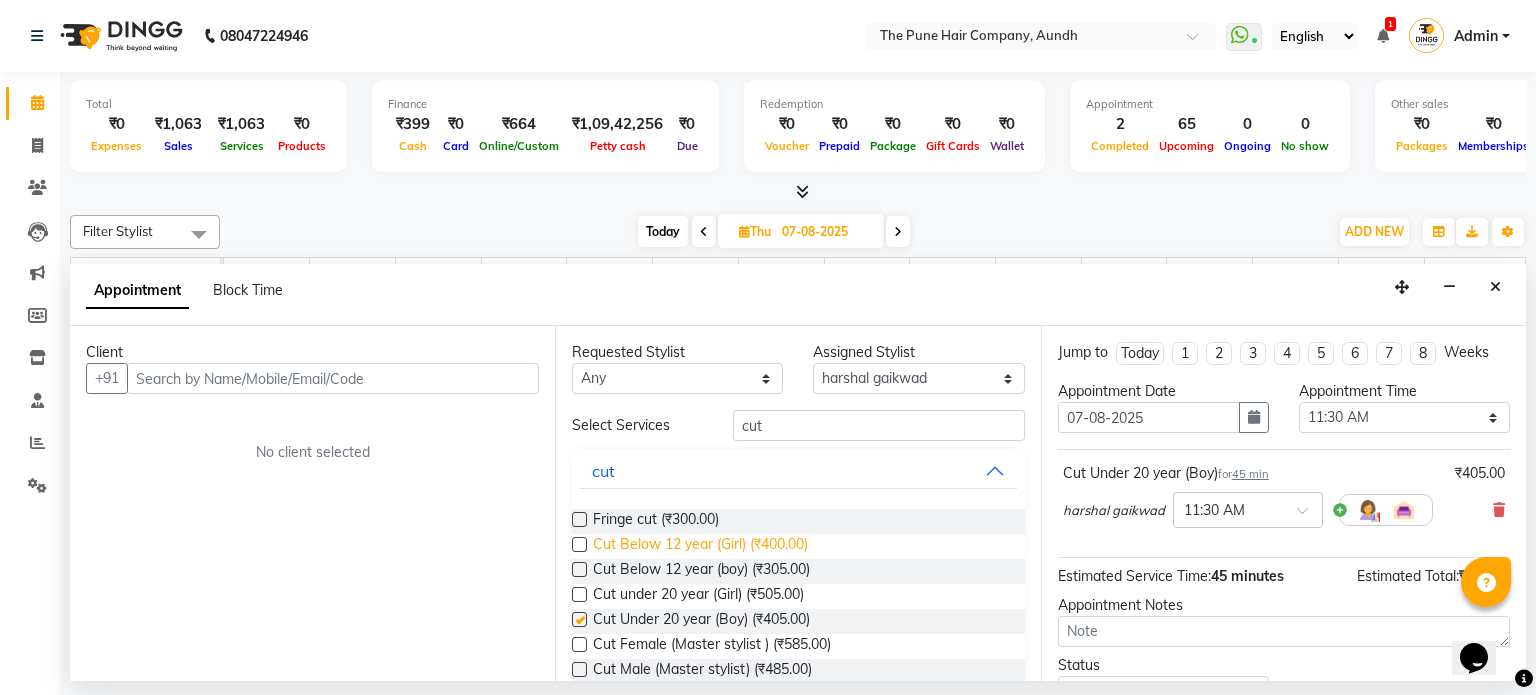 checkbox on "false" 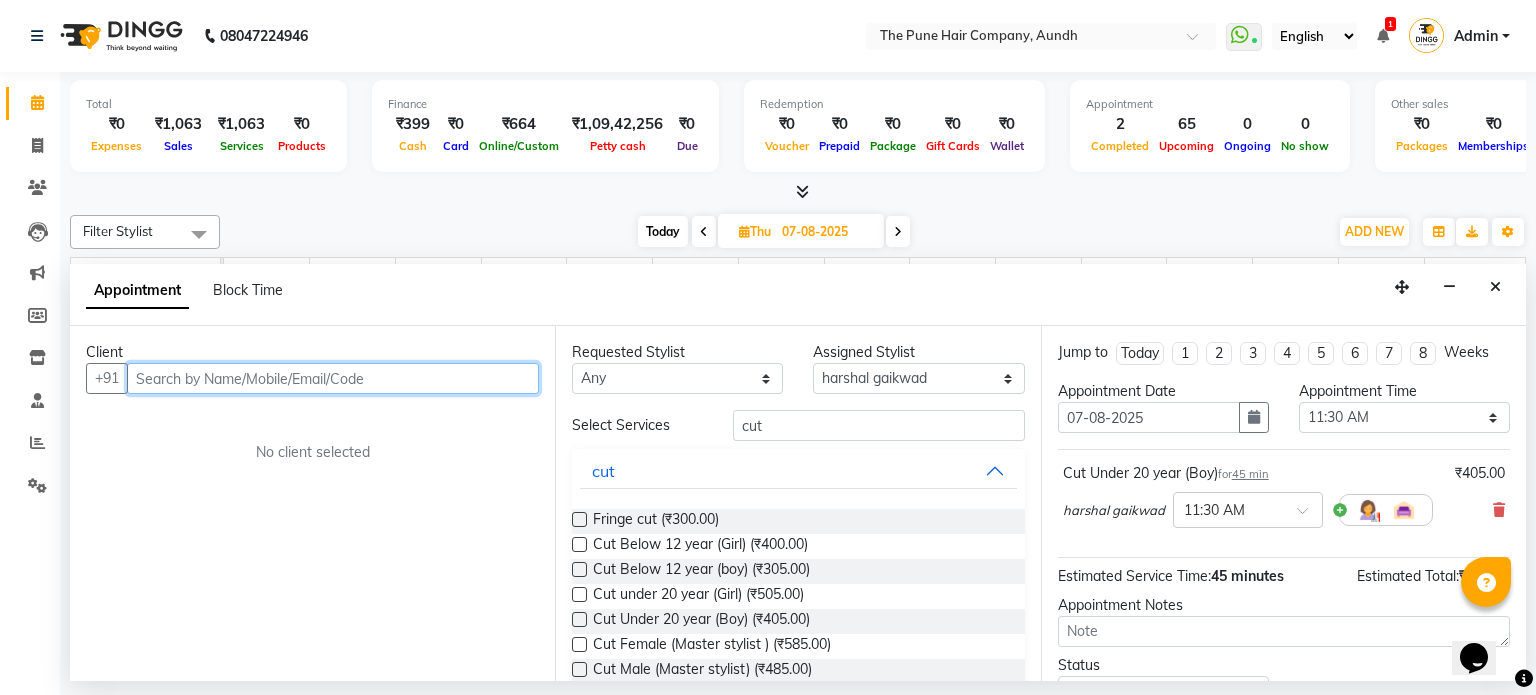 click at bounding box center (333, 378) 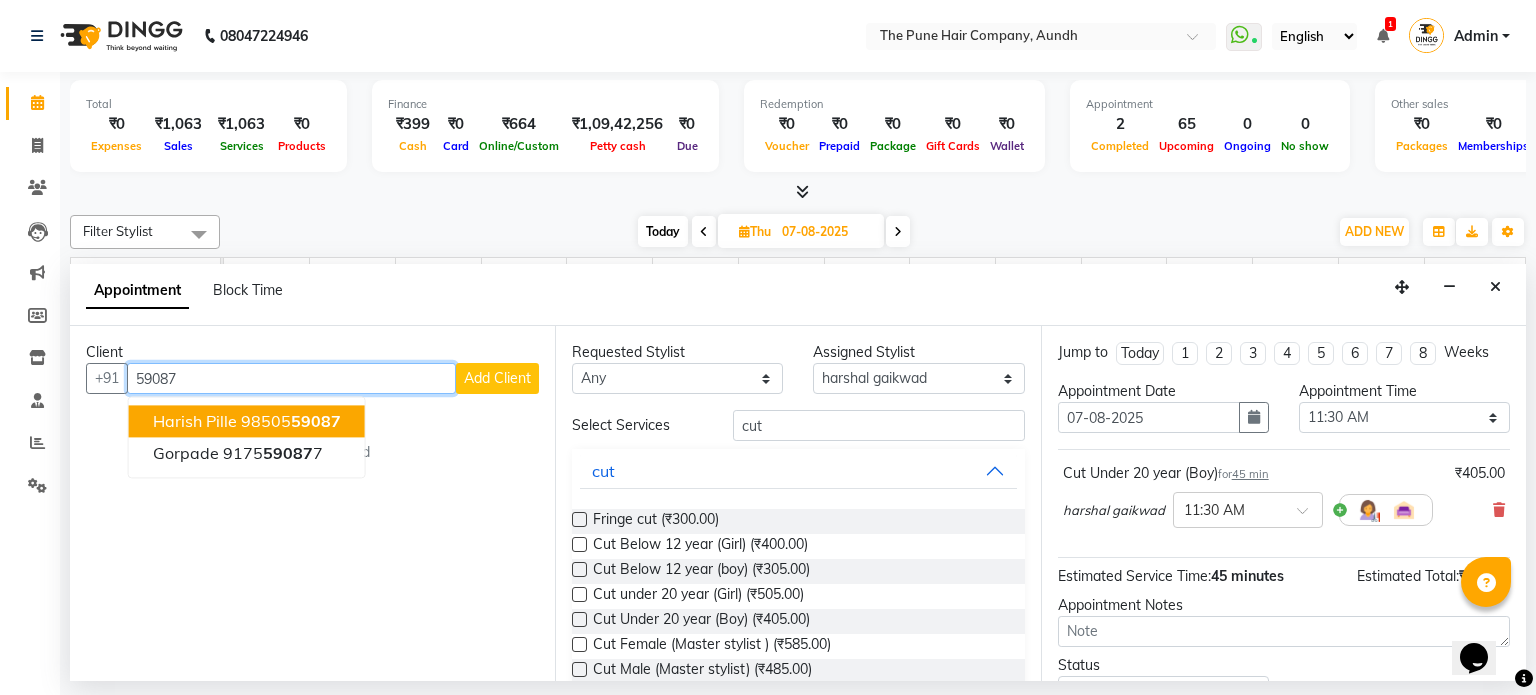 click on "harish pille  98505 59087" at bounding box center (247, 422) 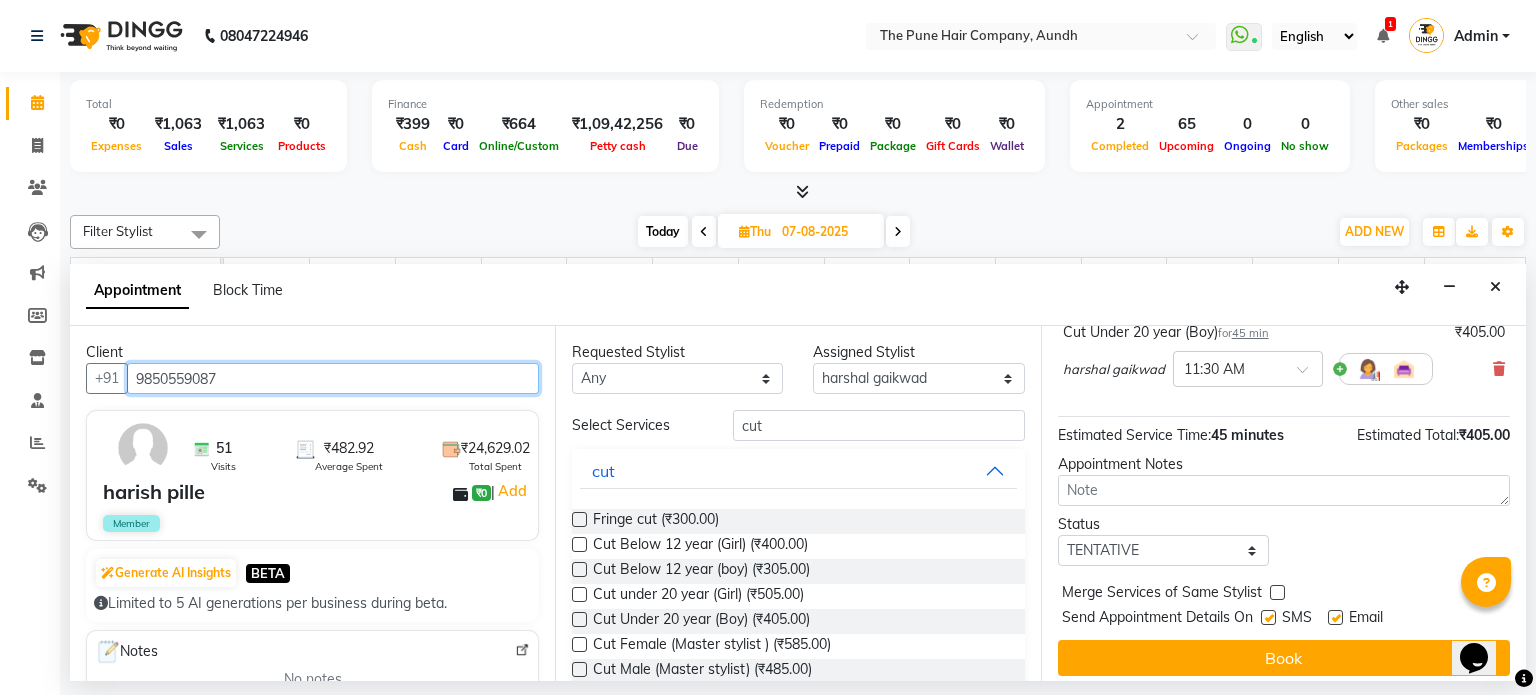 scroll, scrollTop: 151, scrollLeft: 0, axis: vertical 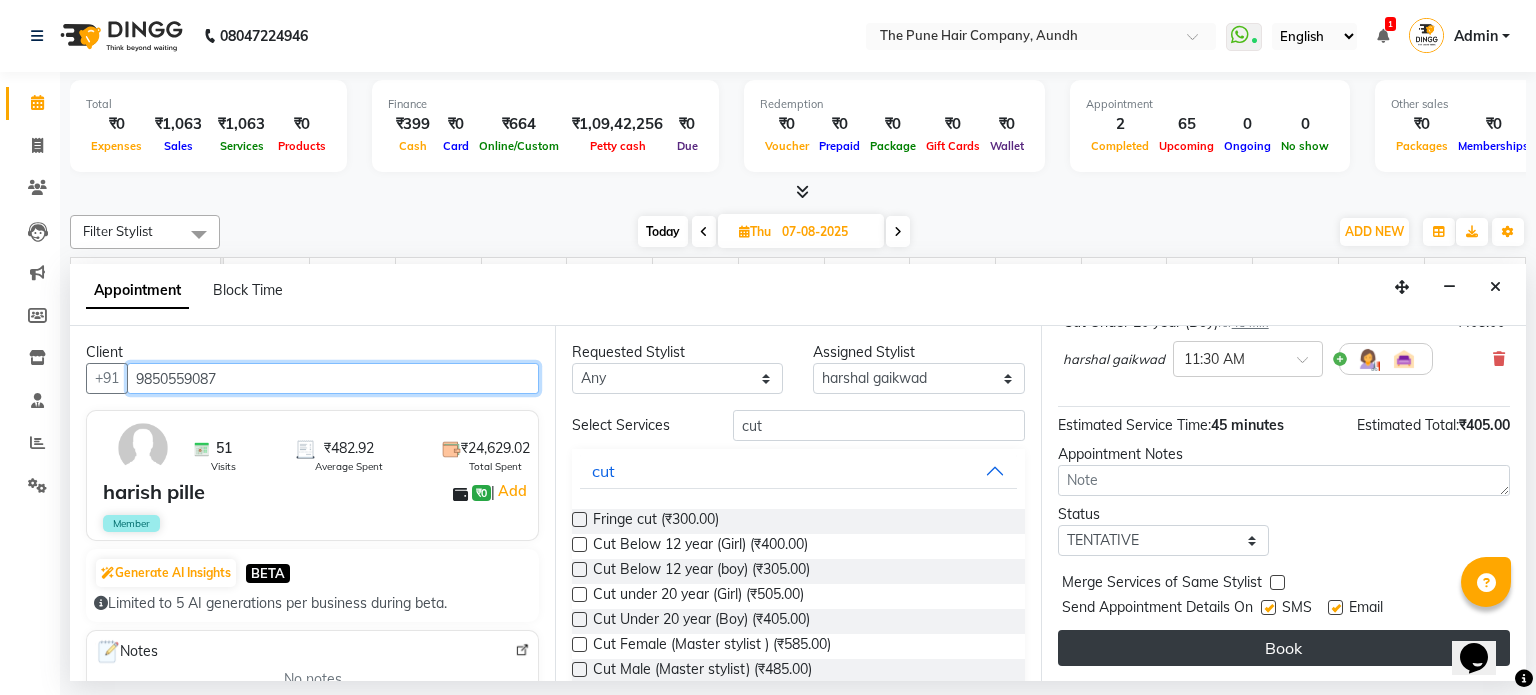 type on "9850559087" 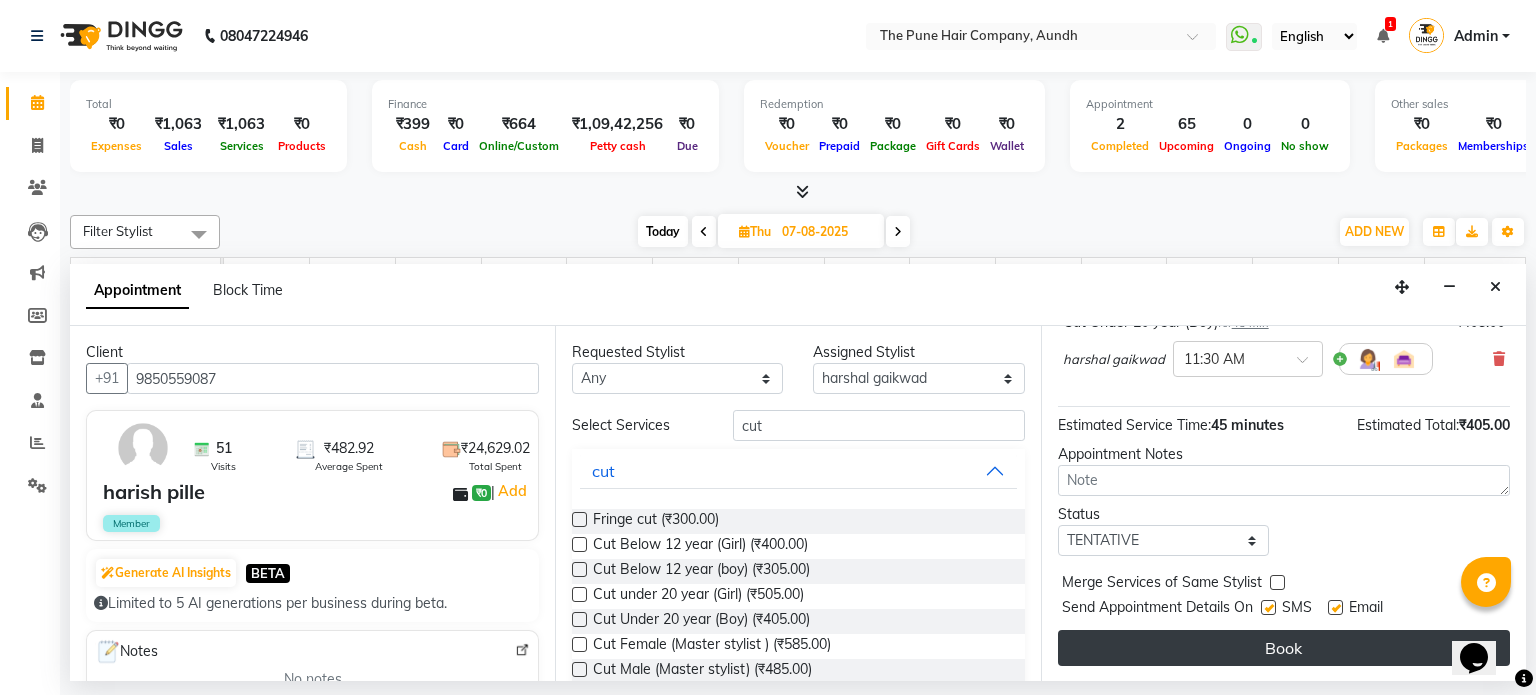 click on "Book" at bounding box center [1284, 648] 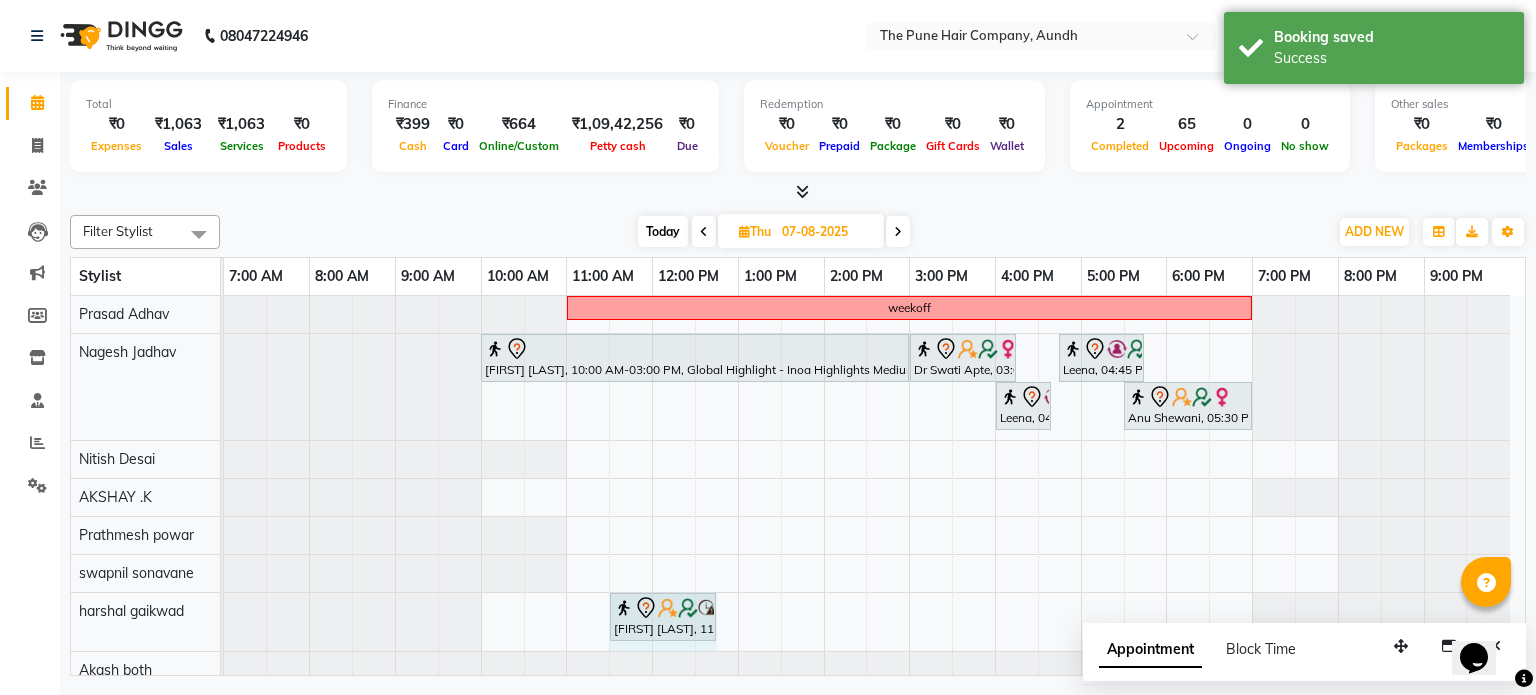 drag, startPoint x: 671, startPoint y: 614, endPoint x: 702, endPoint y: 613, distance: 31.016125 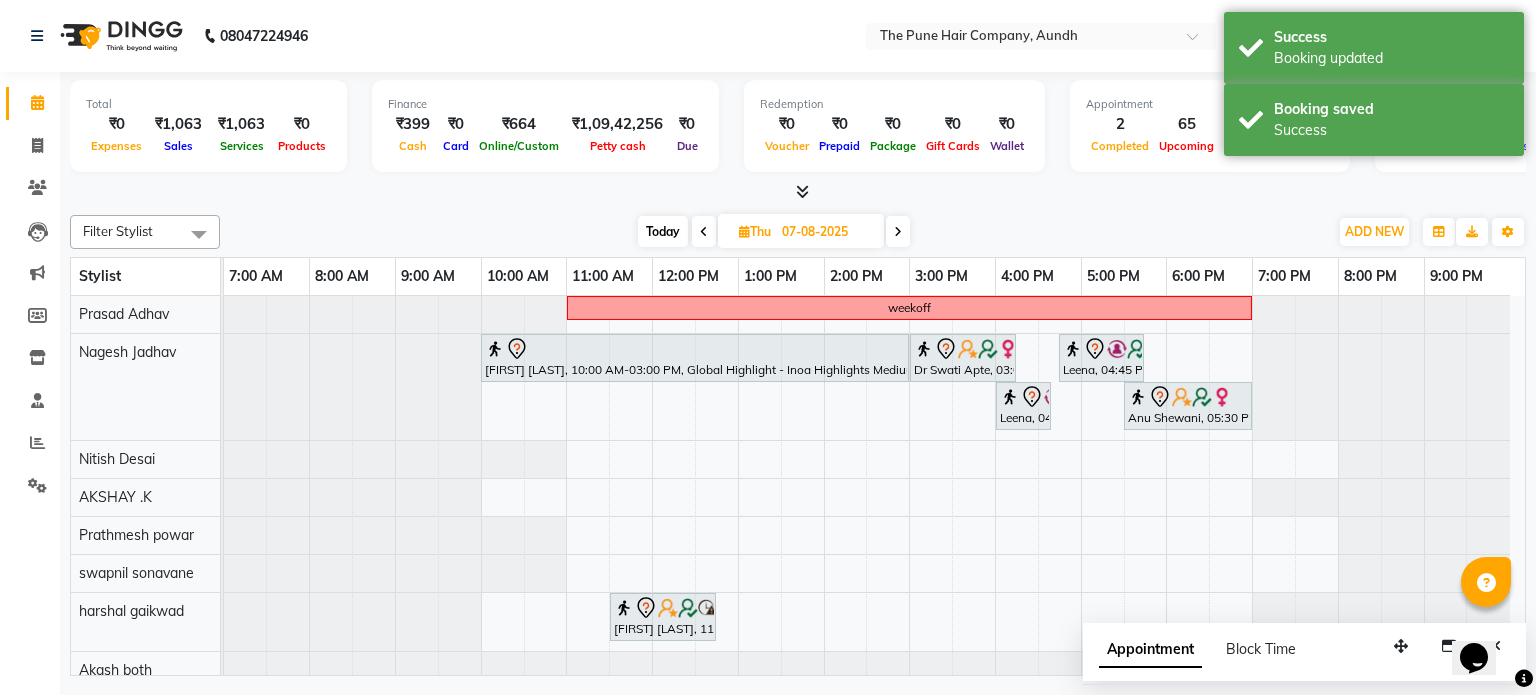 click on "Appointment" at bounding box center (1150, 650) 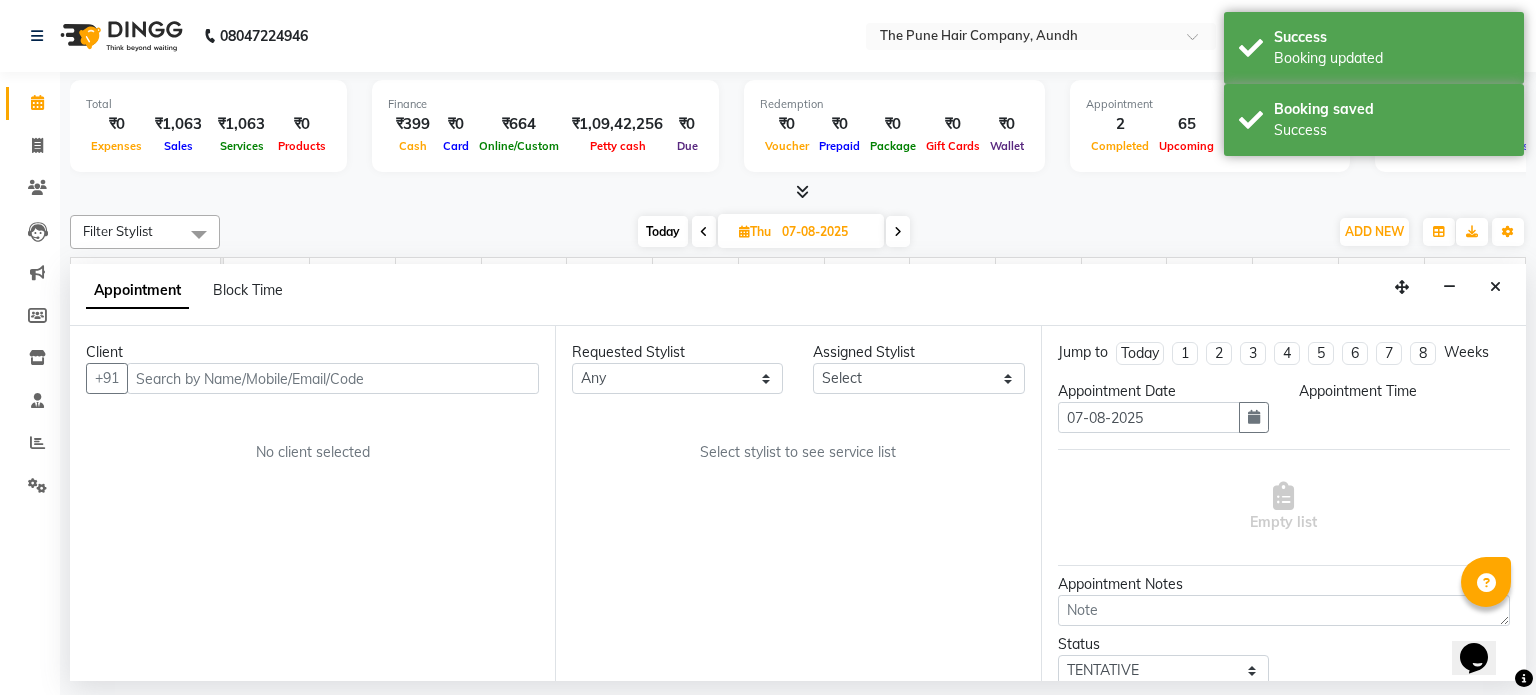 drag, startPoint x: 1492, startPoint y: 285, endPoint x: 1456, endPoint y: 299, distance: 38.626415 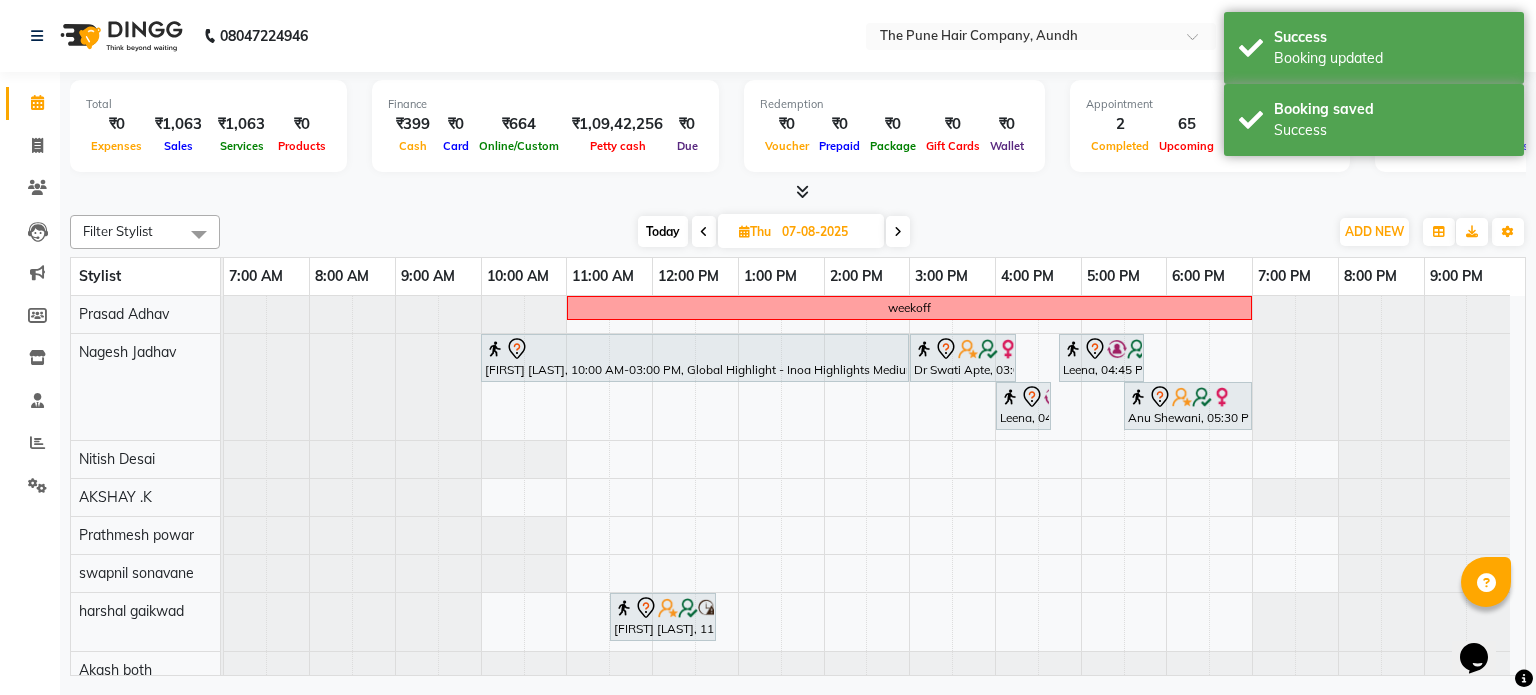 click on "Today" at bounding box center [663, 231] 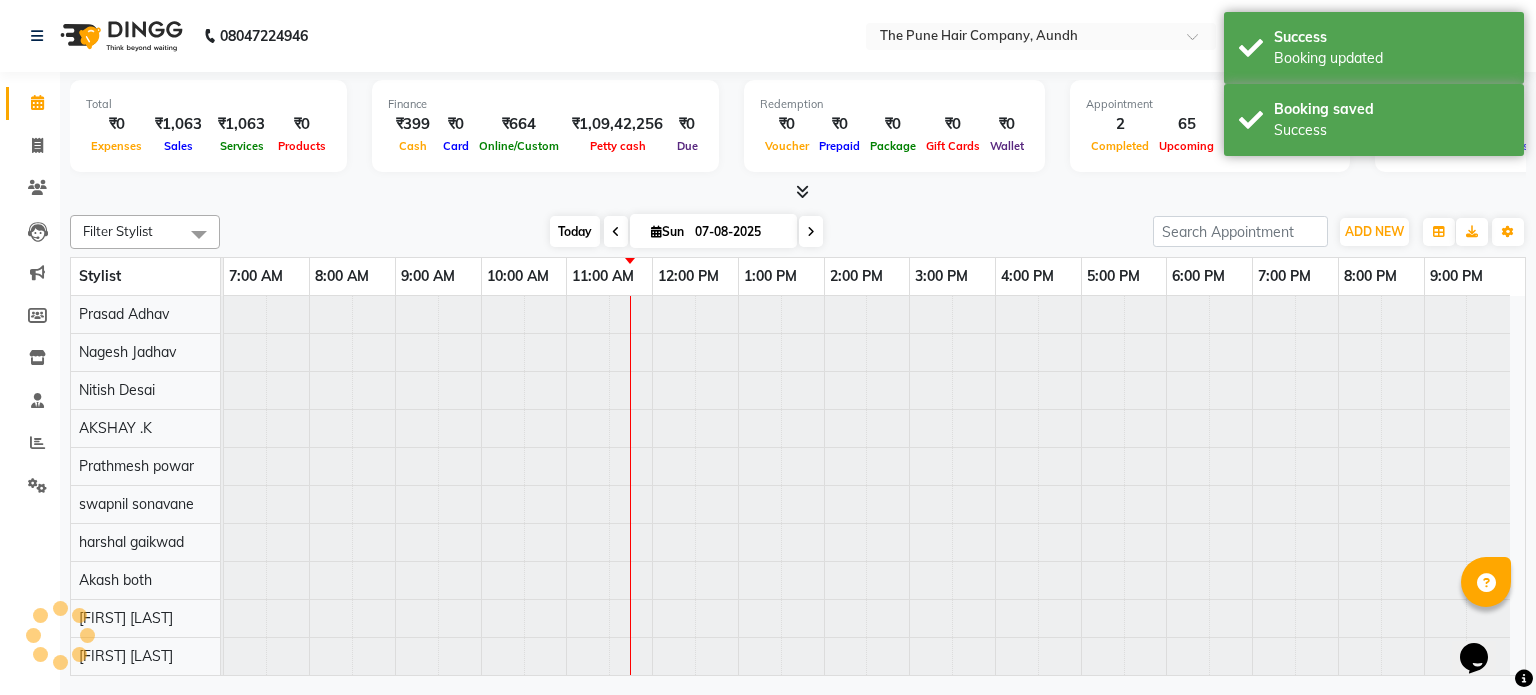 type on "03-08-2025" 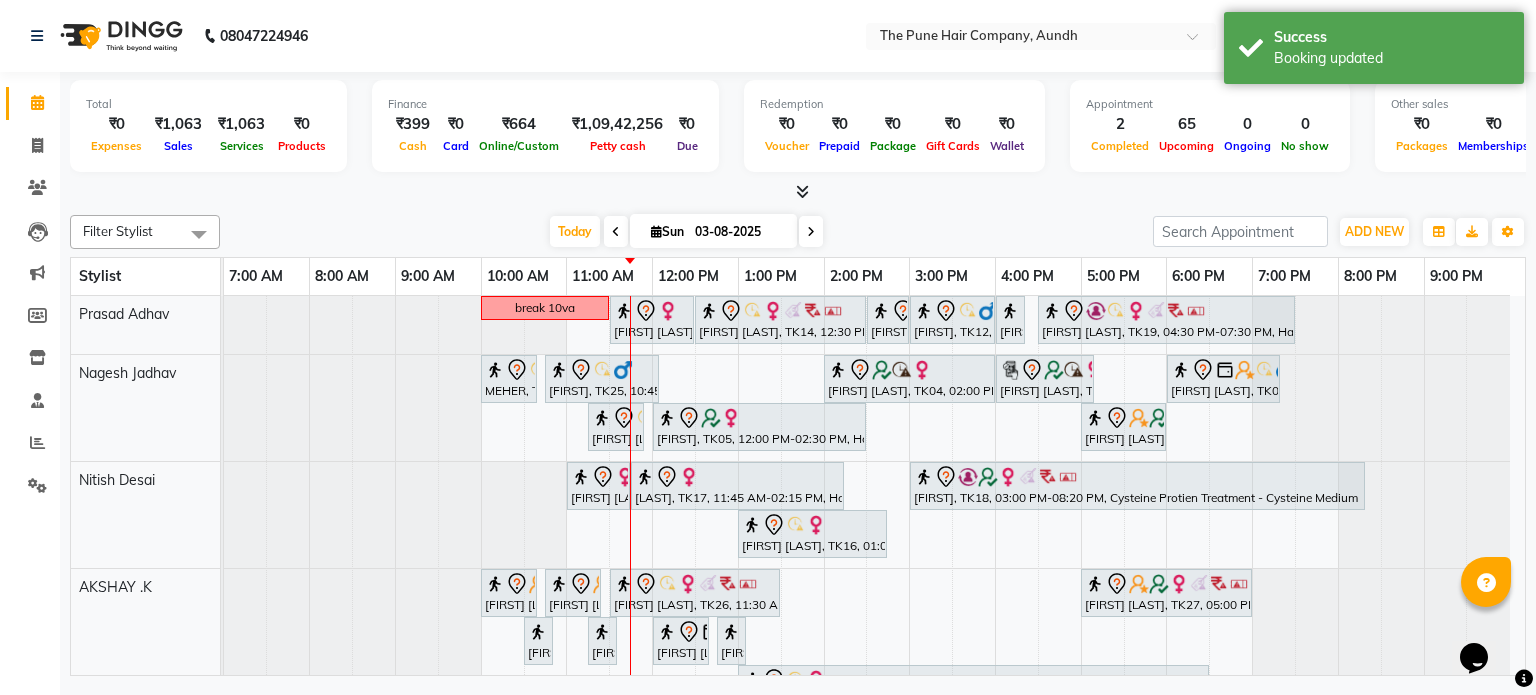 scroll, scrollTop: 195, scrollLeft: 0, axis: vertical 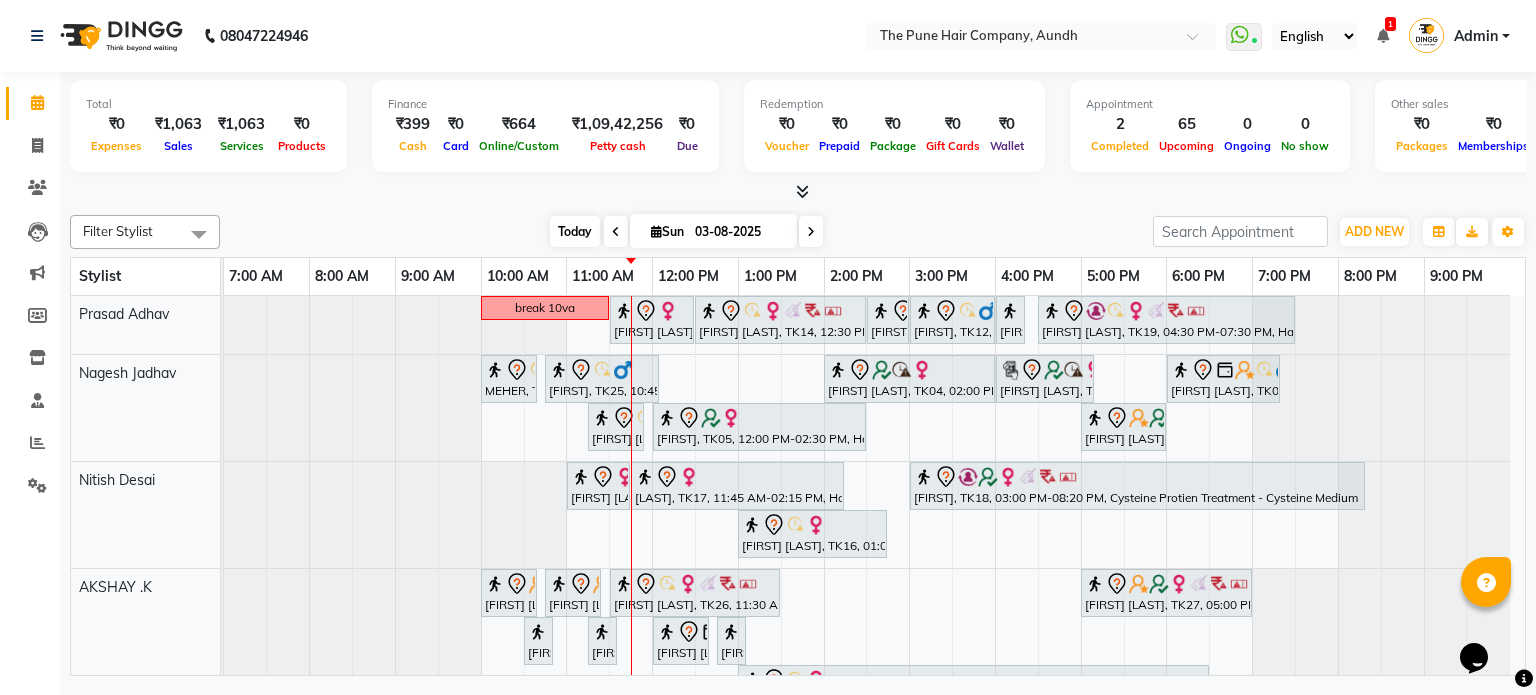 click on "Today" at bounding box center (575, 231) 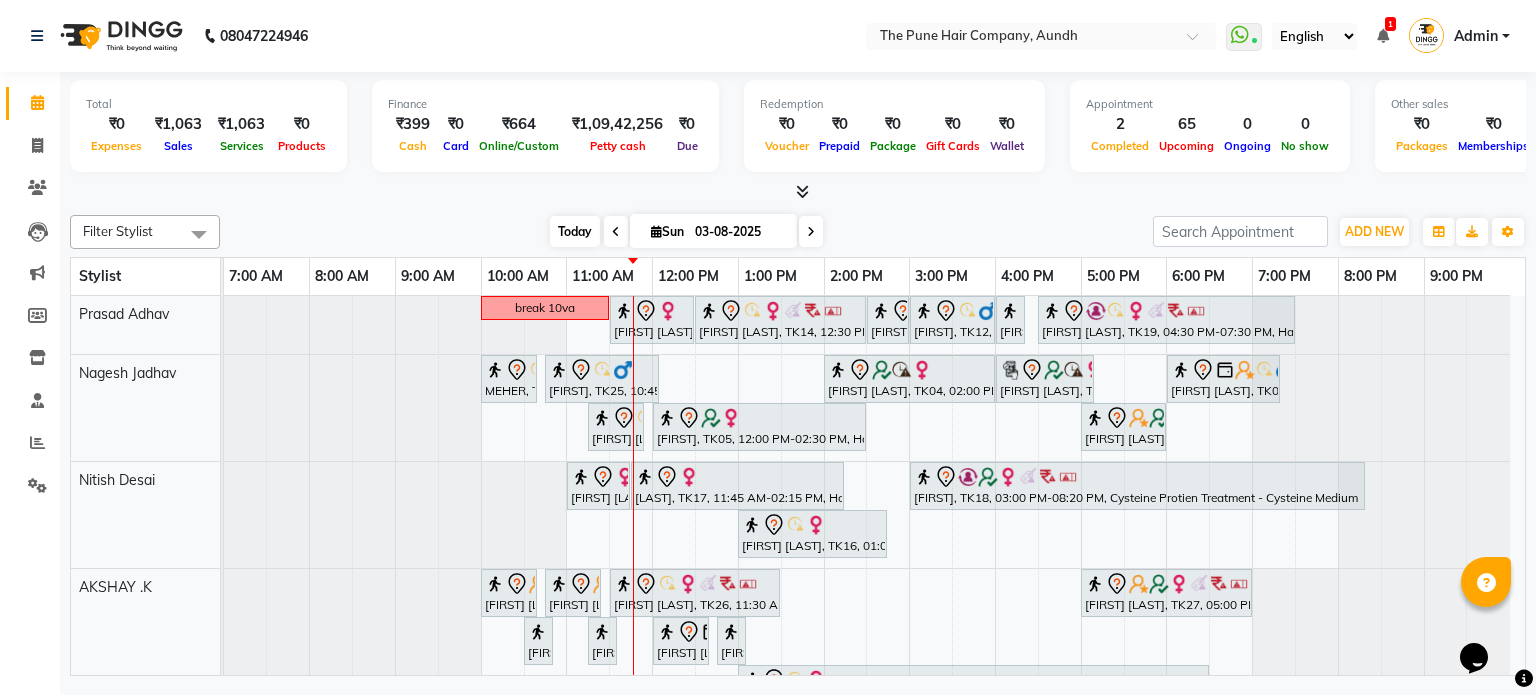 click on "Today" at bounding box center (575, 231) 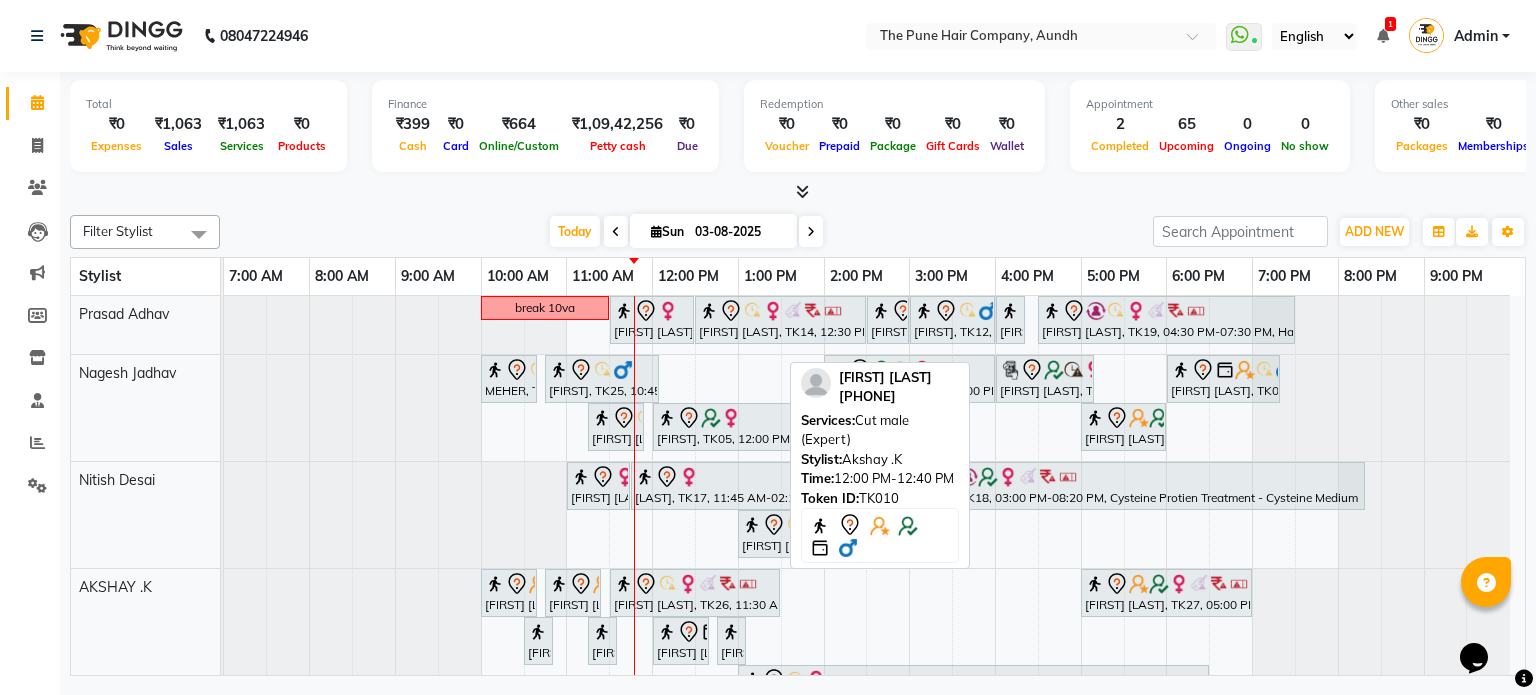 scroll, scrollTop: 103, scrollLeft: 0, axis: vertical 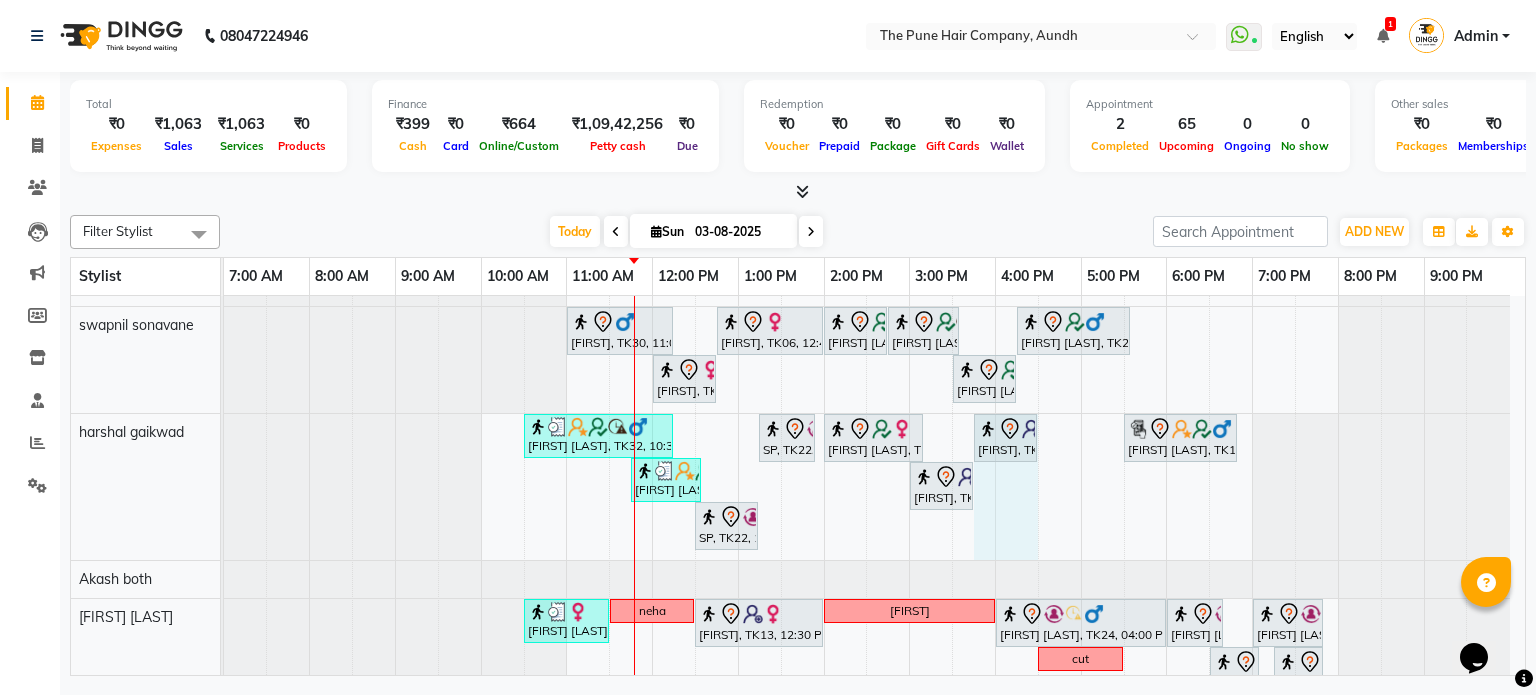 drag, startPoint x: 1001, startPoint y: 432, endPoint x: 1040, endPoint y: 450, distance: 42.953465 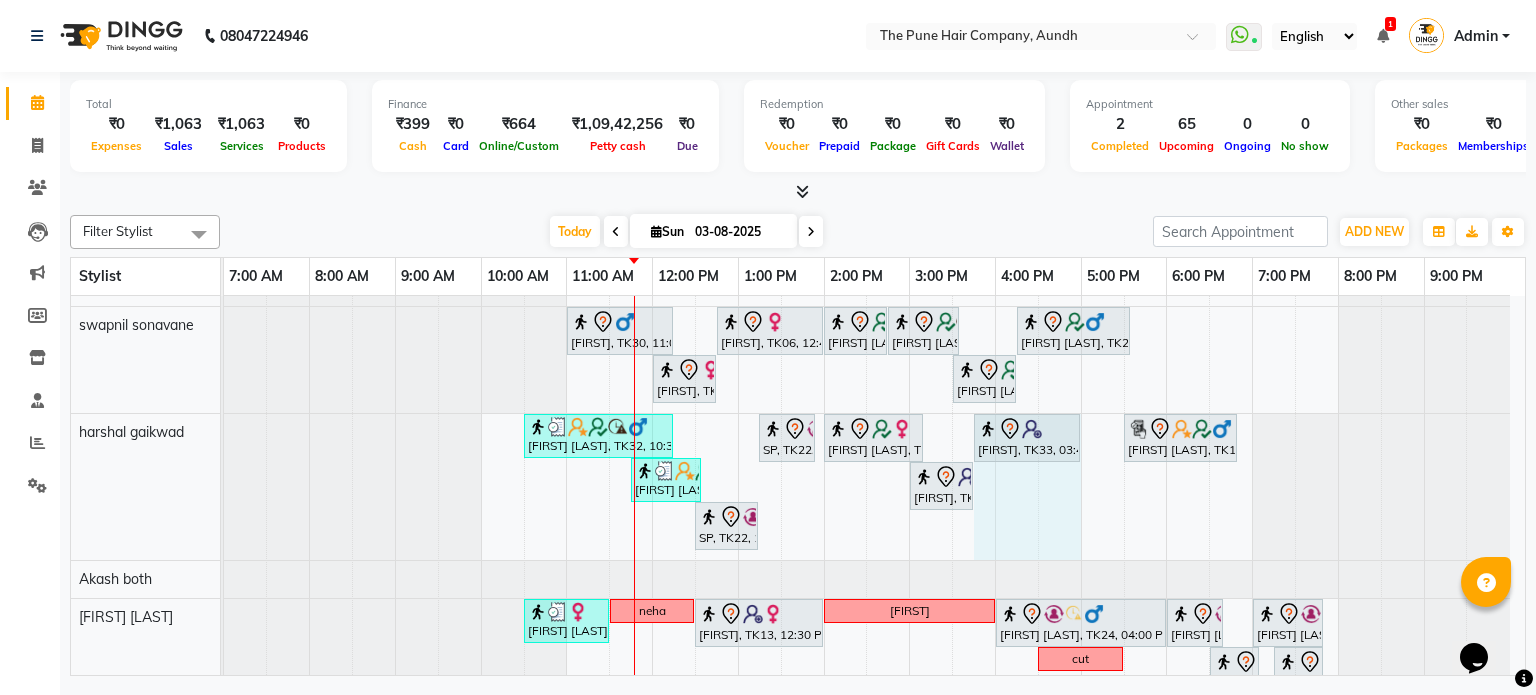 drag, startPoint x: 1034, startPoint y: 425, endPoint x: 1059, endPoint y: 436, distance: 27.313 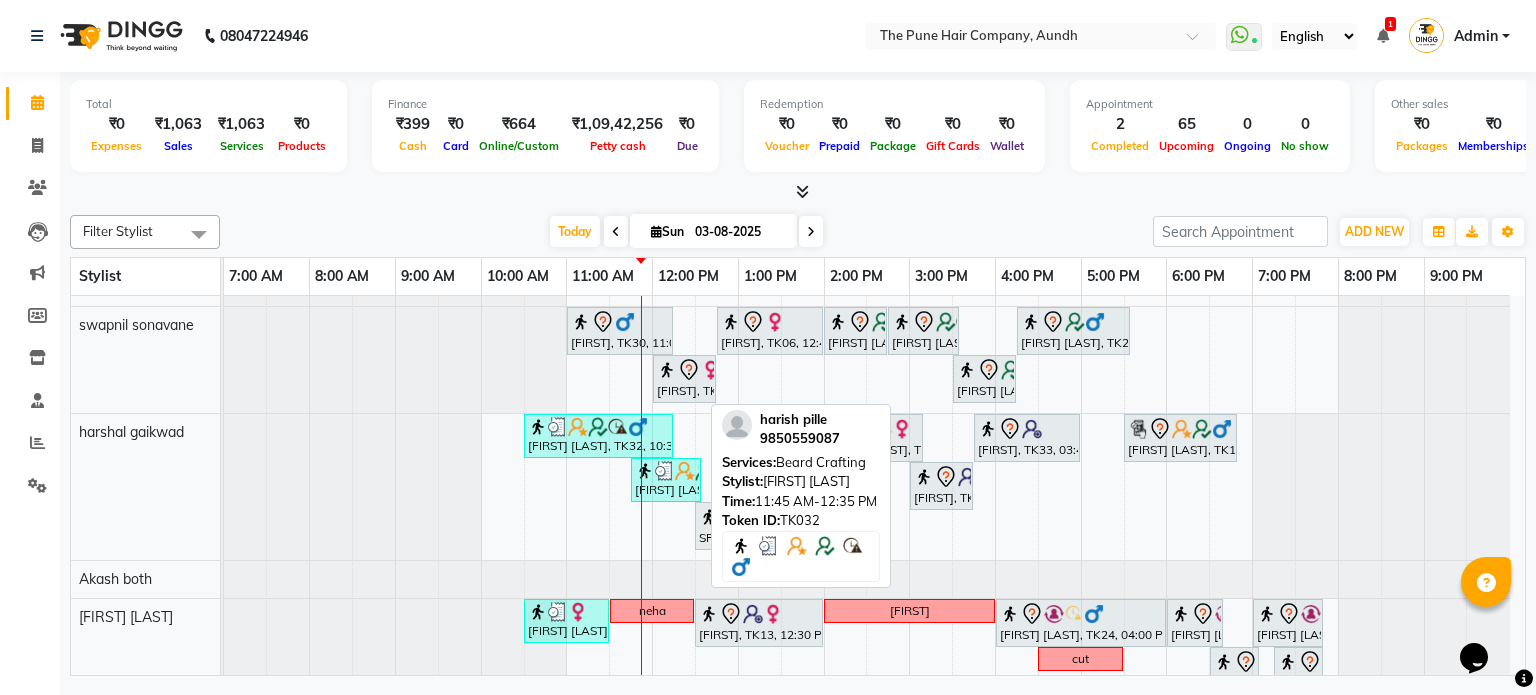 scroll, scrollTop: 649, scrollLeft: 0, axis: vertical 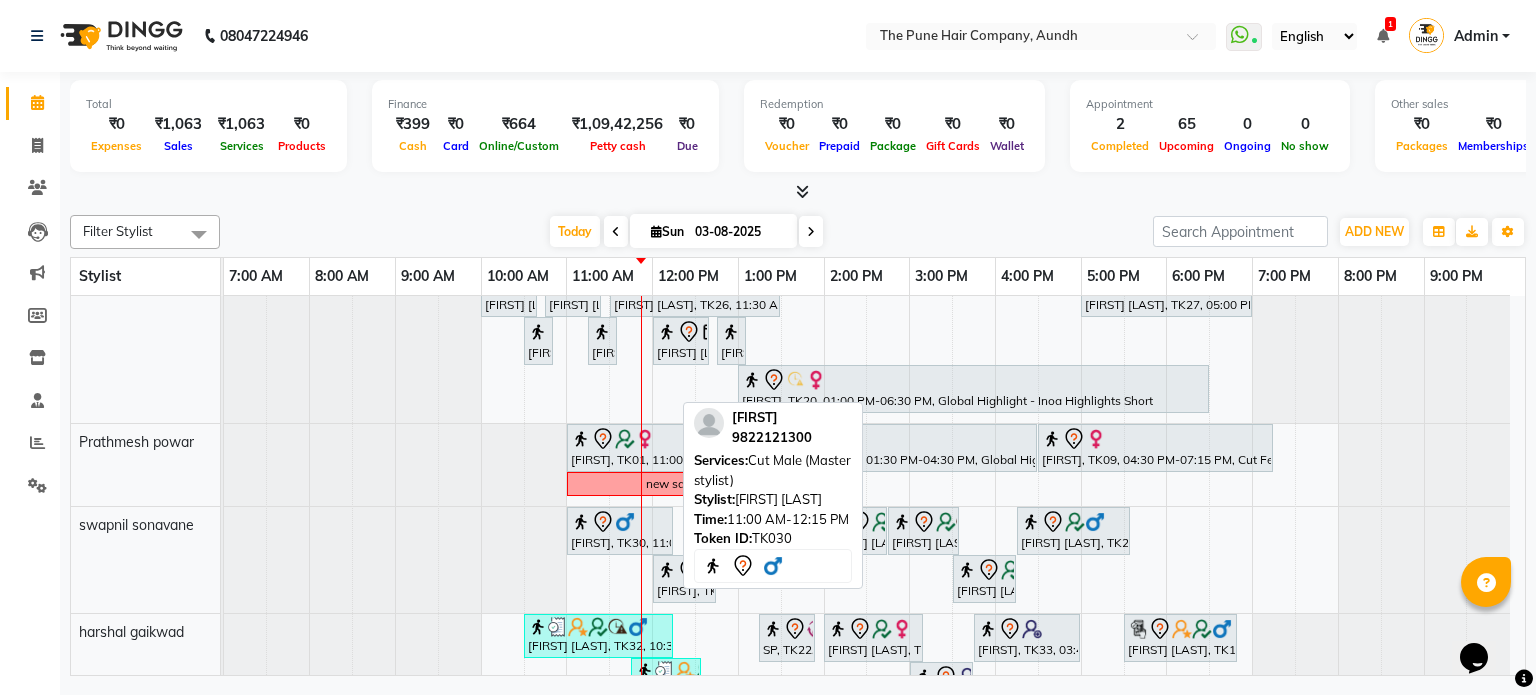 click on "[FIRST], TK30, 11:00 AM-12:15 PM, Cut Male (Master stylist)" at bounding box center [620, 531] 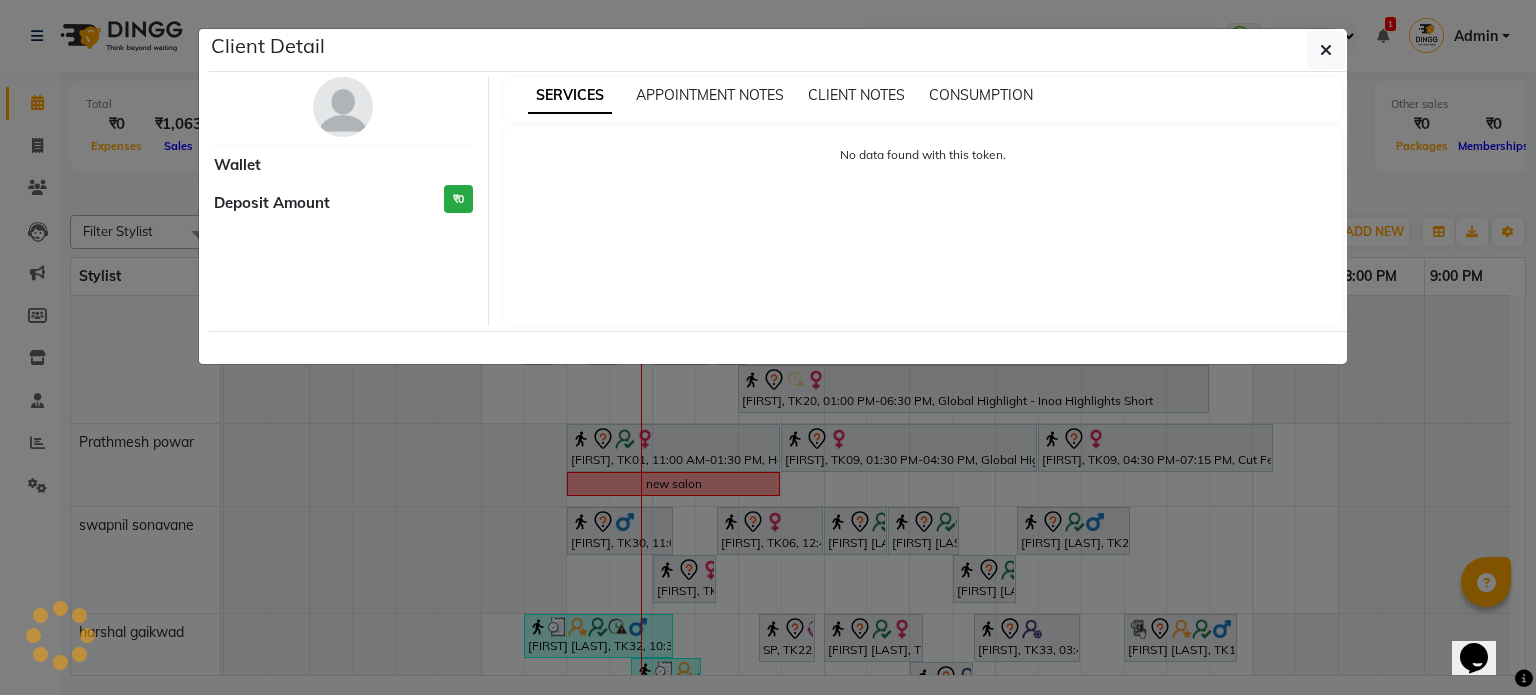 select on "7" 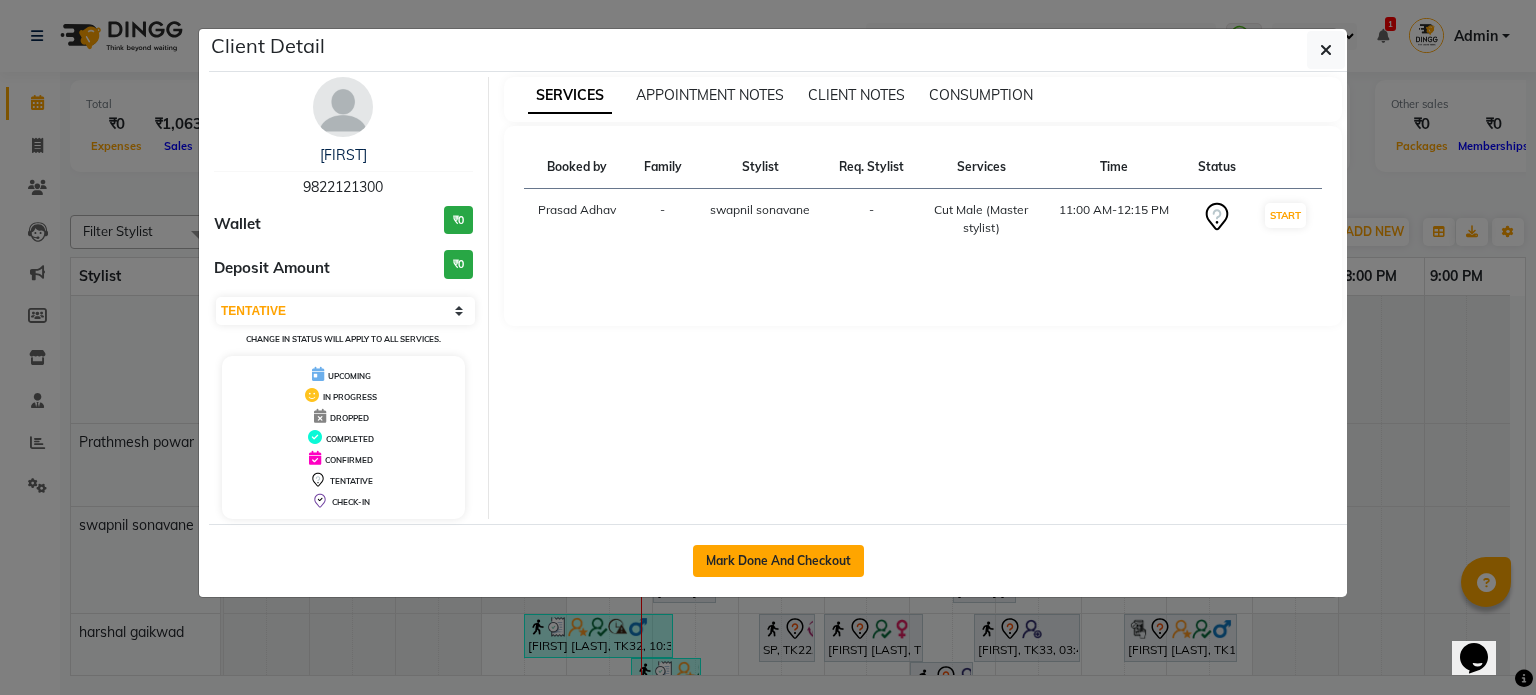 click on "Mark Done And Checkout" 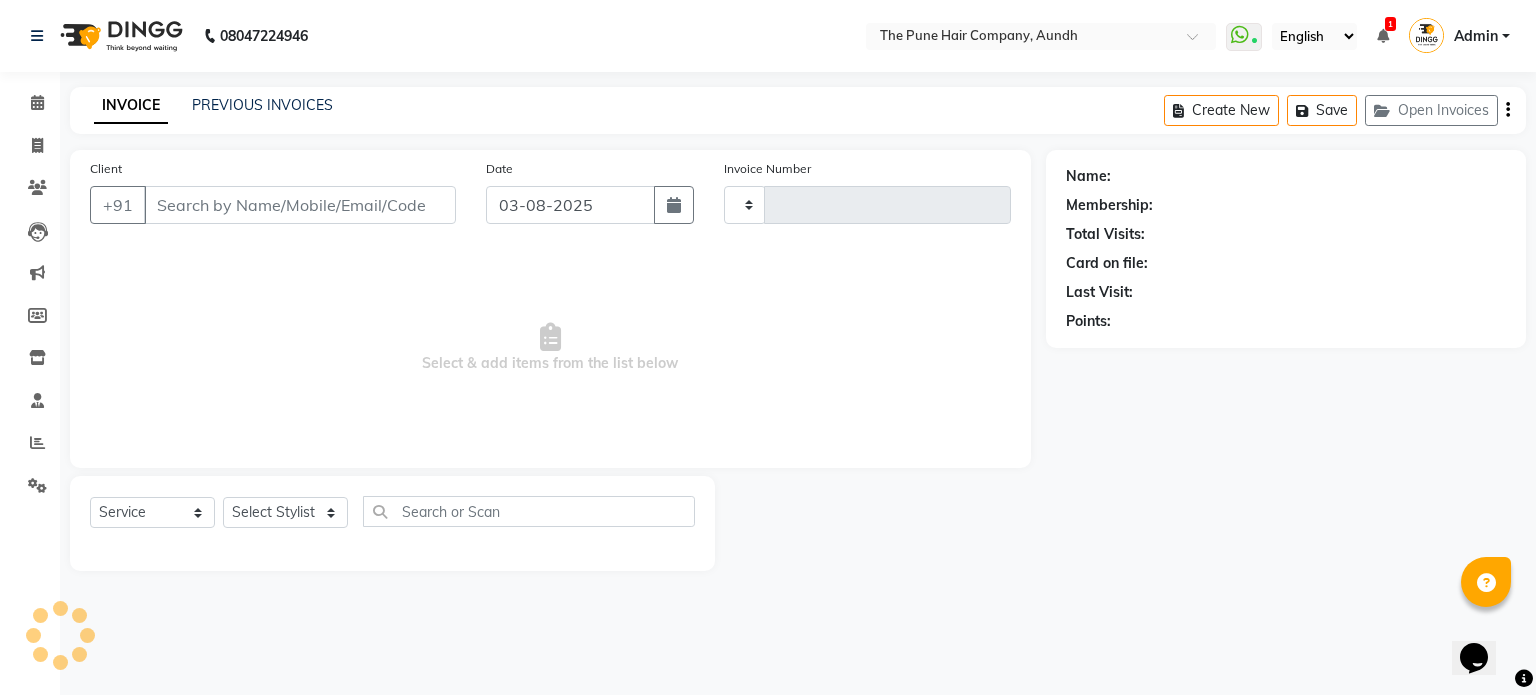 type on "3734" 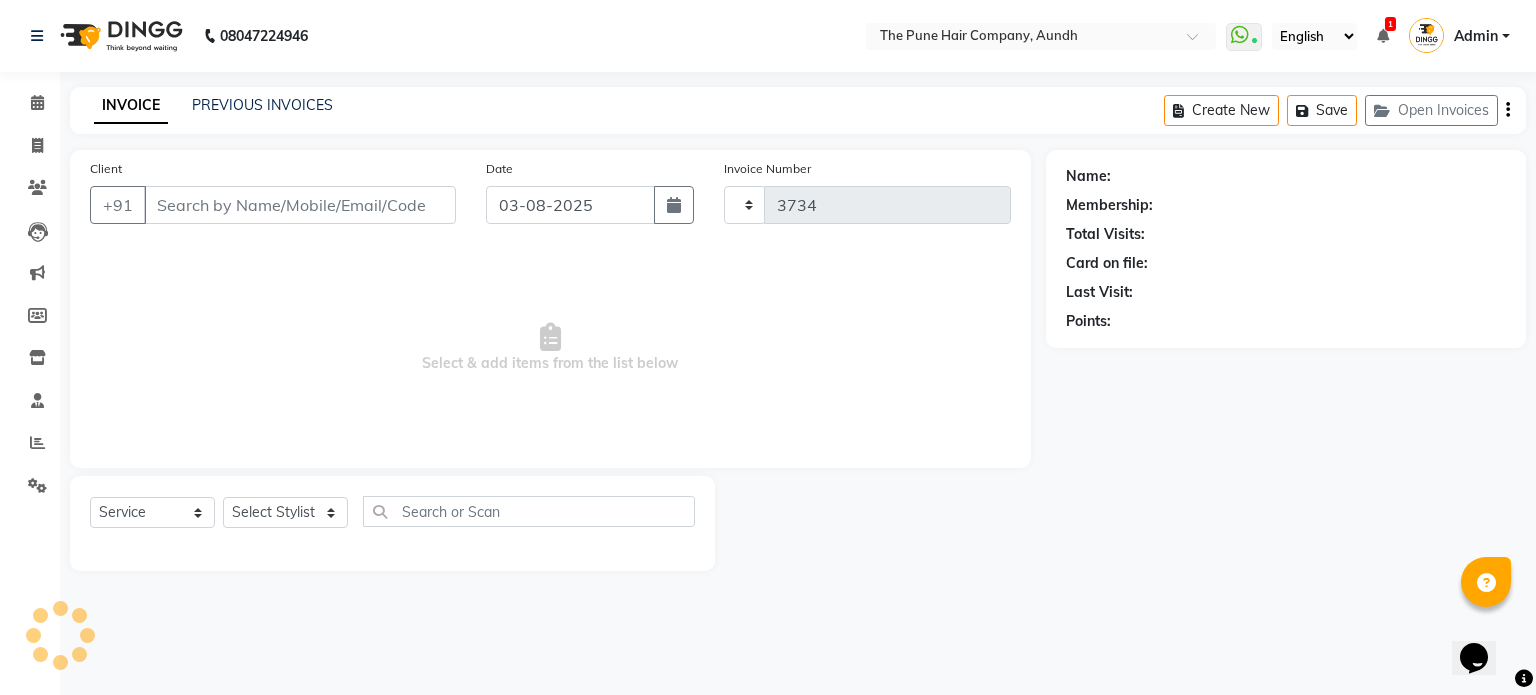 select on "106" 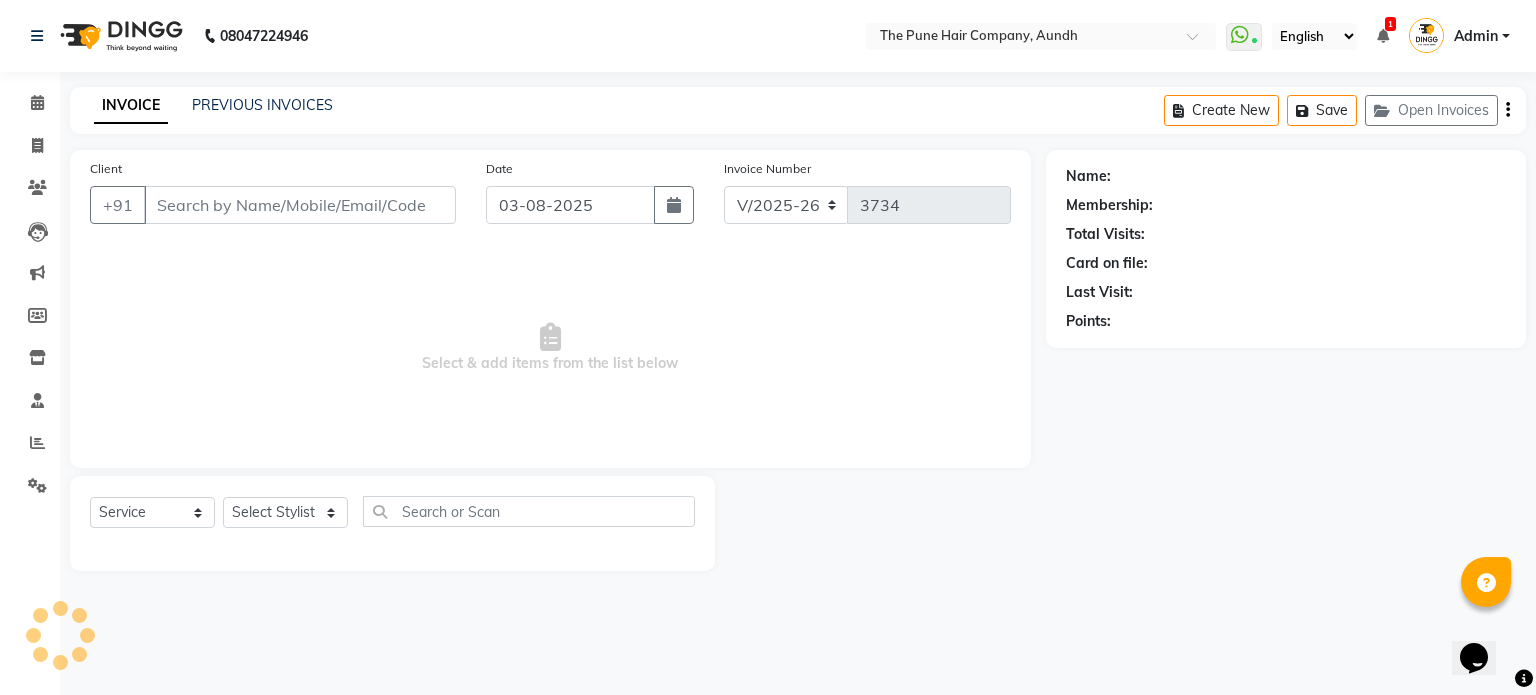 type on "9822121300" 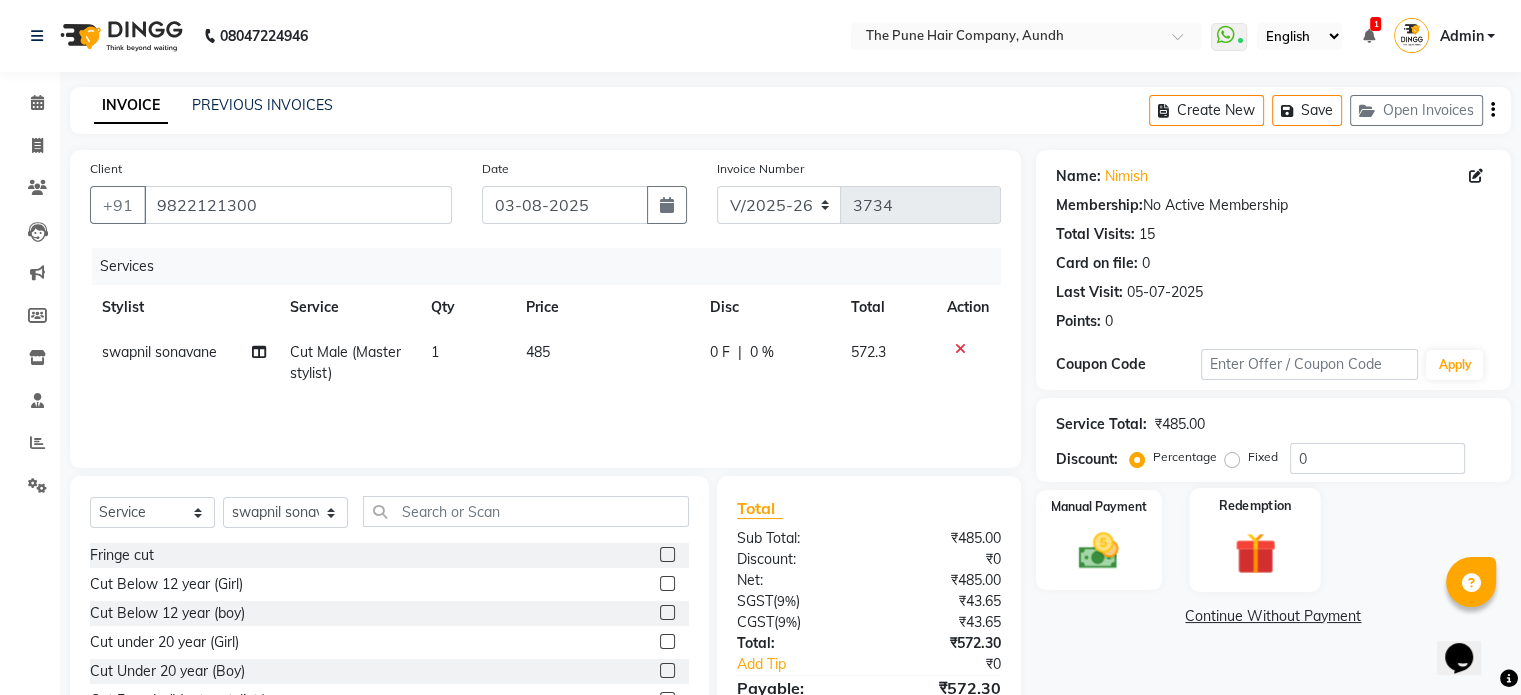 scroll, scrollTop: 106, scrollLeft: 0, axis: vertical 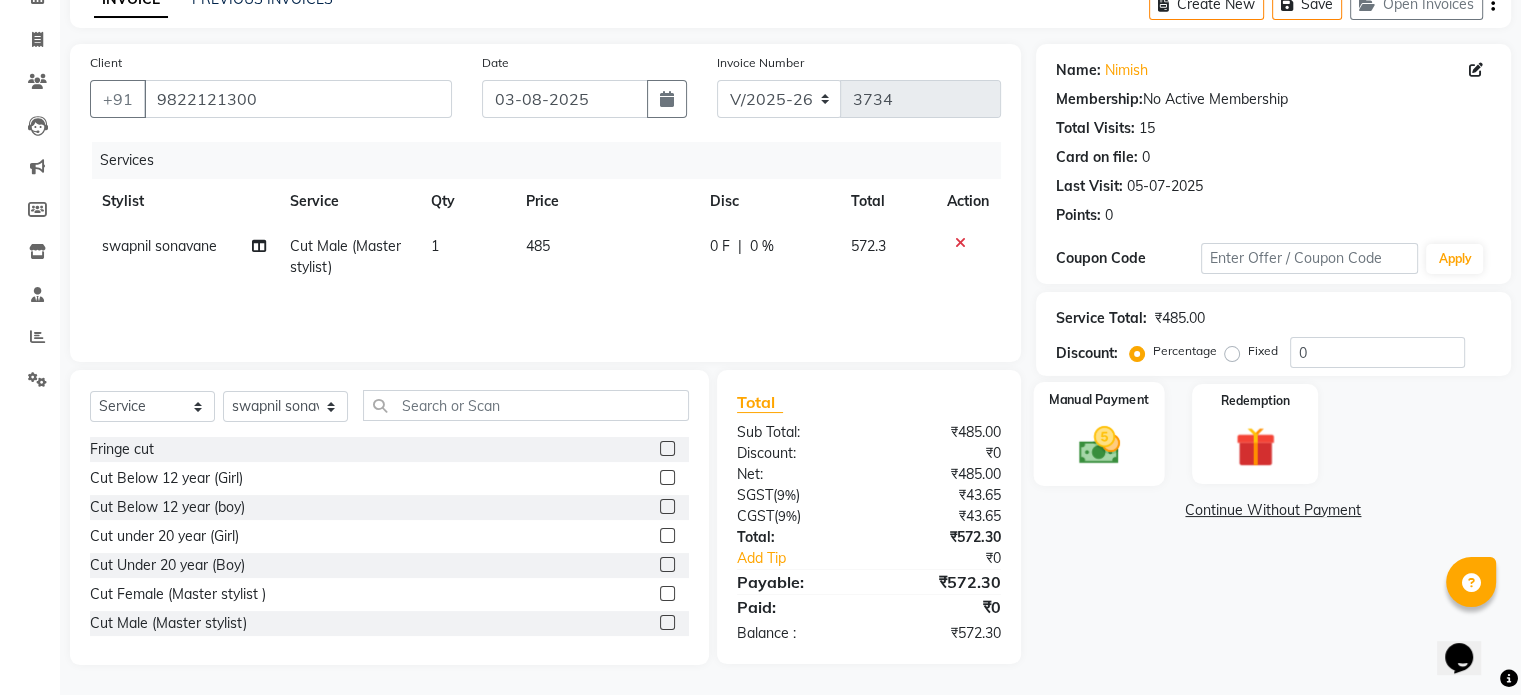 click 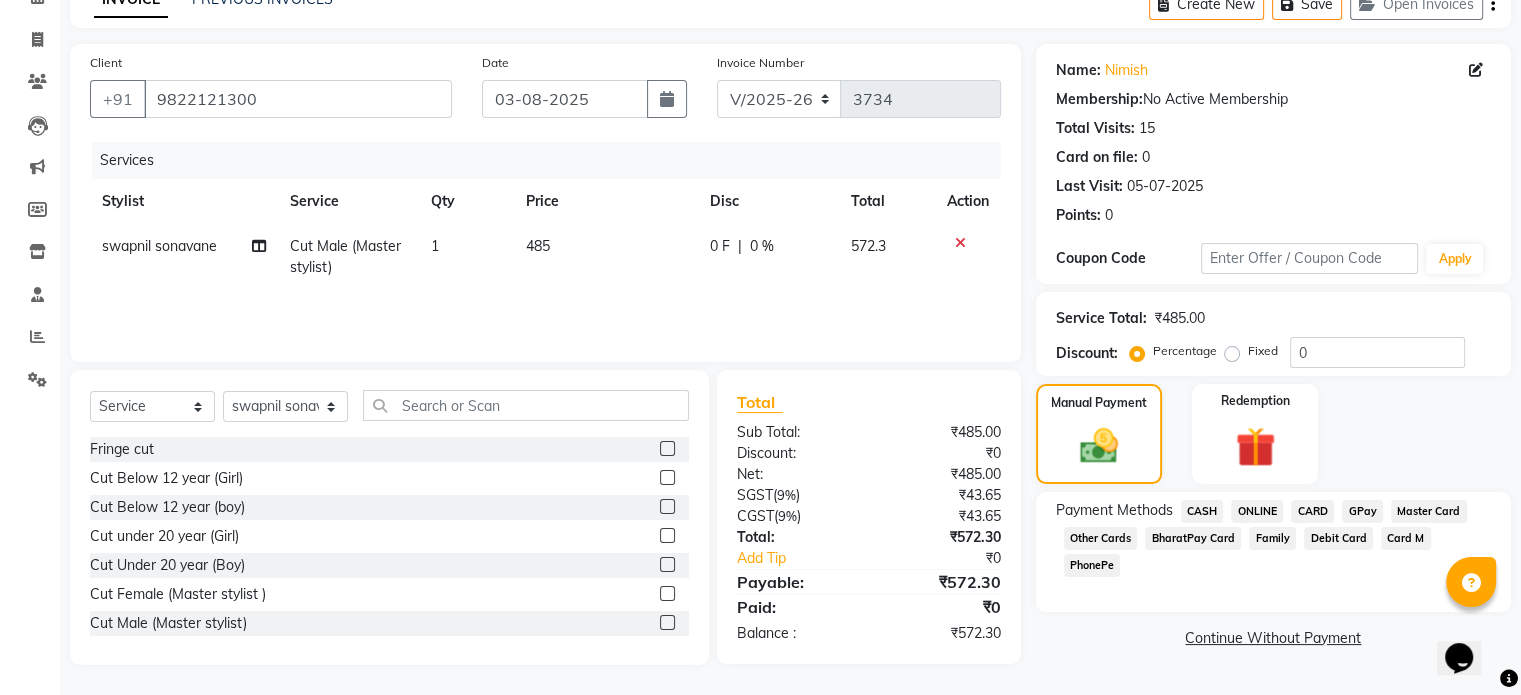 click on "ONLINE" 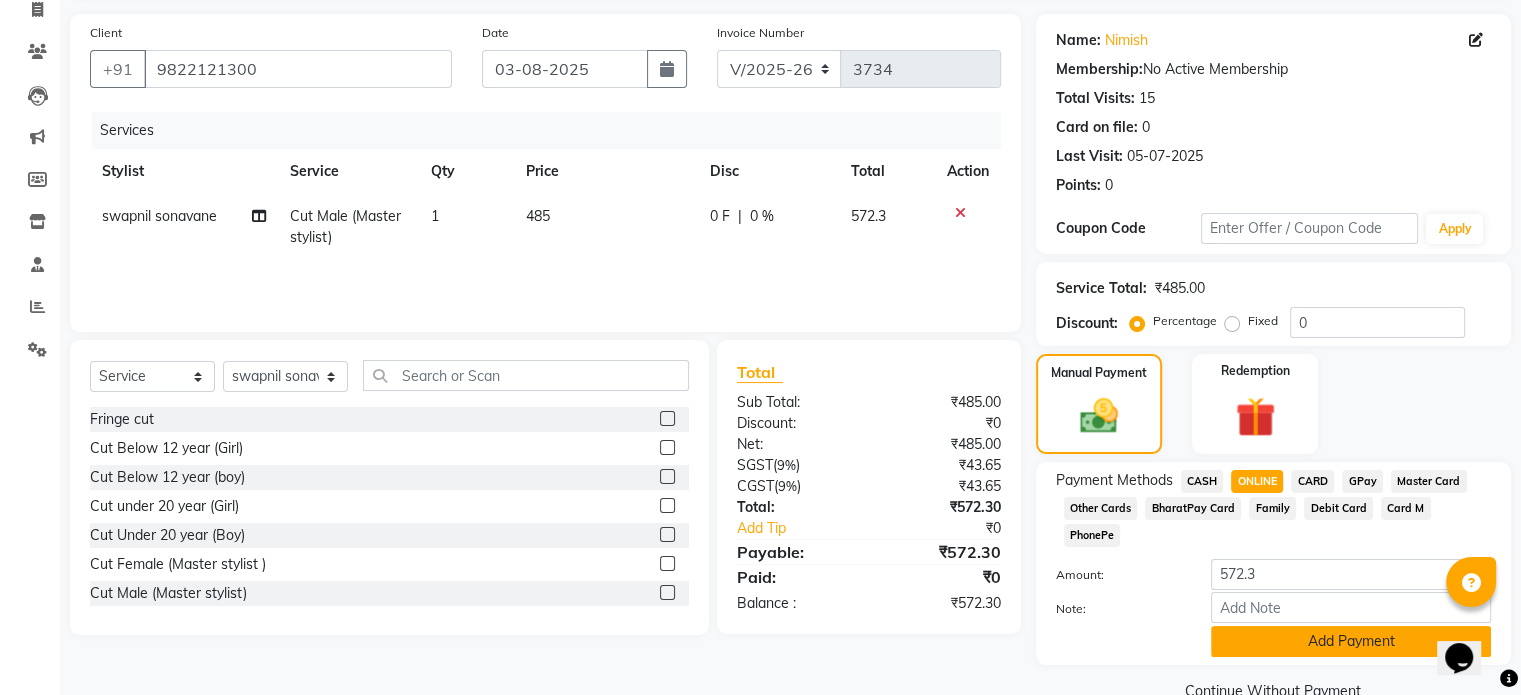 scroll, scrollTop: 152, scrollLeft: 0, axis: vertical 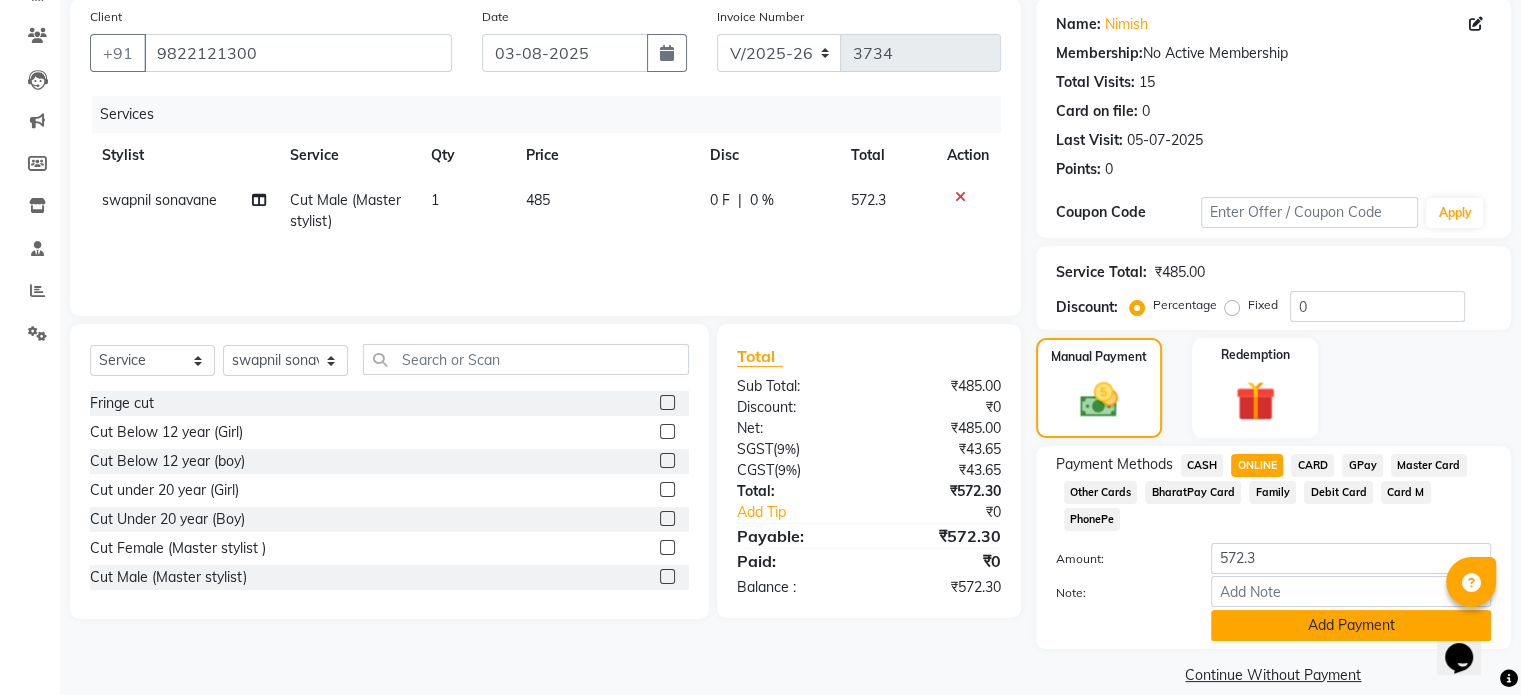 click on "Add Payment" 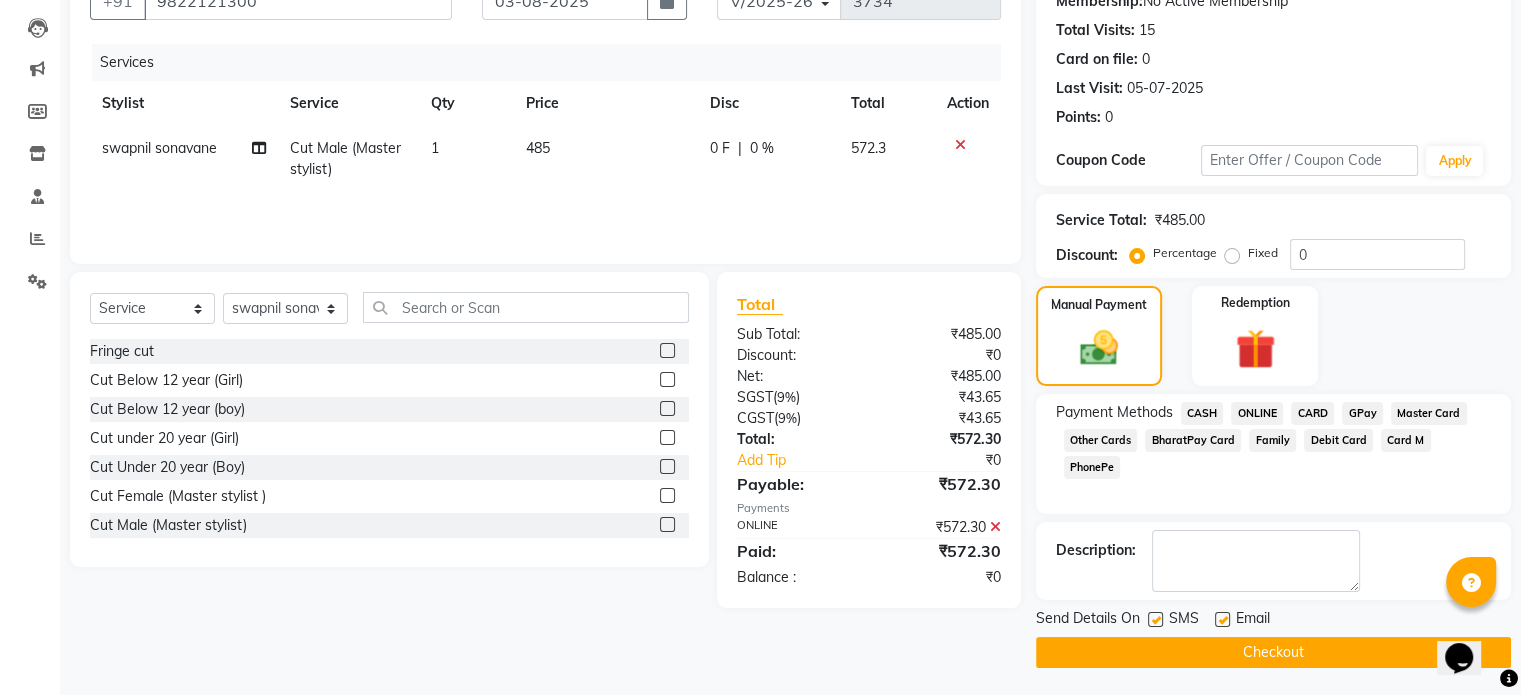 scroll, scrollTop: 205, scrollLeft: 0, axis: vertical 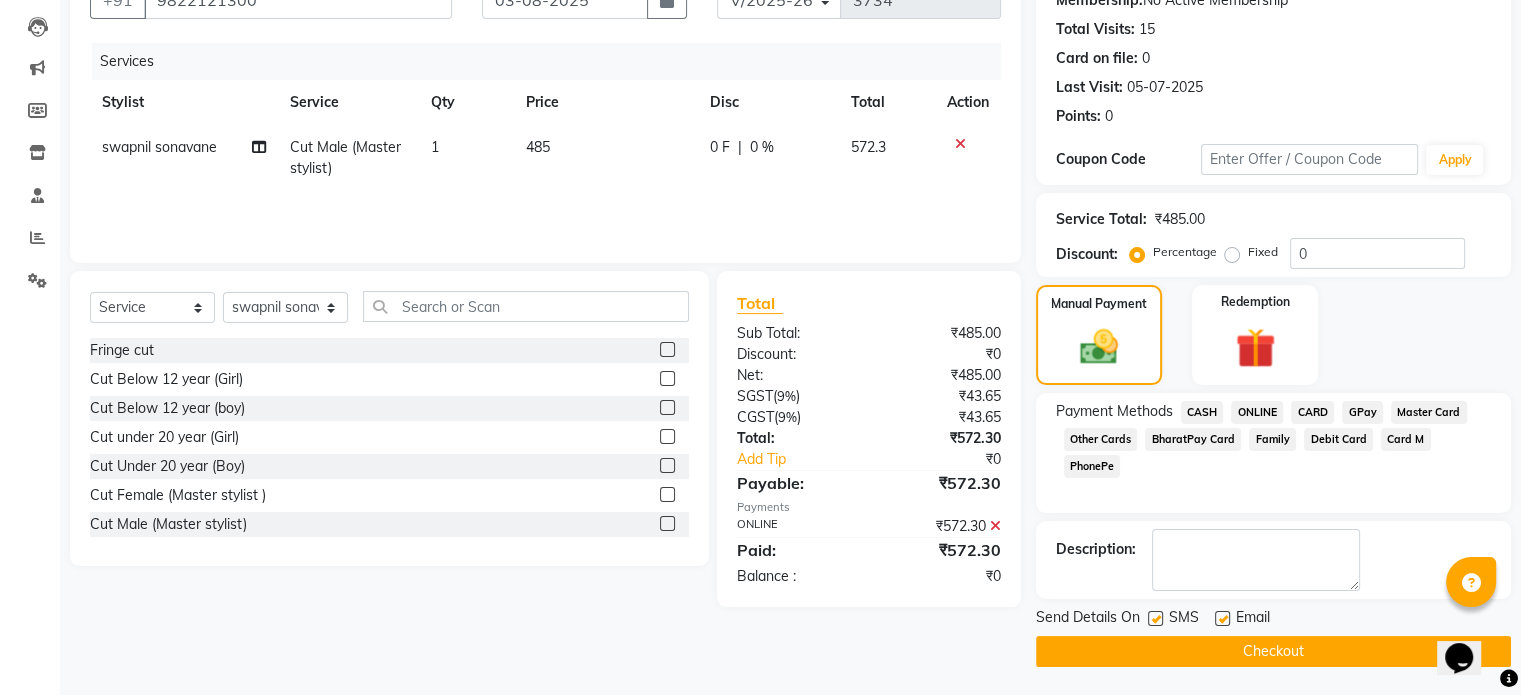 drag, startPoint x: 1306, startPoint y: 651, endPoint x: 1289, endPoint y: 650, distance: 17.029387 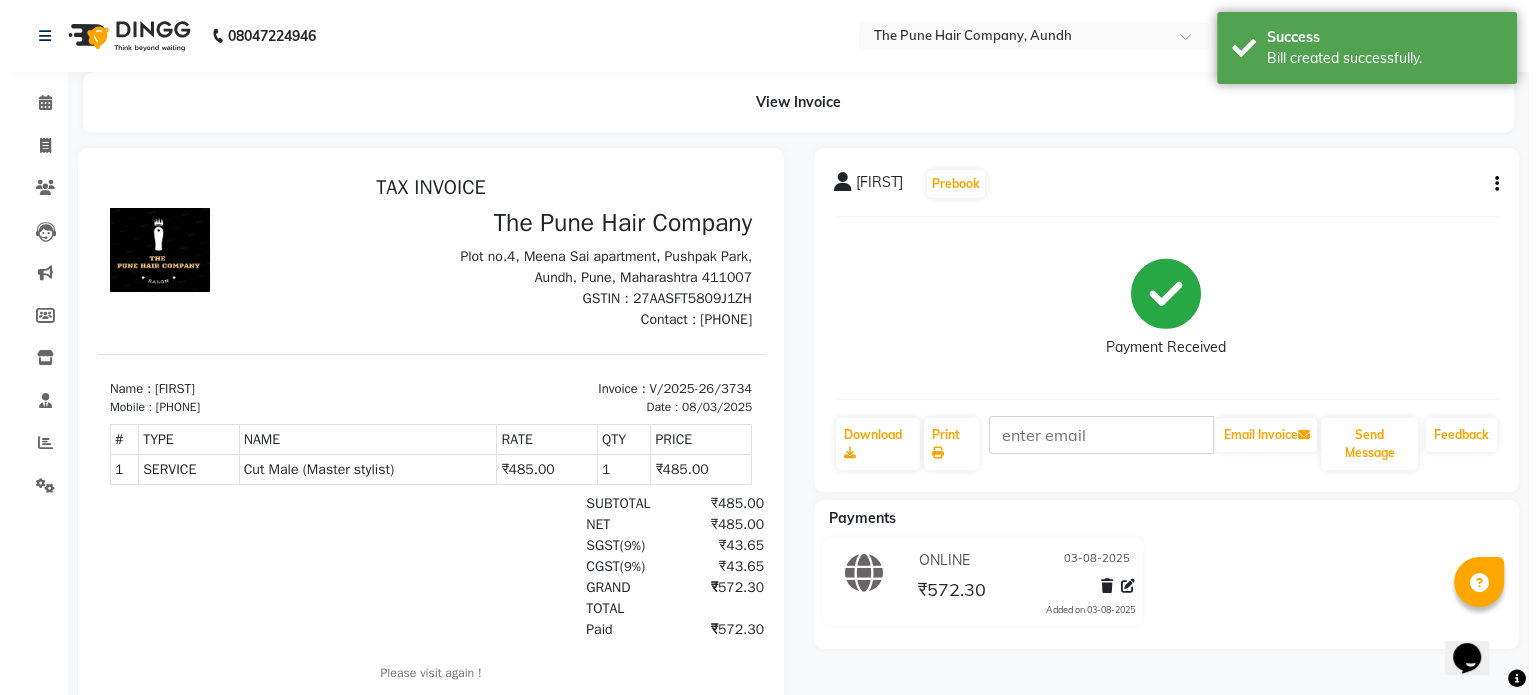 scroll, scrollTop: 0, scrollLeft: 0, axis: both 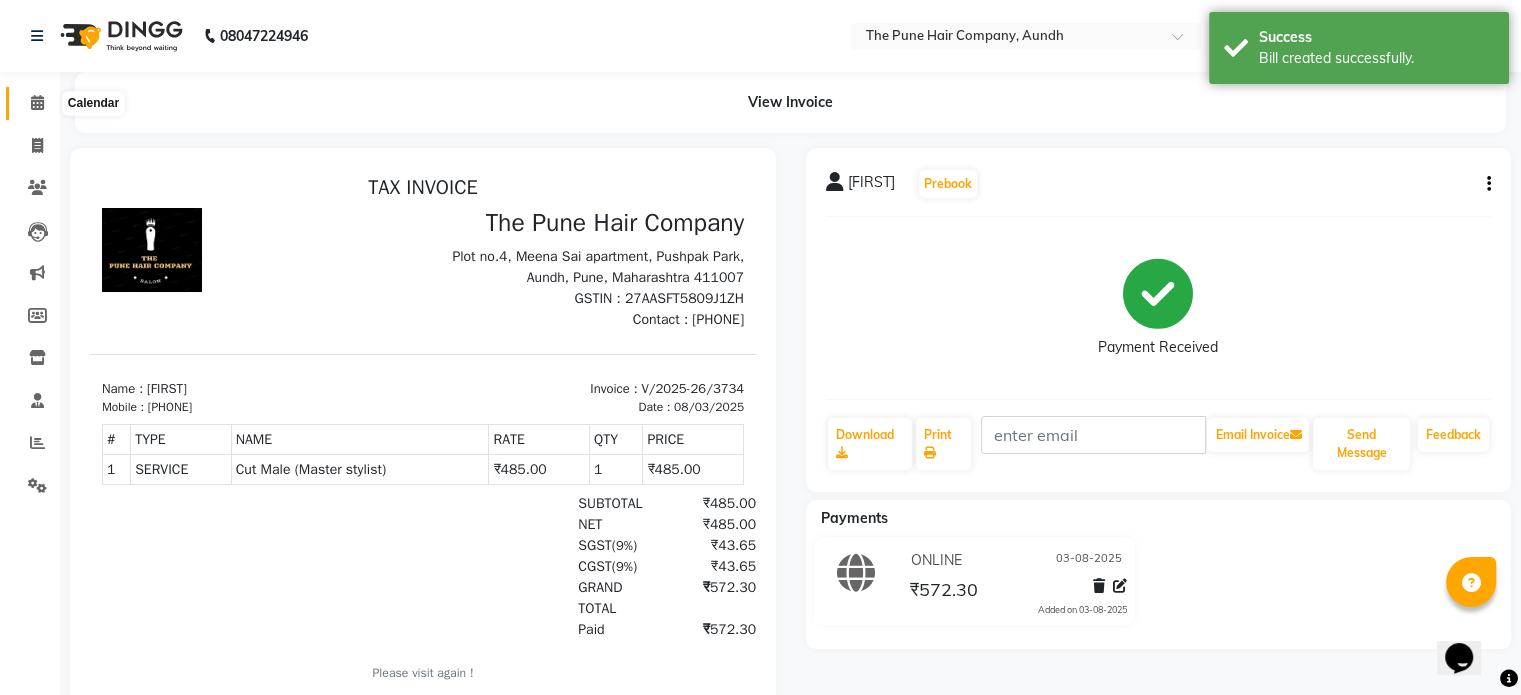click 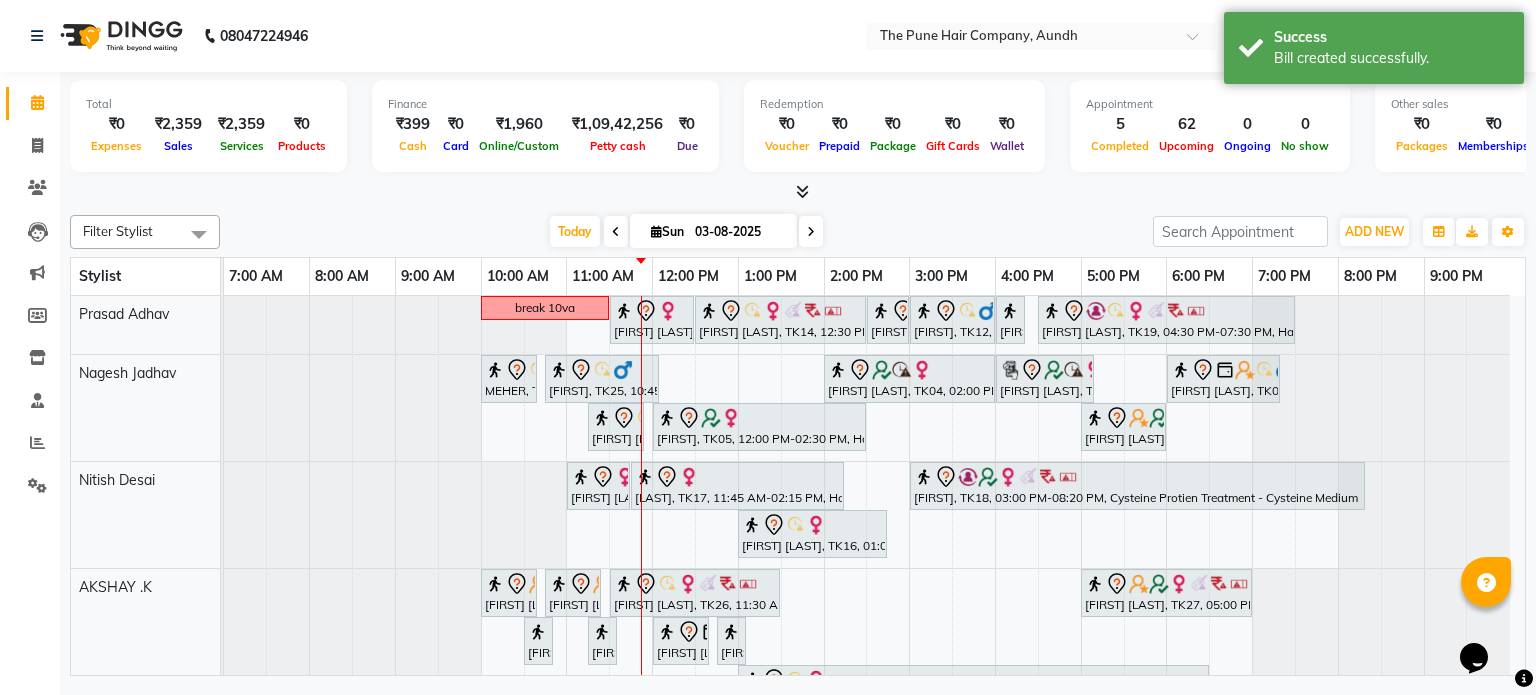 scroll, scrollTop: 60, scrollLeft: 0, axis: vertical 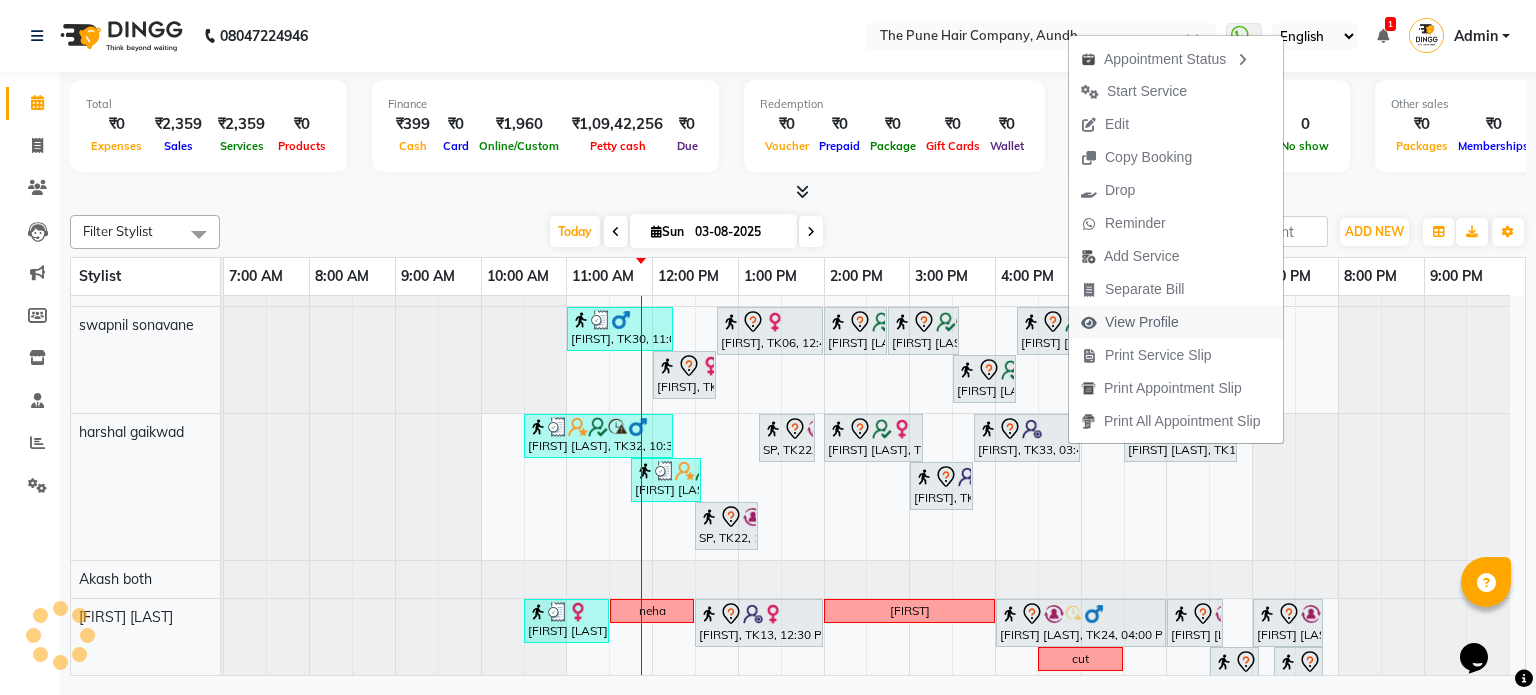 click on "View Profile" at bounding box center (1142, 322) 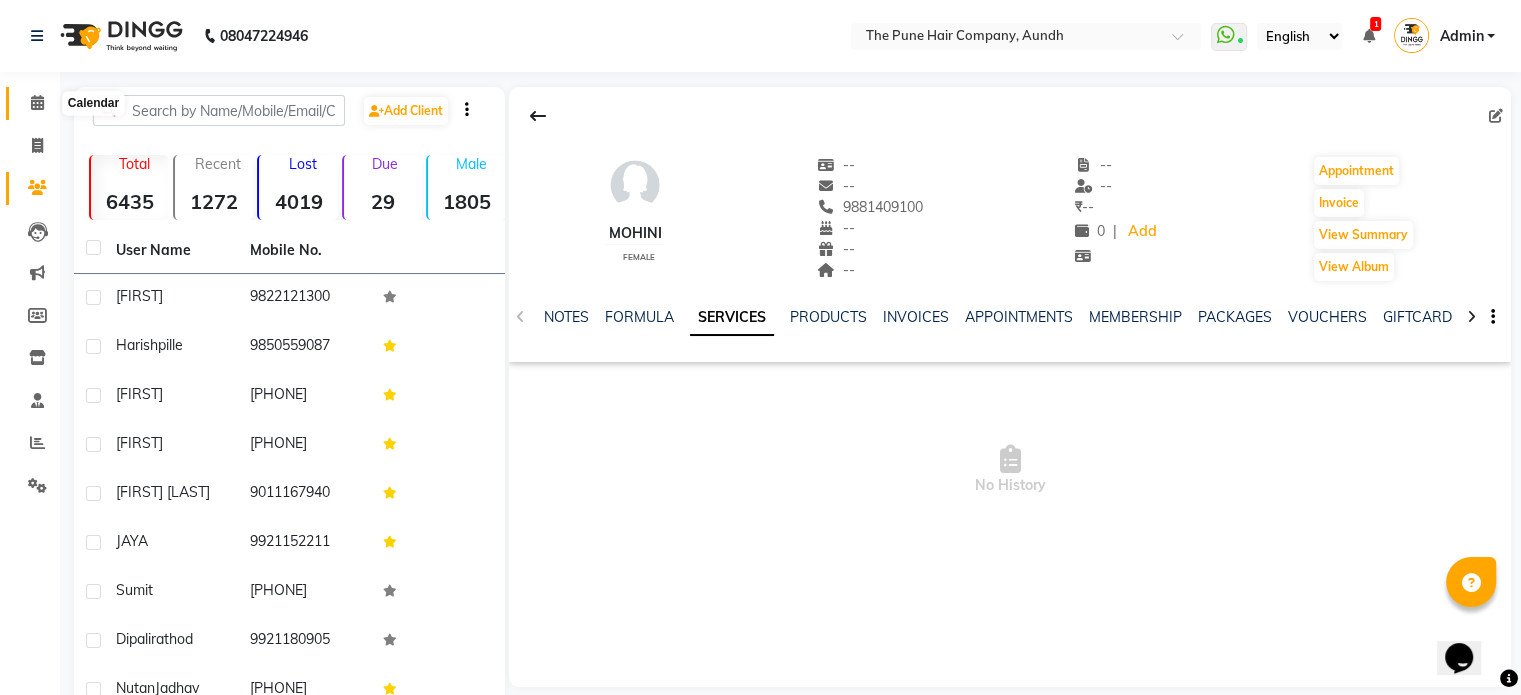 click 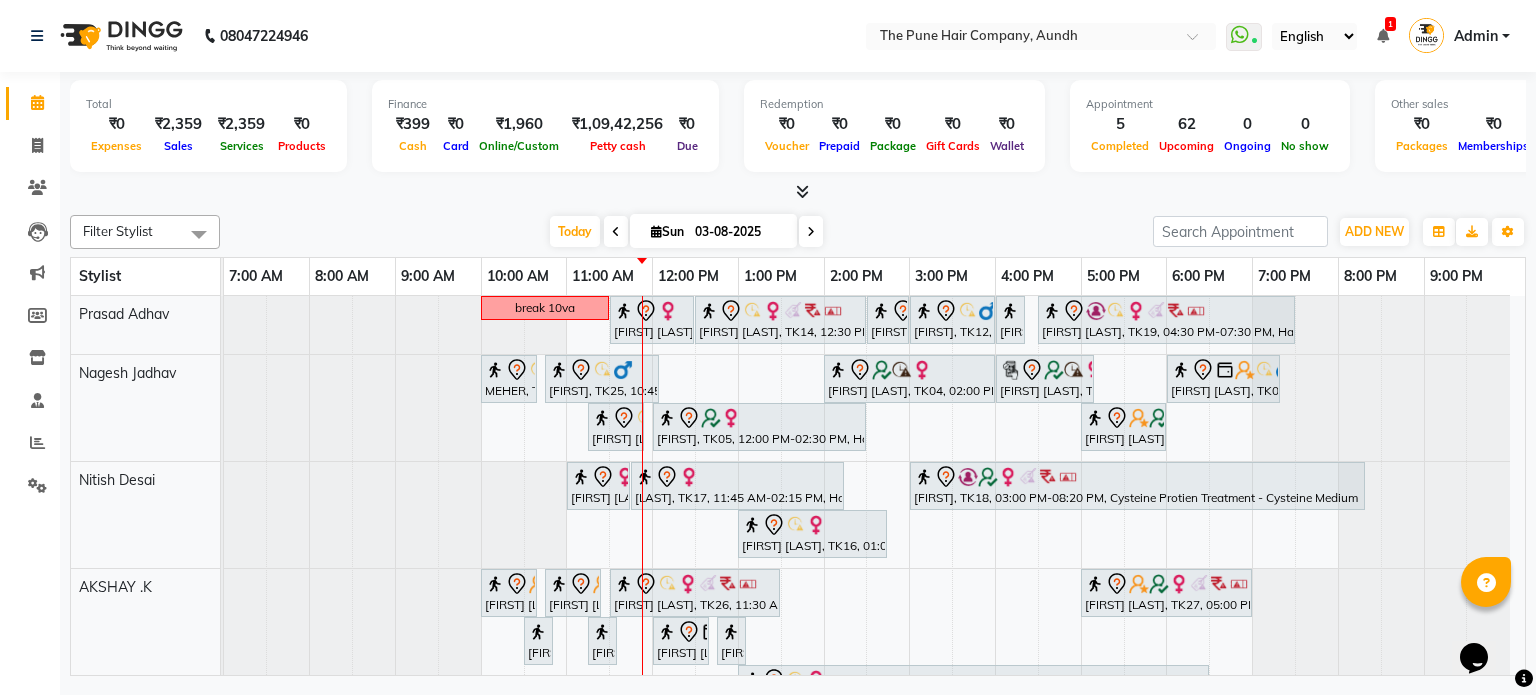 scroll, scrollTop: 56, scrollLeft: 0, axis: vertical 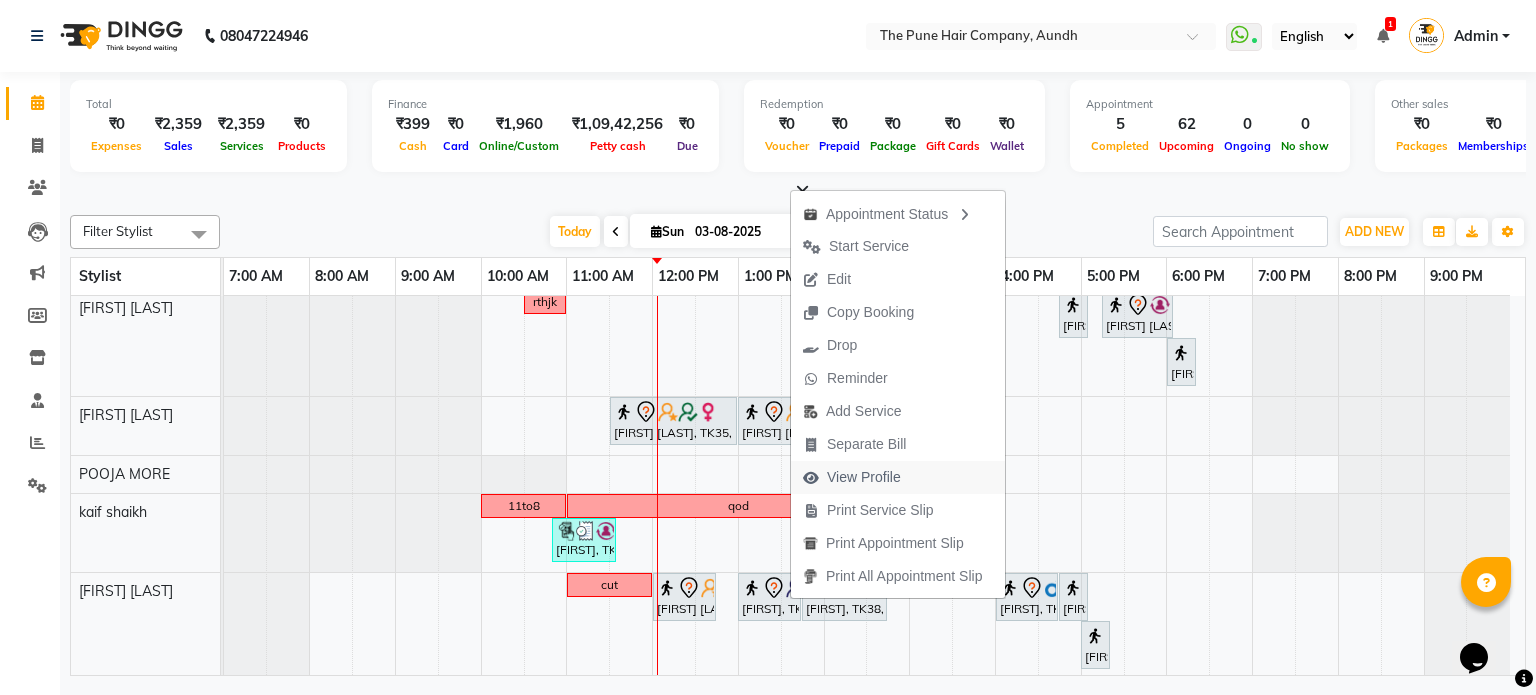 click on "View Profile" at bounding box center [864, 477] 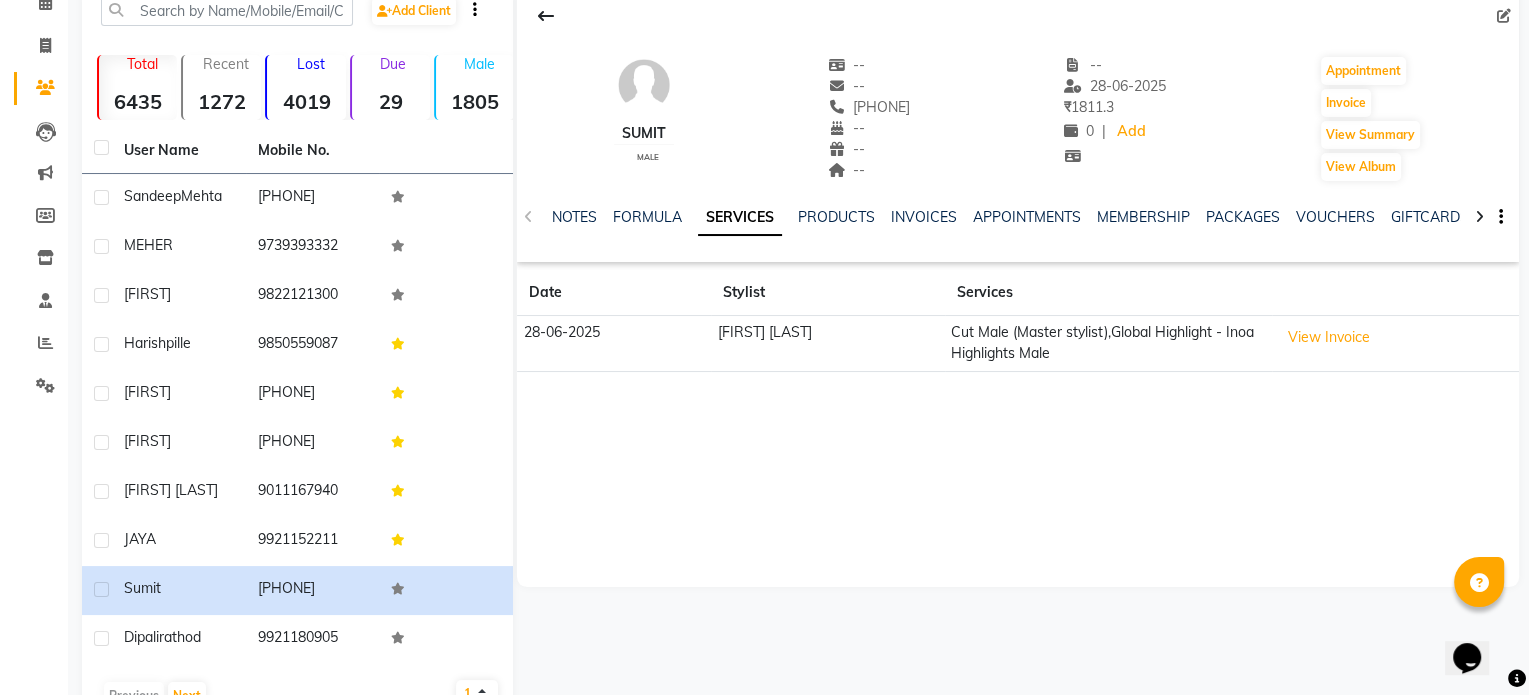 scroll, scrollTop: 0, scrollLeft: 0, axis: both 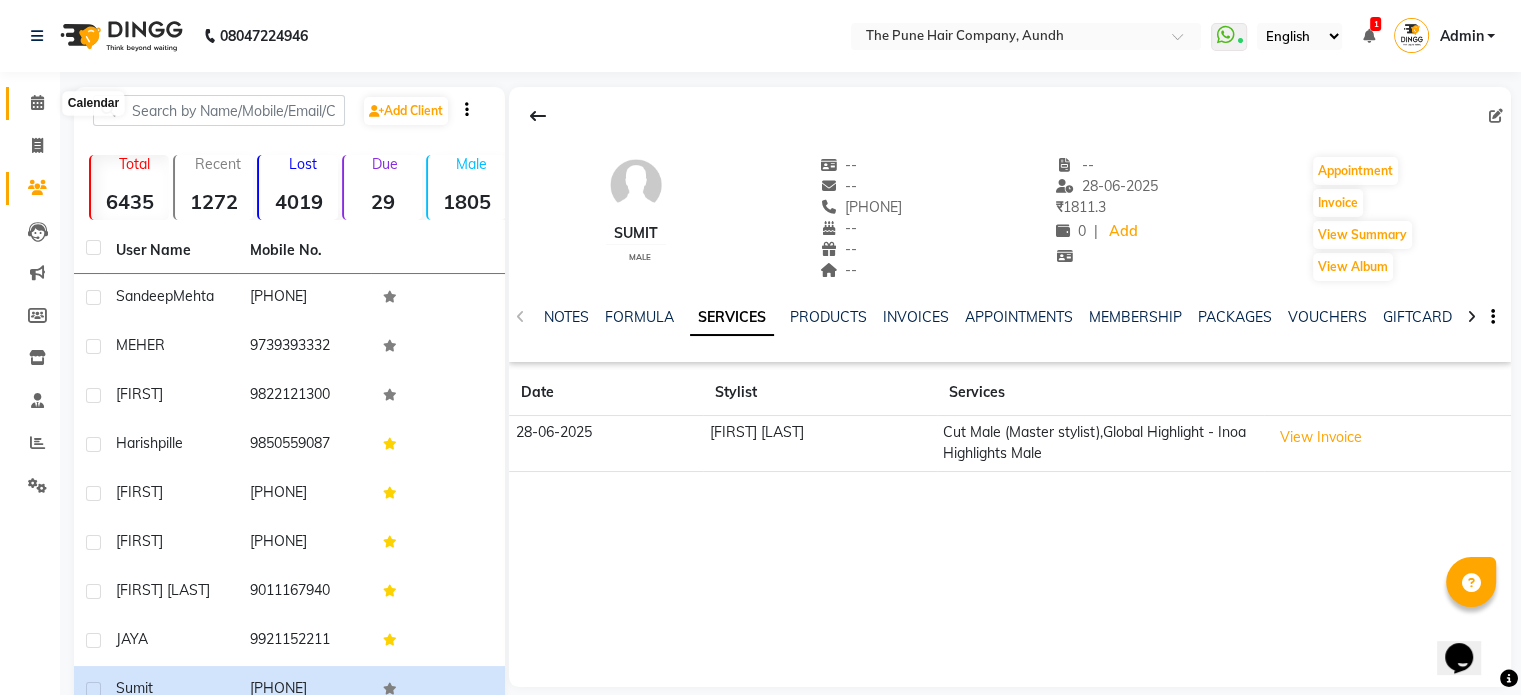 click 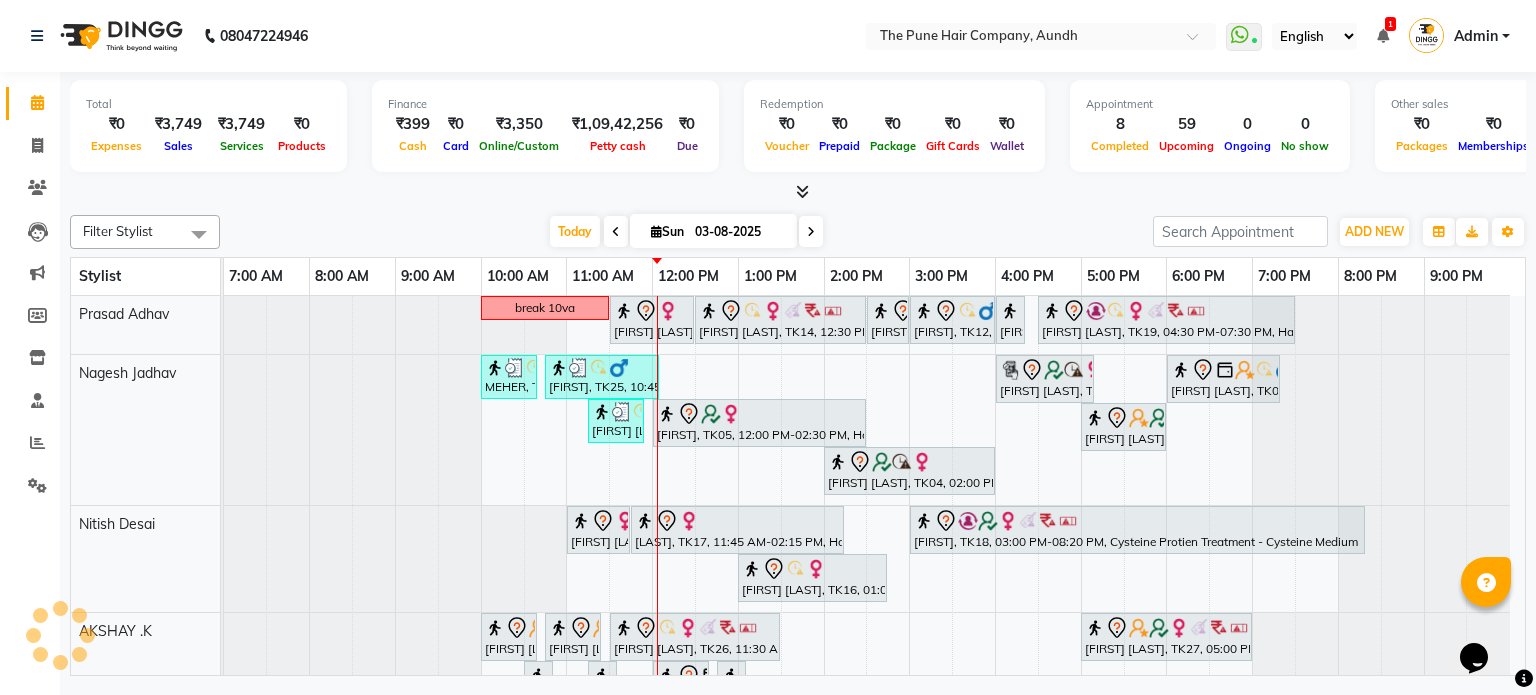 scroll, scrollTop: 480, scrollLeft: 0, axis: vertical 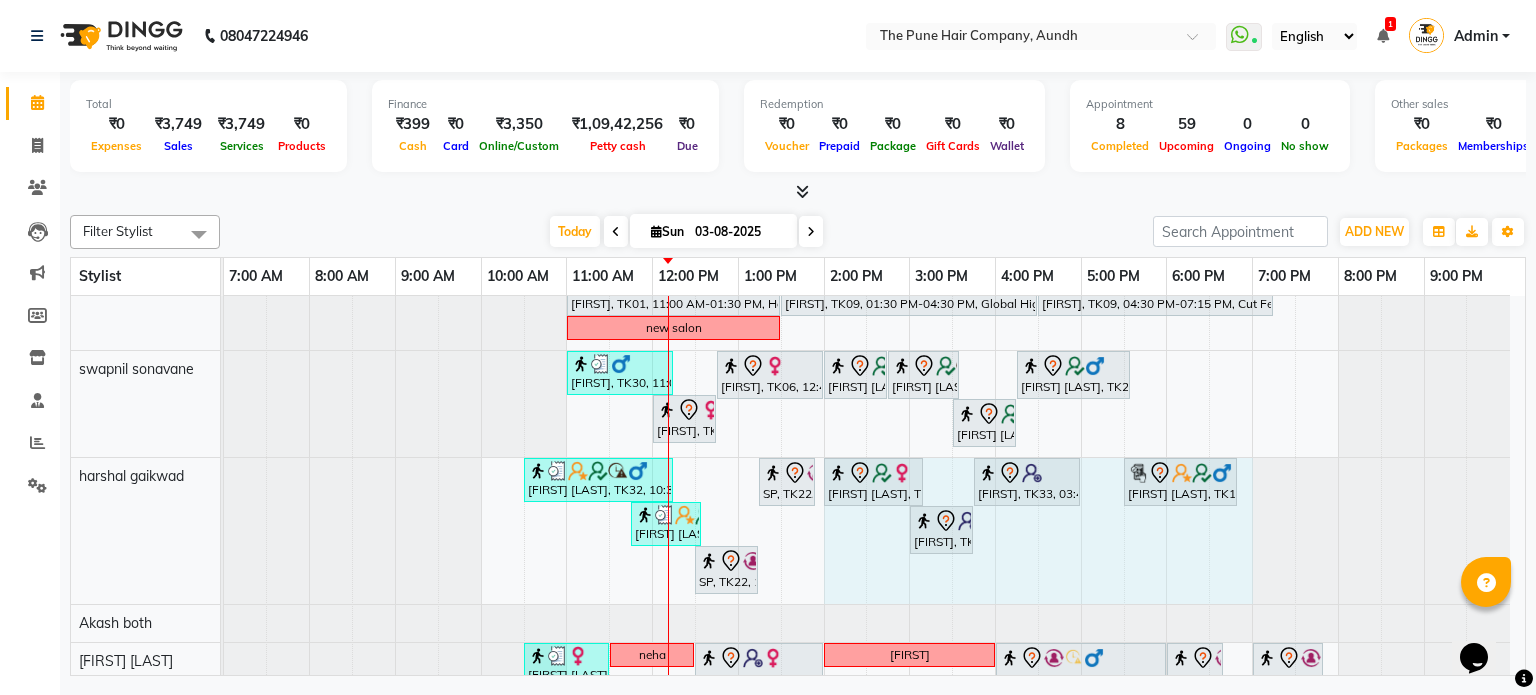 drag, startPoint x: 839, startPoint y: 583, endPoint x: 1213, endPoint y: 550, distance: 375.45306 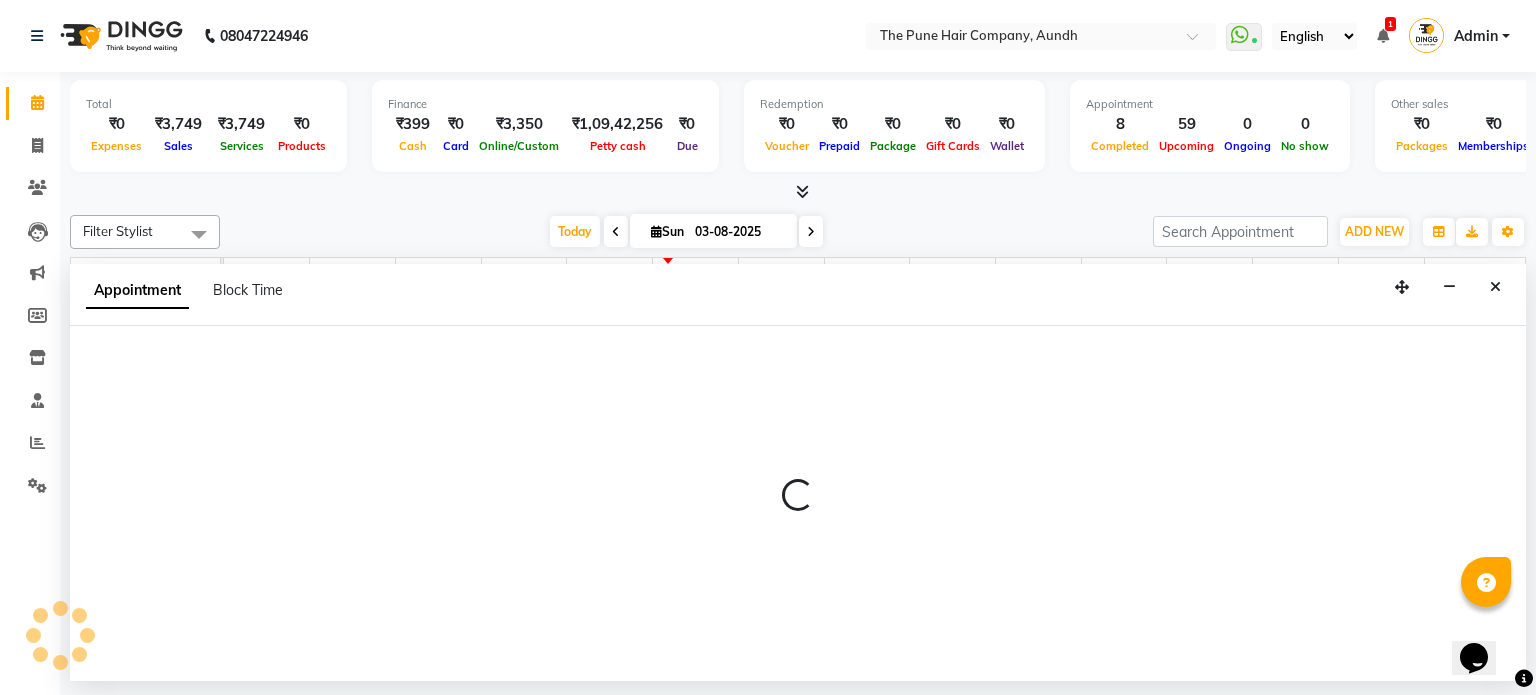 select on "25240" 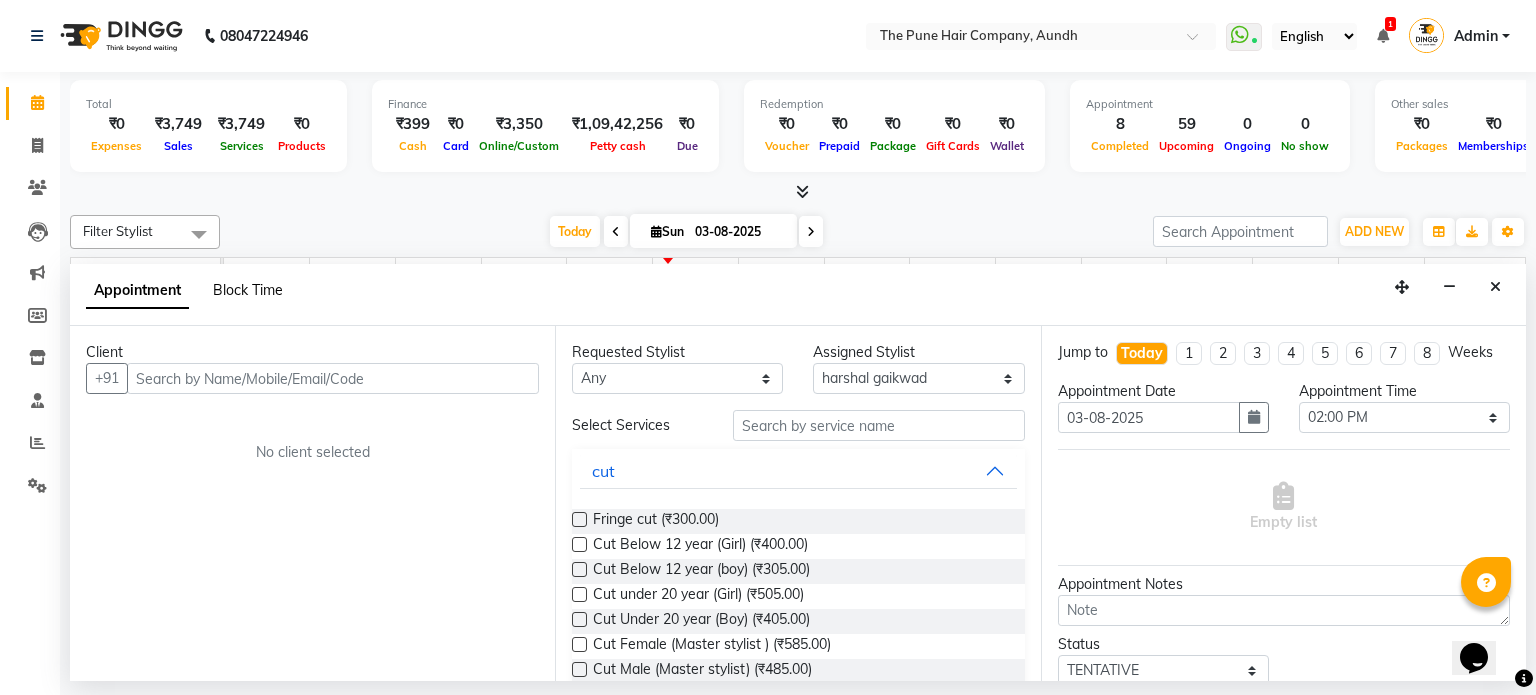 click on "Block Time" at bounding box center (248, 290) 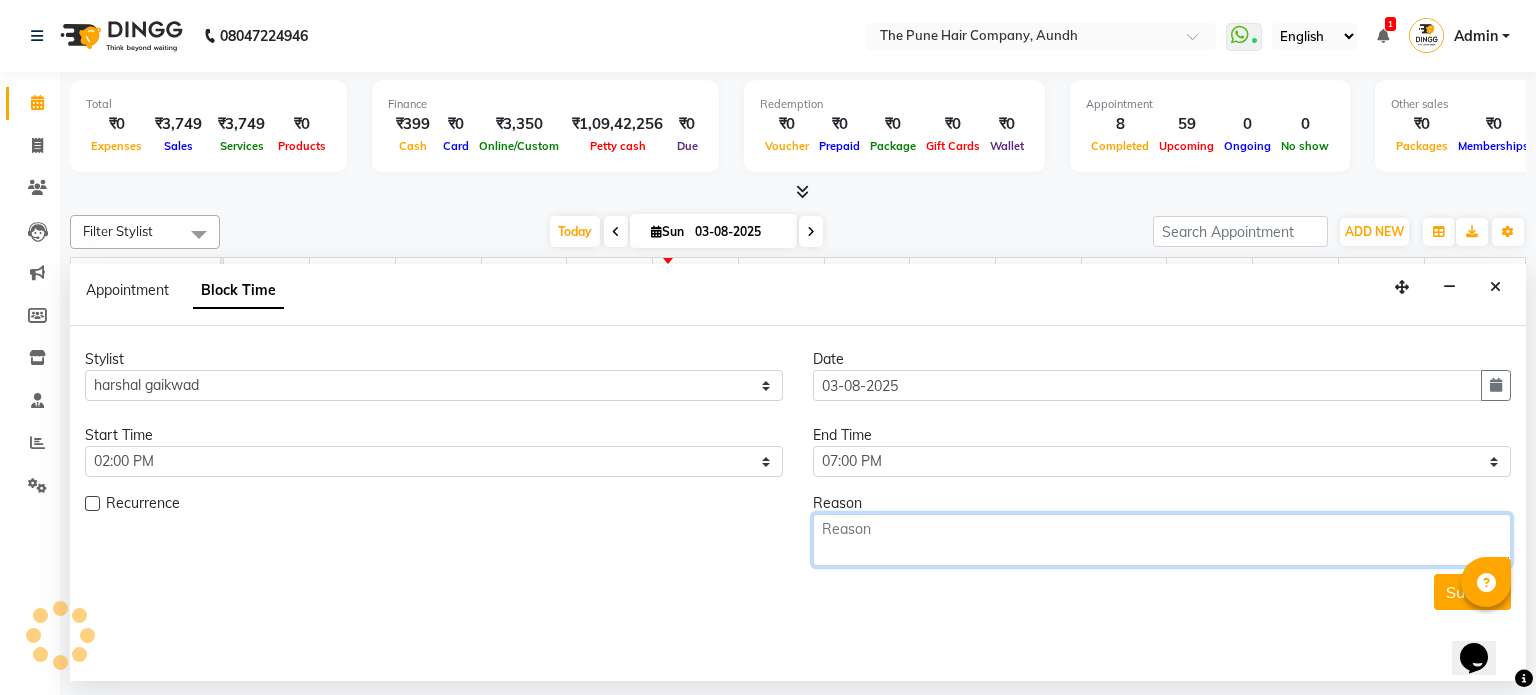 click at bounding box center [1162, 540] 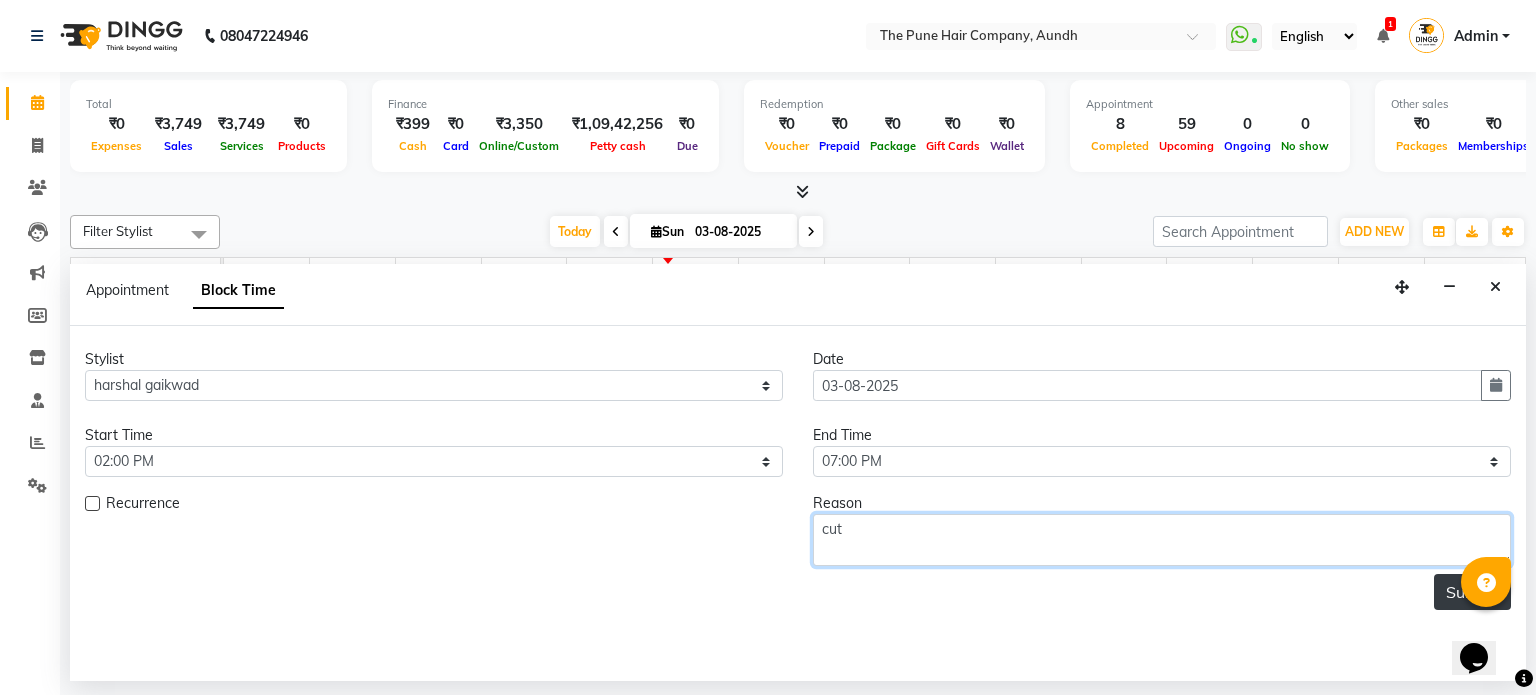 type on "cut" 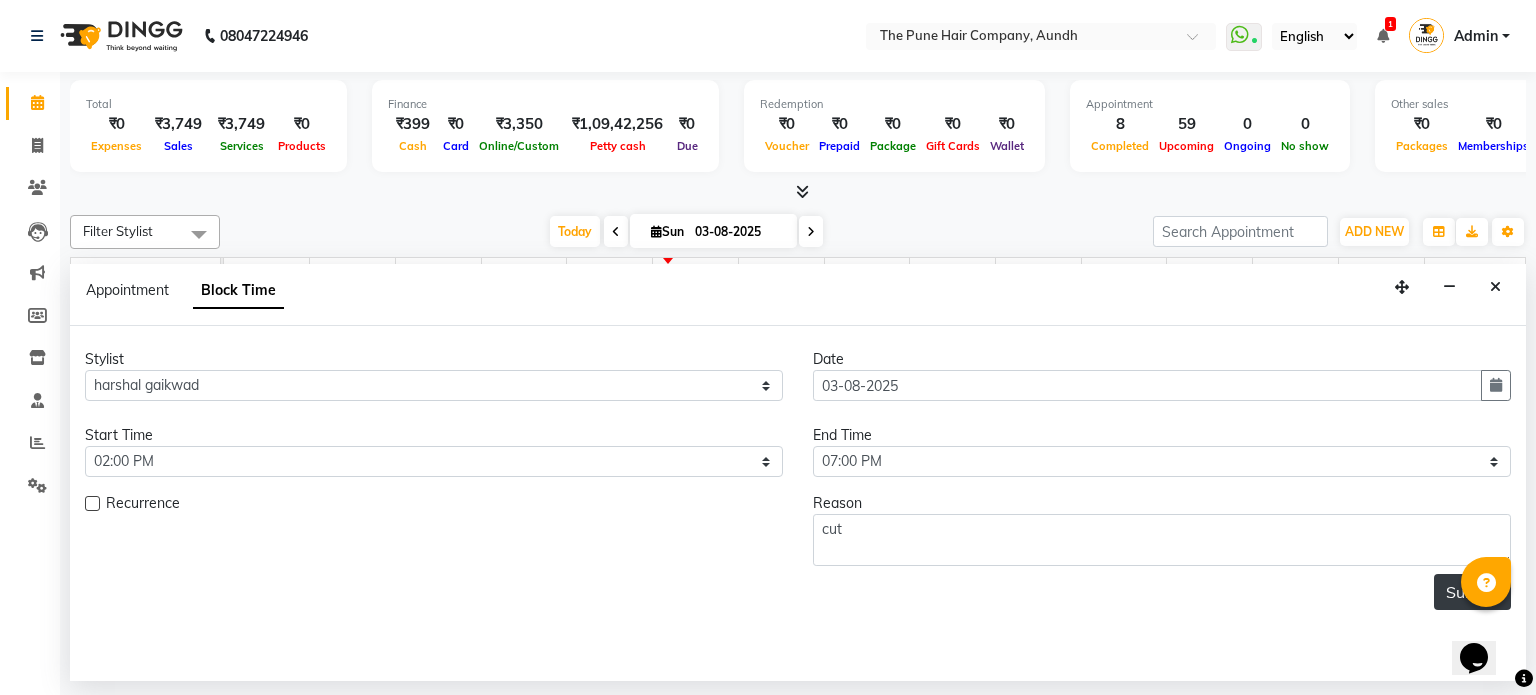 click on "Submit" at bounding box center [1472, 592] 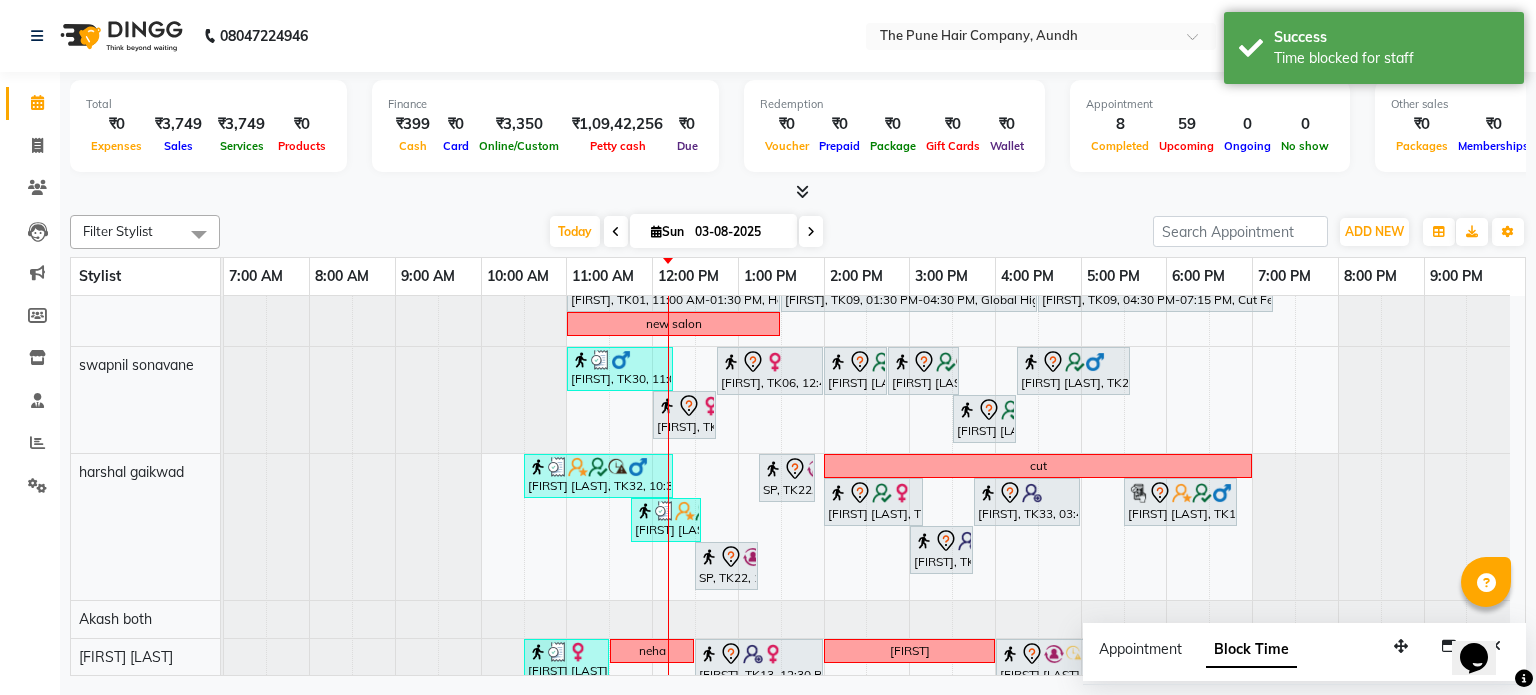 scroll, scrollTop: 691, scrollLeft: 0, axis: vertical 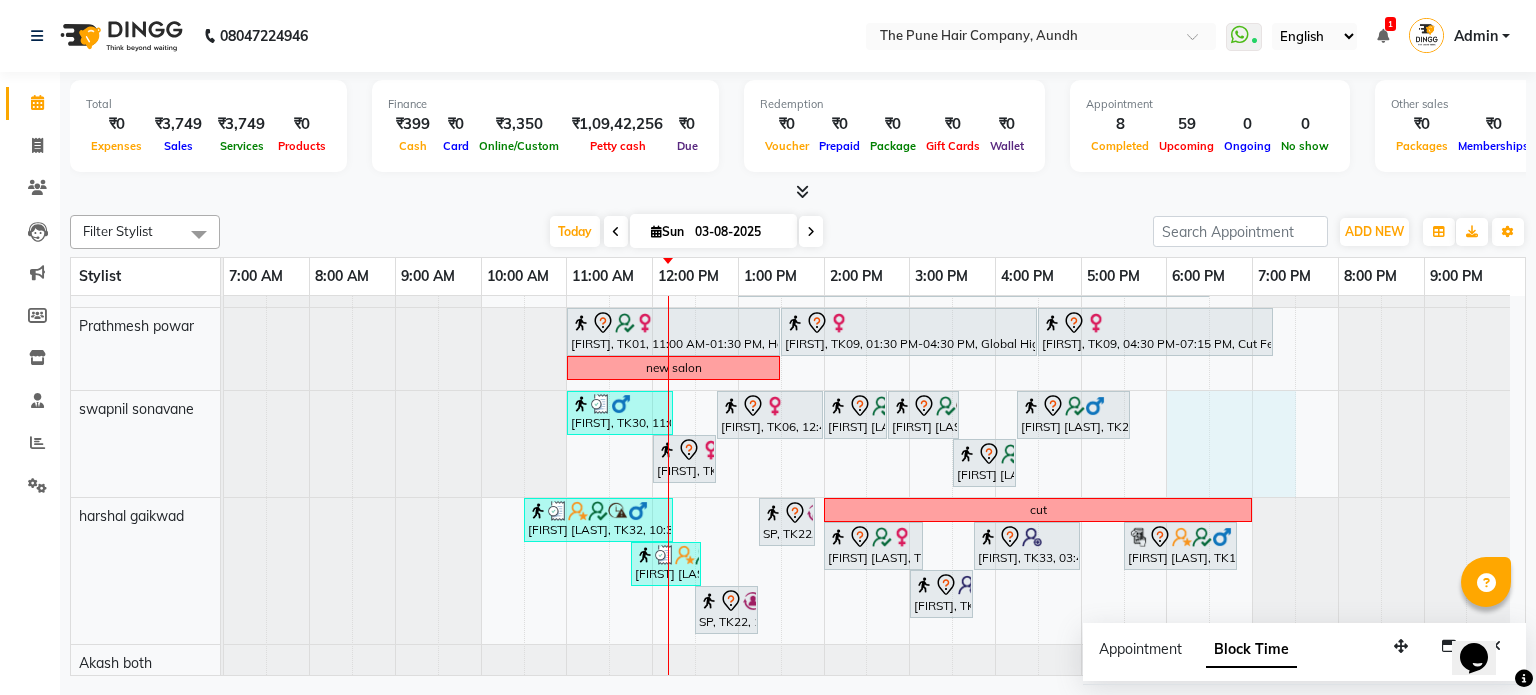 drag, startPoint x: 1179, startPoint y: 407, endPoint x: 1261, endPoint y: 415, distance: 82.38932 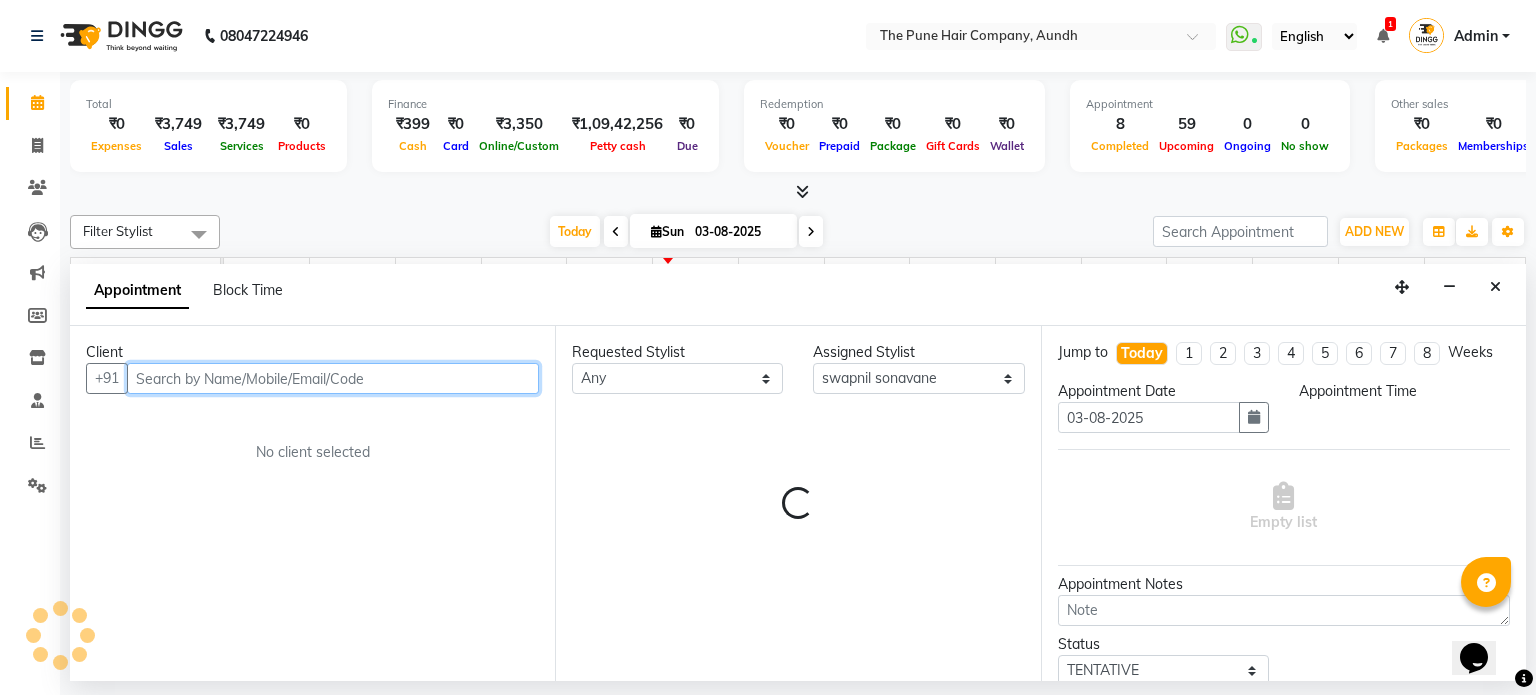 select on "1080" 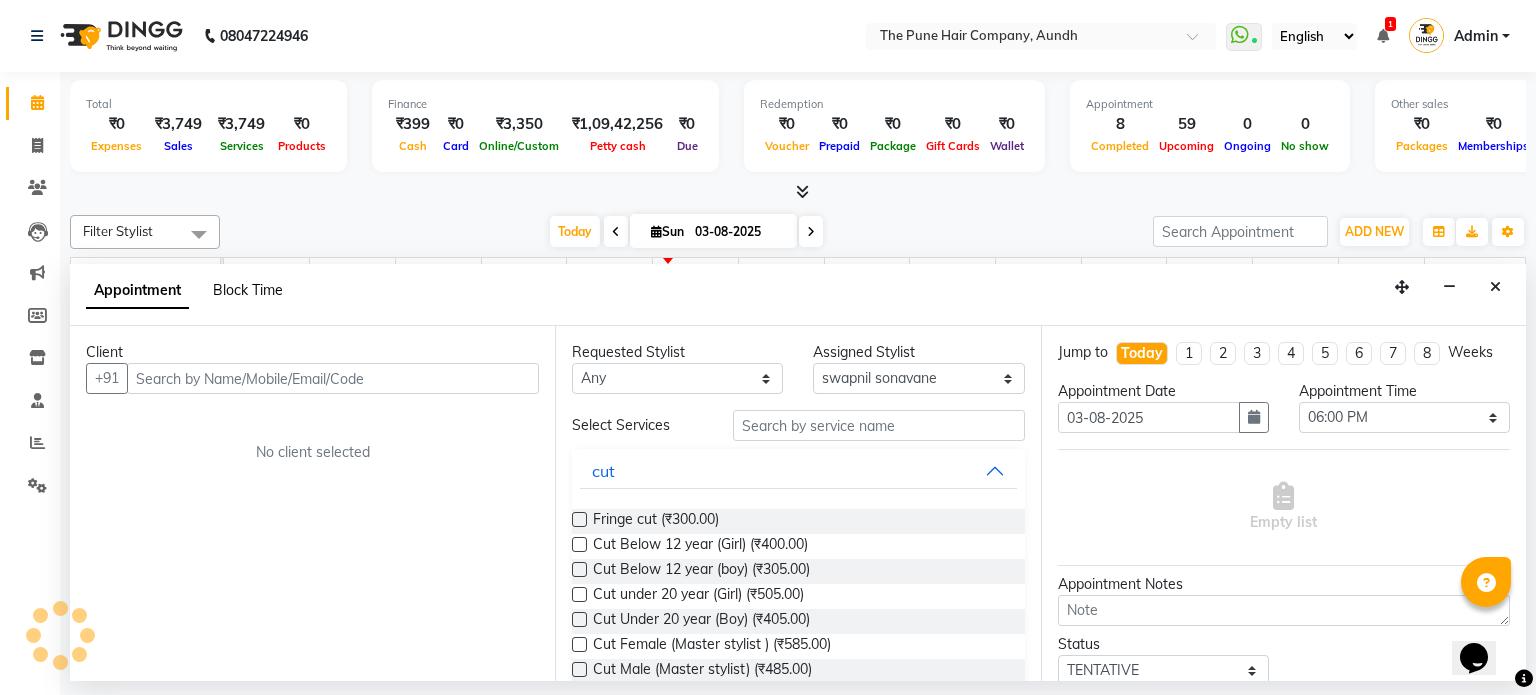 click on "Block Time" at bounding box center (248, 290) 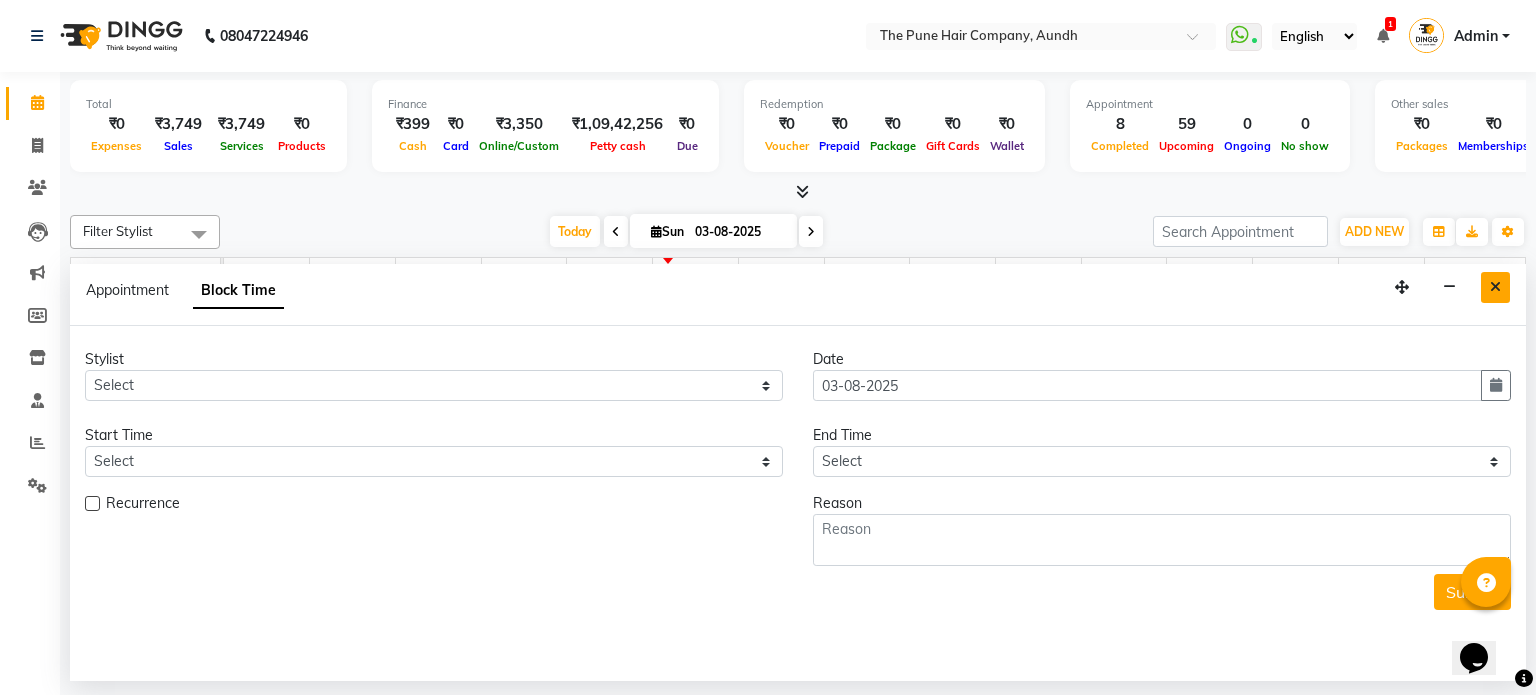 click at bounding box center [1495, 287] 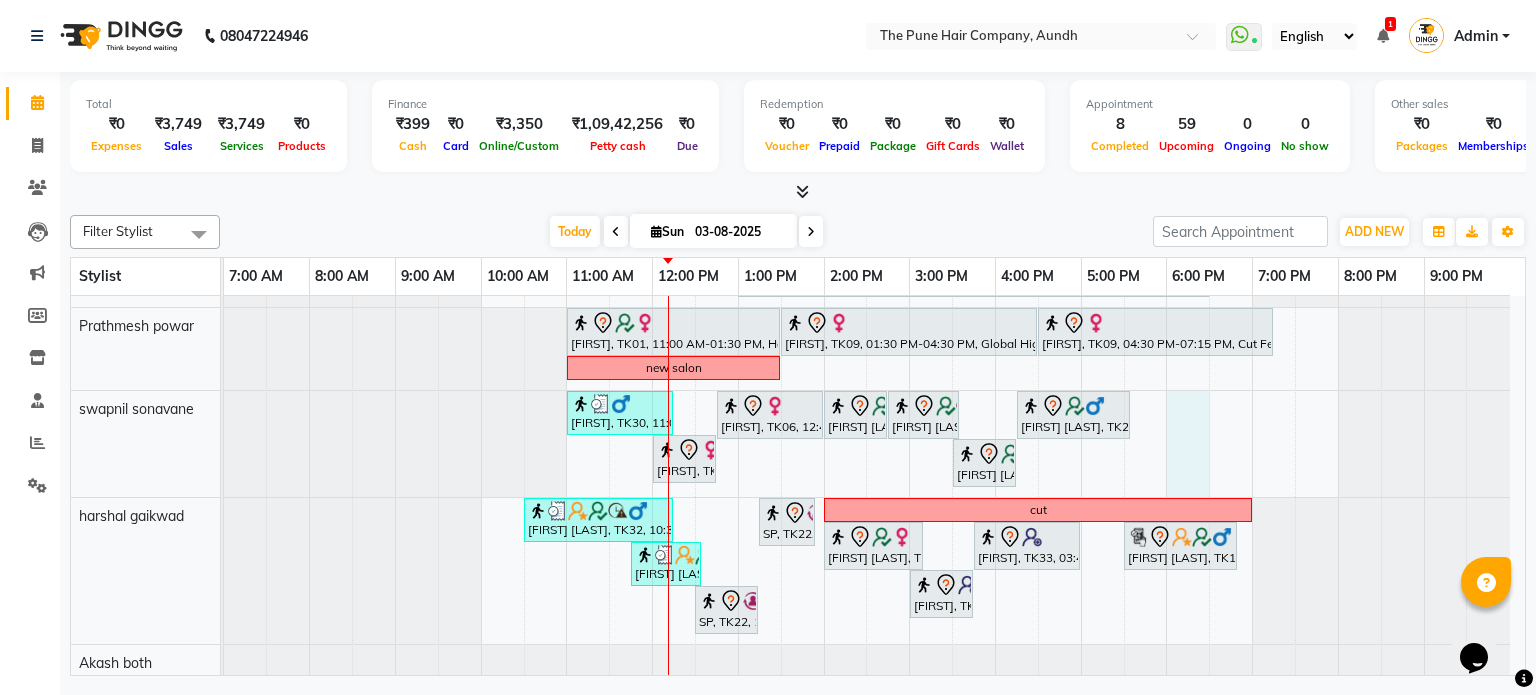 click on "break 10va              Prachi sonde, TK23, 11:30 AM-12:30 PM, Hair wash & blow dry -medium             Amita kulkarni, TK14, 12:30 PM-02:30 PM, Hair Color Inoa - Inoa Touchup 2 Inch             Amita kulkarni, TK14, 02:30 PM-03:00 PM, Cut Female ( Top Stylist )             adarsh, TK12, 03:00 PM-04:00 PM, Cut Male ( Top Stylist )             adarsh, TK12, 04:00 PM-04:20 PM,  Beard Crafting             preeti salvi, TK19, 04:30 PM-07:30 PM, Hair Color Inoa - Inoa Touchup 2 Inch     MEHER, TK25, 10:00 AM-10:40 AM, Cut male (Expert)     MEHER, TK25, 10:45 AM-12:05 PM,  Beard Crafting             aditi shignan, TK04, 04:00 PM-05:10 PM, Cut male (Expert)             sudeep sawant, TK02, 06:00 PM-07:20 PM,  Beard Crafting     Sandeep Mehta, TK29, 11:15 AM-11:55 AM, Cut male (Expert)             Pranjali, TK05, 12:00 PM-02:30 PM, Hair Color Inoa - Inoa Touchup 2 Inch             Anu Shewani, TK03, 05:00 PM-06:00 PM, Hair wash & blow dry - long" at bounding box center [874, 509] 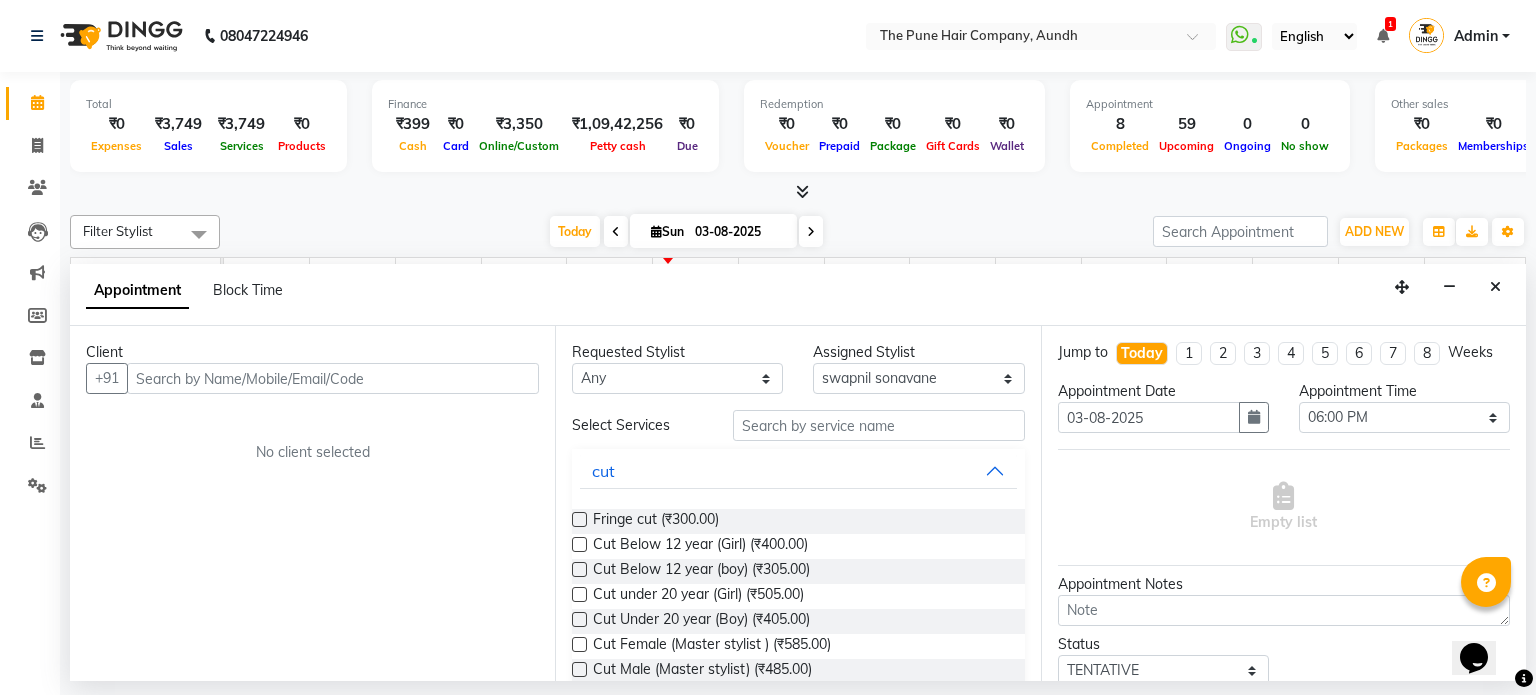click at bounding box center (333, 378) 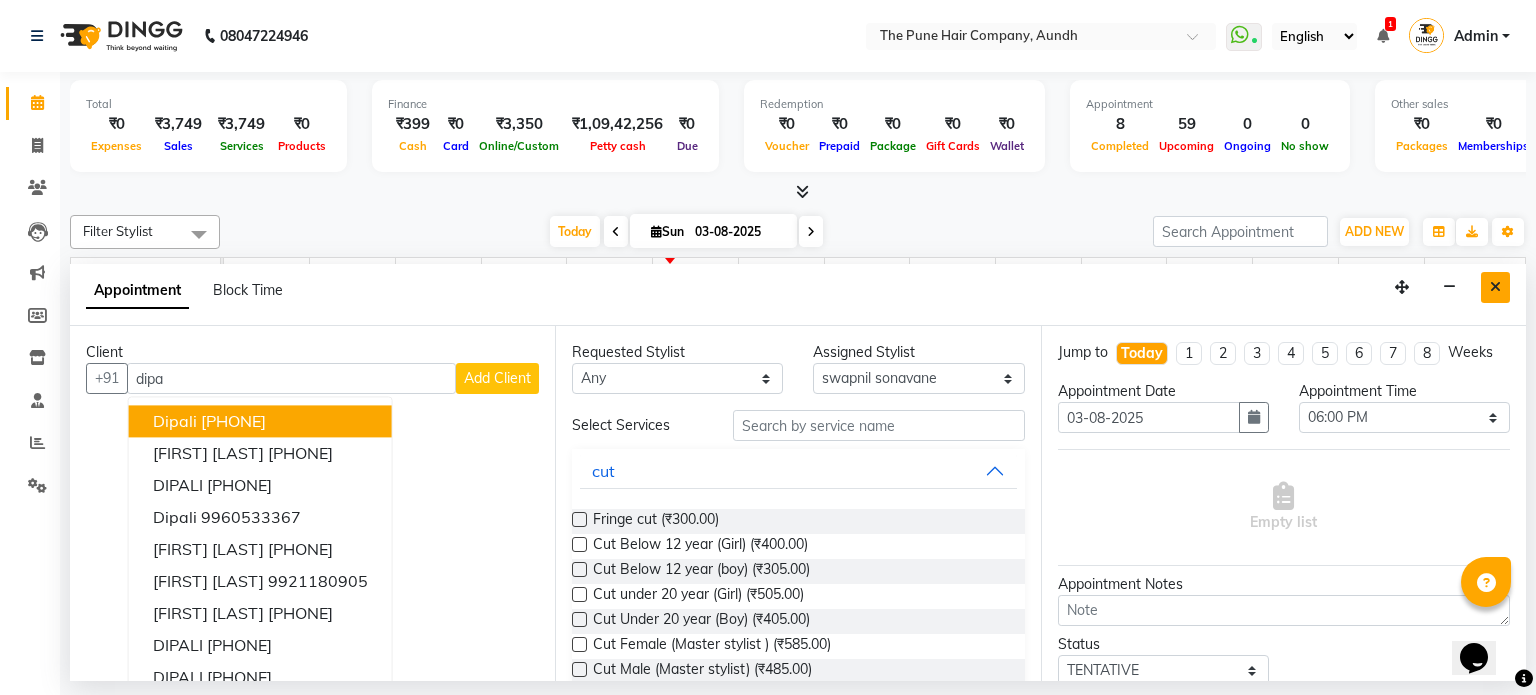 type on "dipa" 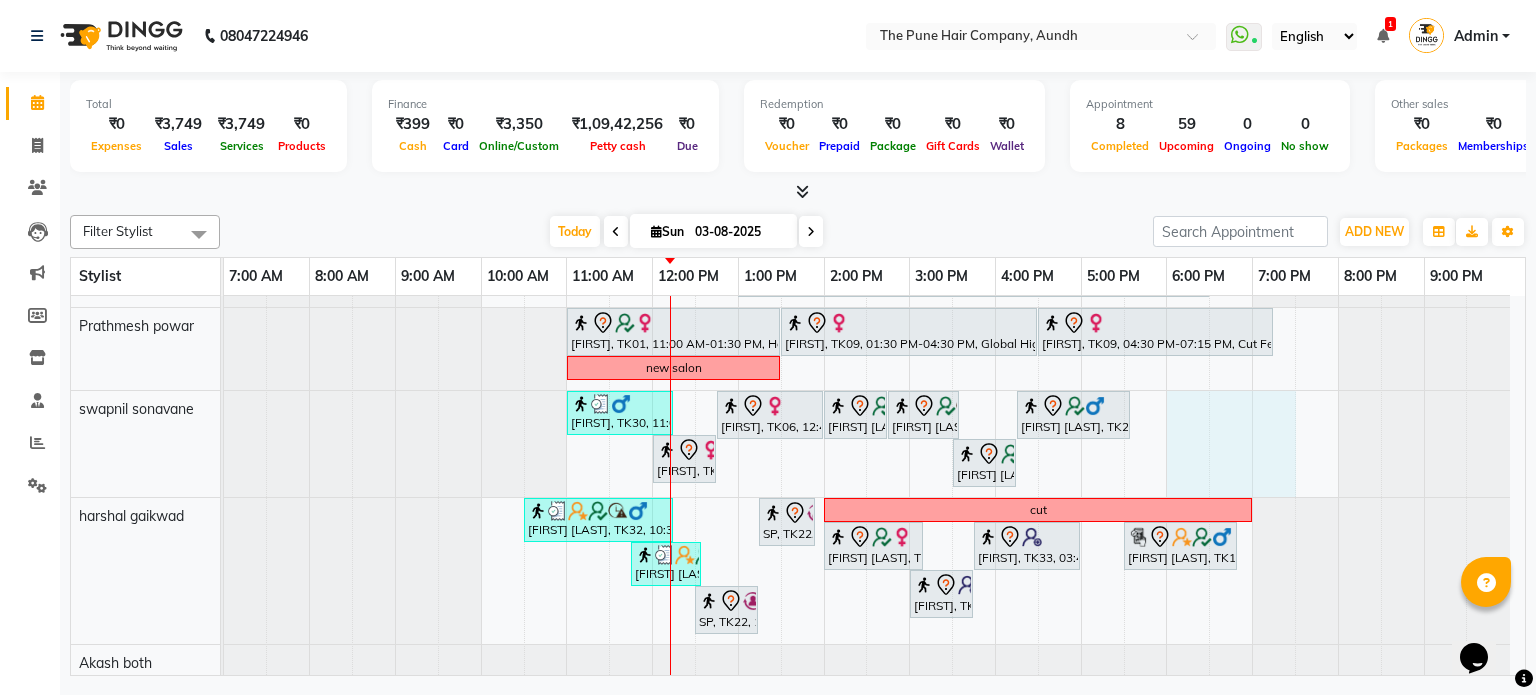 drag, startPoint x: 1180, startPoint y: 418, endPoint x: 1267, endPoint y: 411, distance: 87.28116 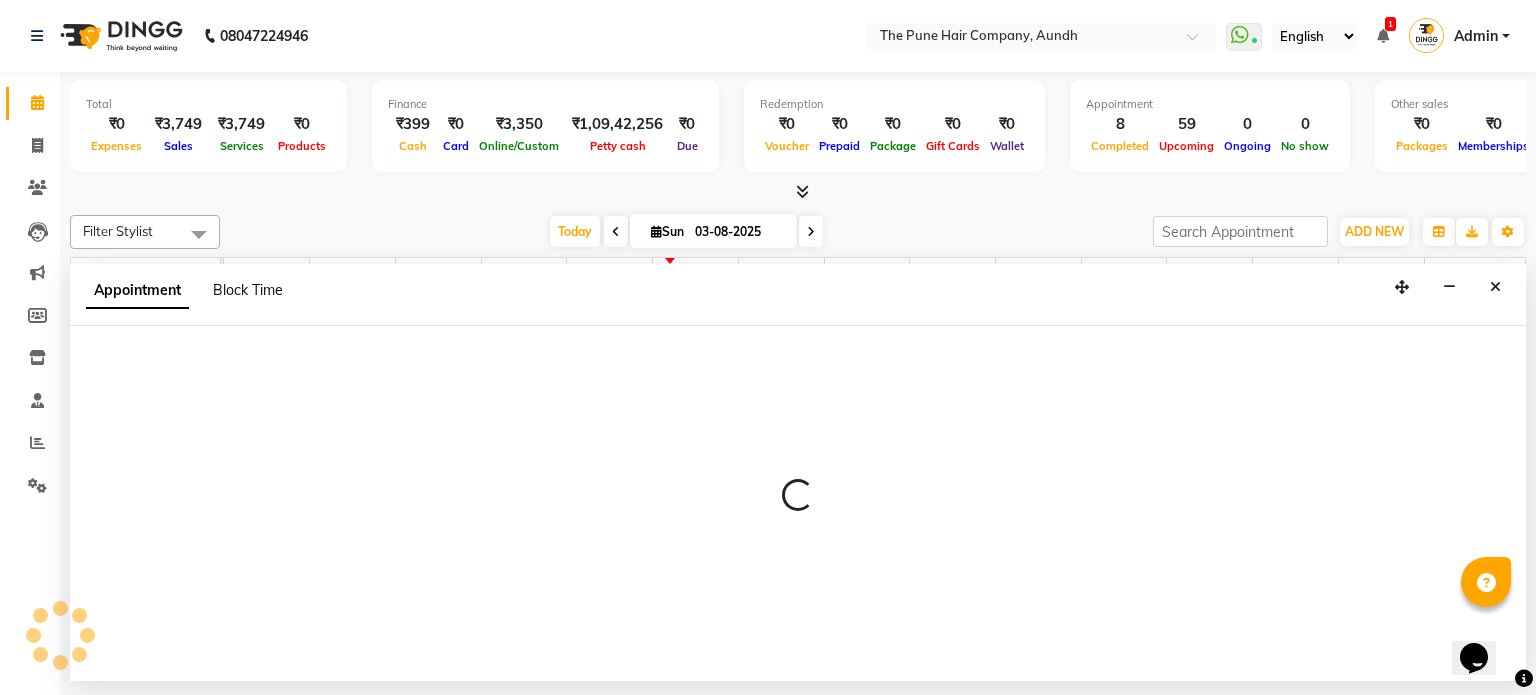 click on "Block Time" at bounding box center (248, 290) 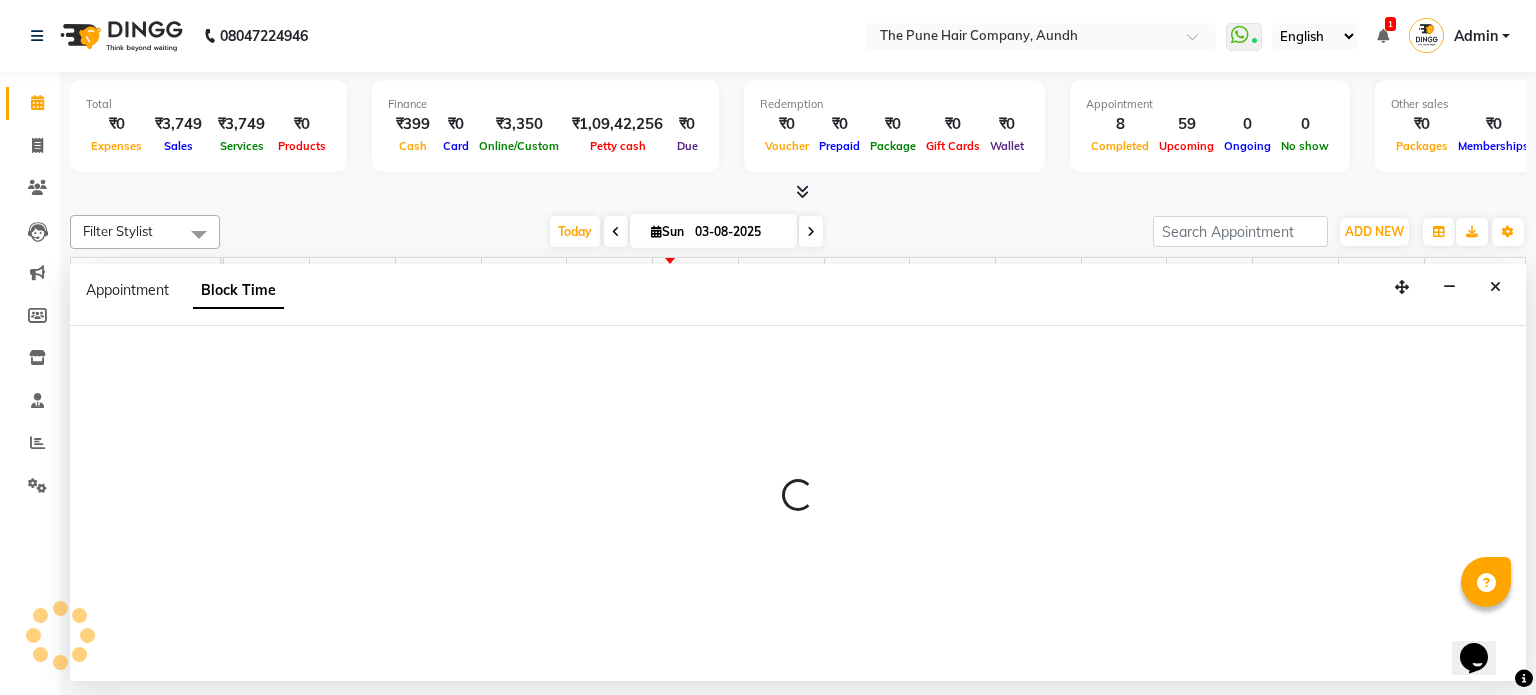 select on "18078" 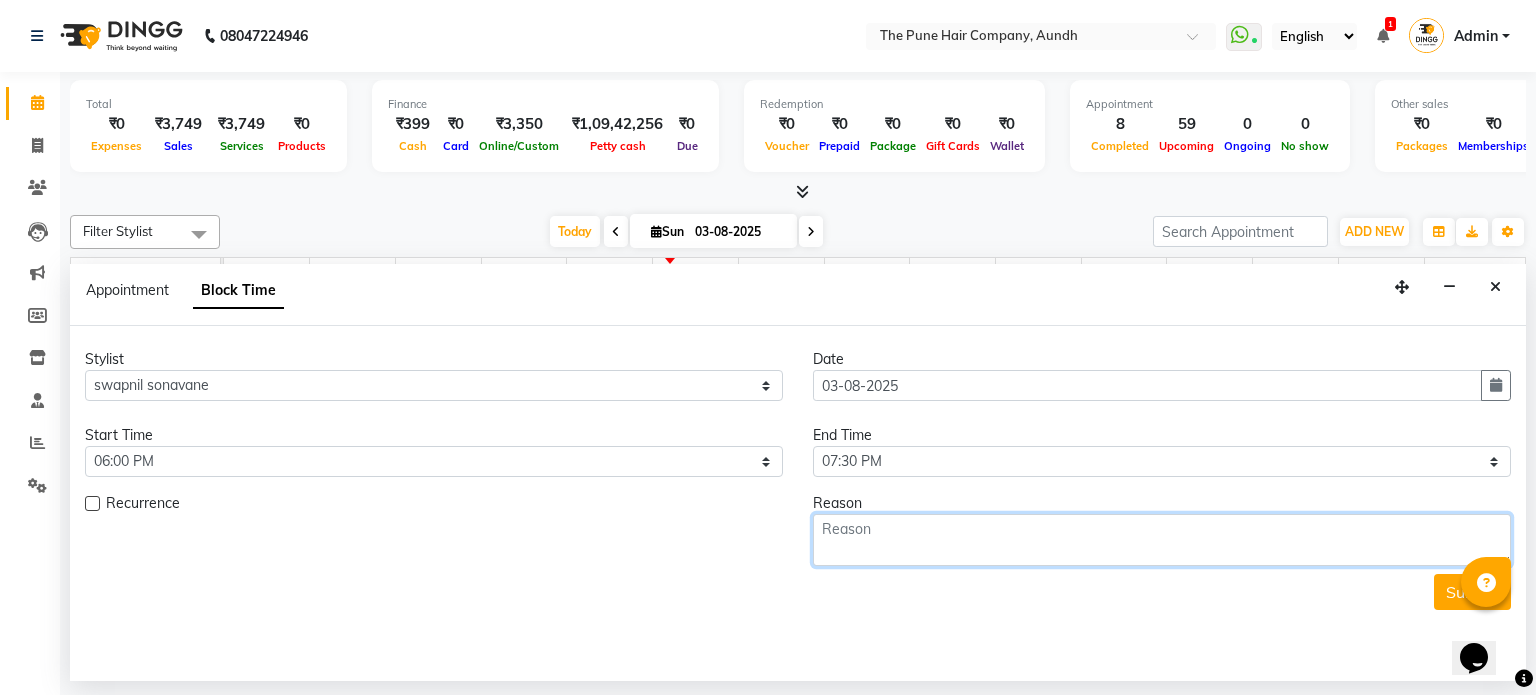 click at bounding box center (1162, 540) 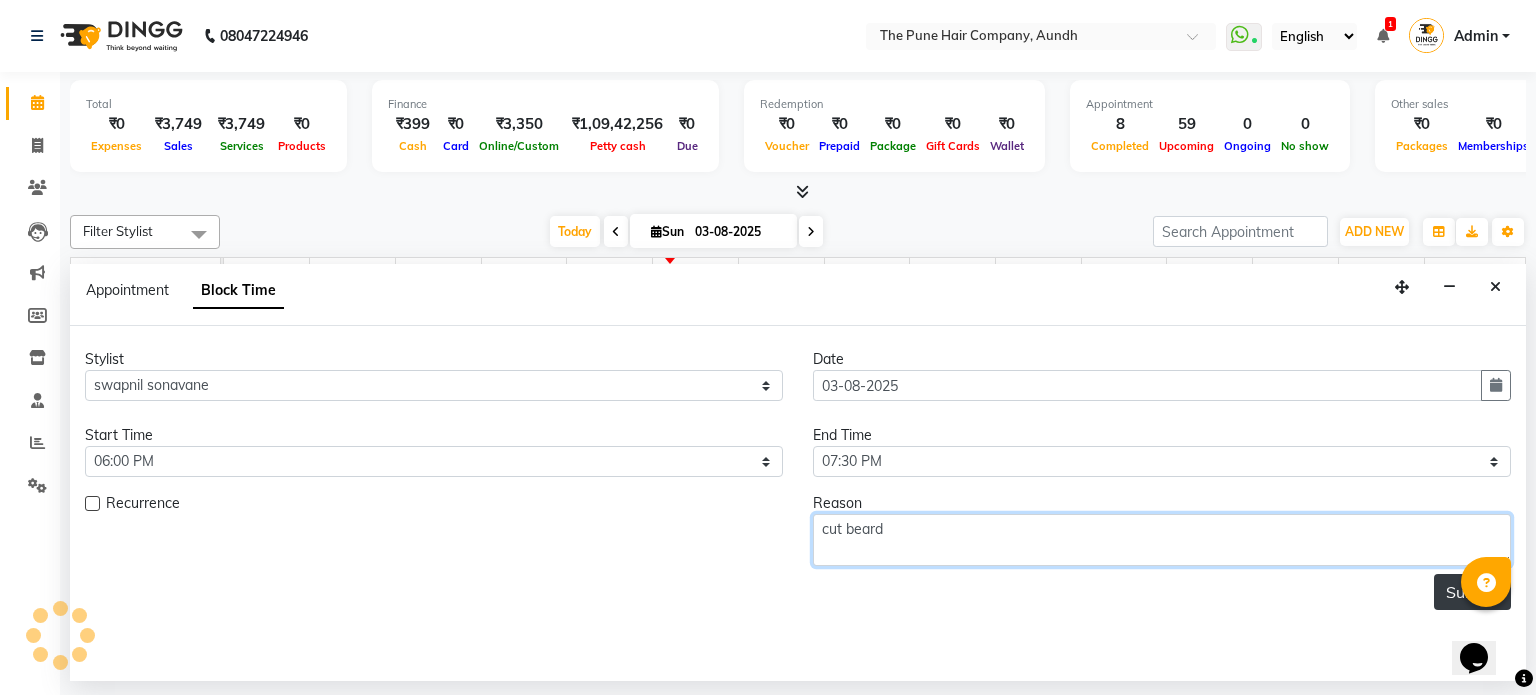 type on "cut beard" 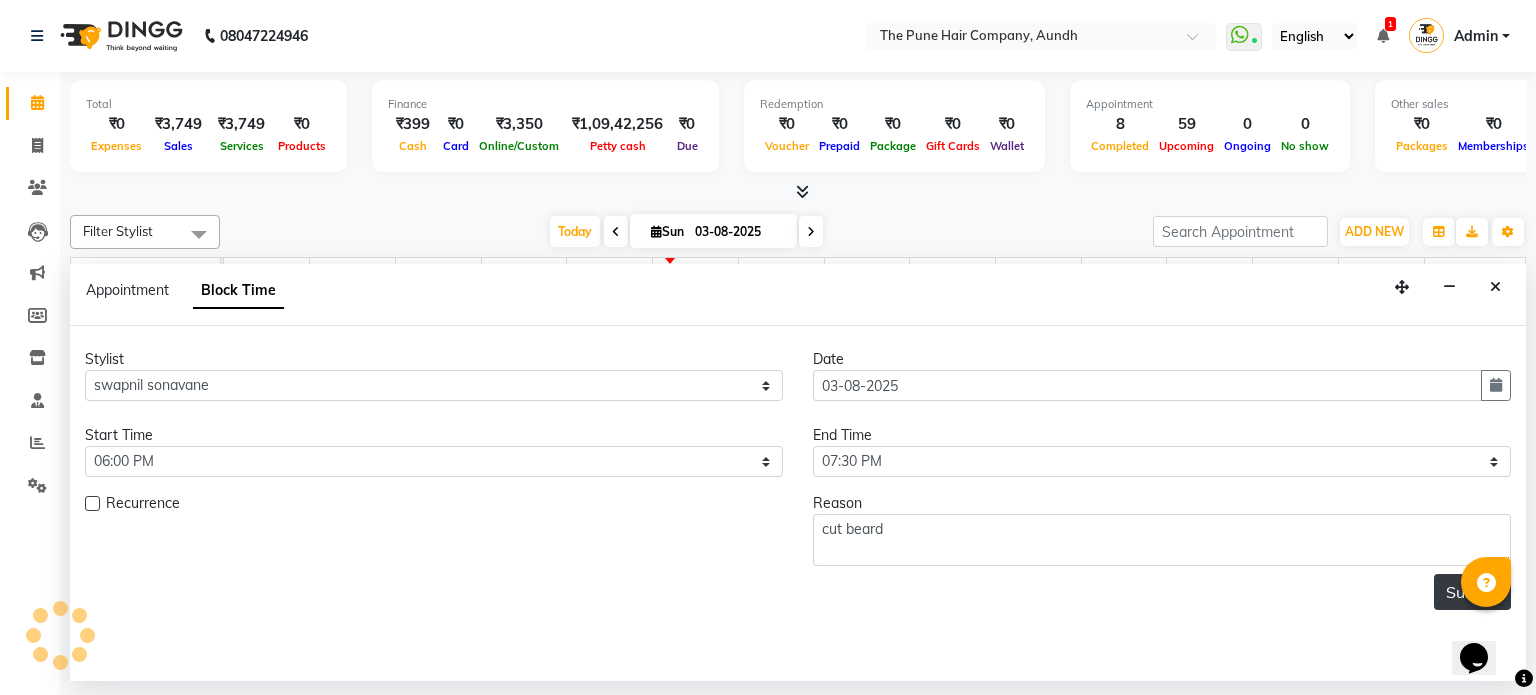 click on "Submit" at bounding box center [1472, 592] 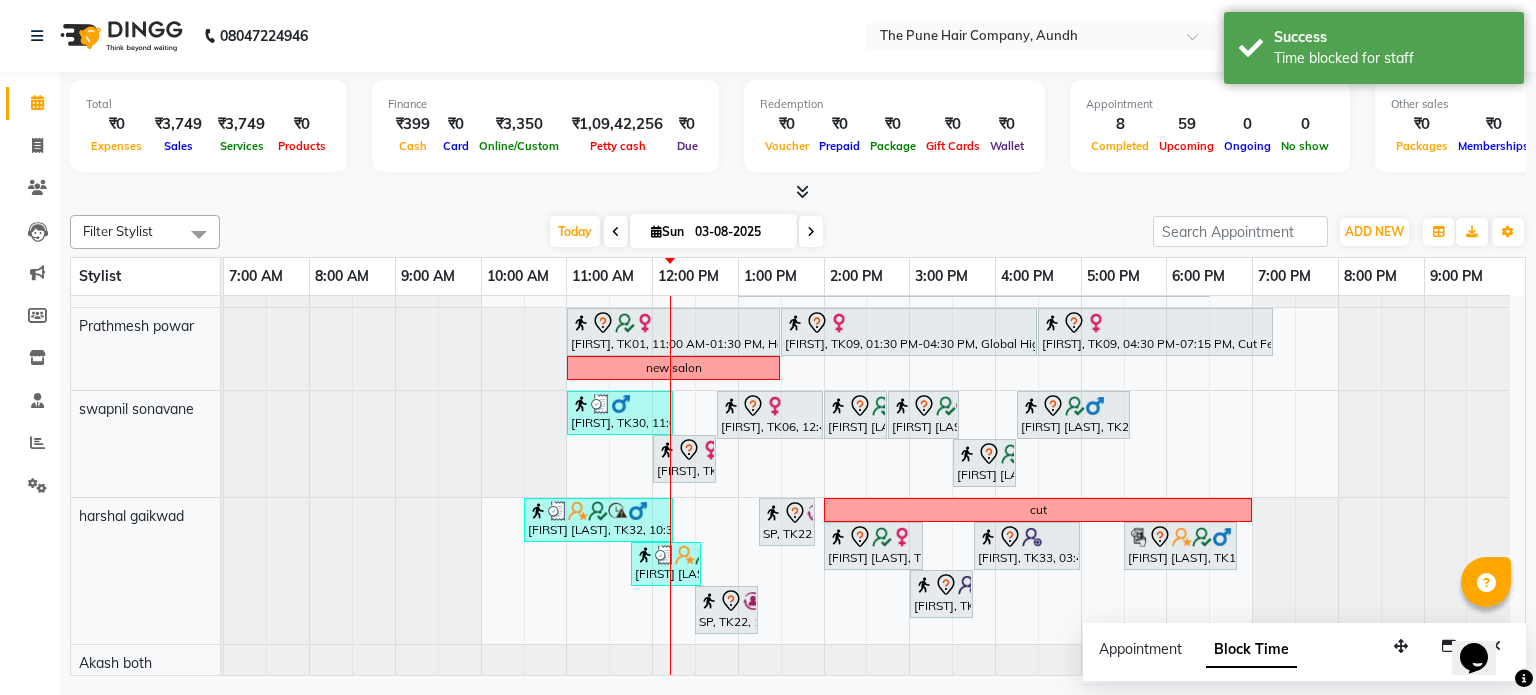 scroll, scrollTop: 856, scrollLeft: 0, axis: vertical 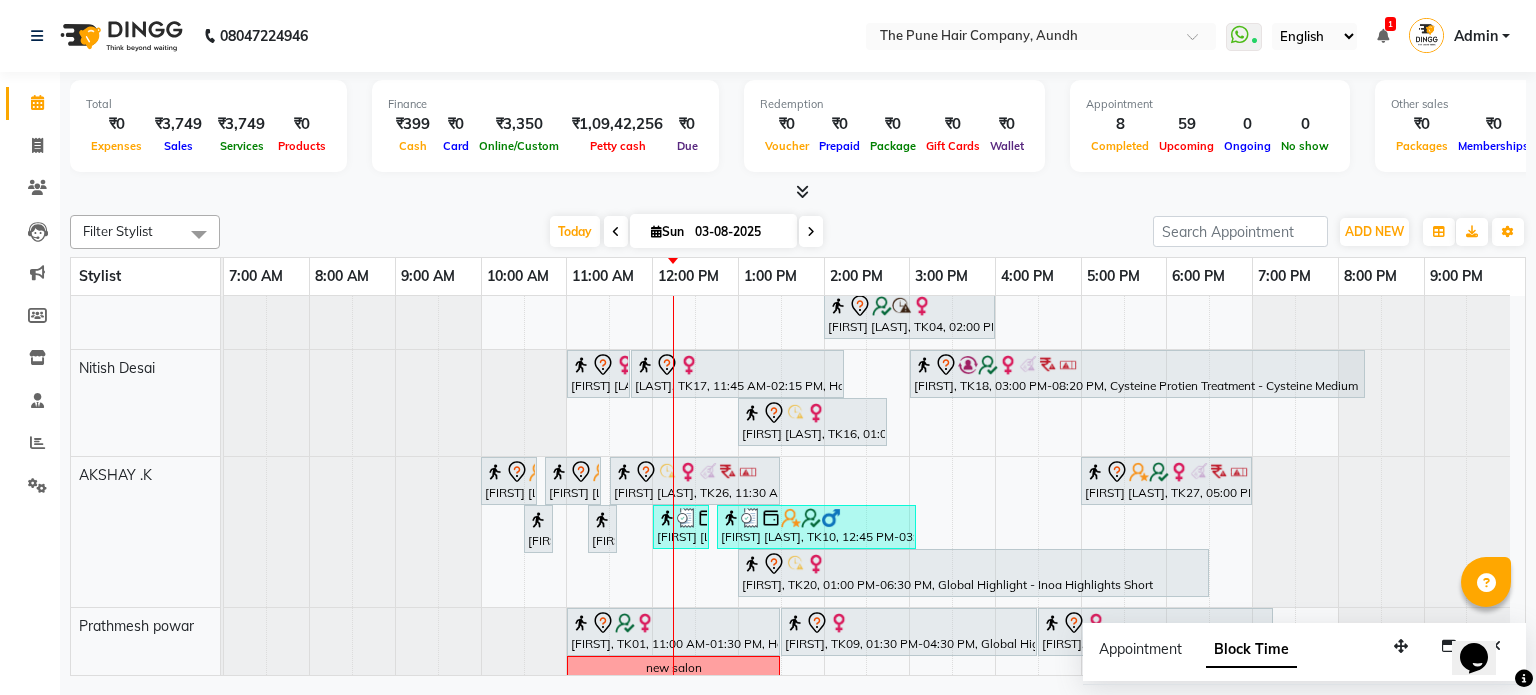 click at bounding box center (811, 232) 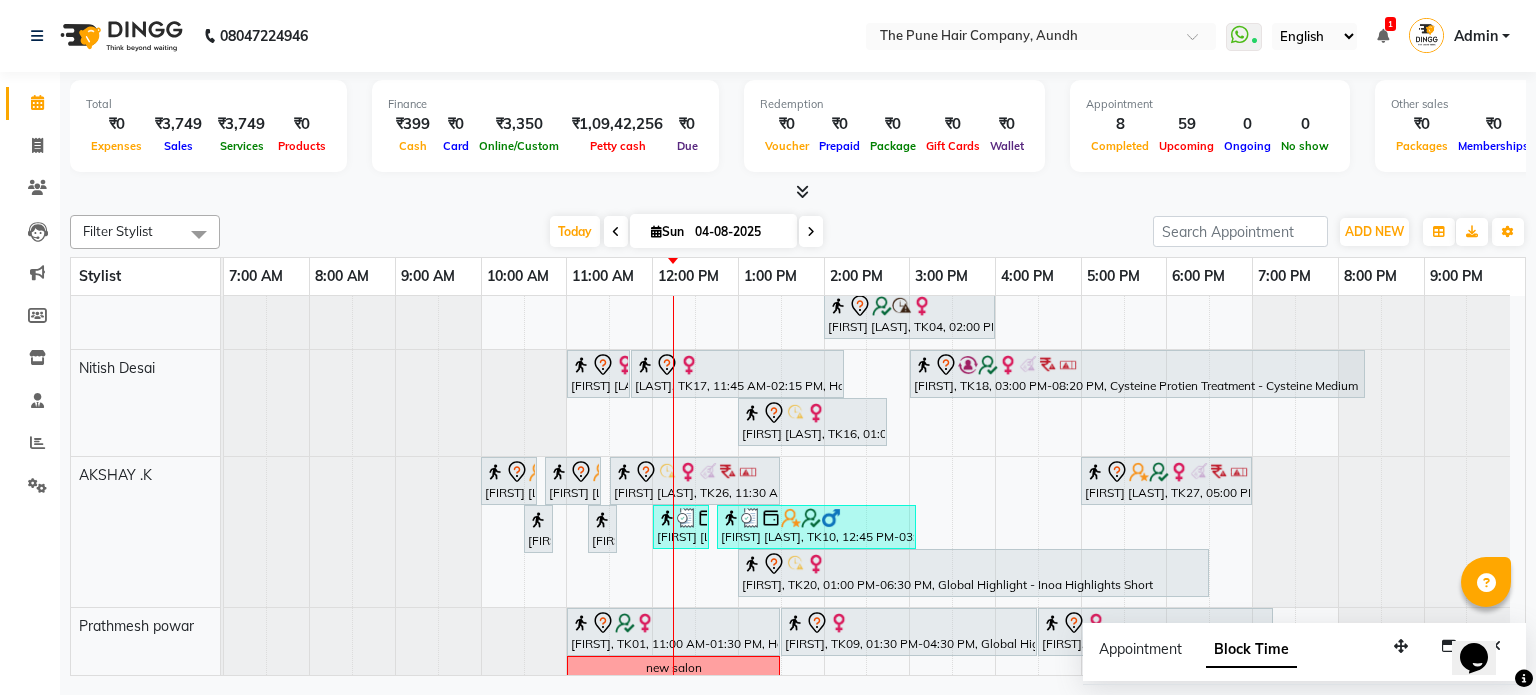scroll, scrollTop: 148, scrollLeft: 0, axis: vertical 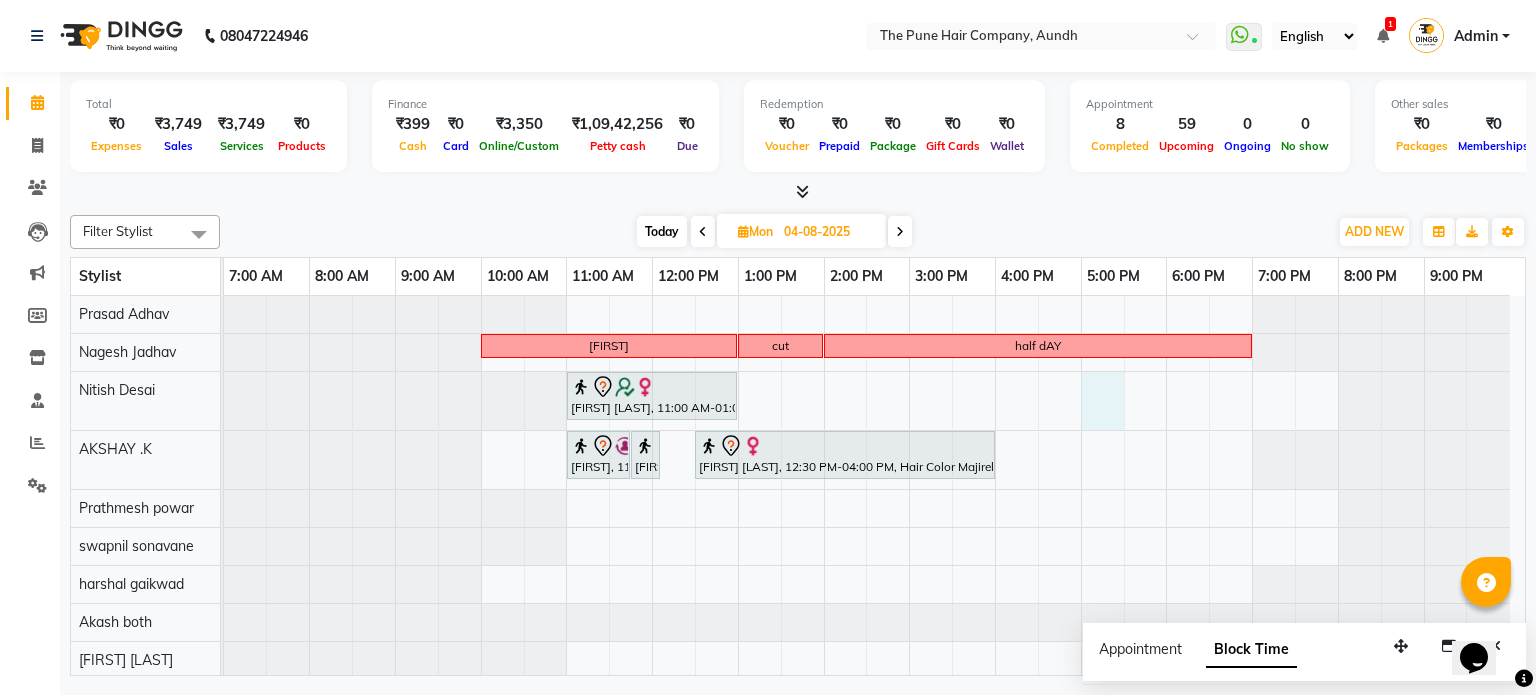 click on "fghjk   cut   half dAY              somya PANDE, 11:00 AM-01:00 PM, Hair Color Inoa - Inoa Touchup 2 Inch             Priyanka, 11:00 AM-11:45 AM, Cut Female (Expert)             Priyanka, 11:45 AM-12:00 PM,  Additional Hair Wash (Female)             tanvi kadam, 12:30 PM-04:00 PM, Hair Color Majirel - Majirel Global Medium  week off   week off" at bounding box center [874, 582] 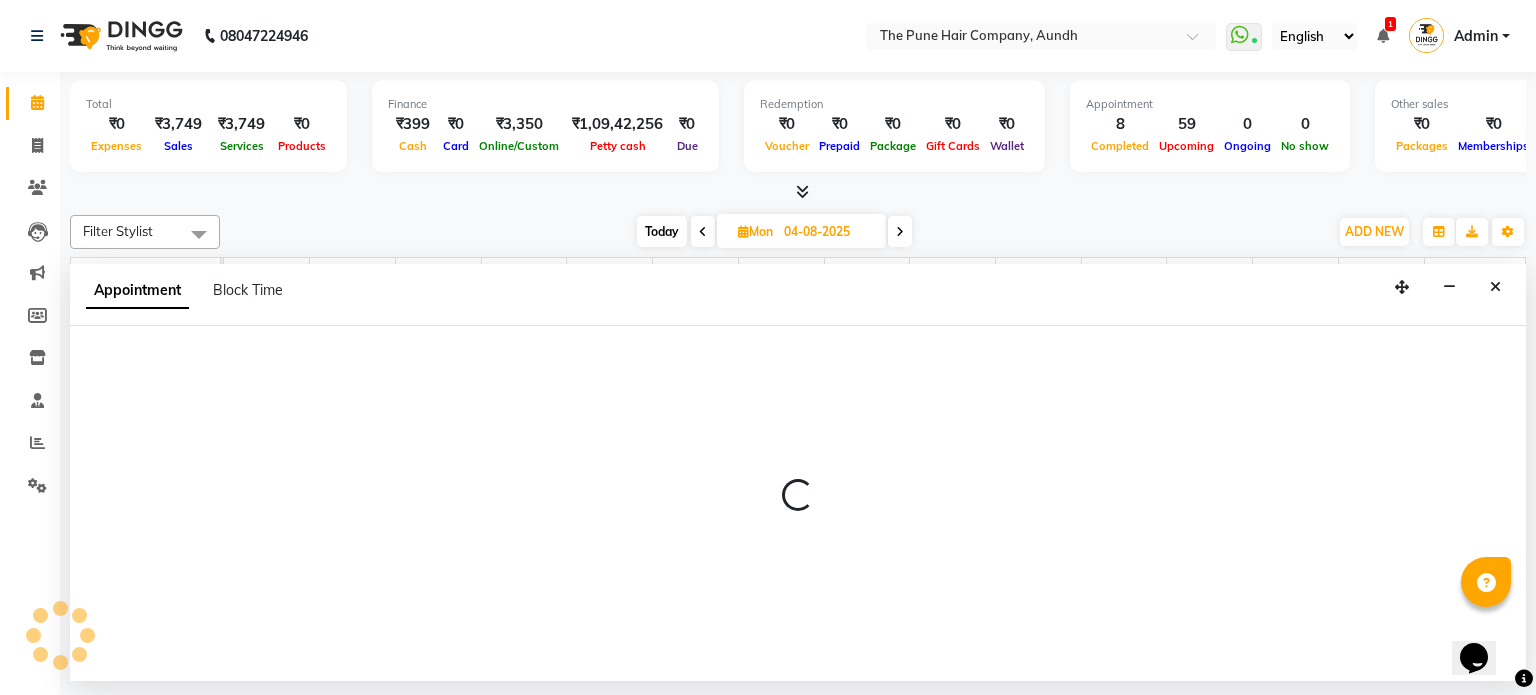 select on "3340" 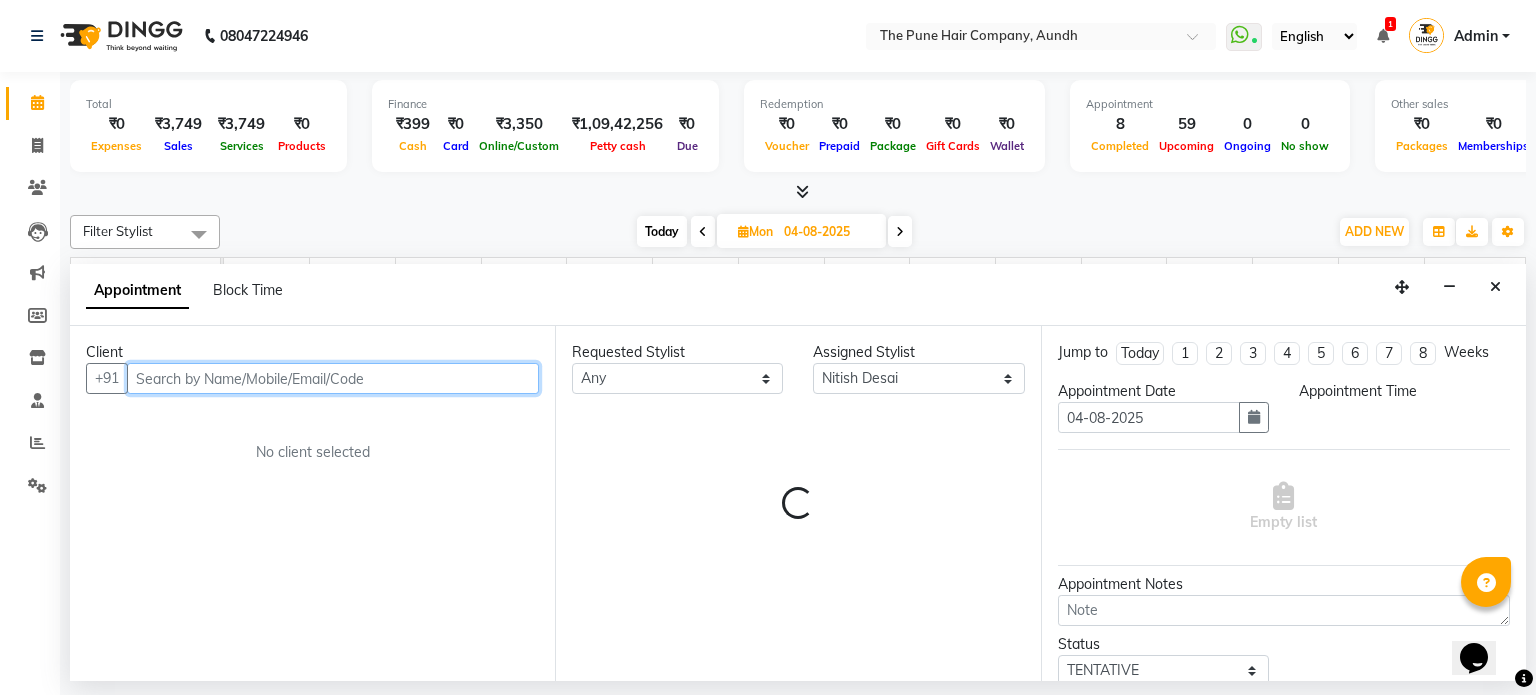 select on "1020" 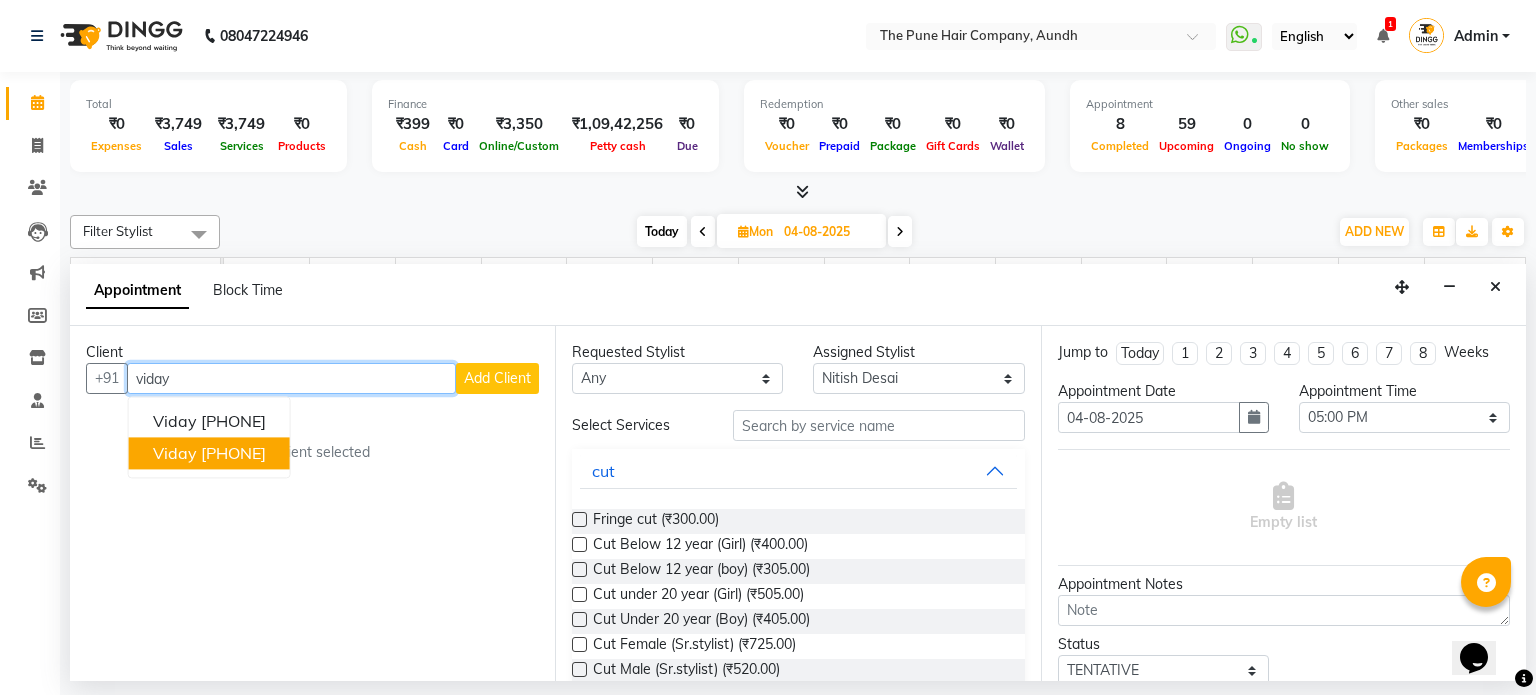 click on "[PHONE]" at bounding box center [233, 454] 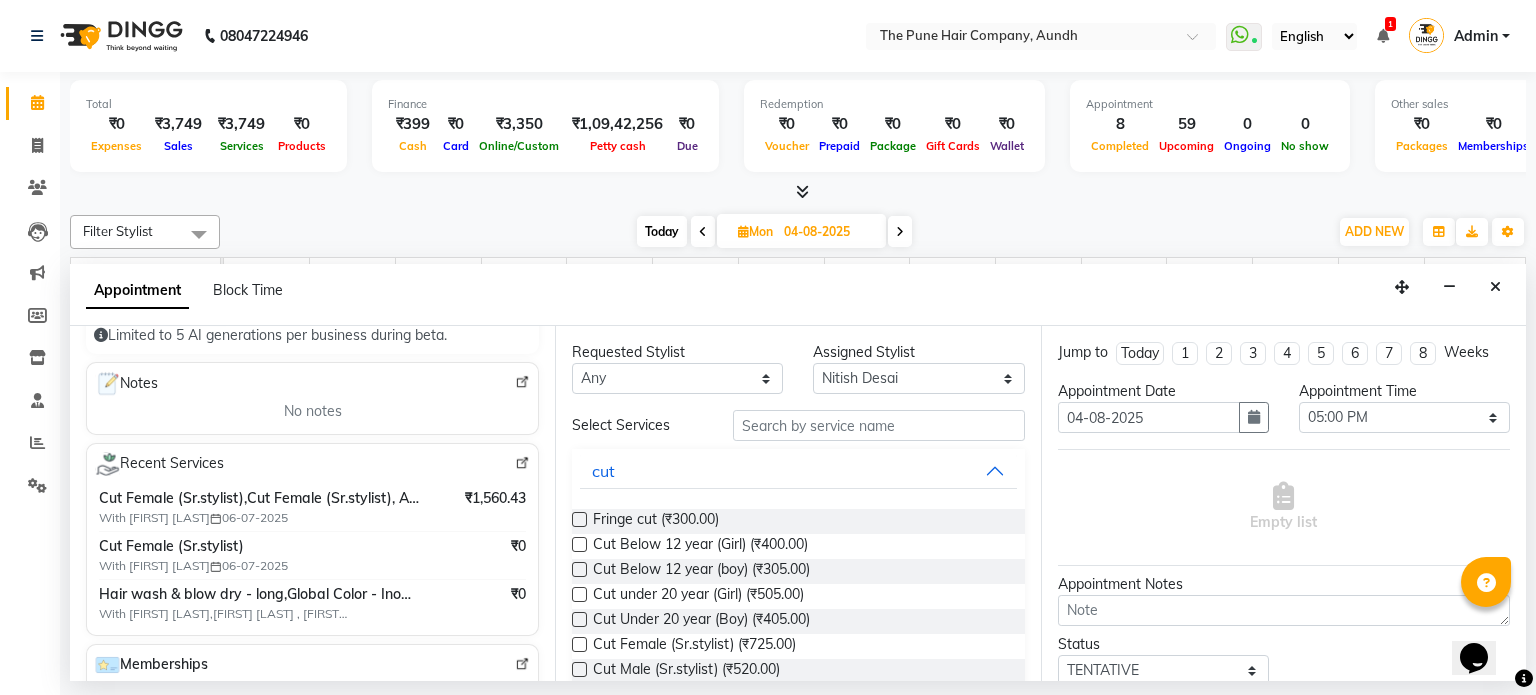 scroll, scrollTop: 300, scrollLeft: 0, axis: vertical 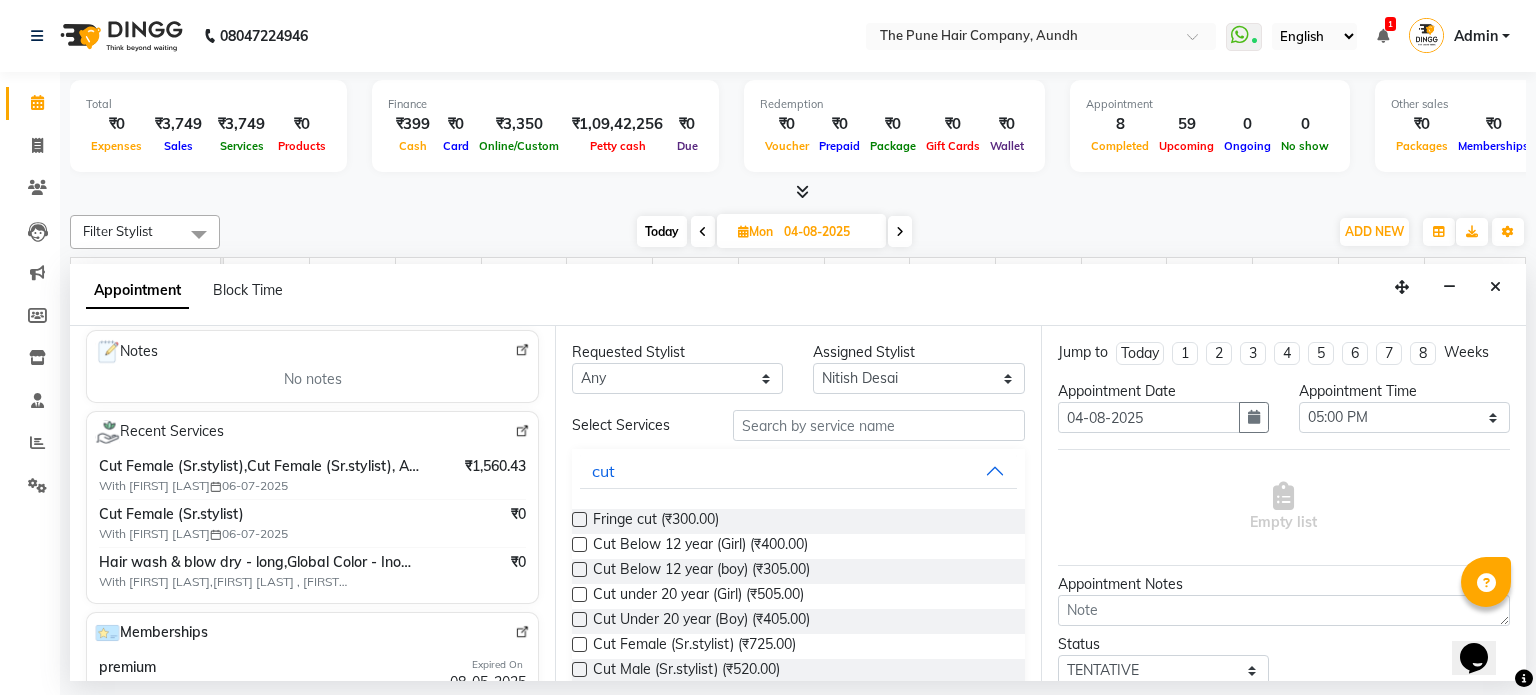 type on "[PHONE]" 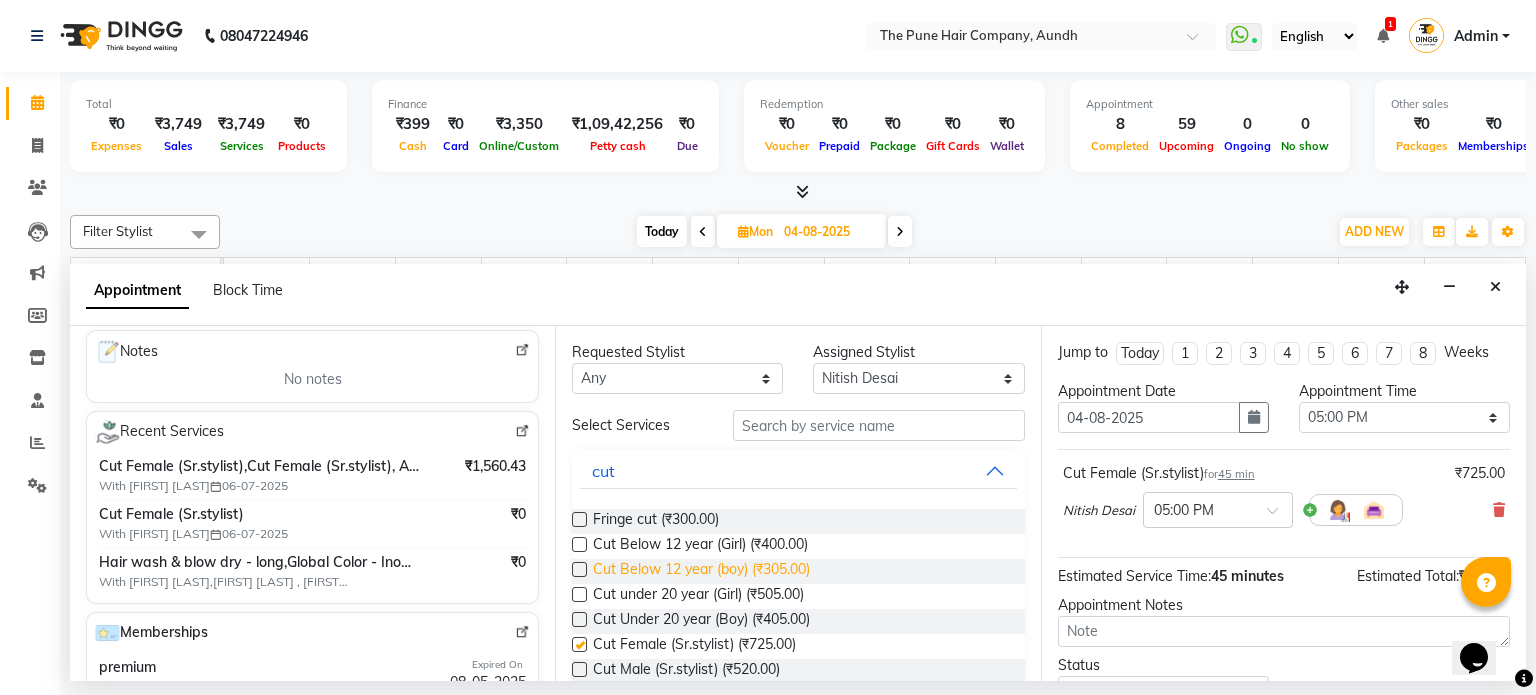 checkbox on "false" 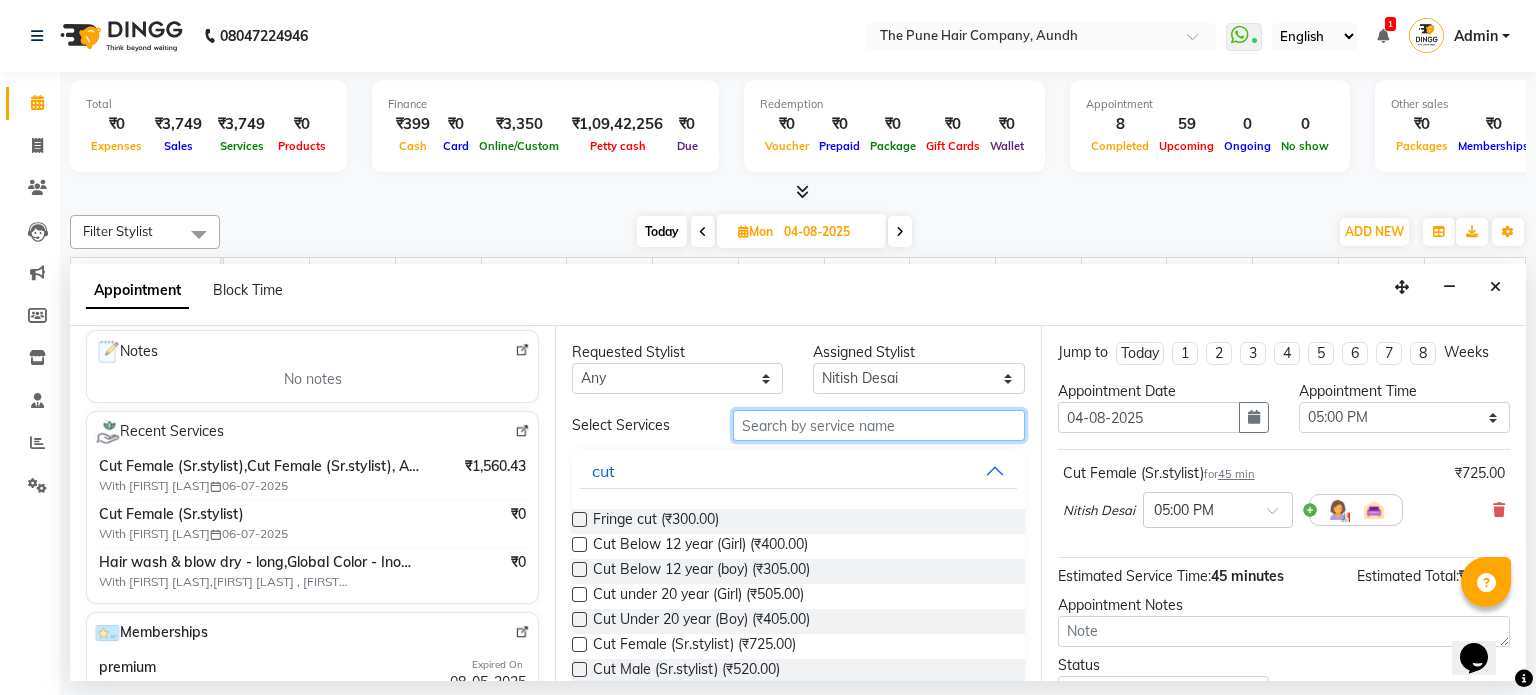 click at bounding box center [879, 425] 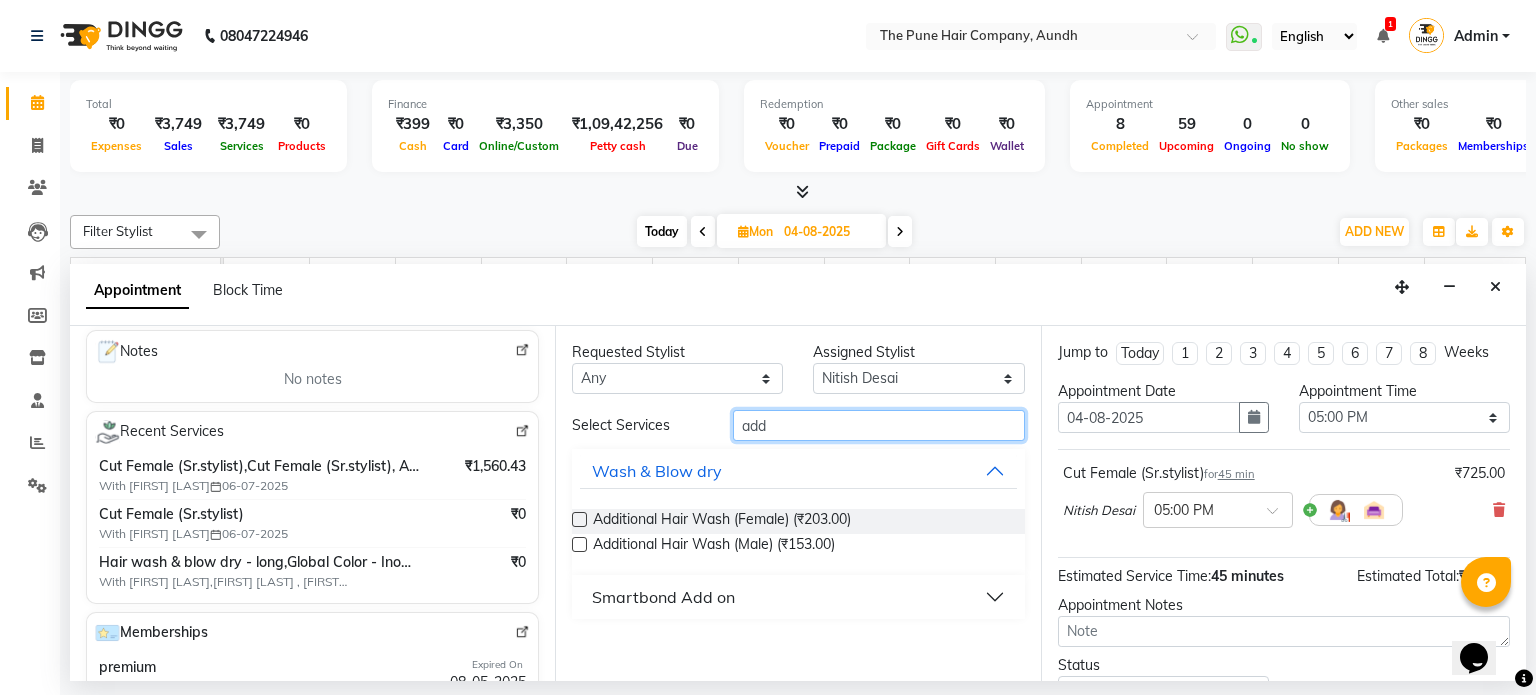 type on "add" 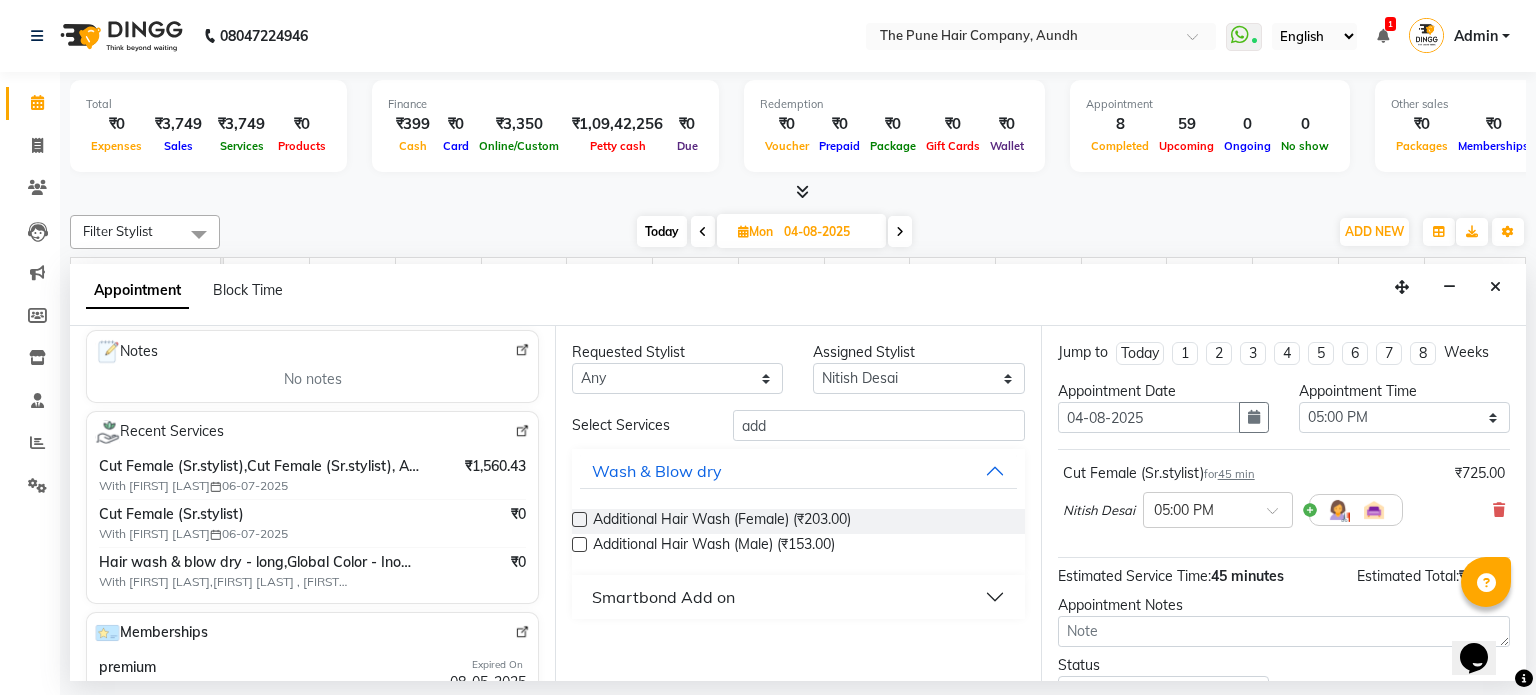 click at bounding box center (579, 519) 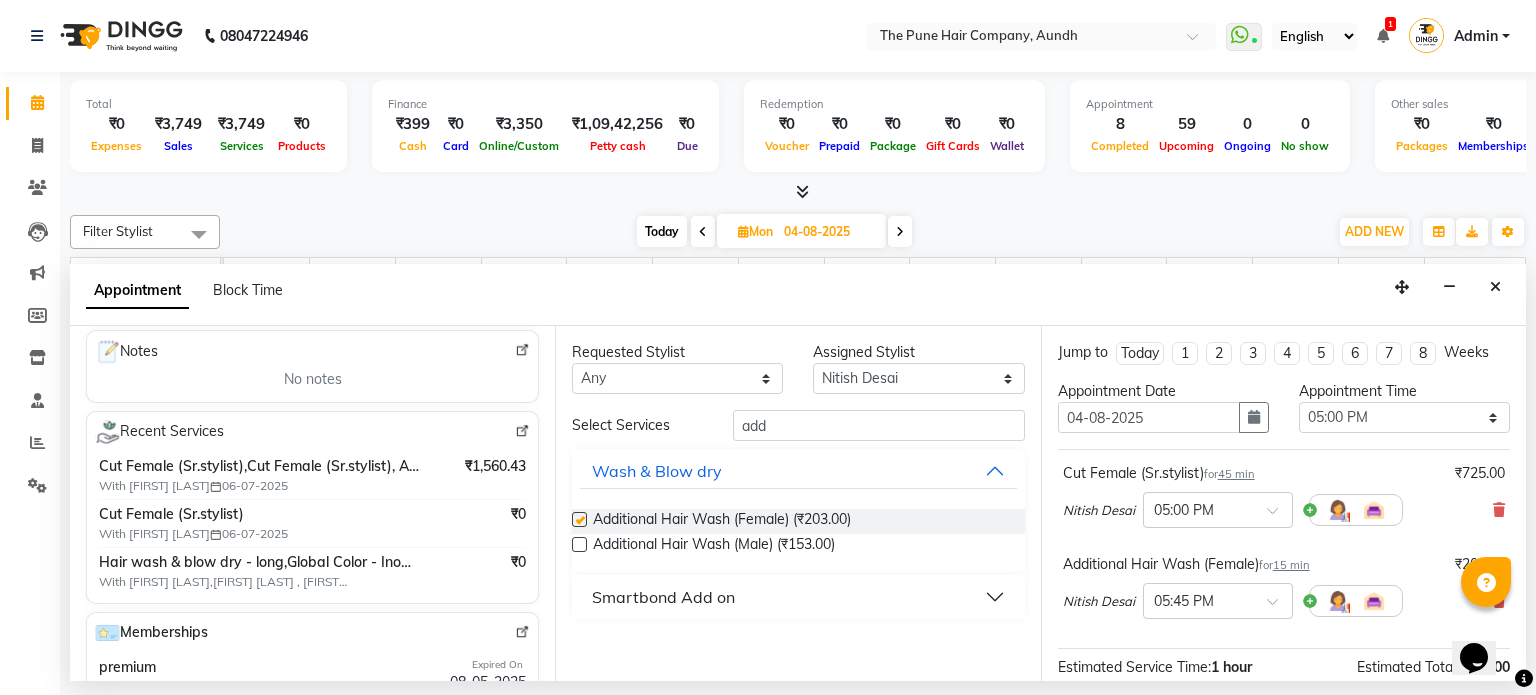 checkbox on "false" 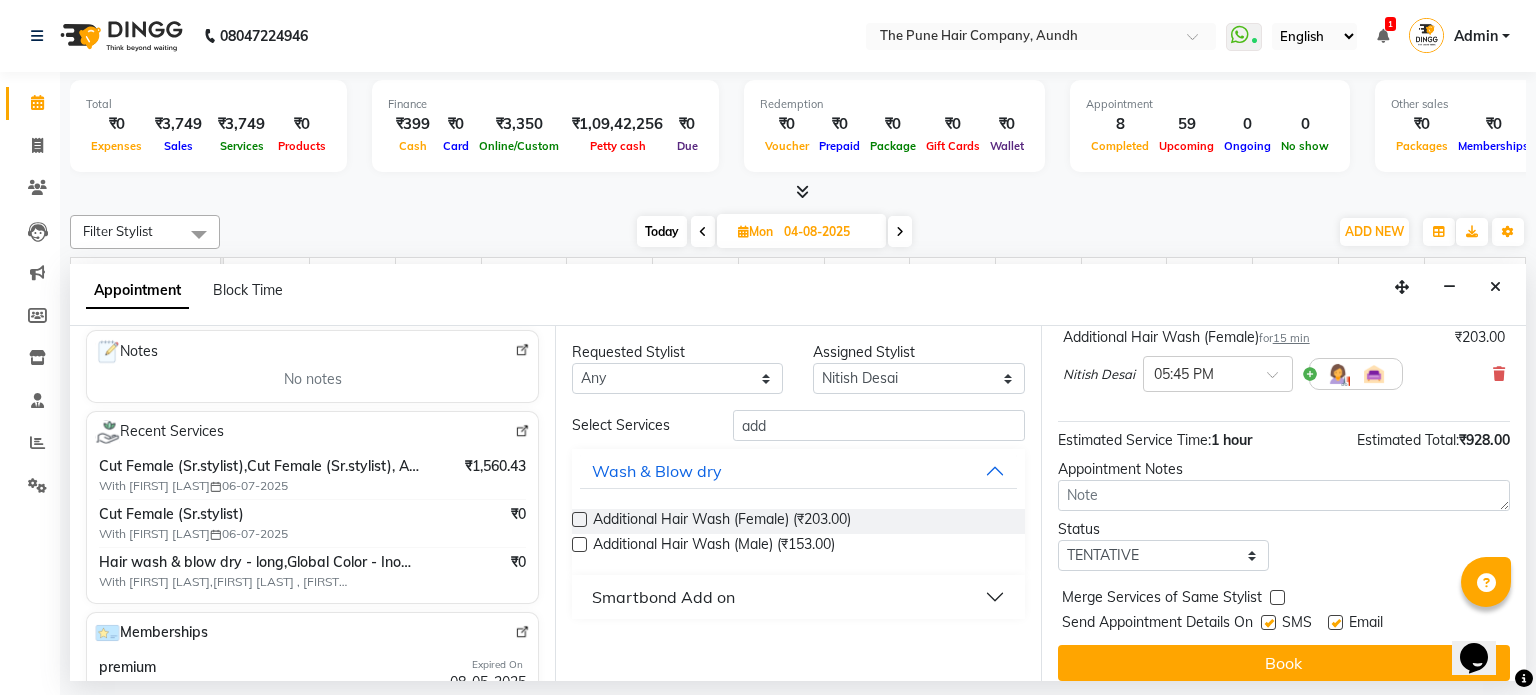 scroll, scrollTop: 241, scrollLeft: 0, axis: vertical 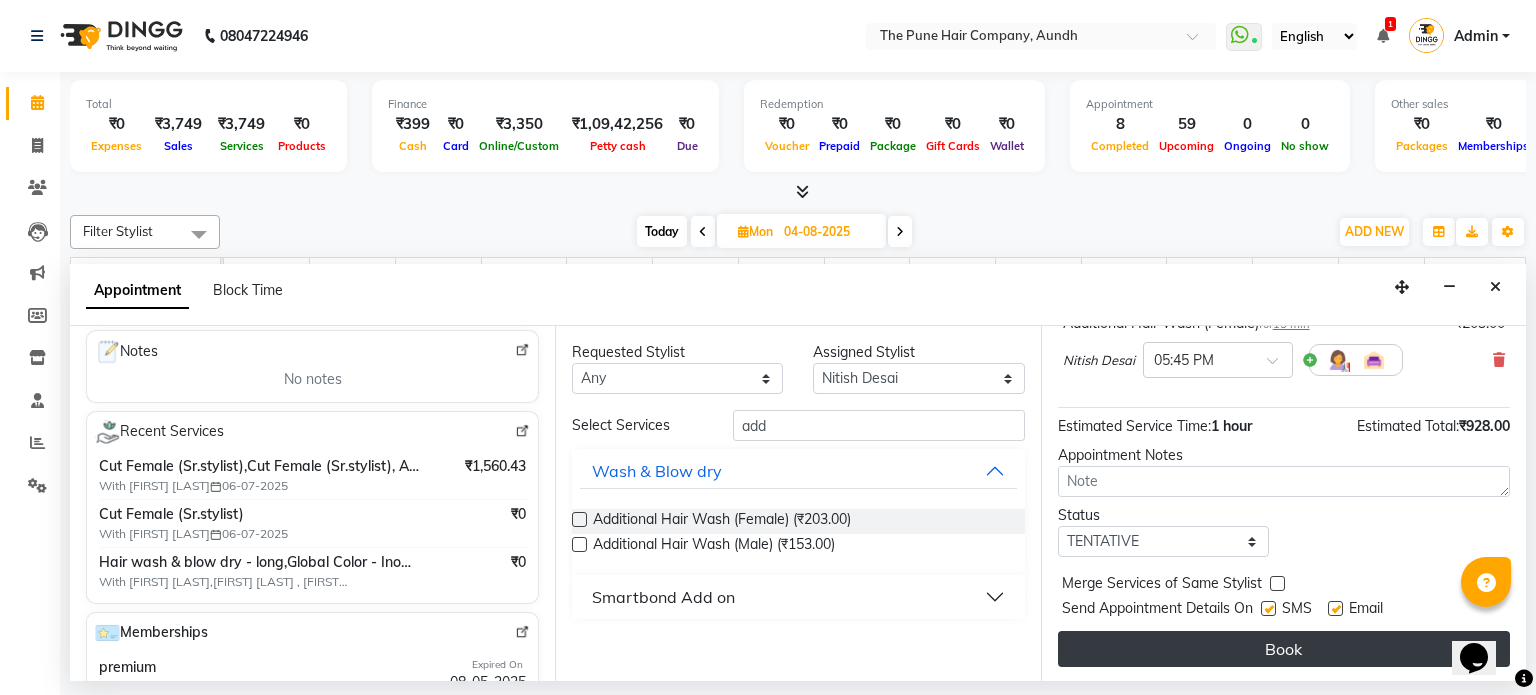 click on "Book" at bounding box center [1284, 649] 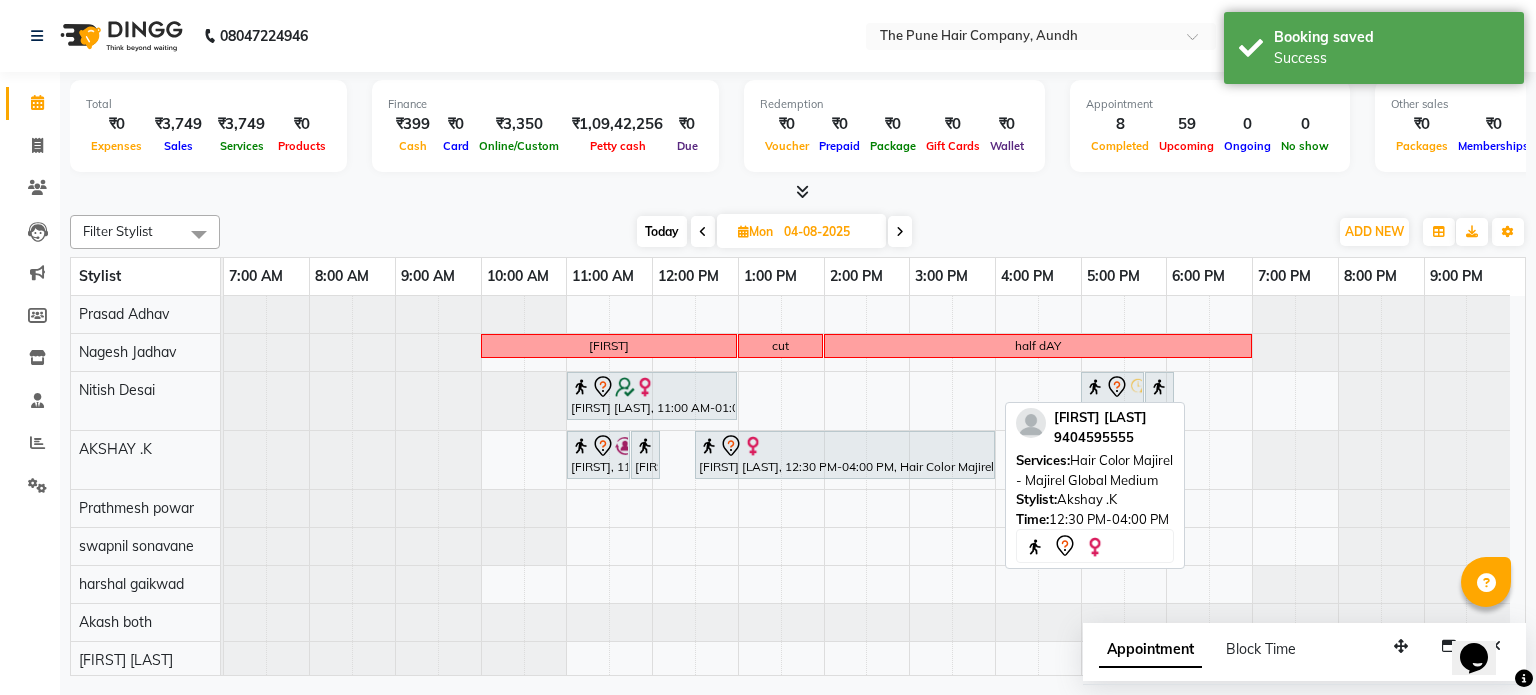 scroll, scrollTop: 190, scrollLeft: 0, axis: vertical 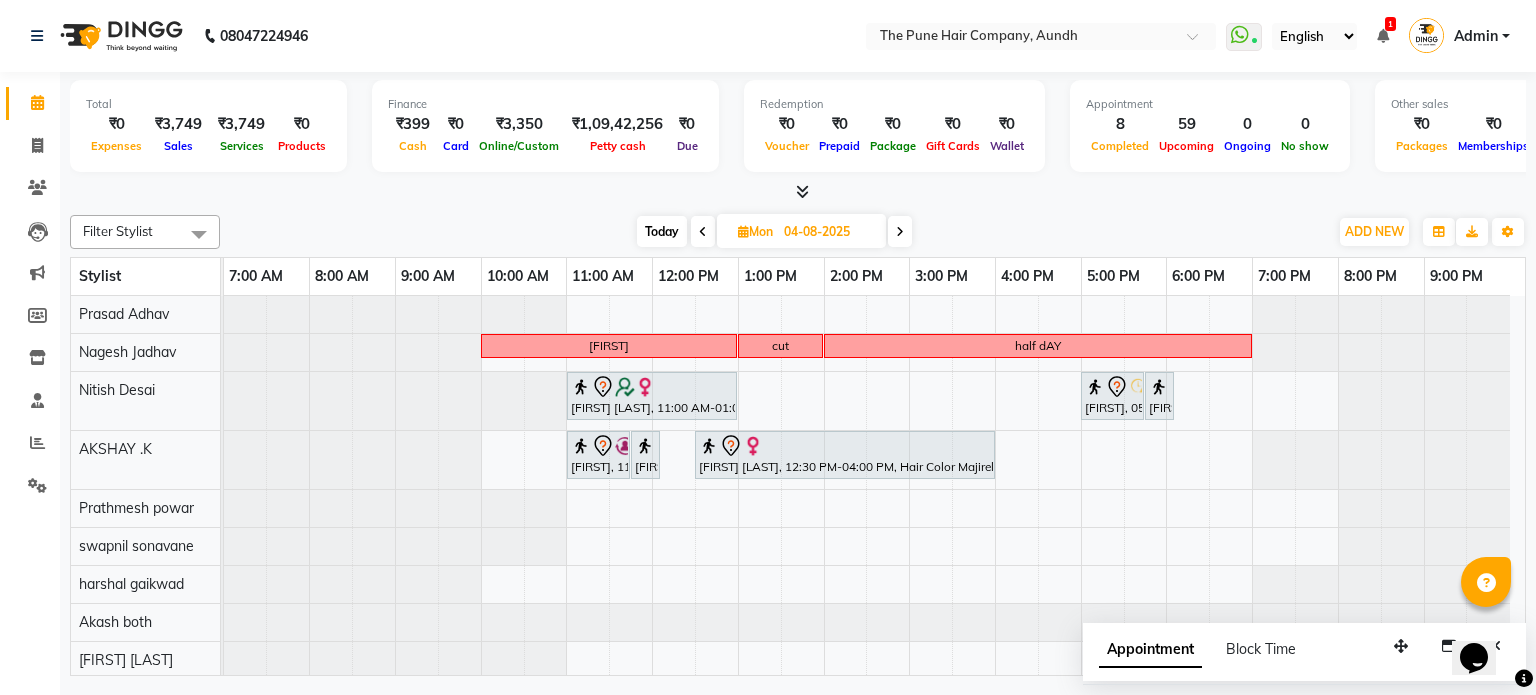 click at bounding box center [900, 231] 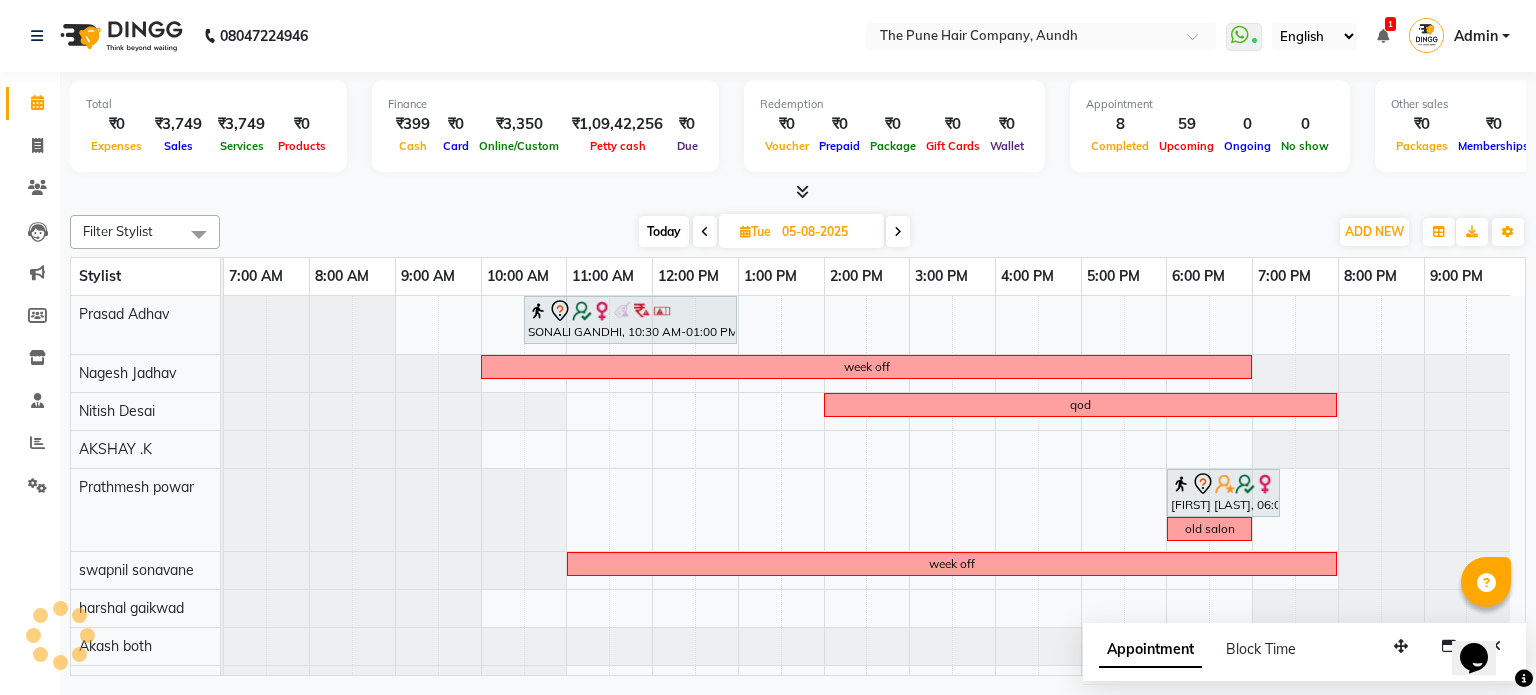 click at bounding box center [898, 232] 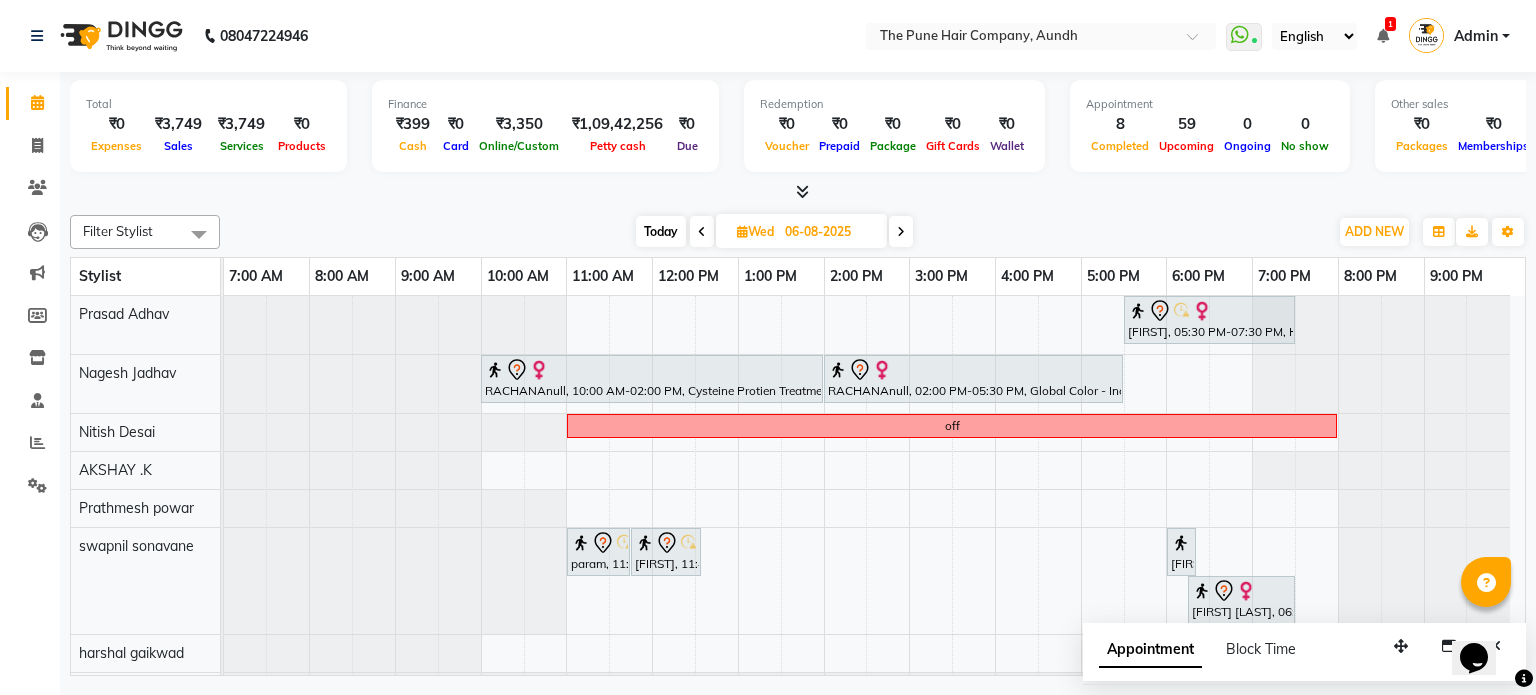 click at bounding box center (901, 231) 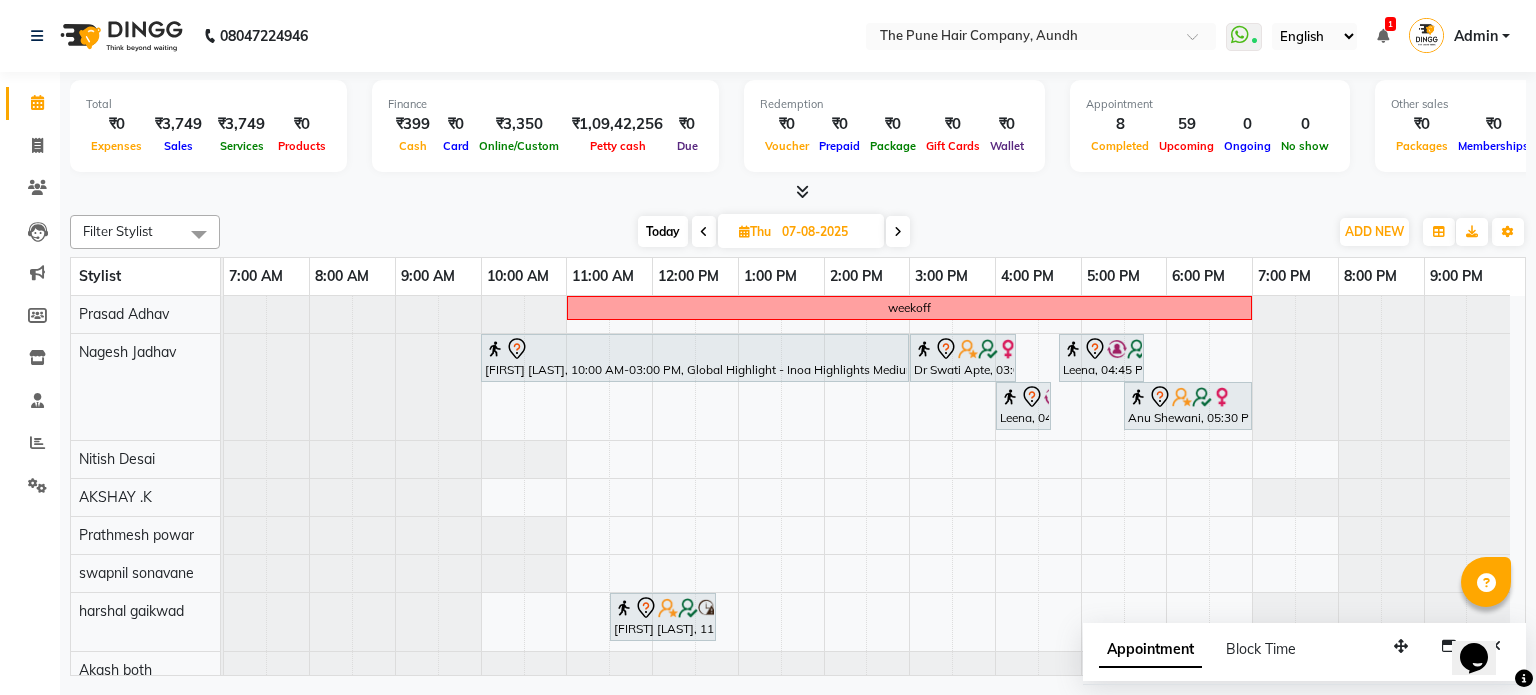 click at bounding box center [898, 232] 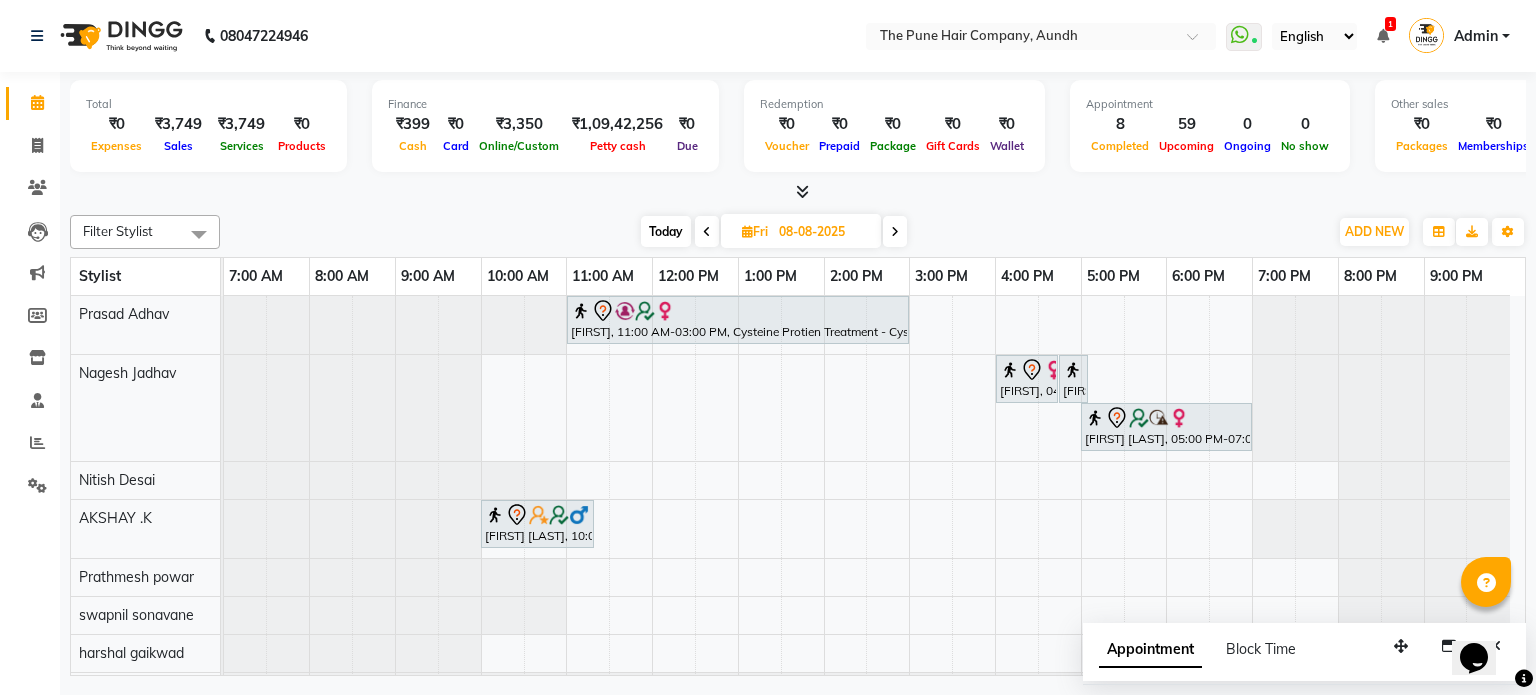 click at bounding box center [895, 232] 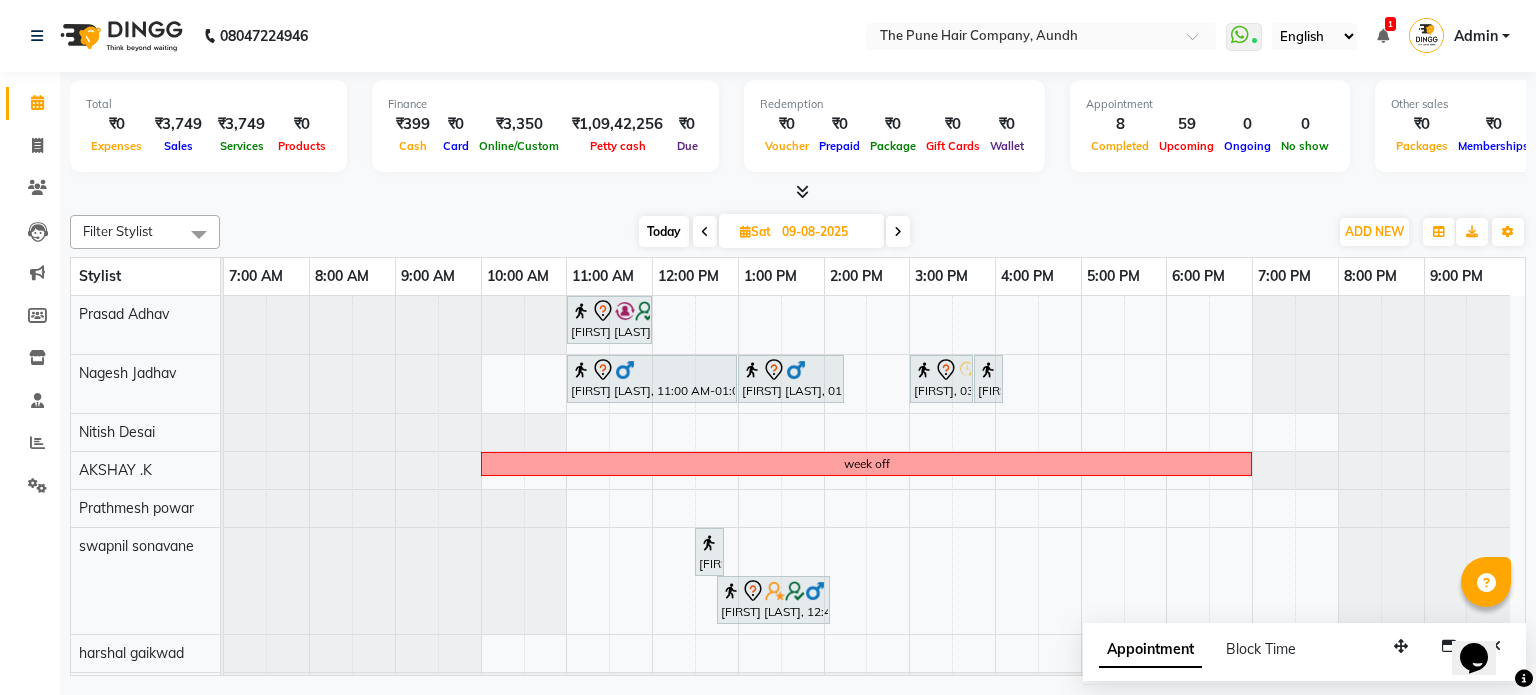 click at bounding box center [898, 232] 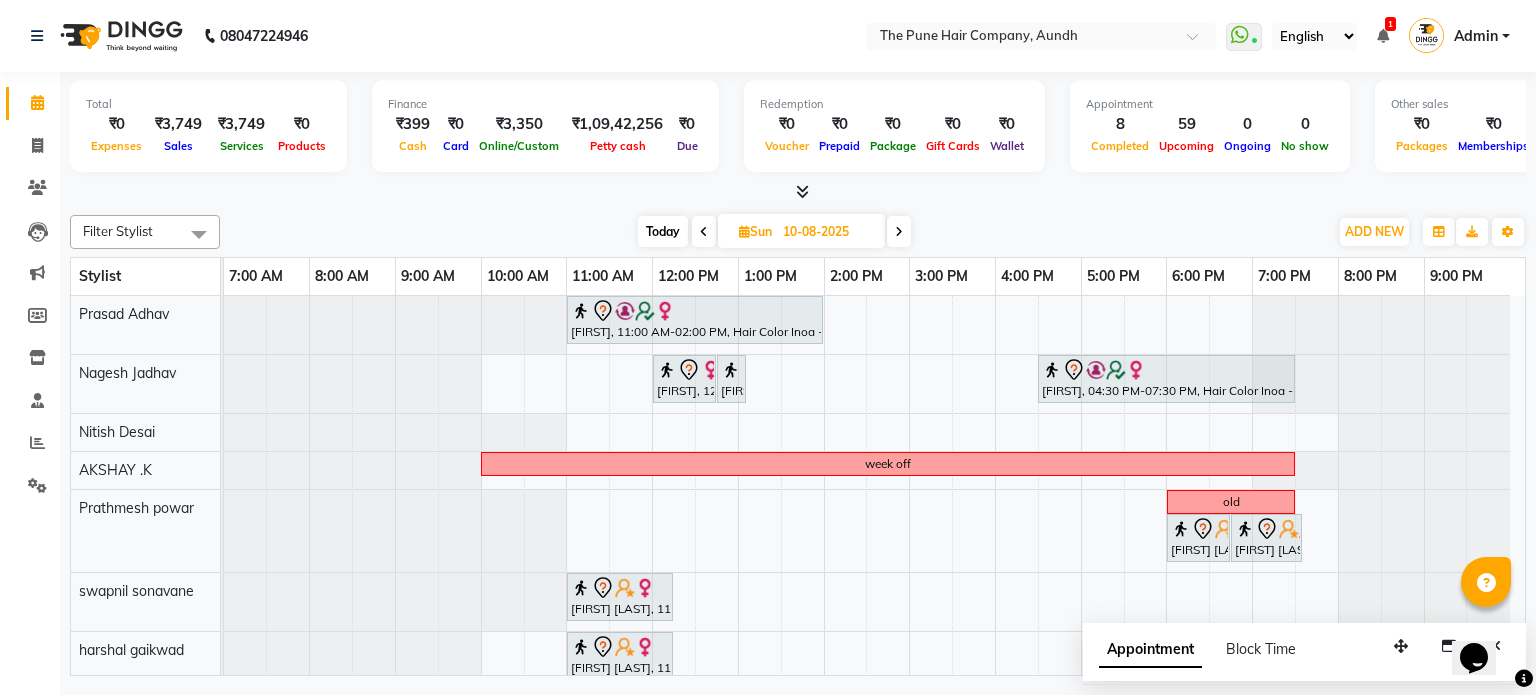 click at bounding box center [899, 232] 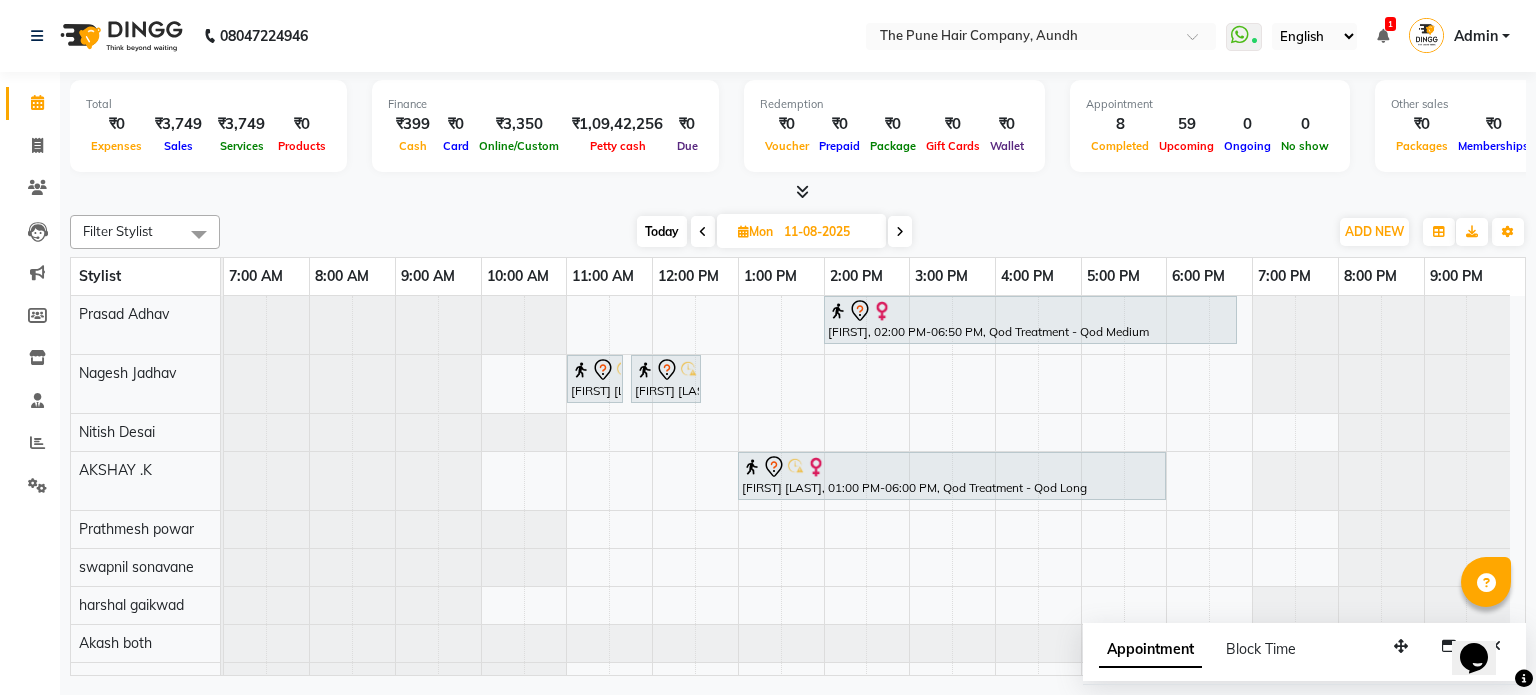 click at bounding box center (900, 231) 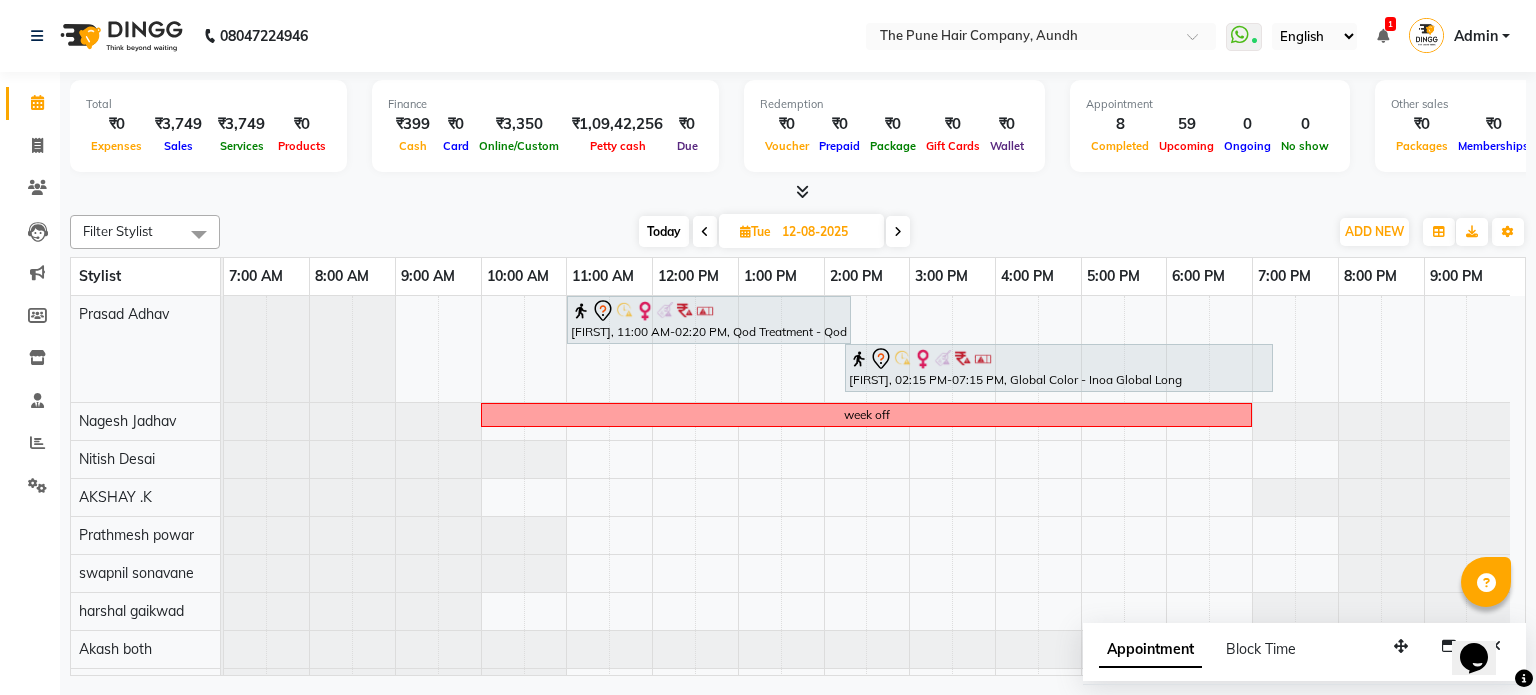 click at bounding box center [898, 232] 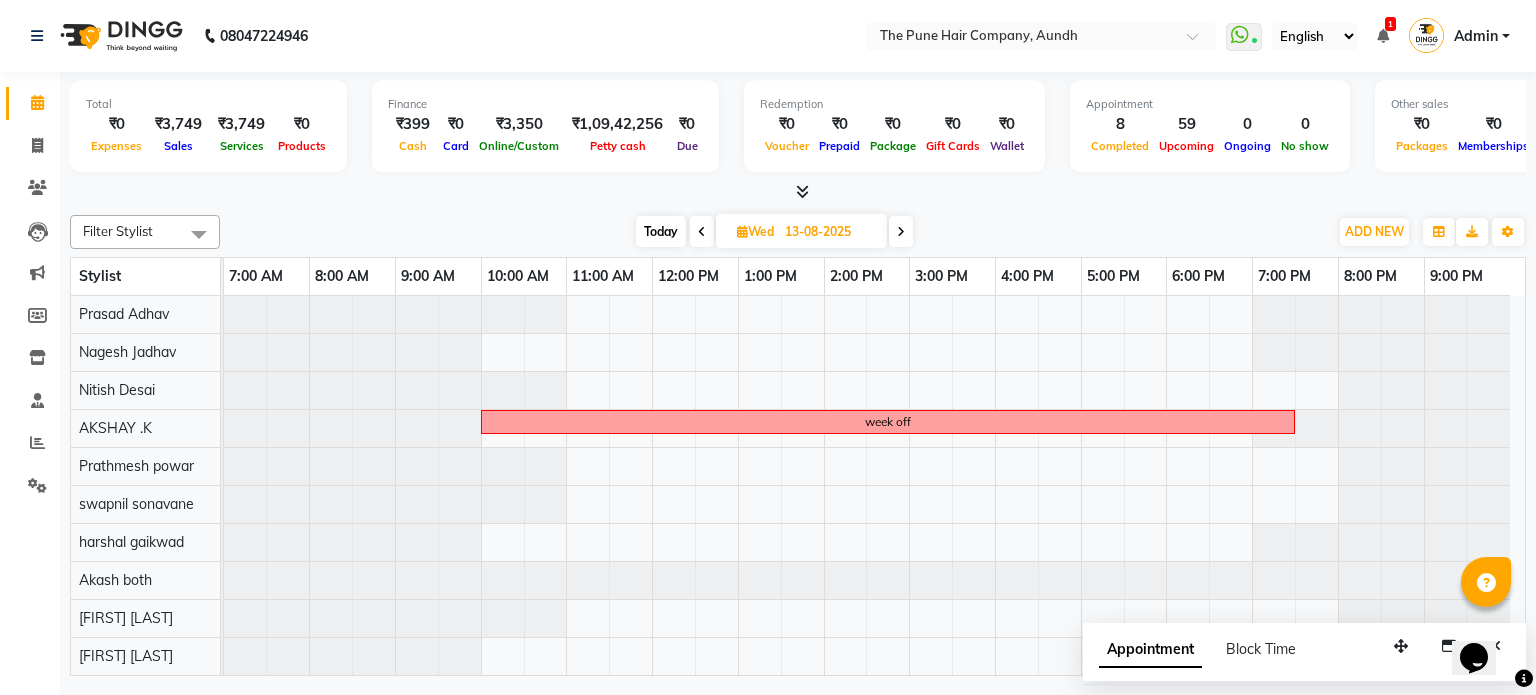 click at bounding box center (901, 231) 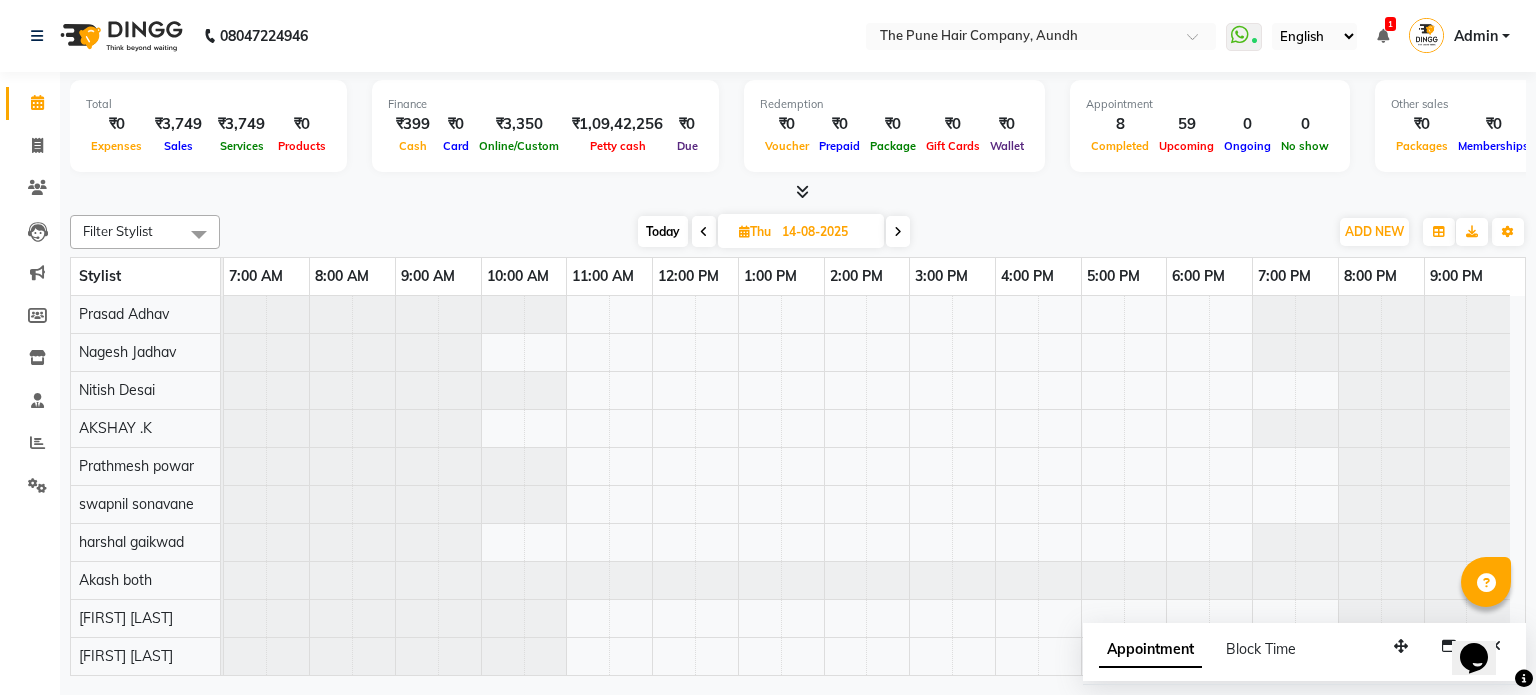 click at bounding box center [898, 232] 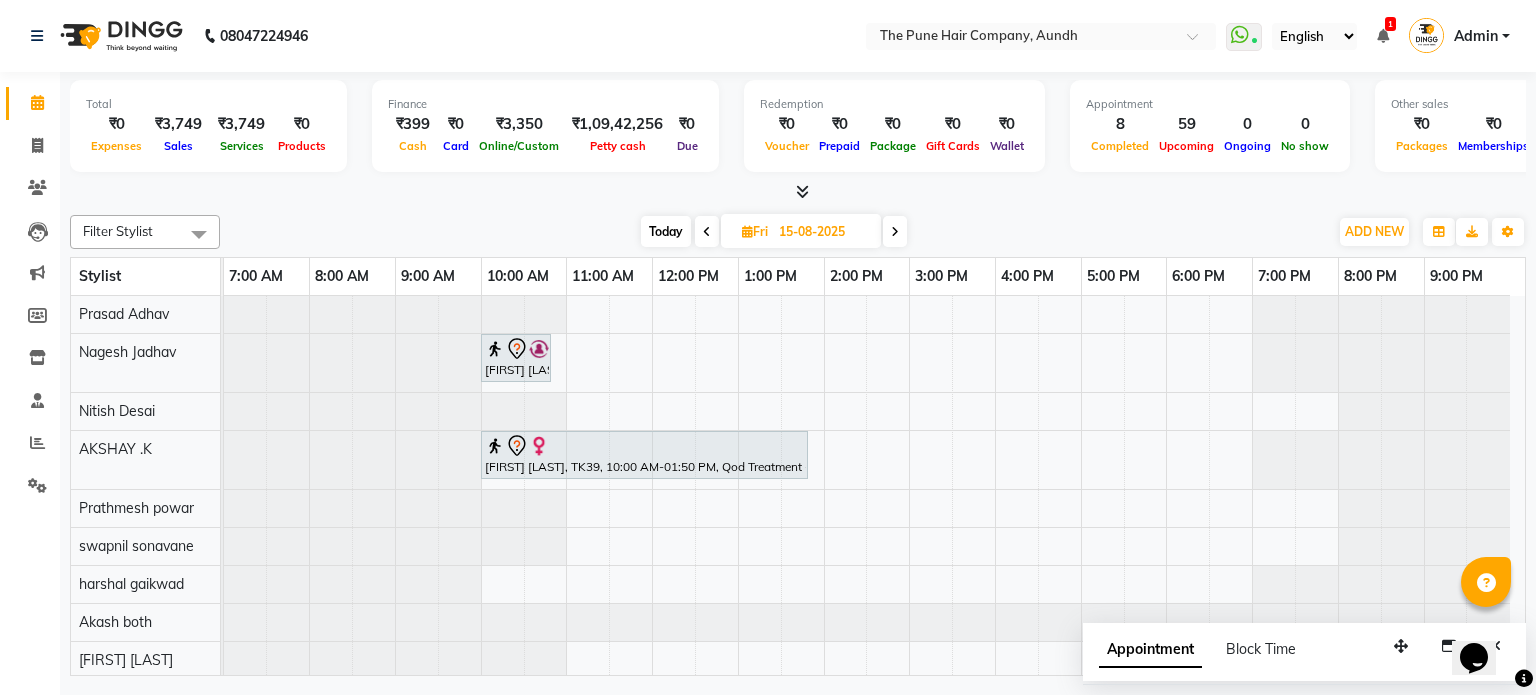 click on "Fri" at bounding box center (755, 231) 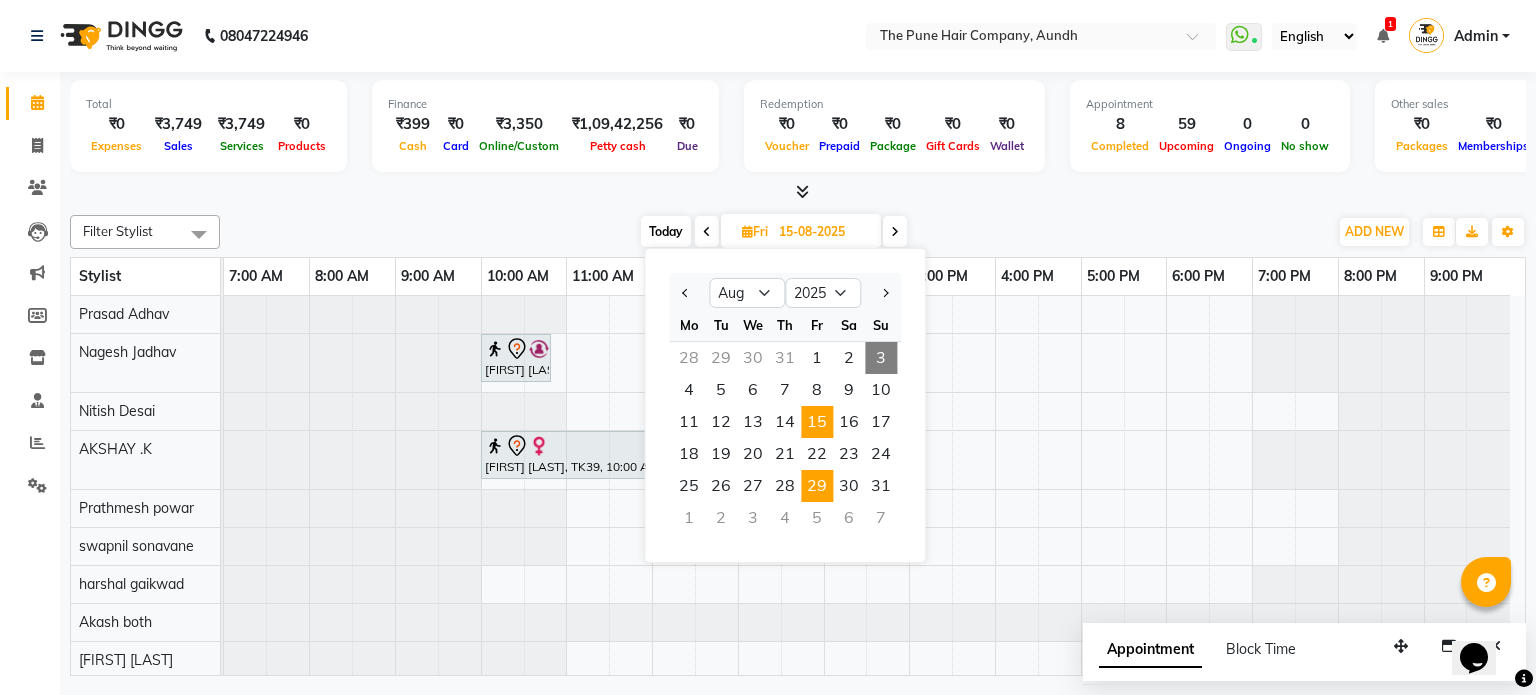 click on "29" at bounding box center (817, 486) 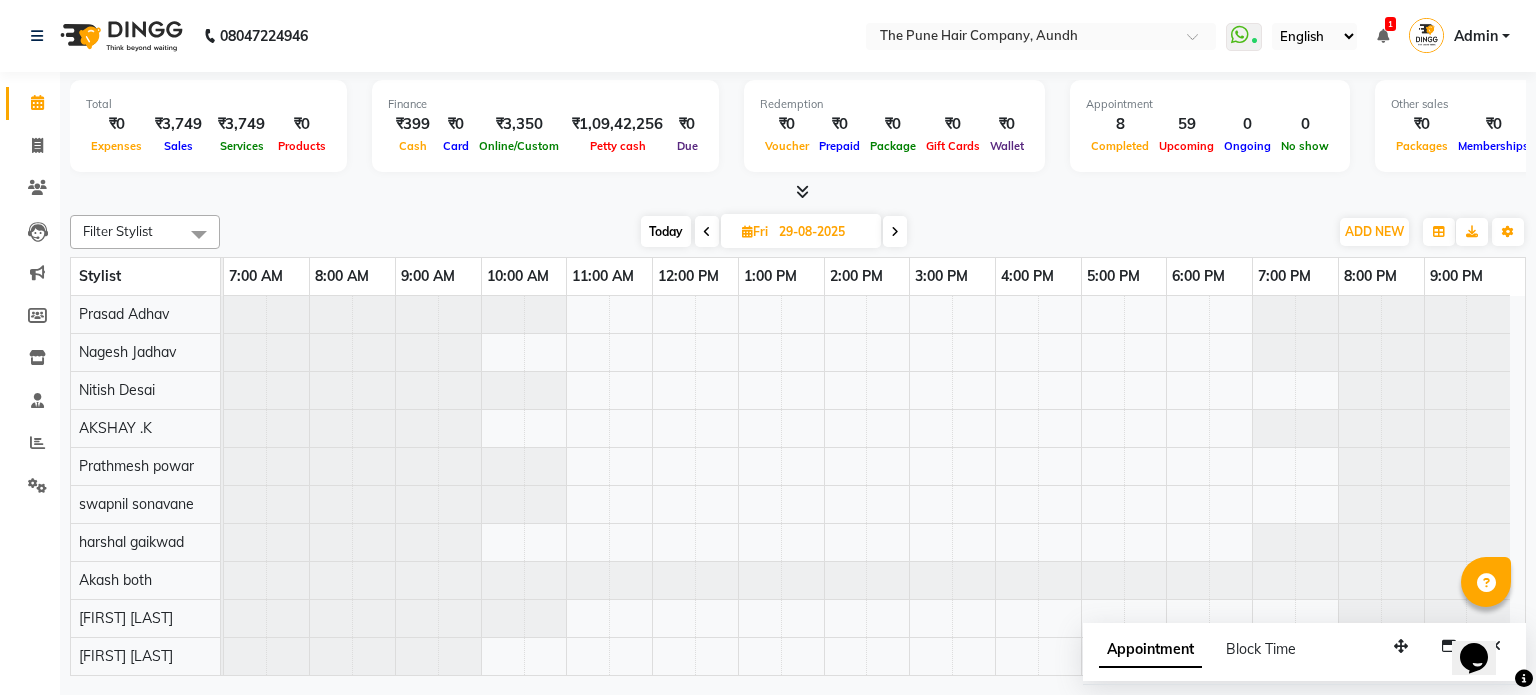 click on "Today" at bounding box center [666, 231] 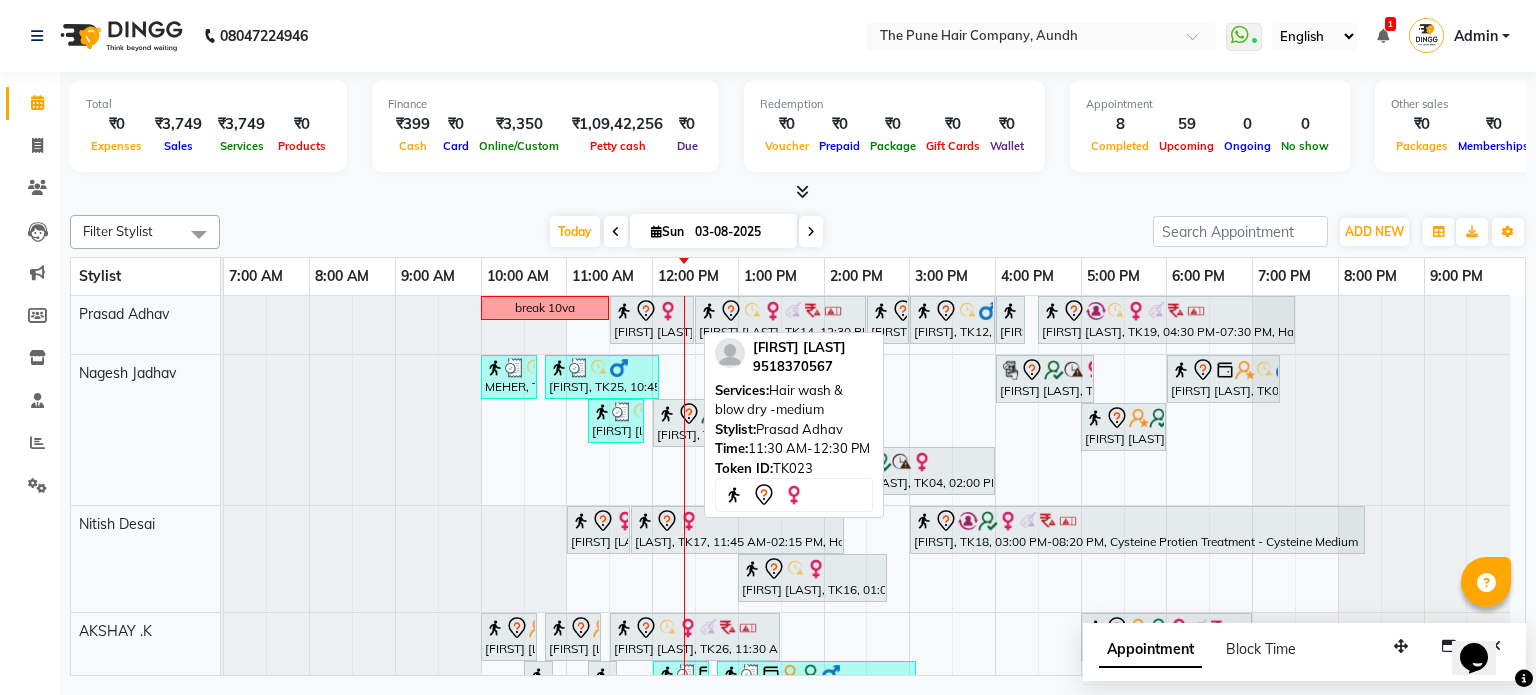 click on "Prachi sonde, TK23, 11:30 AM-12:30 PM, Hair wash & blow dry -medium" at bounding box center [652, 320] 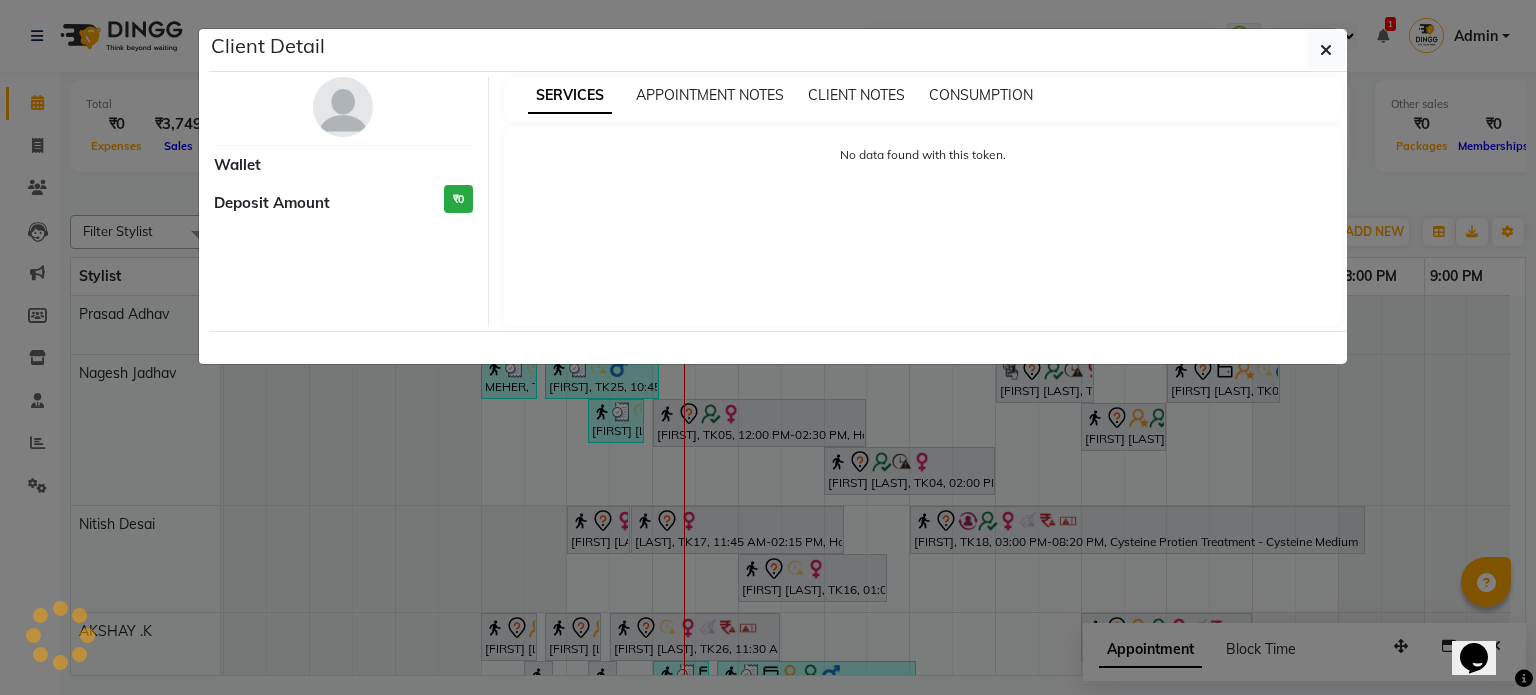 select on "7" 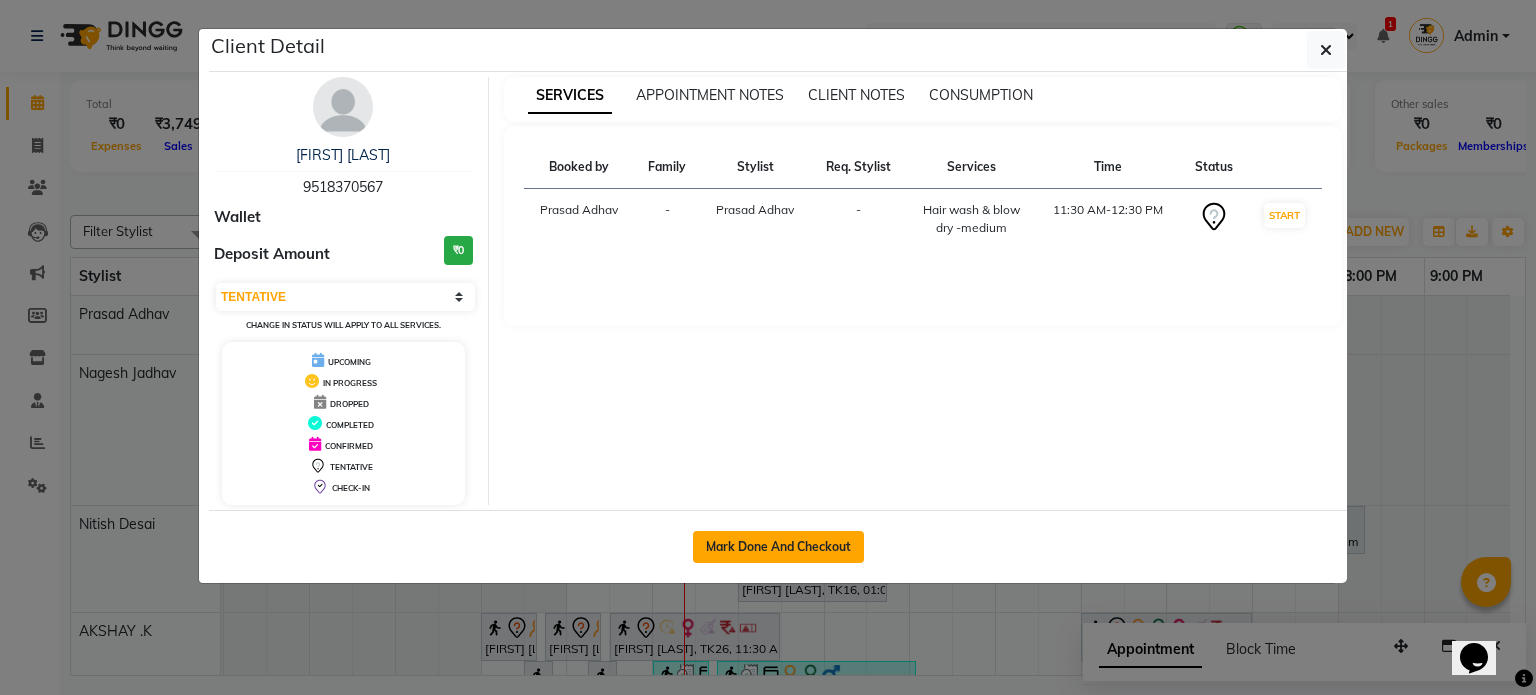 click on "Mark Done And Checkout" 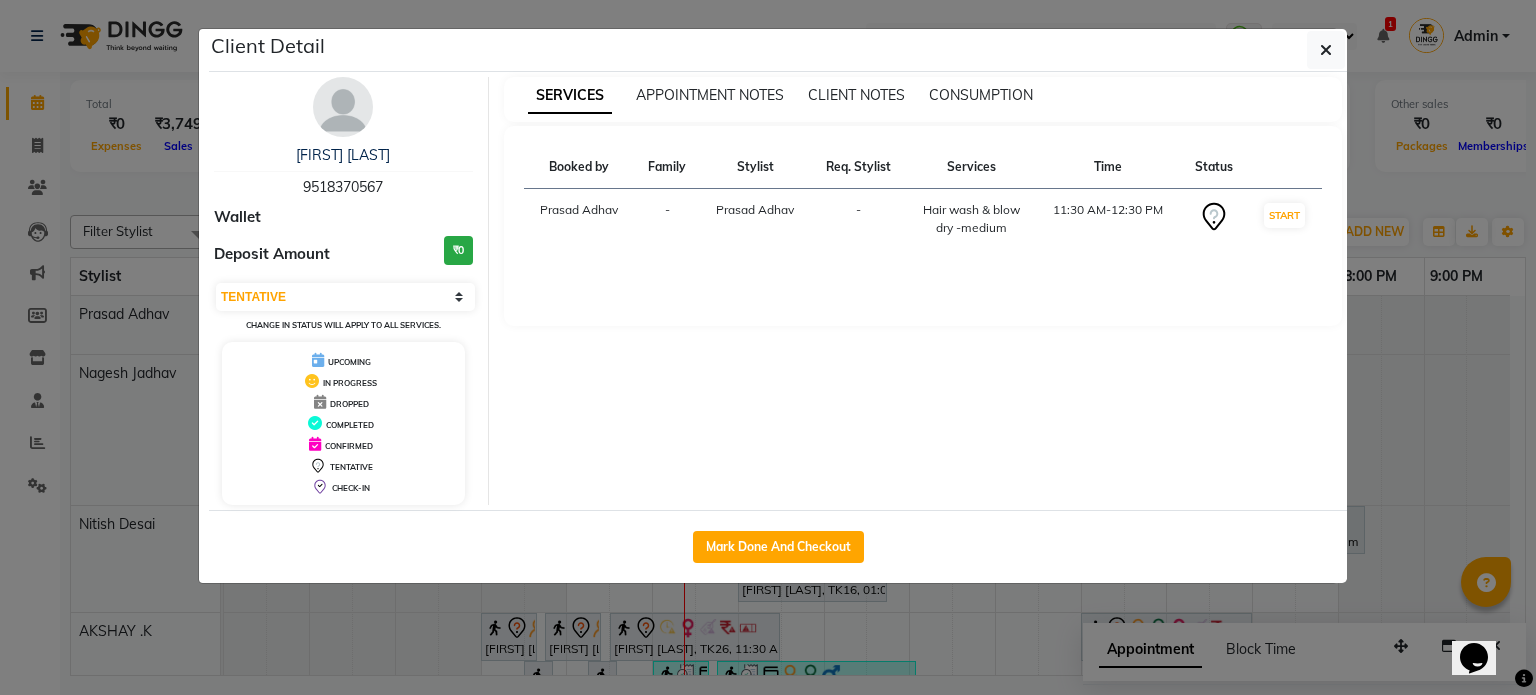 select on "service" 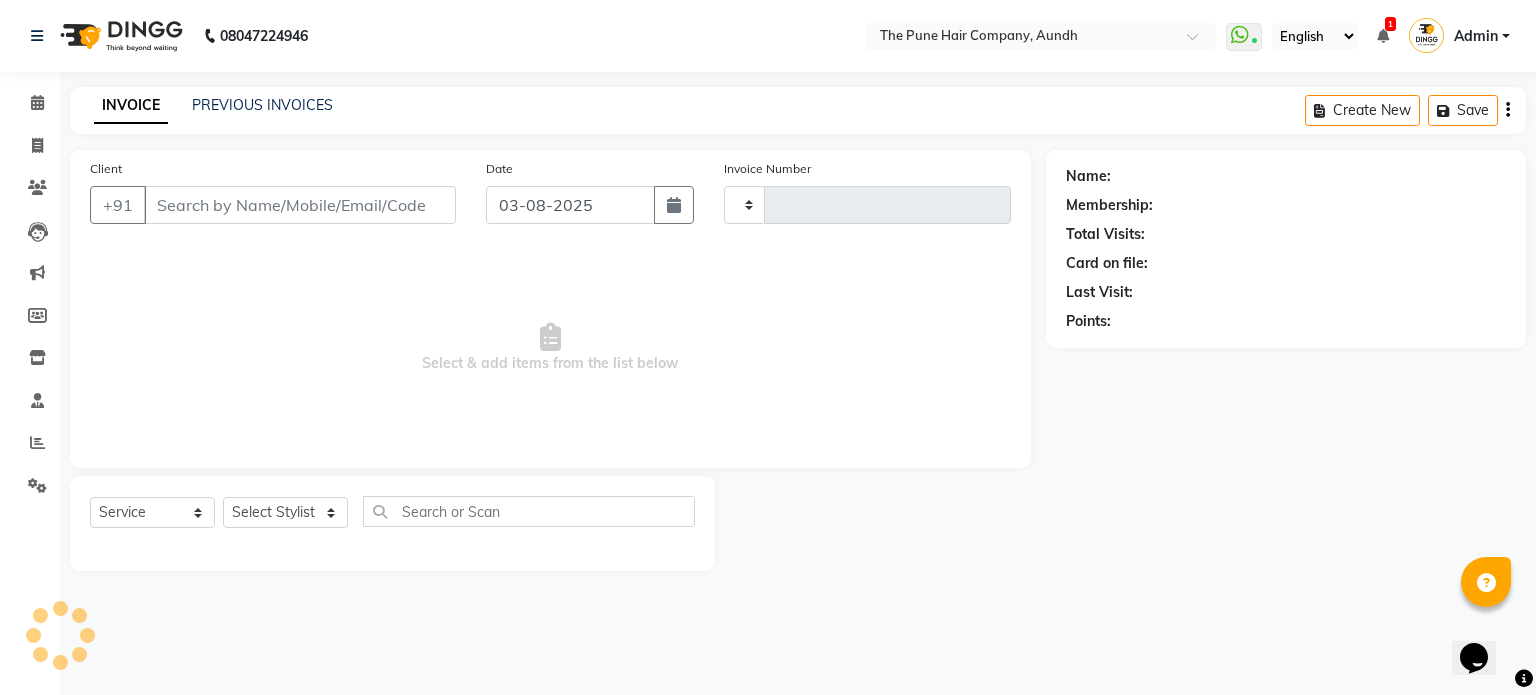 type on "3738" 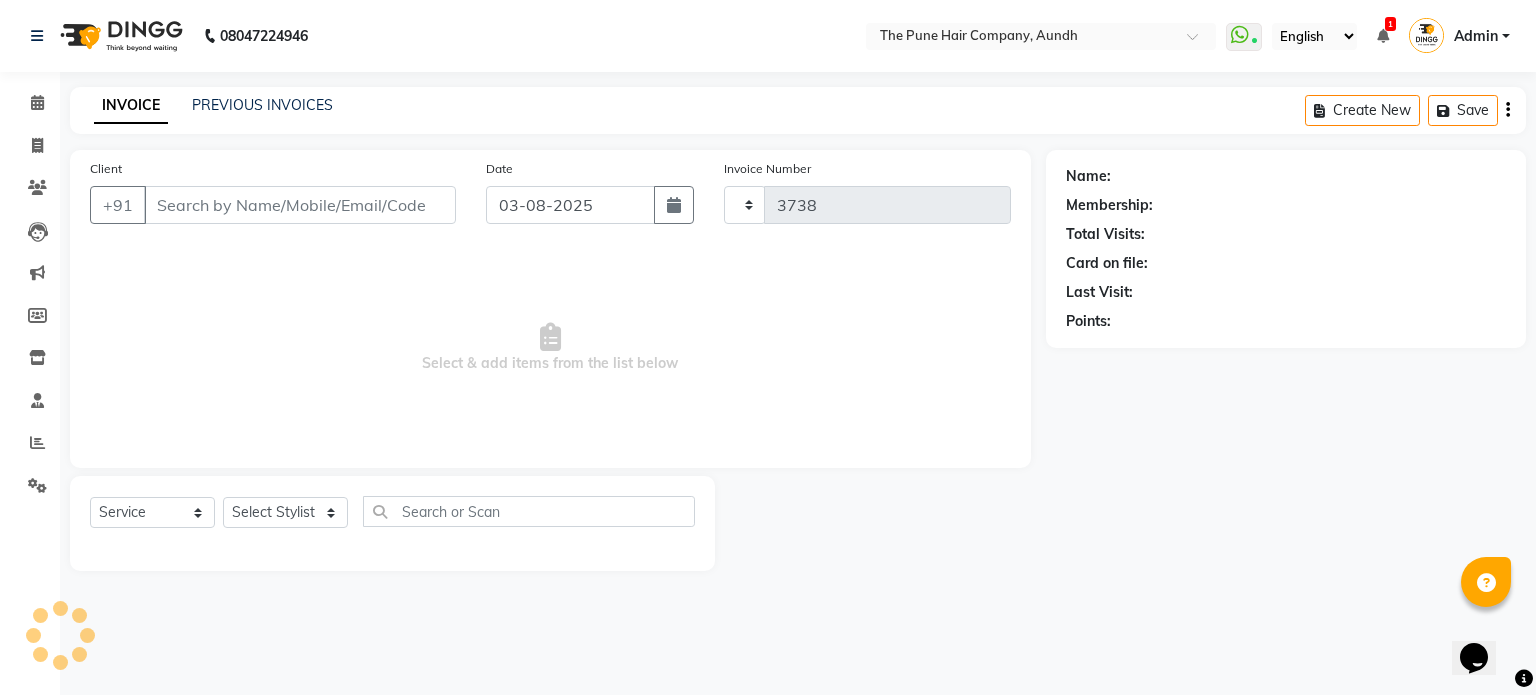select on "106" 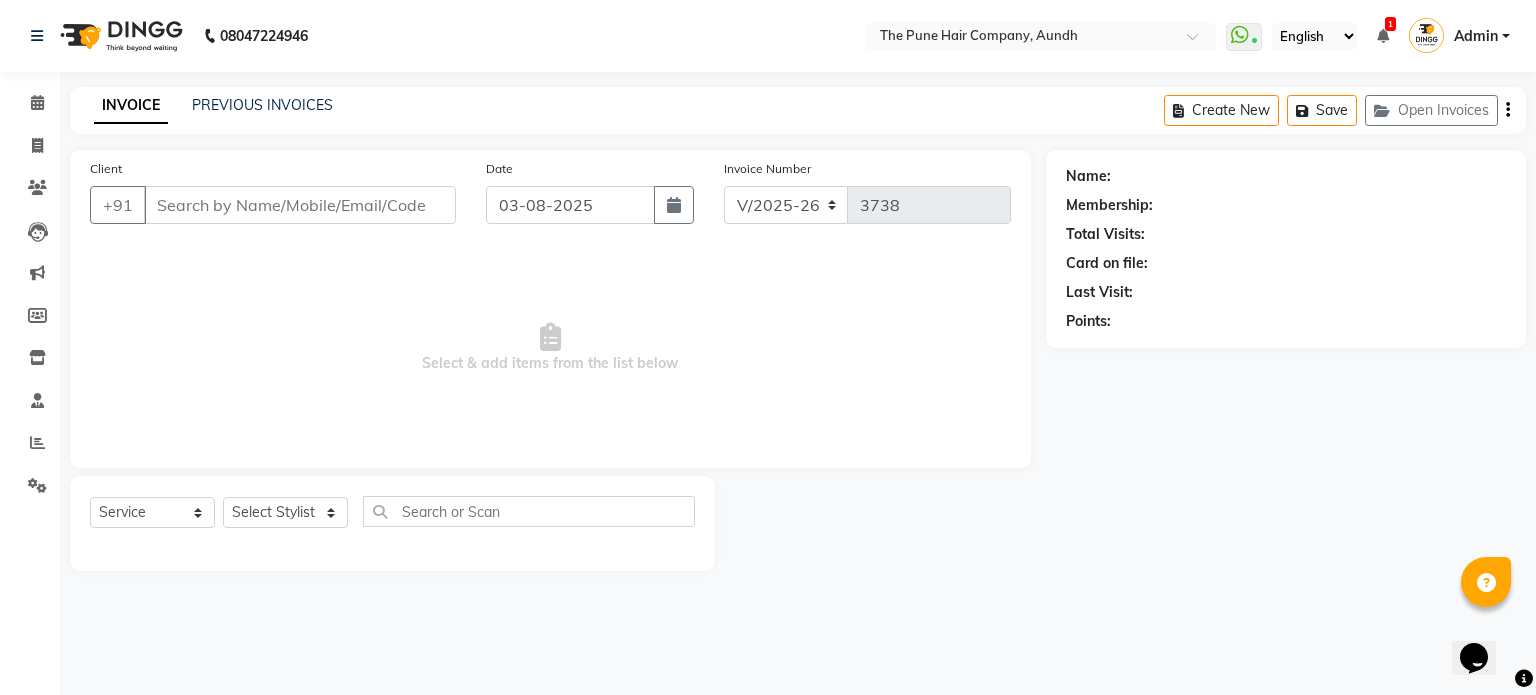 type on "9518370567" 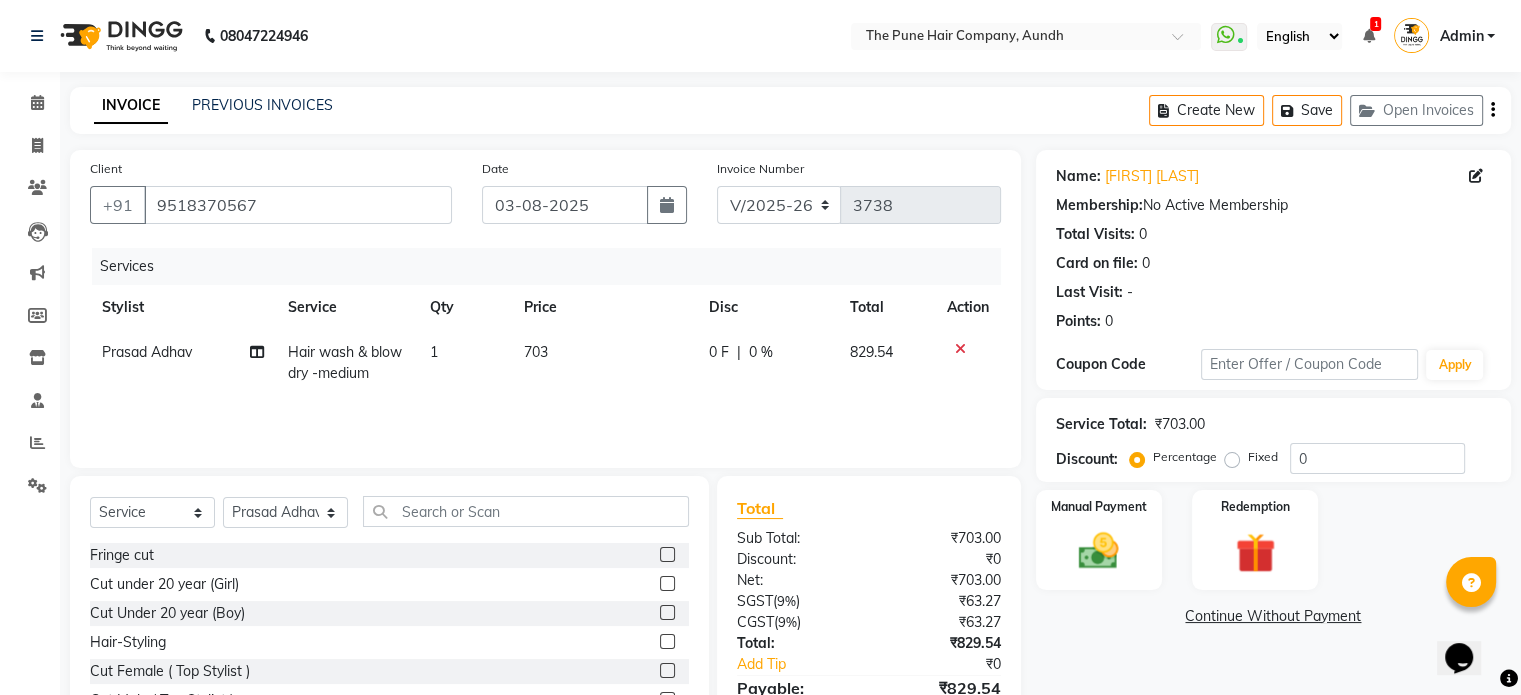 click at bounding box center (1368, 36) 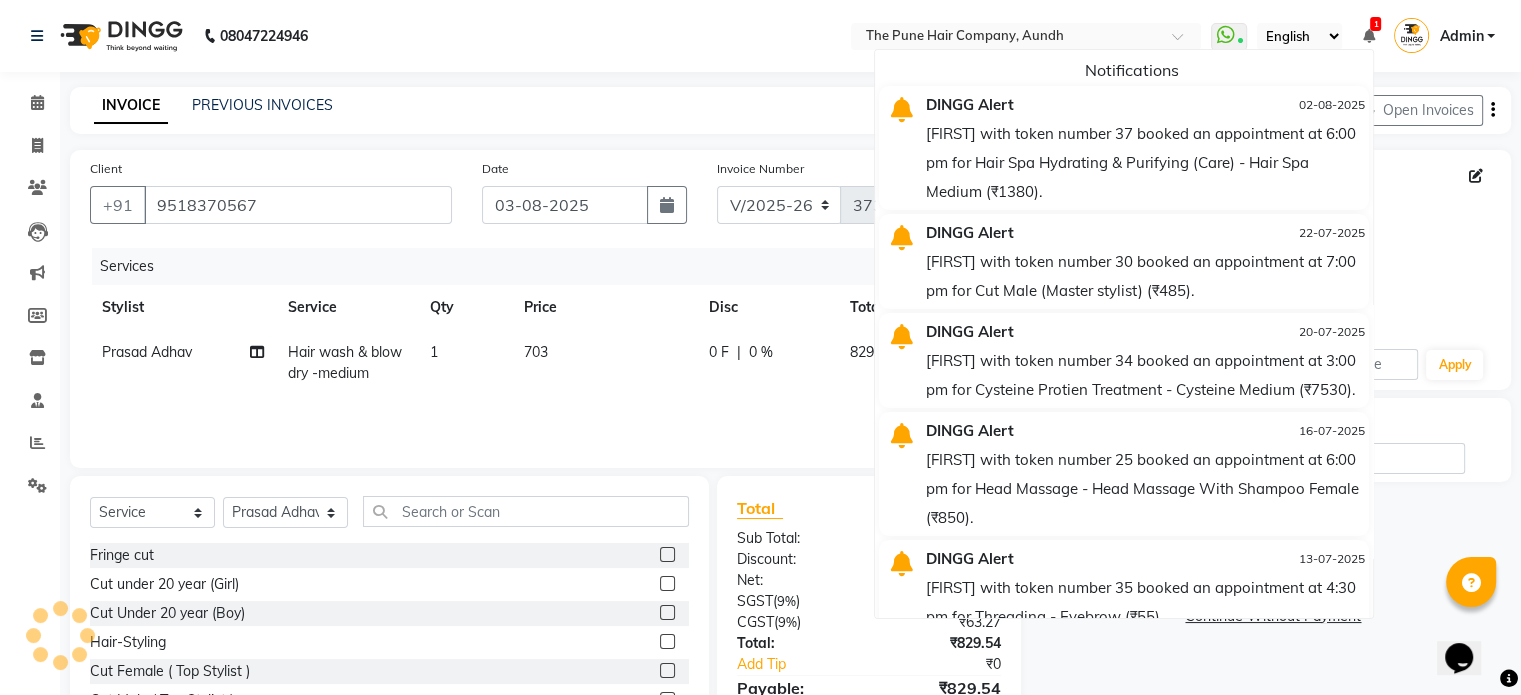 click at bounding box center [1368, 36] 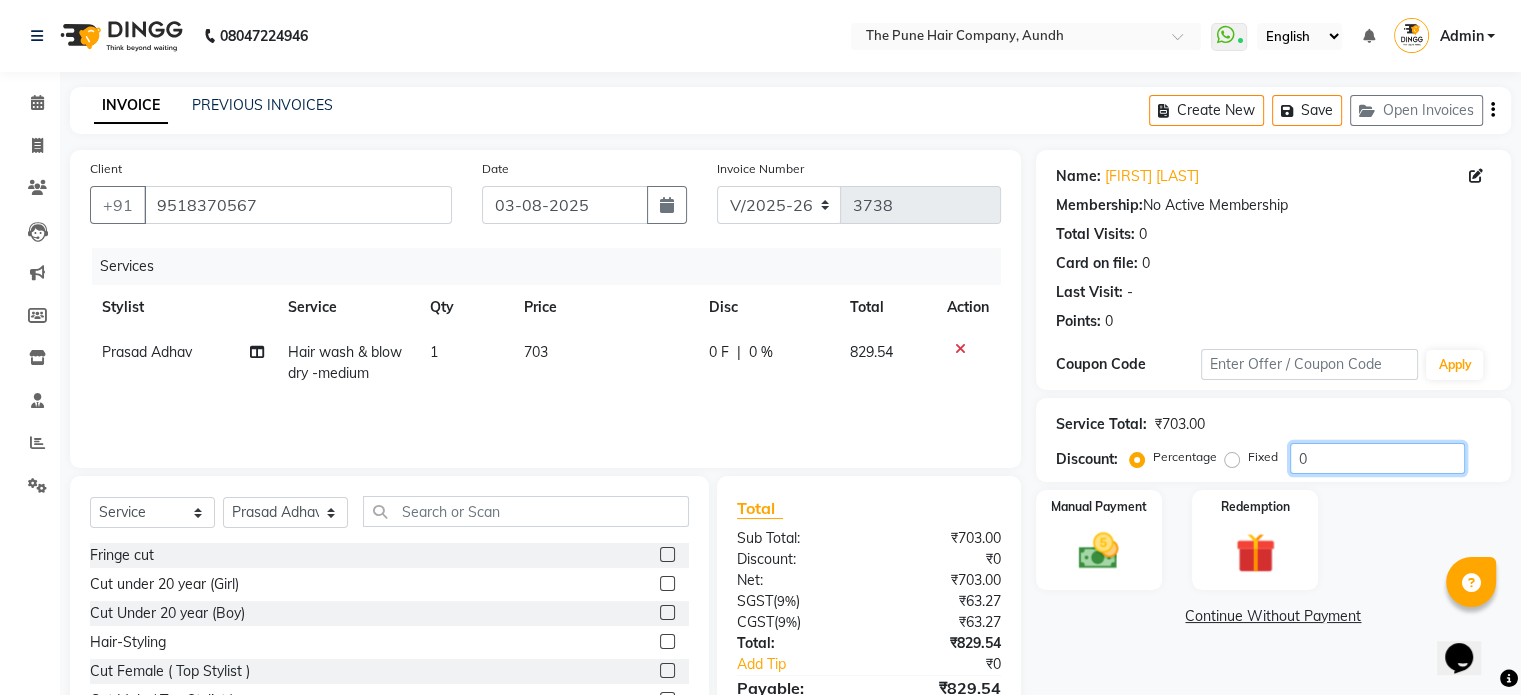 click on "0" 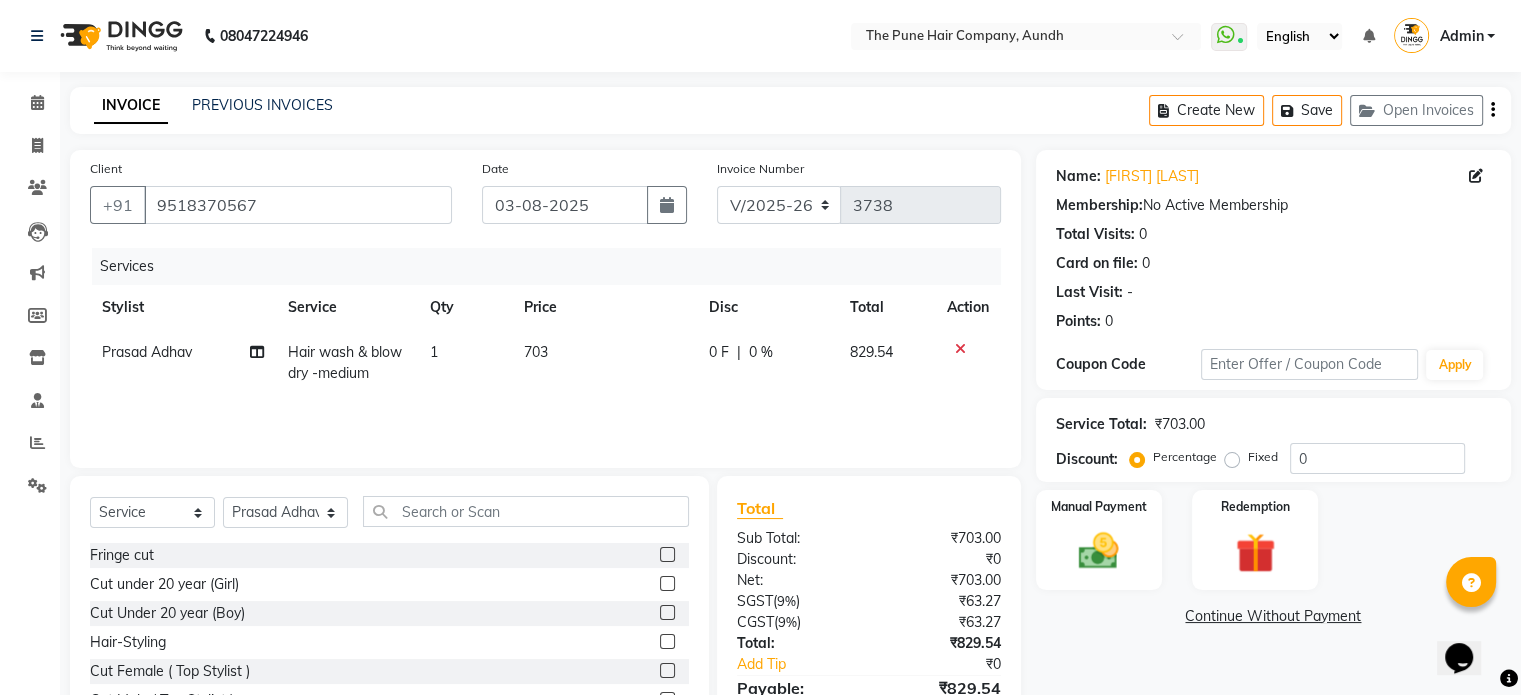click on "Hair wash & blow dry -medium" 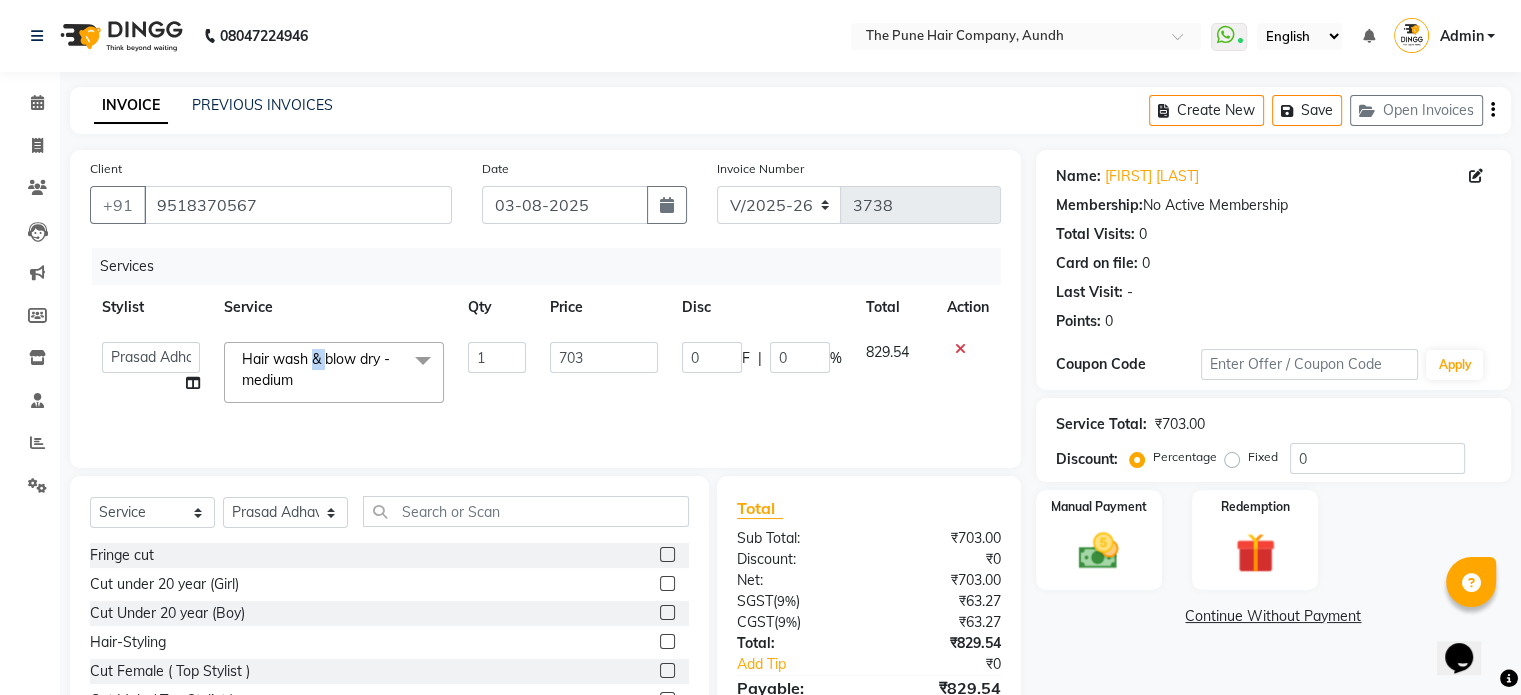 click on "Hair wash & blow dry -medium" 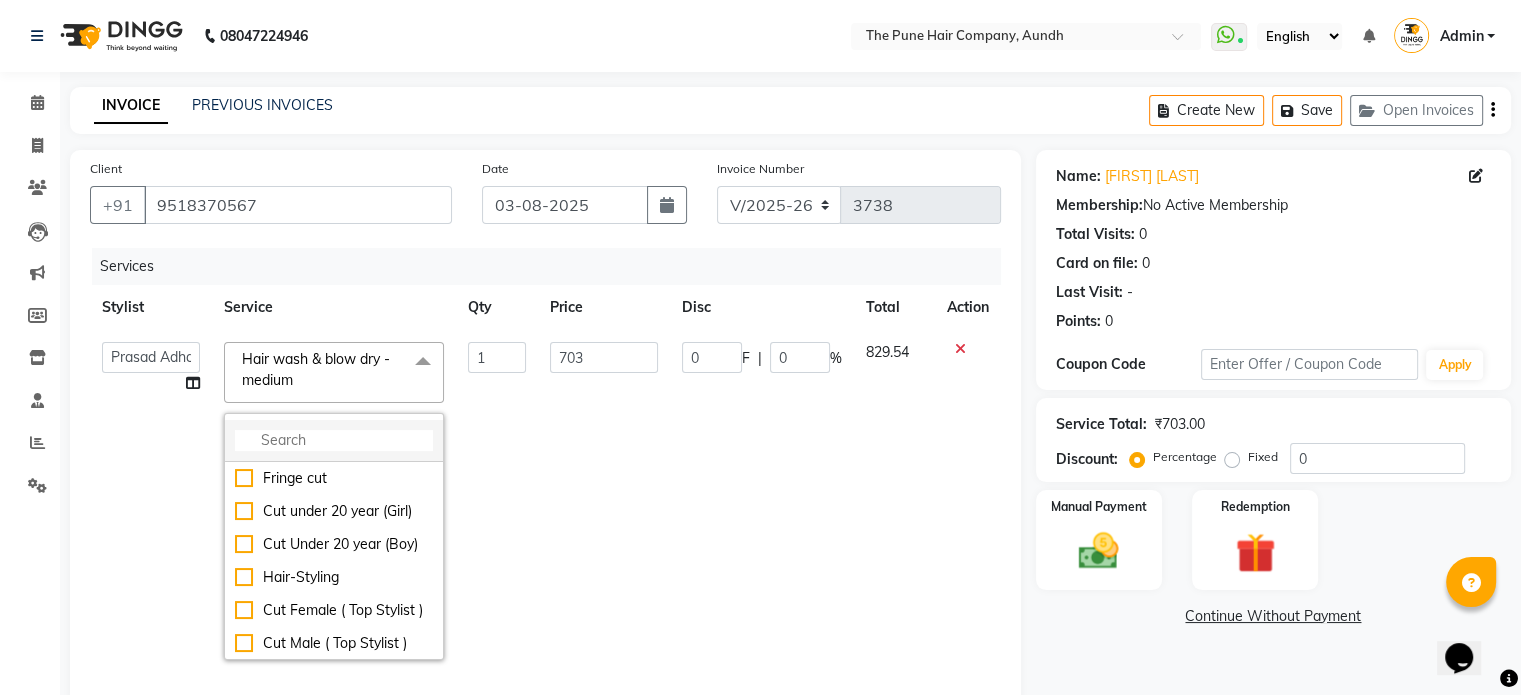 click 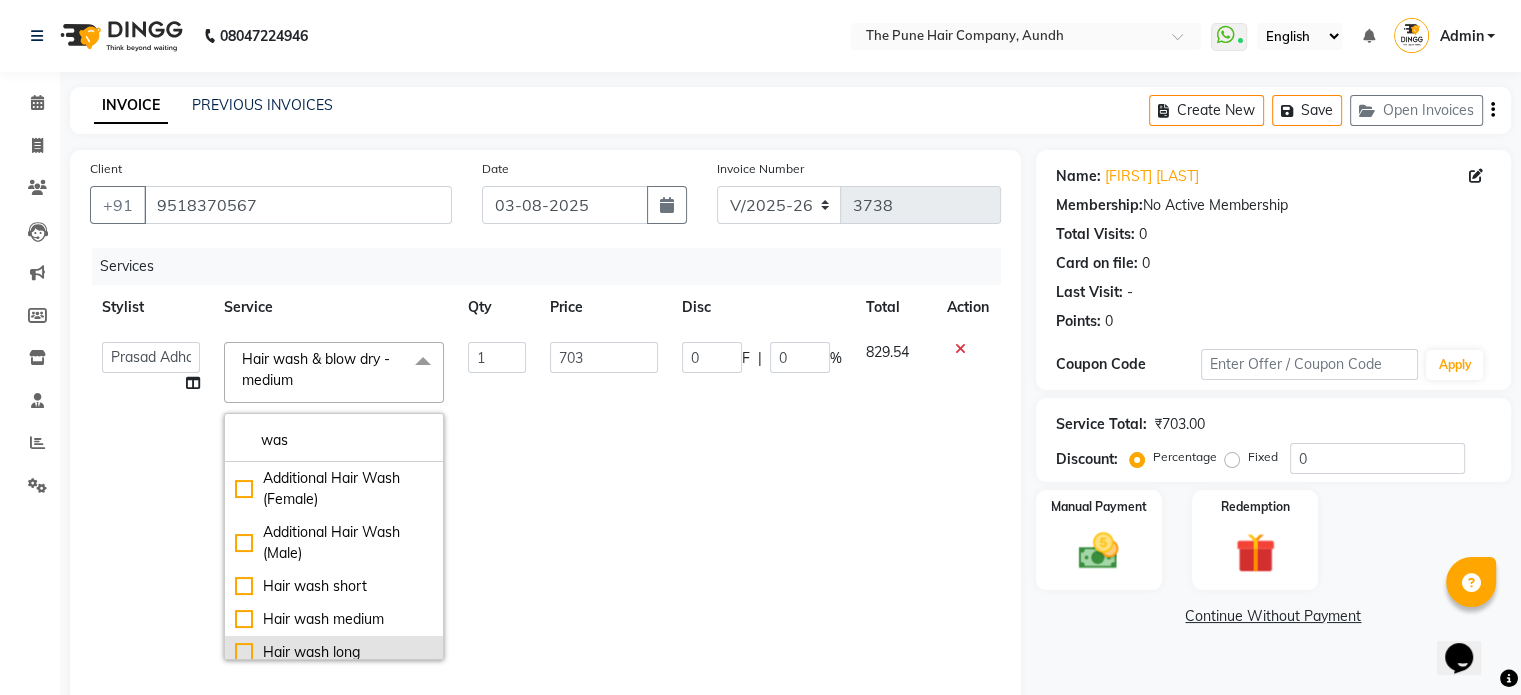 type on "was" 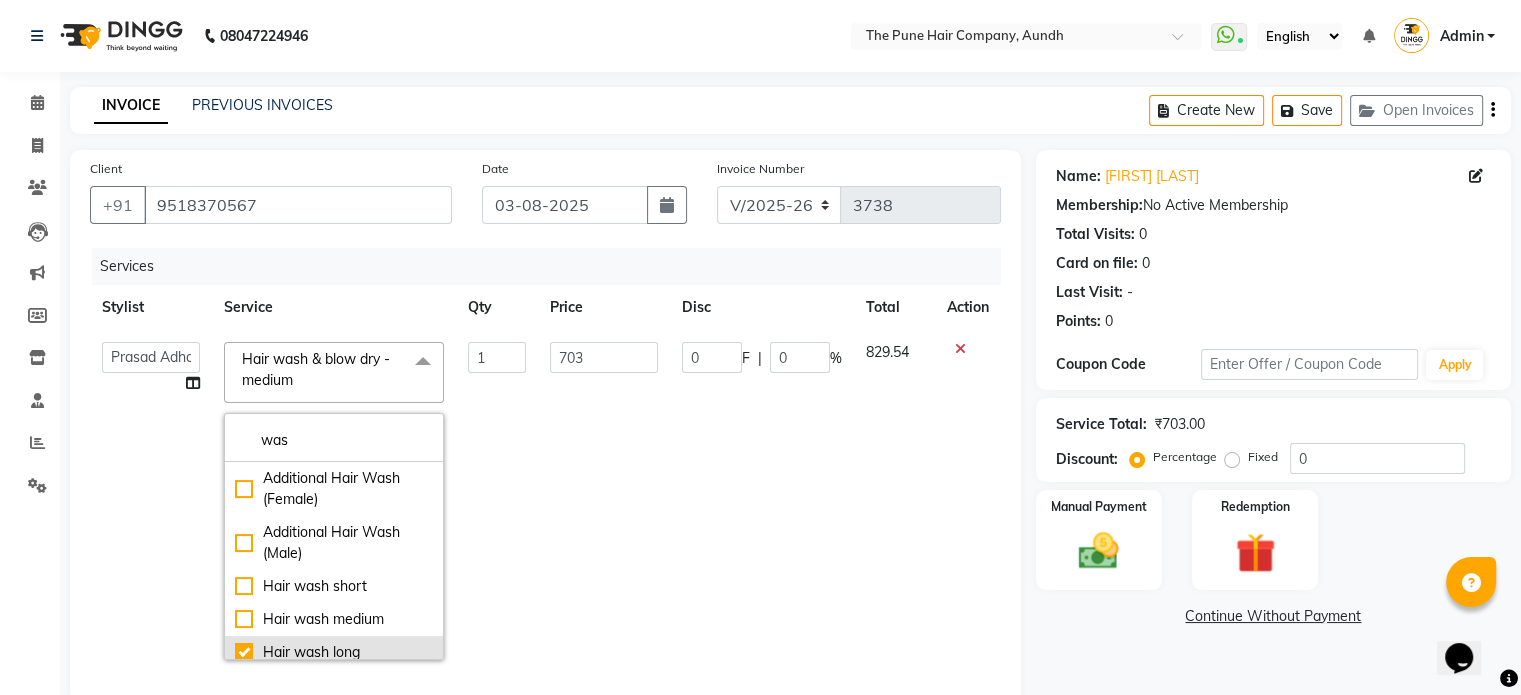 checkbox on "true" 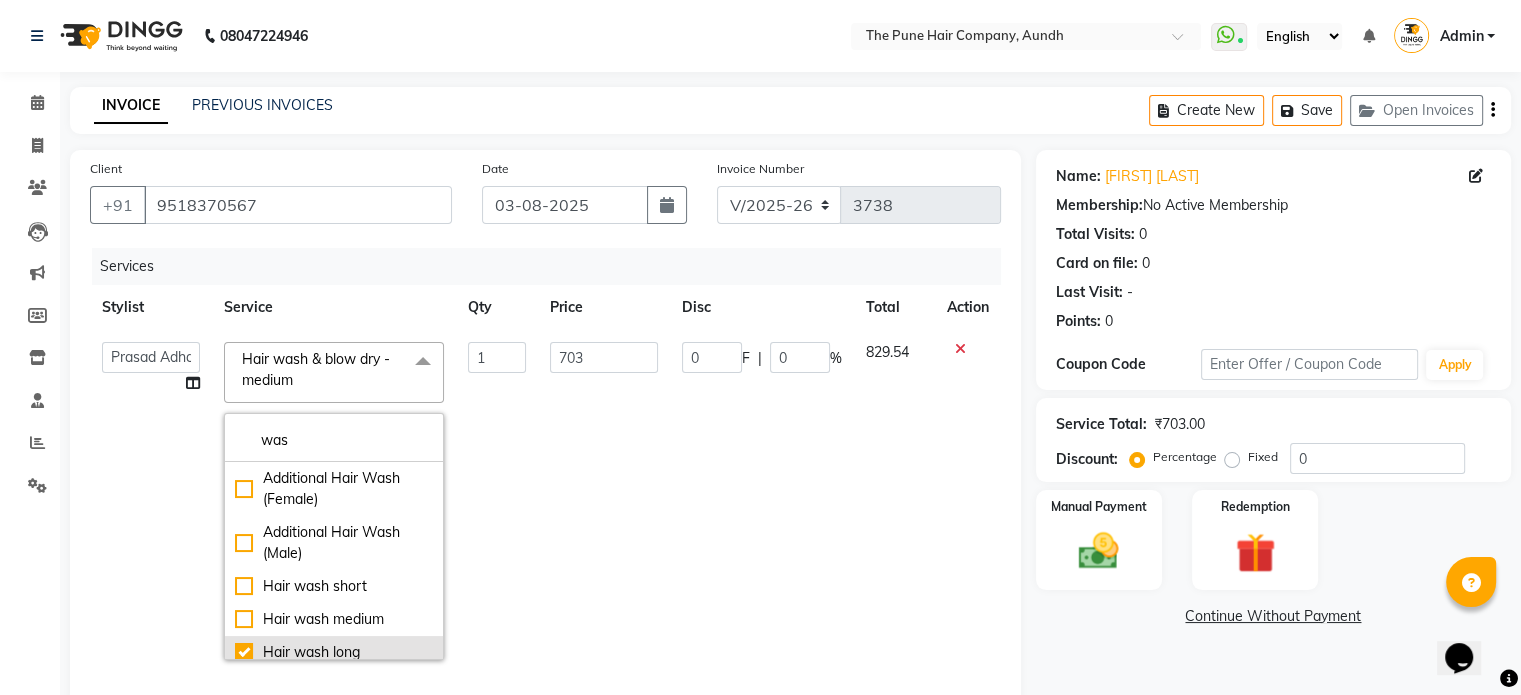checkbox on "false" 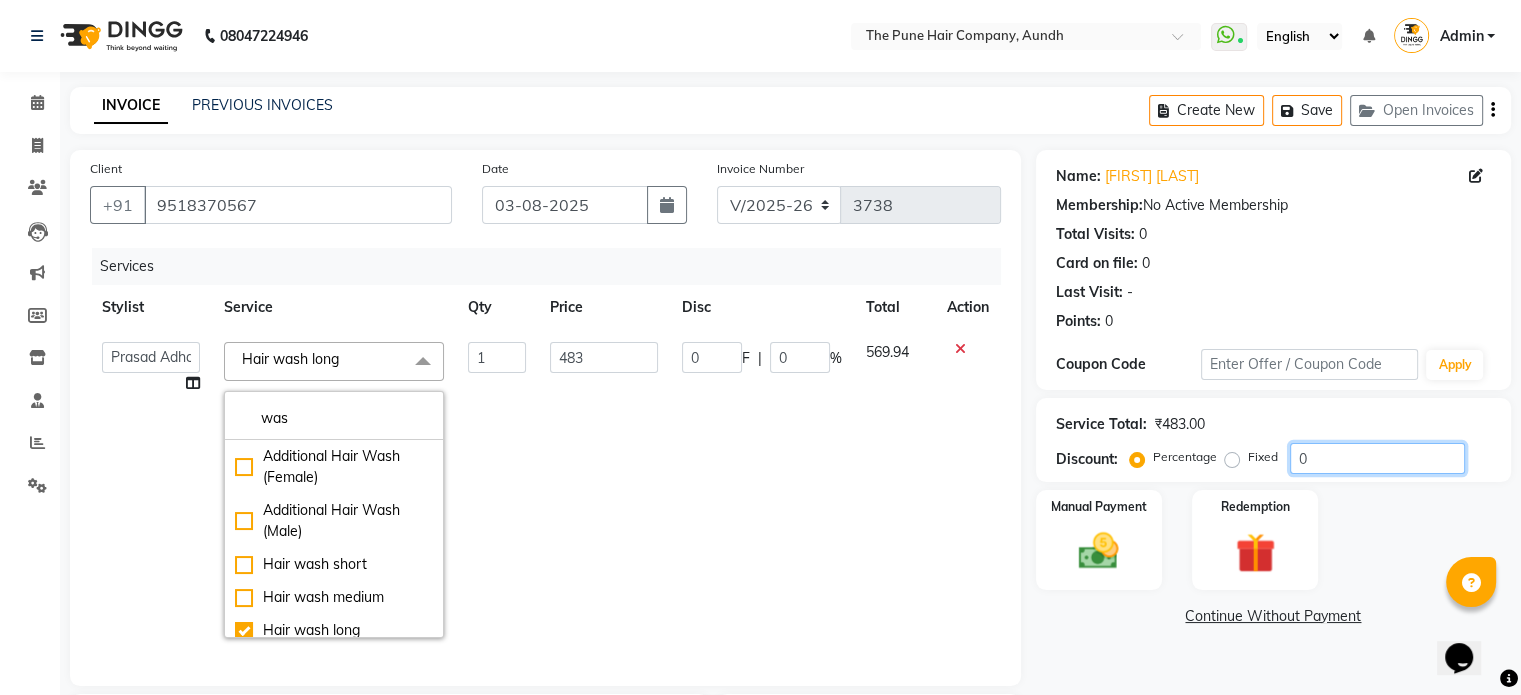 click on "0" 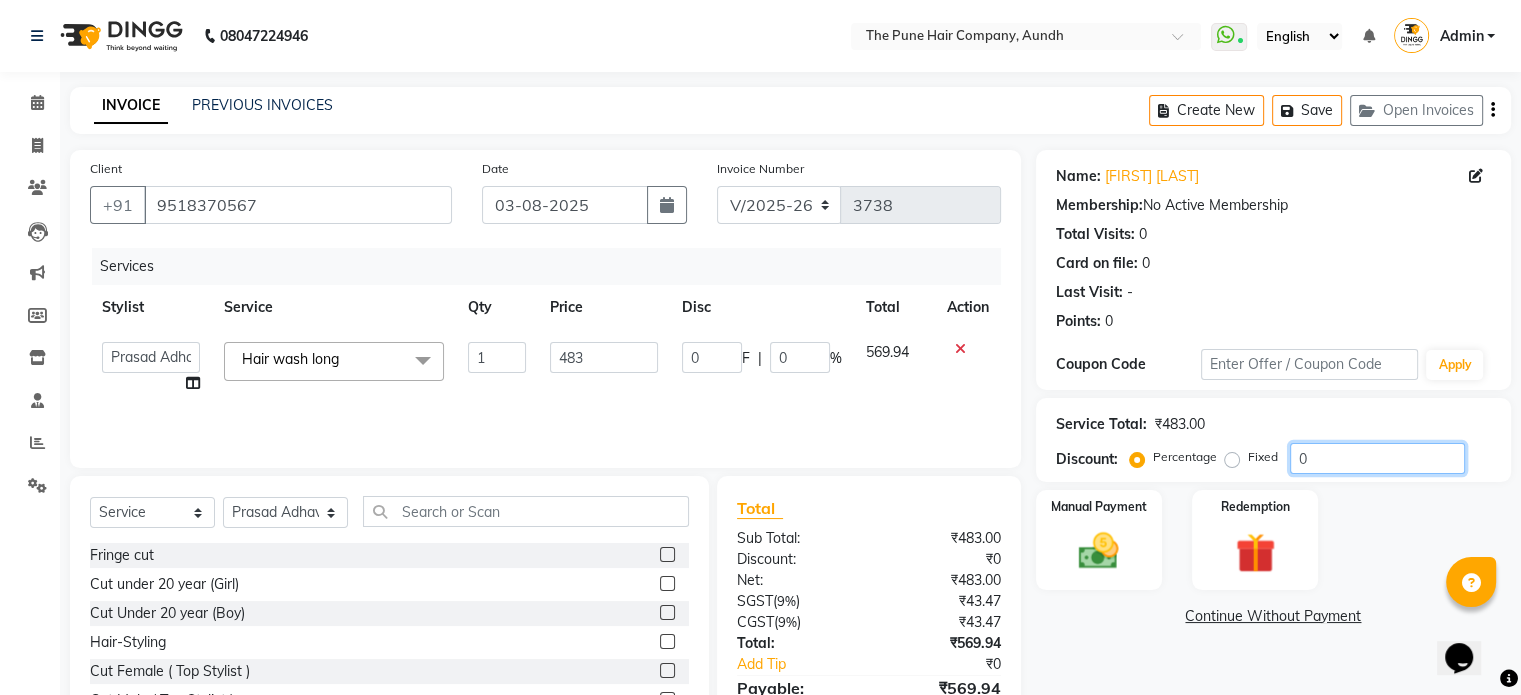 type on "06" 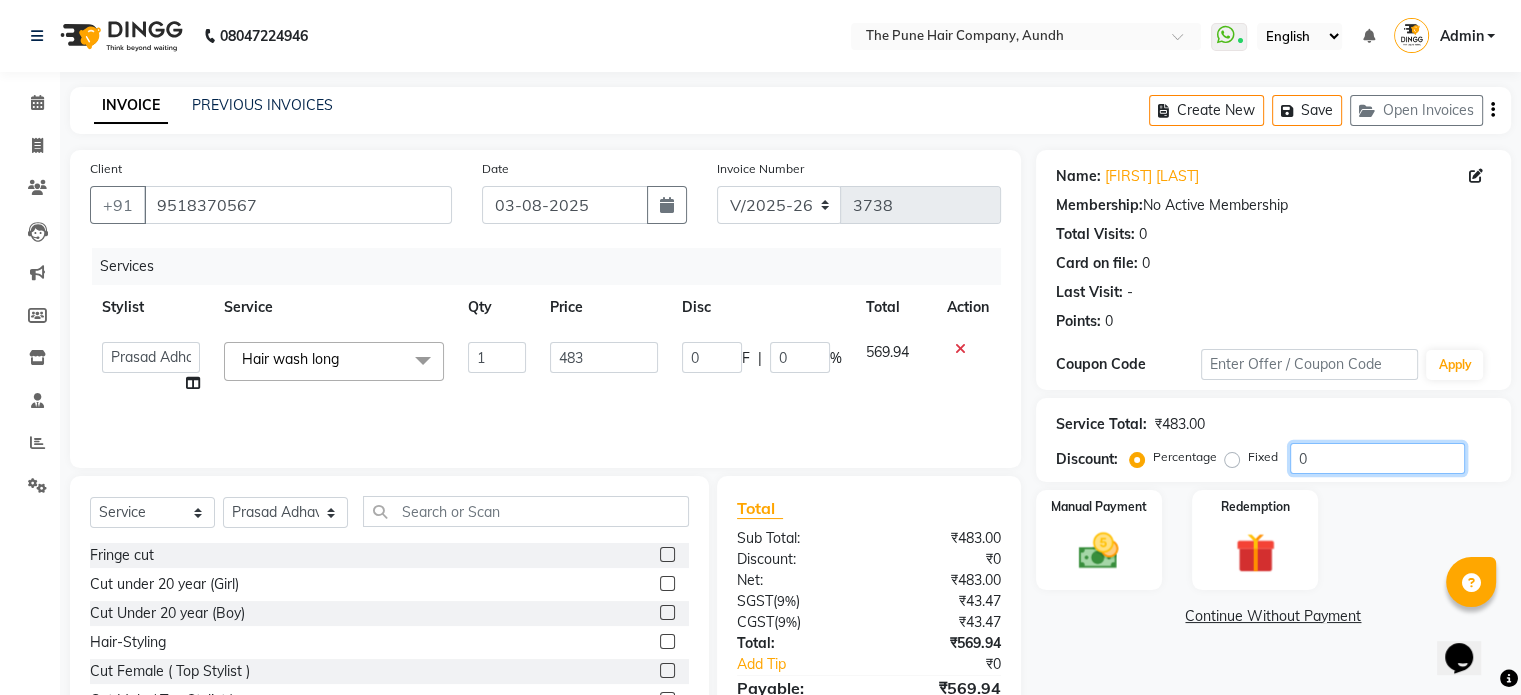 type on "28.98" 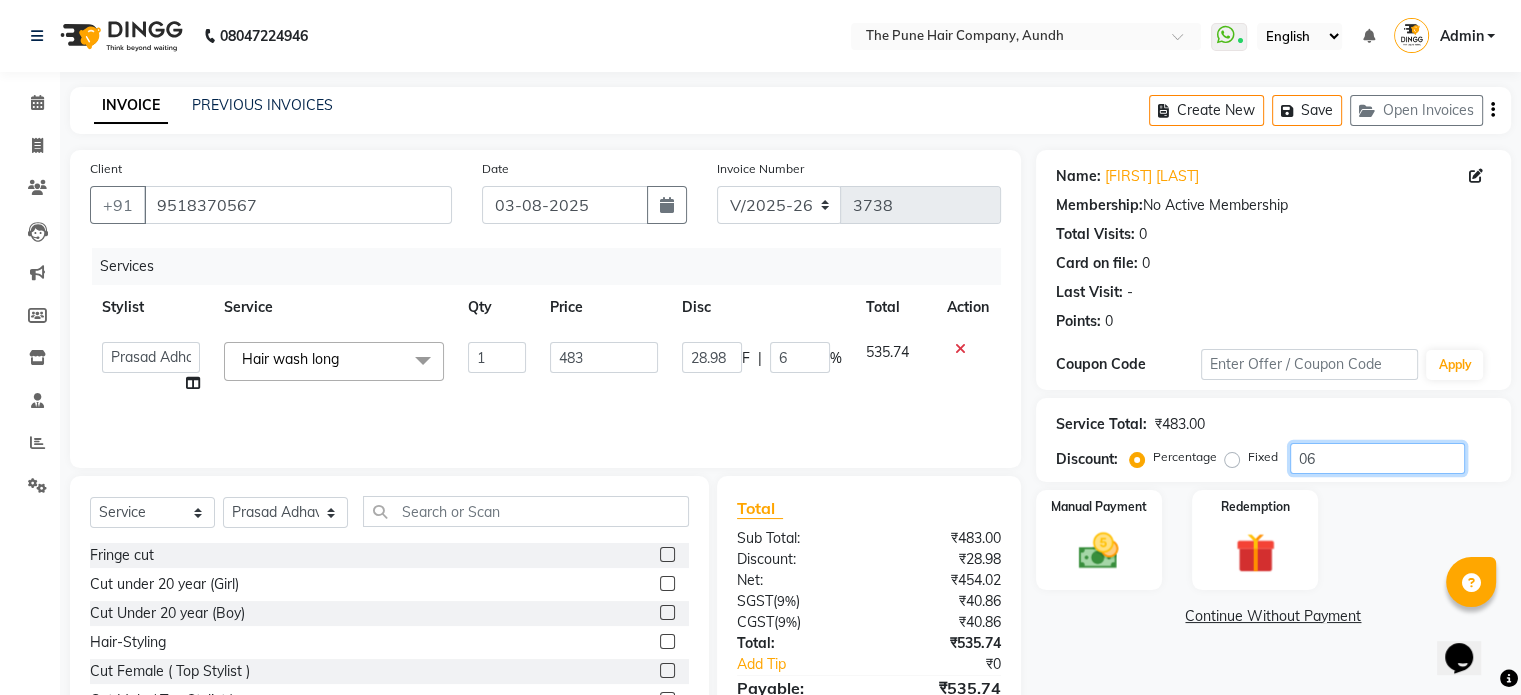 type on "060" 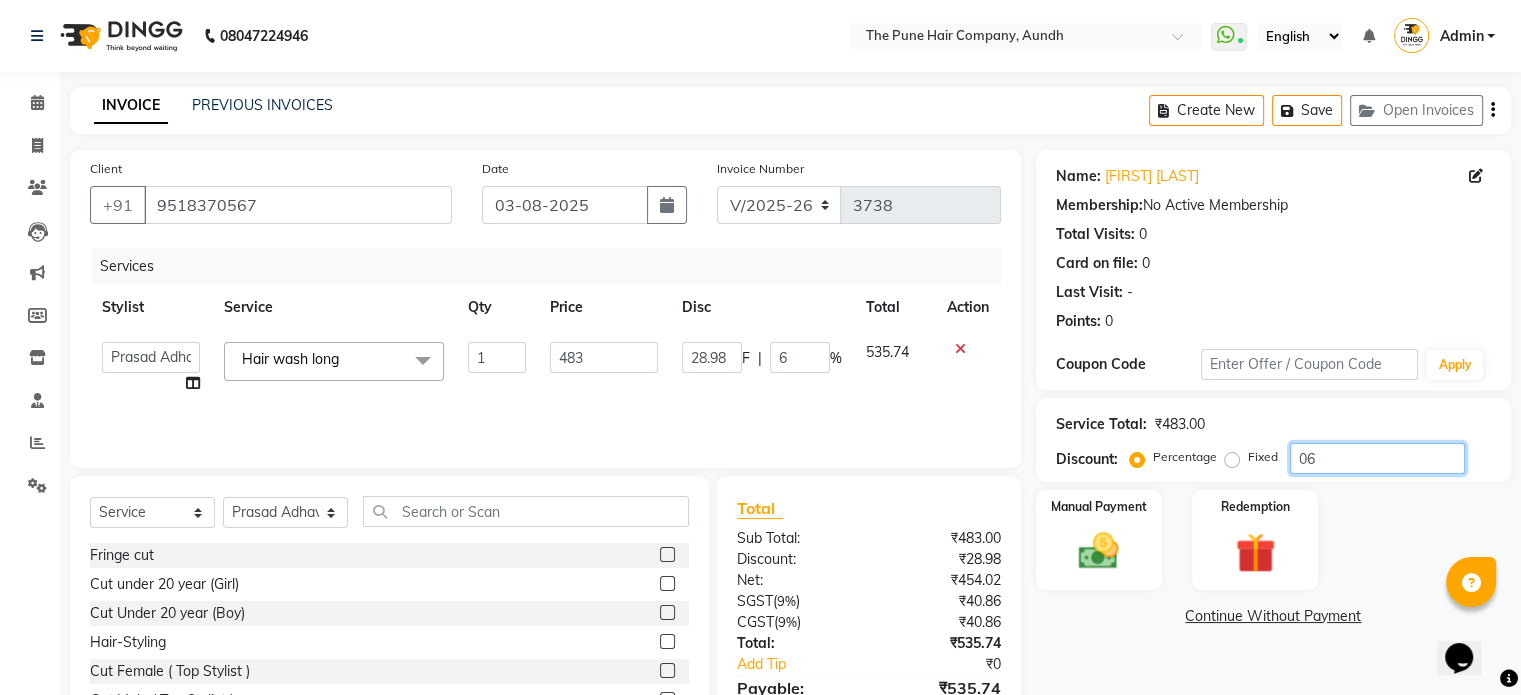 type on "289.8" 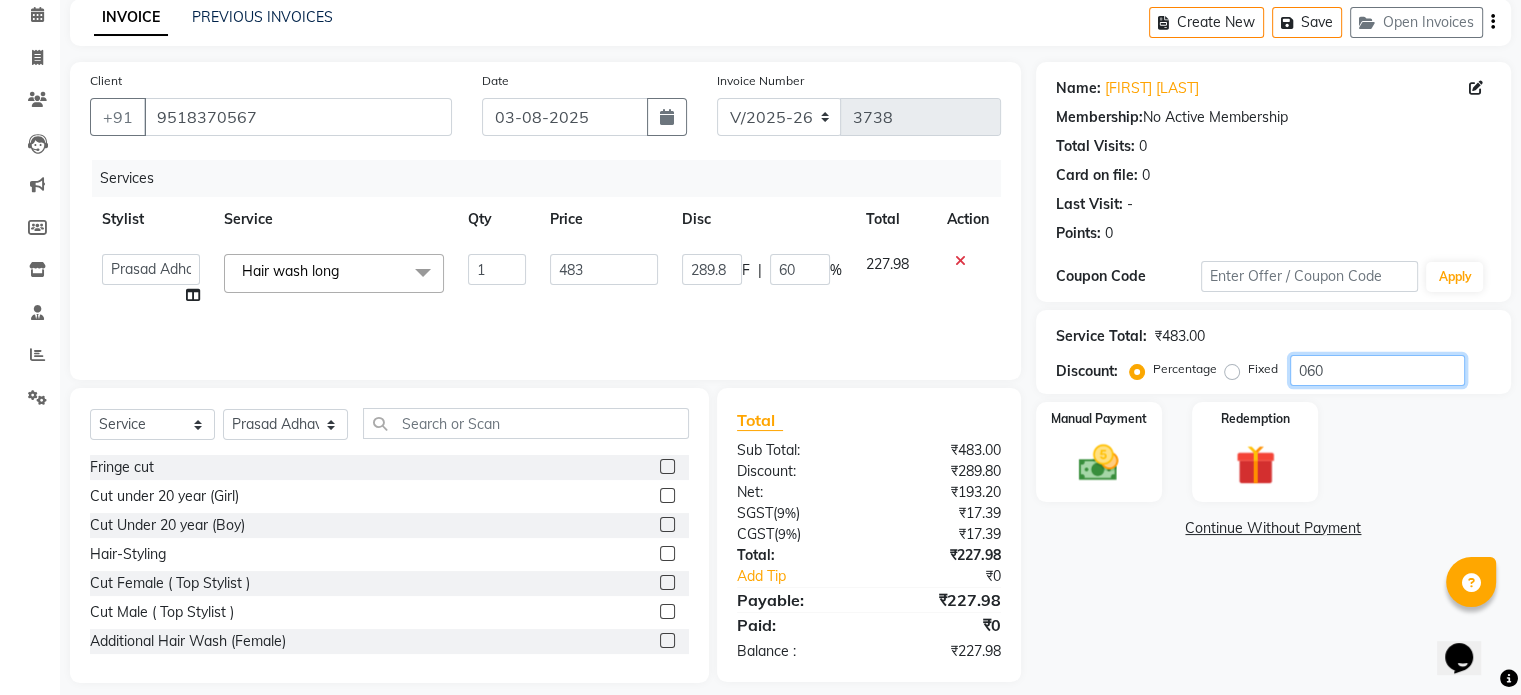 scroll, scrollTop: 106, scrollLeft: 0, axis: vertical 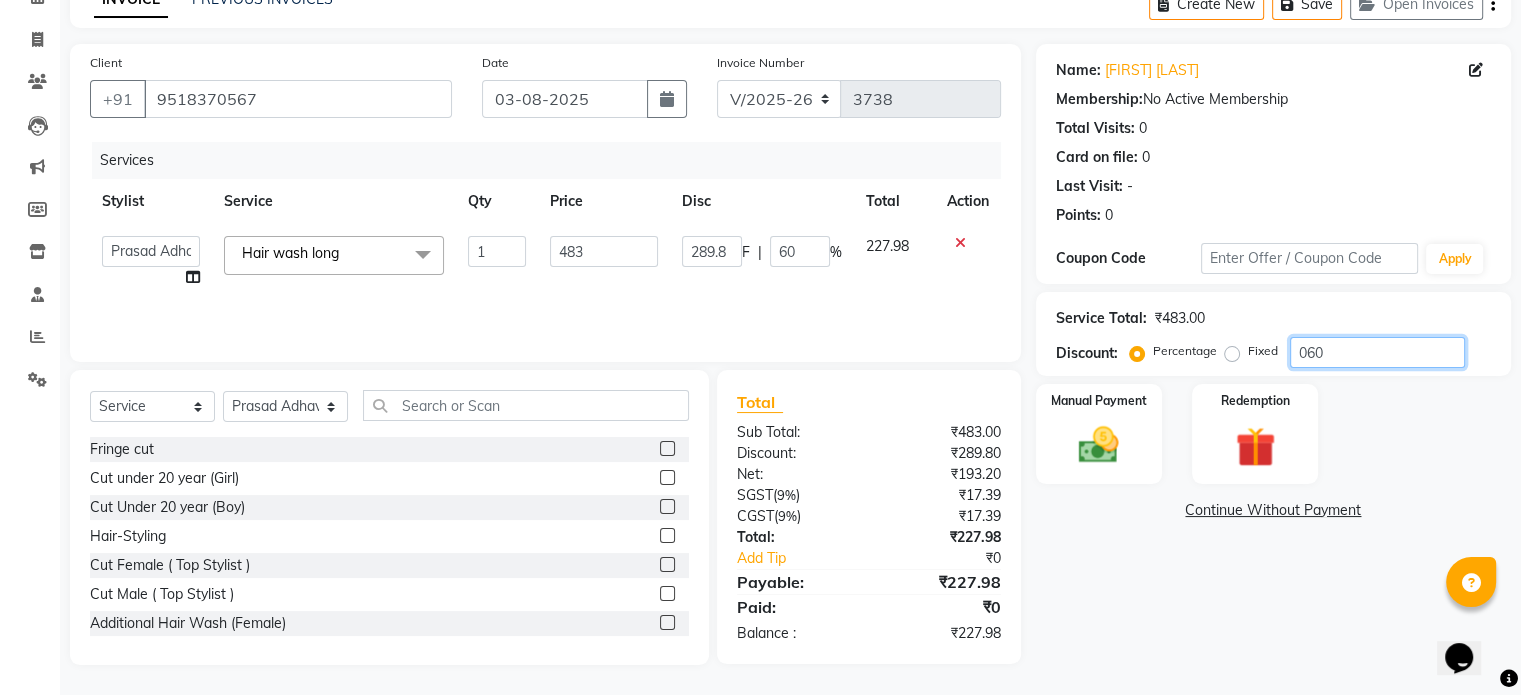 type on "06" 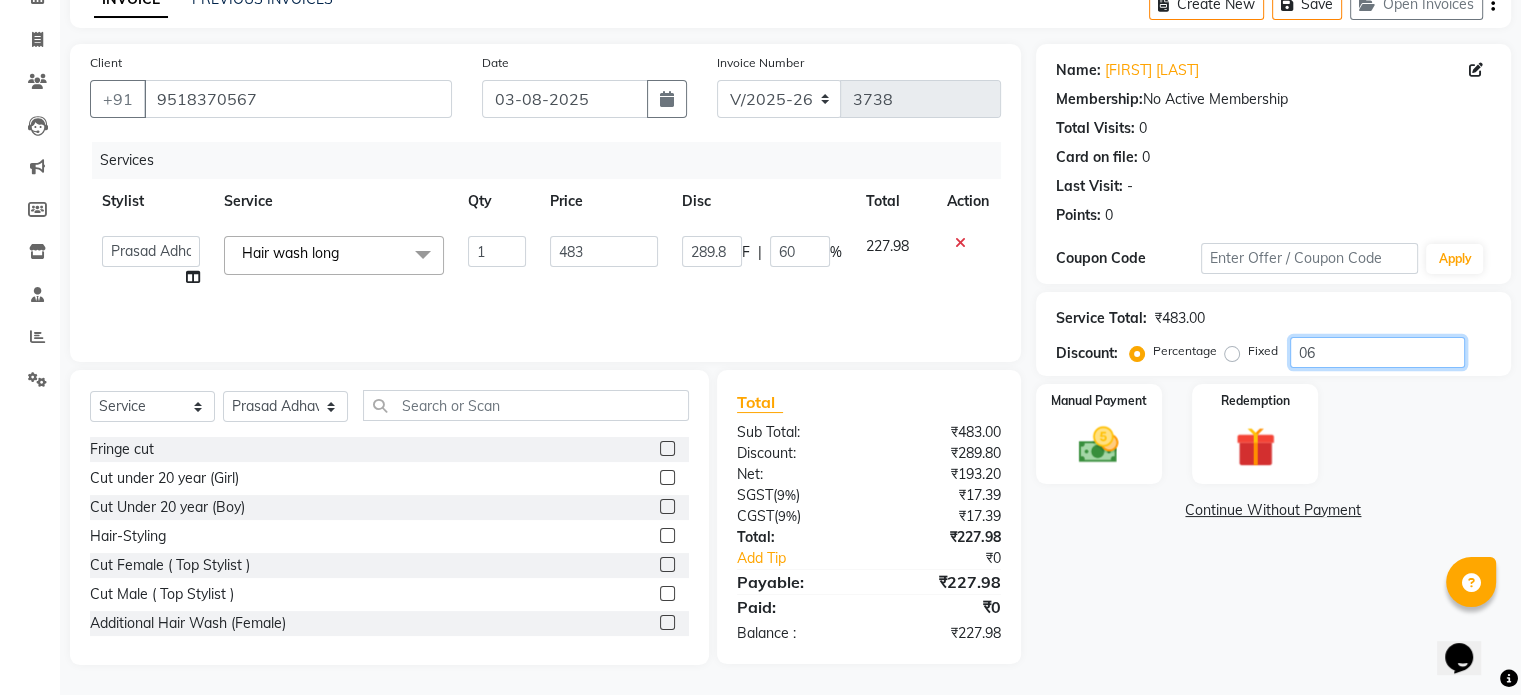 type on "28.98" 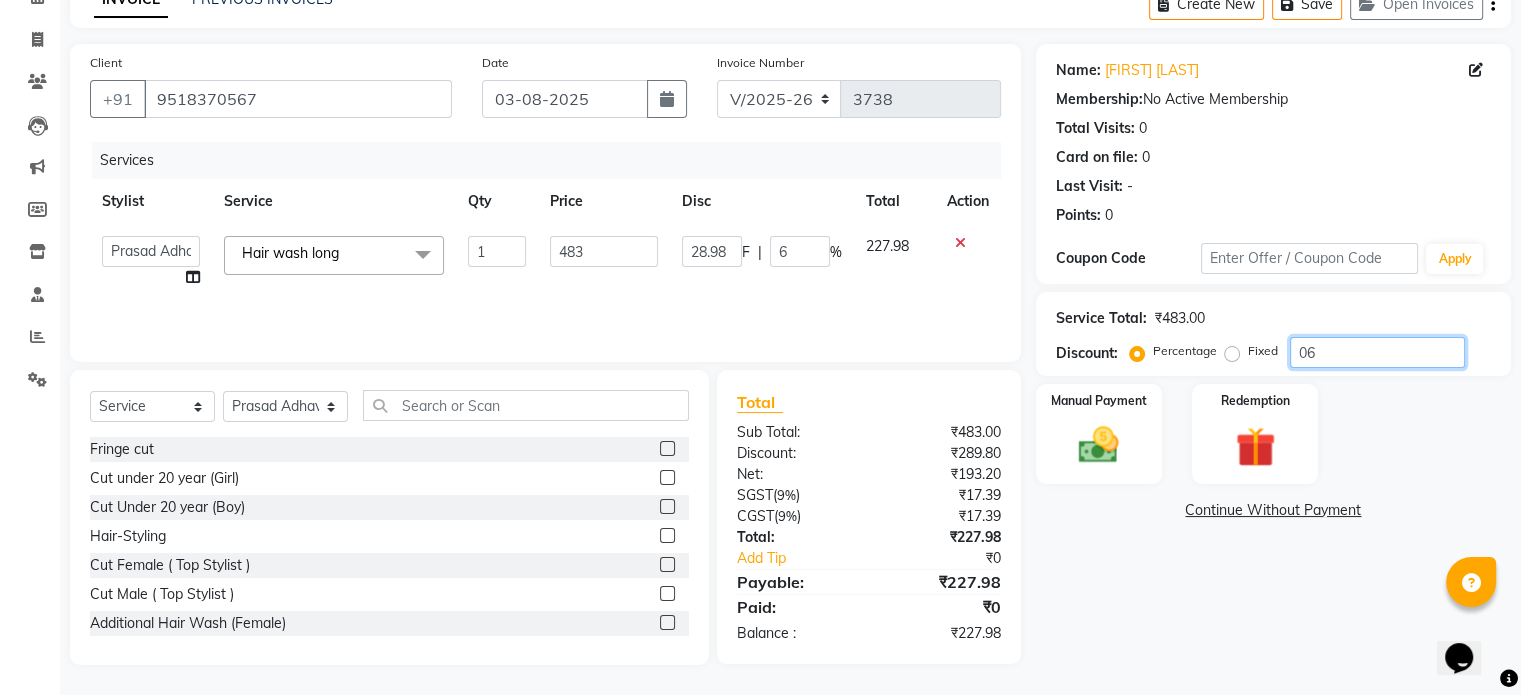 type on "0" 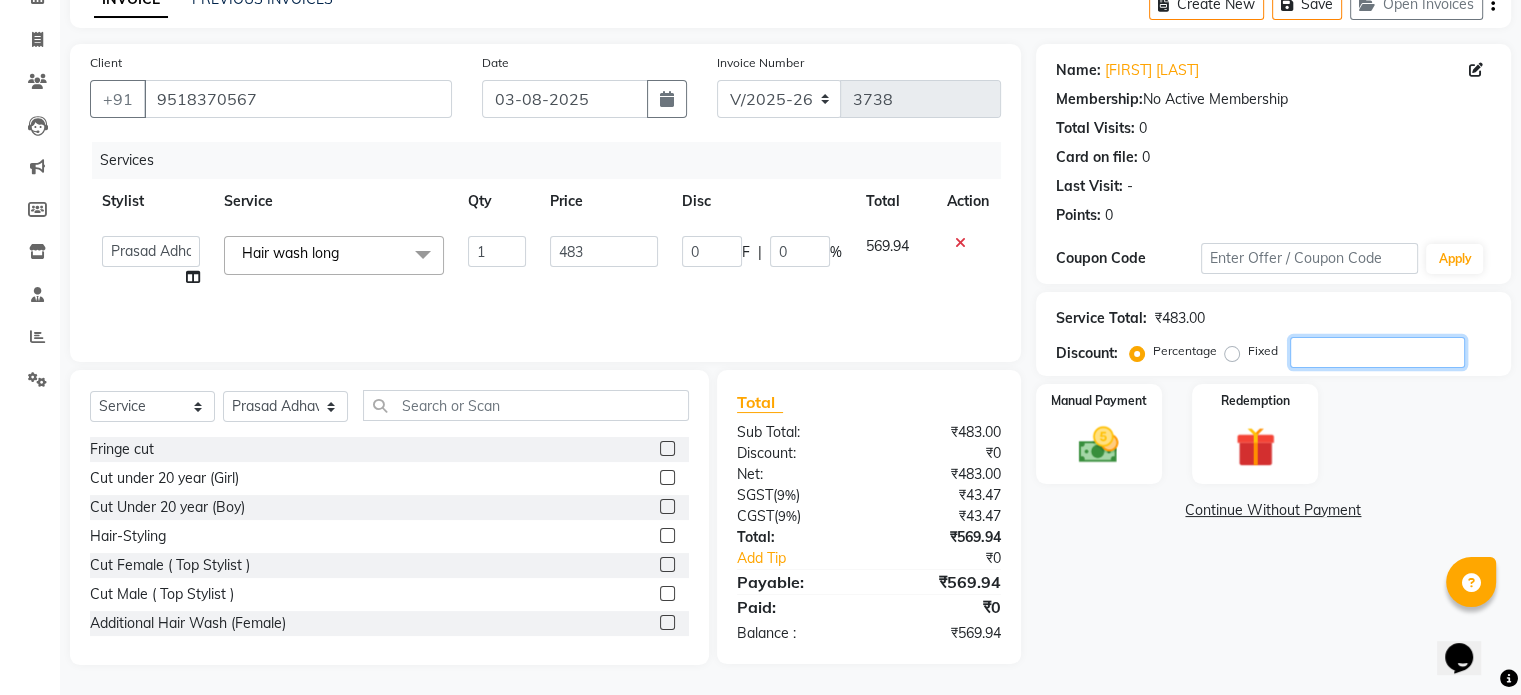 type on "2" 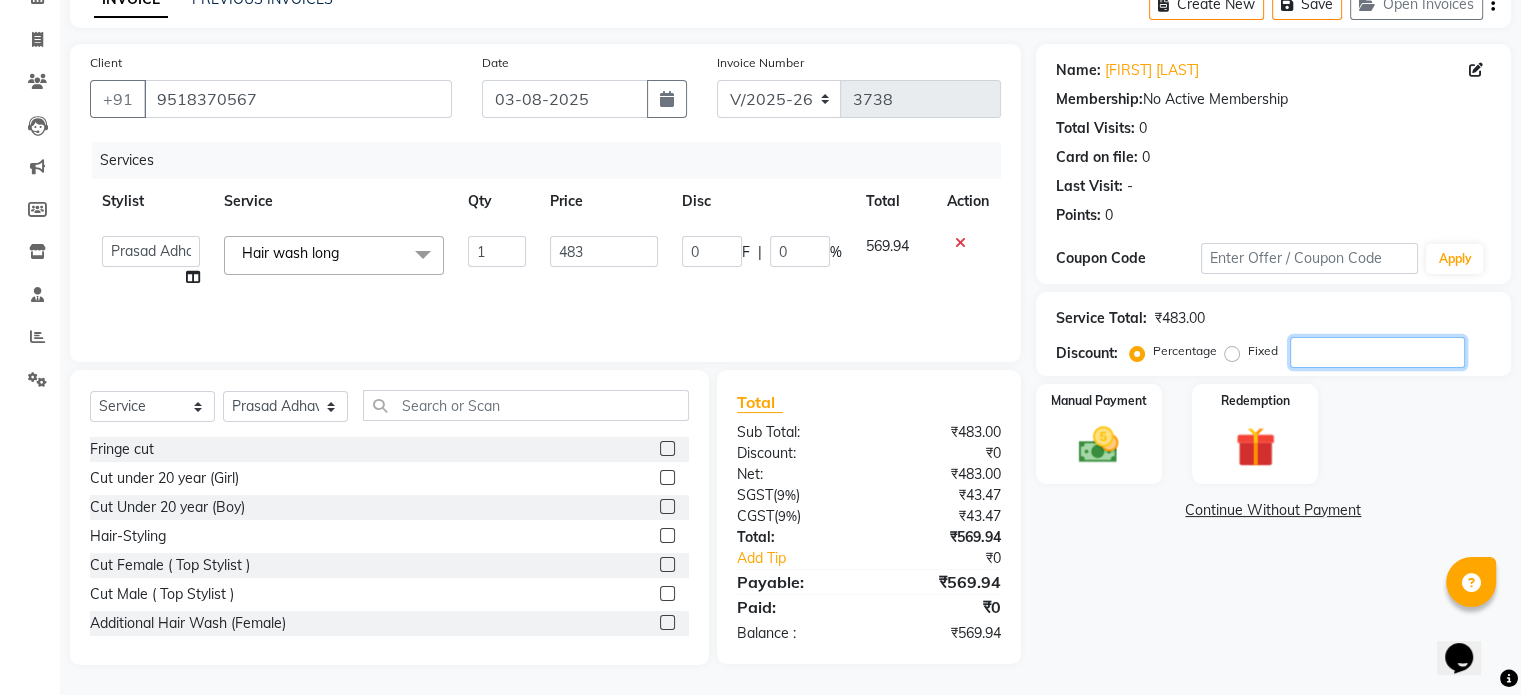 type on "9.66" 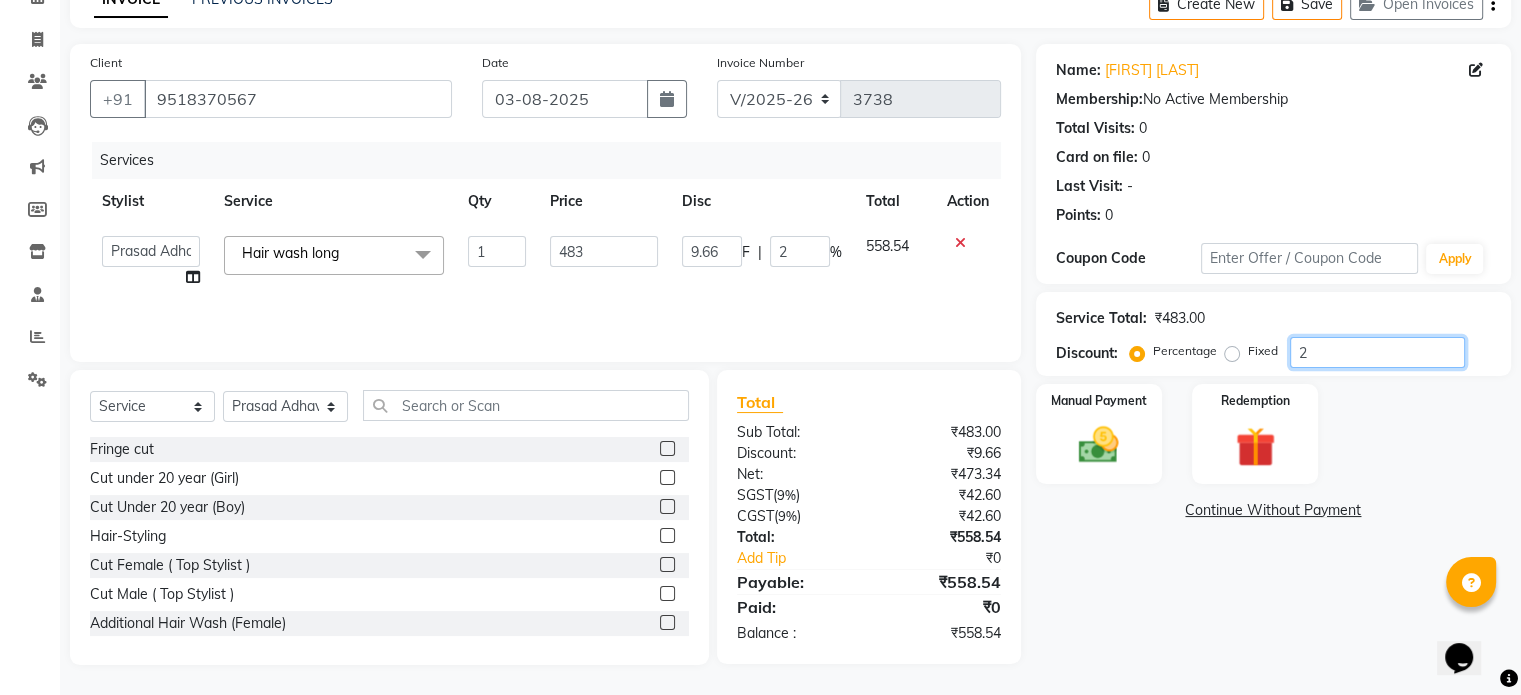 type on "20" 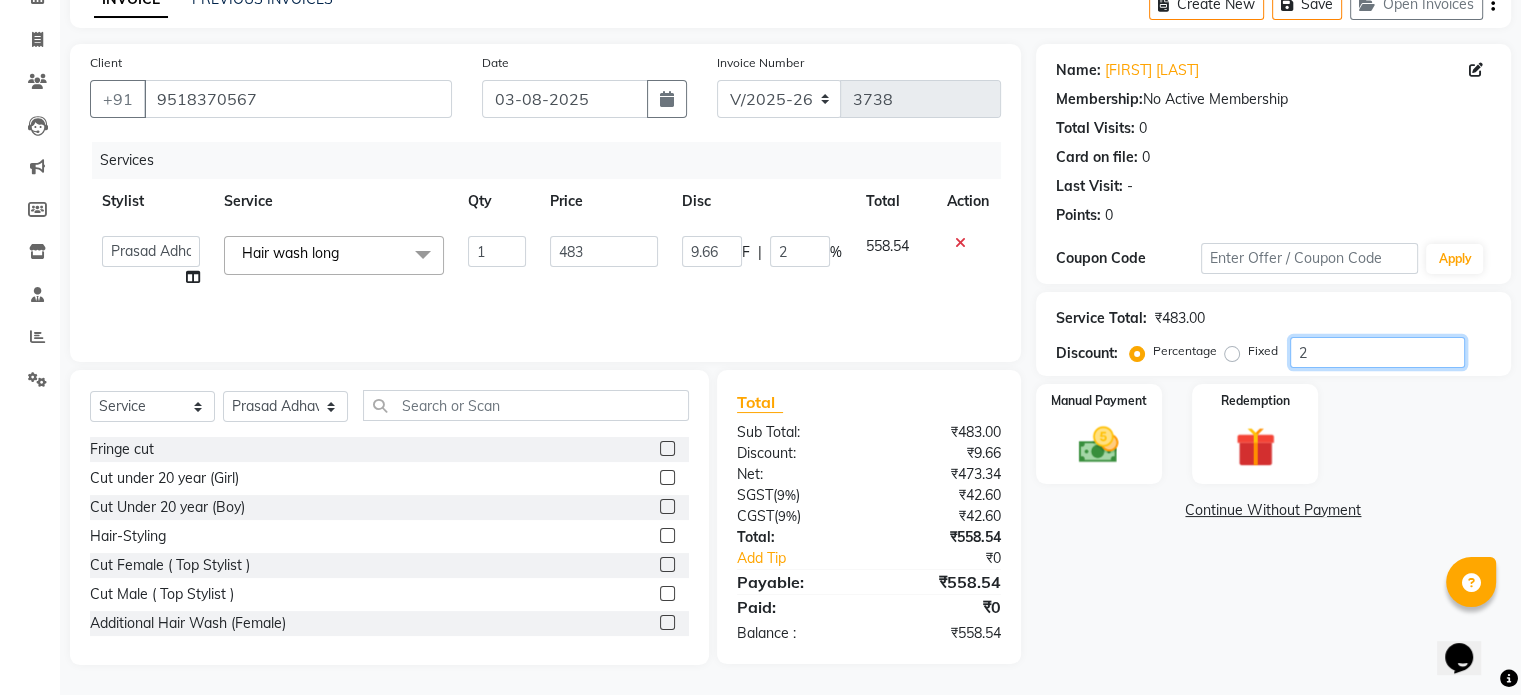 type on "96.6" 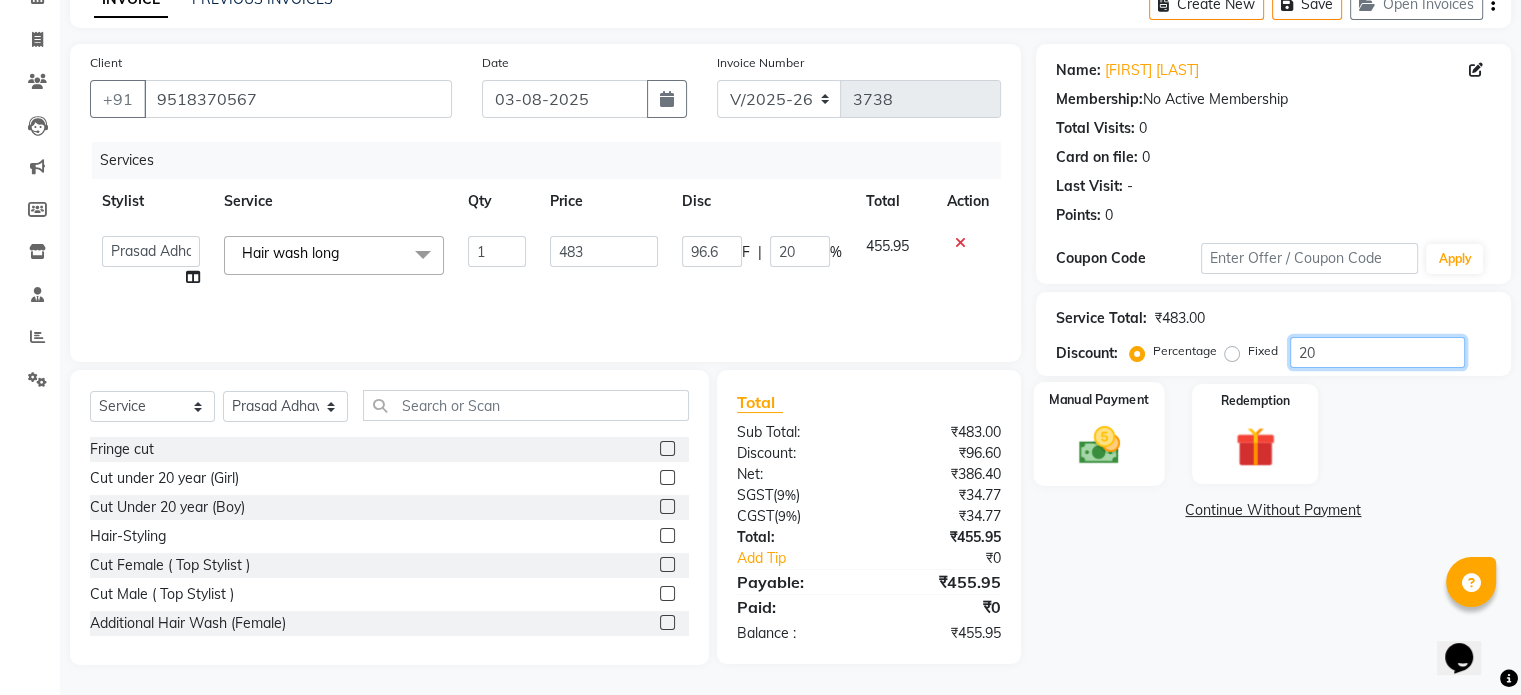 type on "20" 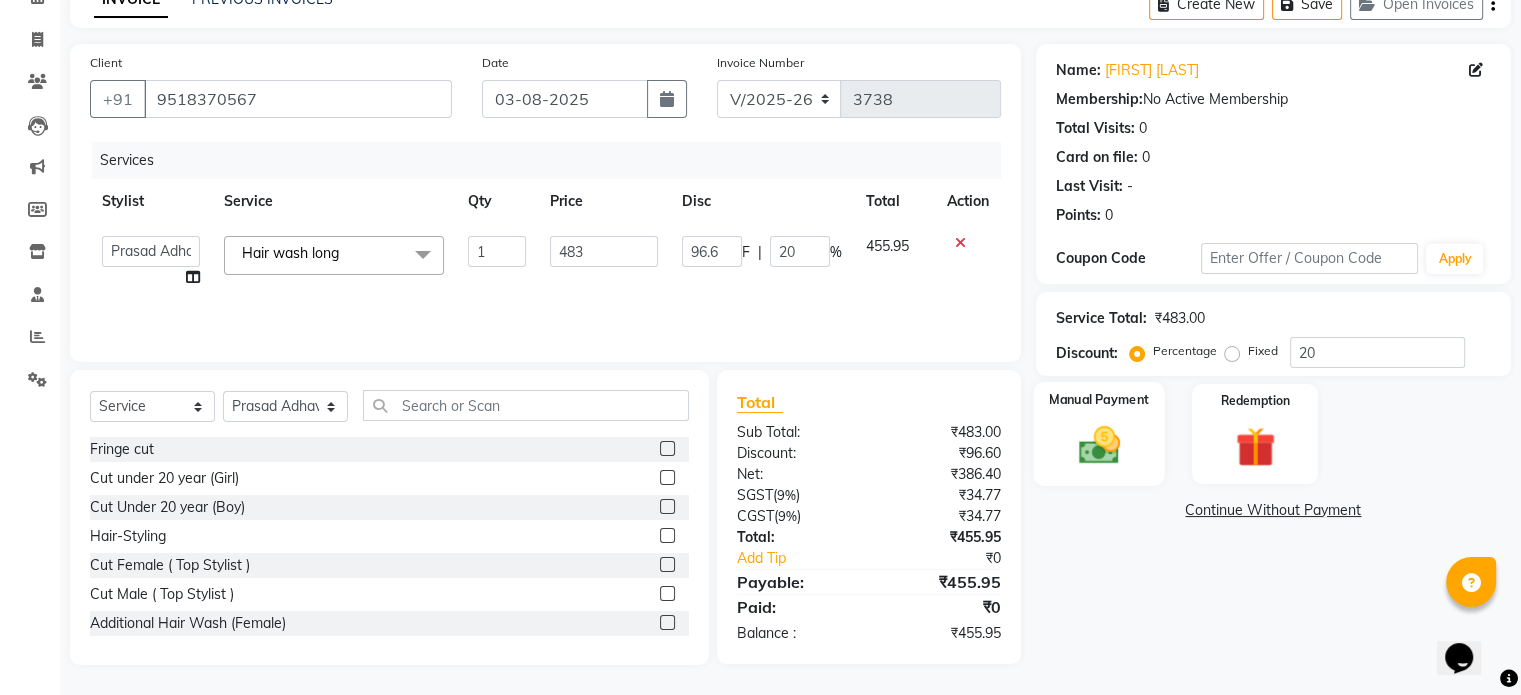 click 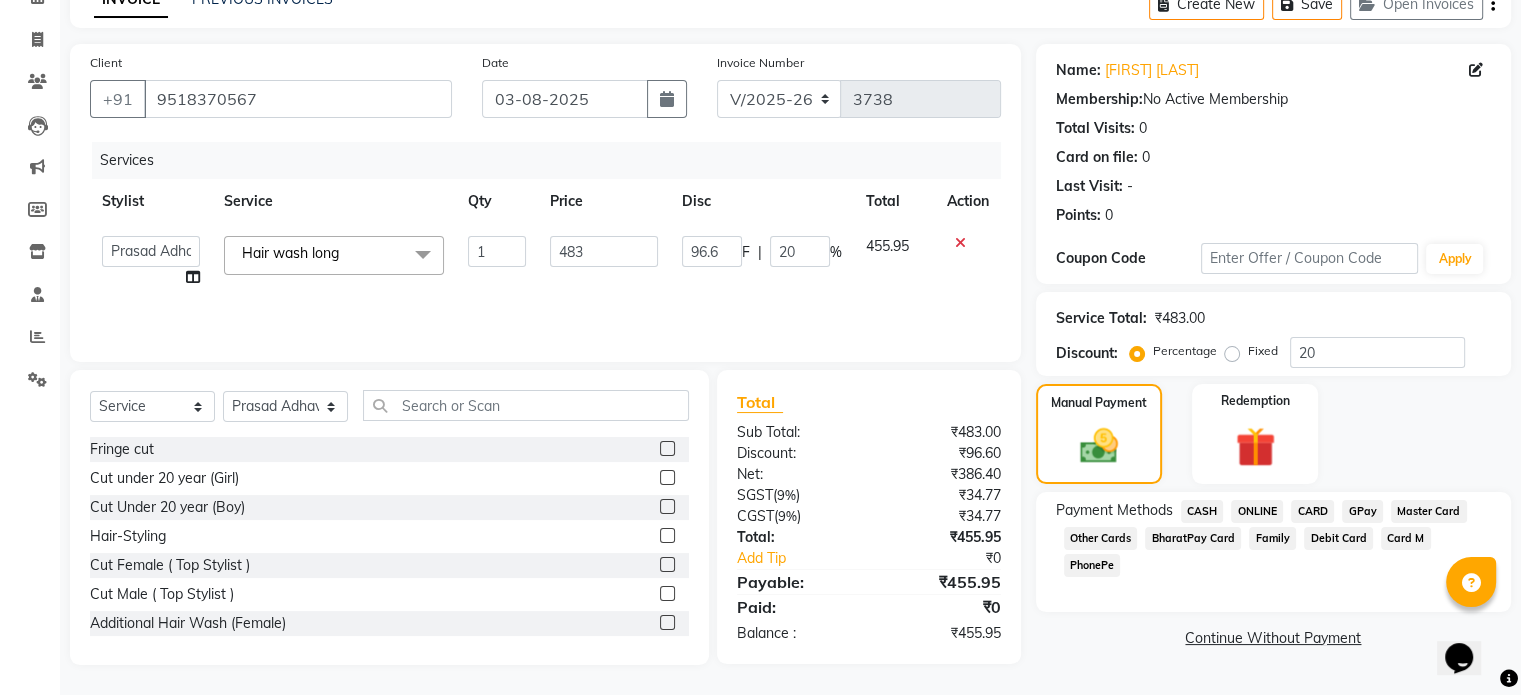 click on "ONLINE" 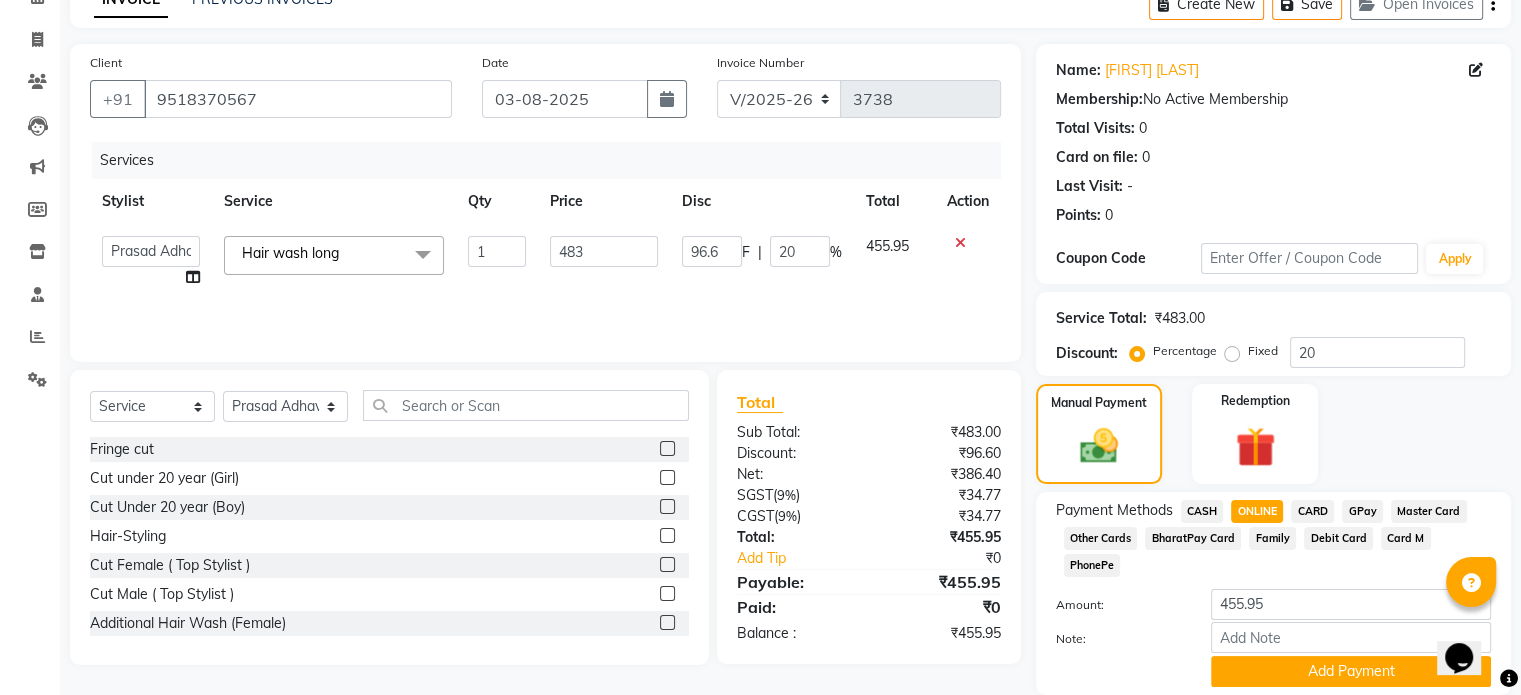 scroll, scrollTop: 152, scrollLeft: 0, axis: vertical 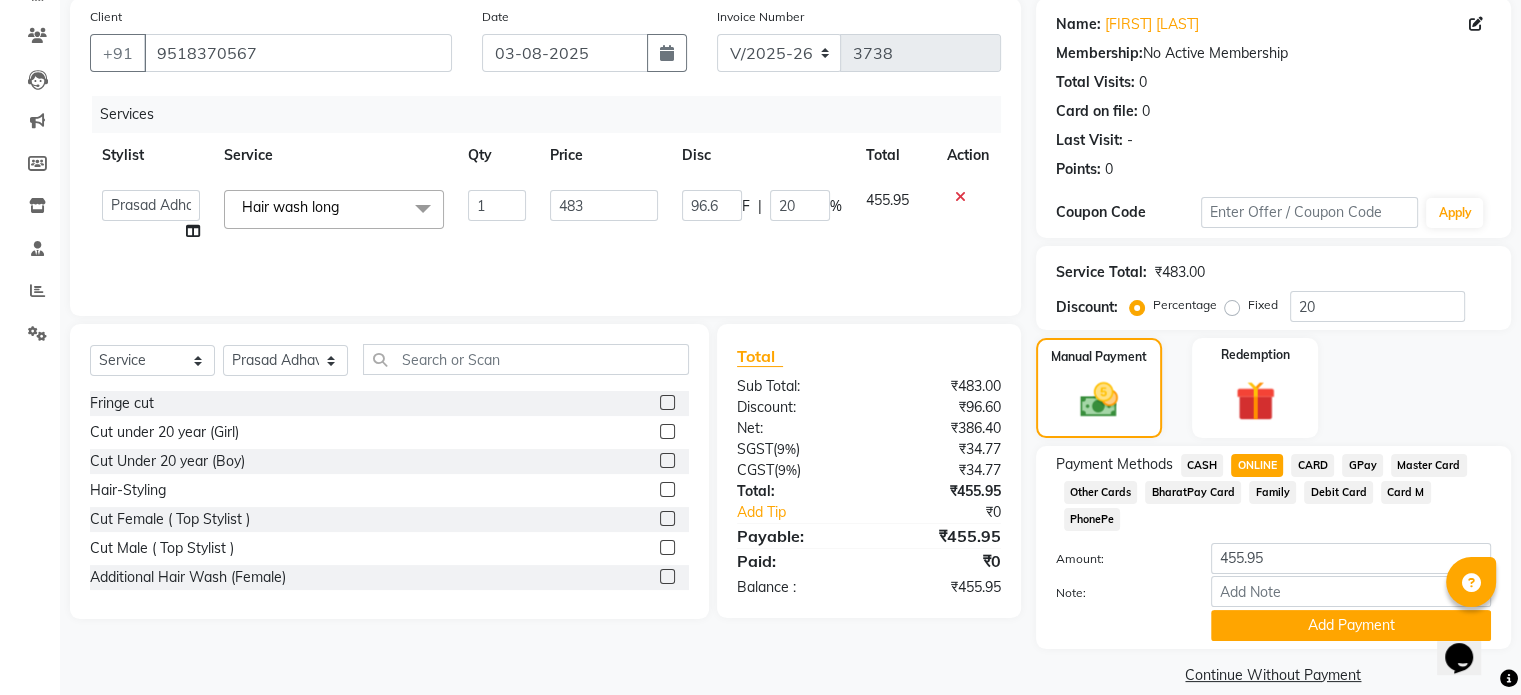 click on "Payment Methods  CASH   ONLINE   CARD   GPay   Master Card   Other Cards   BharatPay Card   Family   Debit Card   Card M   PhonePe  Amount: 455.95 Note: Add Payment" 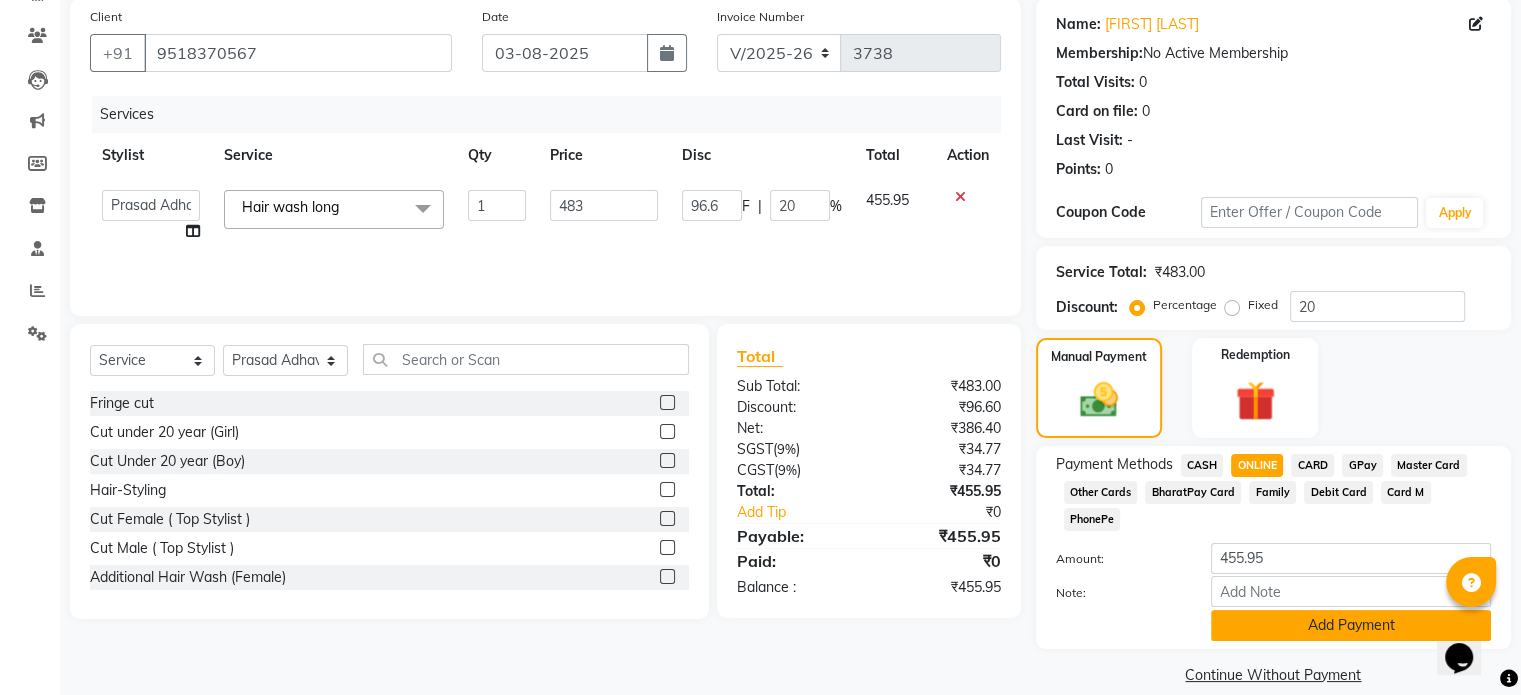 click on "Add Payment" 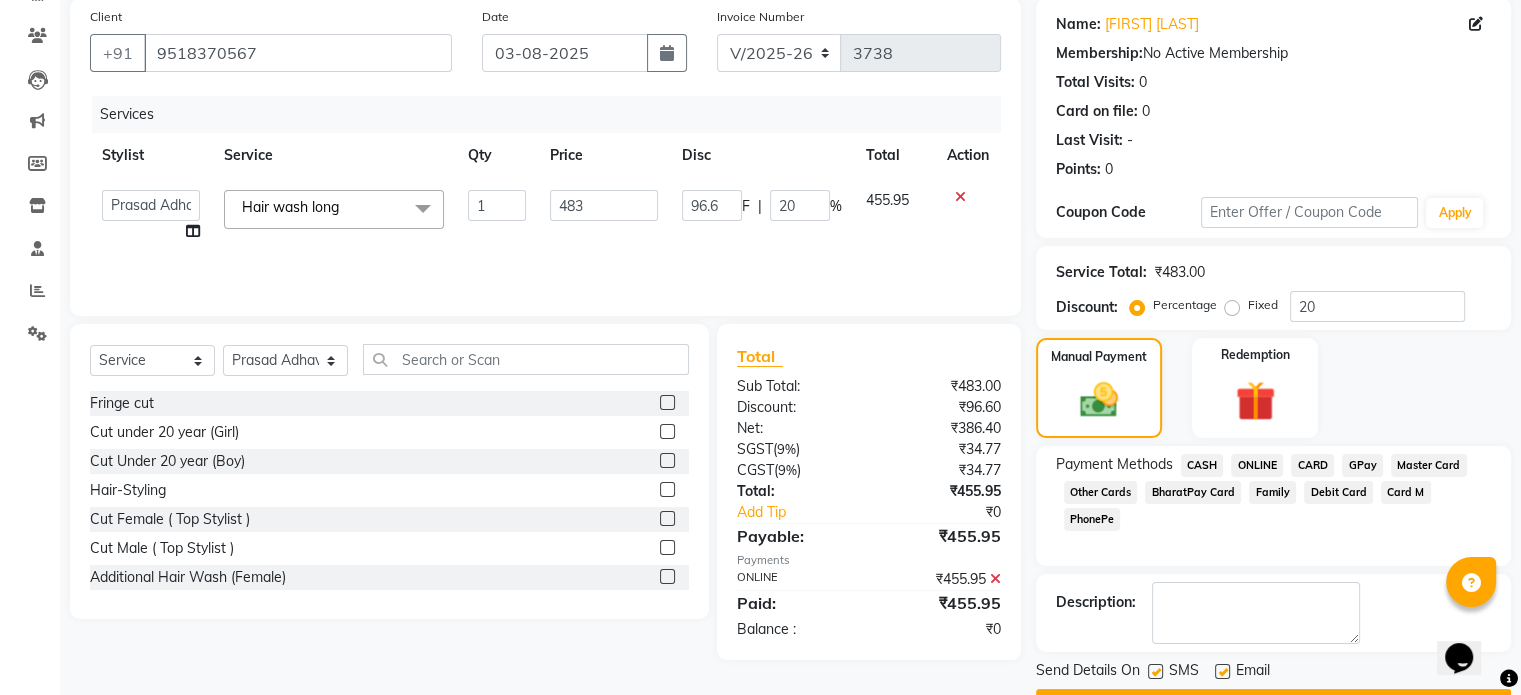 scroll, scrollTop: 205, scrollLeft: 0, axis: vertical 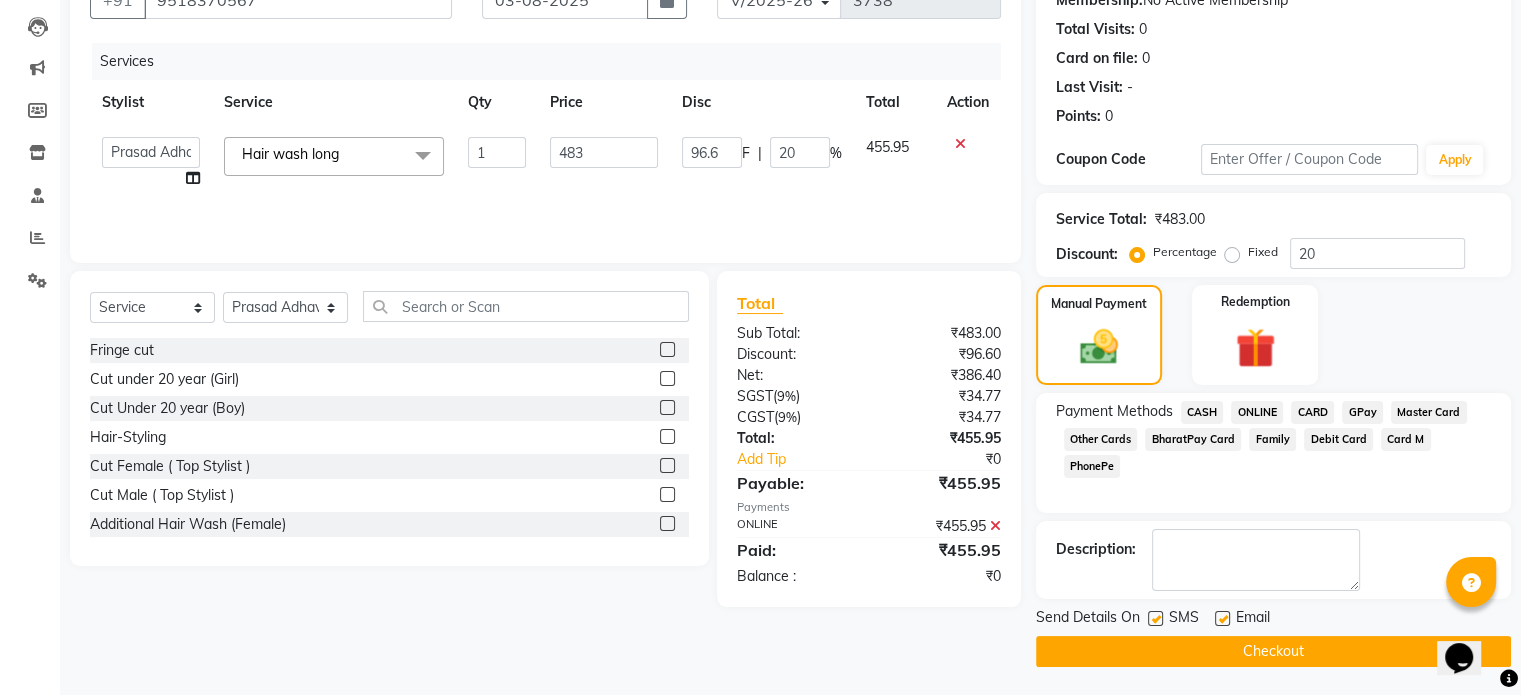click on "Checkout" 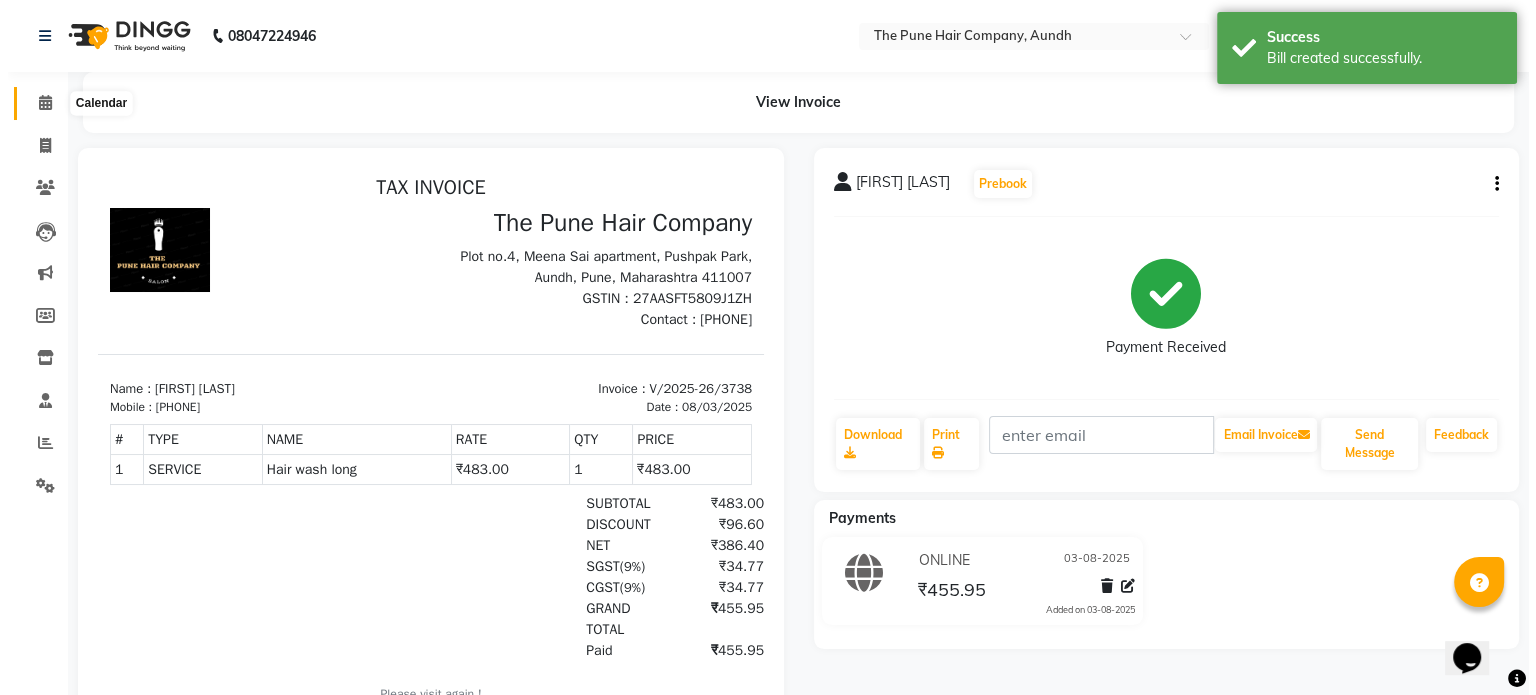 scroll, scrollTop: 0, scrollLeft: 0, axis: both 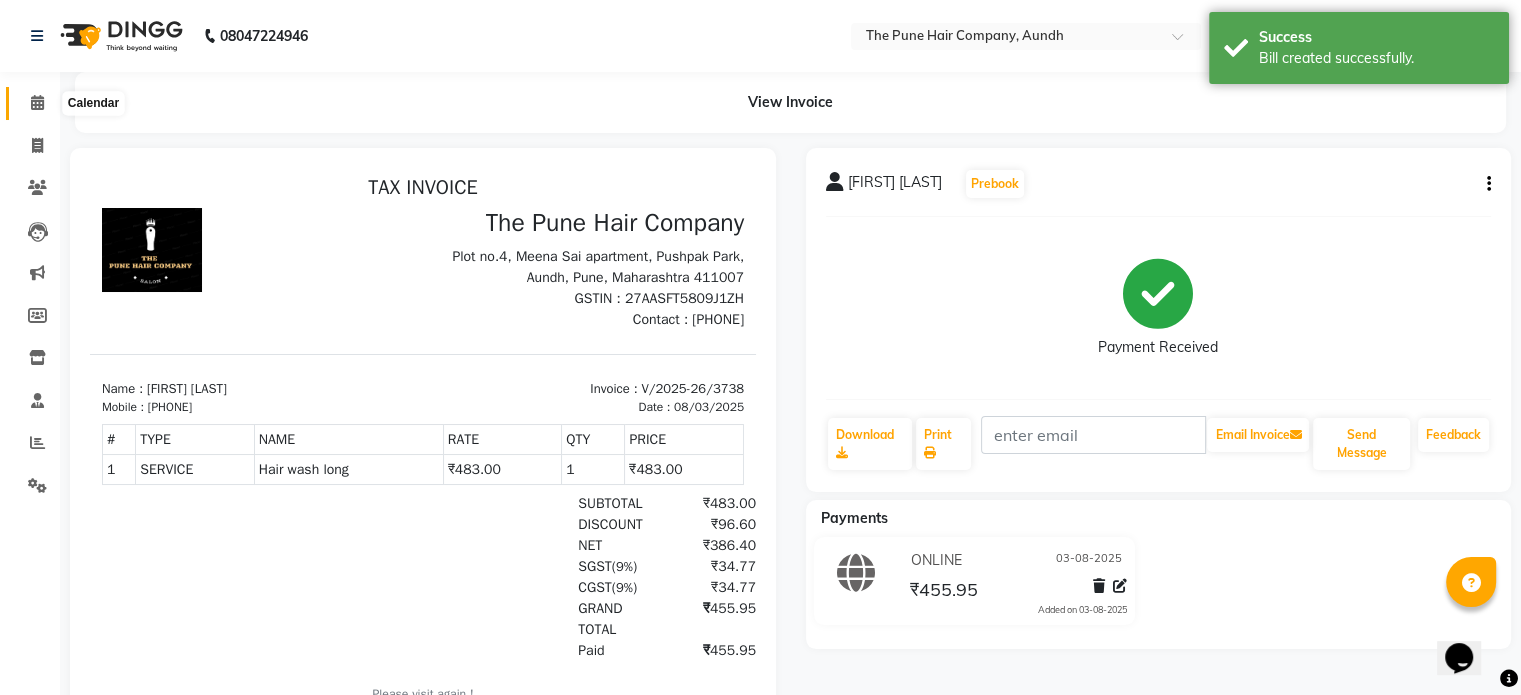 click 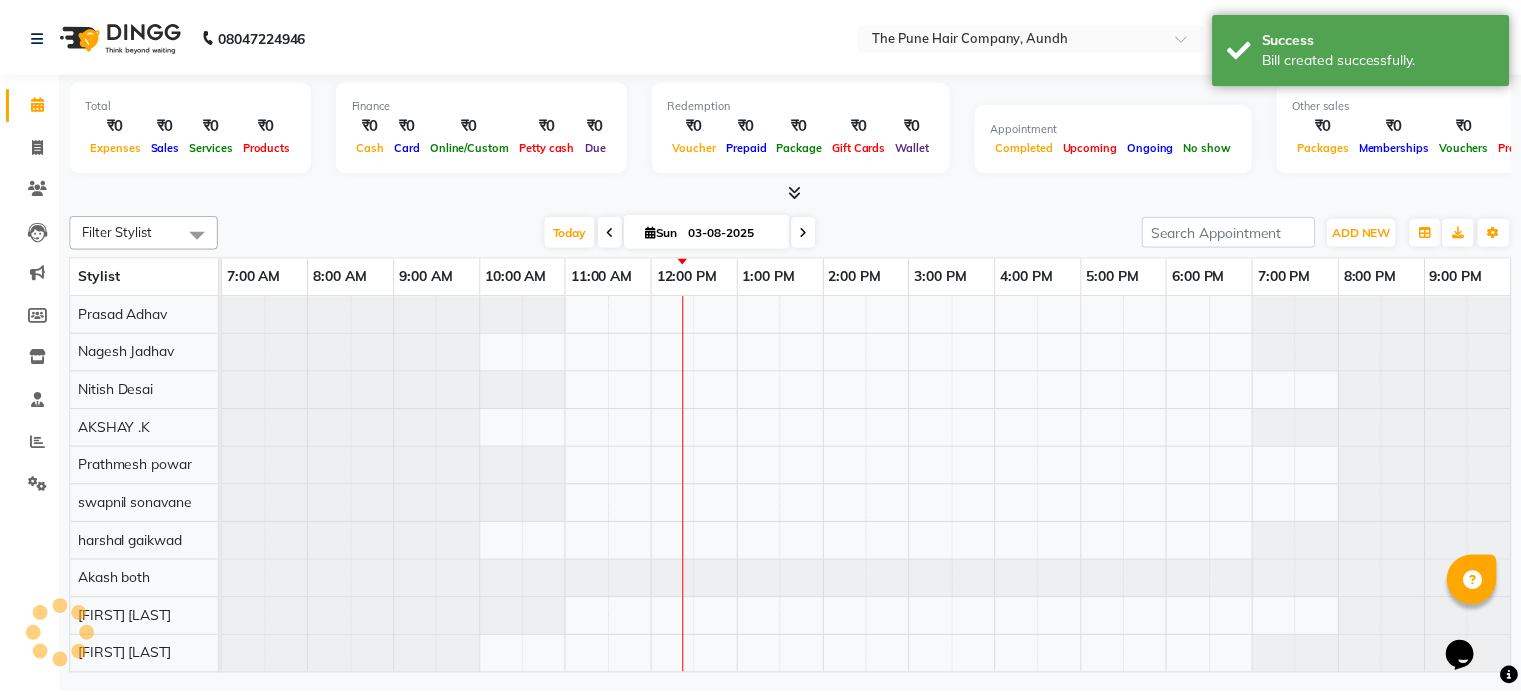 scroll, scrollTop: 0, scrollLeft: 0, axis: both 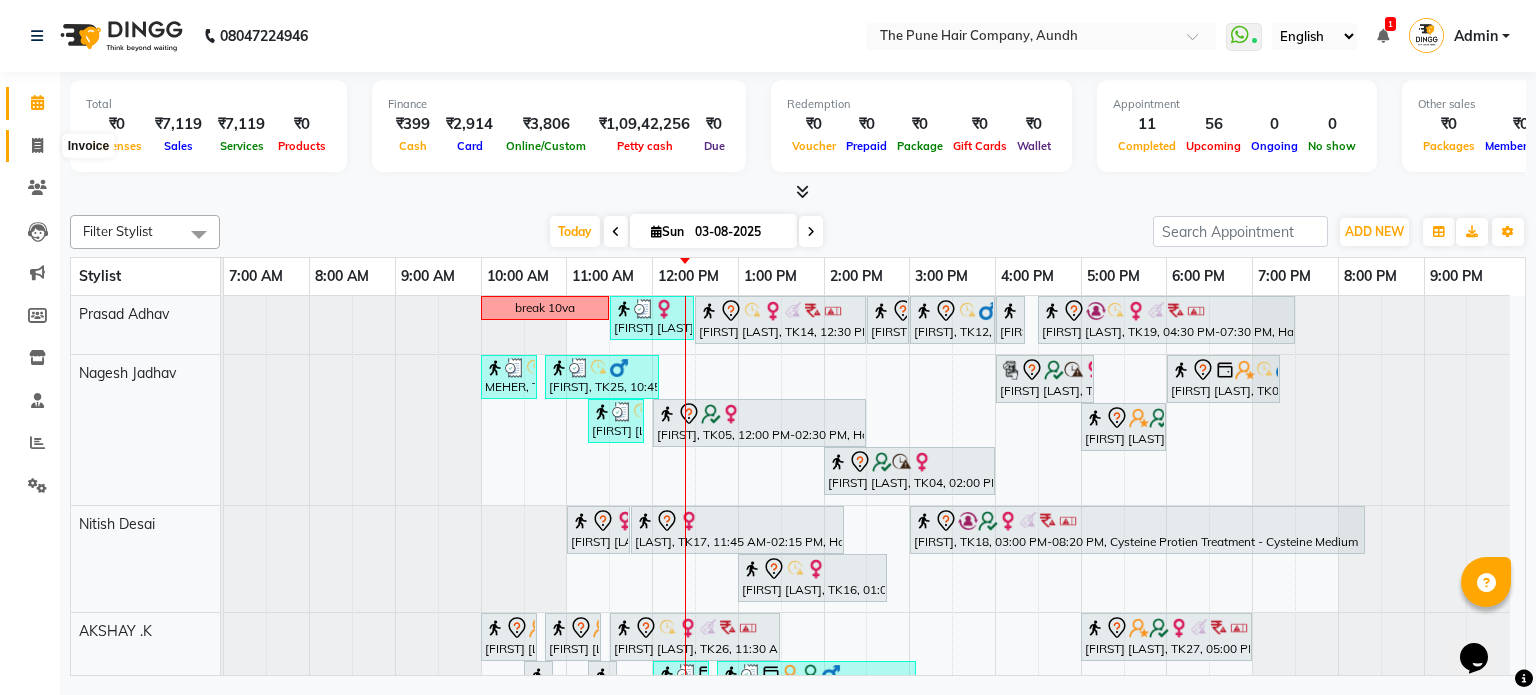 click 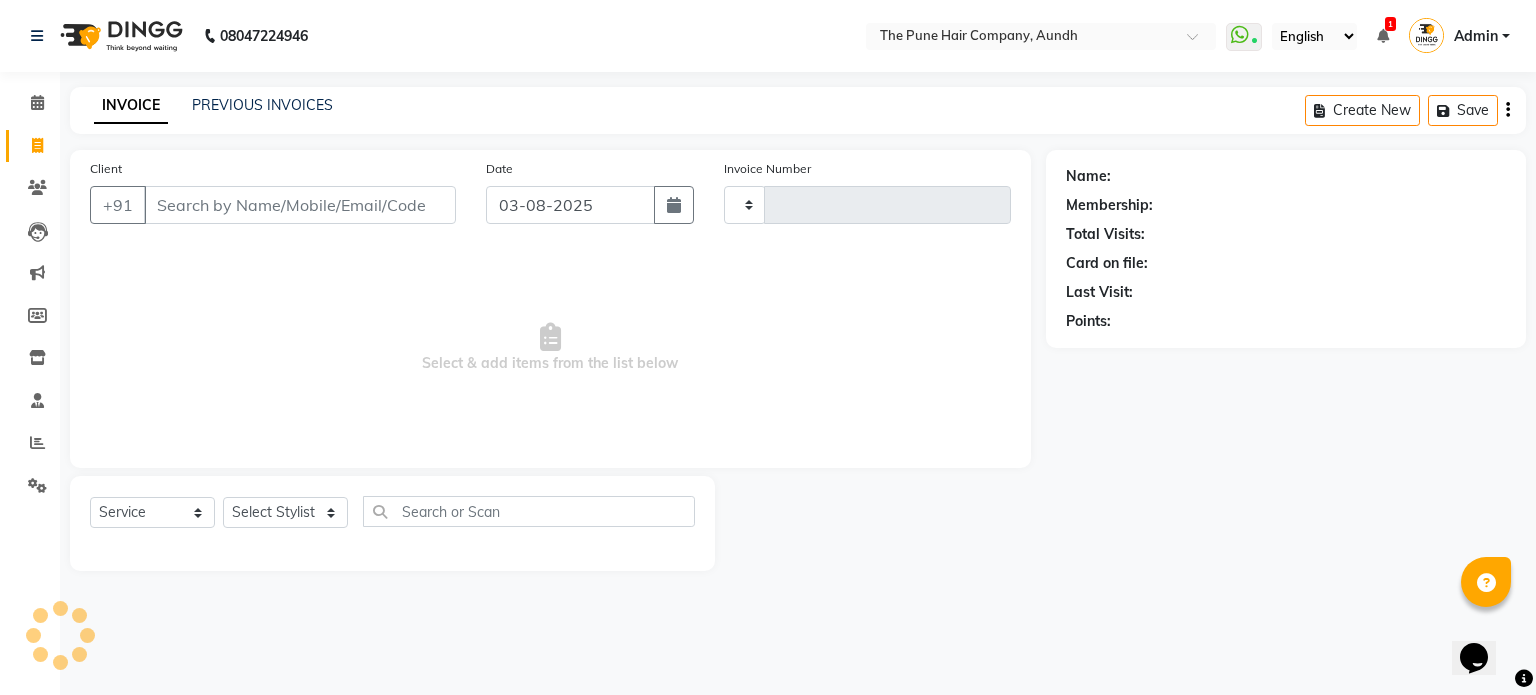 type on "3739" 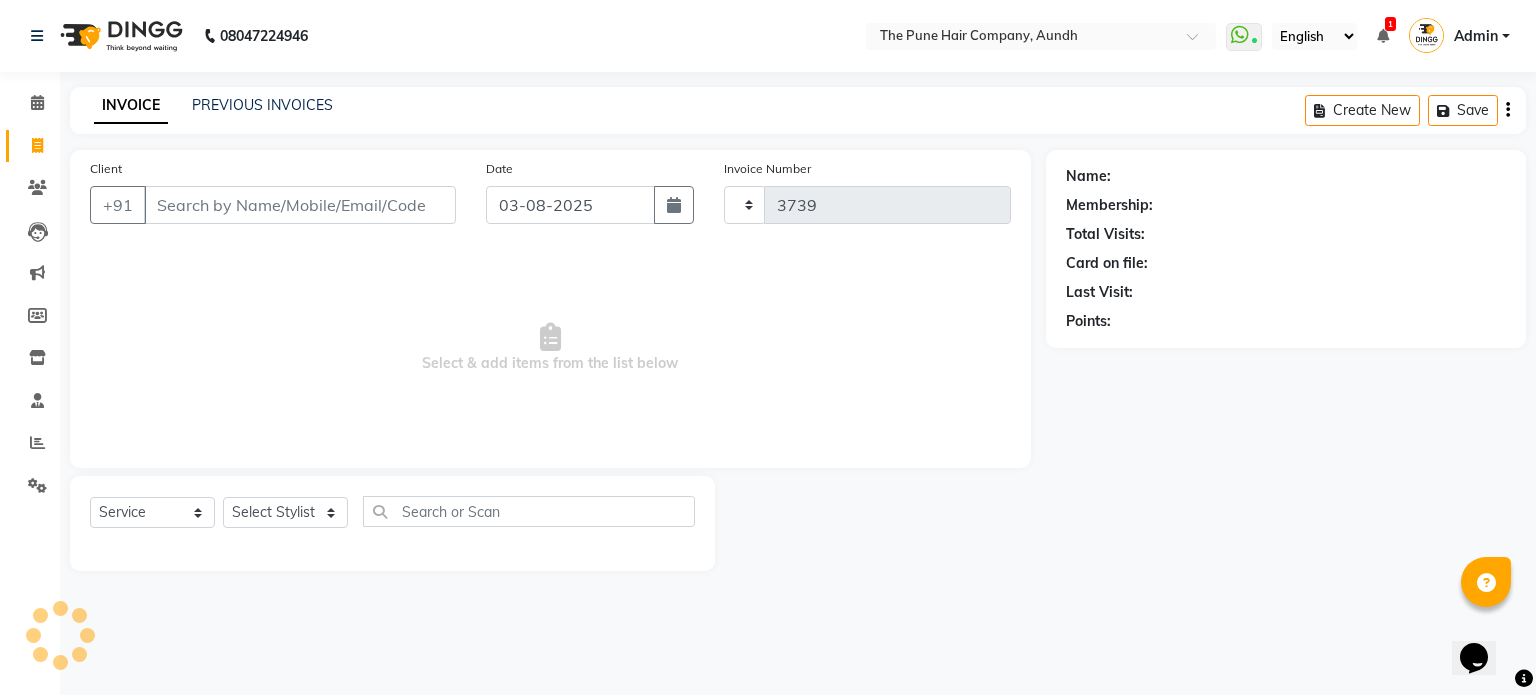 select on "106" 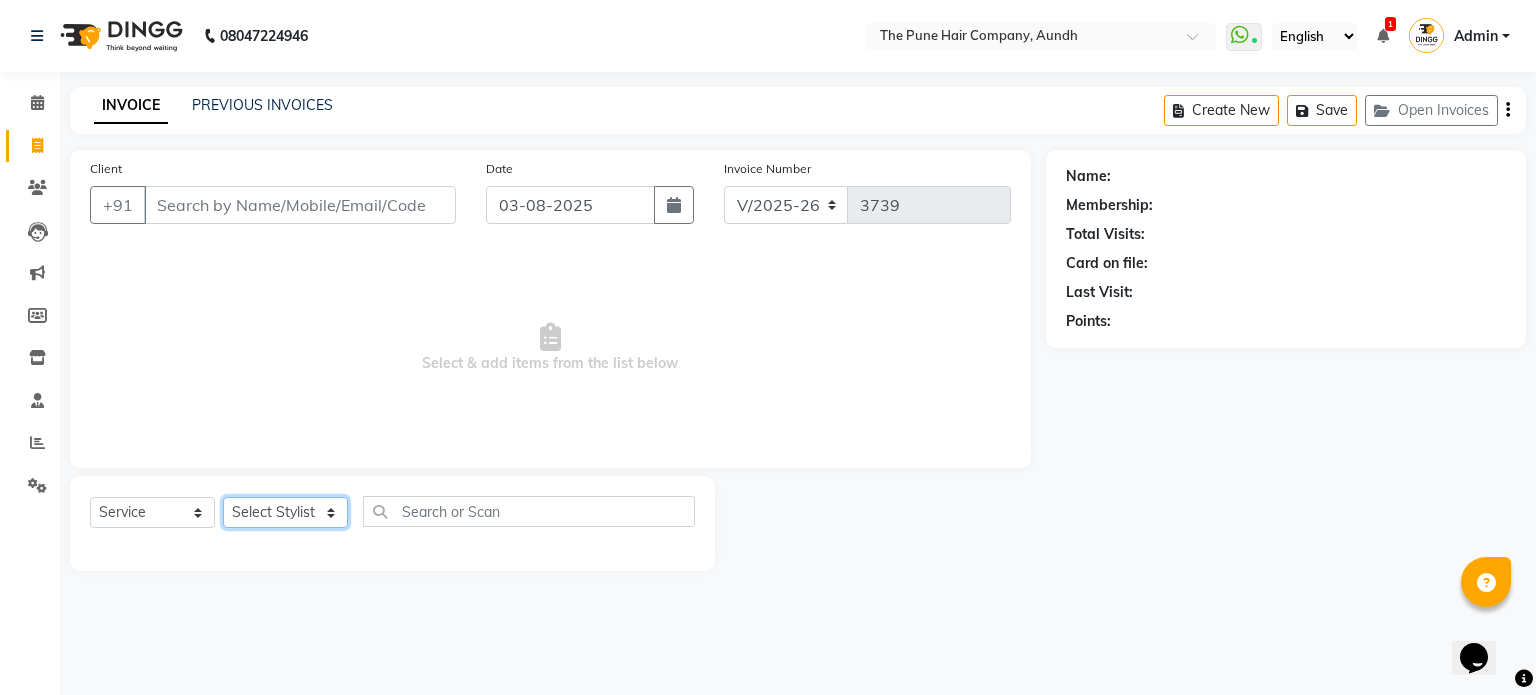 click on "Select Stylist Akash both AKSHAY .K harshal gaikwad kaif shaikh LAKKHAN SHINDE Nagesh Jadhav Nitish Desai  Pavan mane POOJA MORE Prasad Adhav  Prathmesh powar Shweta gotur Sonal saindane swapnil sonavane" 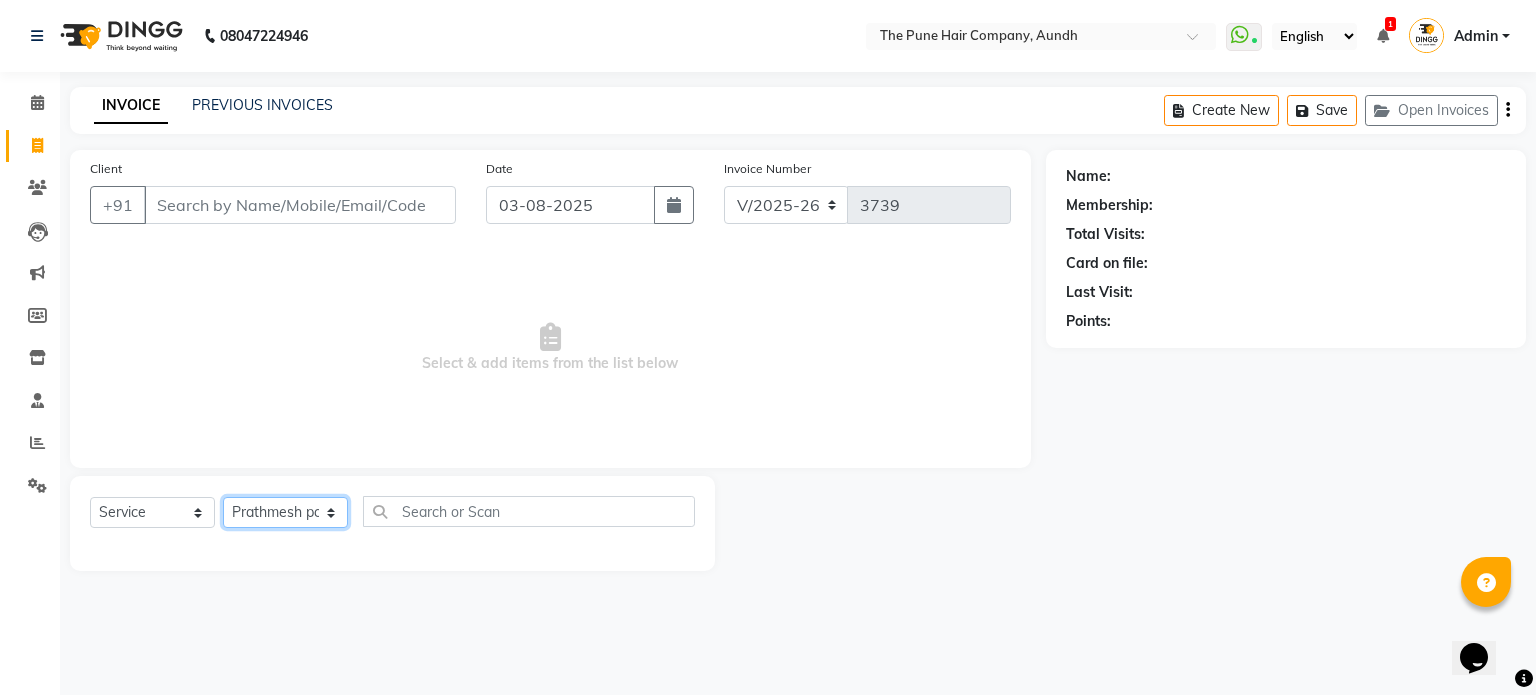 click on "Select Stylist Akash both AKSHAY .K harshal gaikwad kaif shaikh LAKKHAN SHINDE Nagesh Jadhav Nitish Desai  Pavan mane POOJA MORE Prasad Adhav  Prathmesh powar Shweta gotur Sonal saindane swapnil sonavane" 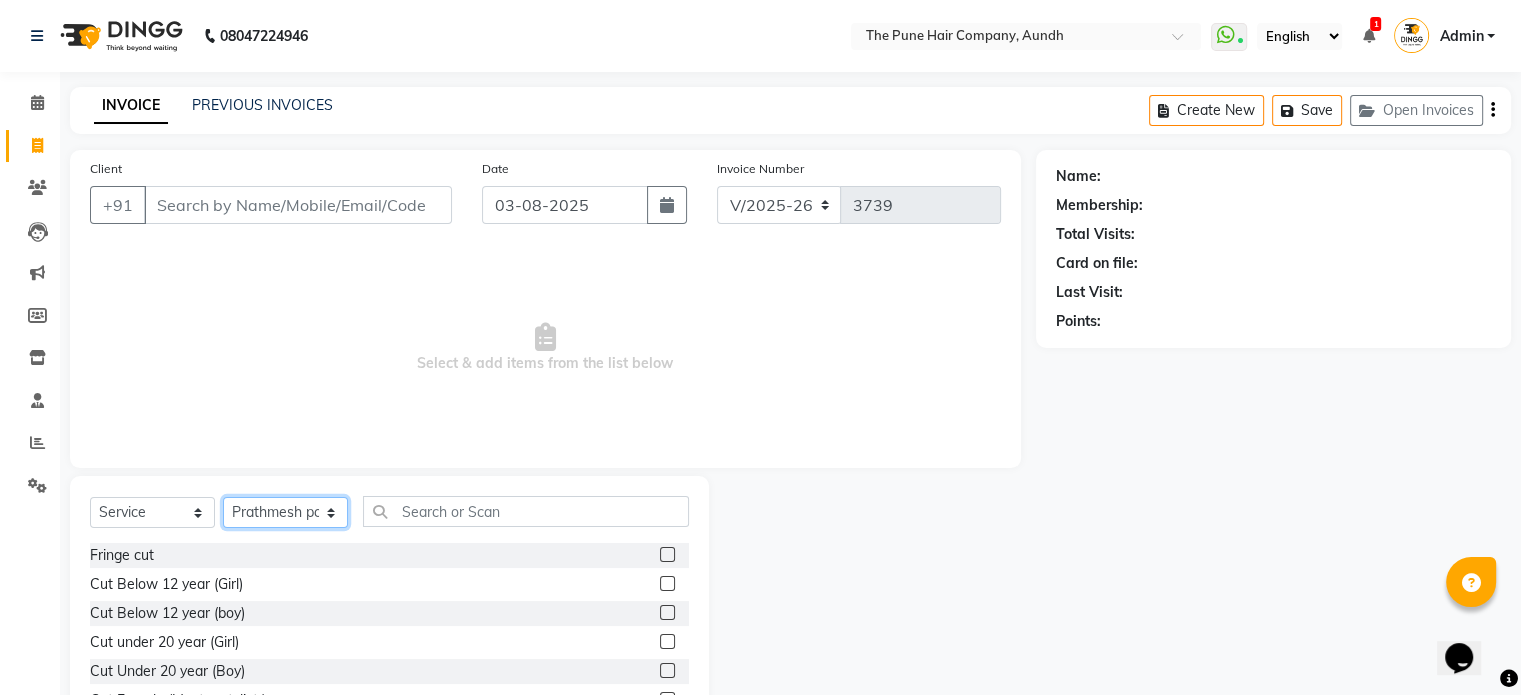 click on "Select Stylist Akash both AKSHAY .K harshal gaikwad kaif shaikh LAKKHAN SHINDE Nagesh Jadhav Nitish Desai  Pavan mane POOJA MORE Prasad Adhav  Prathmesh powar Shweta gotur Sonal saindane swapnil sonavane" 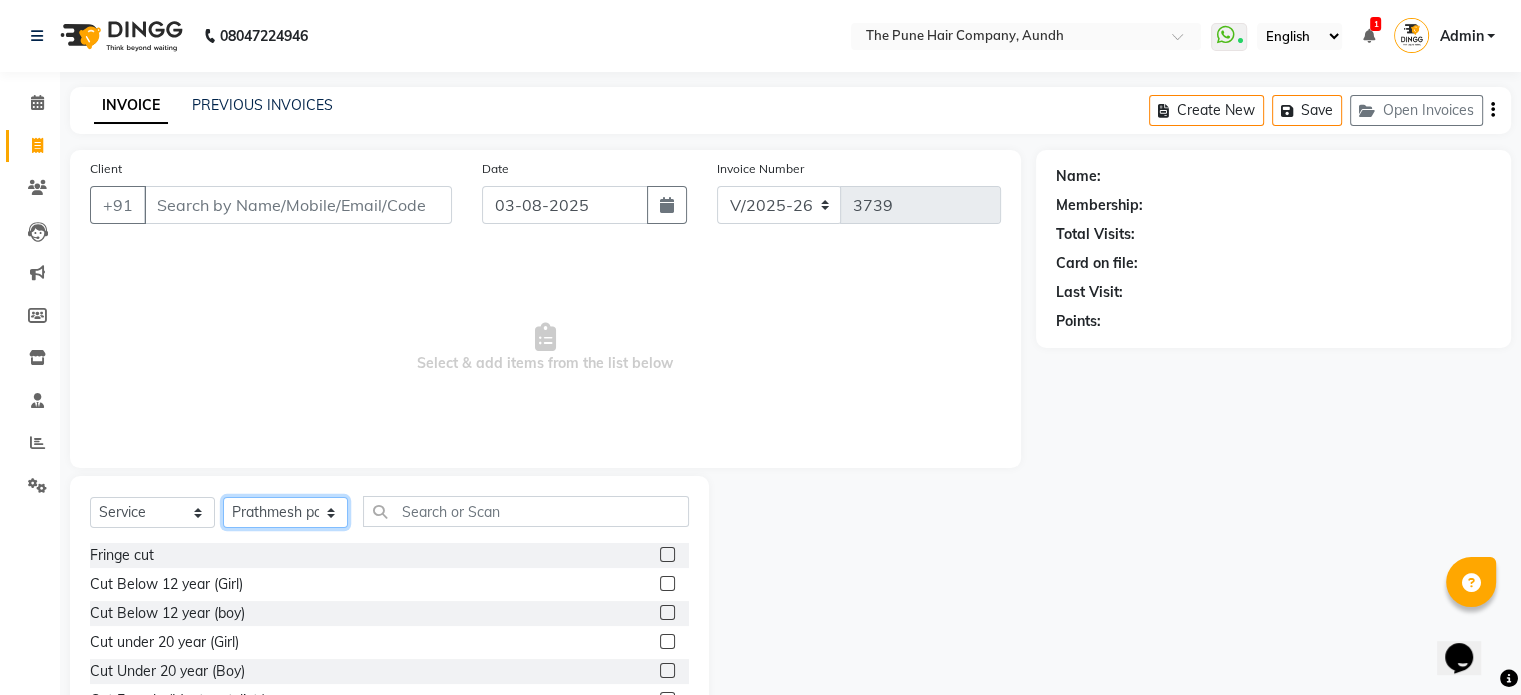 select on "3338" 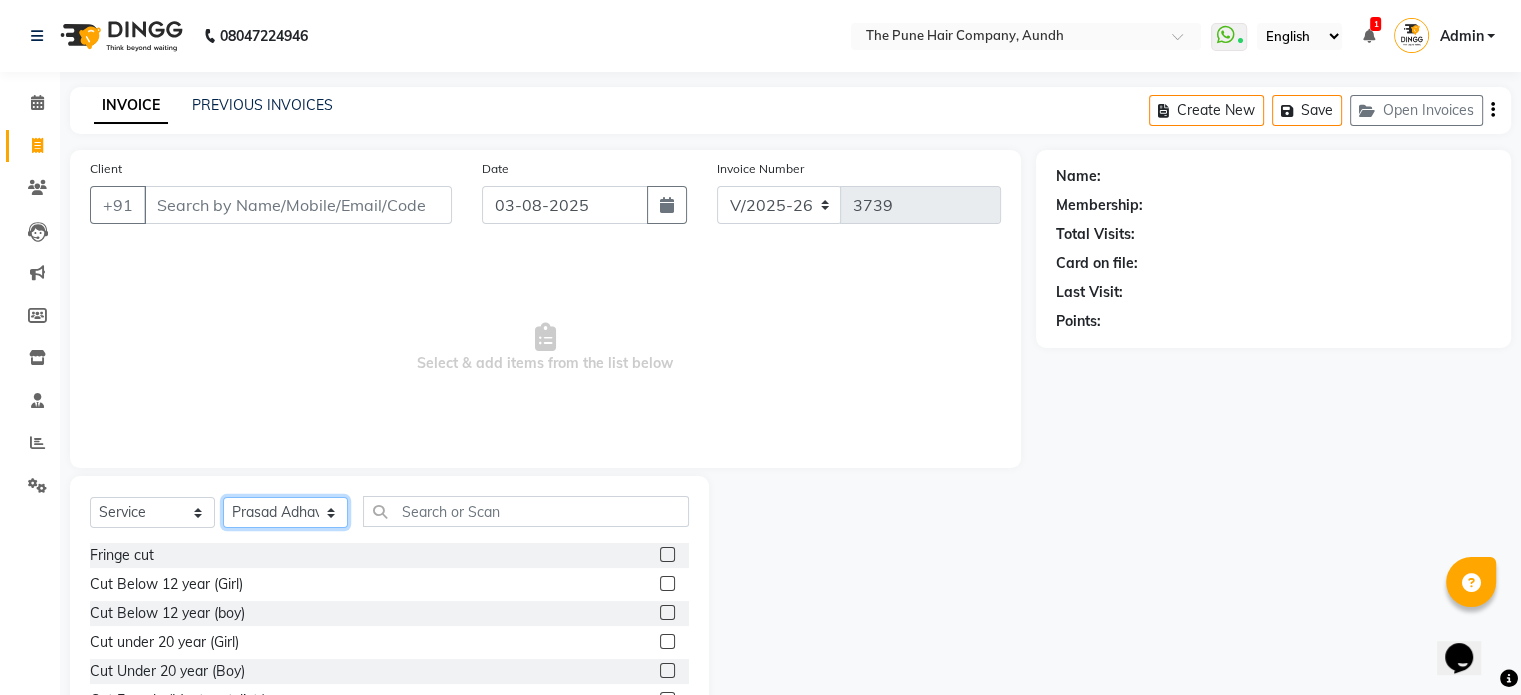 click on "Select Stylist Akash both AKSHAY .K harshal gaikwad kaif shaikh LAKKHAN SHINDE Nagesh Jadhav Nitish Desai  Pavan mane POOJA MORE Prasad Adhav  Prathmesh powar Shweta gotur Sonal saindane swapnil sonavane" 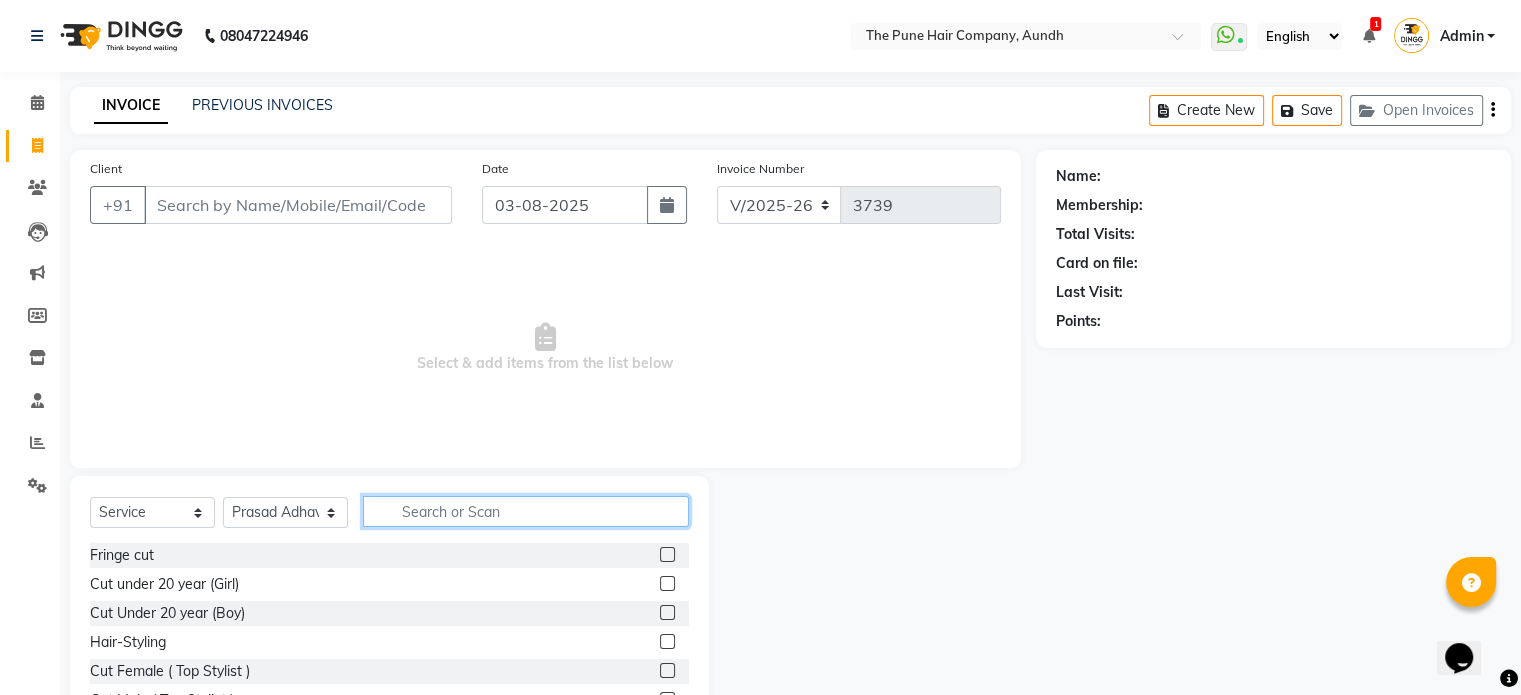 click 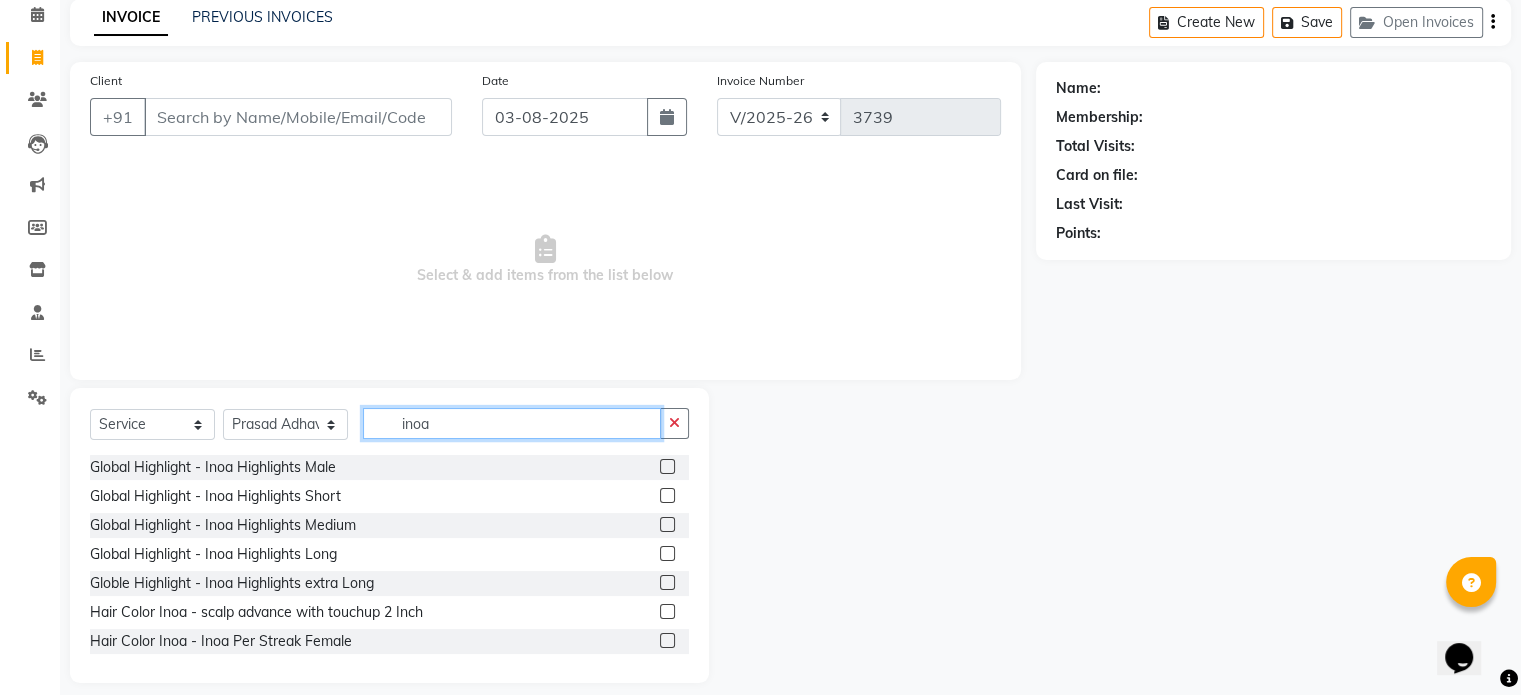 scroll, scrollTop: 106, scrollLeft: 0, axis: vertical 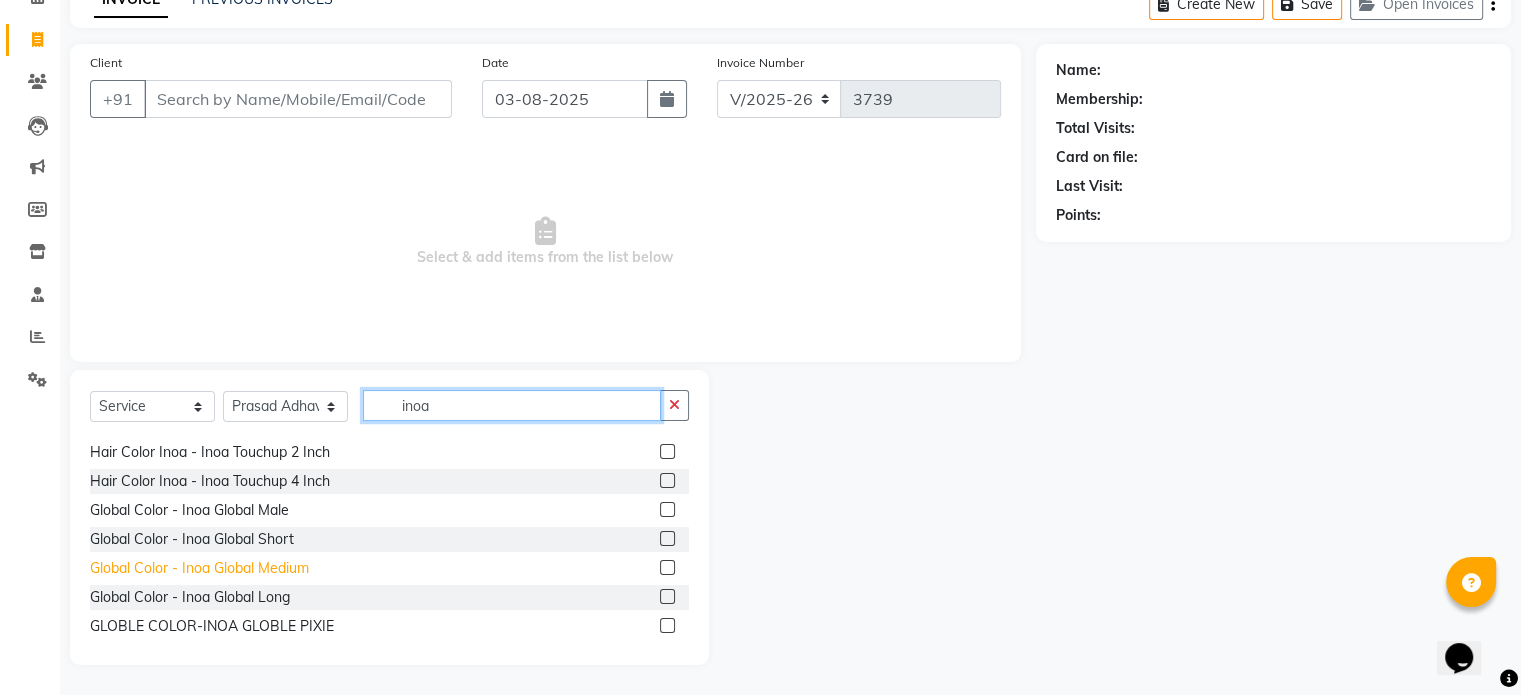 type on "inoa" 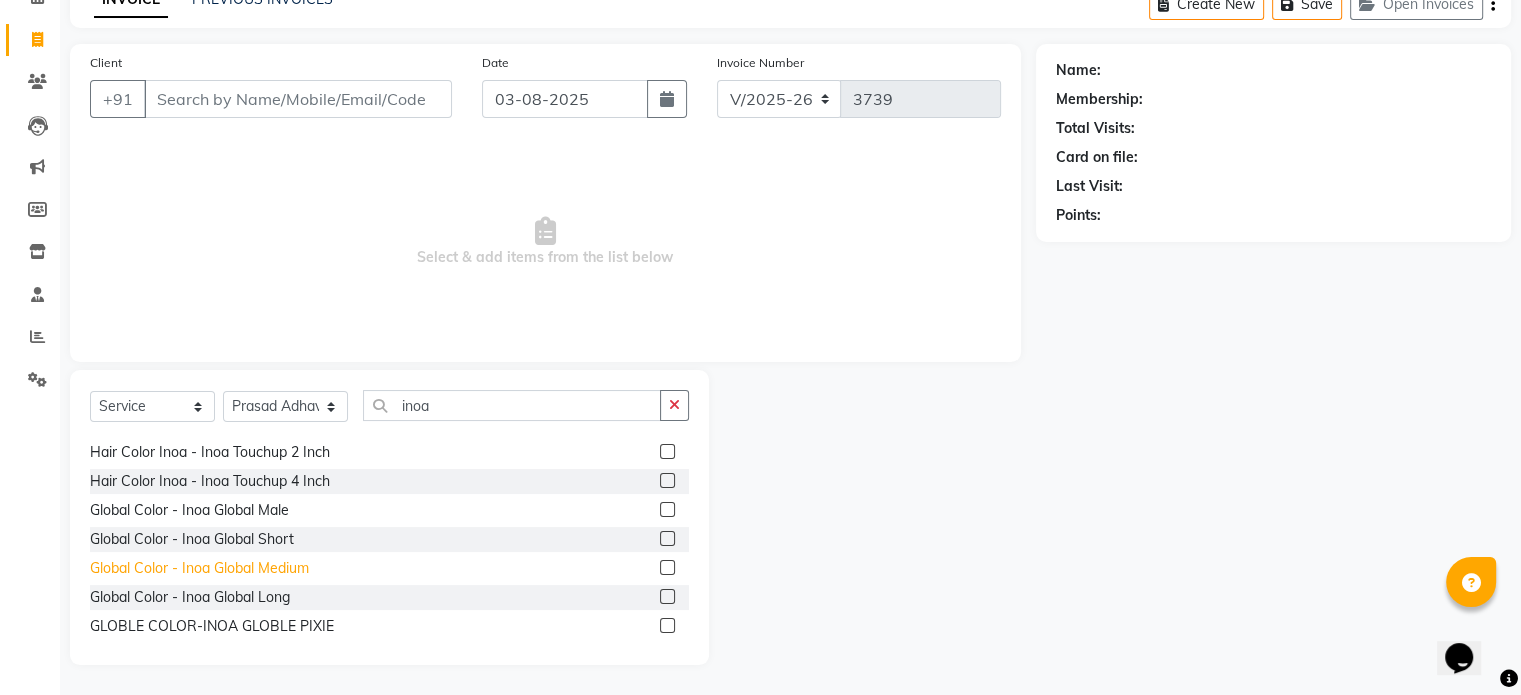 click on "Global Color - Inoa Global Medium" 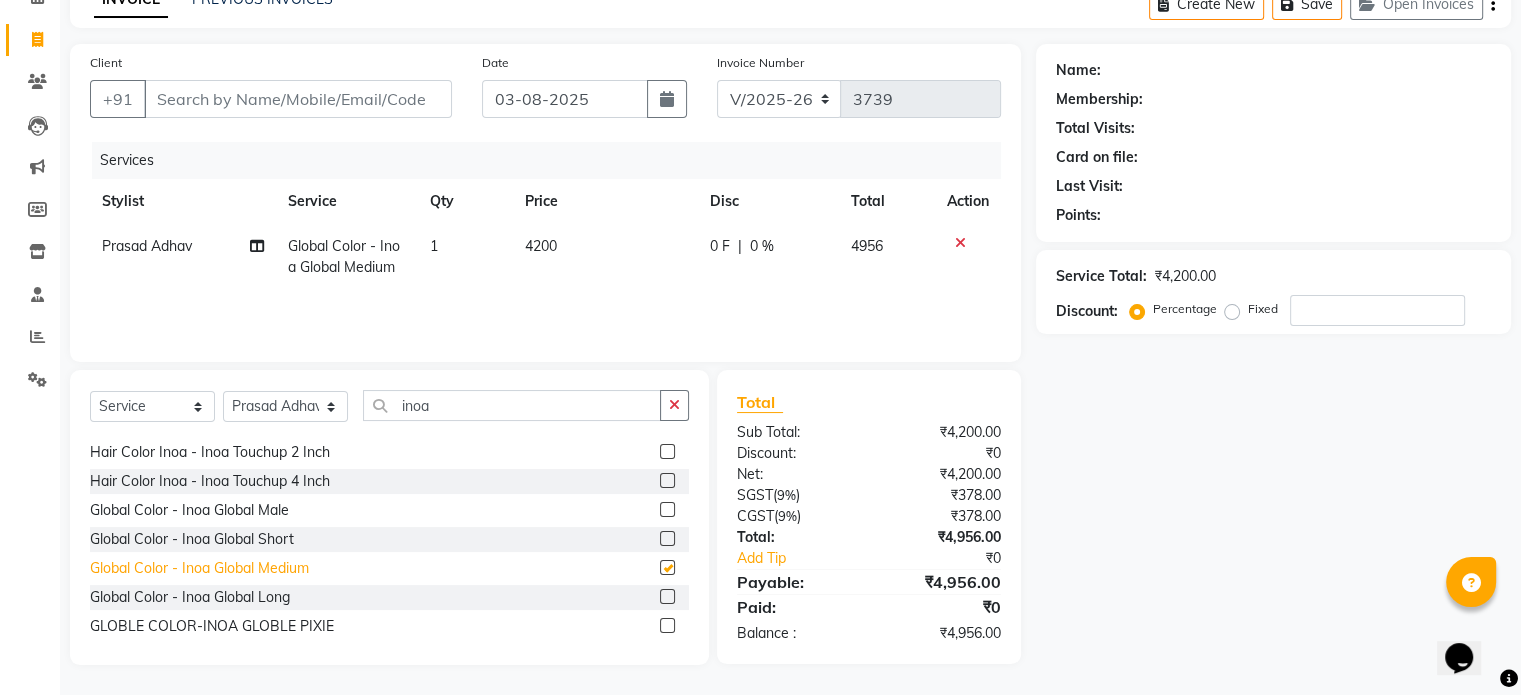 checkbox on "false" 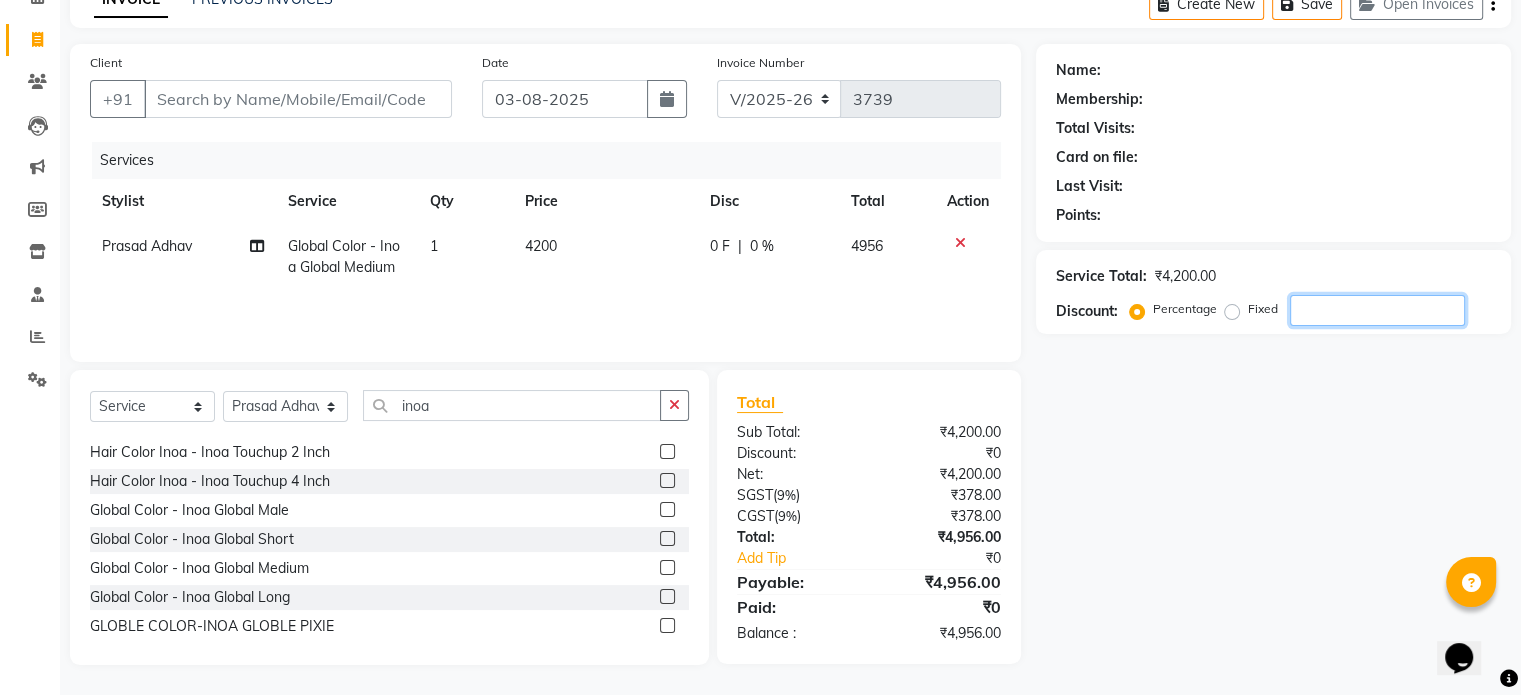 click 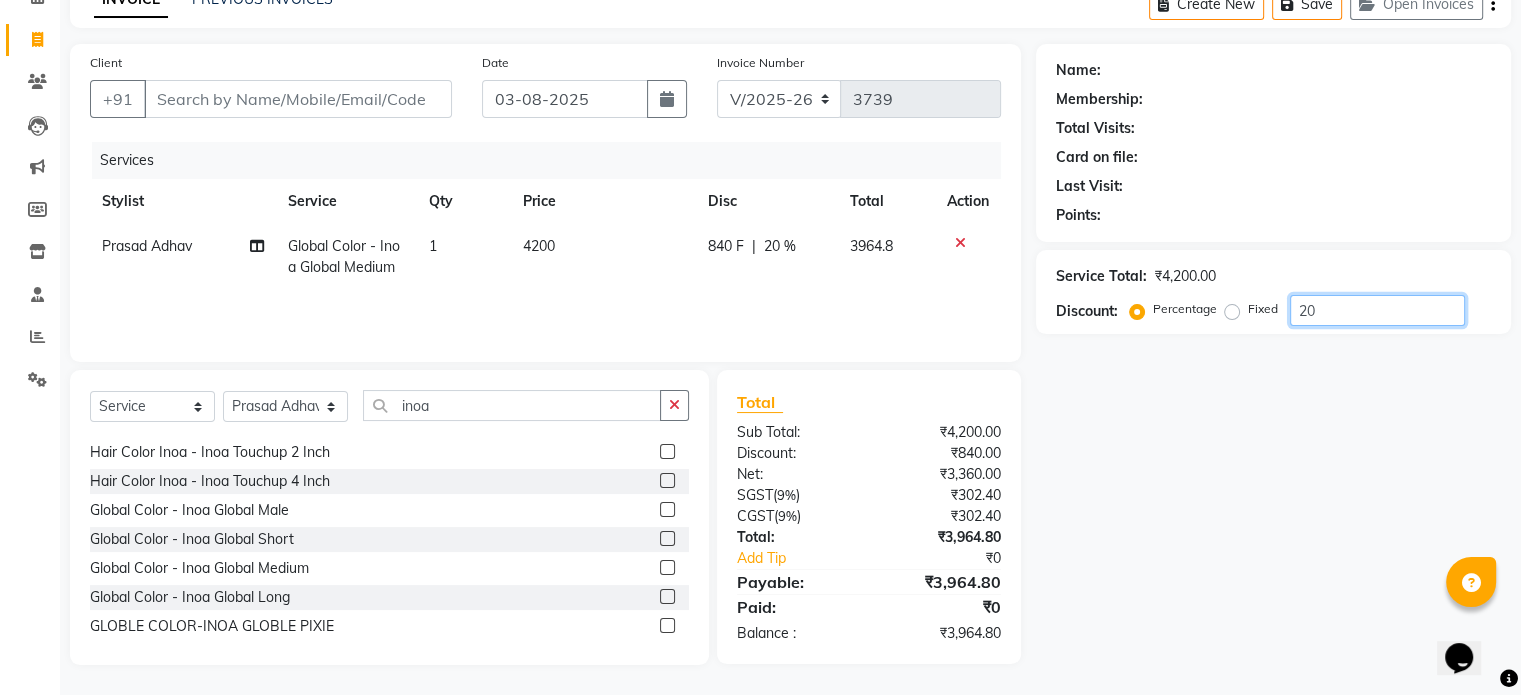 type on "2" 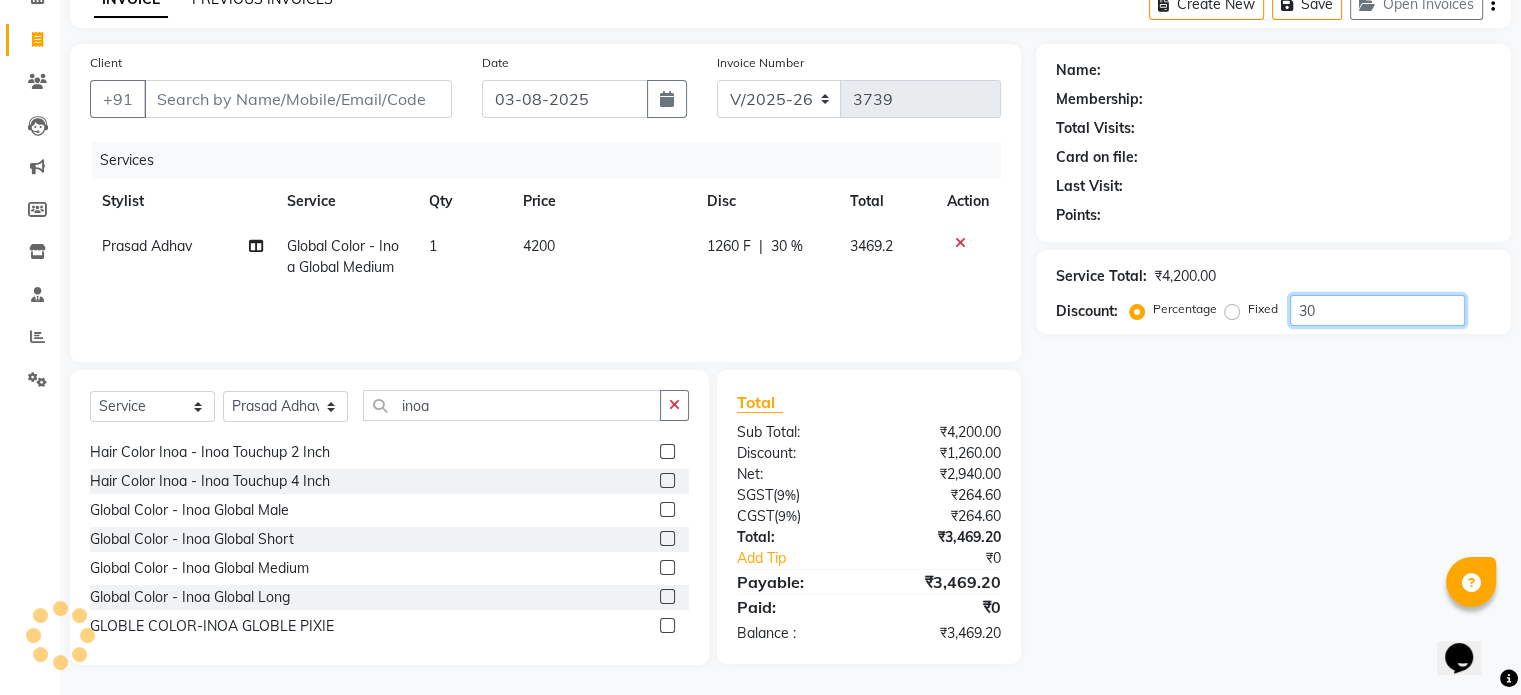 type on "30" 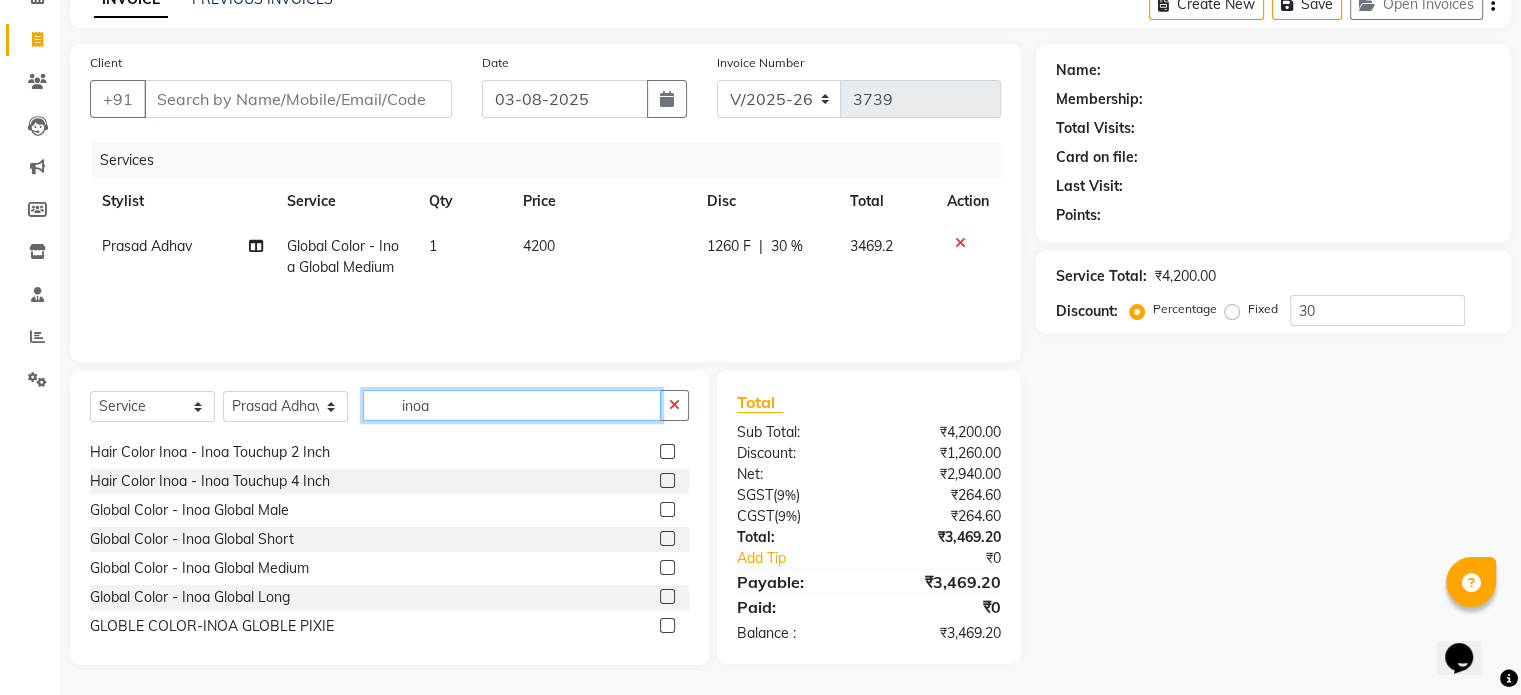 drag, startPoint x: 448, startPoint y: 415, endPoint x: 384, endPoint y: 432, distance: 66.21933 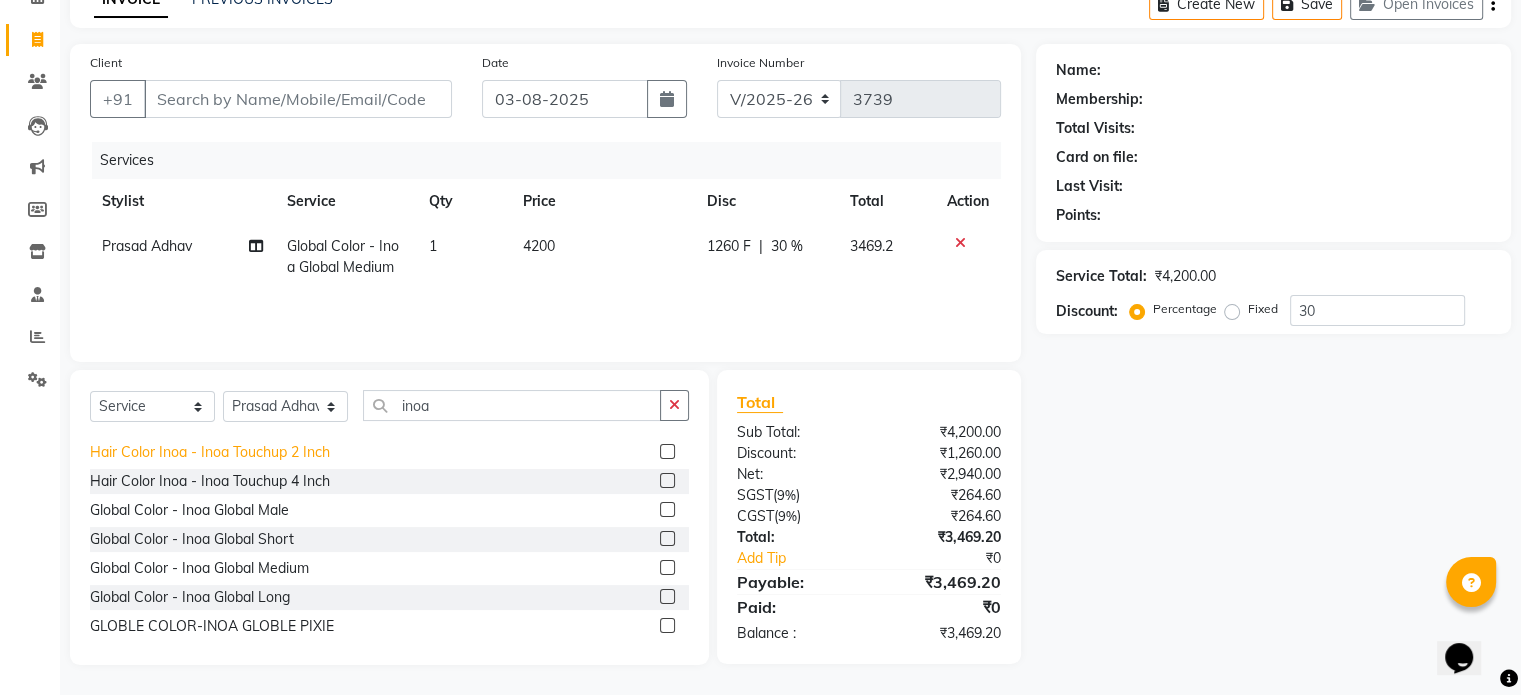 click on "Hair Color Inoa - Inoa Touchup 2 Inch" 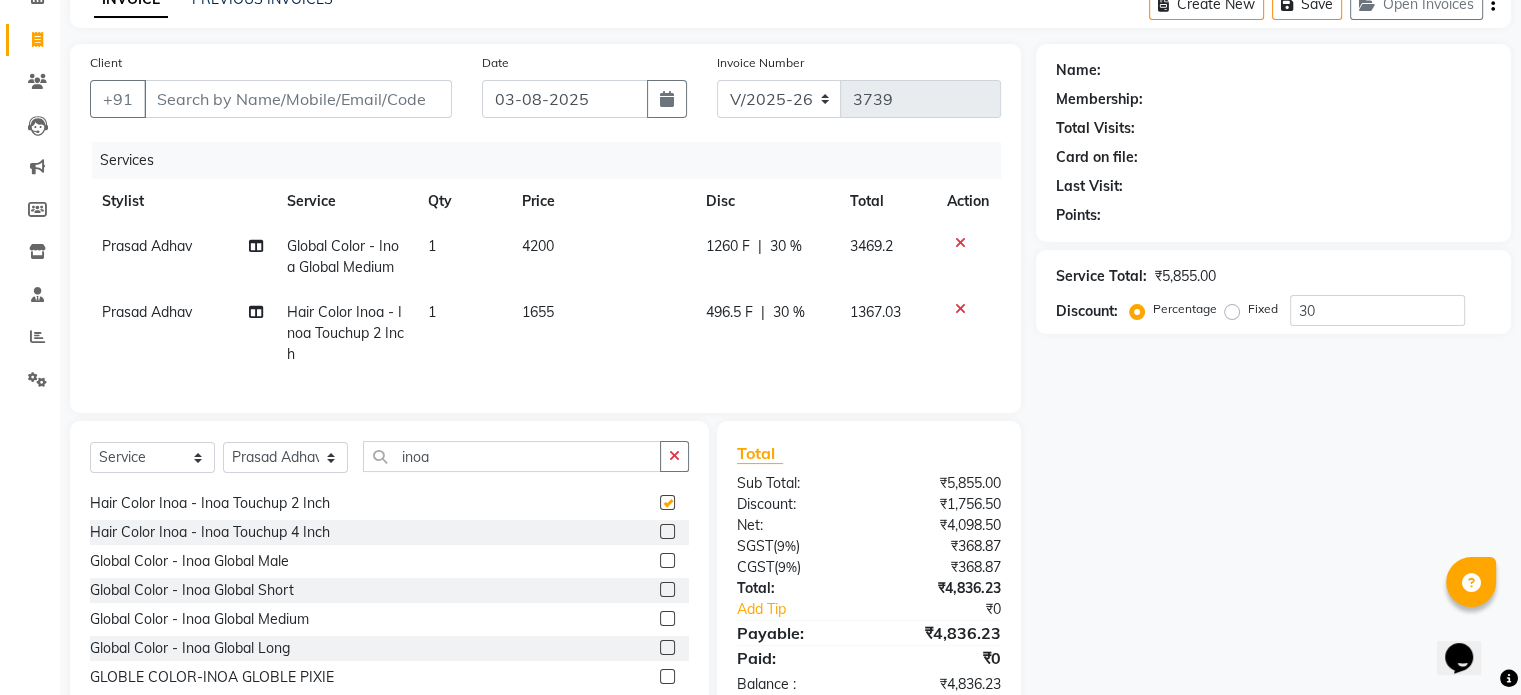 checkbox on "false" 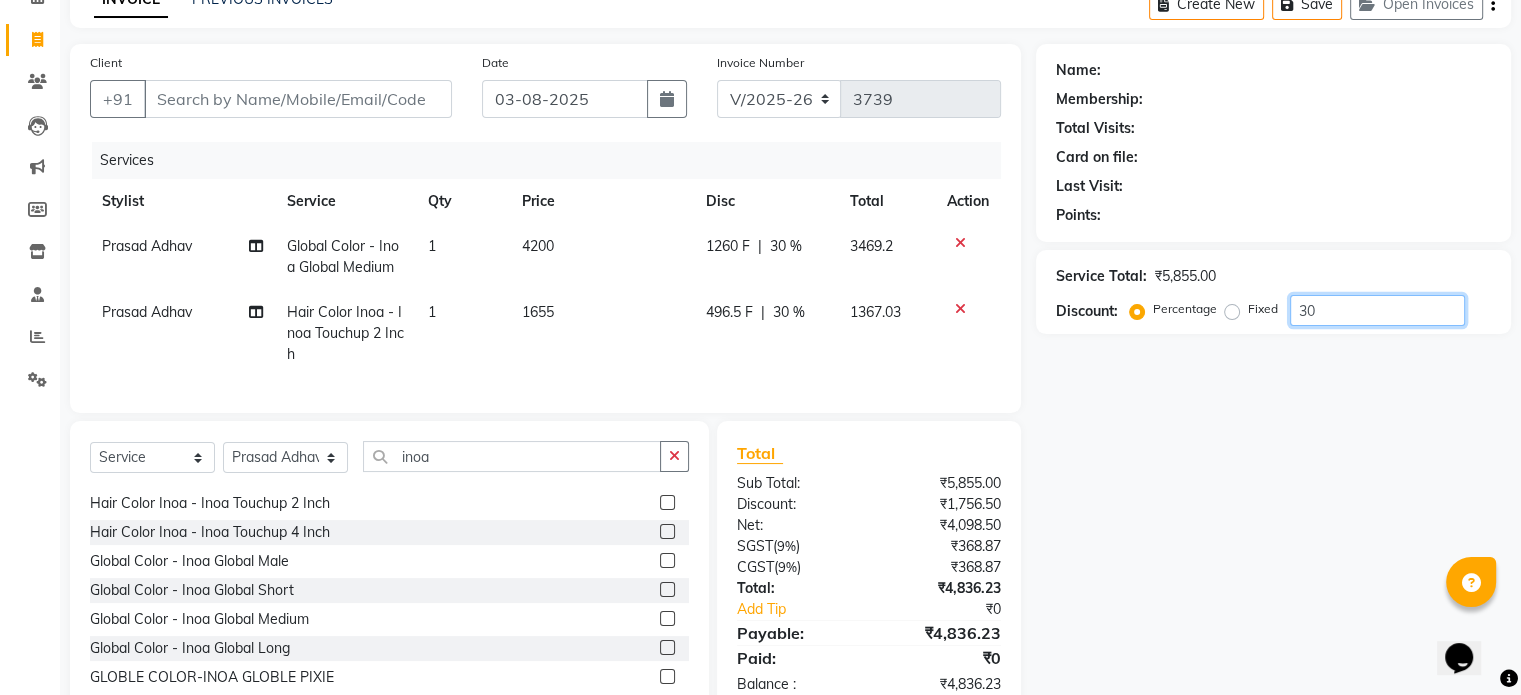 click on "30" 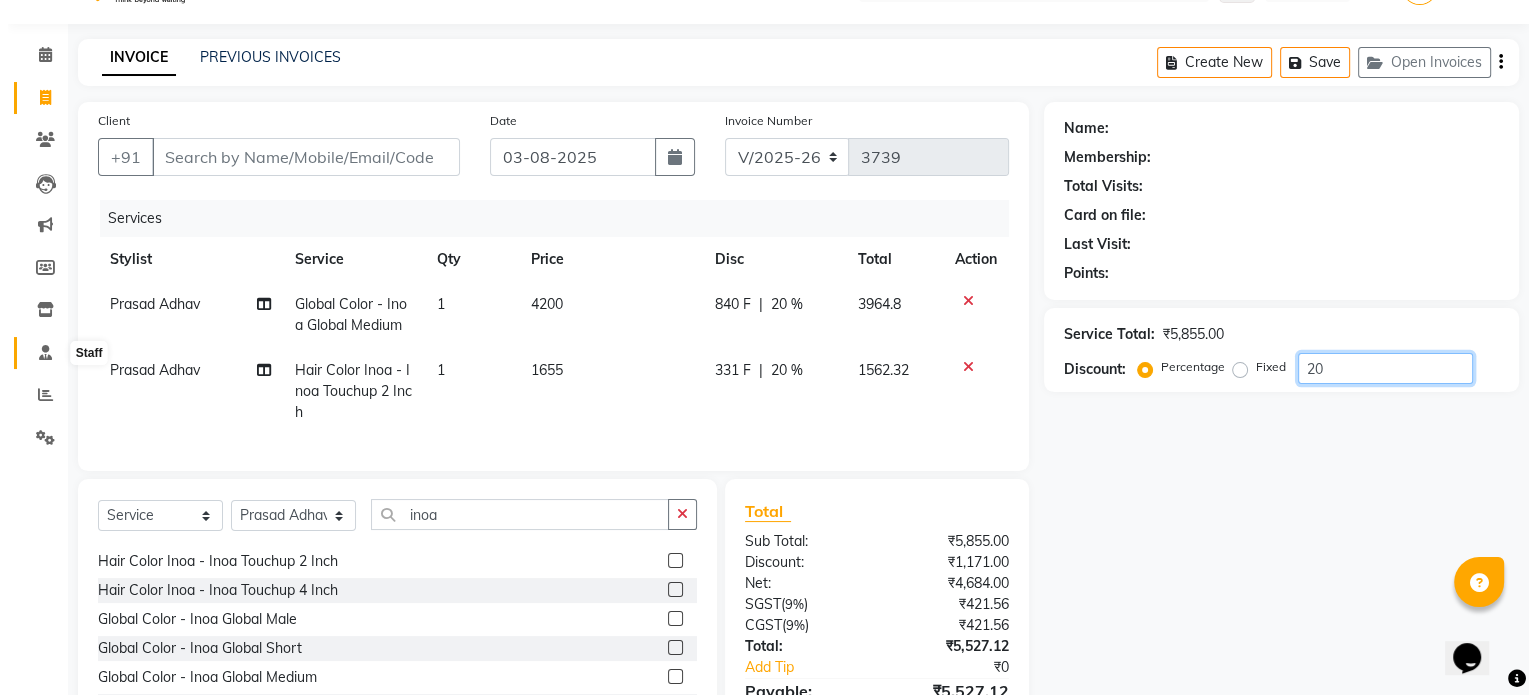 scroll, scrollTop: 0, scrollLeft: 0, axis: both 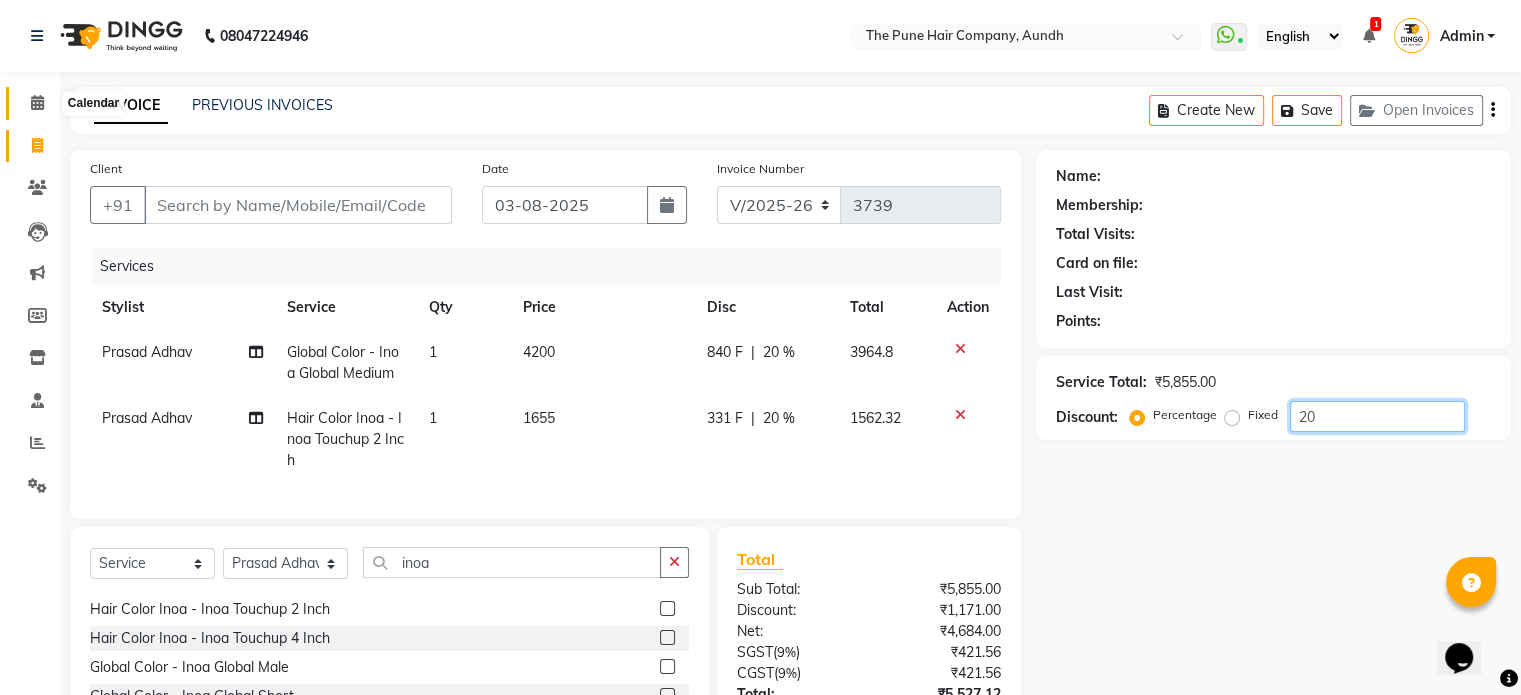 type on "20" 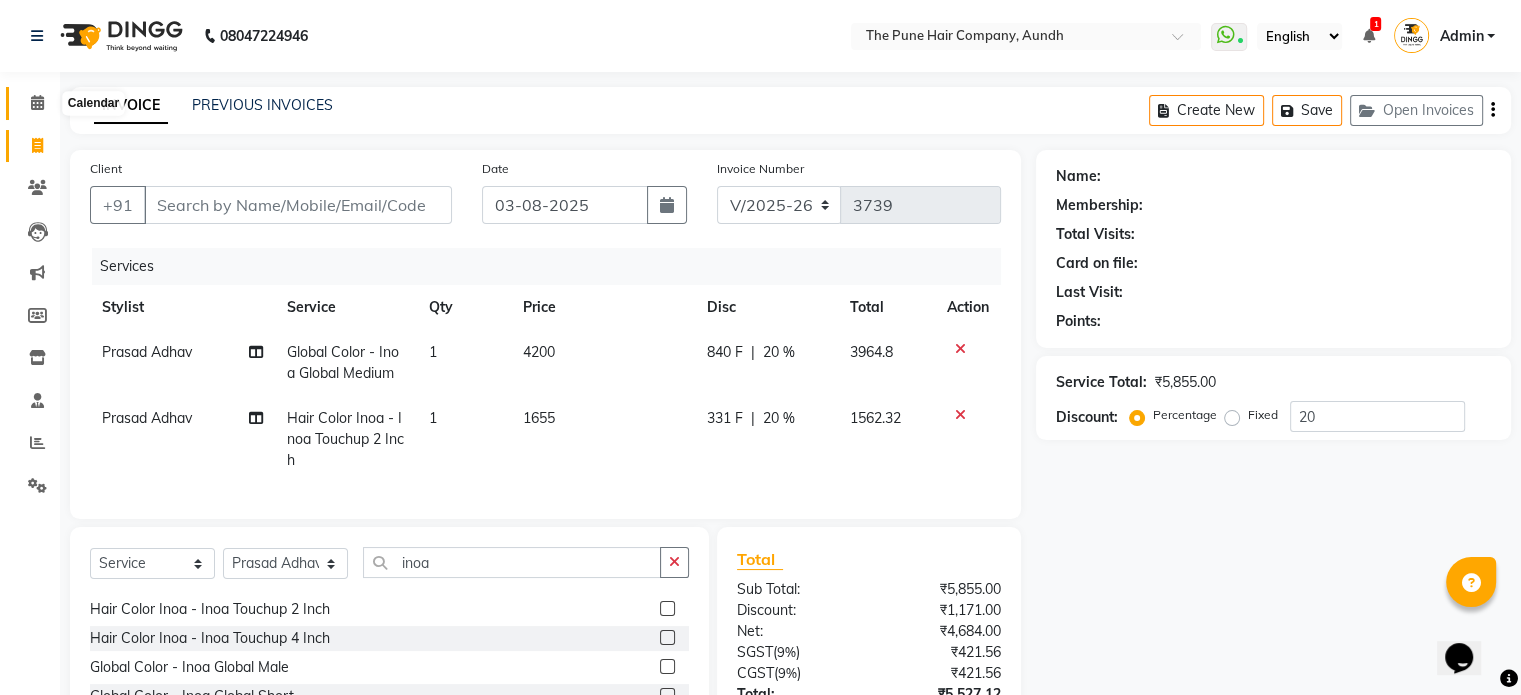 click 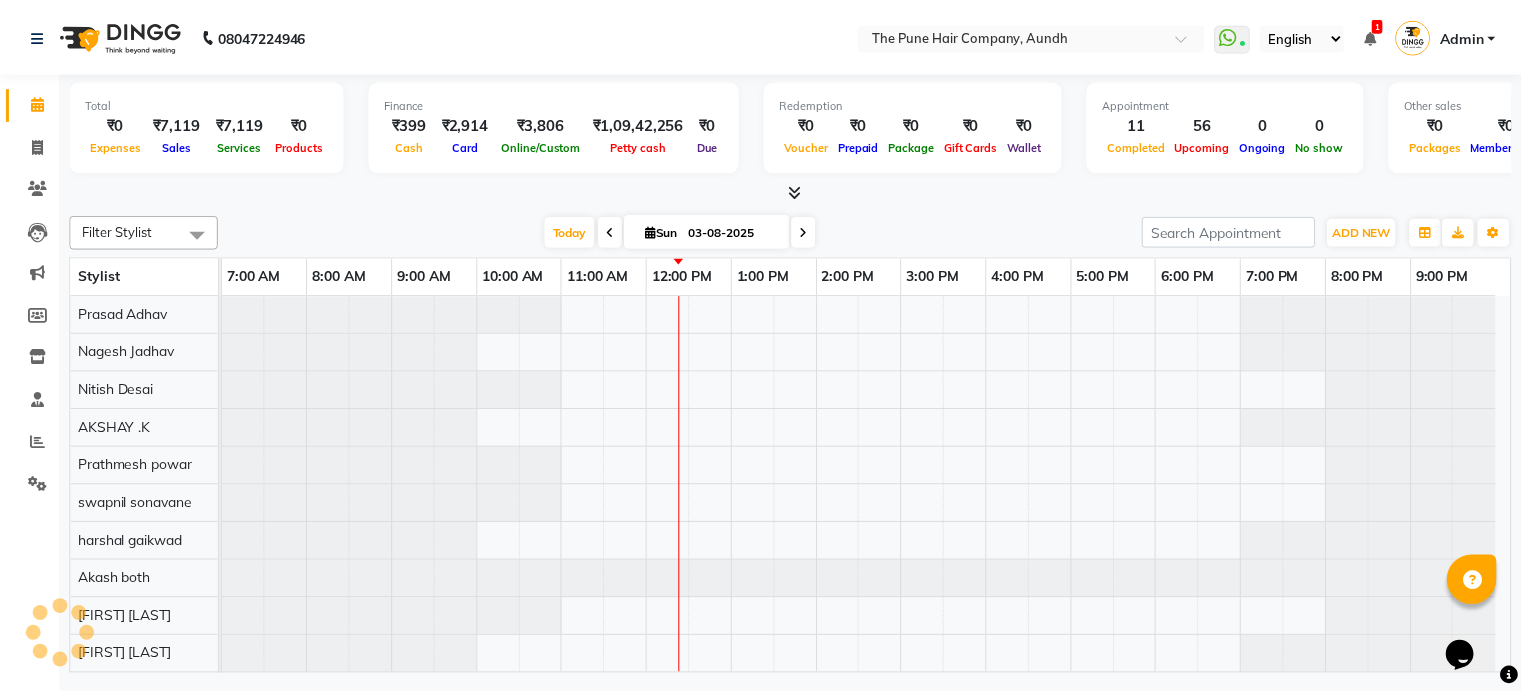 scroll, scrollTop: 0, scrollLeft: 0, axis: both 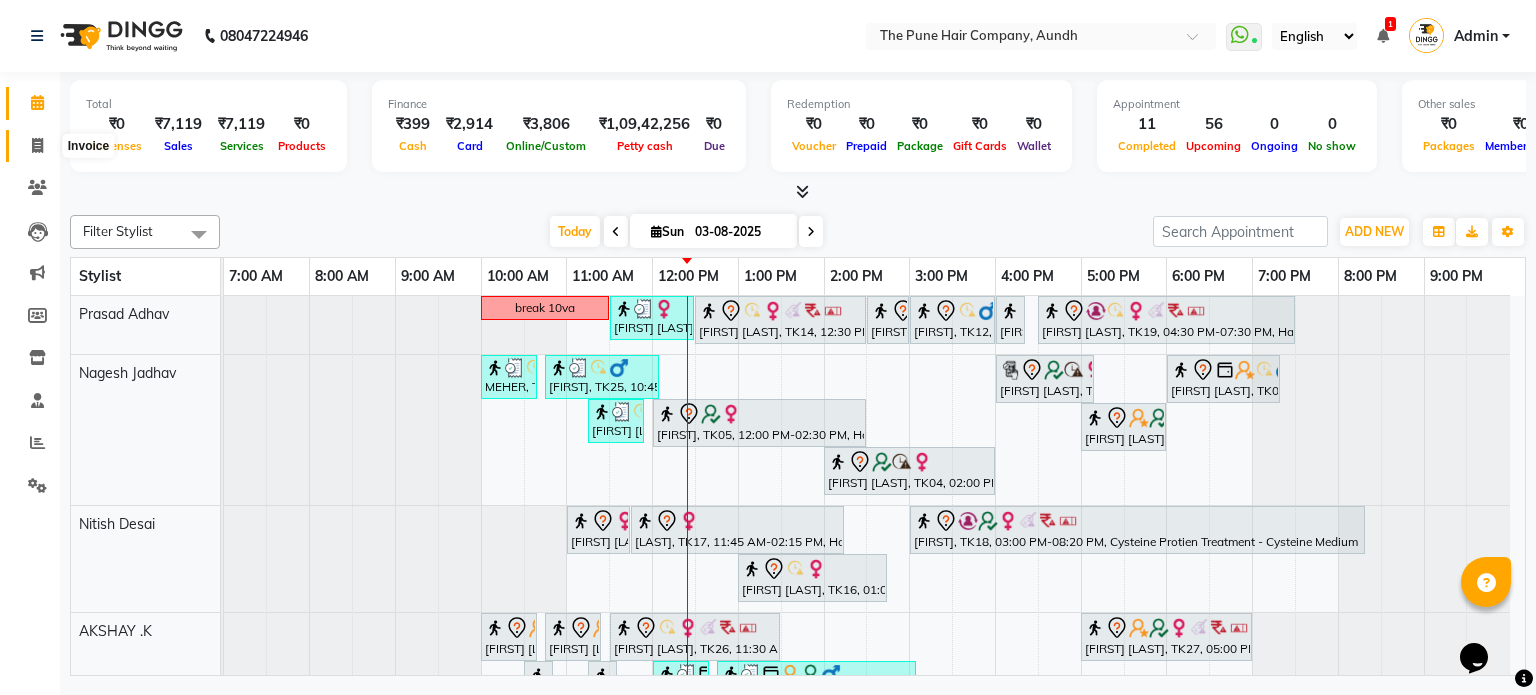 click 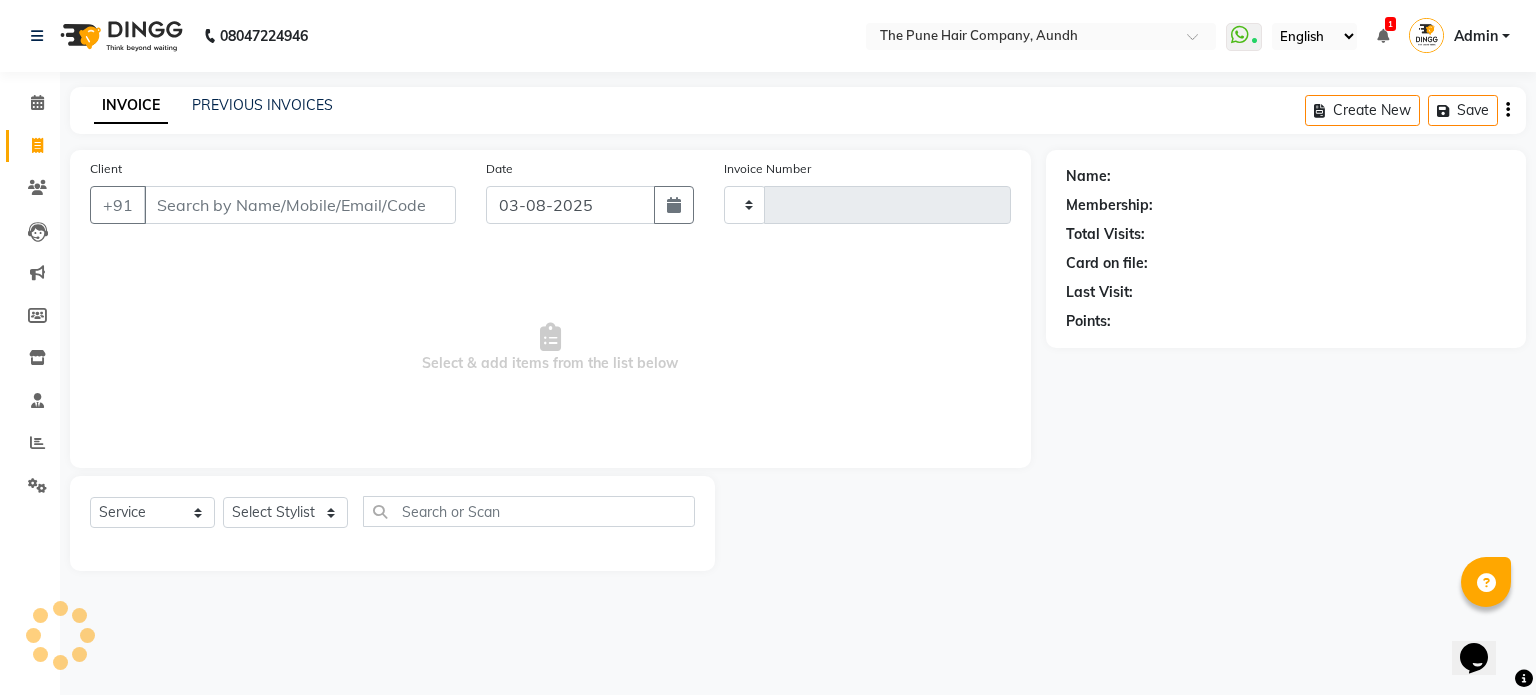 type on "3739" 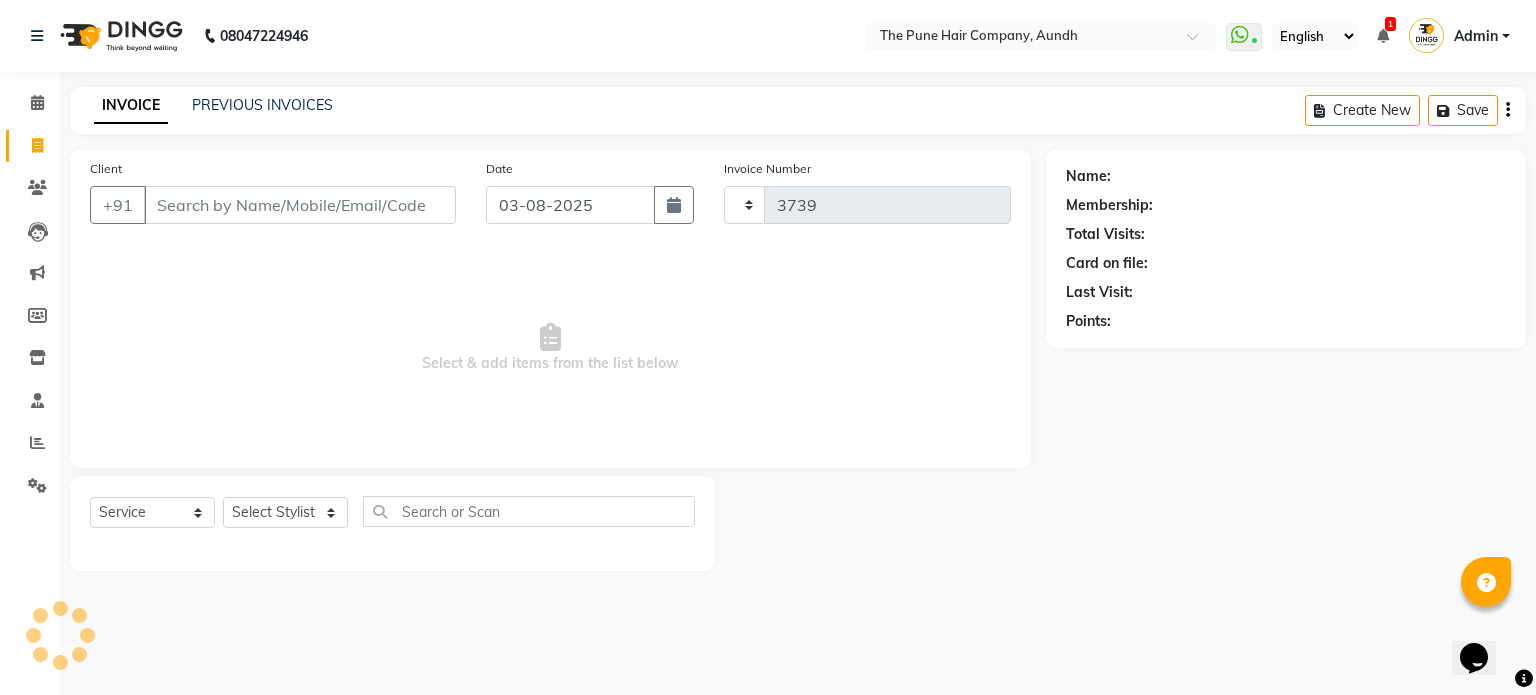 select on "106" 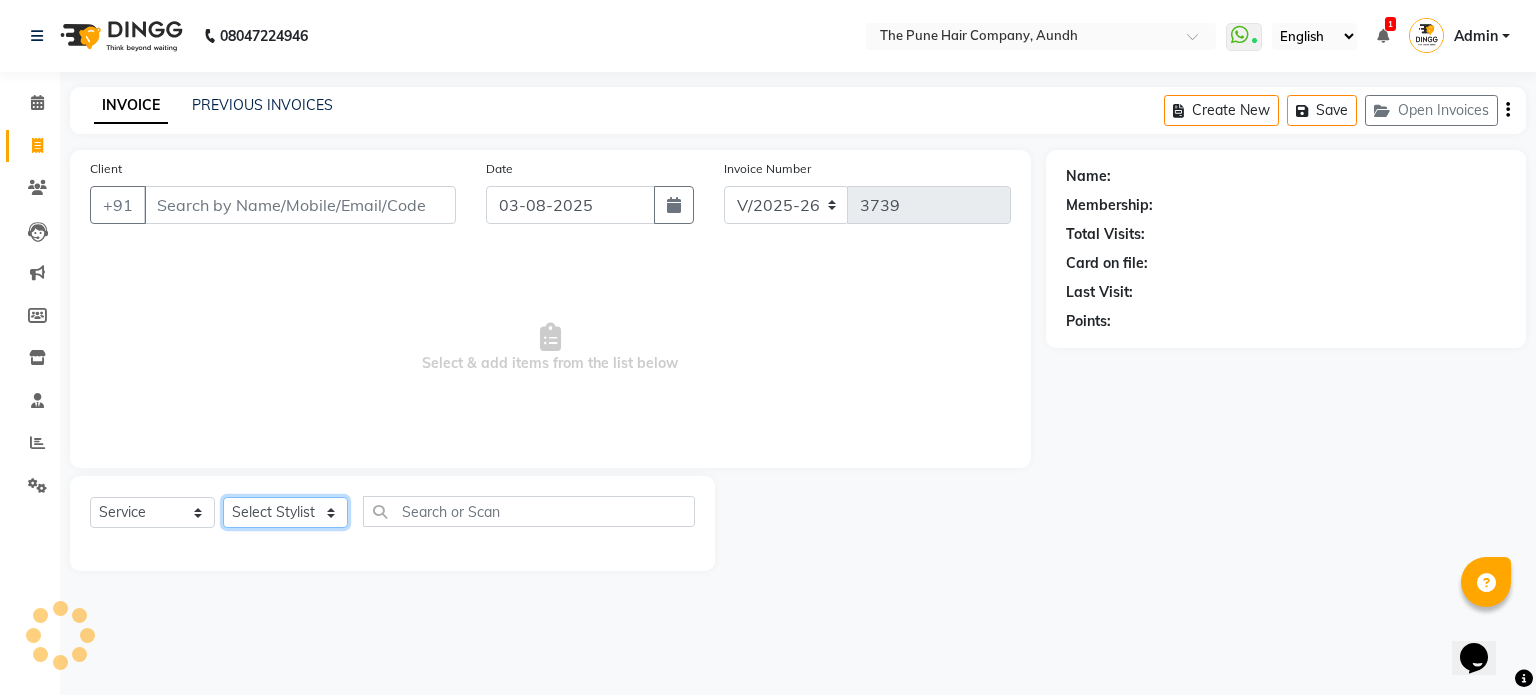 click on "Select Stylist Akash both AKSHAY .K harshal gaikwad kaif shaikh LAKKHAN SHINDE Nagesh Jadhav Nitish Desai  Pavan mane POOJA MORE Prasad Adhav  Prathmesh powar Shweta gotur Sonal saindane swapnil sonavane" 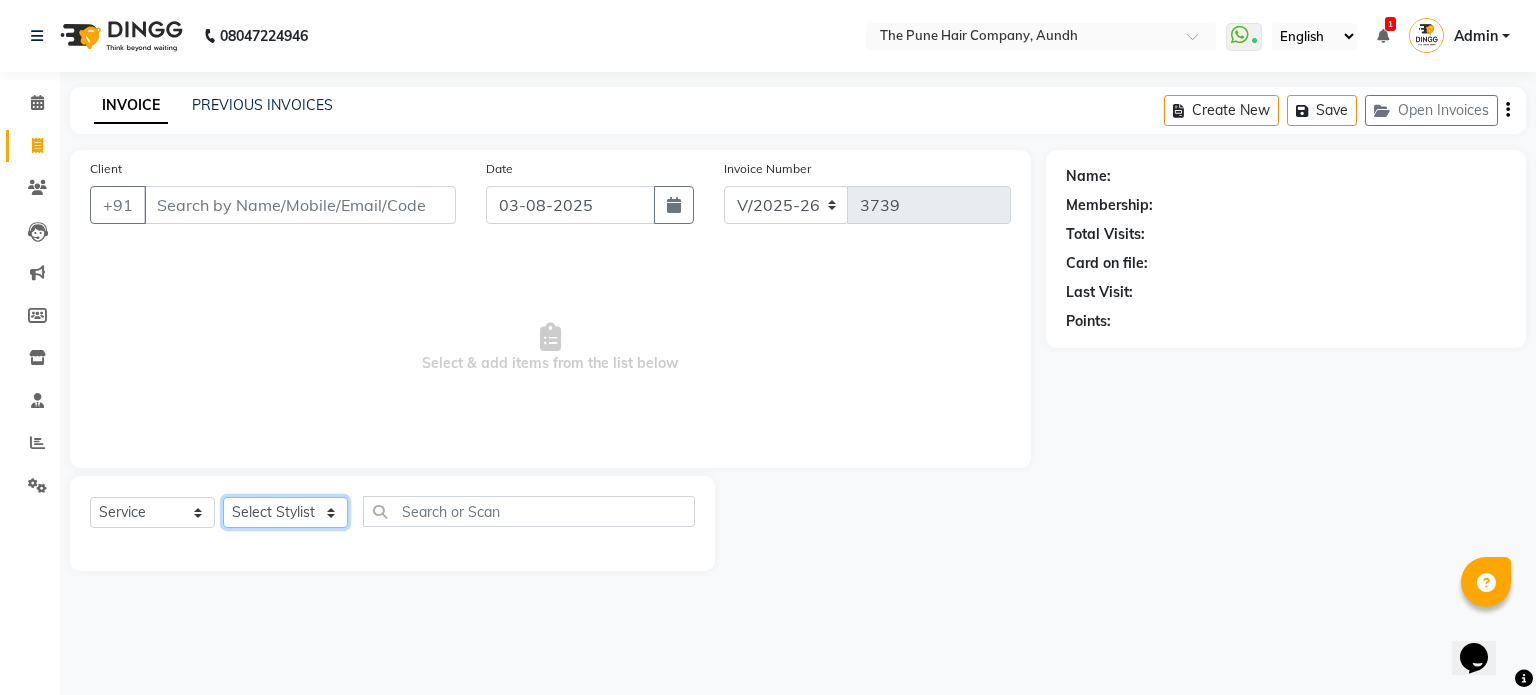 select on "3338" 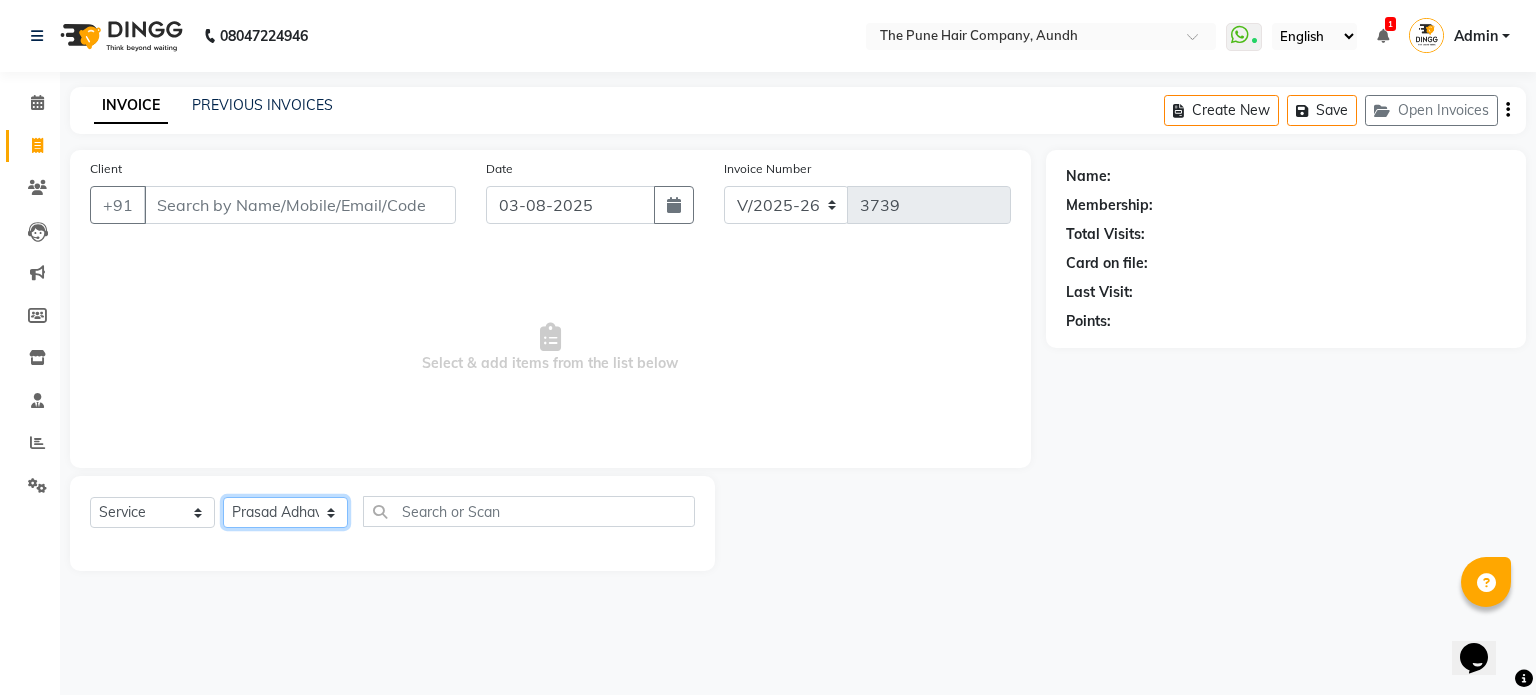 click on "Select Stylist Akash both AKSHAY .K harshal gaikwad kaif shaikh LAKKHAN SHINDE Nagesh Jadhav Nitish Desai  Pavan mane POOJA MORE Prasad Adhav  Prathmesh powar Shweta gotur Sonal saindane swapnil sonavane" 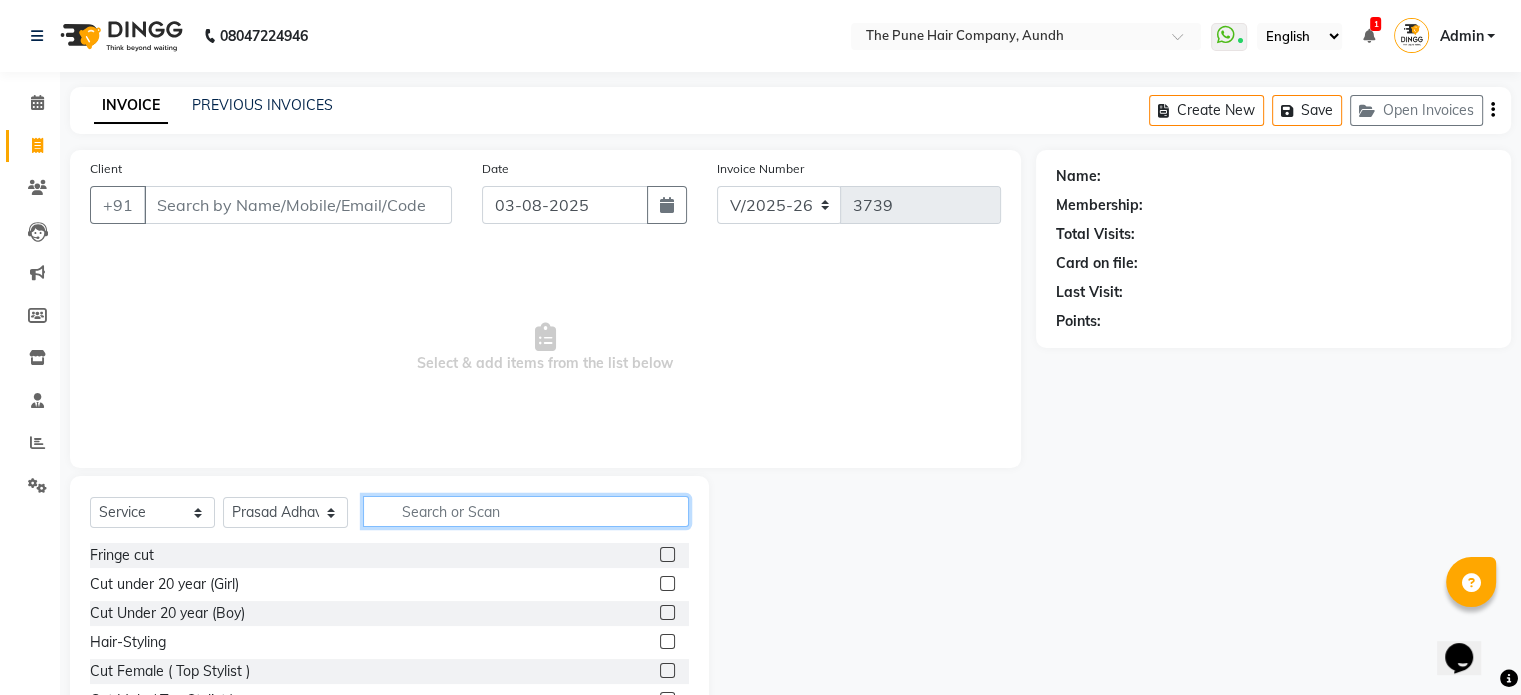 click 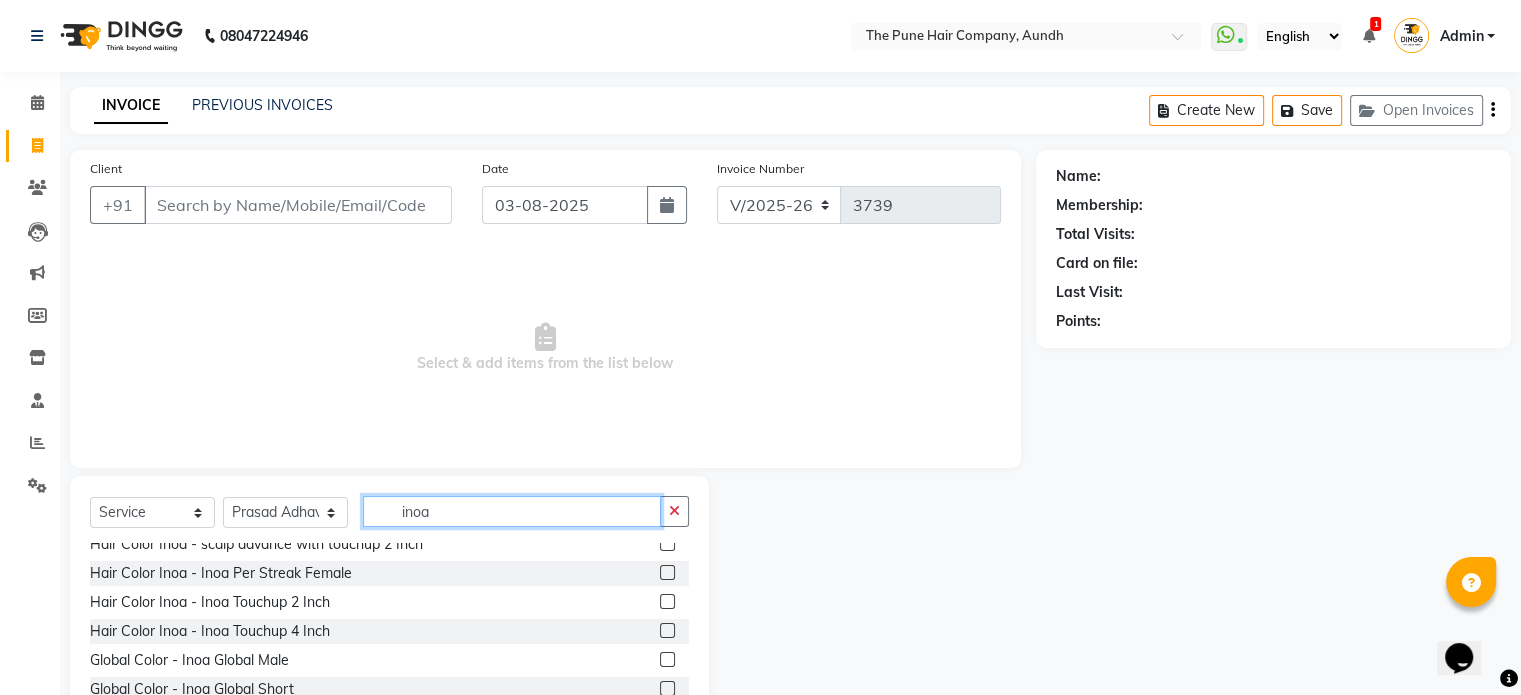 scroll, scrollTop: 264, scrollLeft: 0, axis: vertical 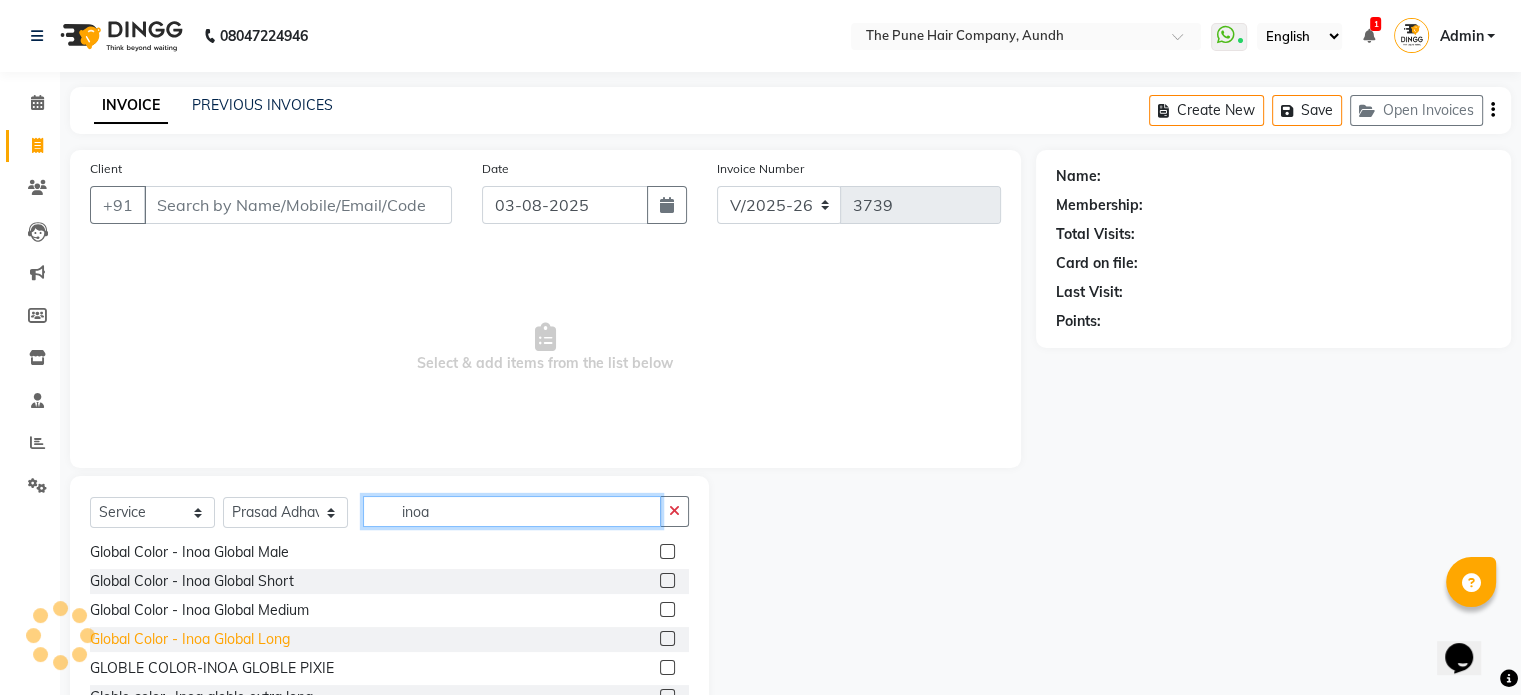 type on "inoa" 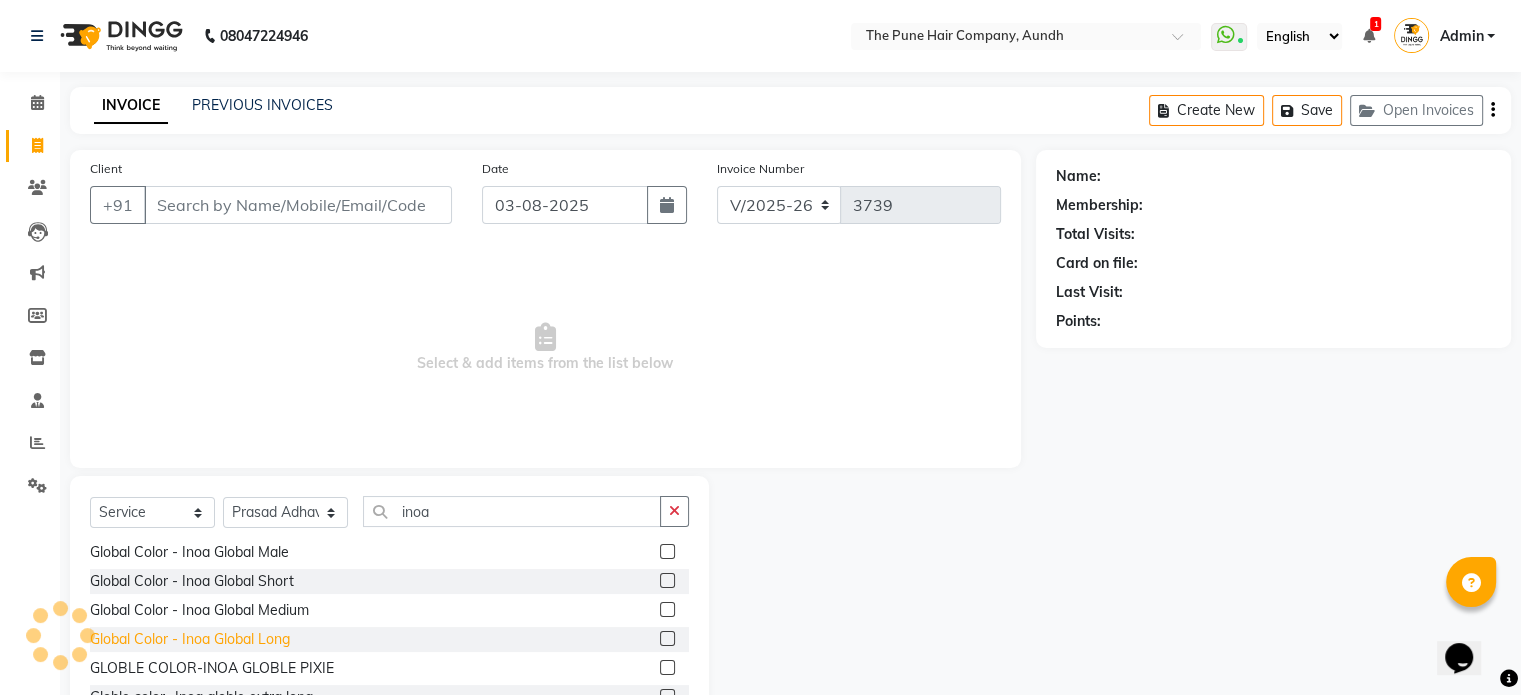 click on "Global Color - Inoa Global Long" 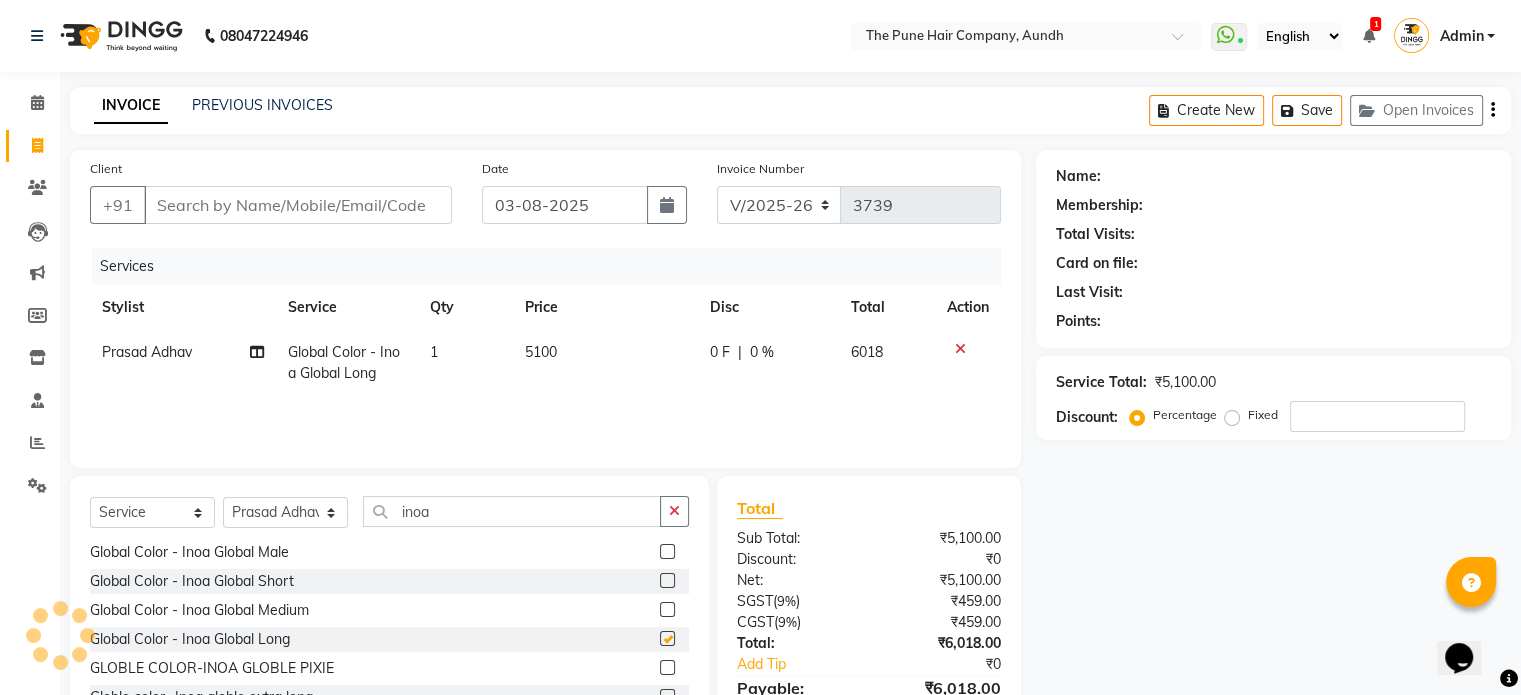 checkbox on "false" 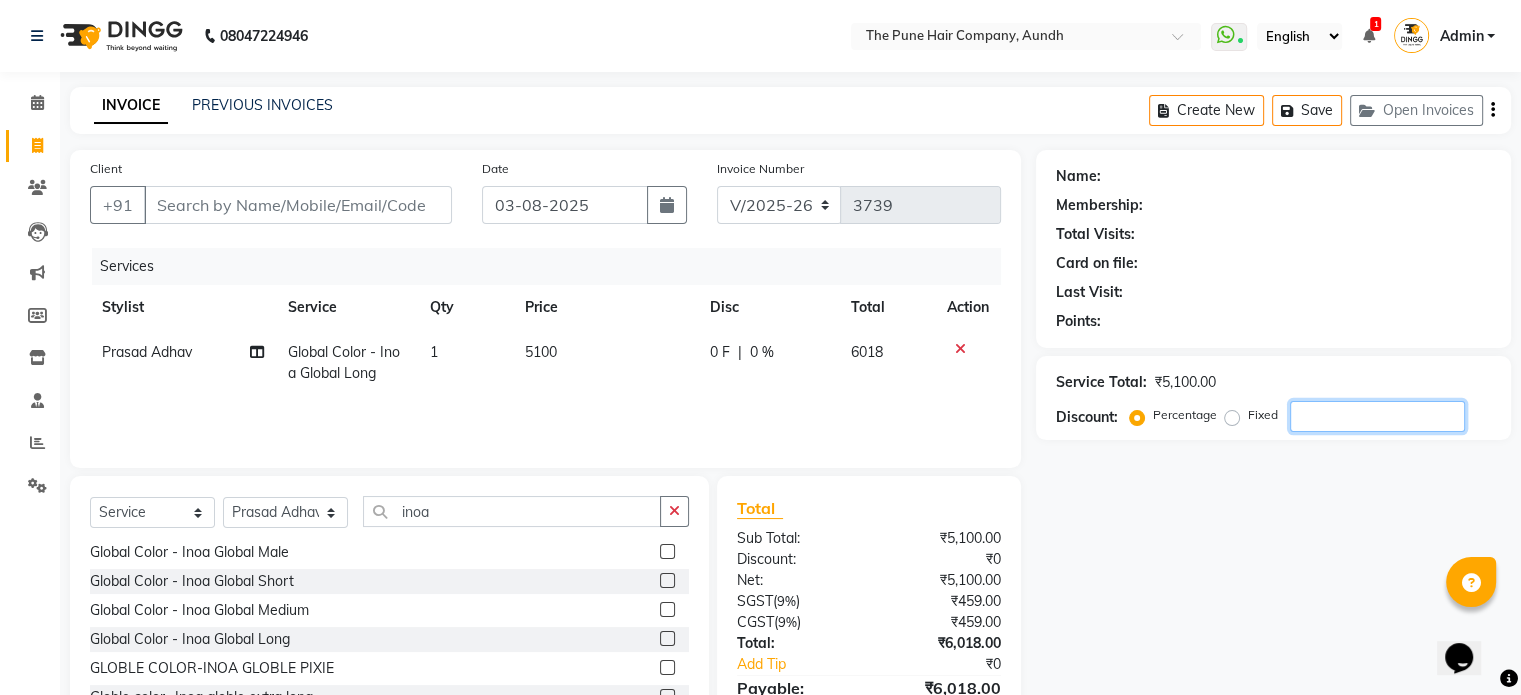 click on "Service Total:  ₹5,100.00  Discount:  Percentage   Fixed" 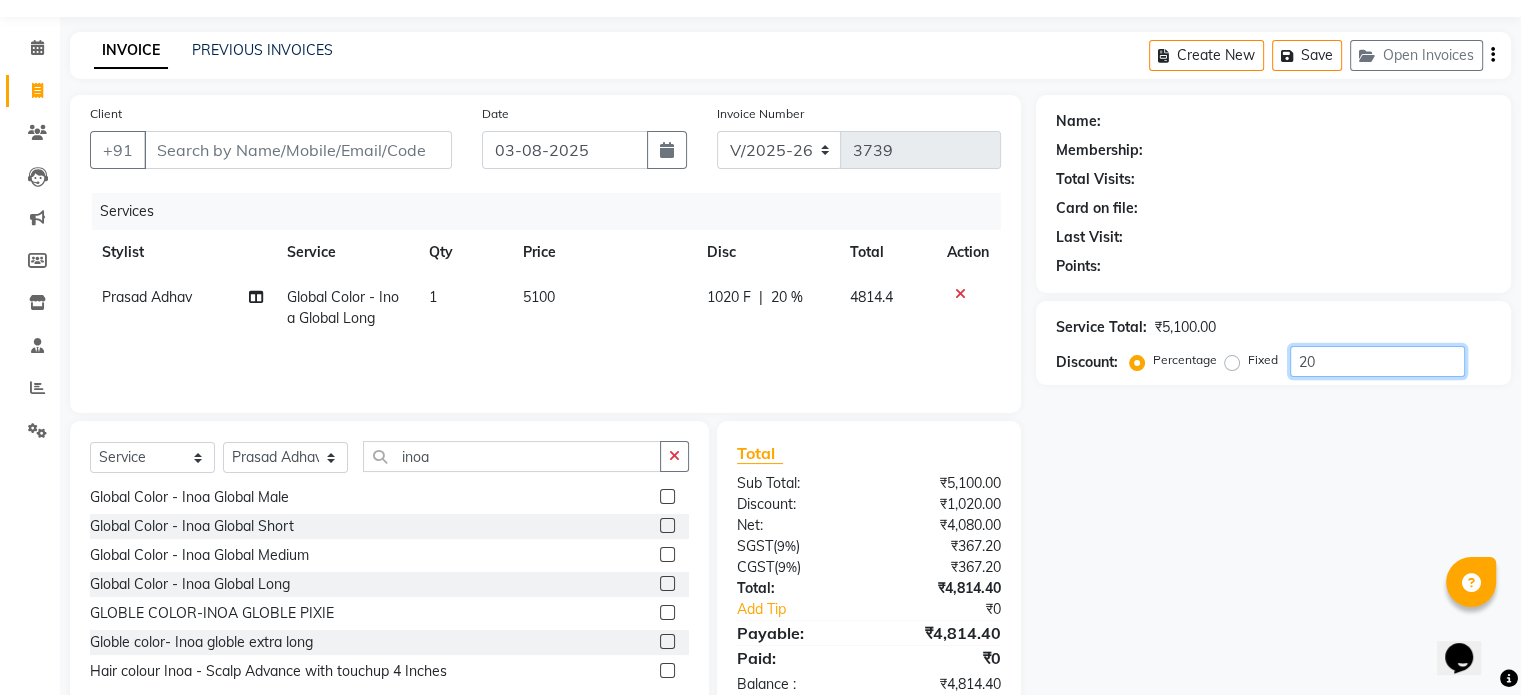 scroll, scrollTop: 106, scrollLeft: 0, axis: vertical 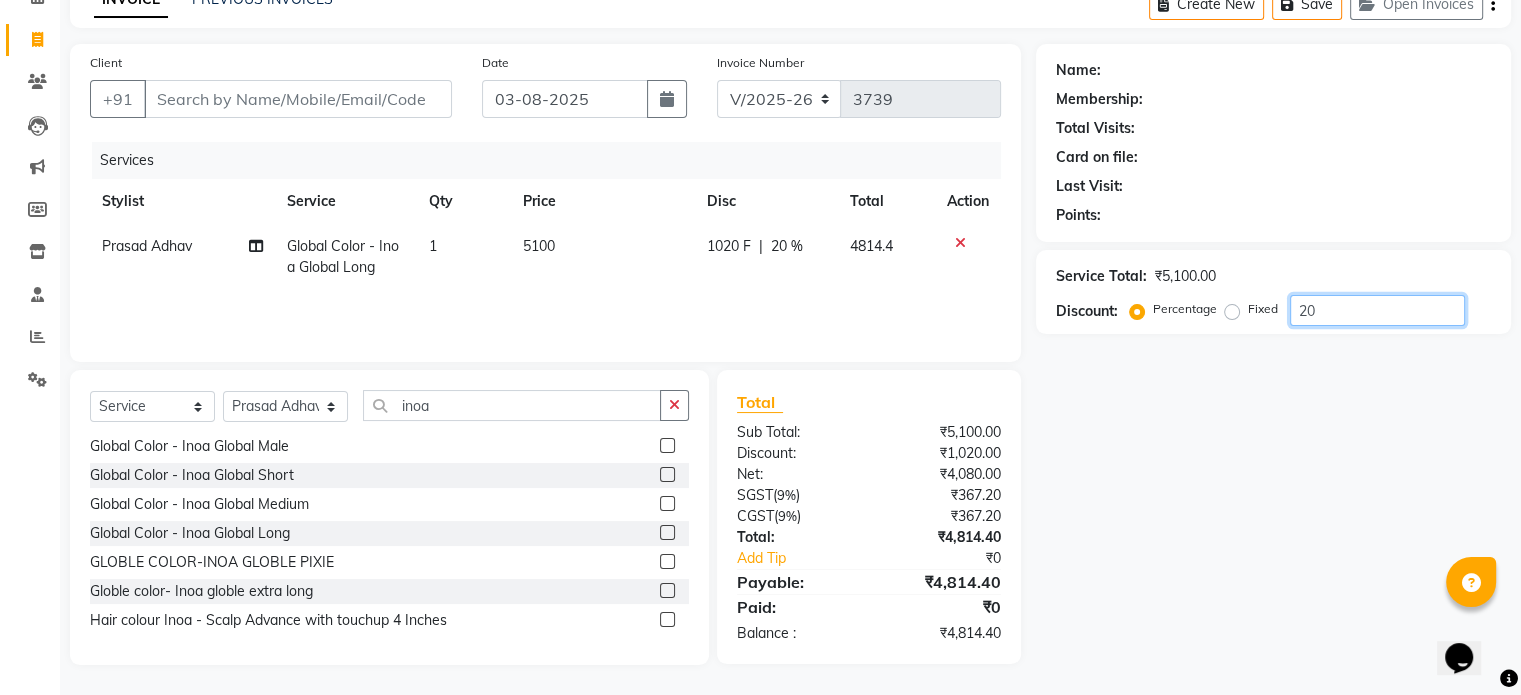 type on "2" 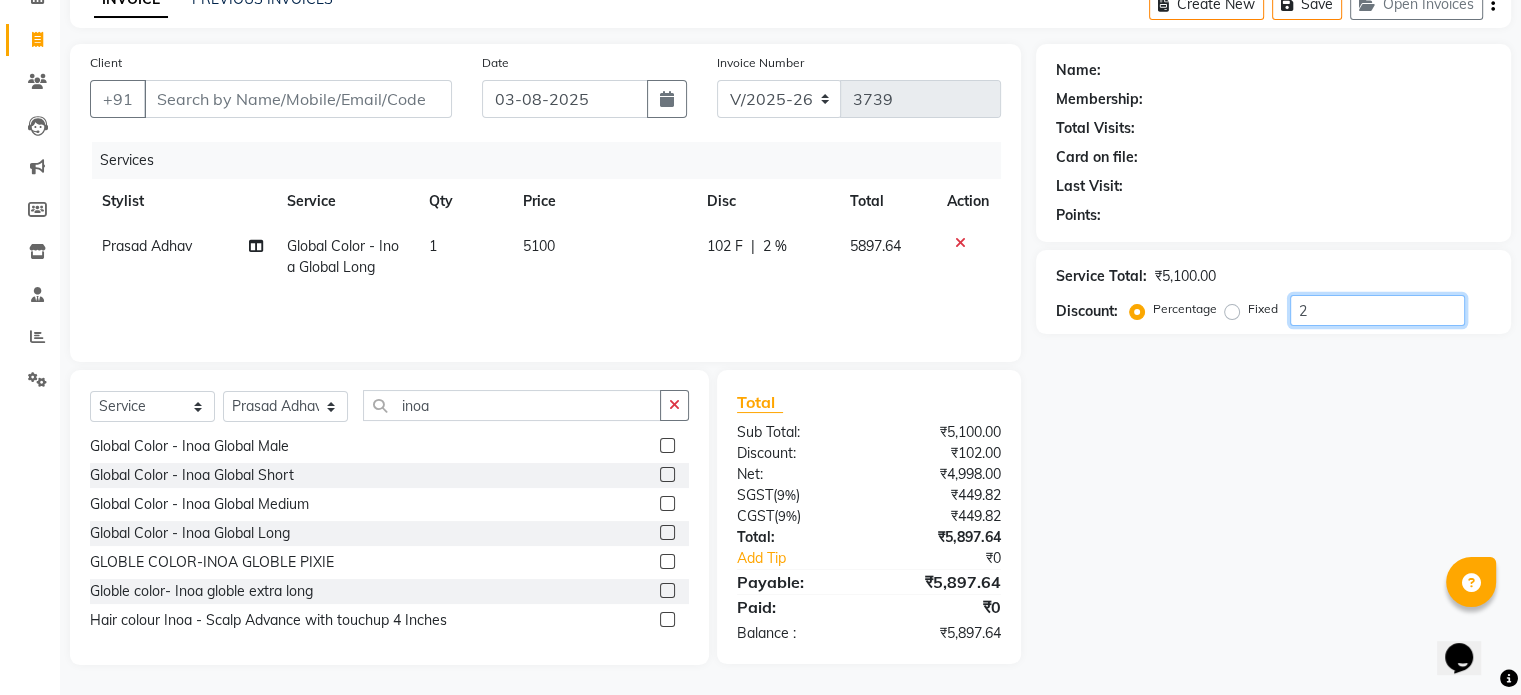 type 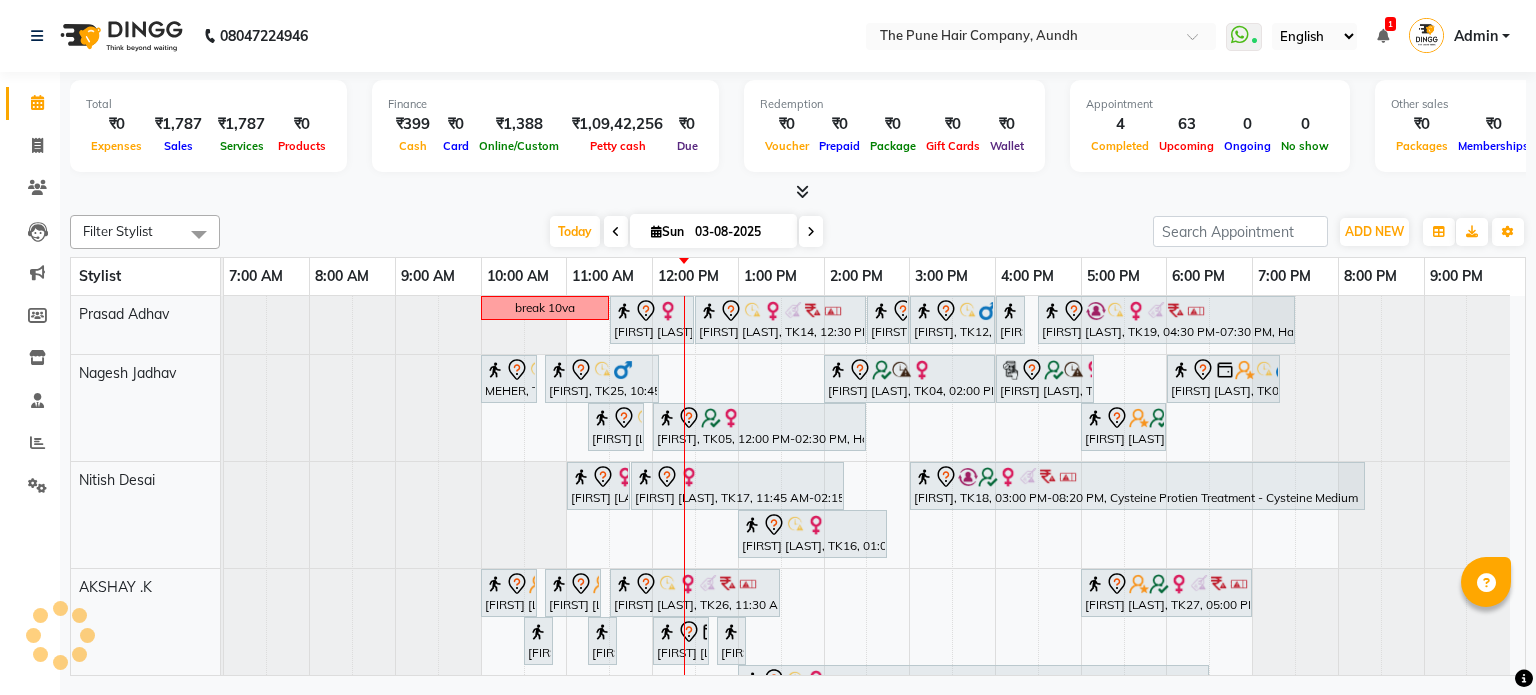 scroll, scrollTop: 0, scrollLeft: 0, axis: both 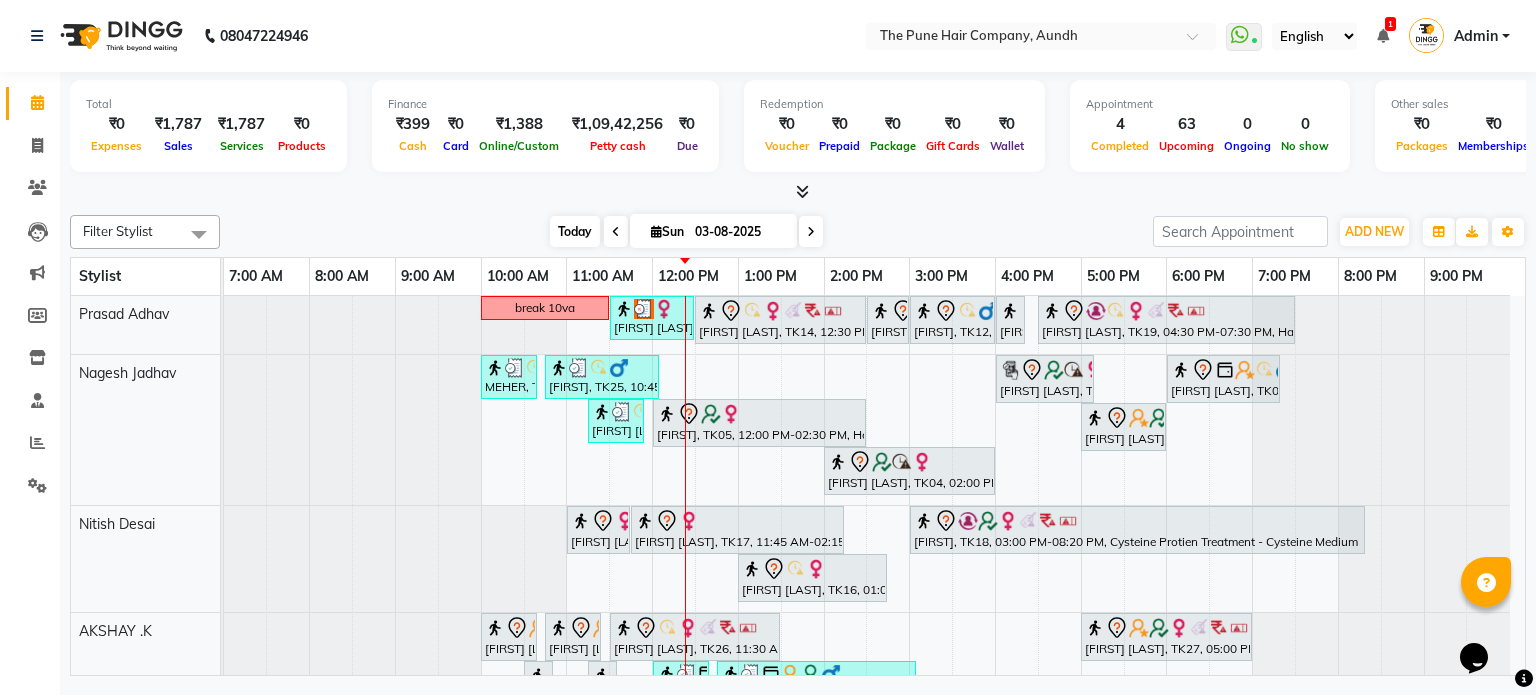 click on "Today" at bounding box center (575, 231) 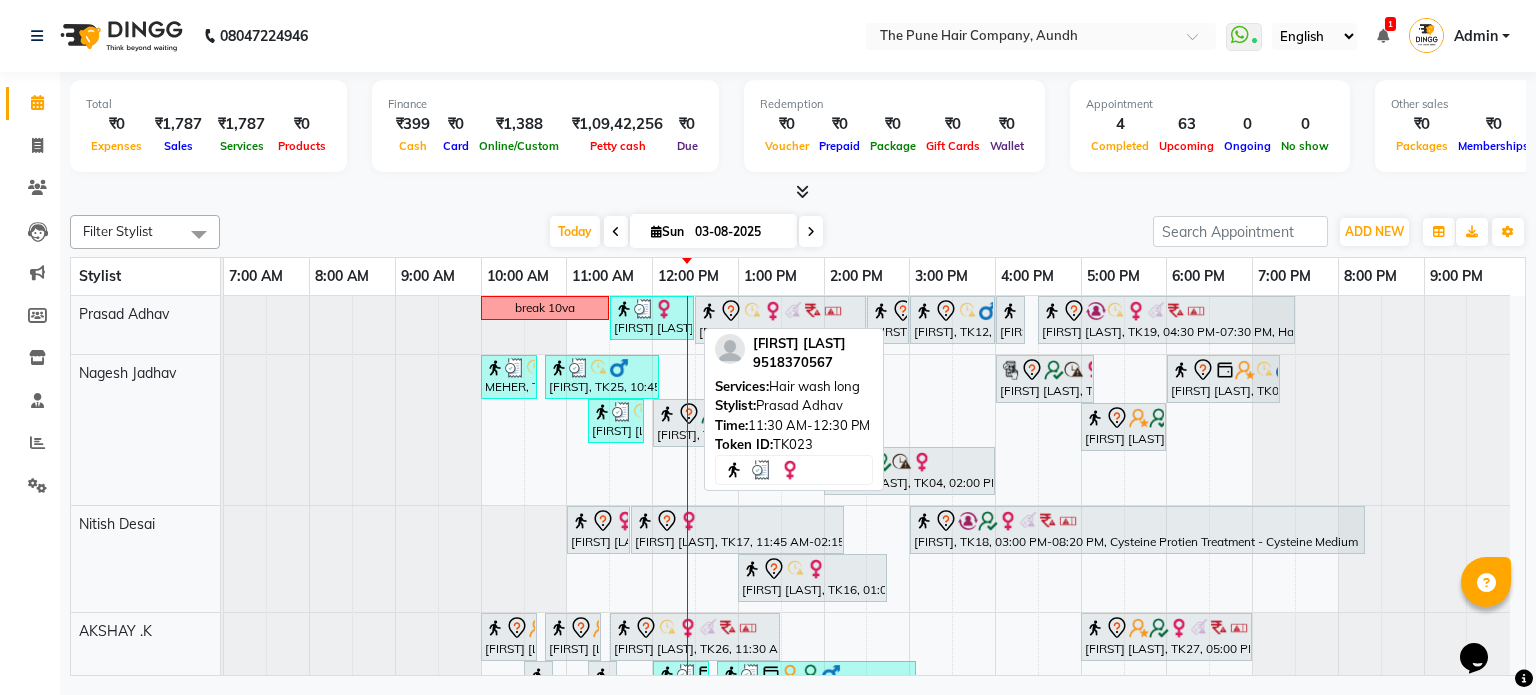 click on "[FIRST] [LAST], TK23, 11:30 AM-12:30 PM, Hair wash long" at bounding box center [652, 318] 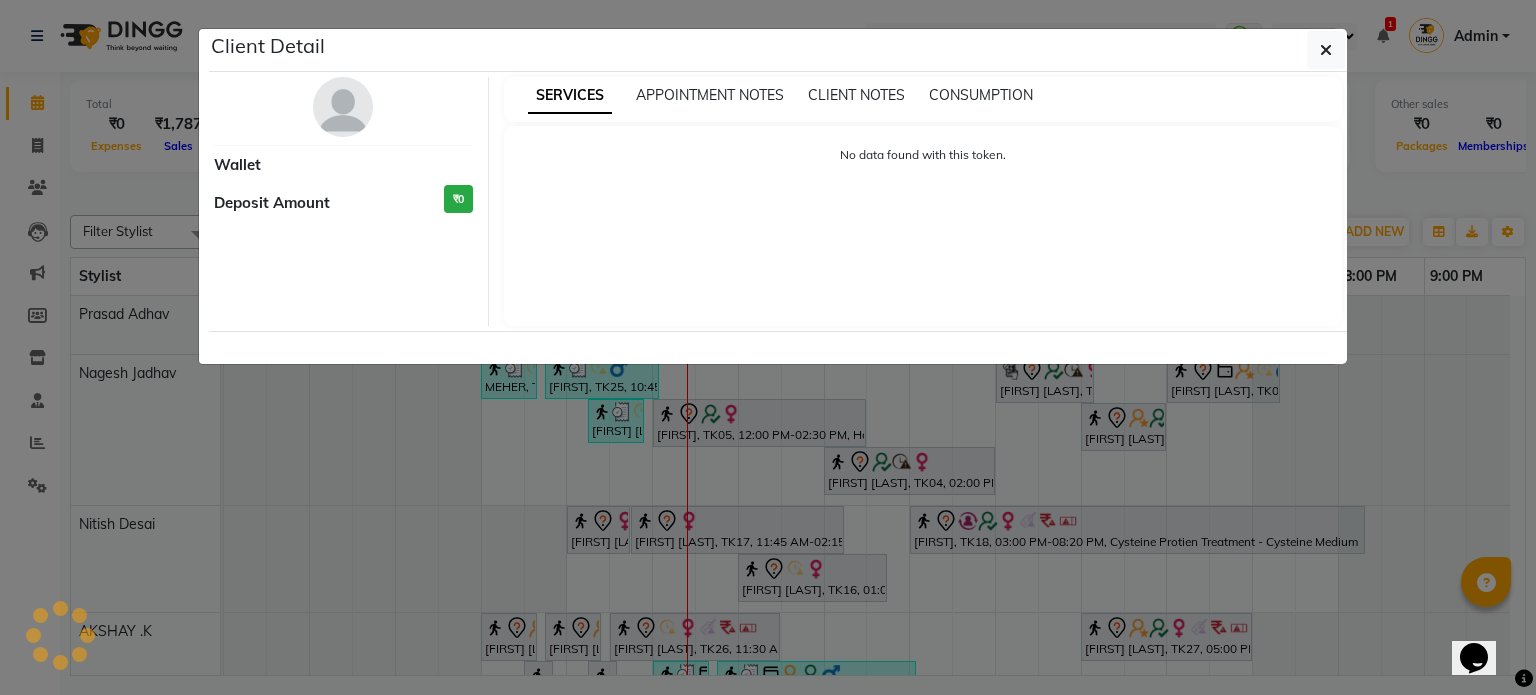 select on "3" 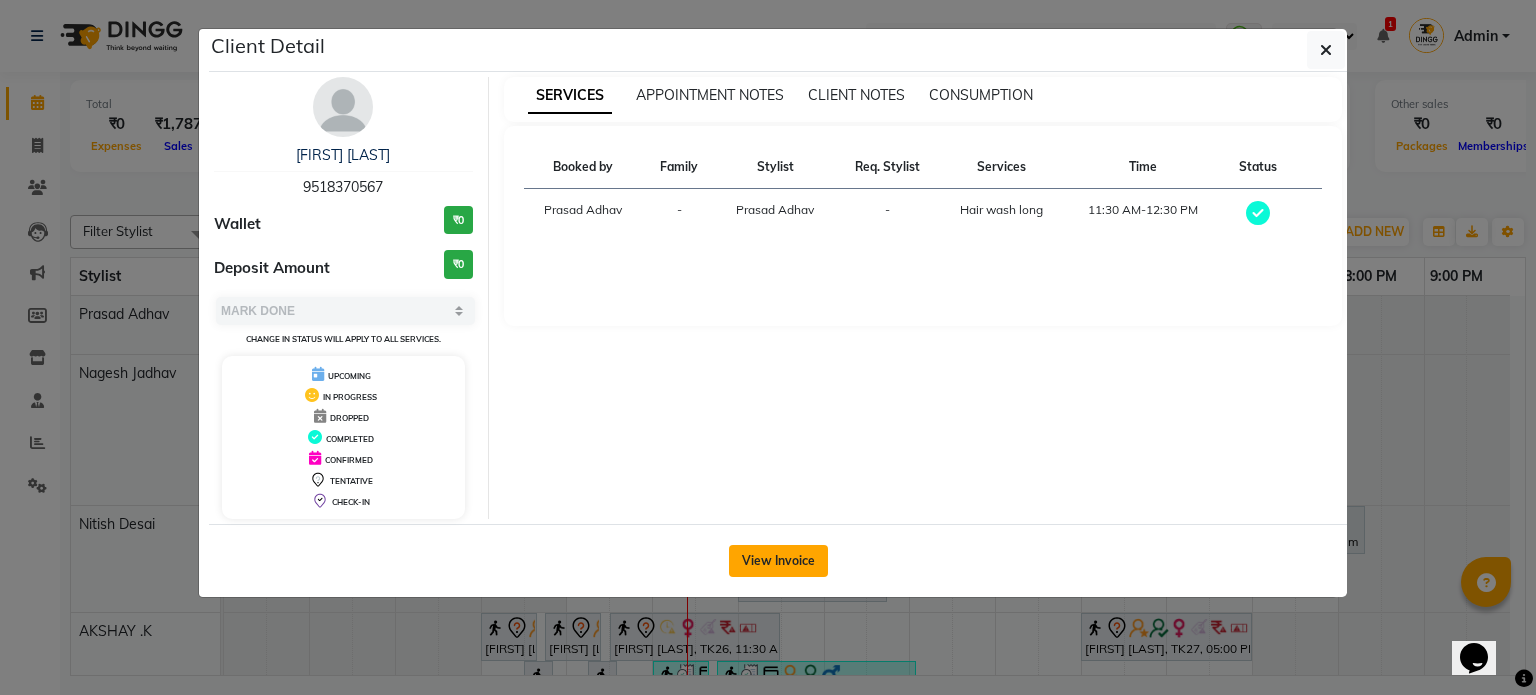 click on "View Invoice" 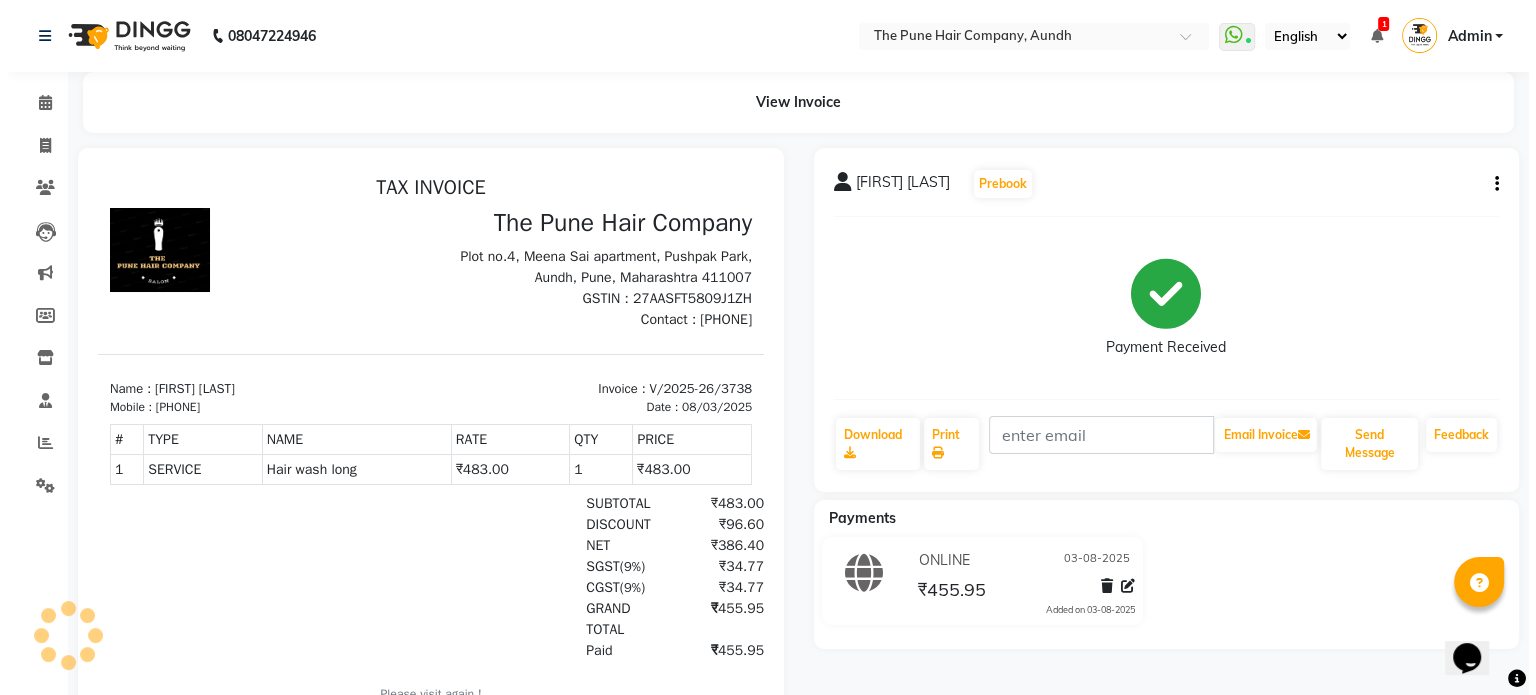 scroll, scrollTop: 0, scrollLeft: 0, axis: both 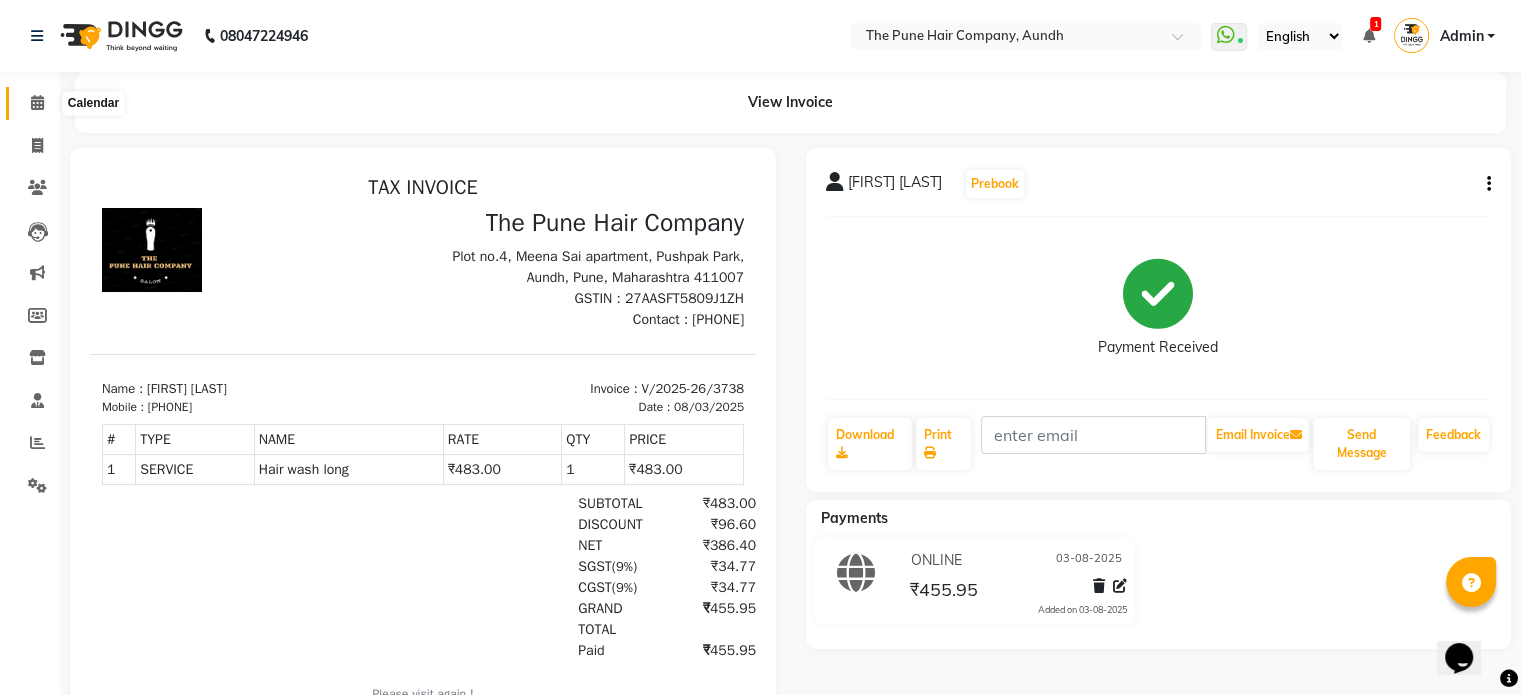 click 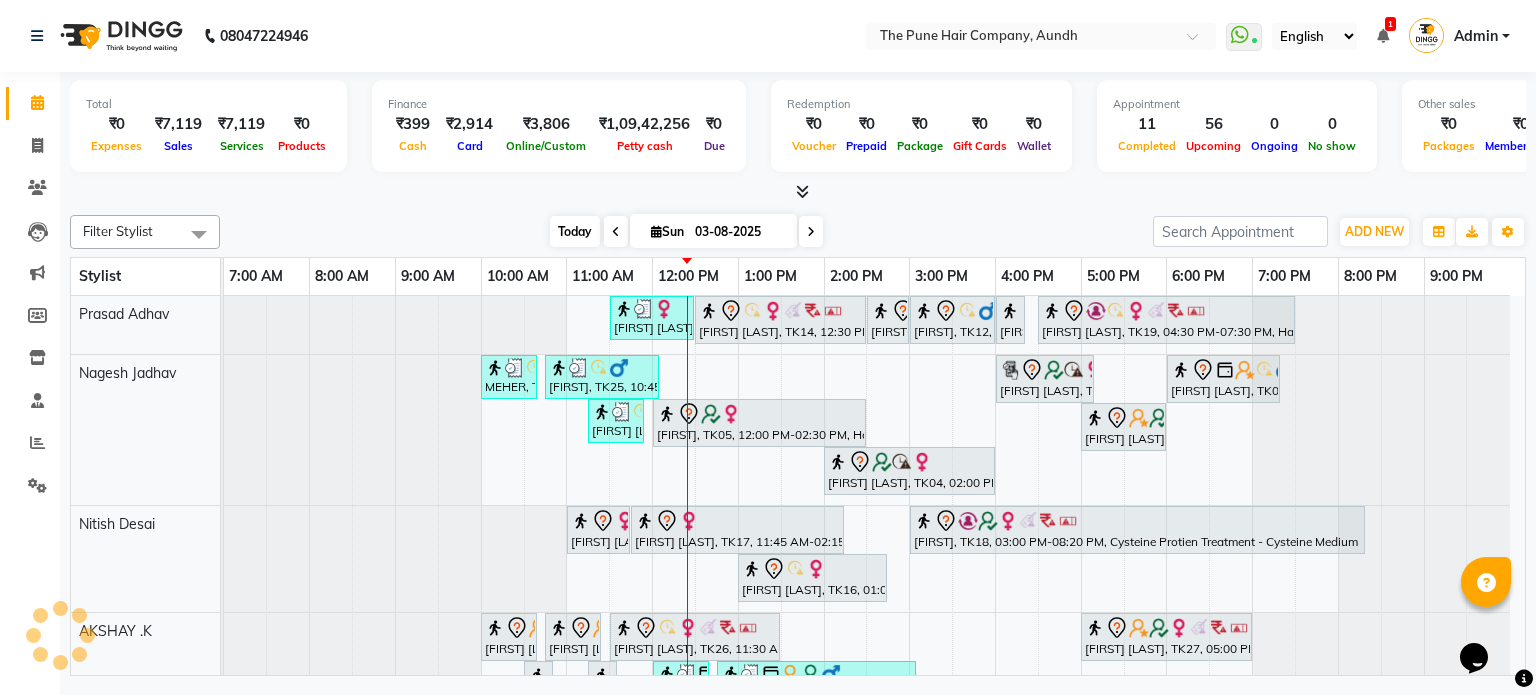 scroll, scrollTop: 0, scrollLeft: 0, axis: both 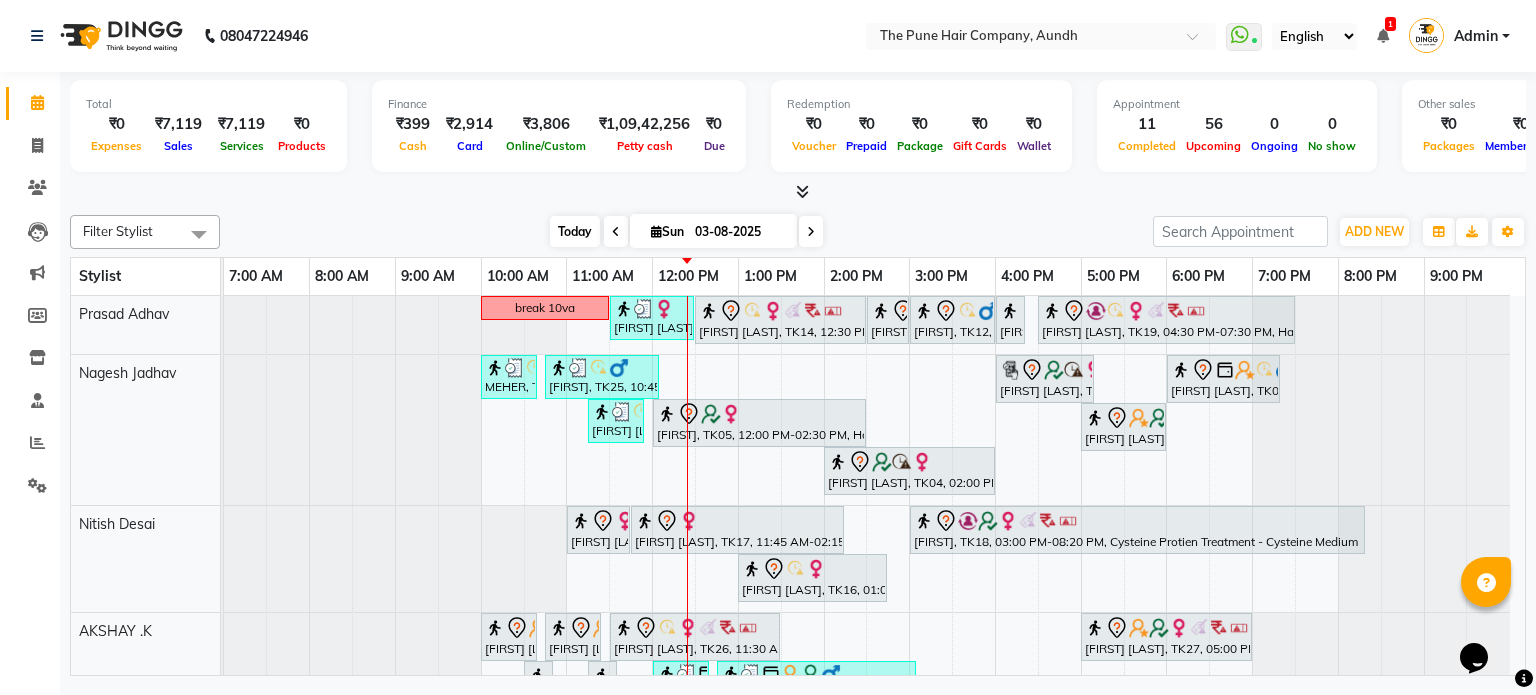 click on "Today" at bounding box center (575, 231) 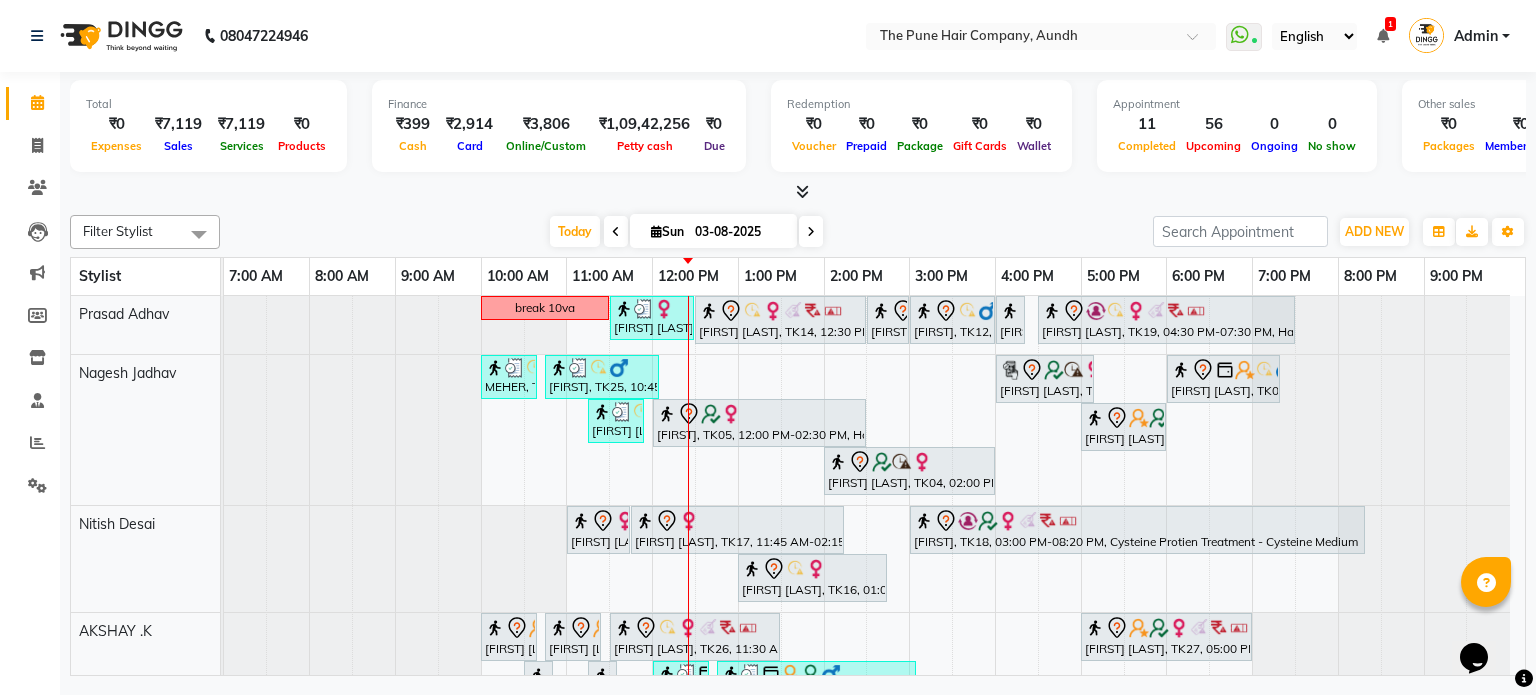 scroll, scrollTop: 130, scrollLeft: 0, axis: vertical 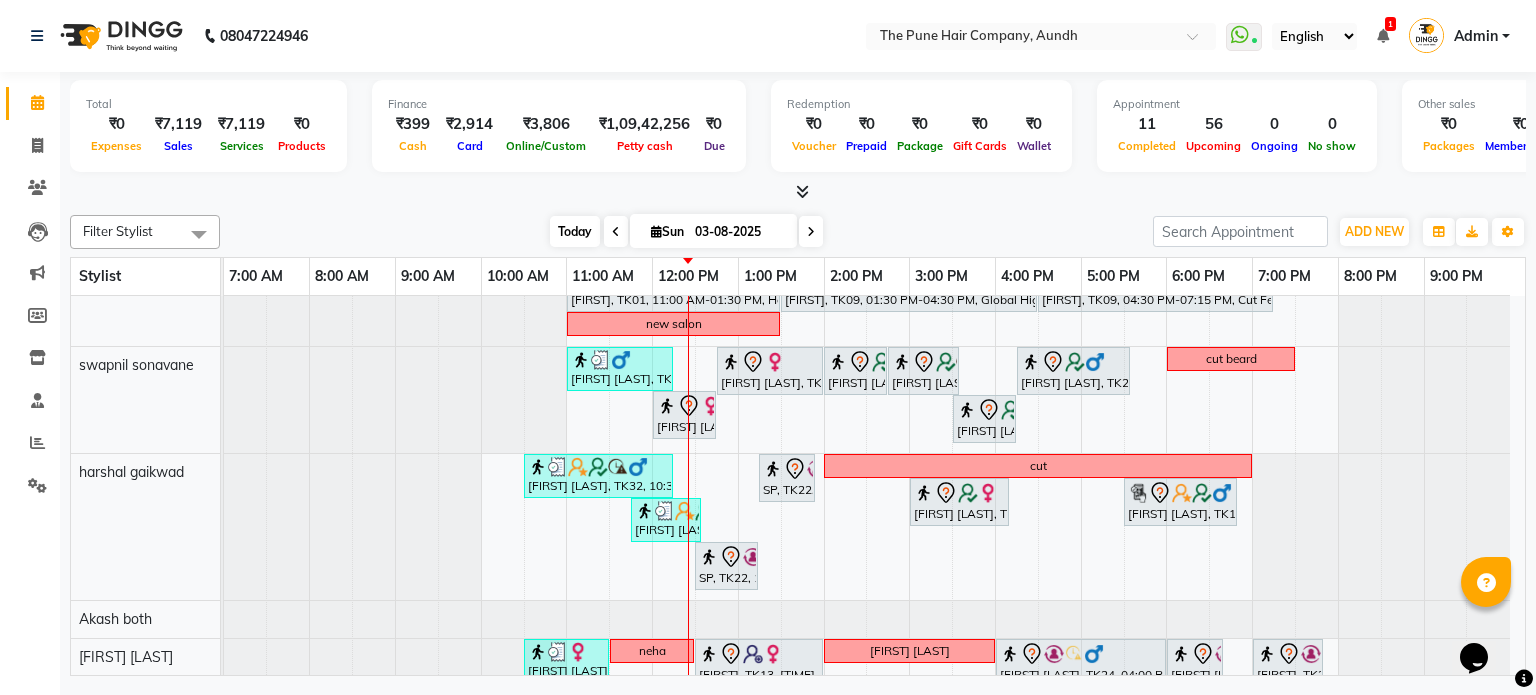 click on "Today" at bounding box center [575, 231] 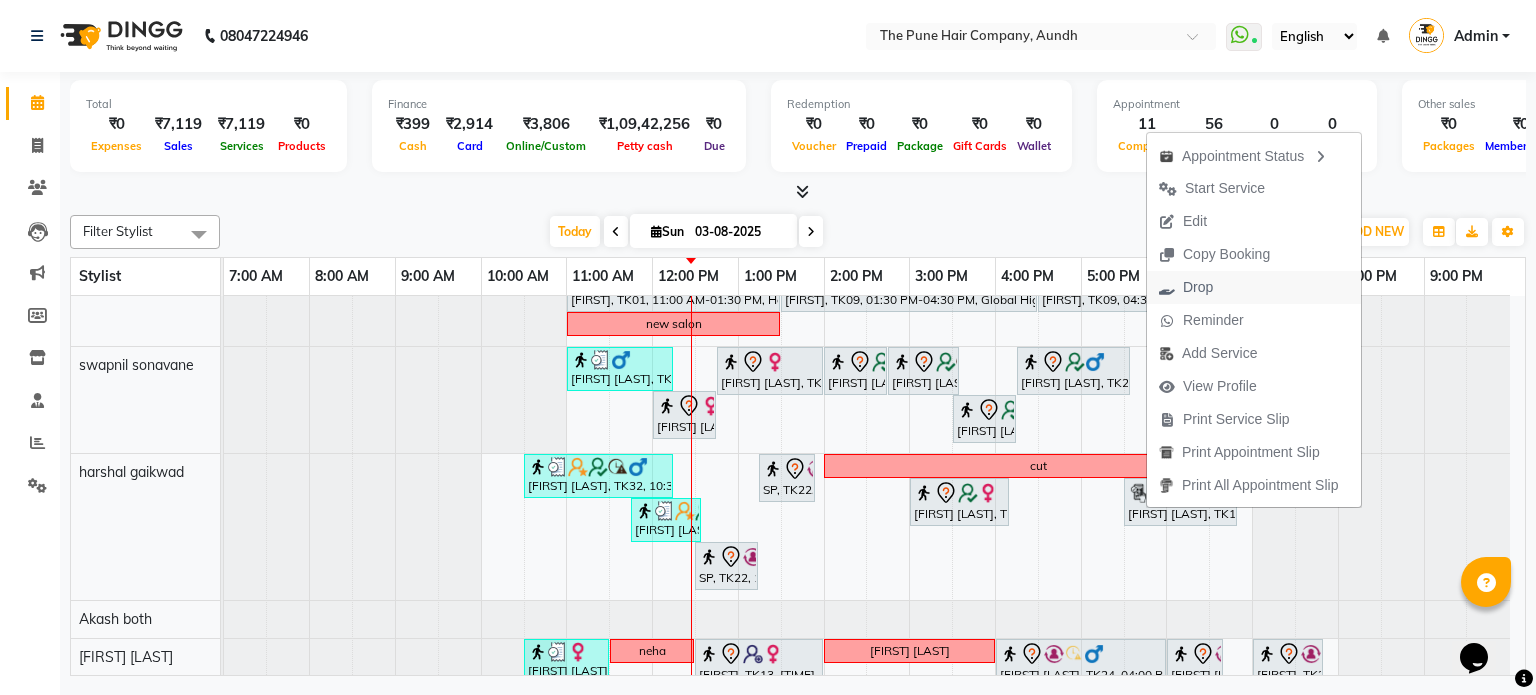 click on "Drop" at bounding box center [1198, 287] 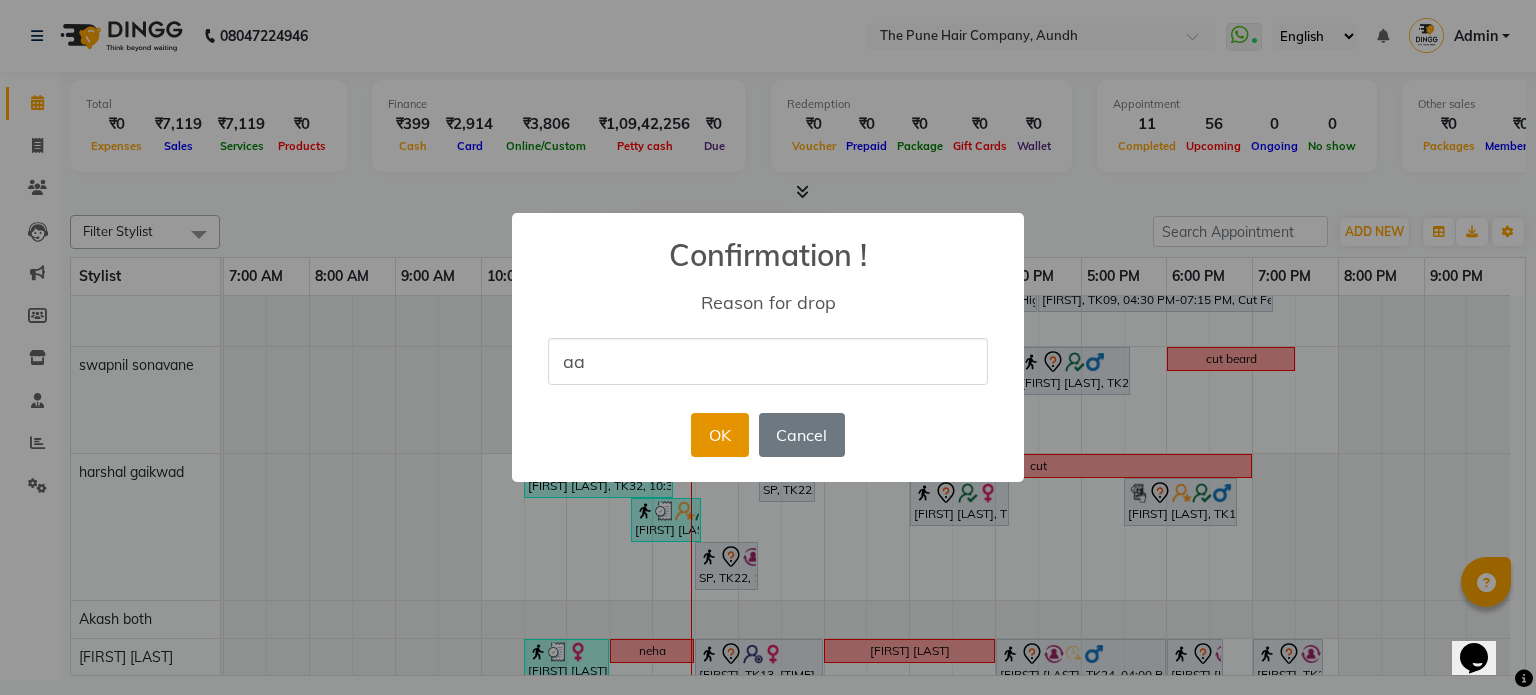 type on "aa" 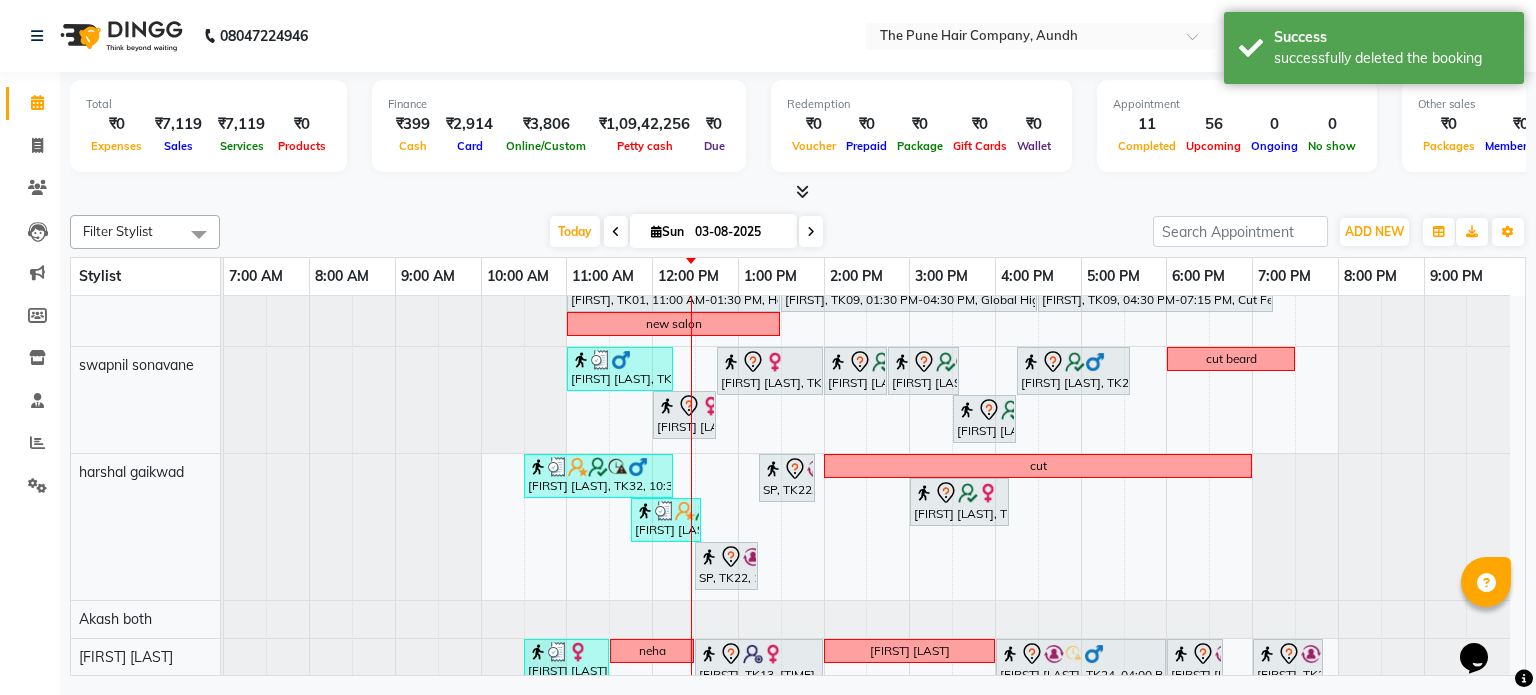 scroll, scrollTop: 664, scrollLeft: 0, axis: vertical 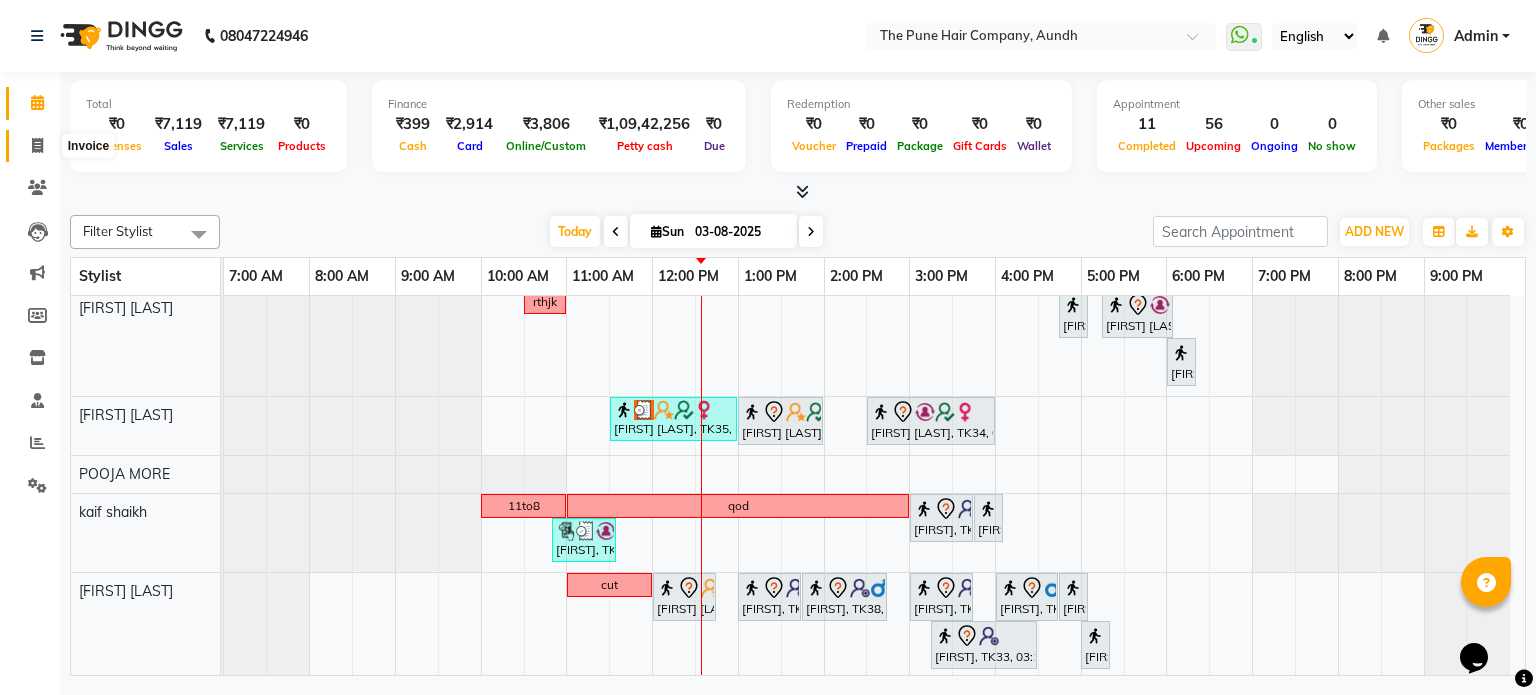 click 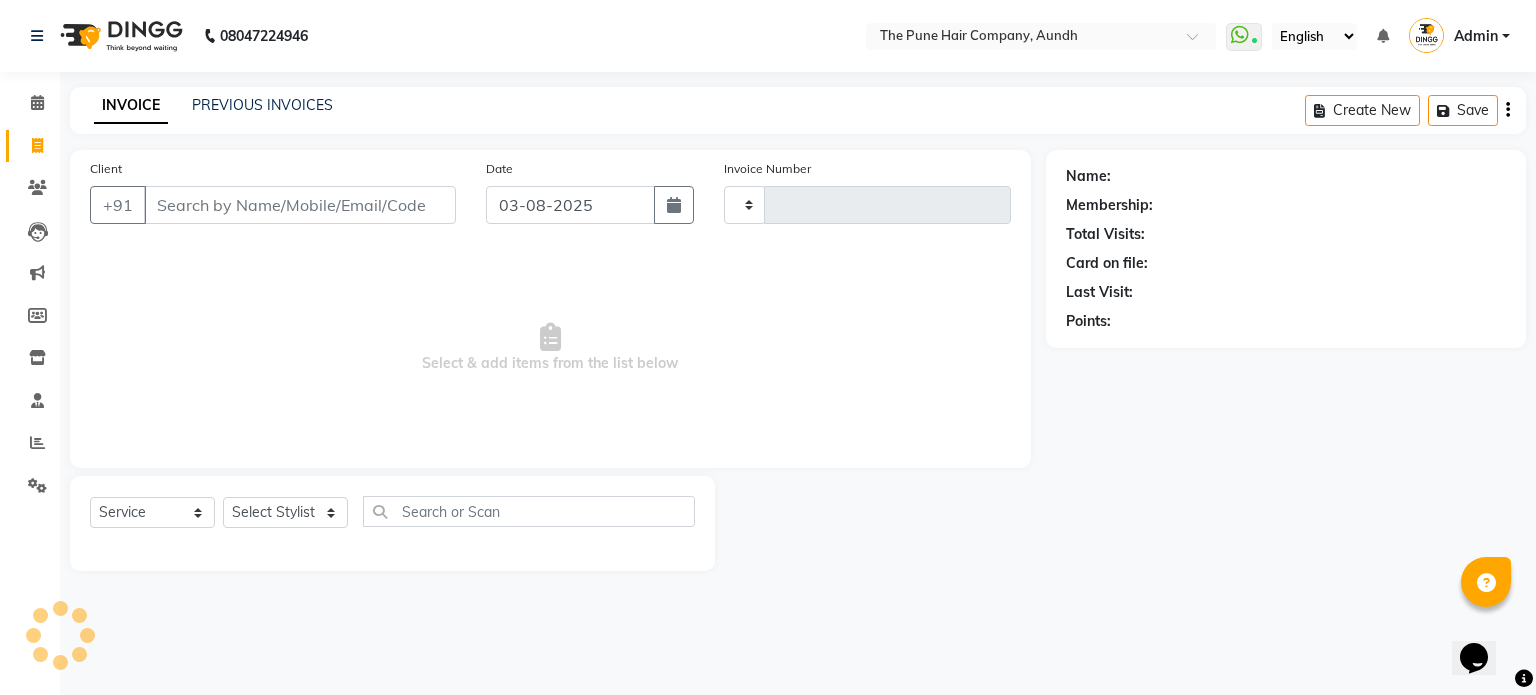 type on "3742" 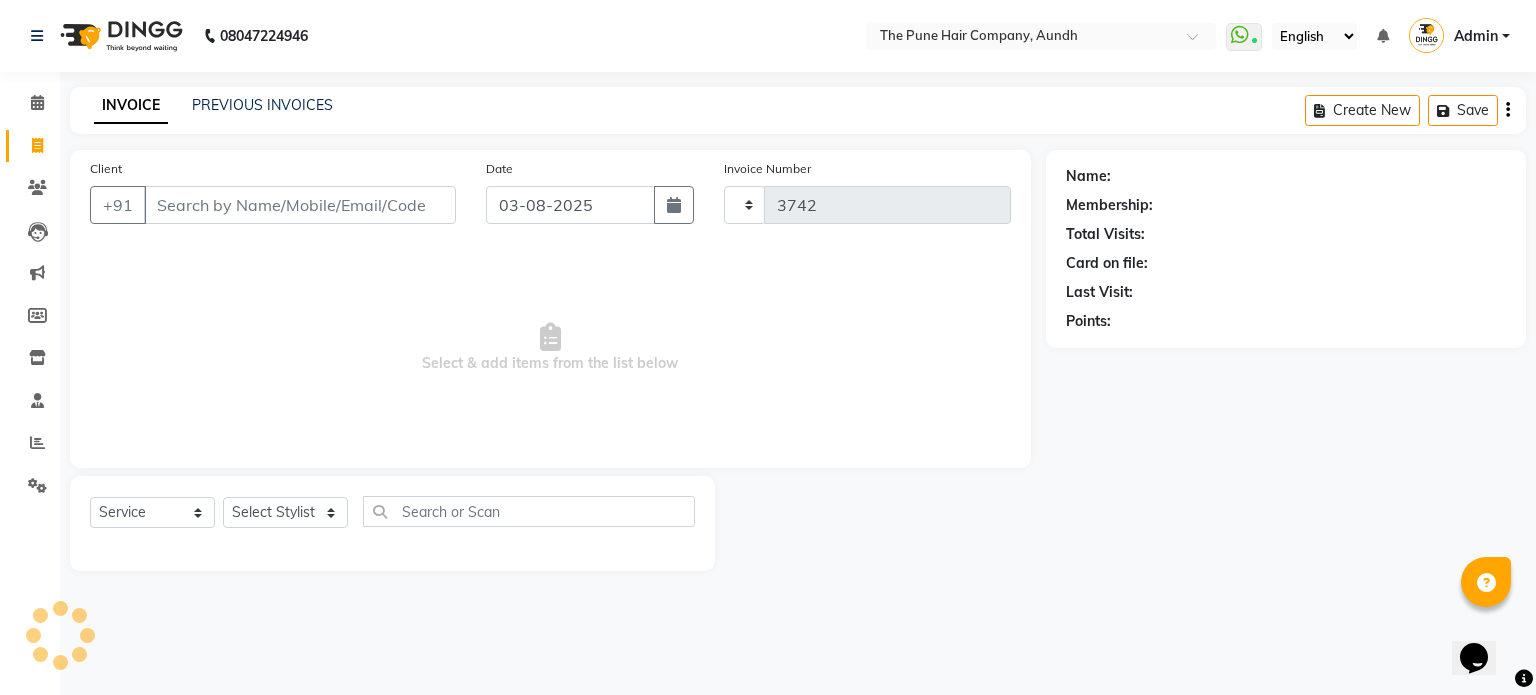 select on "106" 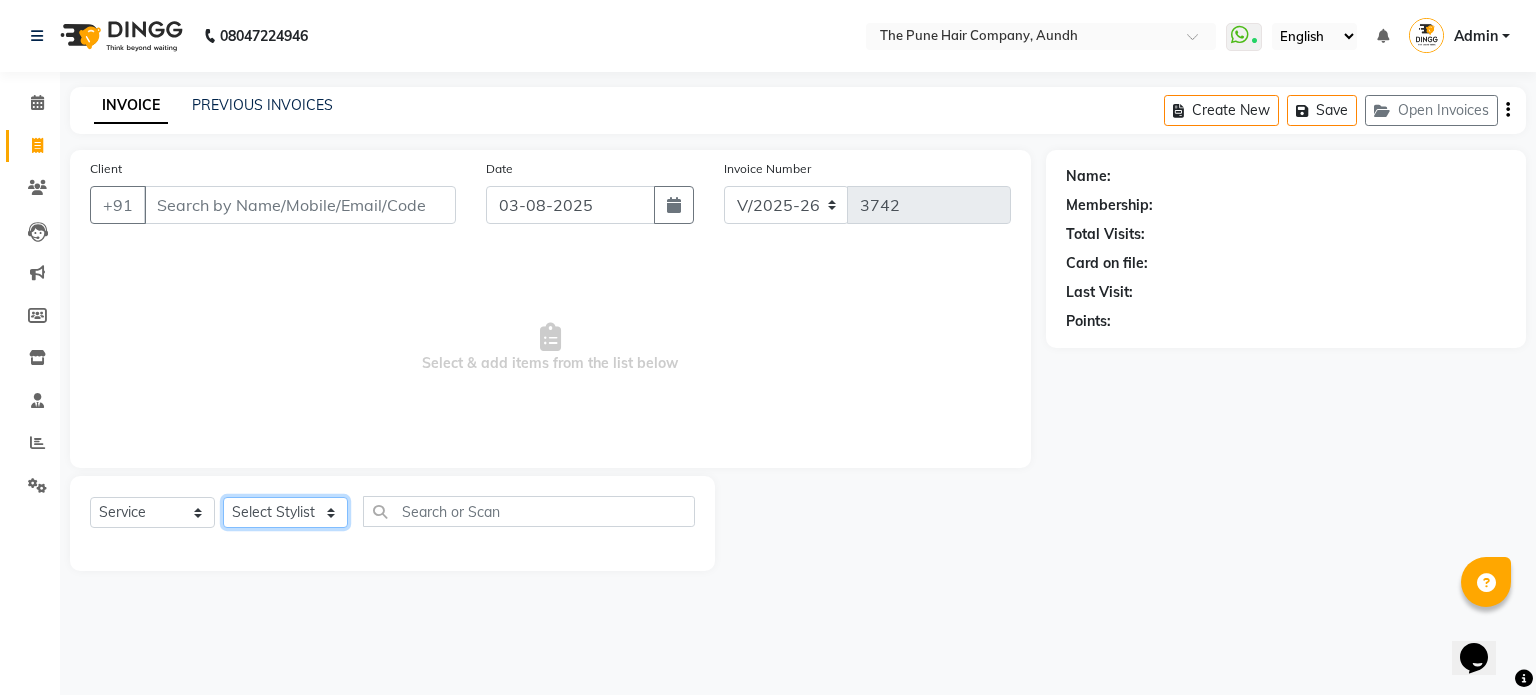 click on "Select Stylist Akash both AKSHAY .K harshal gaikwad kaif shaikh LAKKHAN SHINDE Nagesh Jadhav Nitish Desai  Pavan mane POOJA MORE Prasad Adhav  Prathmesh powar Shweta gotur Sonal saindane swapnil sonavane" 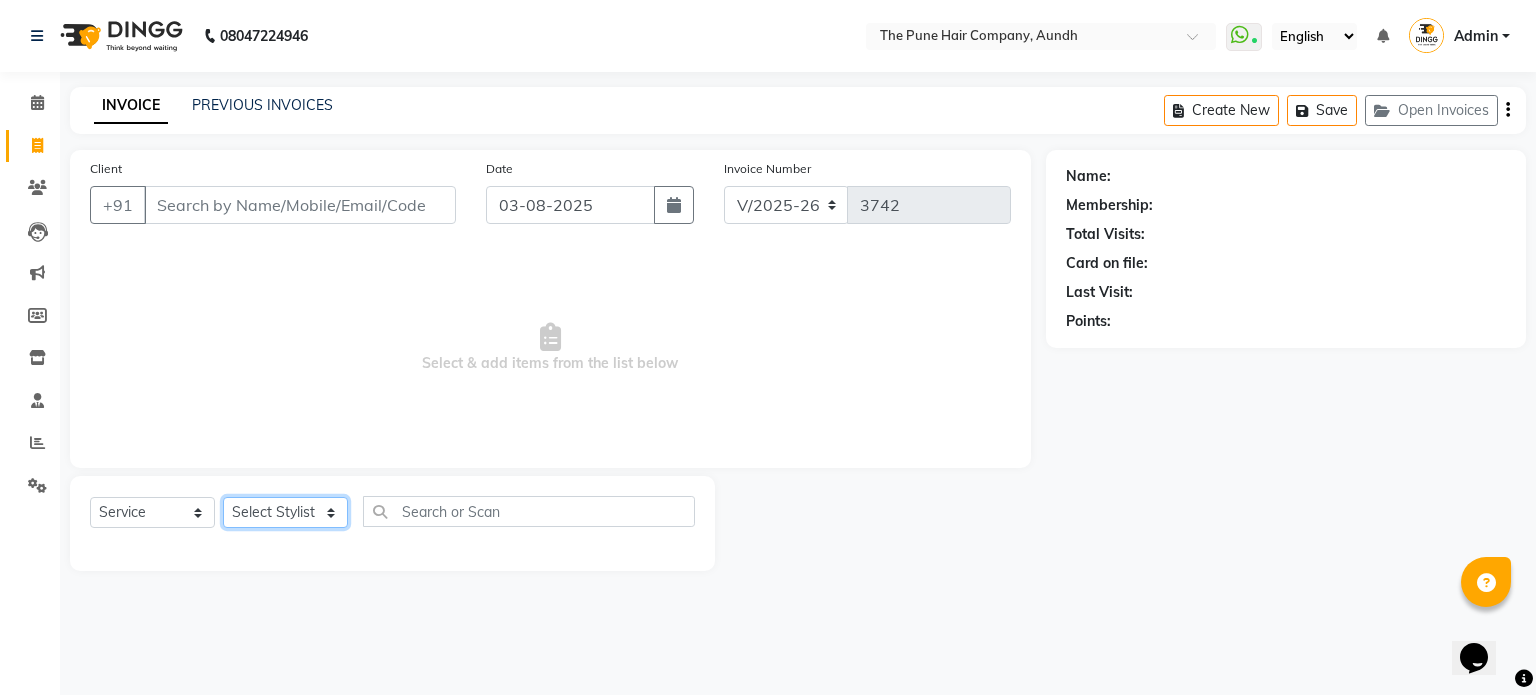 select on "50093" 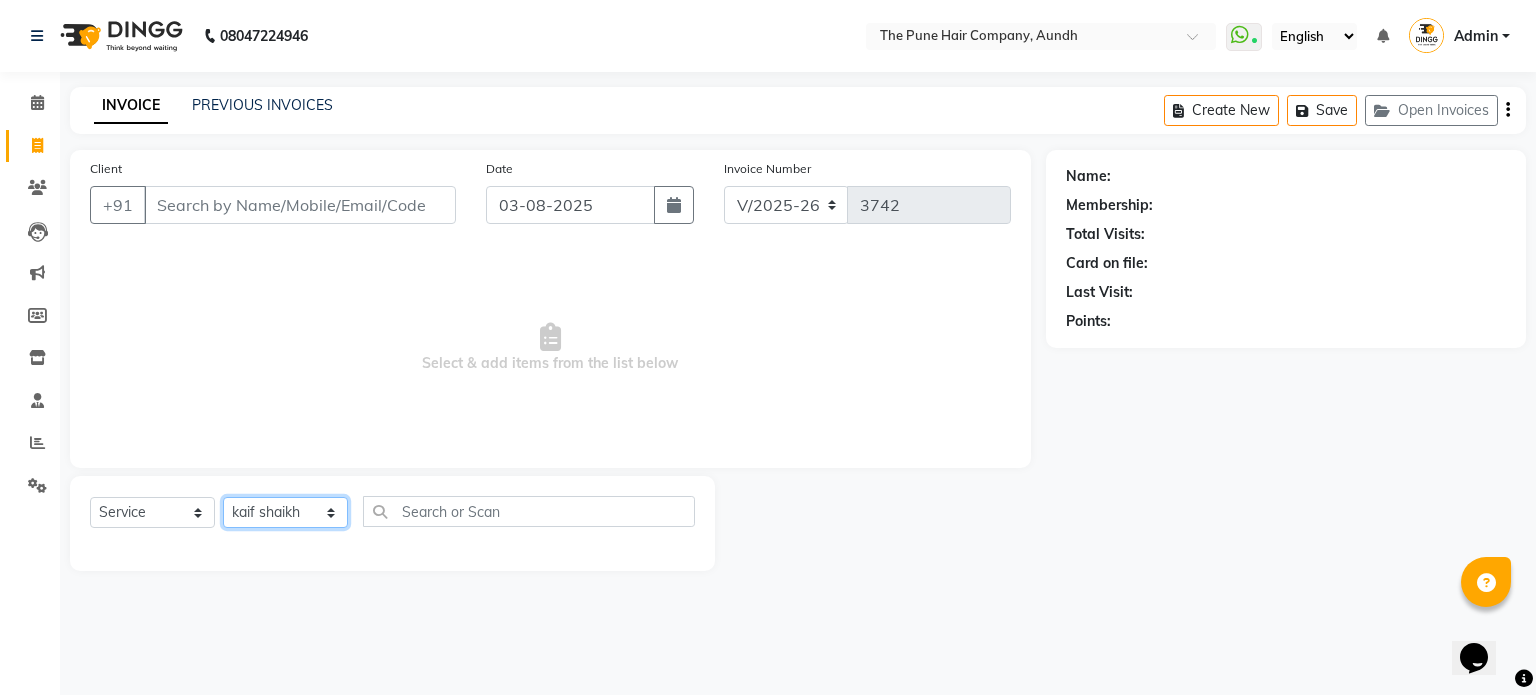 click on "Select Stylist Akash both AKSHAY .K harshal gaikwad kaif shaikh LAKKHAN SHINDE Nagesh Jadhav Nitish Desai  Pavan mane POOJA MORE Prasad Adhav  Prathmesh powar Shweta gotur Sonal saindane swapnil sonavane" 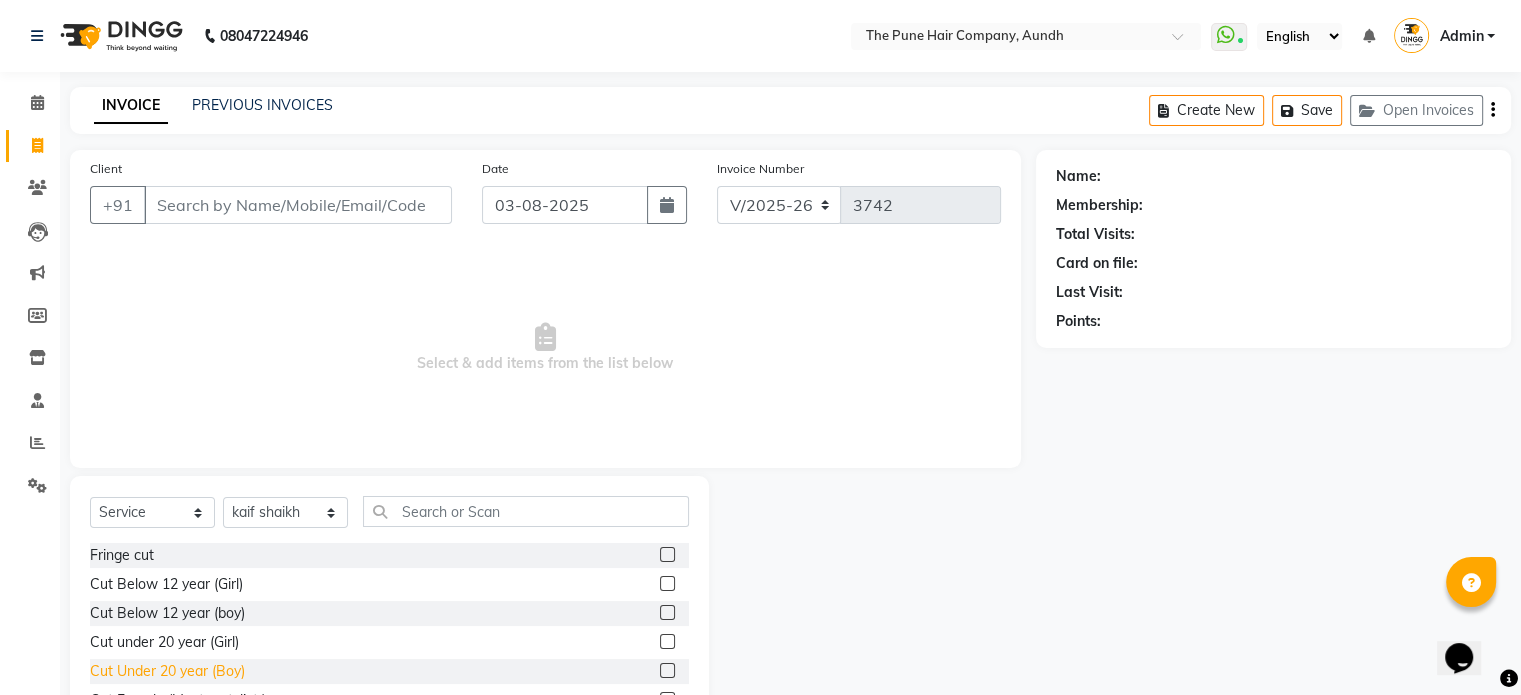 click on "Cut Under 20 year (Boy)" 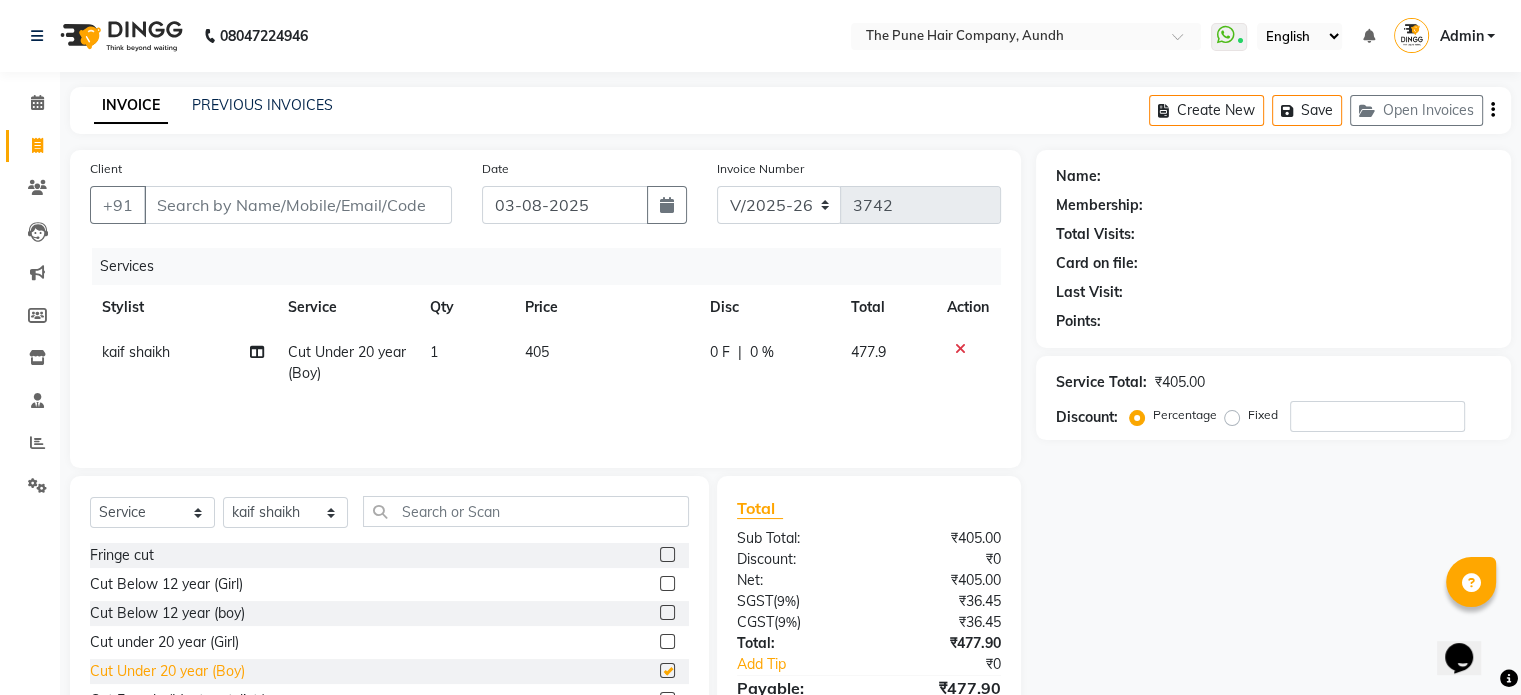 checkbox on "false" 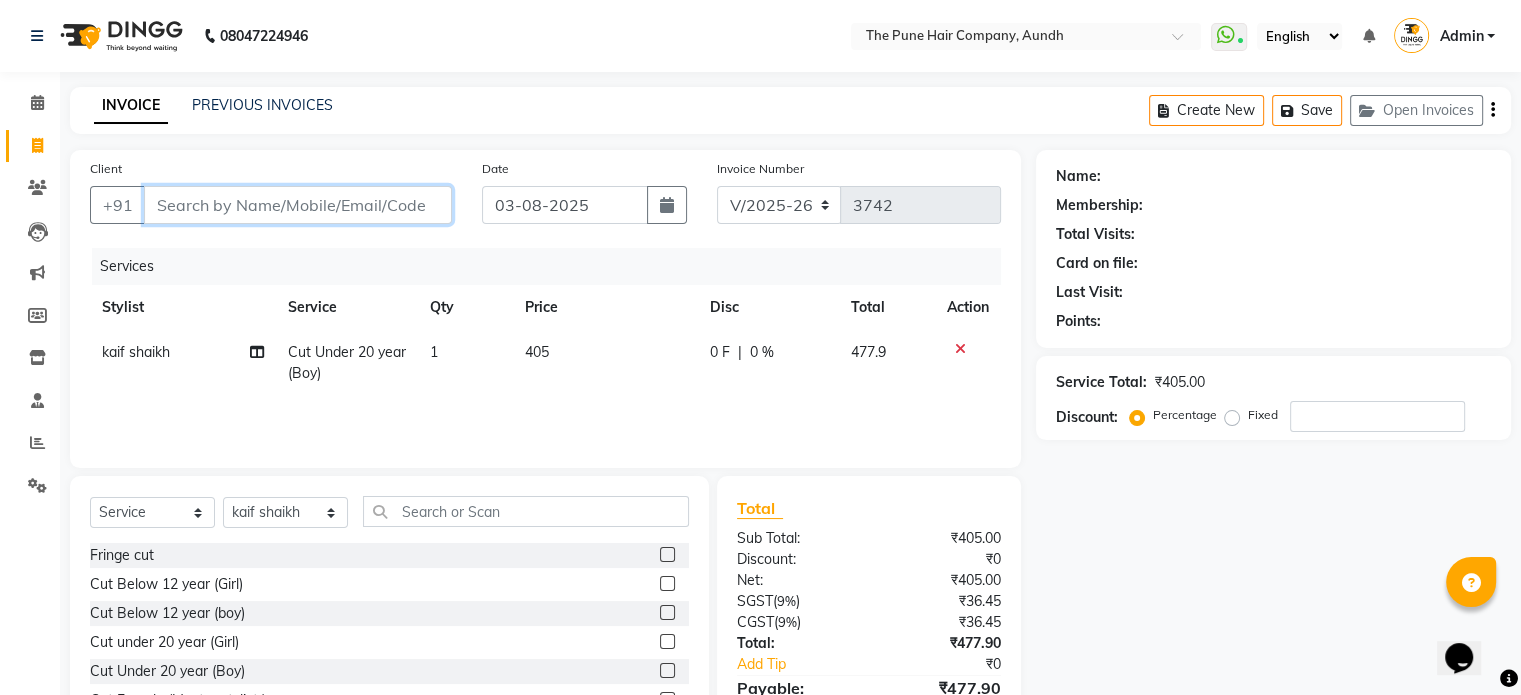 click on "Client" at bounding box center (298, 205) 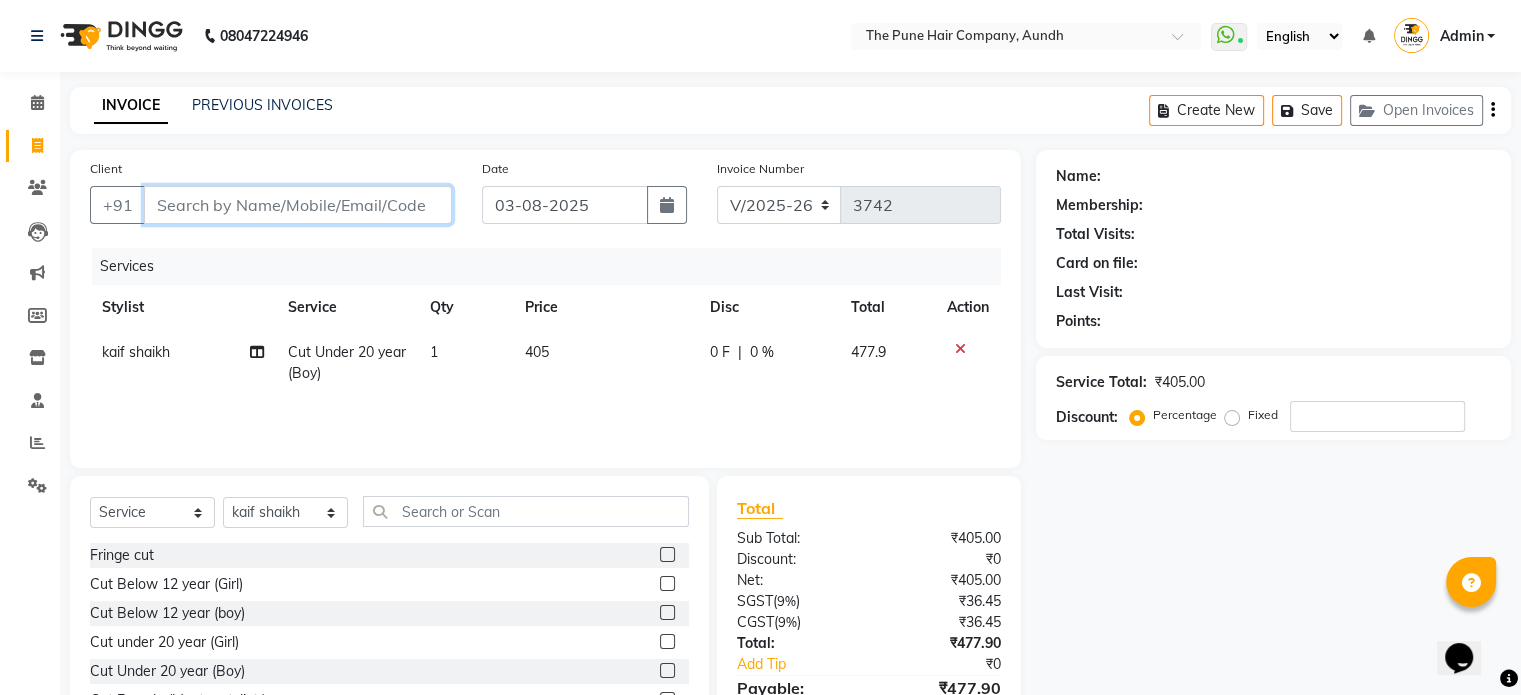 type on "9" 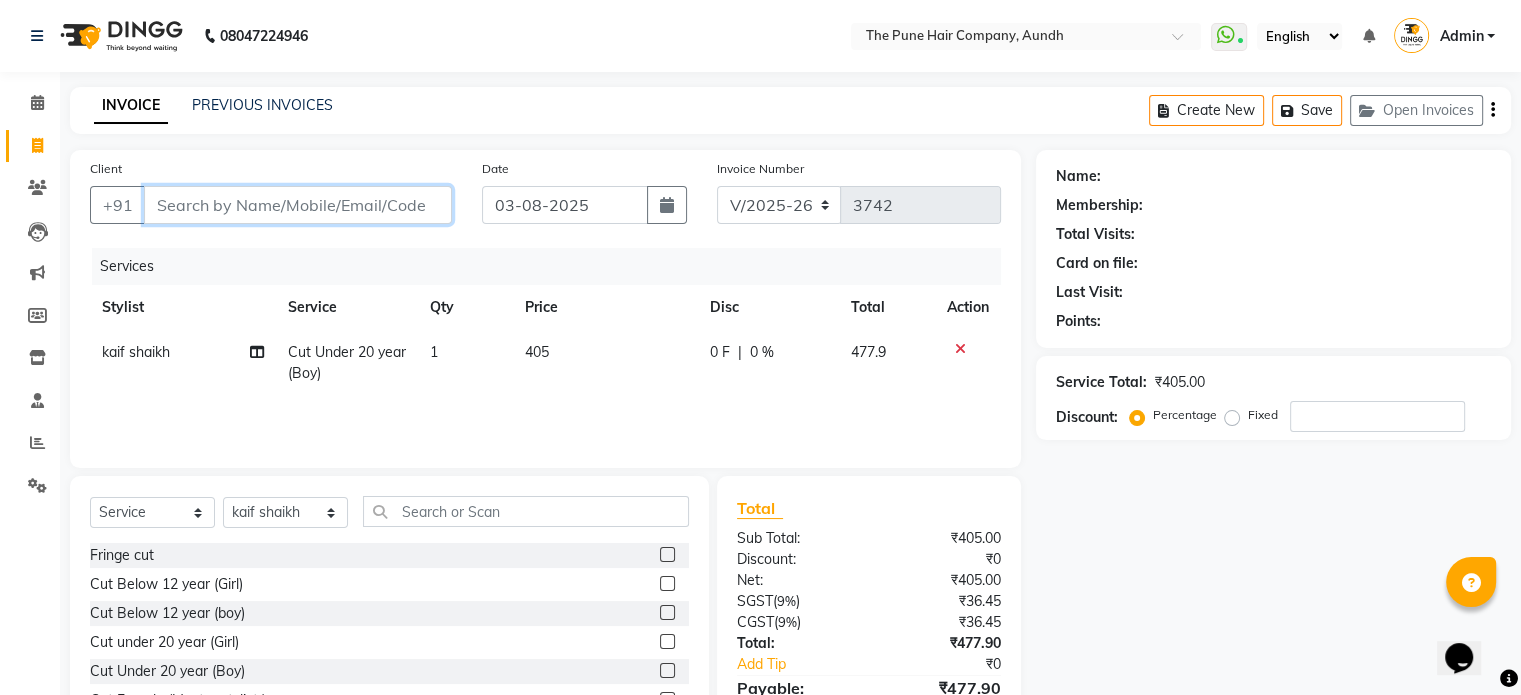 type on "0" 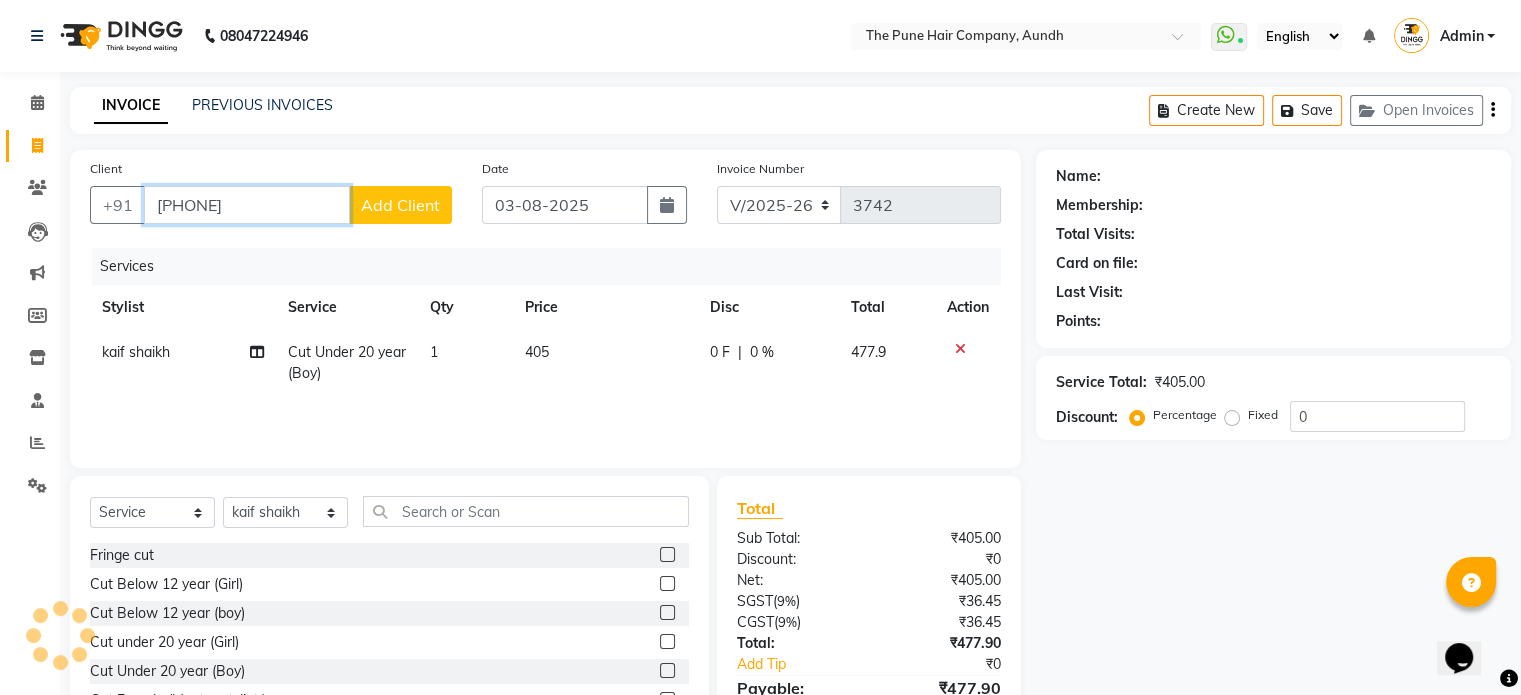 type on "9890602603" 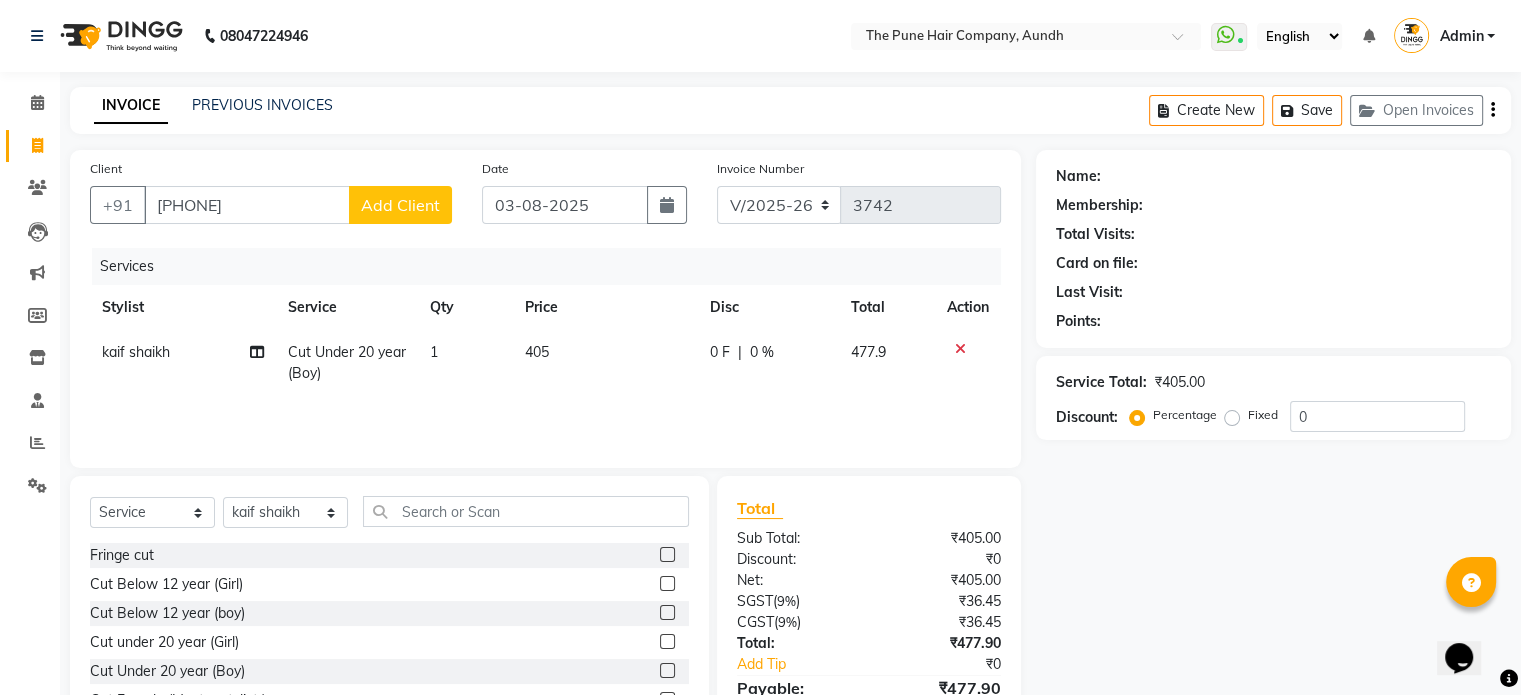 click on "Add Client" 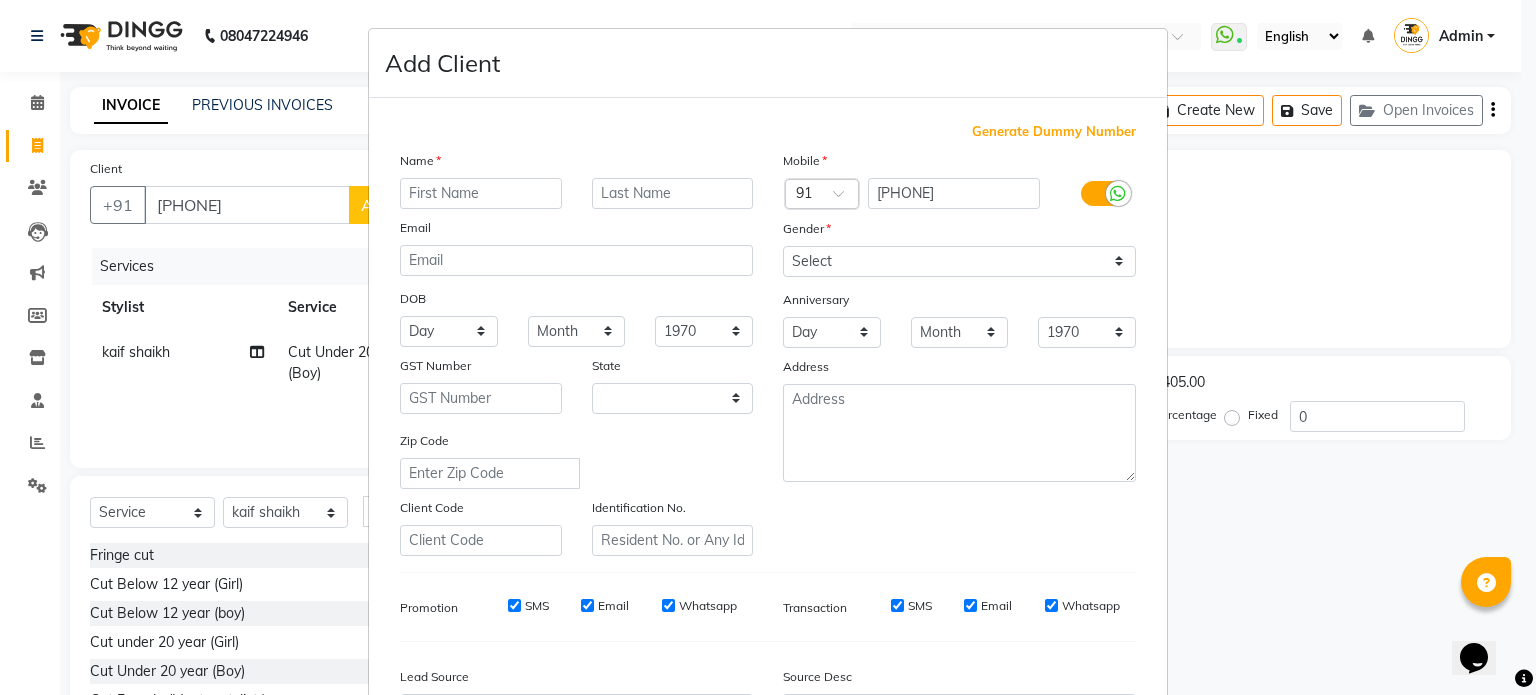 select on "22" 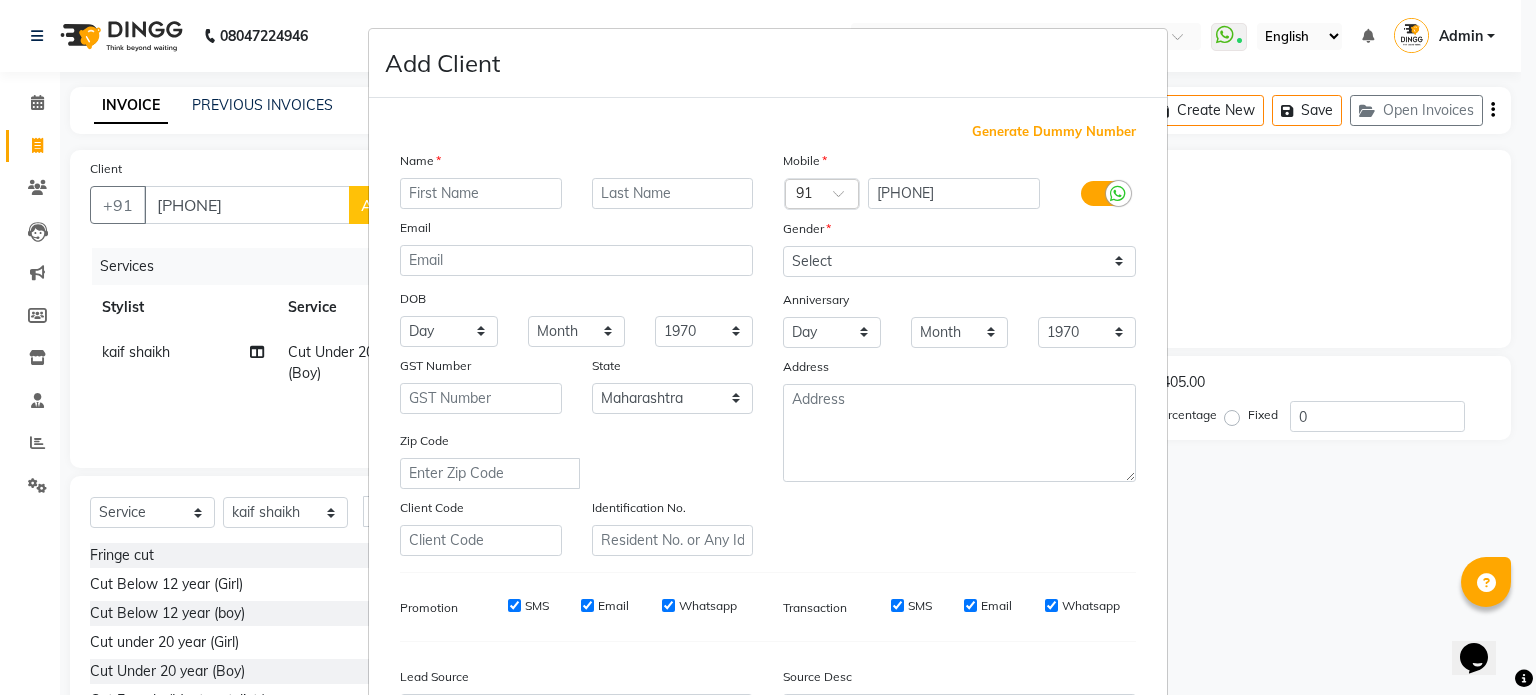 click at bounding box center (481, 193) 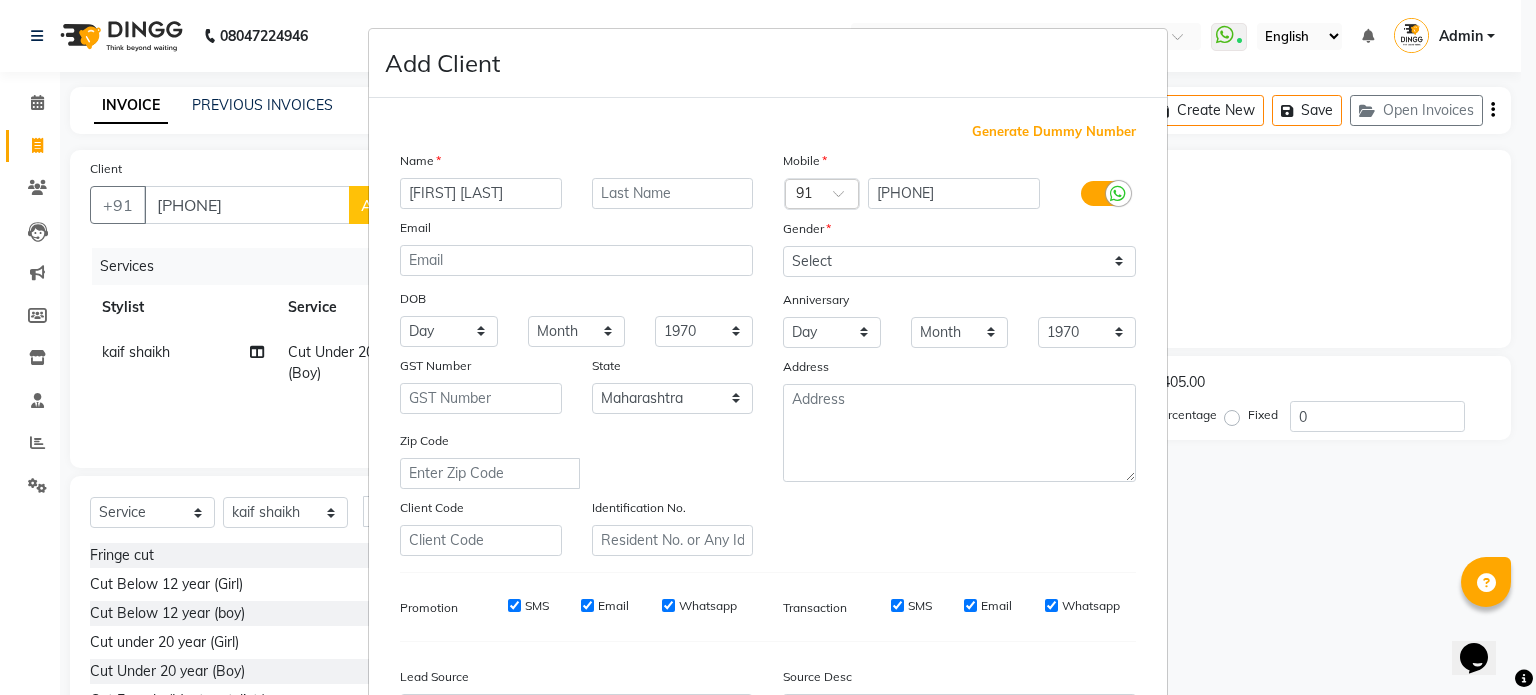 type on "abhijit gupta" 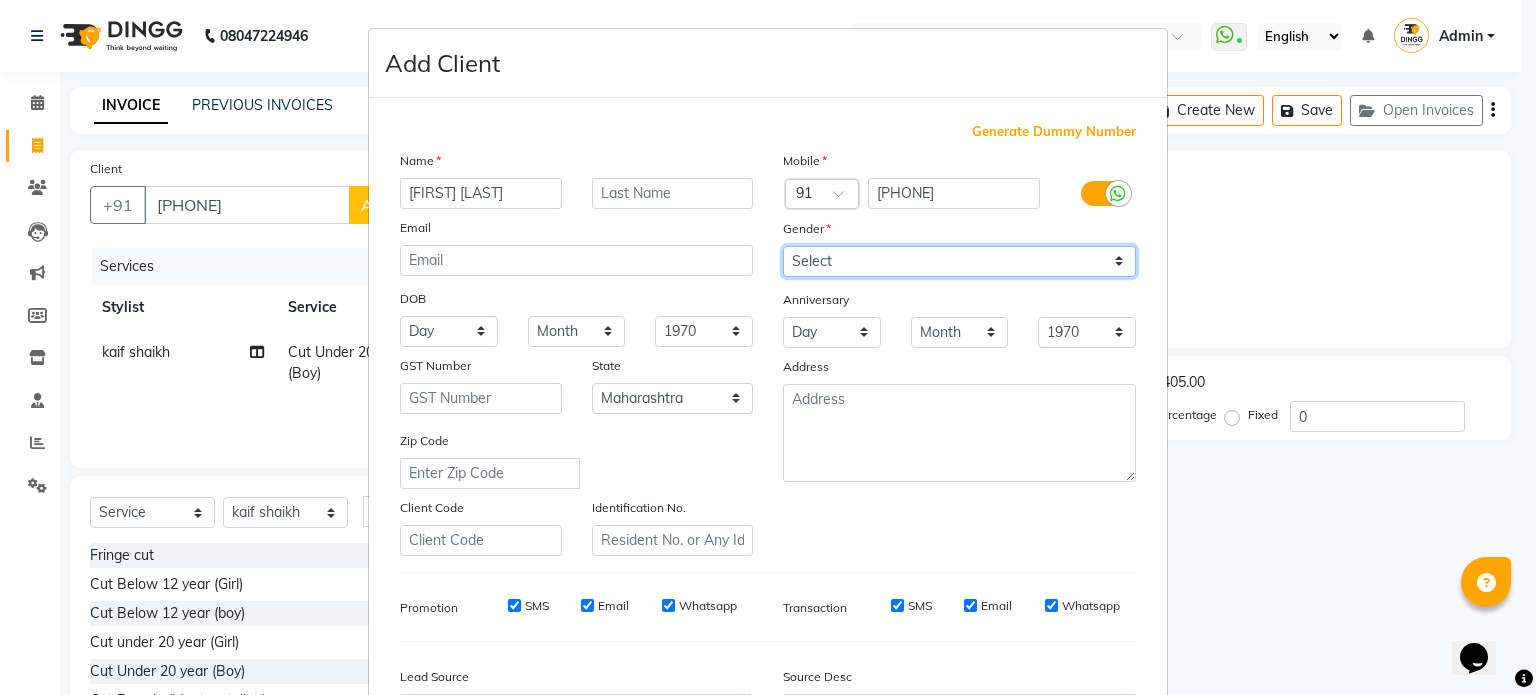 click on "Select Male Female Other Prefer Not To Say" at bounding box center (959, 261) 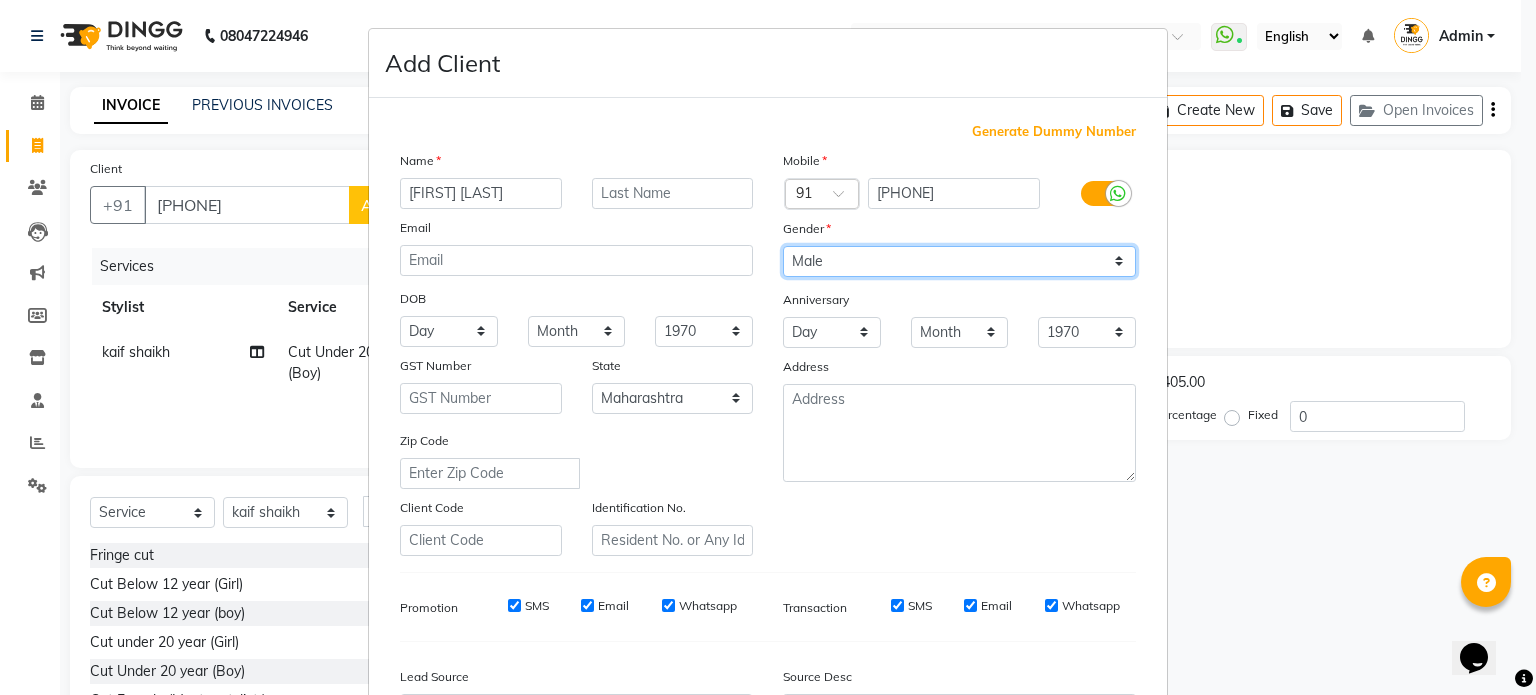 click on "Select Male Female Other Prefer Not To Say" at bounding box center (959, 261) 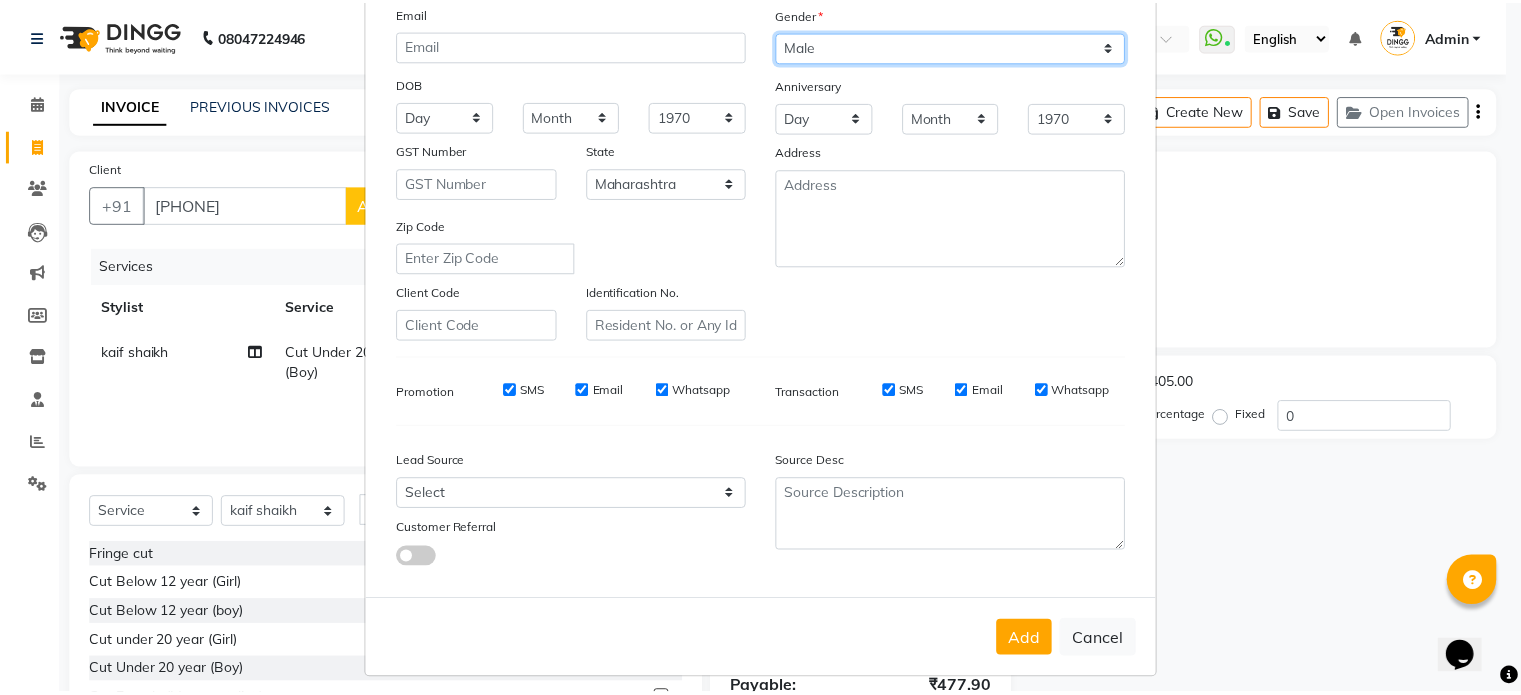 scroll, scrollTop: 237, scrollLeft: 0, axis: vertical 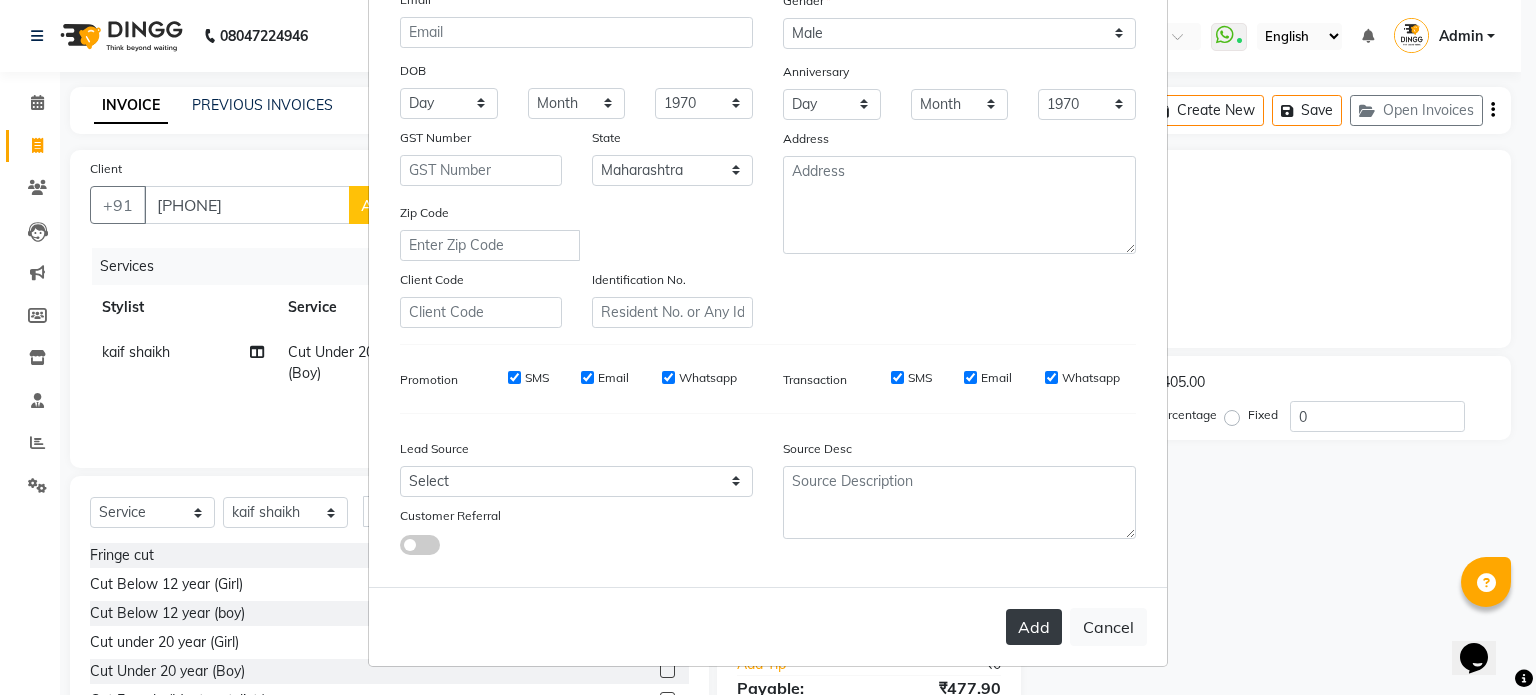 click on "Add" at bounding box center (1034, 627) 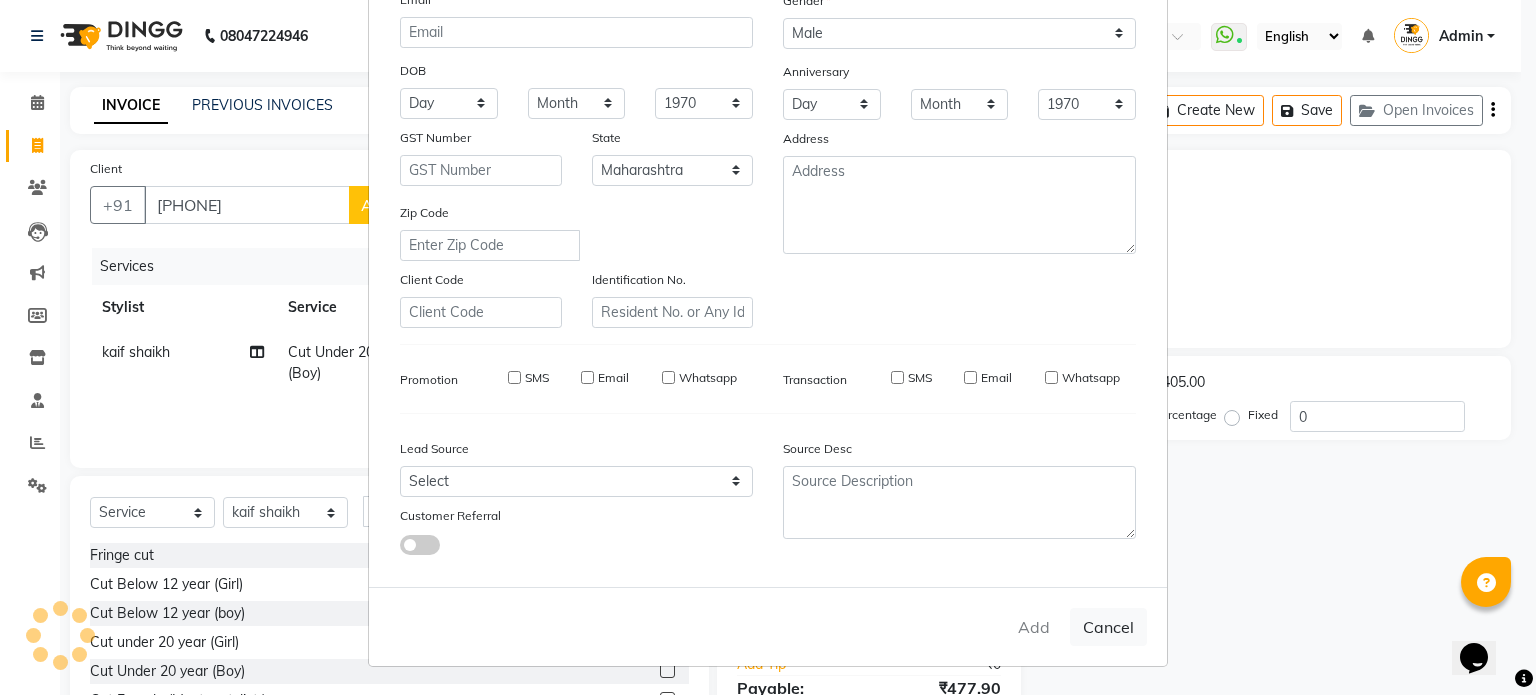 type 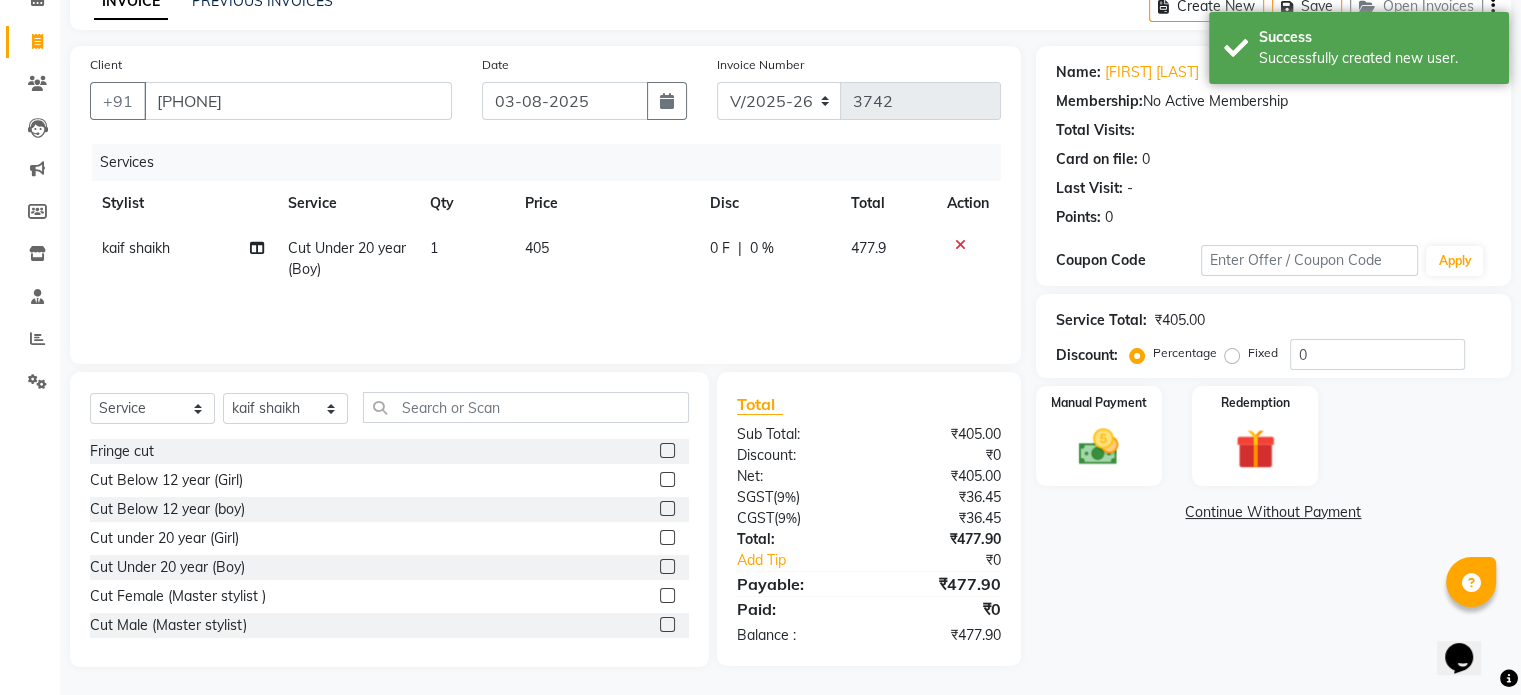 scroll, scrollTop: 106, scrollLeft: 0, axis: vertical 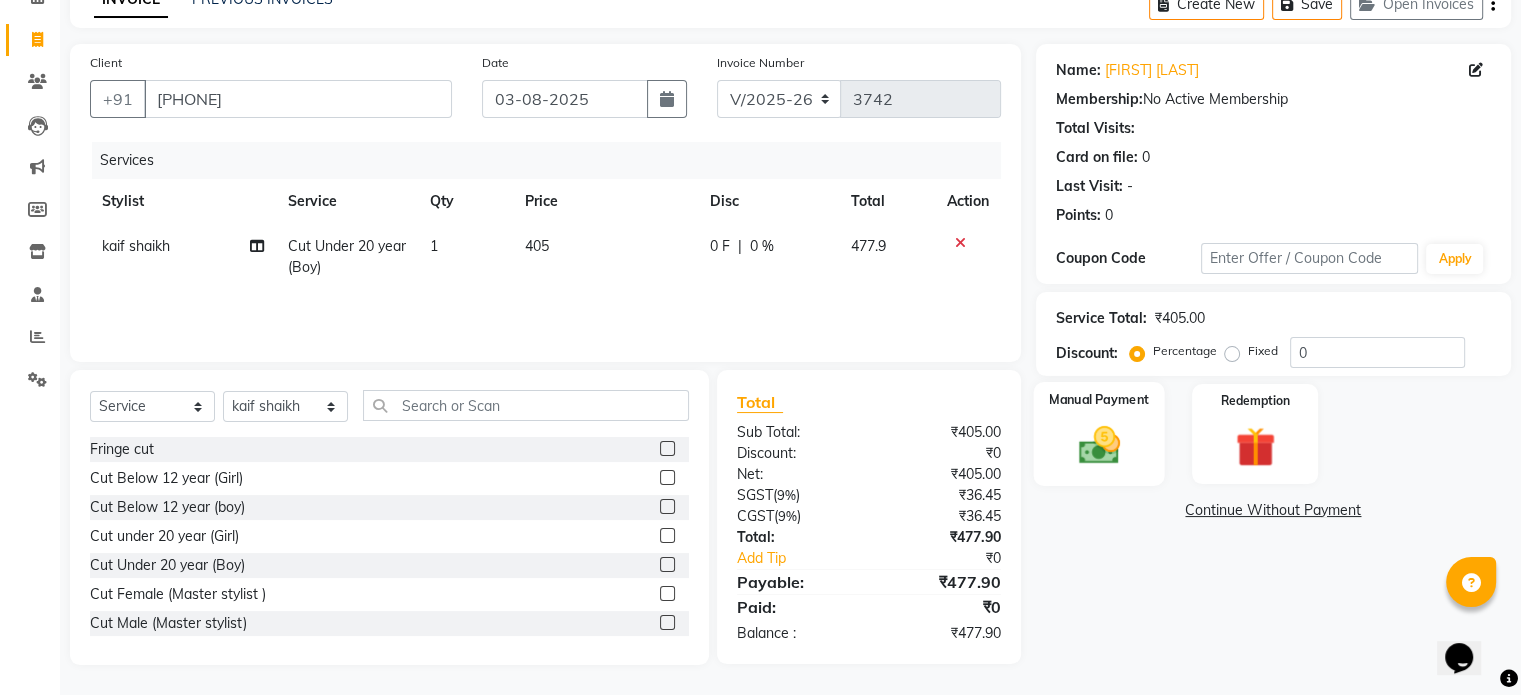 click on "Manual Payment" 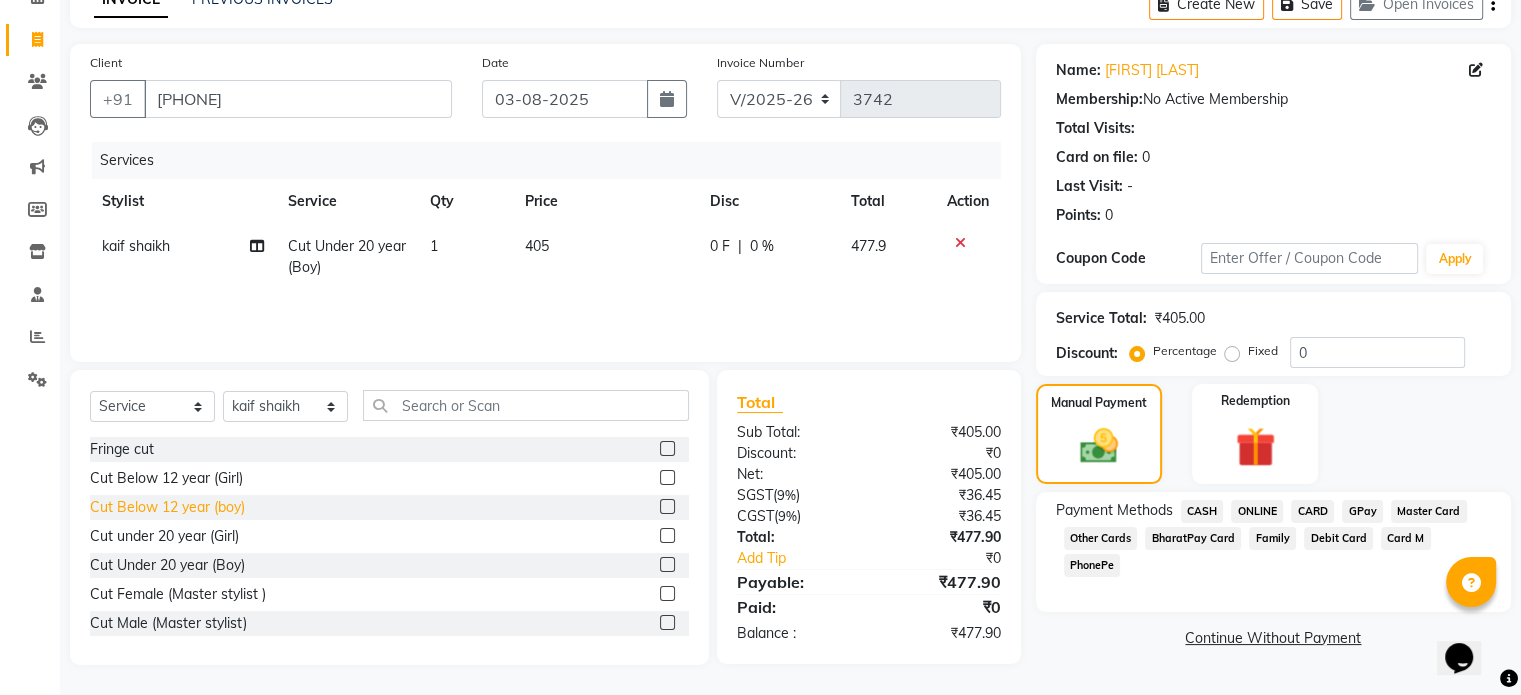 click on "Cut Below 12 year (boy)" 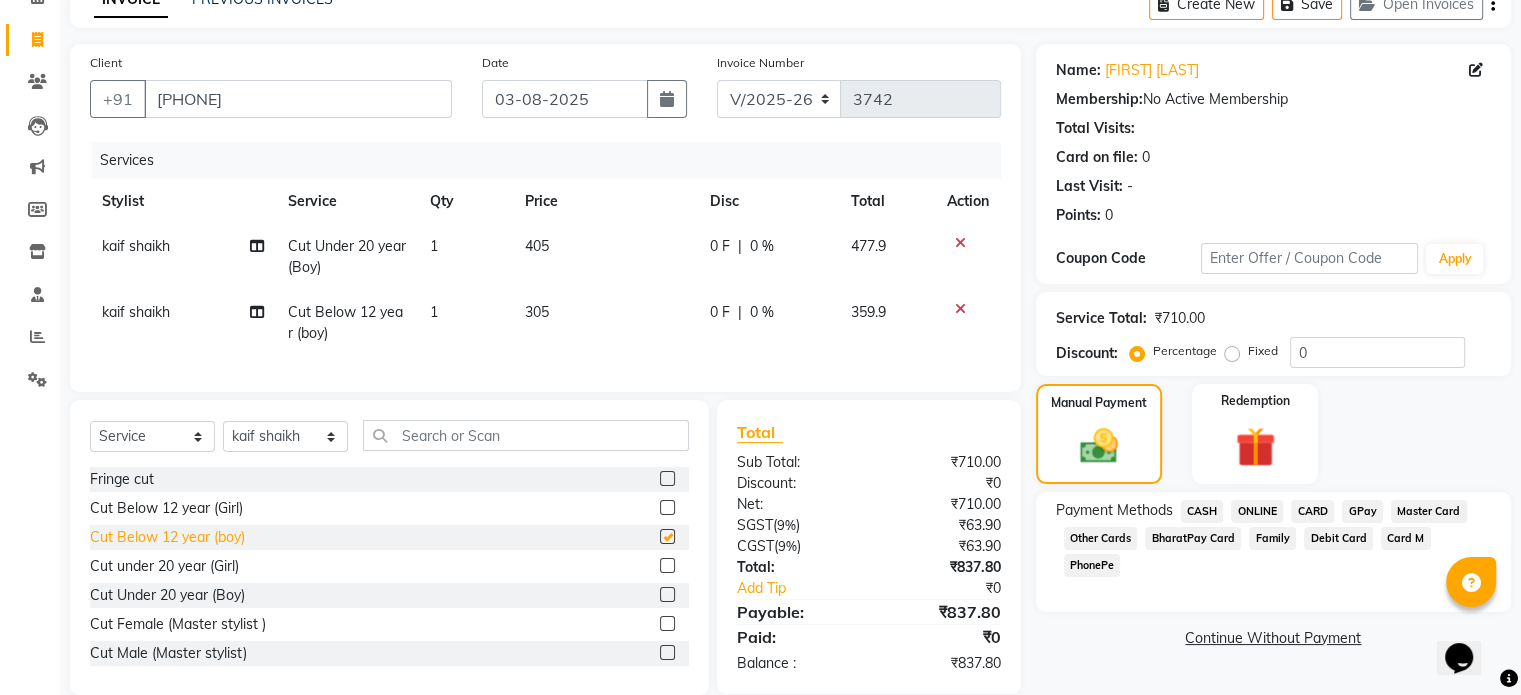 checkbox on "false" 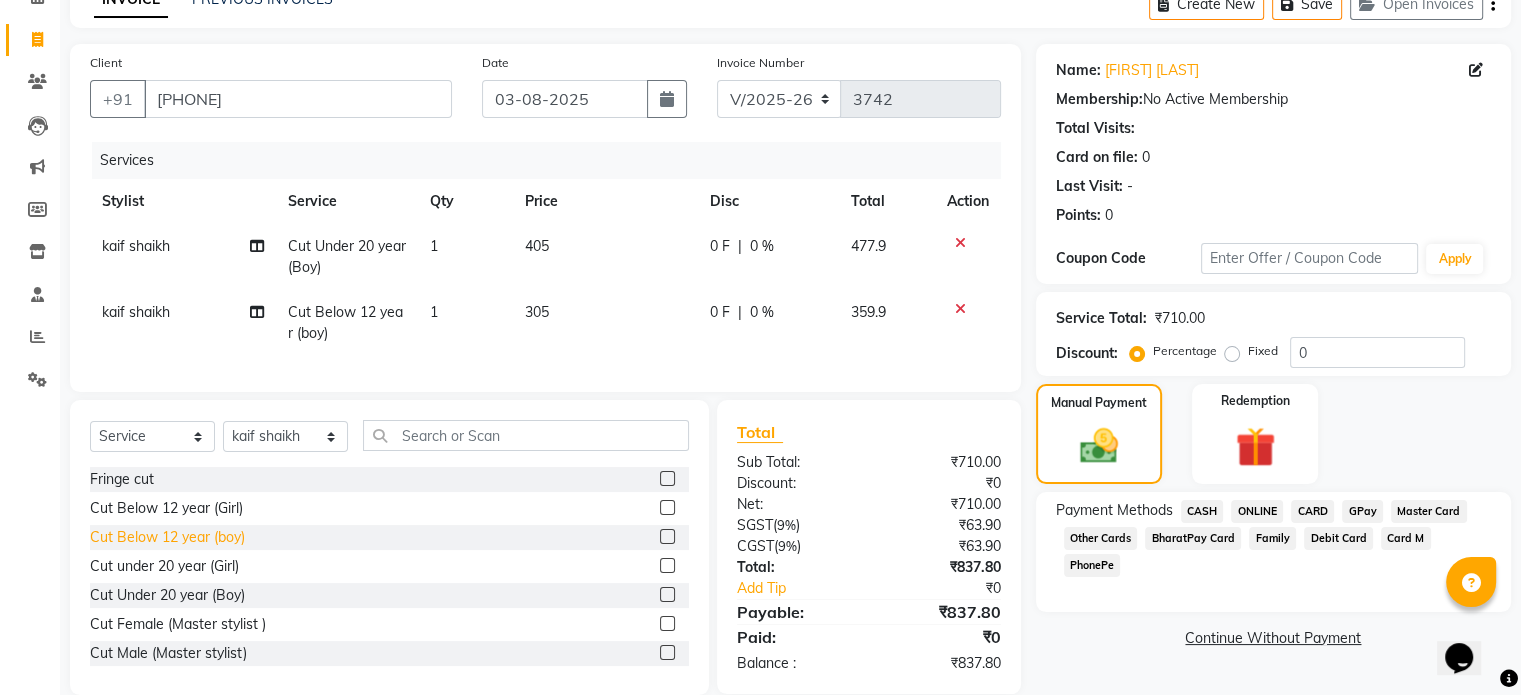scroll, scrollTop: 100, scrollLeft: 0, axis: vertical 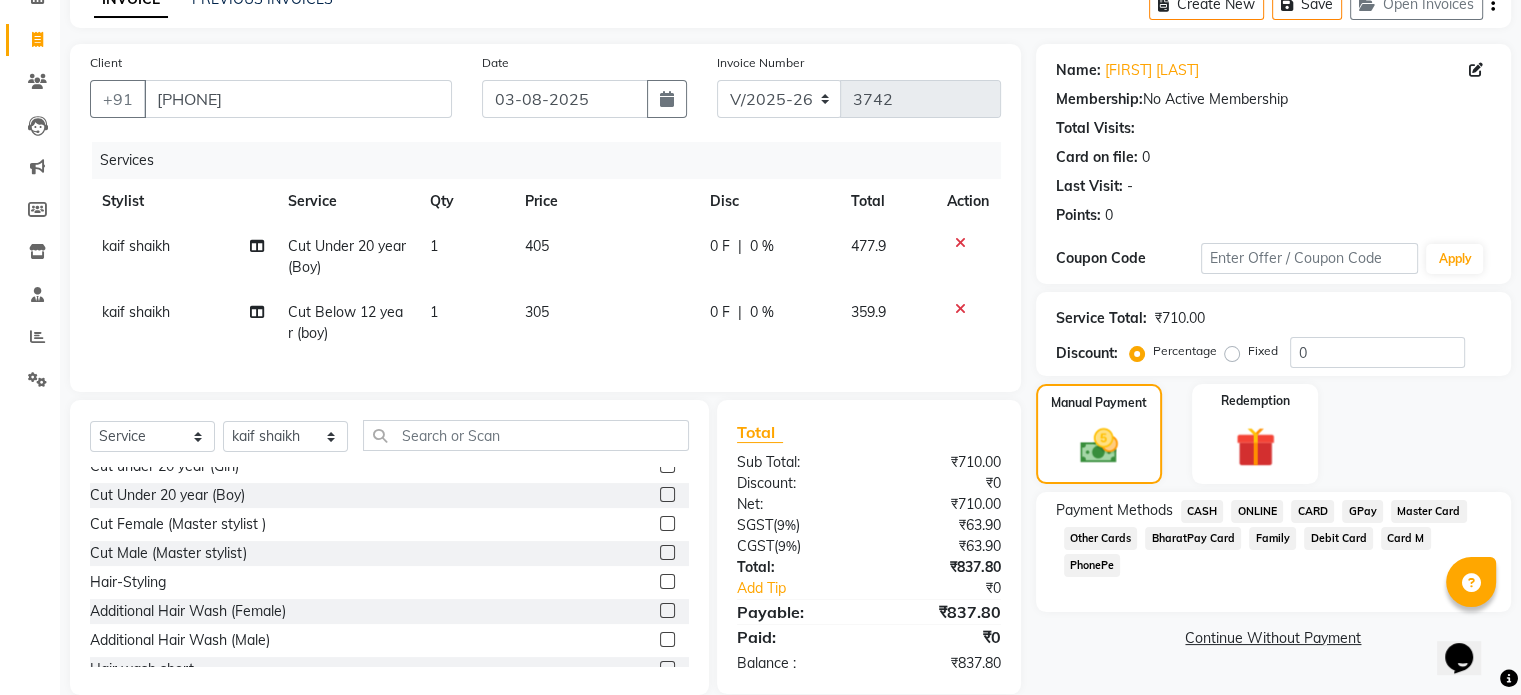 click on "Cut Male (Master stylist)" 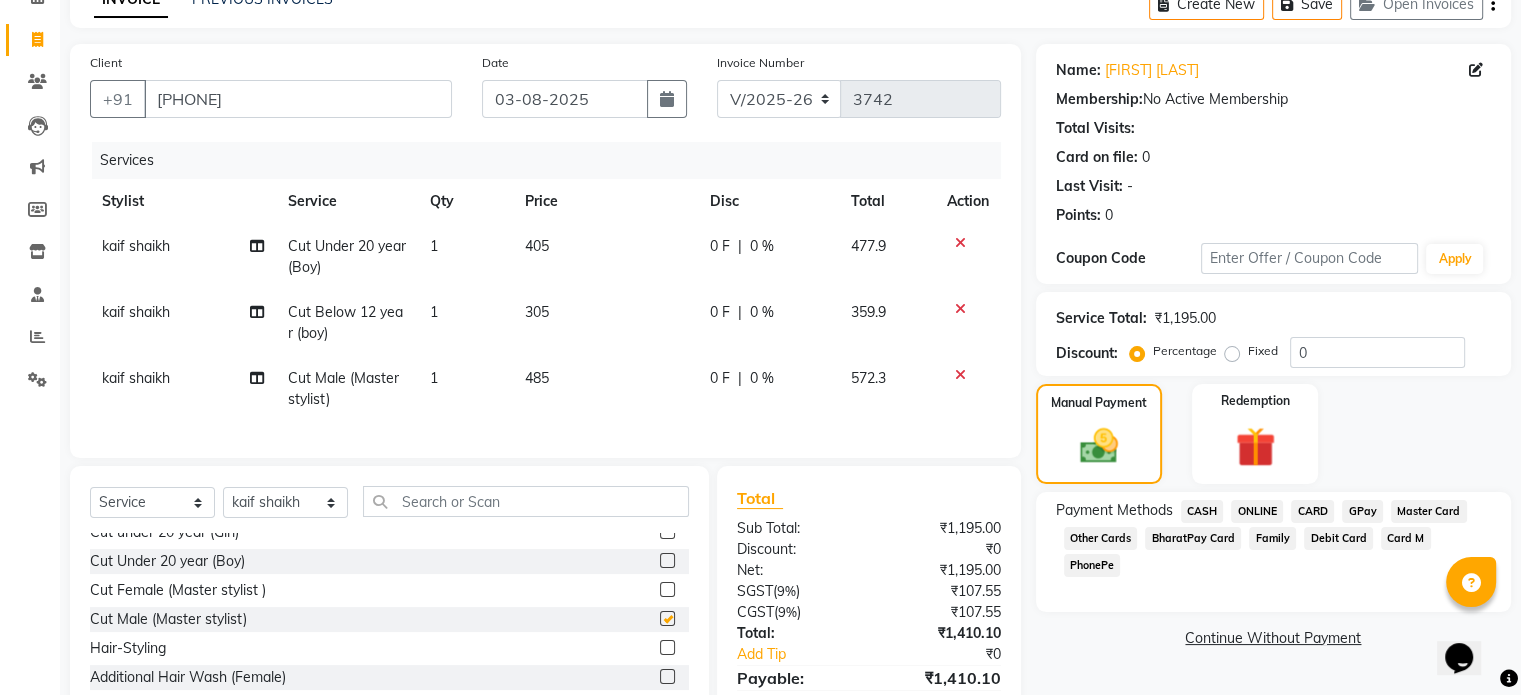 checkbox on "false" 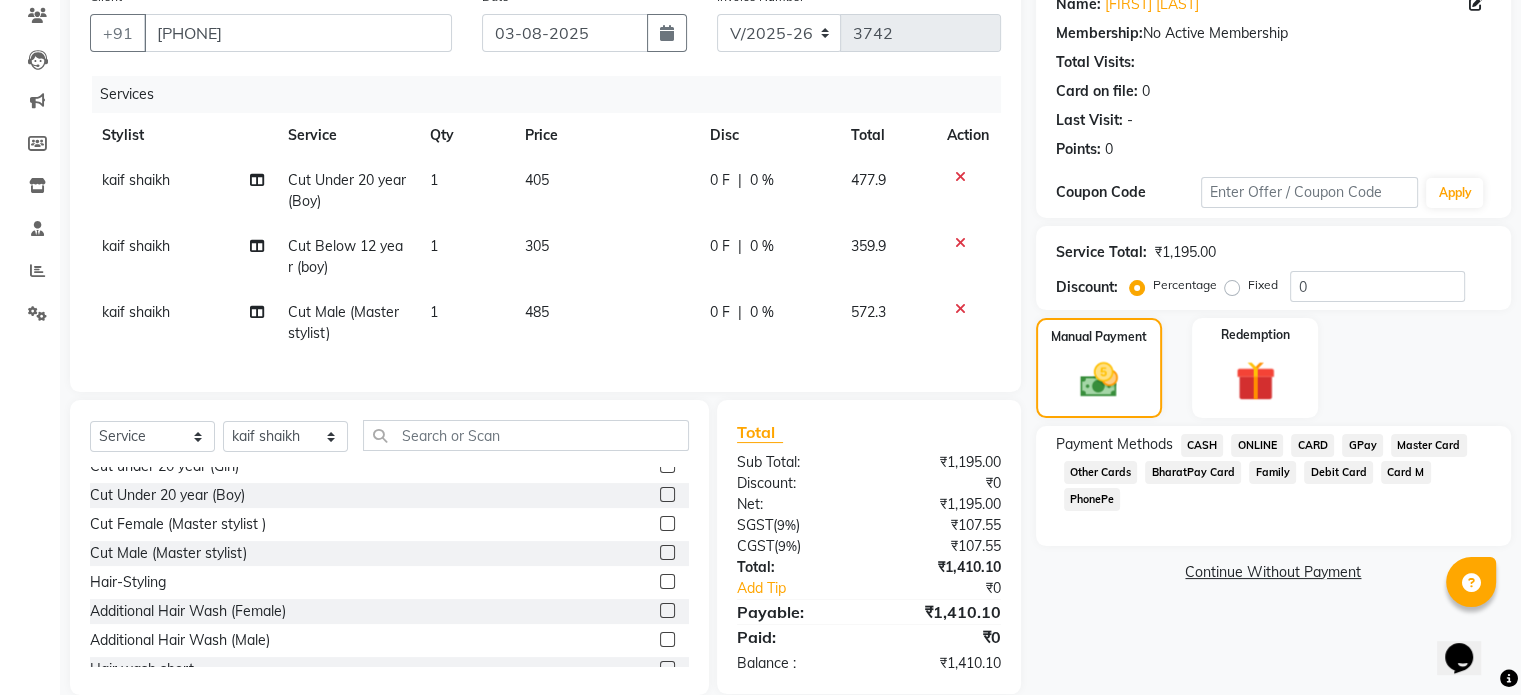 scroll, scrollTop: 206, scrollLeft: 0, axis: vertical 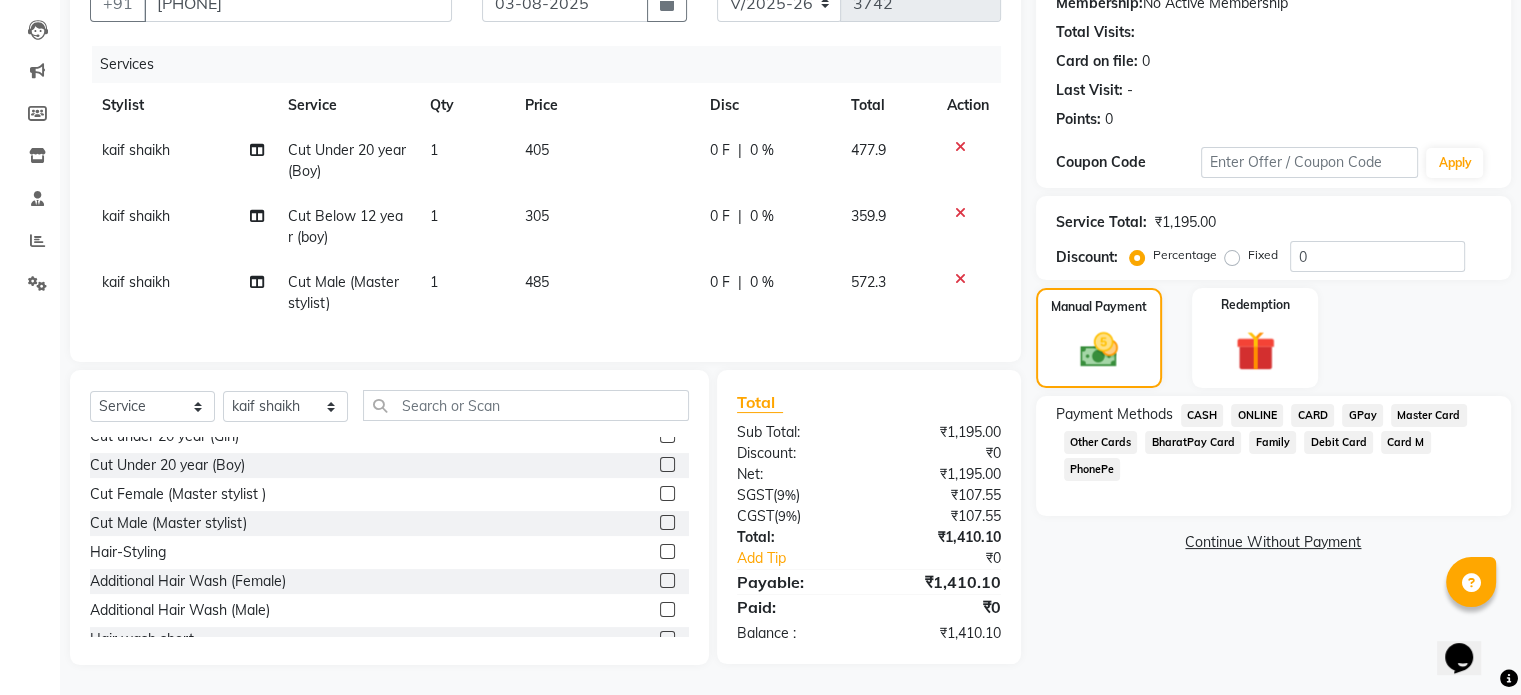 click 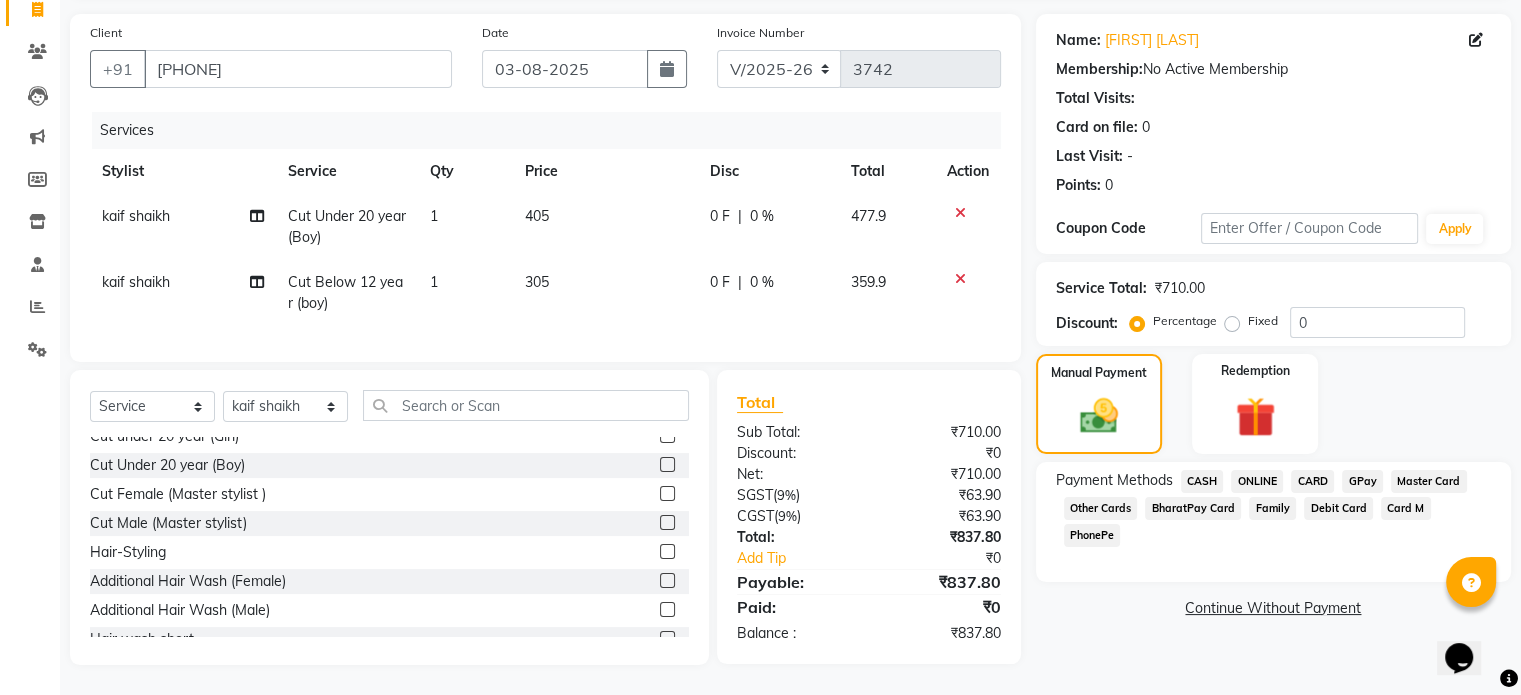 drag, startPoint x: 963, startPoint y: 264, endPoint x: 962, endPoint y: 278, distance: 14.035668 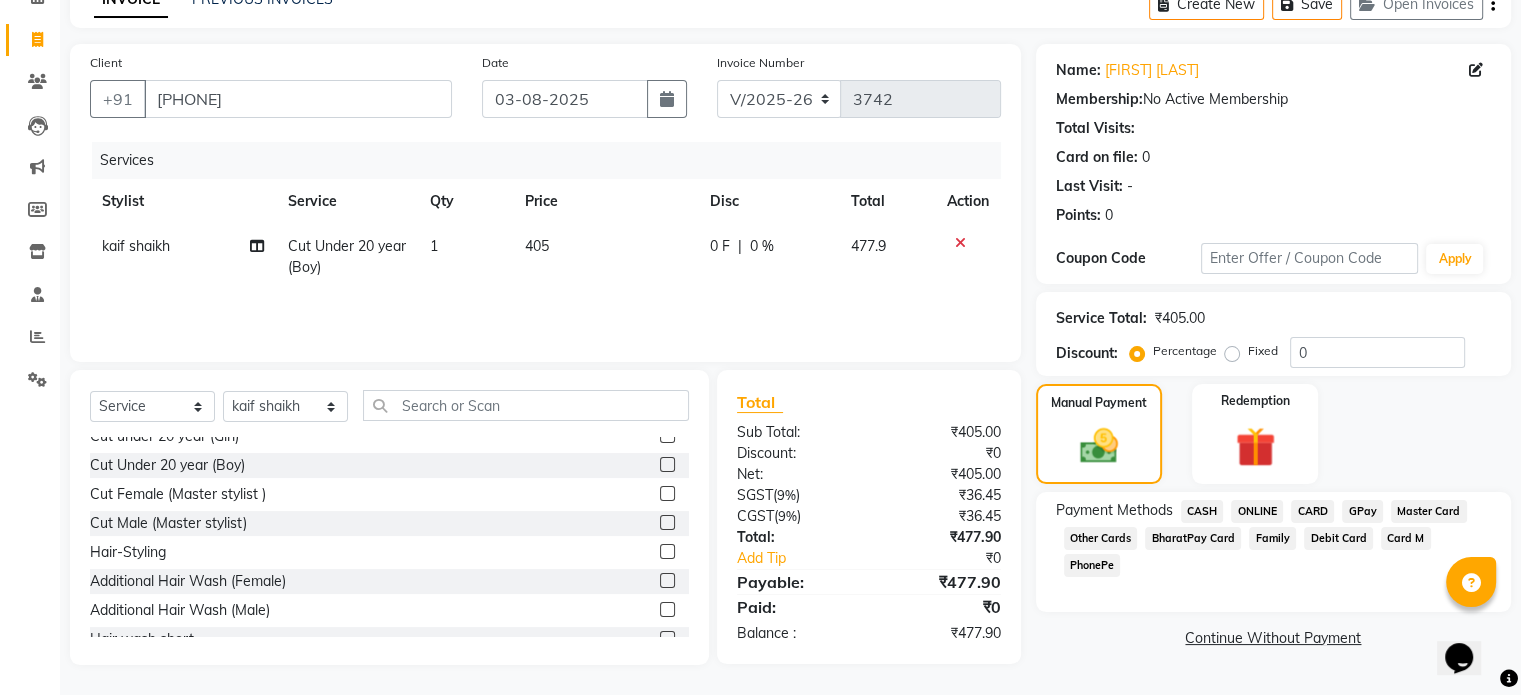 click on "ONLINE" 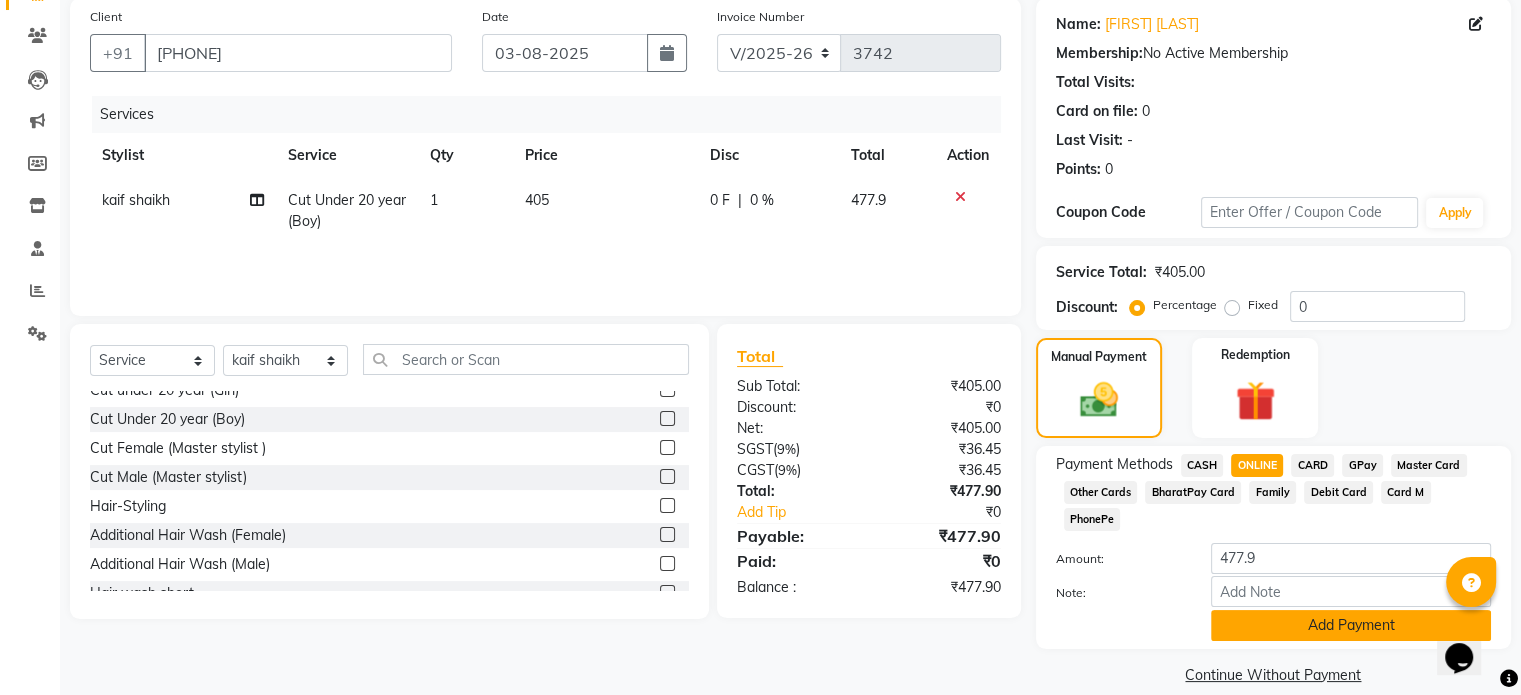click on "Add Payment" 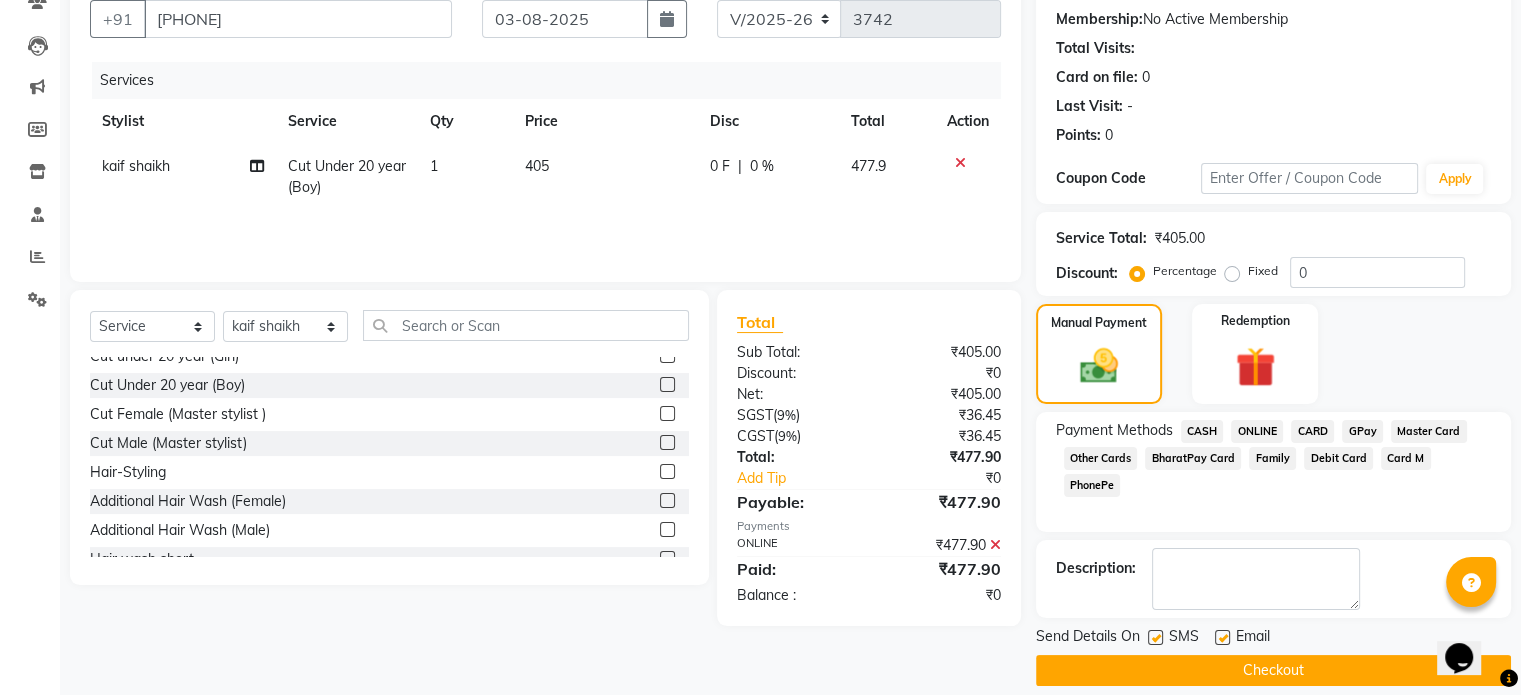scroll, scrollTop: 205, scrollLeft: 0, axis: vertical 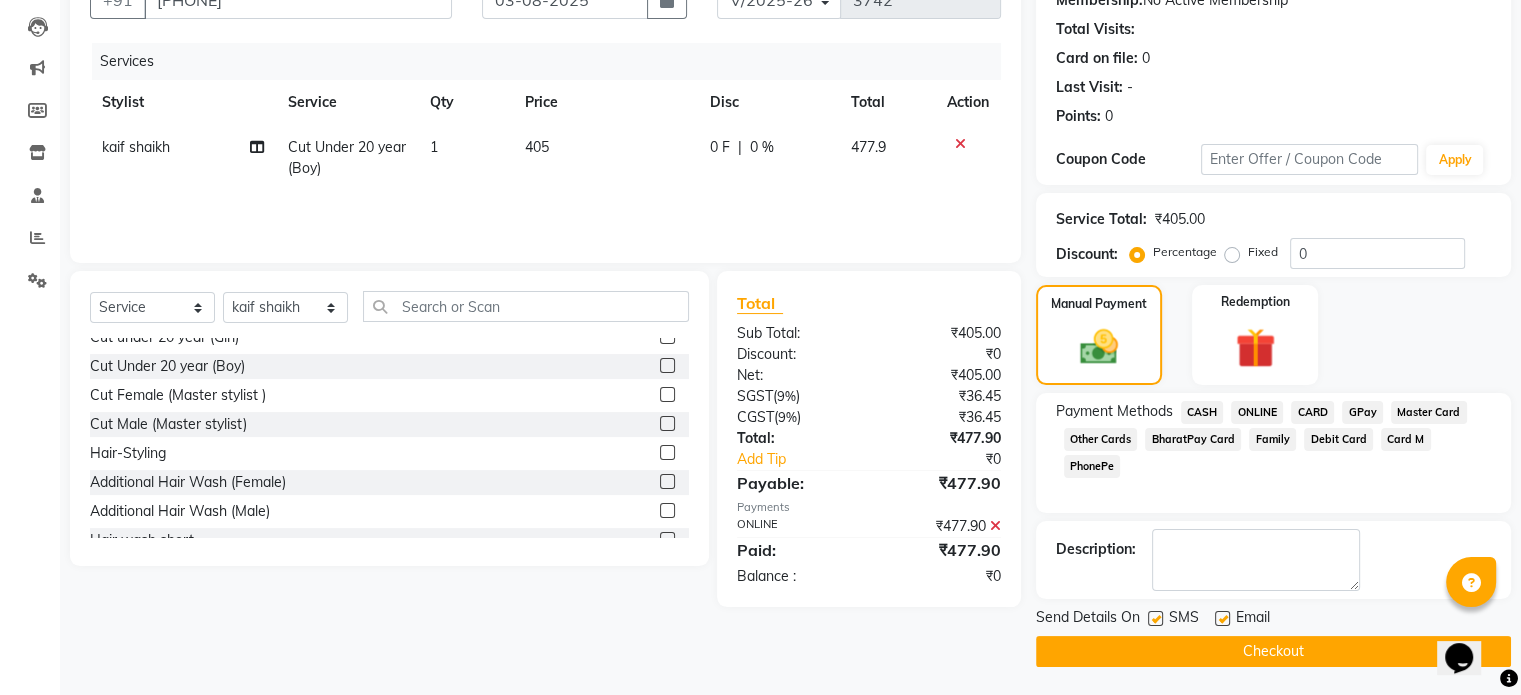 click on "Checkout" 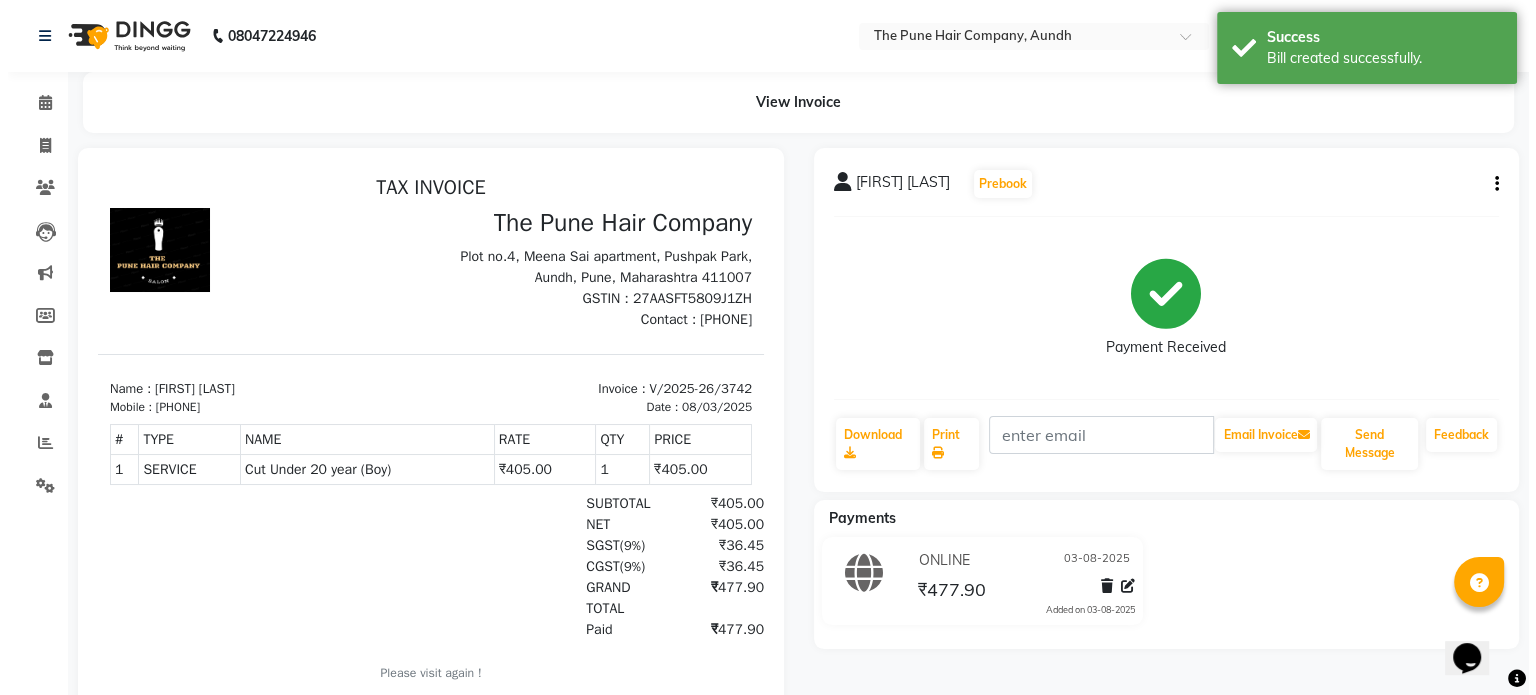 scroll, scrollTop: 0, scrollLeft: 0, axis: both 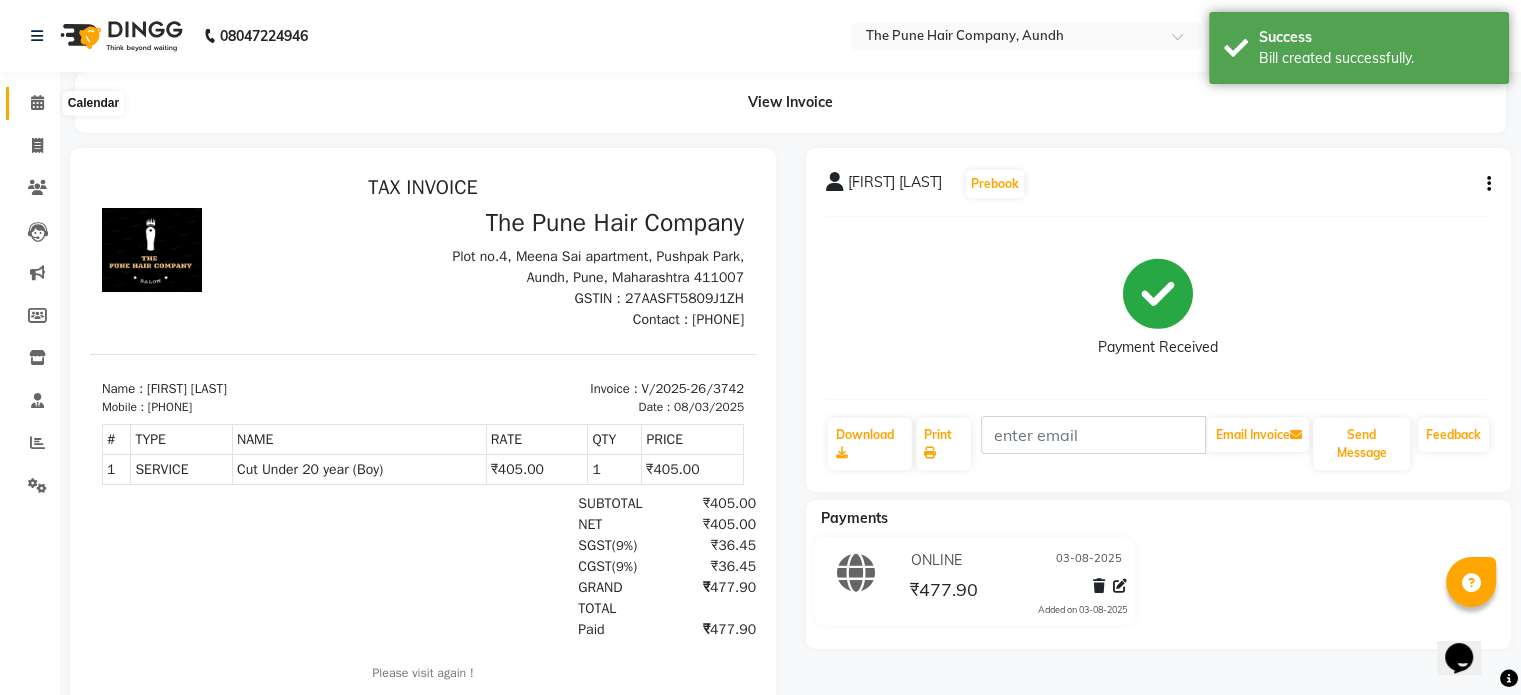 click 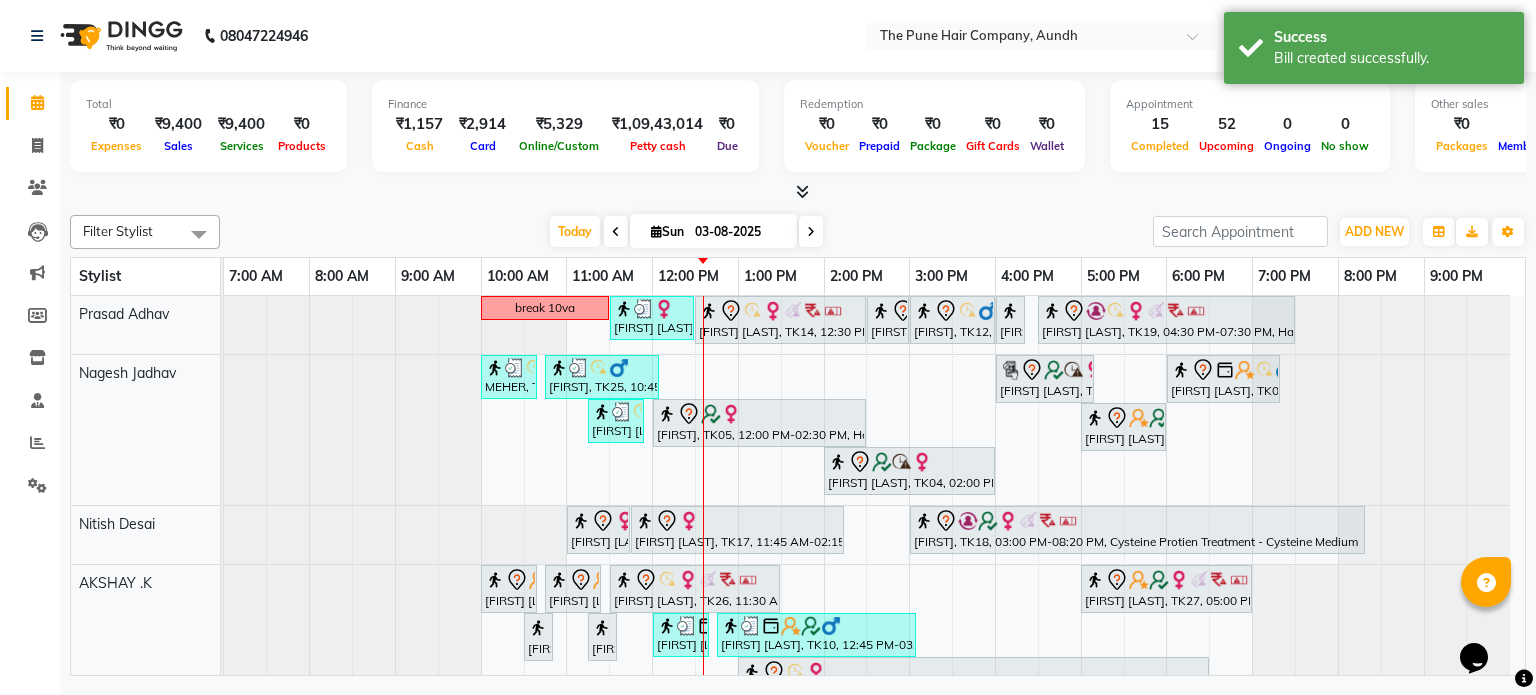 scroll, scrollTop: 500, scrollLeft: 0, axis: vertical 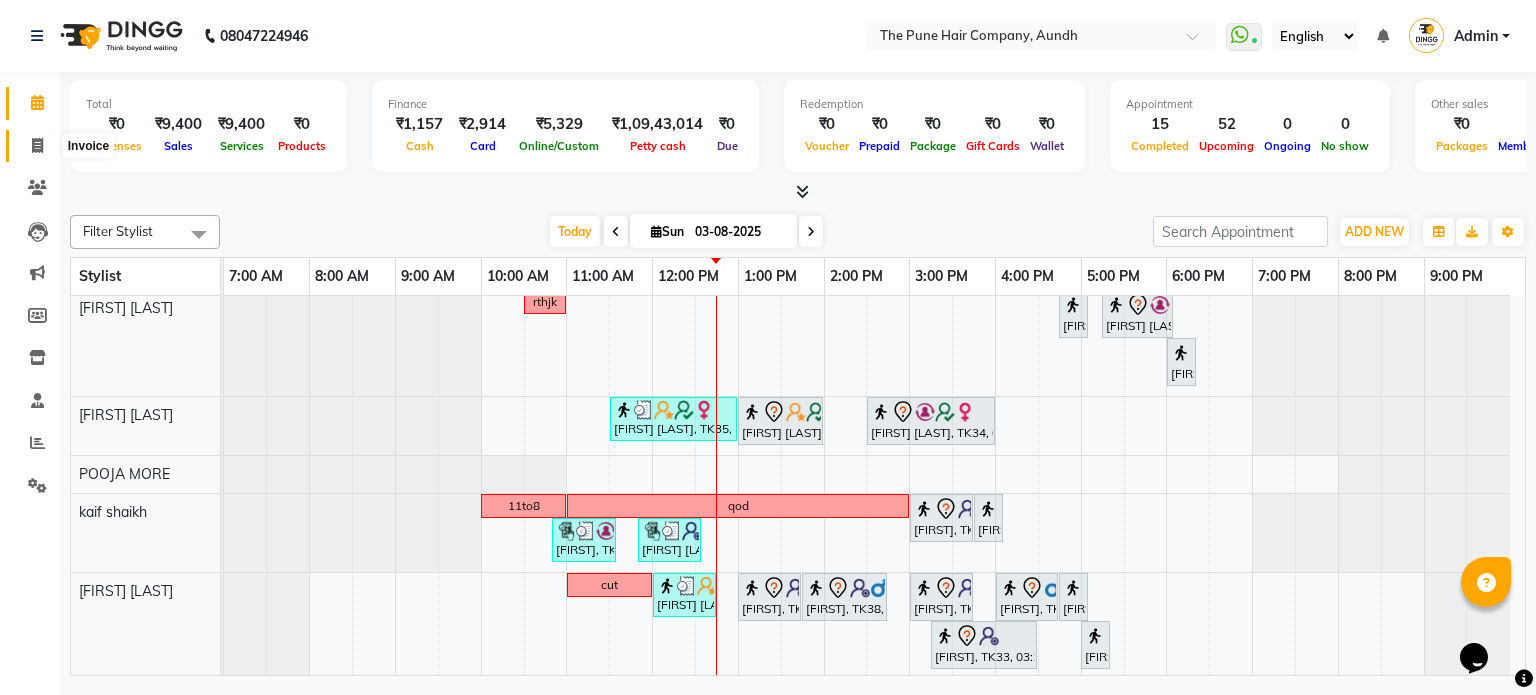 click 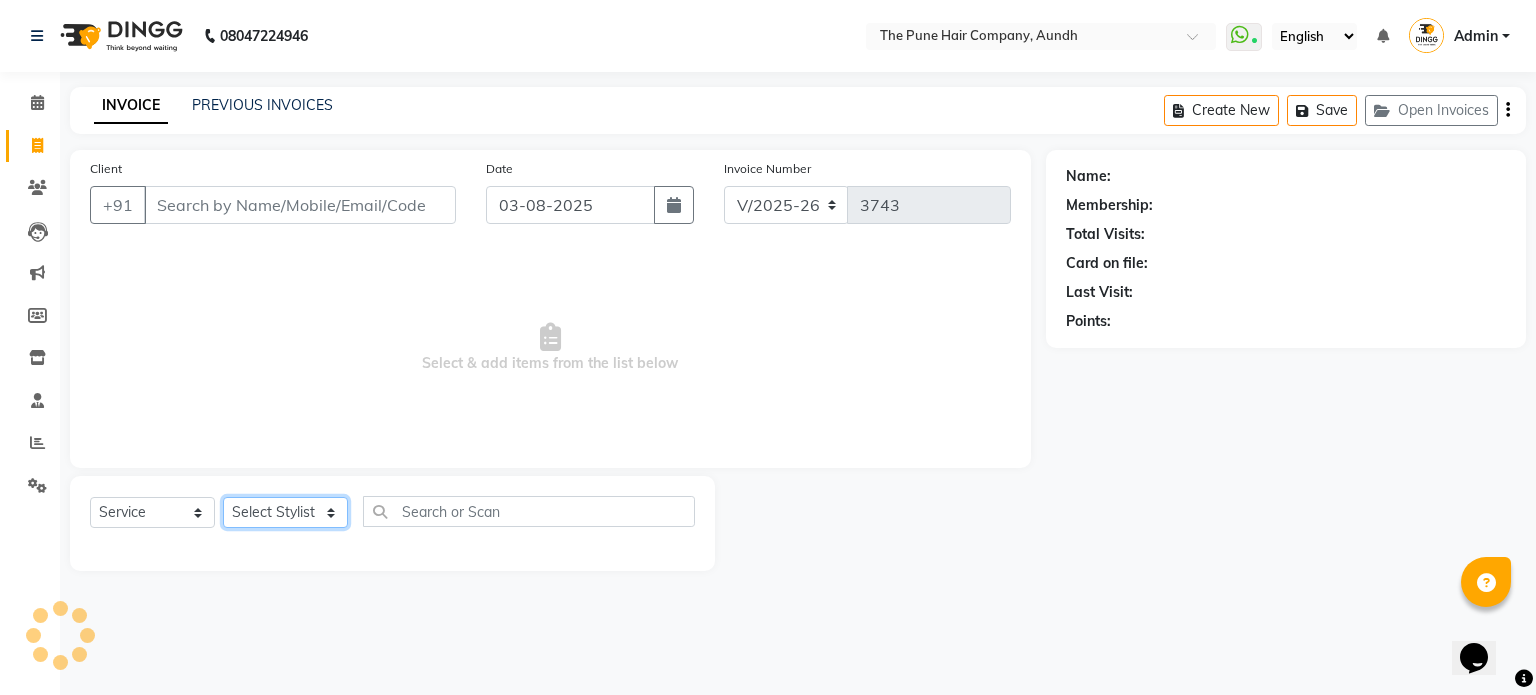 click on "Select Stylist" 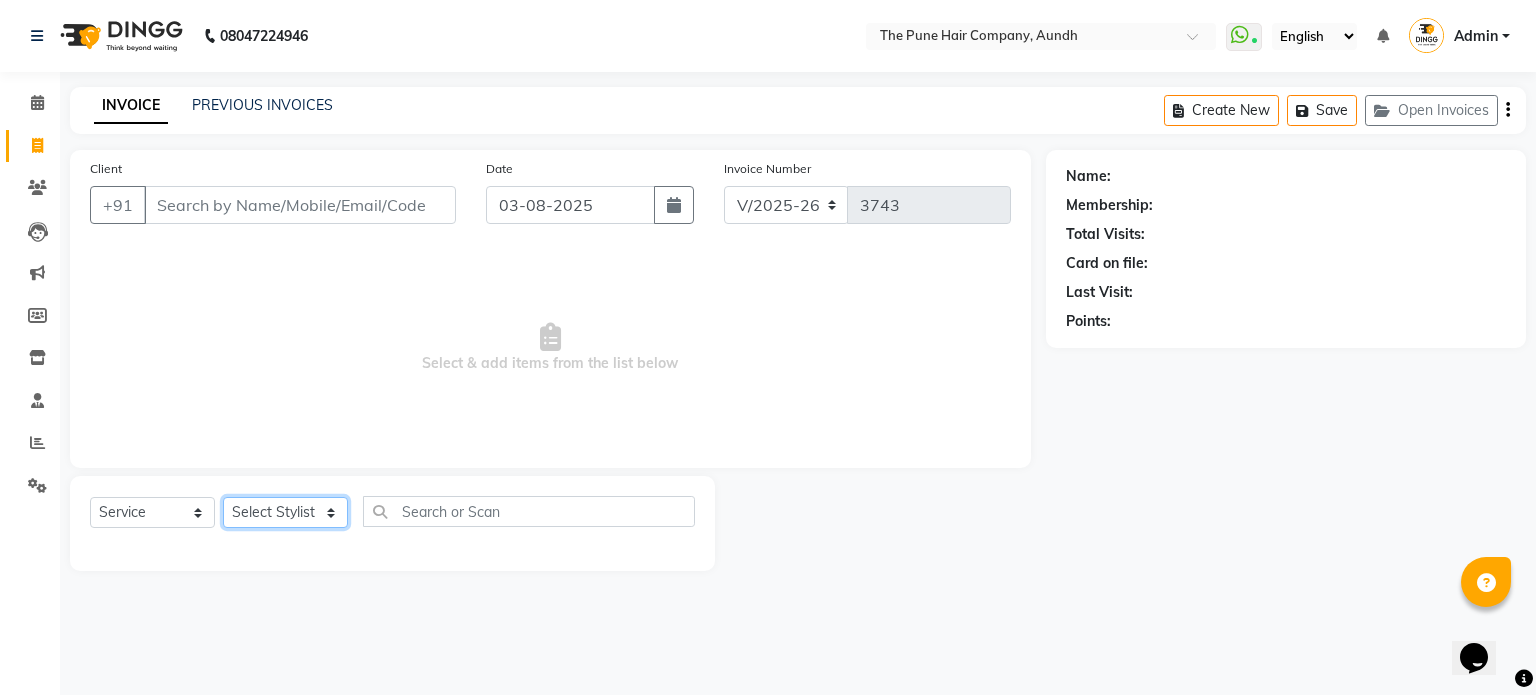 click on "Select Stylist Akash both AKSHAY .K harshal gaikwad kaif shaikh LAKKHAN SHINDE Nagesh Jadhav Nitish Desai  Pavan mane POOJA MORE Prasad Adhav  Prathmesh powar Shweta gotur Sonal saindane swapnil sonavane" 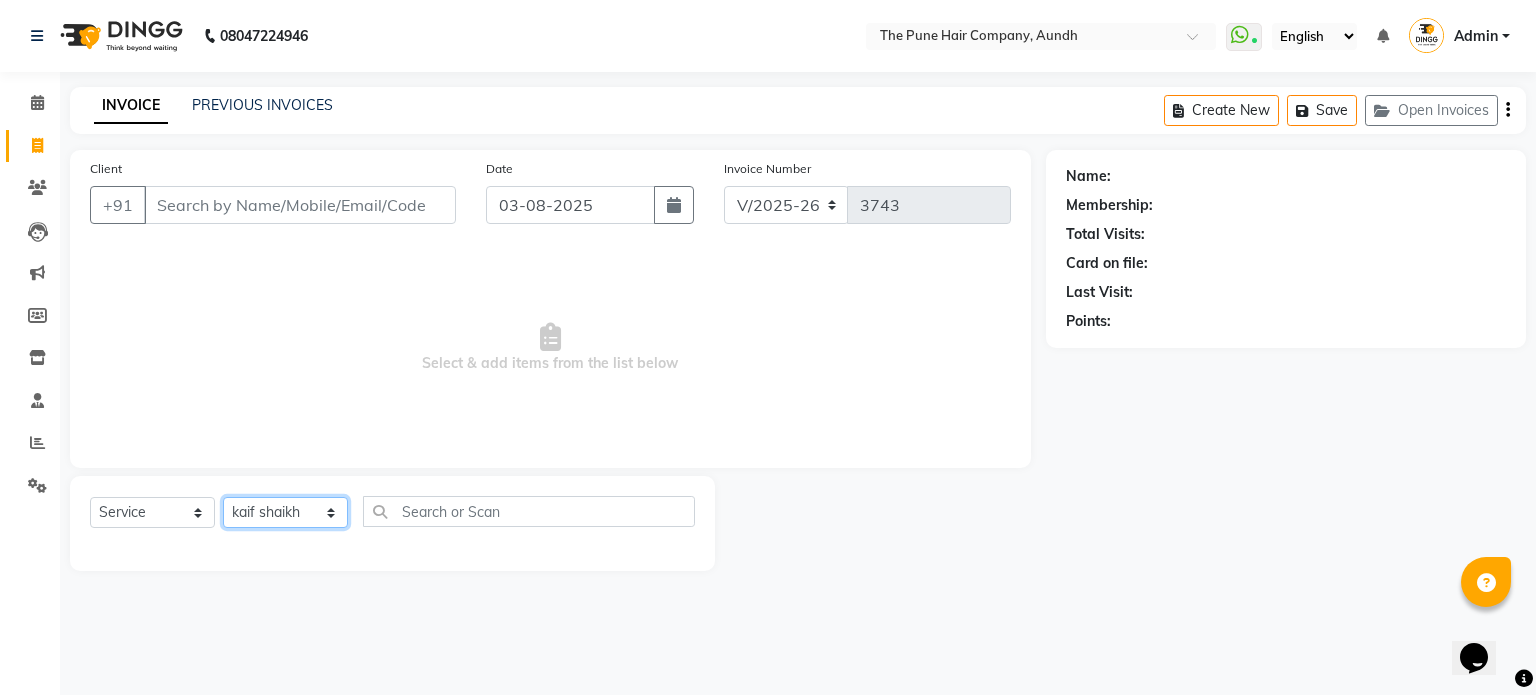 click on "Select Stylist Akash both AKSHAY .K harshal gaikwad kaif shaikh LAKKHAN SHINDE Nagesh Jadhav Nitish Desai  Pavan mane POOJA MORE Prasad Adhav  Prathmesh powar Shweta gotur Sonal saindane swapnil sonavane" 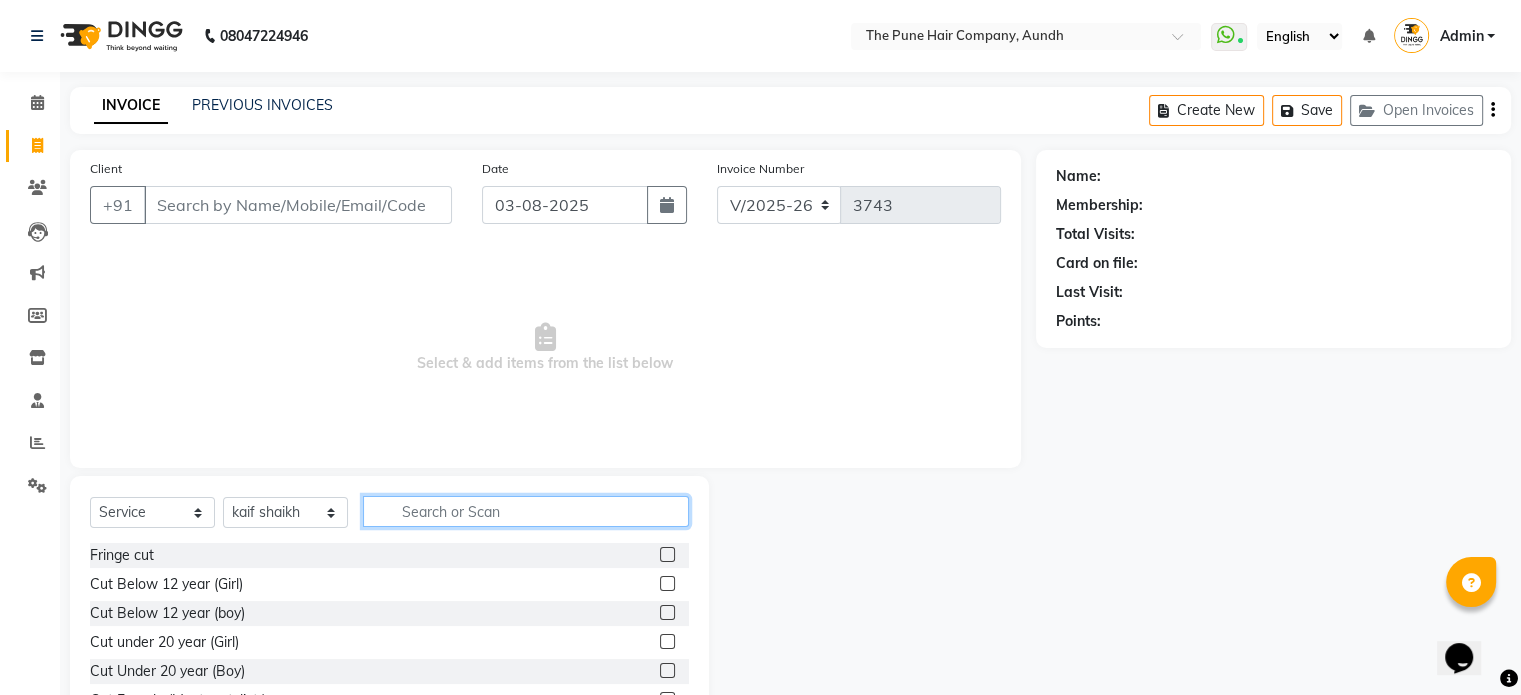 click 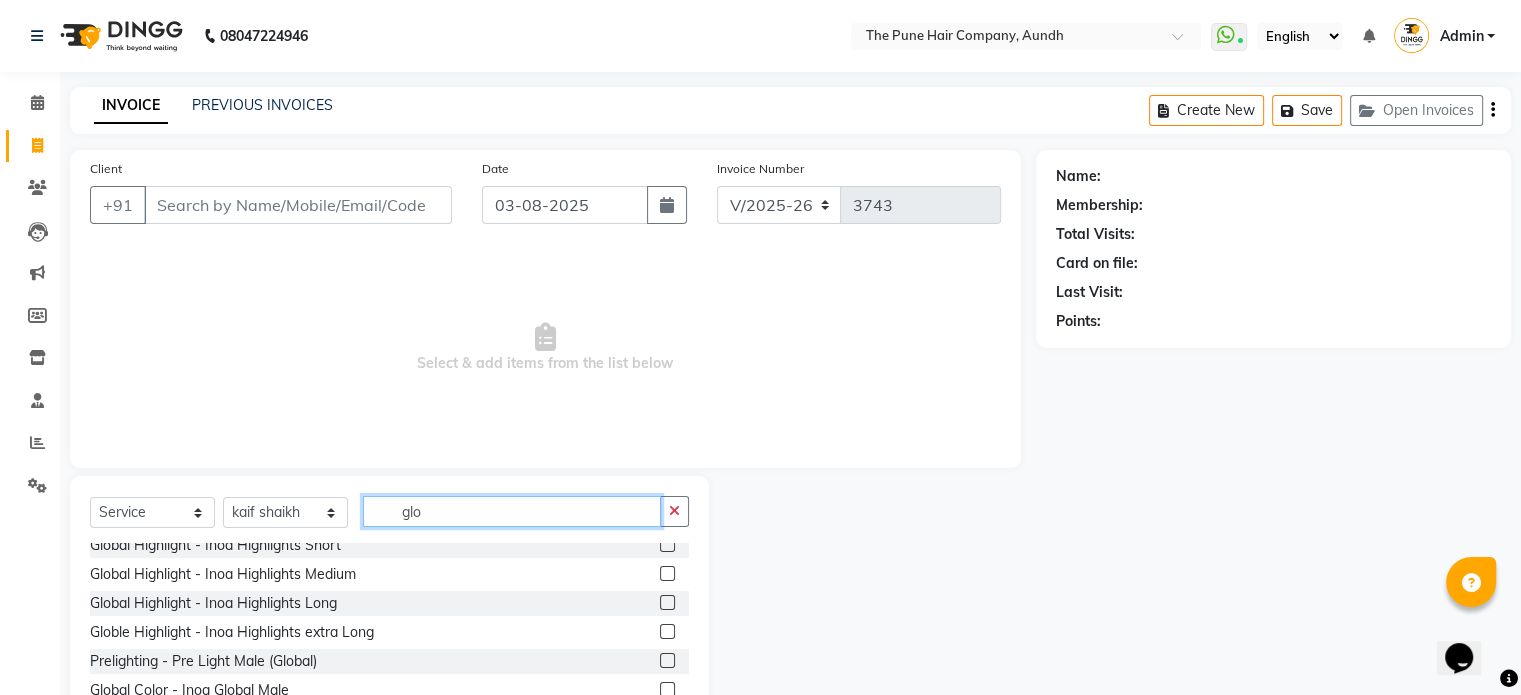 scroll, scrollTop: 400, scrollLeft: 0, axis: vertical 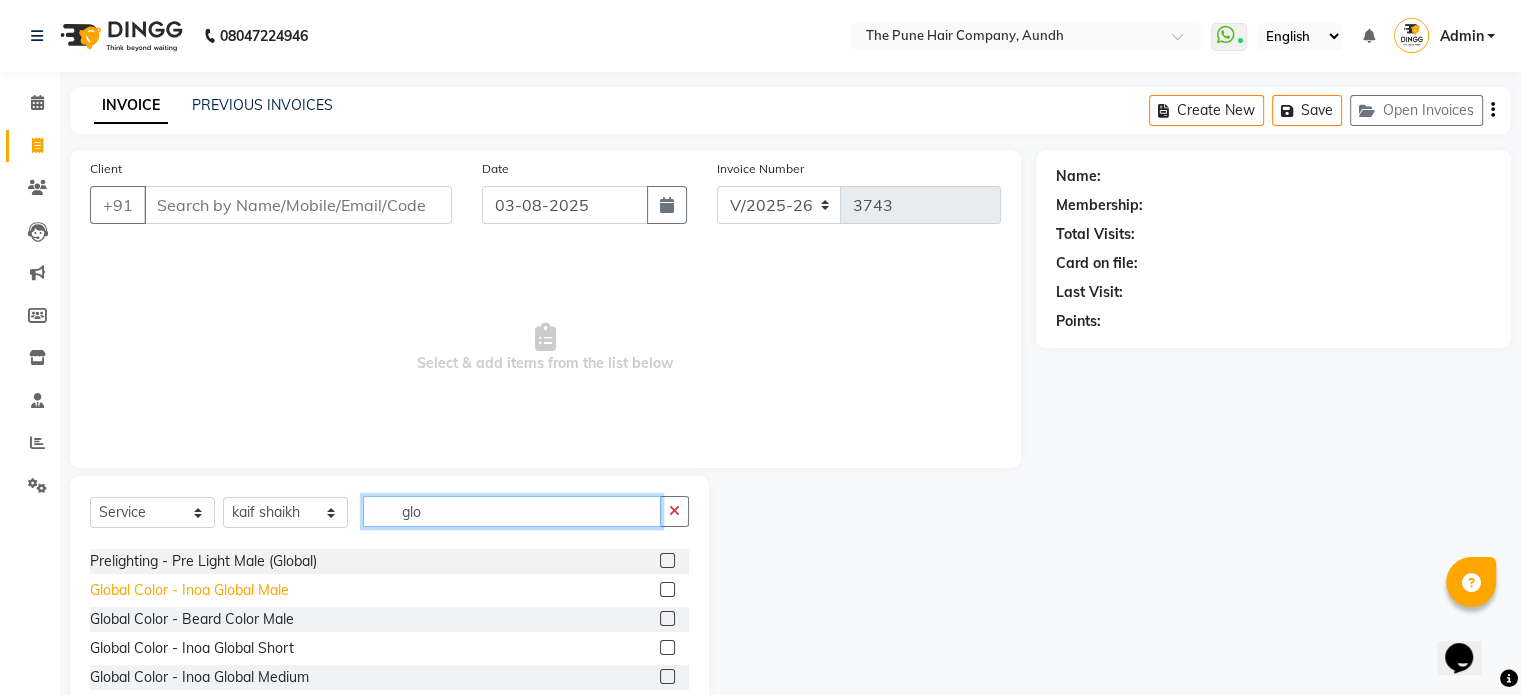 type on "glo" 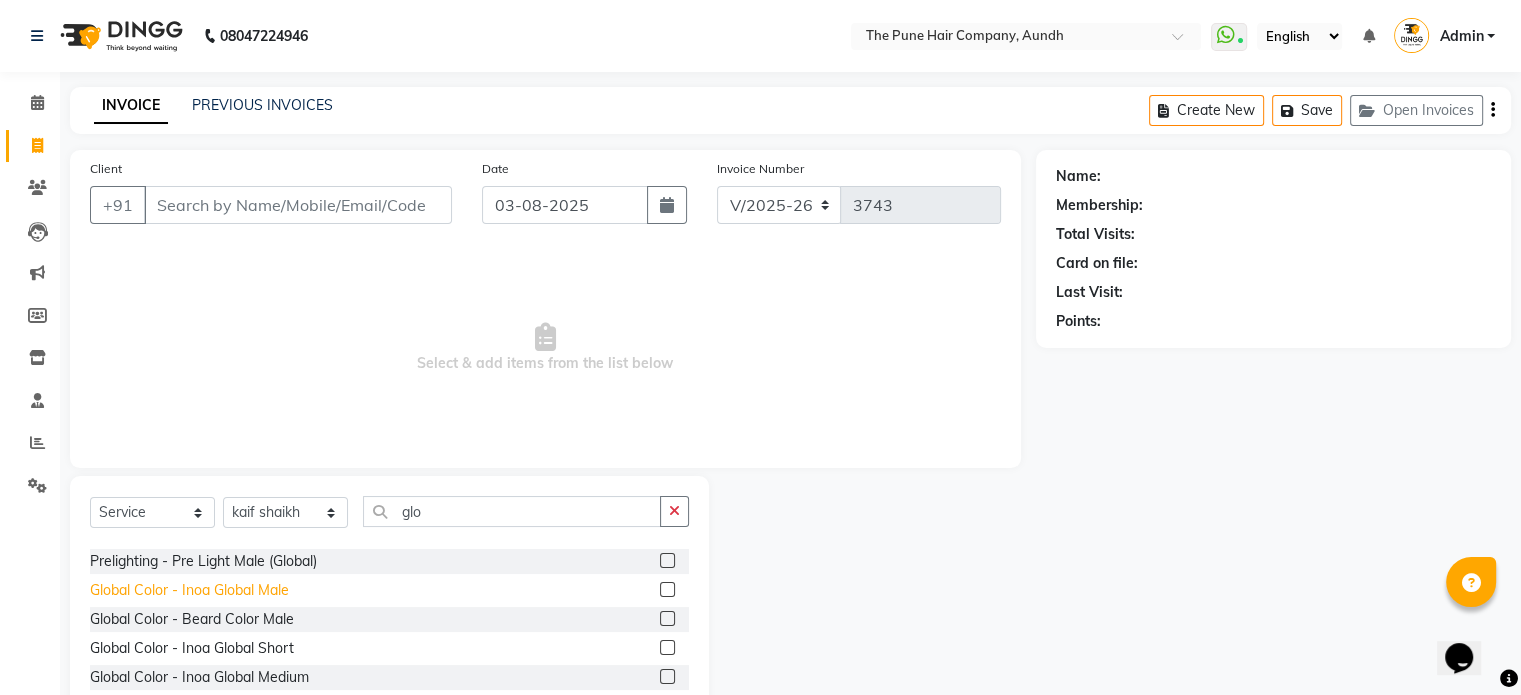 click on "Global Color - Inoa Global Male" 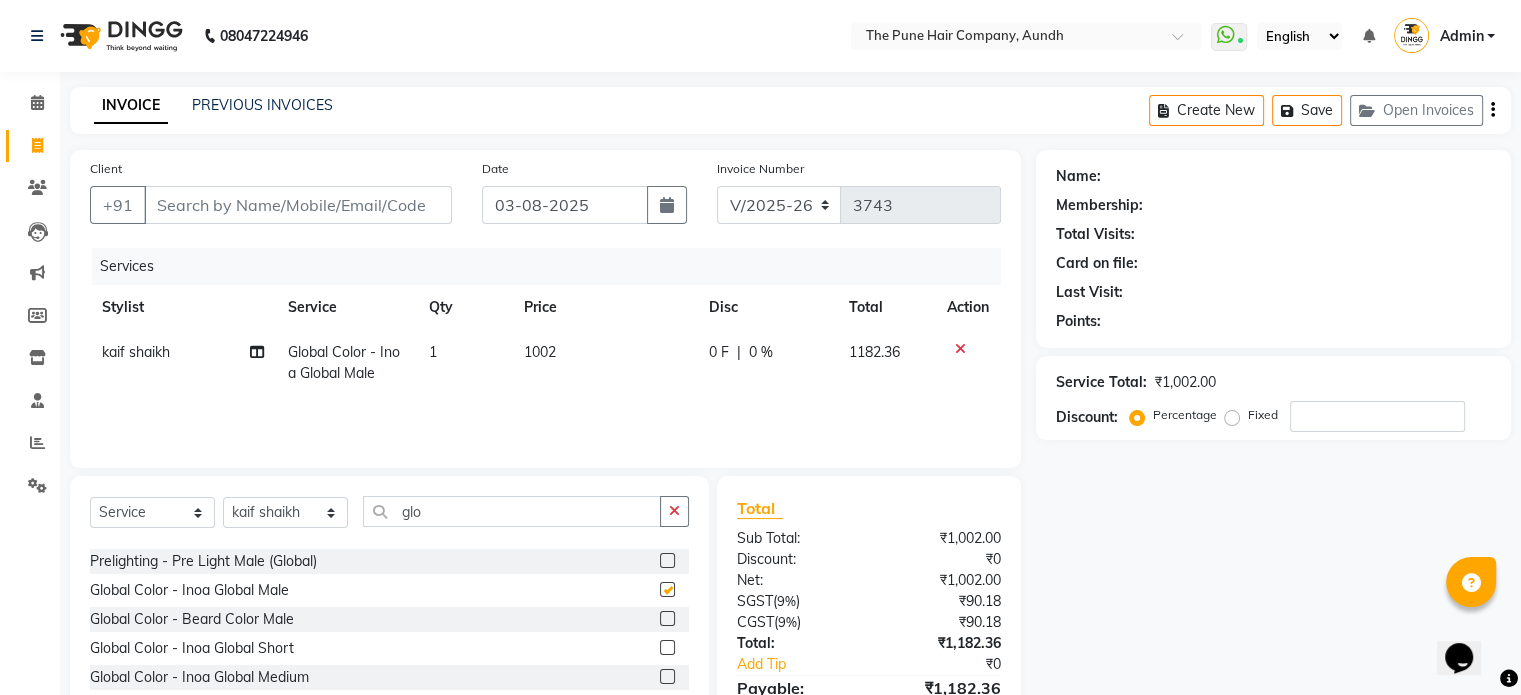 checkbox on "false" 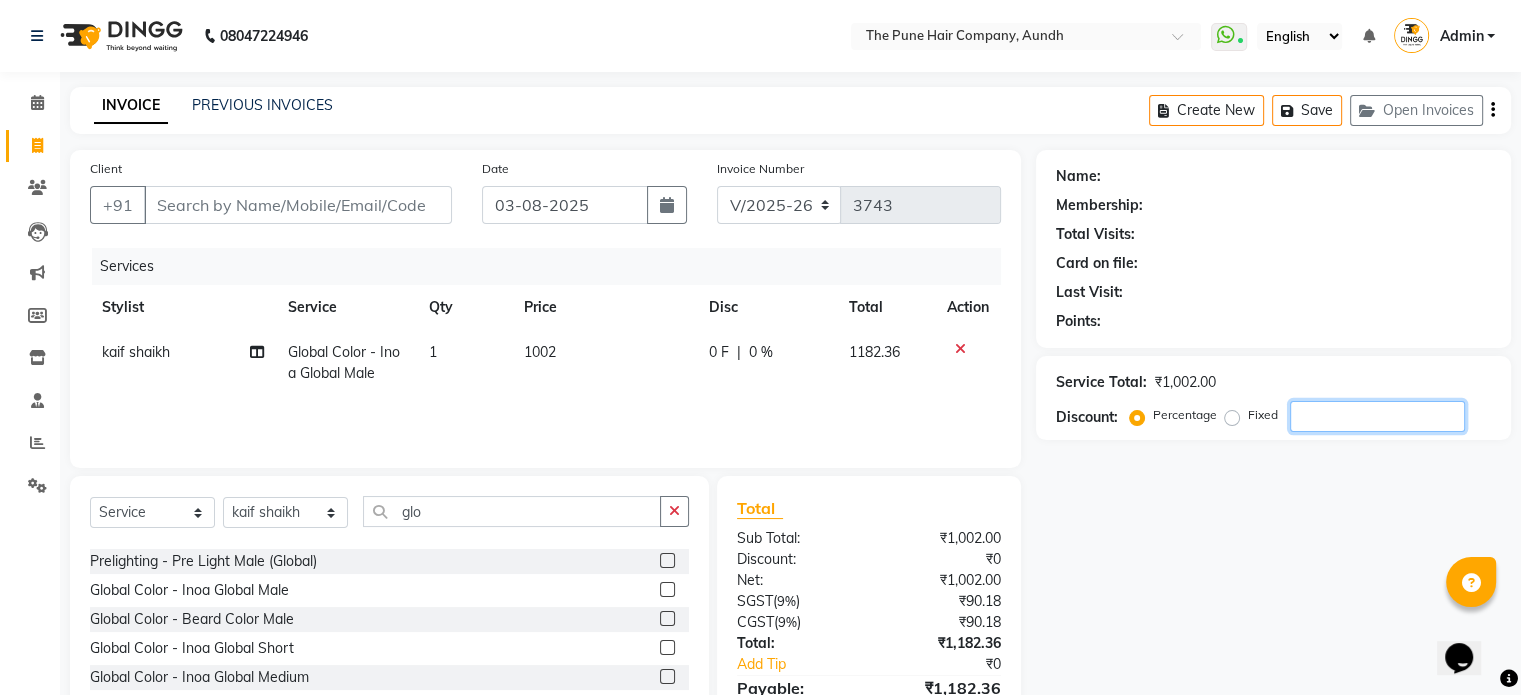 click 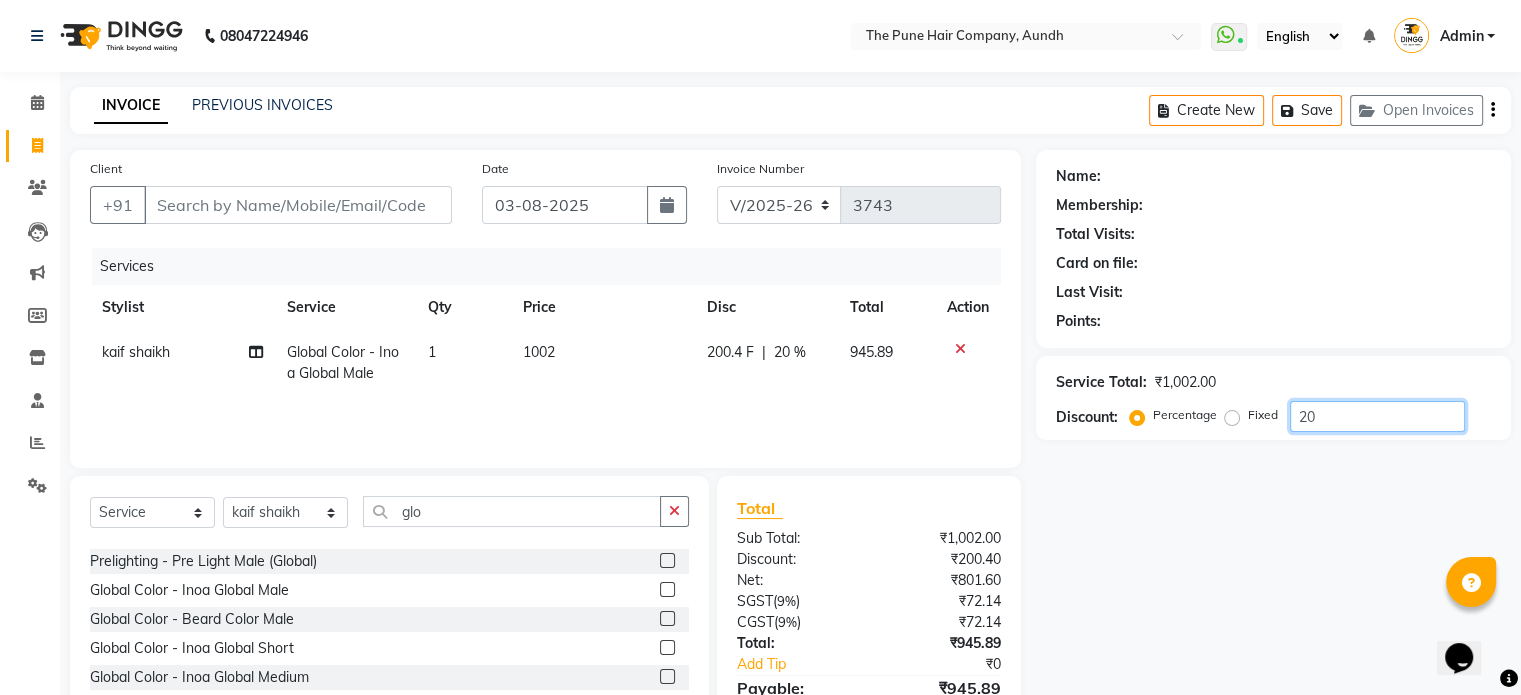 type on "20" 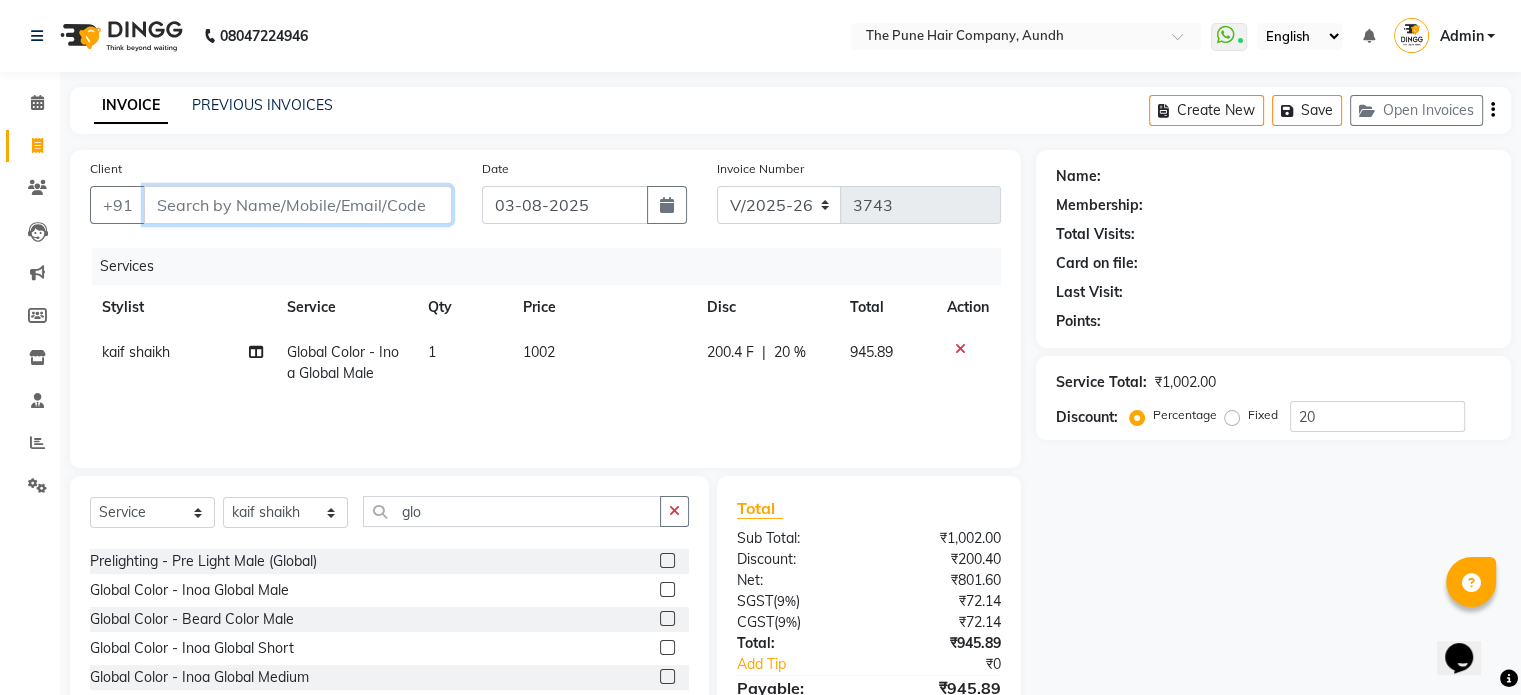 click on "Client" at bounding box center (298, 205) 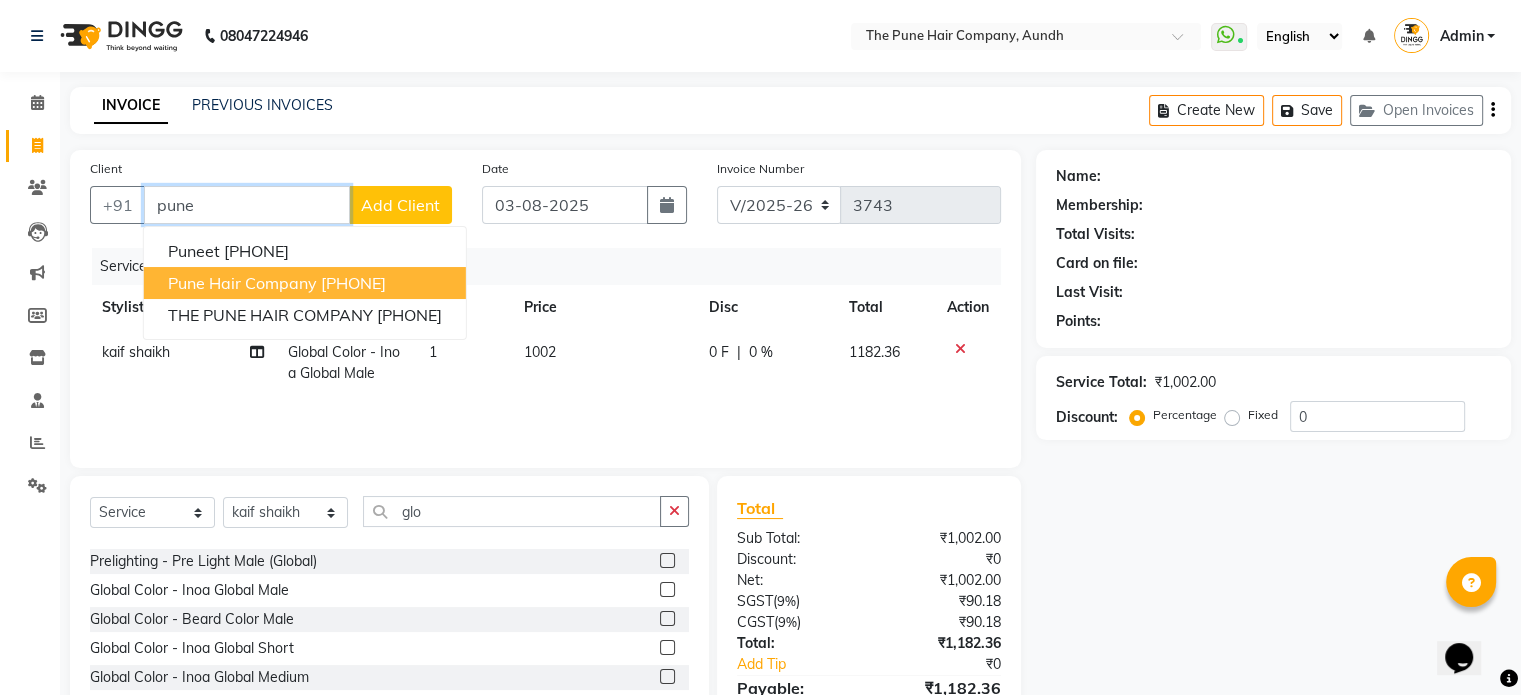 click on "pune hair company" at bounding box center [242, 283] 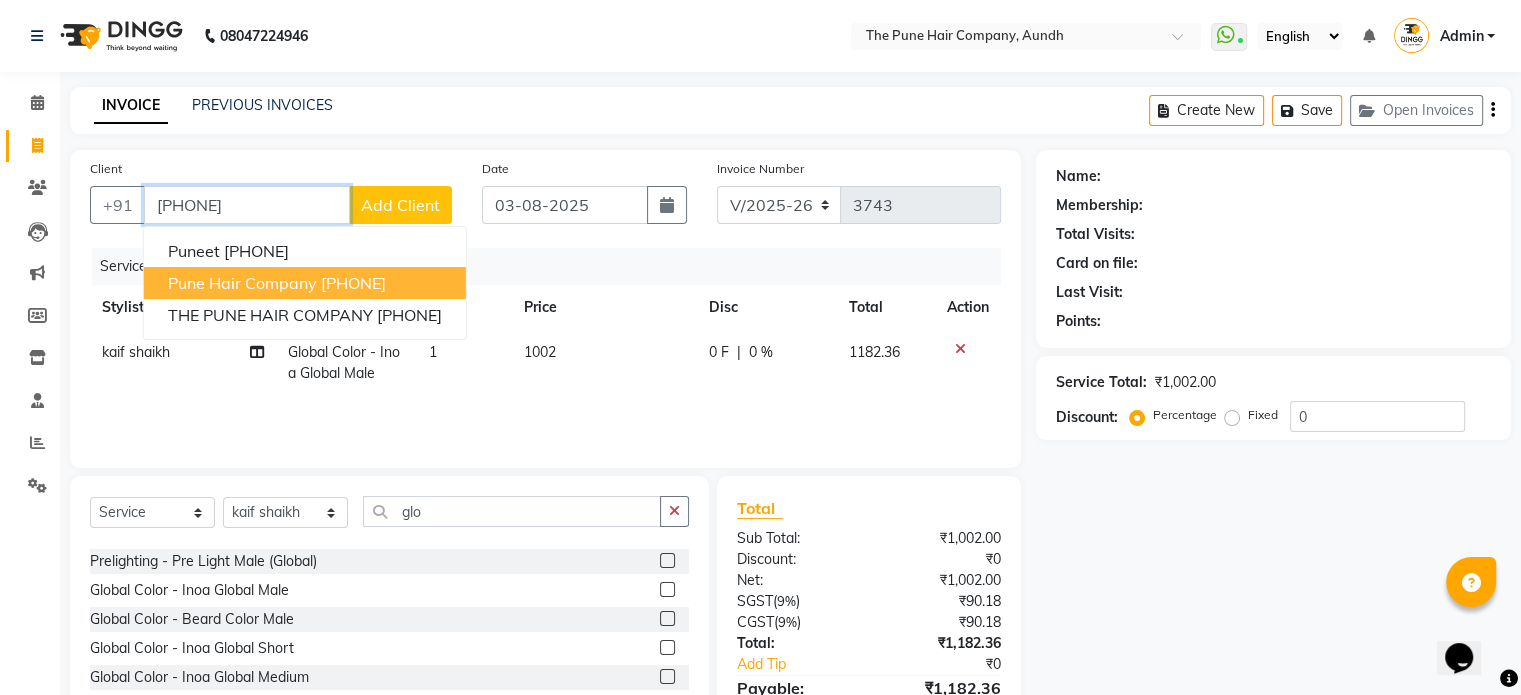 type on "7030491000" 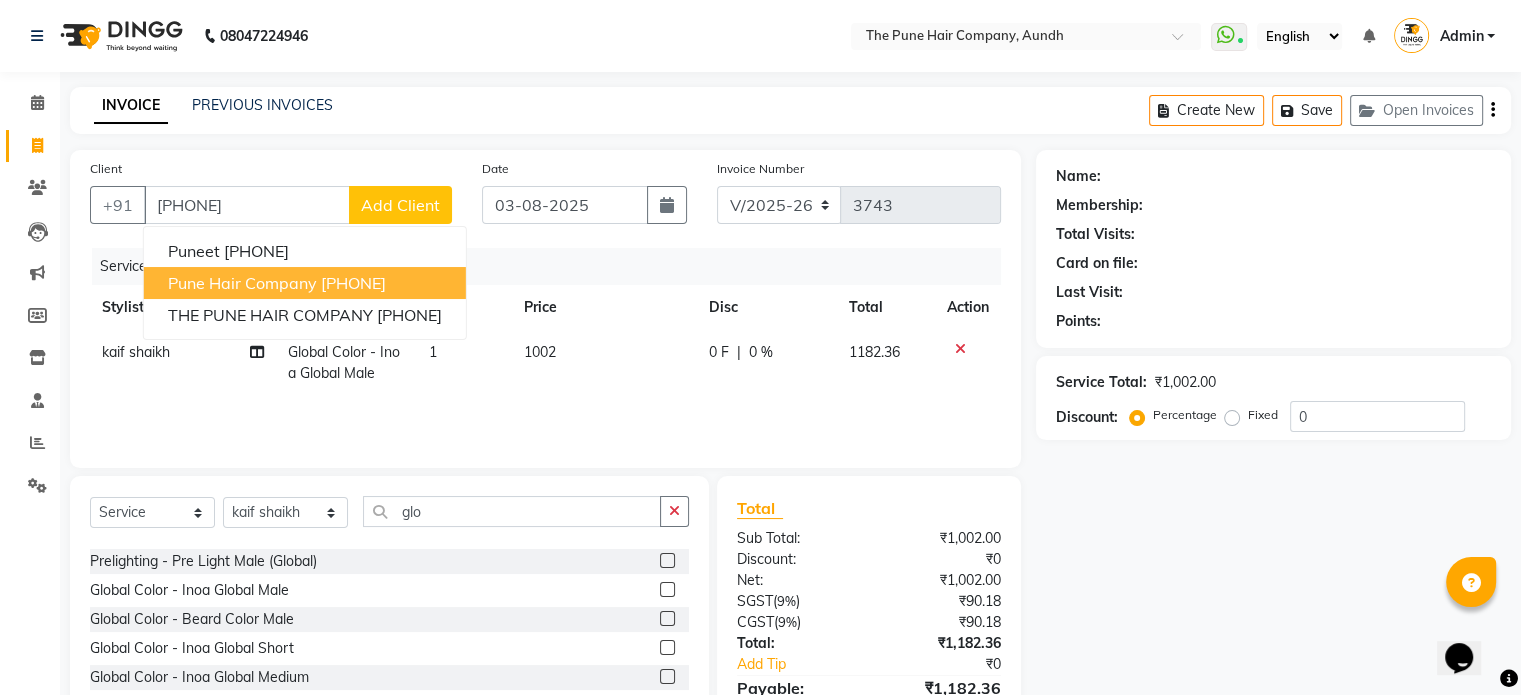select on "1: Object" 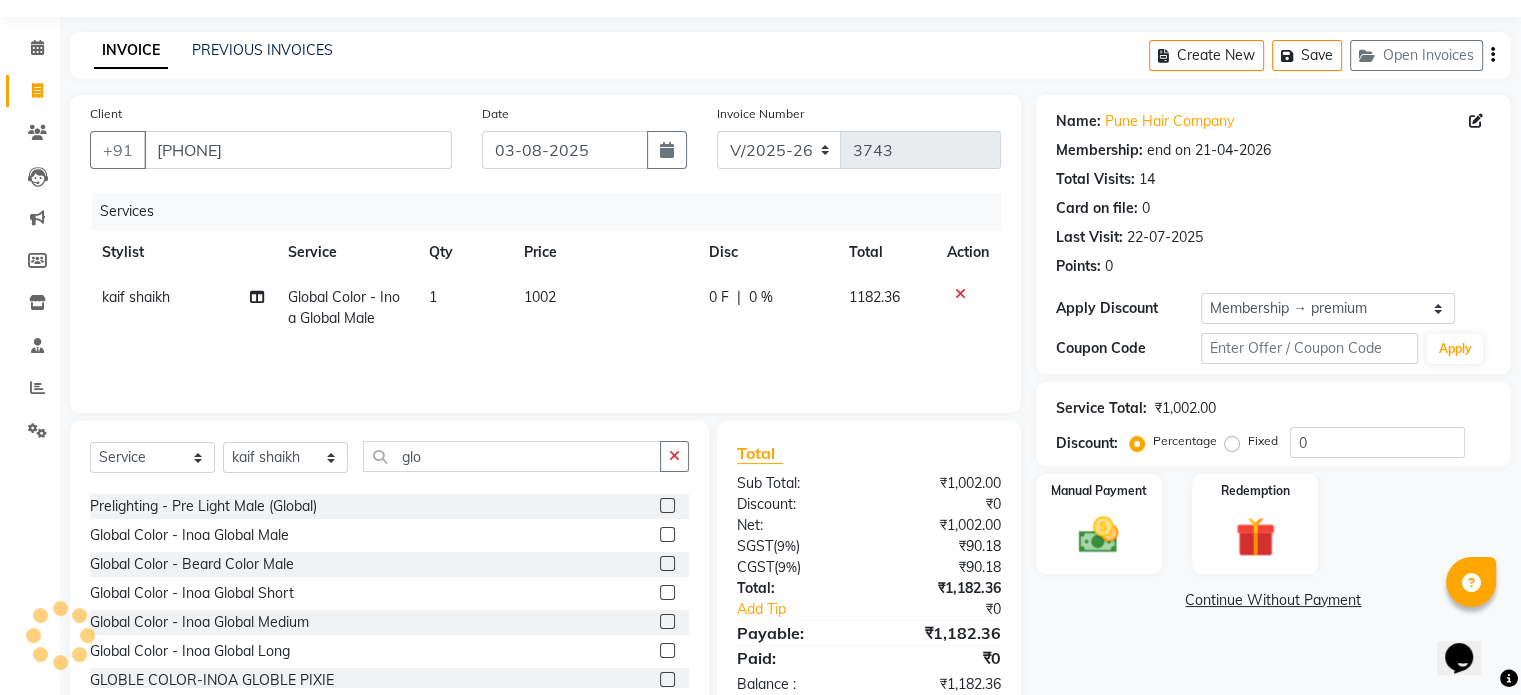 type on "20" 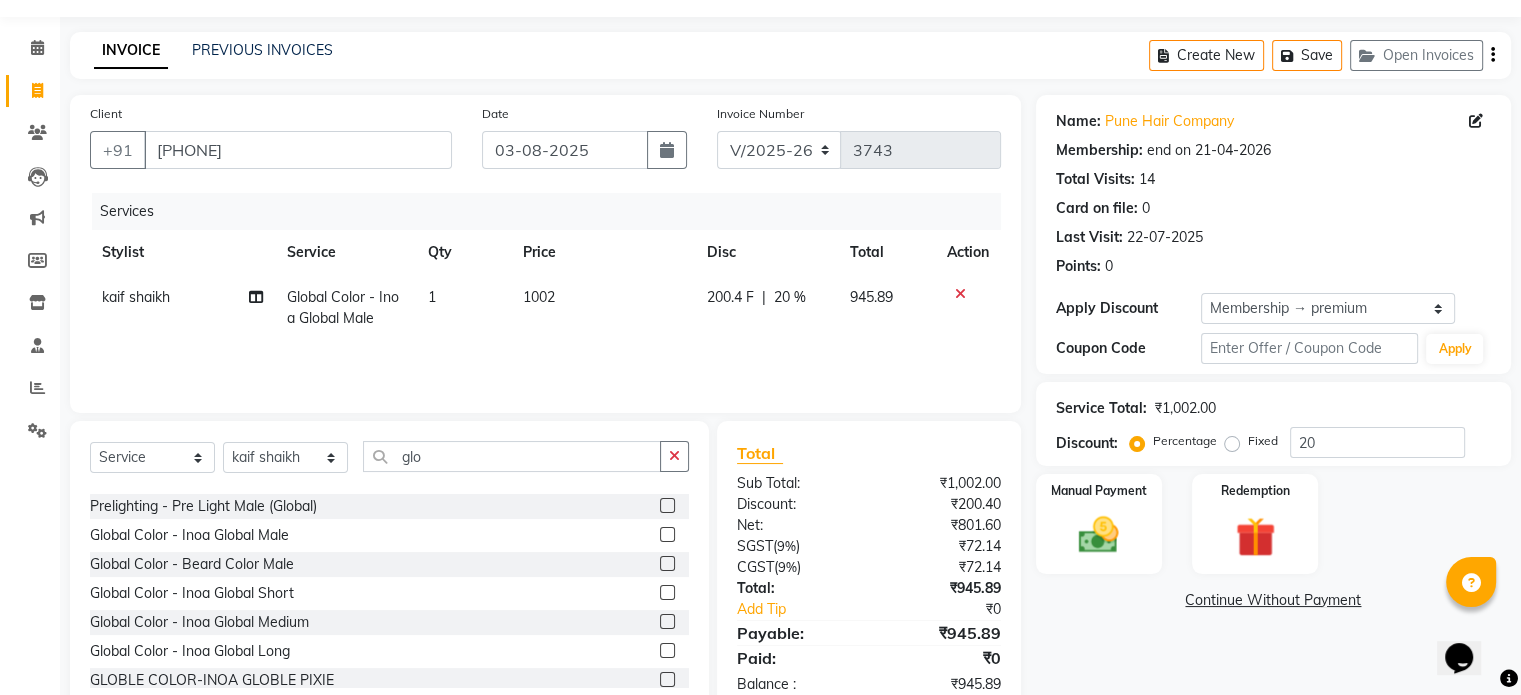 scroll, scrollTop: 106, scrollLeft: 0, axis: vertical 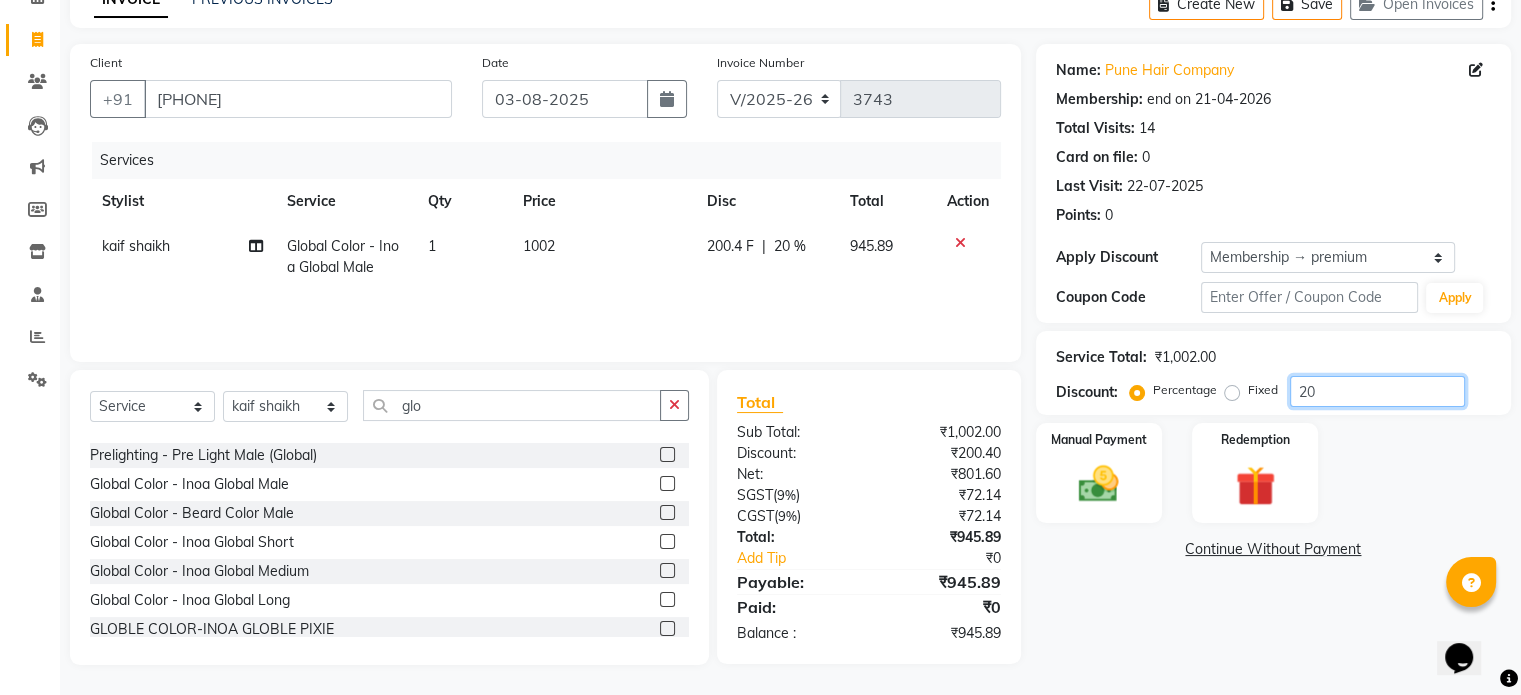 click on "20" 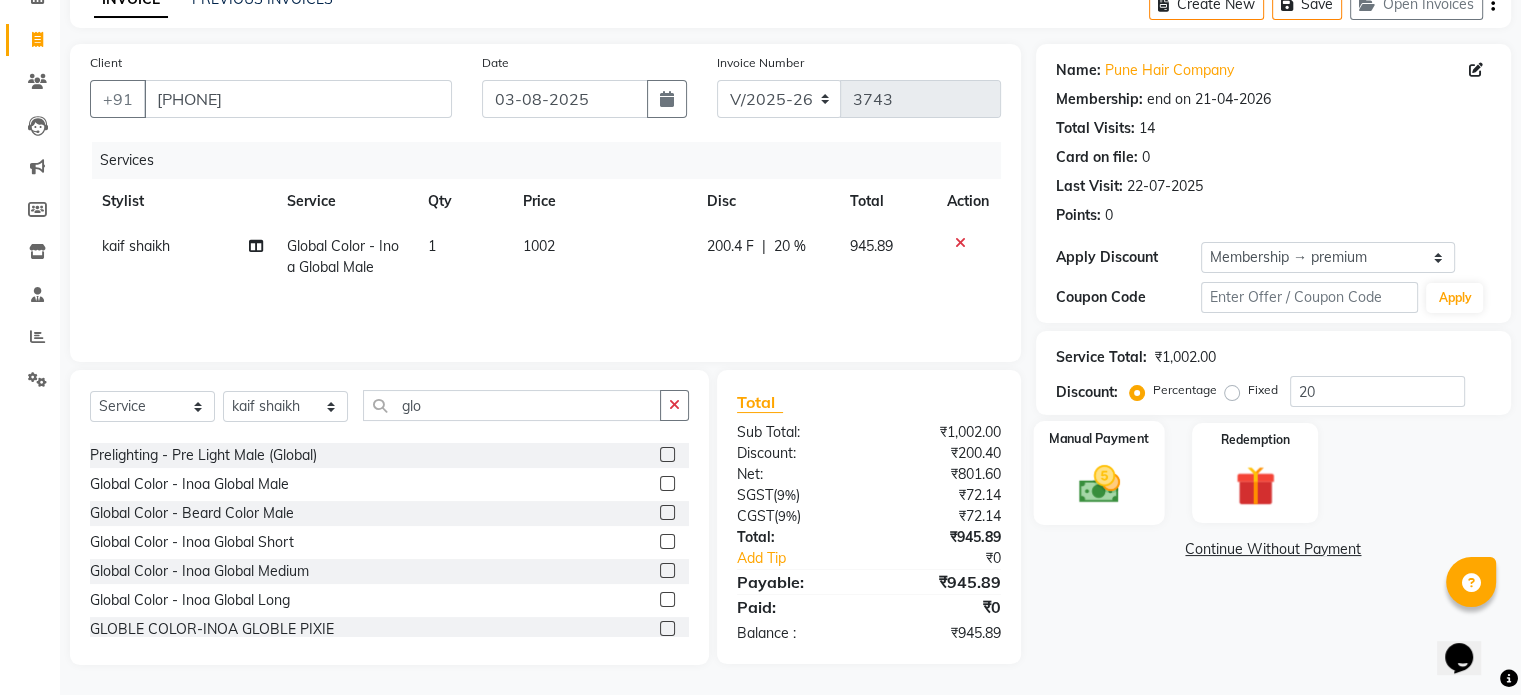 click on "Manual Payment" 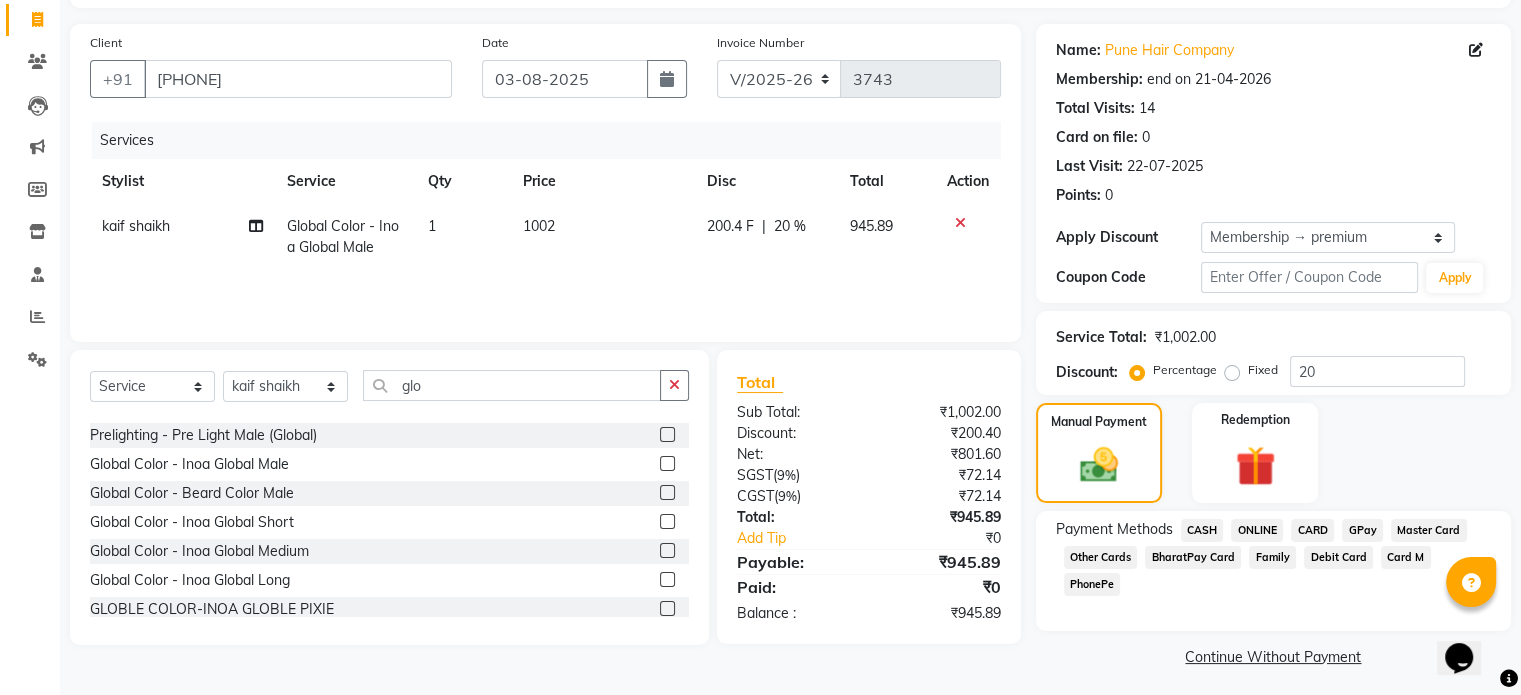 scroll, scrollTop: 132, scrollLeft: 0, axis: vertical 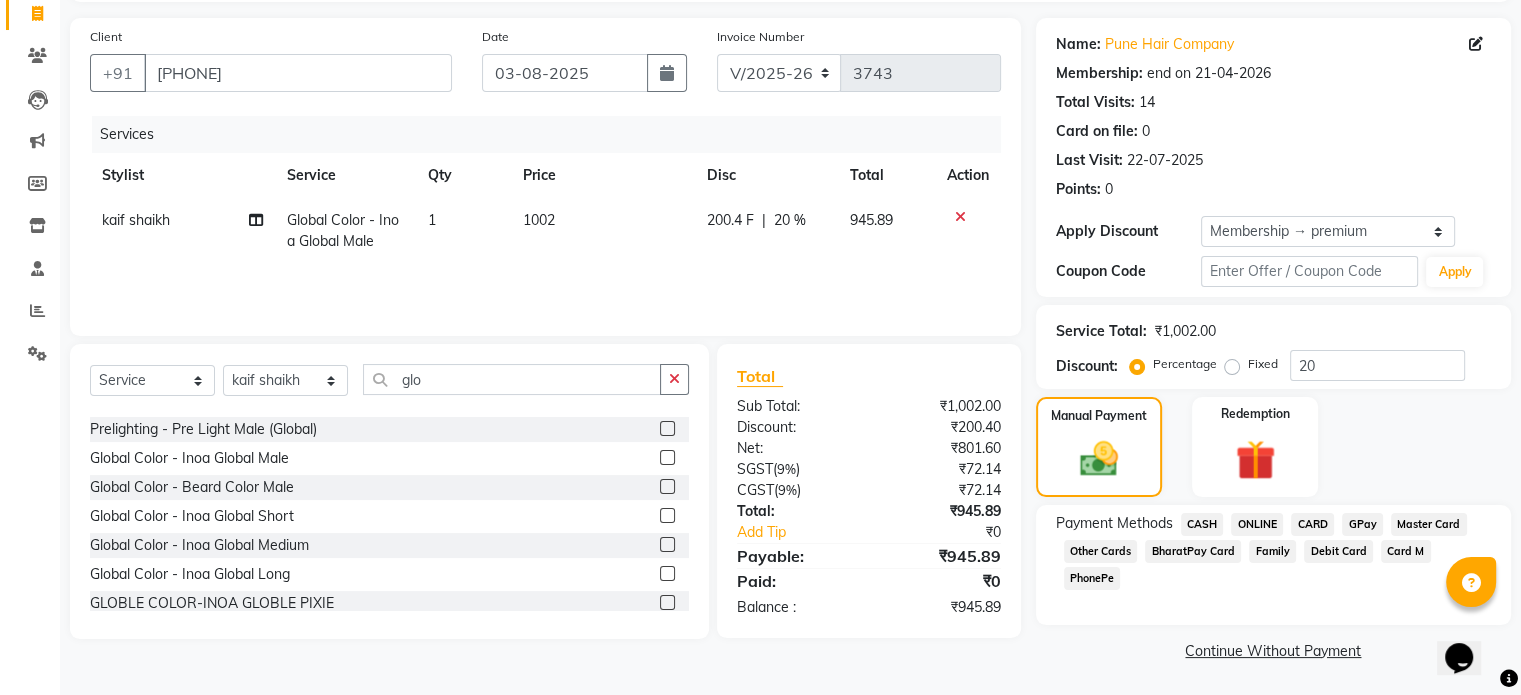 click on "CASH" 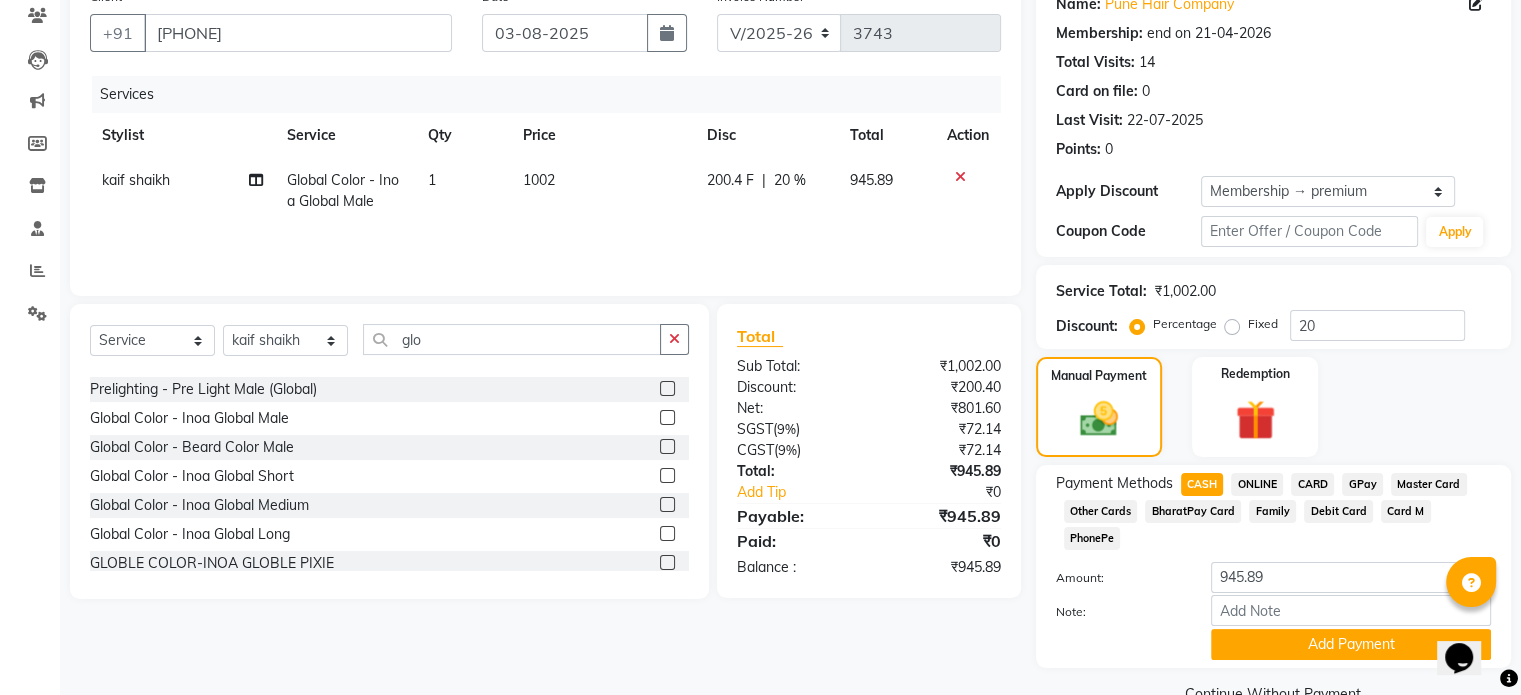 scroll, scrollTop: 191, scrollLeft: 0, axis: vertical 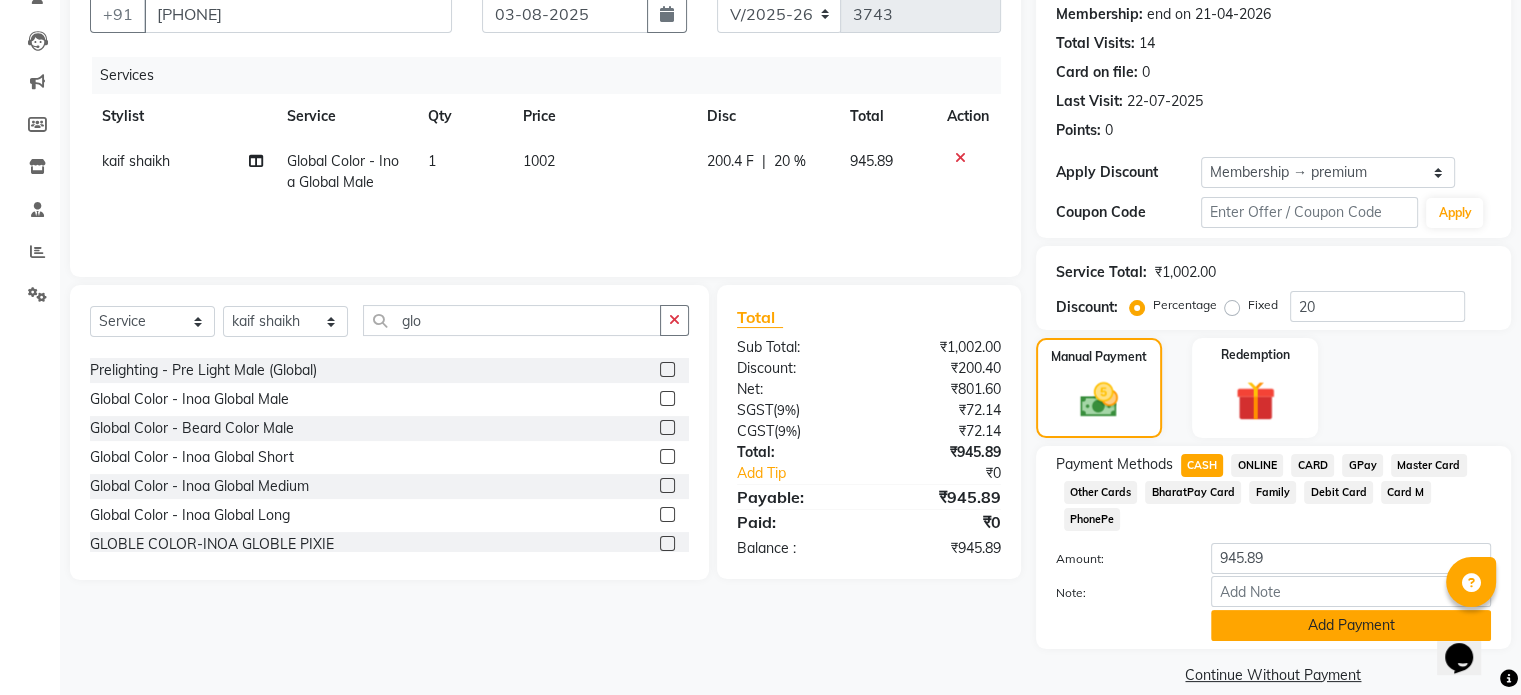 click on "Add Payment" 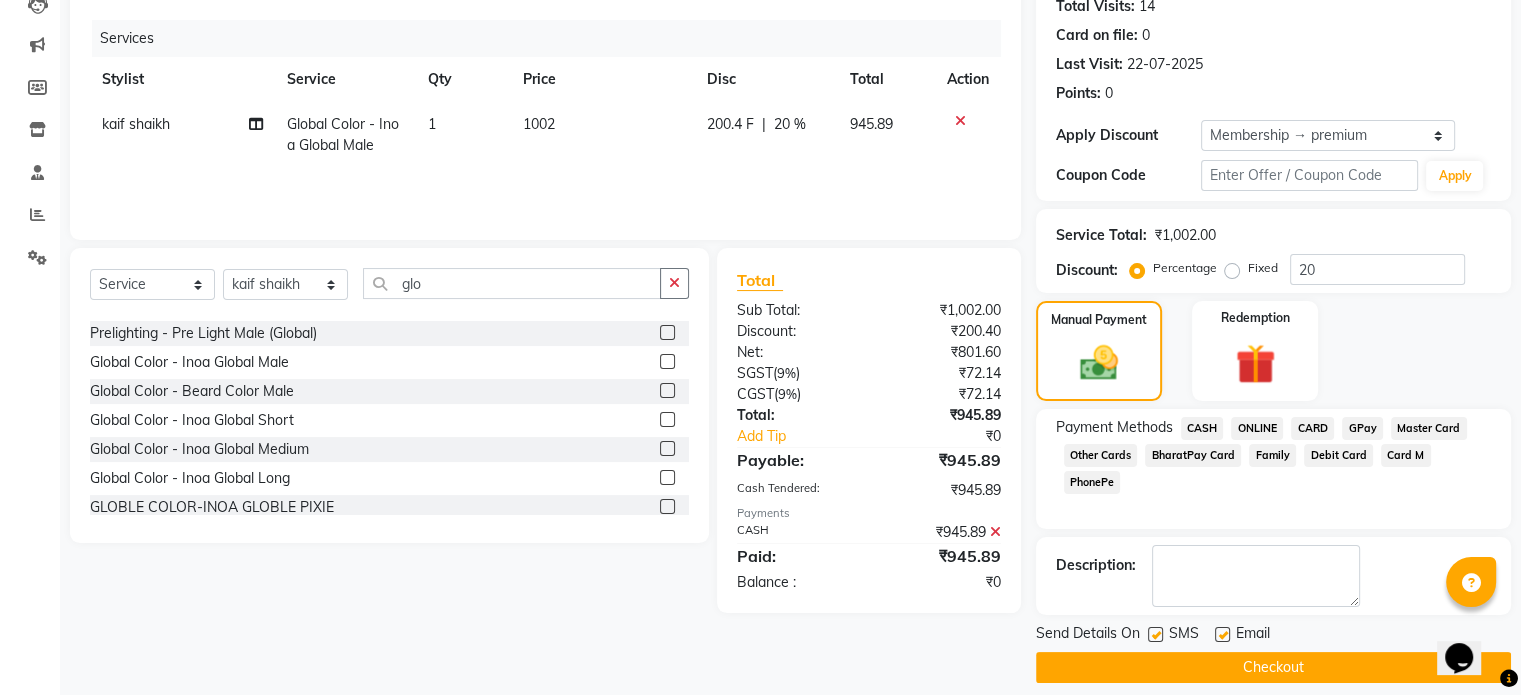 scroll, scrollTop: 244, scrollLeft: 0, axis: vertical 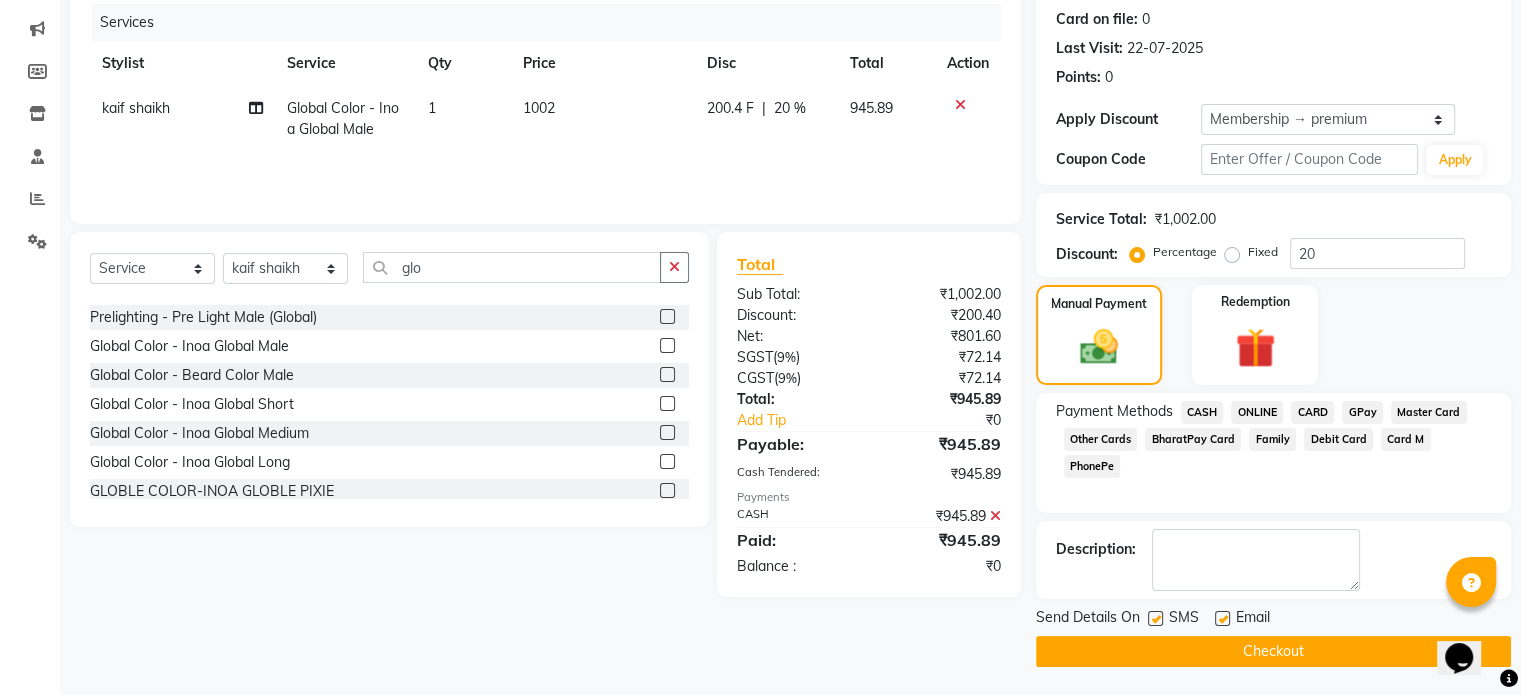 click on "Checkout" 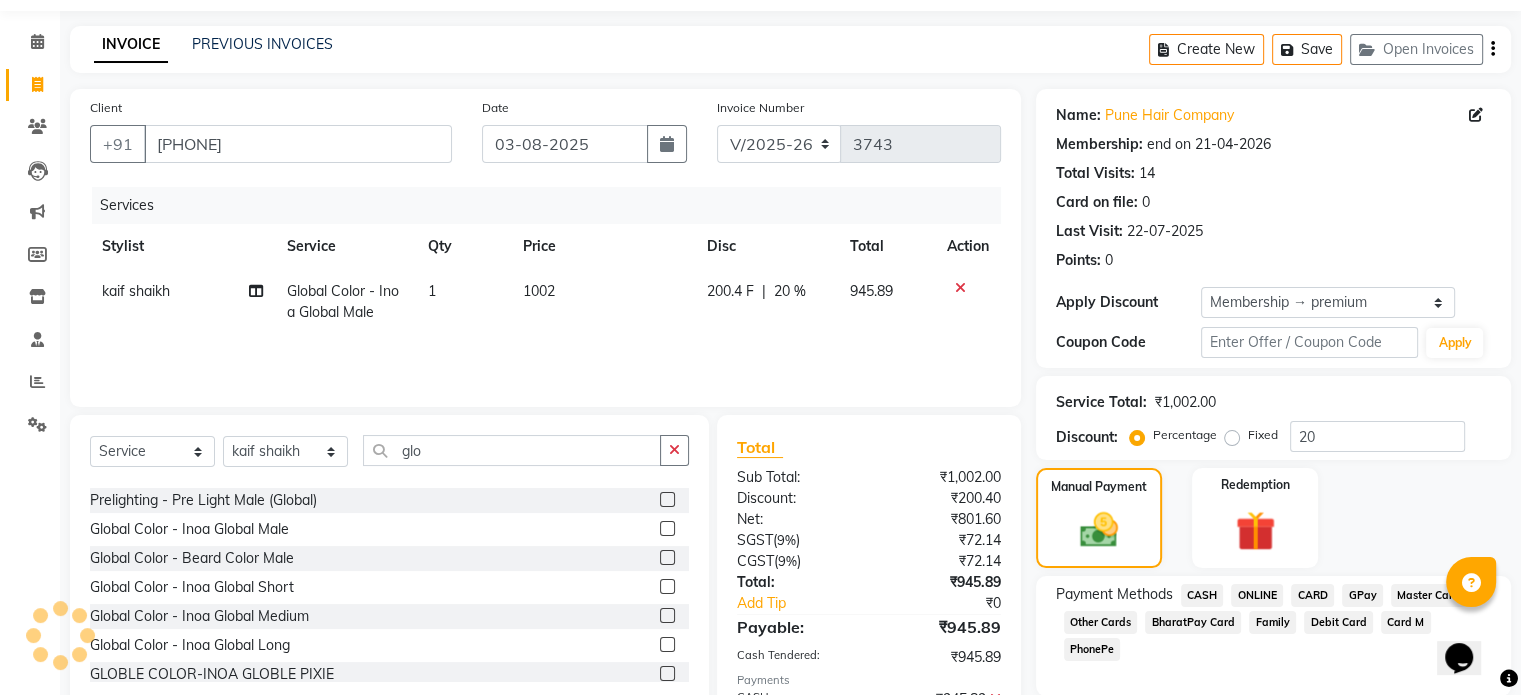 scroll, scrollTop: 0, scrollLeft: 0, axis: both 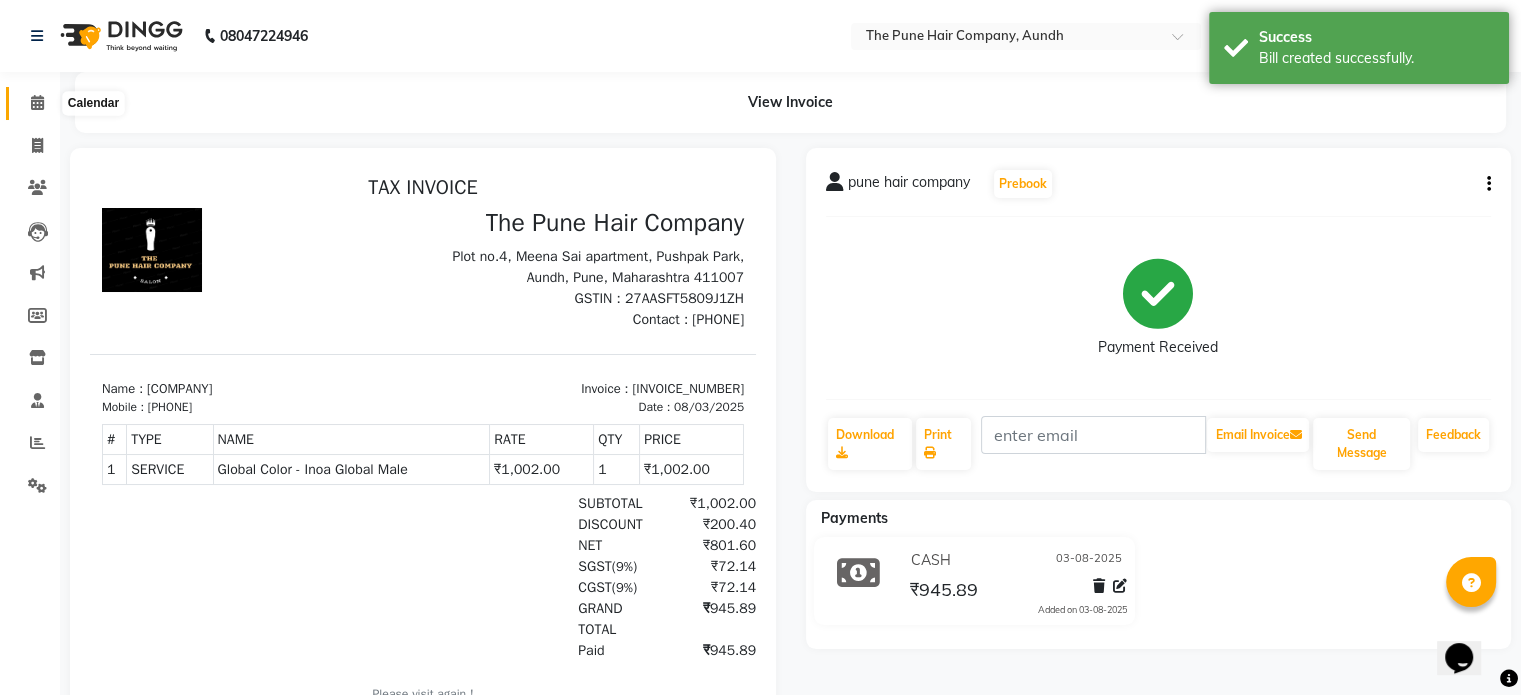 click 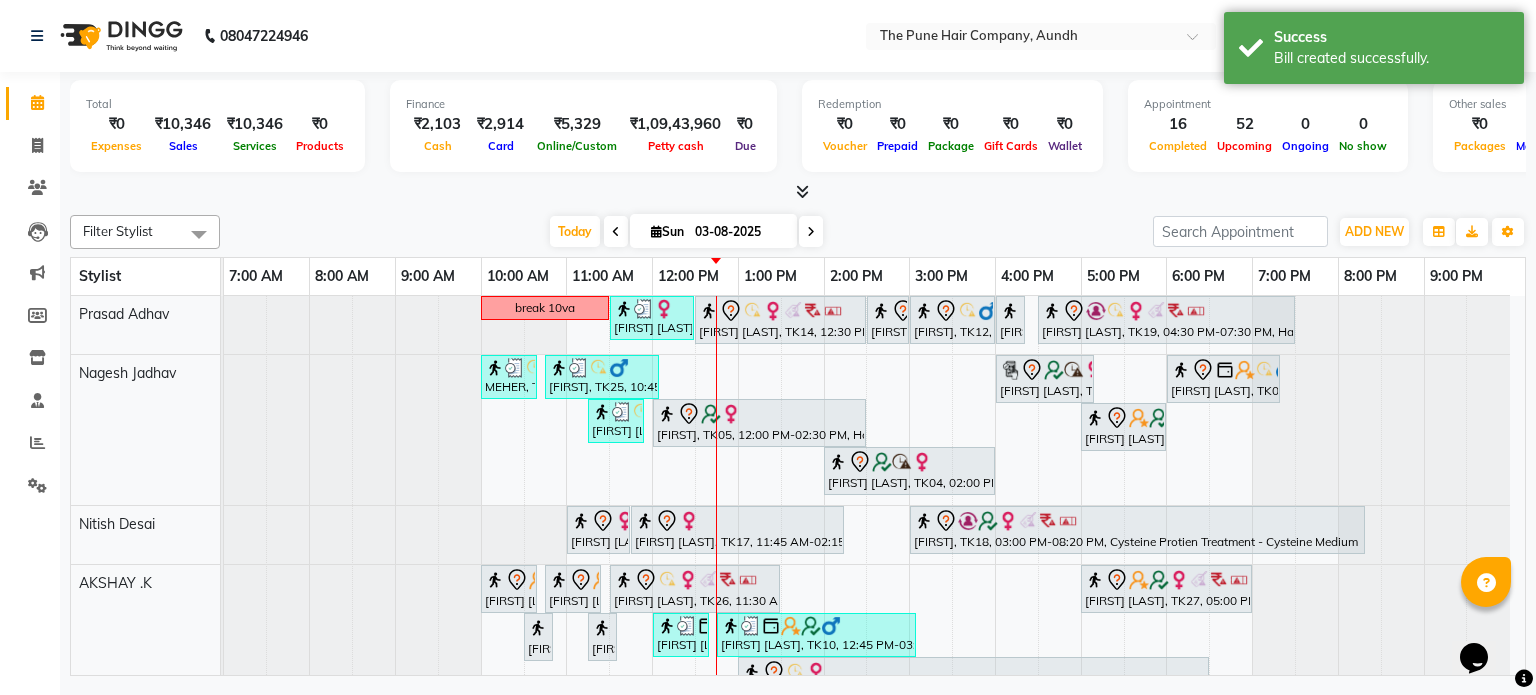 scroll, scrollTop: 69, scrollLeft: 0, axis: vertical 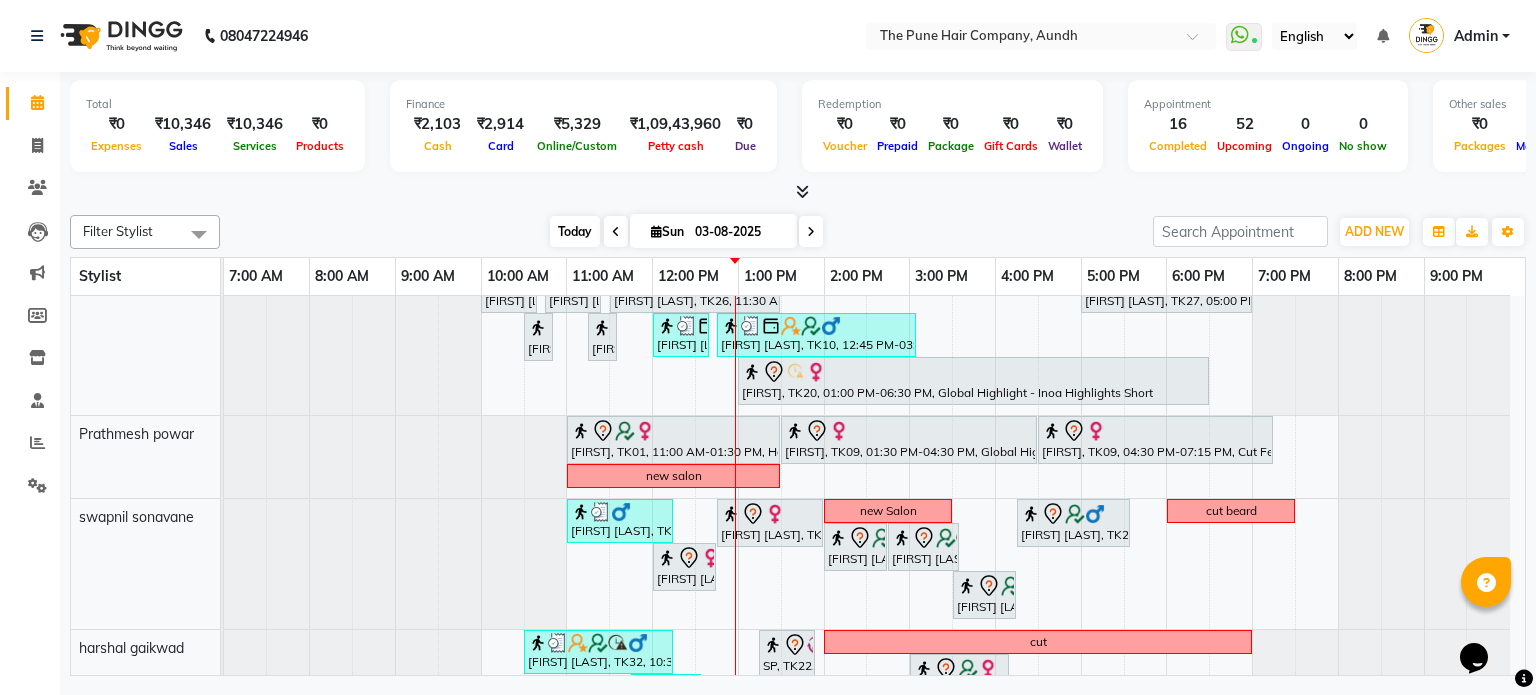 click on "Today" at bounding box center [575, 231] 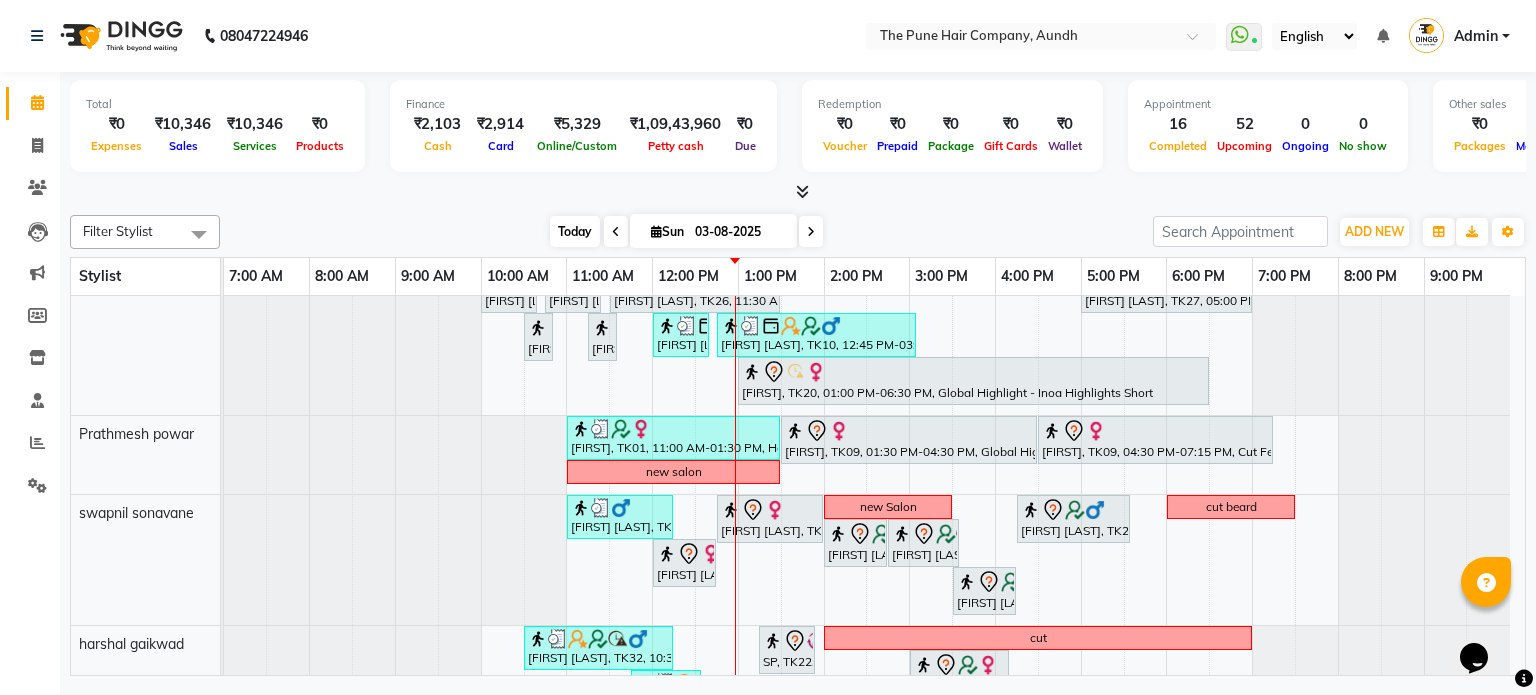 click on "Today" at bounding box center [575, 231] 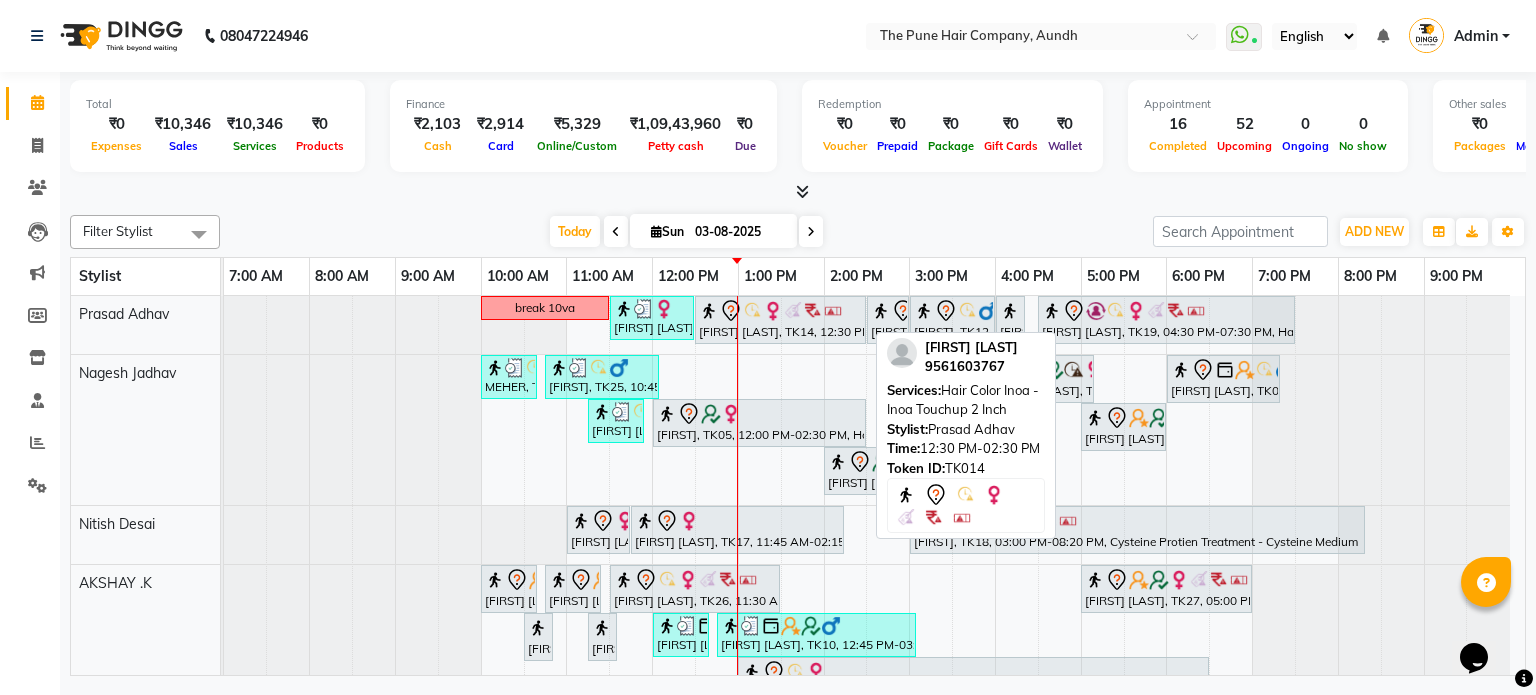 click at bounding box center (753, 311) 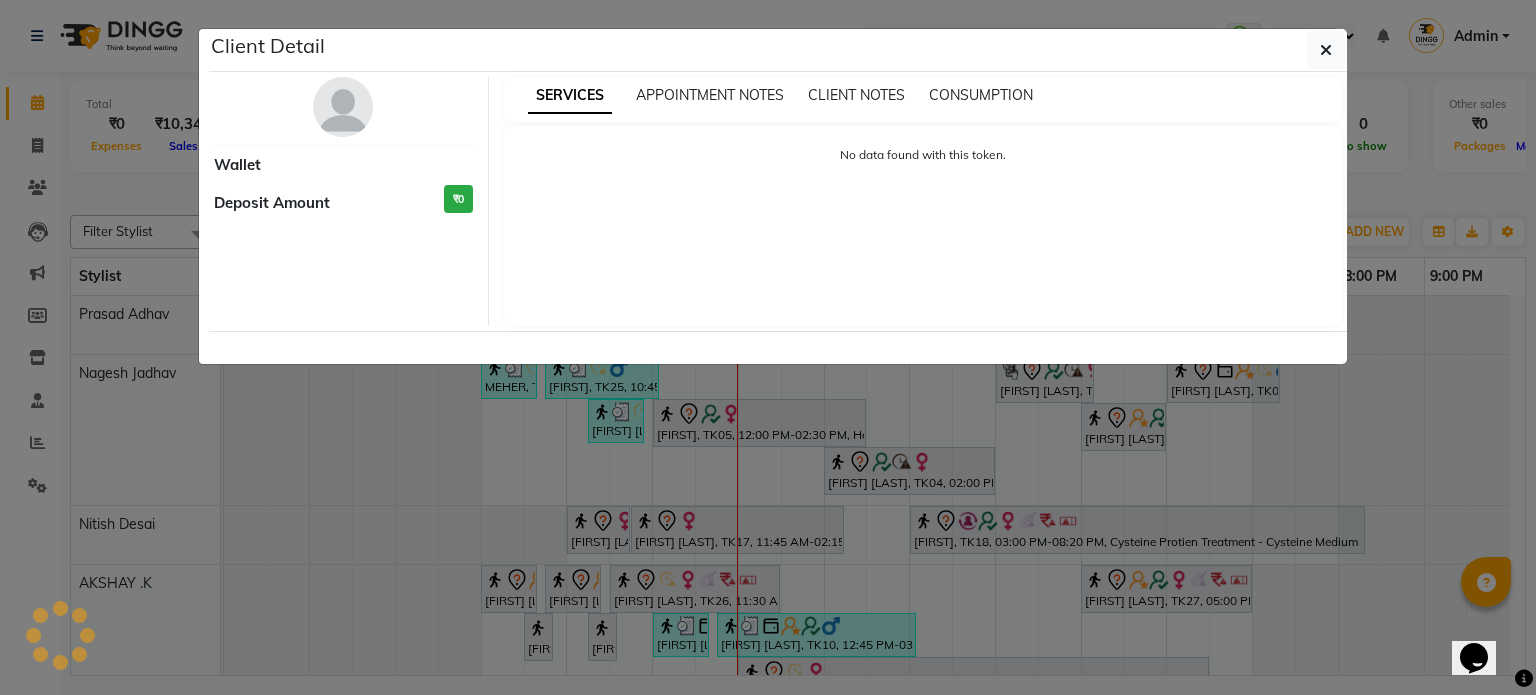 select on "7" 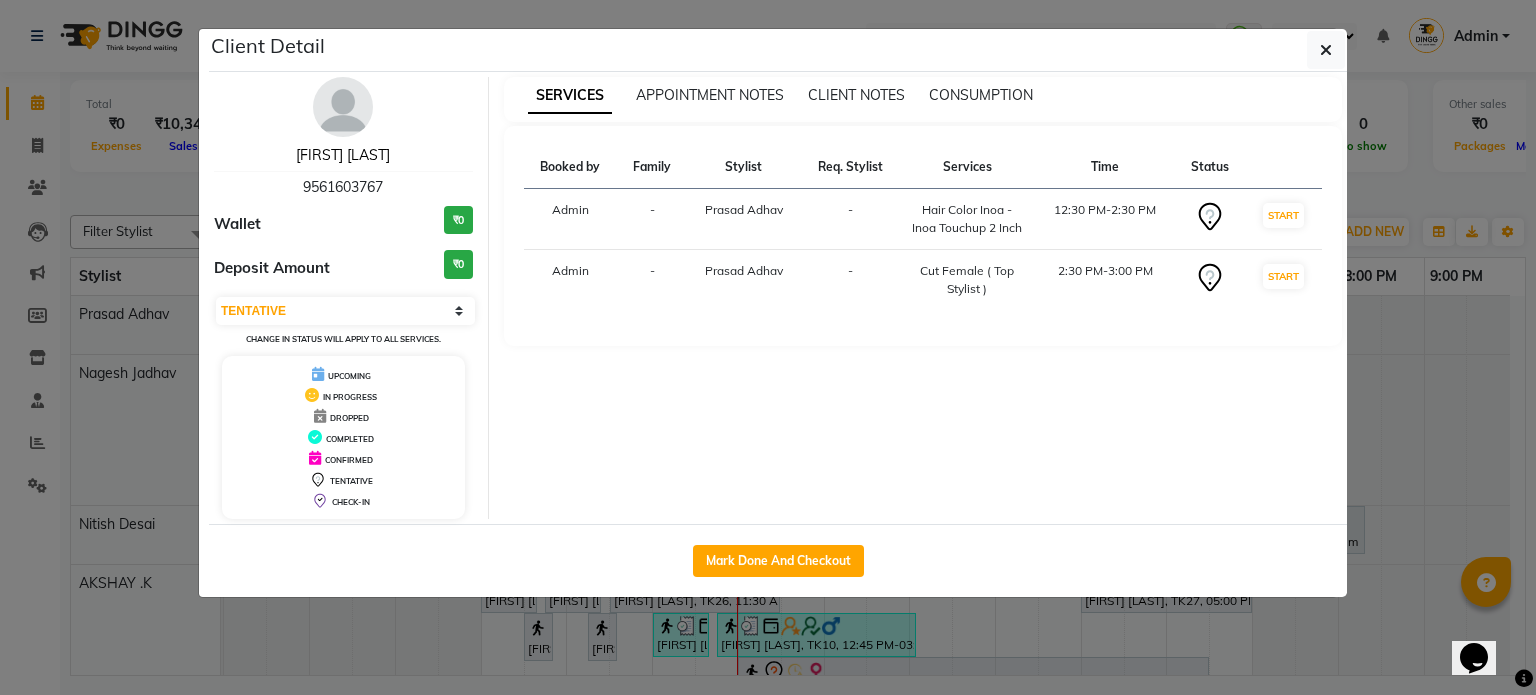 click on "[FIRST] [LAST]" at bounding box center (343, 155) 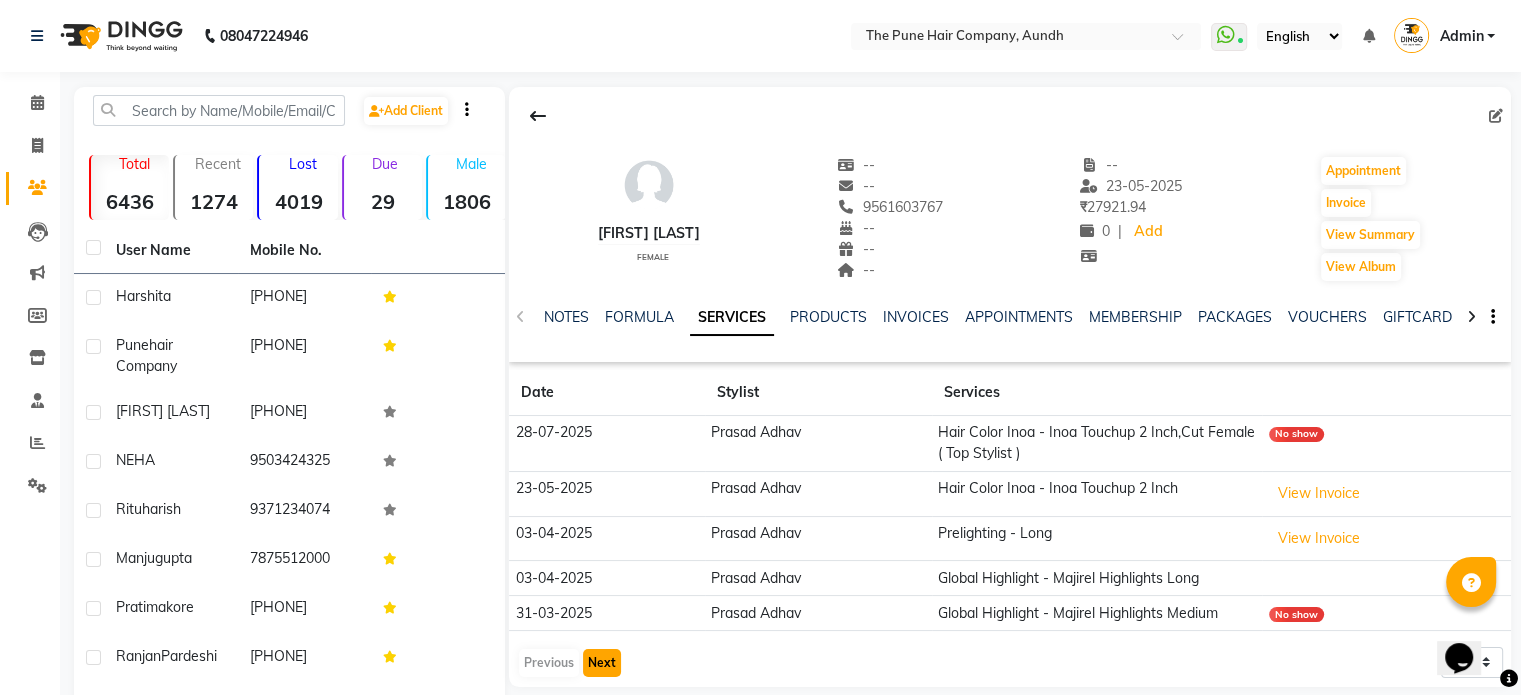 click on "Next" 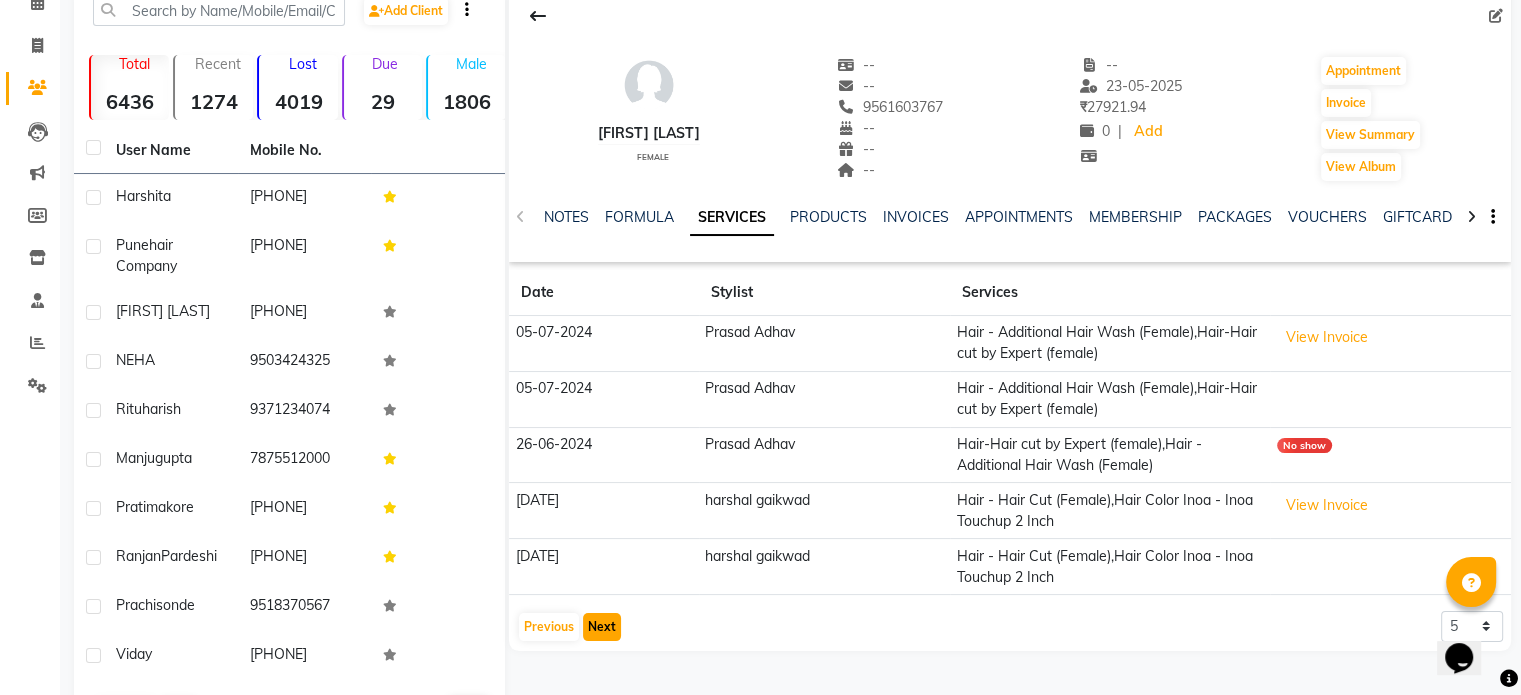 click on "Next" 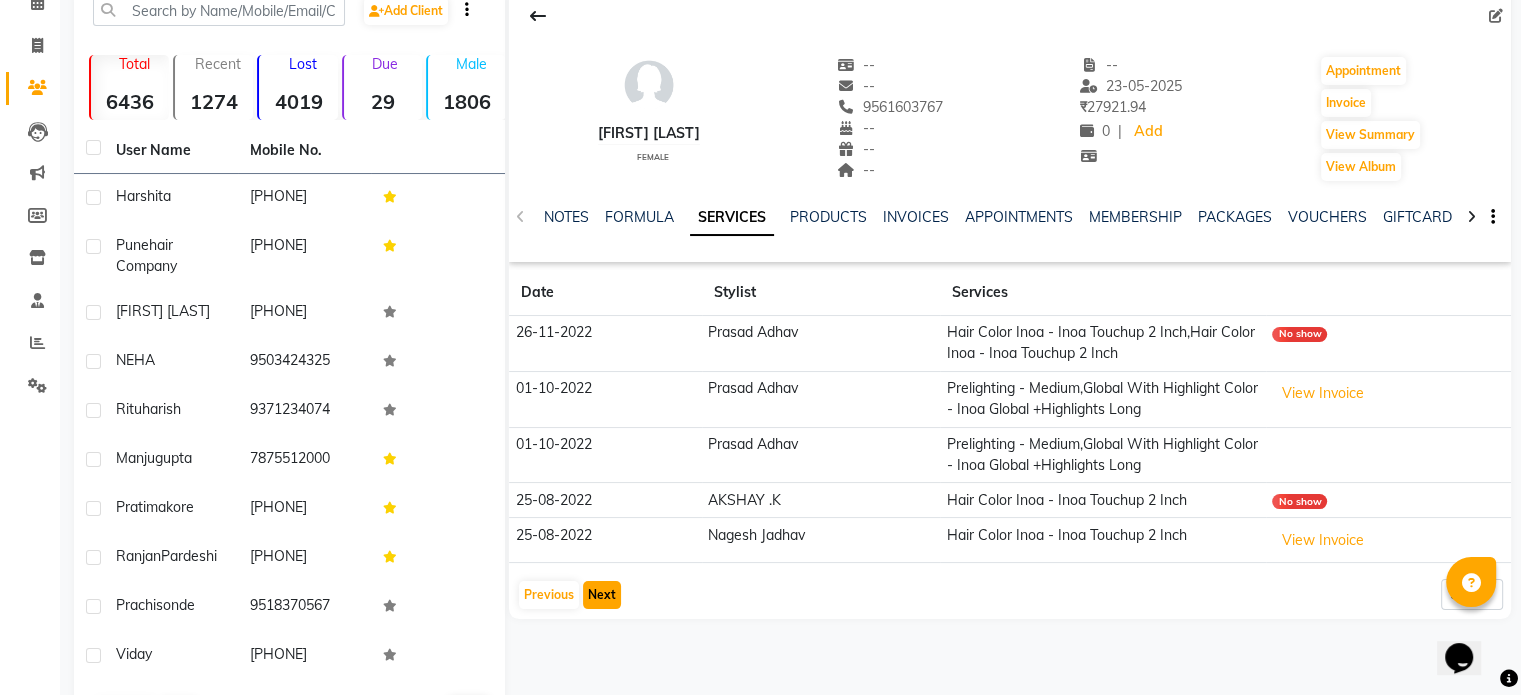 click on "Next" 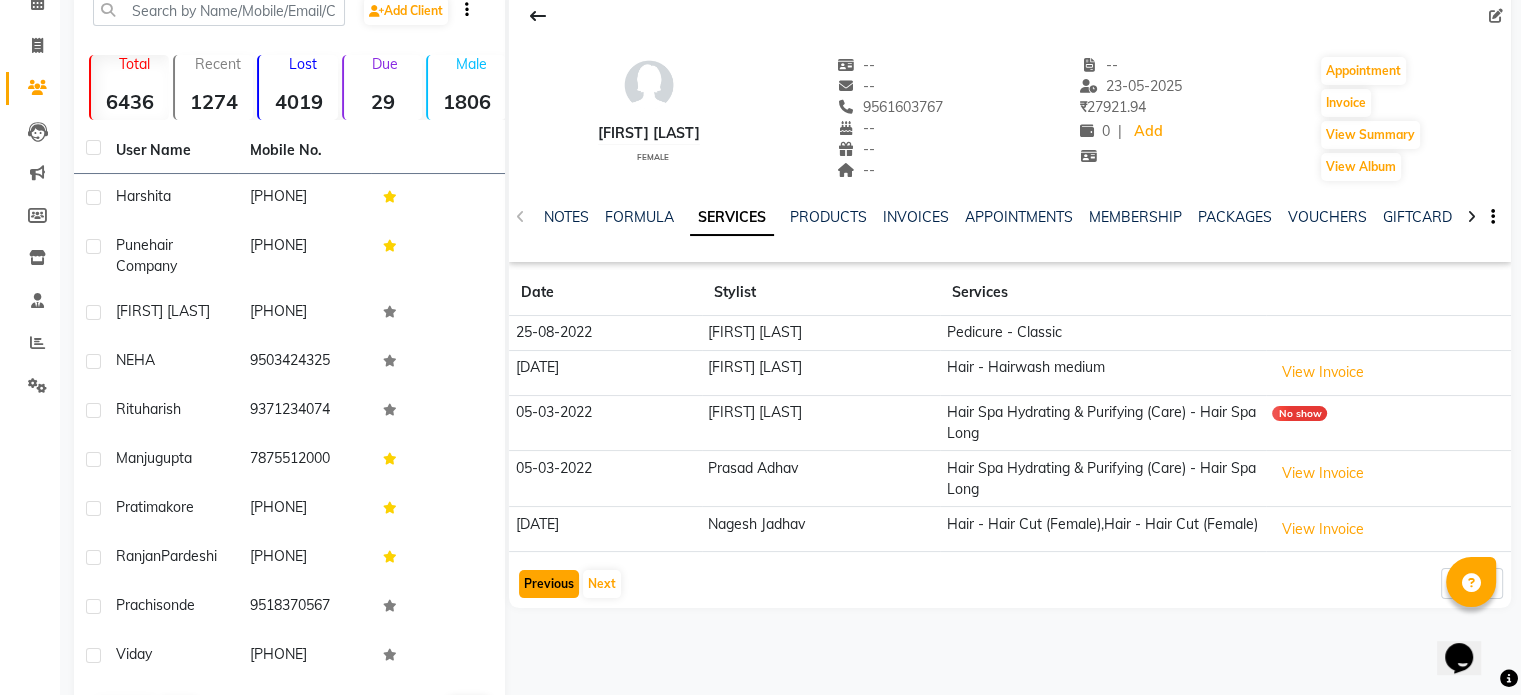 click on "Previous" 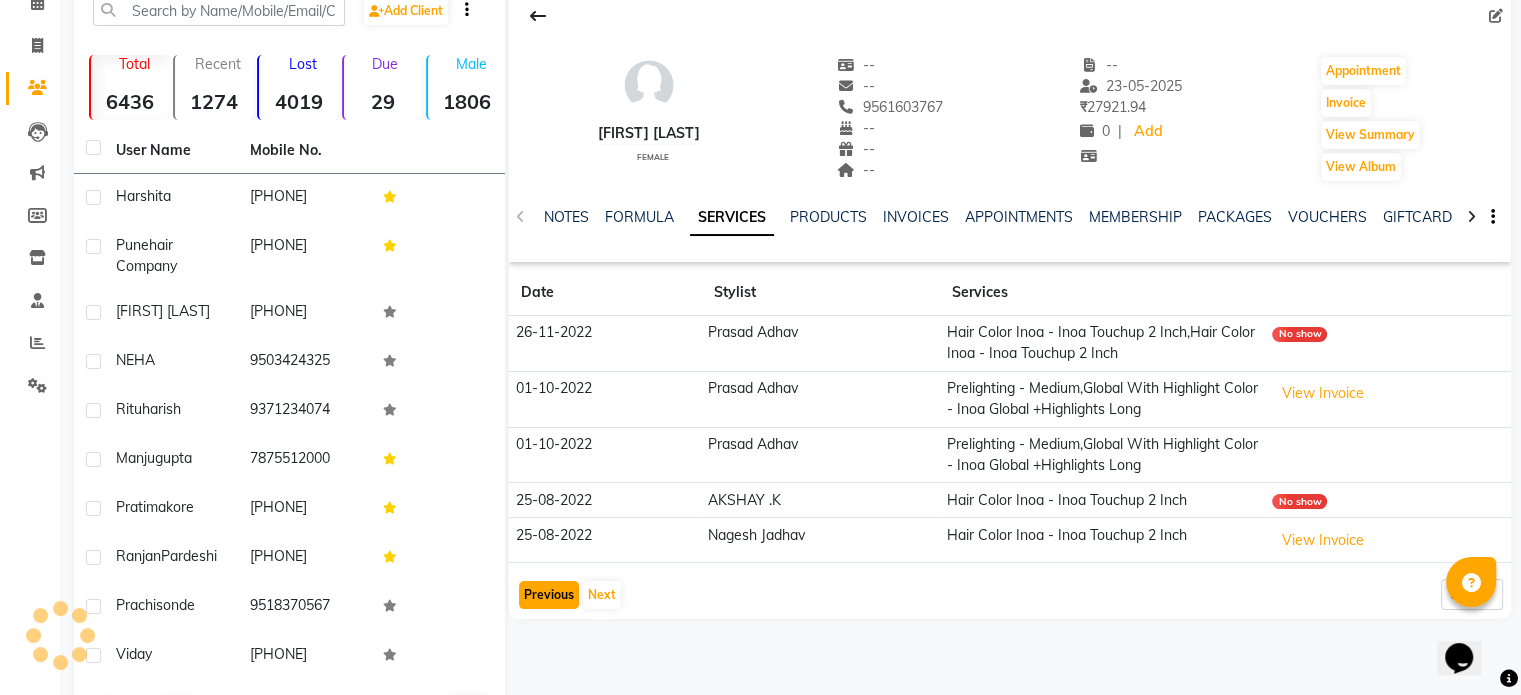 click on "Previous" 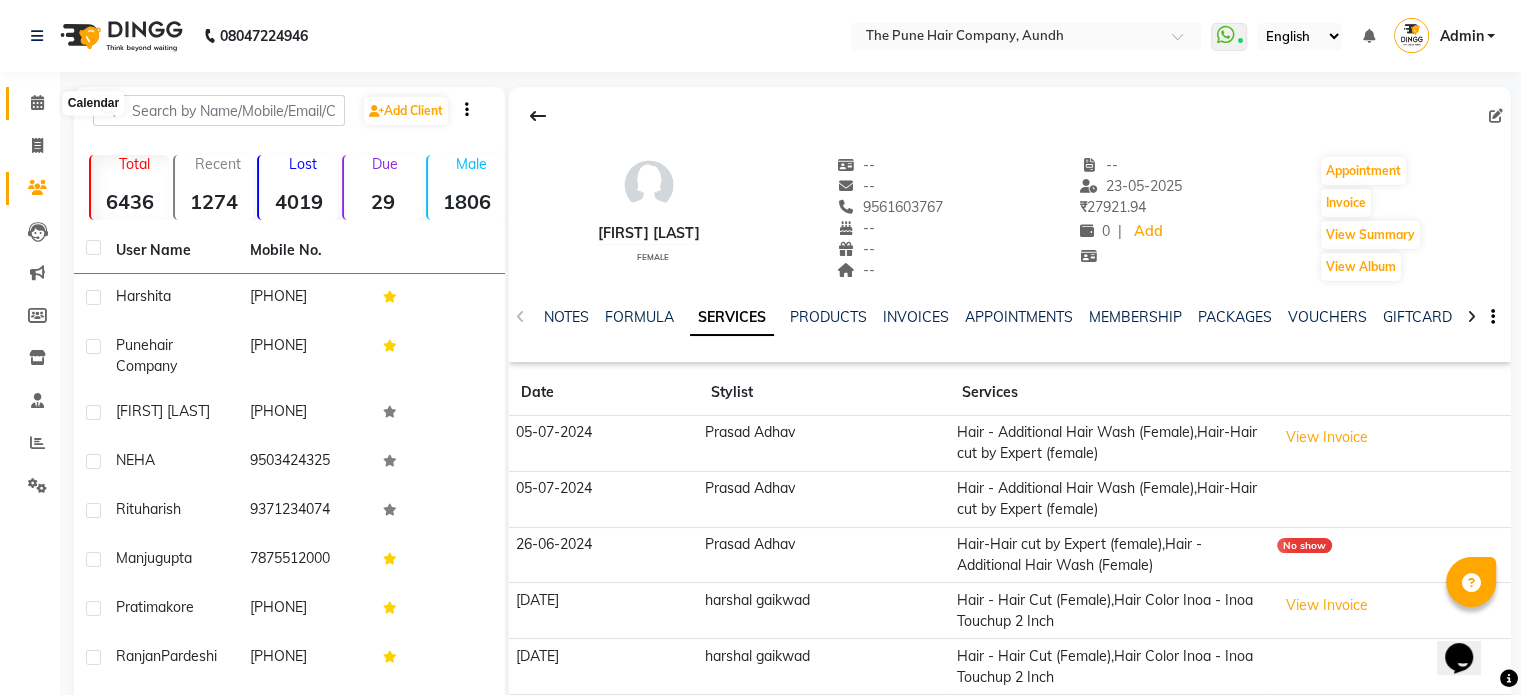 click 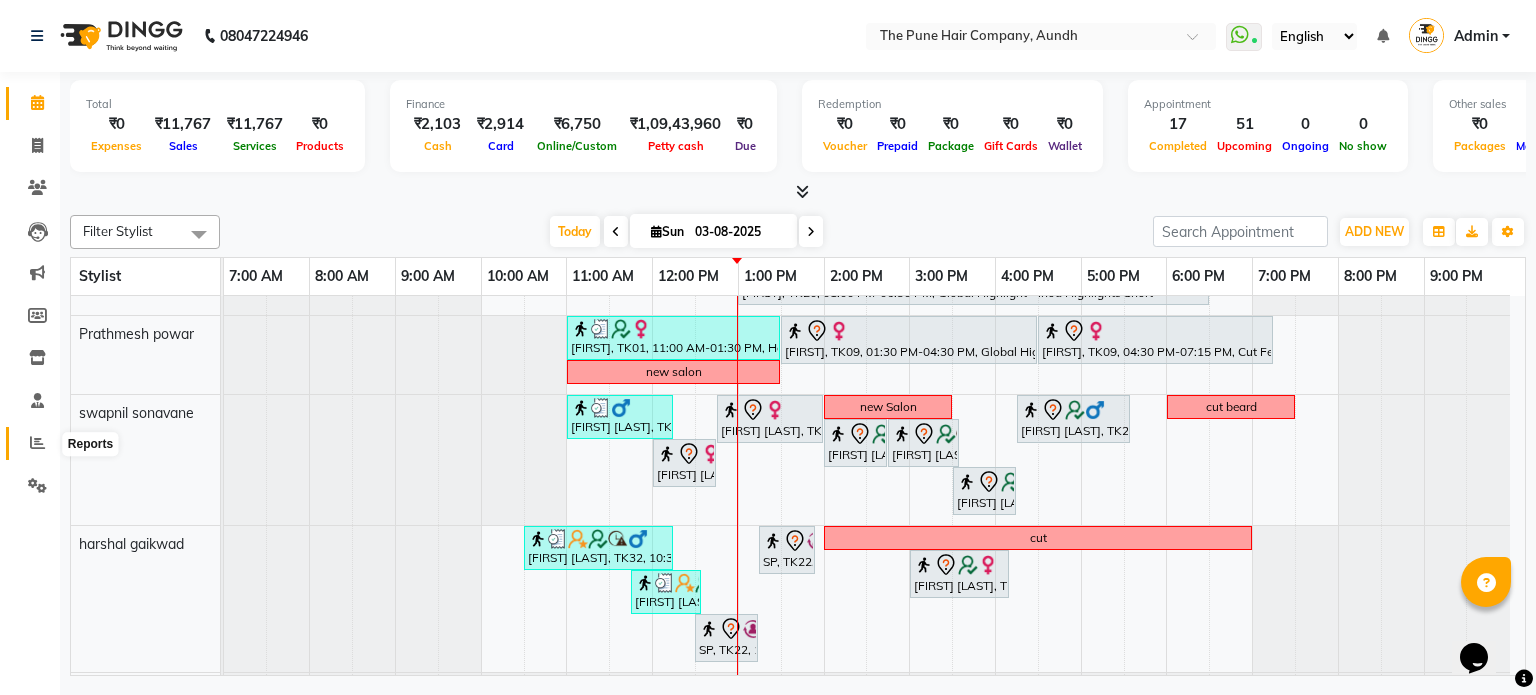 click 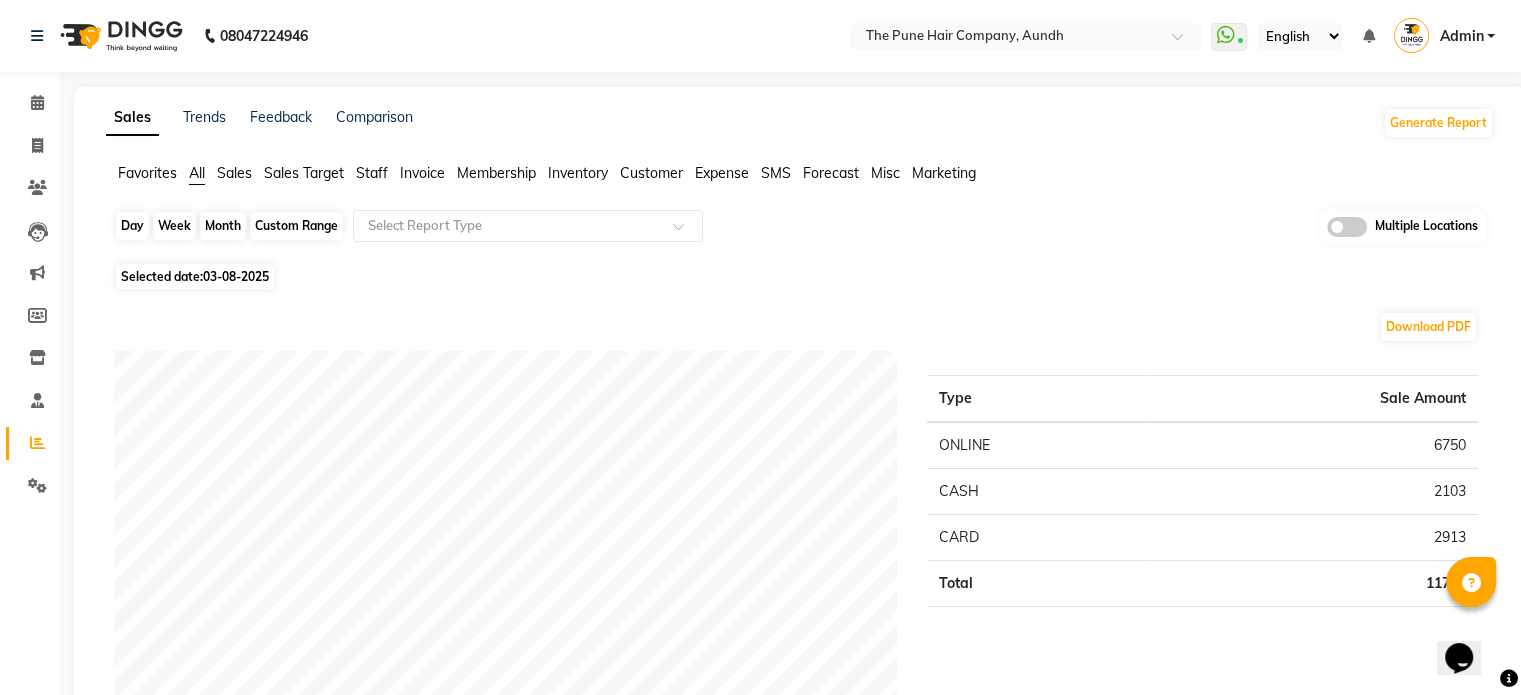 click on "Day" 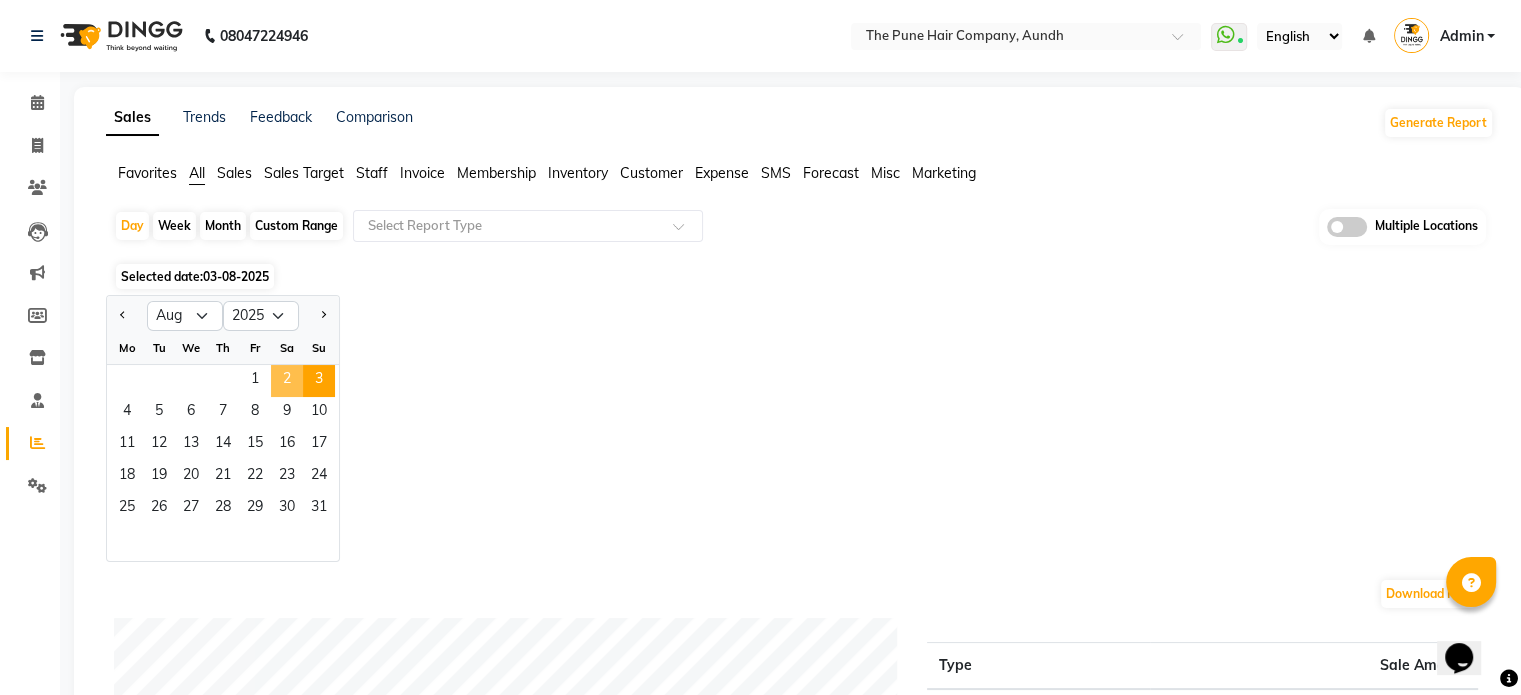 click on "2" 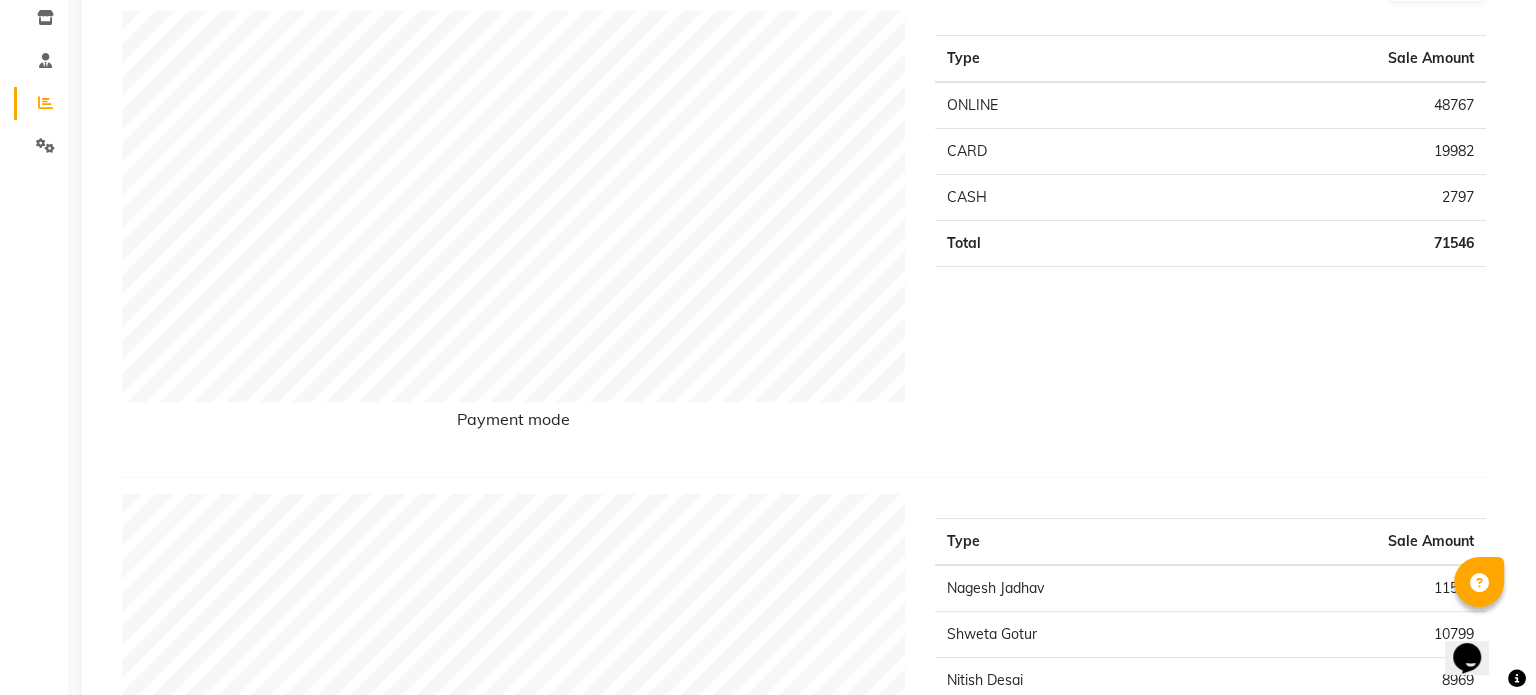 scroll, scrollTop: 0, scrollLeft: 0, axis: both 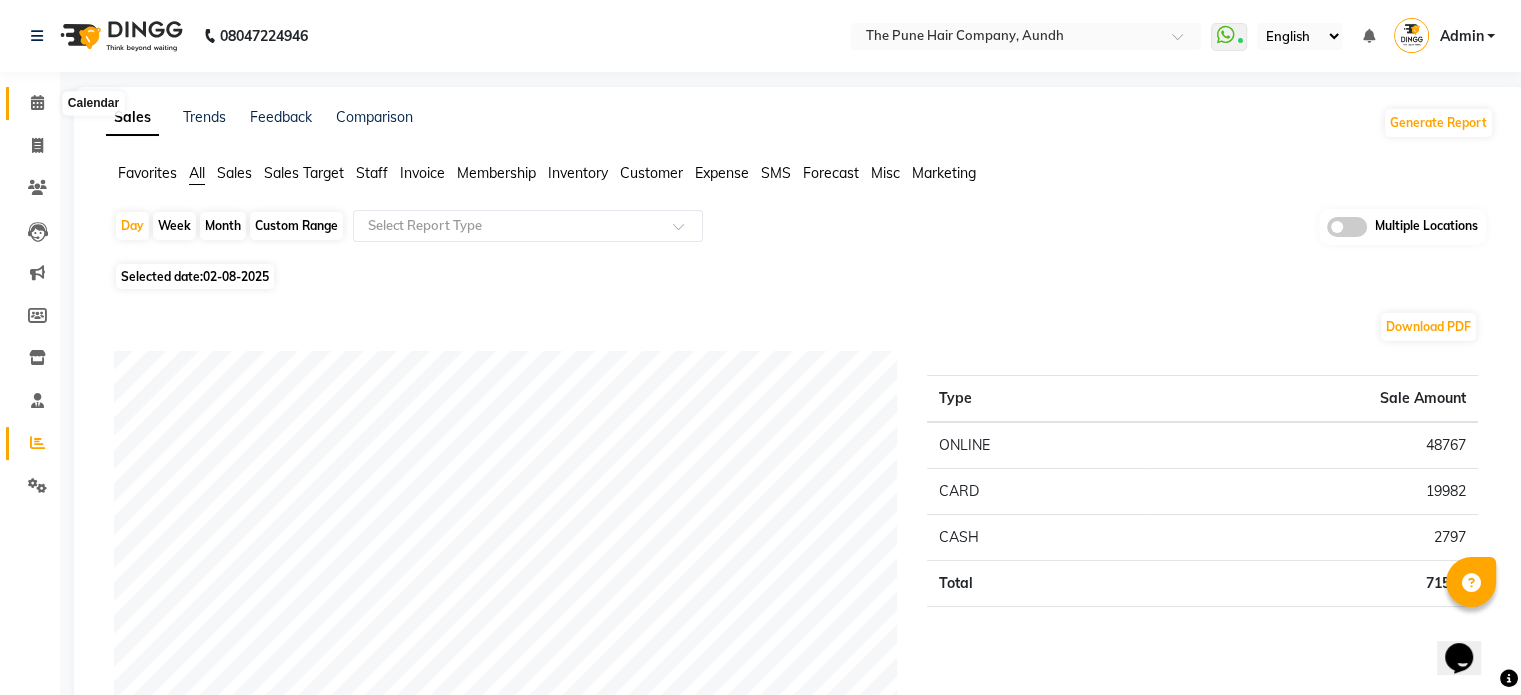 click 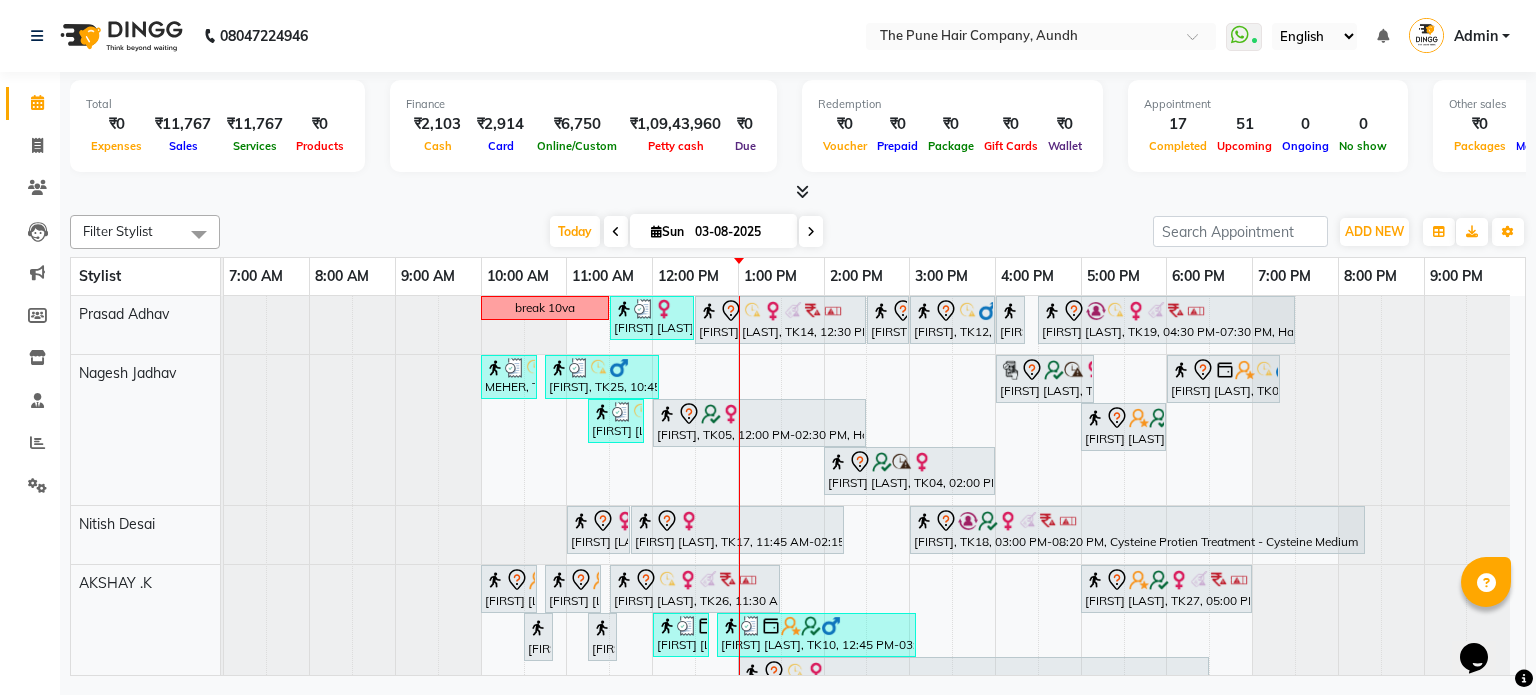scroll, scrollTop: 100, scrollLeft: 0, axis: vertical 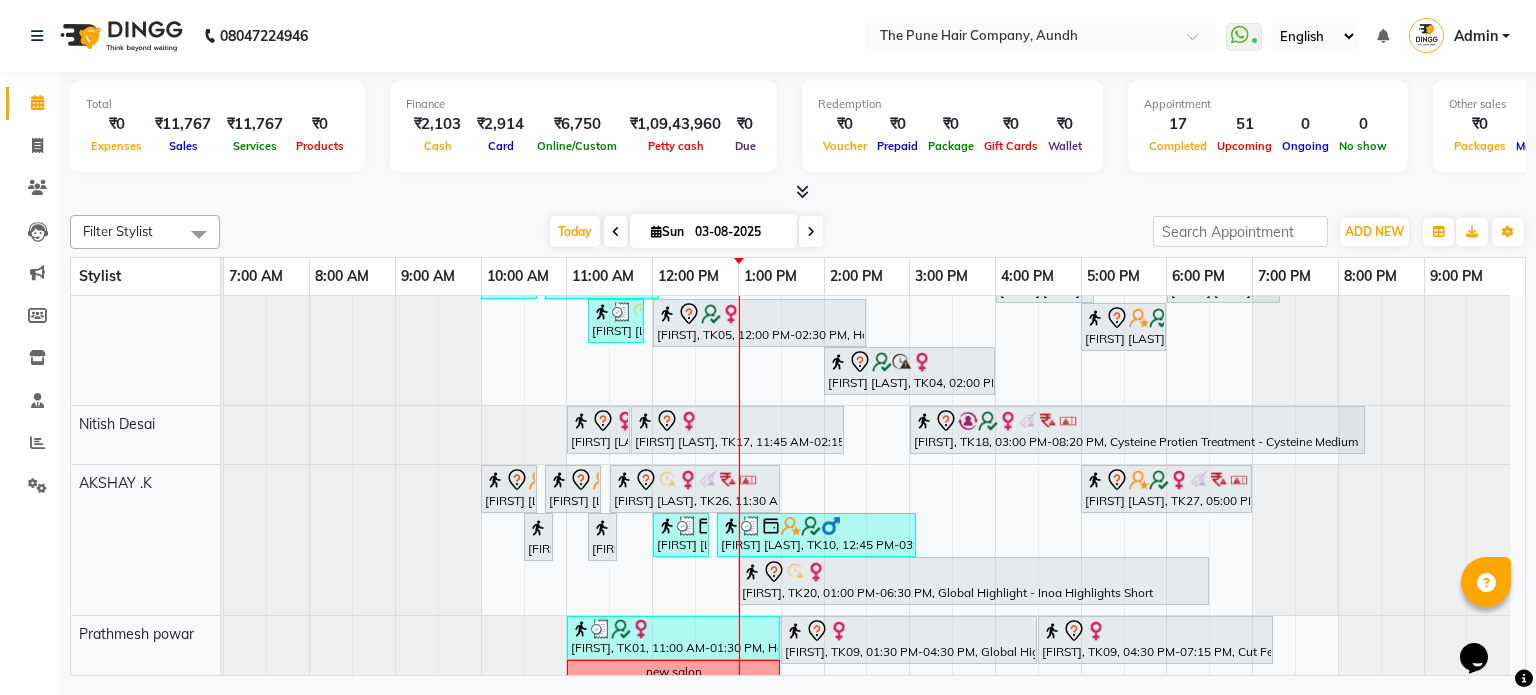 click at bounding box center (811, 231) 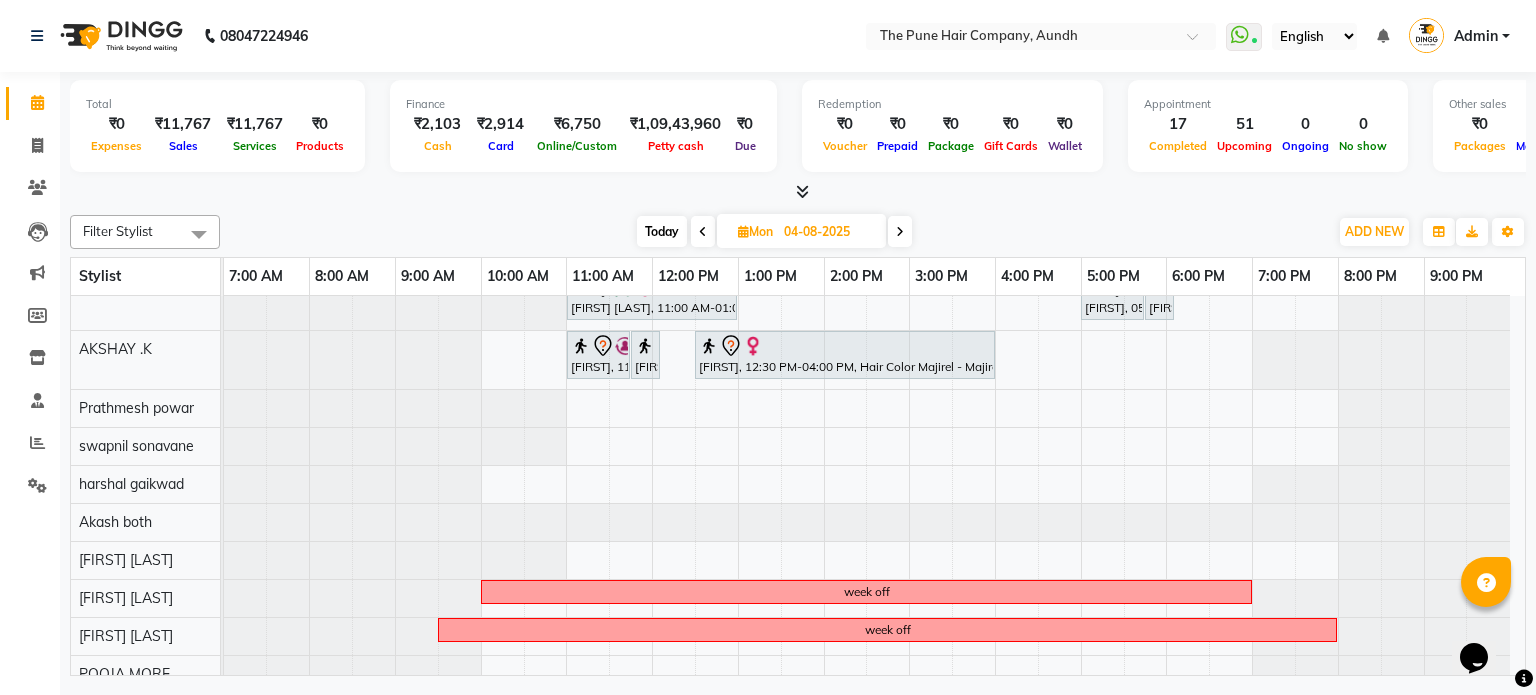scroll, scrollTop: 0, scrollLeft: 0, axis: both 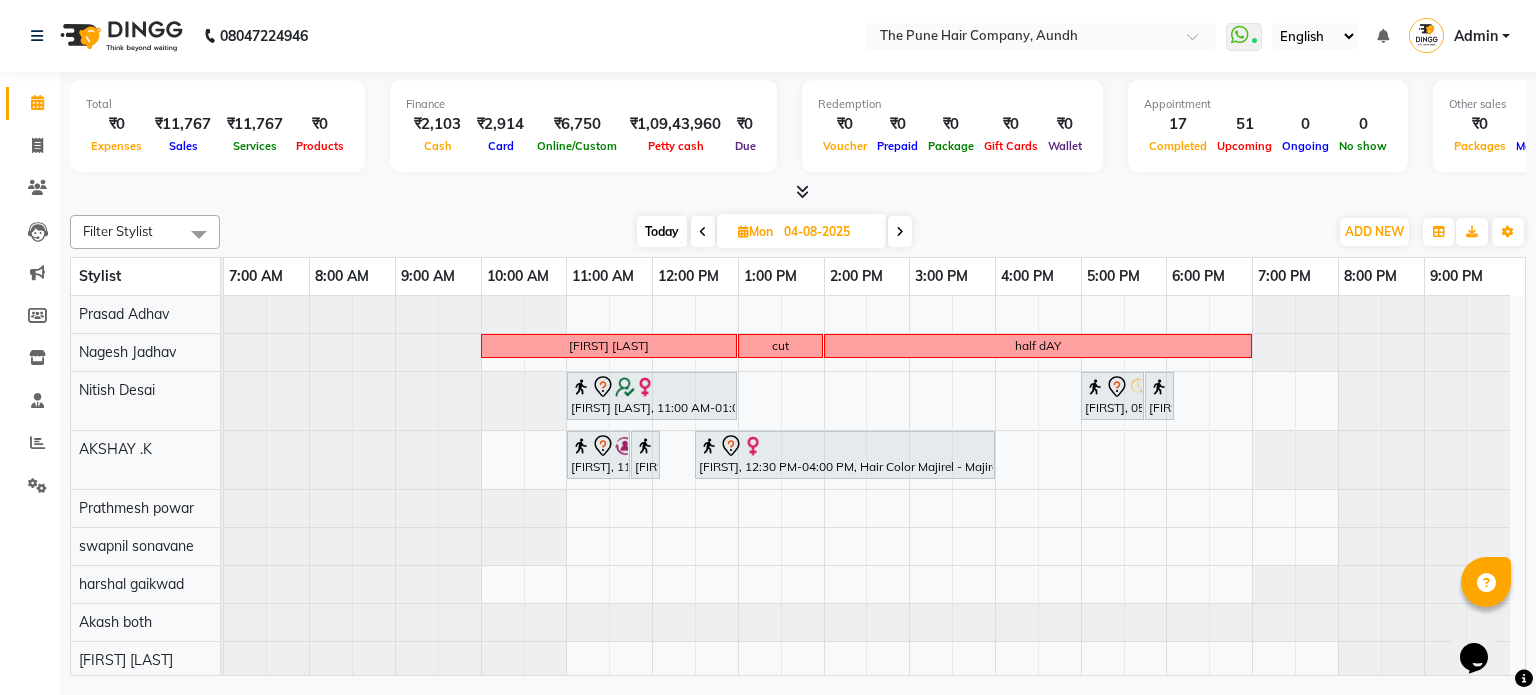 click at bounding box center [703, 231] 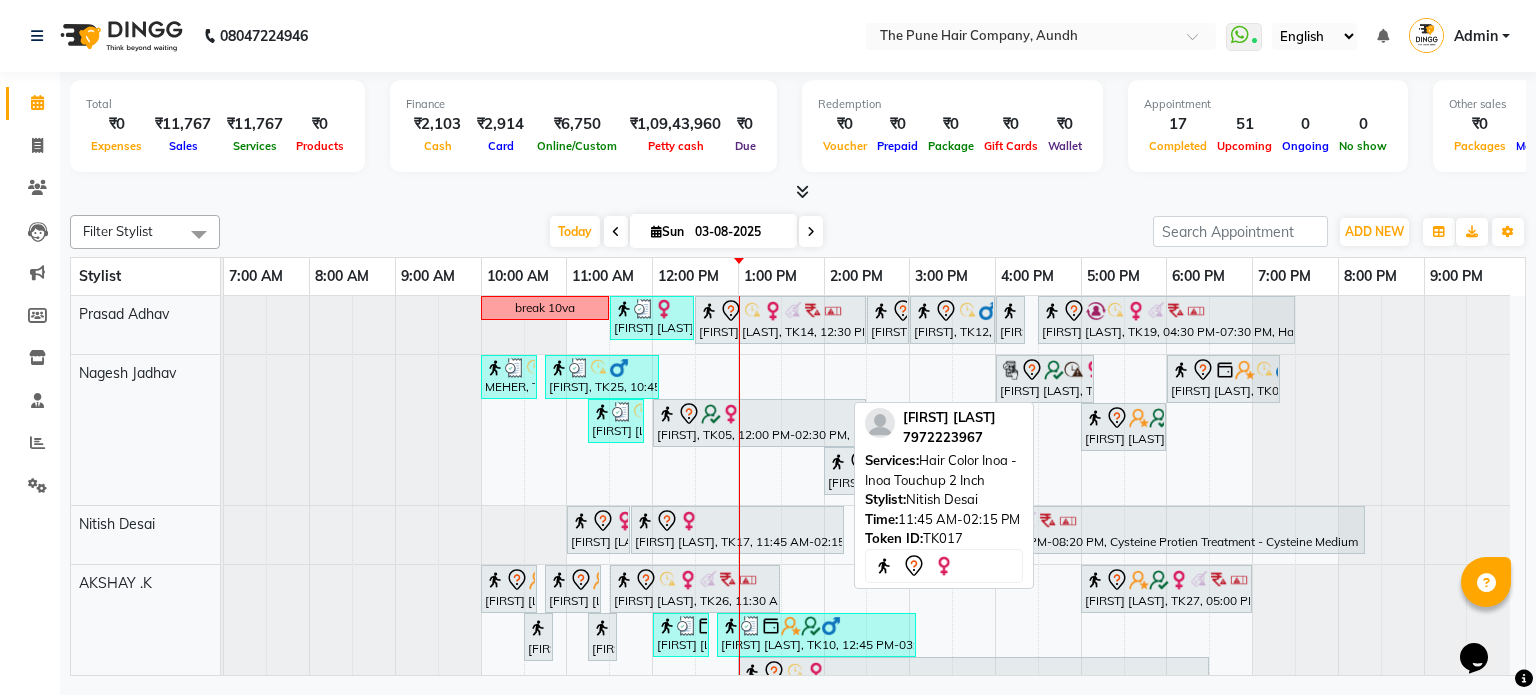 click at bounding box center [689, 521] 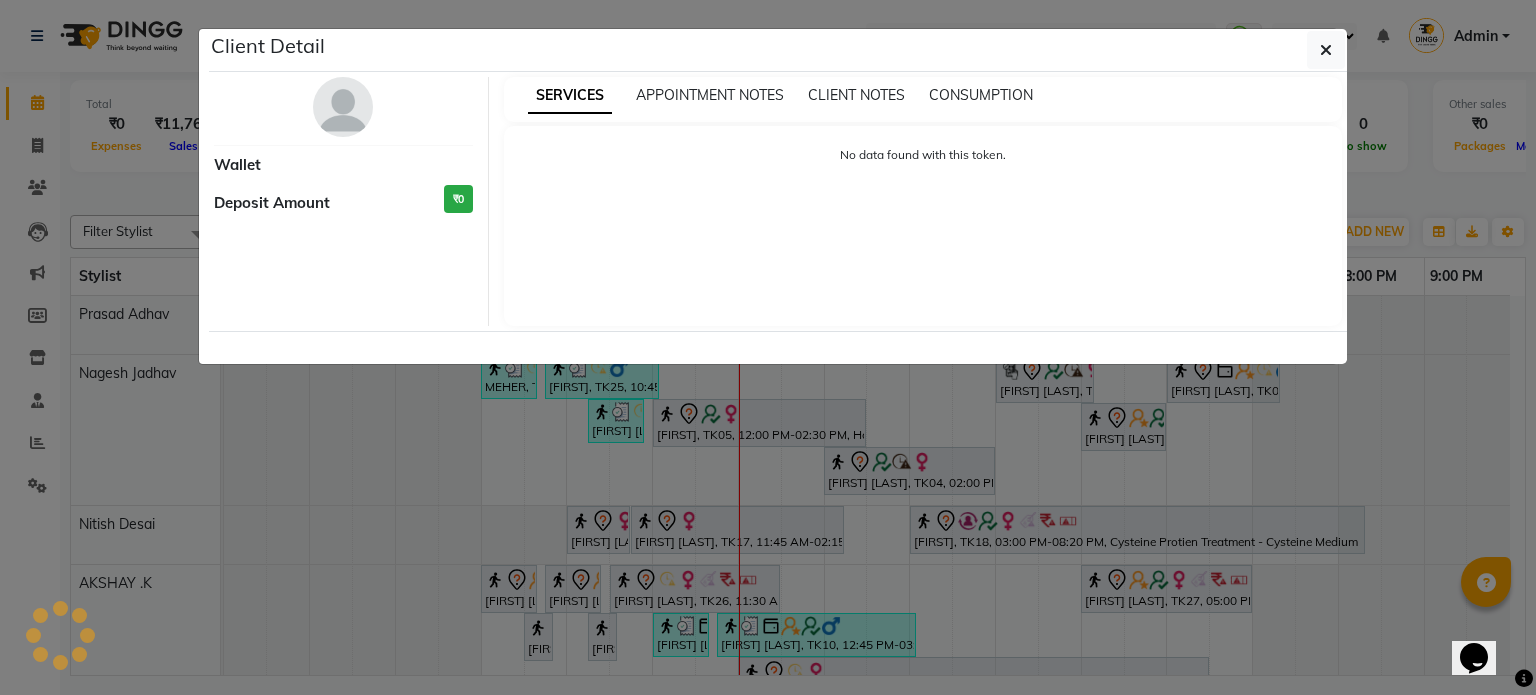 select on "7" 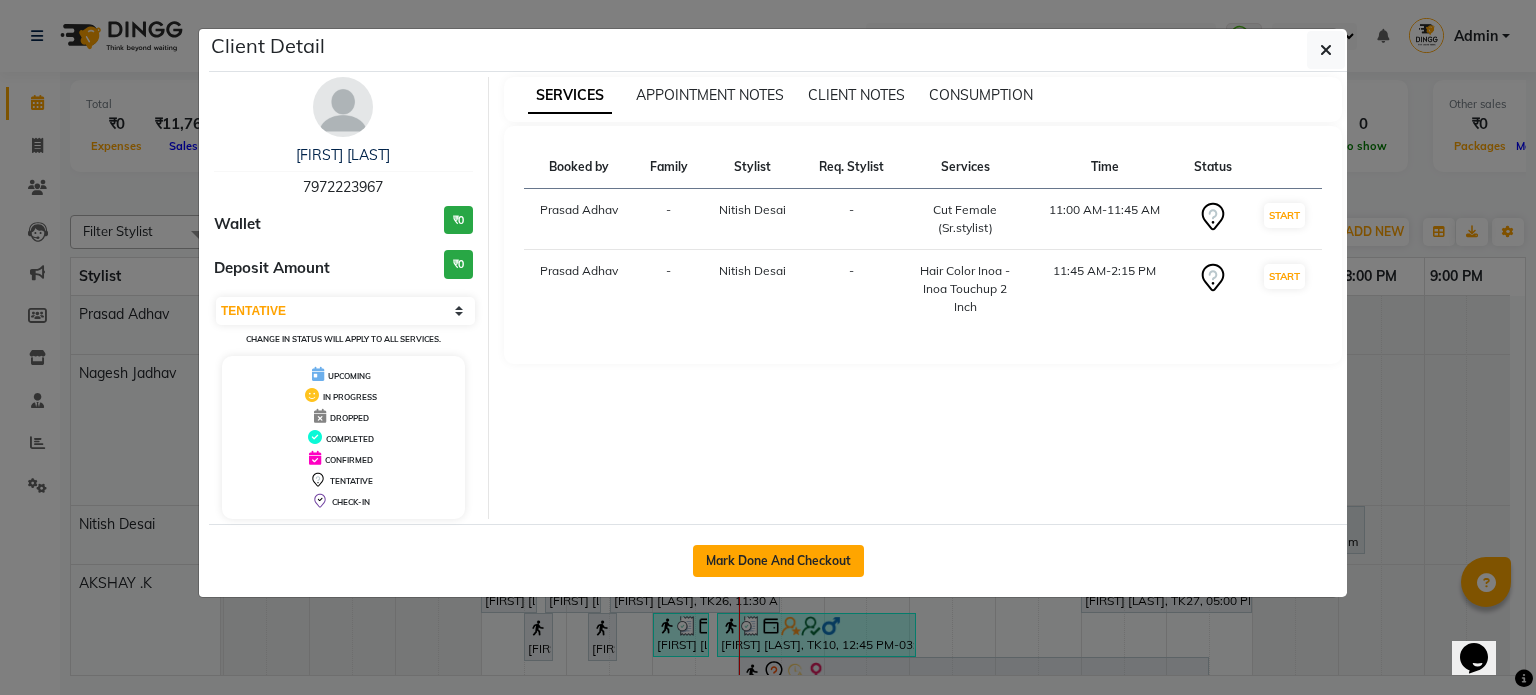 click on "Mark Done And Checkout" 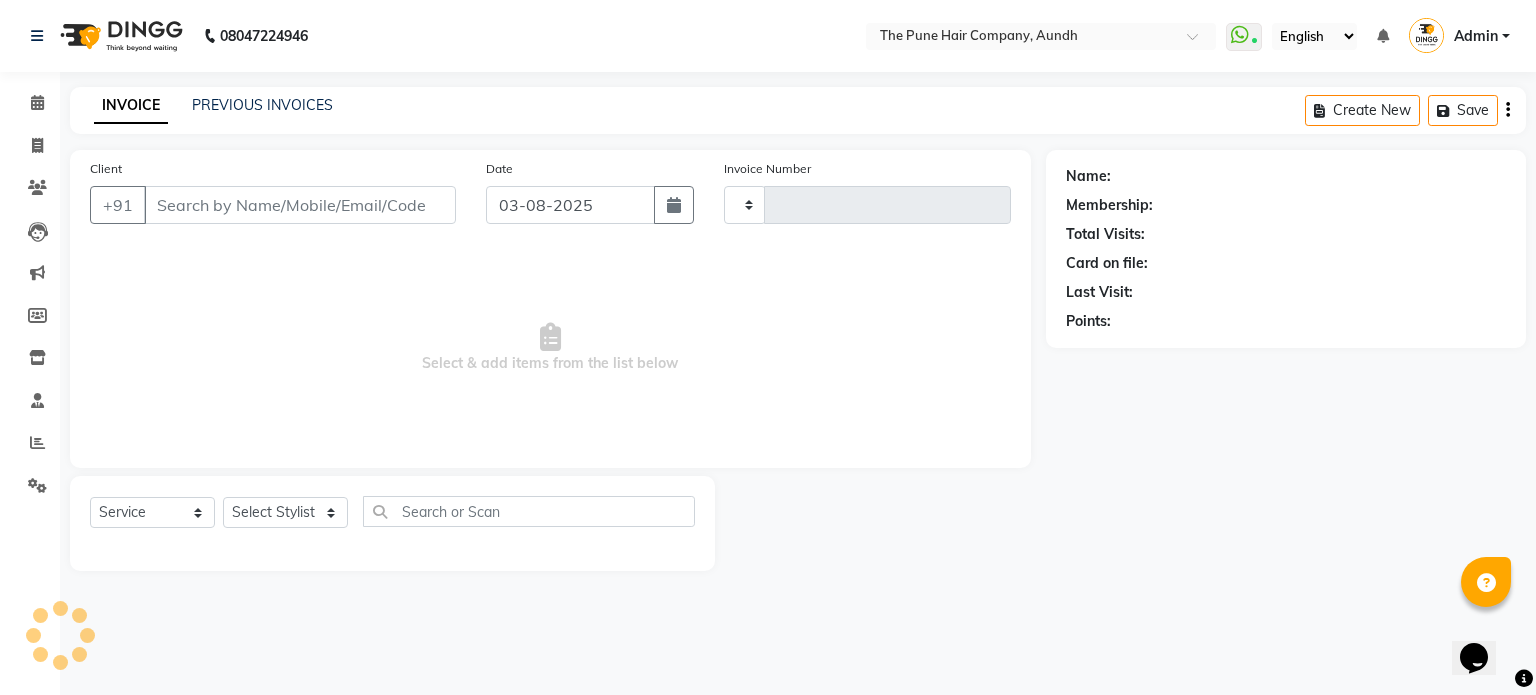 type on "3745" 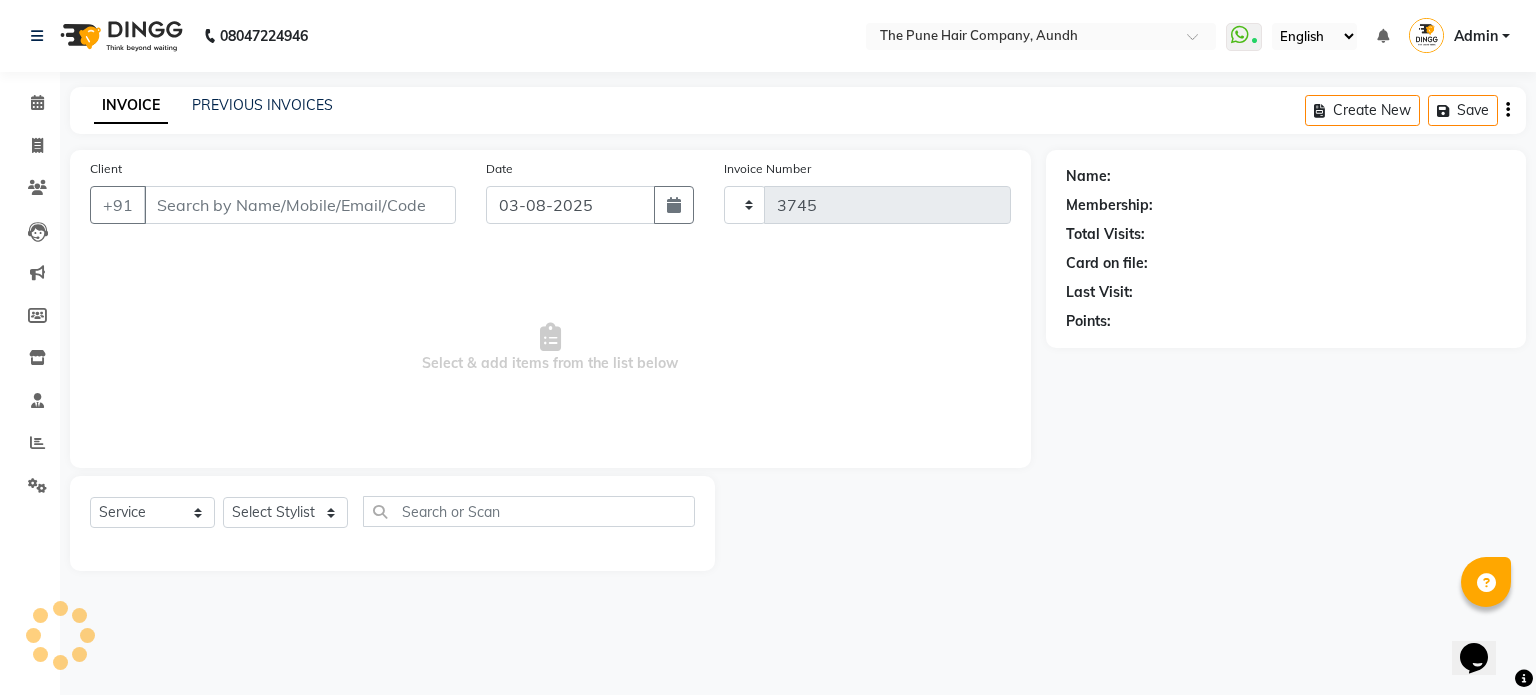select on "select" 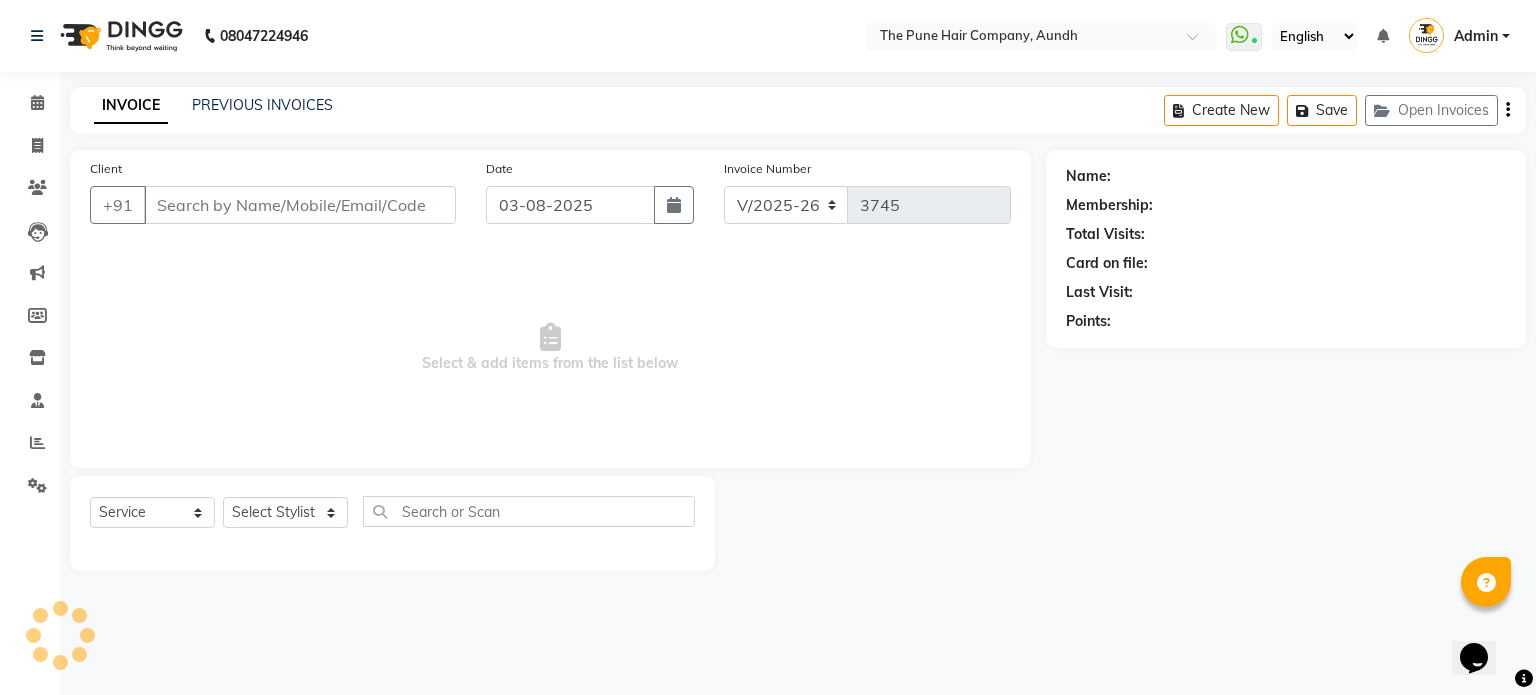 type on "7972223967" 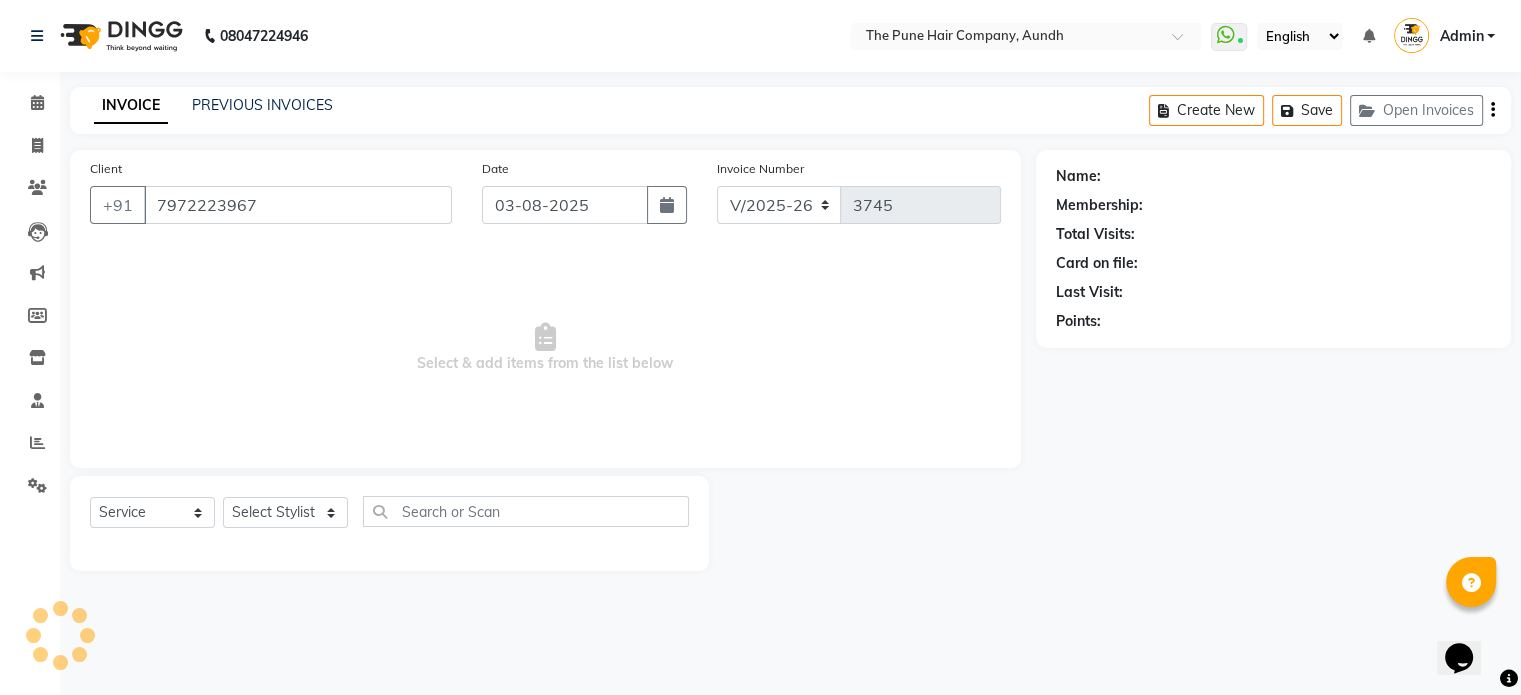 select on "3340" 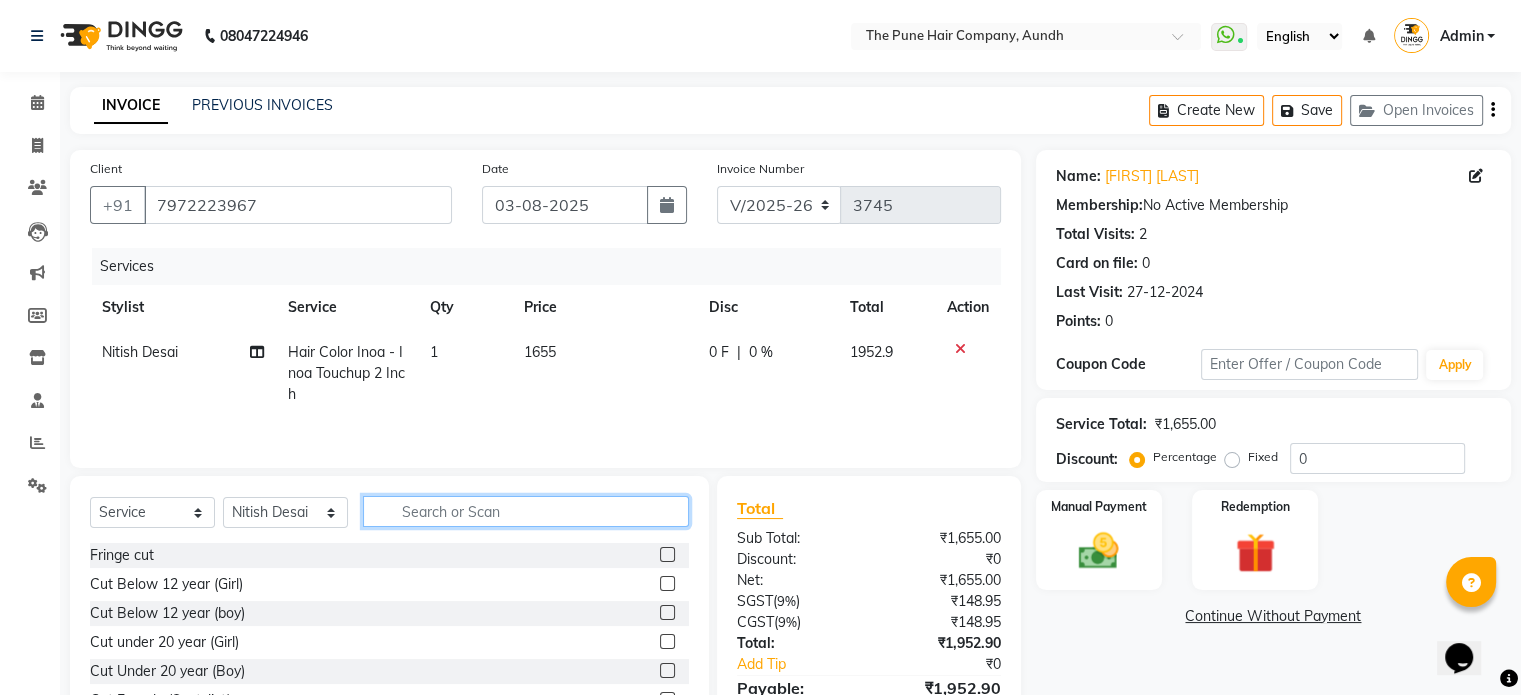 click 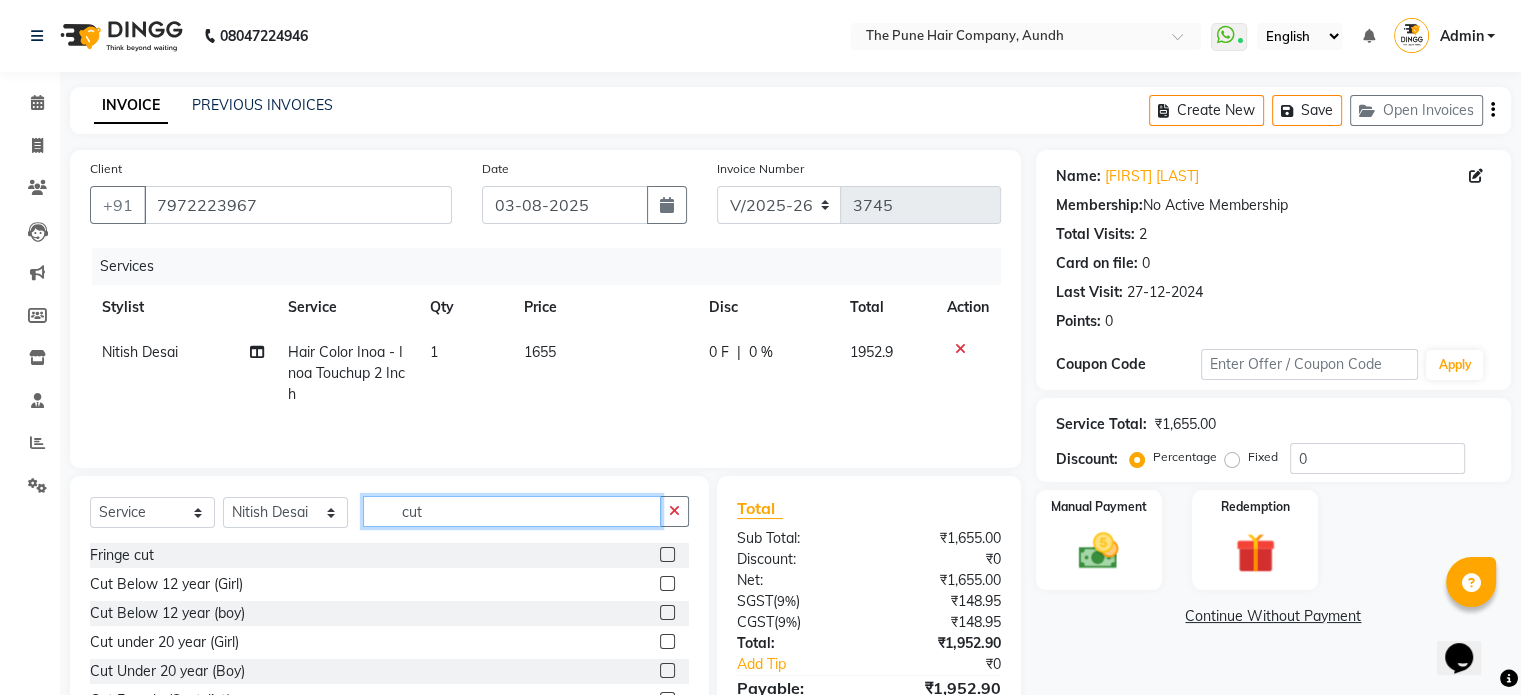 scroll, scrollTop: 3, scrollLeft: 0, axis: vertical 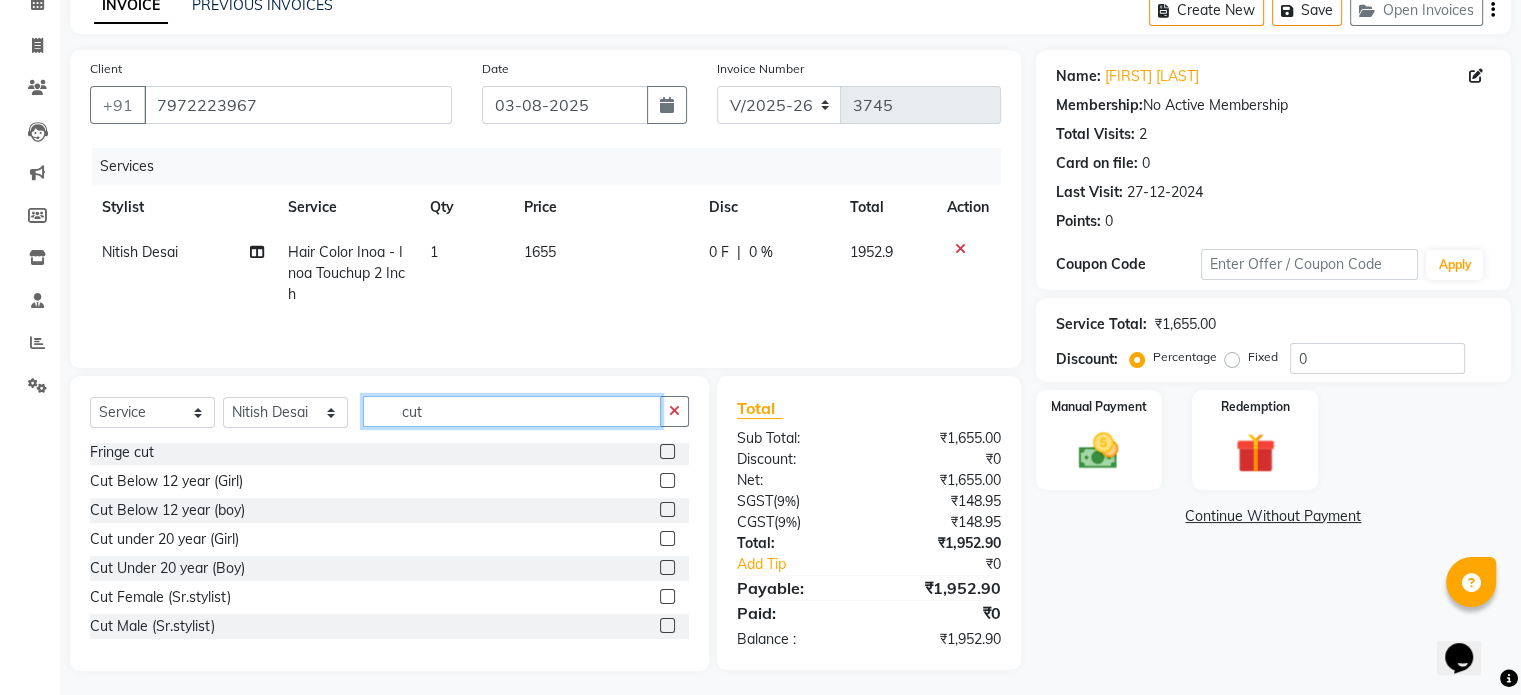 type on "cut" 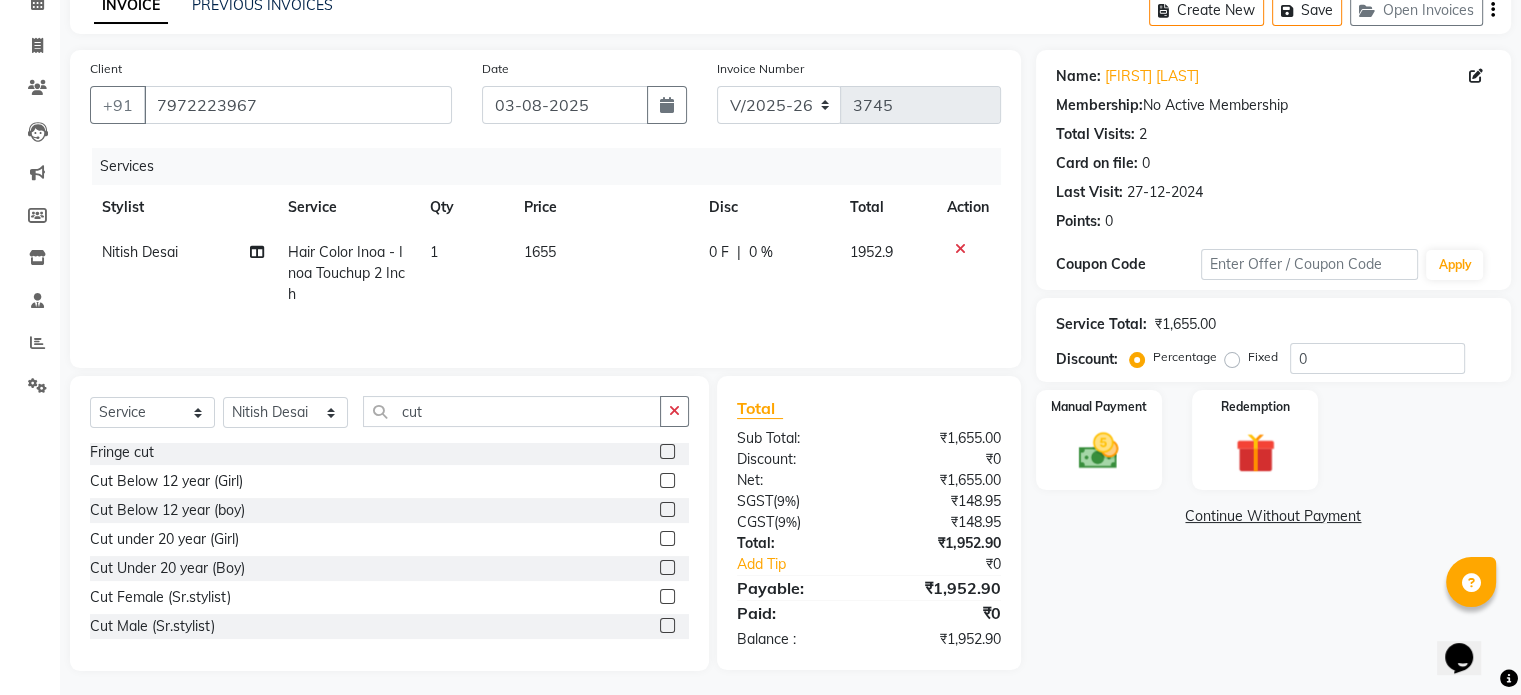 click 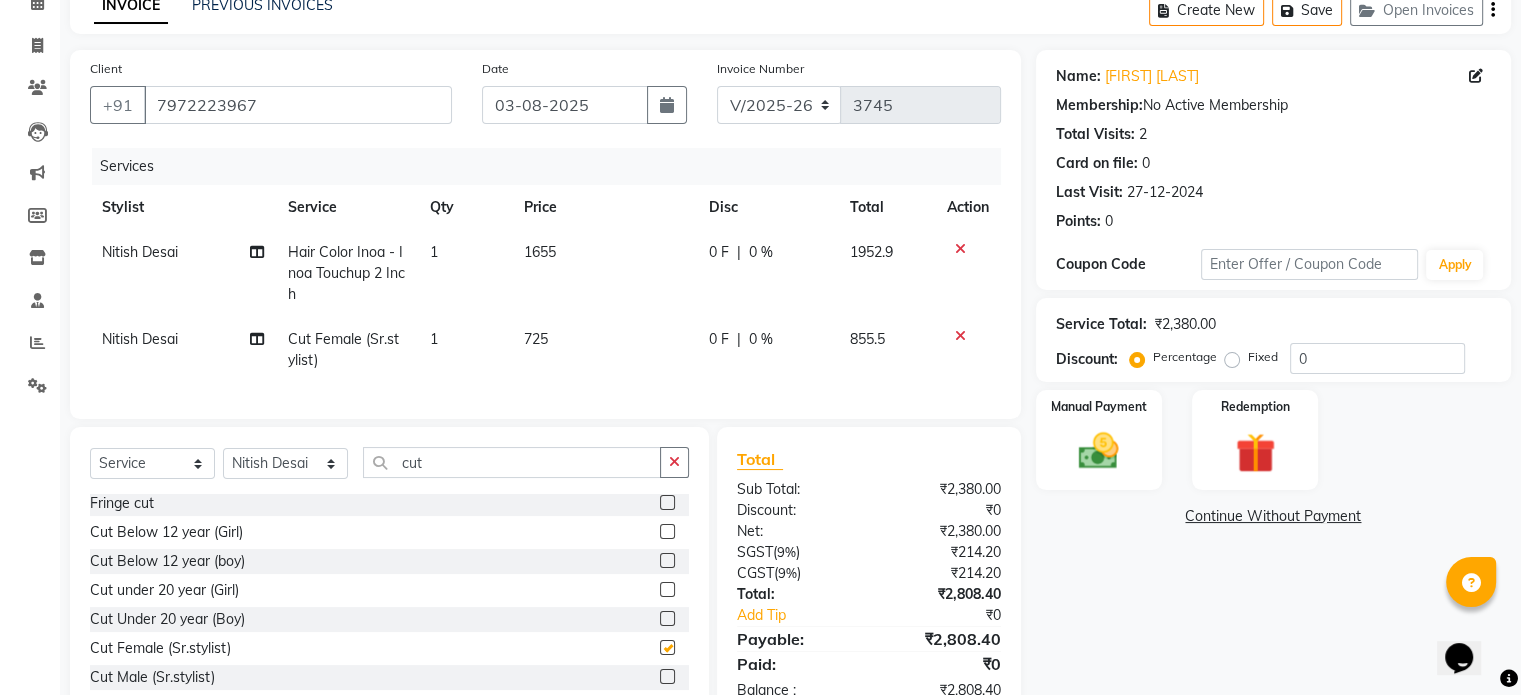 checkbox on "false" 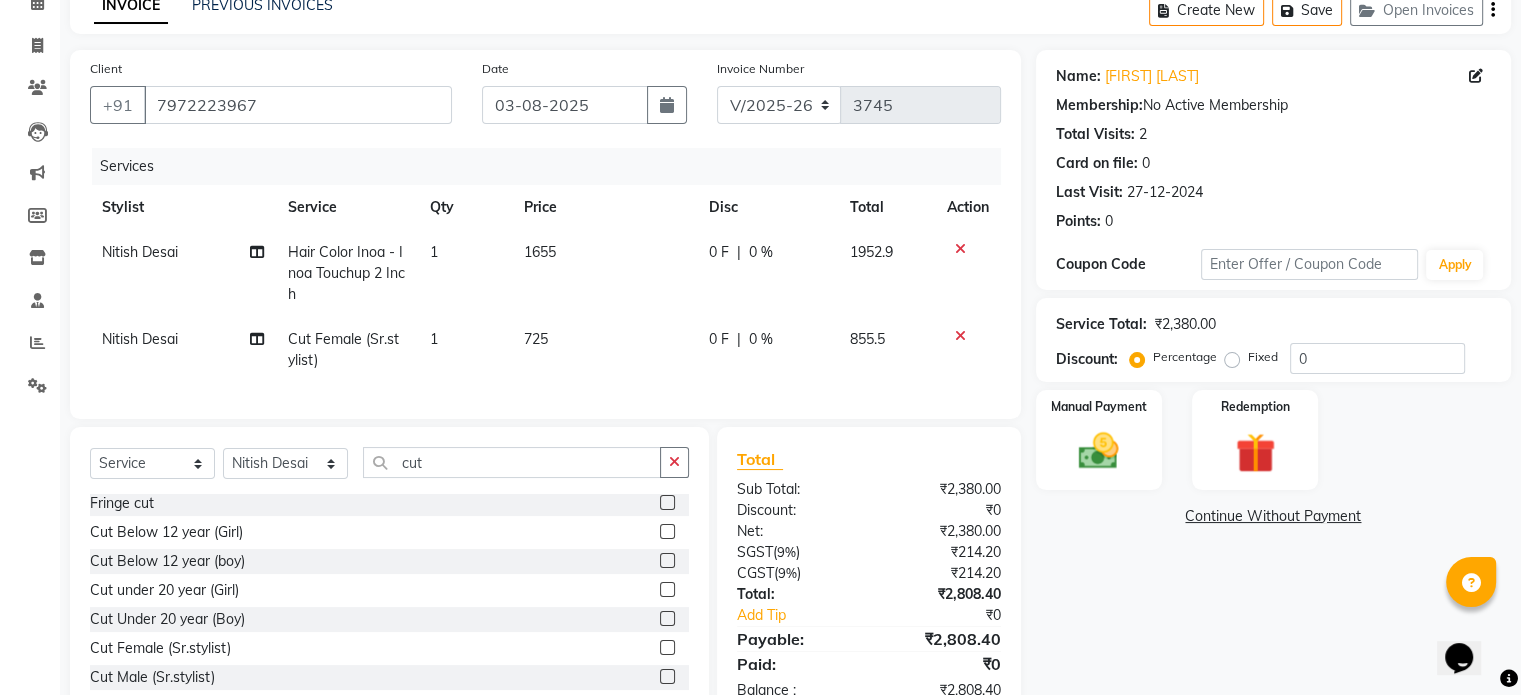 scroll, scrollTop: 172, scrollLeft: 0, axis: vertical 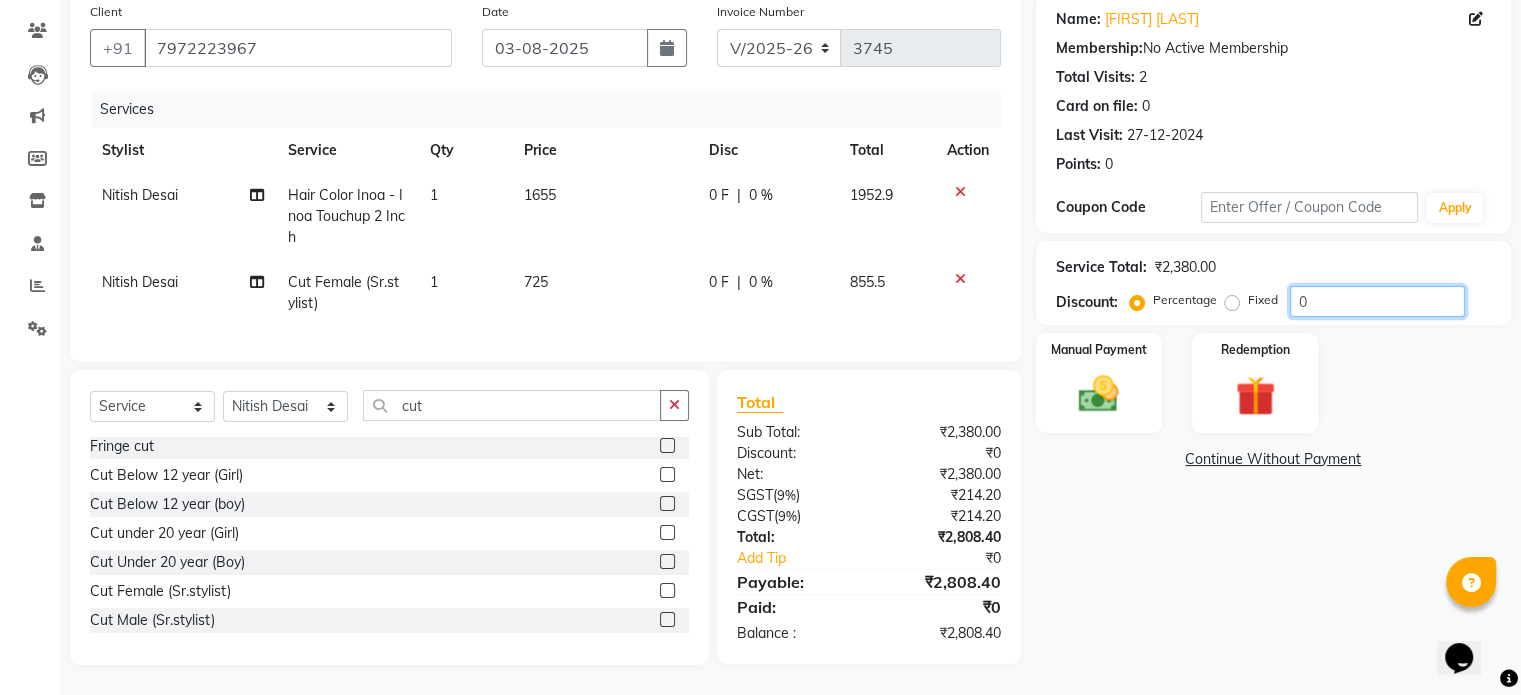 click on "0" 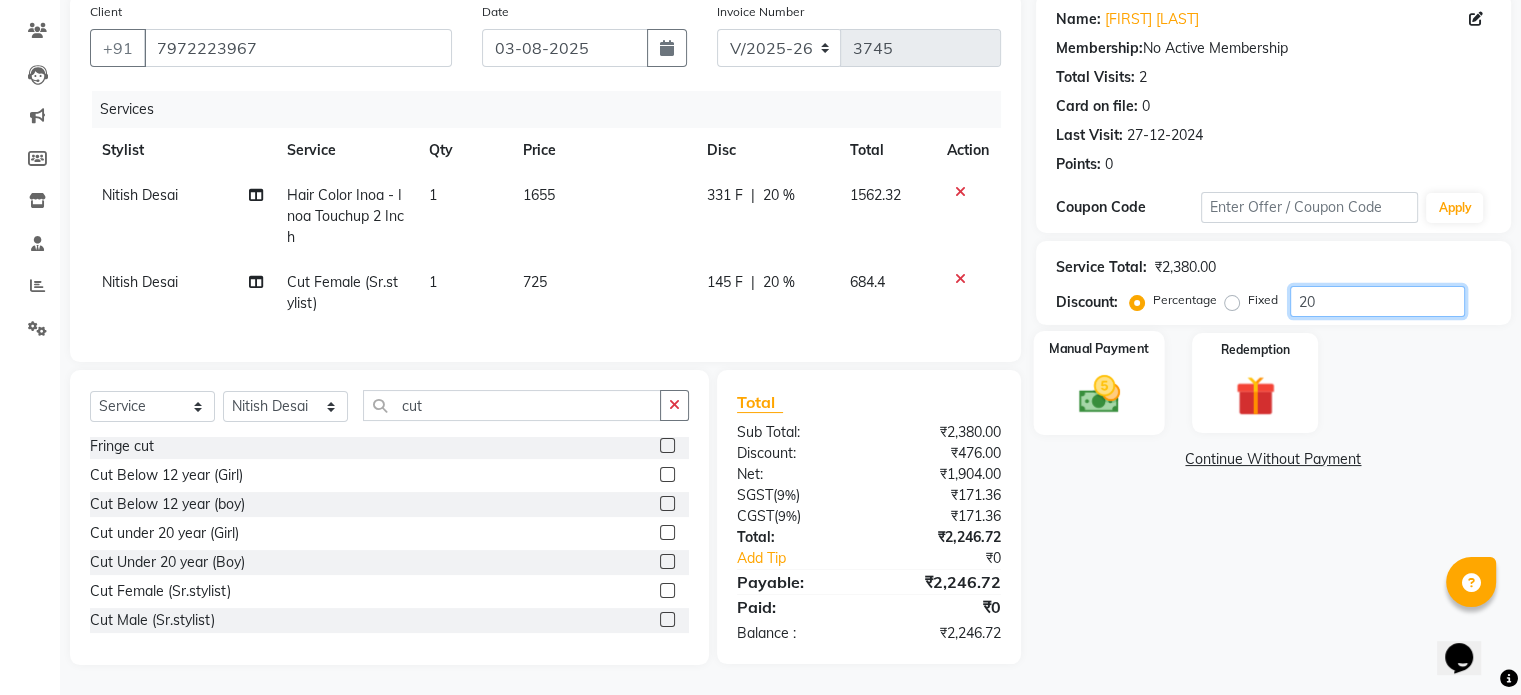 type on "20" 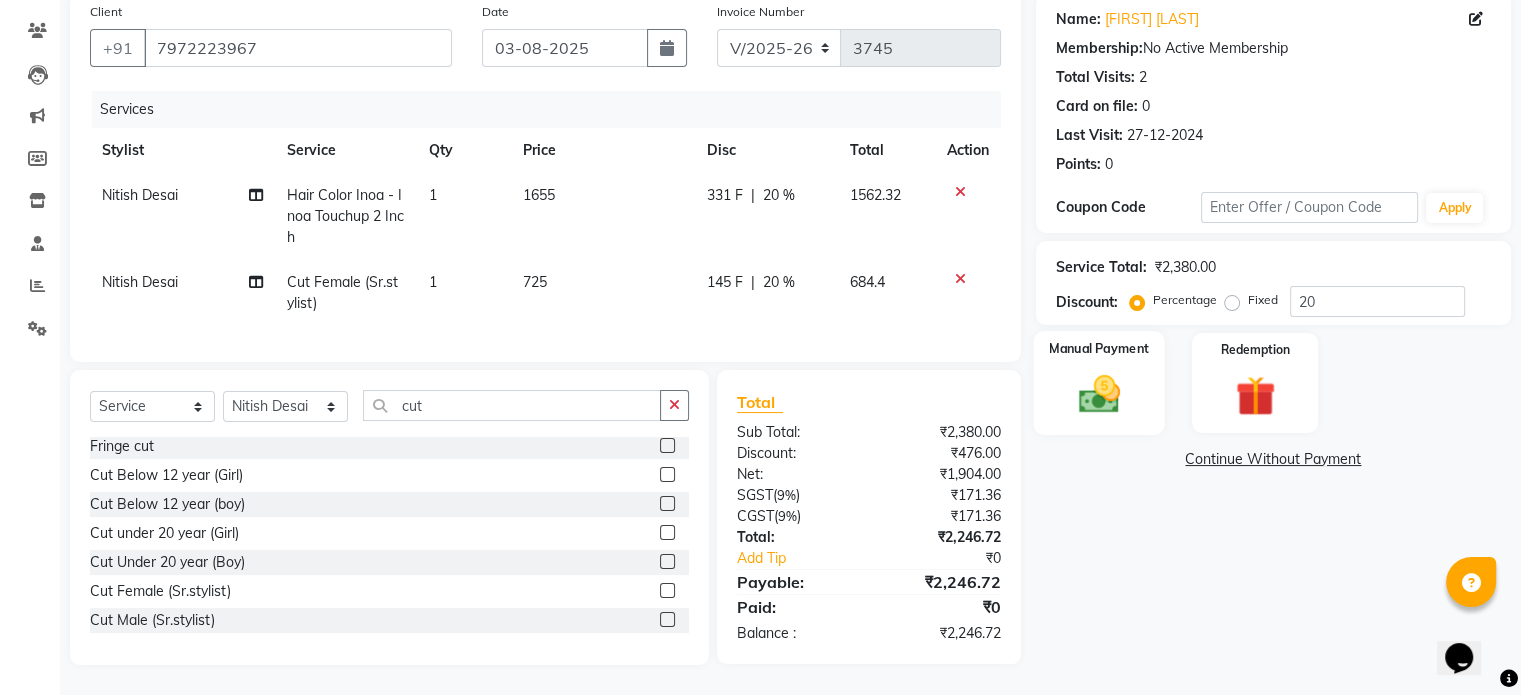 click 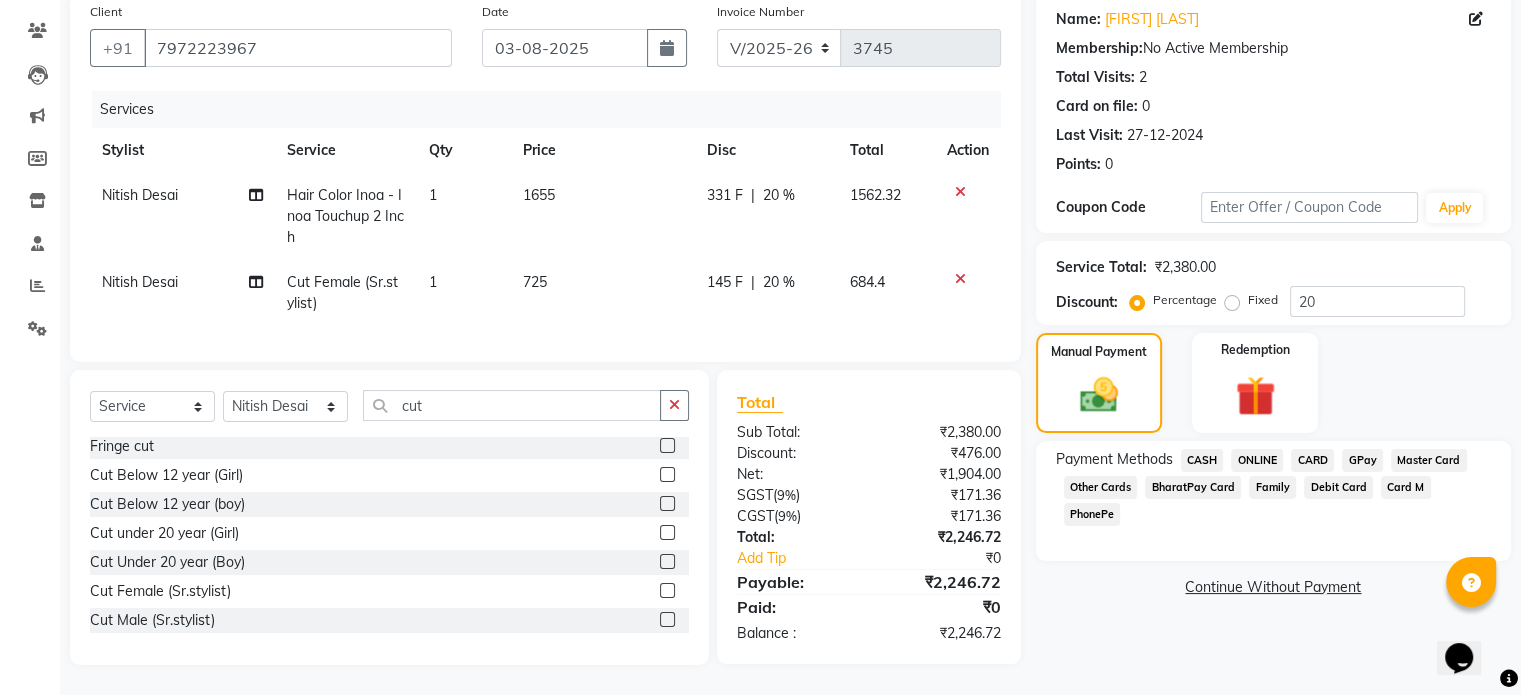 click on "ONLINE" 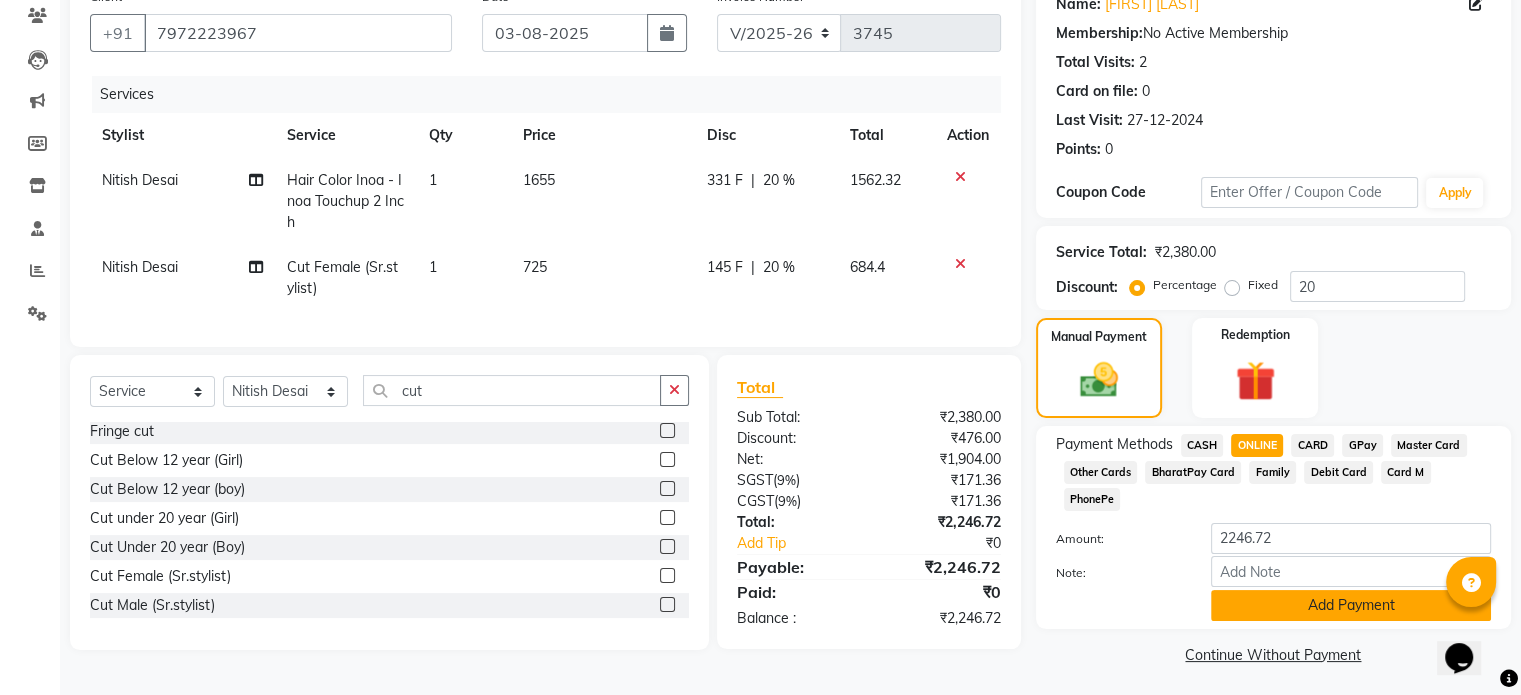 click on "Add Payment" 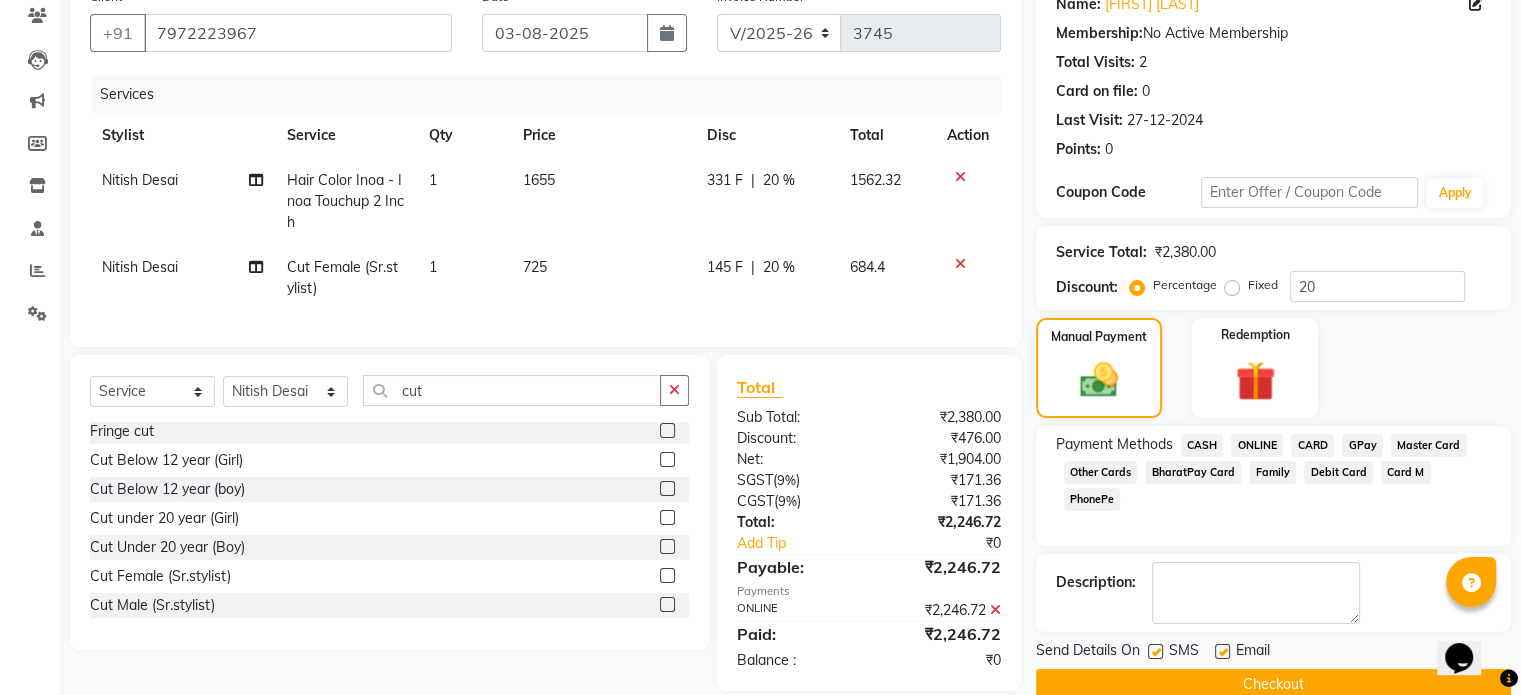 click on "Checkout" 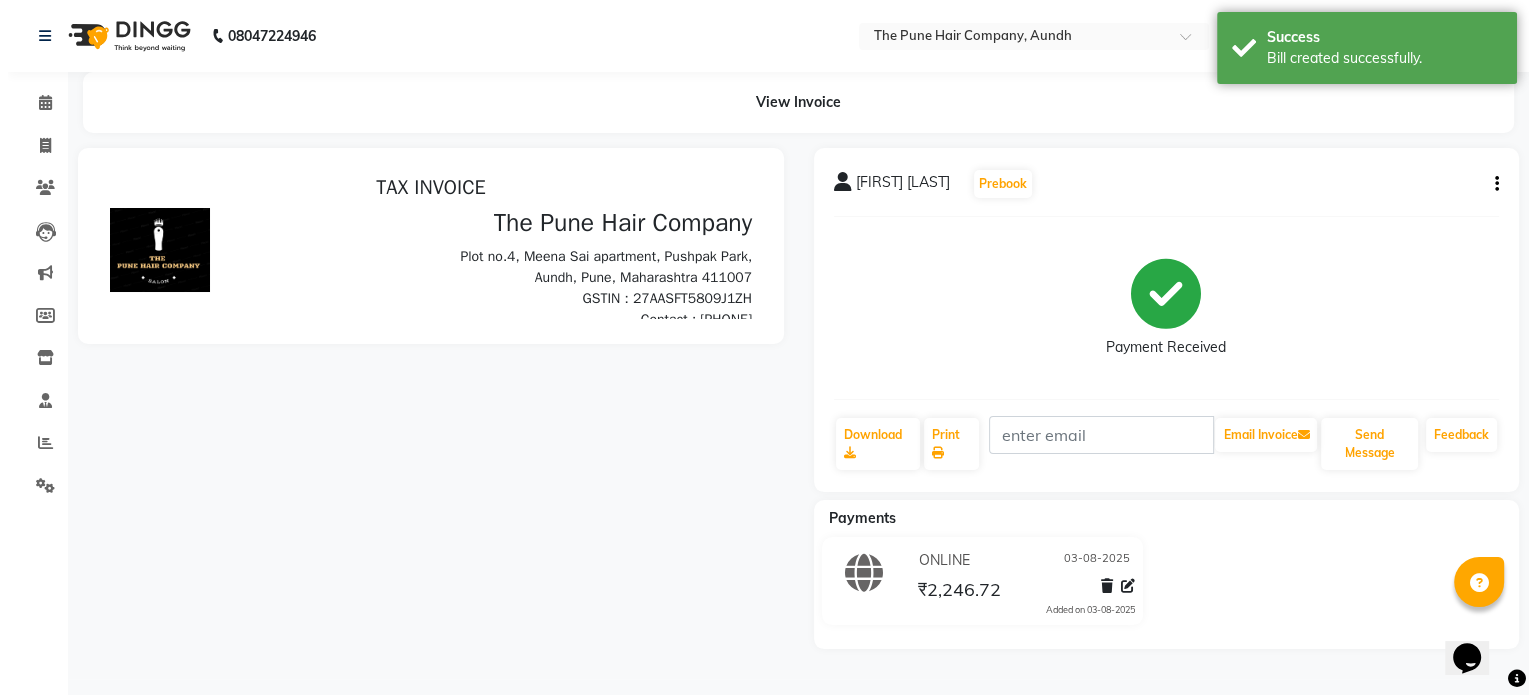 scroll, scrollTop: 0, scrollLeft: 0, axis: both 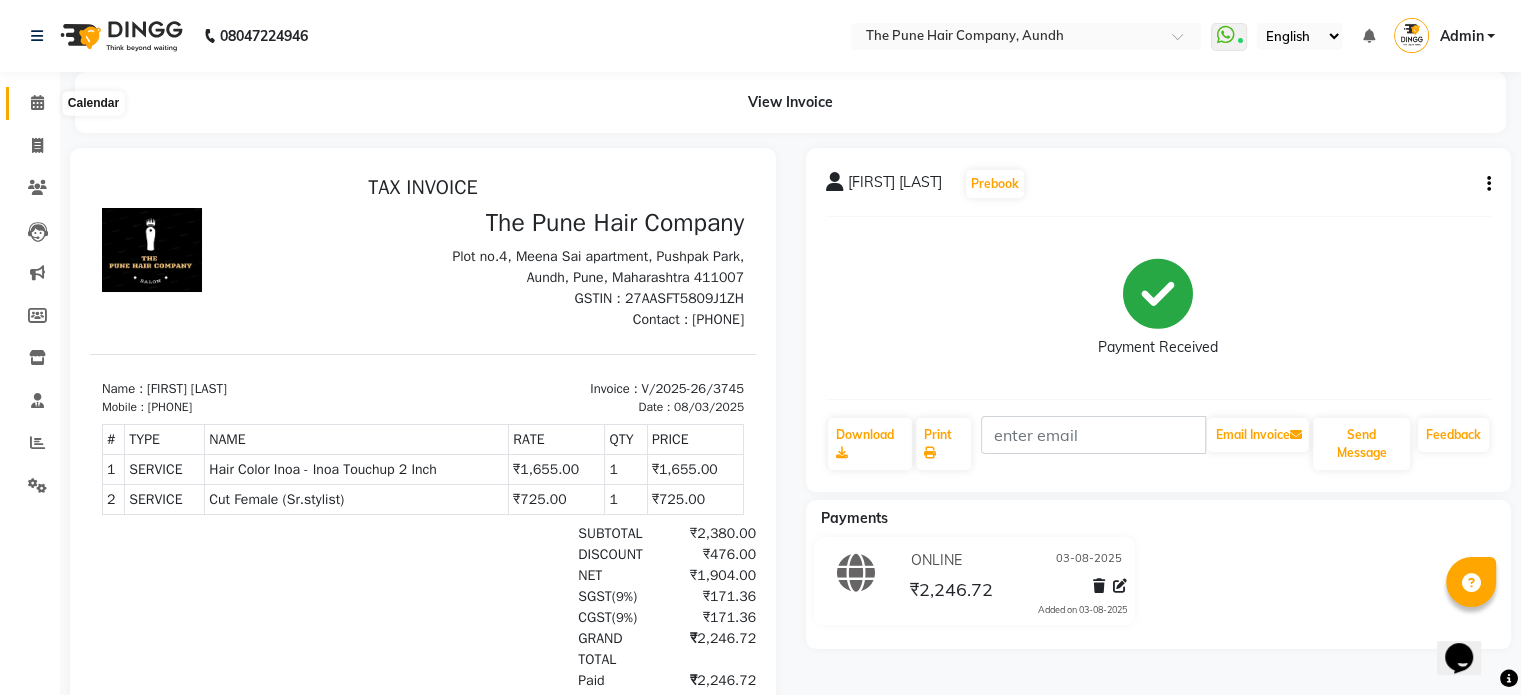click 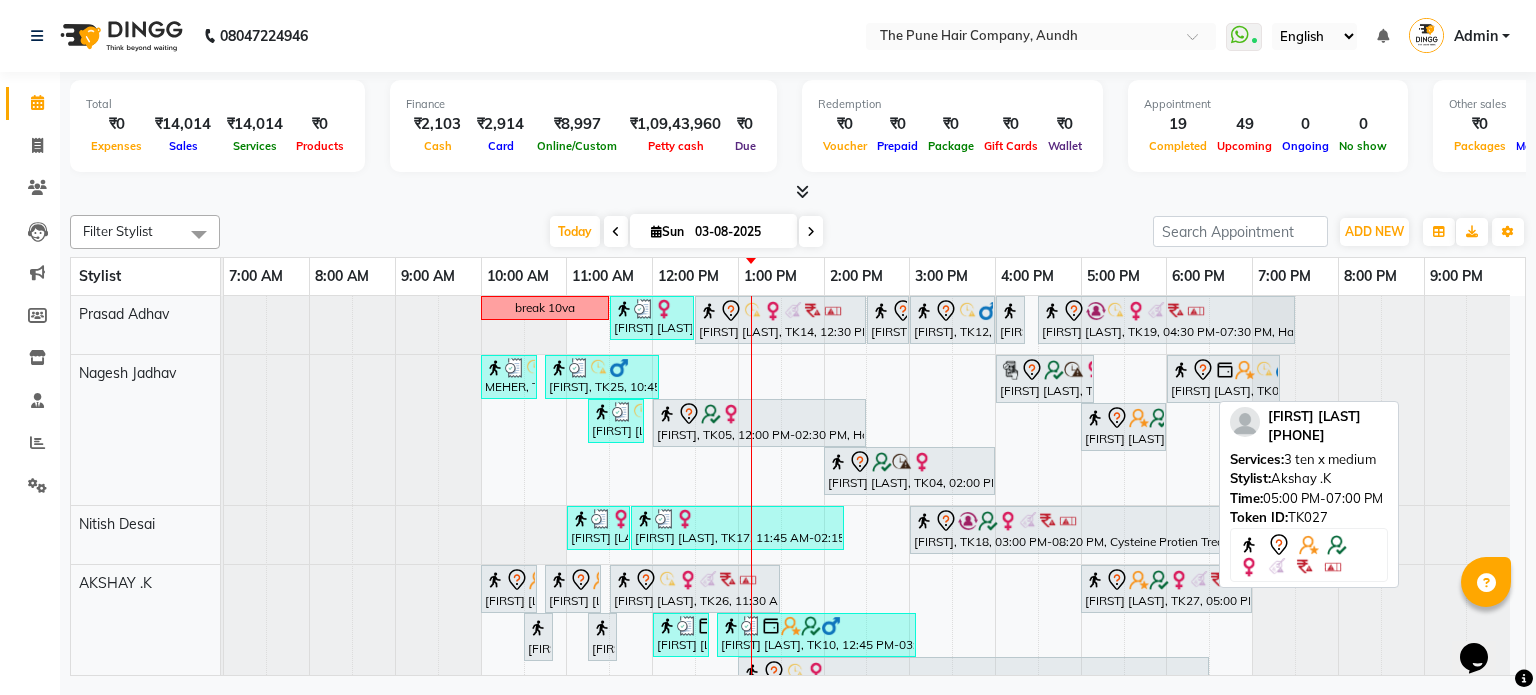 scroll, scrollTop: 188, scrollLeft: 0, axis: vertical 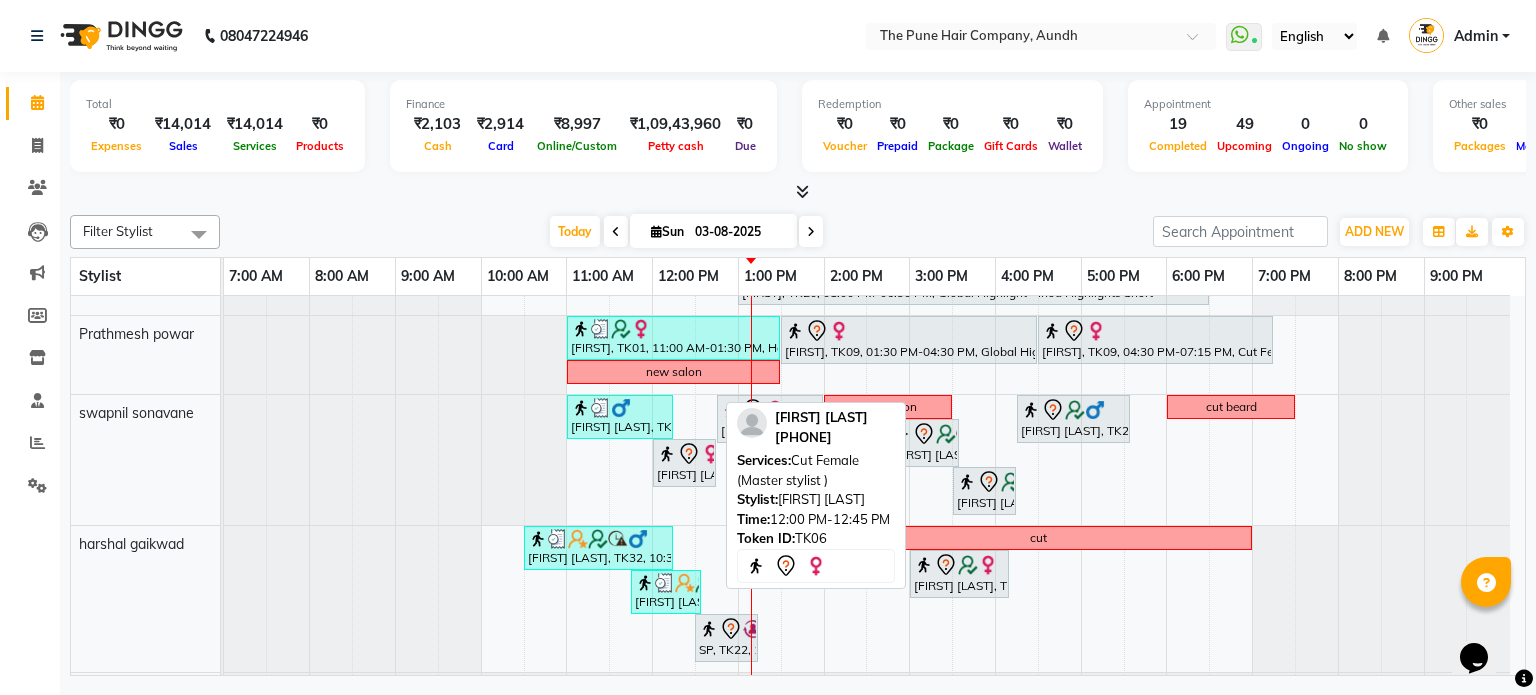 click on "[FIRST], TK06, 12:00 PM-12:45 PM, Cut Female (Master stylist )" at bounding box center (684, 463) 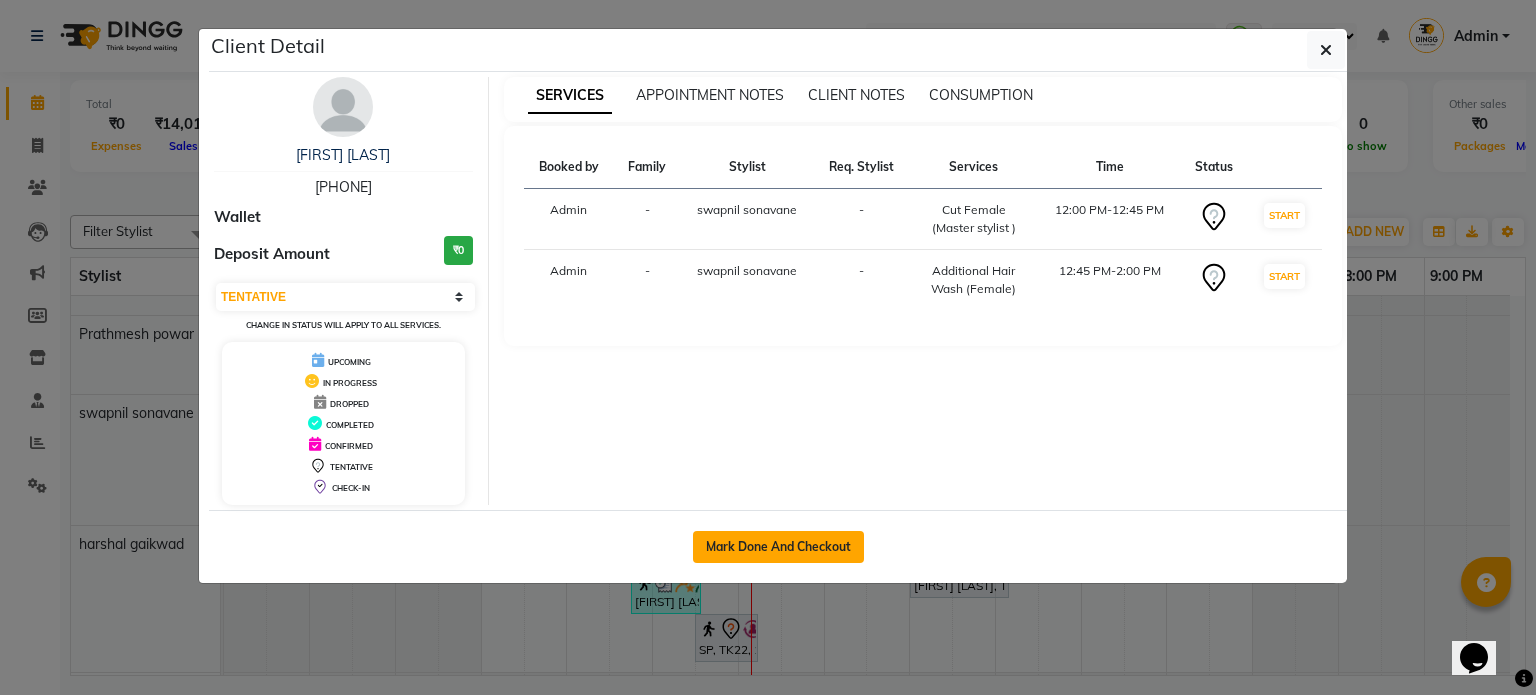 click on "Mark Done And Checkout" 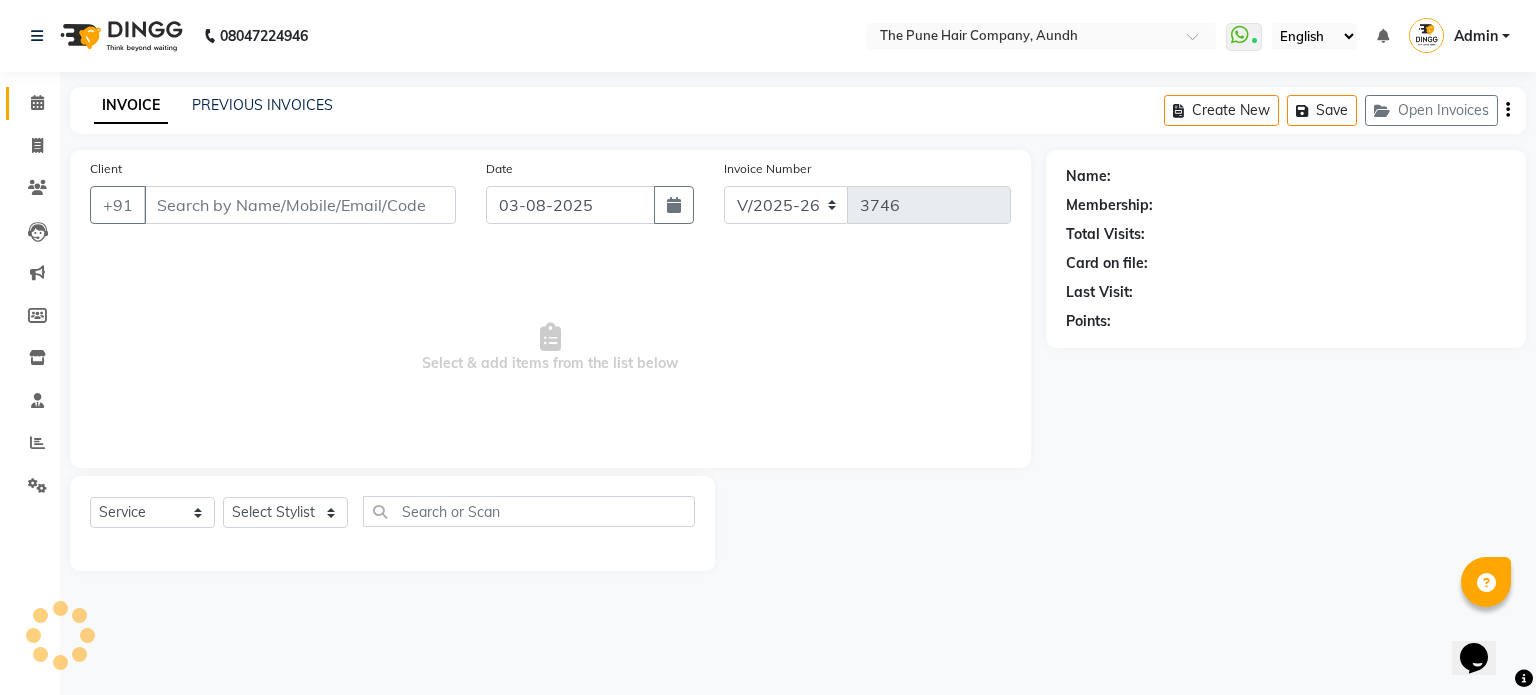 type on "[PHONE]" 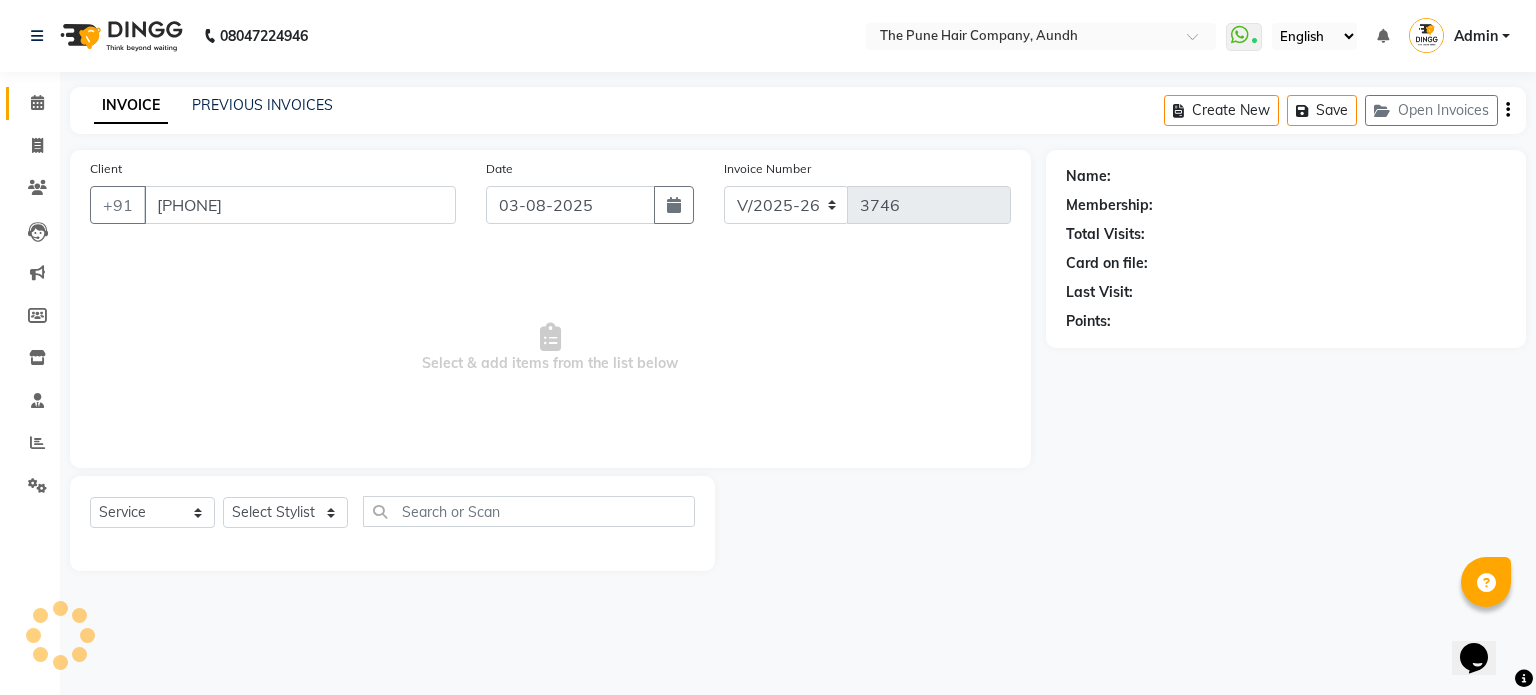 select on "18078" 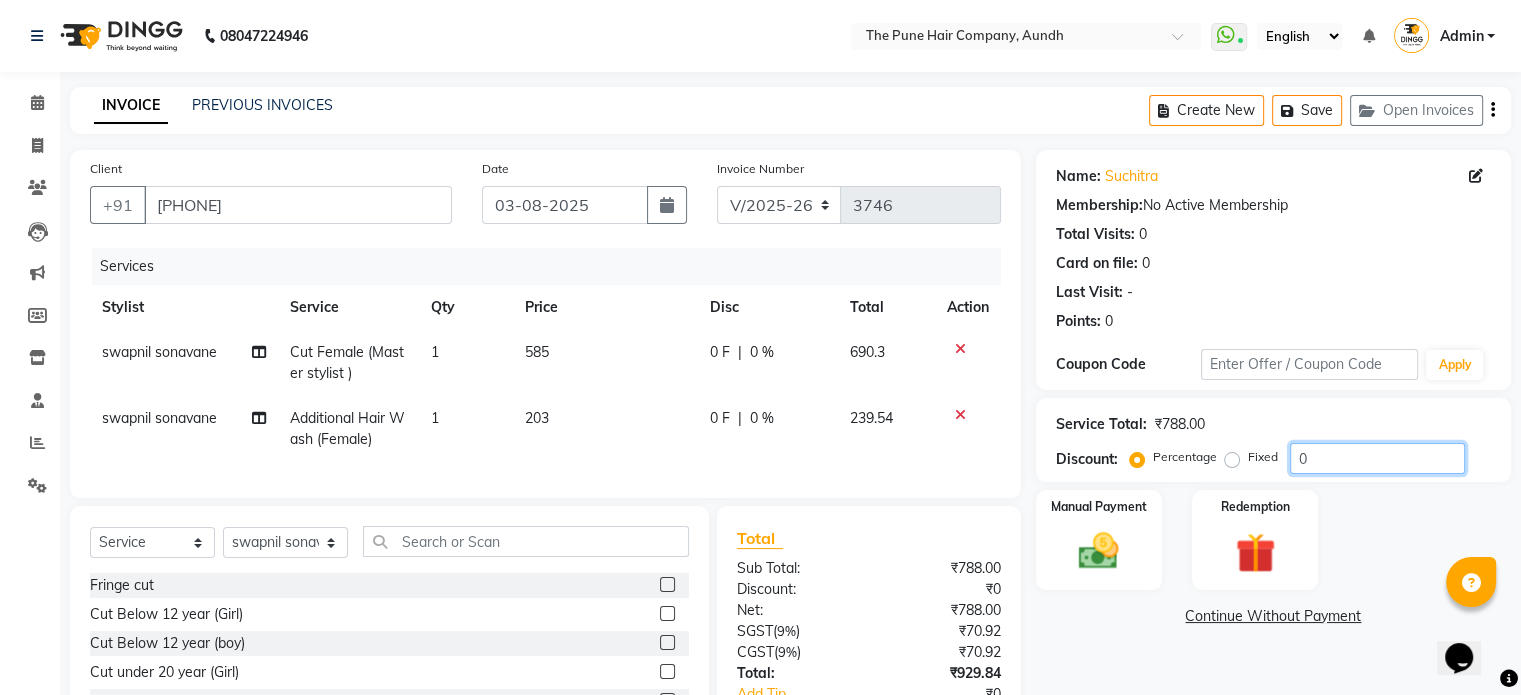 click on "0" 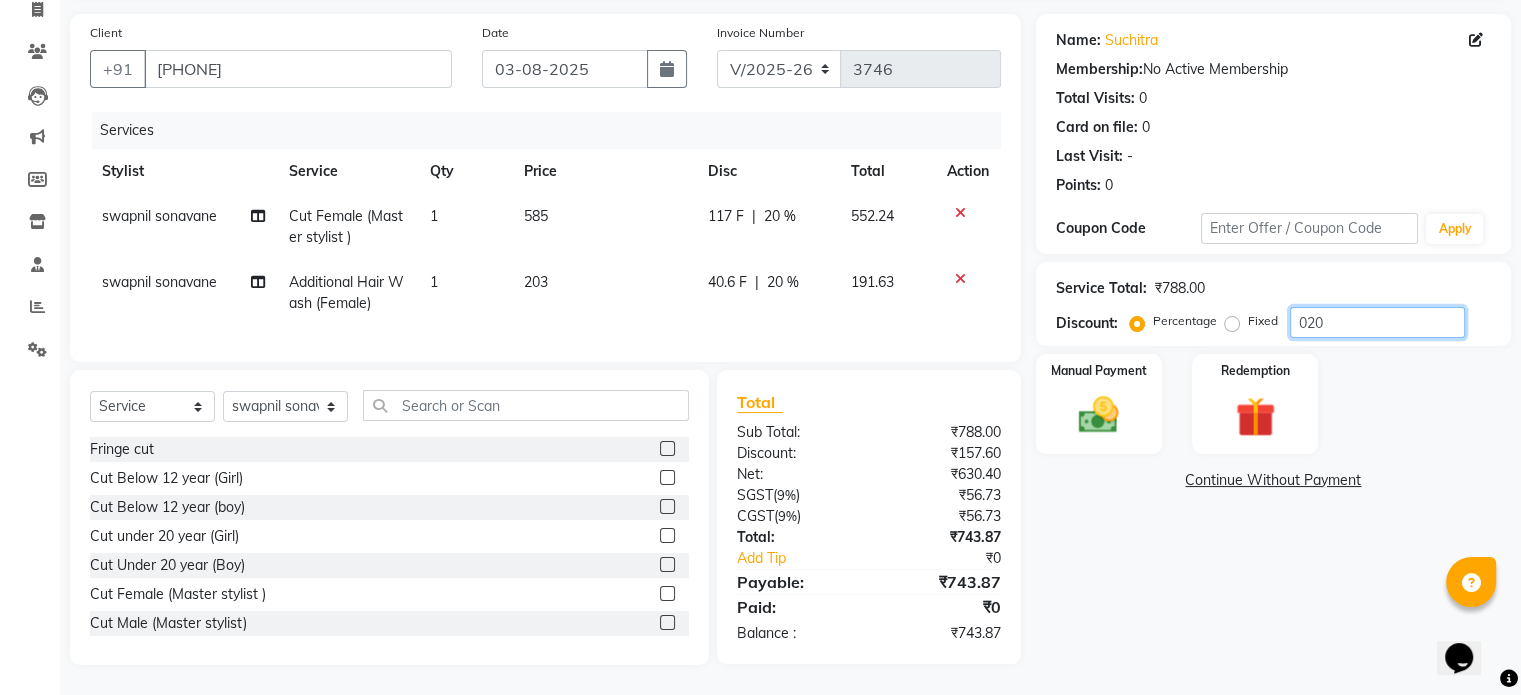scroll, scrollTop: 152, scrollLeft: 0, axis: vertical 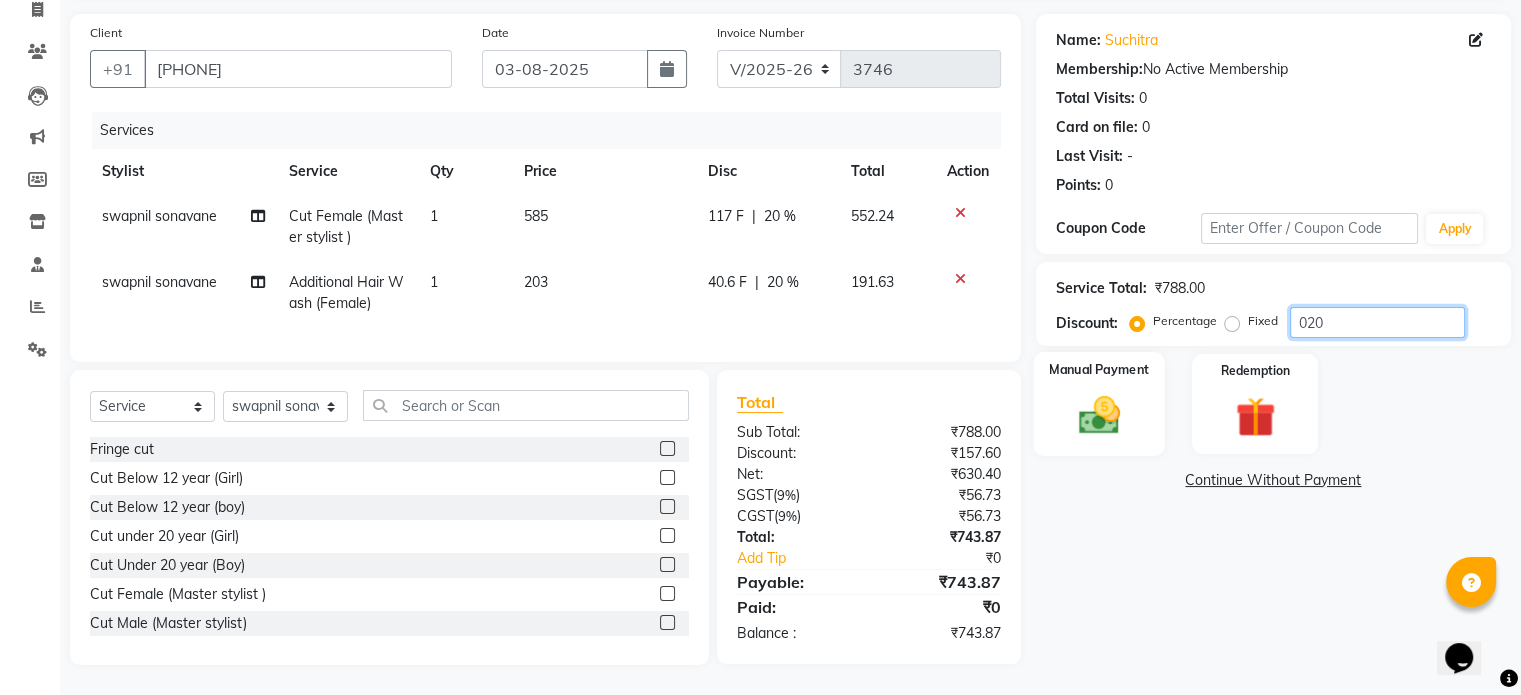 type on "020" 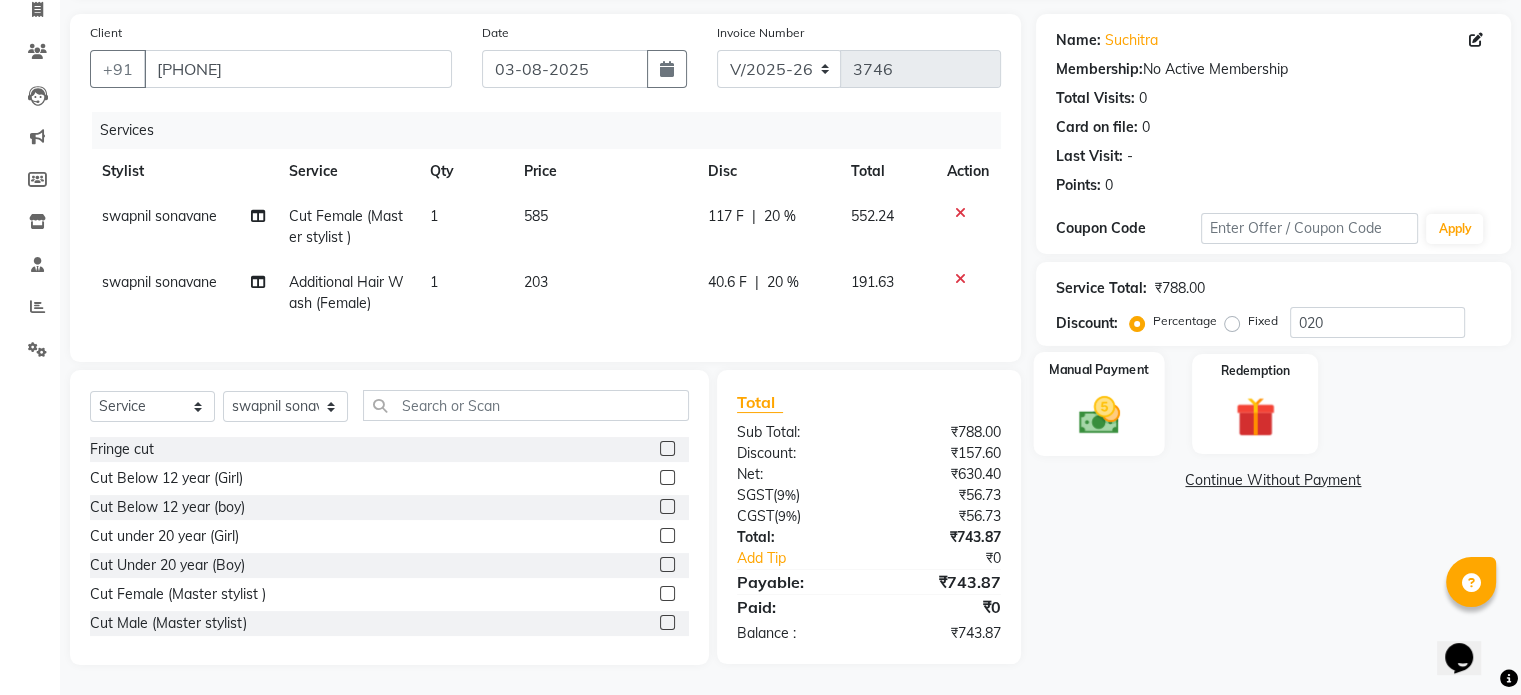 click 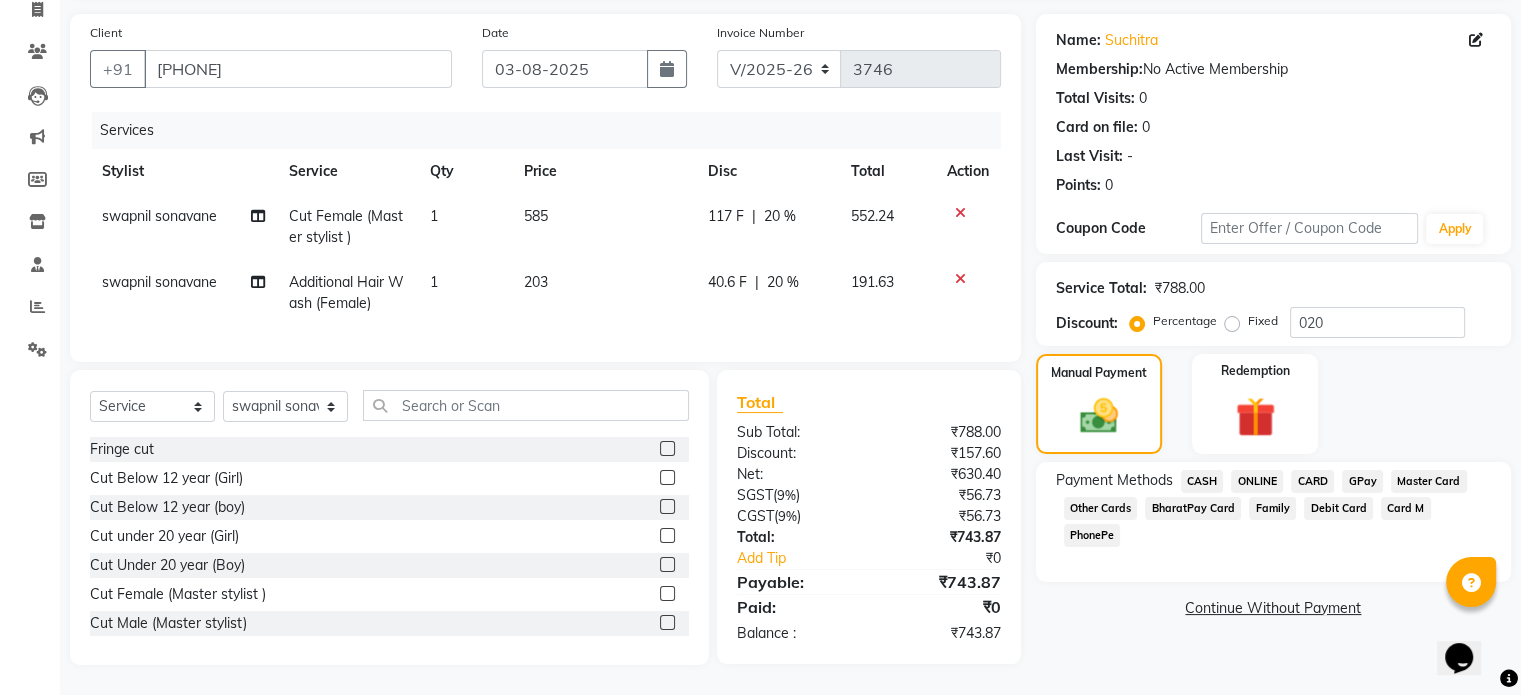 click on "ONLINE" 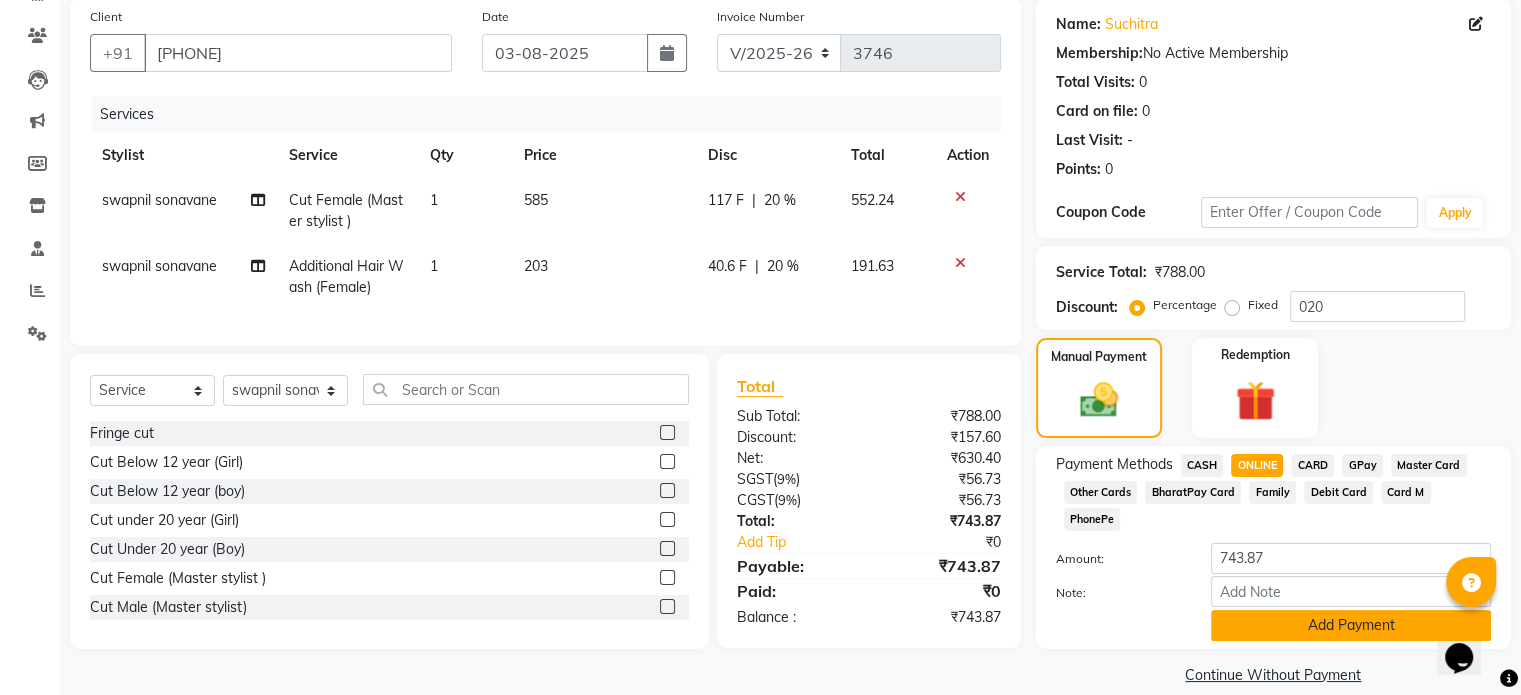 click on "Add Payment" 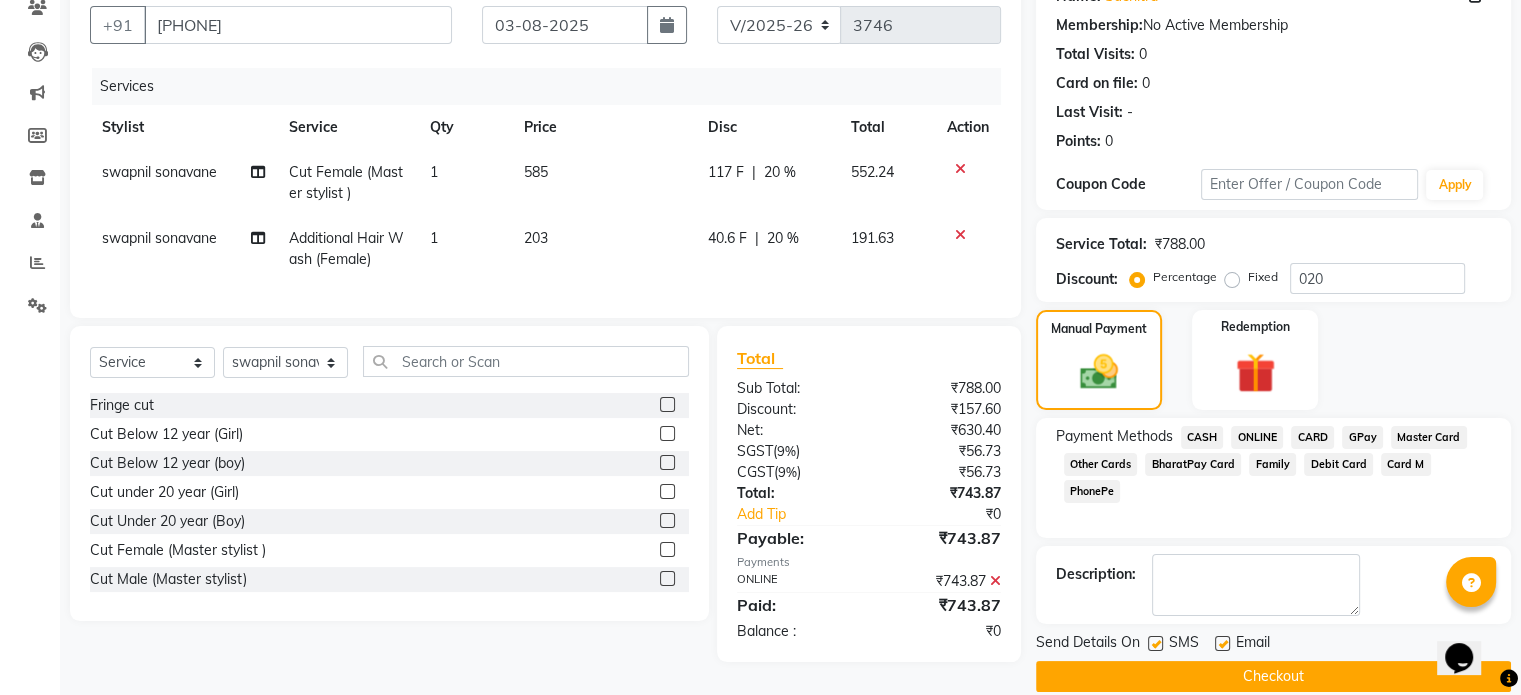 scroll, scrollTop: 205, scrollLeft: 0, axis: vertical 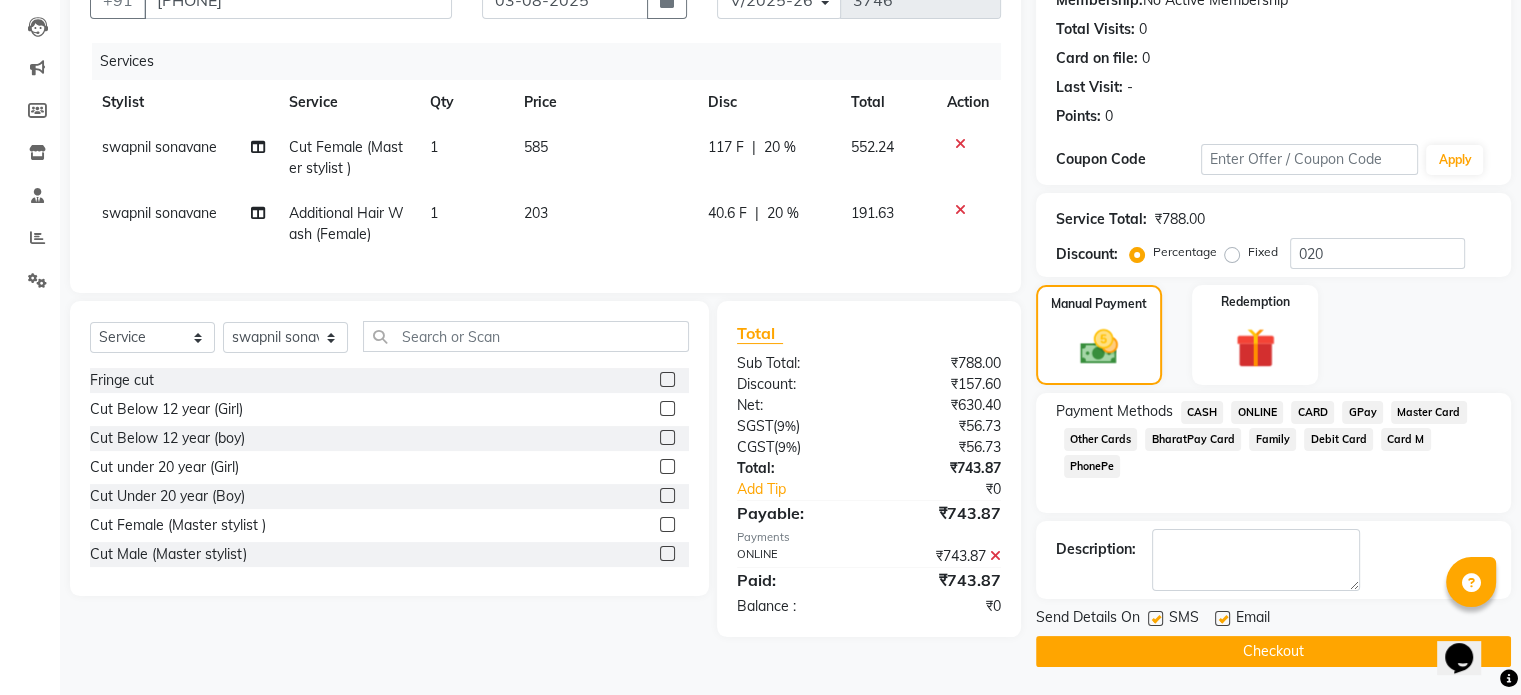 click on "Checkout" 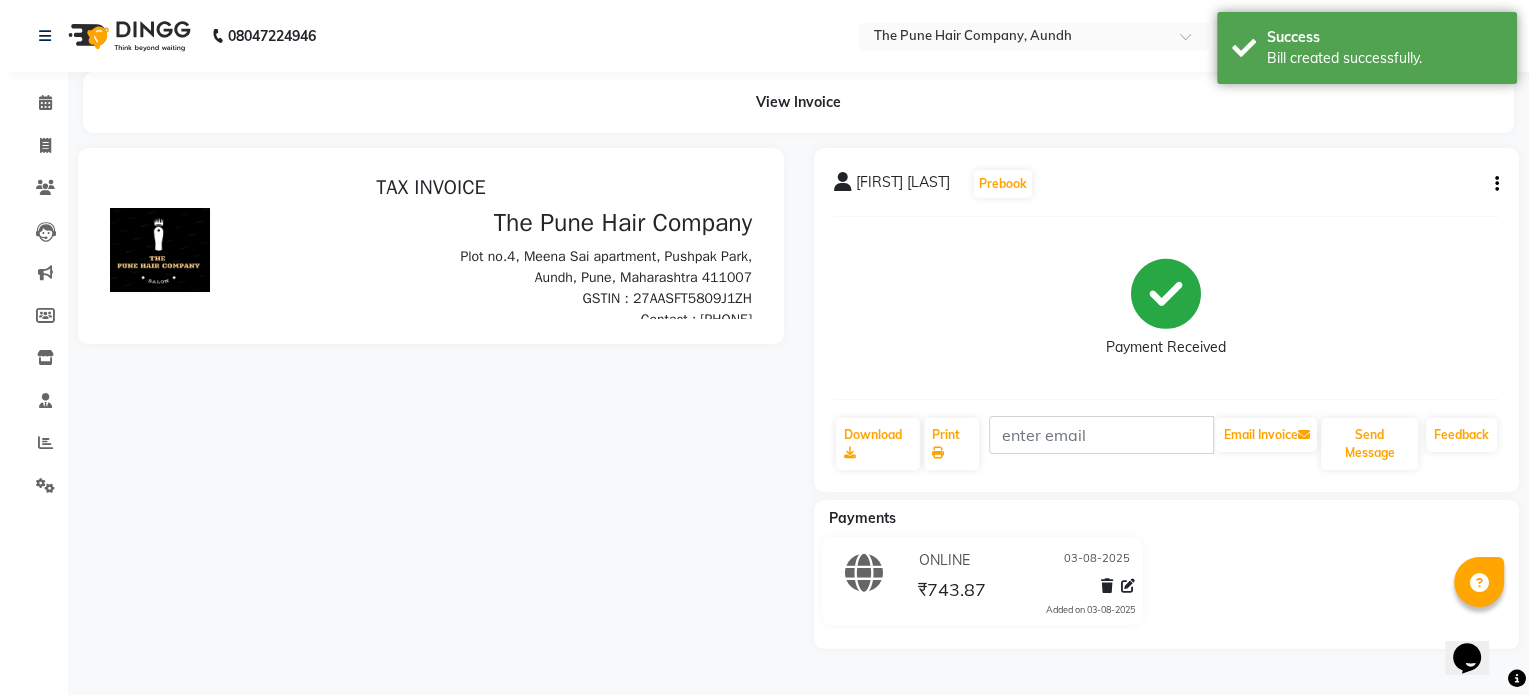 scroll, scrollTop: 0, scrollLeft: 0, axis: both 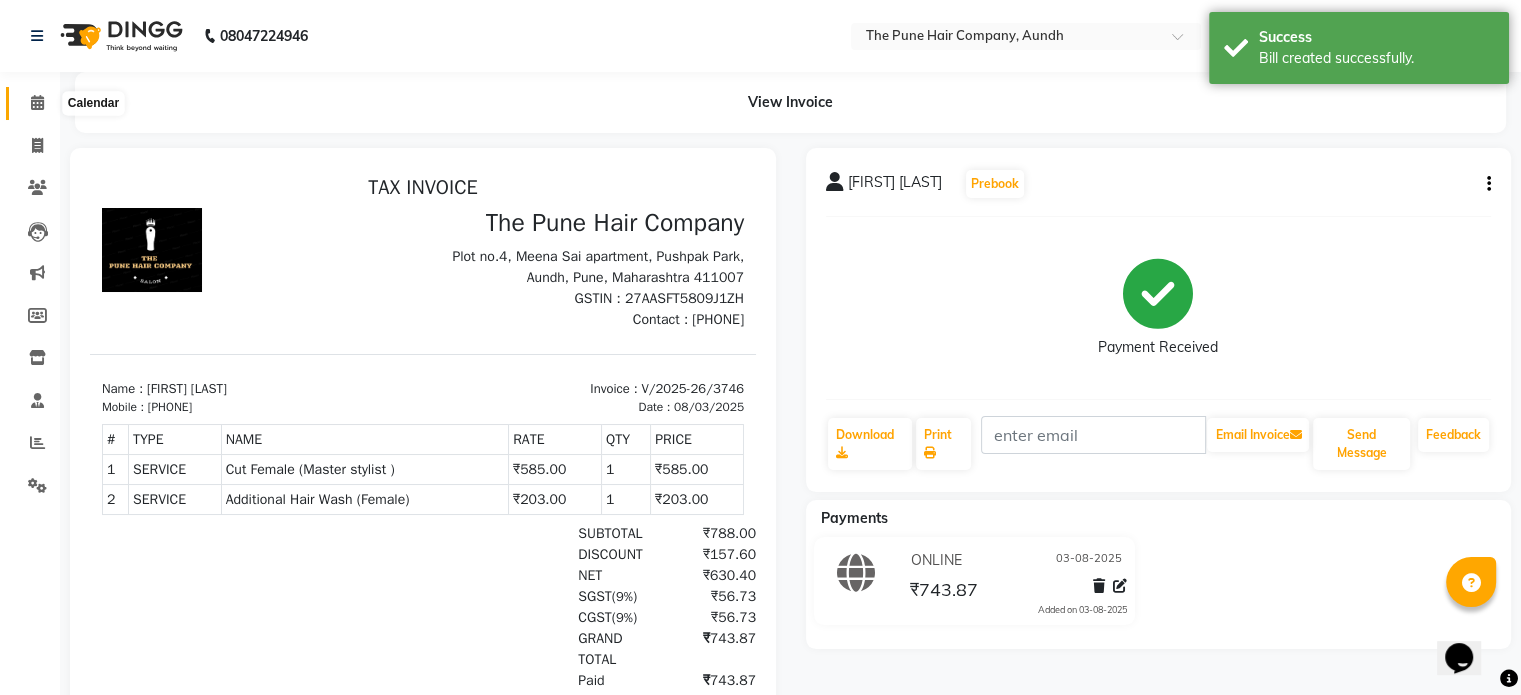 click 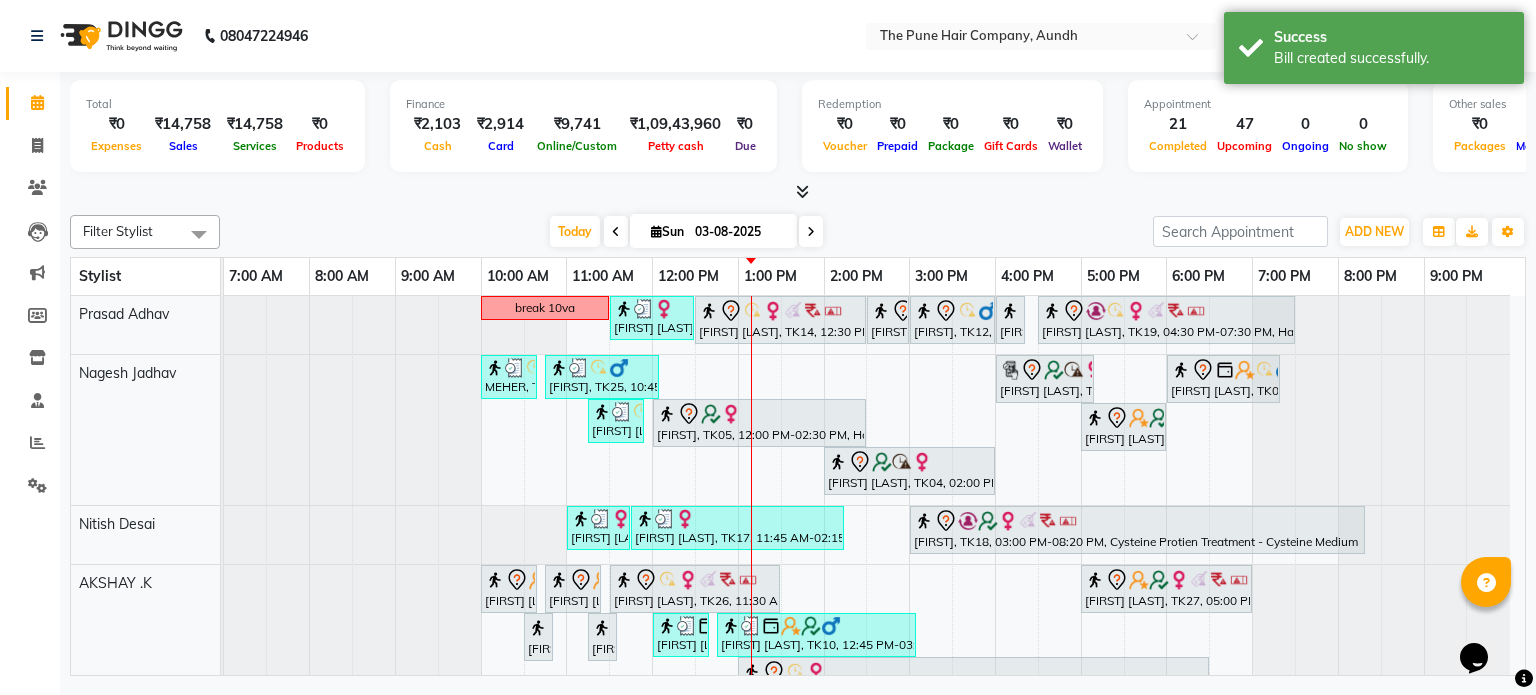 scroll, scrollTop: 168, scrollLeft: 0, axis: vertical 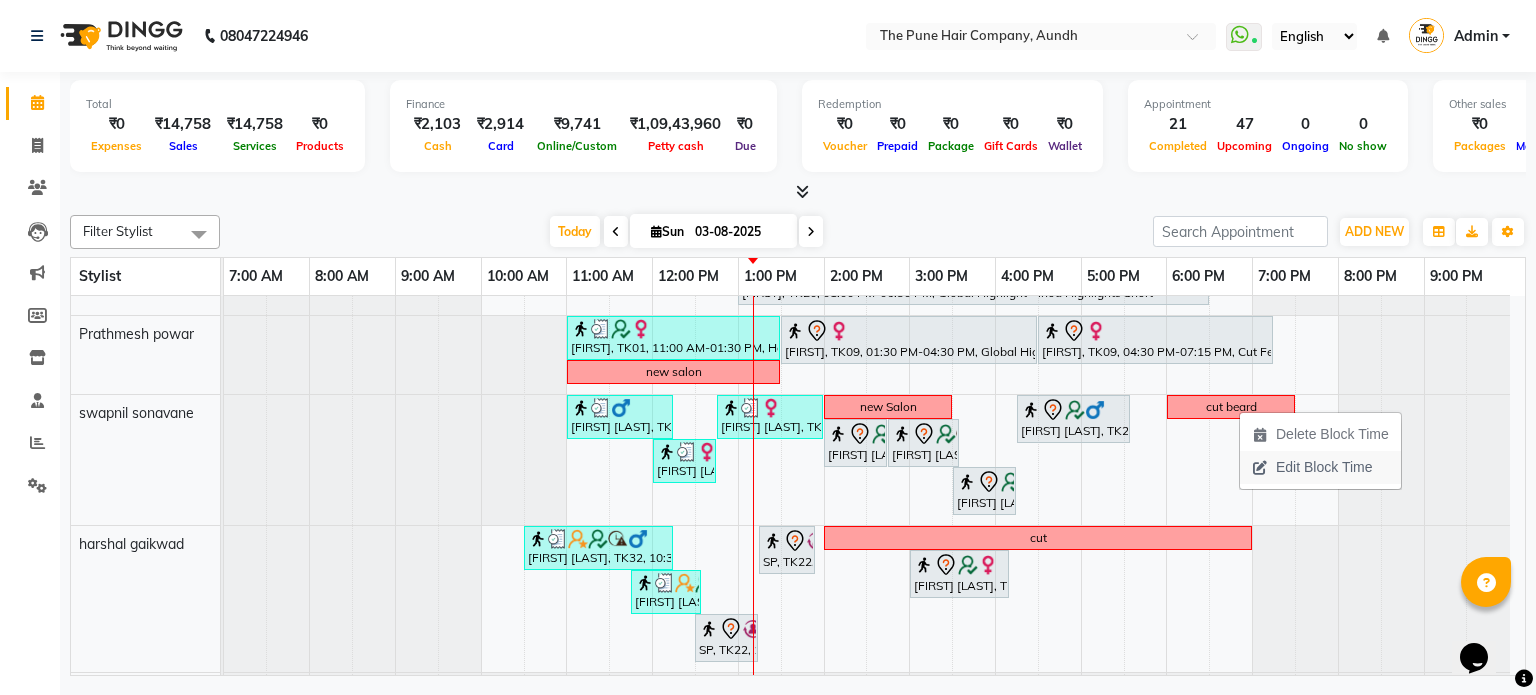 click on "Edit Block Time" at bounding box center (1324, 467) 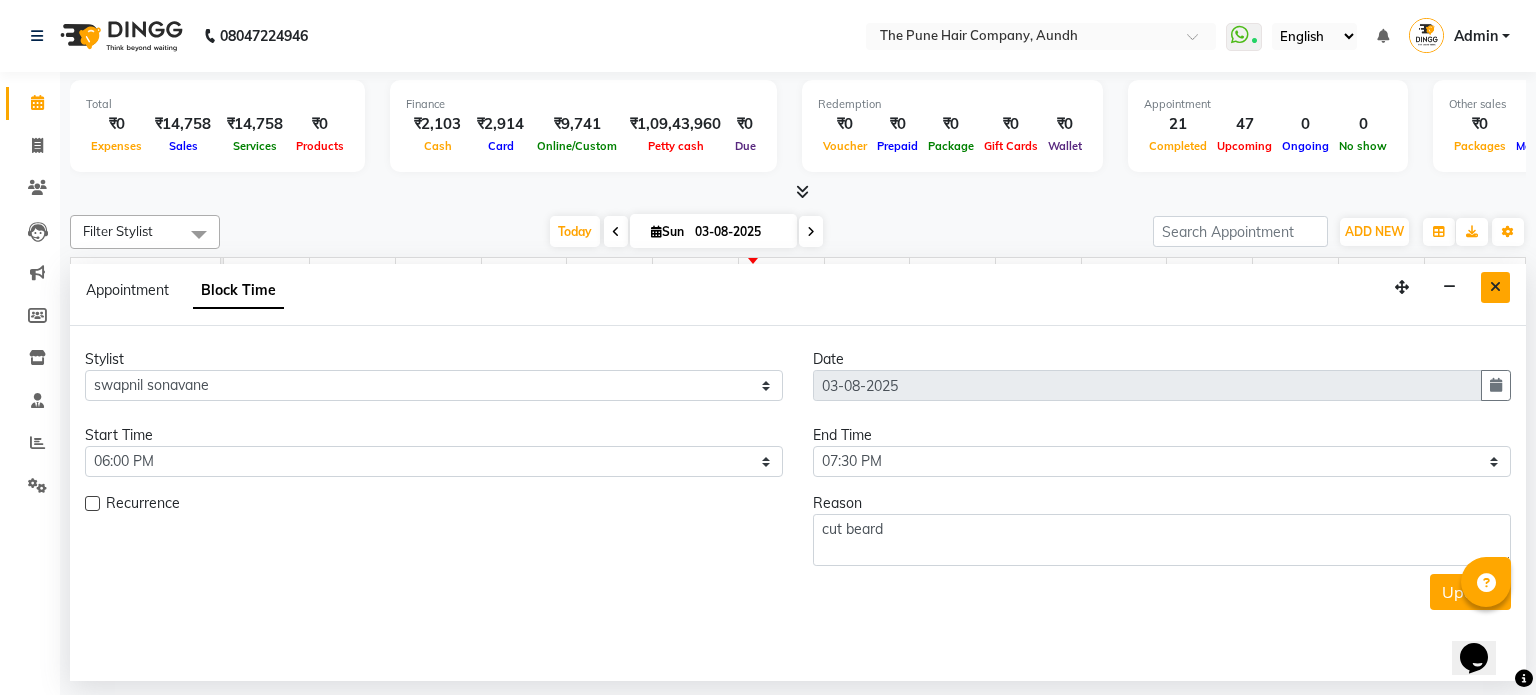 click at bounding box center (1495, 287) 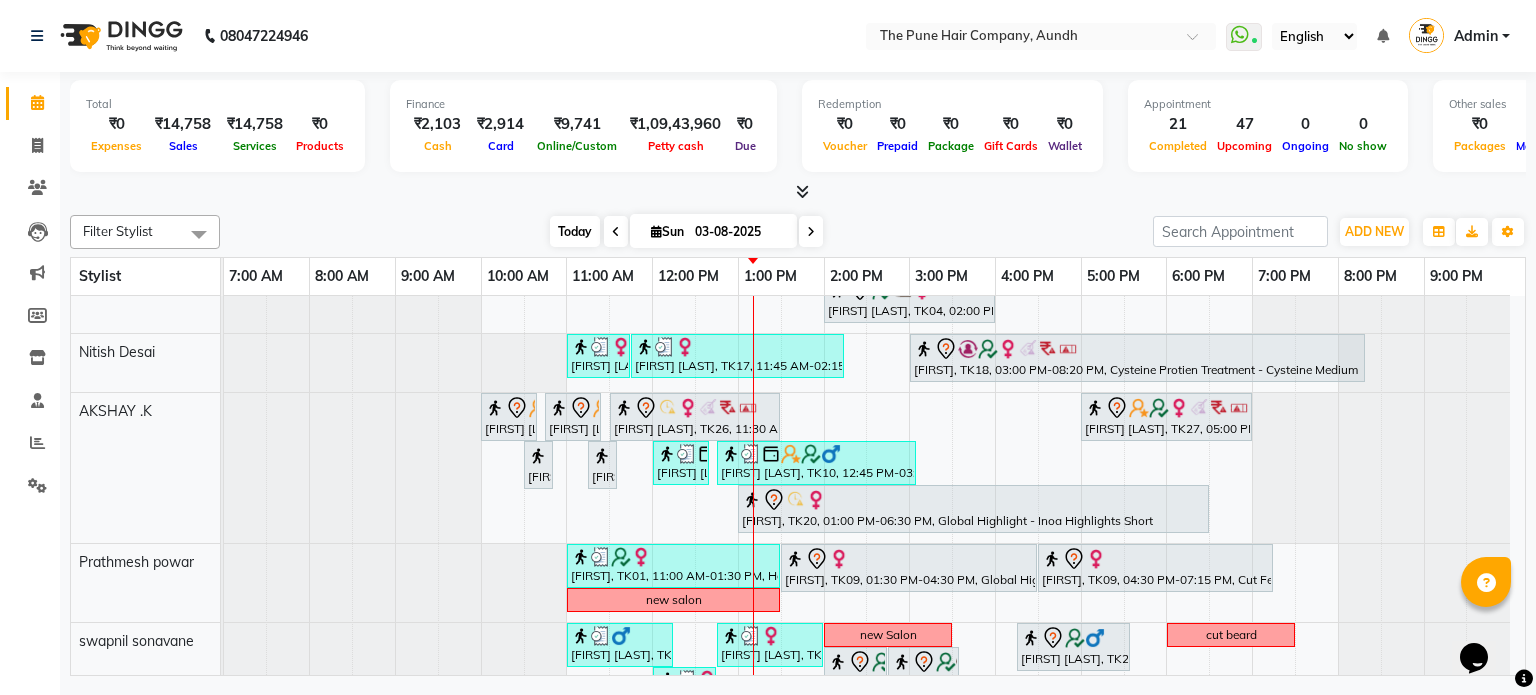 click on "Today" at bounding box center [575, 231] 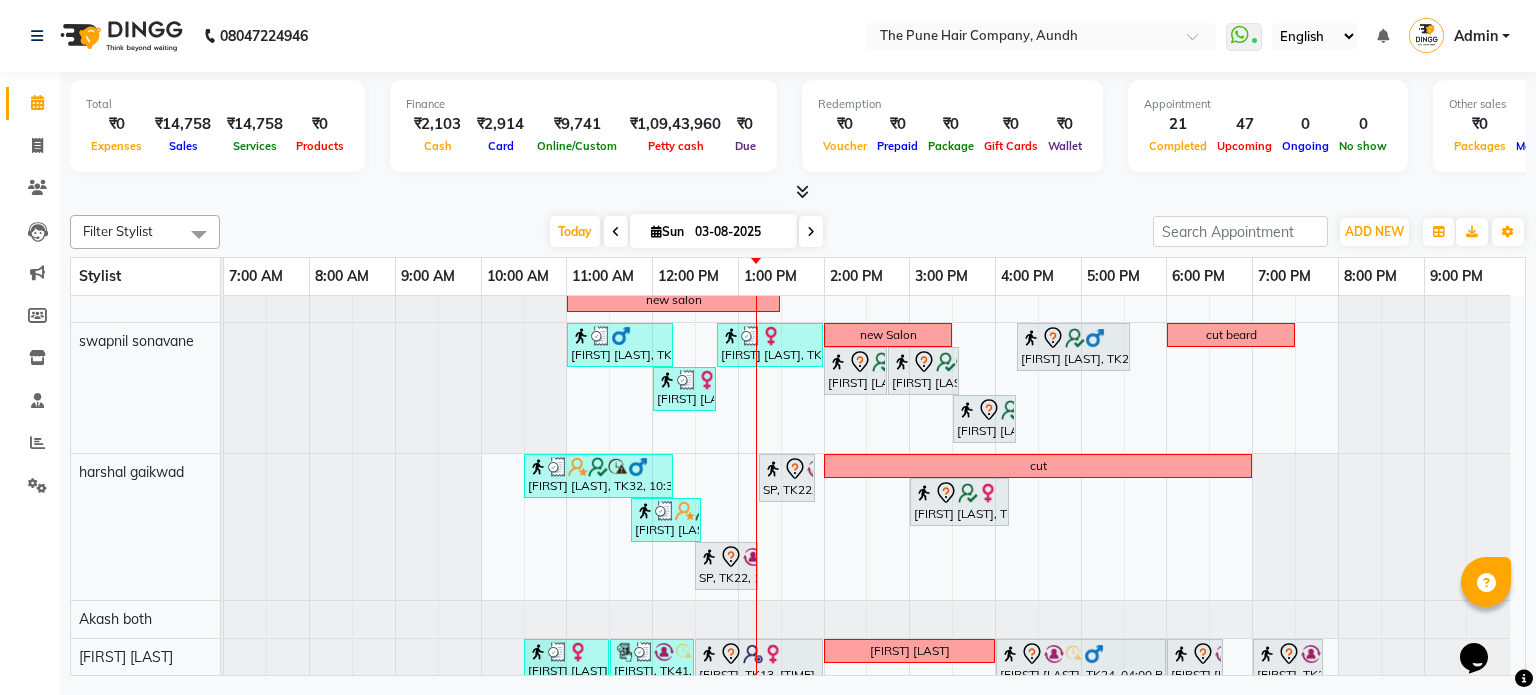 scroll, scrollTop: 401, scrollLeft: 0, axis: vertical 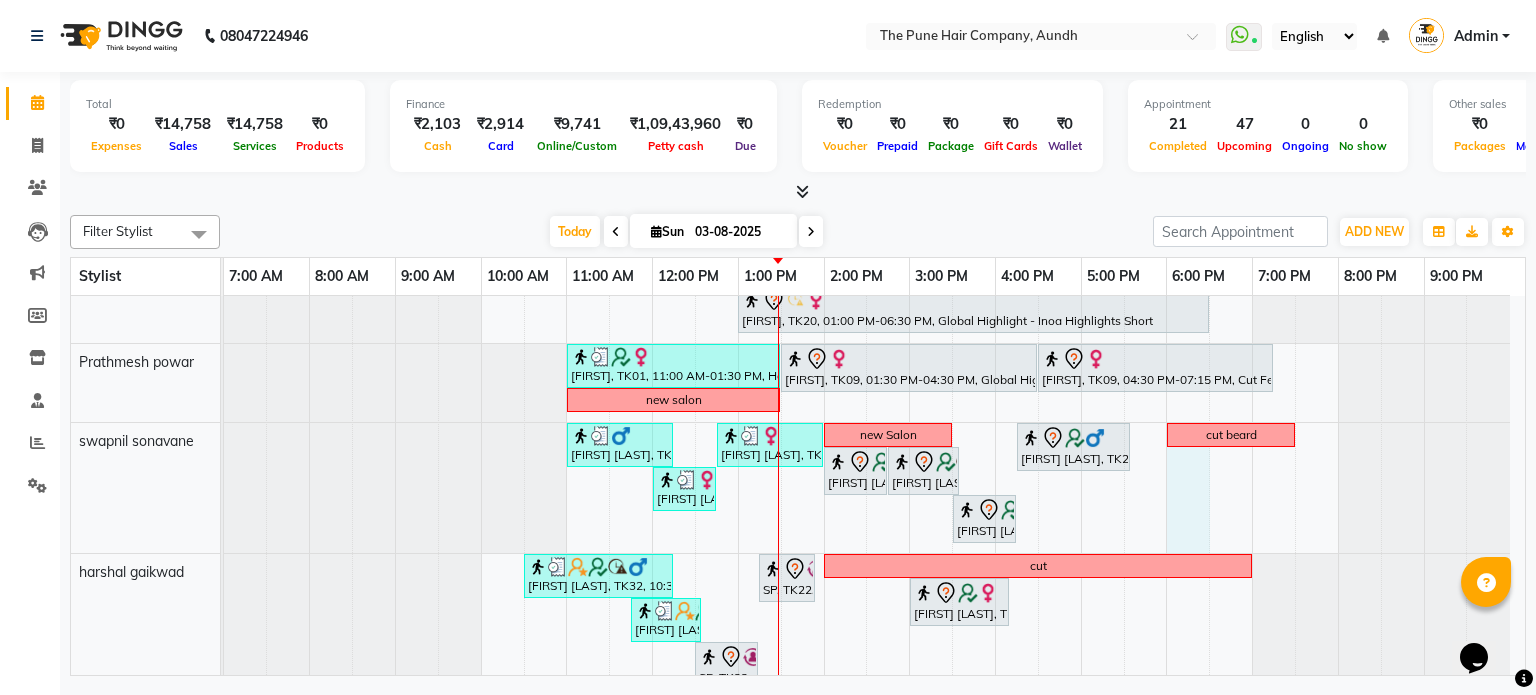 click on "break 10va      Prachi sonde, TK23, 11:30 AM-12:30 PM,  Hair wash long             Amita kulkarni, TK14, 12:30 PM-02:30 PM, Hair Color Inoa - Inoa Touchup 2 Inch             Amita kulkarni, TK14, 02:30 PM-03:00 PM, Cut Female ( Top Stylist )             adarsh, TK12, 03:00 PM-04:00 PM, Cut Male ( Top Stylist )             adarsh, TK12, 04:00 PM-04:20 PM,  Beard Crafting             preeti salvi, TK19, 04:30 PM-07:30 PM, Hair Color Inoa - Inoa Touchup 2 Inch     MEHER, TK25, 10:00 AM-10:40 AM, Cut male (Expert)     MEHER, TK25, 10:45 AM-12:05 PM,  Beard Crafting             aditi shignan, TK04, 04:00 PM-05:10 PM, Cut male (Expert)             sudeep sawant, TK02, 06:00 PM-07:20 PM,  Beard Crafting     Sandeep Mehta, TK29, 11:15 AM-11:55 AM, Cut male (Expert)             Pranjali, TK05, 12:00 PM-02:30 PM, Hair Color Inoa - Inoa Touchup 2 Inch             Anu Shewani, TK03, 05:00 PM-06:00 PM, Hair wash & blow dry - long             aditi shignan, TK04, 02:00 PM-04:00 PM, Hair Color Inoa - Inoa Touchup 2 Inch" at bounding box center [874, 601] 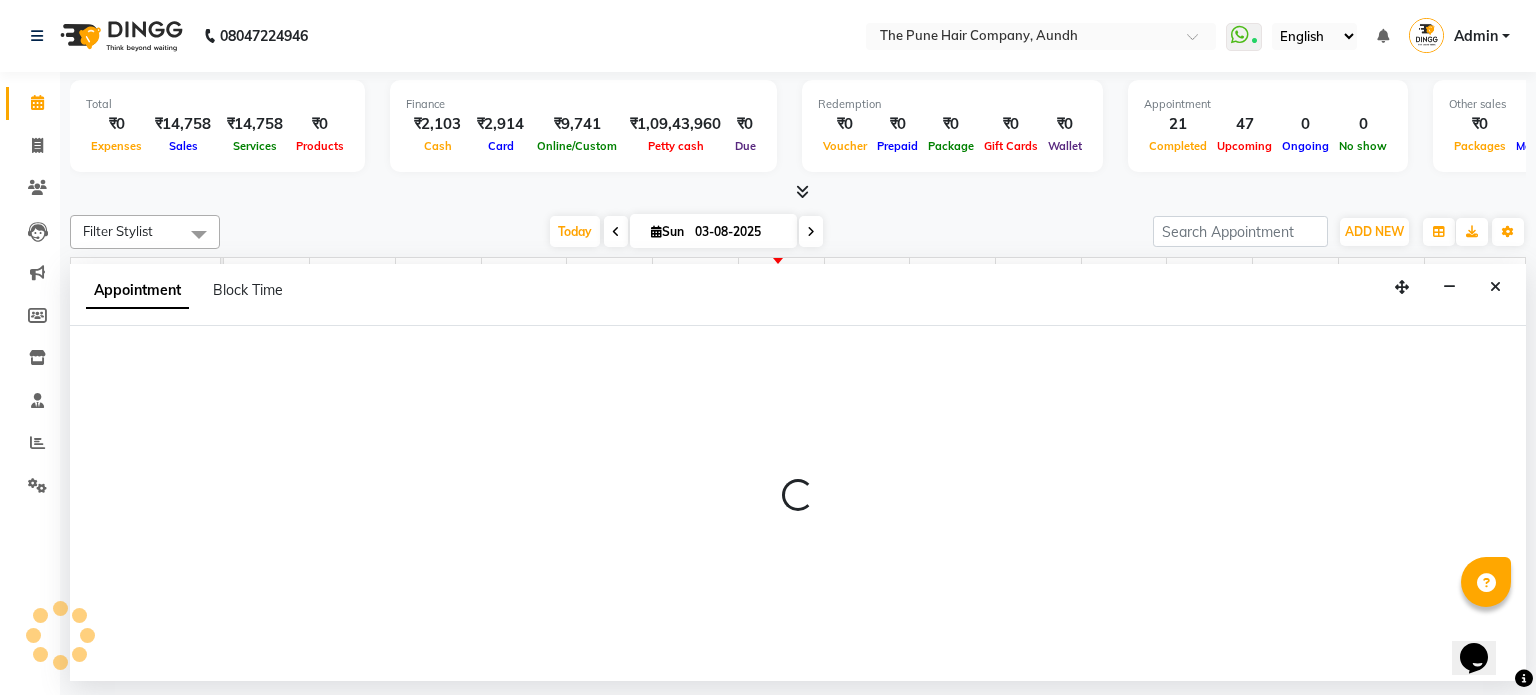 select on "18078" 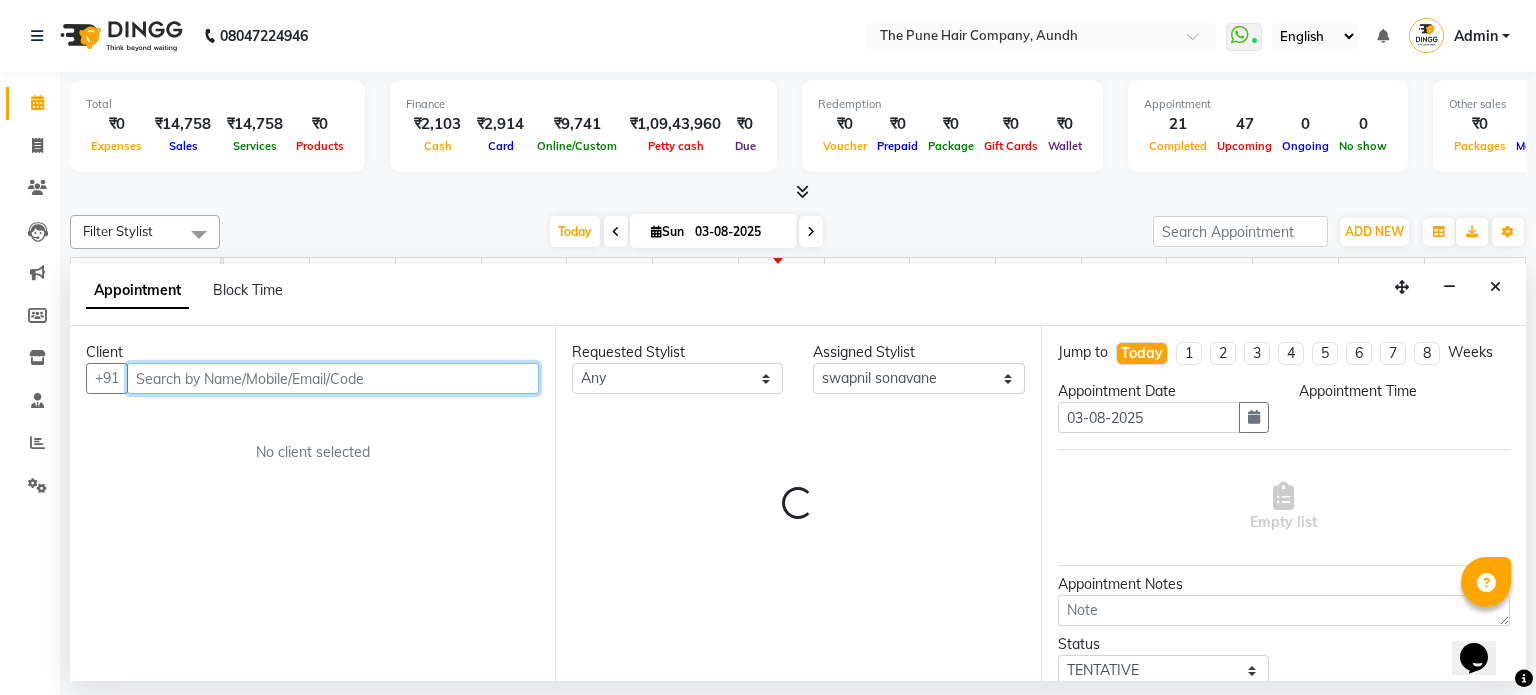 select on "1080" 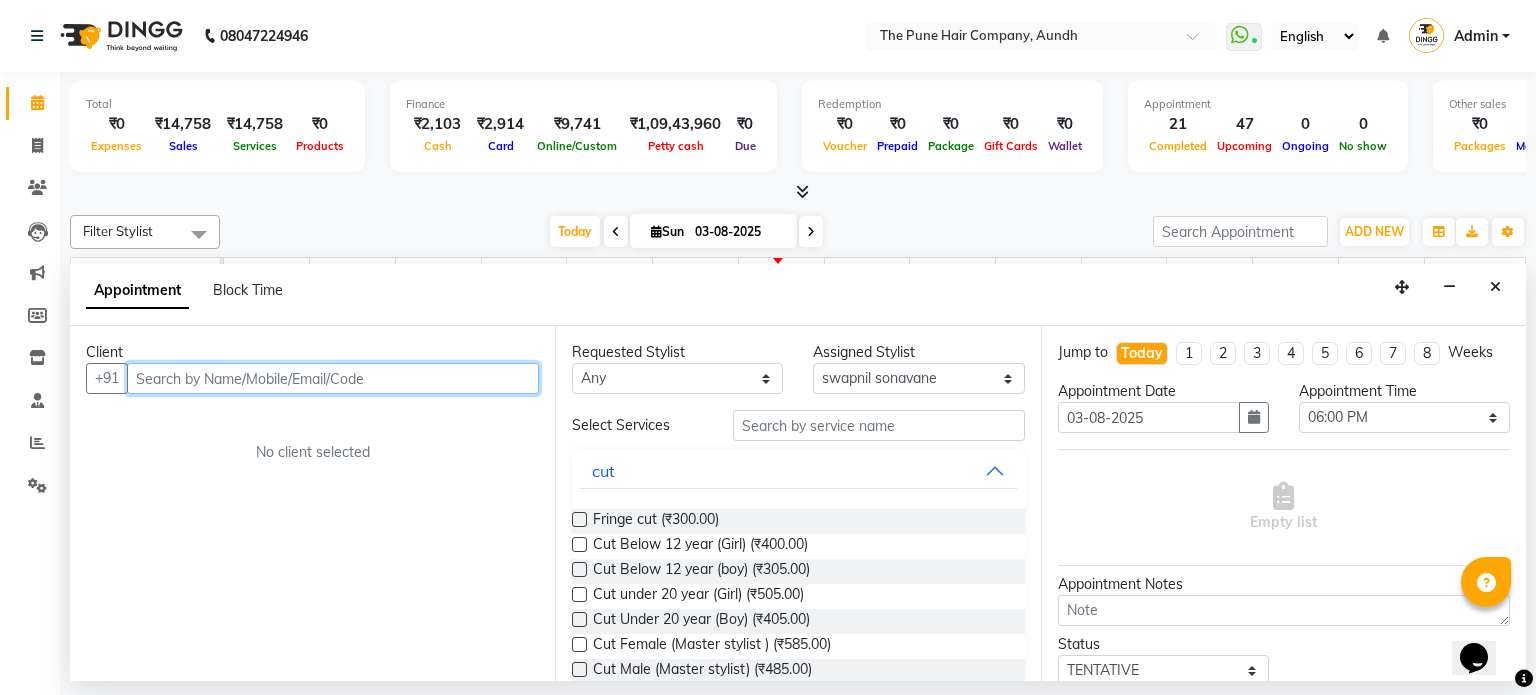click at bounding box center [333, 378] 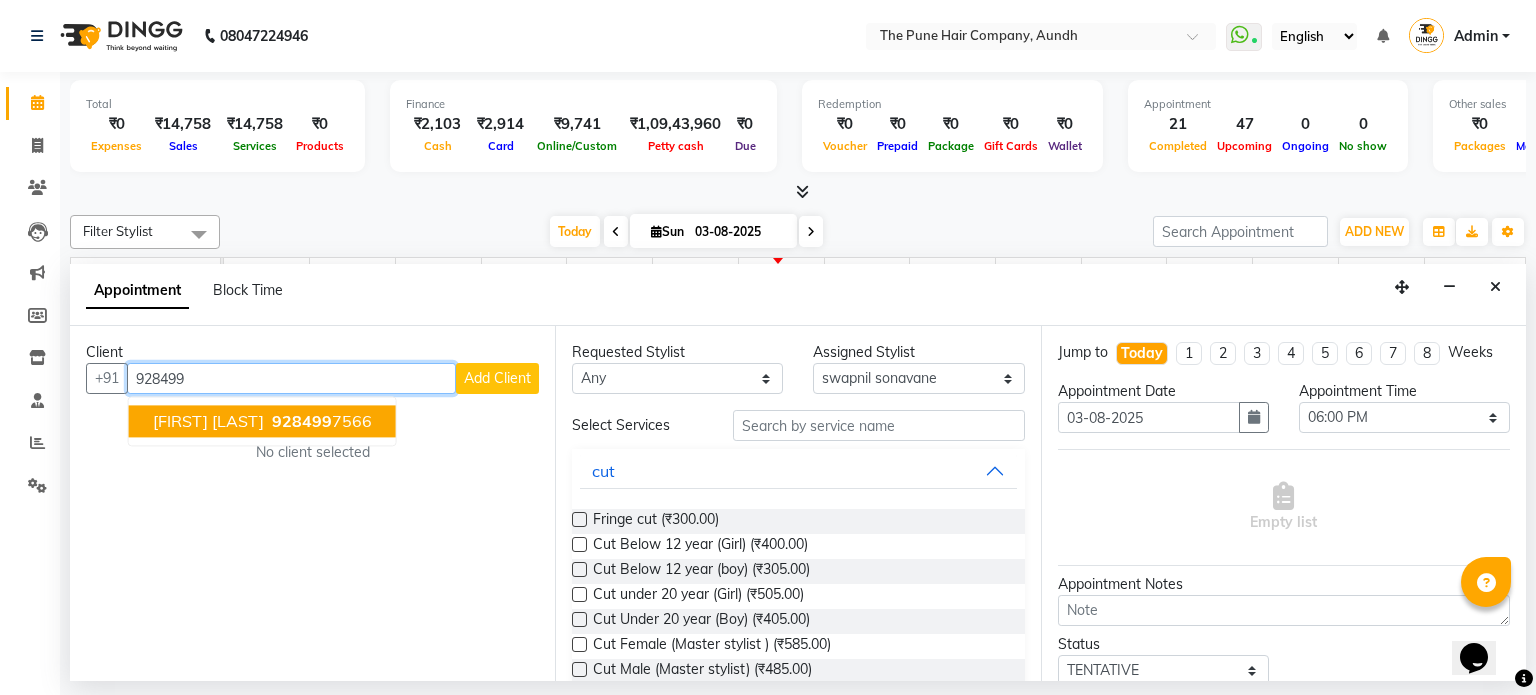 click on "Deepak khandekar   928499 7566" at bounding box center (262, 422) 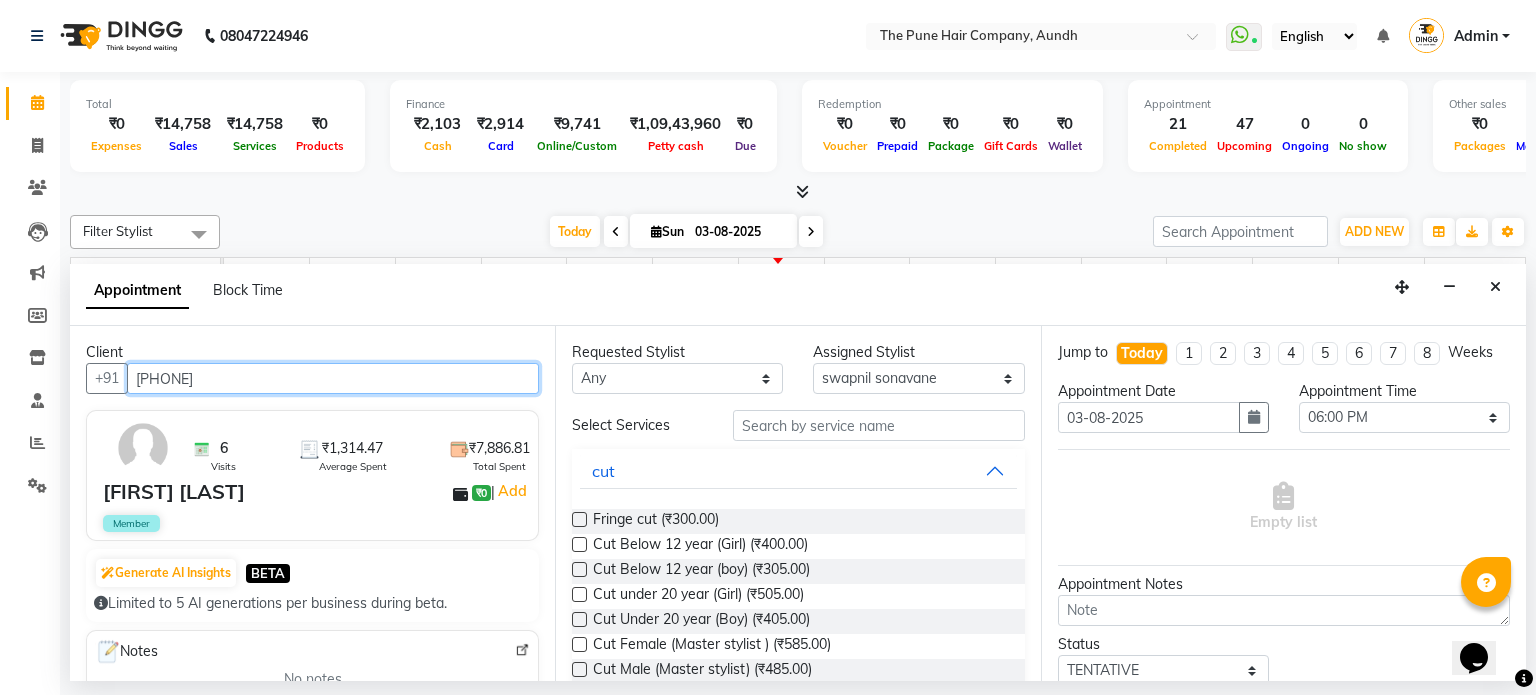 type on "[PHONE]" 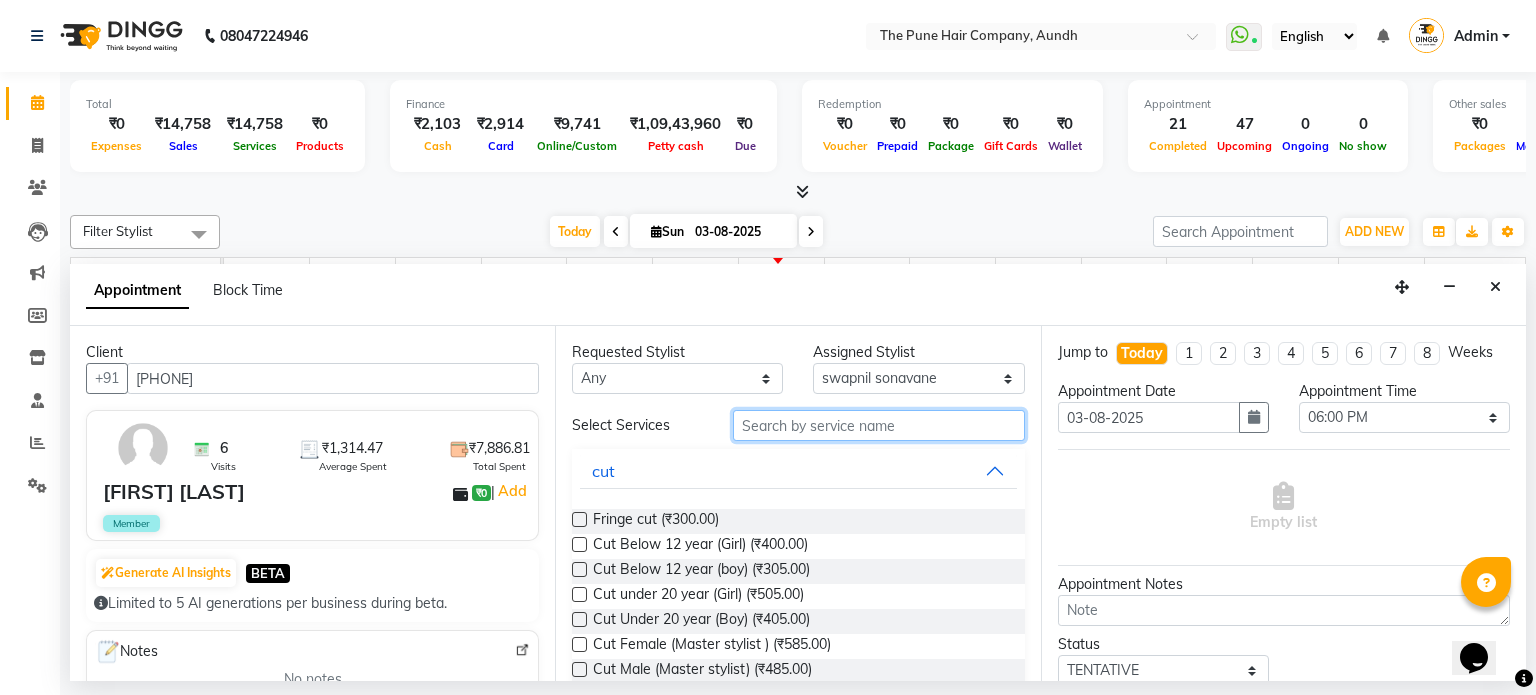 click at bounding box center [879, 425] 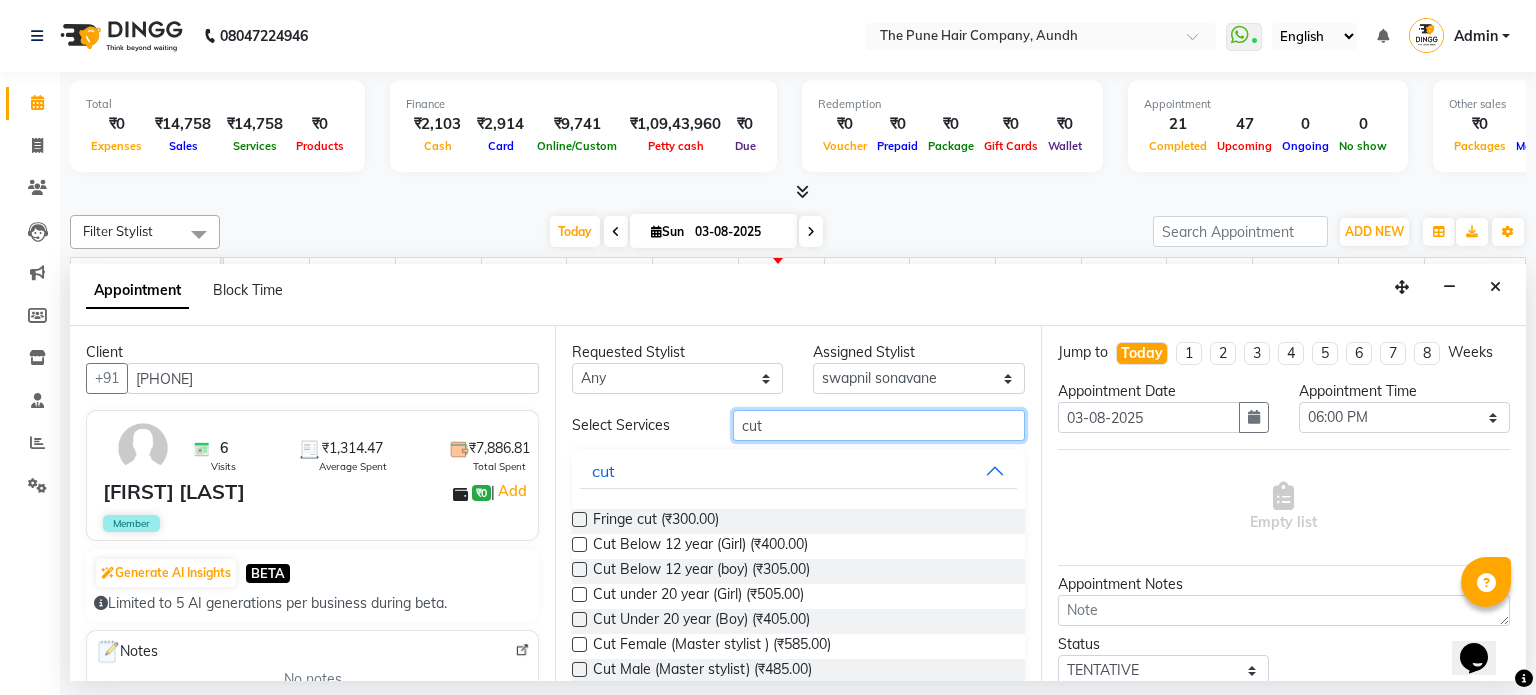 type on "cut" 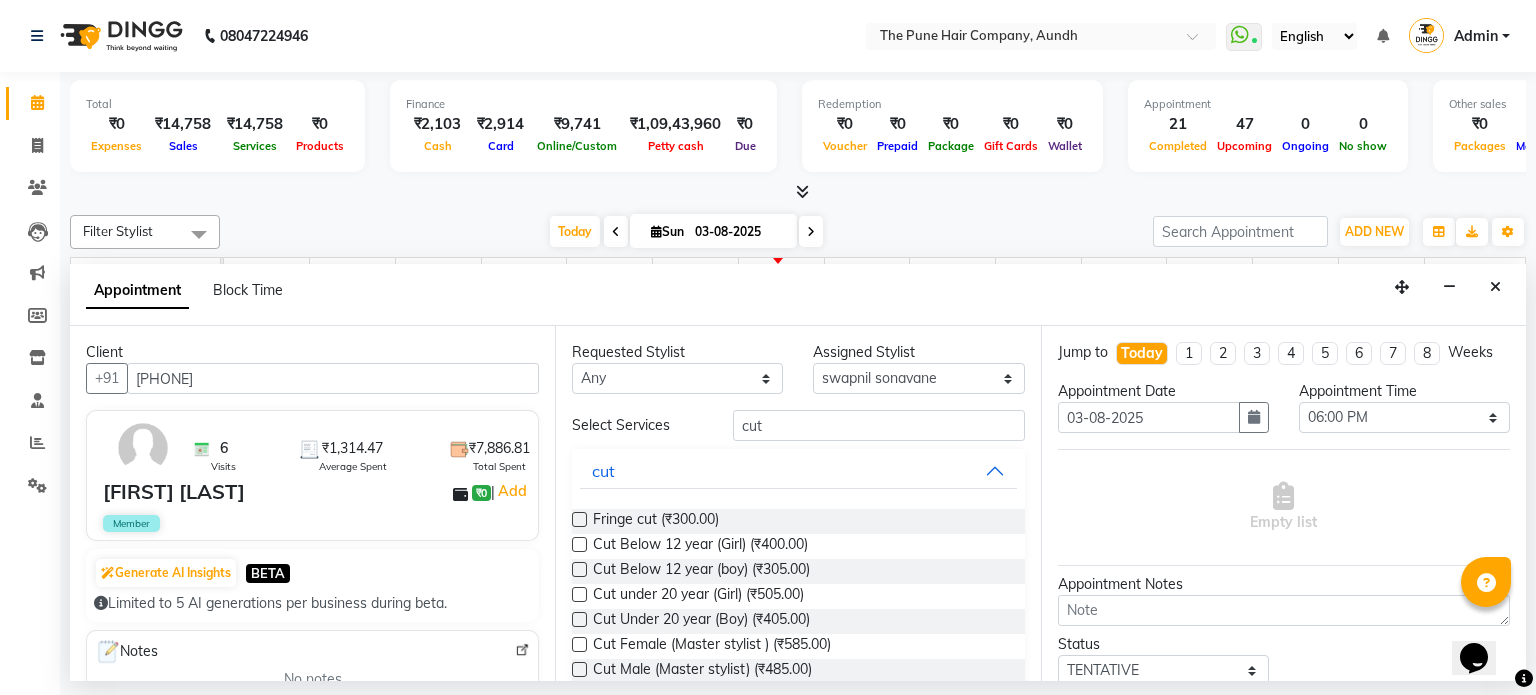 click at bounding box center (579, 669) 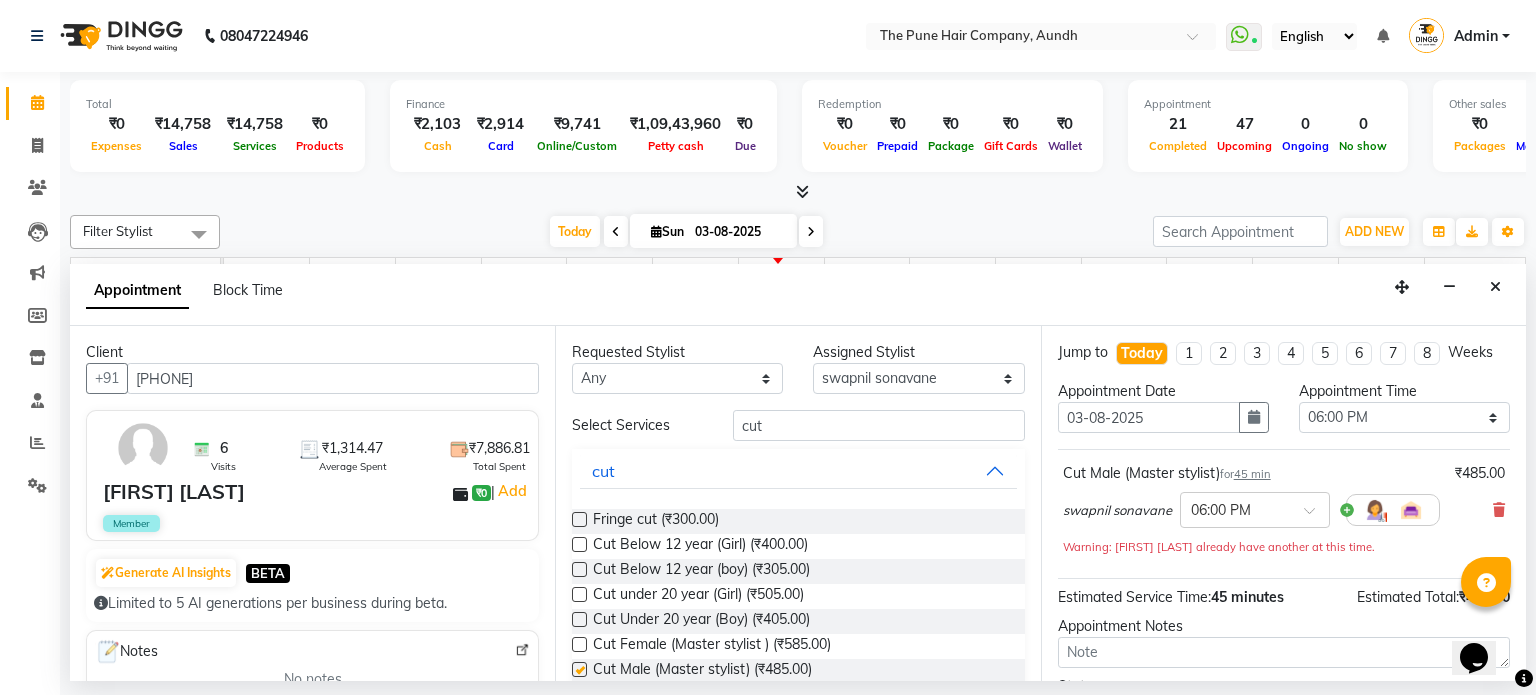 checkbox on "false" 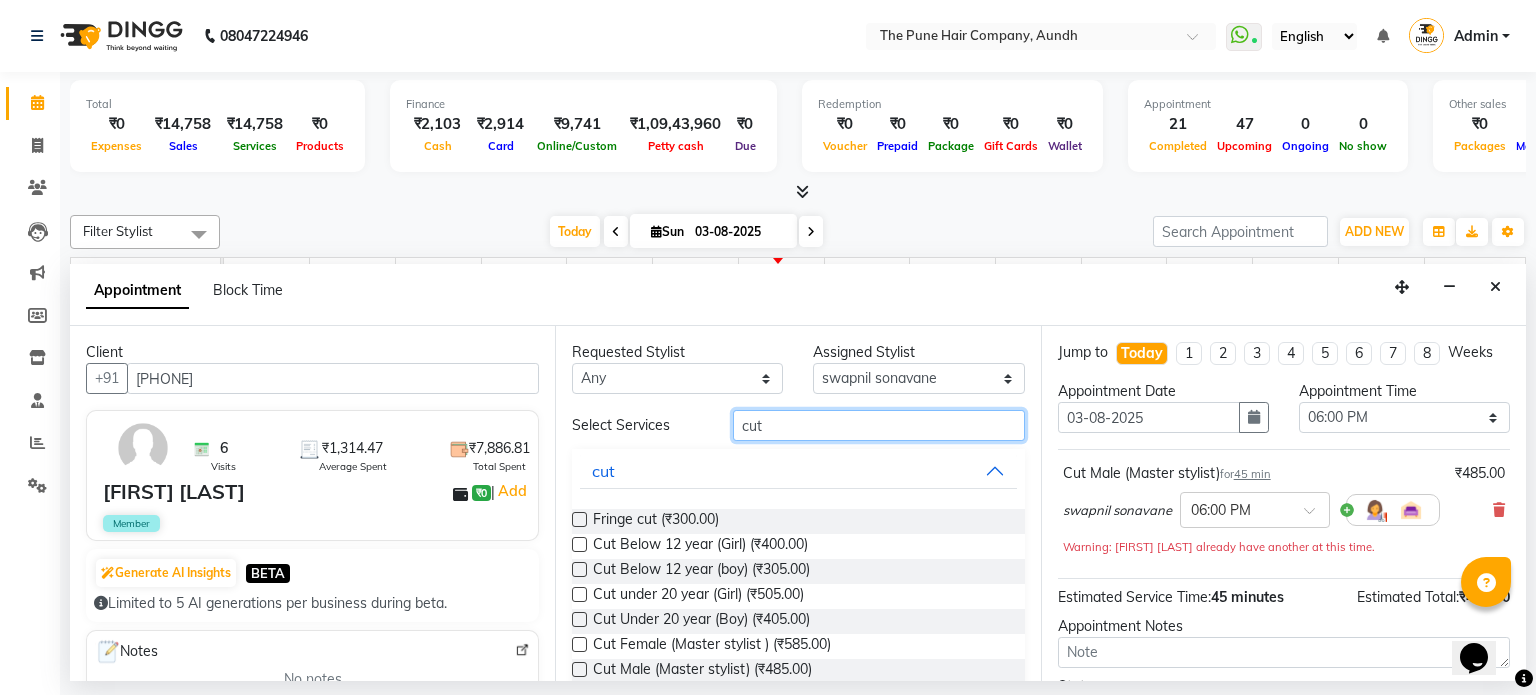 click on "cut" at bounding box center [879, 425] 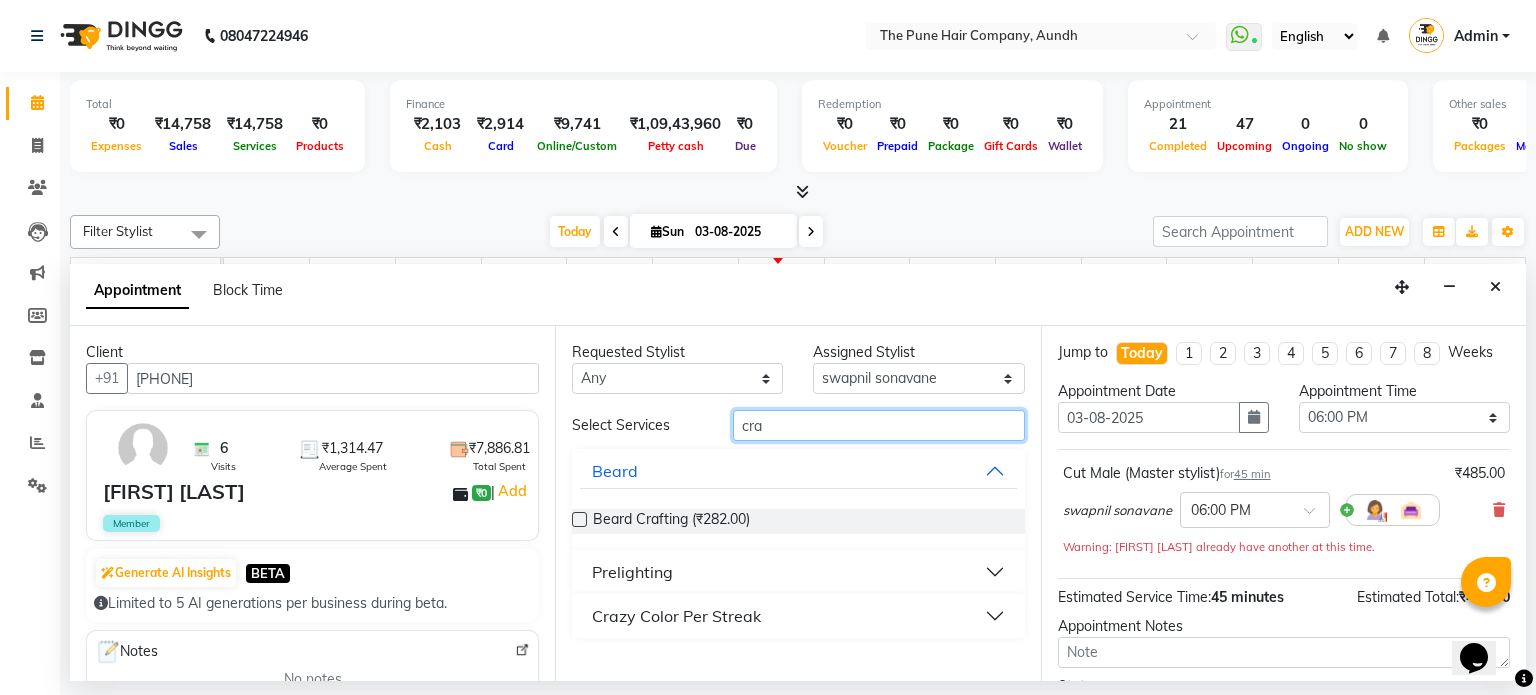 type on "cra" 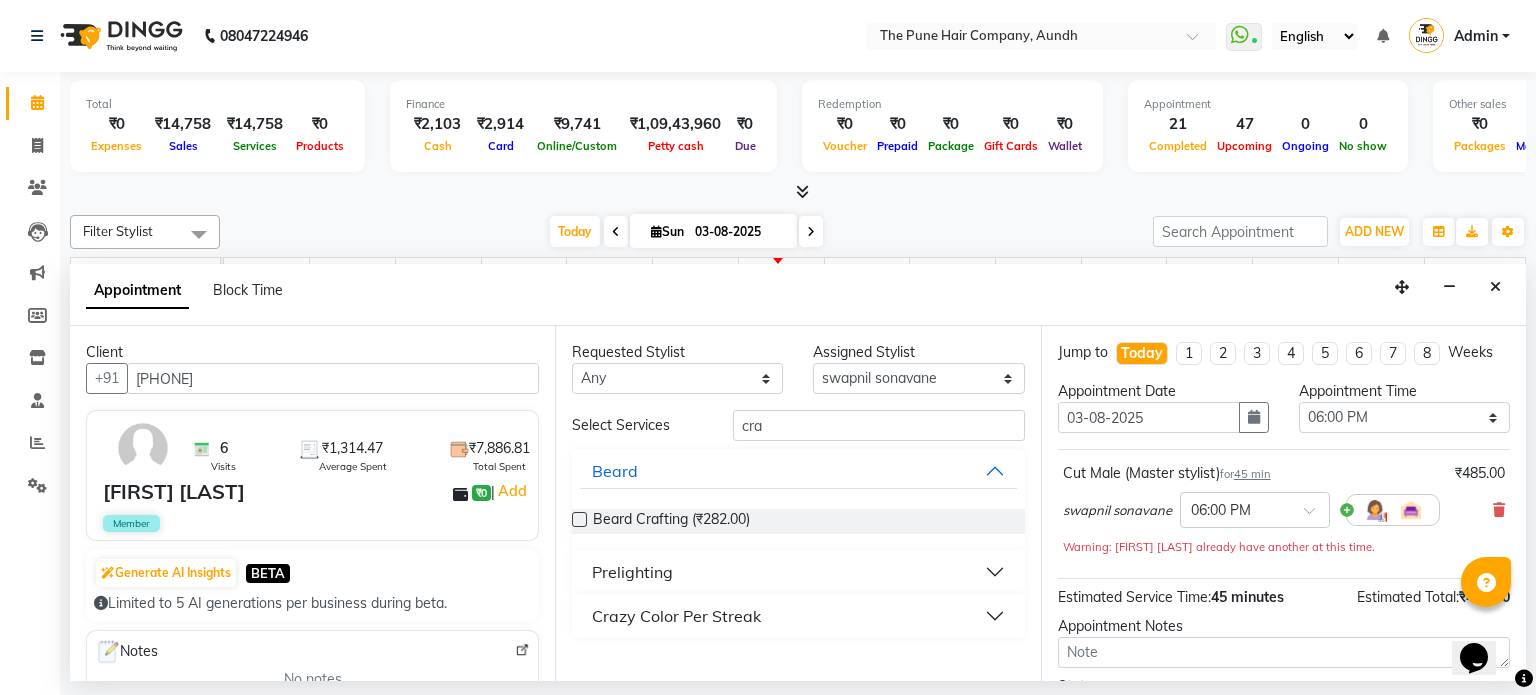 click at bounding box center [579, 519] 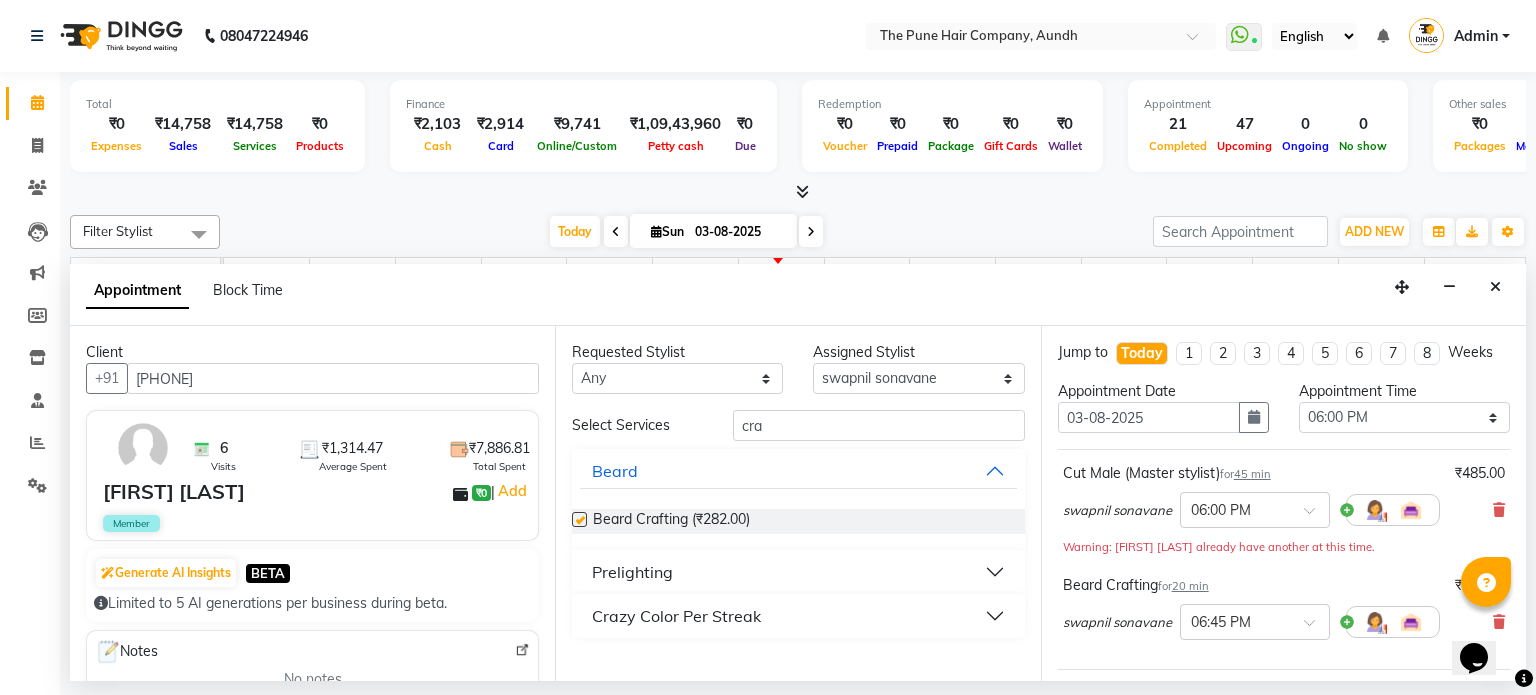 checkbox on "false" 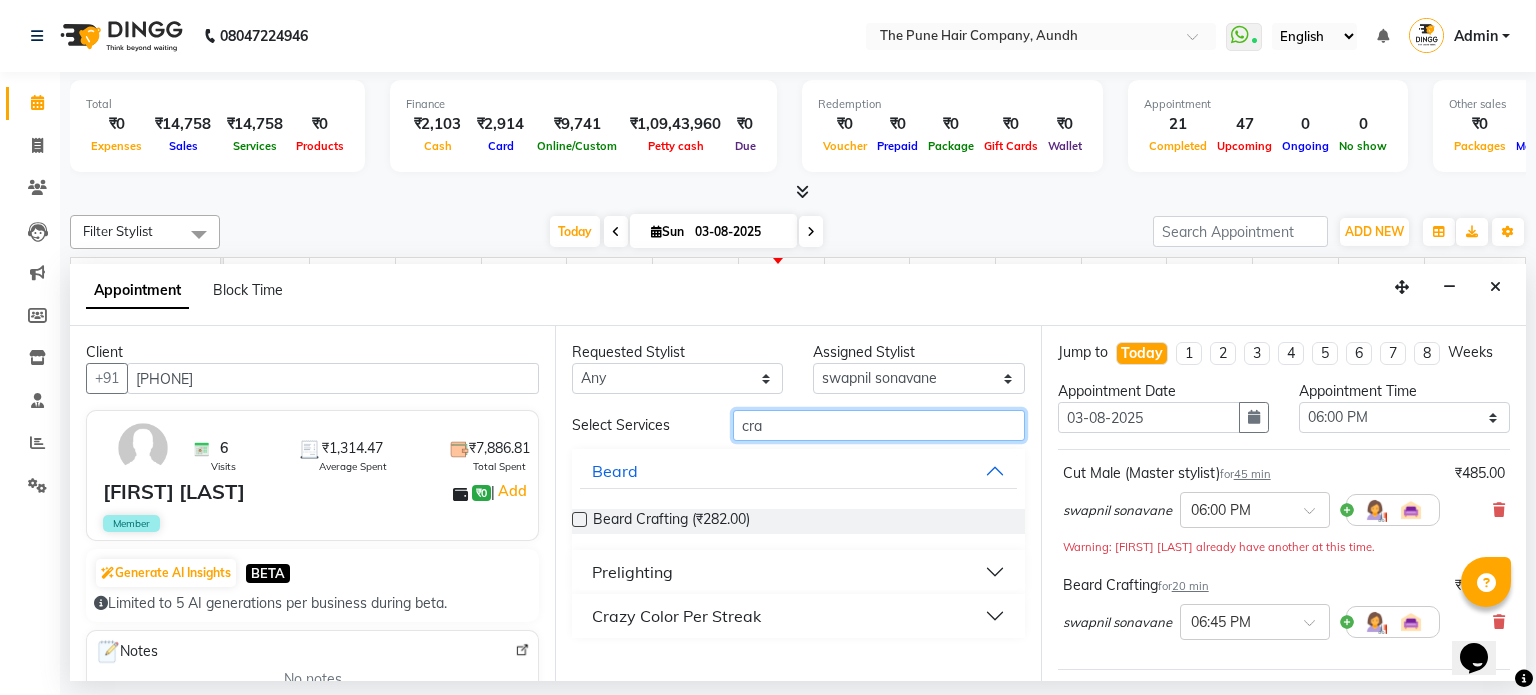 click on "cra" at bounding box center [879, 425] 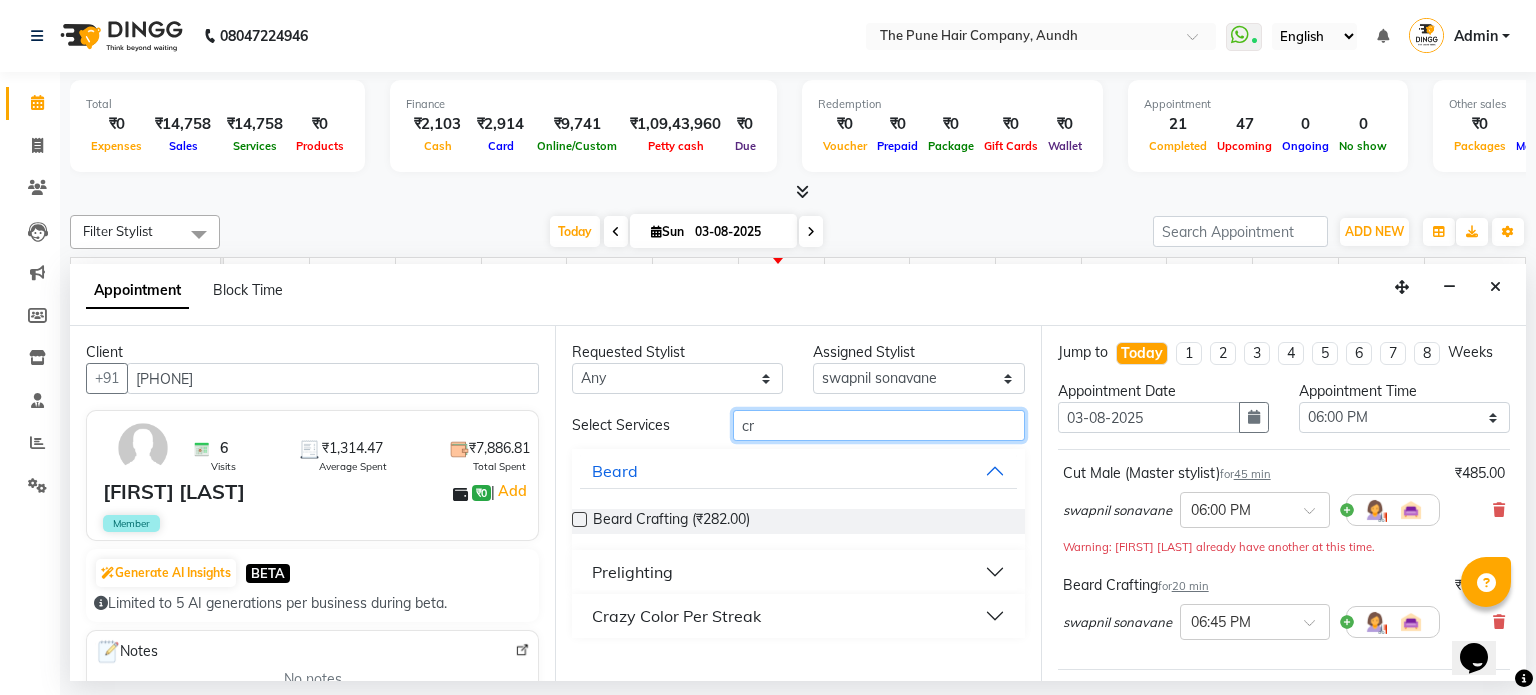 type on "c" 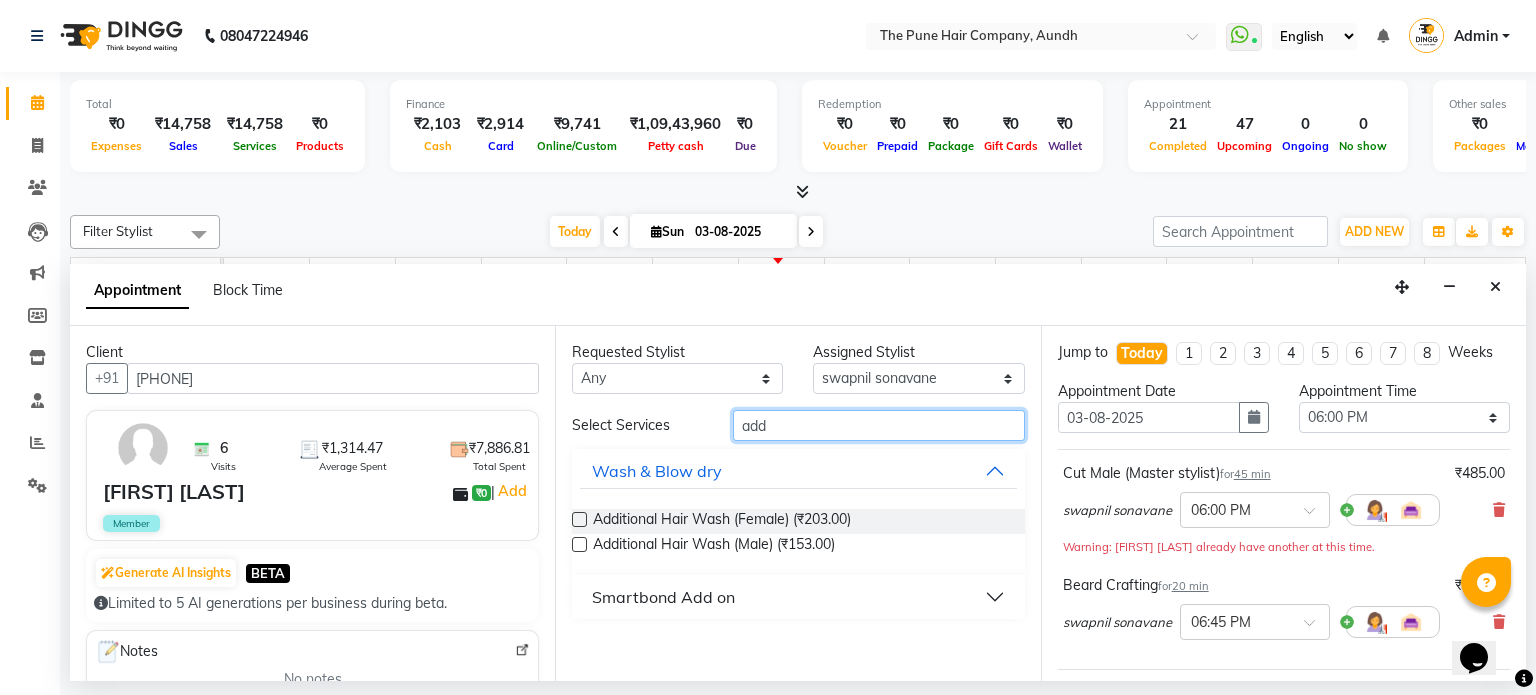 type on "add" 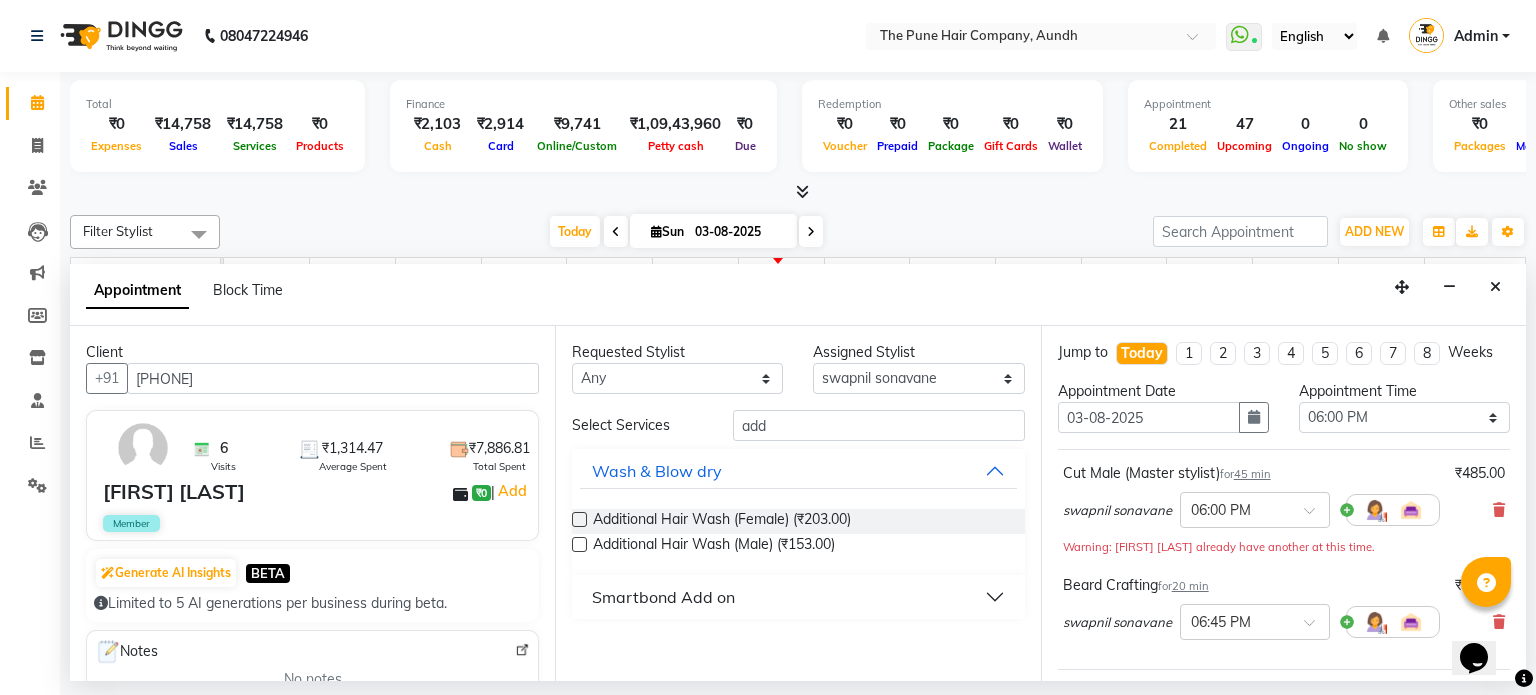 click at bounding box center [579, 544] 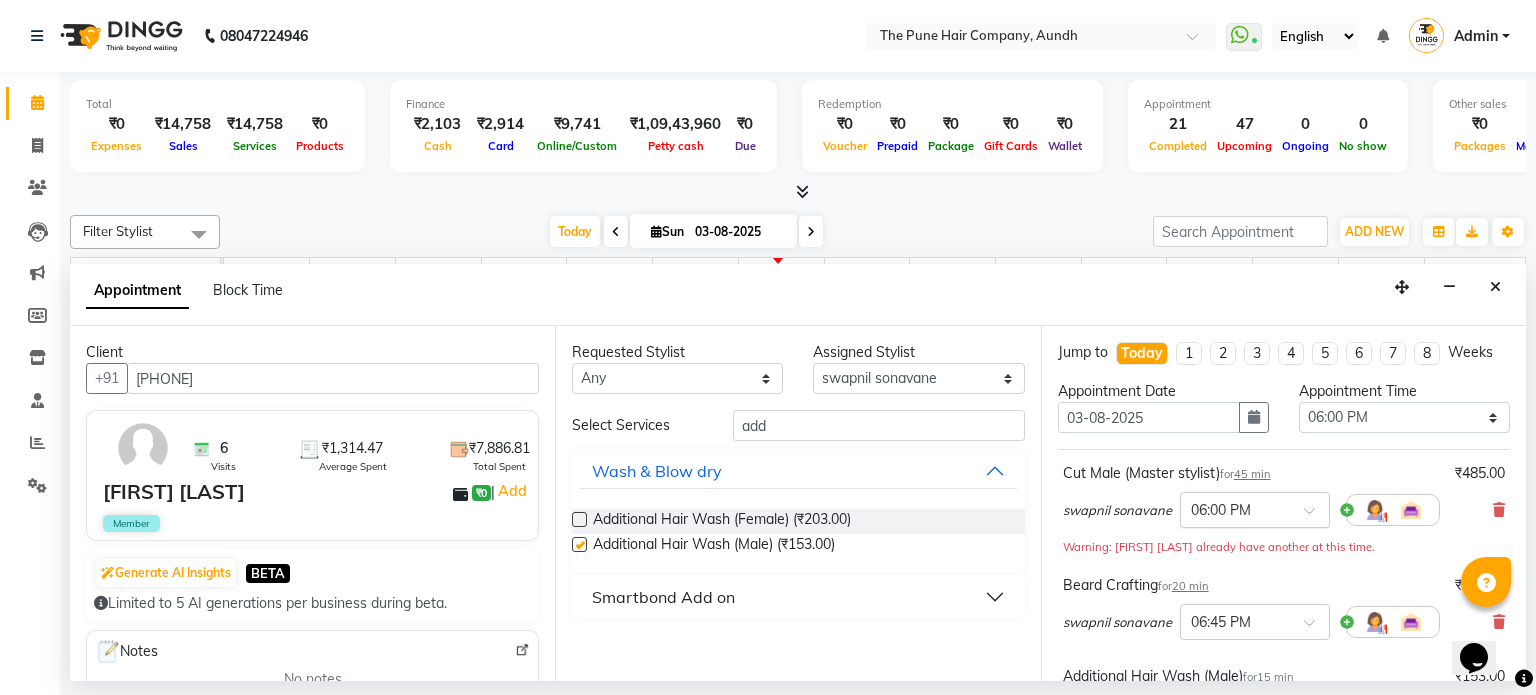 checkbox on "false" 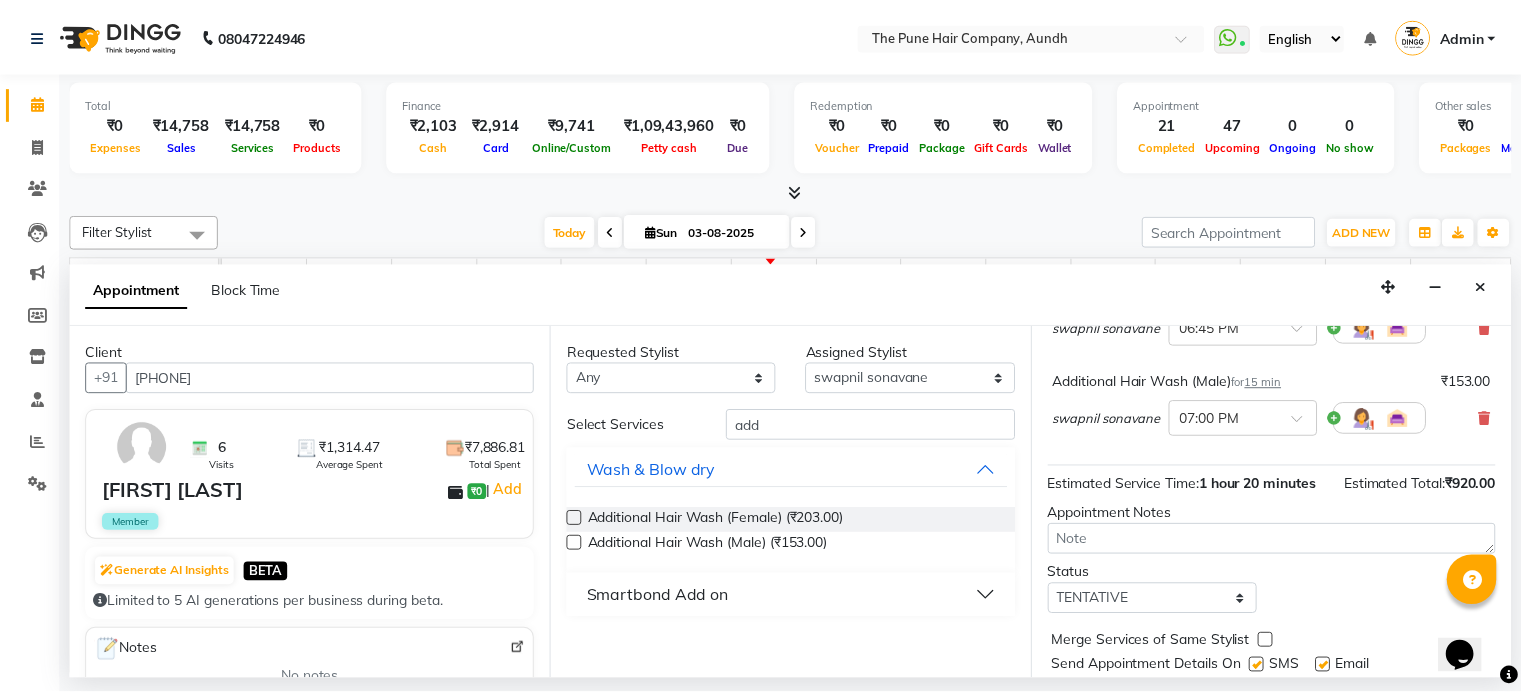 scroll, scrollTop: 375, scrollLeft: 0, axis: vertical 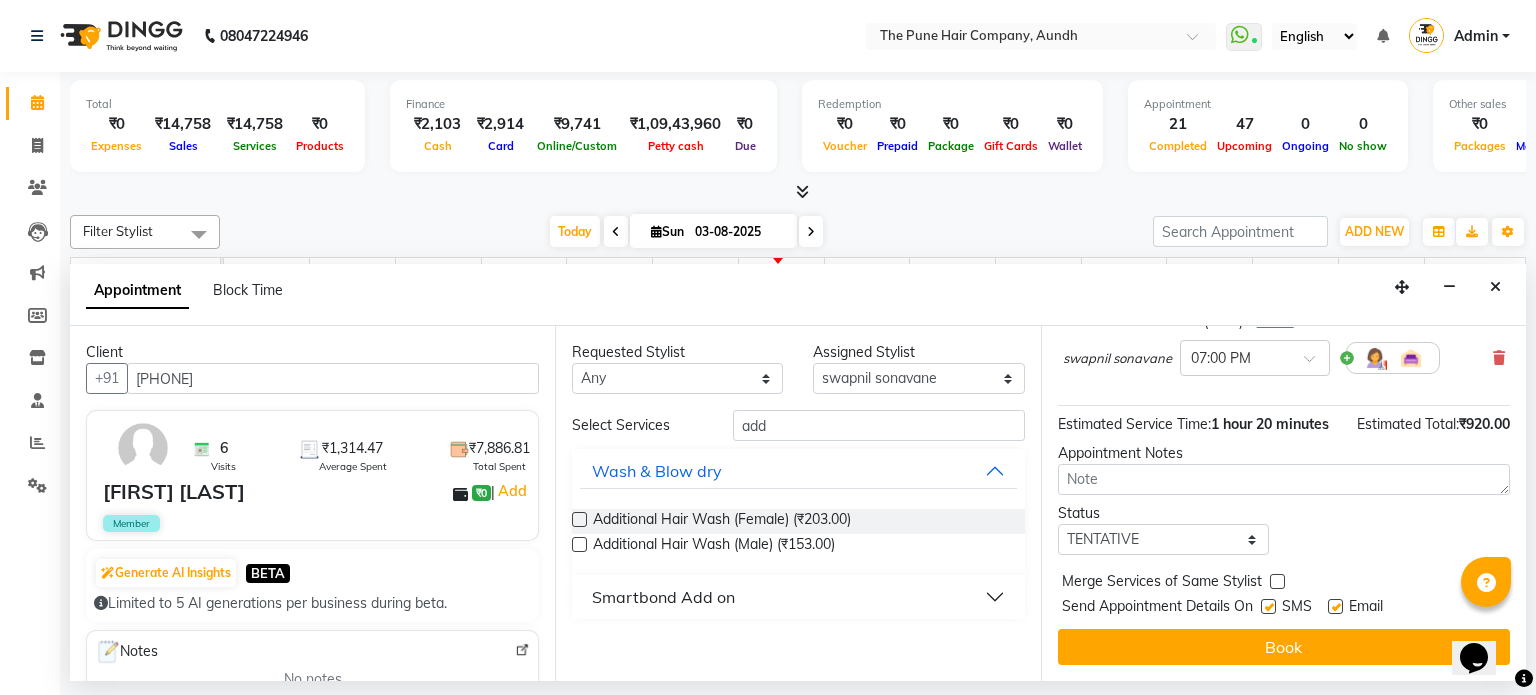 click on "Book" at bounding box center [1284, 647] 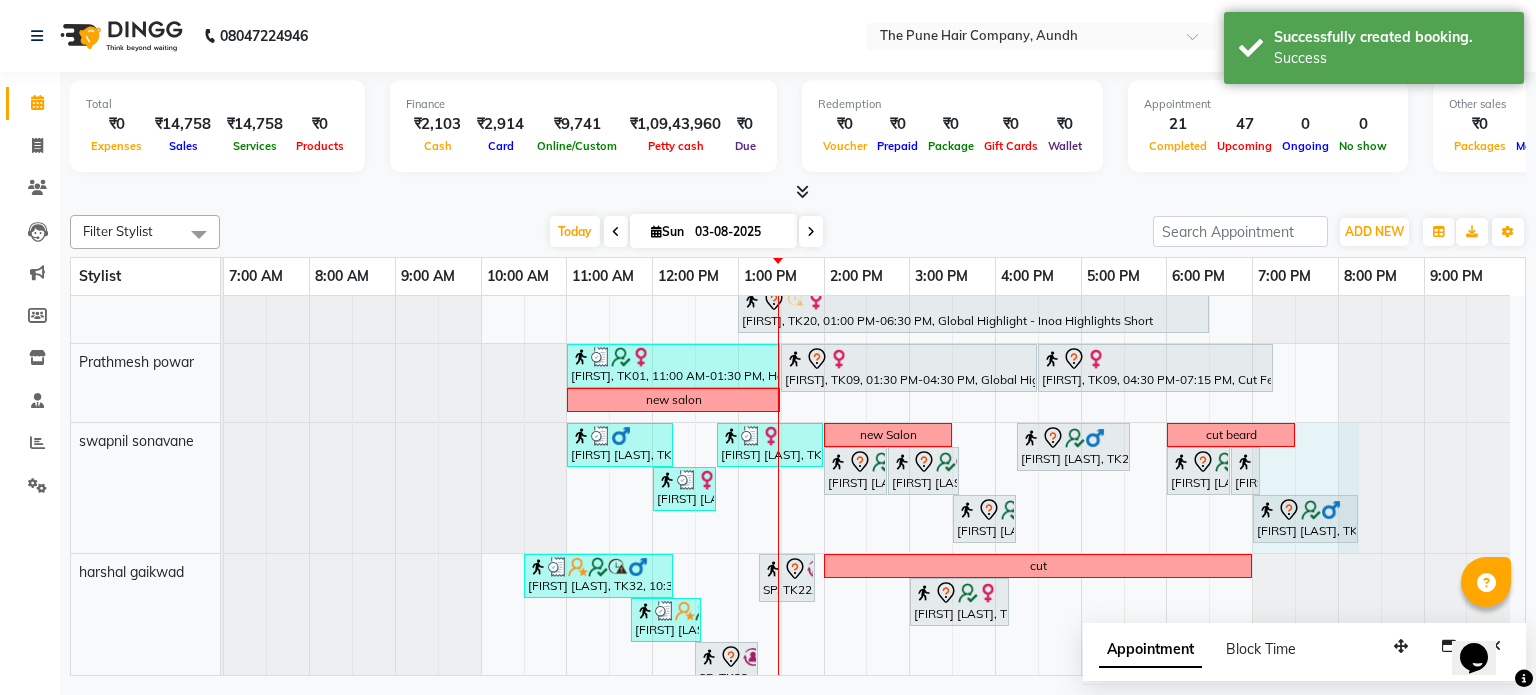drag, startPoint x: 1281, startPoint y: 503, endPoint x: 1345, endPoint y: 496, distance: 64.381676 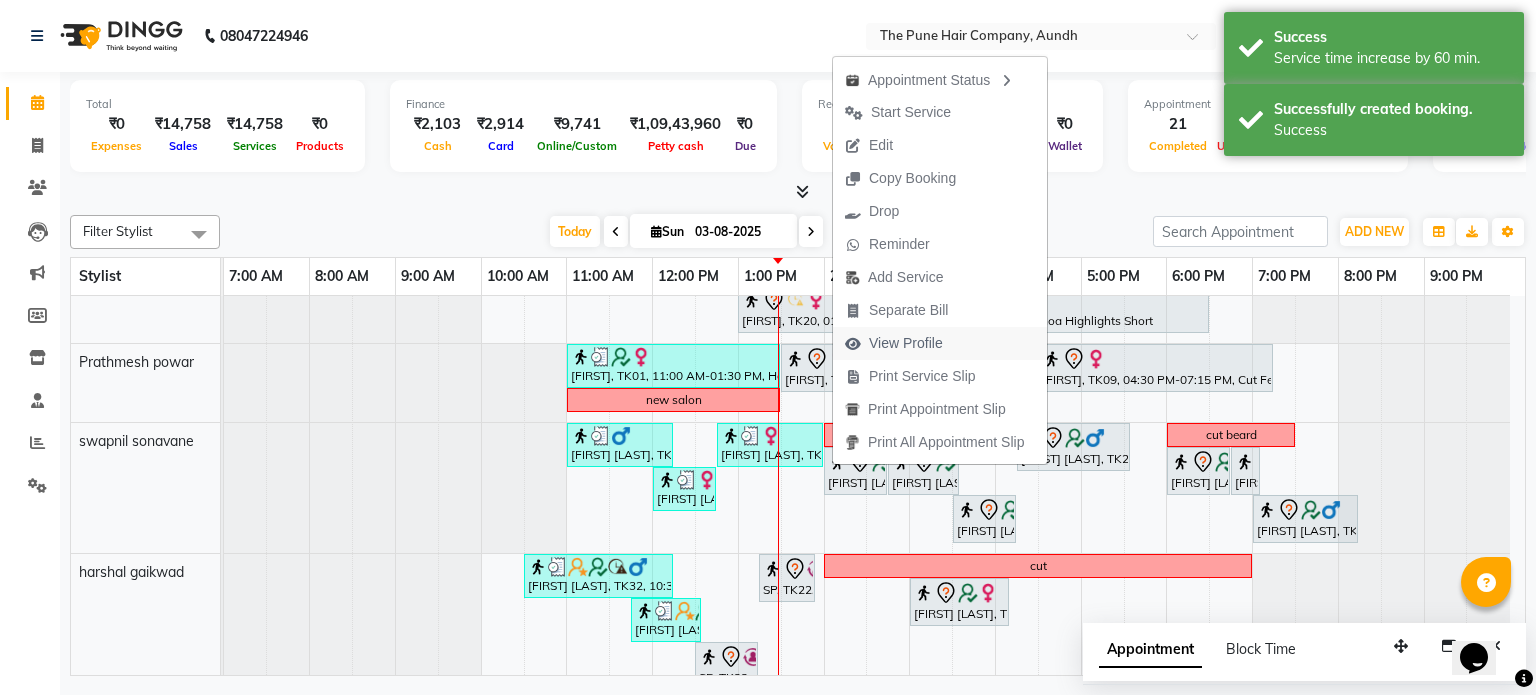 click on "View Profile" at bounding box center [906, 343] 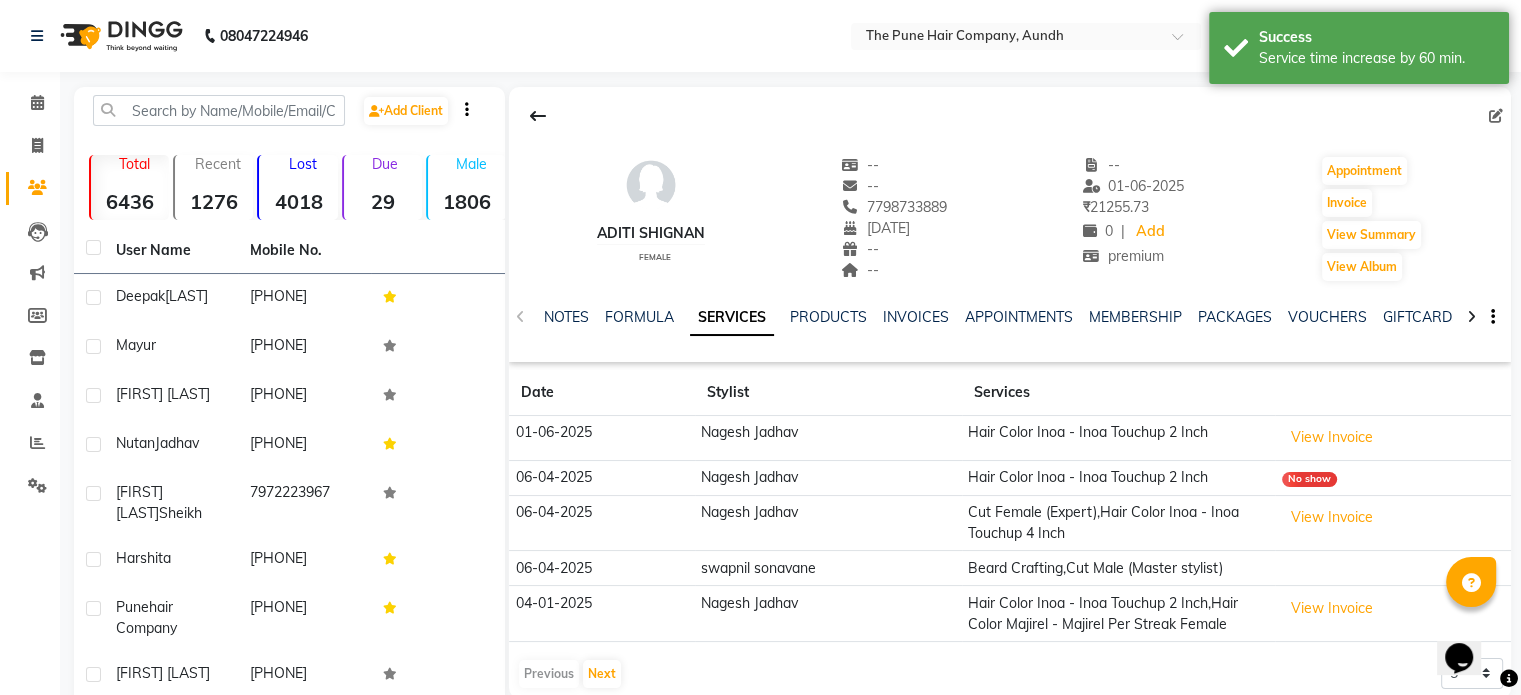 scroll, scrollTop: 188, scrollLeft: 0, axis: vertical 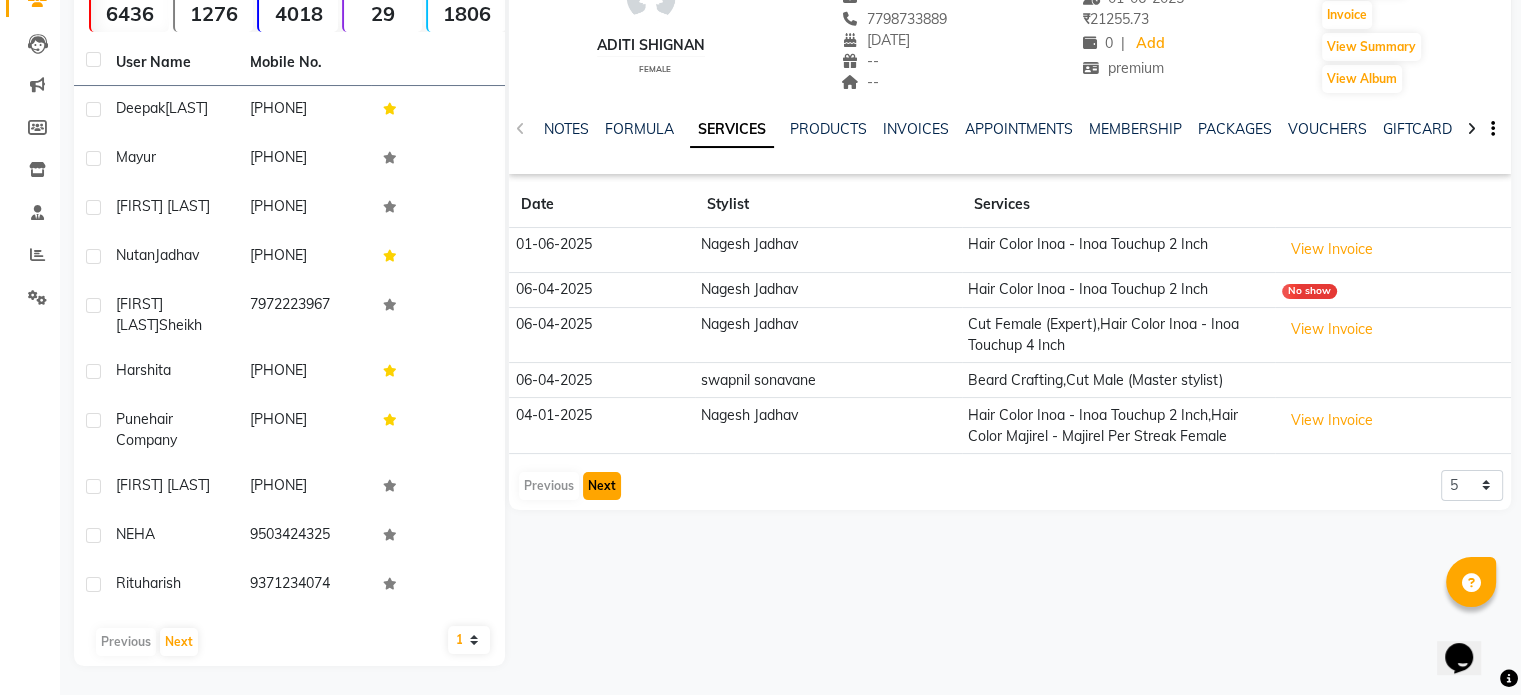click on "Next" 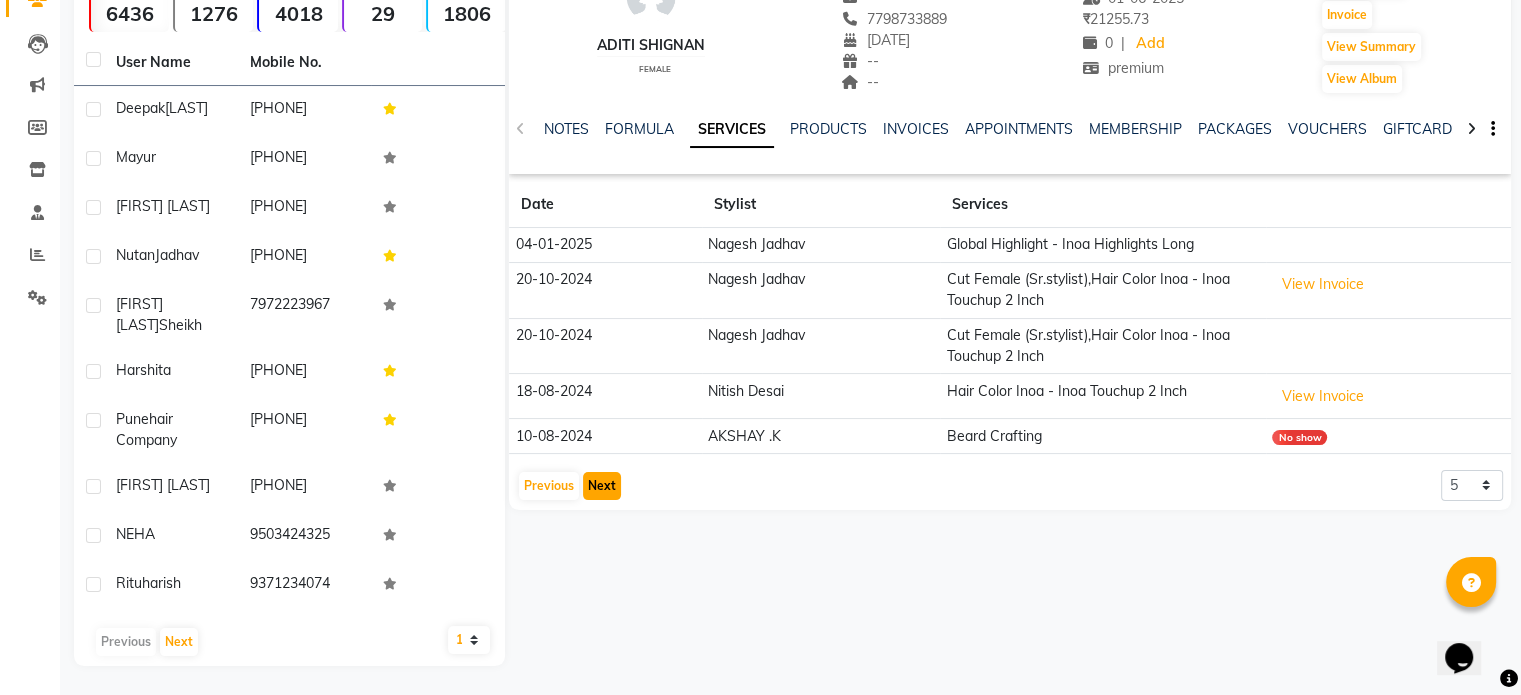 click on "Next" 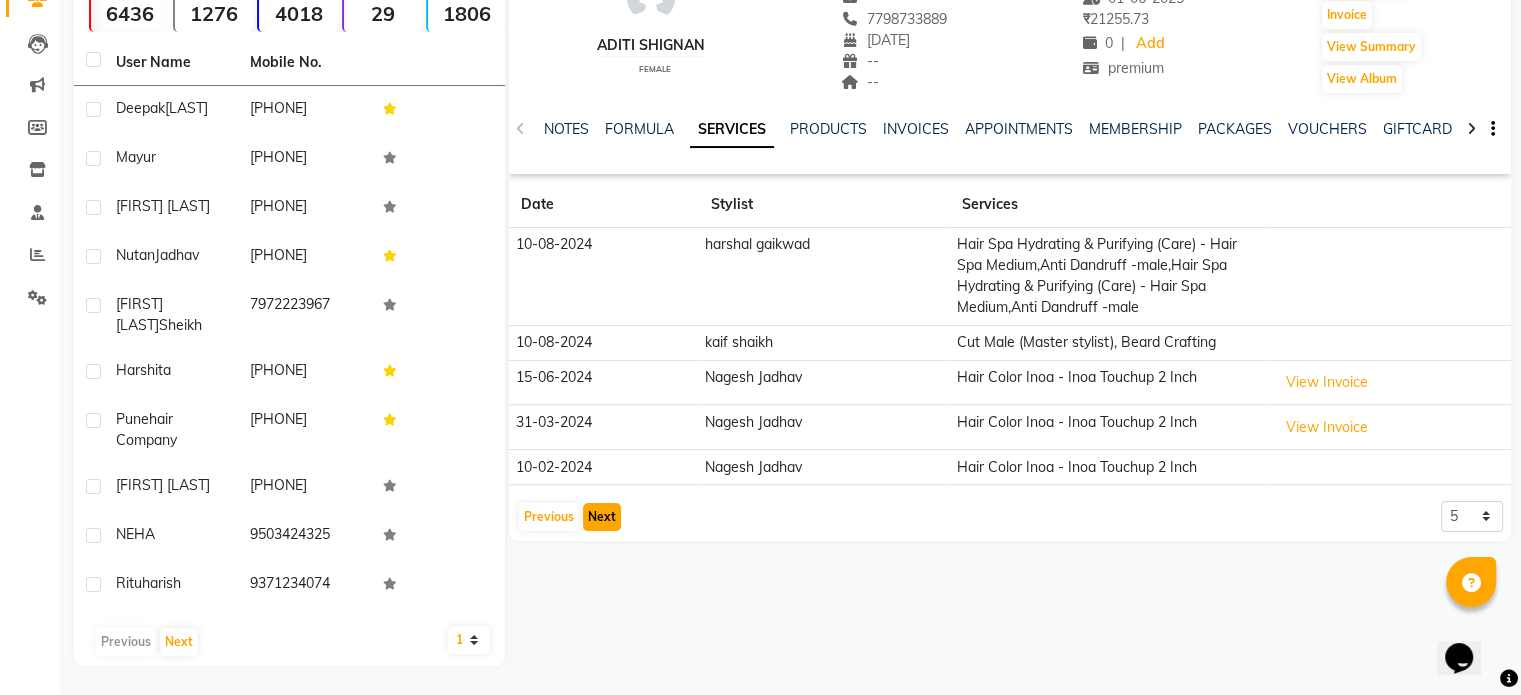 click on "Next" 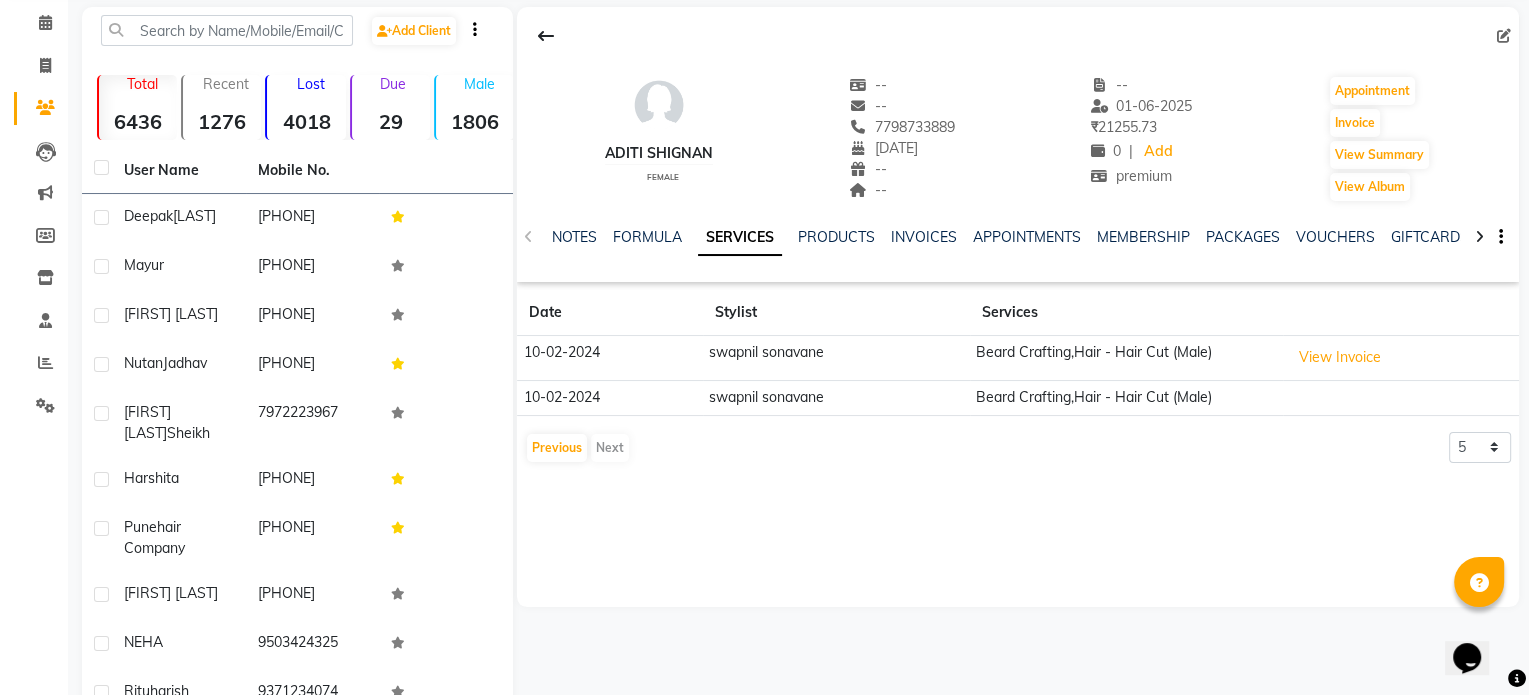 scroll, scrollTop: 0, scrollLeft: 0, axis: both 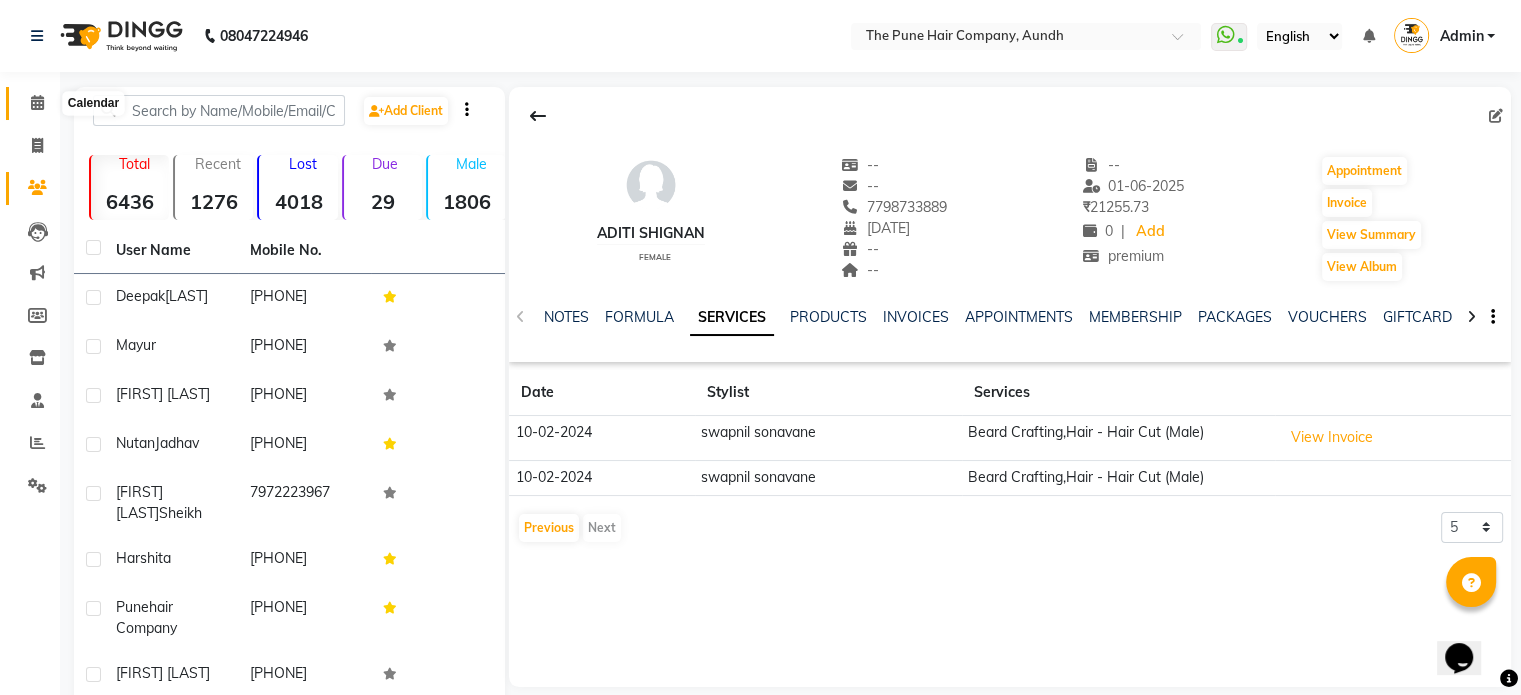 click 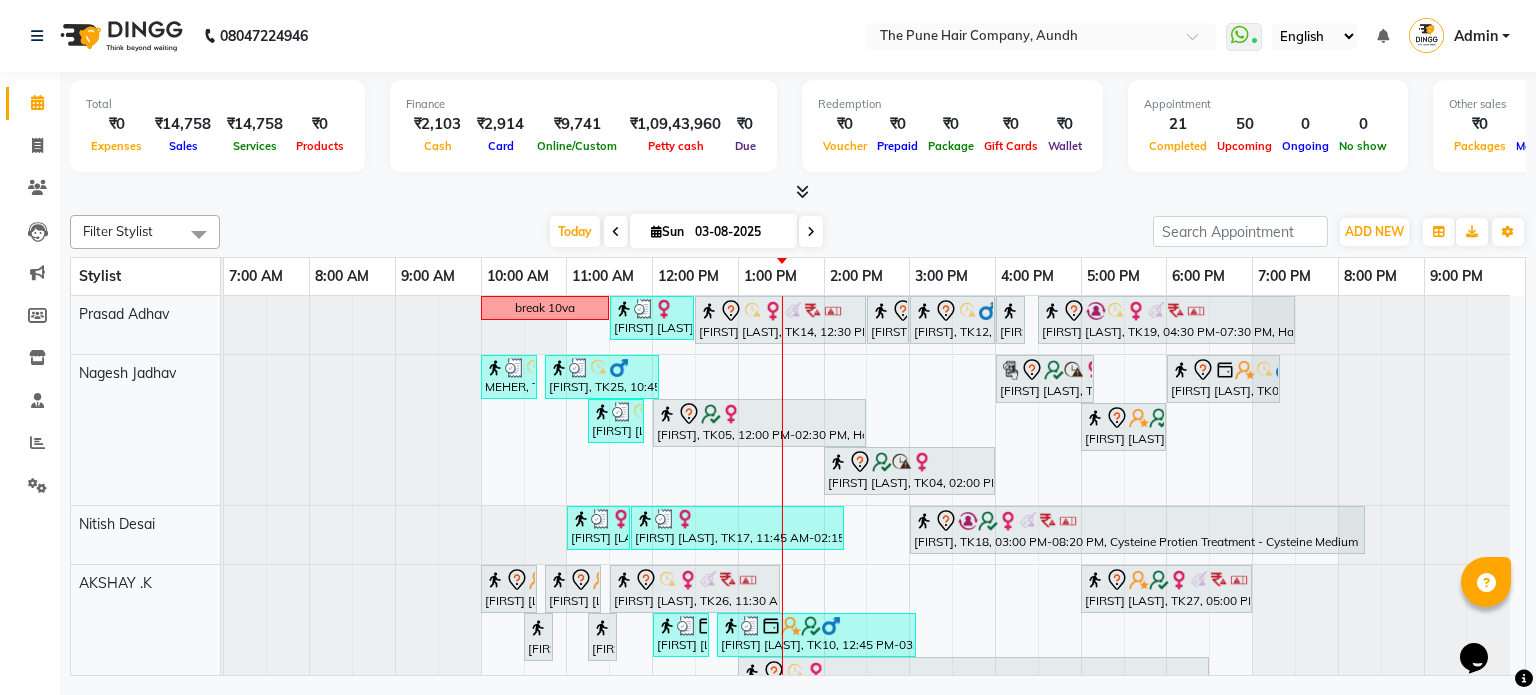 scroll, scrollTop: 73, scrollLeft: 0, axis: vertical 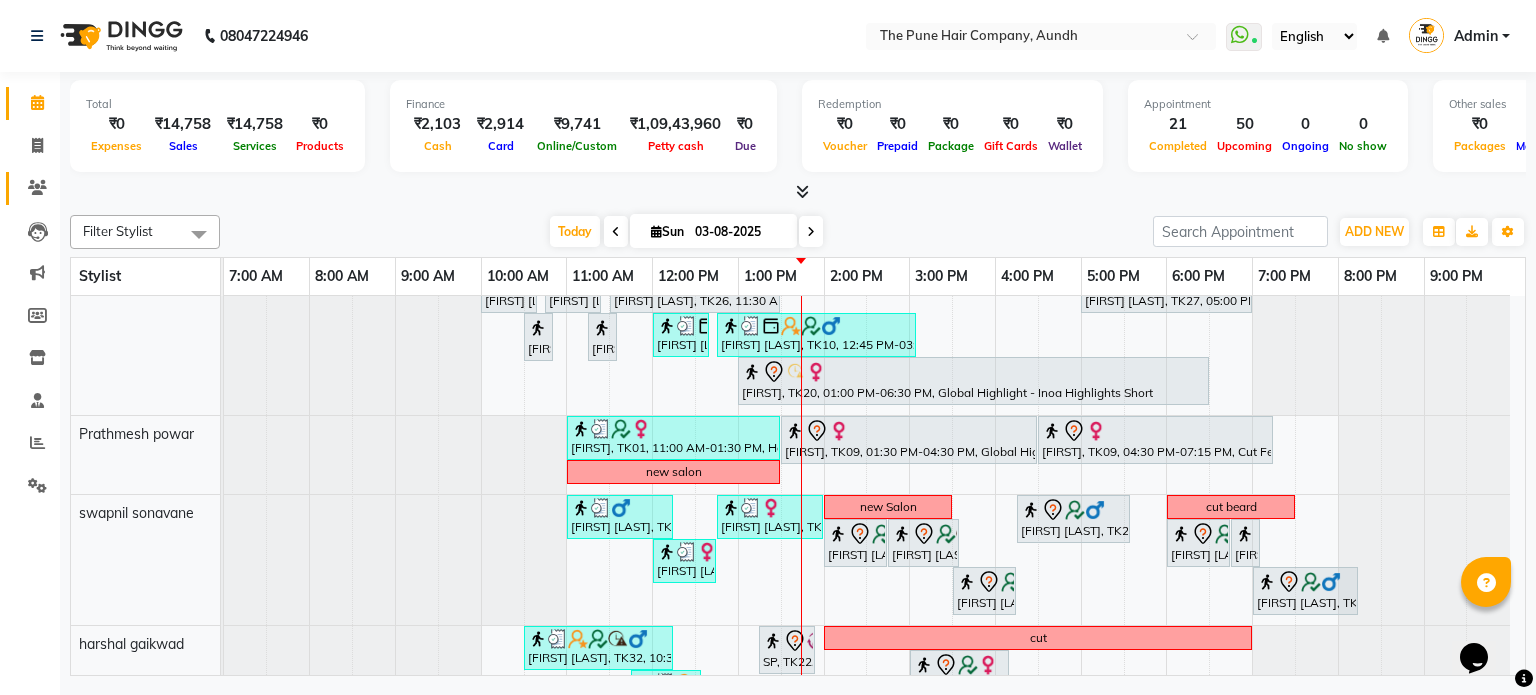 click on "Clients" 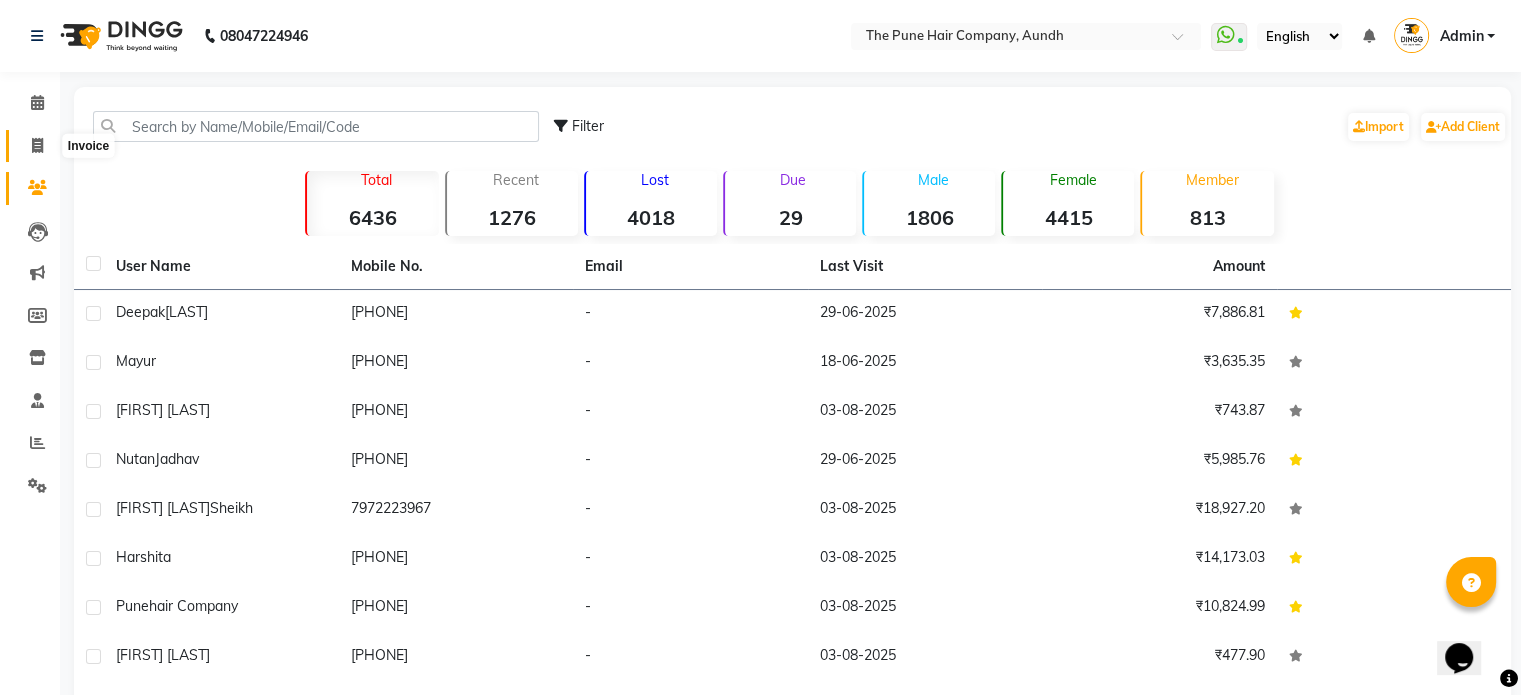 click 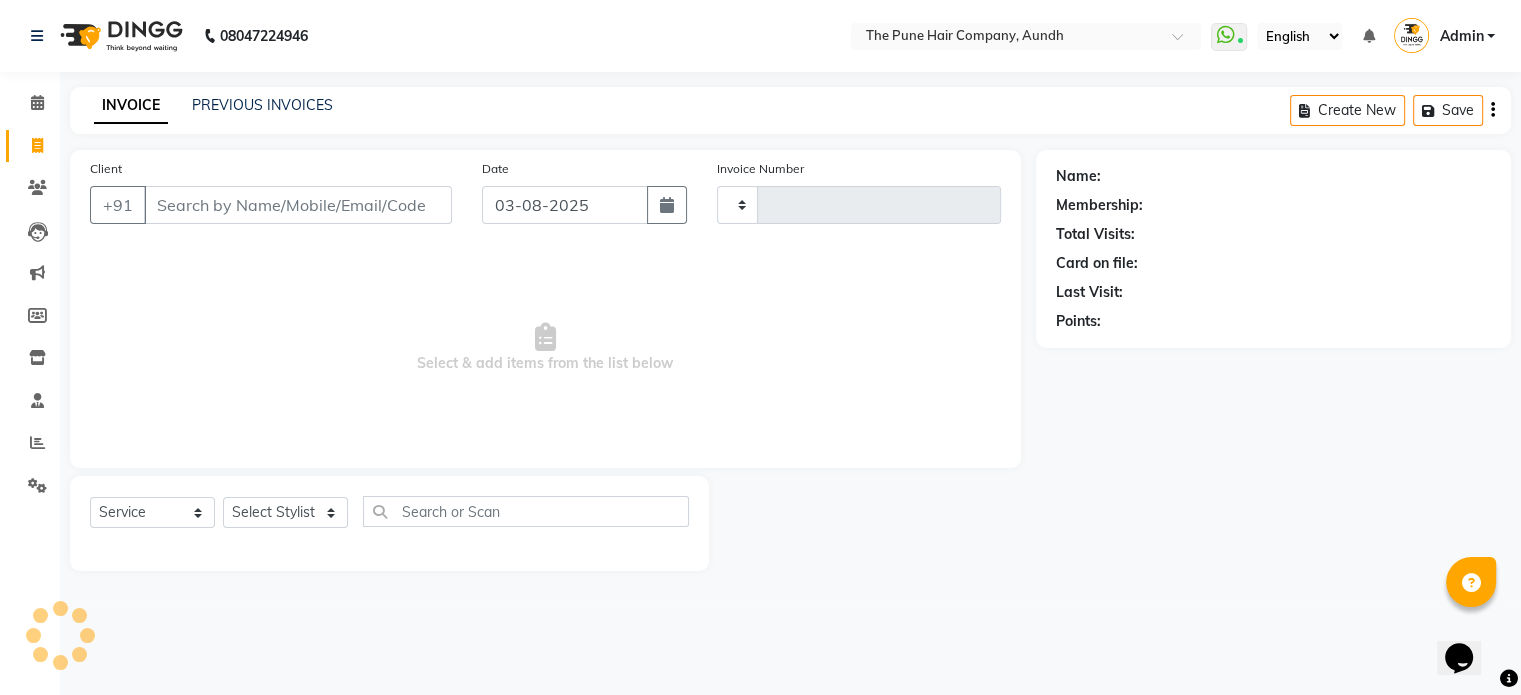 type on "3747" 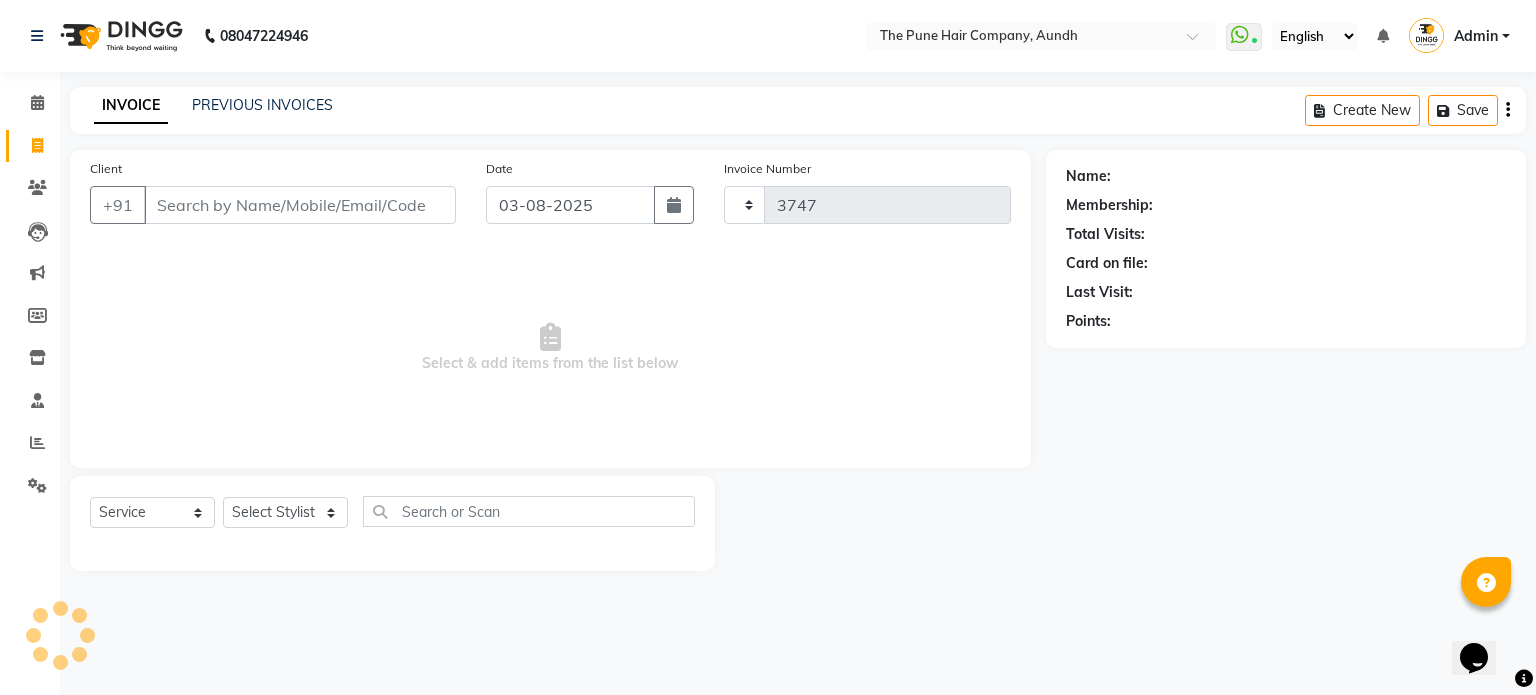 select on "106" 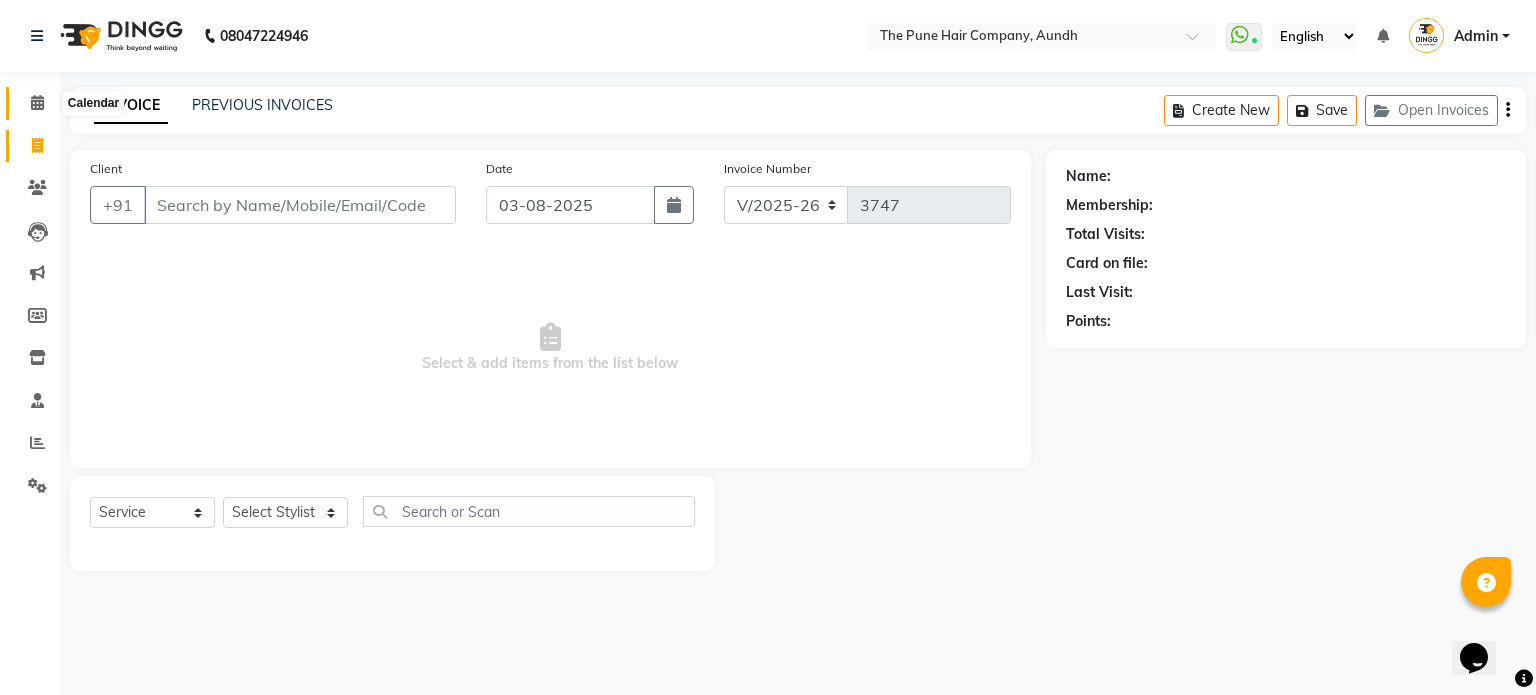 click 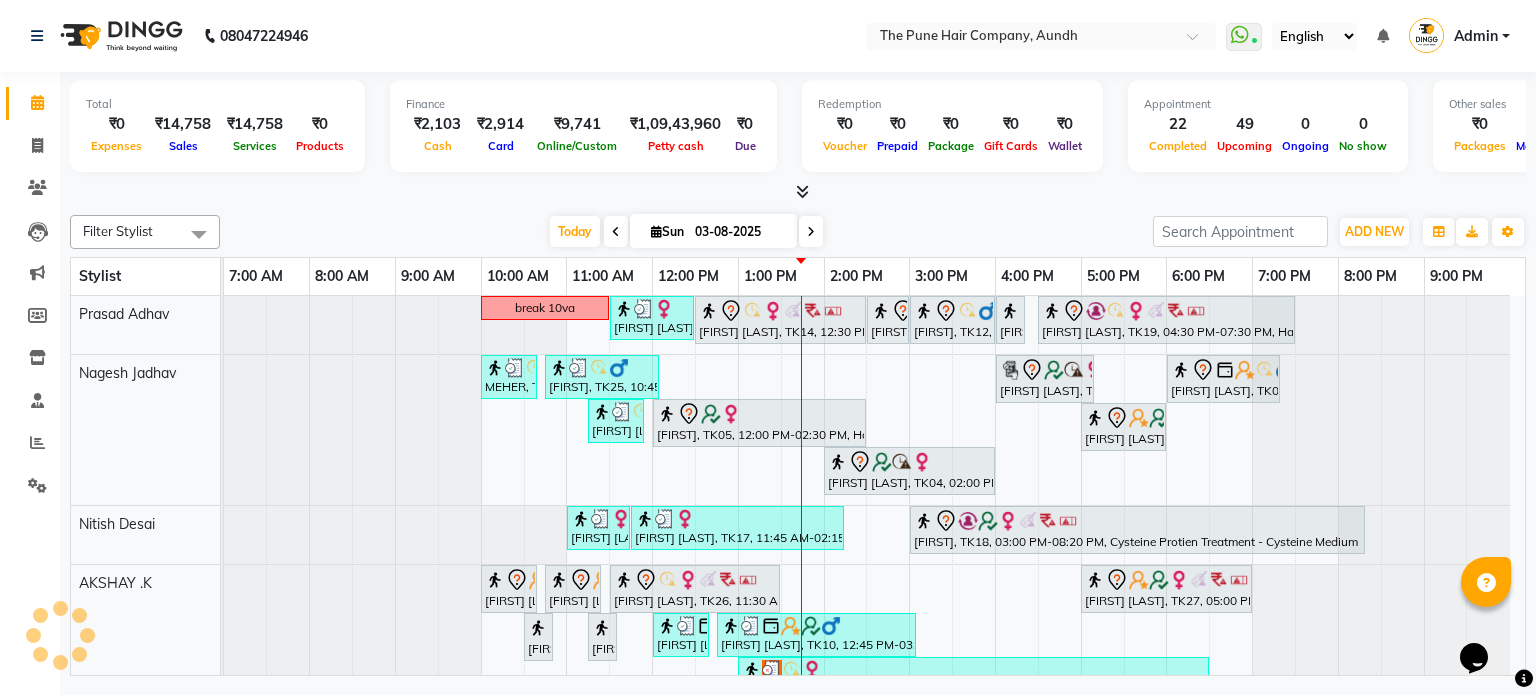 scroll, scrollTop: 284, scrollLeft: 0, axis: vertical 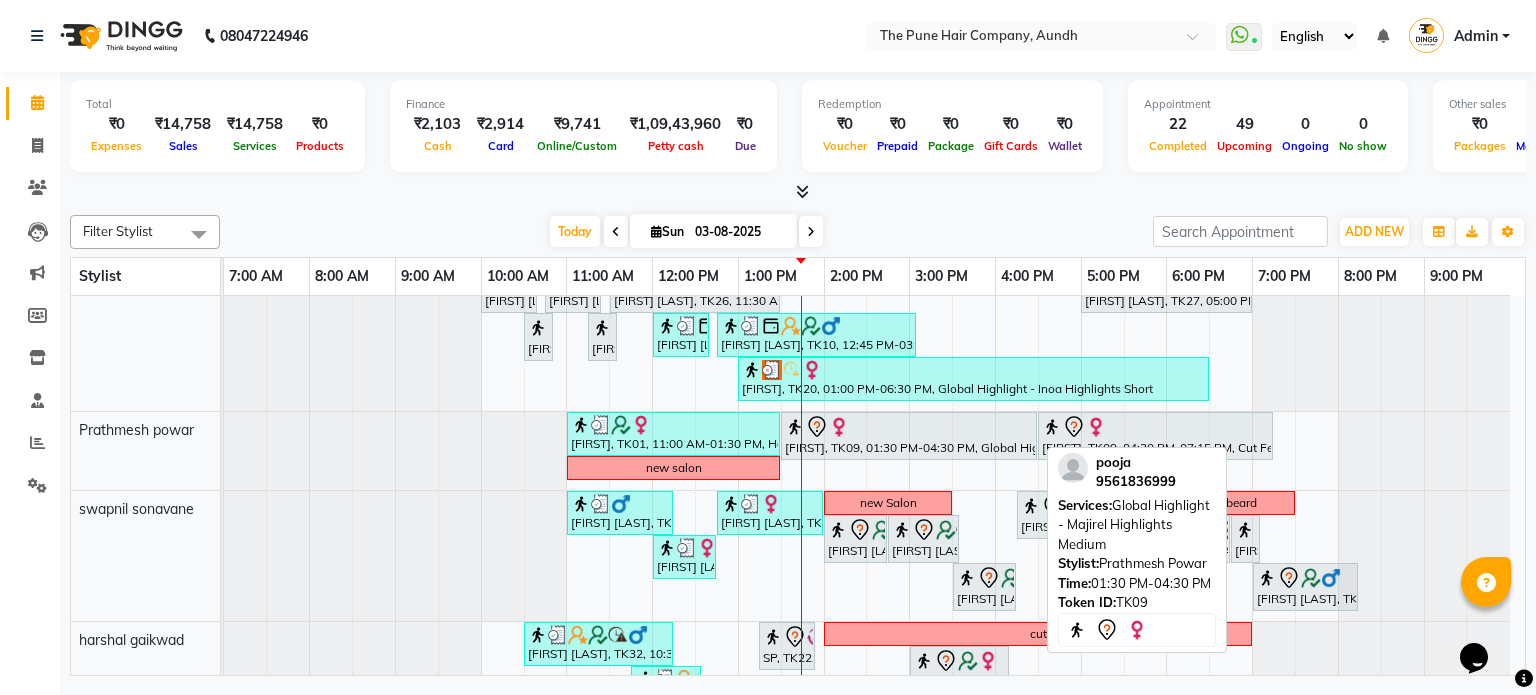 click on "[FIRST], TK09, 01:30 PM-04:30 PM, Global Highlight - Majirel Highlights Medium" at bounding box center (909, 436) 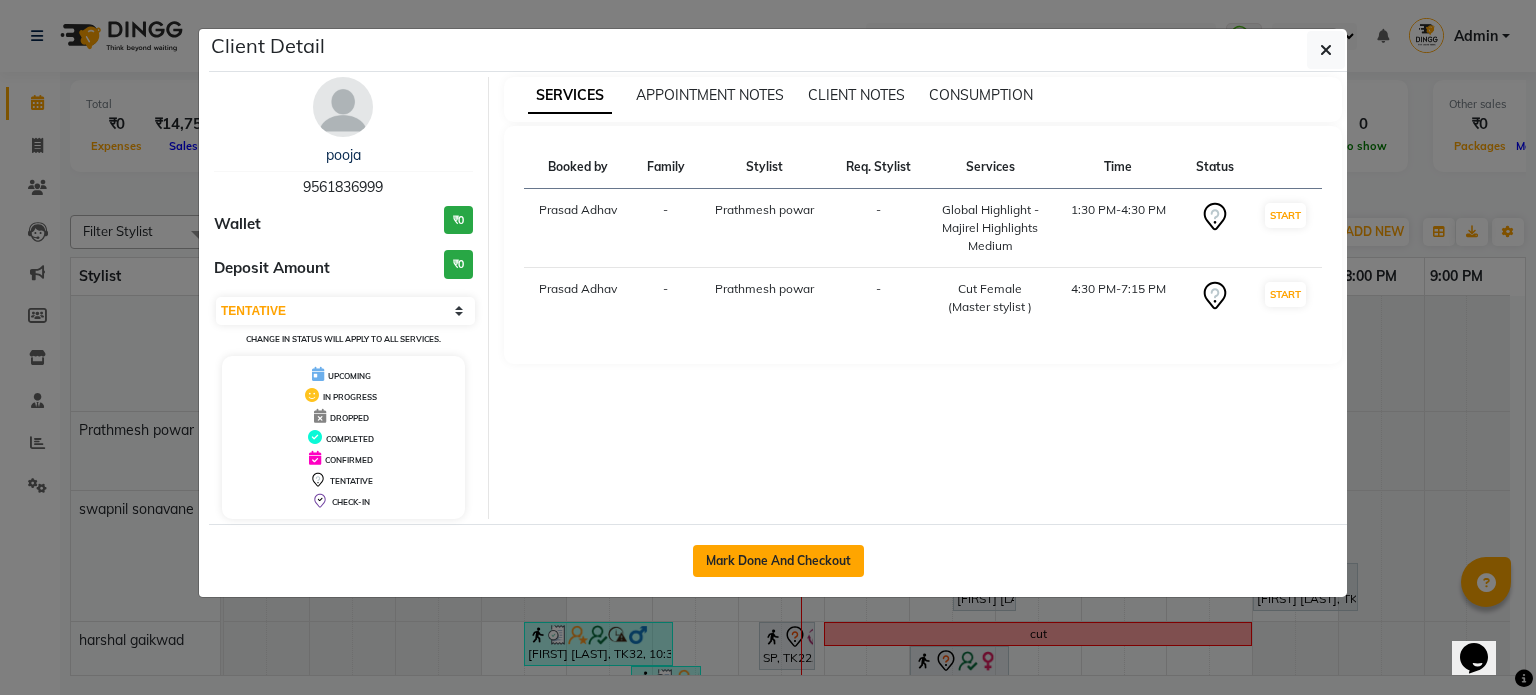 click on "Mark Done And Checkout" 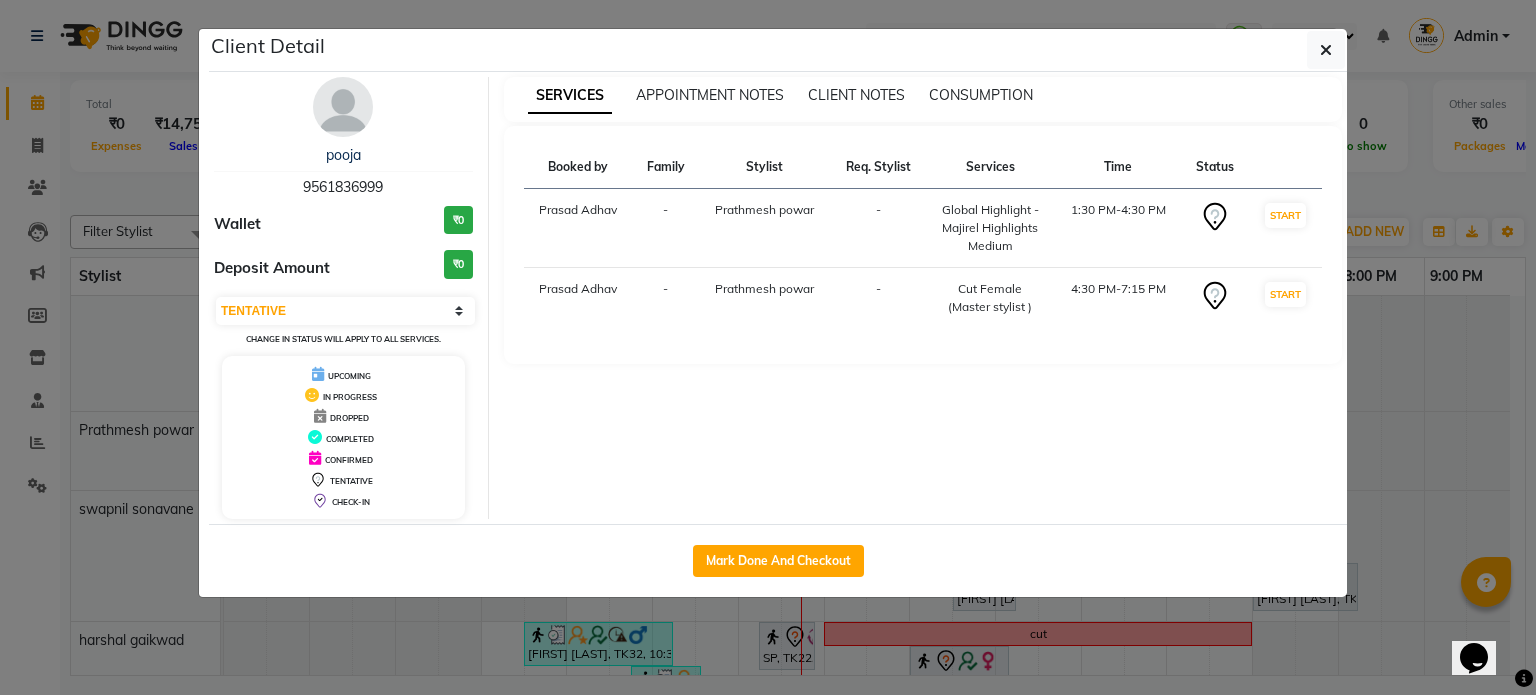 select on "service" 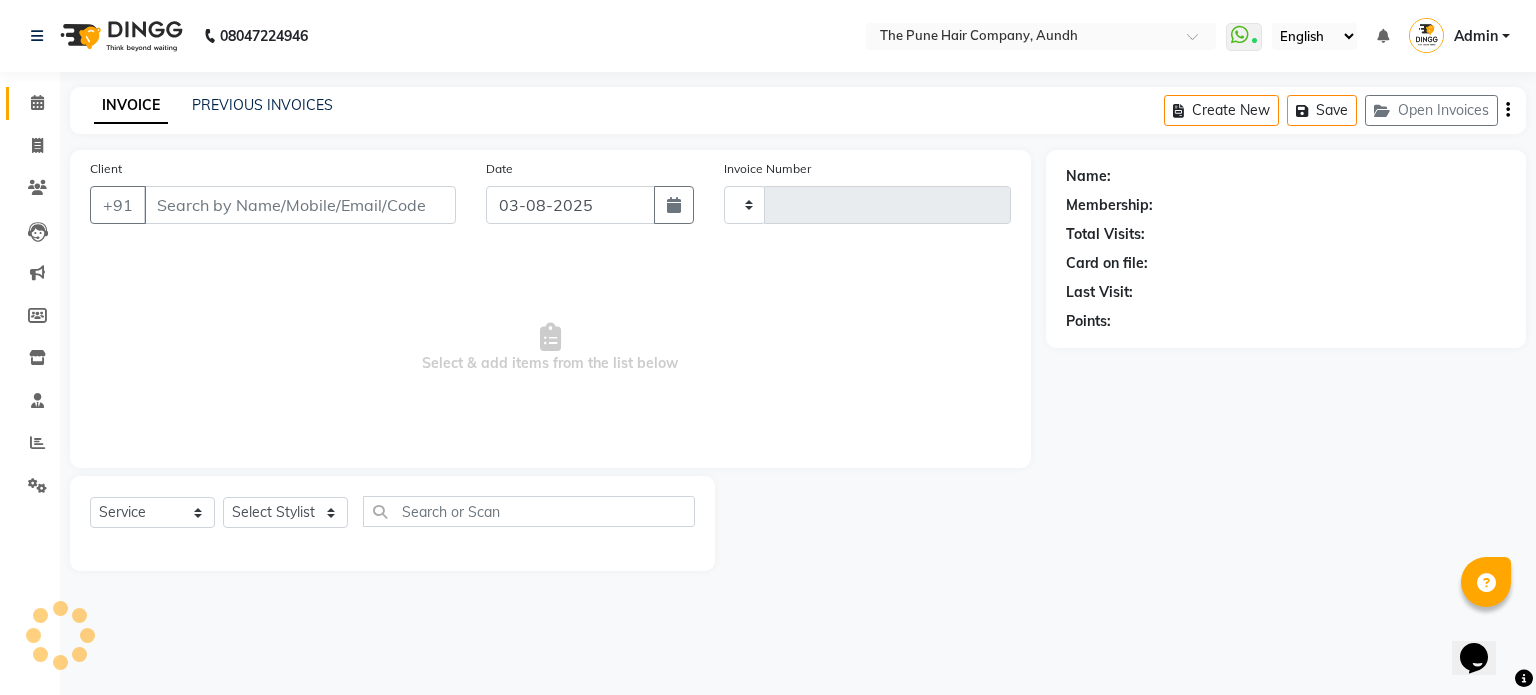 type on "3747" 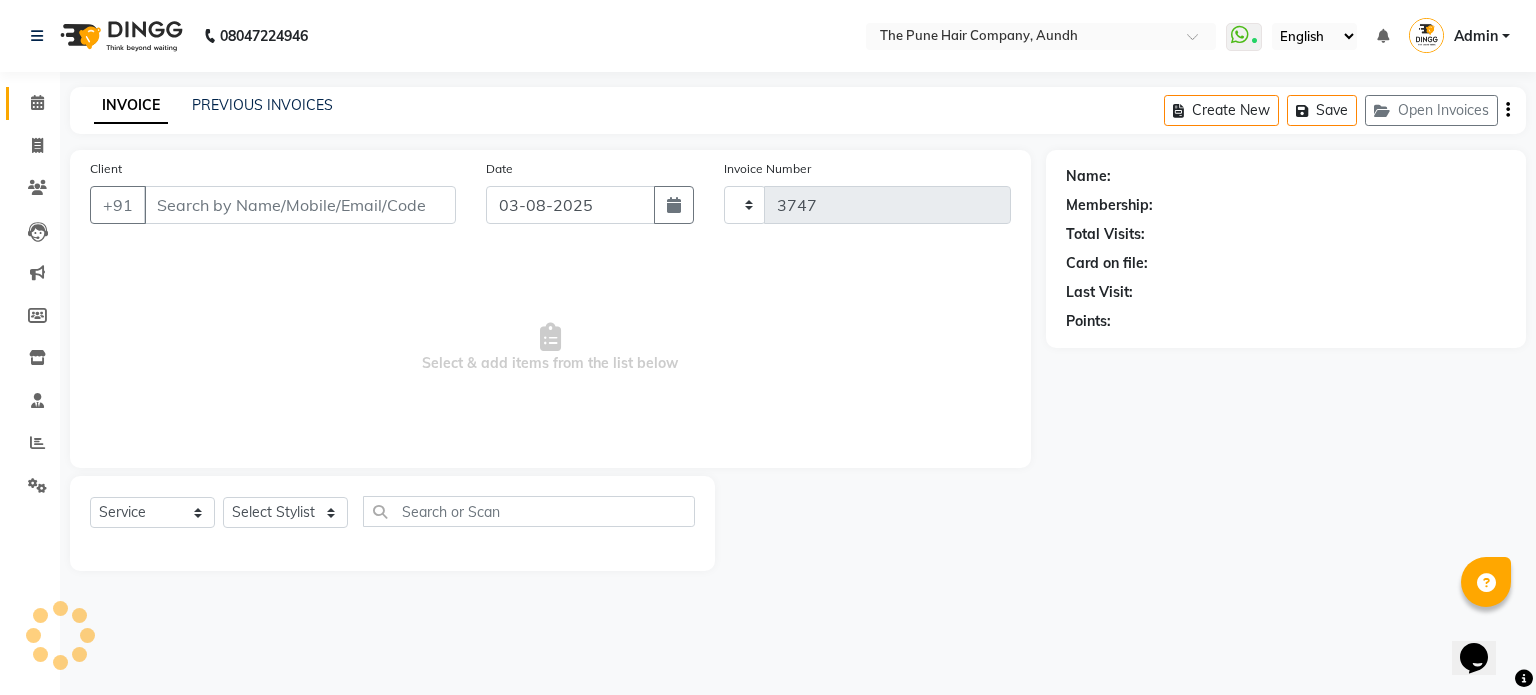 select on "106" 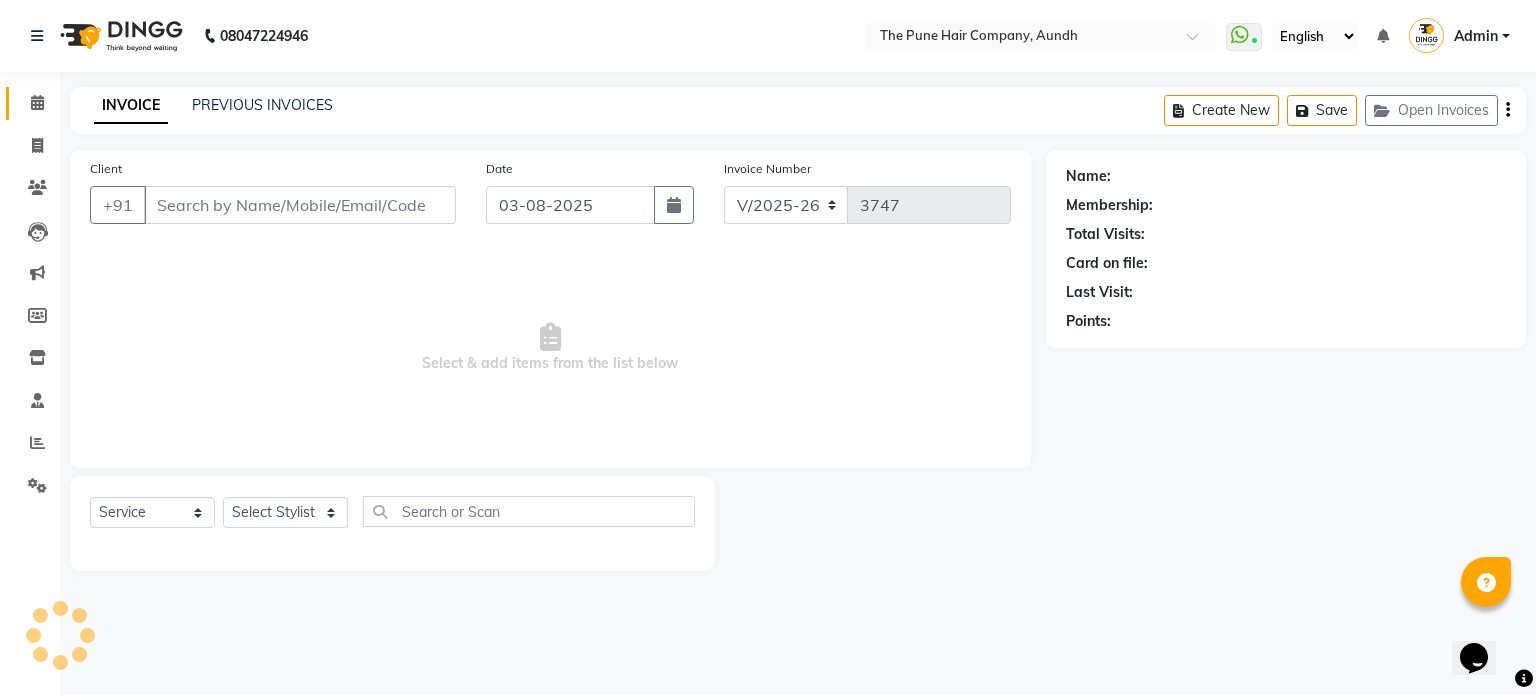 type on "9561836999" 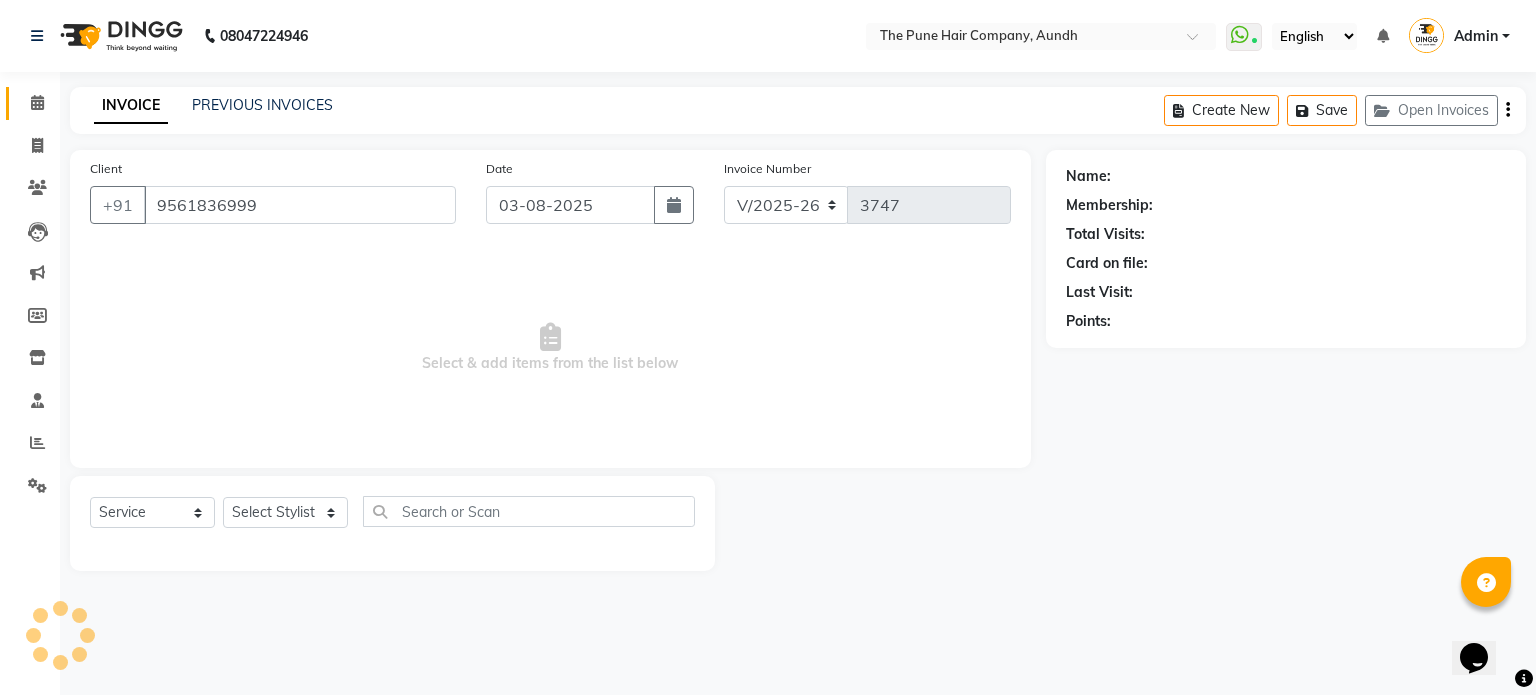 select on "12769" 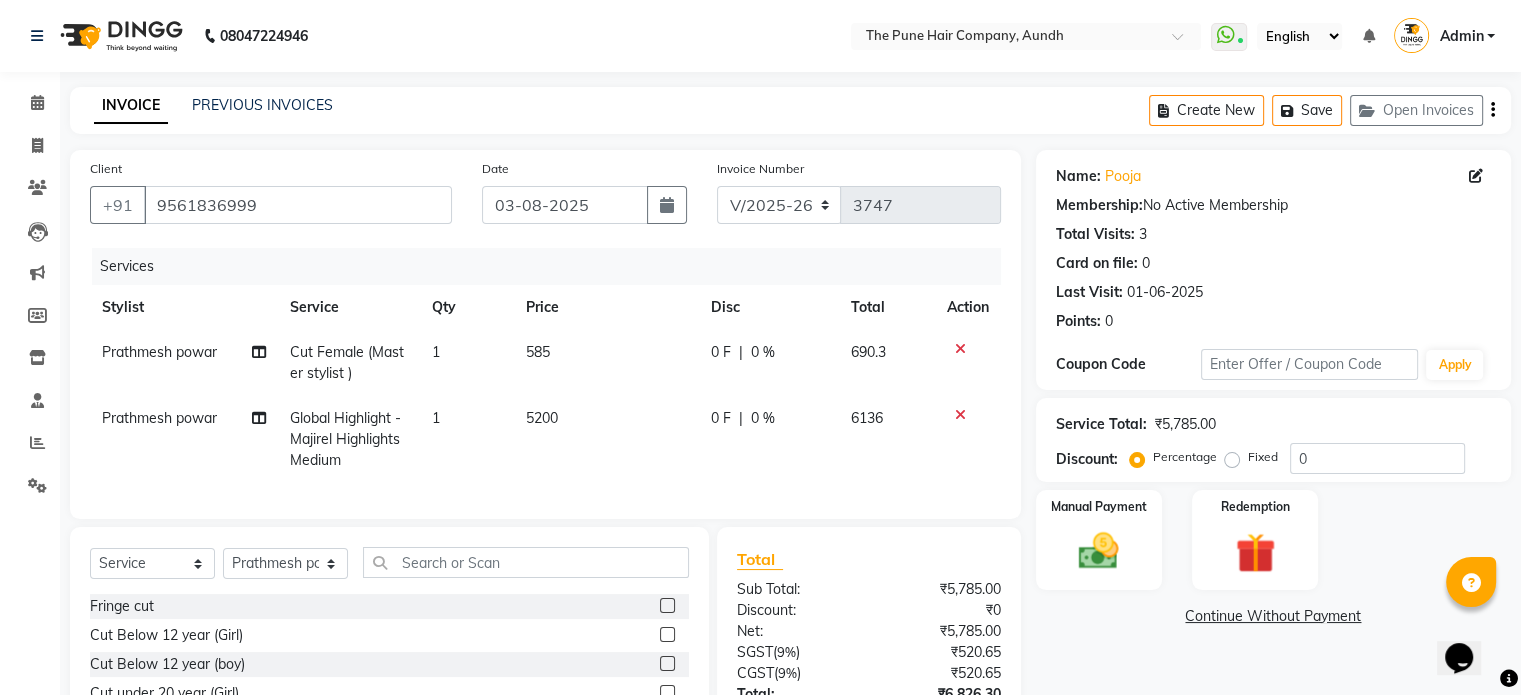 click on "Global Highlight - Majirel Highlights Medium" 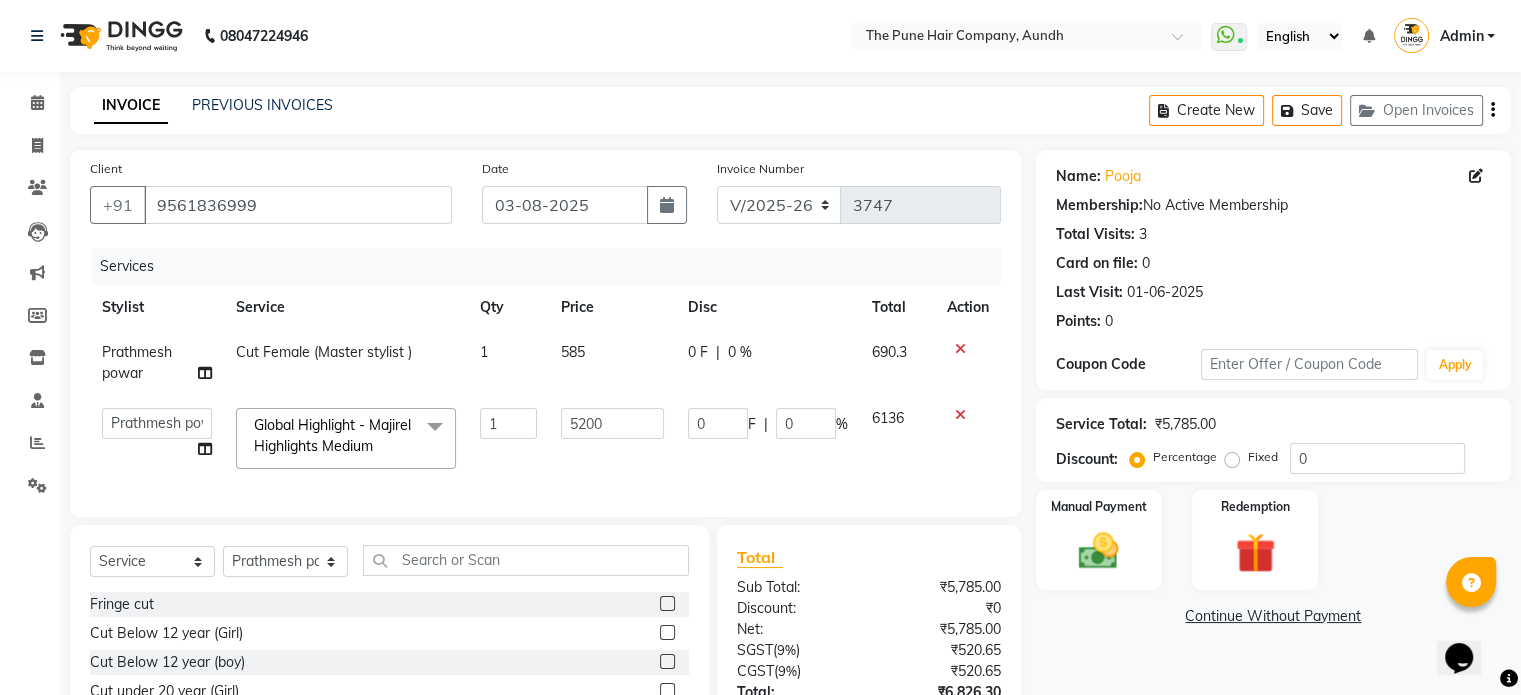 click on "Global Highlight - Majirel Highlights Medium" 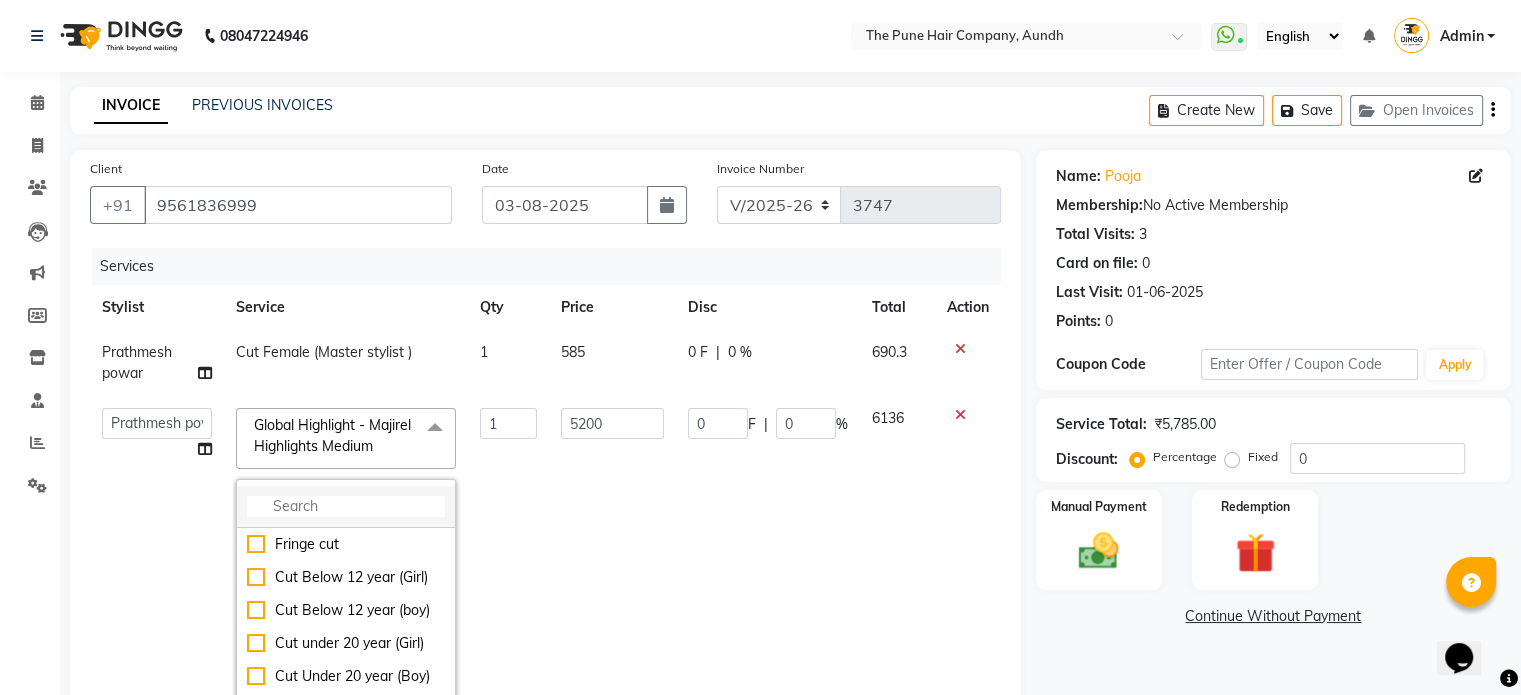 click 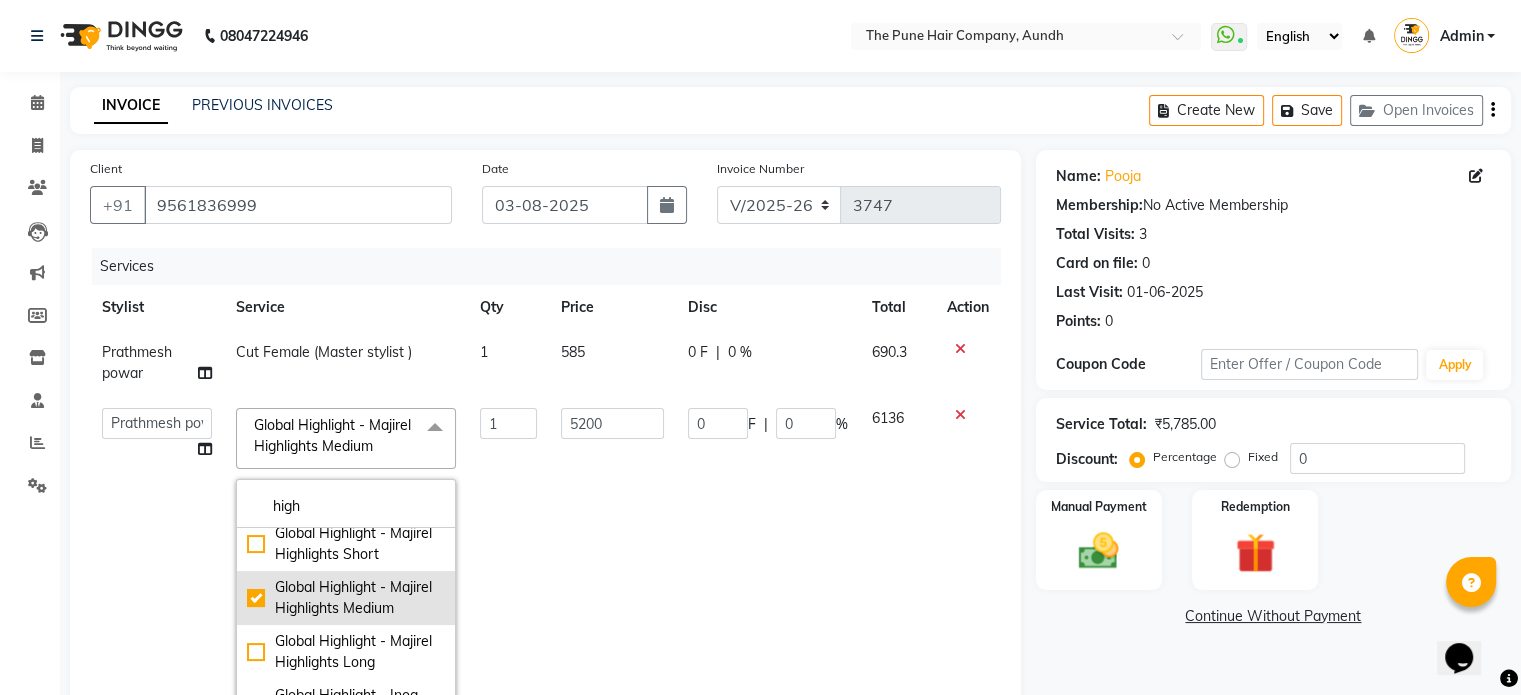 scroll, scrollTop: 100, scrollLeft: 0, axis: vertical 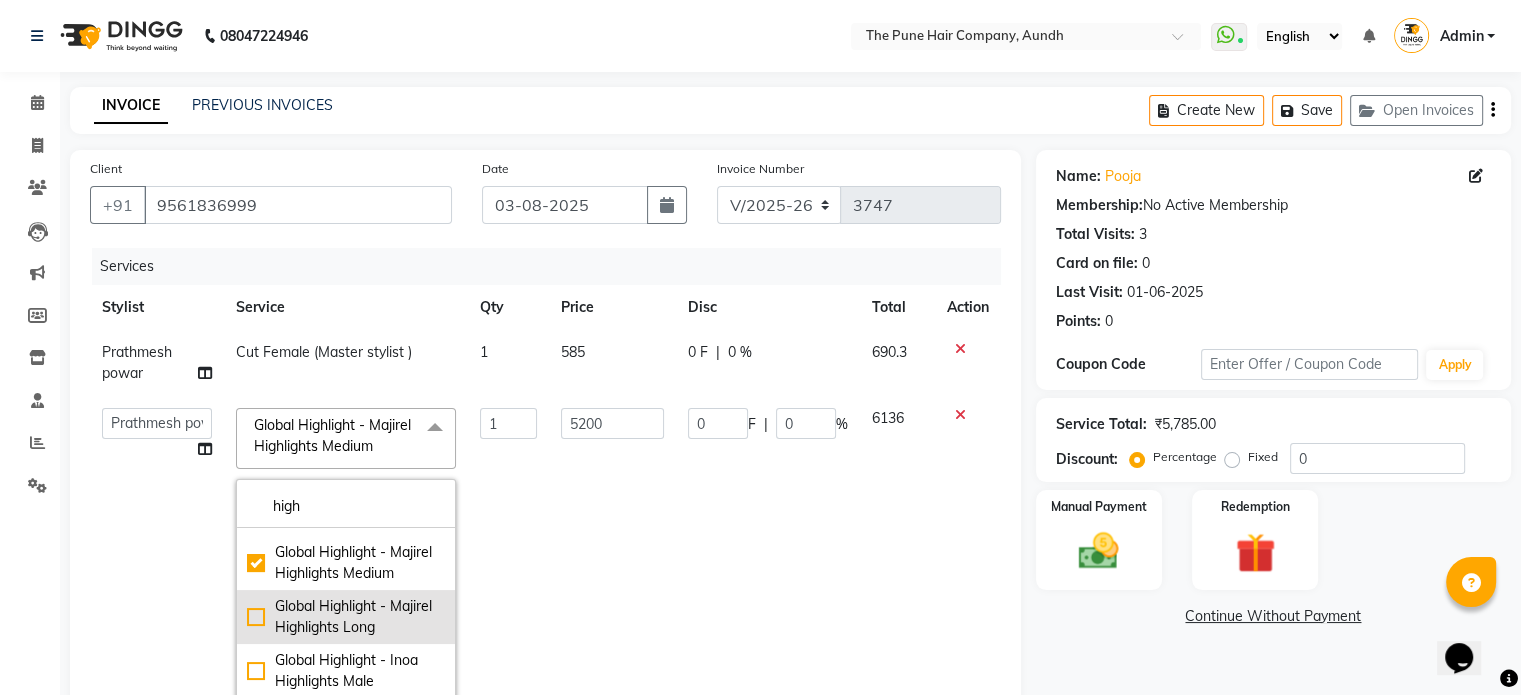 type on "high" 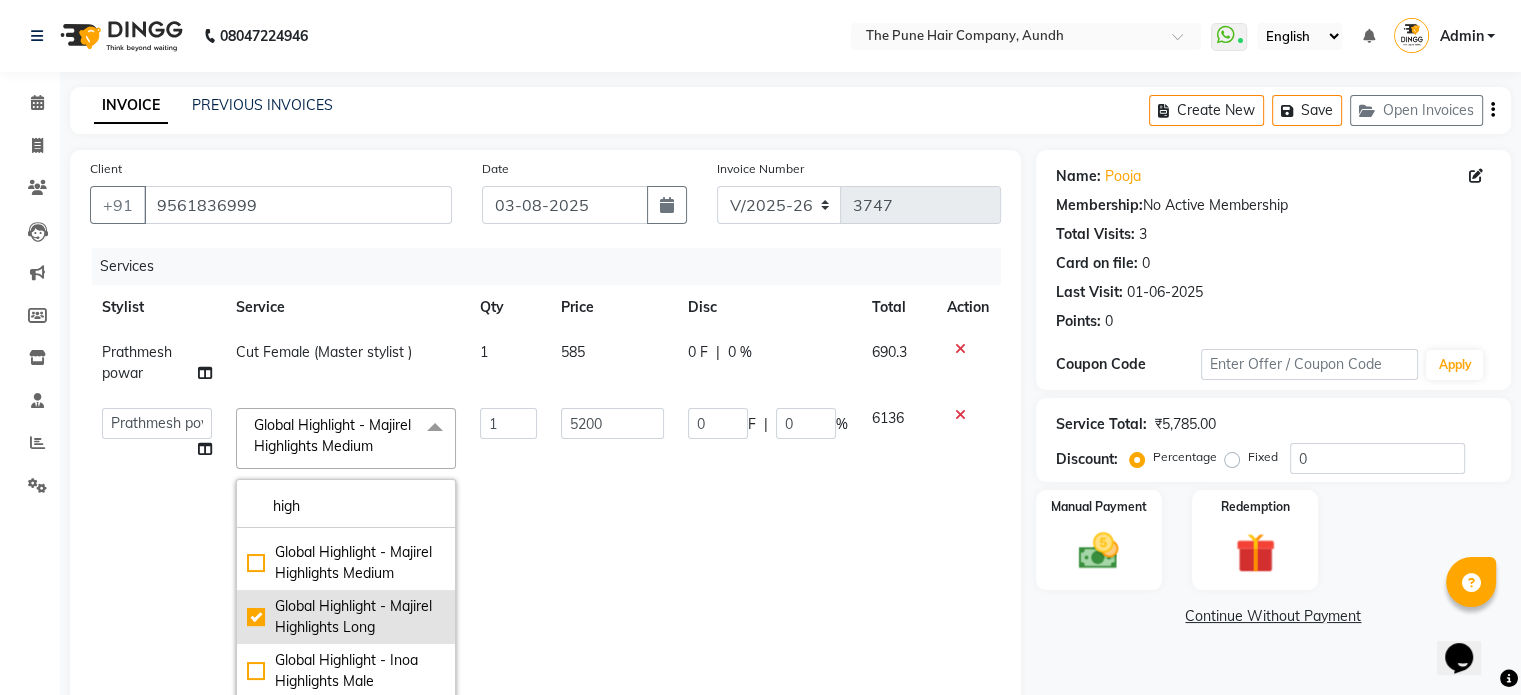 type on "5935" 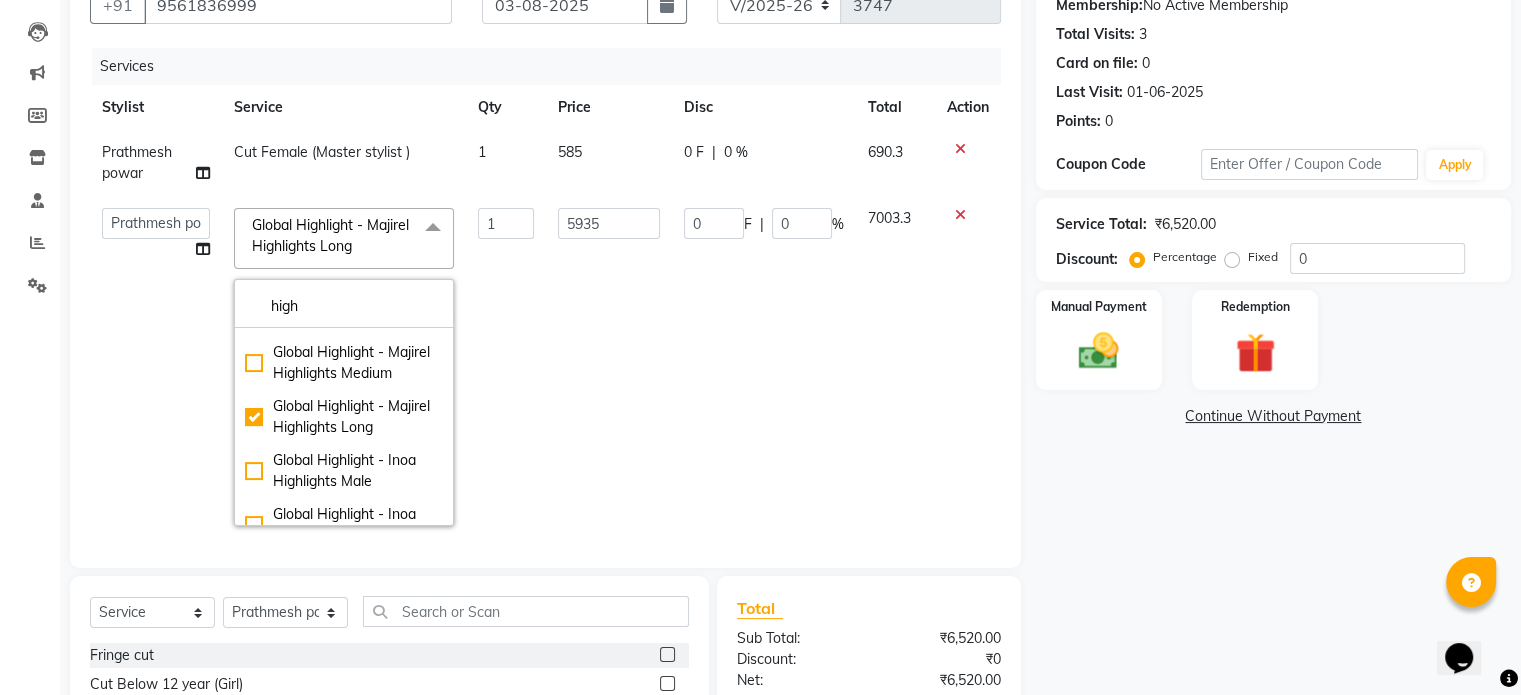 click on "Name: [FIRST] Membership: No Active Membership Total Visits: 3 Card on file: 0 Last Visit: [DATE] Points: 0 Coupon Code Apply Service Total: ₹6,520.00 Discount: Percentage Fixed 0 Manual Payment Redemption Continue Without Payment" 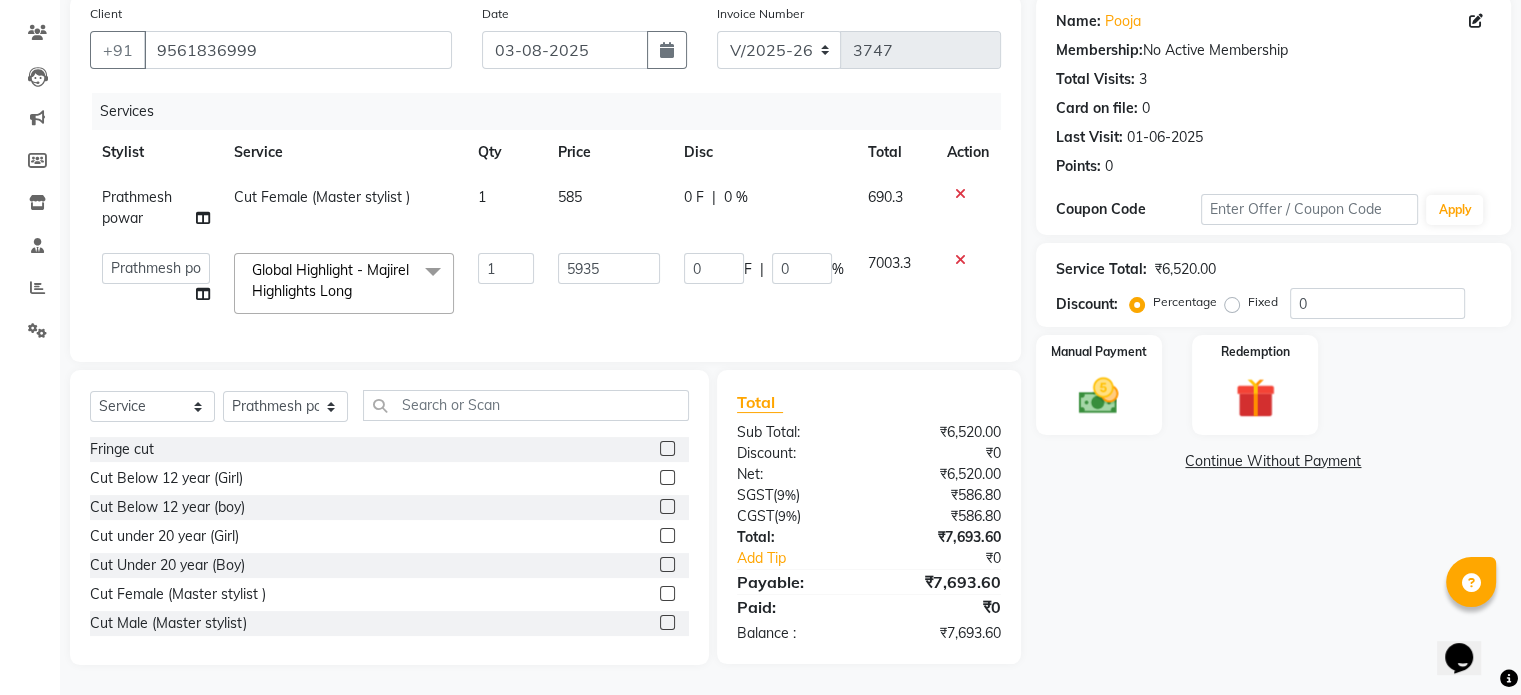 scroll, scrollTop: 170, scrollLeft: 0, axis: vertical 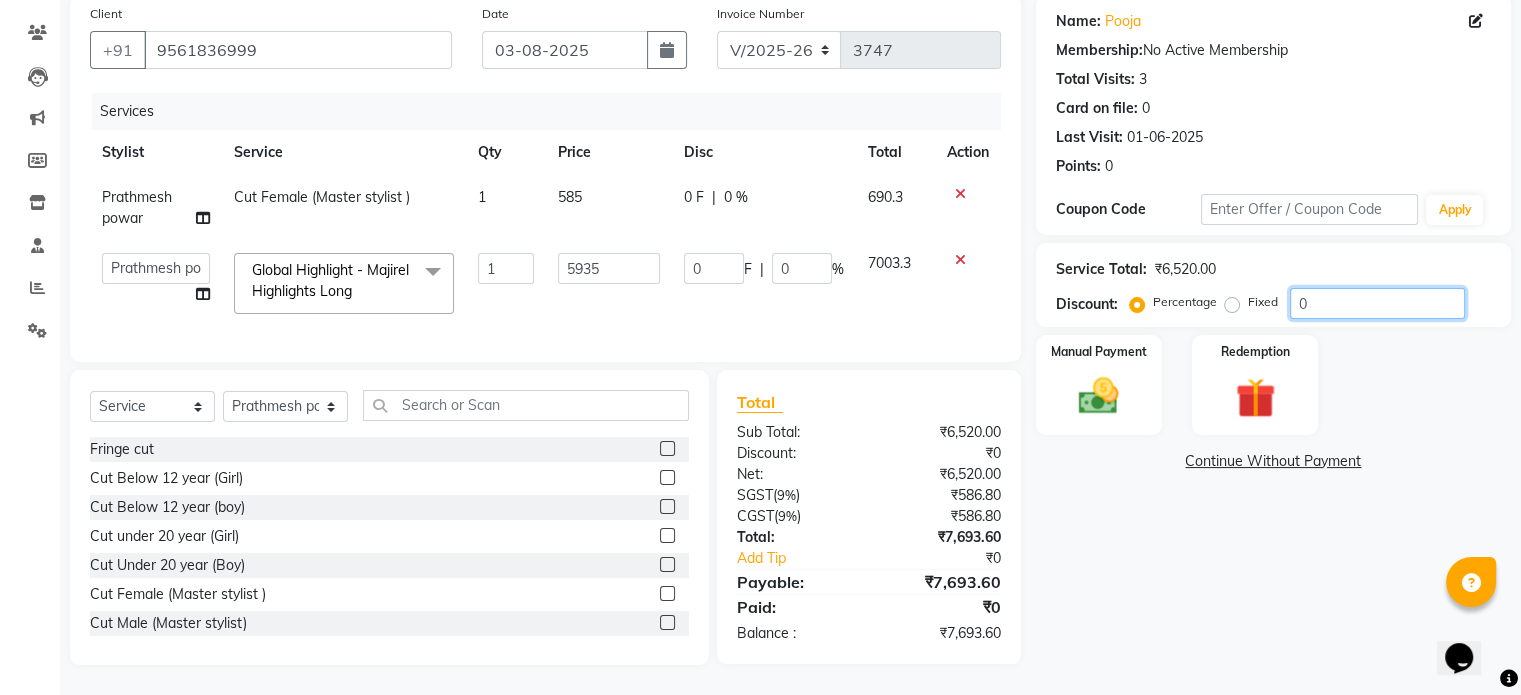 drag, startPoint x: 1353, startPoint y: 286, endPoint x: 1297, endPoint y: 308, distance: 60.166435 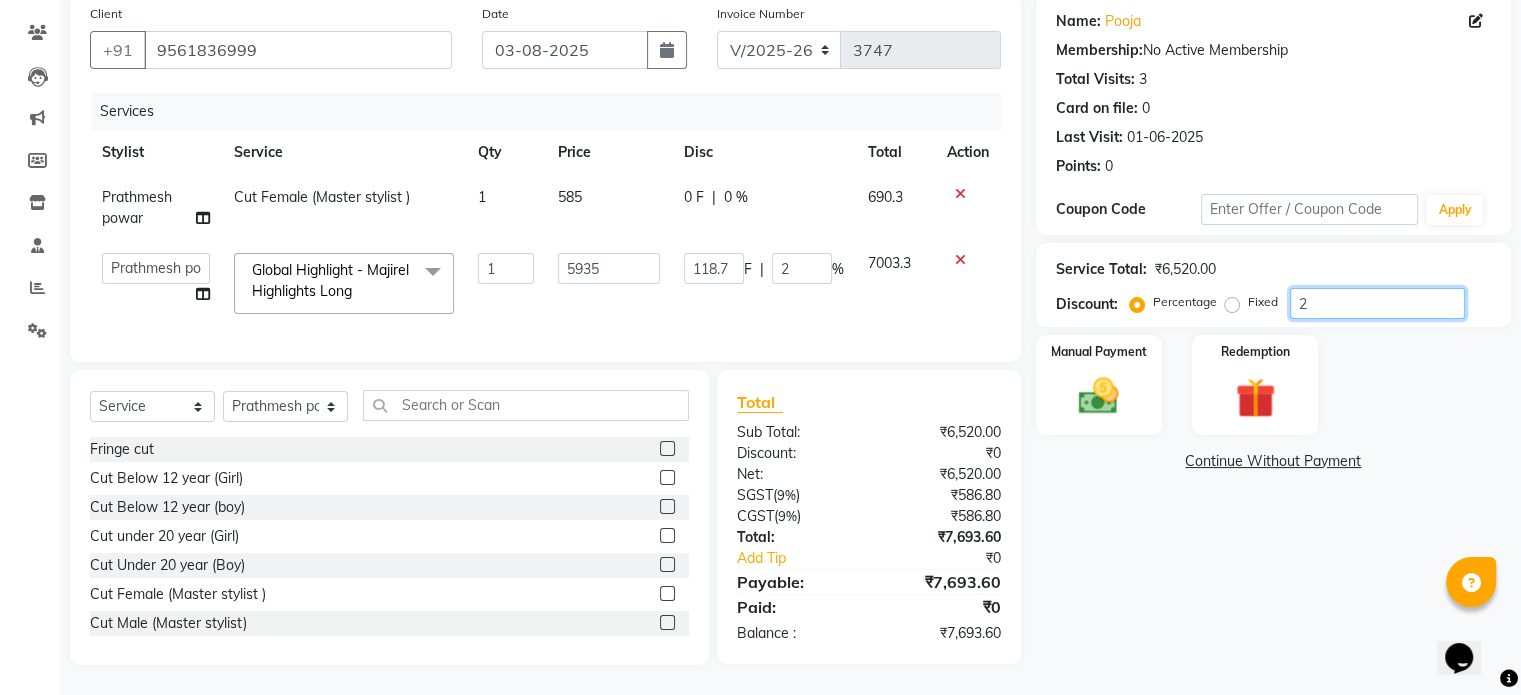 type on "20" 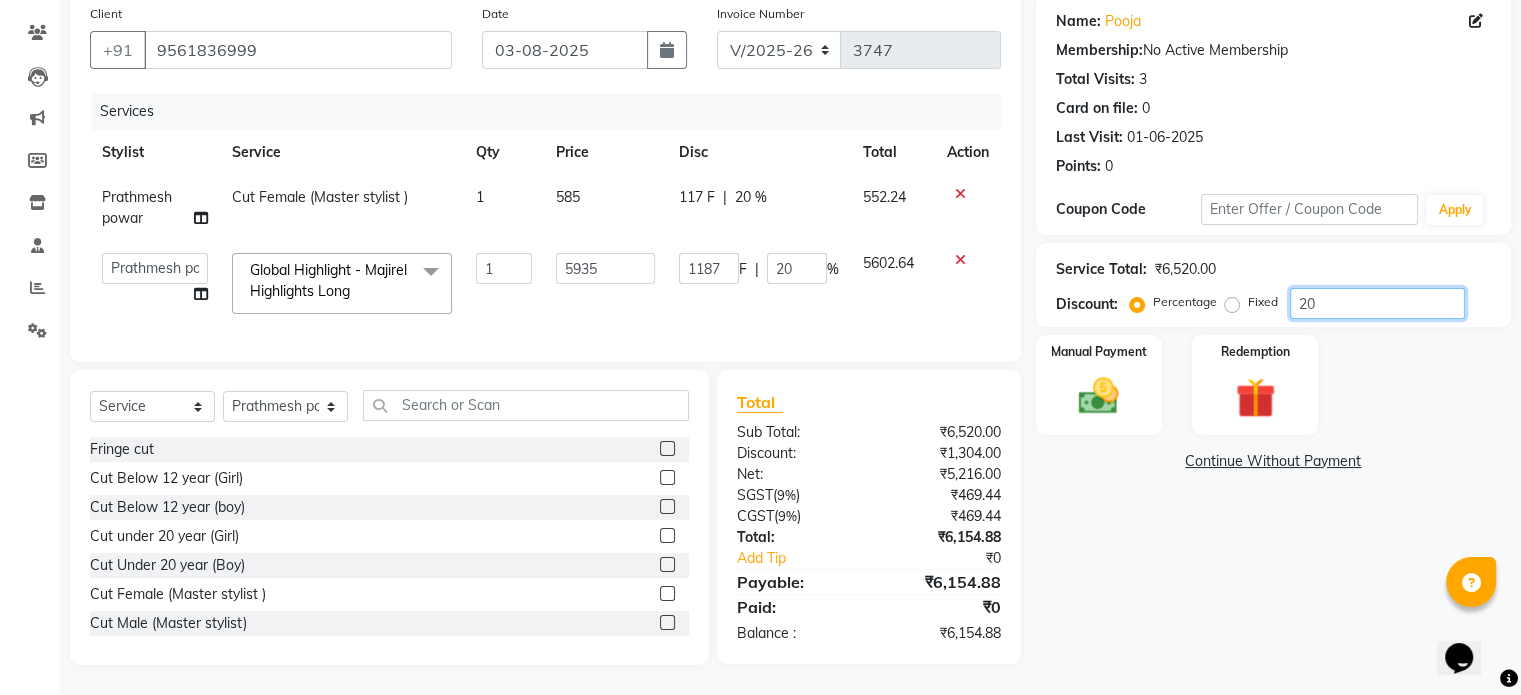 type on "20" 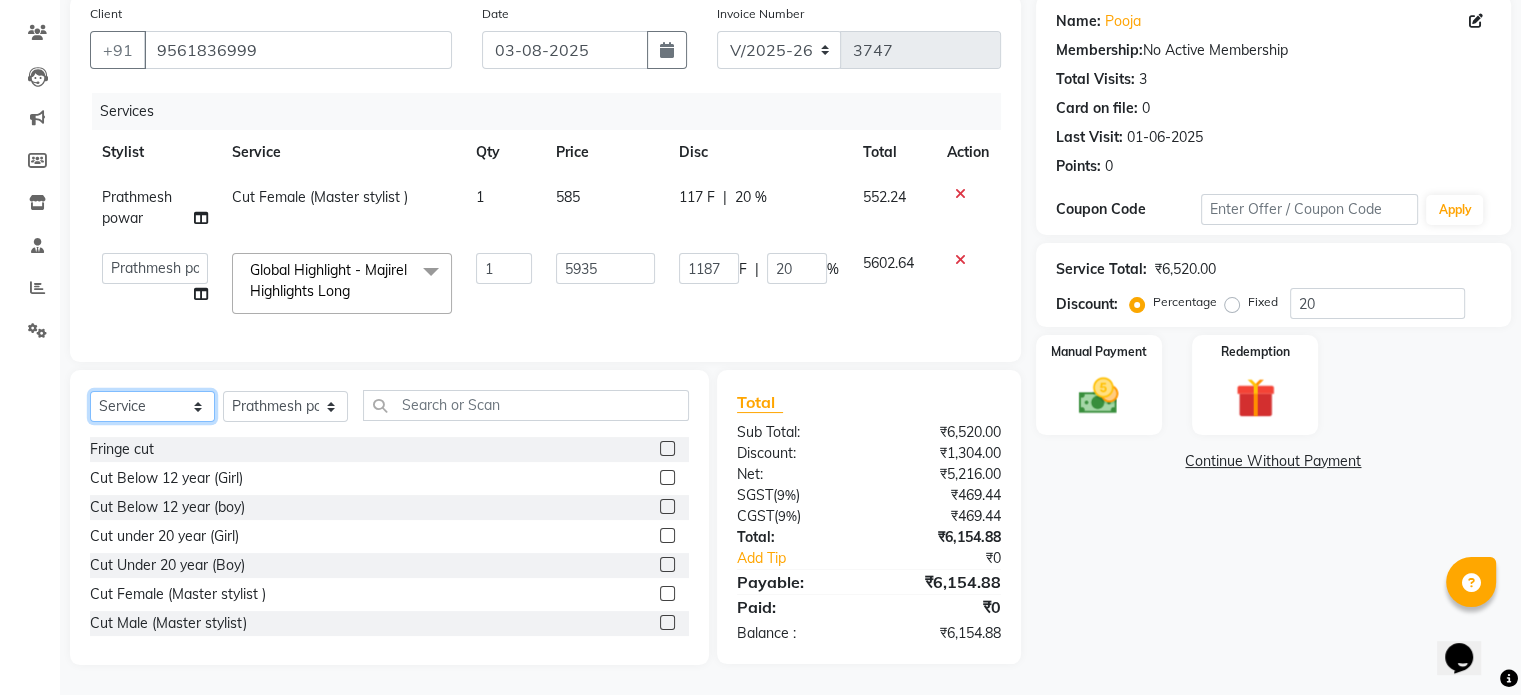 click on "Select  Service  Product  Membership  Package Voucher Prepaid Gift Card" 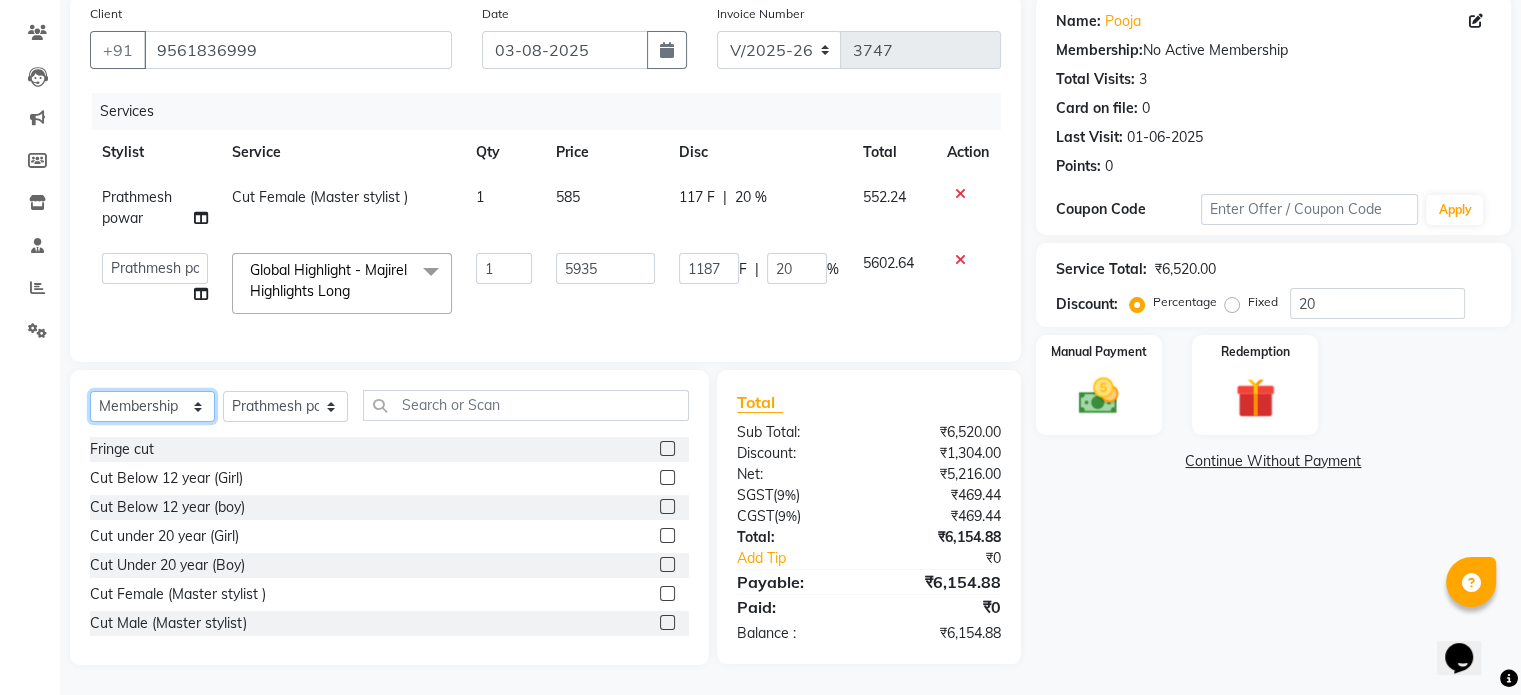 click on "Select  Service  Product  Membership  Package Voucher Prepaid Gift Card" 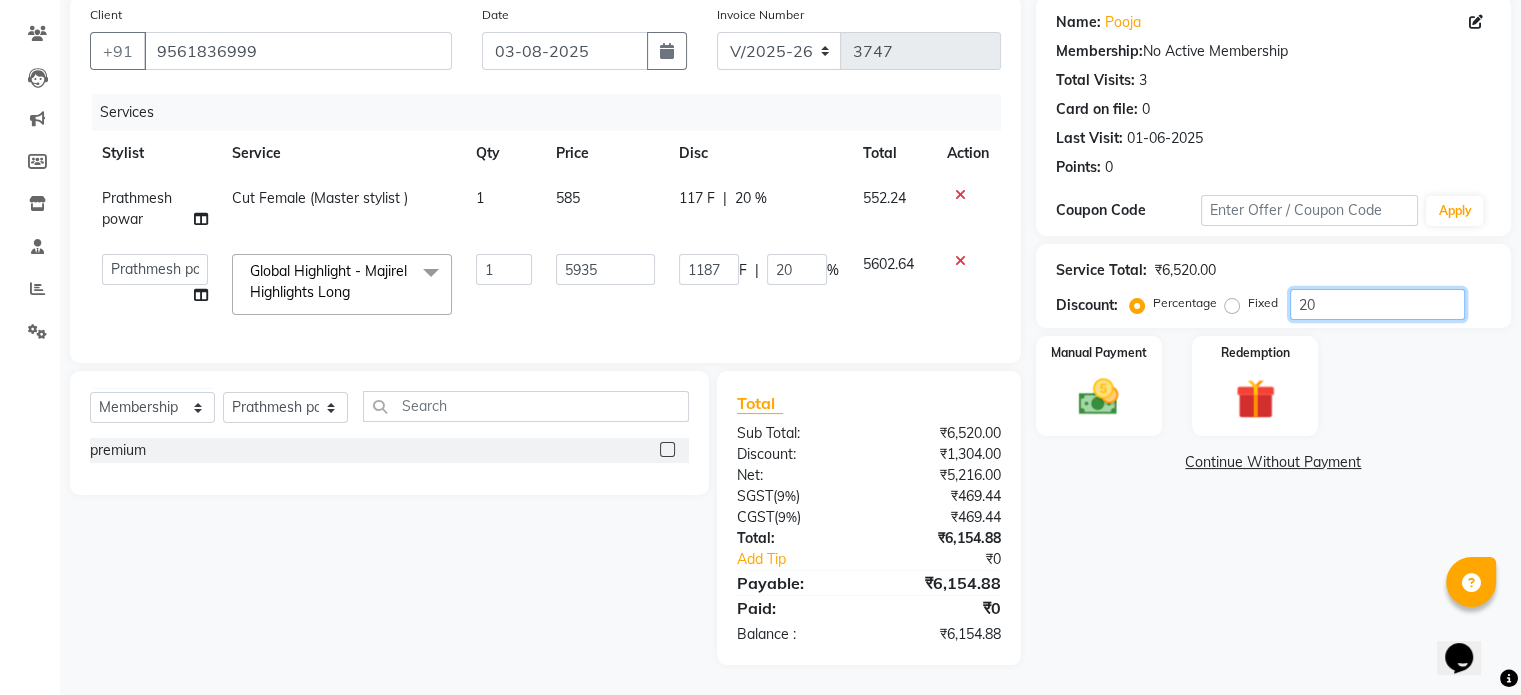 click on "20" 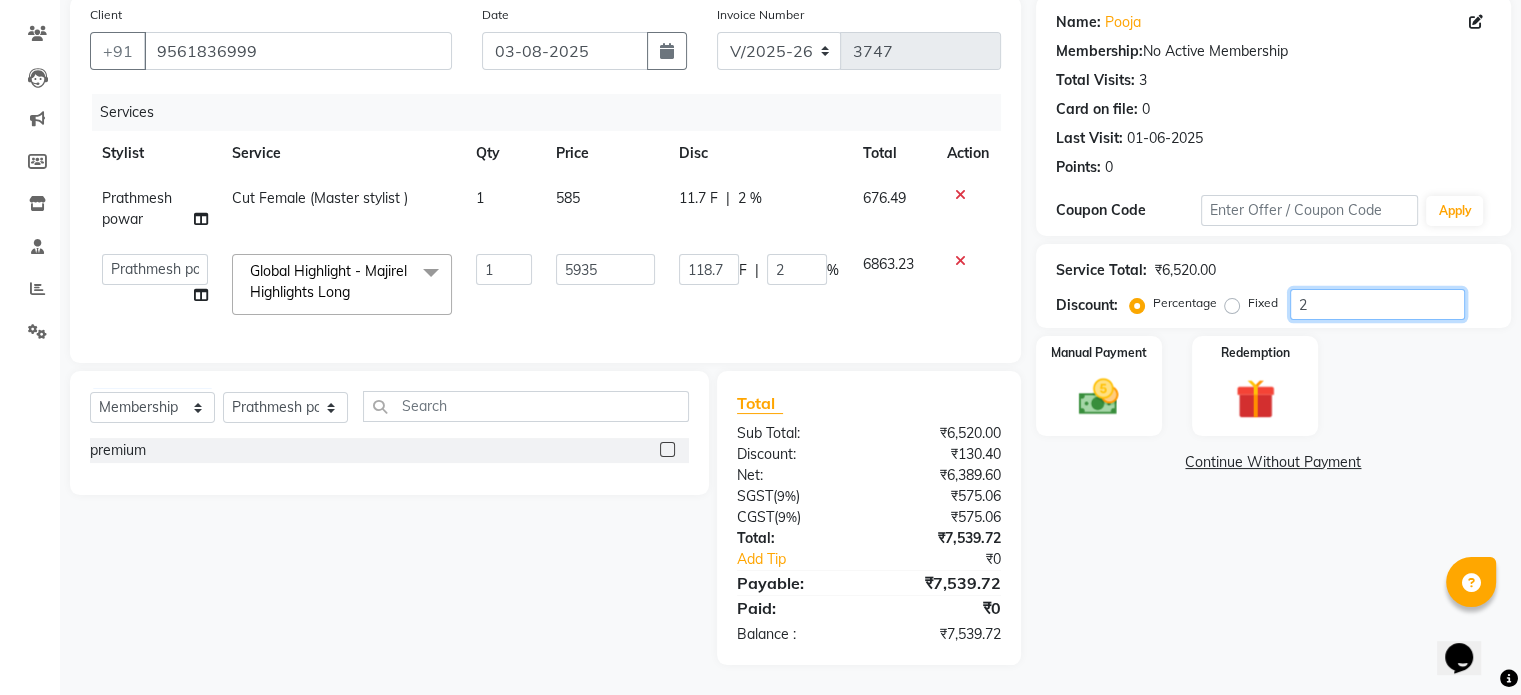 type 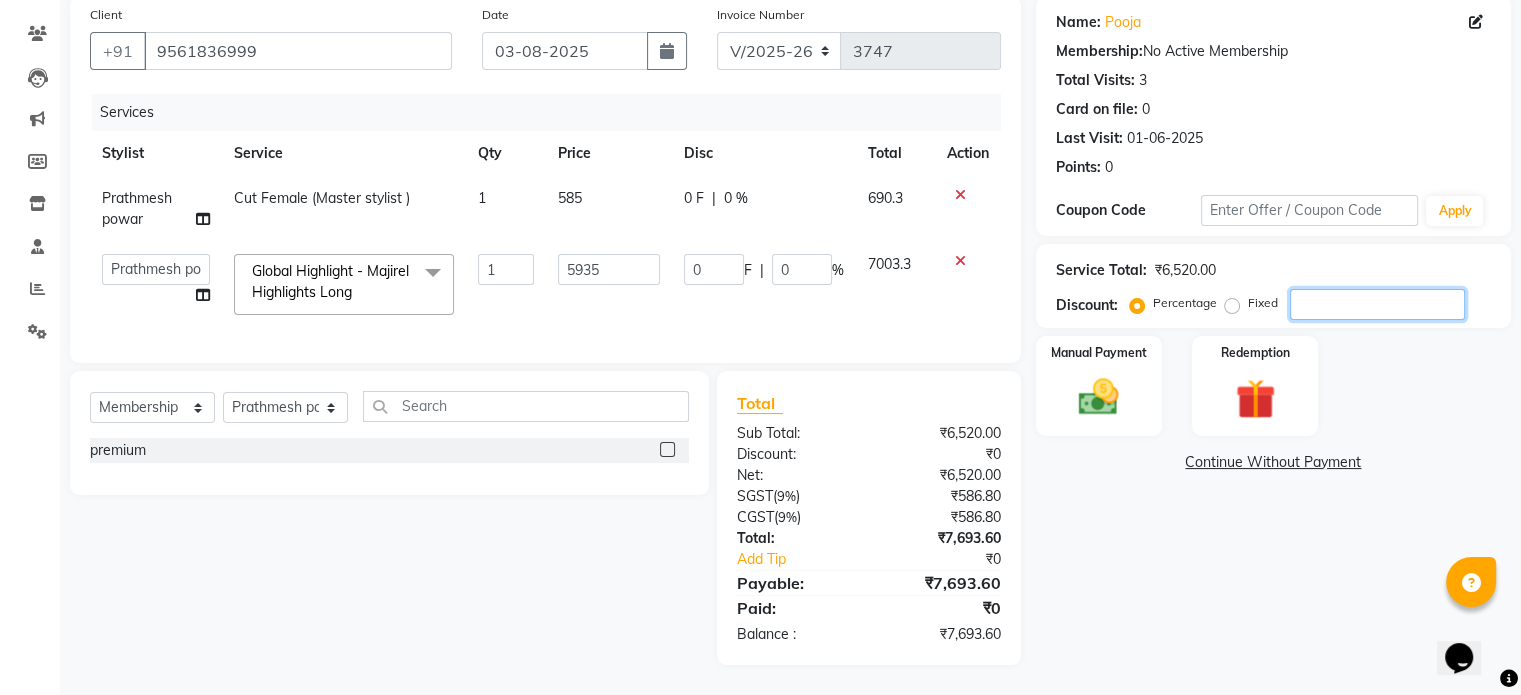 type 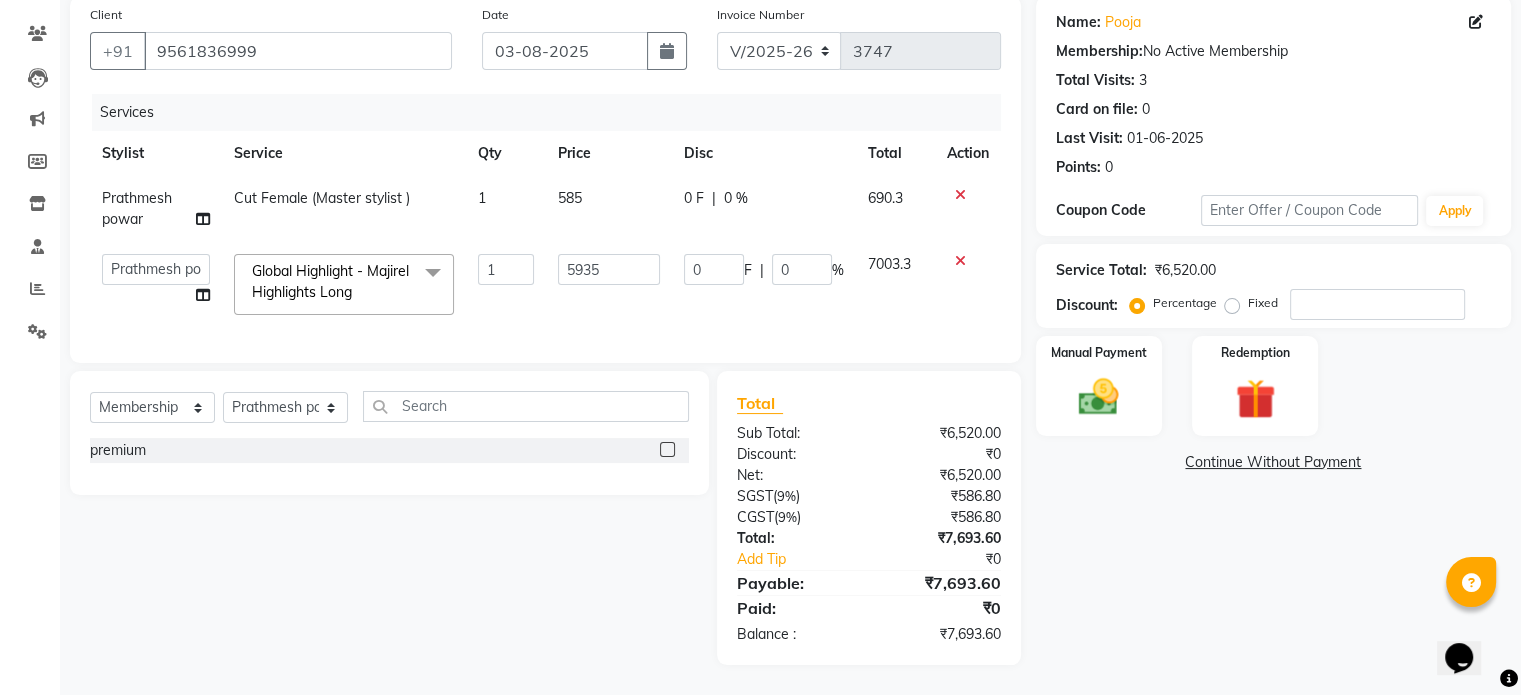 click 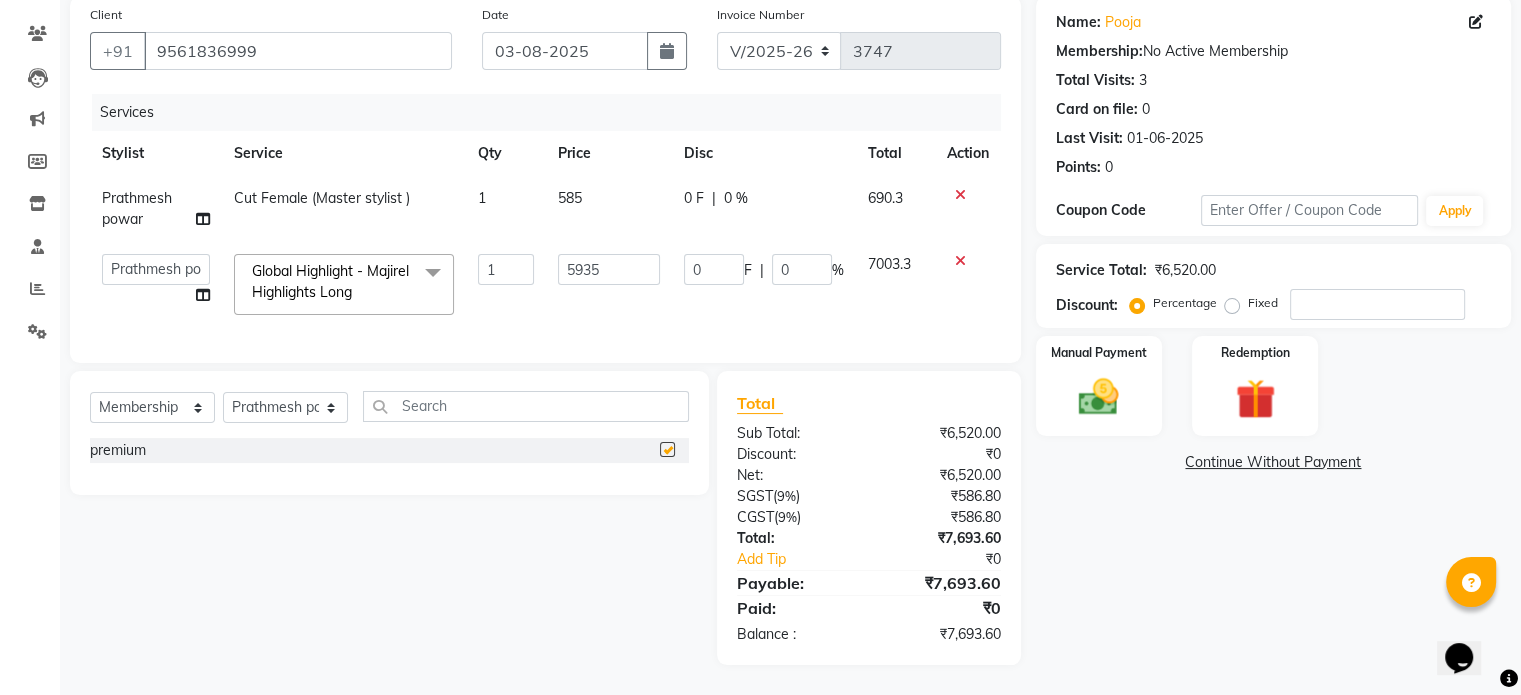 select on "select" 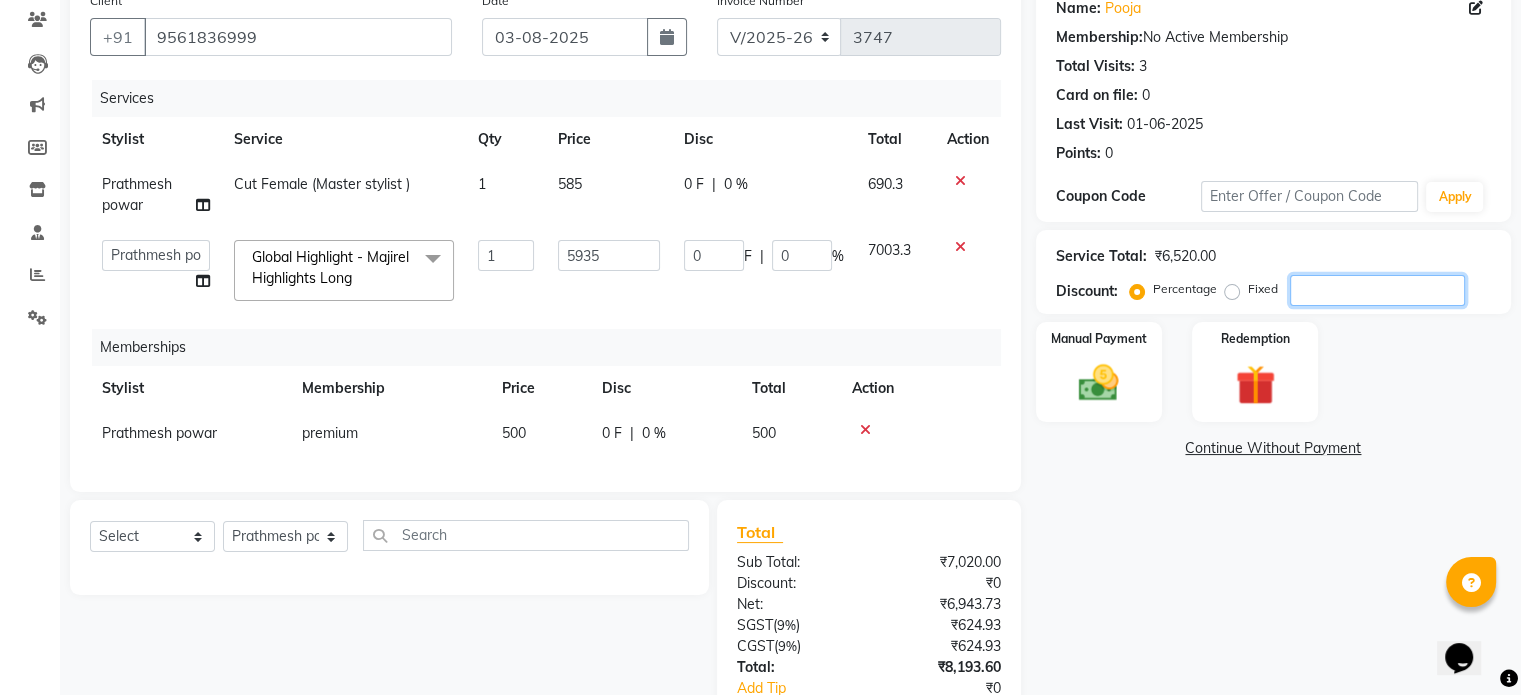 click 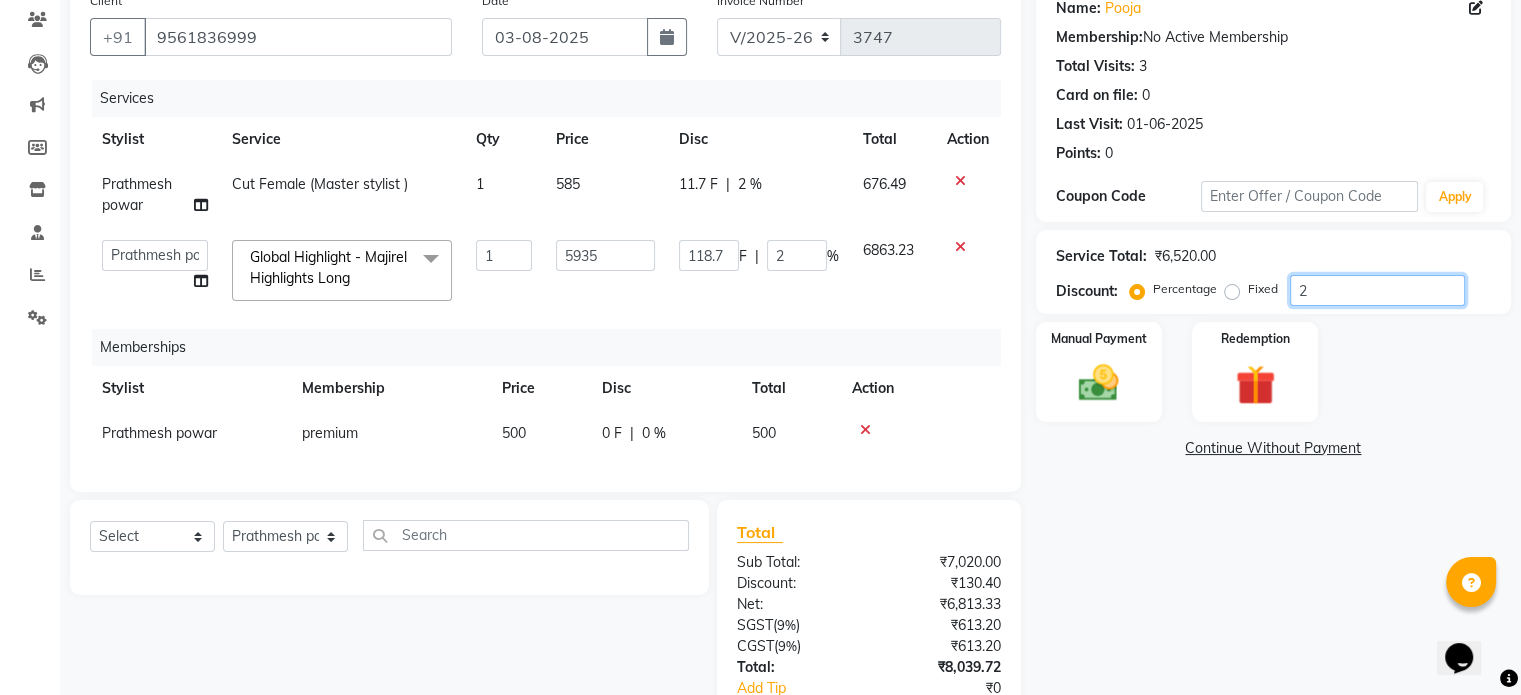type on "20" 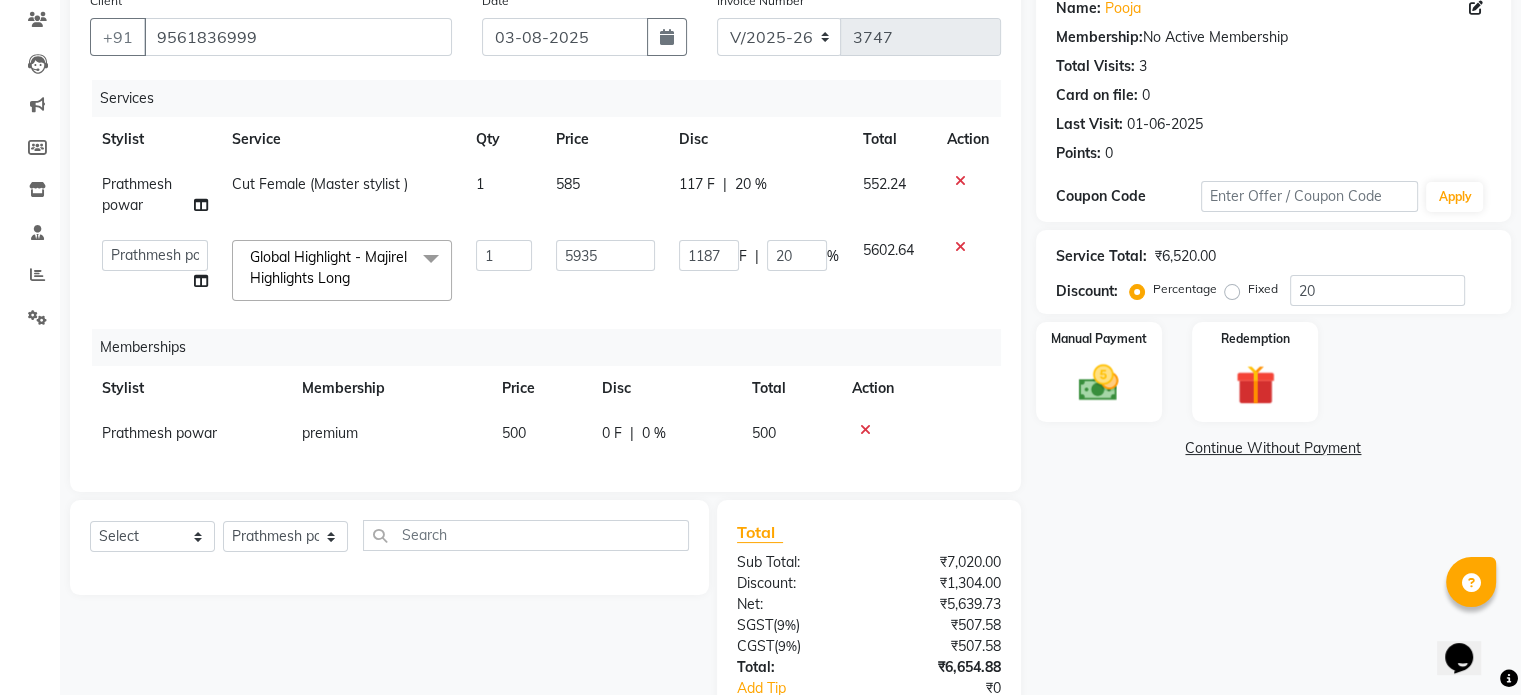 click 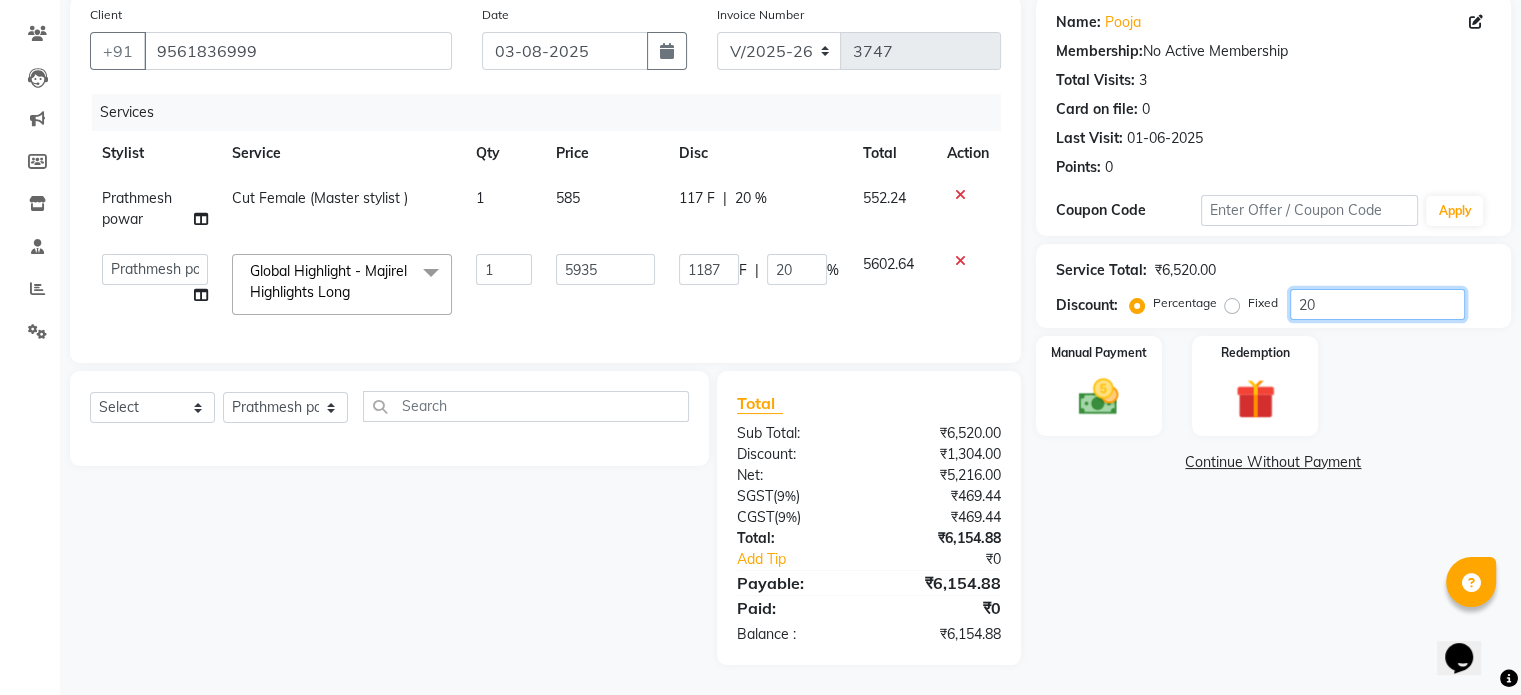 click on "20" 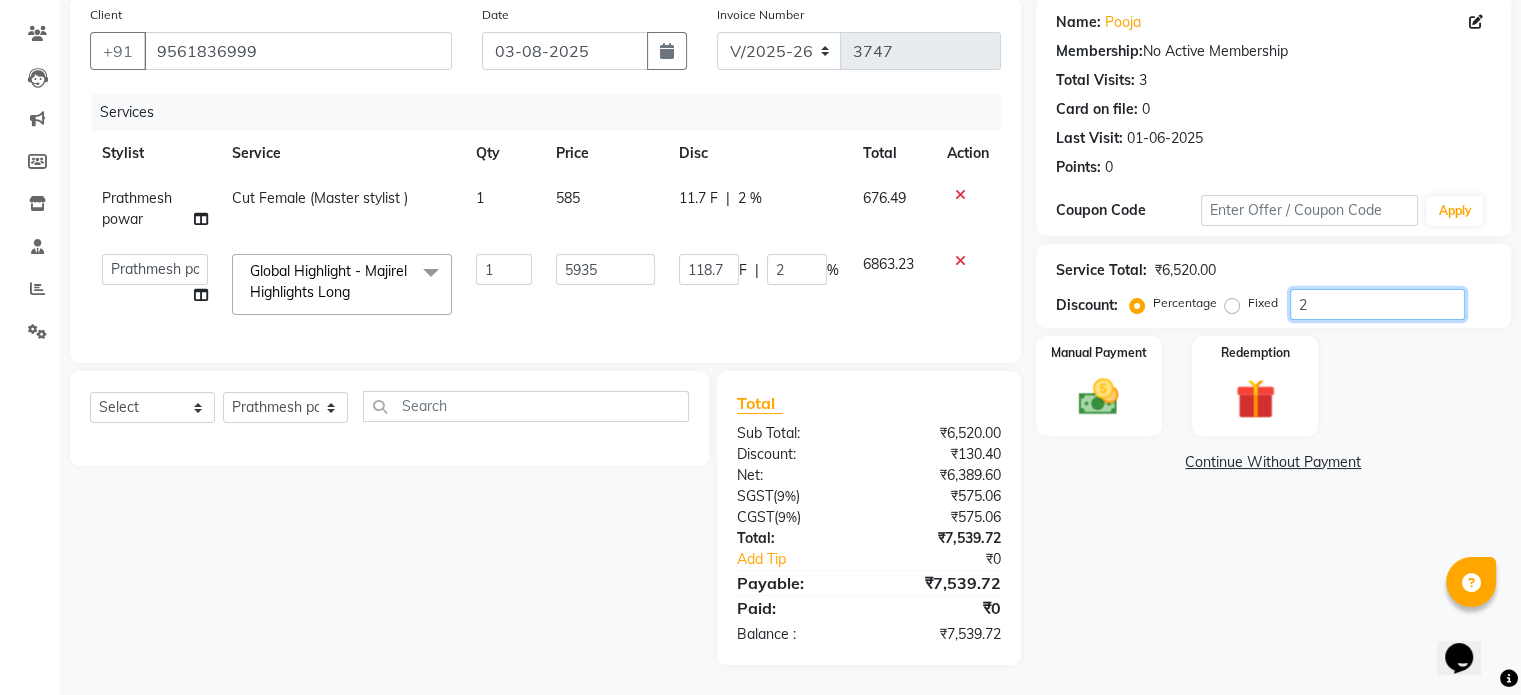 type 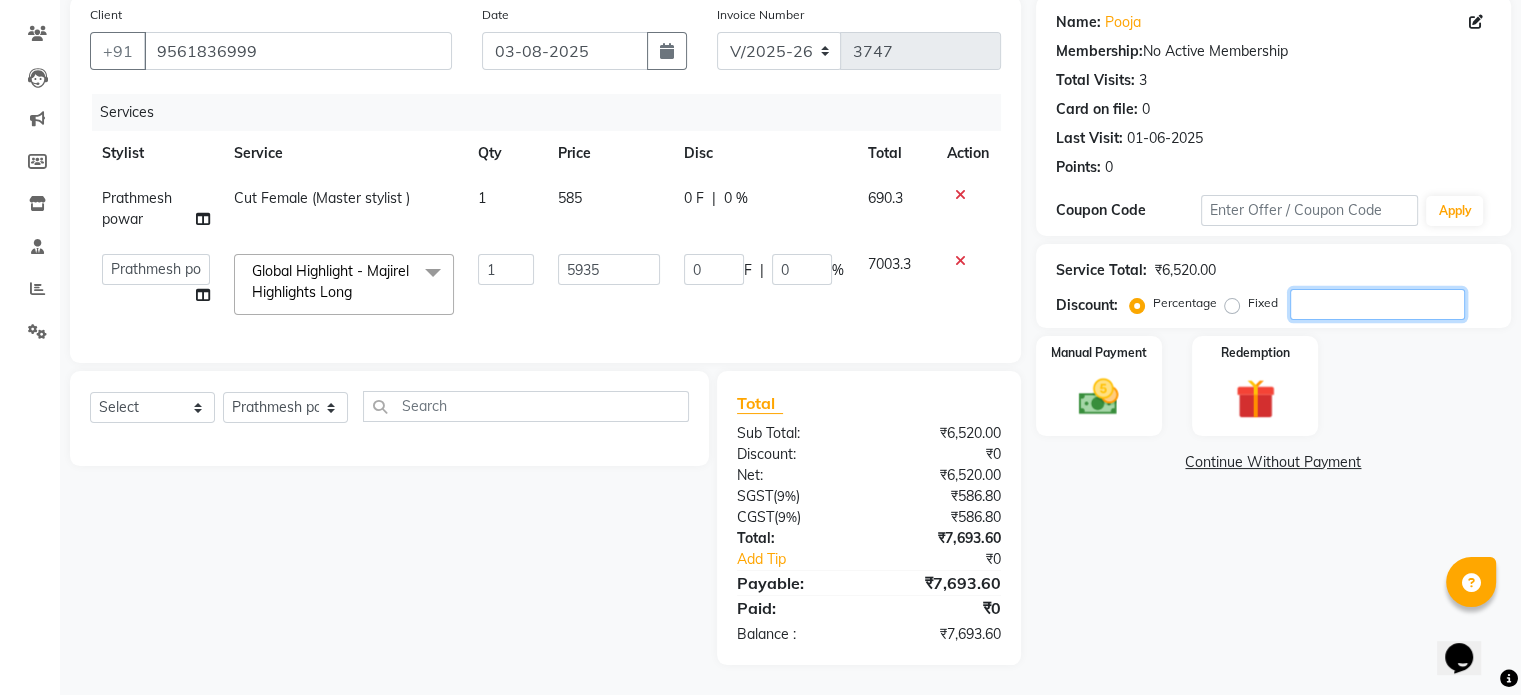 type on "2" 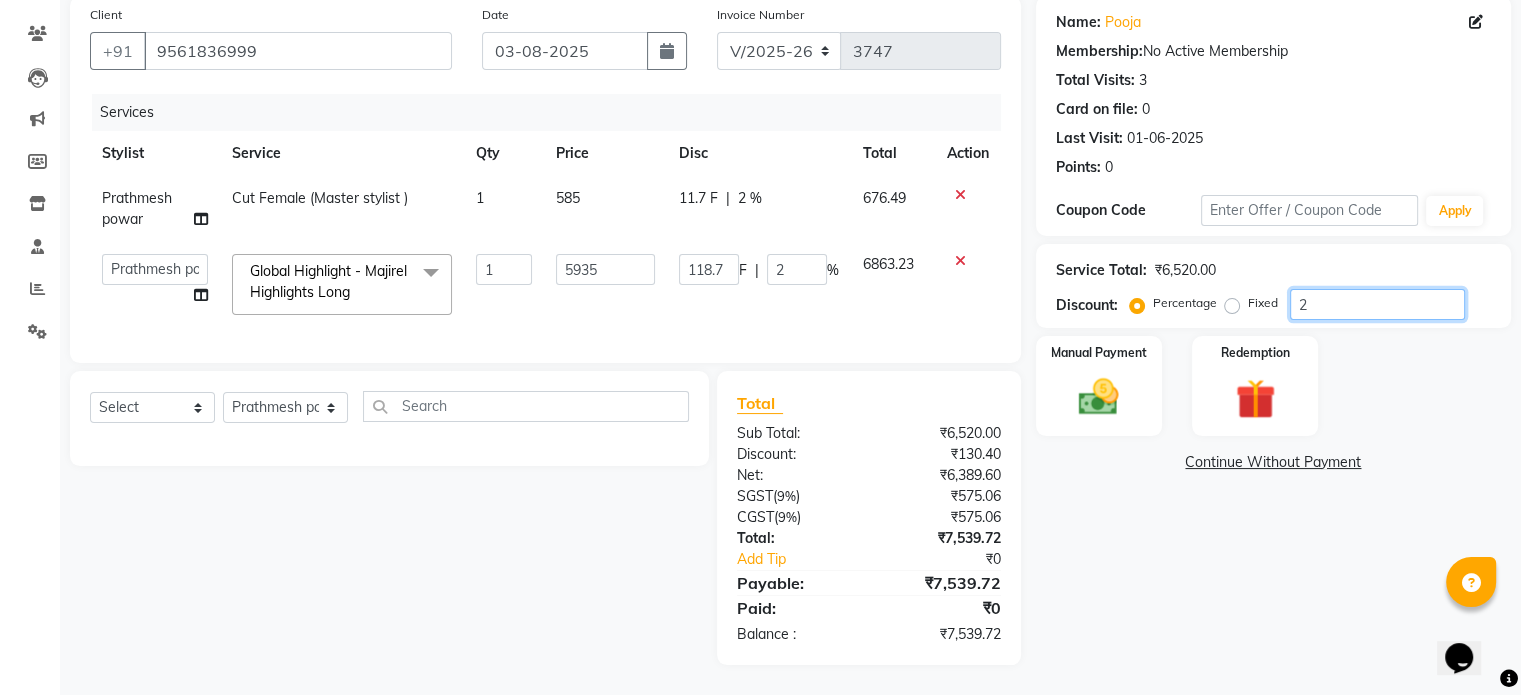 type on "20" 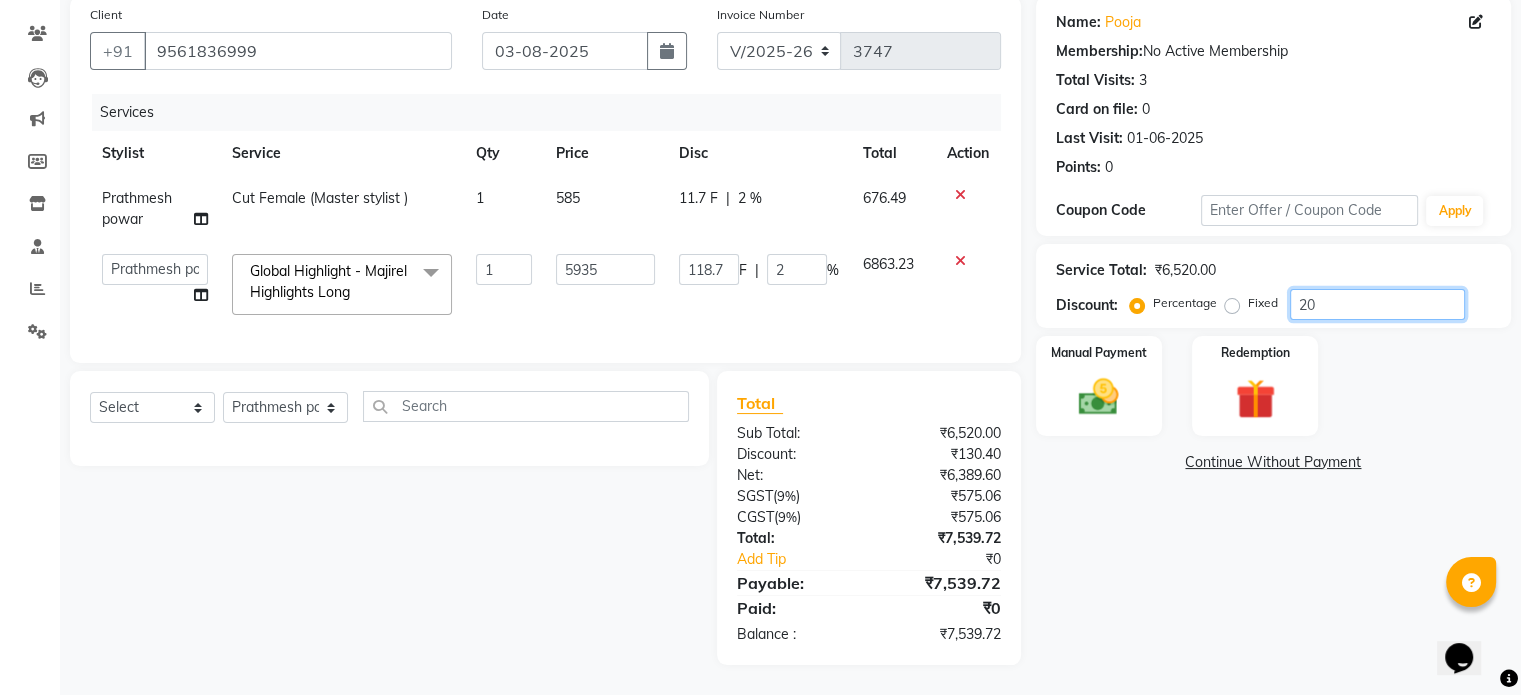 type on "1187" 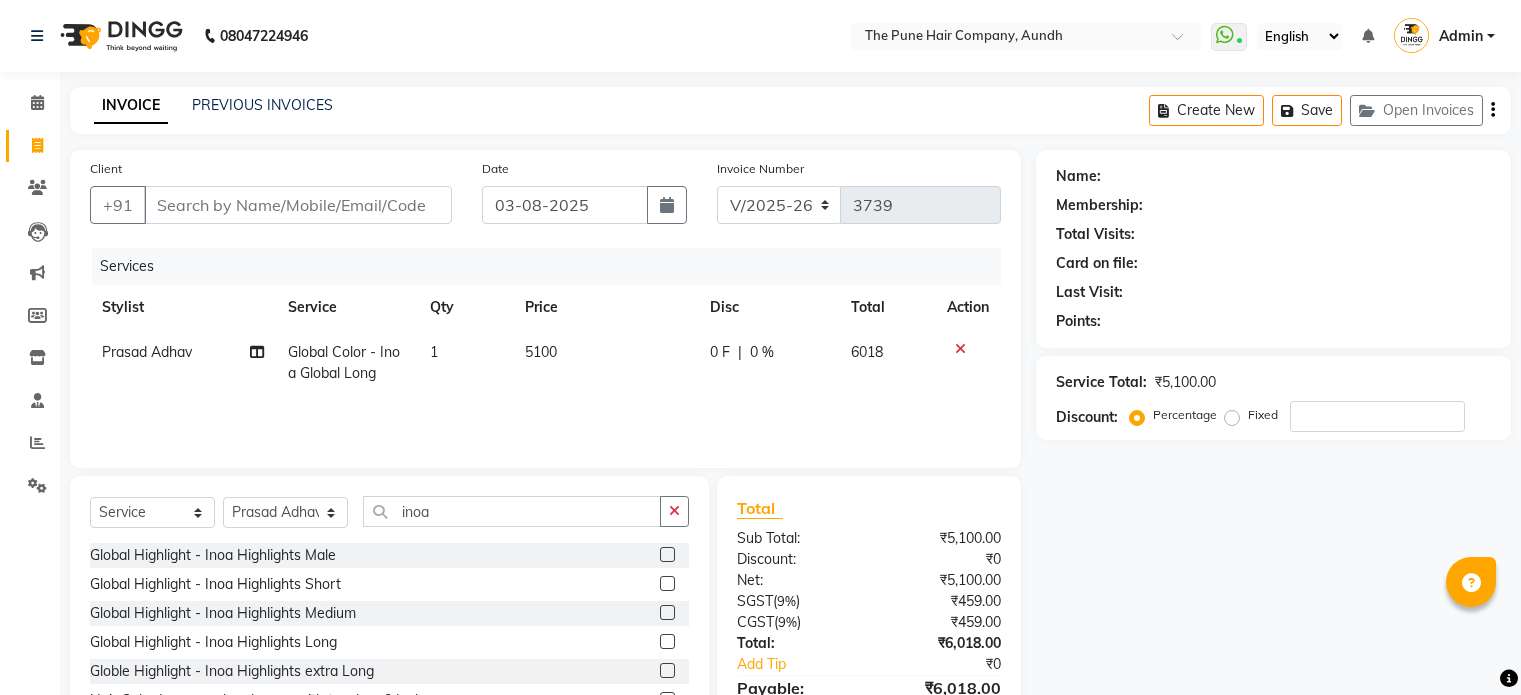 select on "106" 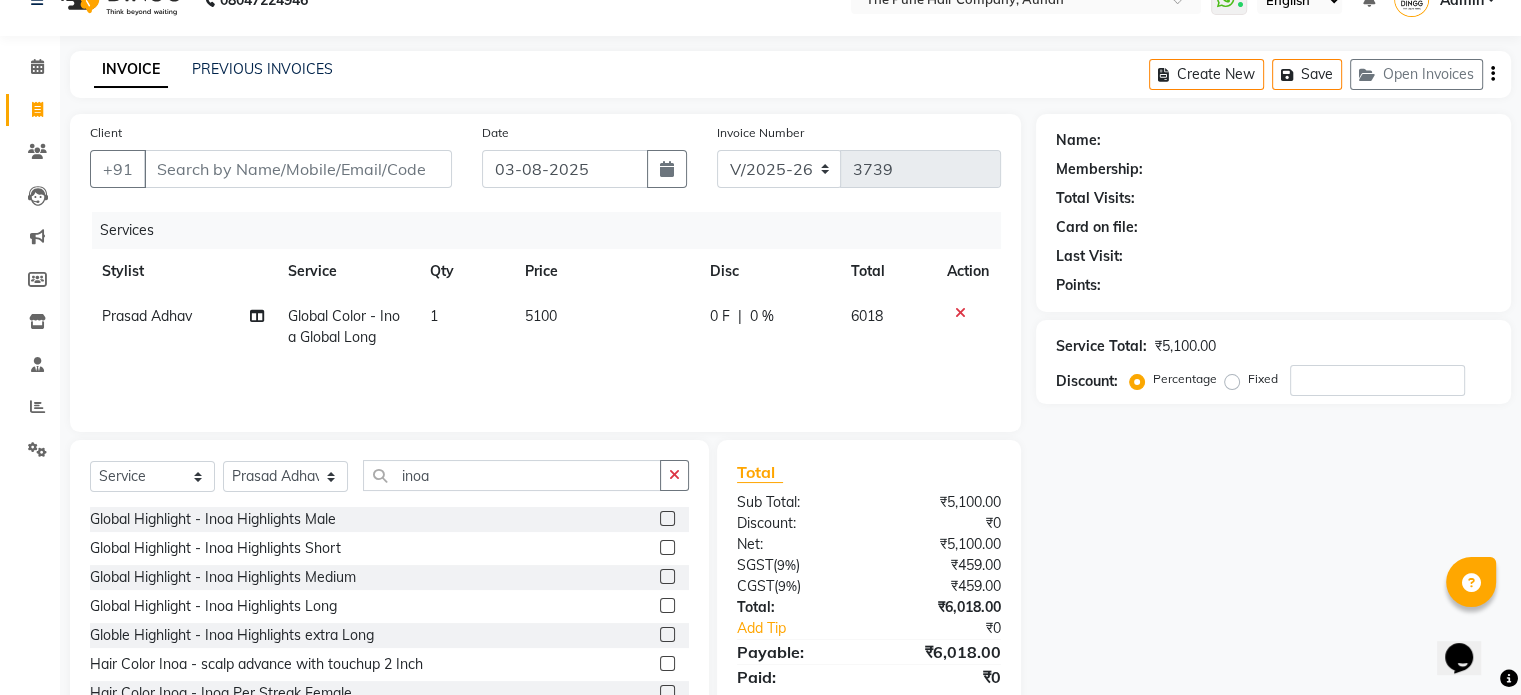 scroll, scrollTop: 264, scrollLeft: 0, axis: vertical 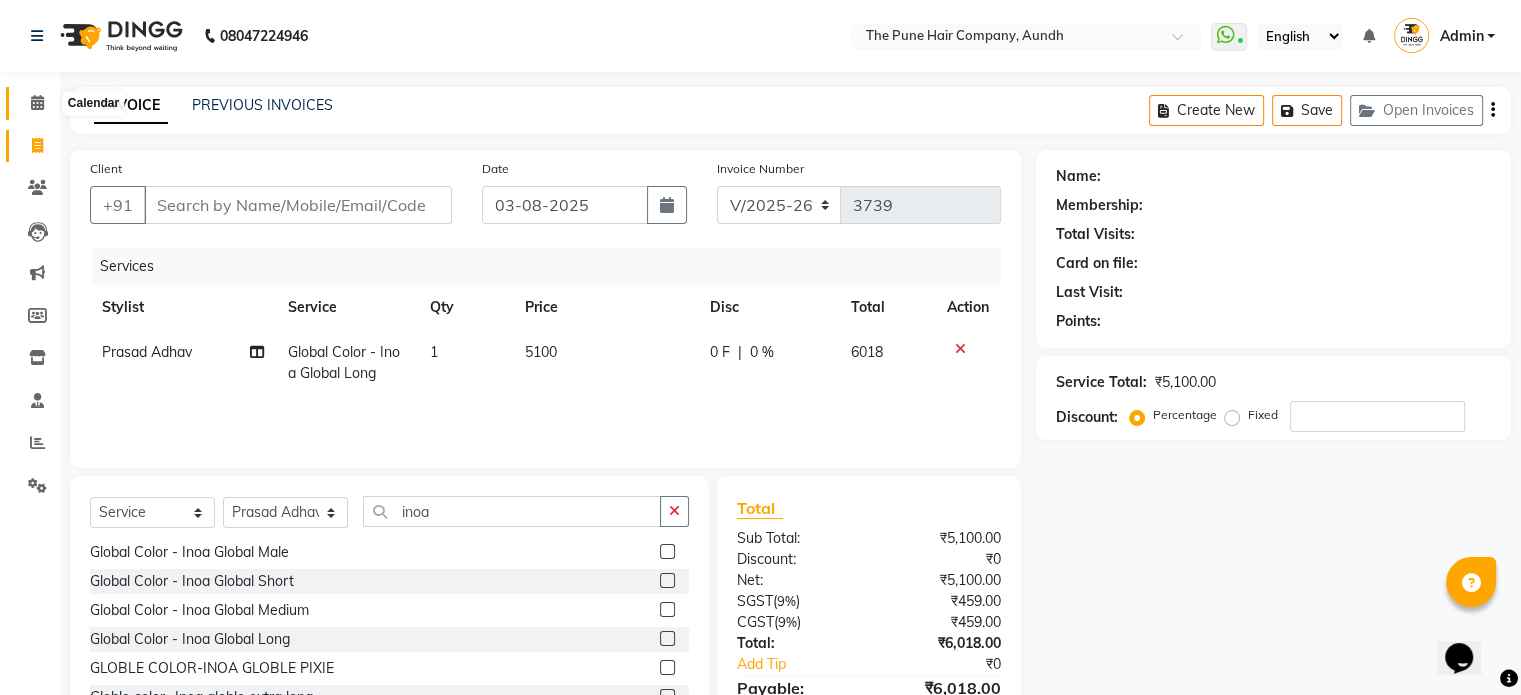 click 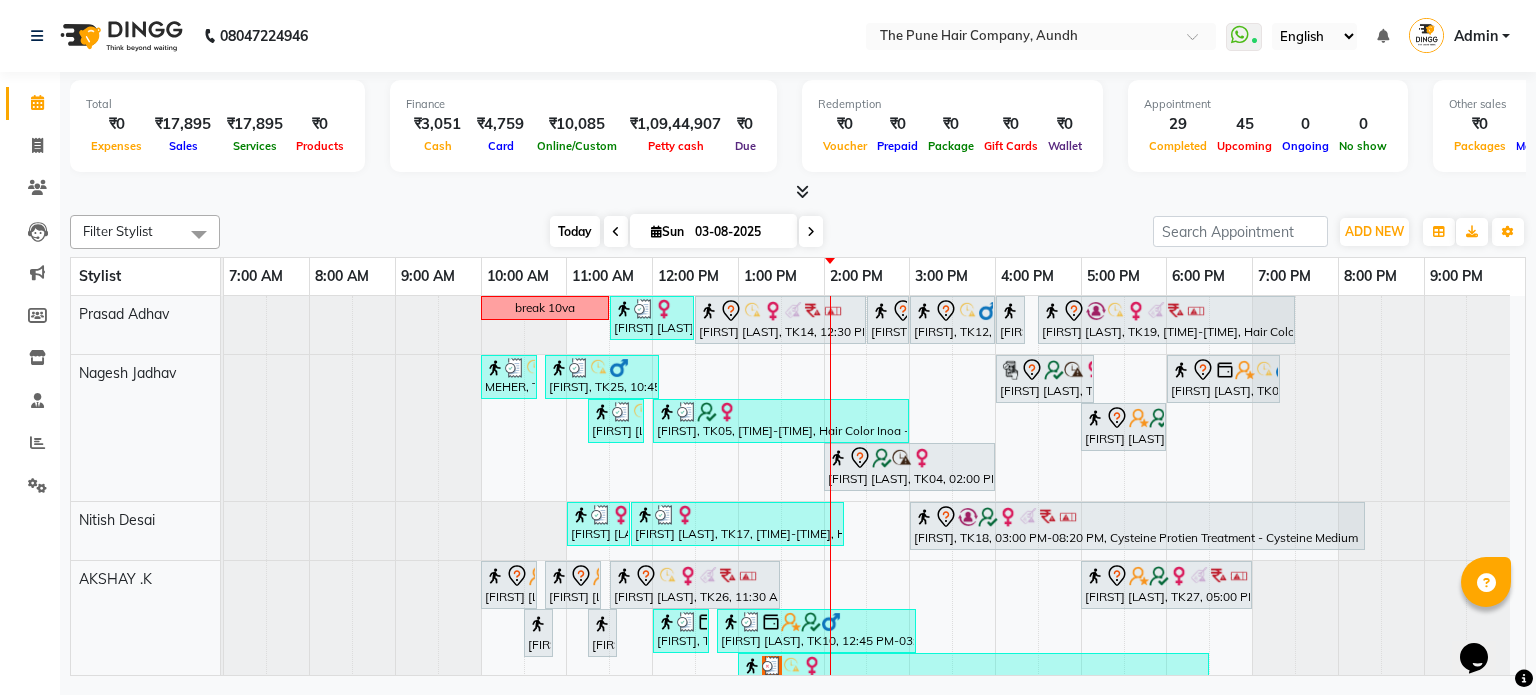 click on "Today" at bounding box center (575, 231) 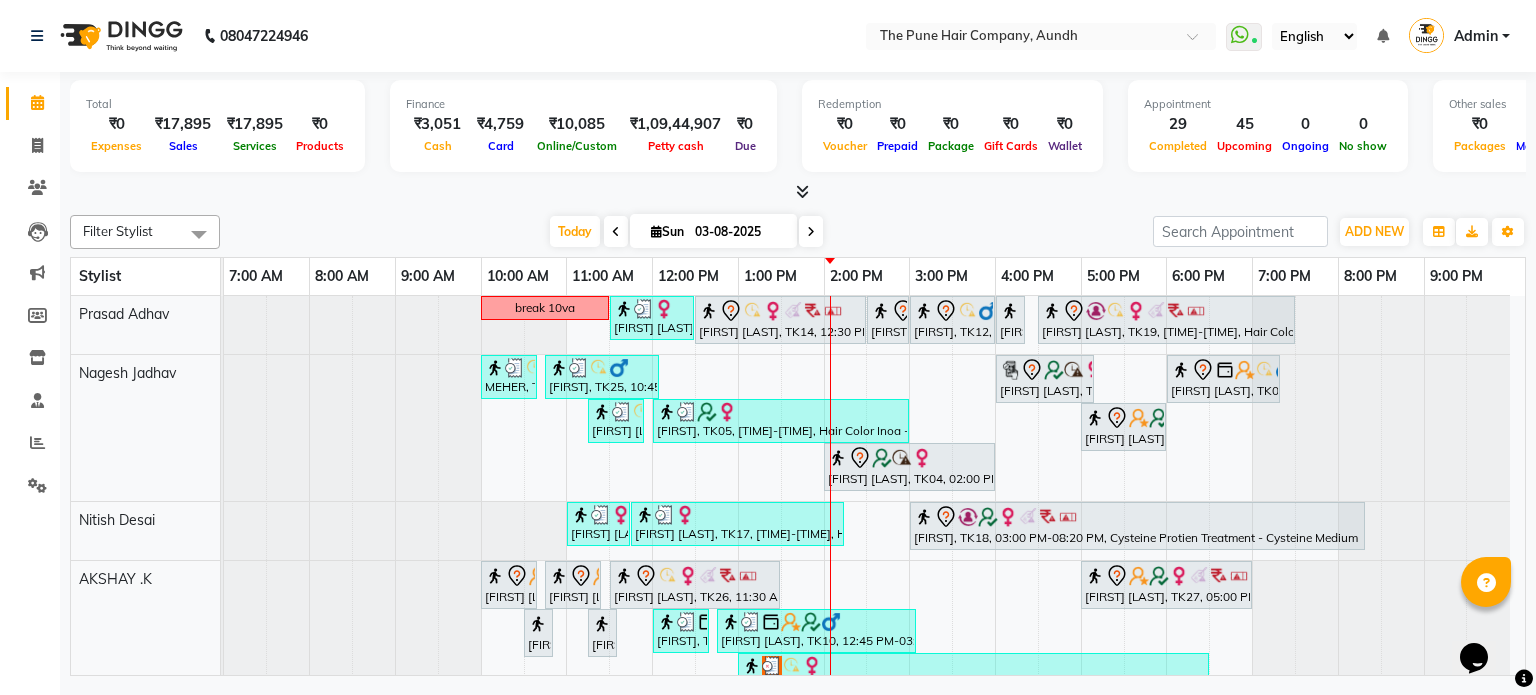 click at bounding box center [811, 232] 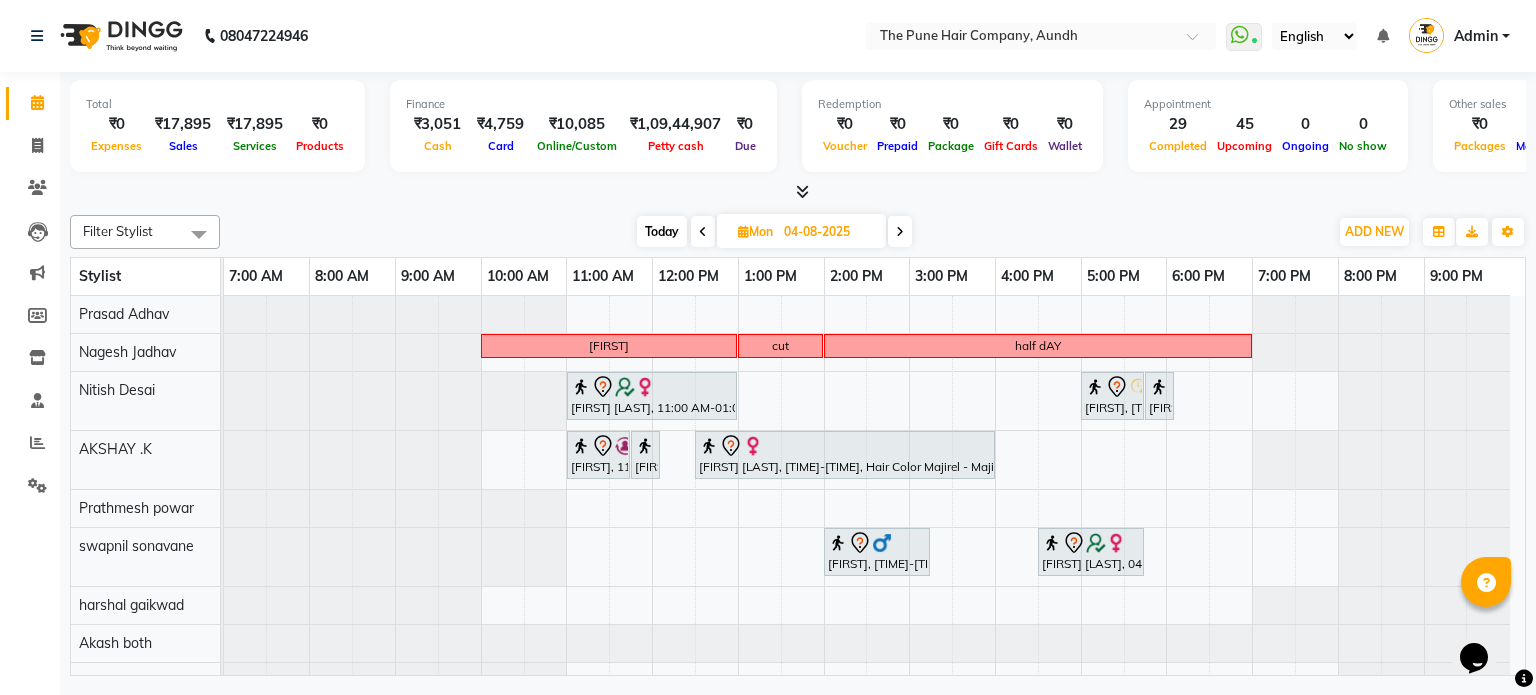 click on "Today" at bounding box center (662, 231) 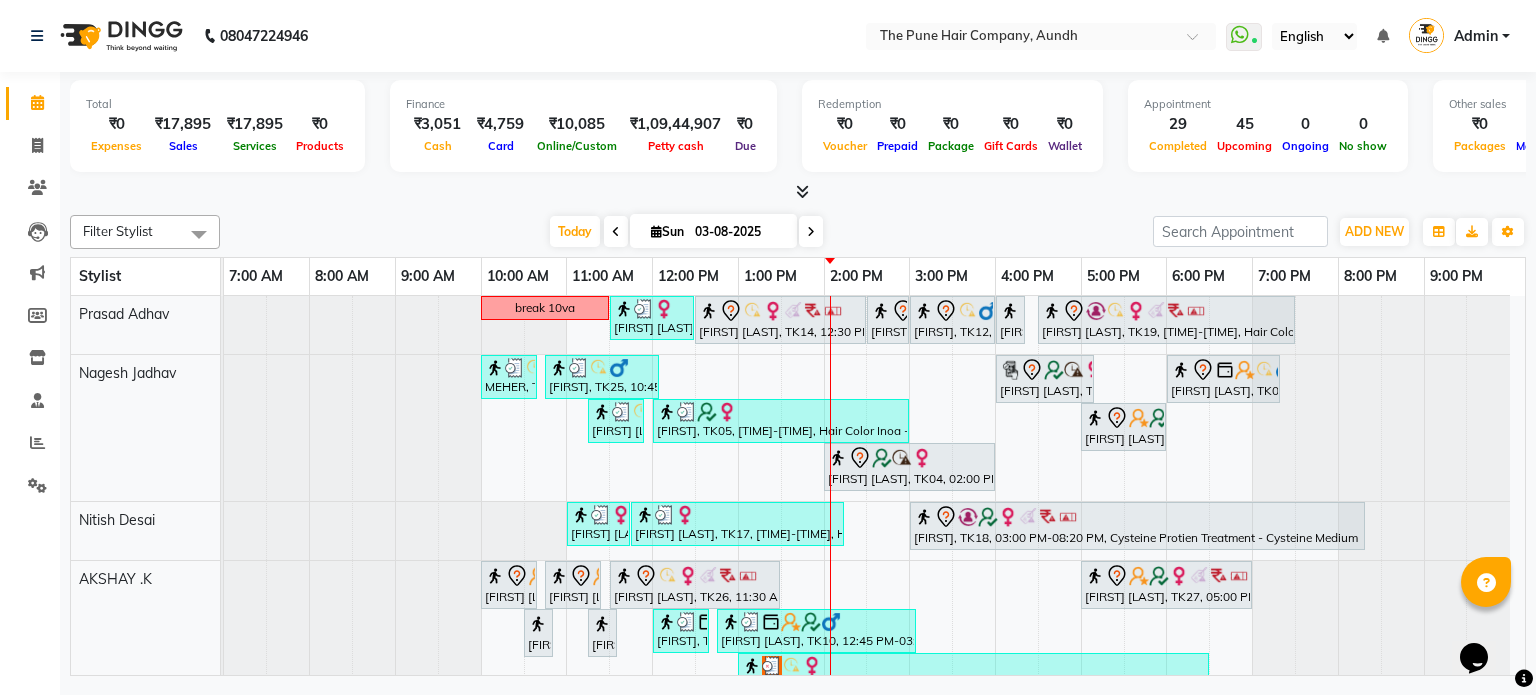 click at bounding box center [811, 231] 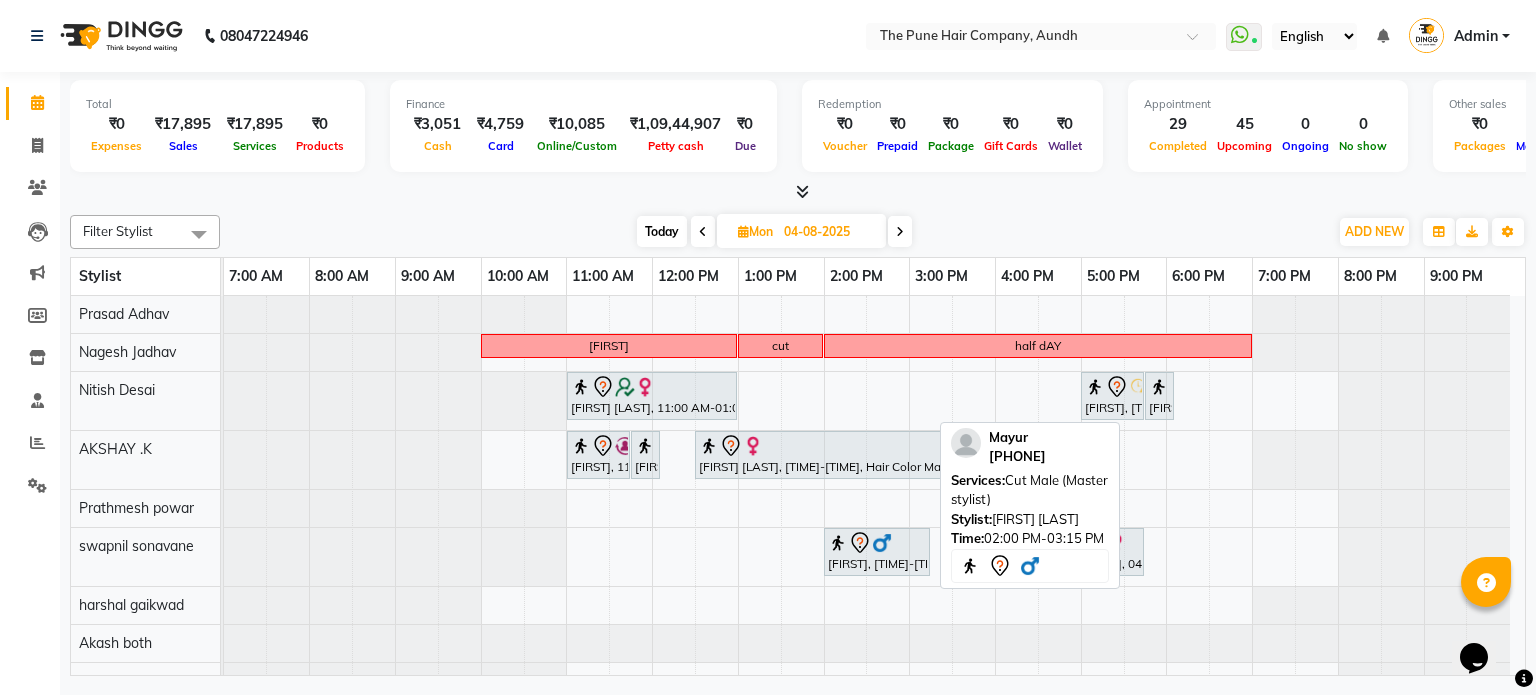 scroll, scrollTop: 44, scrollLeft: 0, axis: vertical 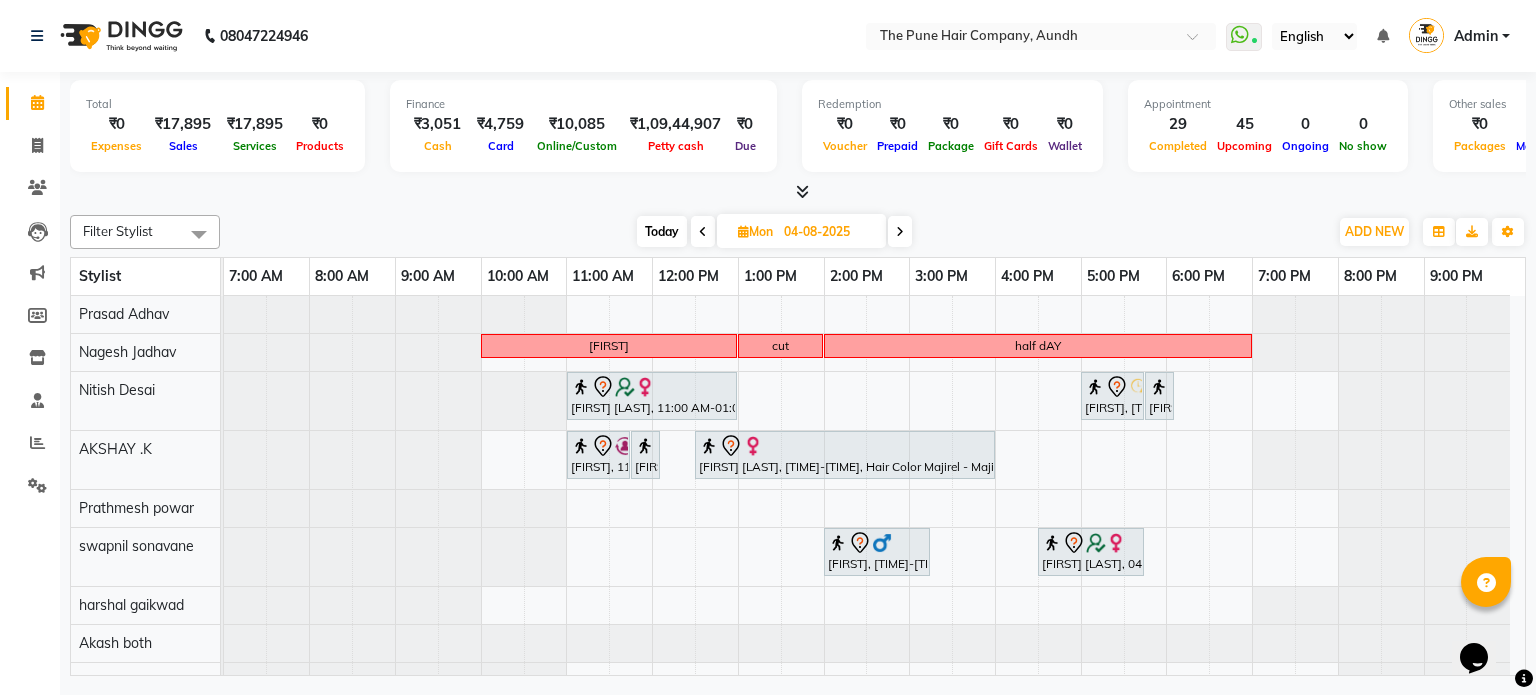 click on "Today" at bounding box center [662, 231] 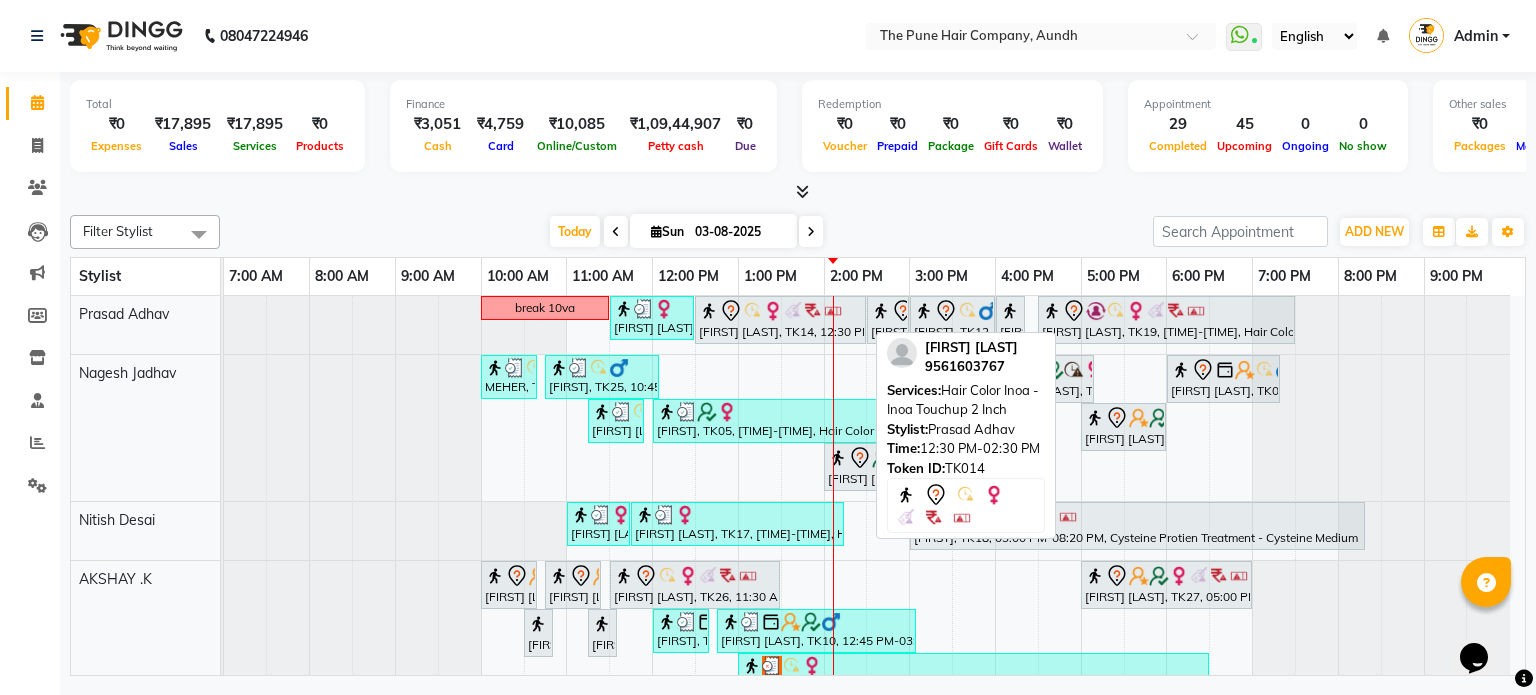 click at bounding box center [773, 311] 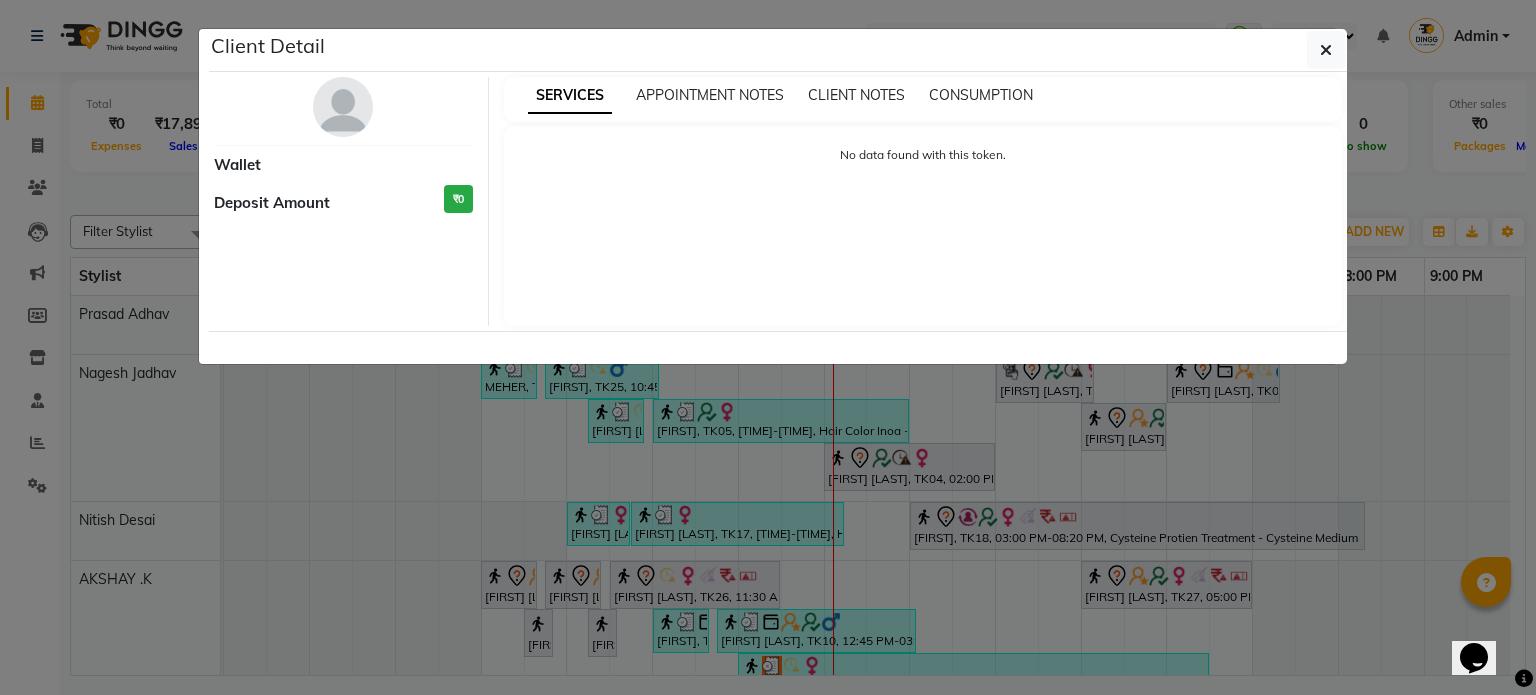 select on "7" 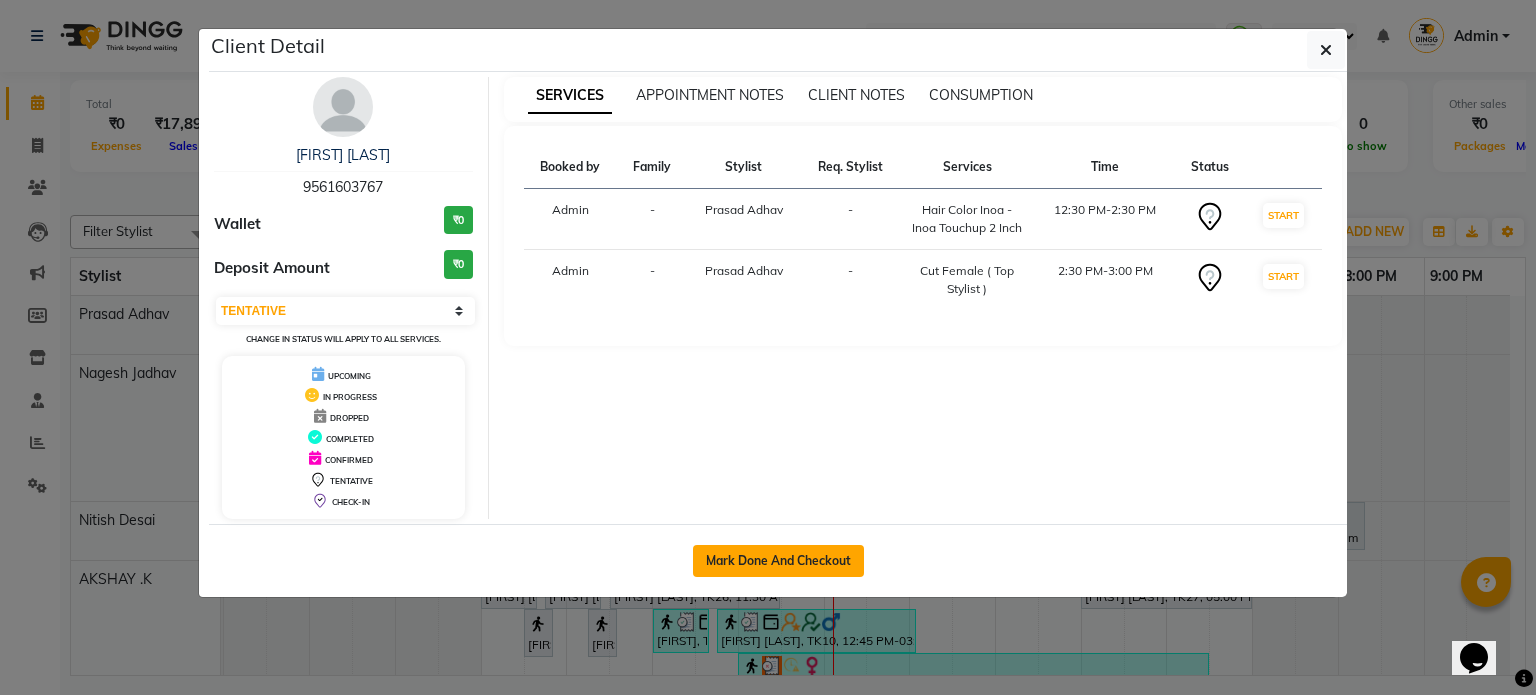 click on "Mark Done And Checkout" 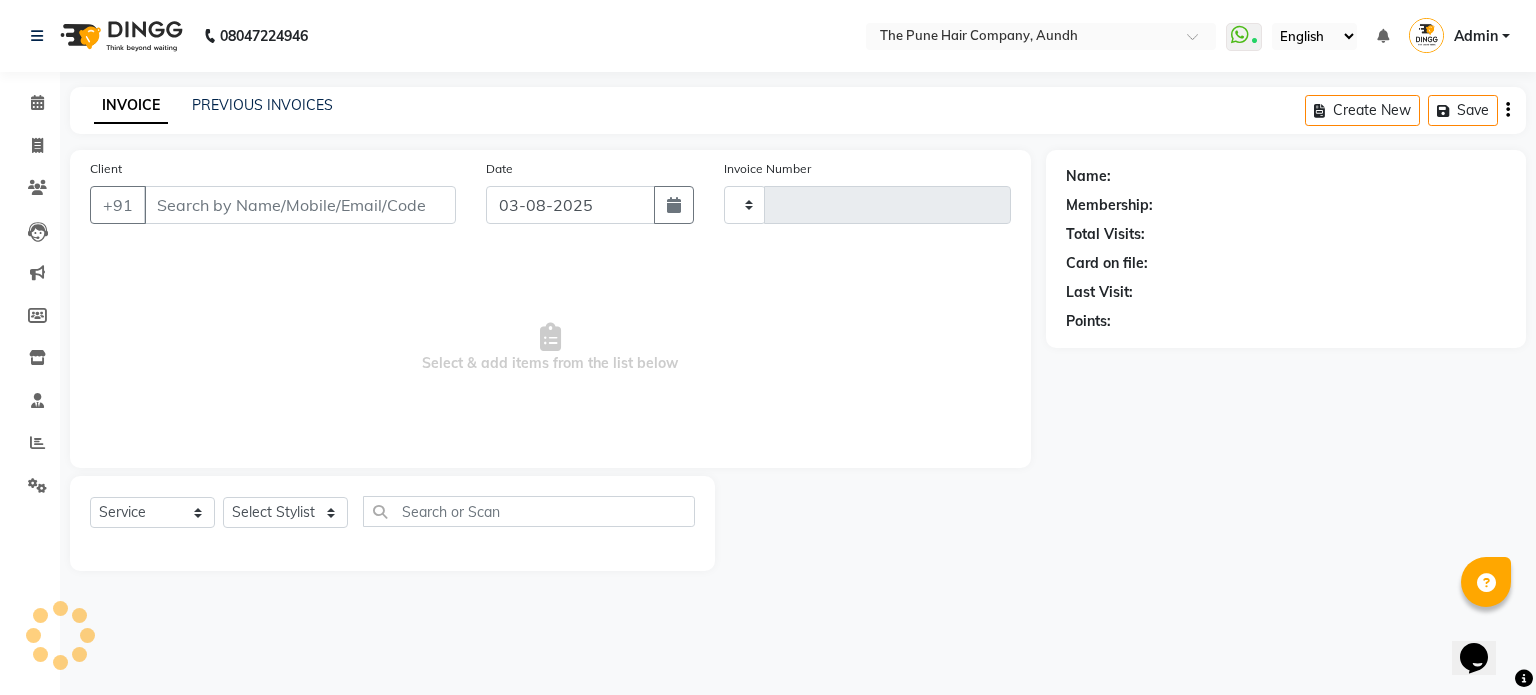 type on "3751" 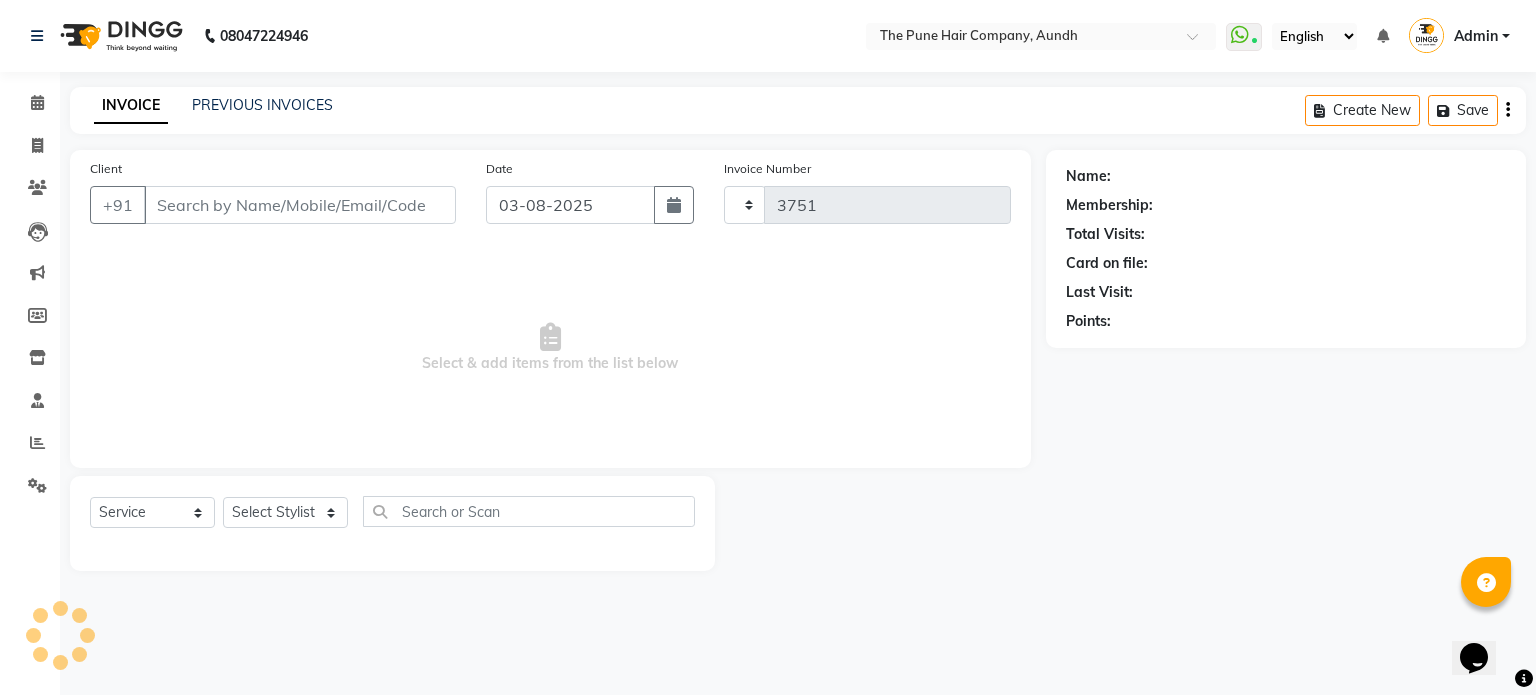 select on "106" 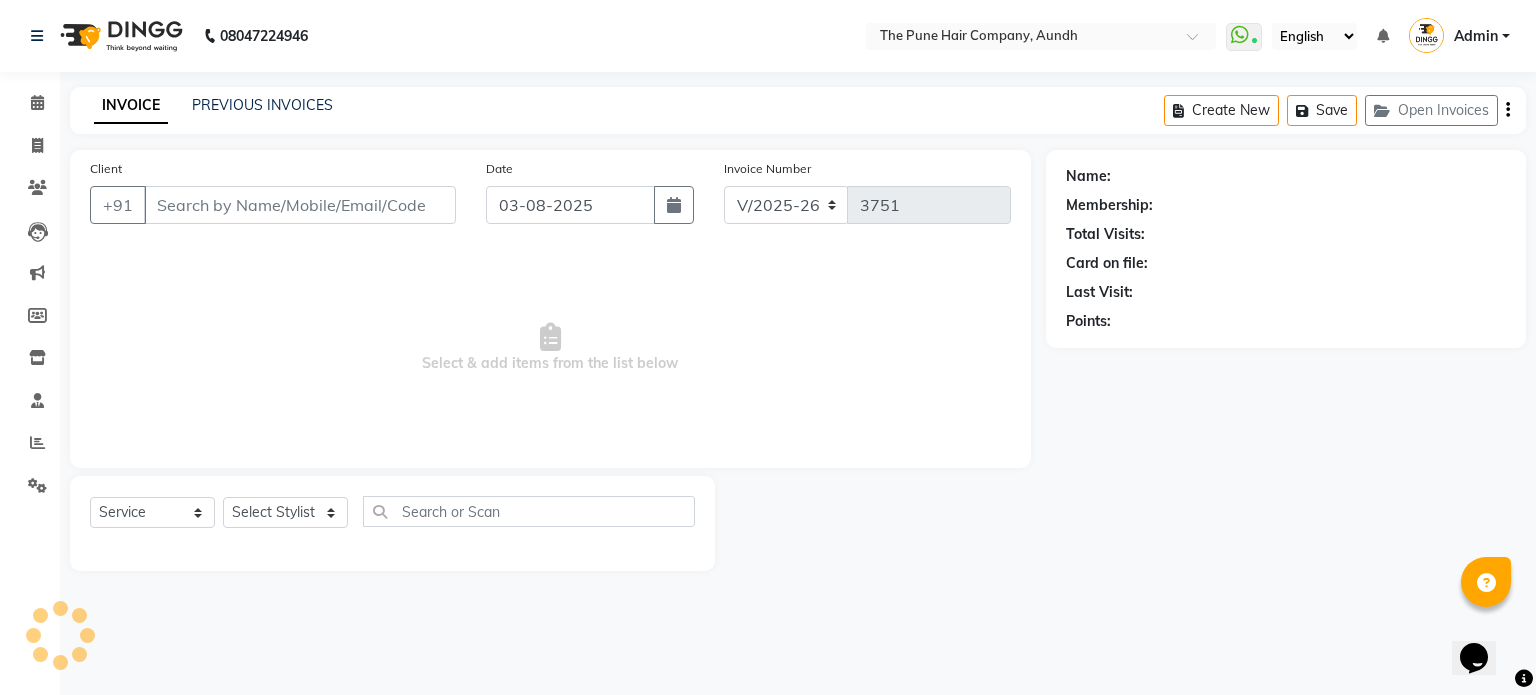 type on "9561603767" 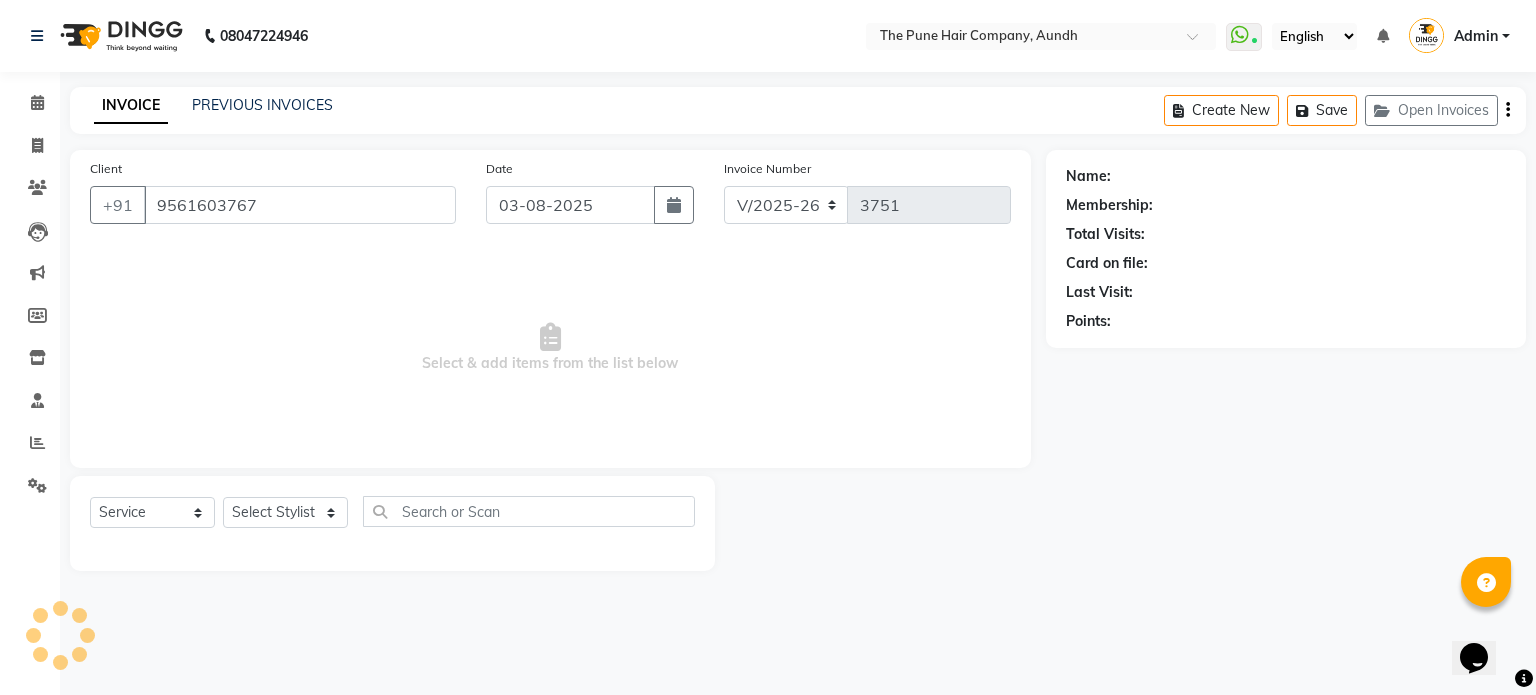 select on "3338" 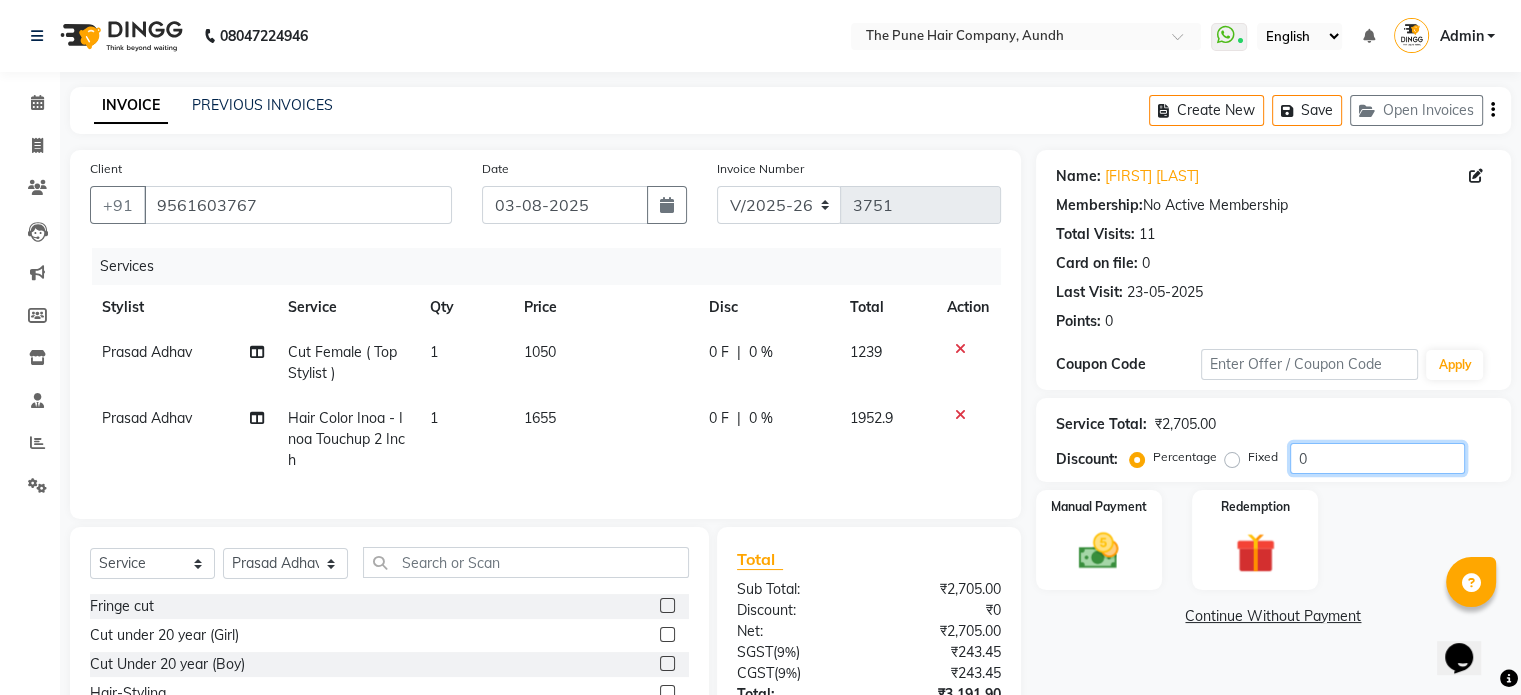 click on "0" 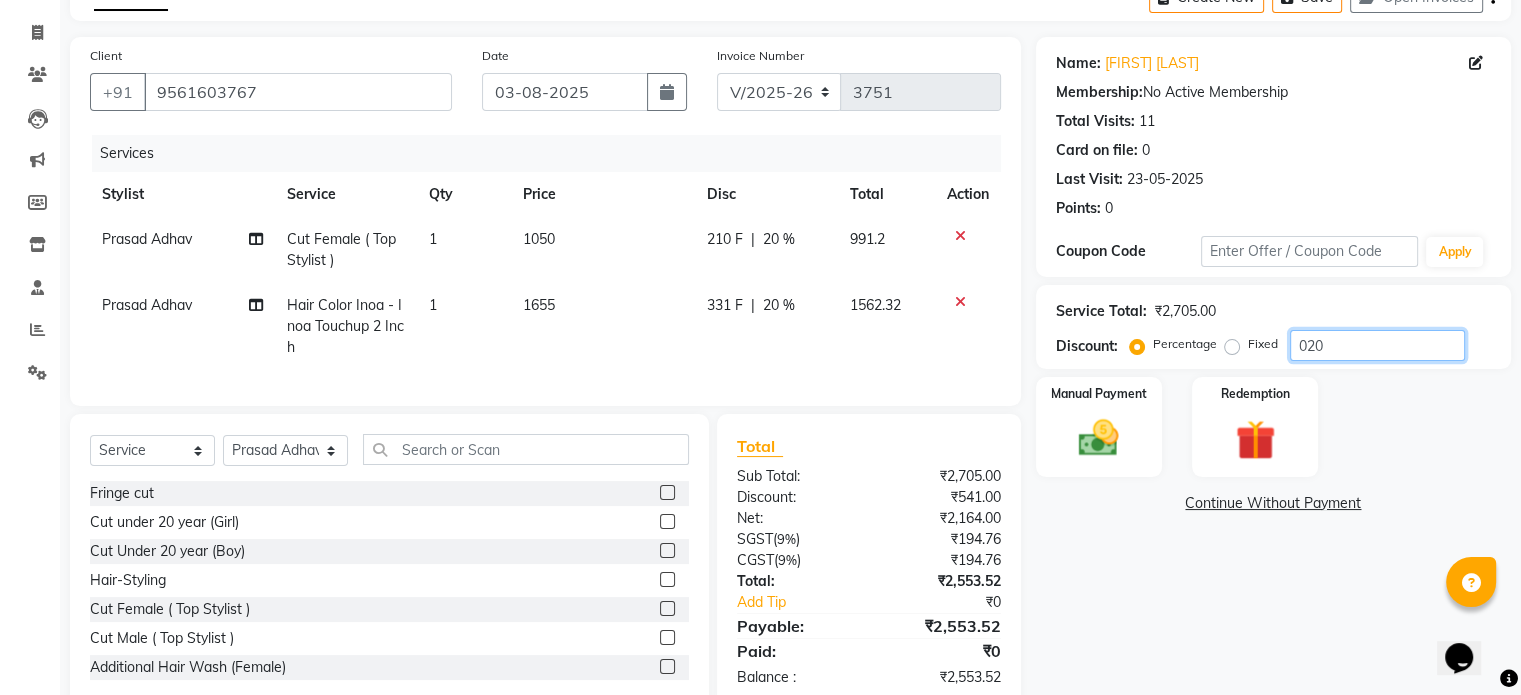 scroll, scrollTop: 172, scrollLeft: 0, axis: vertical 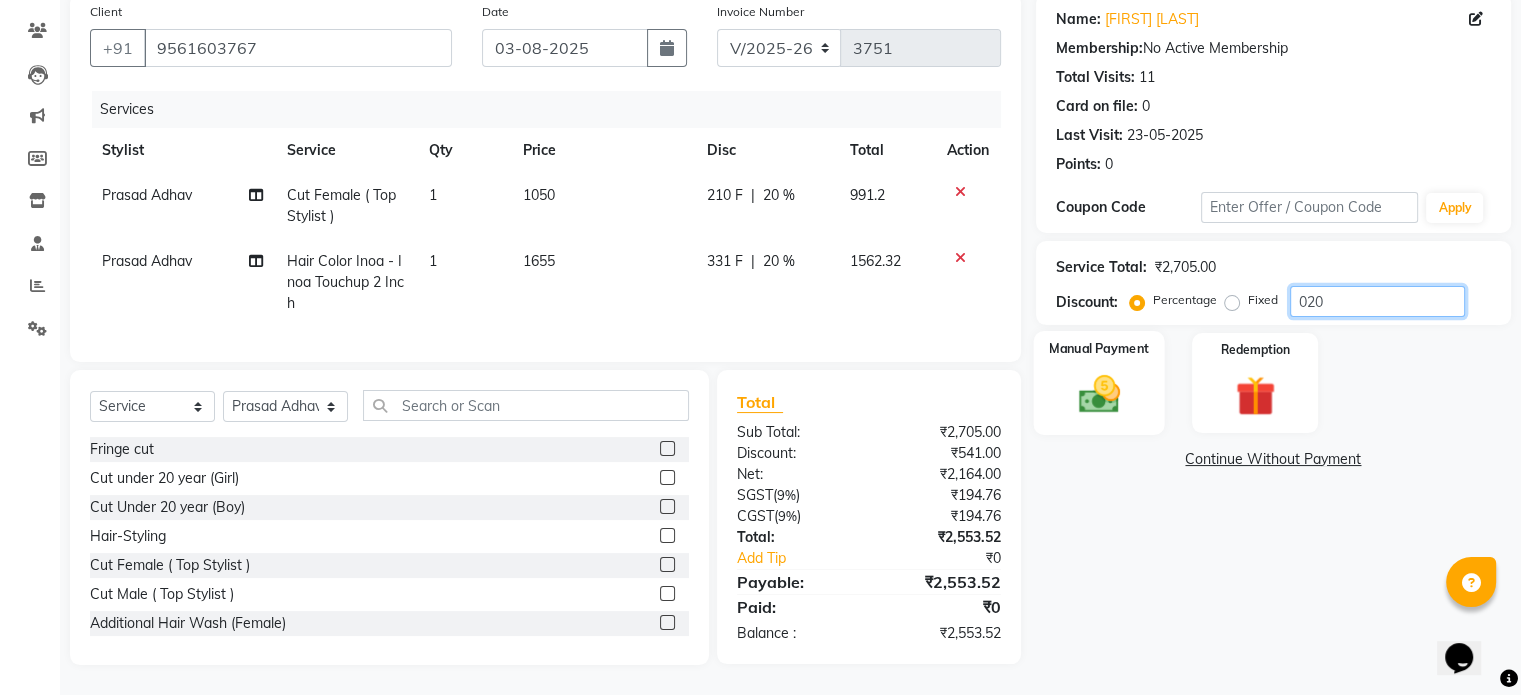 type on "020" 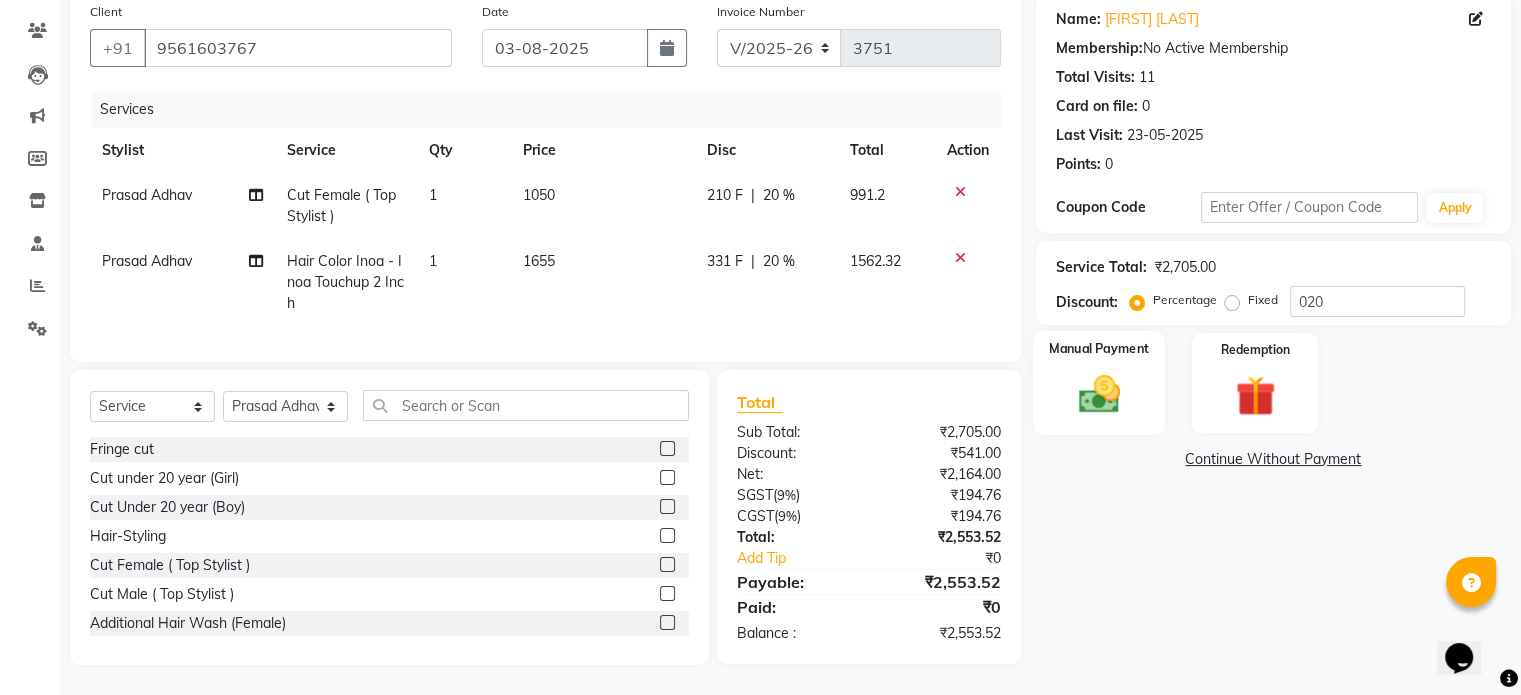 click on "Manual Payment" 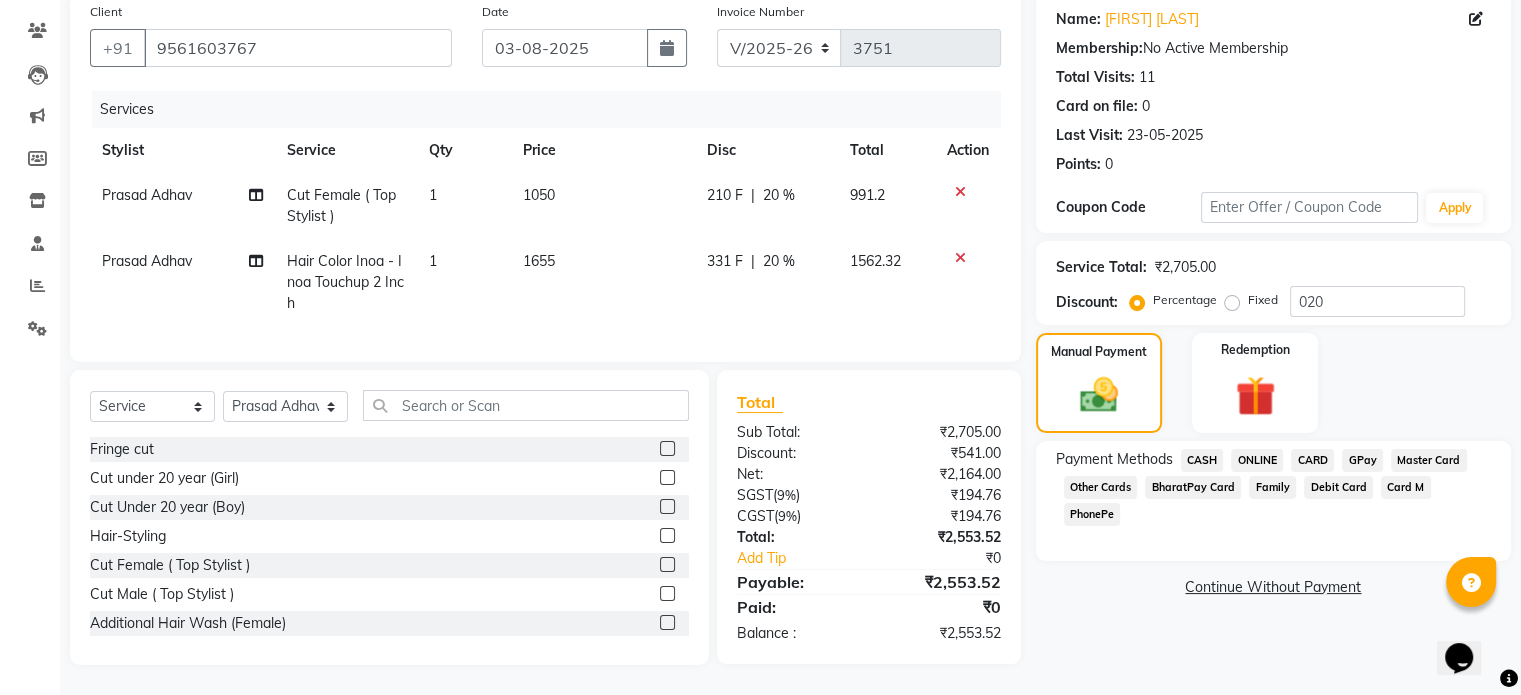 click on "ONLINE" 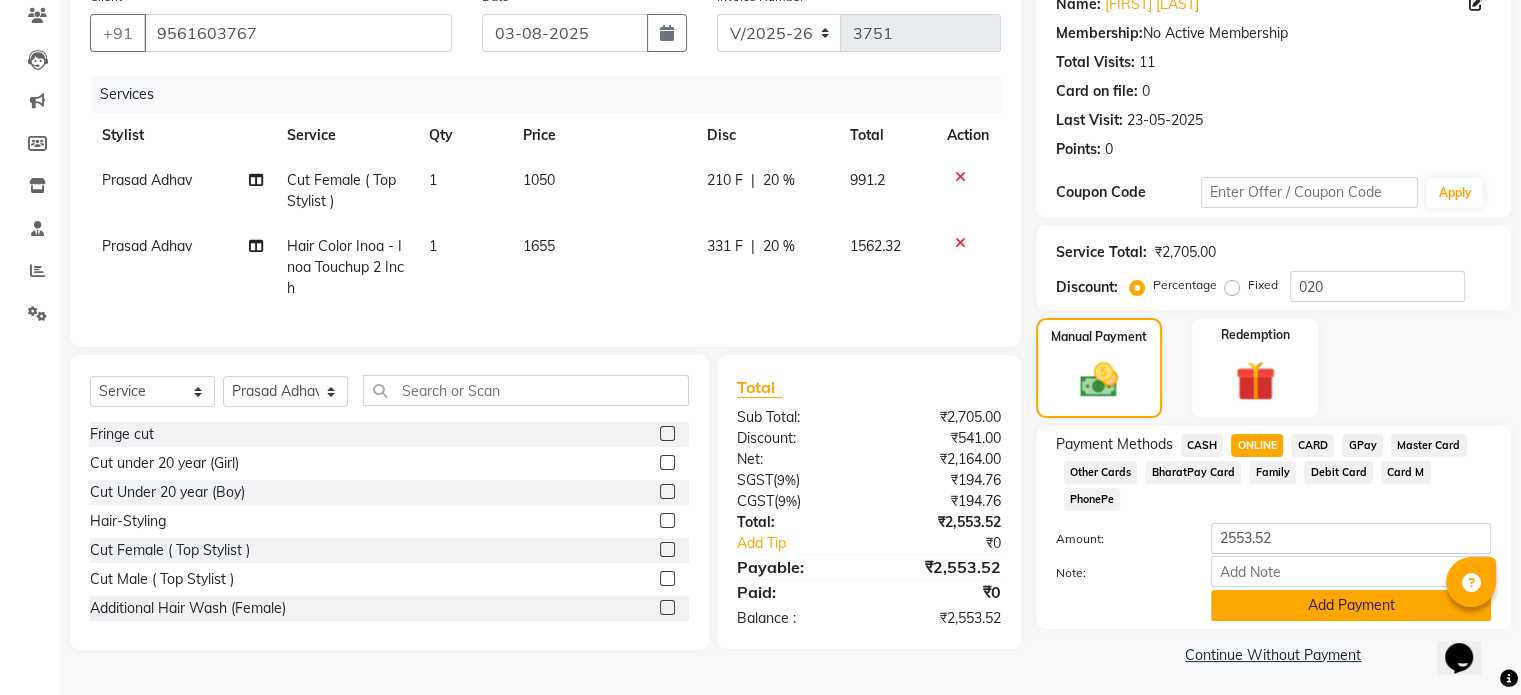 click on "Add Payment" 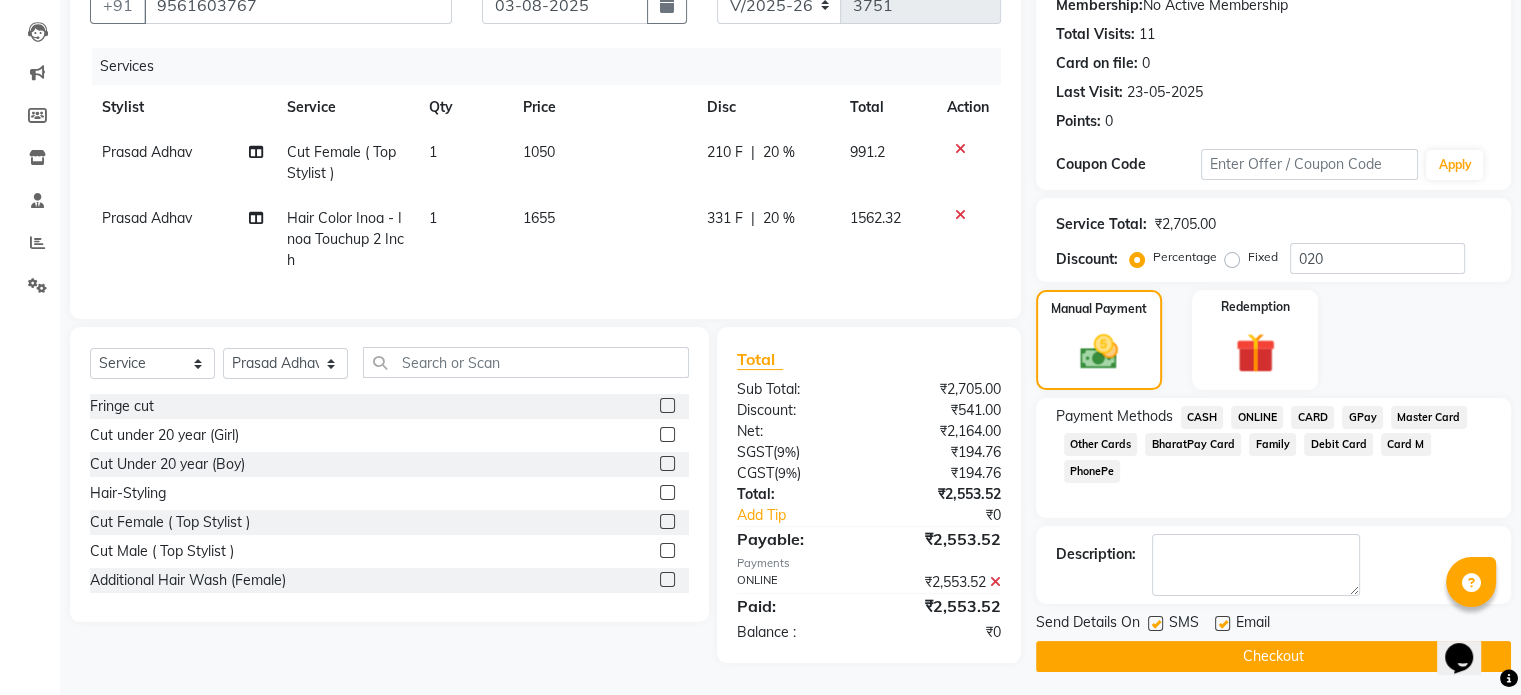 scroll, scrollTop: 213, scrollLeft: 0, axis: vertical 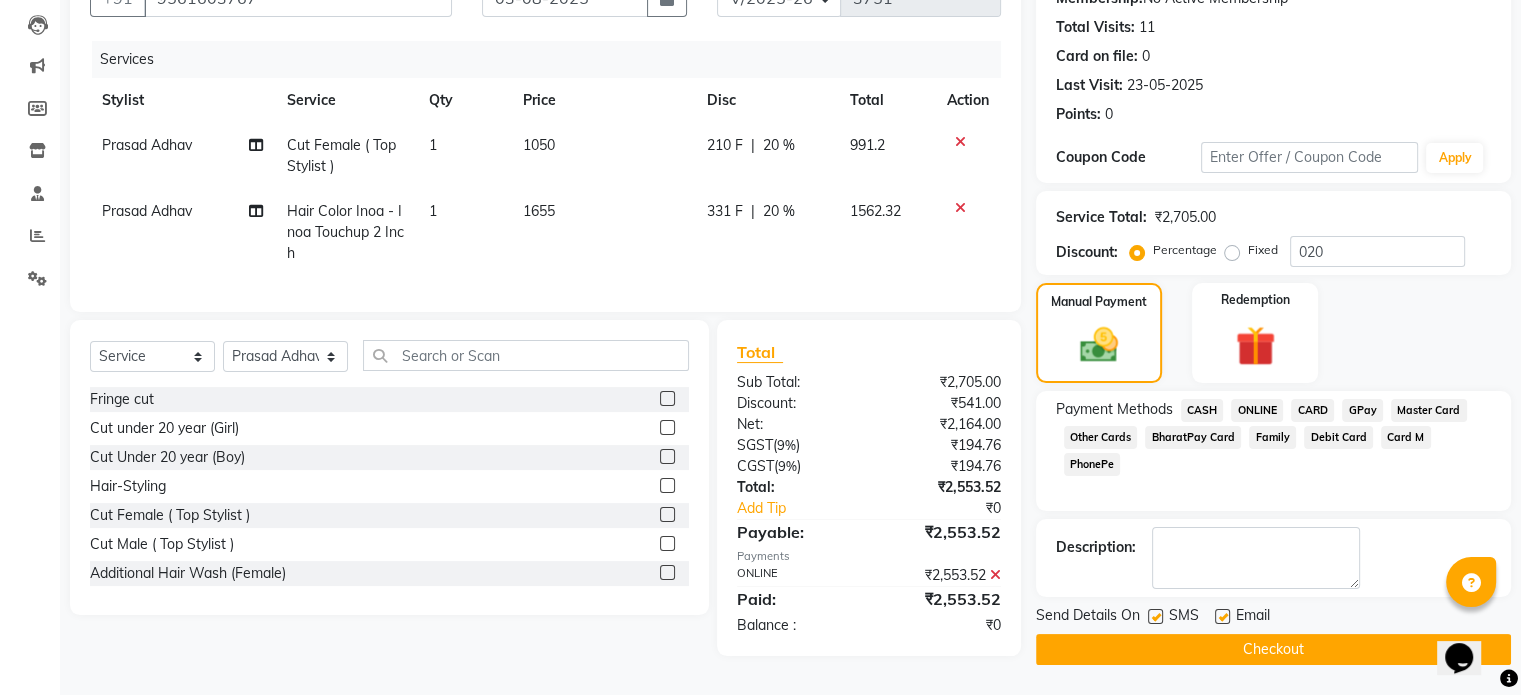 click on "Checkout" 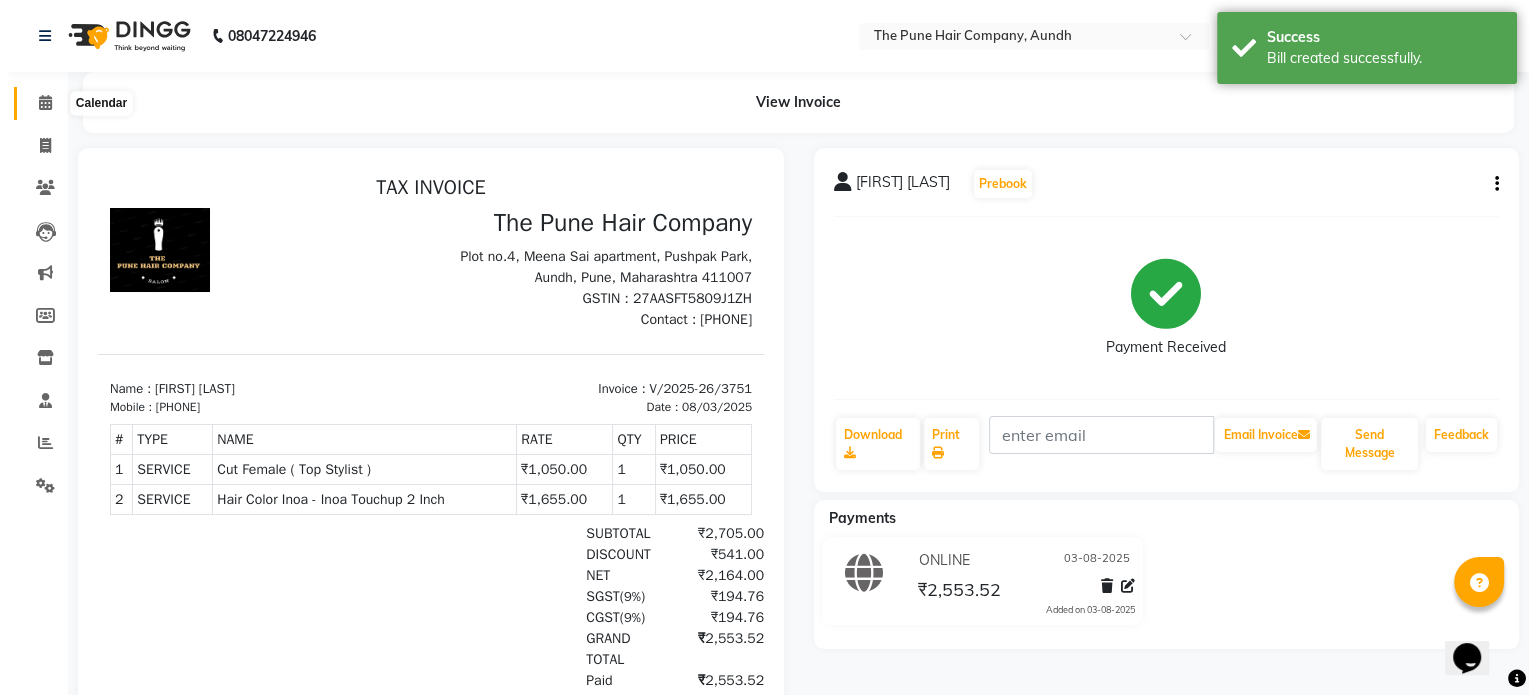 scroll, scrollTop: 0, scrollLeft: 0, axis: both 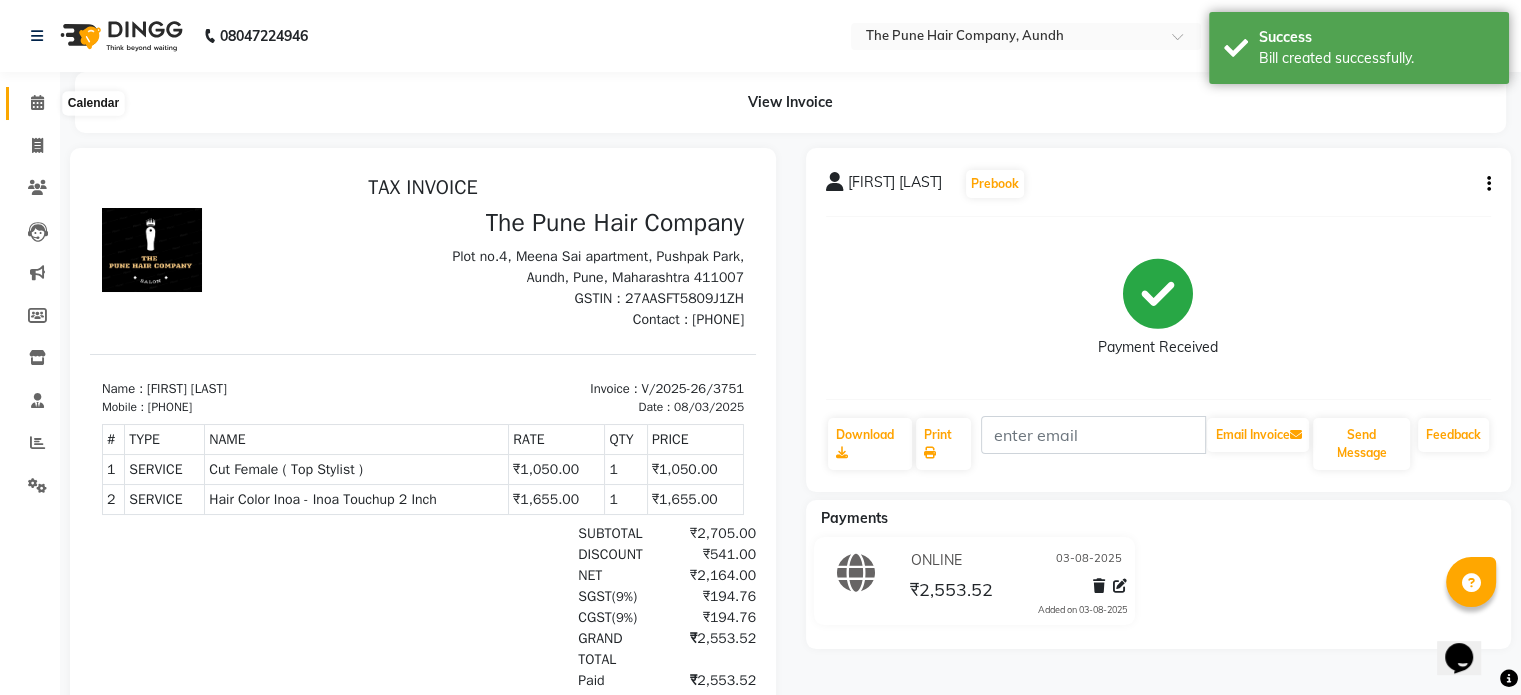 click 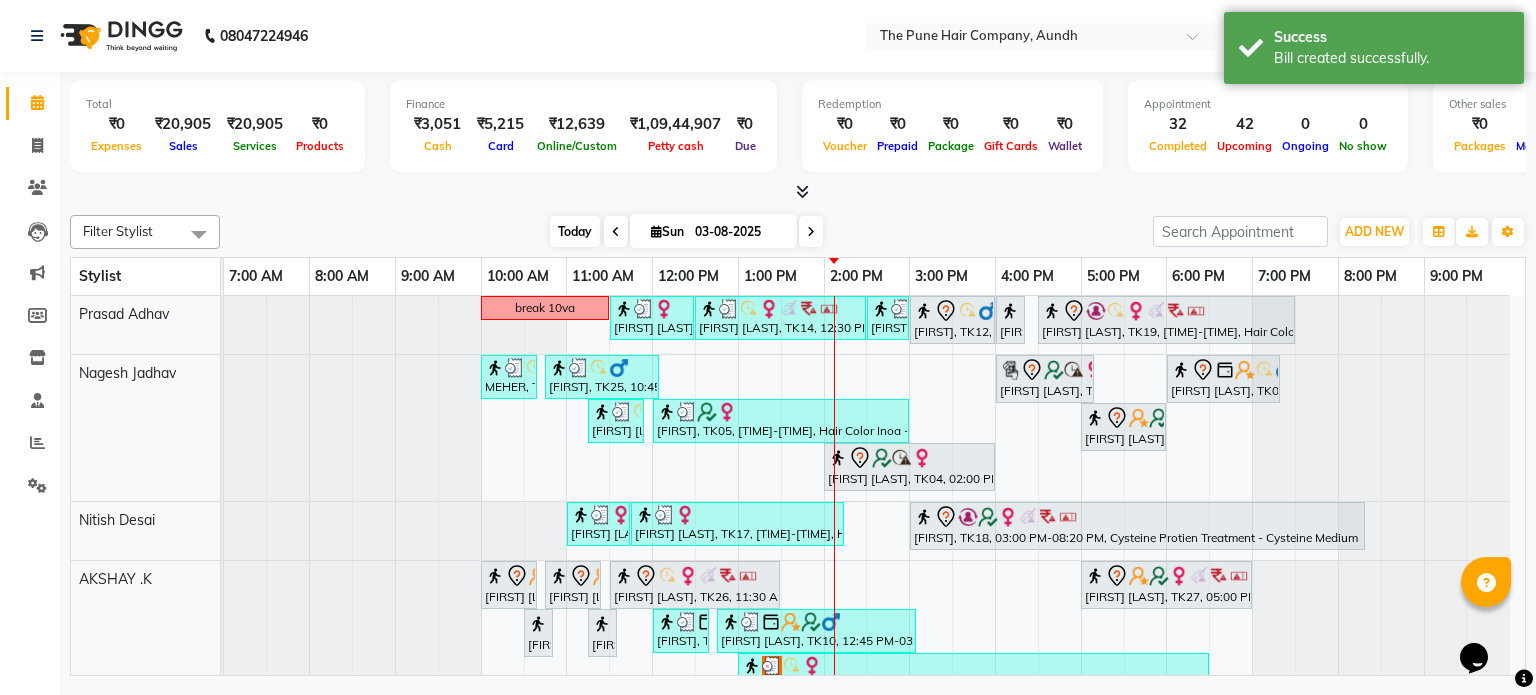 click on "Today" at bounding box center (575, 231) 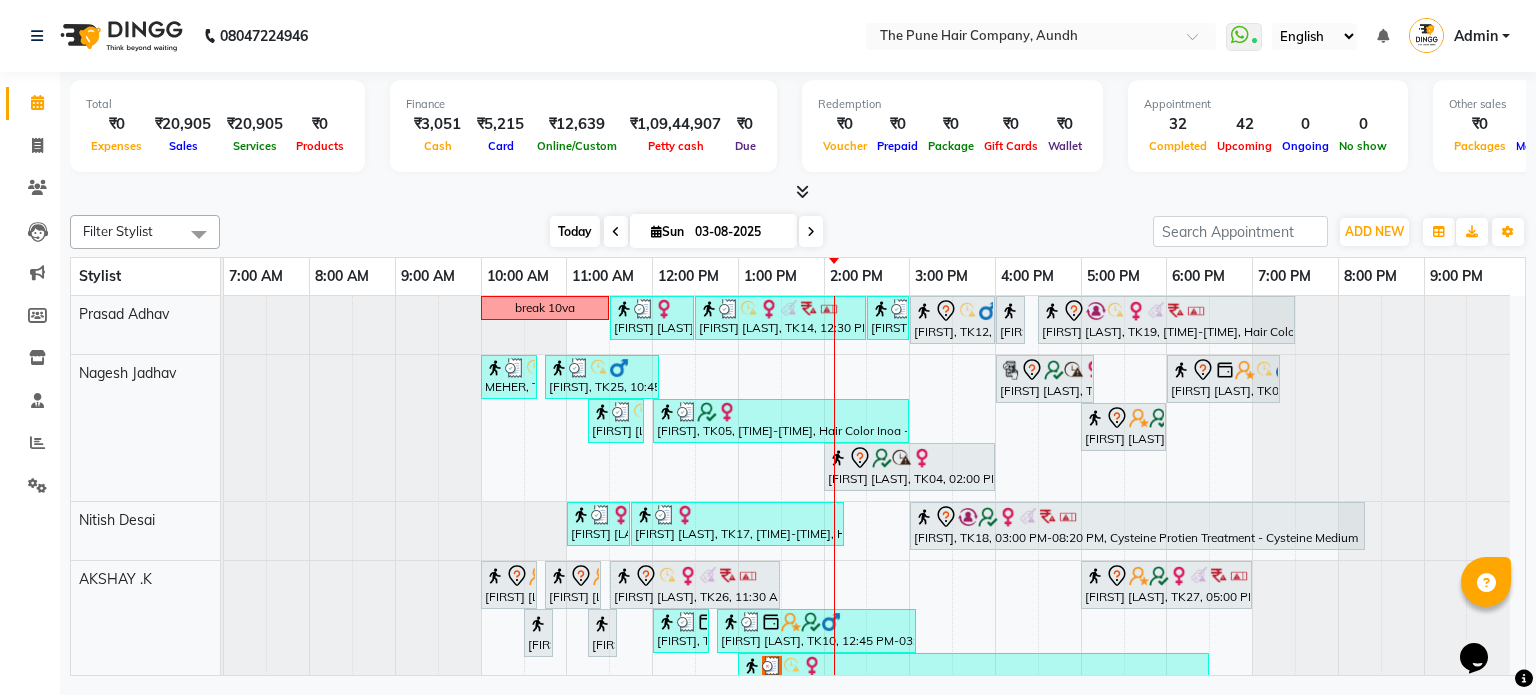 click on "Today" at bounding box center [575, 231] 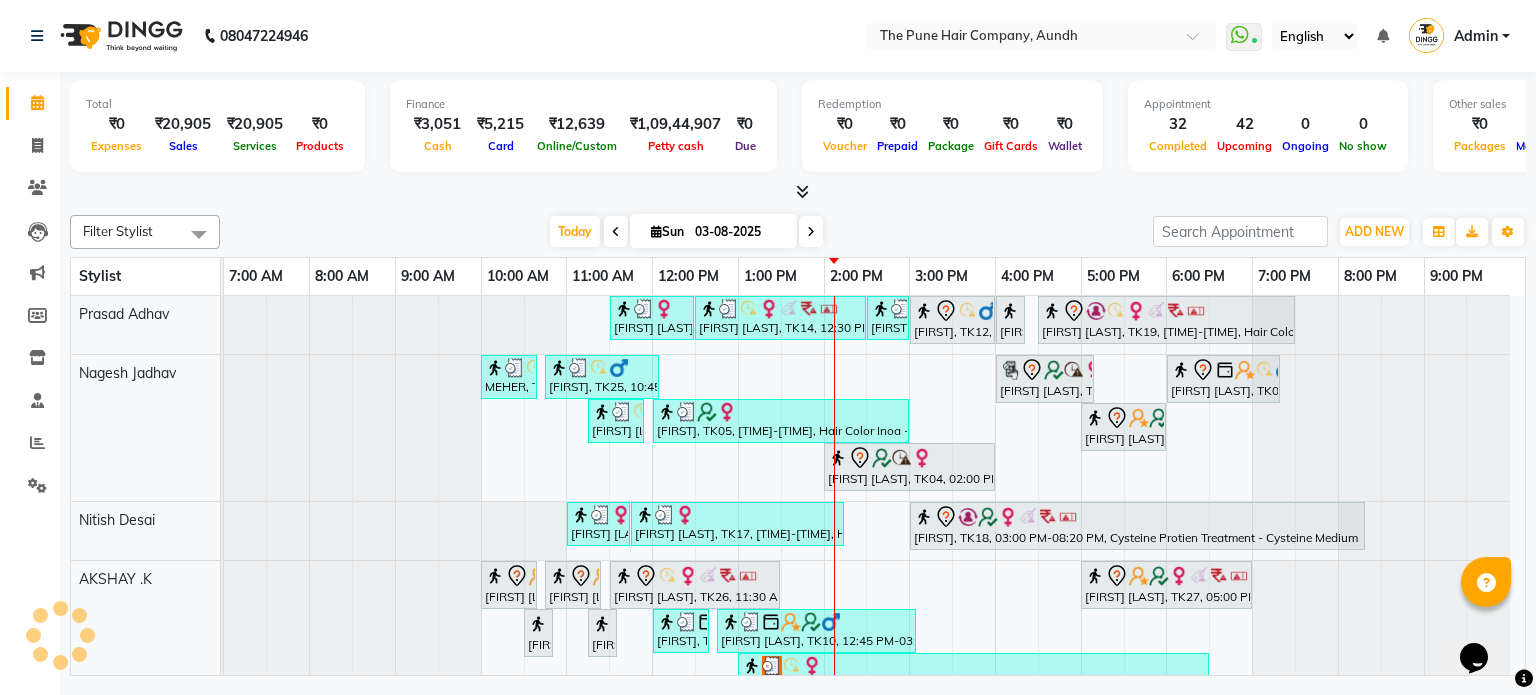 click at bounding box center [811, 232] 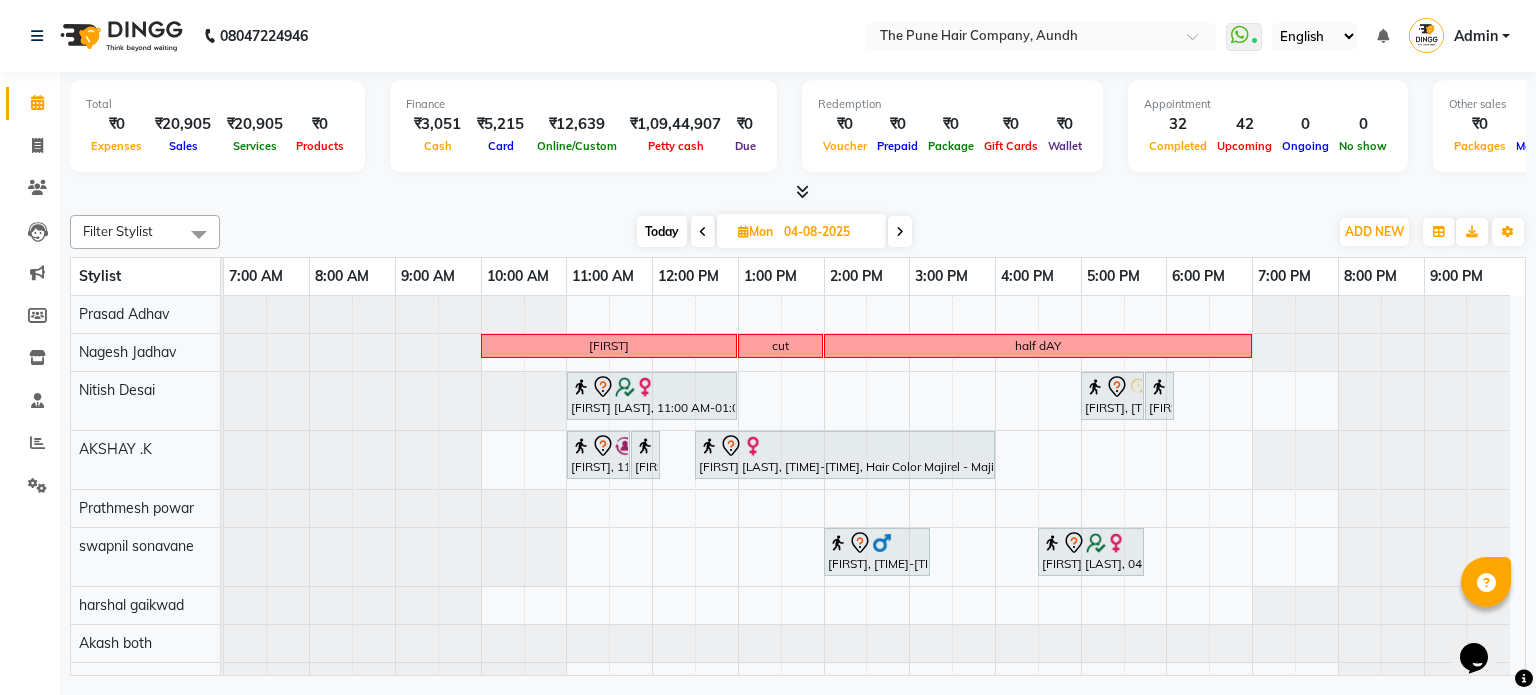 click at bounding box center (900, 231) 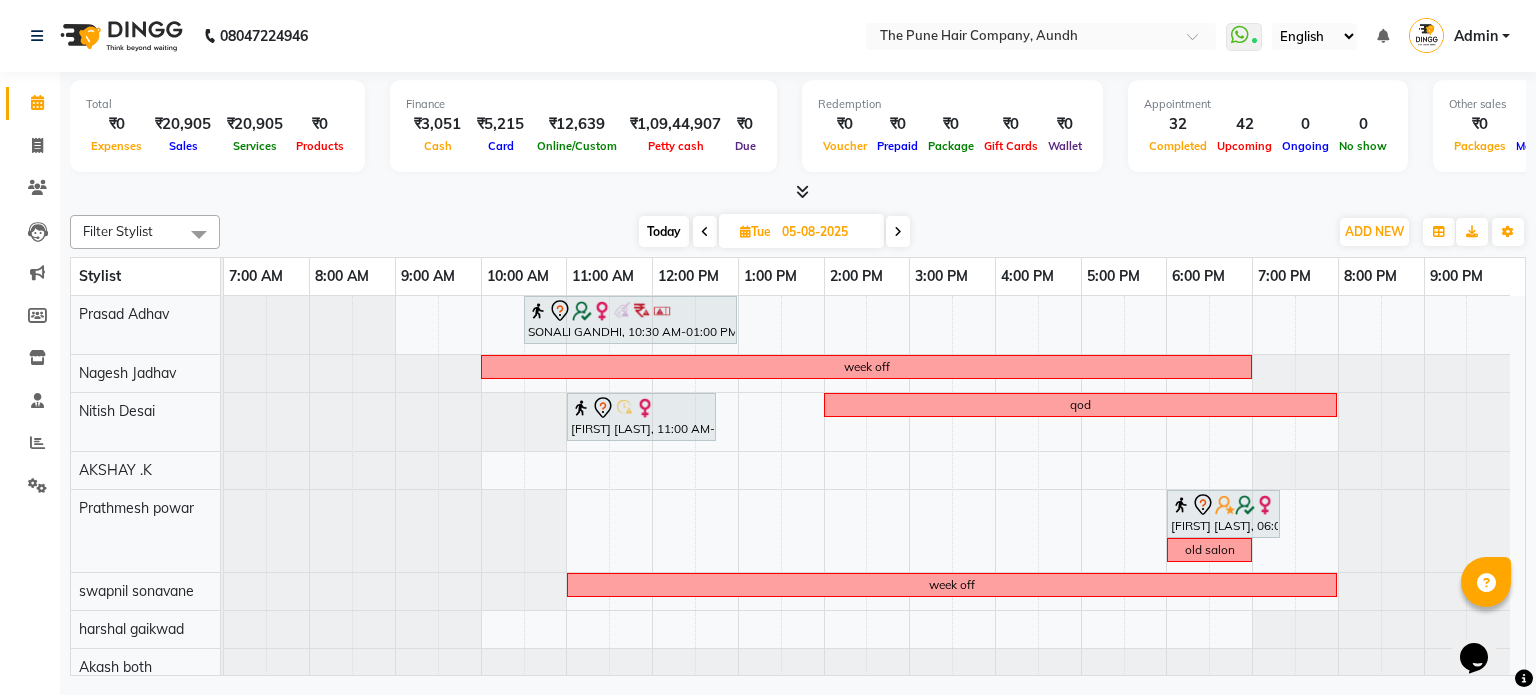click on "Today" at bounding box center [664, 231] 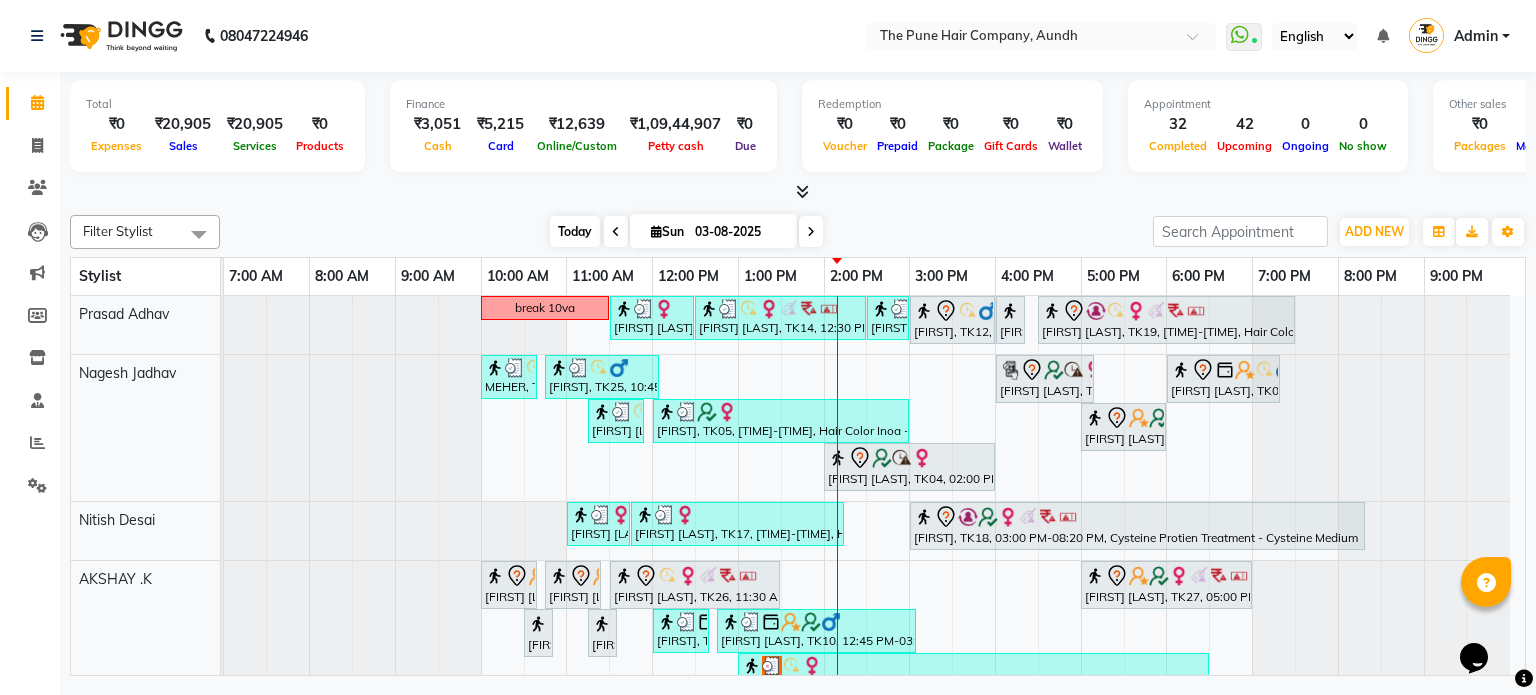 click on "Today" at bounding box center [575, 231] 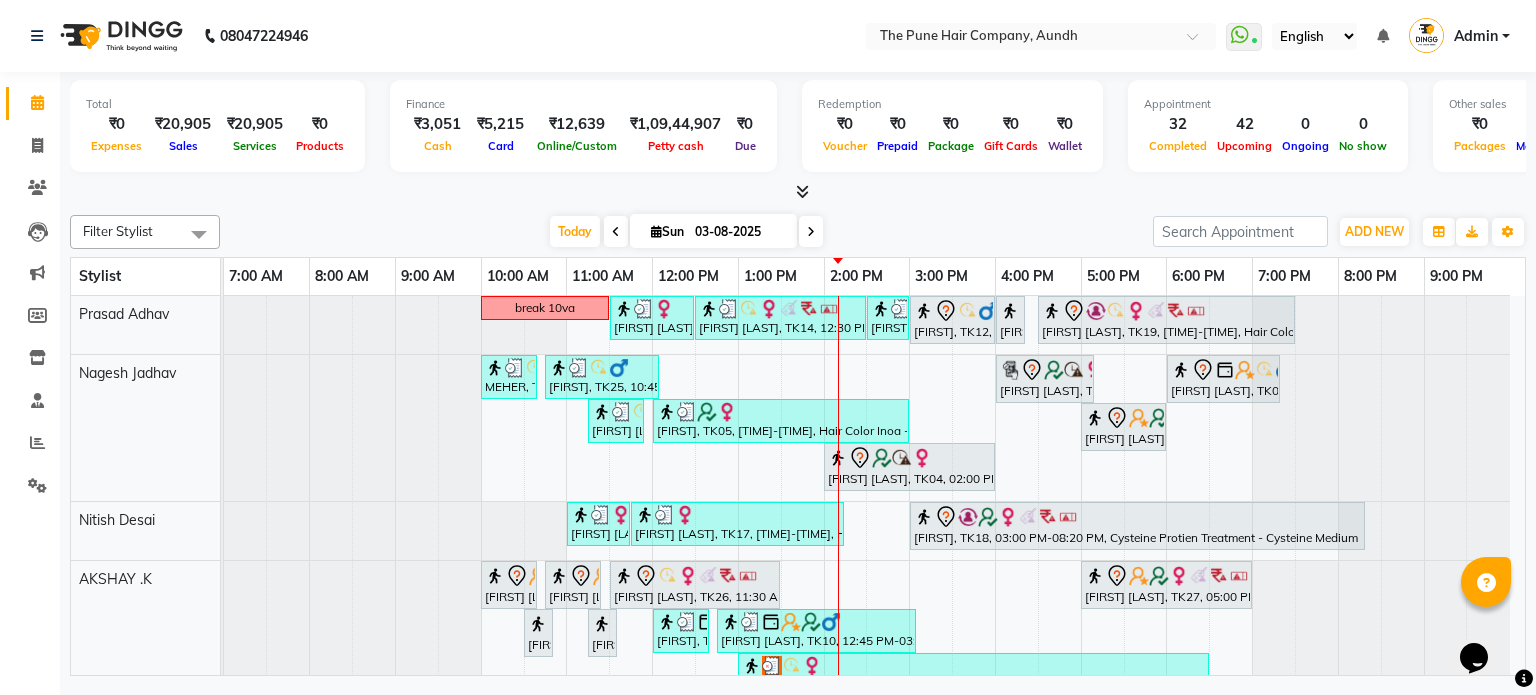 scroll, scrollTop: 36, scrollLeft: 0, axis: vertical 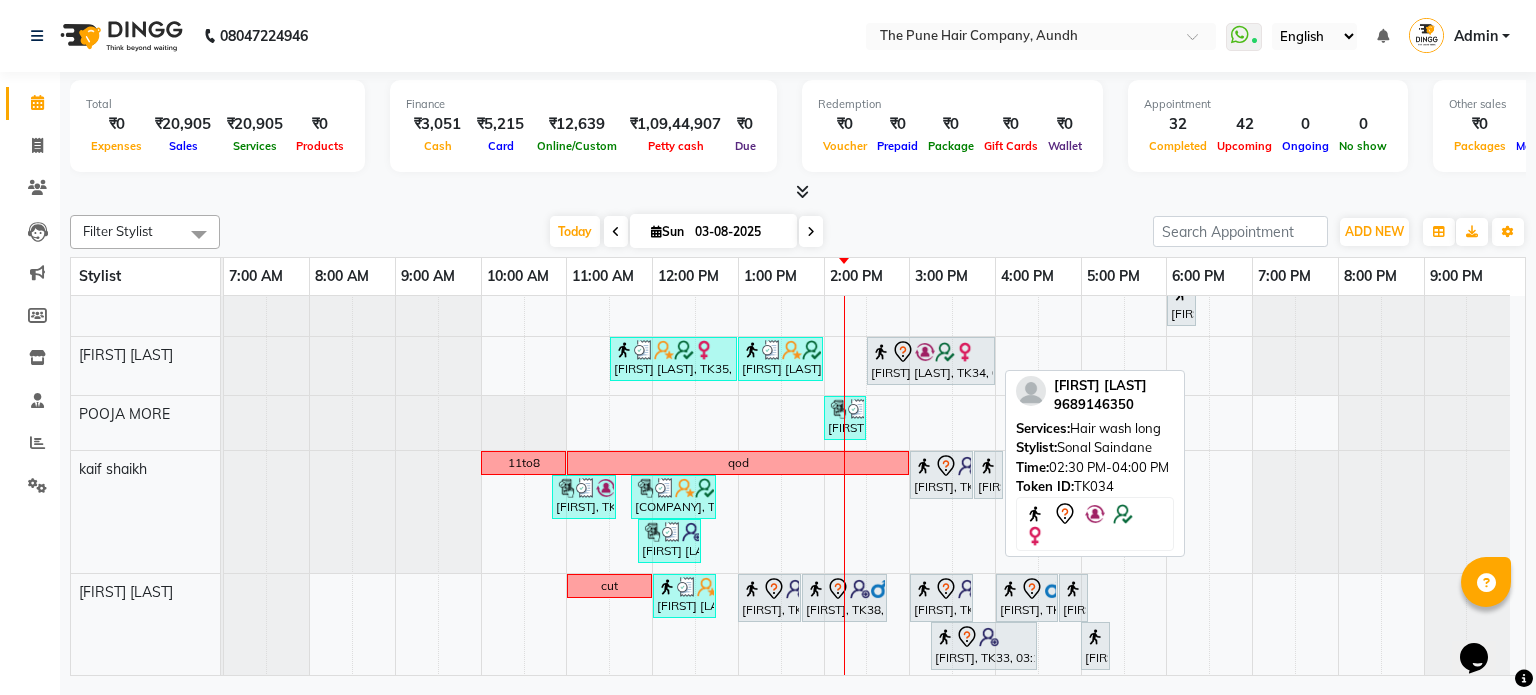 click 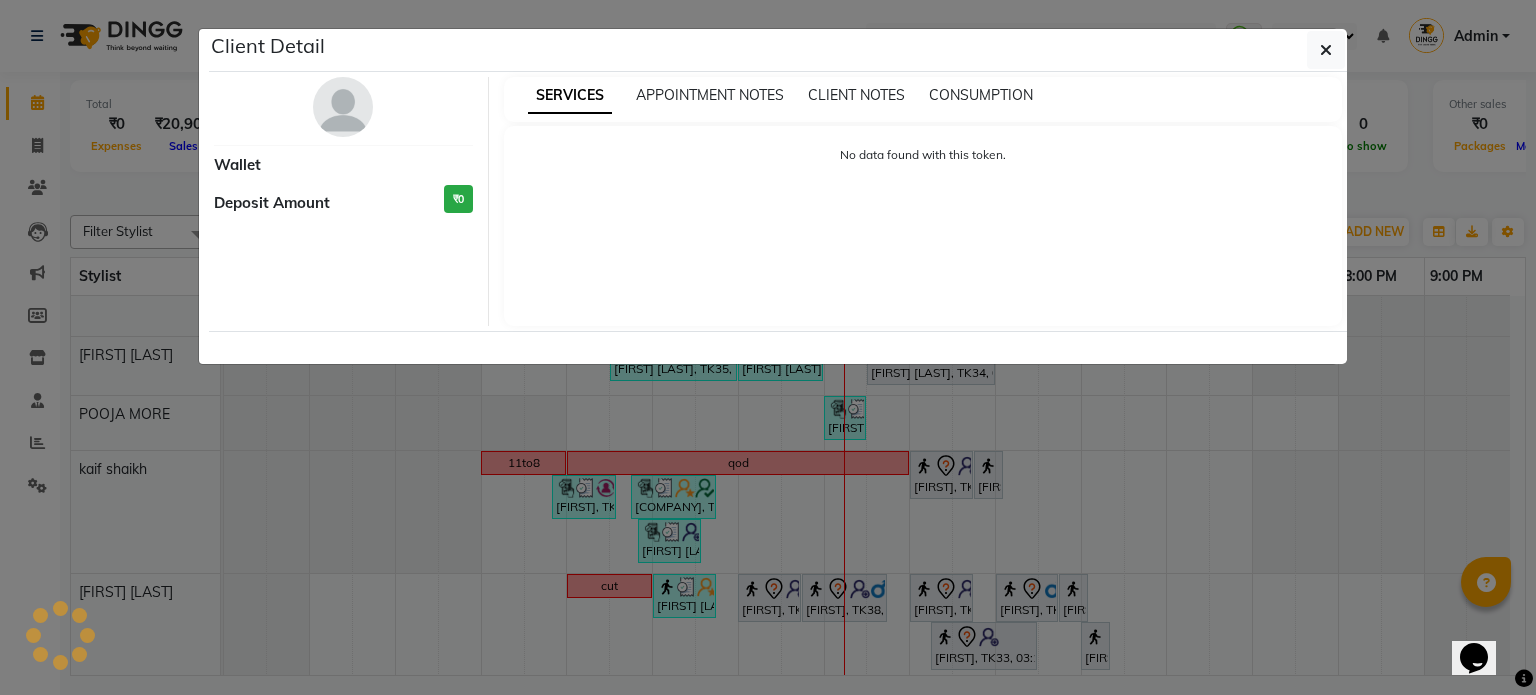 select on "7" 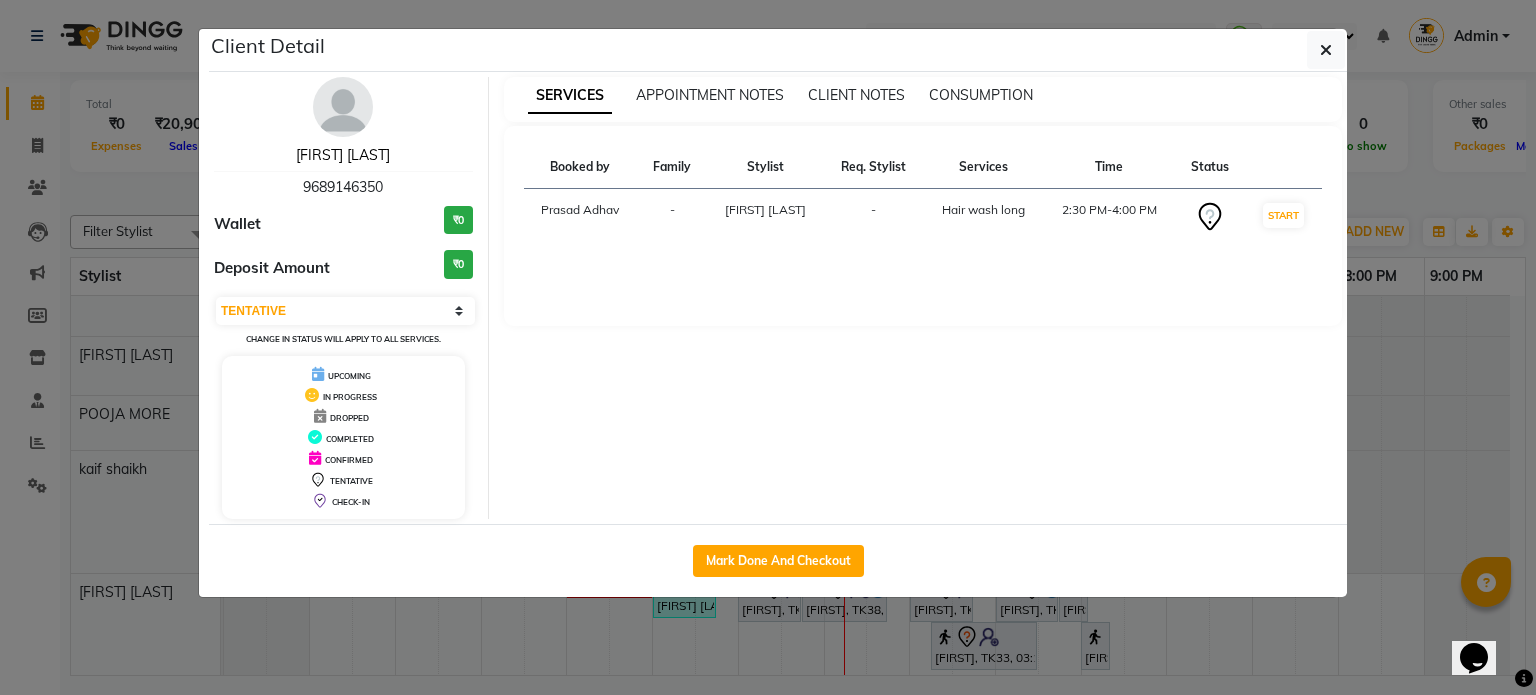 click on "priya wagholikar" at bounding box center [343, 155] 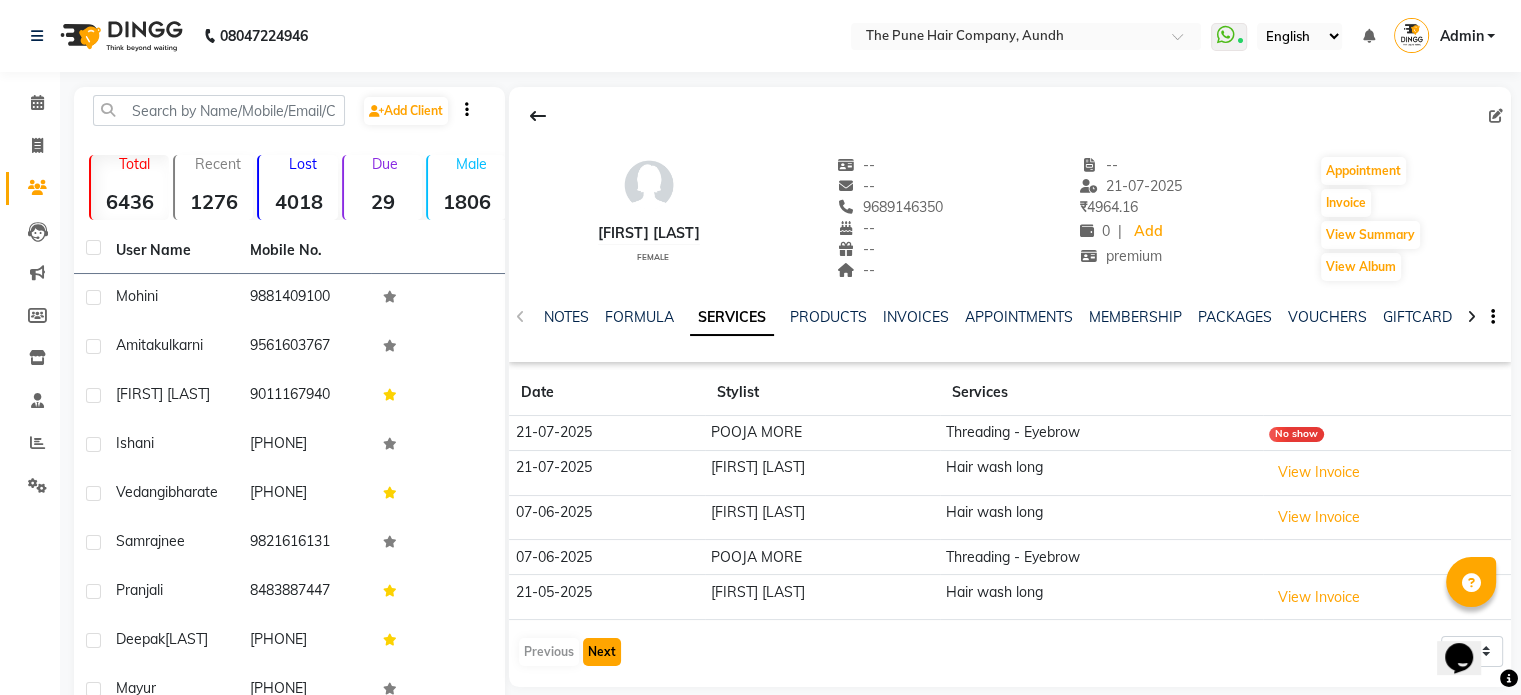 click on "Next" 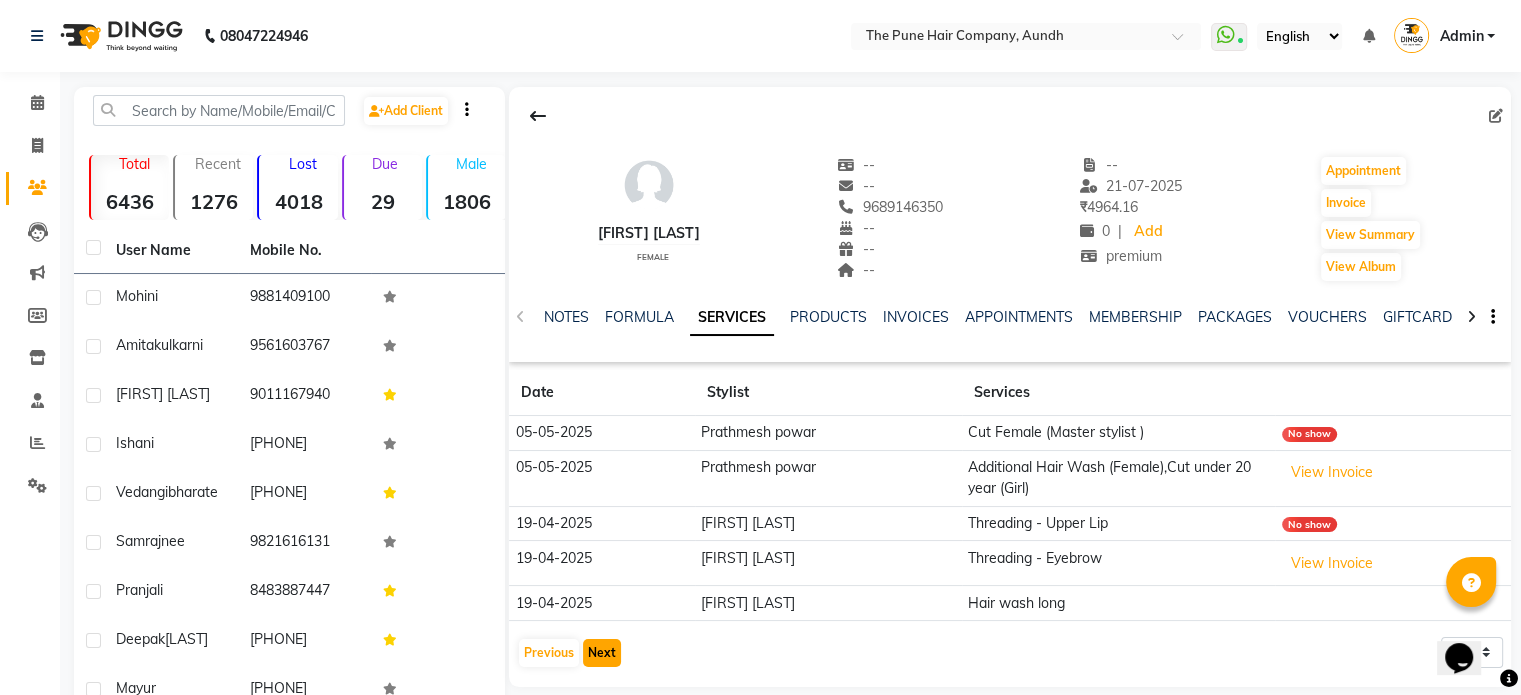 click on "Next" 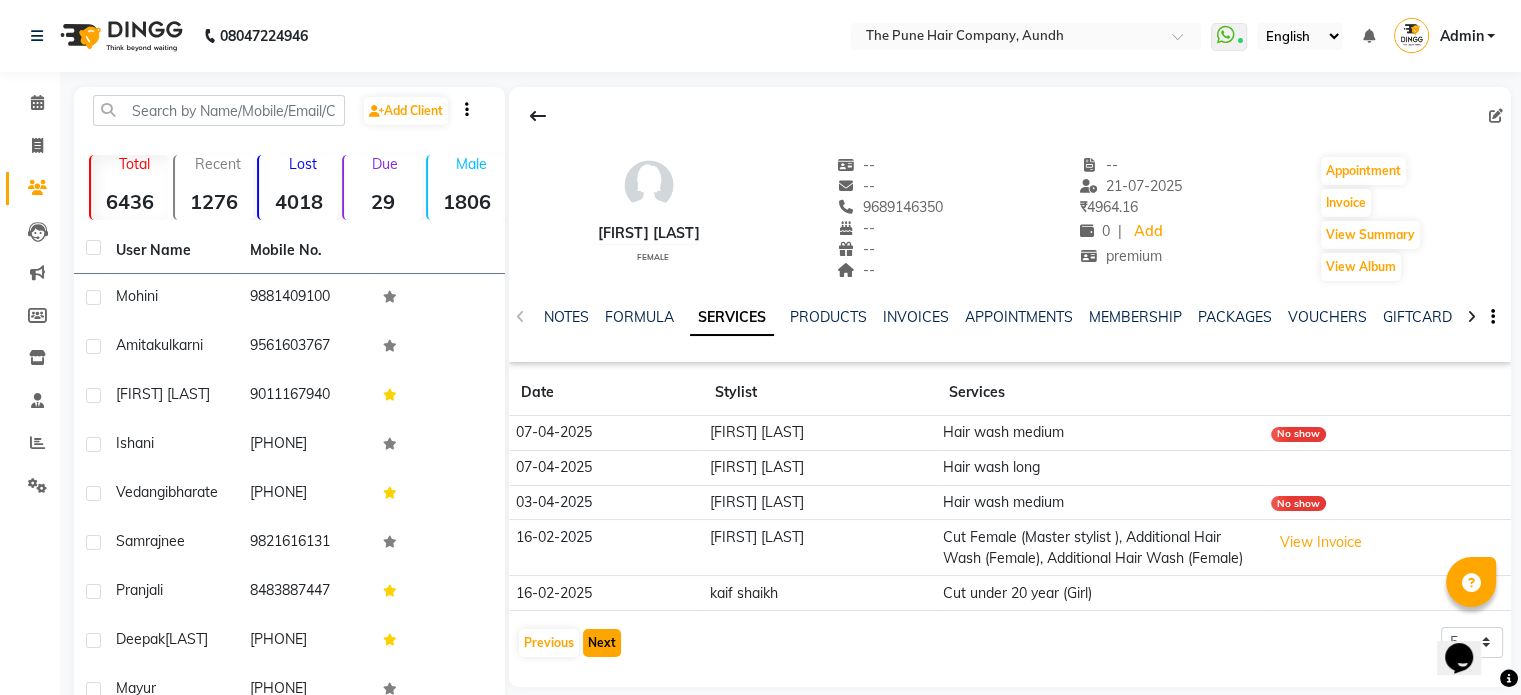 click on "Next" 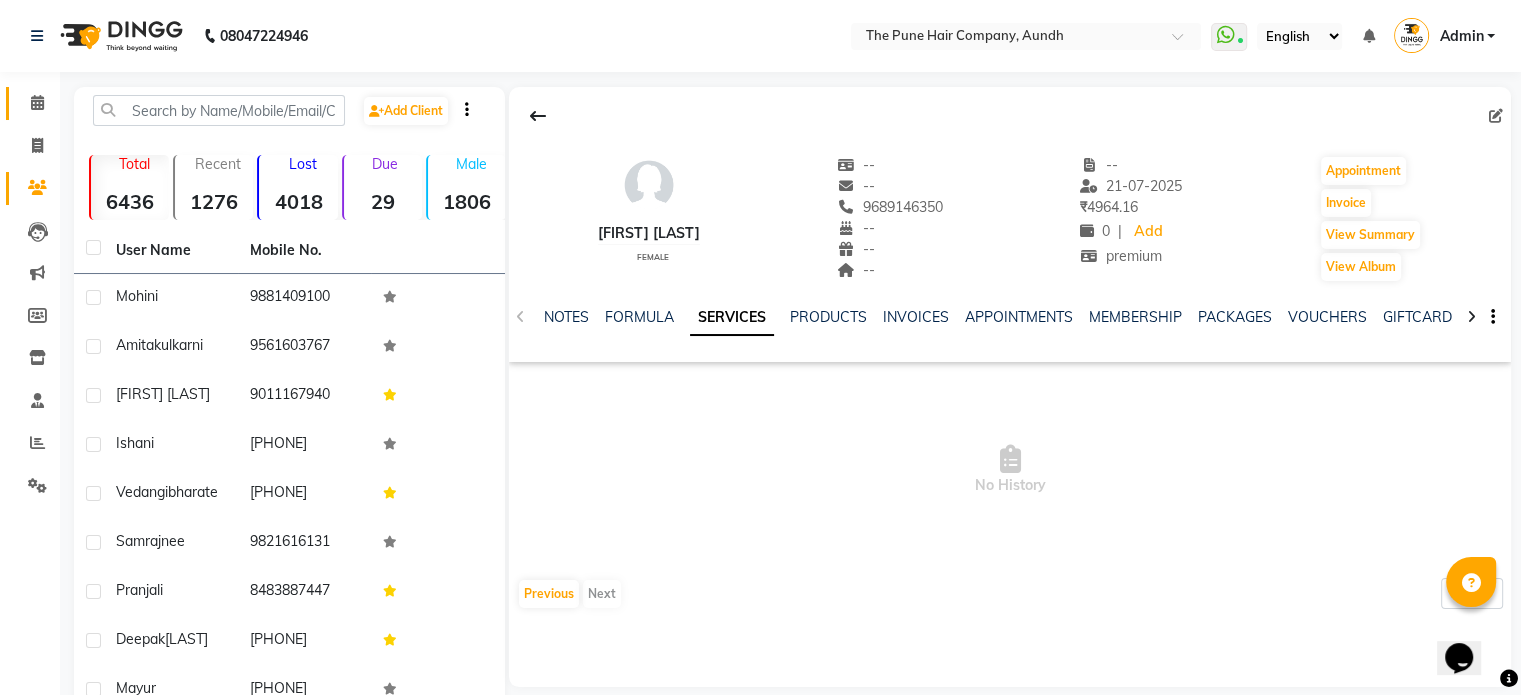 click on "08047224946 Select Location × The Pune Hair Company, Aundh  WhatsApp Status  ✕ Status:  Connected Most Recent Message: 03-08-2025     11:35 AM Recent Service Activity: 03-08-2025     11:36 AM English ENGLISH Español العربية मराठी हिंदी ગુજરાતી தமிழ் 中文 Notifications  DINGG Alert   02-08-2025   Neetu with token number 37 booked an appointment at 6:00 pm for Hair Spa Hydrating & Purifying (Care) - Hair Spa Medium (₹1380).   DINGG Alert   22-07-2025   Arshutam with token number 30 booked an appointment at 7:00 pm for Cut Male (Master stylist) (₹485).   DINGG Alert   20-07-2025   willam with token number 34 booked an appointment at 3:00 pm for Cysteine Protien Treatment - Cysteine Medium (₹7530).   DINGG Alert   16-07-2025   soniya with token number 25 booked an appointment at 6:00 pm for Head Massage - Head Massage With Shampoo Female (₹850).   DINGG Alert   13-07-2025   DINGG Alert   08-07-2025   DINGG Alert   24-06-2025   DINGG Alert  Admin" 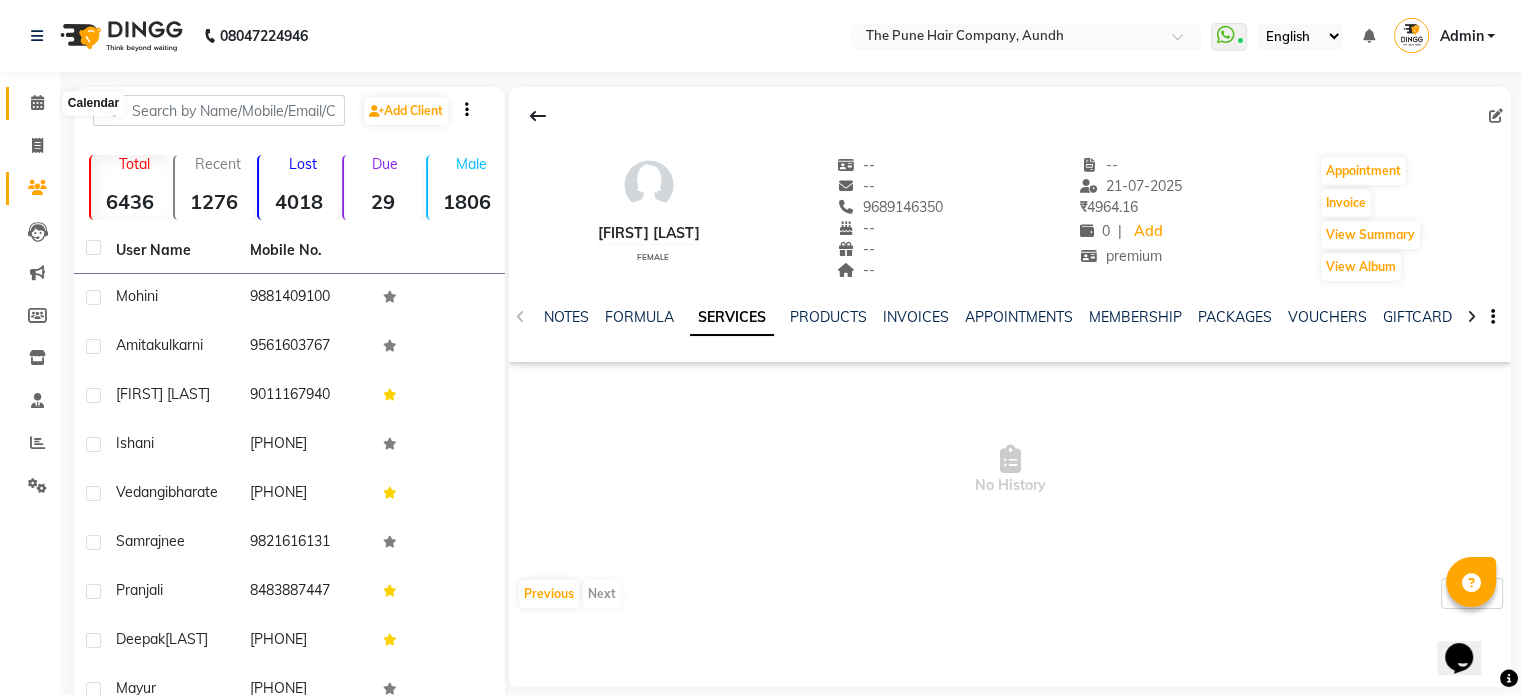 click 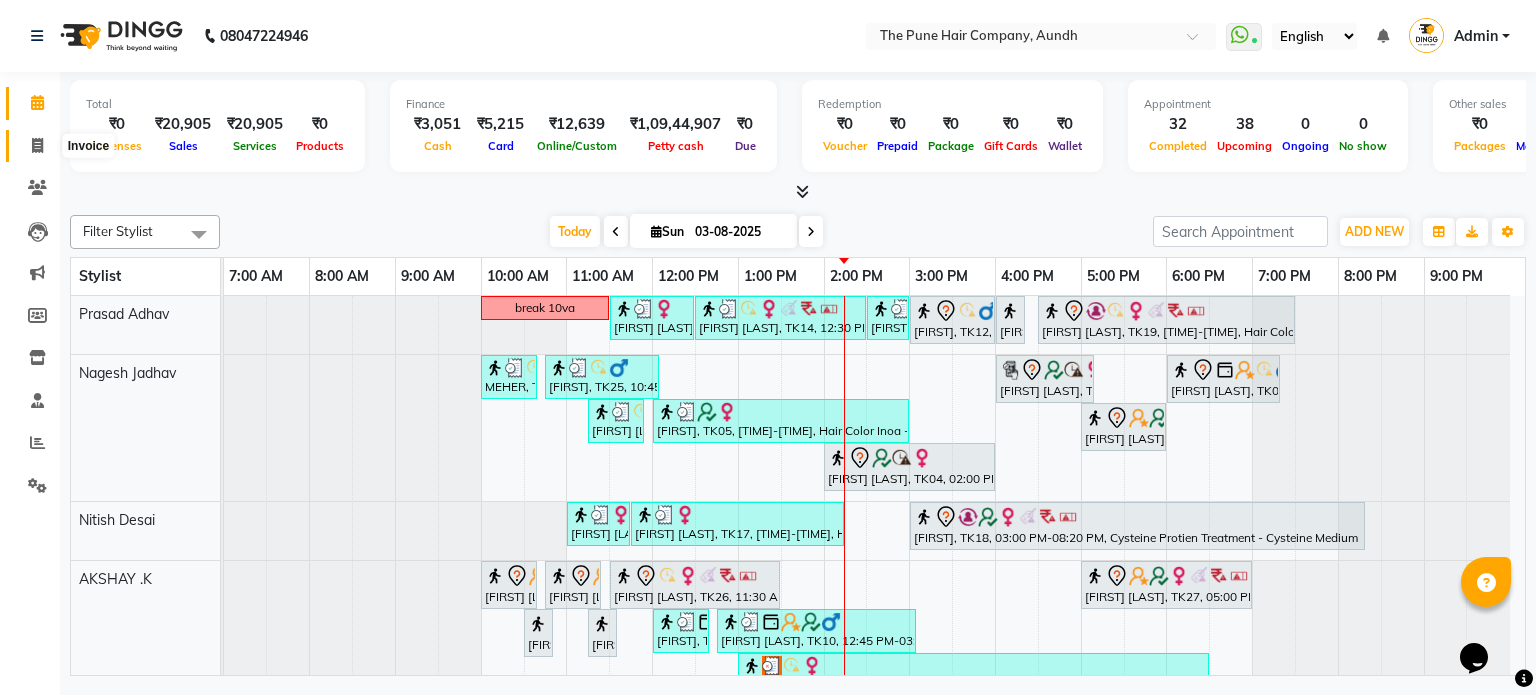 click 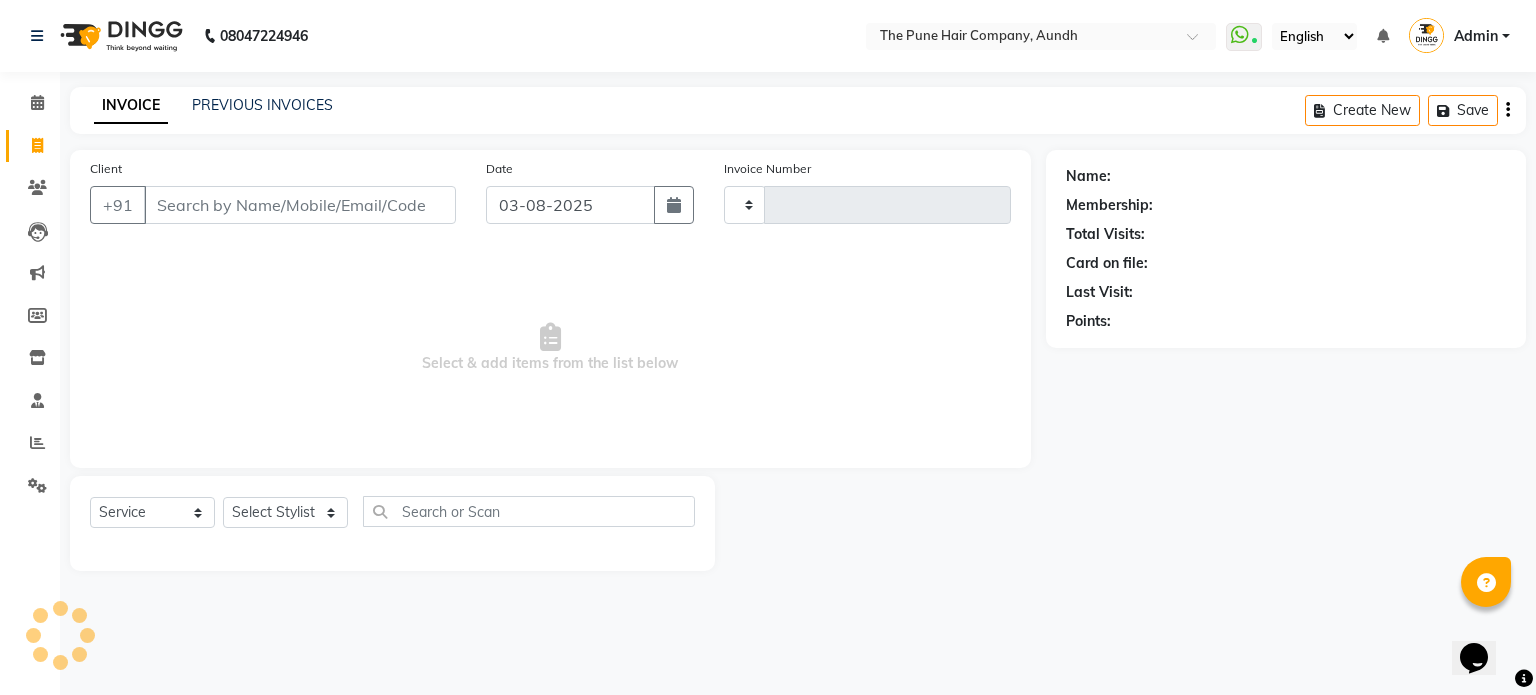type on "3752" 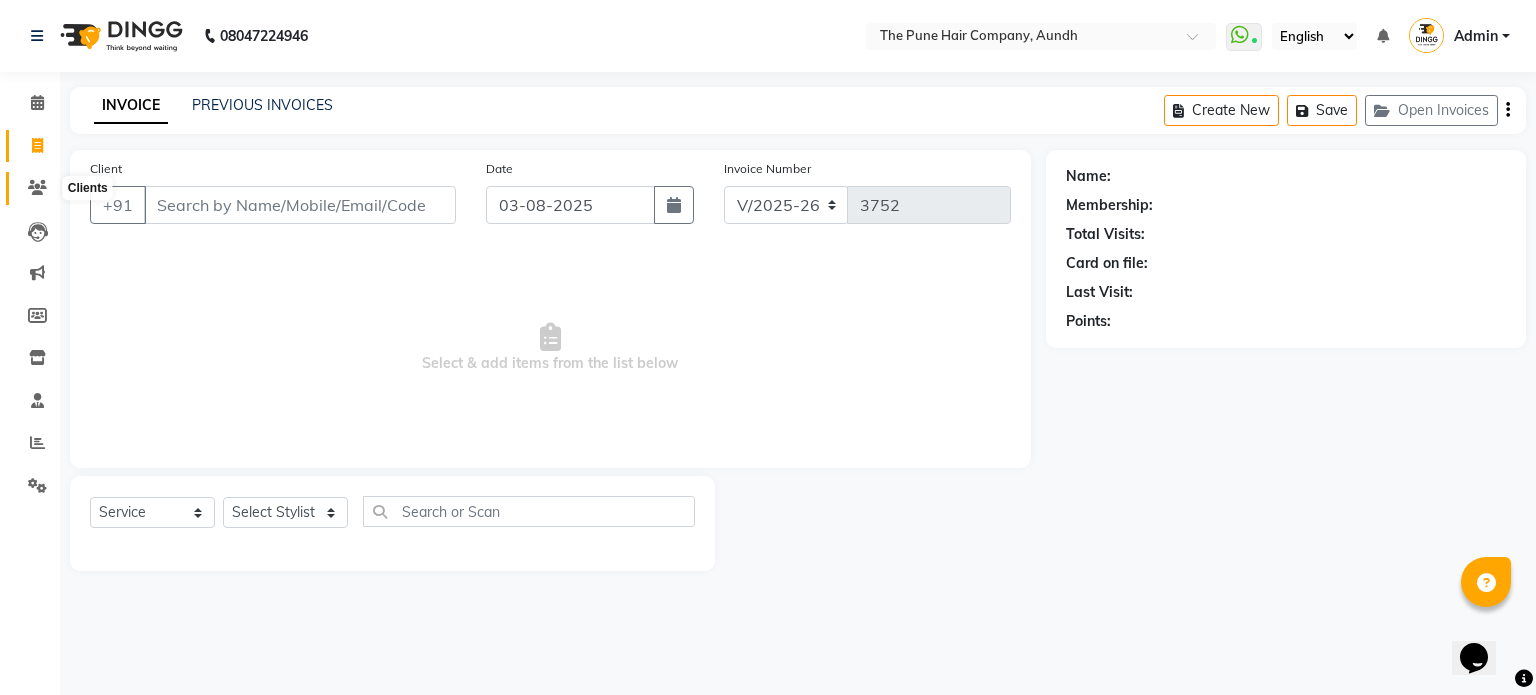 click 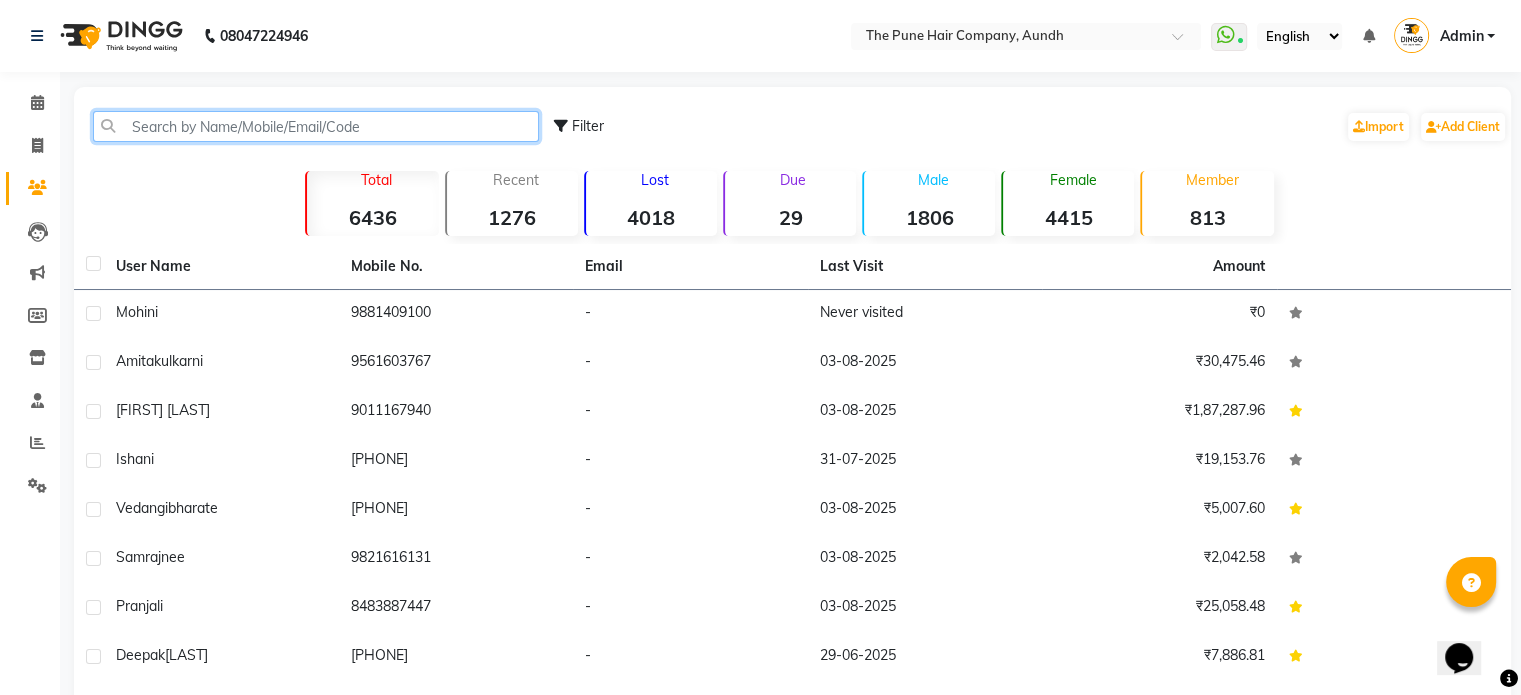 click 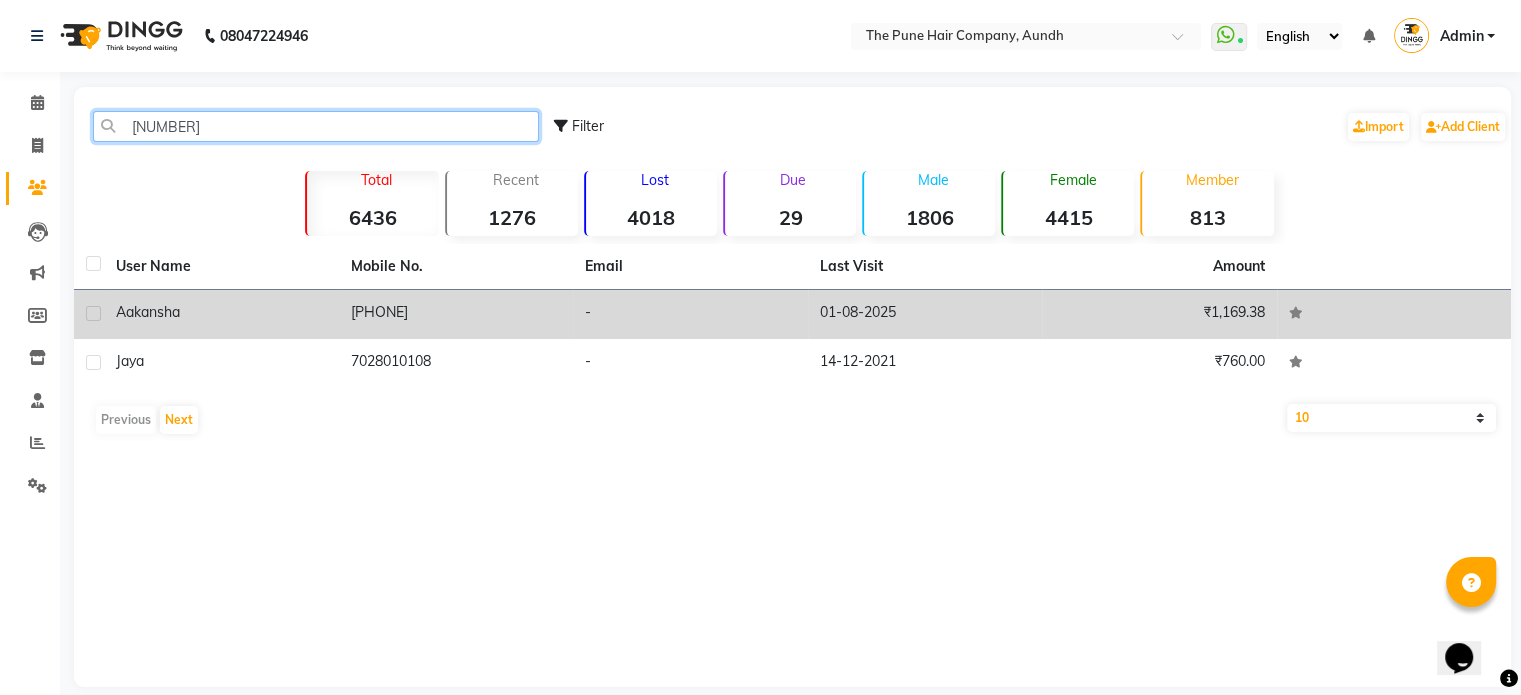type on "801010" 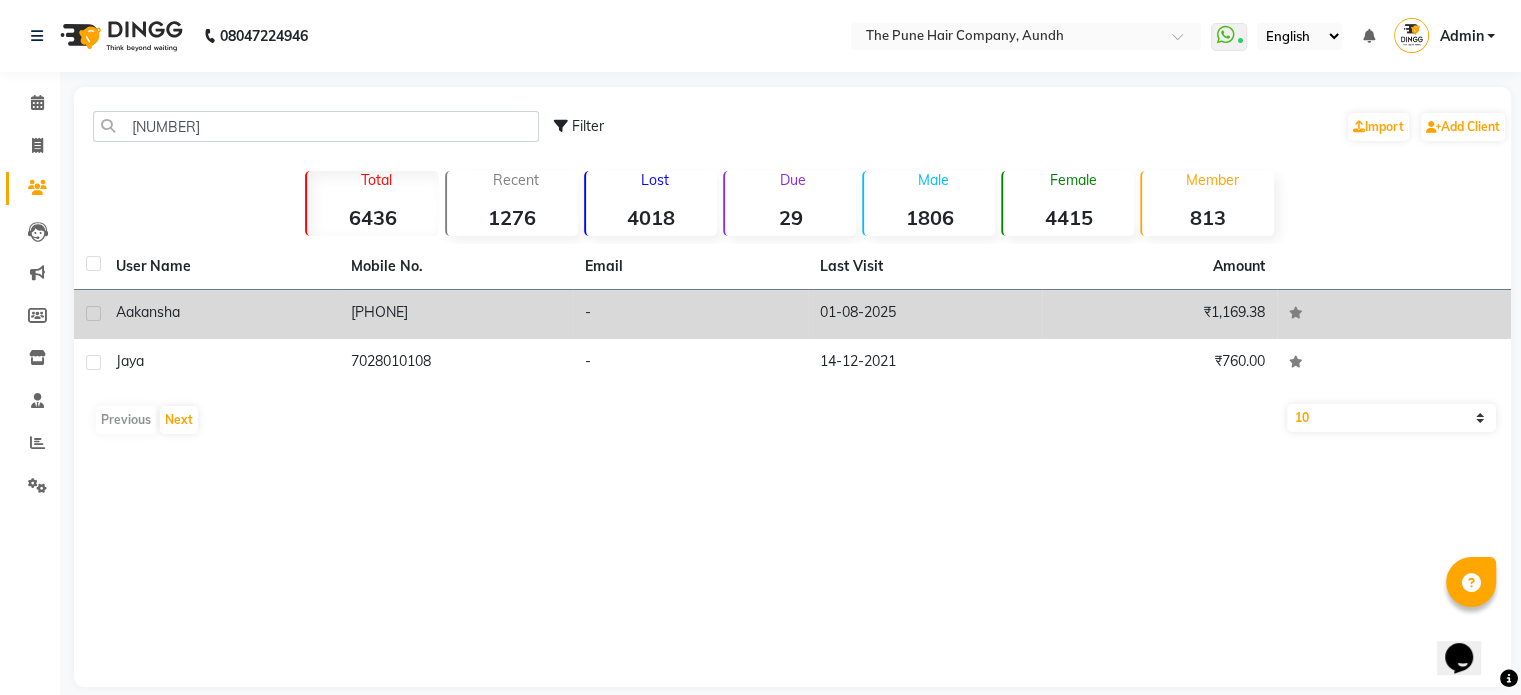 click on "aakansha" 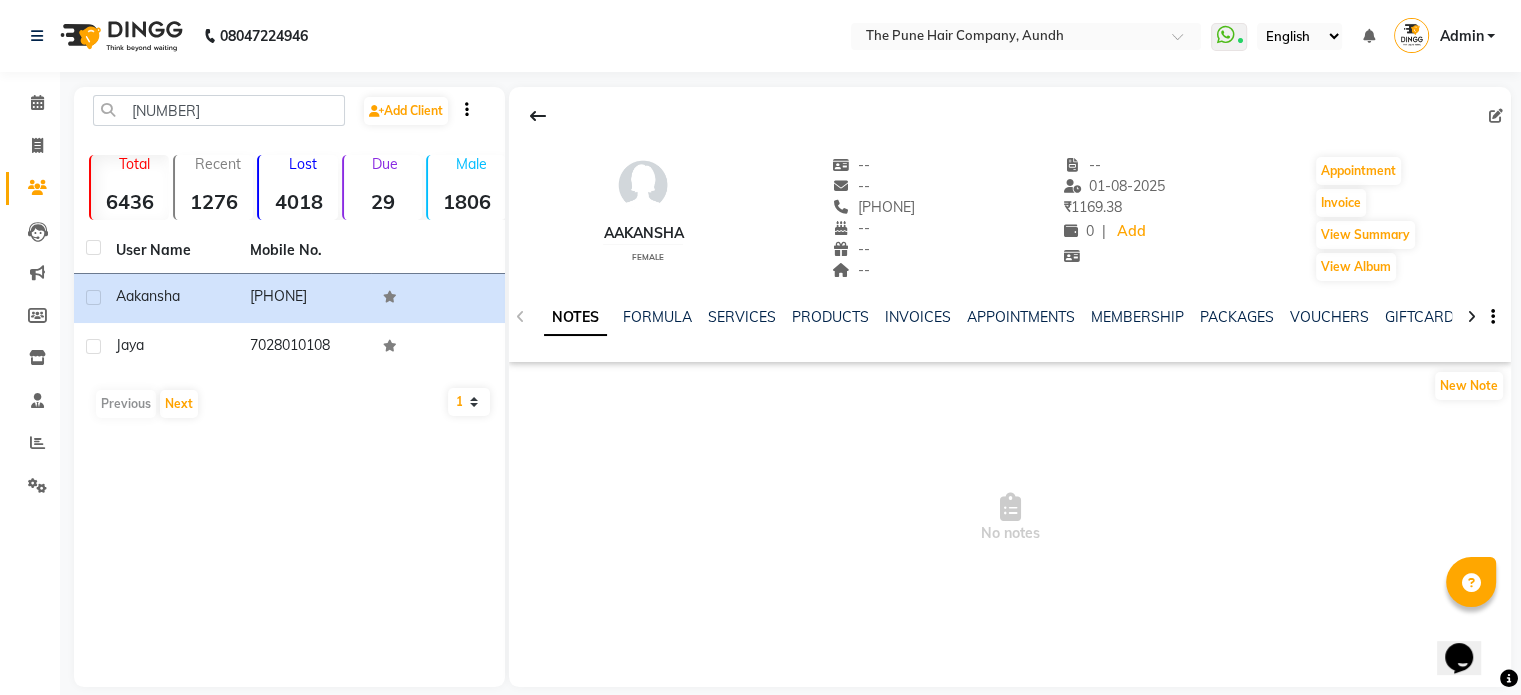 click on "NOTES FORMULA SERVICES PRODUCTS INVOICES APPOINTMENTS MEMBERSHIP PACKAGES VOUCHERS GIFTCARDS POINTS FORMS FAMILY CARDS WALLET" 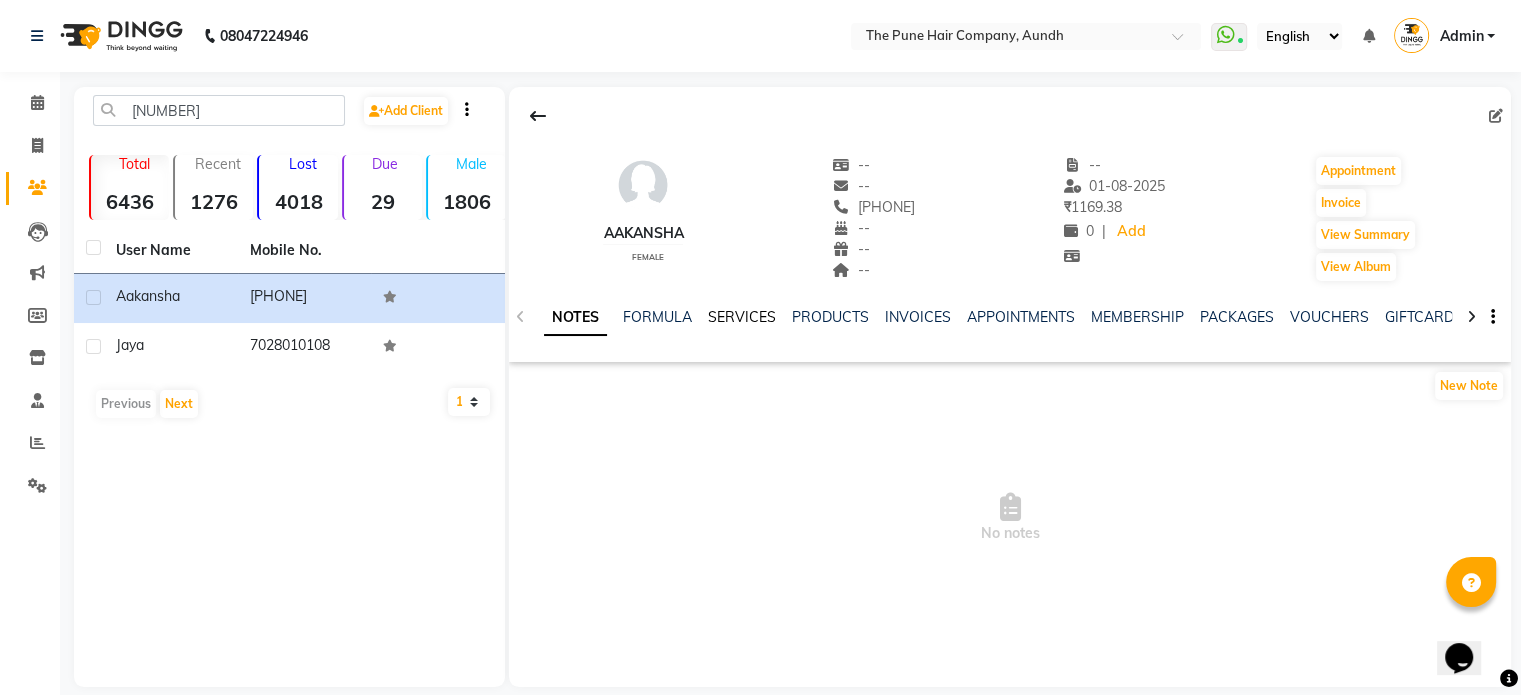 click on "SERVICES" 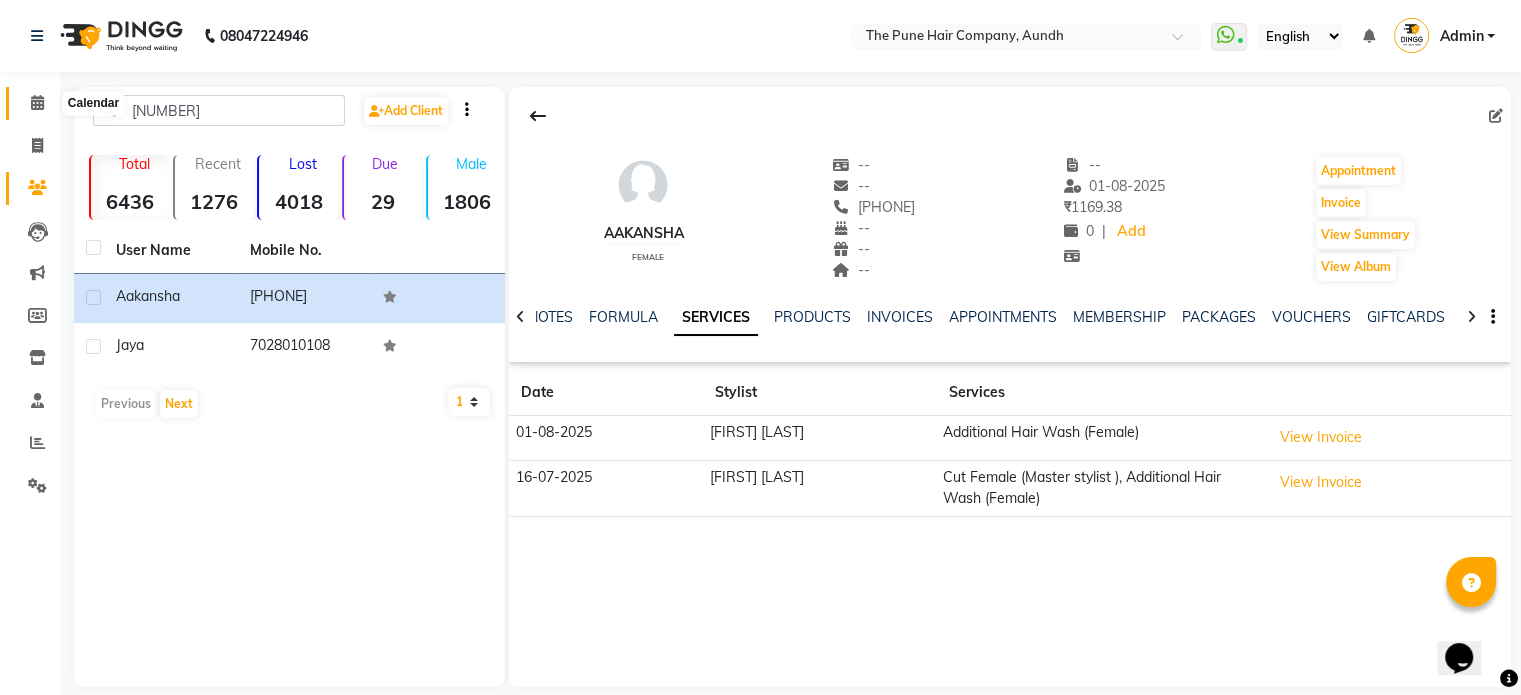 click 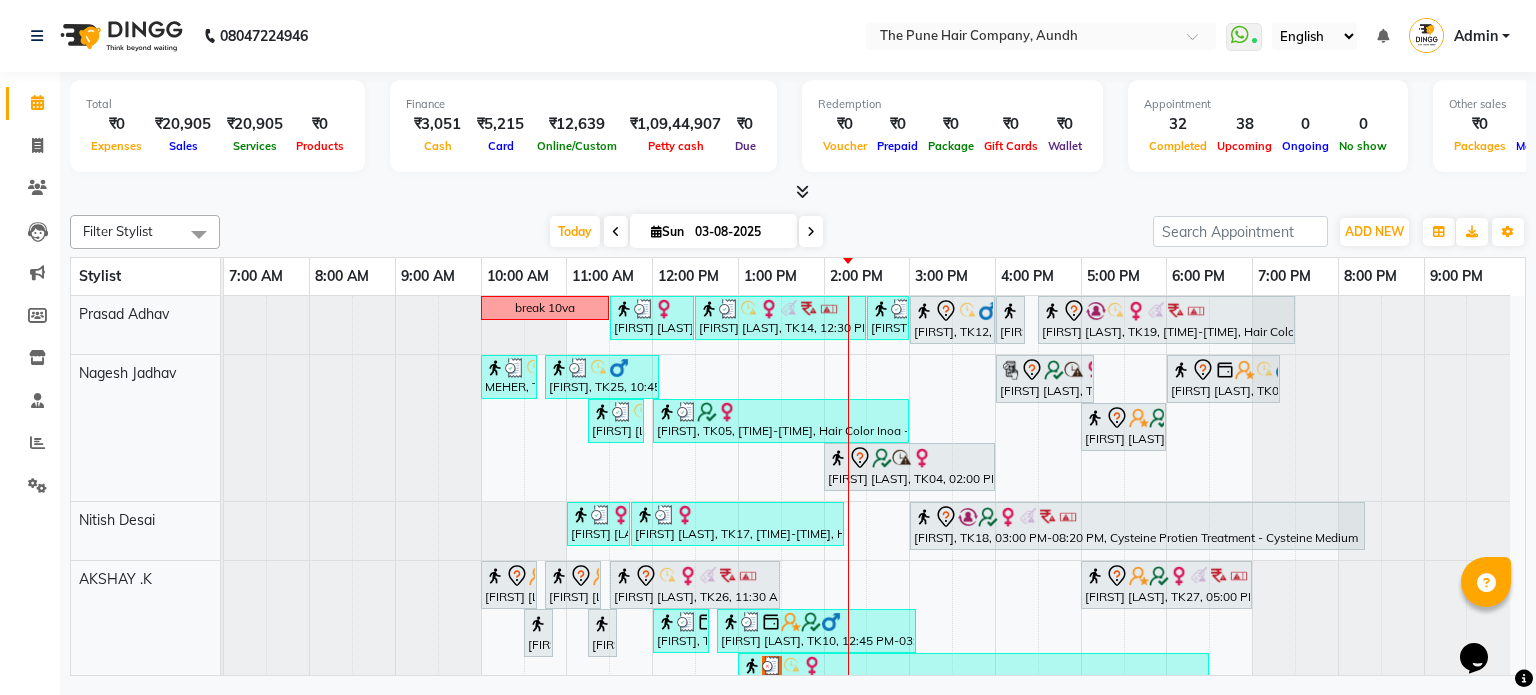 scroll, scrollTop: 234, scrollLeft: 0, axis: vertical 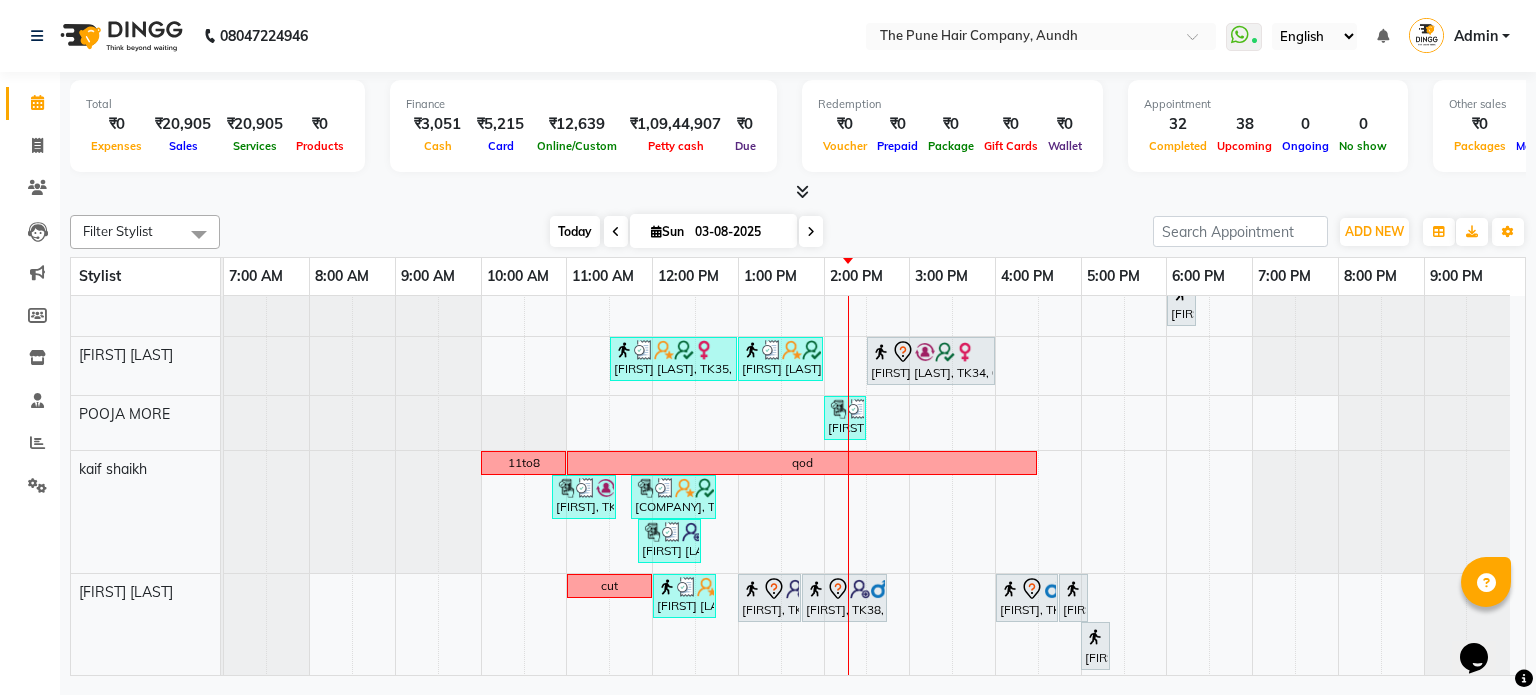 click on "Today" at bounding box center (575, 231) 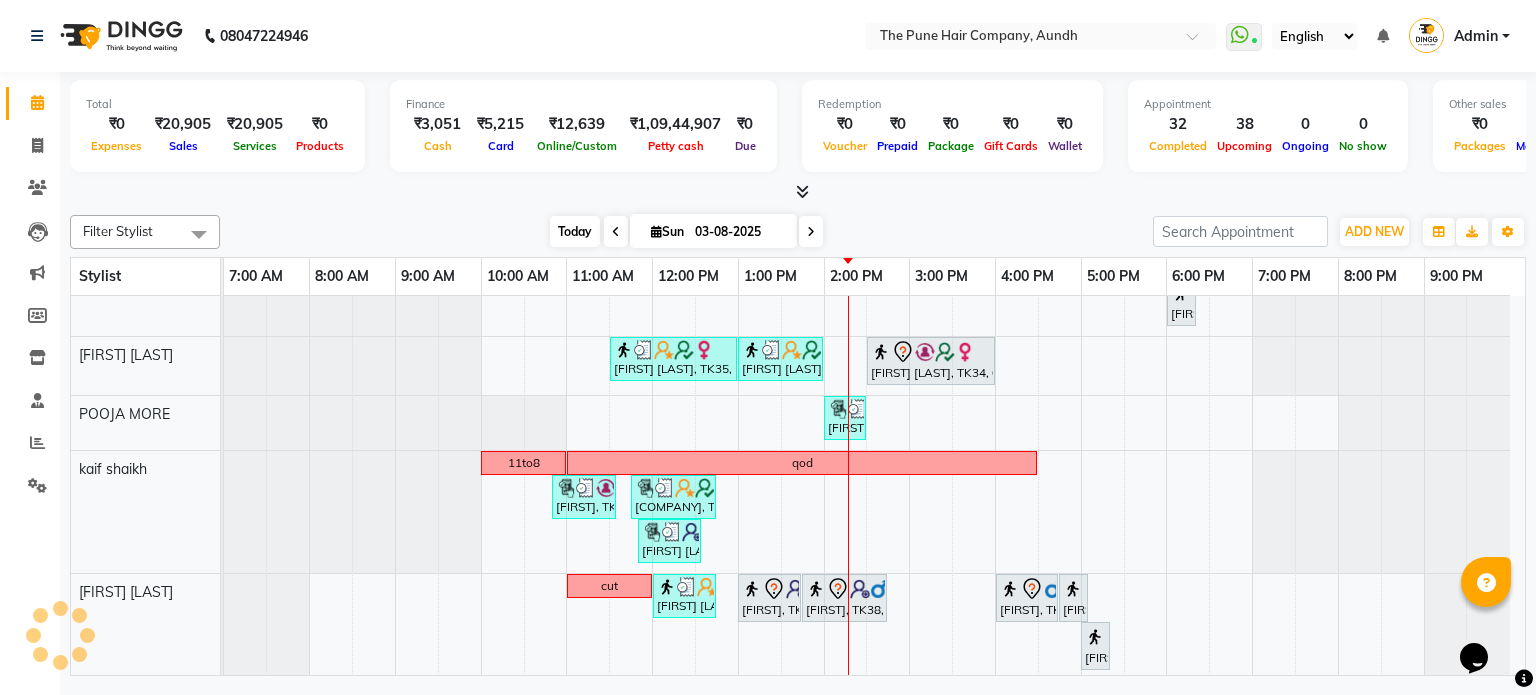 scroll, scrollTop: 980, scrollLeft: 0, axis: vertical 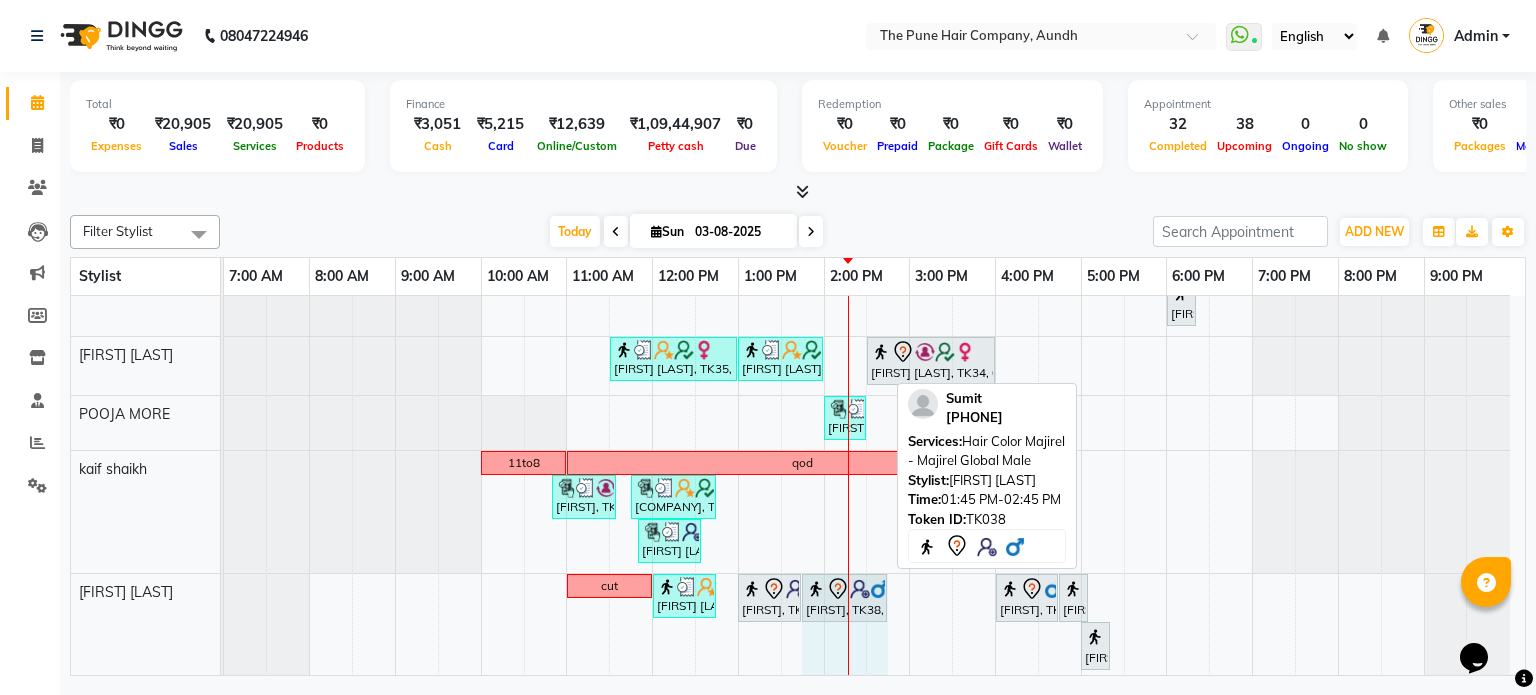 drag, startPoint x: 884, startPoint y: 588, endPoint x: 903, endPoint y: 592, distance: 19.416489 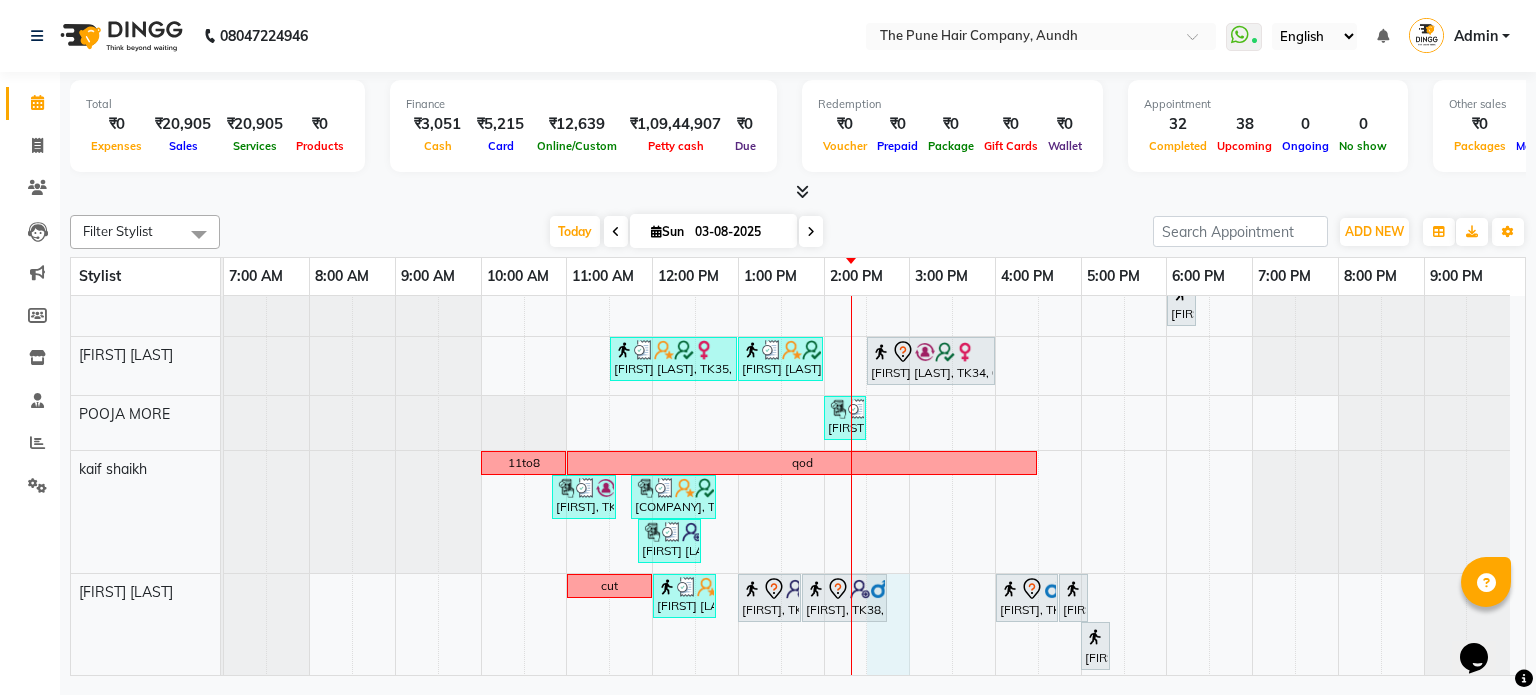 click on "break 10va [FIRST] [LAST], TK23, 11:30 AM-12:30 PM, Hair wash long [FIRST] [LAST], TK14, 12:30 PM-02:30 PM, Hair Color Inoa - Inoa Touchup 2 Inch [FIRST] [LAST], TK14, 02:30 PM-03:00 PM, Cut Female ( Top Stylist ) [FIRST], TK12, 03:00 PM-04:00 PM, Cut Male ( Top Stylist ) [FIRST], TK12, 04:00 PM-04:20 PM, Beard Crafting preeti salvi, TK19, 04:30 PM-07:30 PM, Hair Color Inoa - Inoa Touchup 2 Inch MEHER, TK25, 10:00 AM-10:40 AM, Cut male (Expert) MEHER, TK25, 10:45 AM-12:05 PM, Beard Crafting aditi shignan, TK04, 04:00 PM-05:10 PM, Cut male (Expert) sudeep sawant, TK02, 06:00 PM-07:20 PM, Beard Crafting Sandeep Mehta, TK29, 11:15 AM-11:55 AM, Cut male (Expert) Pranjali, TK05, 12:00 PM-03:00 PM, Hair Color Inoa - Inoa Touchup 2 Inch,Fringe cut Anu Shewani, TK03, 05:00 PM-06:00 PM, Hair wash & blow dry - long aditi shignan, TK04, 02:00 PM-04:00 PM, Hair Color Inoa - Inoa Touchup 2 Inch" at bounding box center (874, -2) 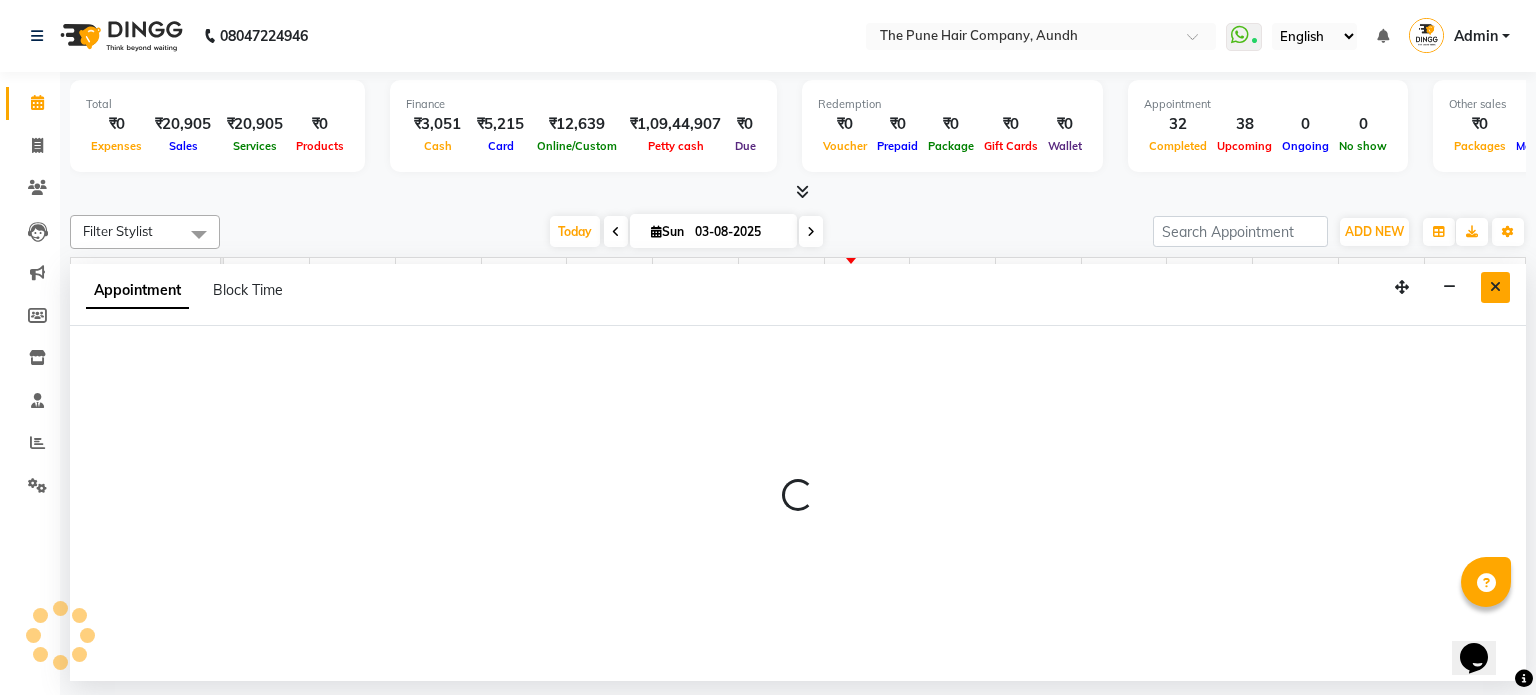 click at bounding box center [1495, 287] 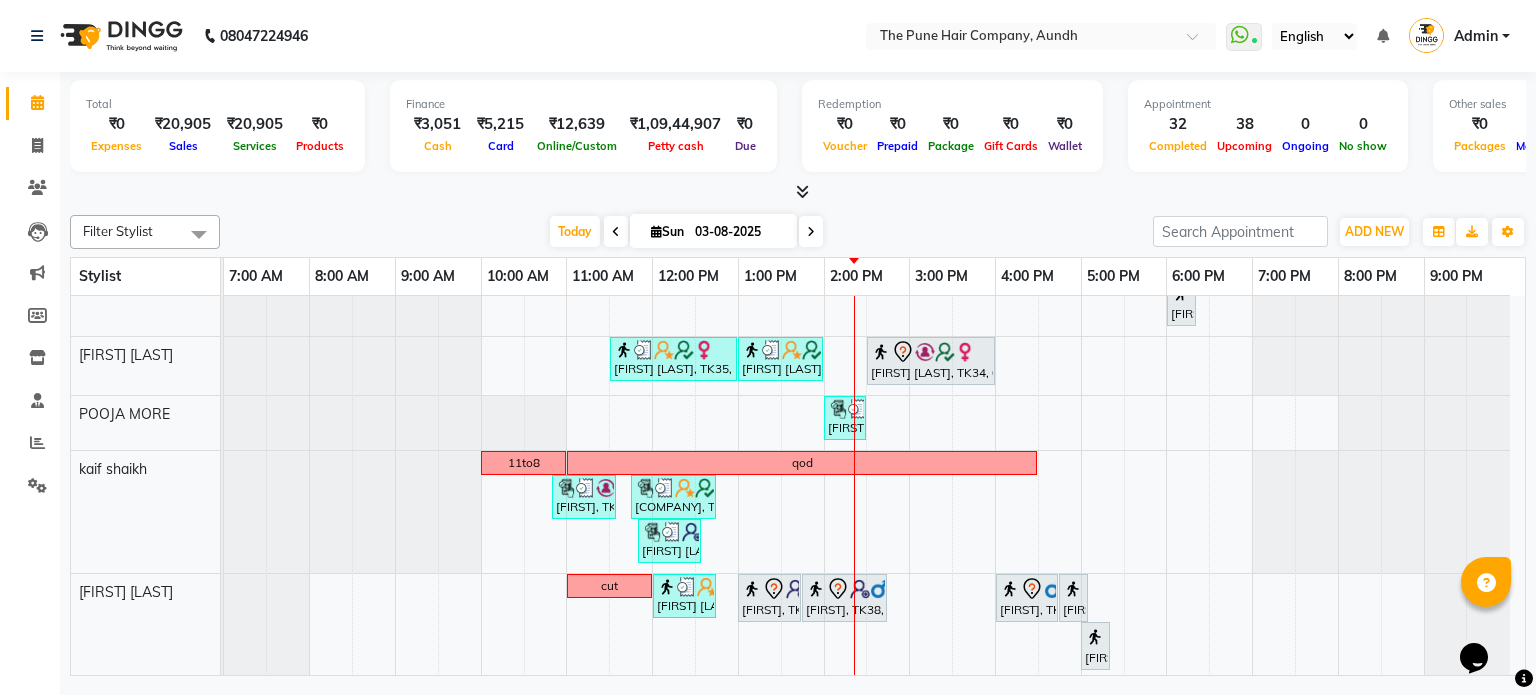 scroll, scrollTop: 762, scrollLeft: 0, axis: vertical 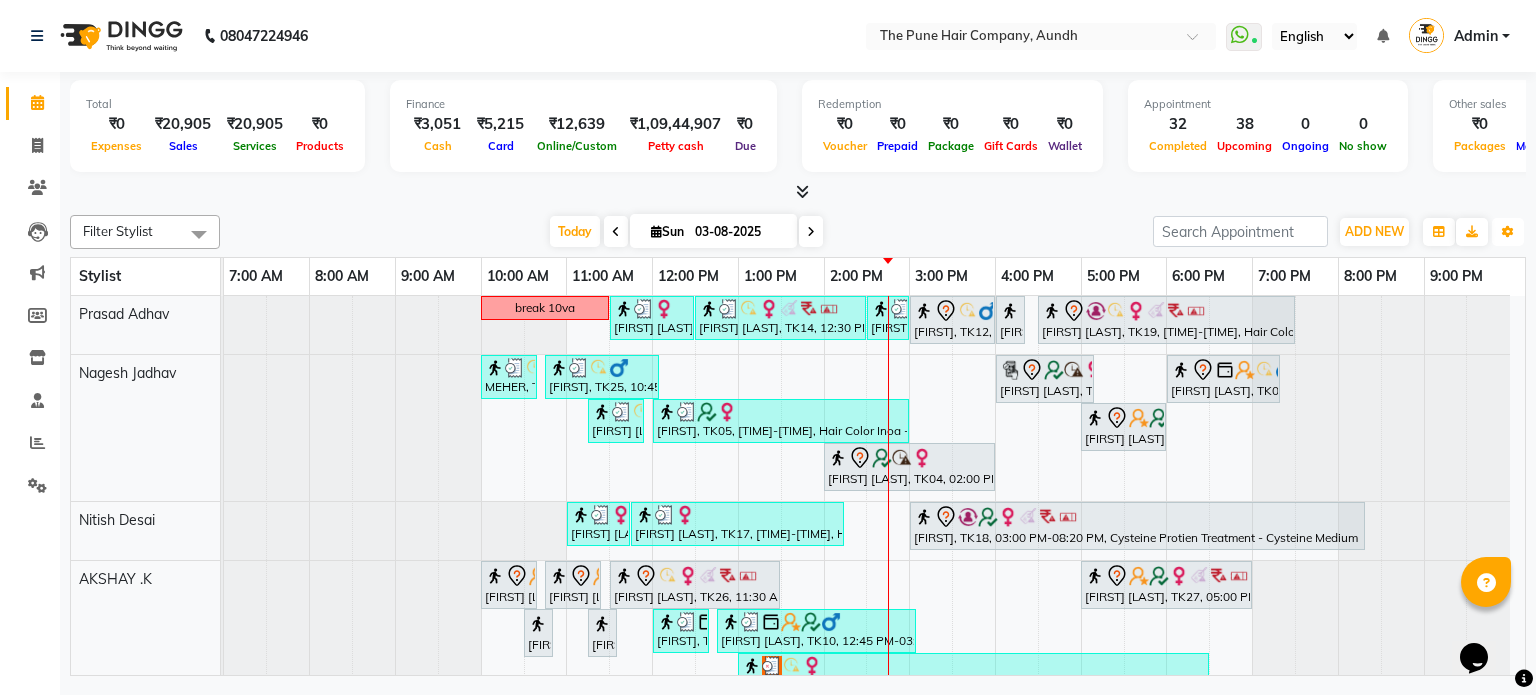 click on "Filter Stylist Select All [FIRST] [LAST] [FIRST] [LAST] [FIRST] [LAST] [FIRST] [LAST] [FIRST] [LAST] [FIRST] [LAST] [FIRST] [LAST] [FIRST] [LAST] [FIRST] [LAST] [FIRST] [LAST] [FIRST] [LAST] [FIRST] [LAST] [FIRST] [LAST] Today Sun [DATE] Toggle Dropdown Add Appointment Add Invoice Add Expense Add Attendance Add Client Add Transaction Toggle Dropdown Add Appointment Add Invoice Add Expense Add Attendance Add Client ADD NEW Toggle Dropdown Add Appointment Add Invoice Add Expense Add Attendance Add Client Add Transaction Filter Stylist Select All [FIRST] [LAST] [FIRST] [LAST] [FIRST] [LAST] [FIRST] [LAST] [FIRST] [LAST] [FIRST] [LAST] [FIRST] [LAST] [FIRST] [LAST] [FIRST] [LAST] [FIRST] [LAST] [FIRST] [LAST] [FIRST] [LAST] Group By Staff View Room View View as Vertical Vertical - Week View Horizontal Horizontal - Week View List Toggle Dropdown Calendar Settings Manage Tags Arrange Stylists Reset Stylists Full Screen Show Available Stylist Appointment Form Zoom 50% Stylist 7:00 AM 8:00 AM" 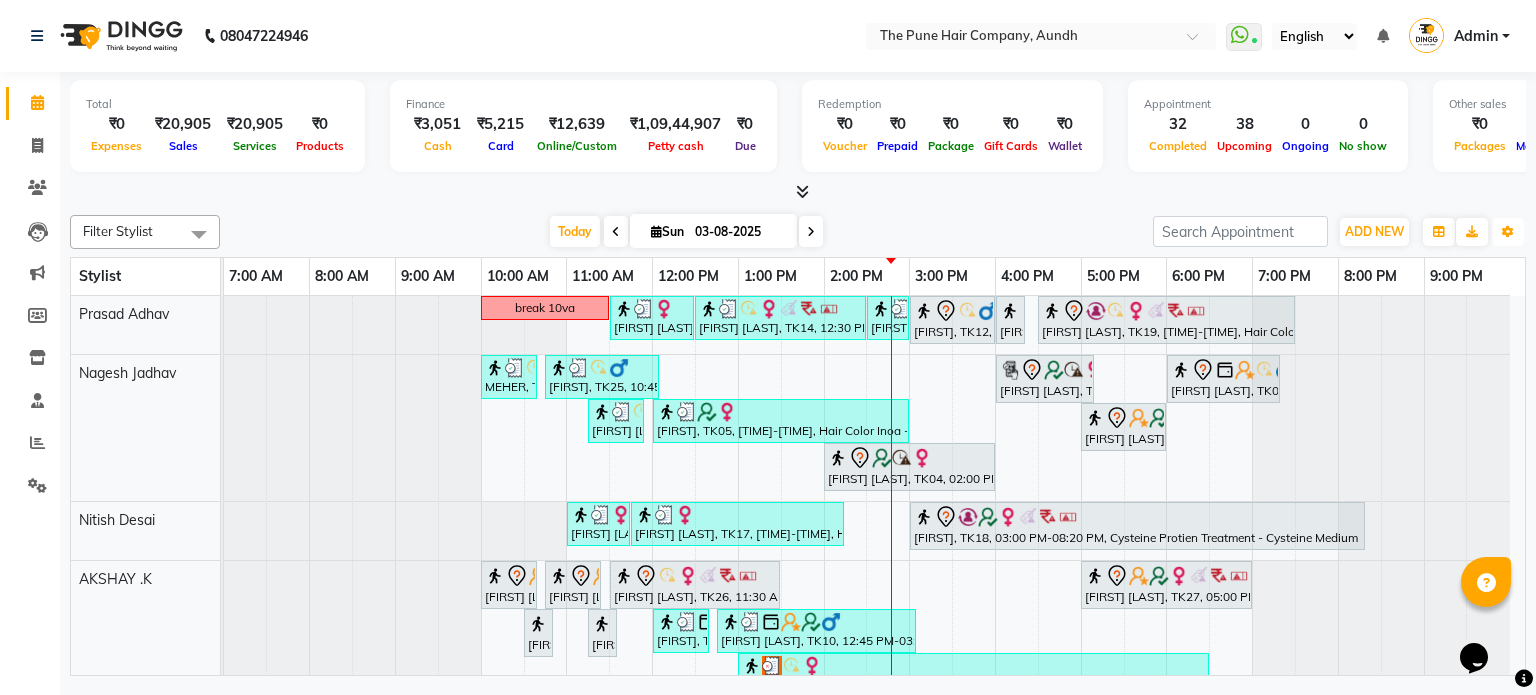 scroll, scrollTop: 468, scrollLeft: 0, axis: vertical 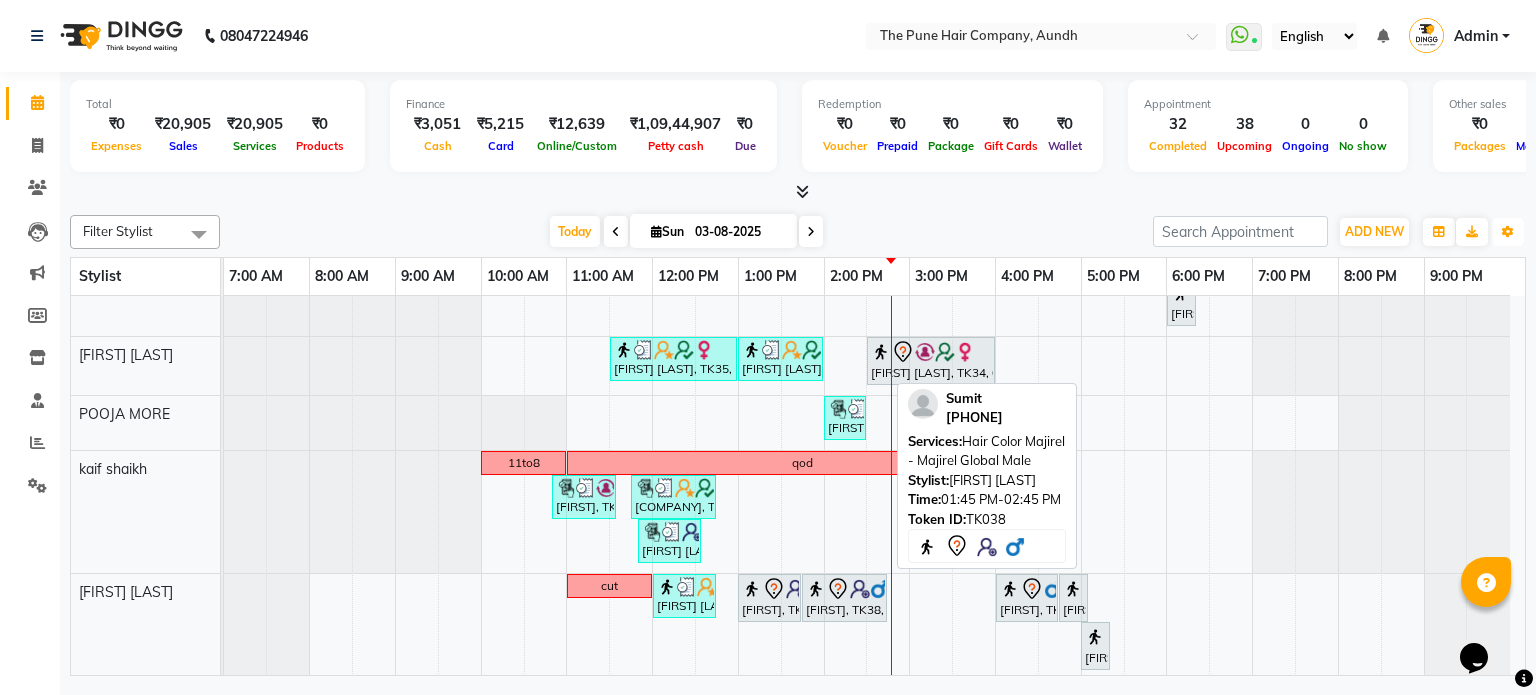 click on "Sumit, TK38, 01:45 PM-02:45 PM, Hair Color Majirel - Majirel Global Male" at bounding box center [844, 598] 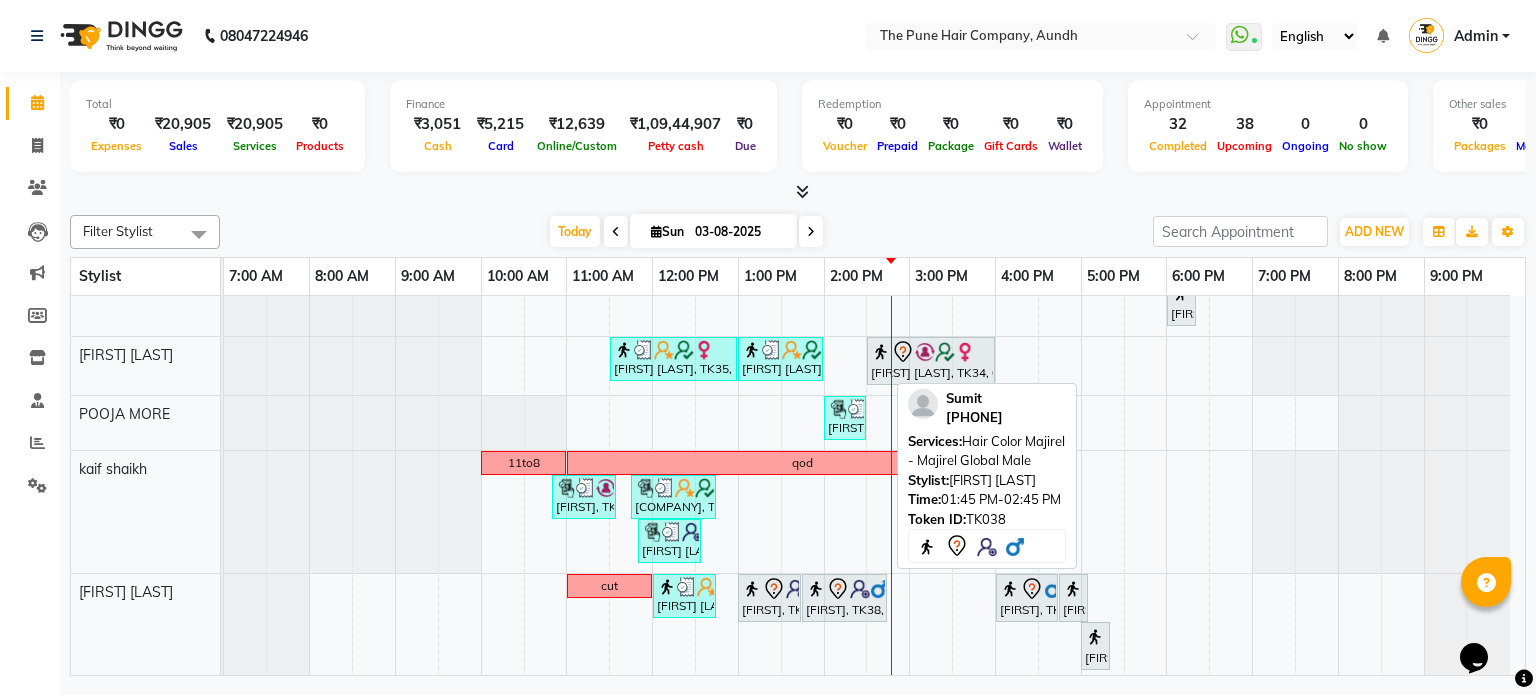 select on "7" 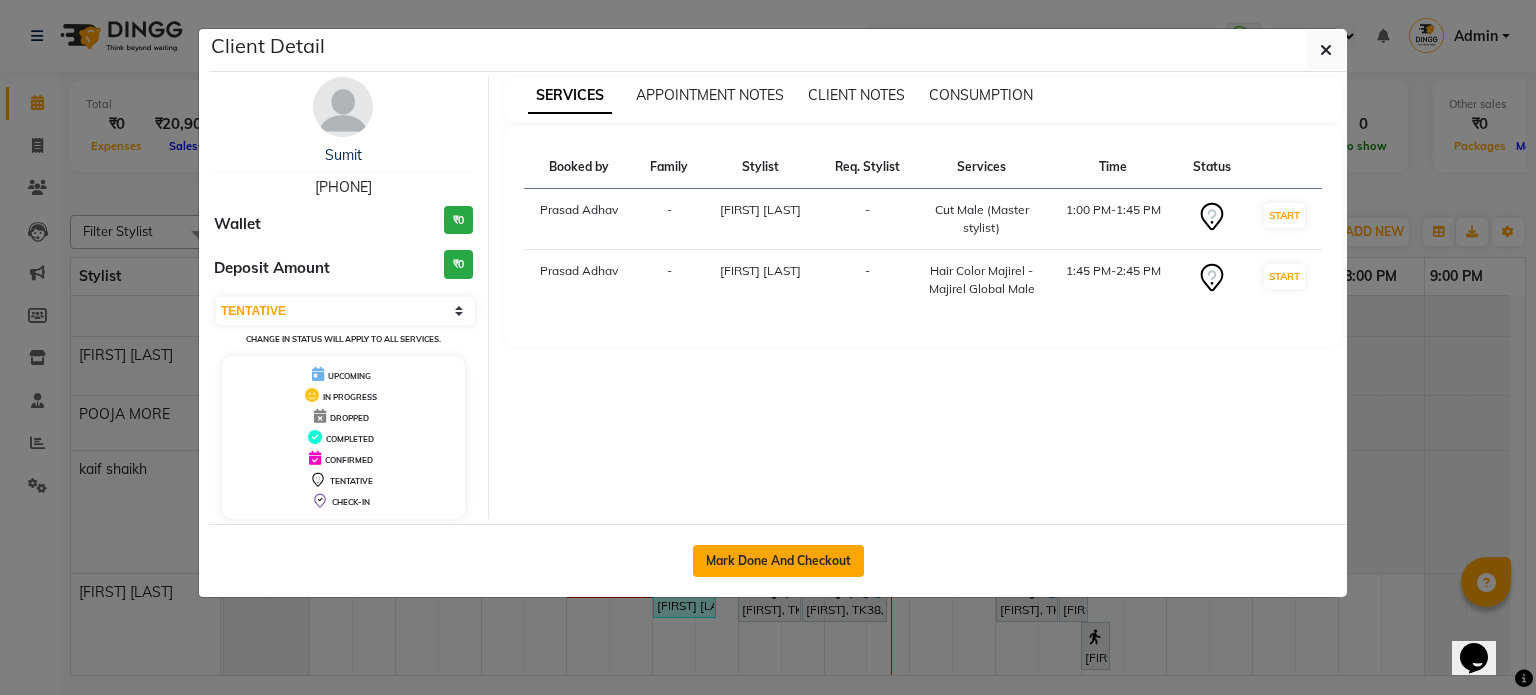 click on "Mark Done And Checkout" 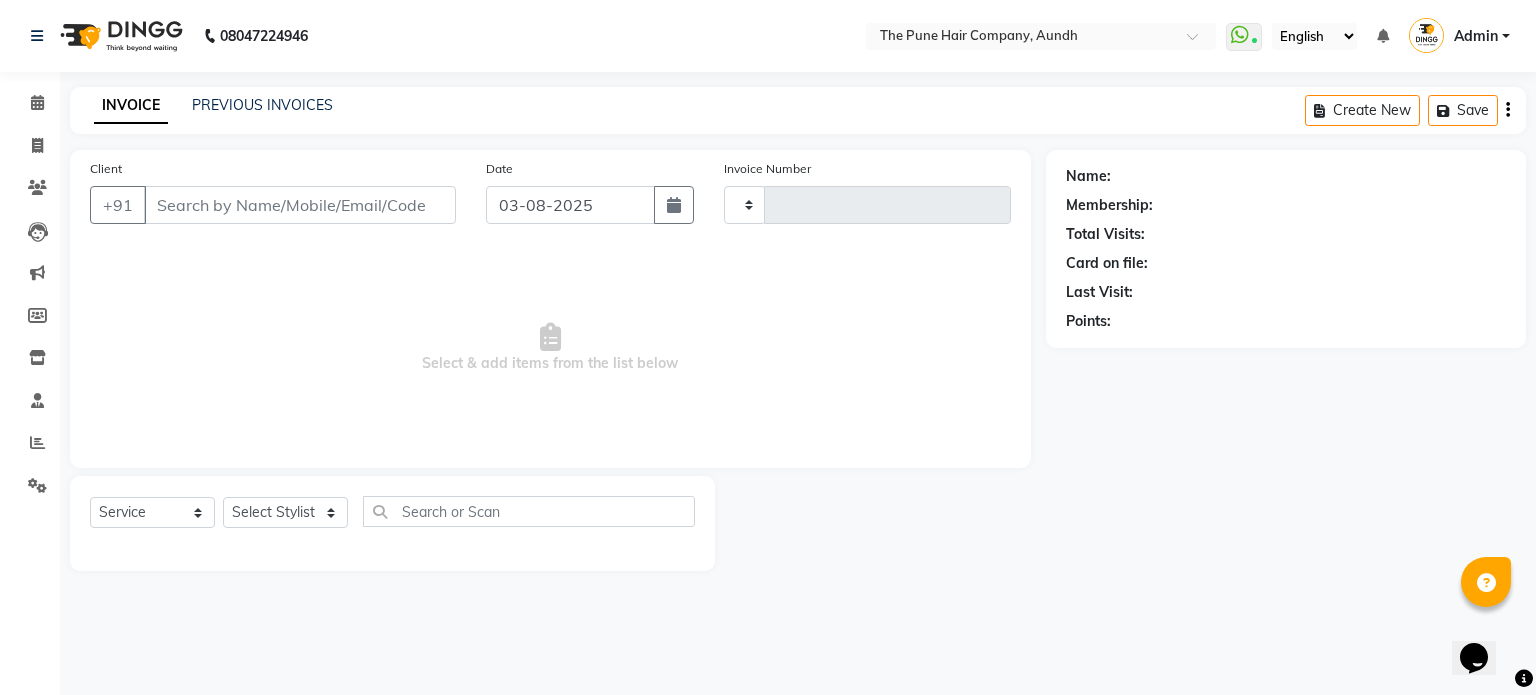 type on "3752" 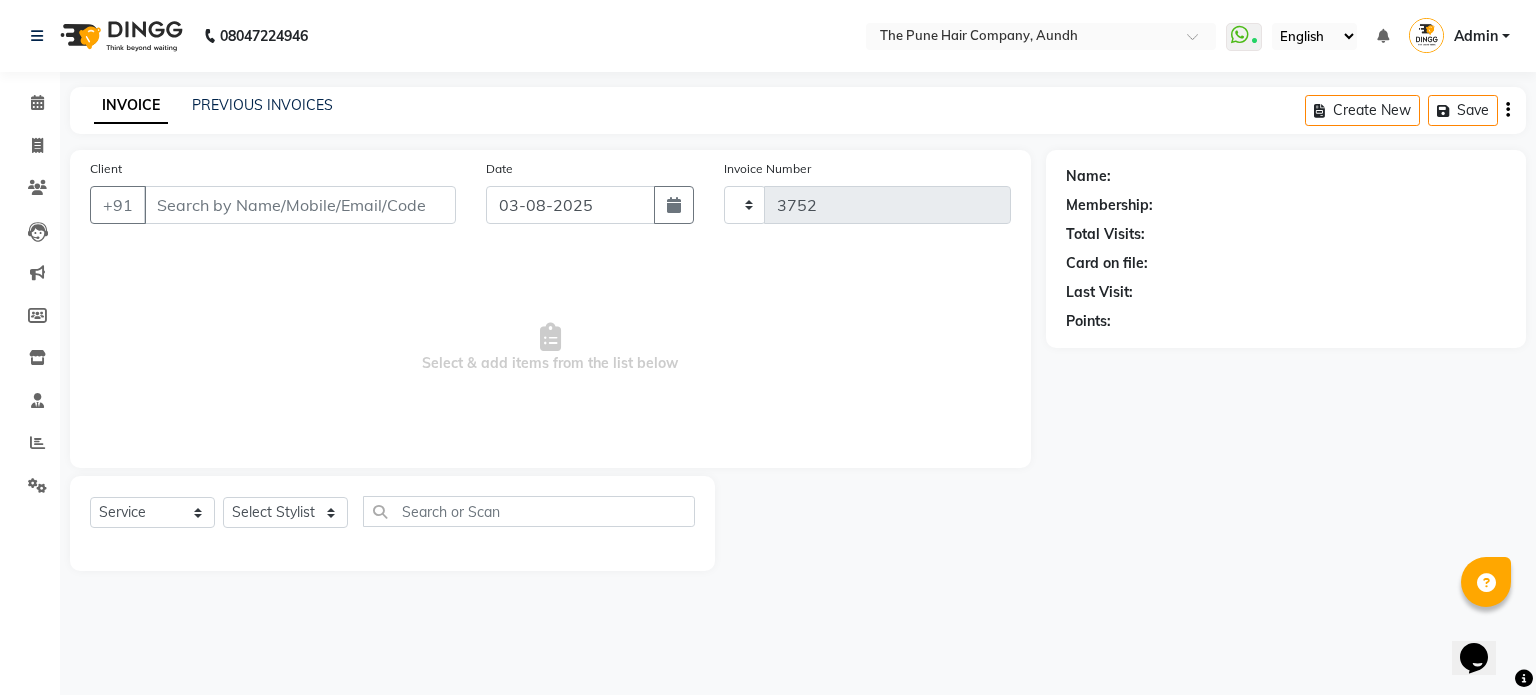 select on "106" 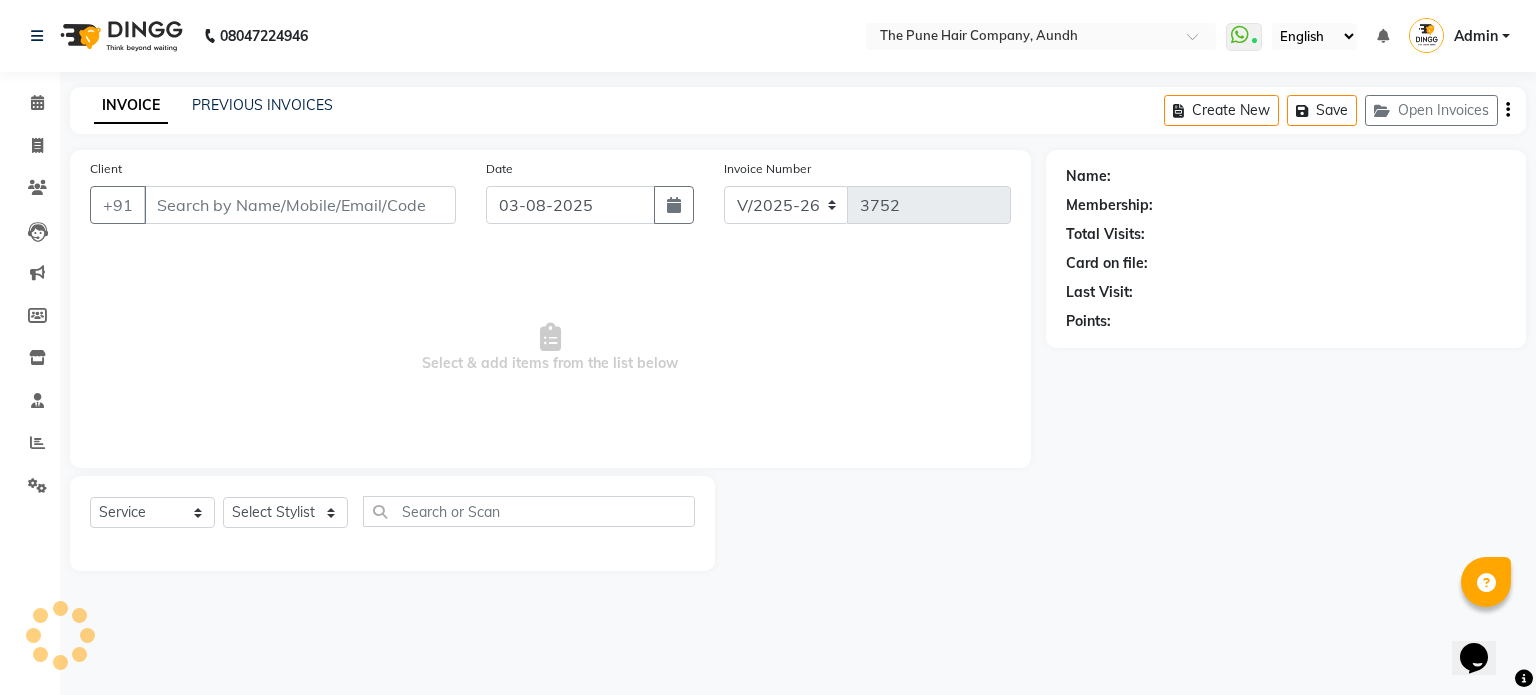 type on "9673756888" 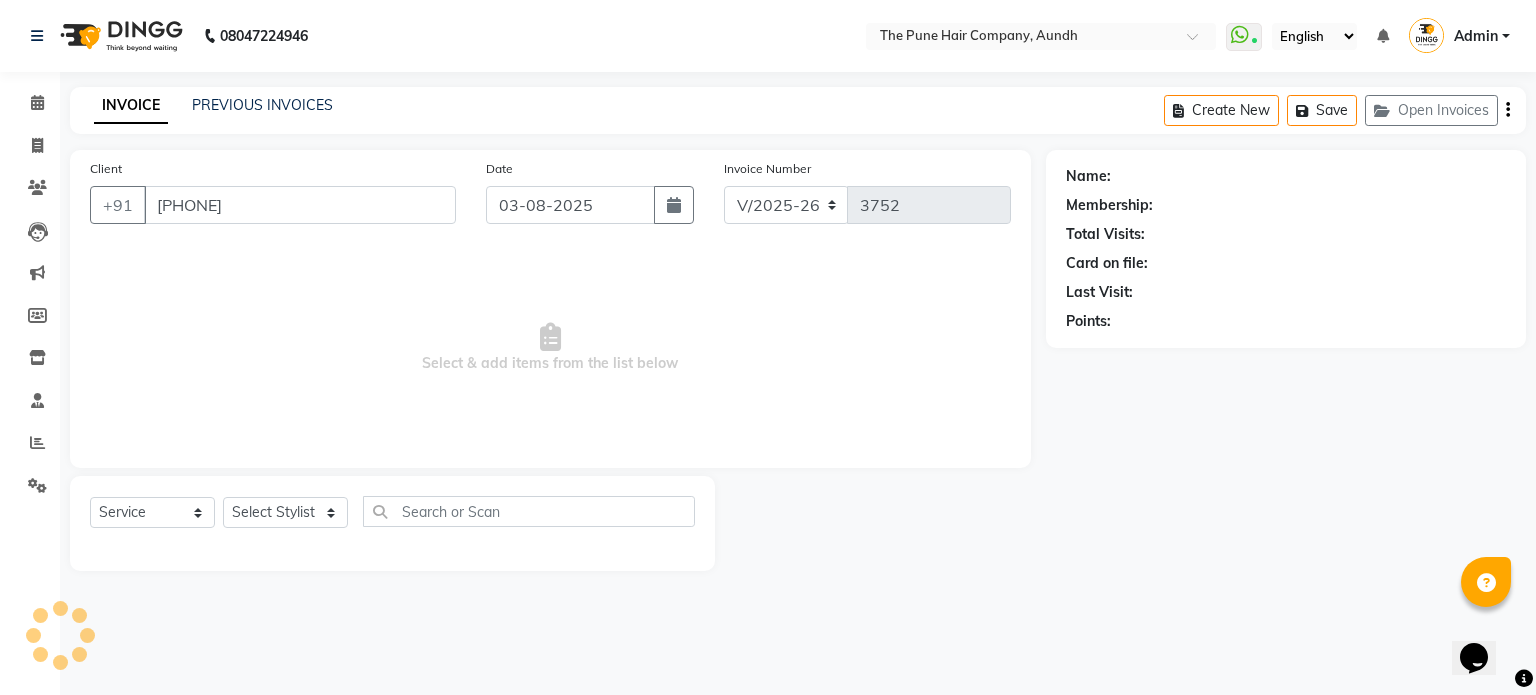select on "78334" 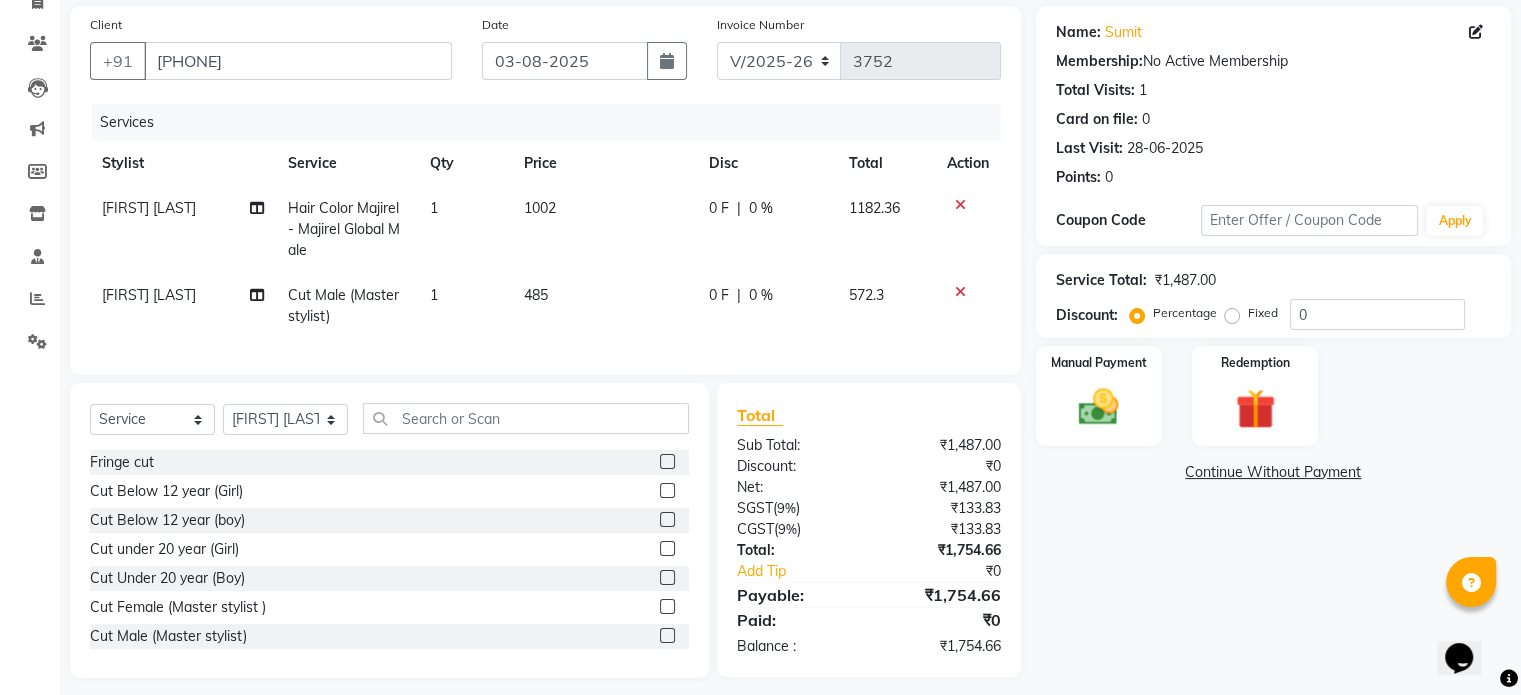 scroll, scrollTop: 172, scrollLeft: 0, axis: vertical 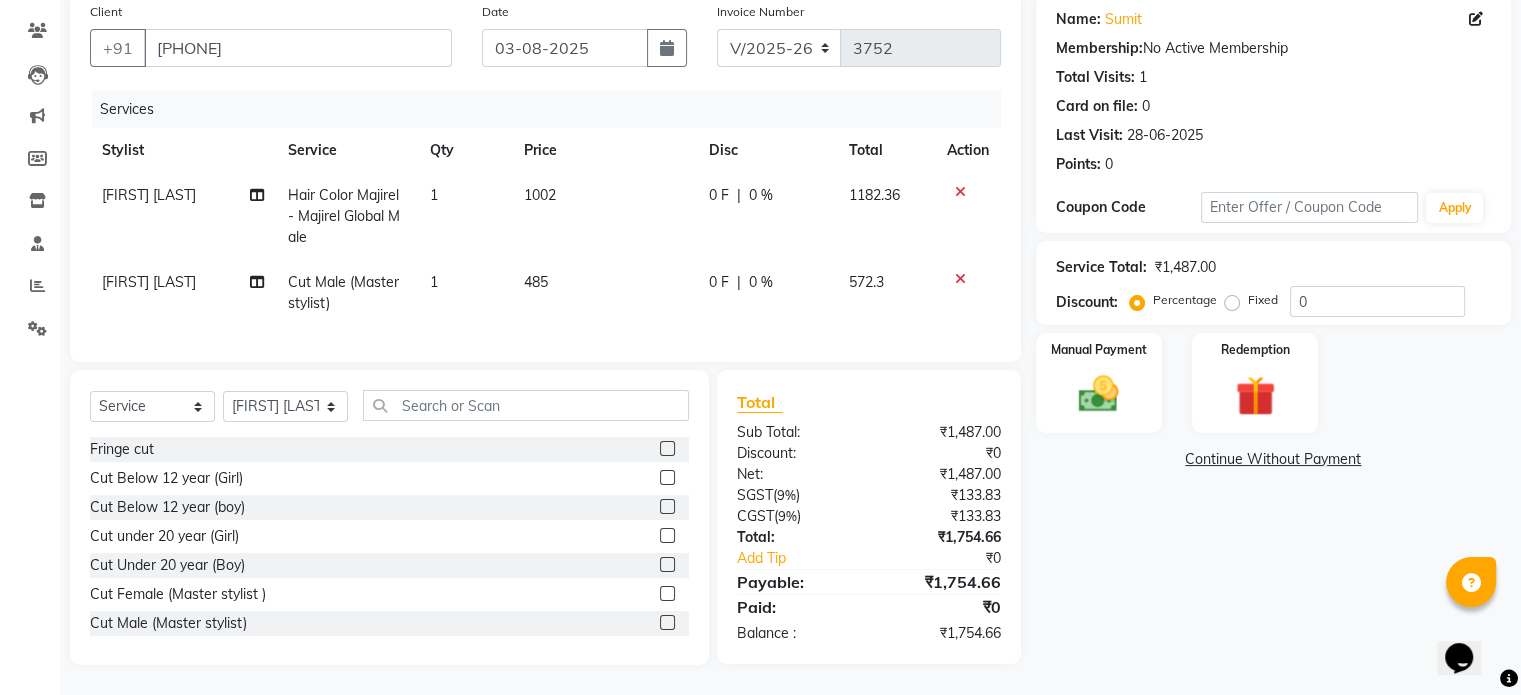 click on "Hair Color Majirel - Majirel Global Male" 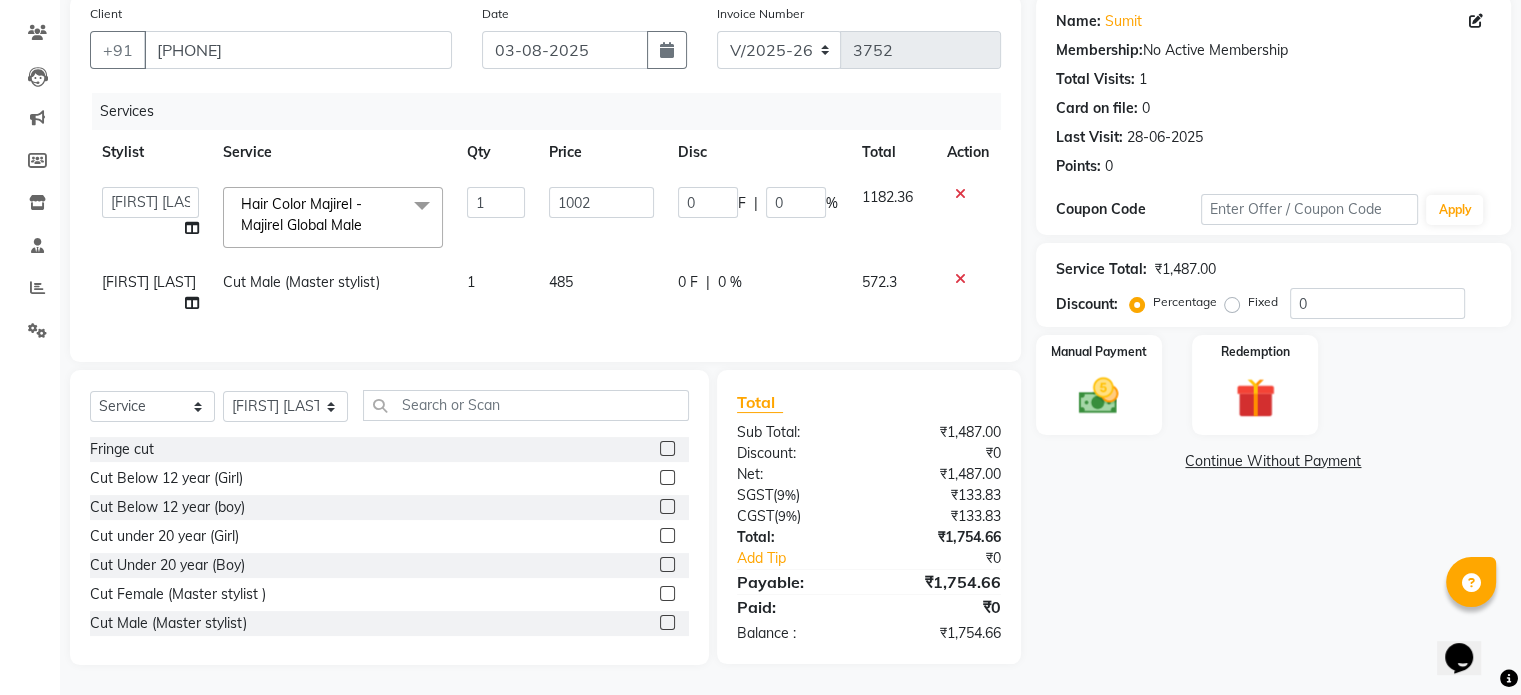 click on "Hair Color Majirel - Majirel Global Male" 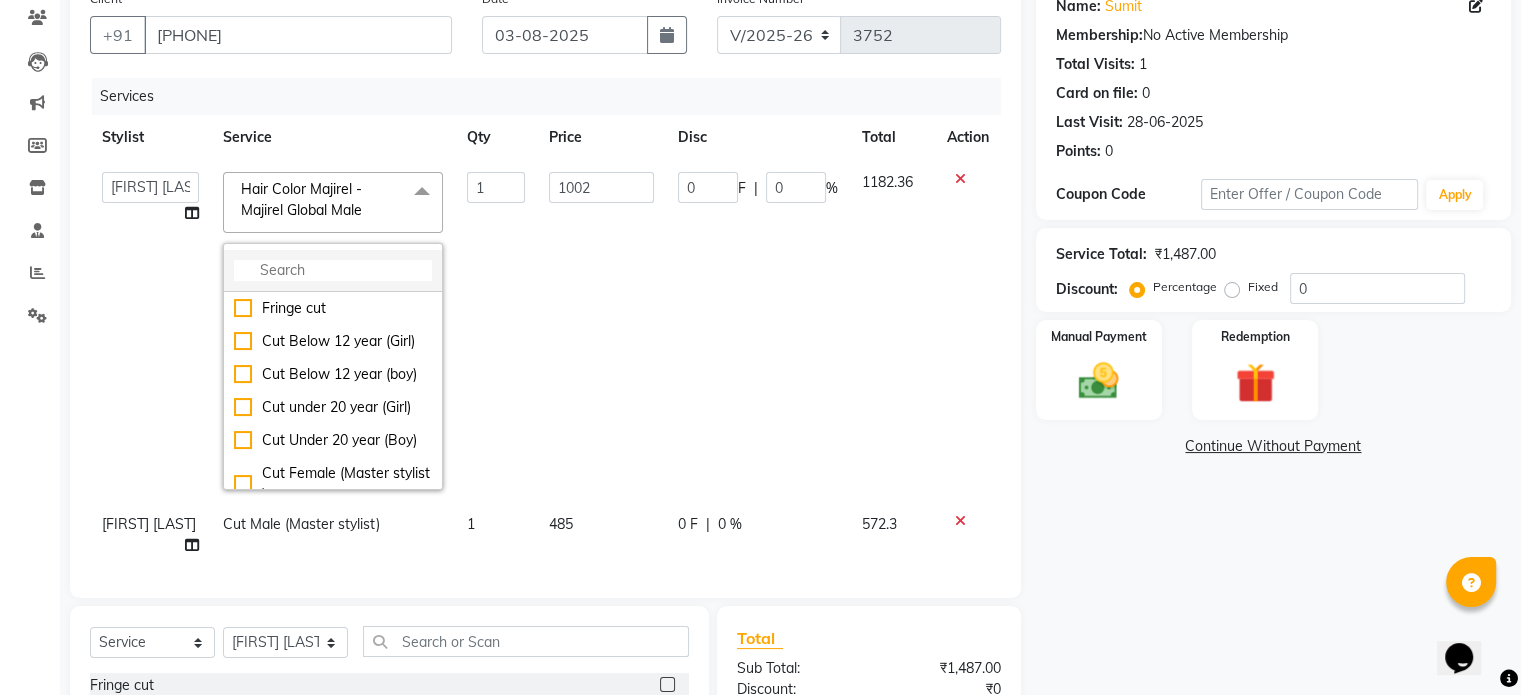 click 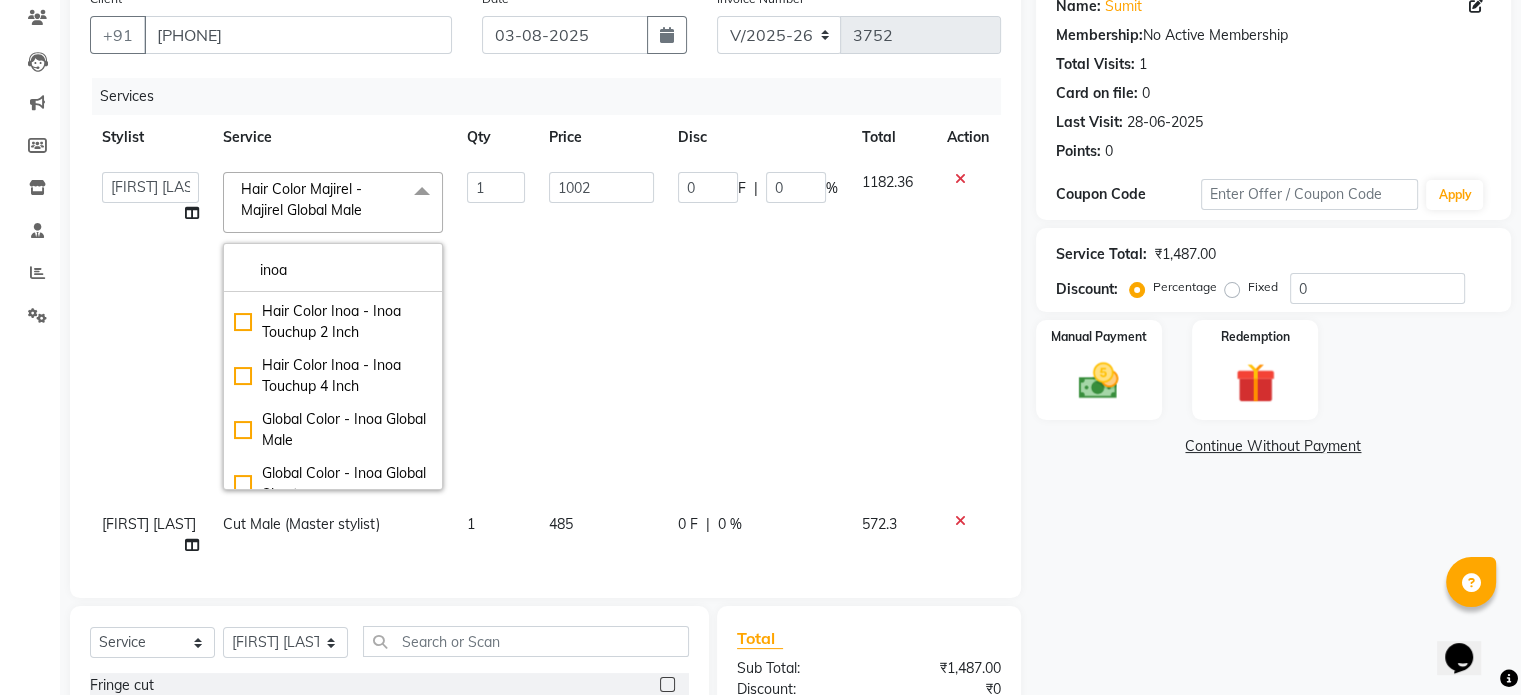 scroll, scrollTop: 400, scrollLeft: 0, axis: vertical 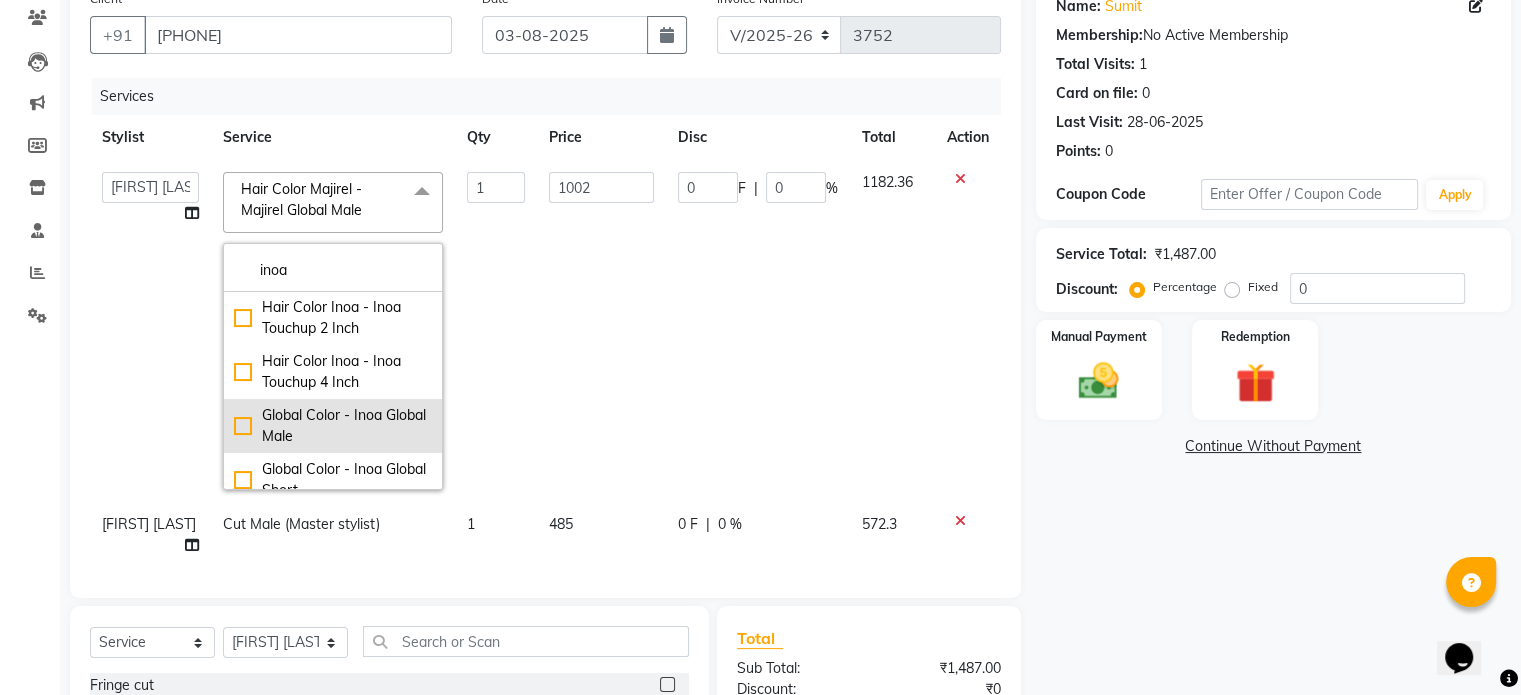 type on "inoa" 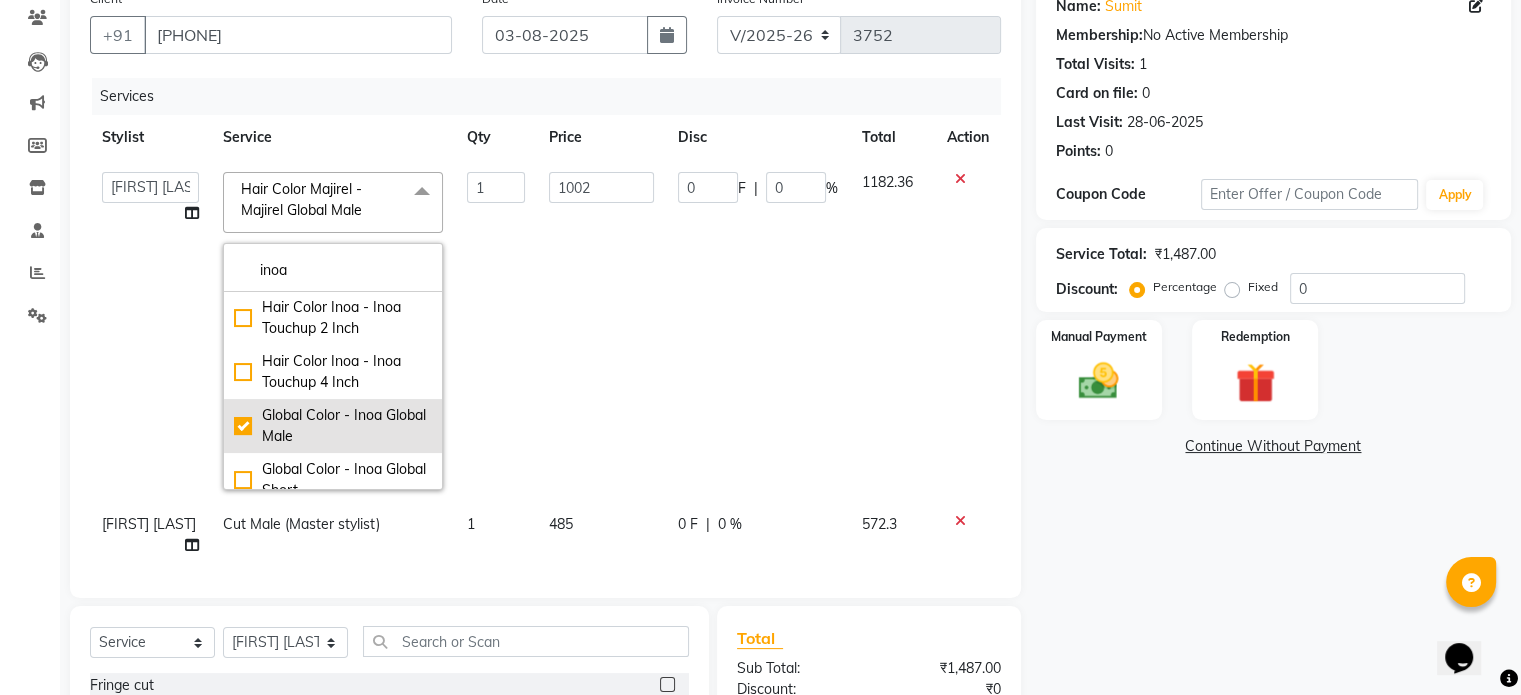 checkbox on "true" 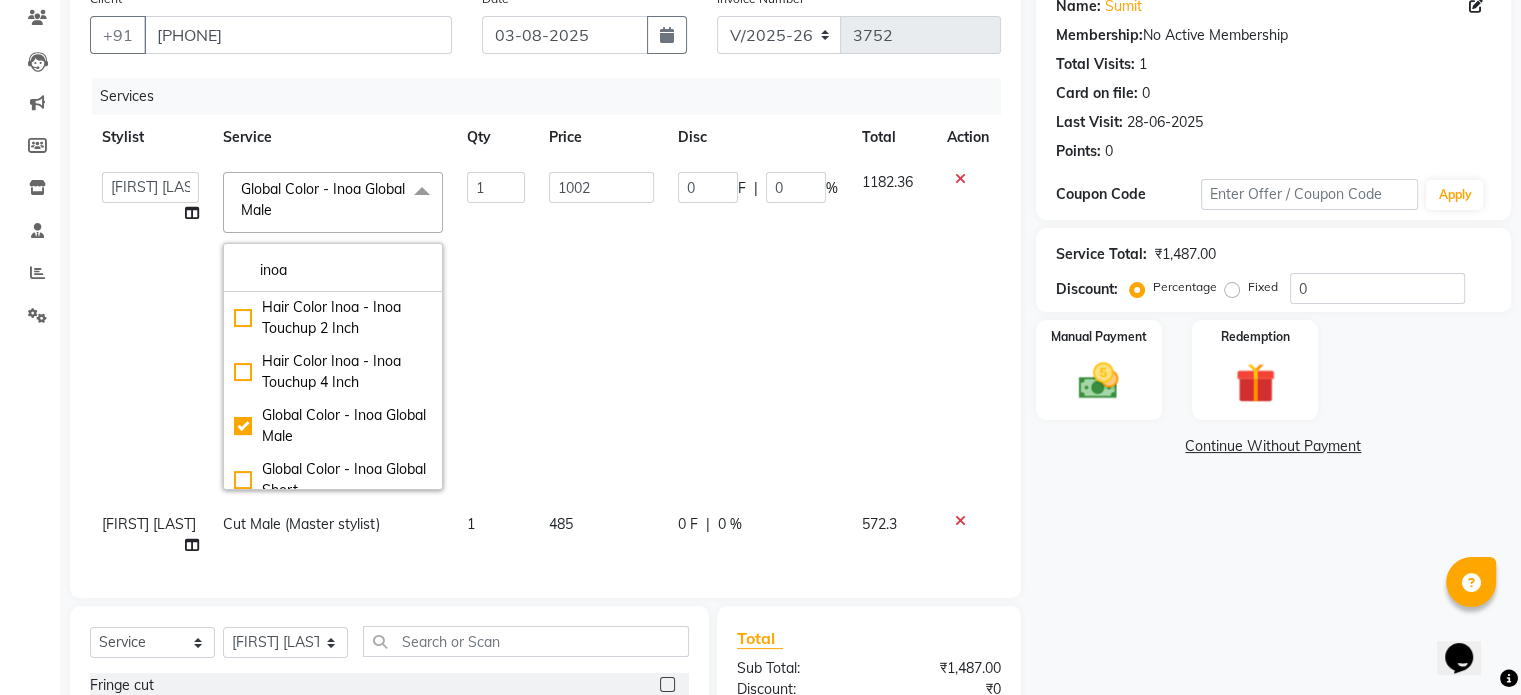 click on "0 F | 0 %" 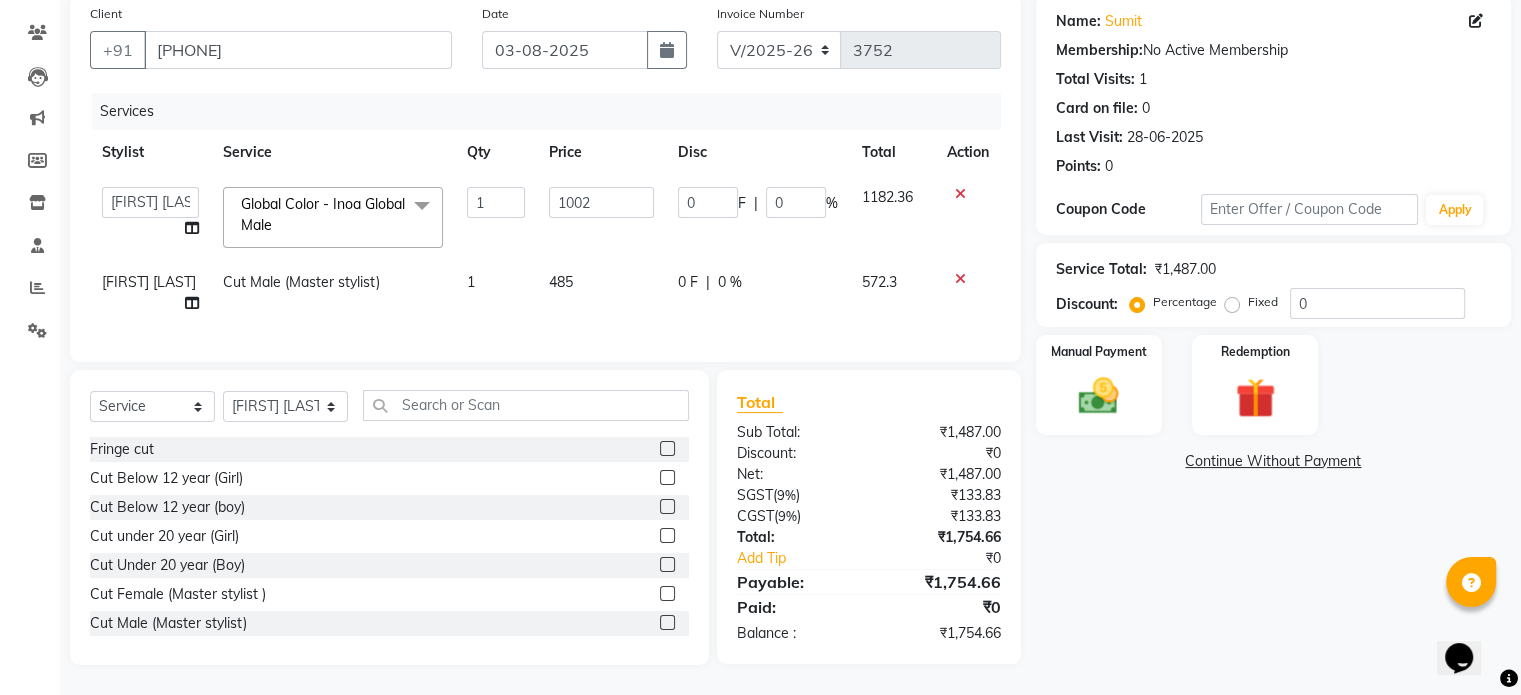 scroll, scrollTop: 170, scrollLeft: 0, axis: vertical 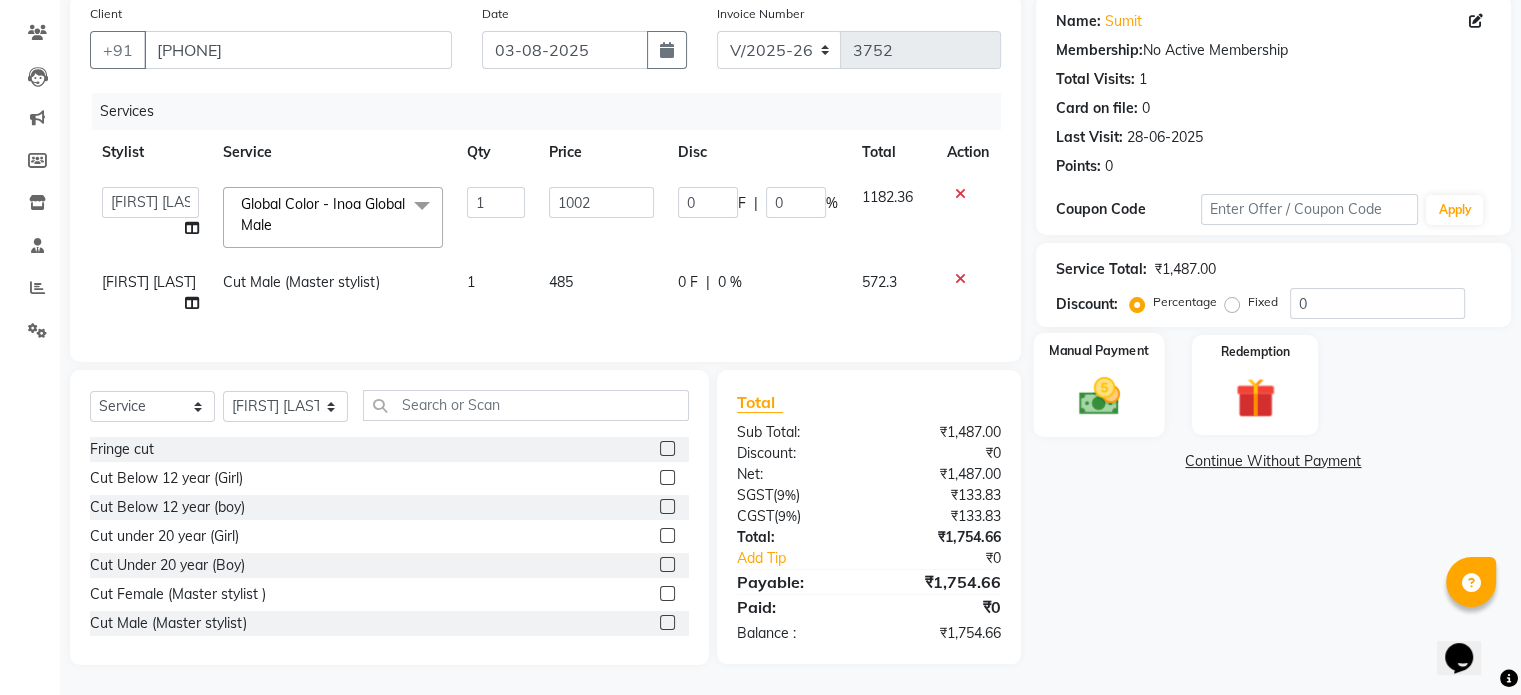 click on "Manual Payment" 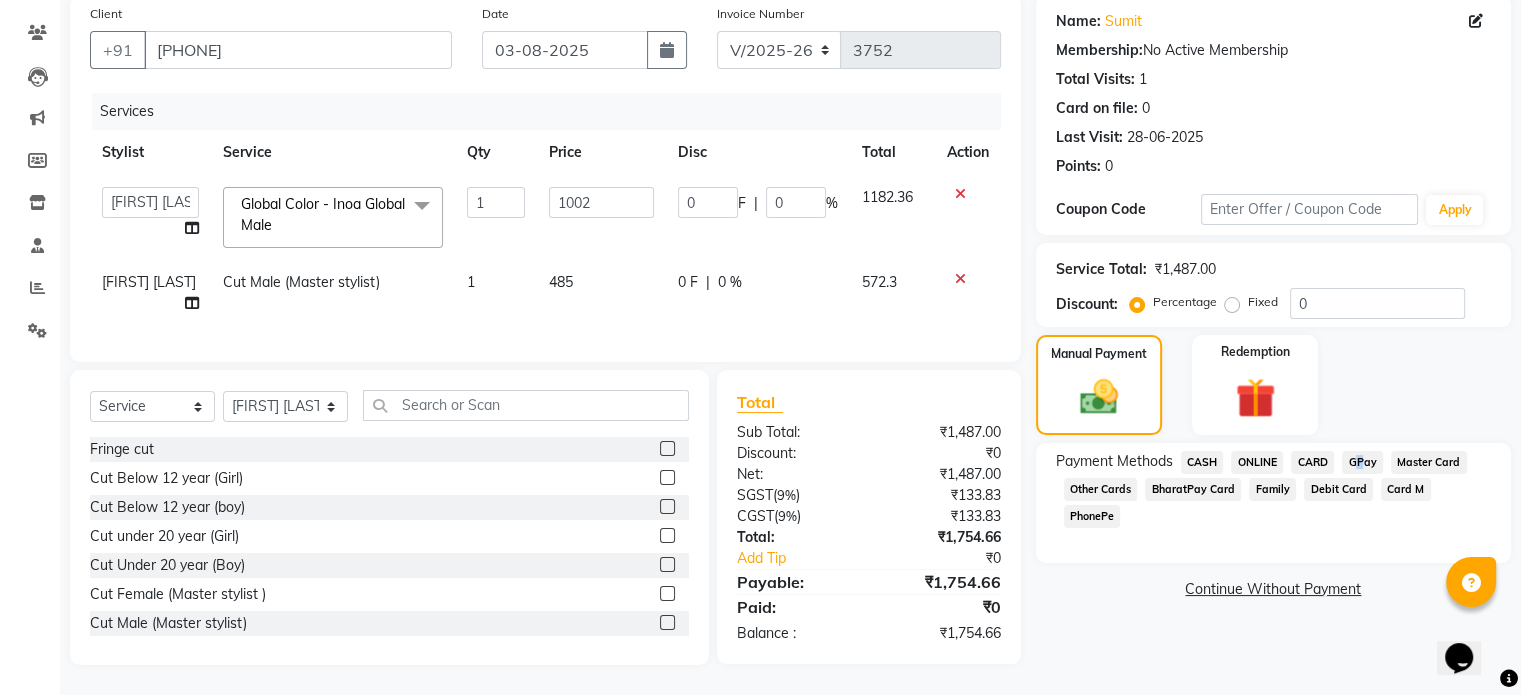 click on "GPay" 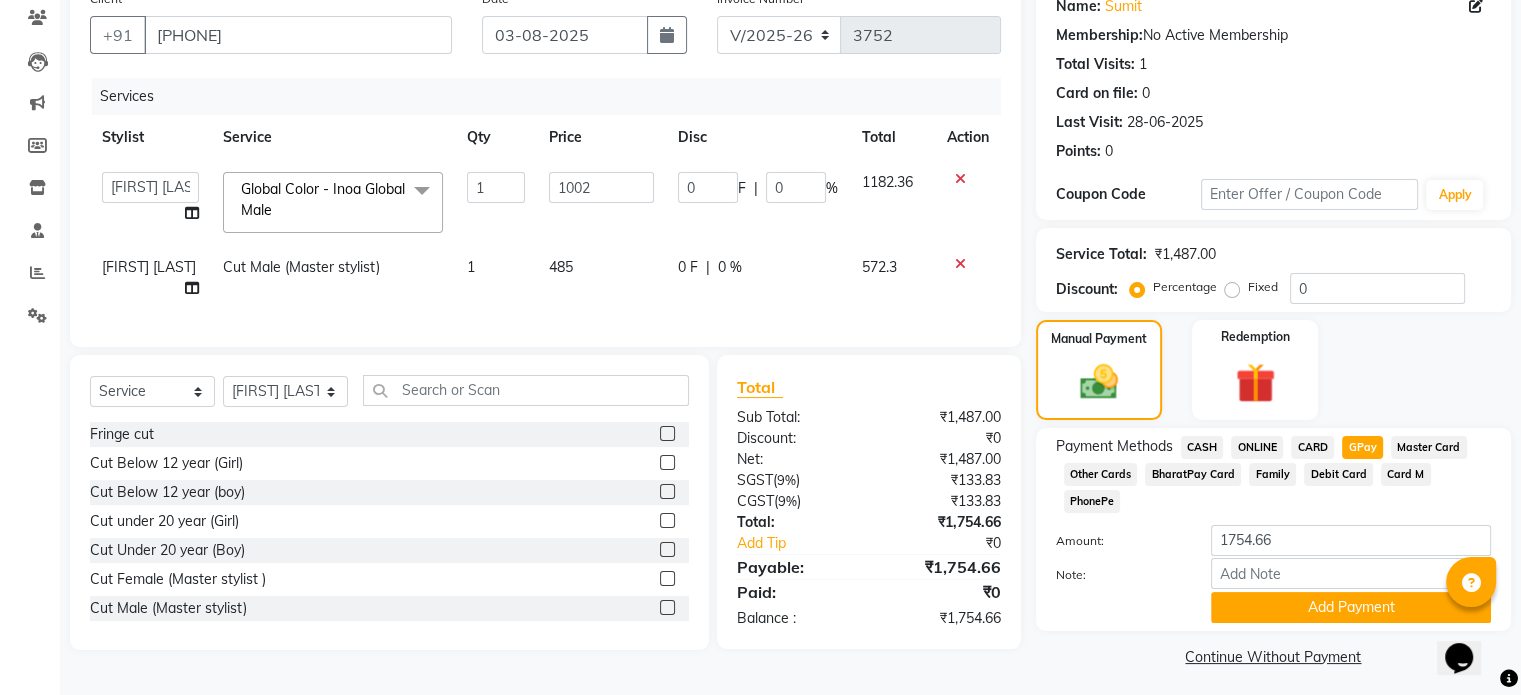 click on "ONLINE" 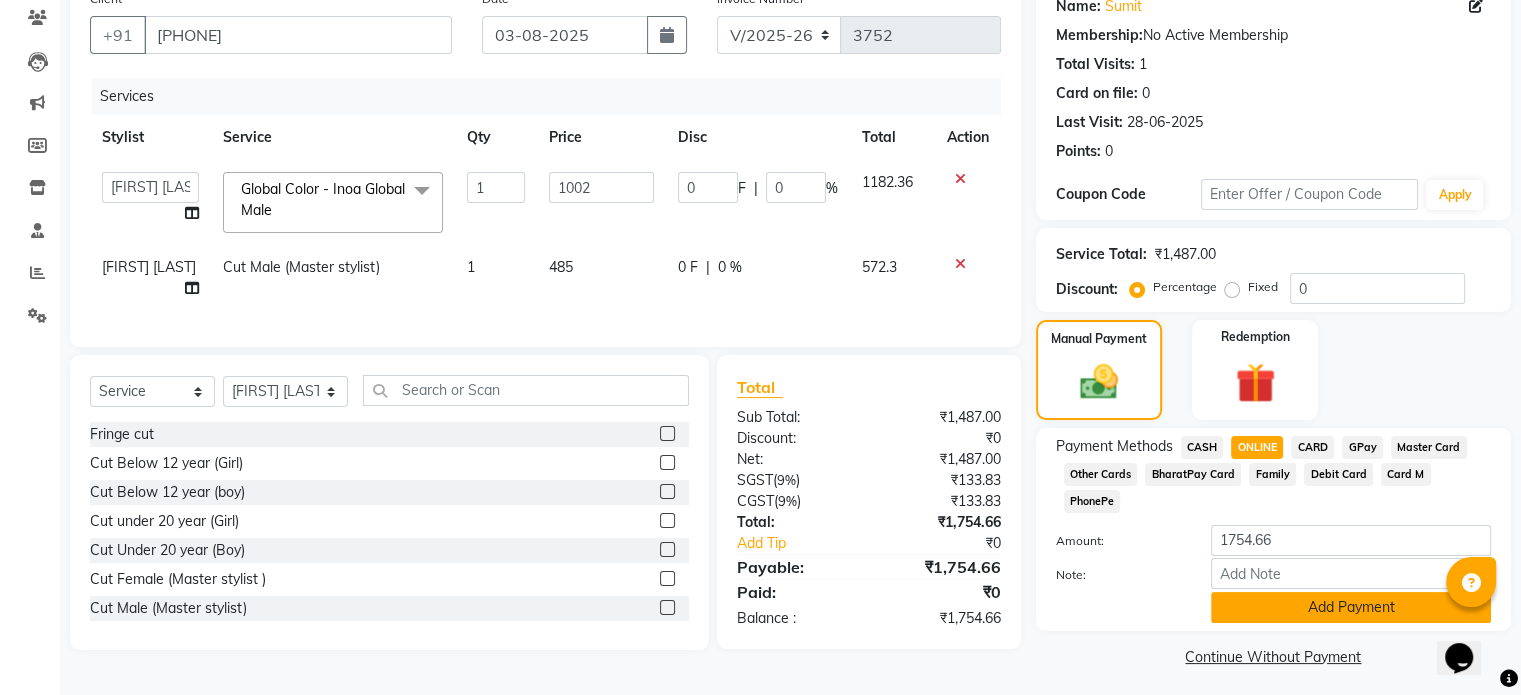 click on "Add Payment" 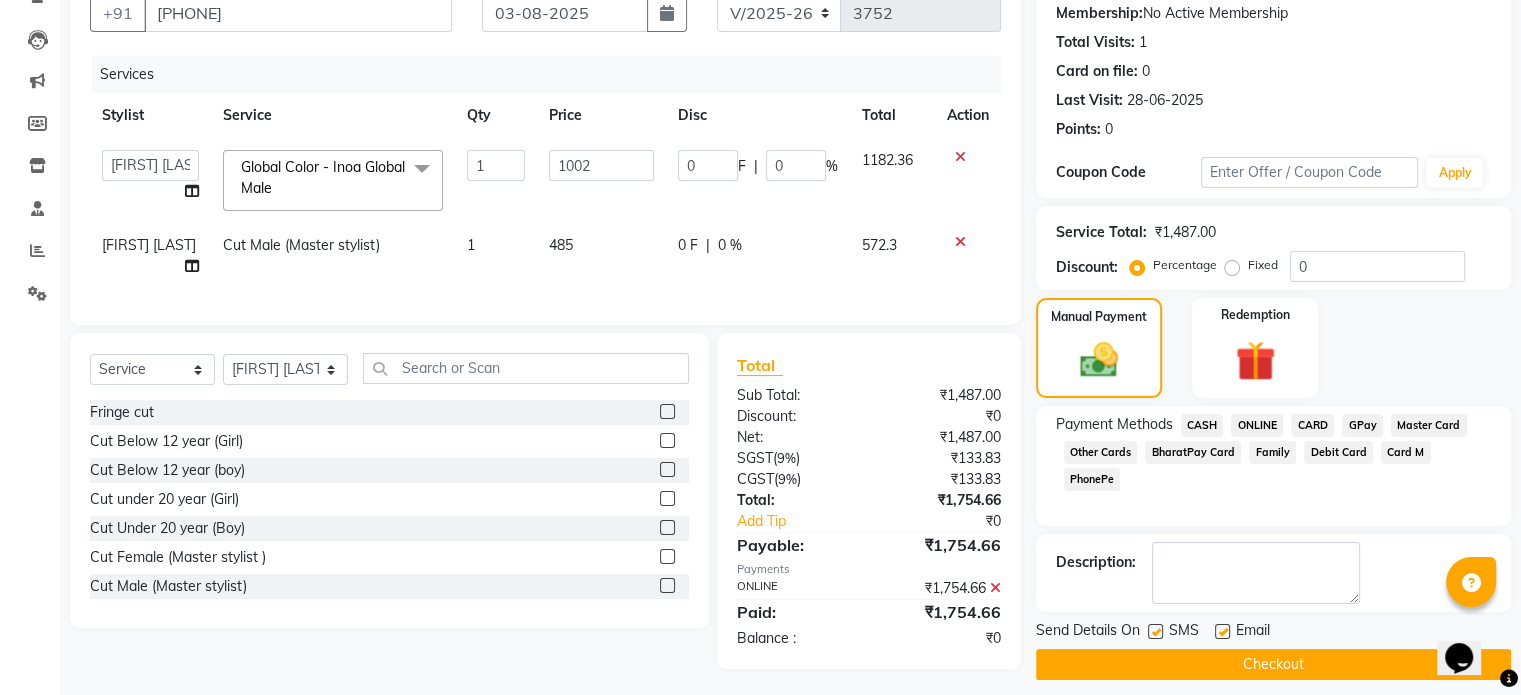 scroll, scrollTop: 211, scrollLeft: 0, axis: vertical 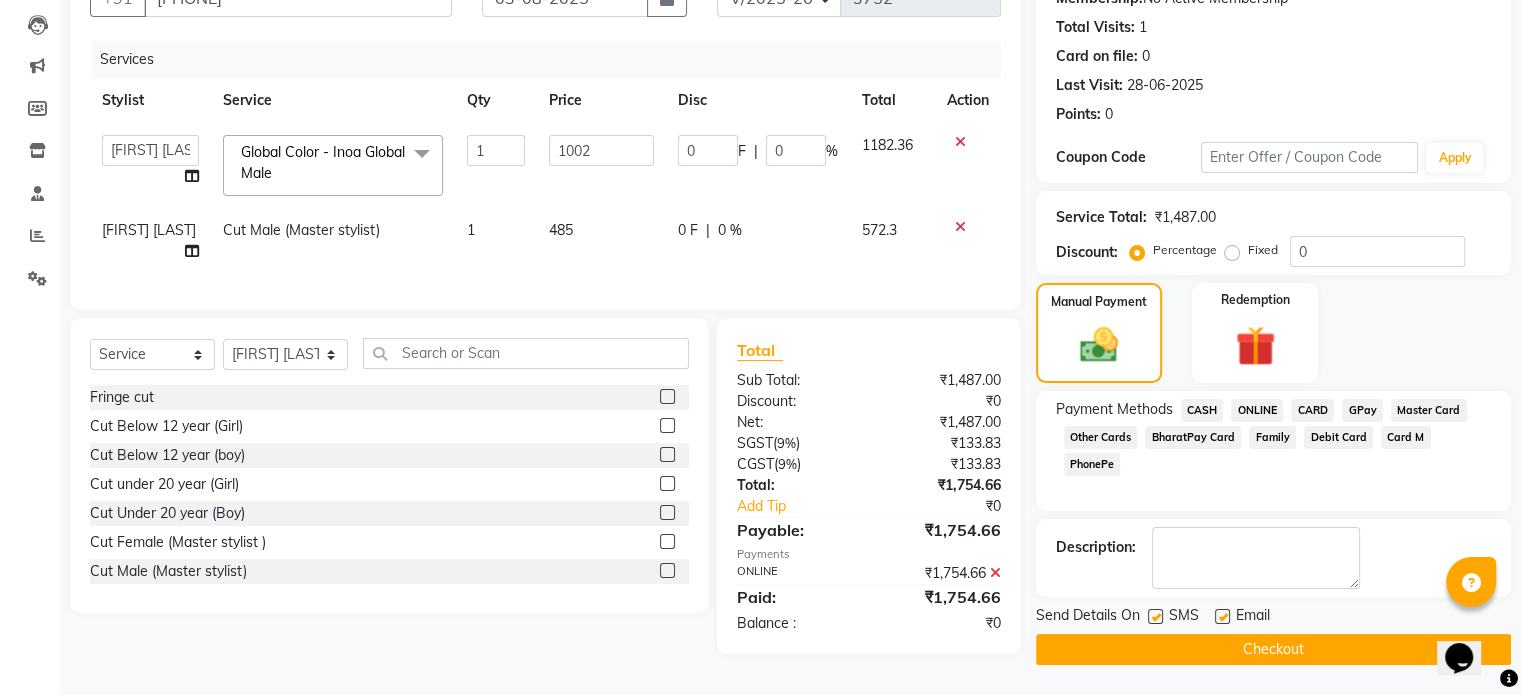 click on "Checkout" 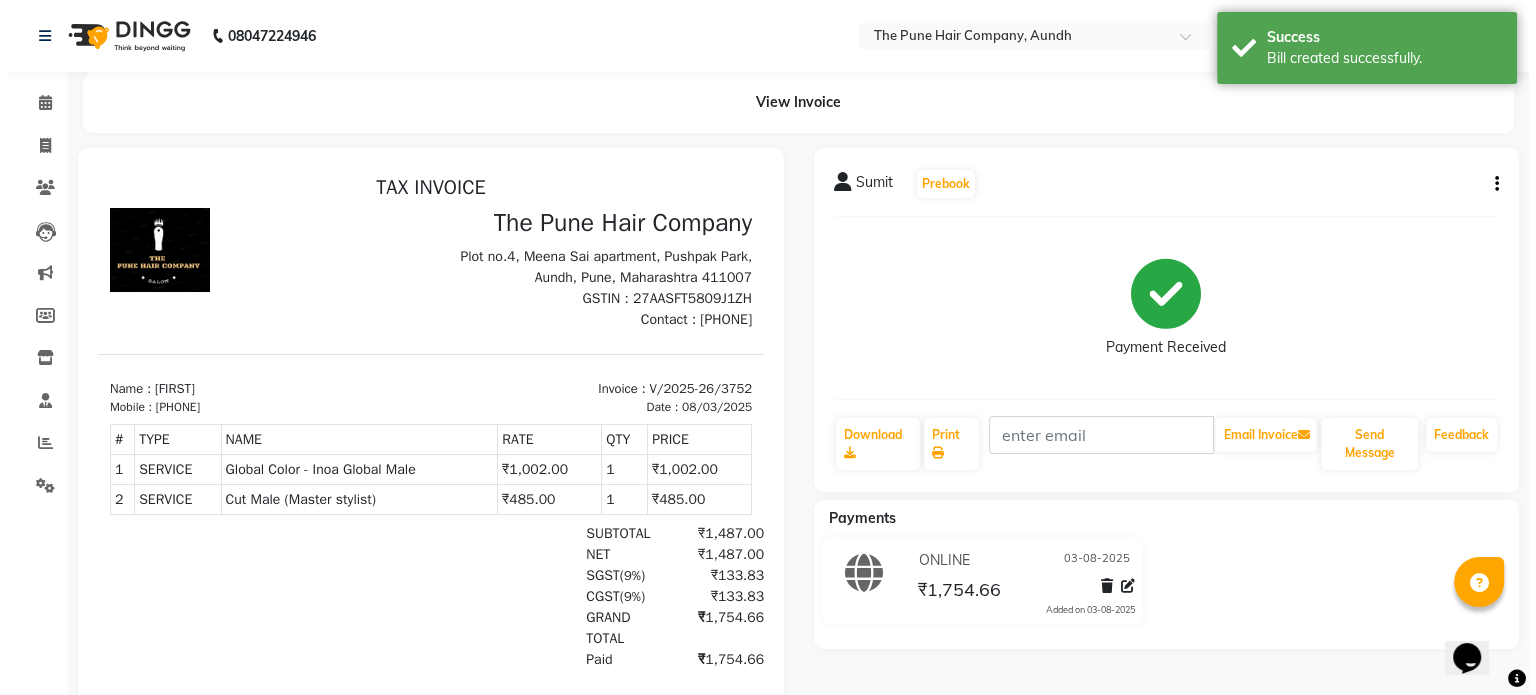 scroll, scrollTop: 0, scrollLeft: 0, axis: both 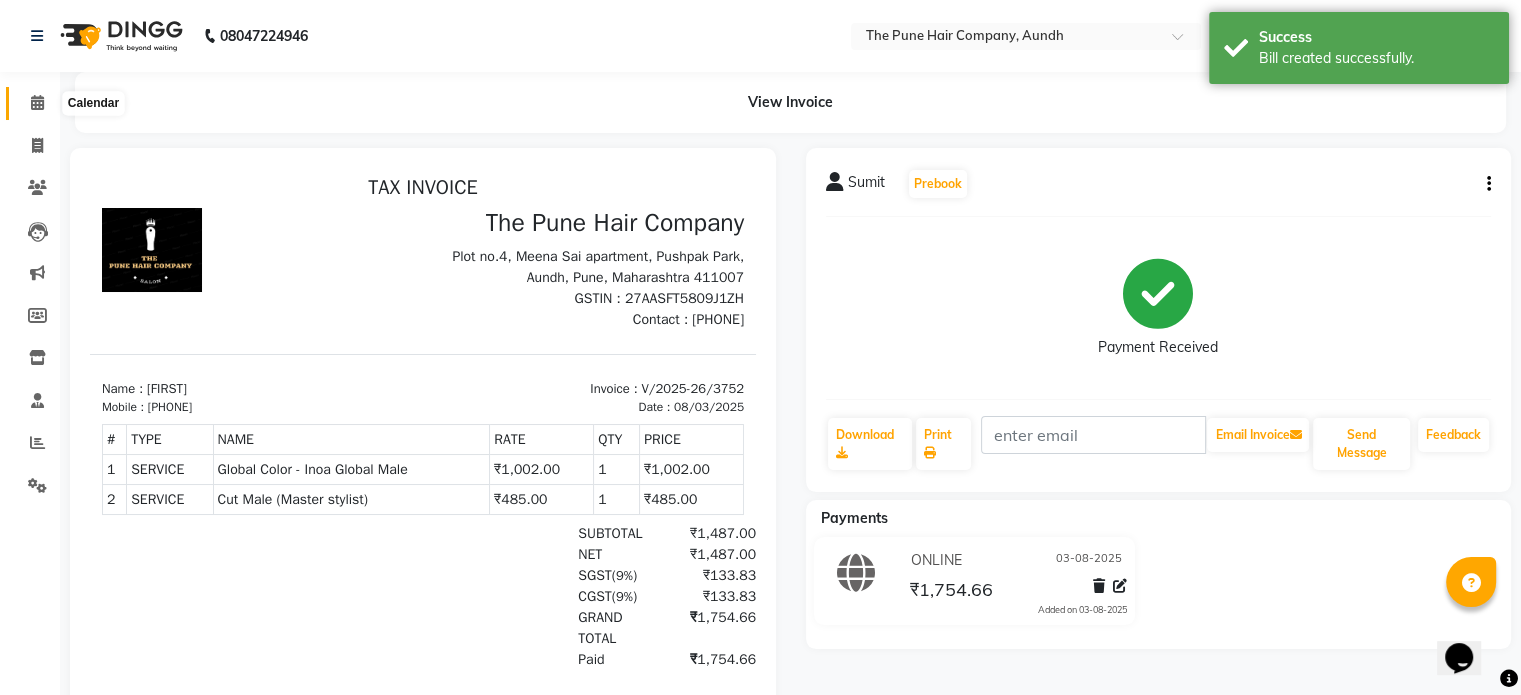 click 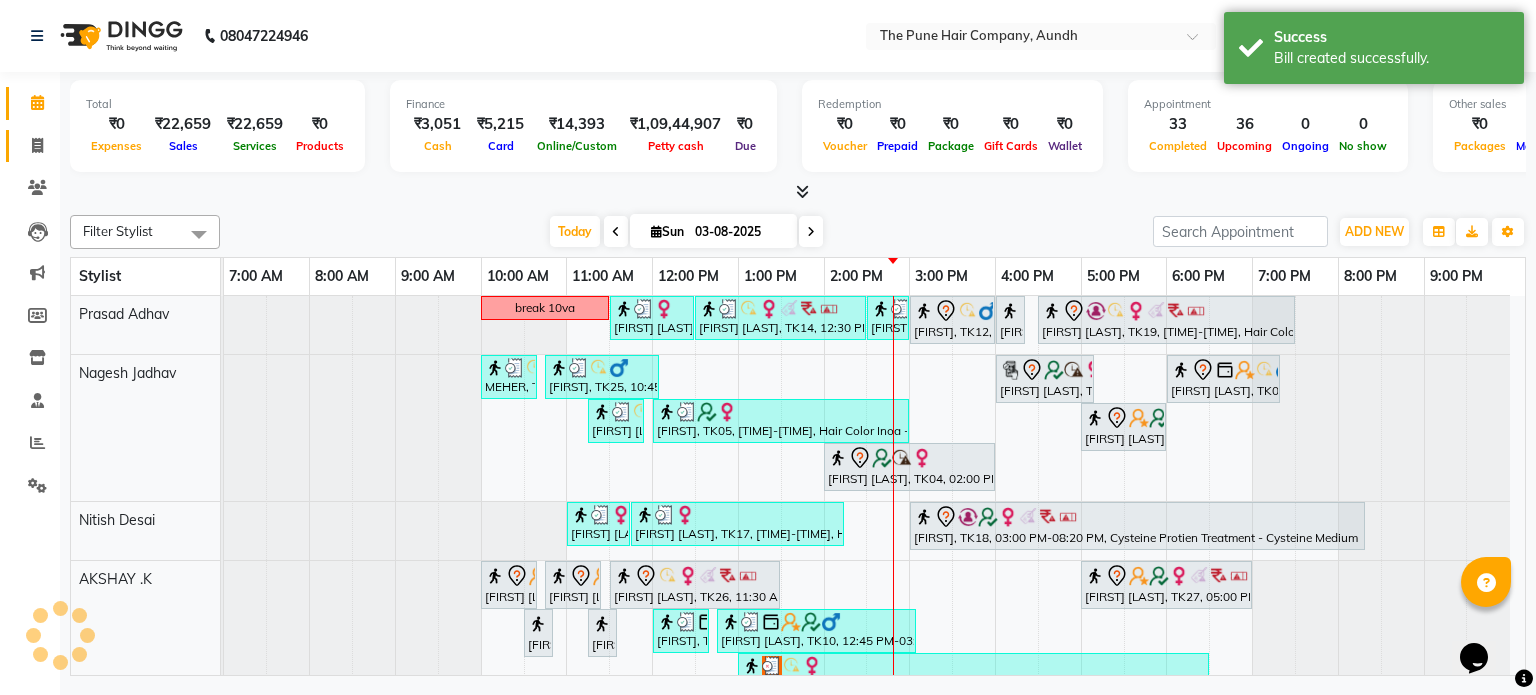 scroll, scrollTop: 0, scrollLeft: 0, axis: both 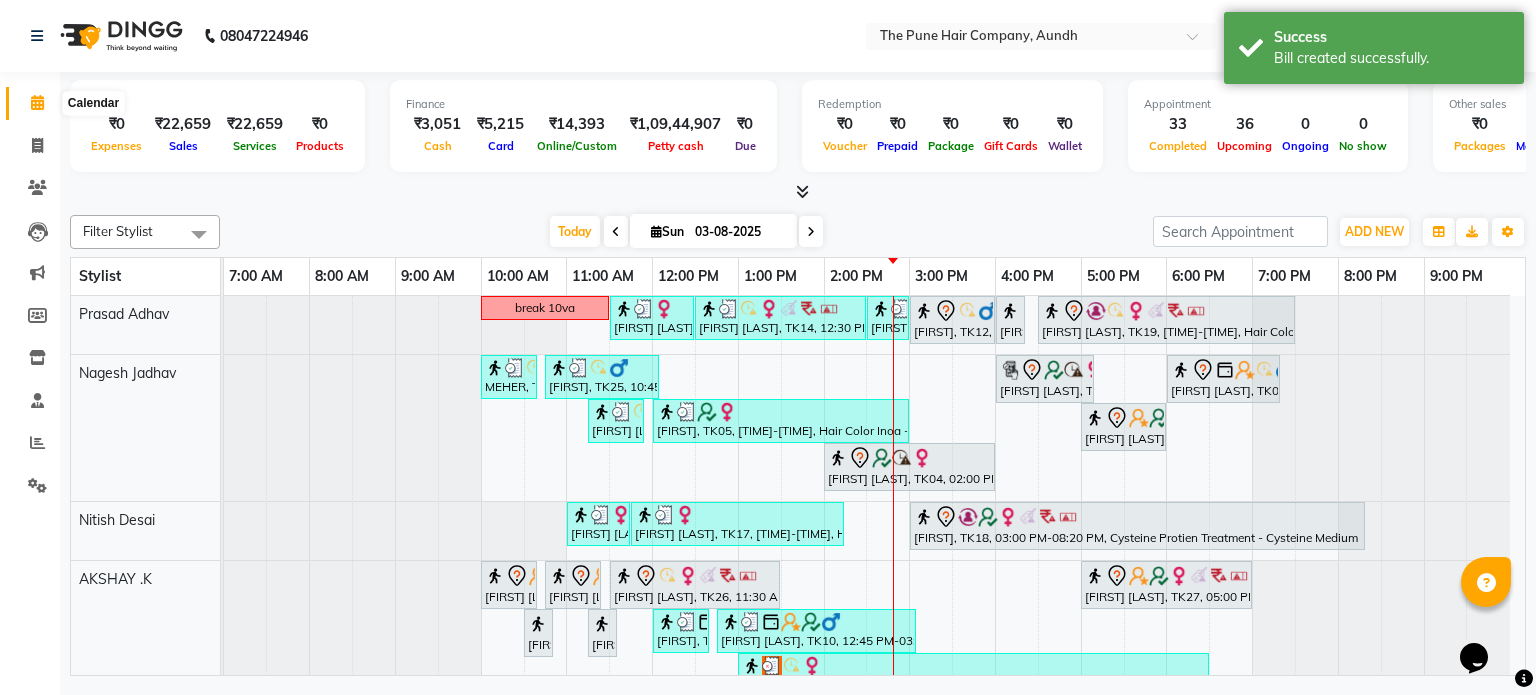 click 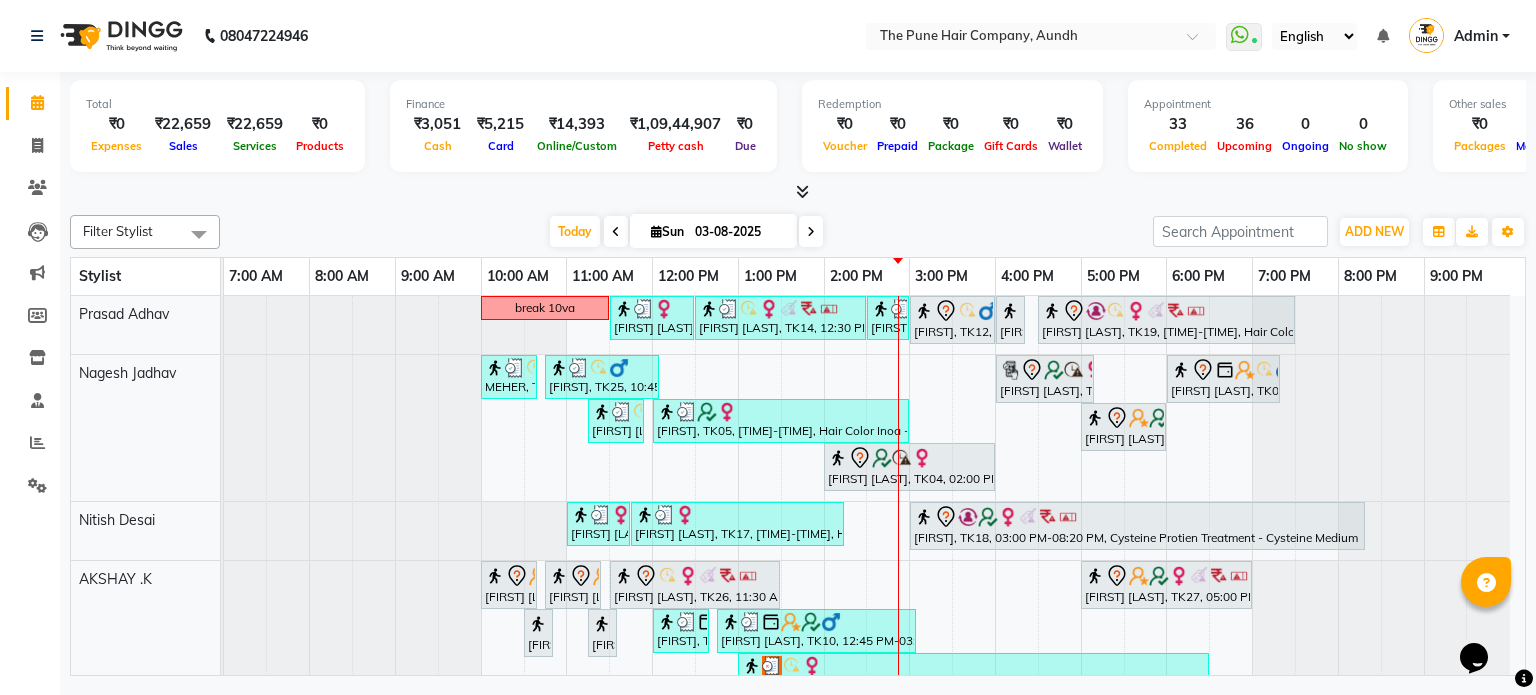 scroll, scrollTop: 69, scrollLeft: 0, axis: vertical 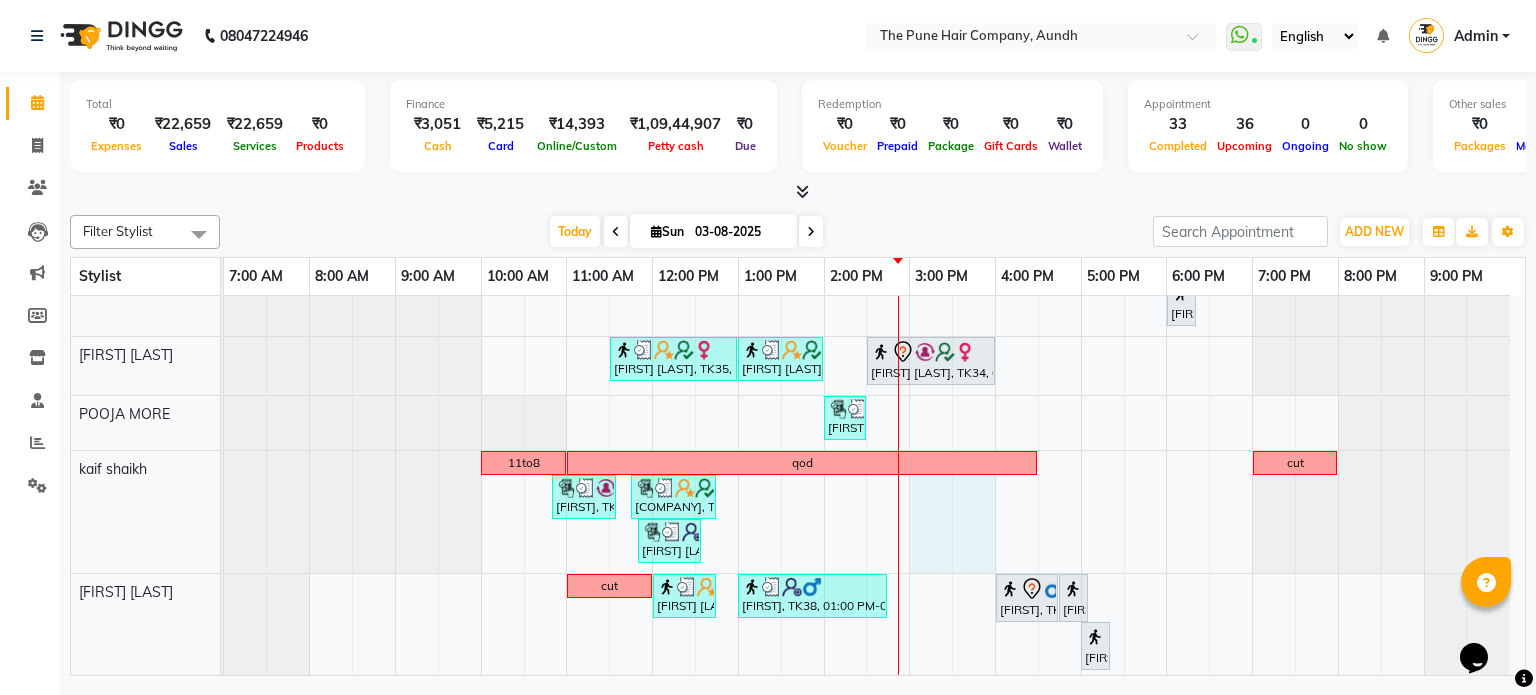 drag, startPoint x: 928, startPoint y: 497, endPoint x: 954, endPoint y: 500, distance: 26.172504 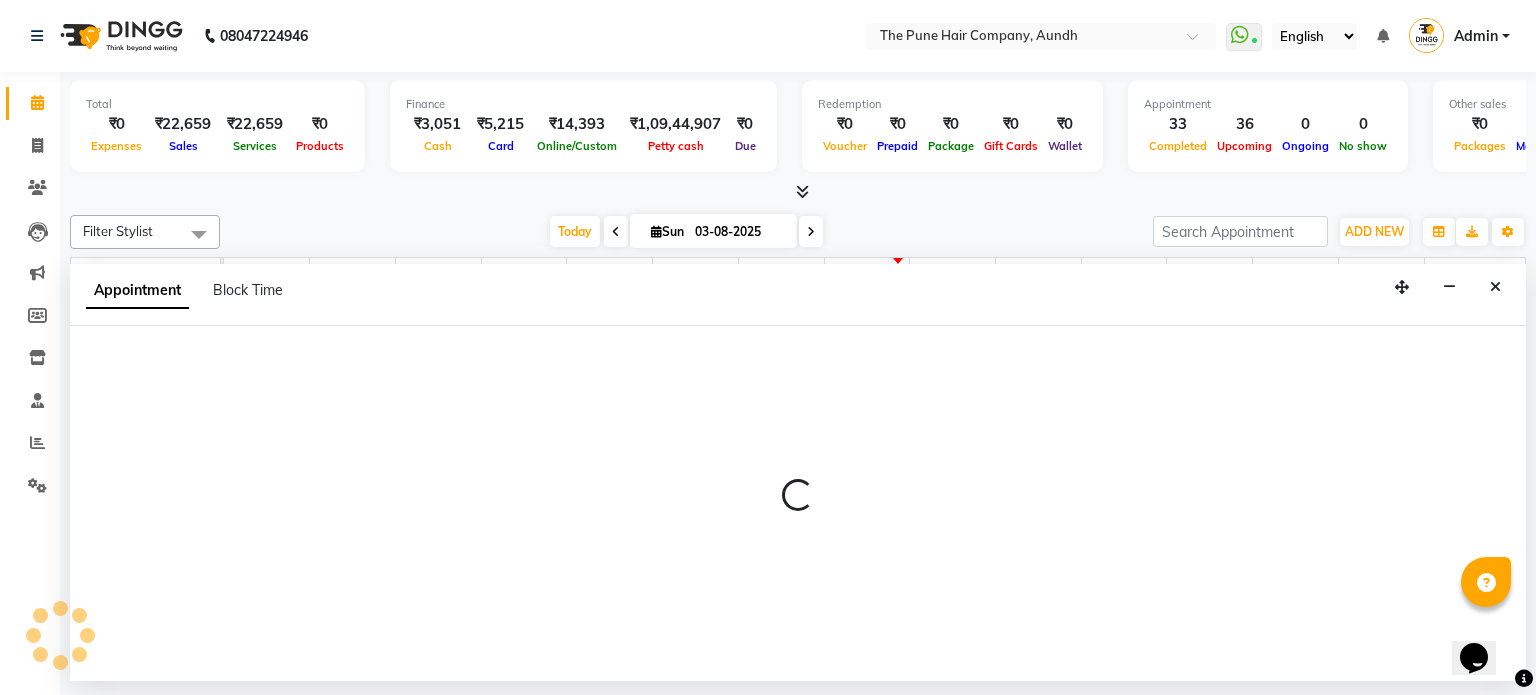 select on "50093" 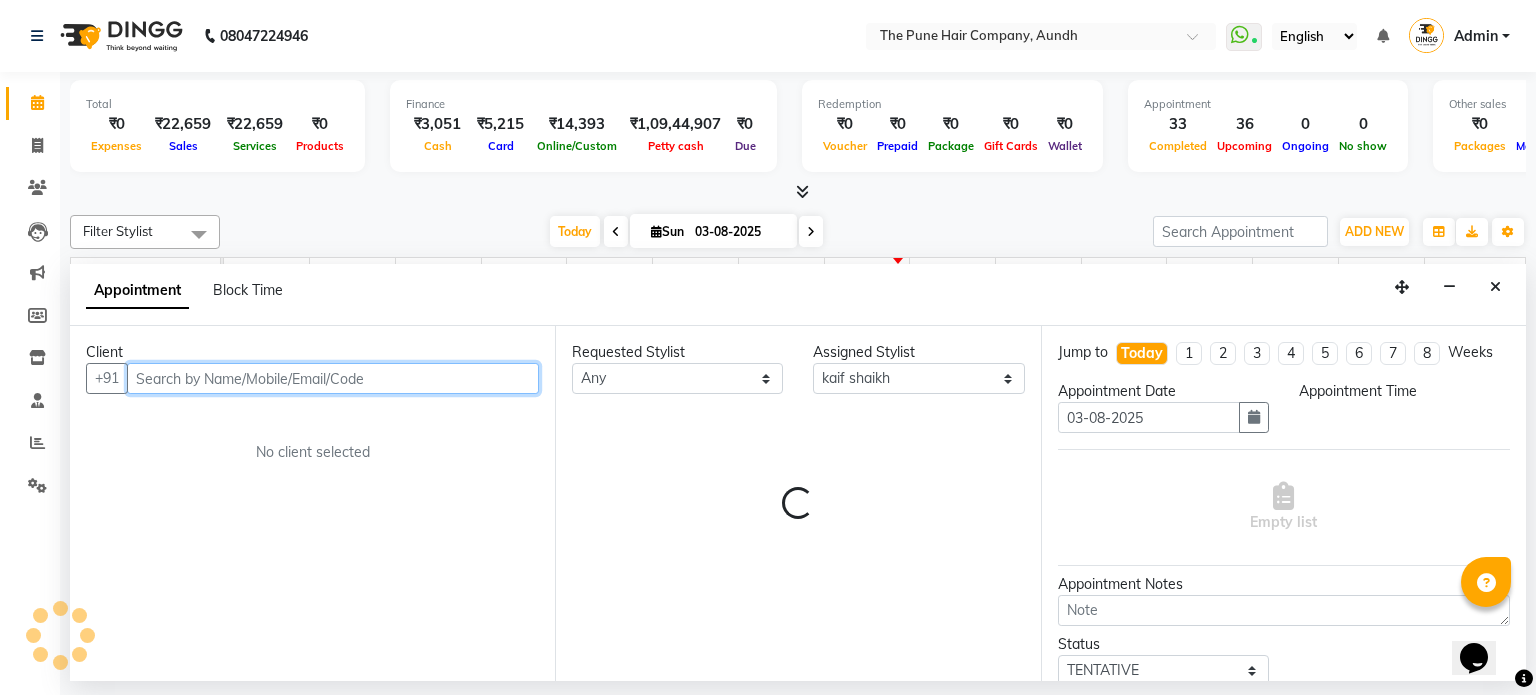 select on "900" 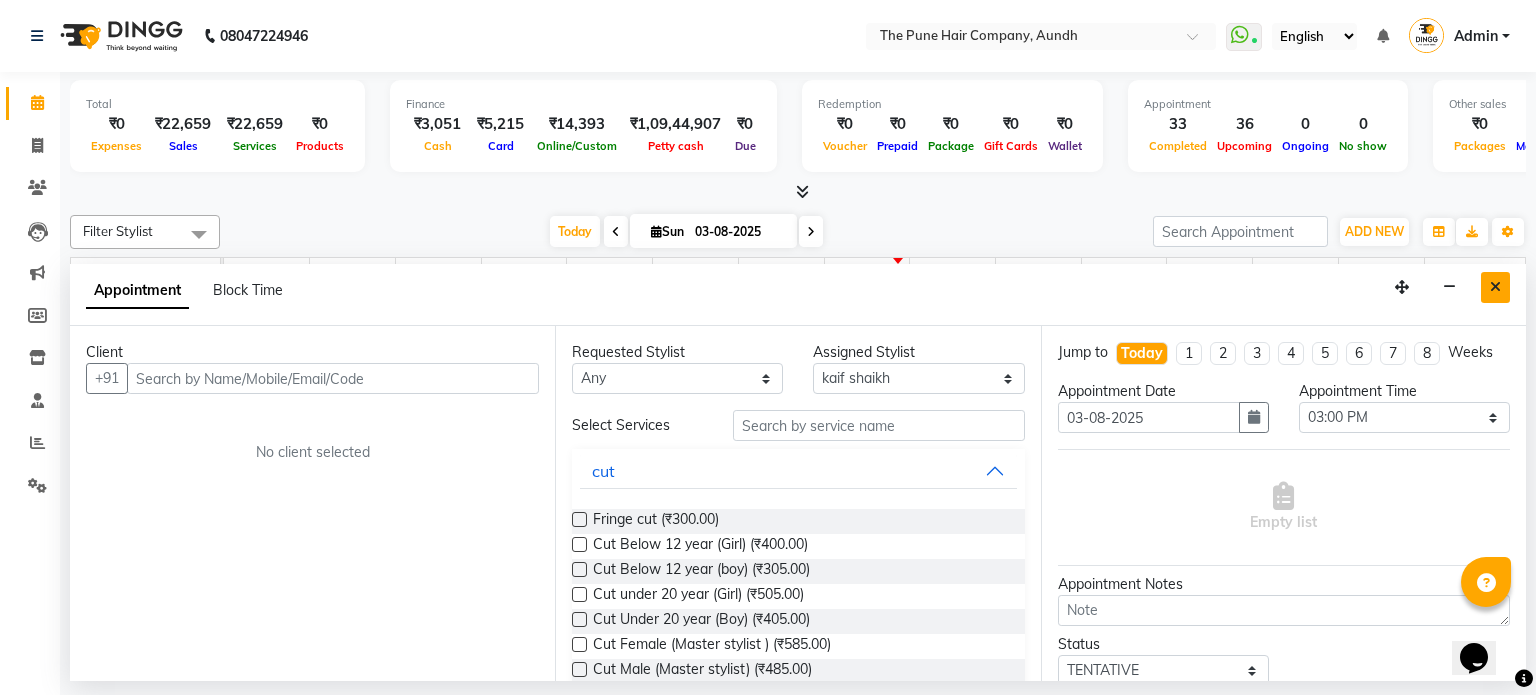 click at bounding box center (1495, 287) 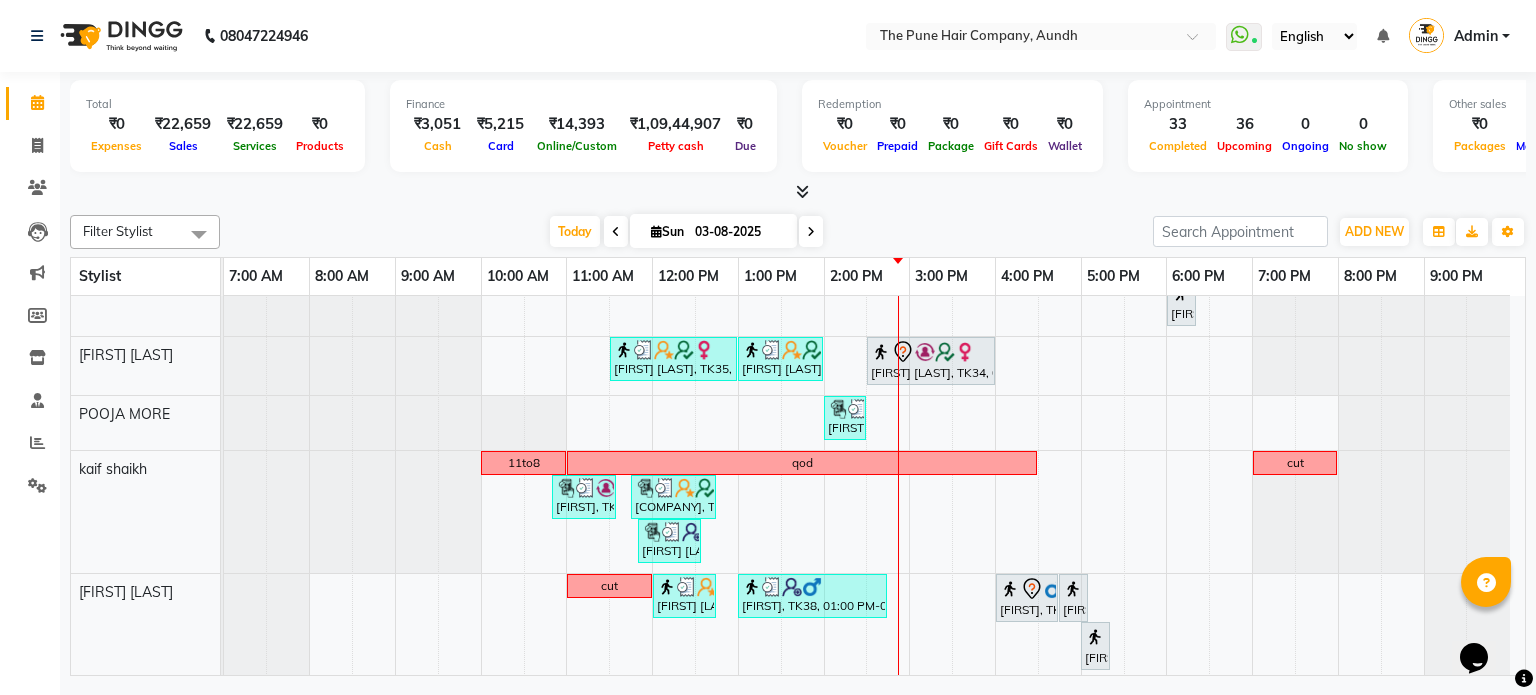 scroll, scrollTop: 880, scrollLeft: 0, axis: vertical 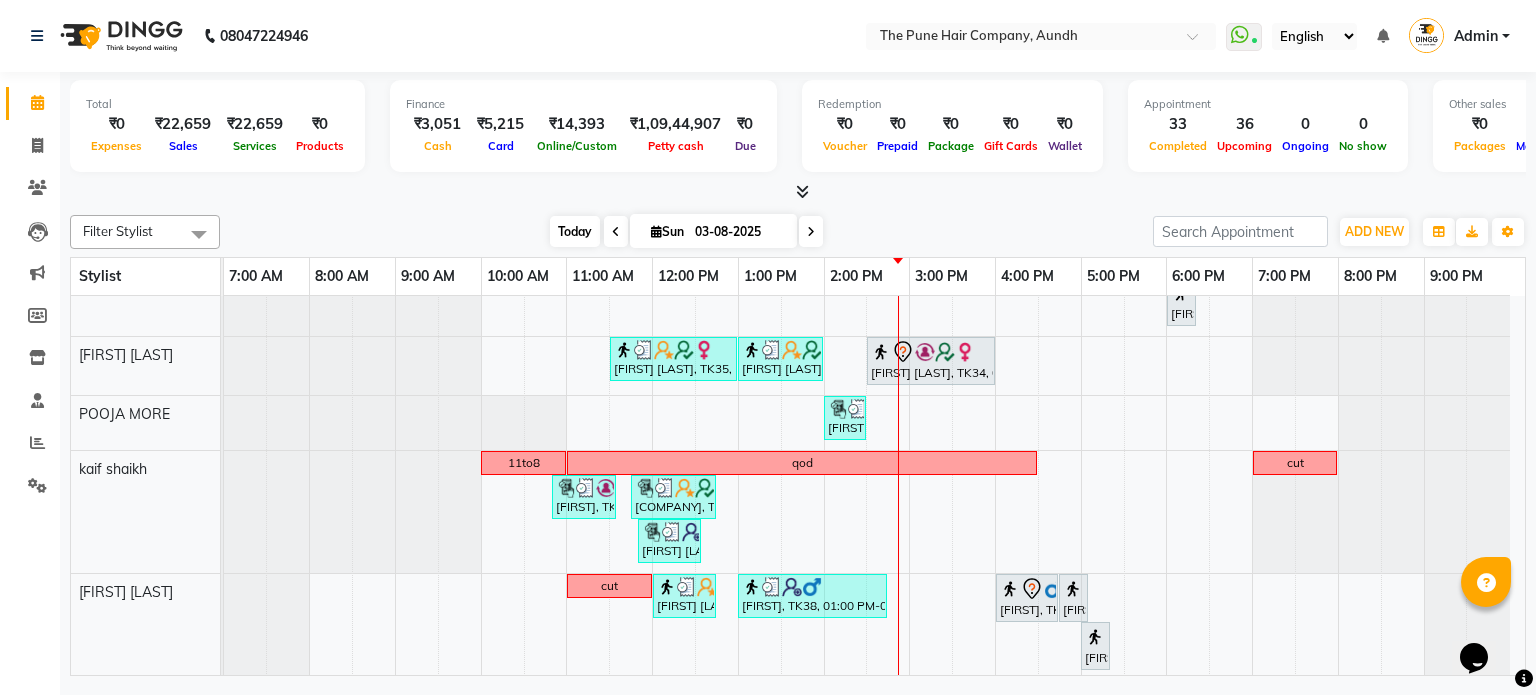 click on "Today" at bounding box center [575, 231] 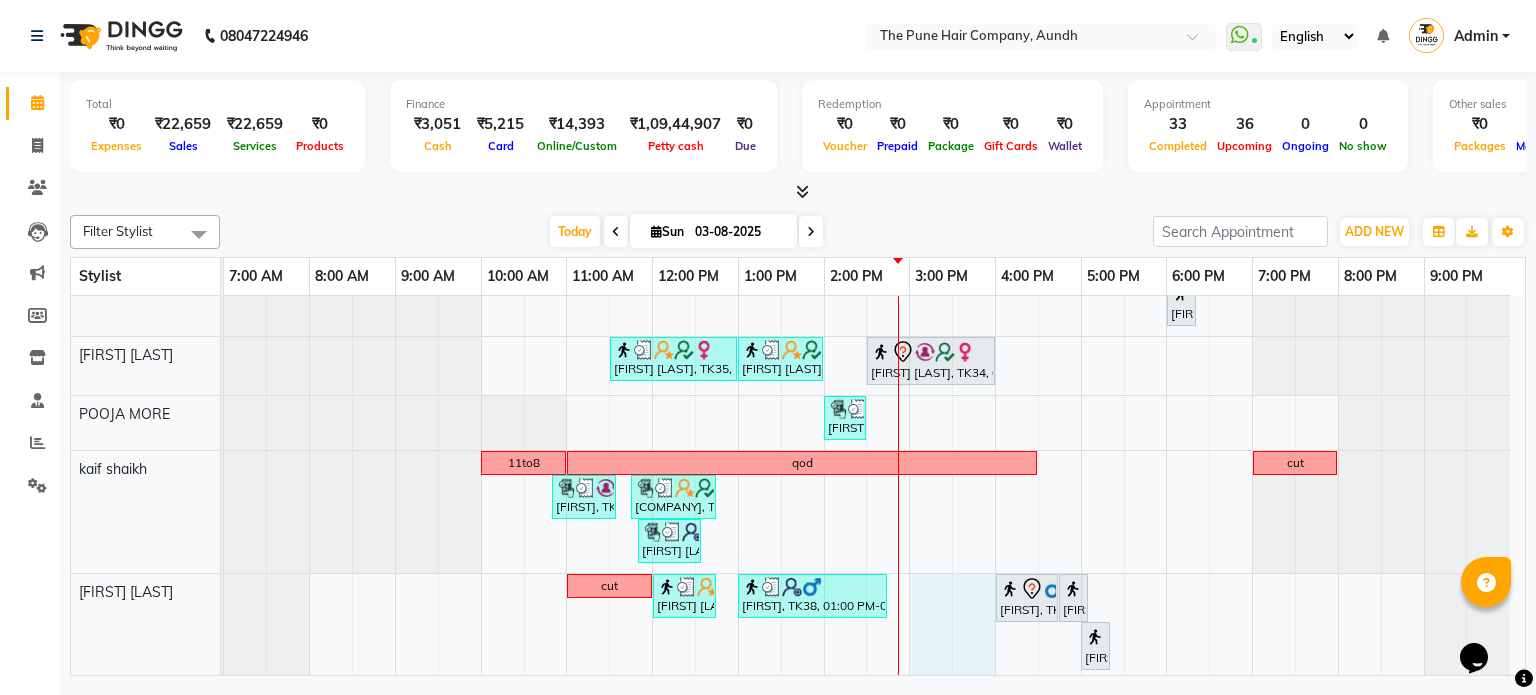 drag, startPoint x: 924, startPoint y: 597, endPoint x: 962, endPoint y: 599, distance: 38.052597 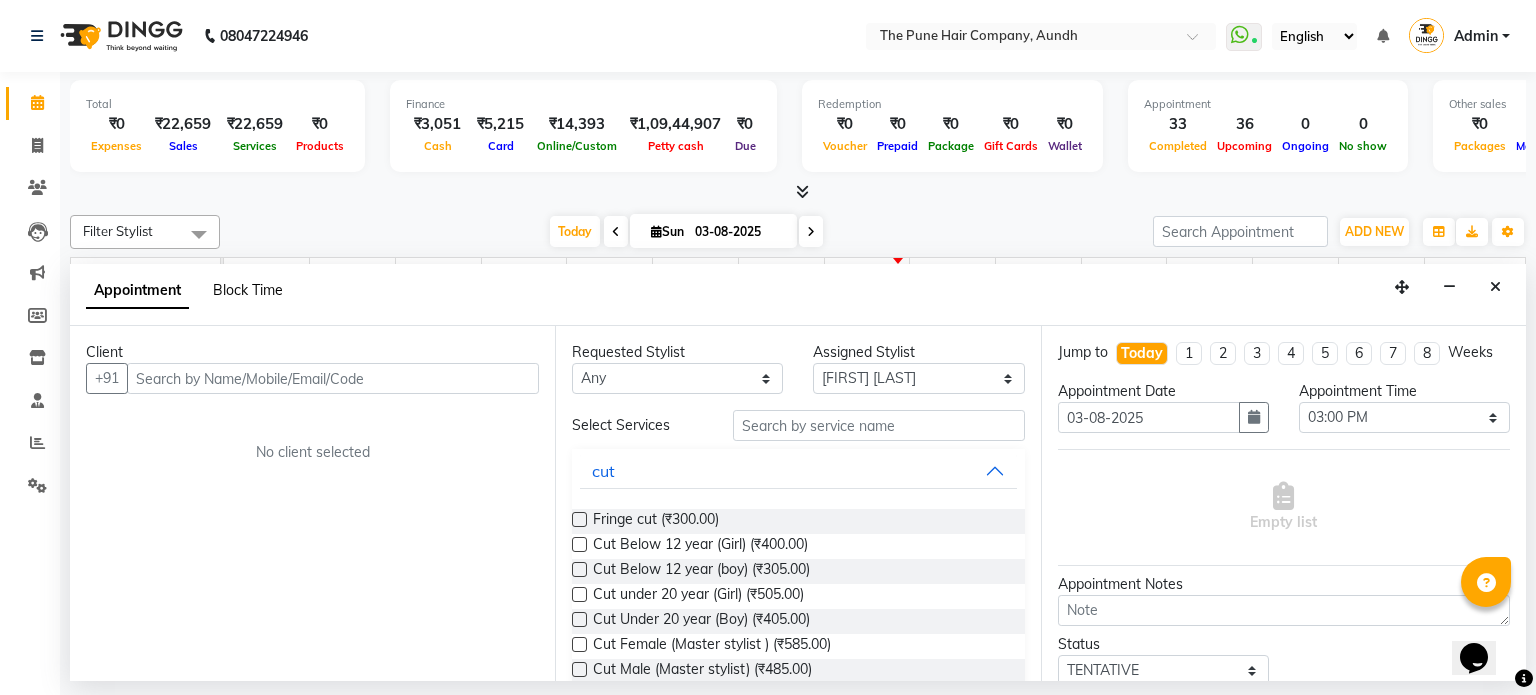click on "Block Time" at bounding box center (248, 290) 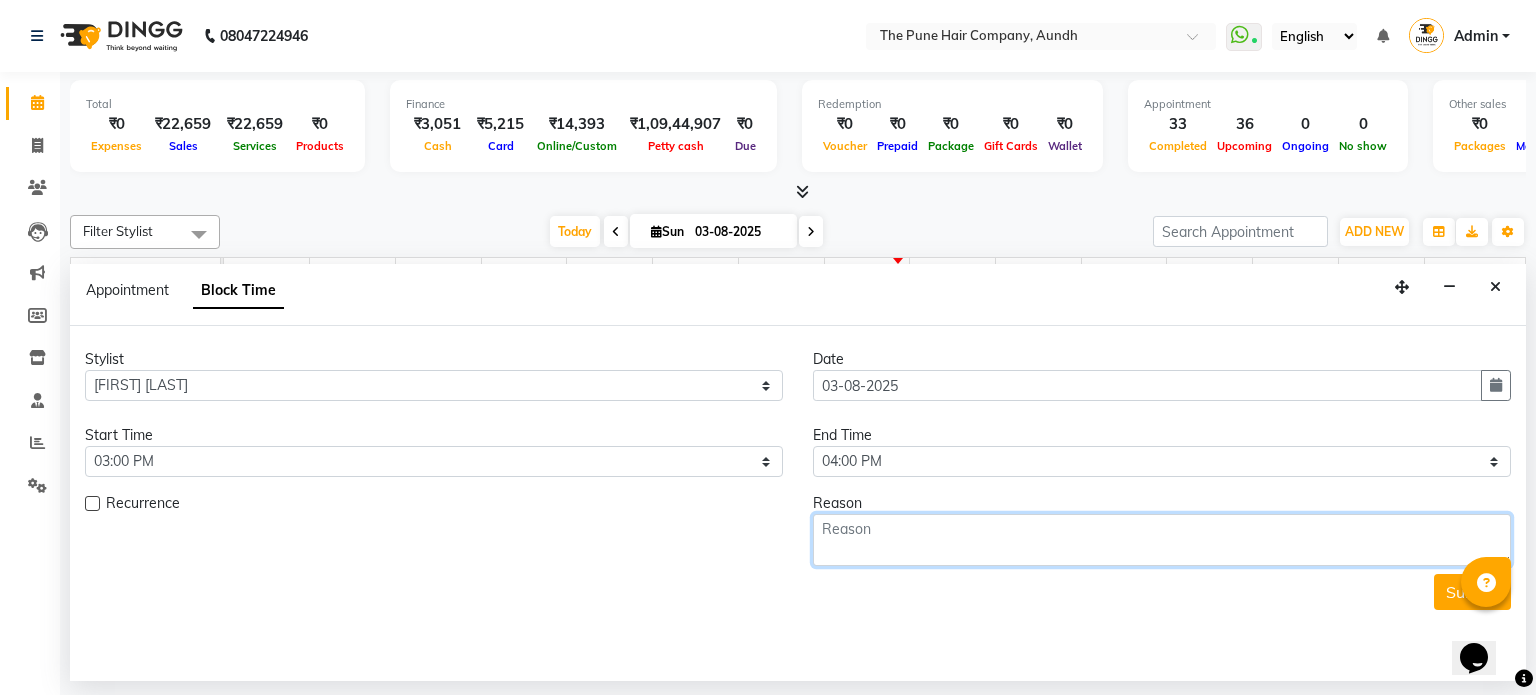 click at bounding box center [1162, 540] 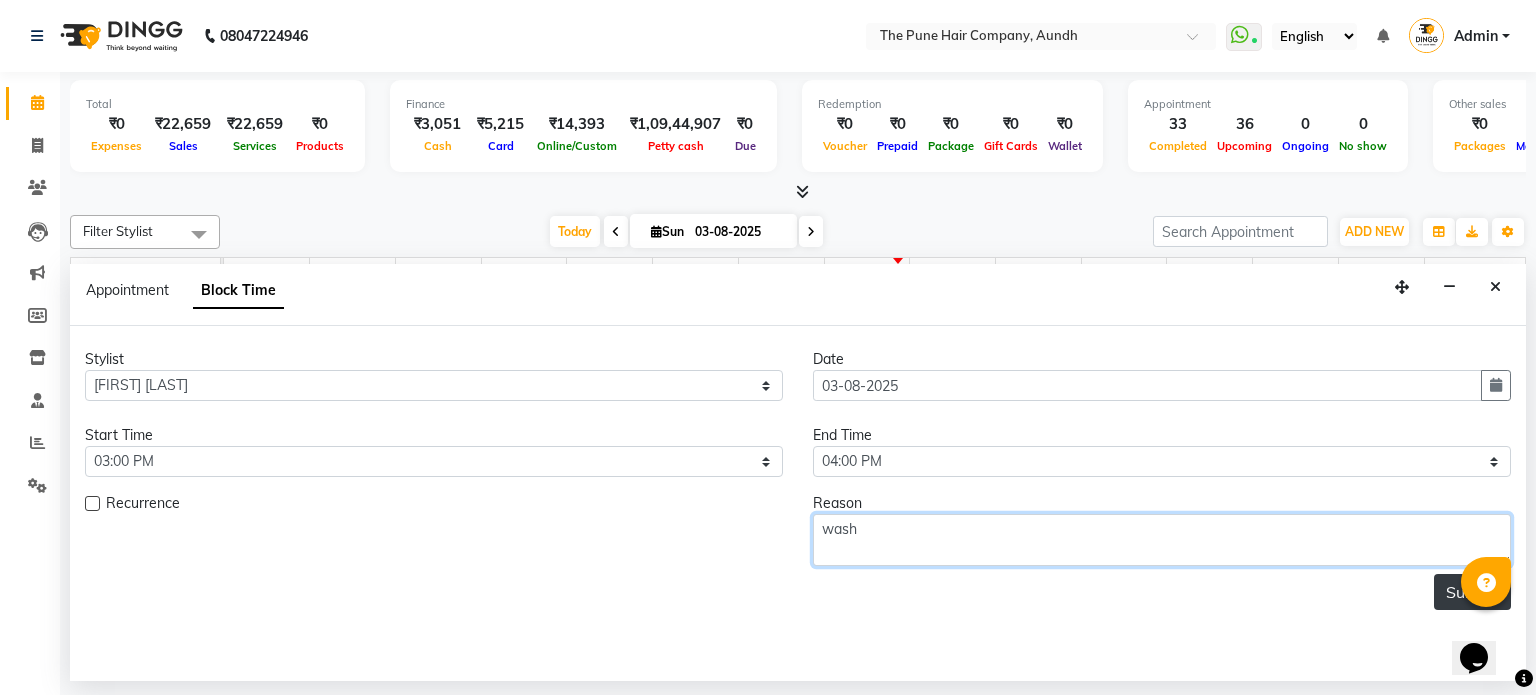 type on "wash" 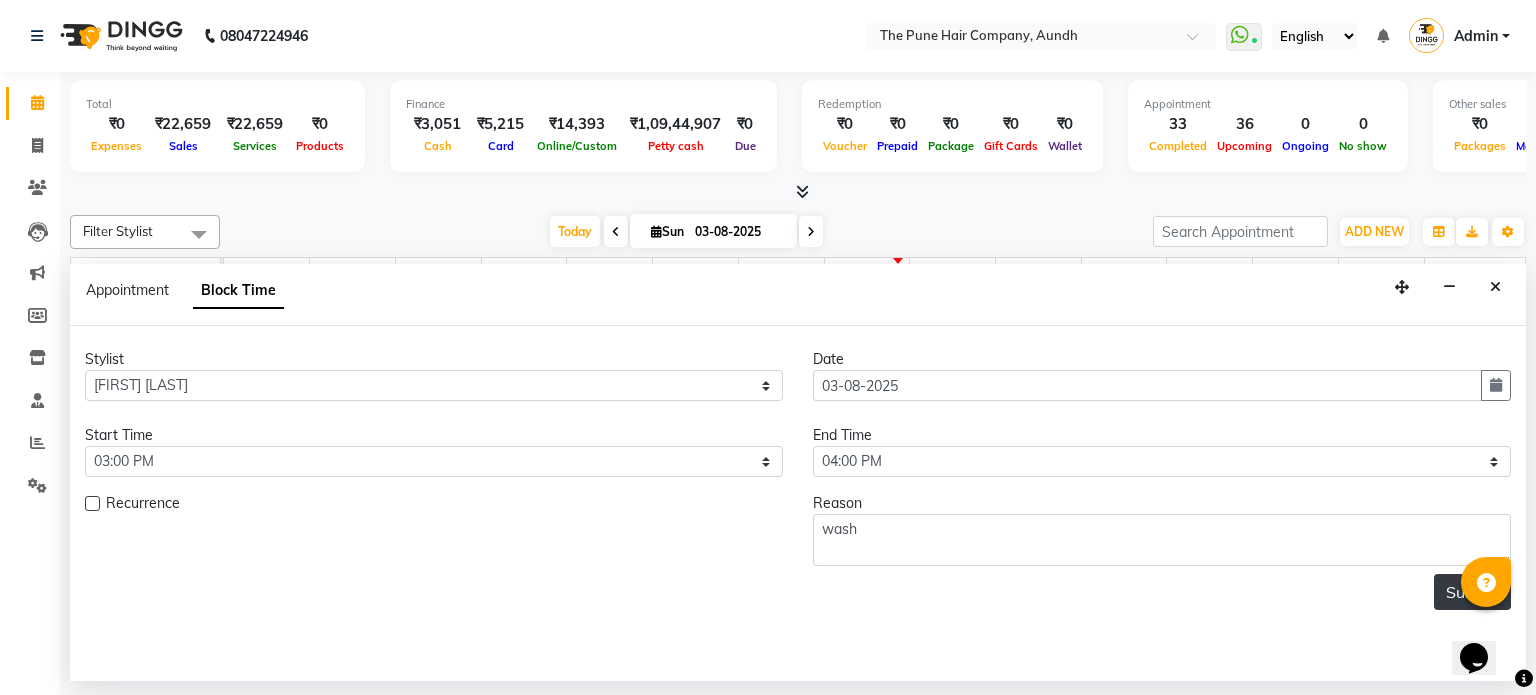 click on "Submit" at bounding box center (1472, 592) 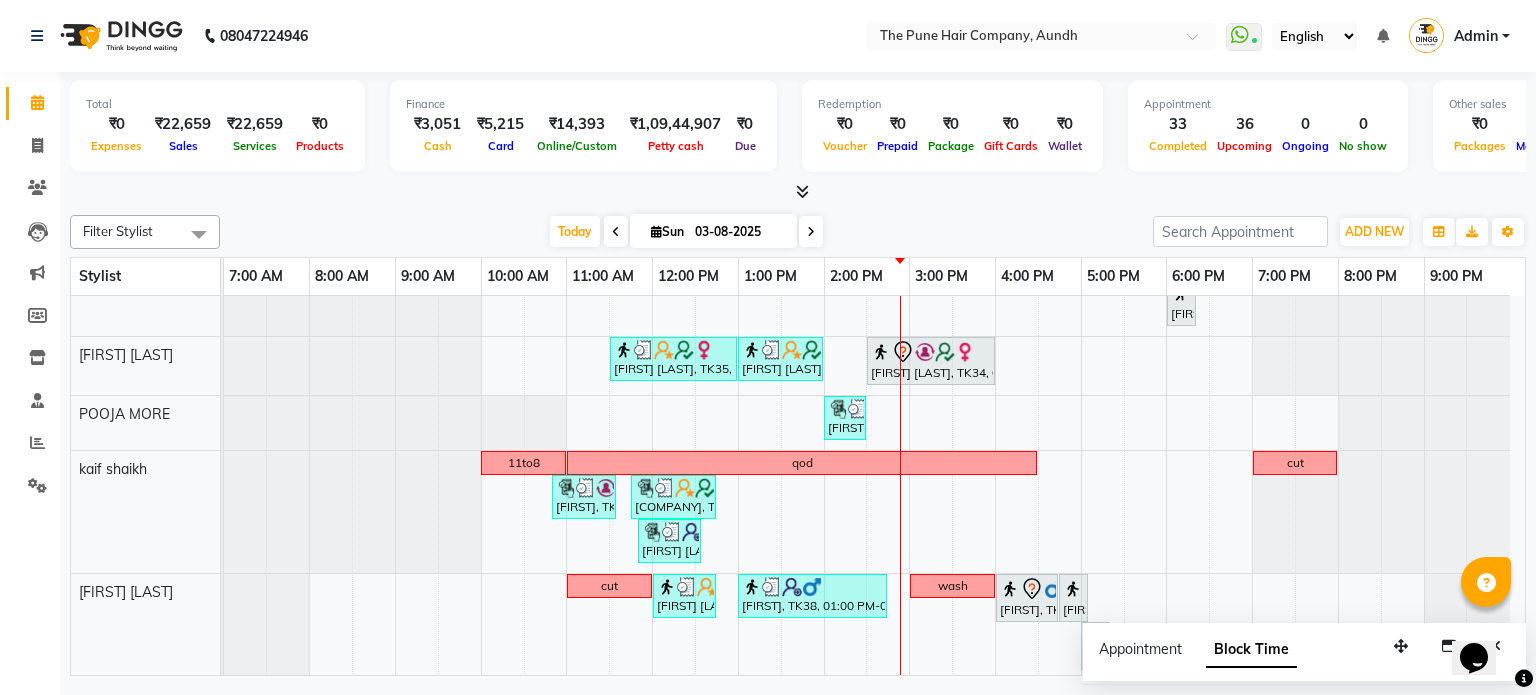 scroll, scrollTop: 871, scrollLeft: 0, axis: vertical 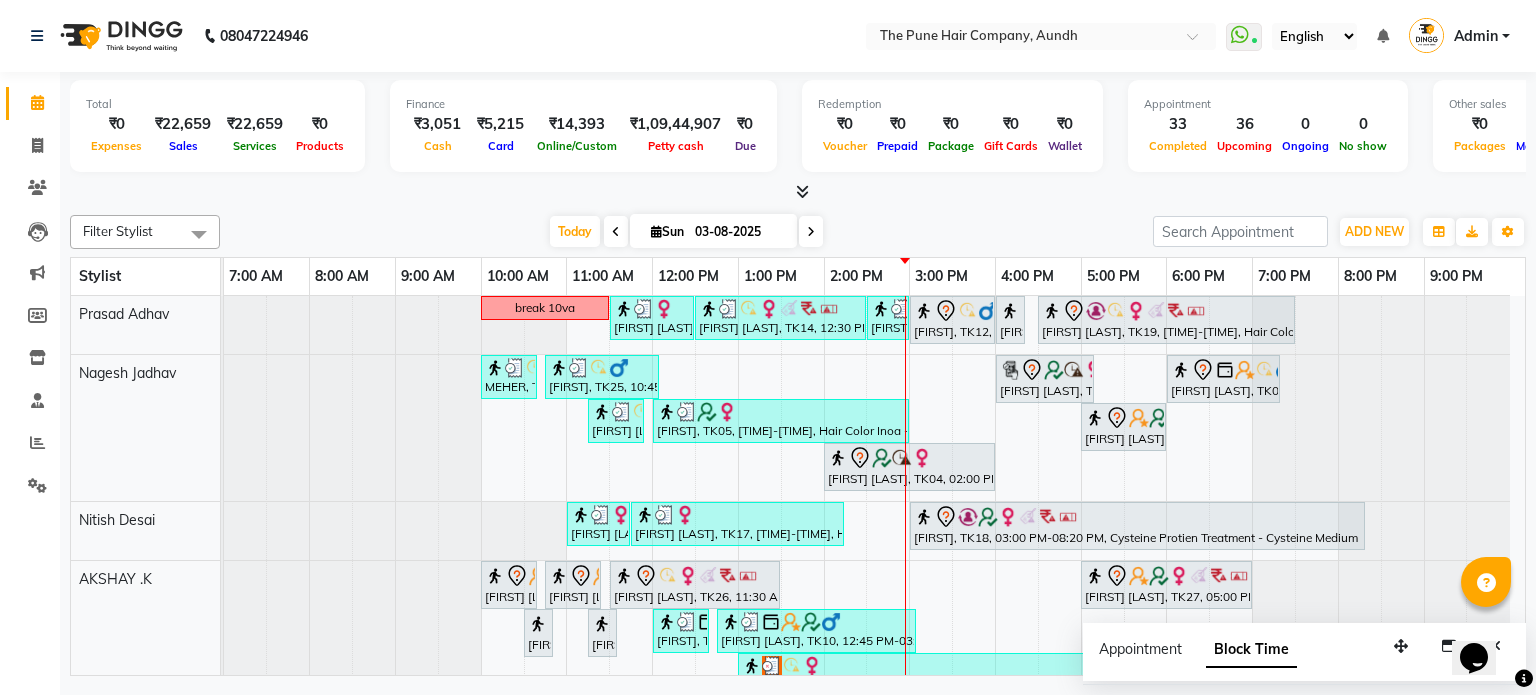 click at bounding box center [811, 231] 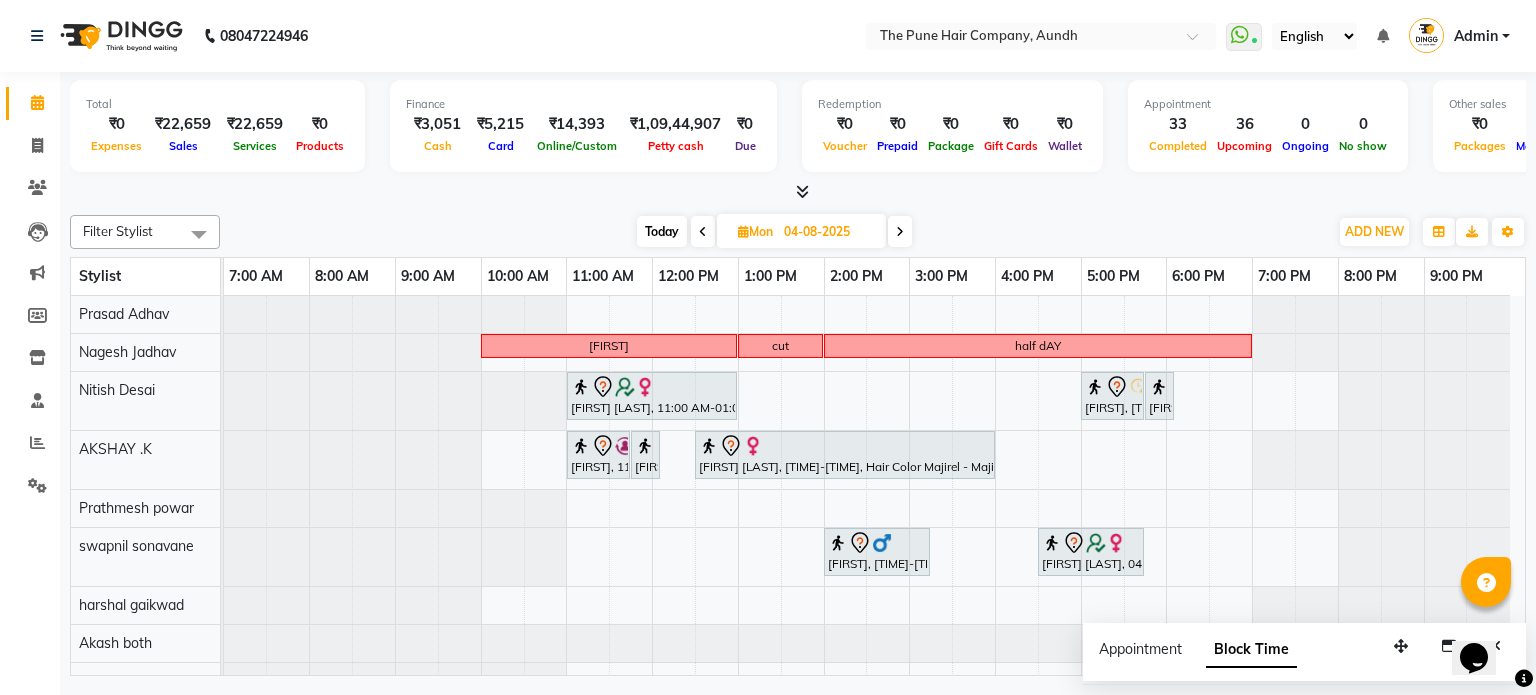 click on "Today" at bounding box center (662, 231) 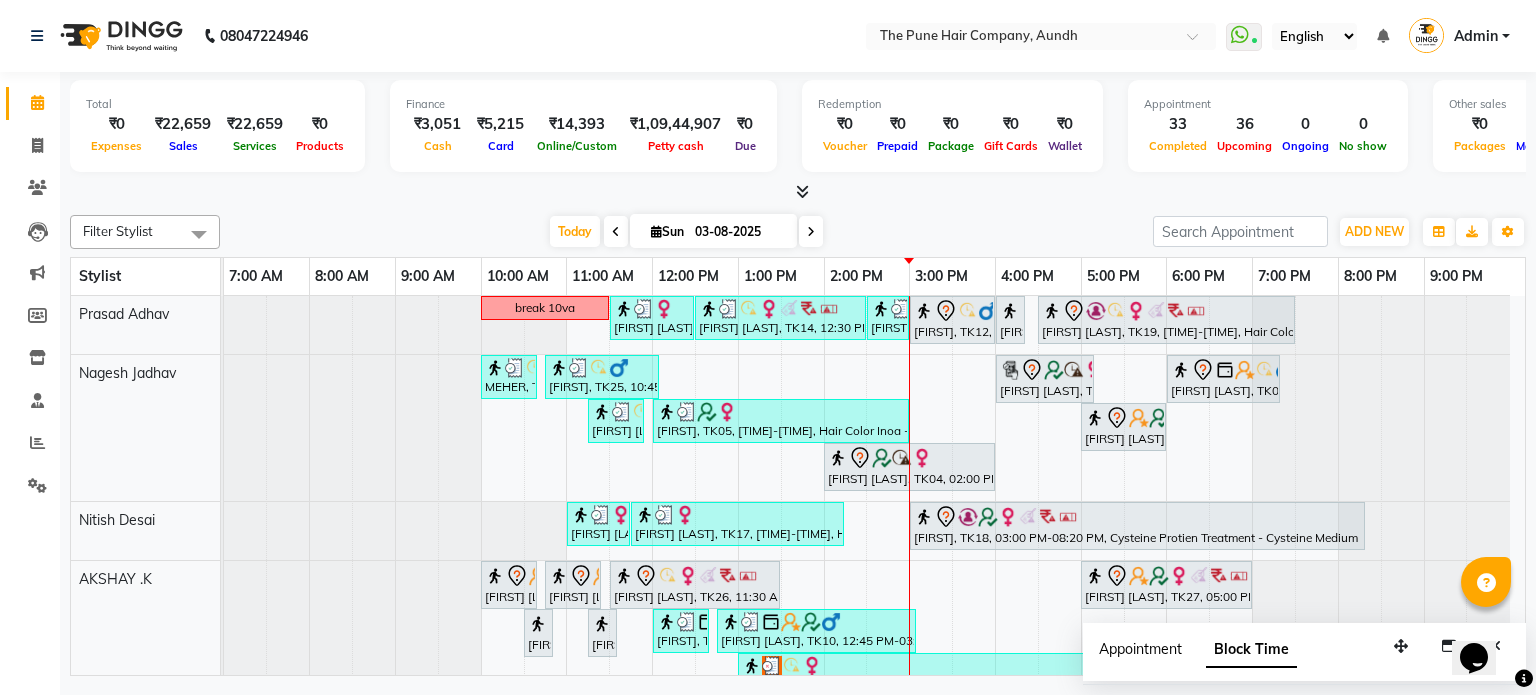 click on "Appointment" at bounding box center (1140, 649) 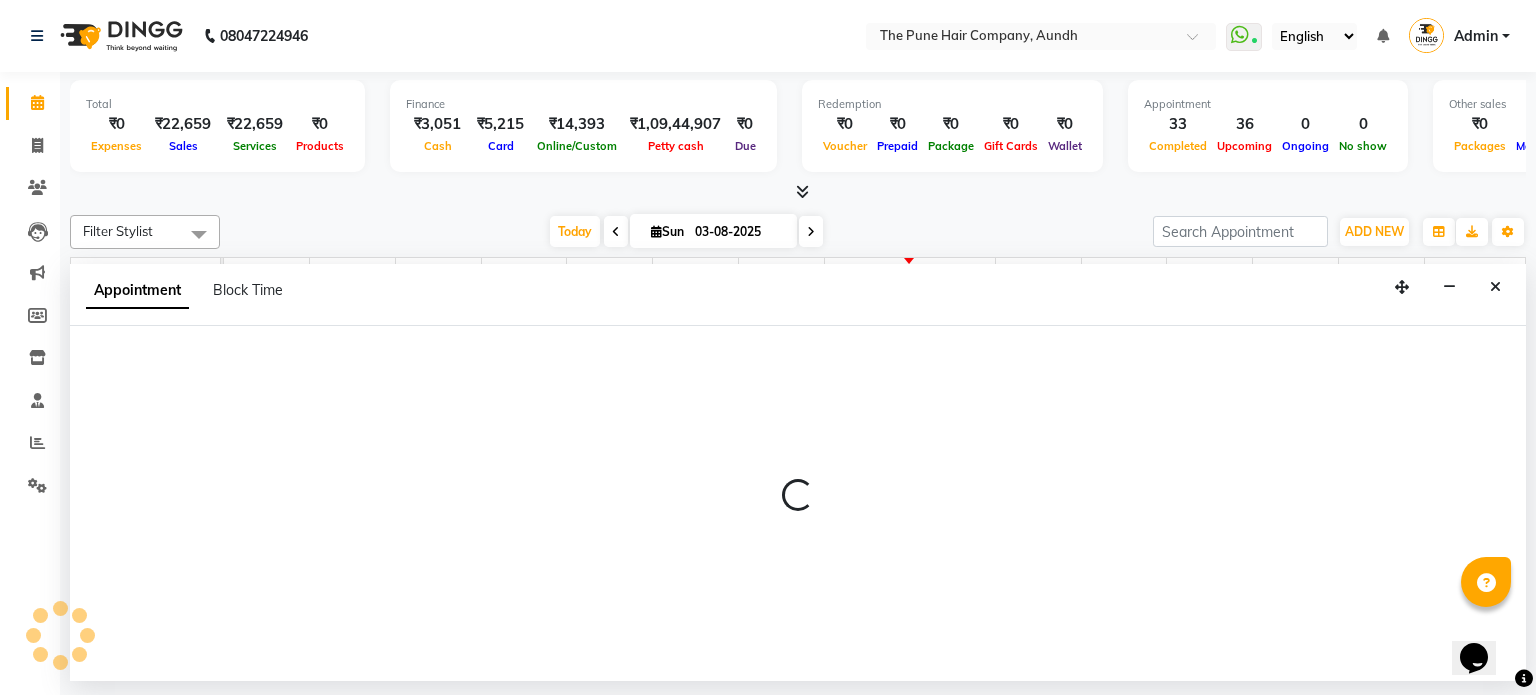 select on "tentative" 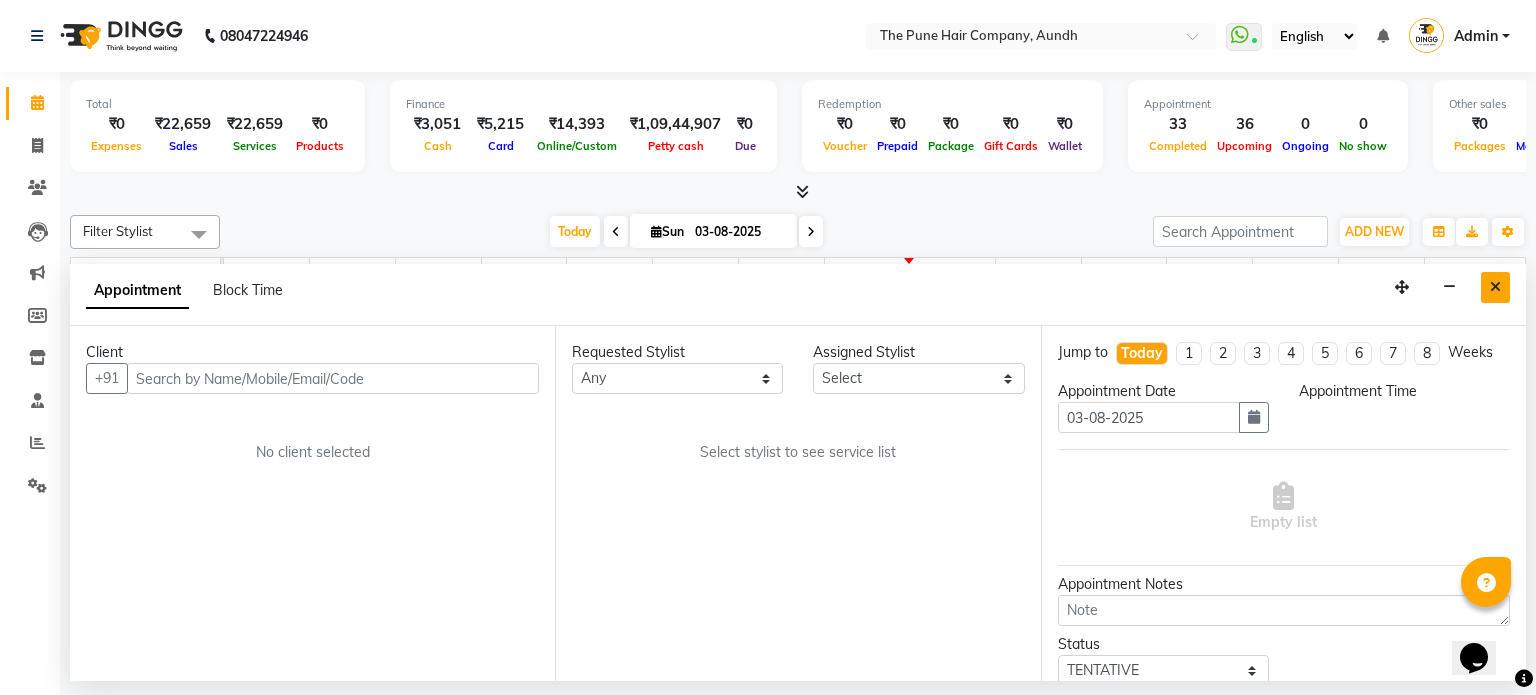 click at bounding box center (1495, 287) 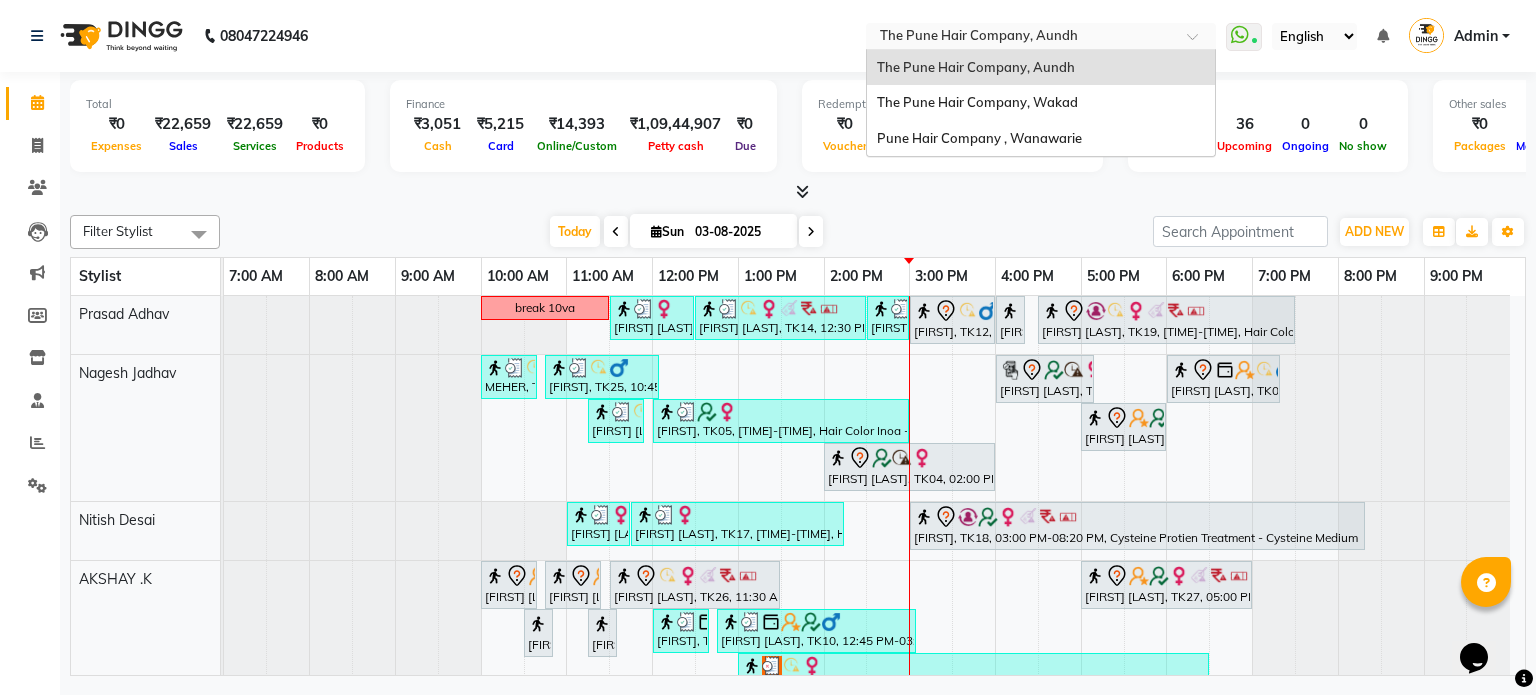 click at bounding box center (1021, 38) 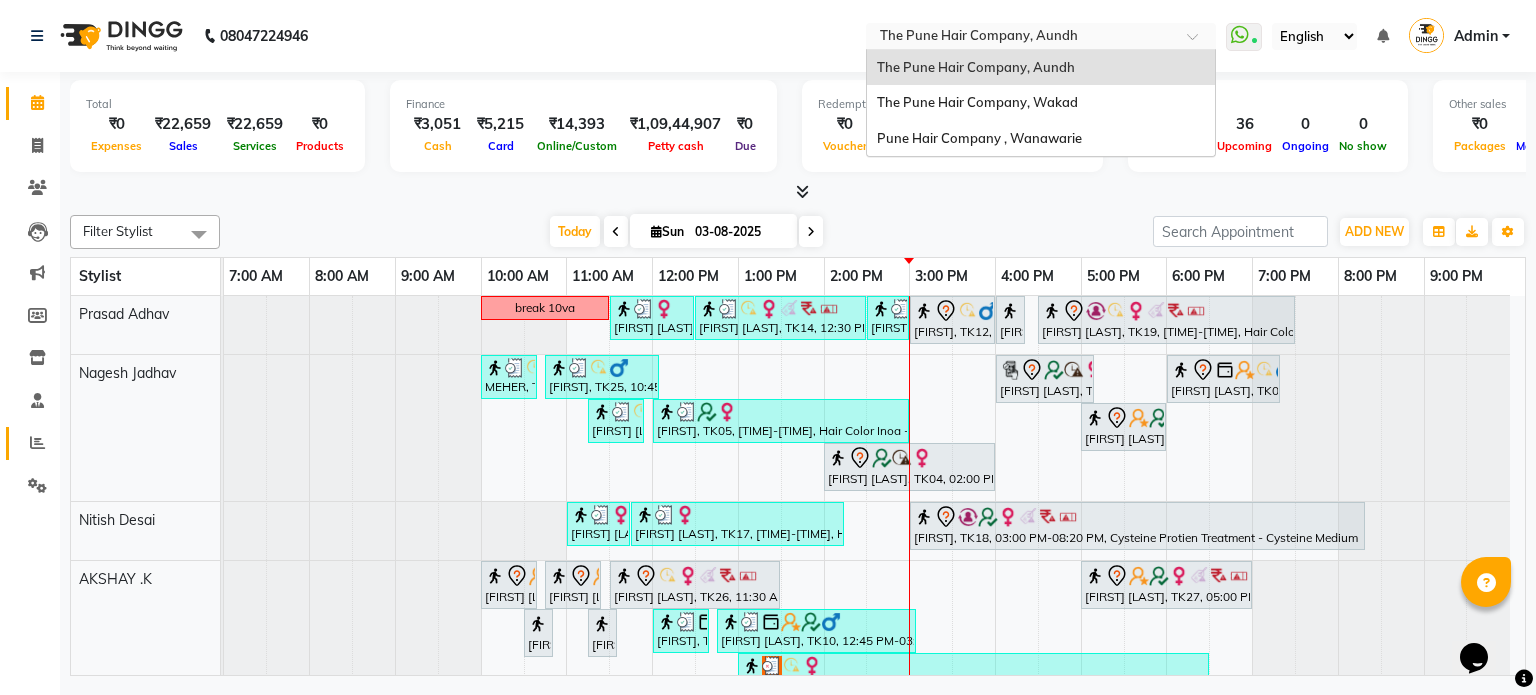 click on "Reports" 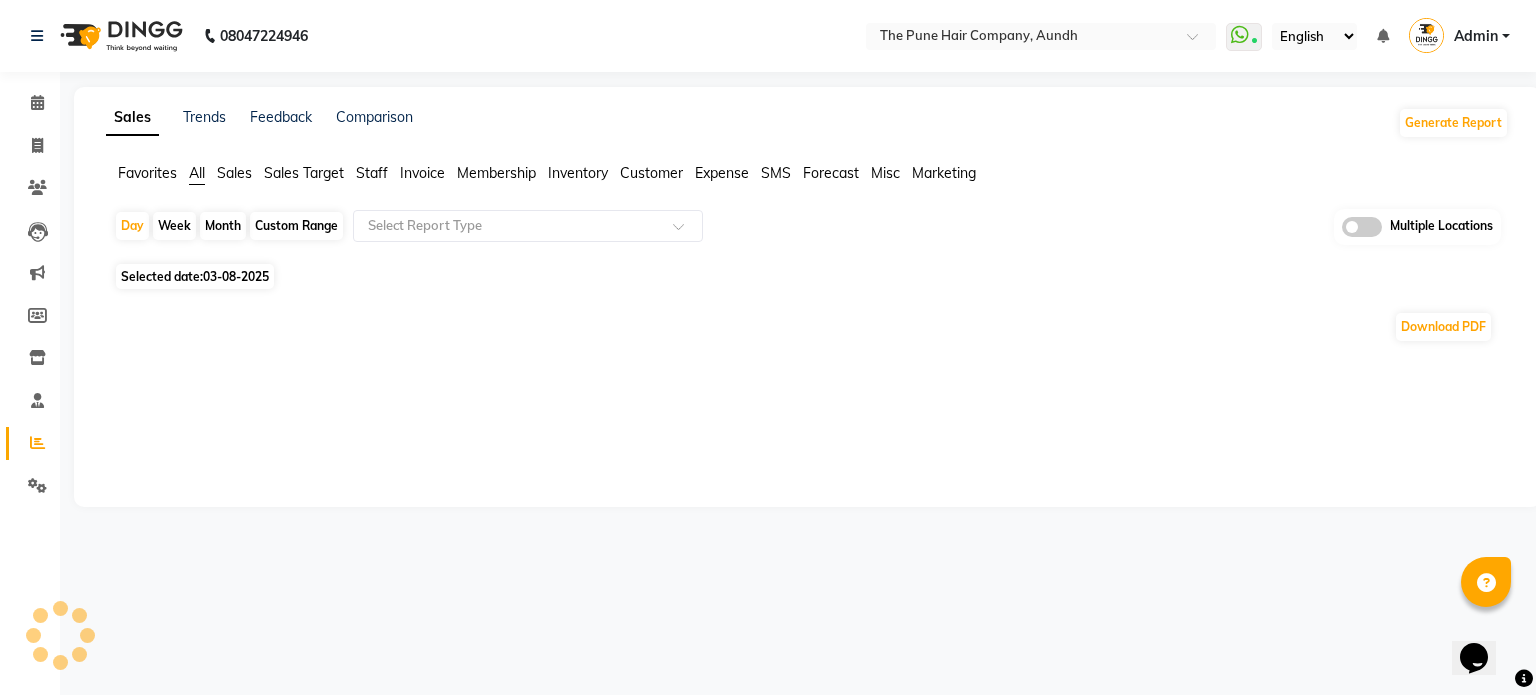 click on "Month" 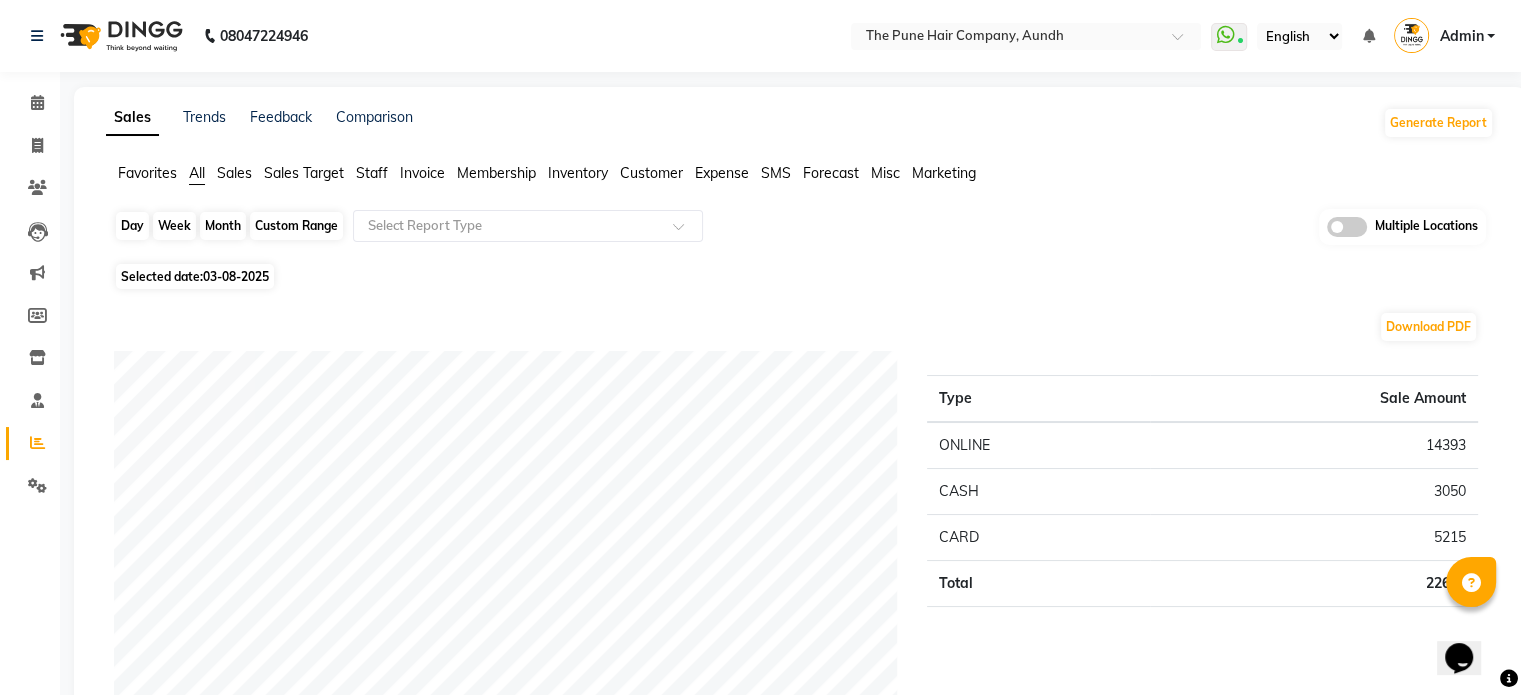 click on "Month" 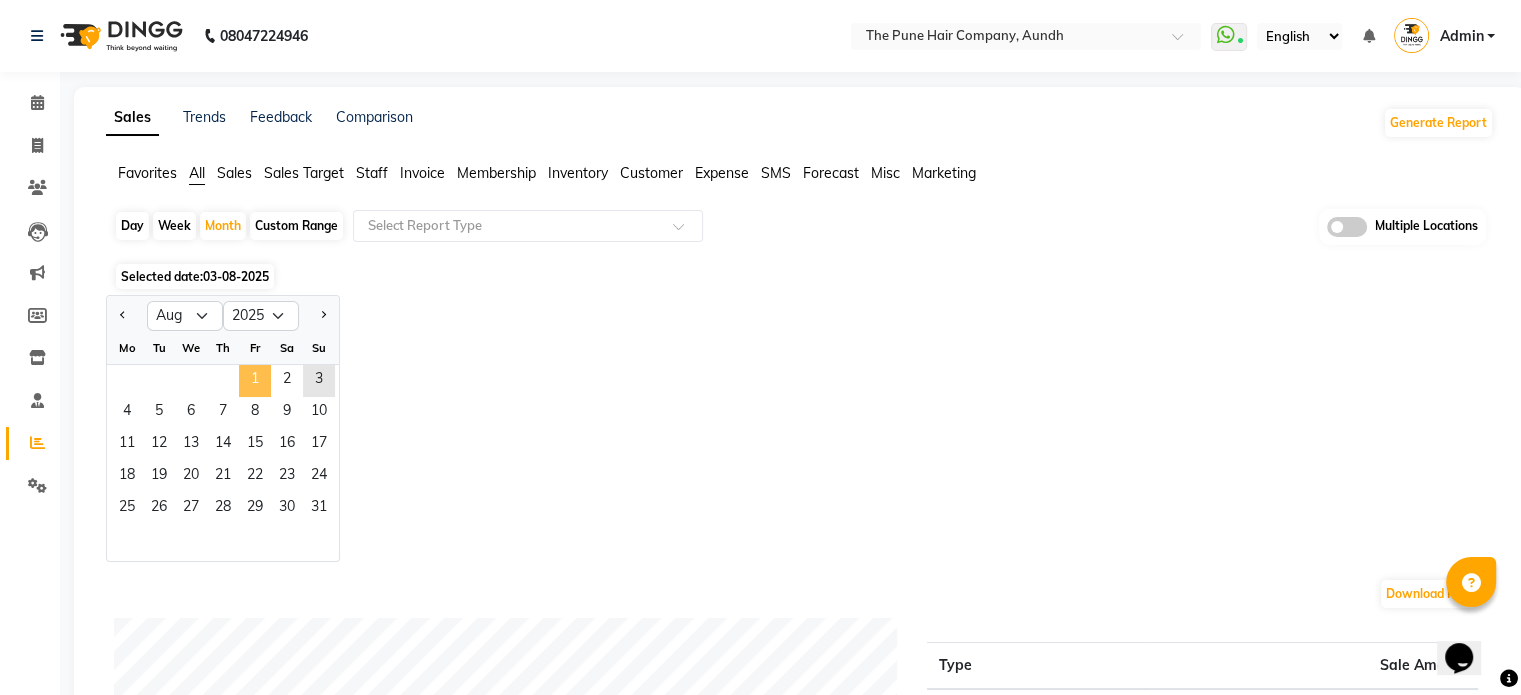 click on "1" 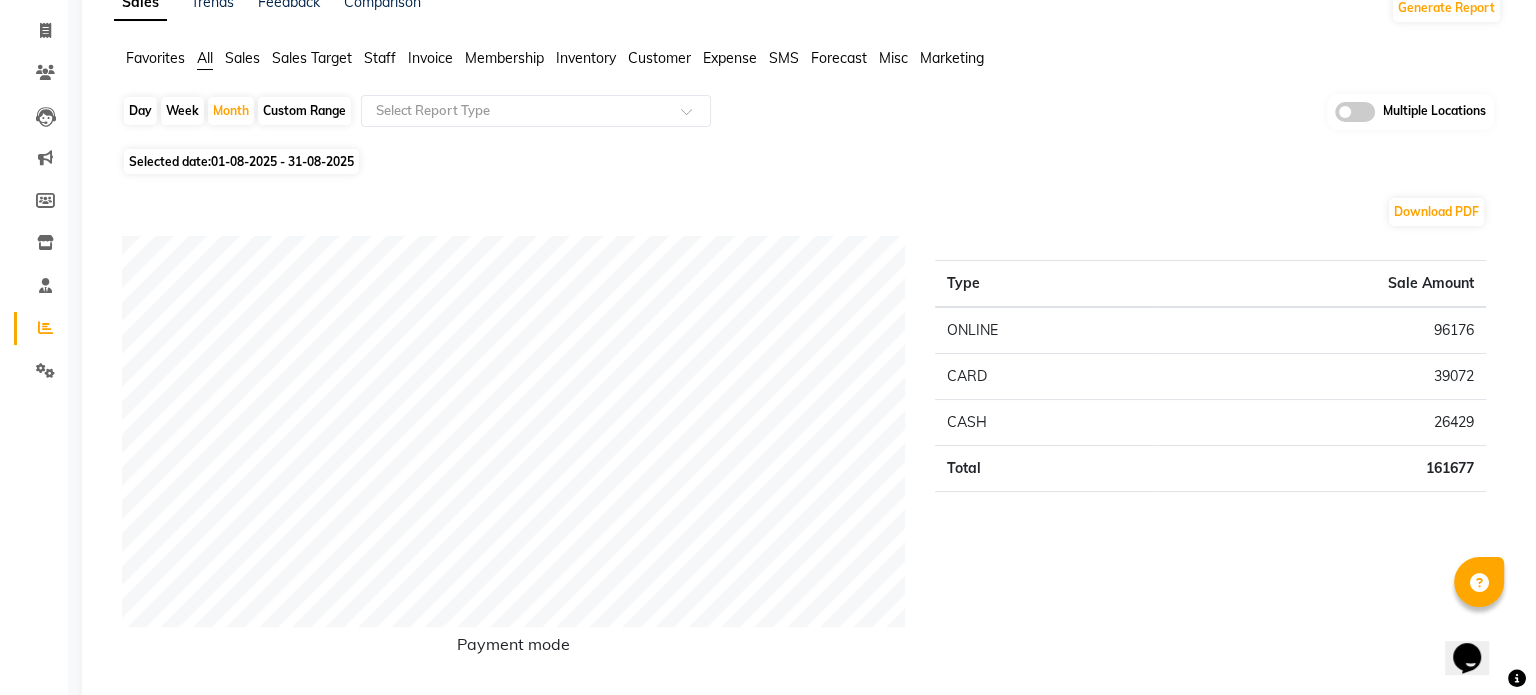 scroll, scrollTop: 0, scrollLeft: 0, axis: both 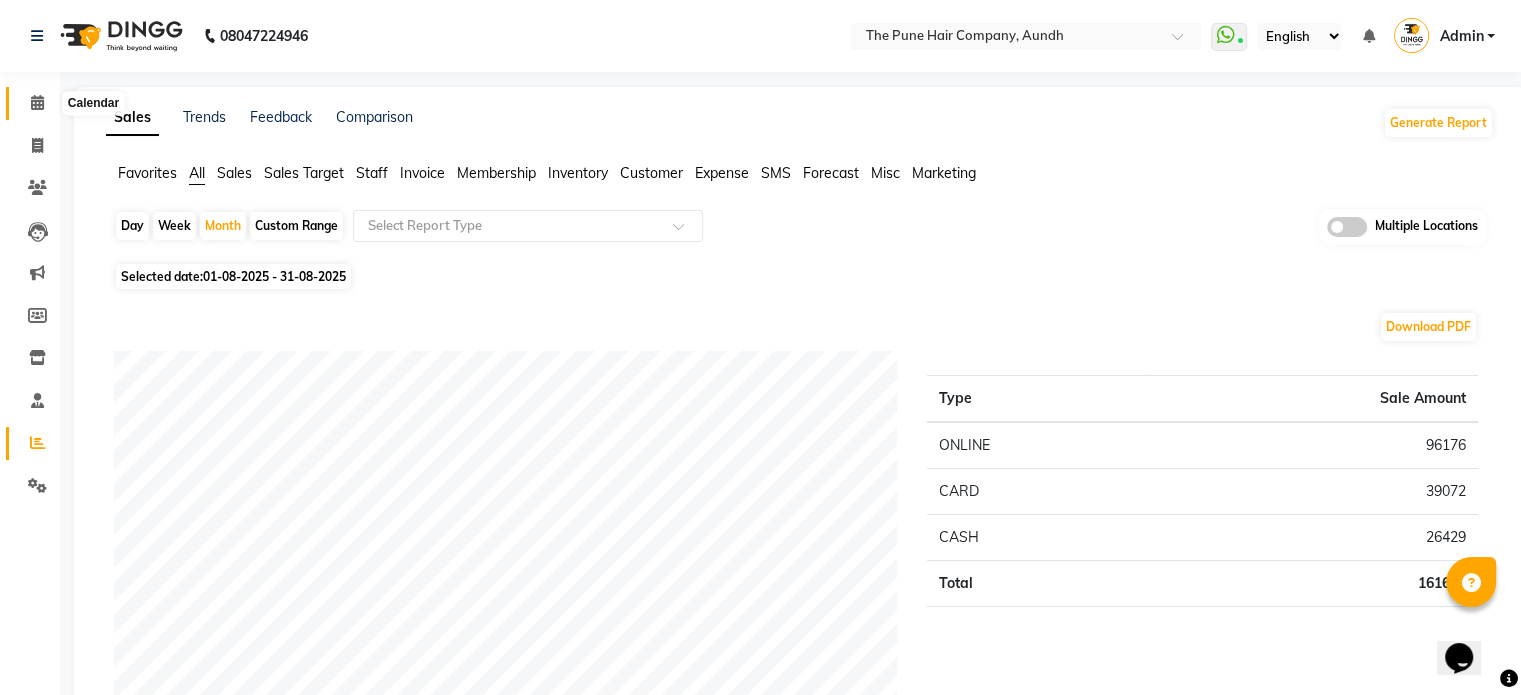 click 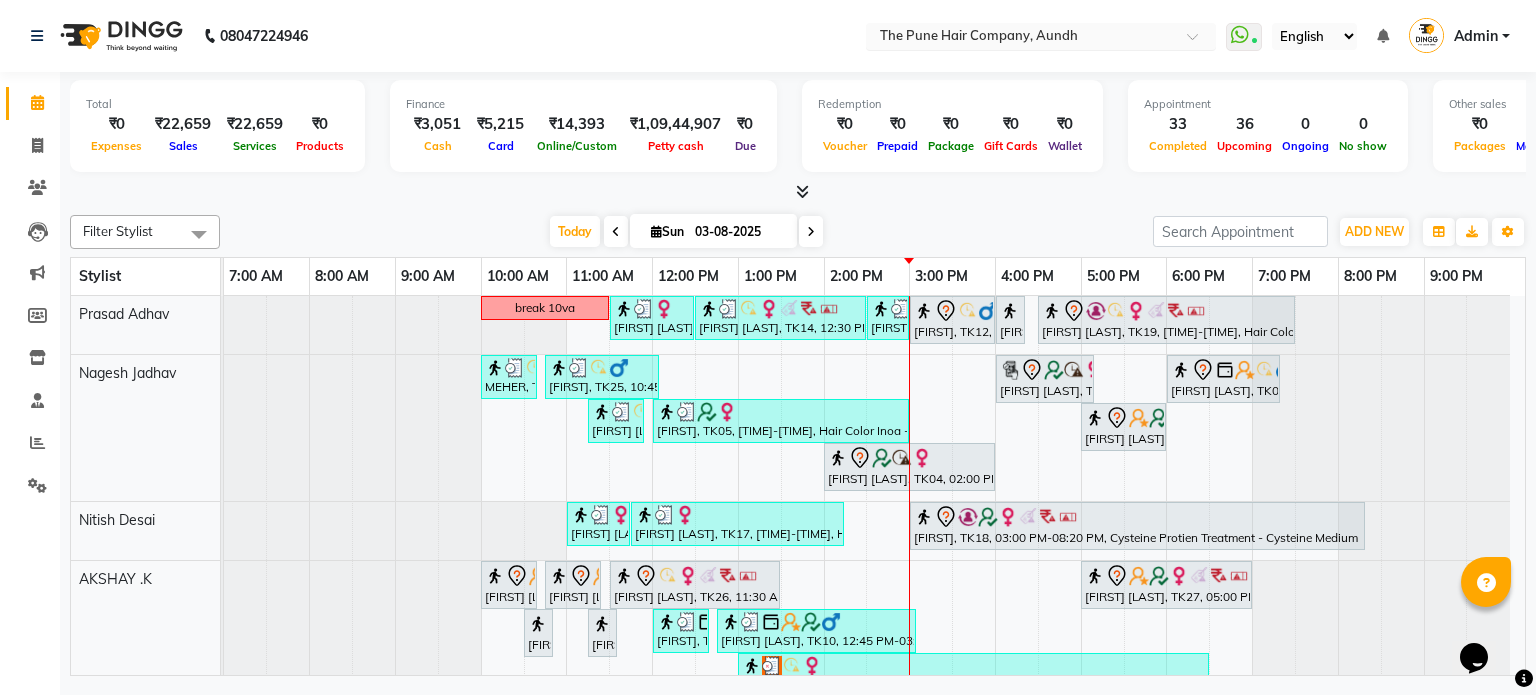 click at bounding box center [1021, 38] 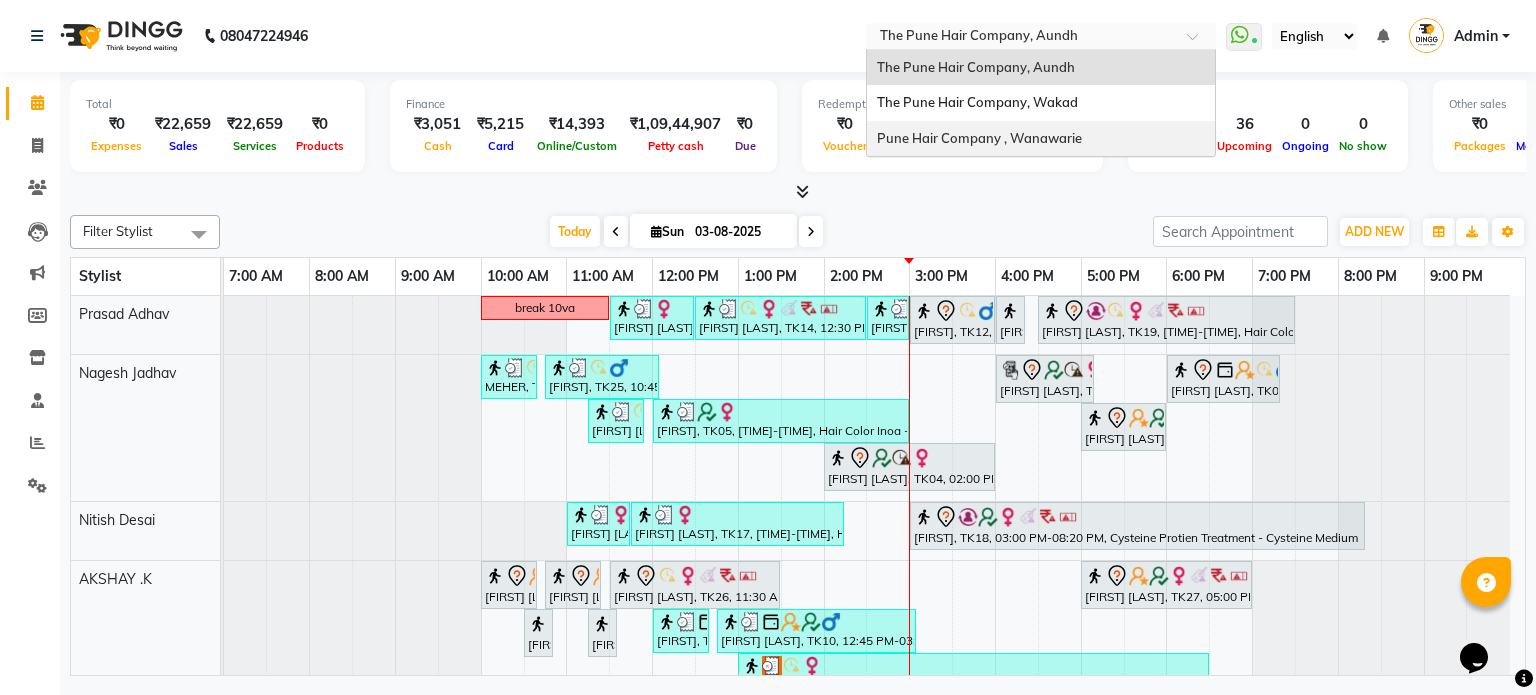 click on "Pune Hair Company , Wanawarie" at bounding box center [979, 138] 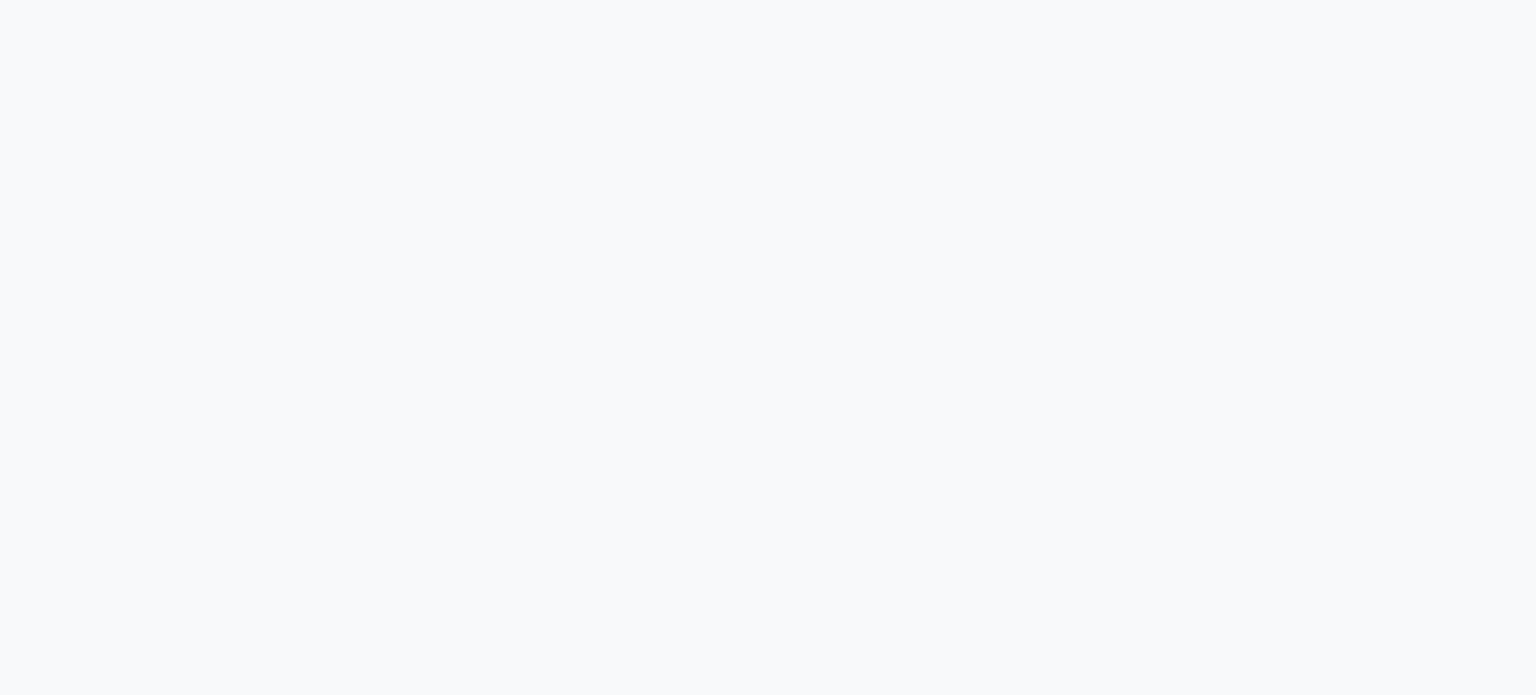scroll, scrollTop: 0, scrollLeft: 0, axis: both 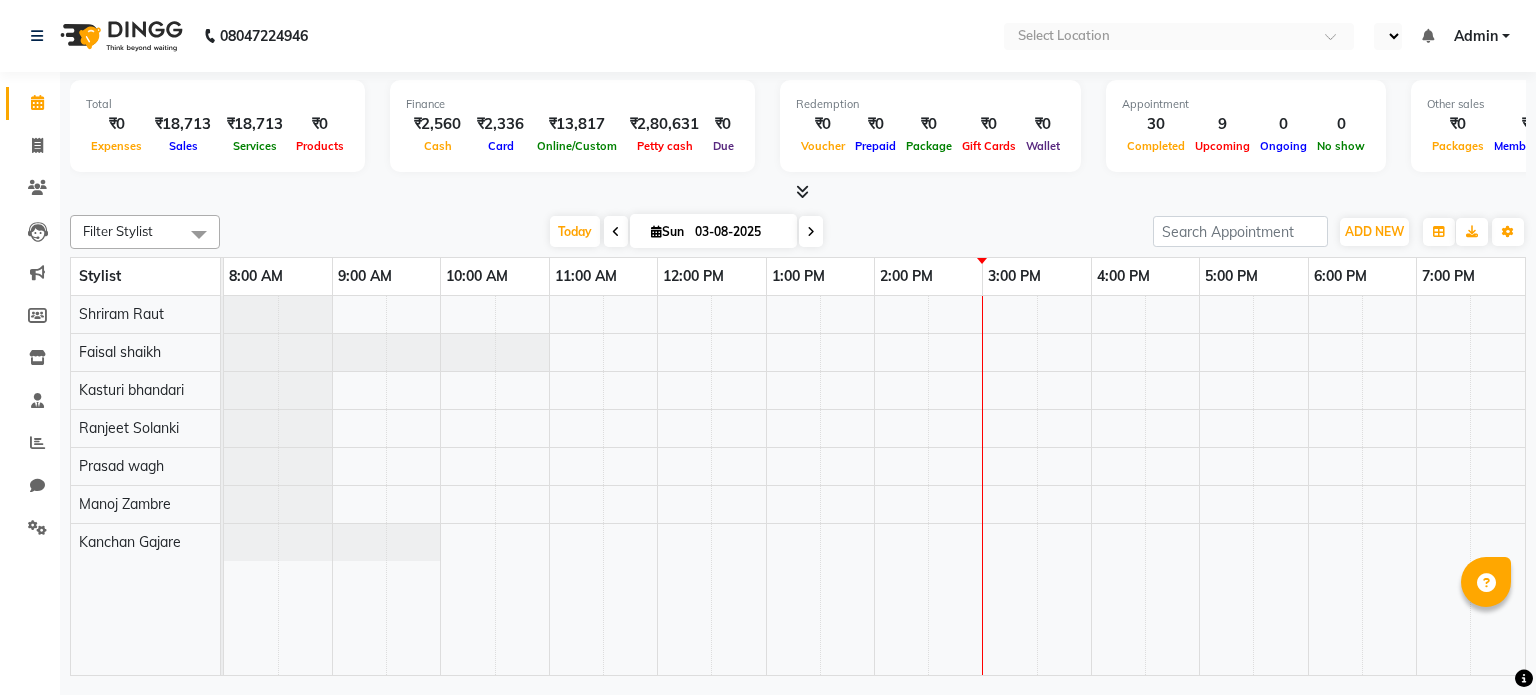 select on "en" 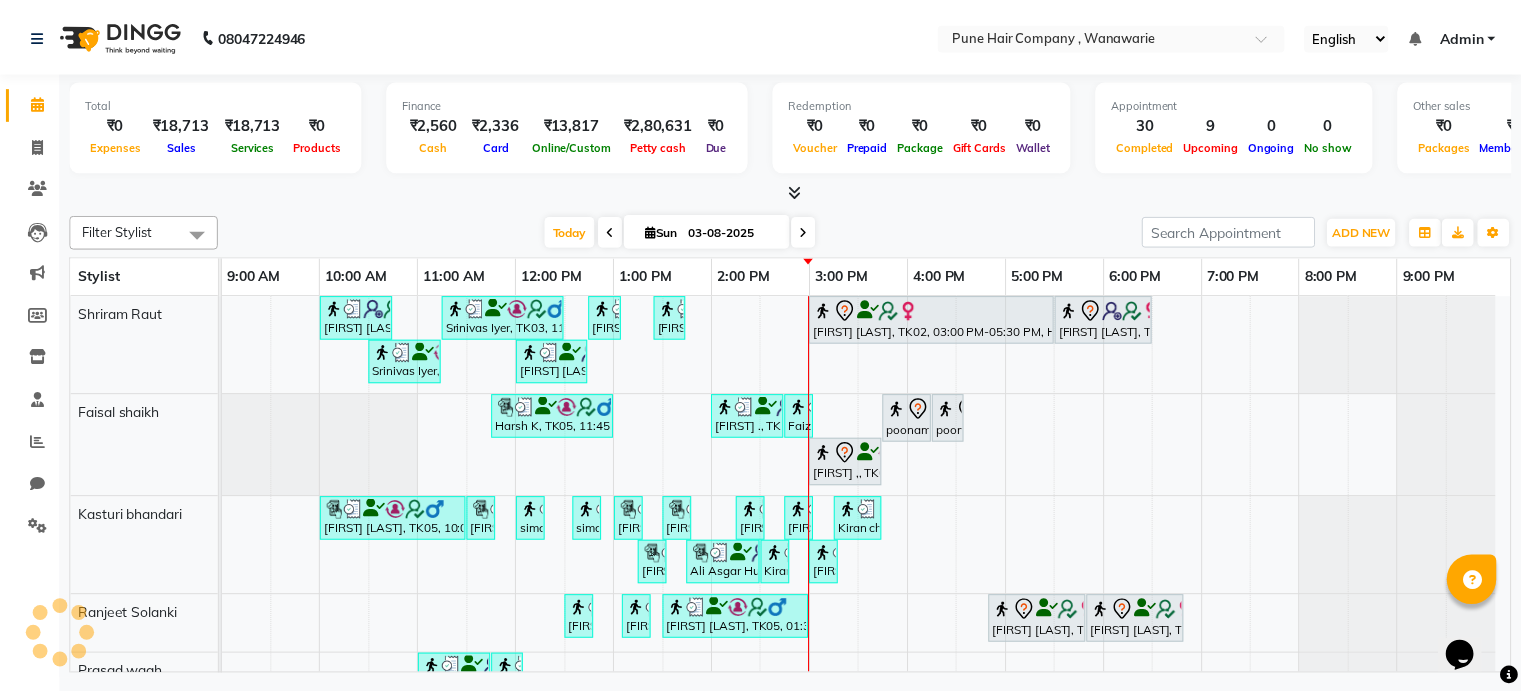 scroll, scrollTop: 0, scrollLeft: 0, axis: both 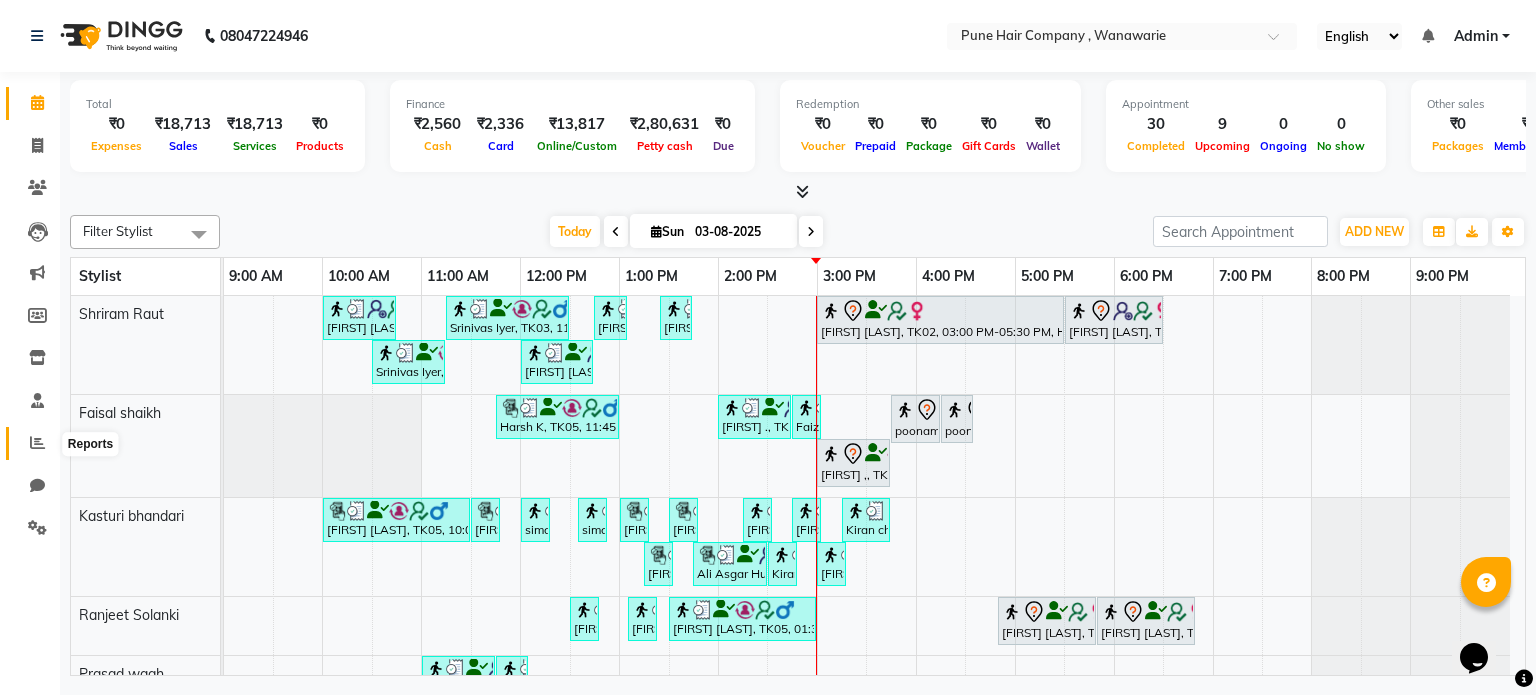 click 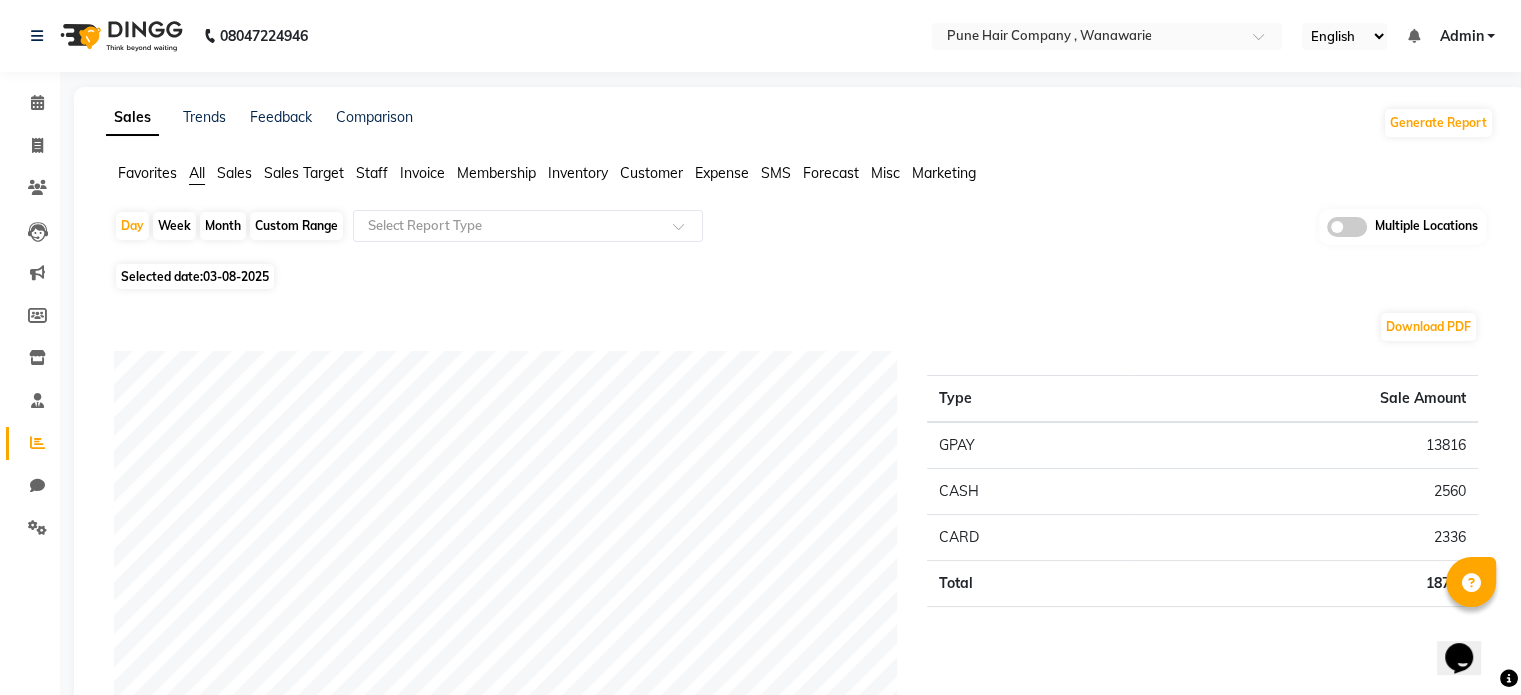 click on "Month" 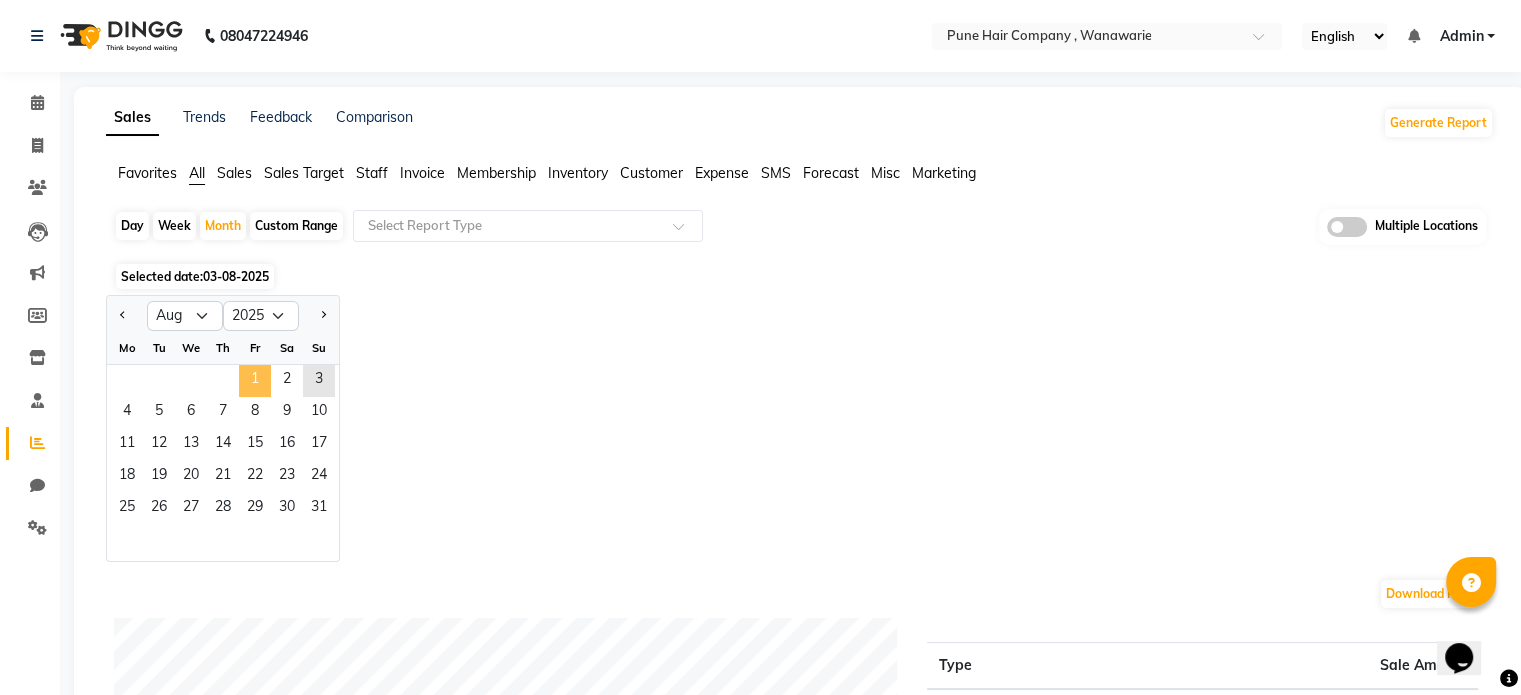 click on "1" 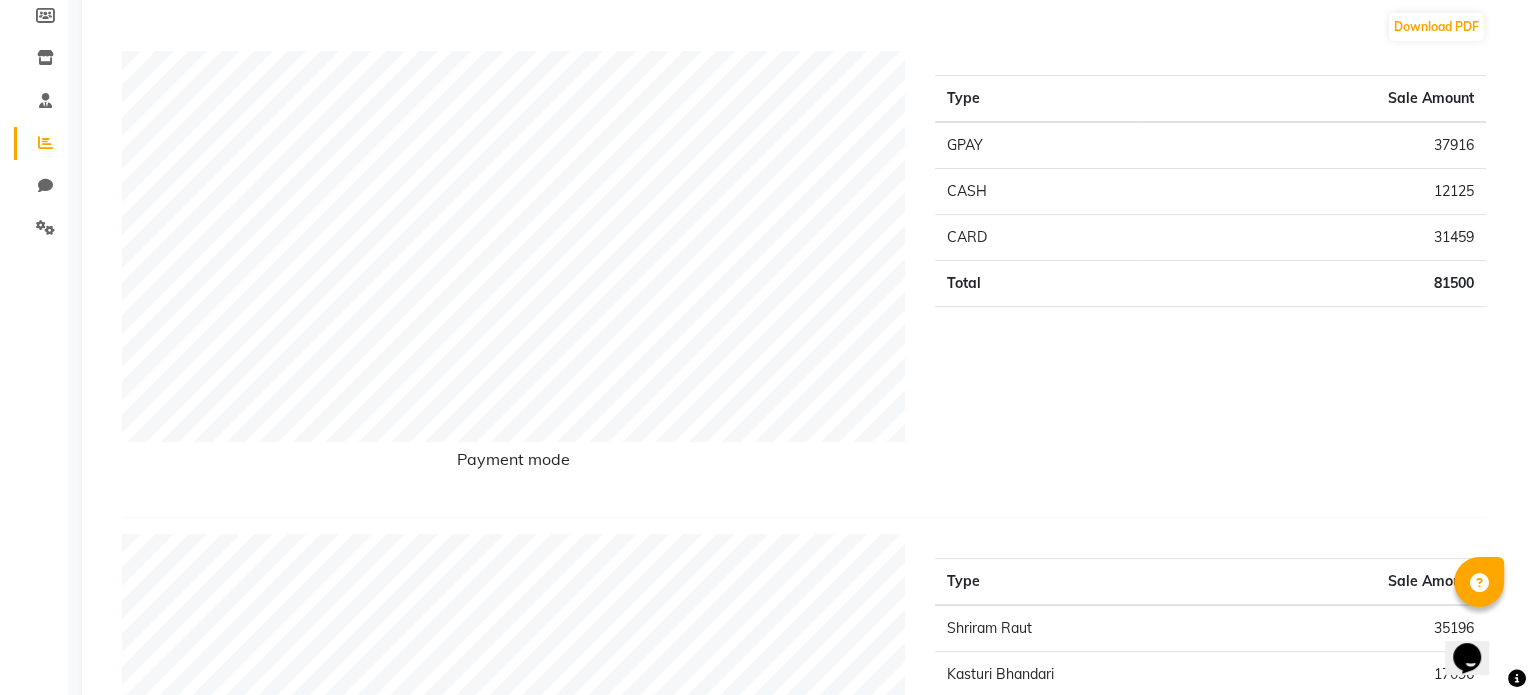 scroll, scrollTop: 0, scrollLeft: 0, axis: both 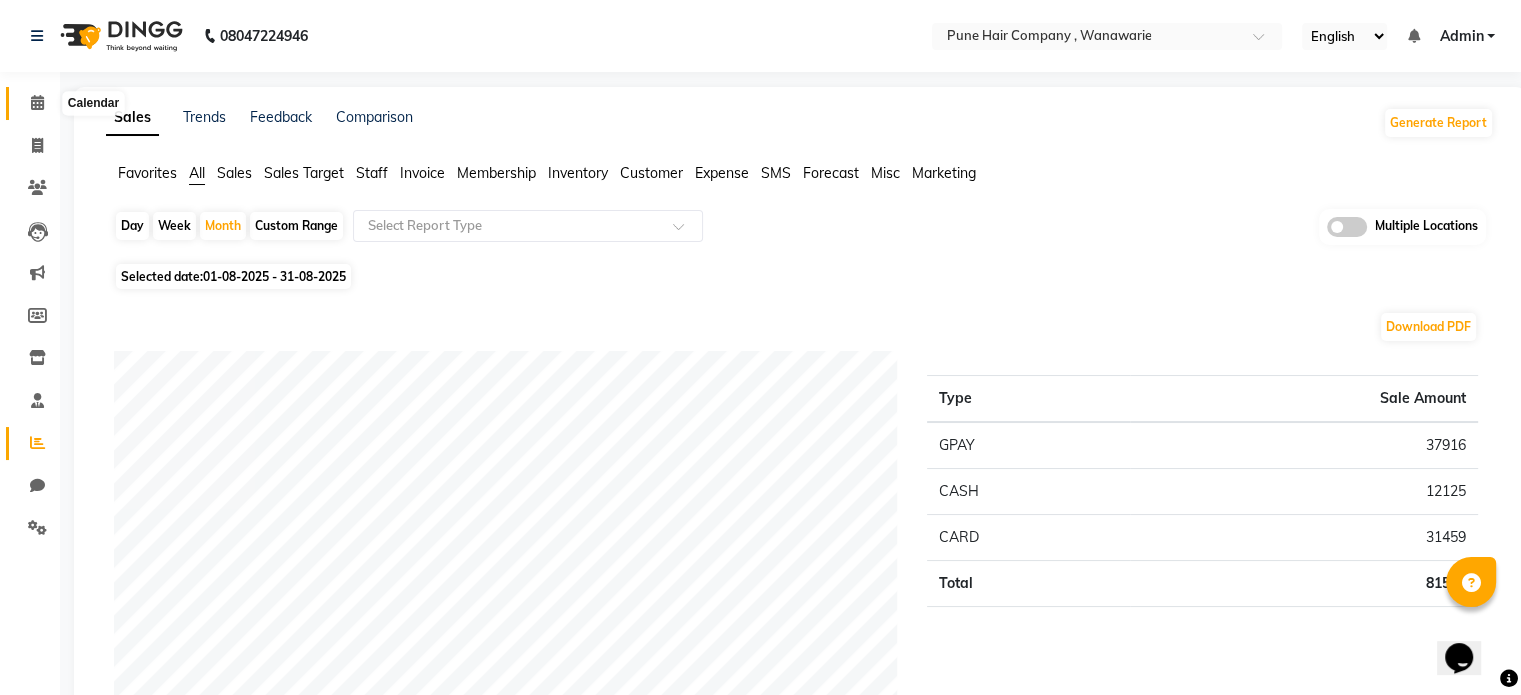 click 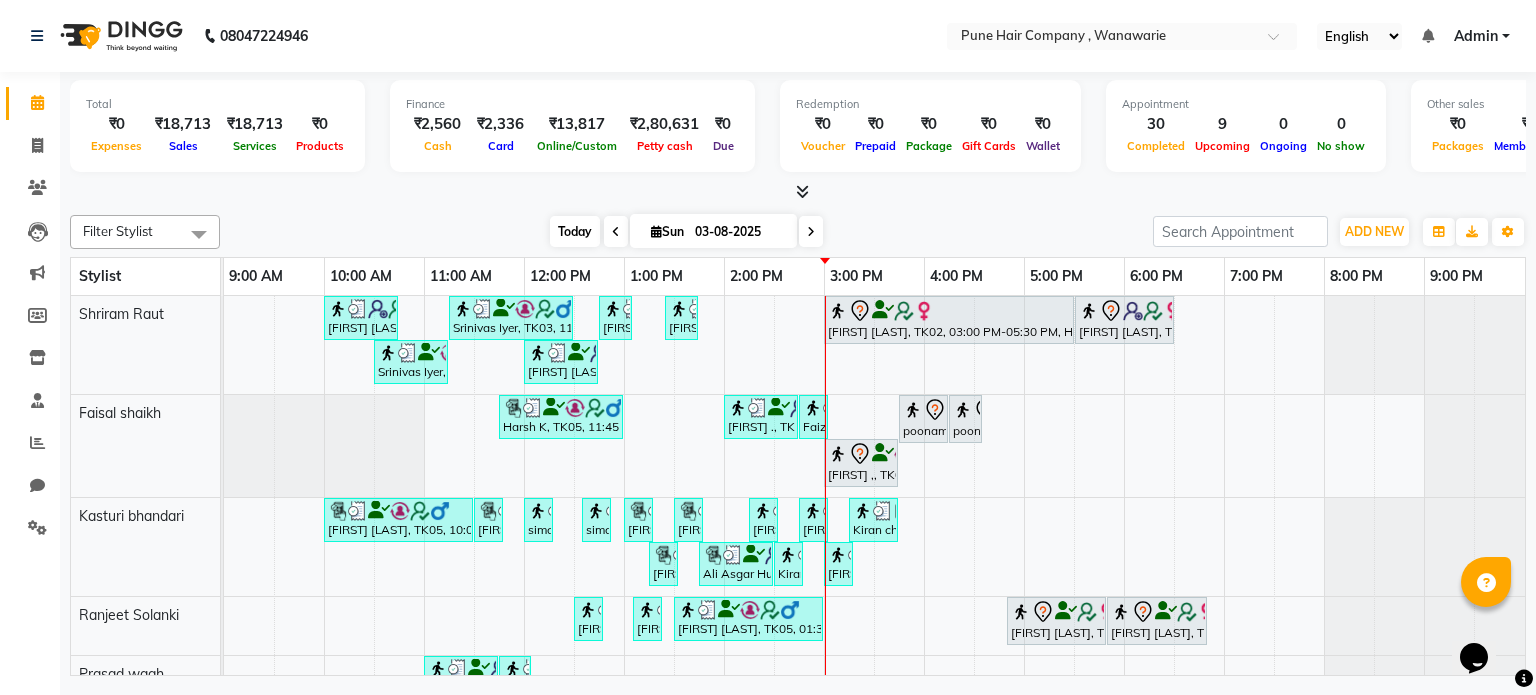click on "Today" at bounding box center [575, 231] 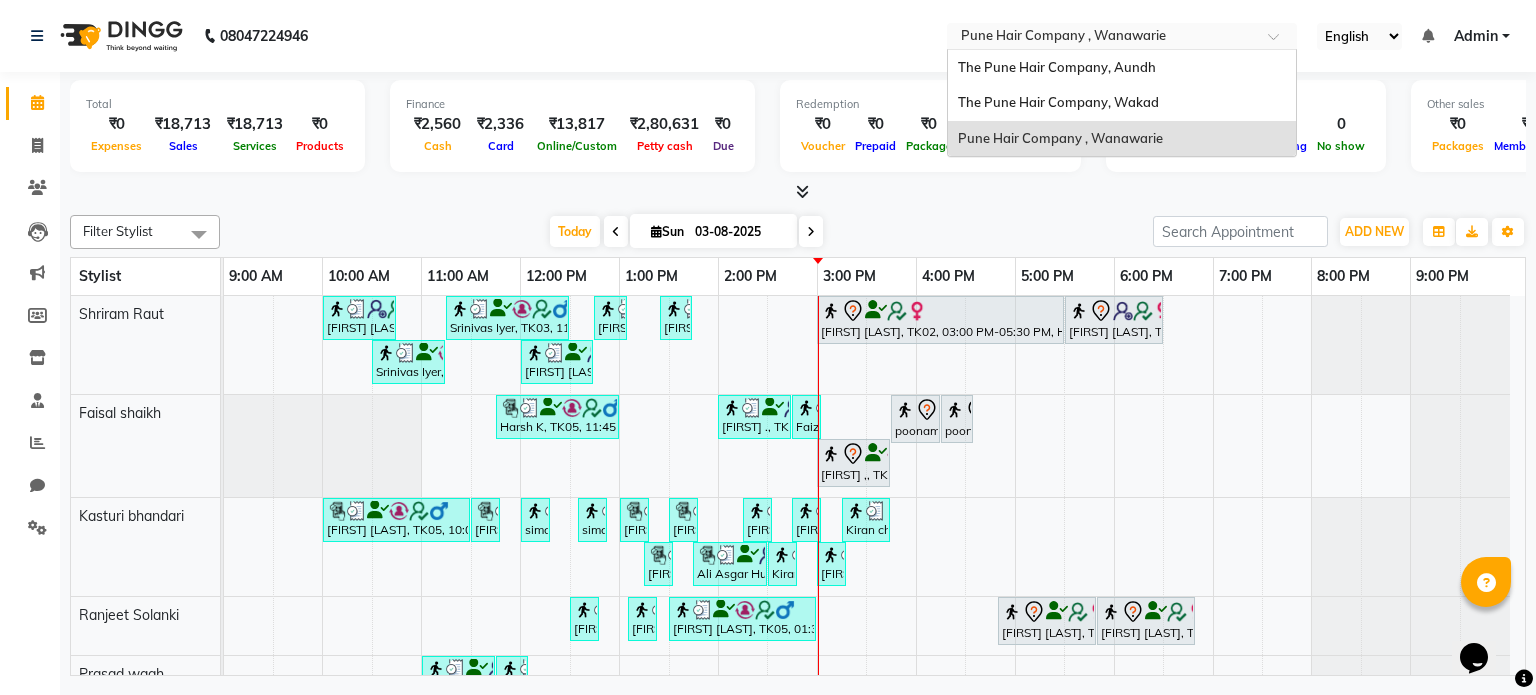 click at bounding box center [1102, 38] 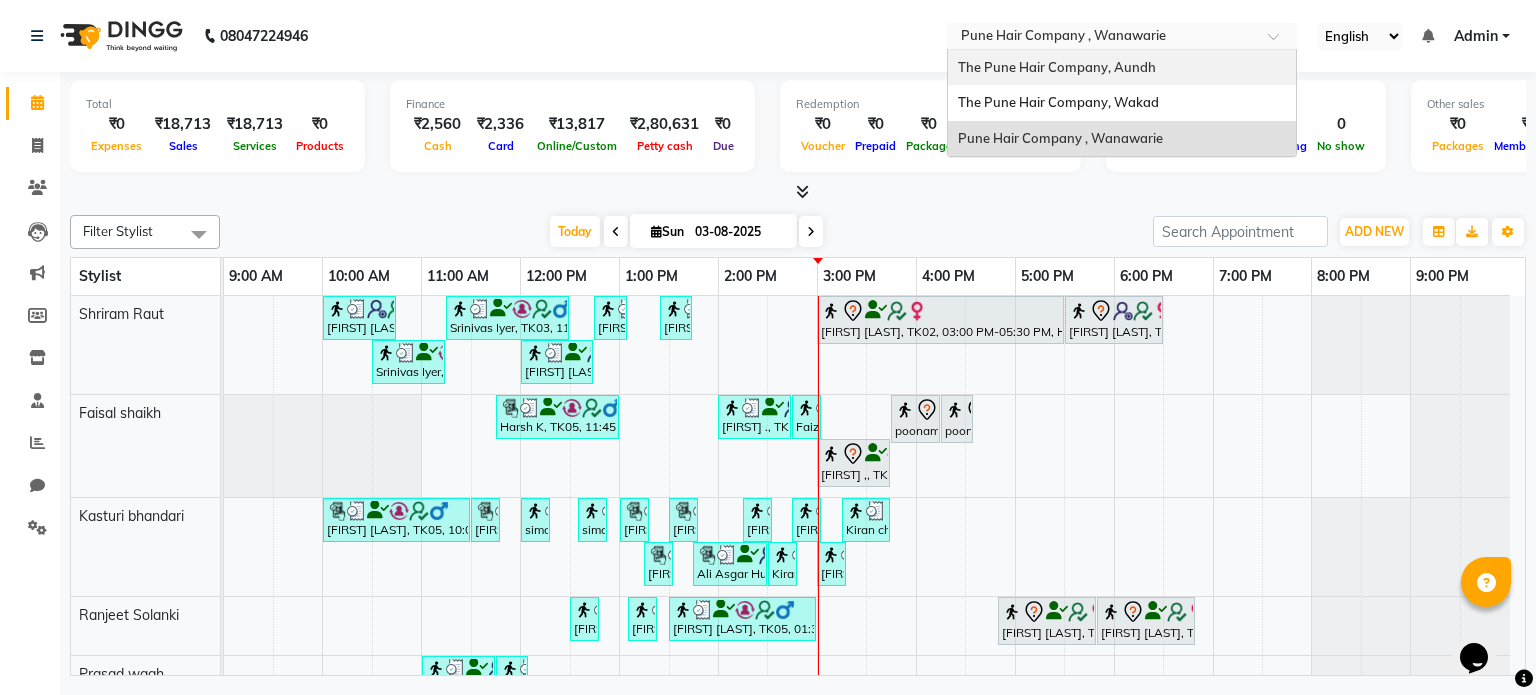 click on "The Pune Hair Company, Aundh" at bounding box center (1057, 67) 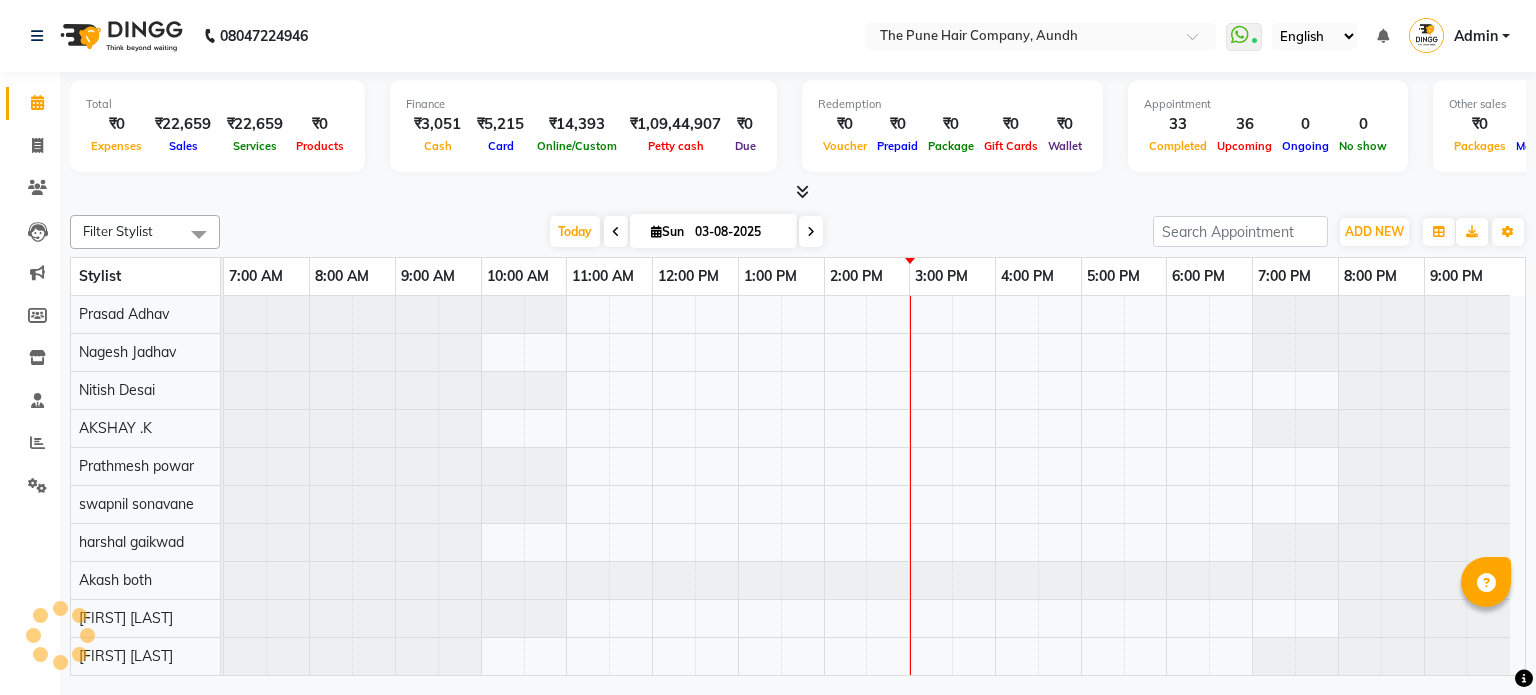 scroll, scrollTop: 0, scrollLeft: 0, axis: both 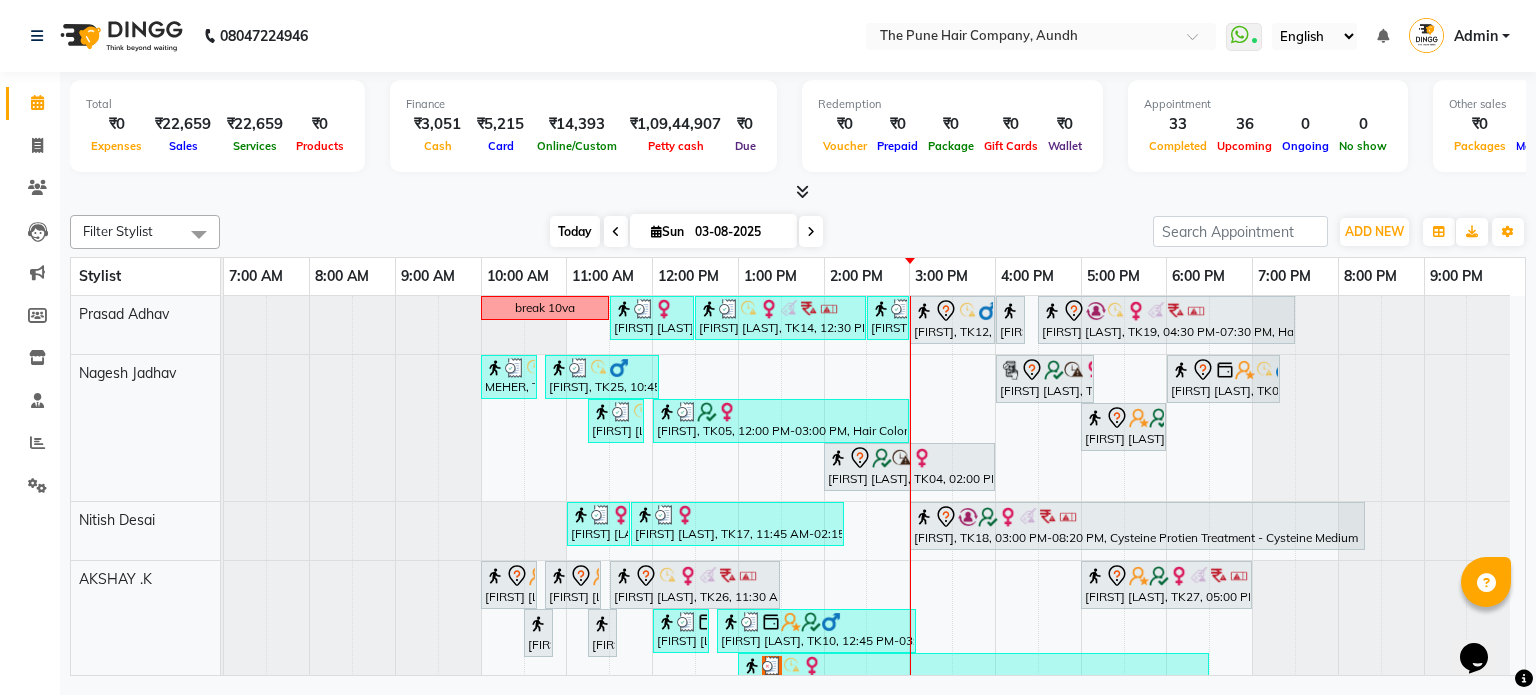 click on "Today" at bounding box center (575, 231) 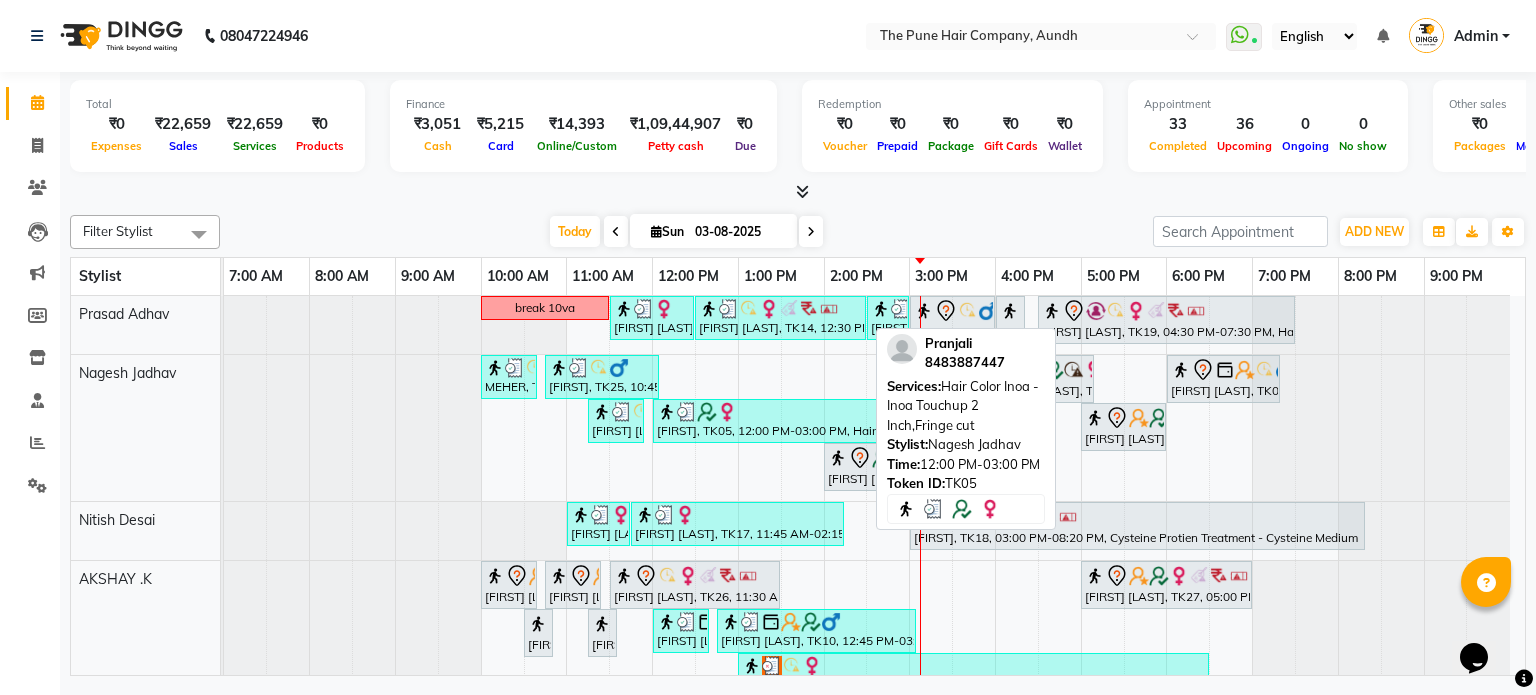 scroll, scrollTop: 300, scrollLeft: 0, axis: vertical 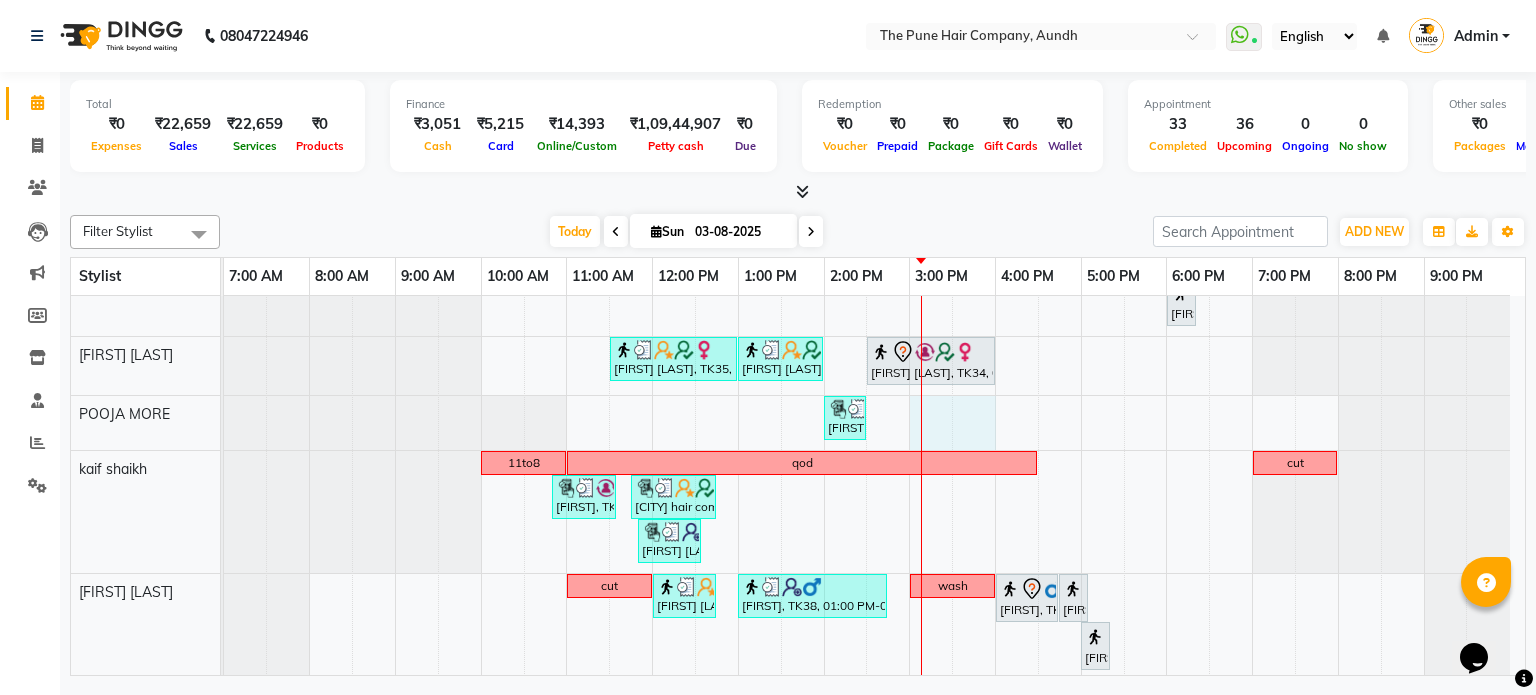 drag, startPoint x: 923, startPoint y: 407, endPoint x: 990, endPoint y: 408, distance: 67.00746 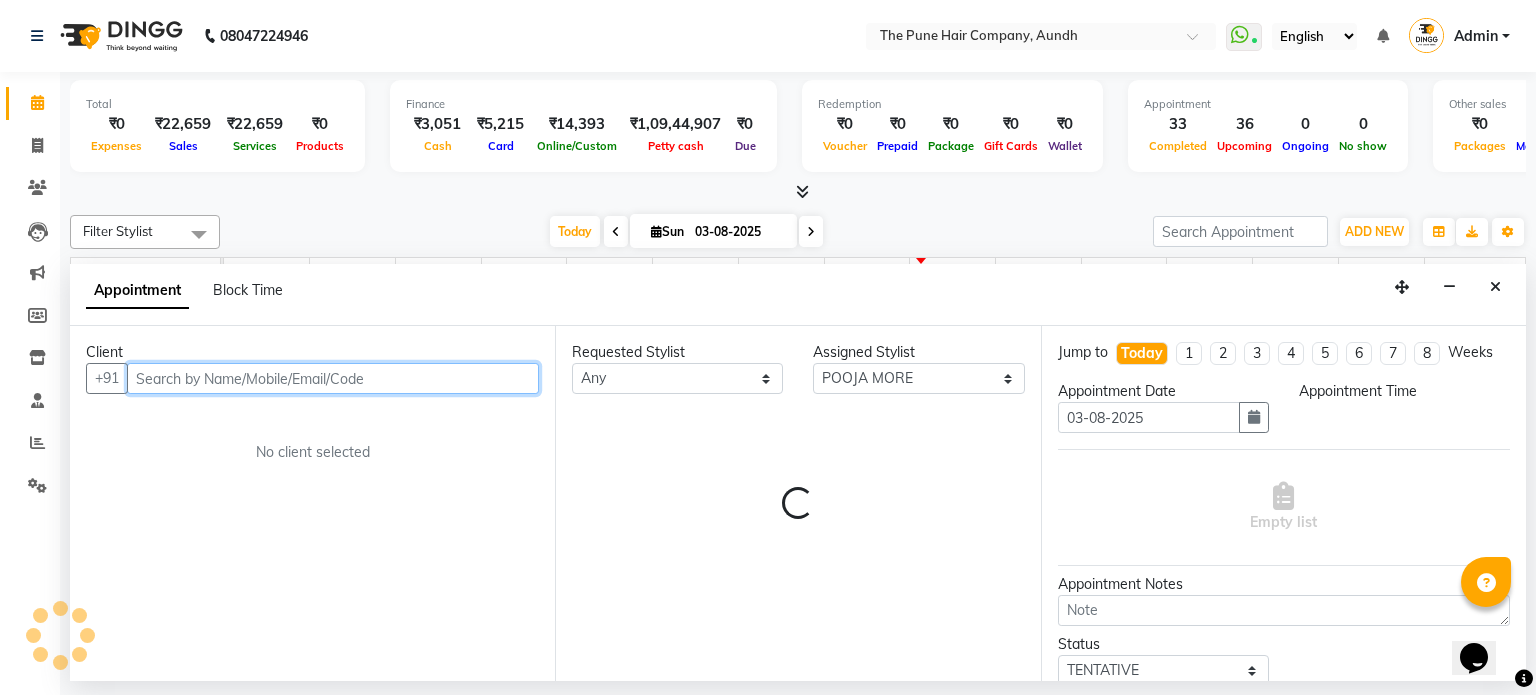 select on "900" 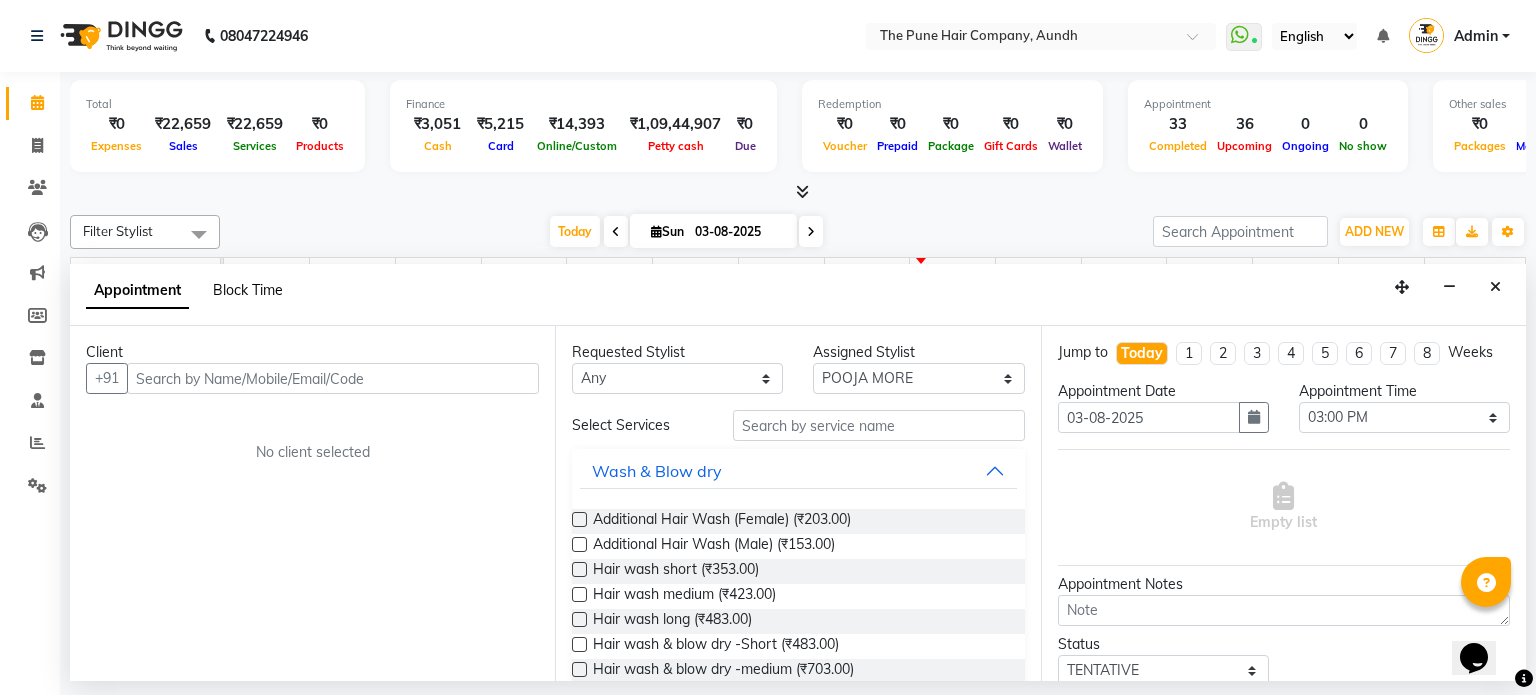 click on "Block Time" at bounding box center (248, 290) 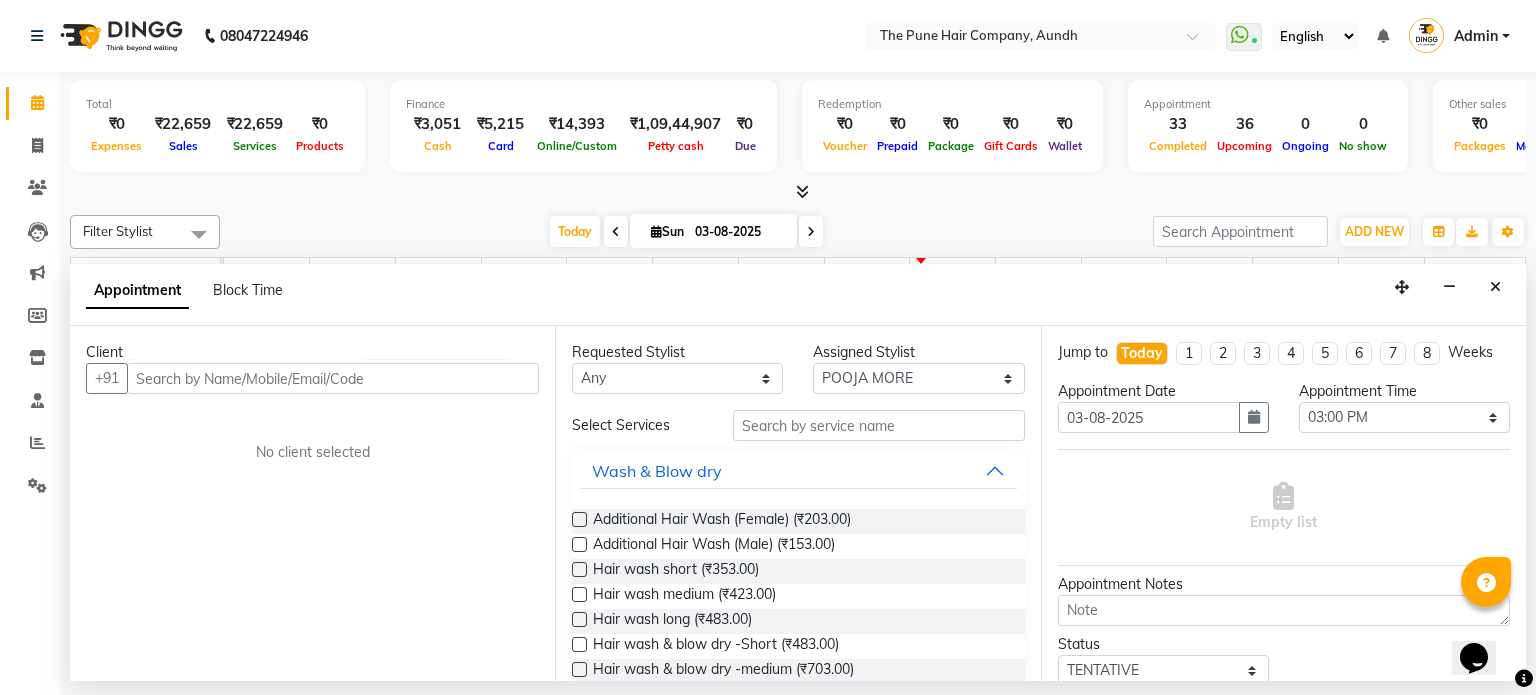 select on "49799" 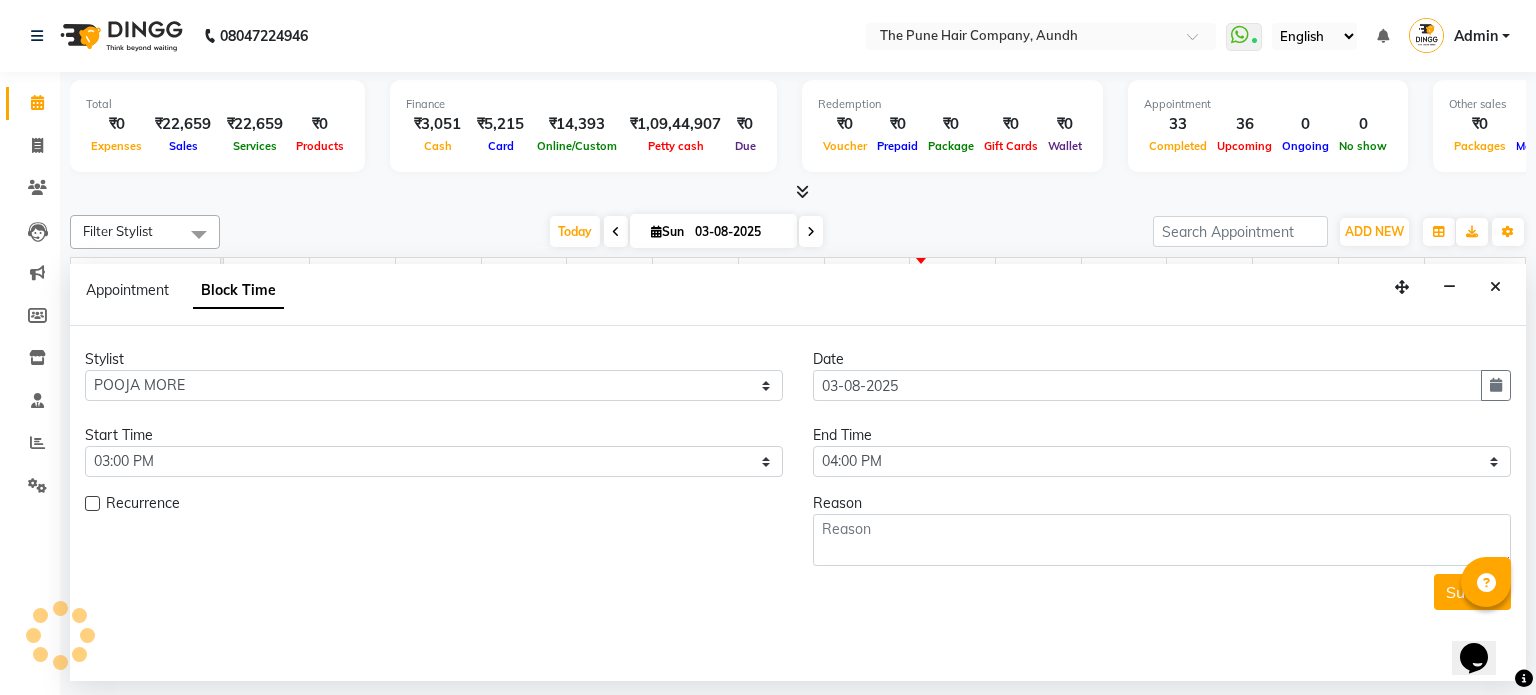 scroll, scrollTop: 977, scrollLeft: 0, axis: vertical 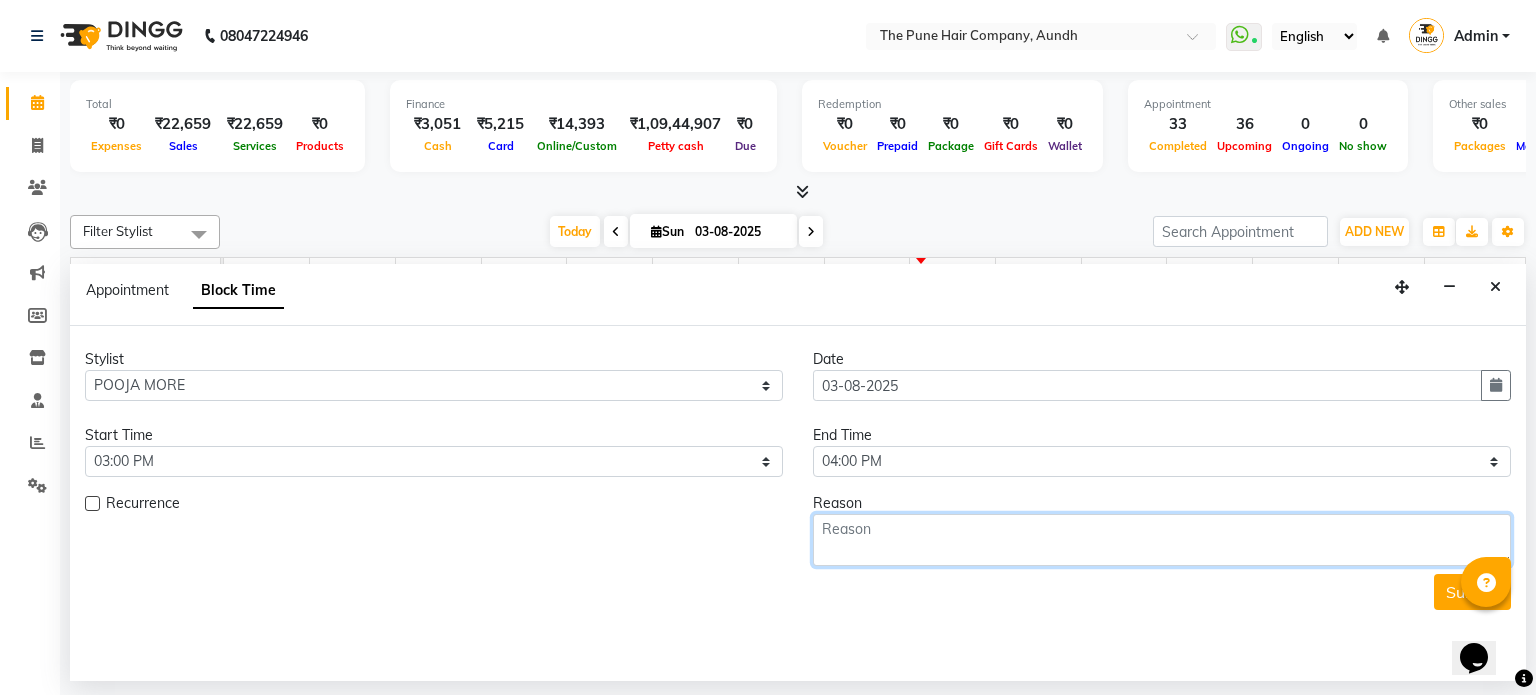 click at bounding box center [1162, 540] 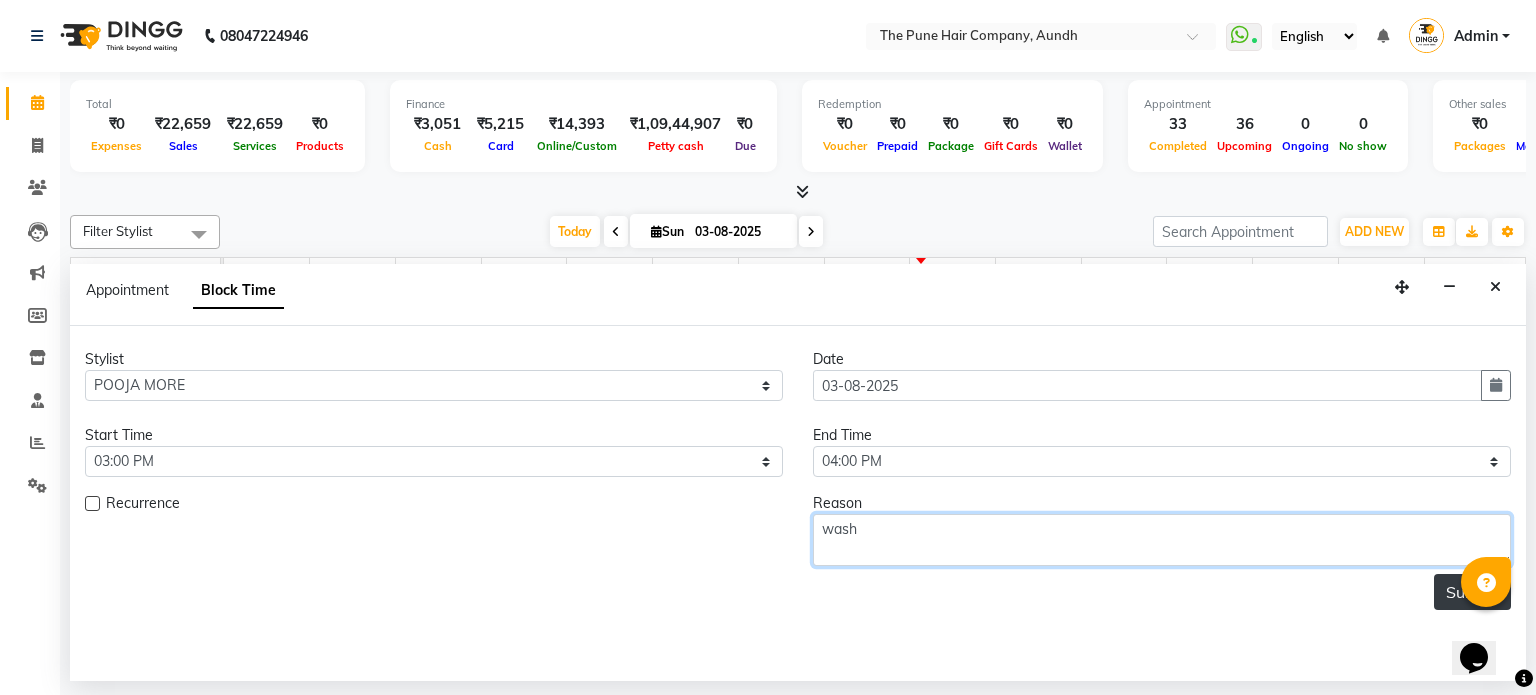 type on "wash" 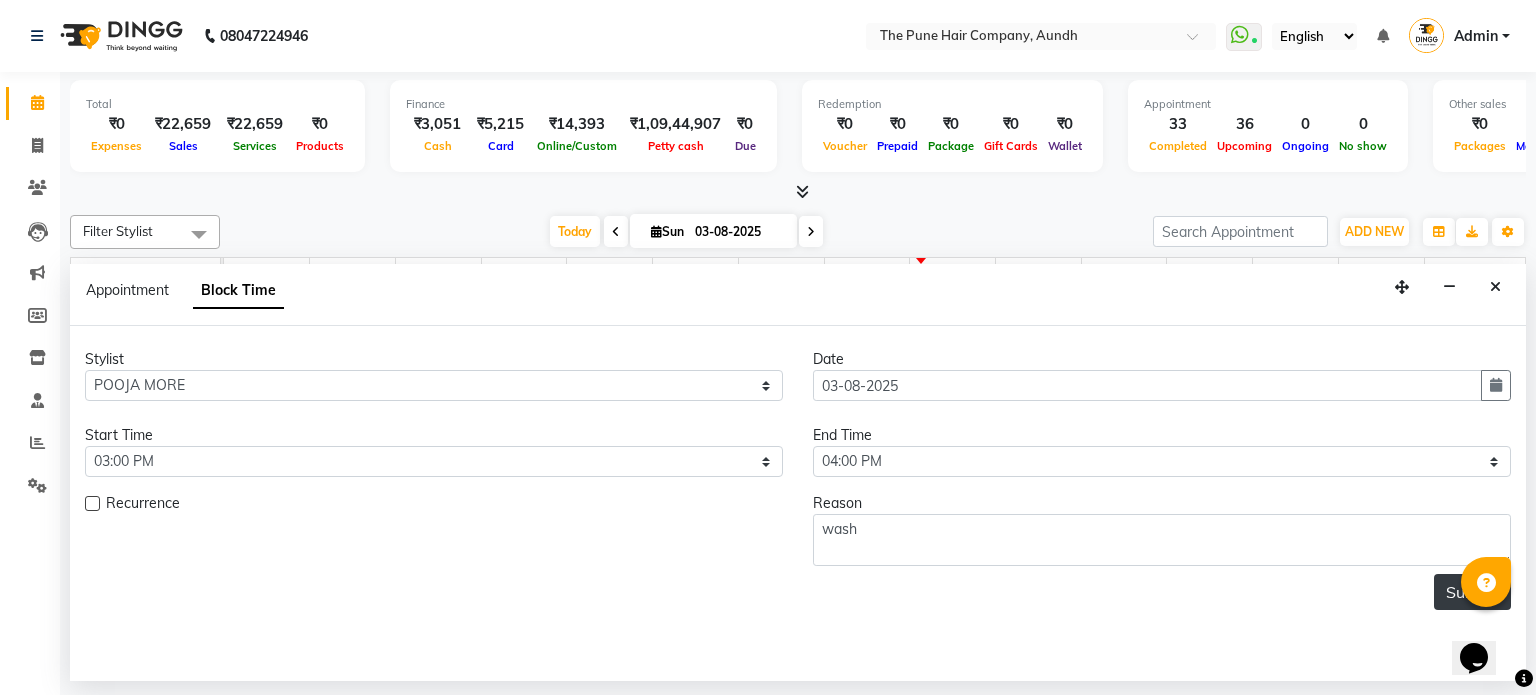 click on "Submit" at bounding box center [1472, 592] 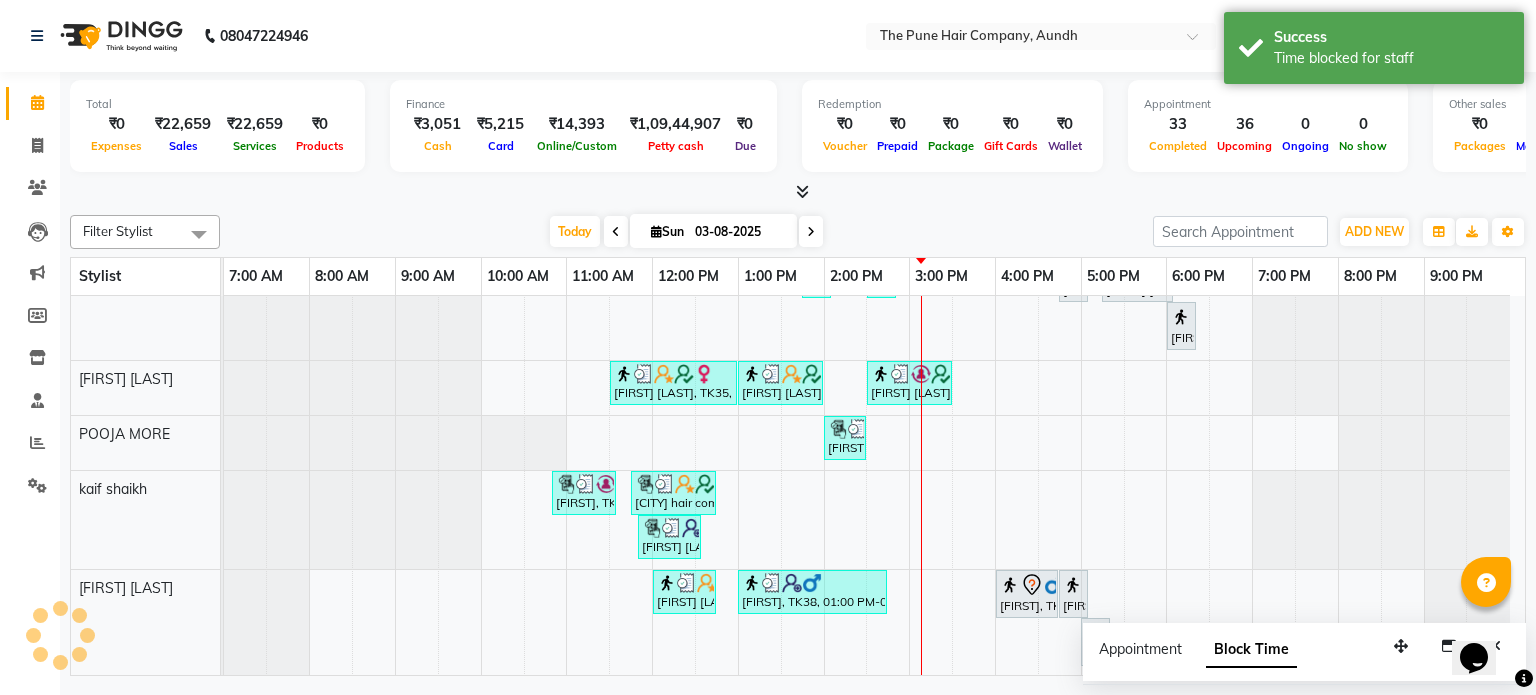 scroll, scrollTop: 977, scrollLeft: 0, axis: vertical 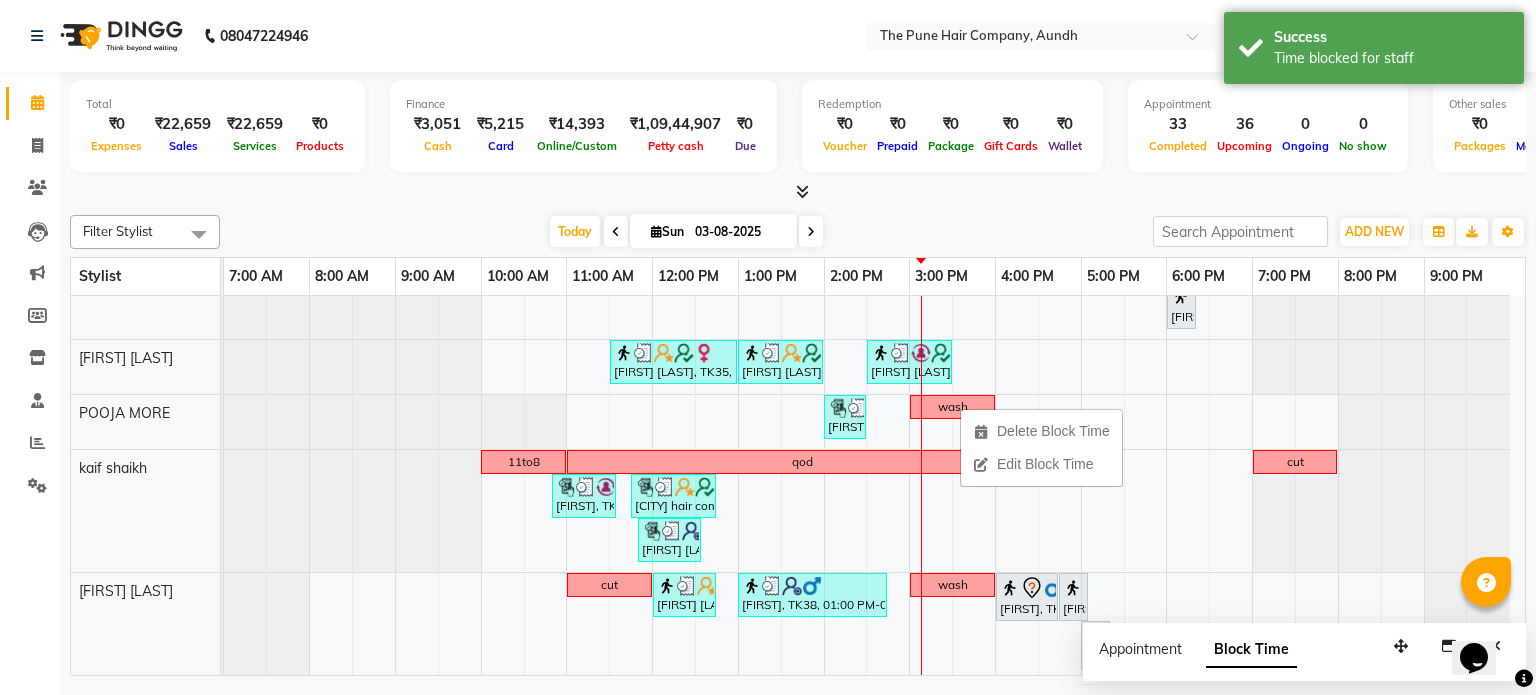 click on "Filter Stylist Select All [FIRST] [LAST] [FIRST] [LAST] [FIRST] [LAST] [FIRST] [LAST] [FIRST] [LAST] [FIRST] [LAST] [FIRST] [LAST] [FIRST] [LAST] [FIRST] [LAST] [FIRST] [LAST] [FIRST] [LAST] [FIRST] [LAST] [FIRST] [LAST] Today Sun [DATE] Toggle Dropdown Add Appointment Add Invoice Add Expense Add Attendance Add Client Add Transaction Toggle Dropdown Add Appointment Add Invoice Add Expense Add Attendance Add Client ADD NEW Toggle Dropdown Add Appointment Add Invoice Add Expense Add Attendance Add Client Add Transaction Filter Stylist Select All [FIRST] [LAST] [FIRST] [LAST] [FIRST] [LAST] [FIRST] [LAST] [FIRST] [LAST] [FIRST] [LAST] [FIRST] [LAST] [FIRST] [LAST] [FIRST] [LAST] [FIRST] [LAST] [FIRST] [LAST] [FIRST] [LAST] Group By Staff View Room View View as Vertical Vertical - Week View Horizontal Horizontal - Week View List Toggle Dropdown Calendar Settings Manage Tags Arrange Stylists Reset Stylists Full Screen Show Available Stylist Appointment Form Zoom 50% Stylist 7:00 AM 8:00 AM" 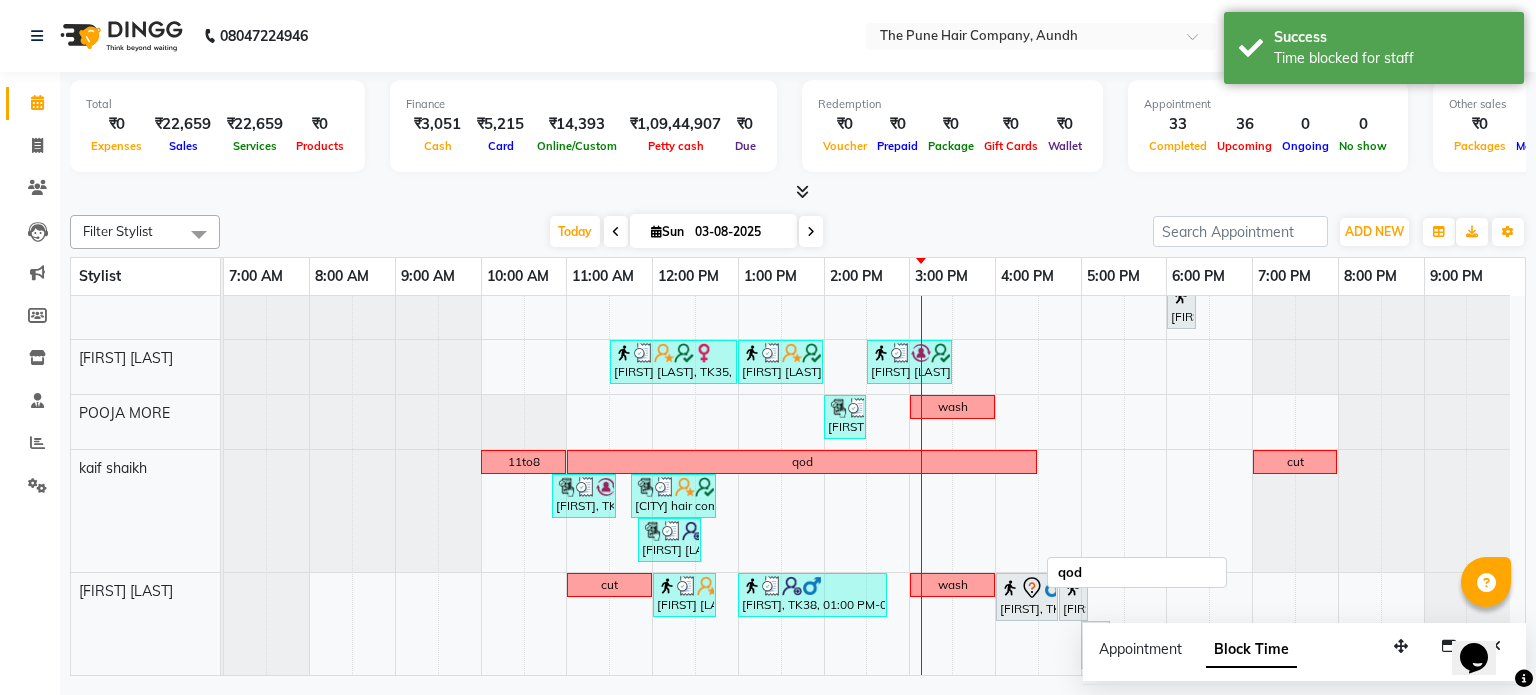scroll, scrollTop: 976, scrollLeft: 0, axis: vertical 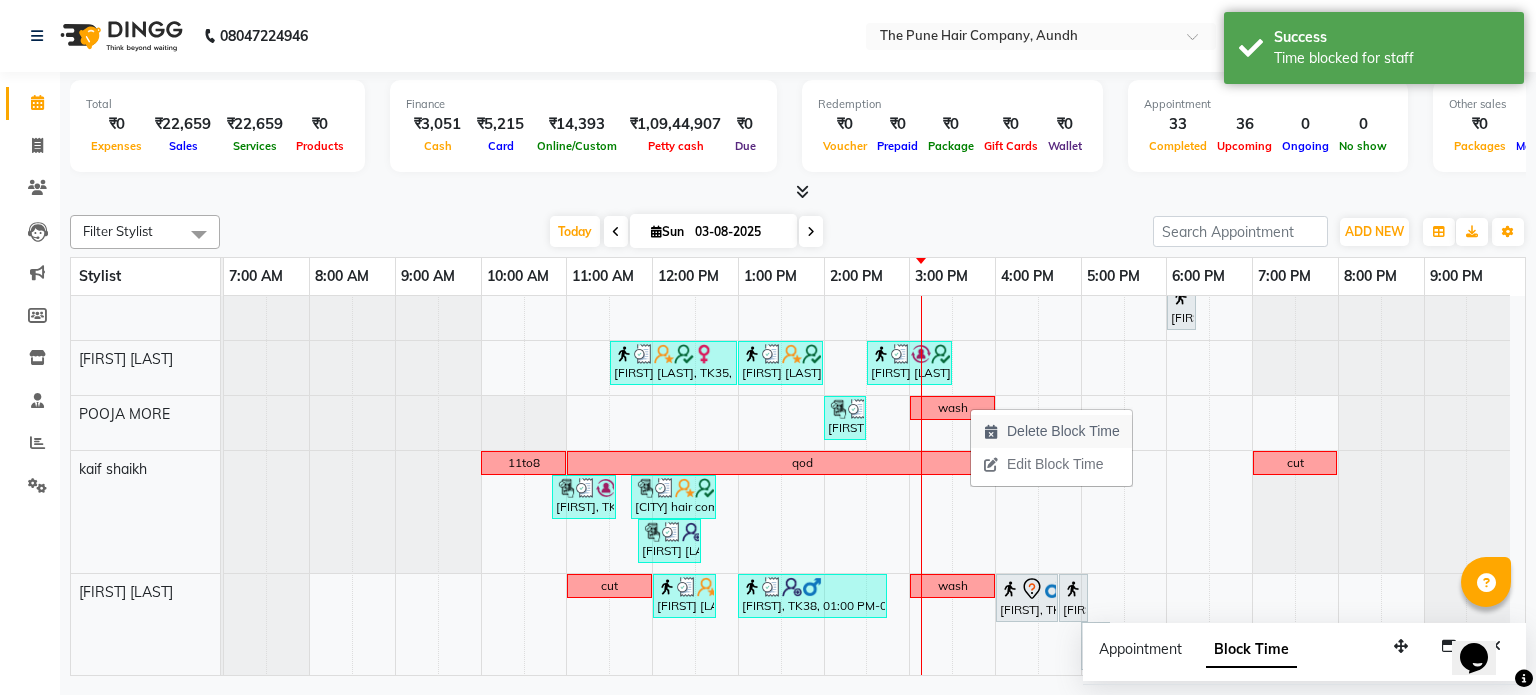 click on "Delete Block Time" at bounding box center (1051, 431) 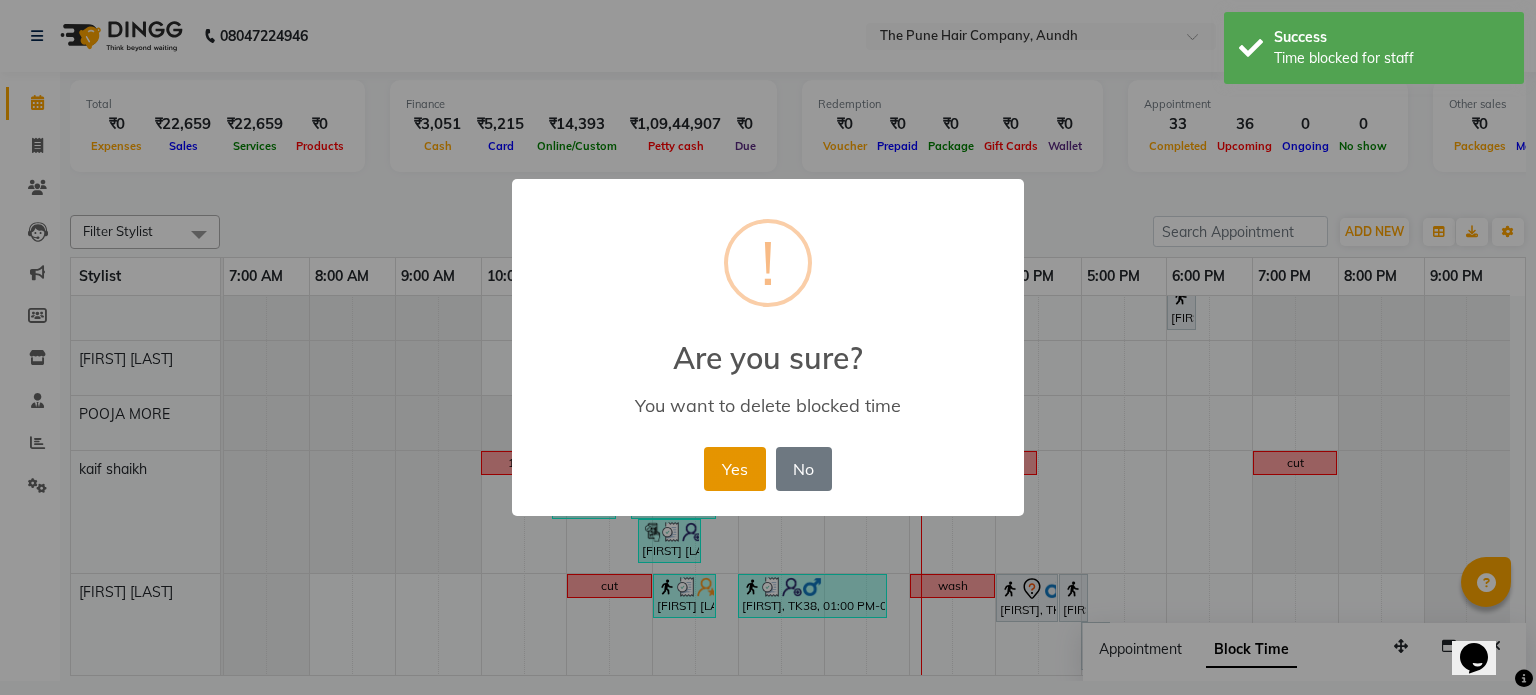 click on "Yes" at bounding box center (734, 469) 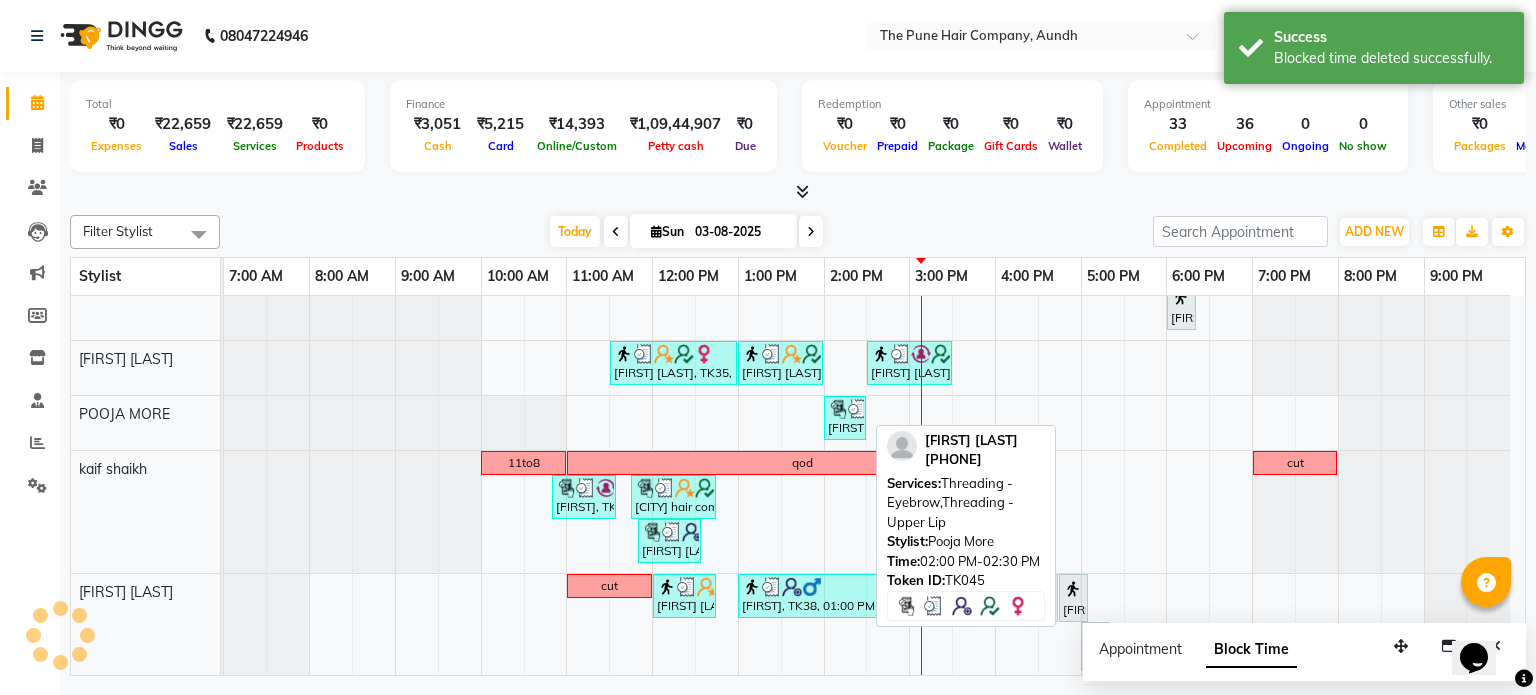 scroll, scrollTop: 976, scrollLeft: 0, axis: vertical 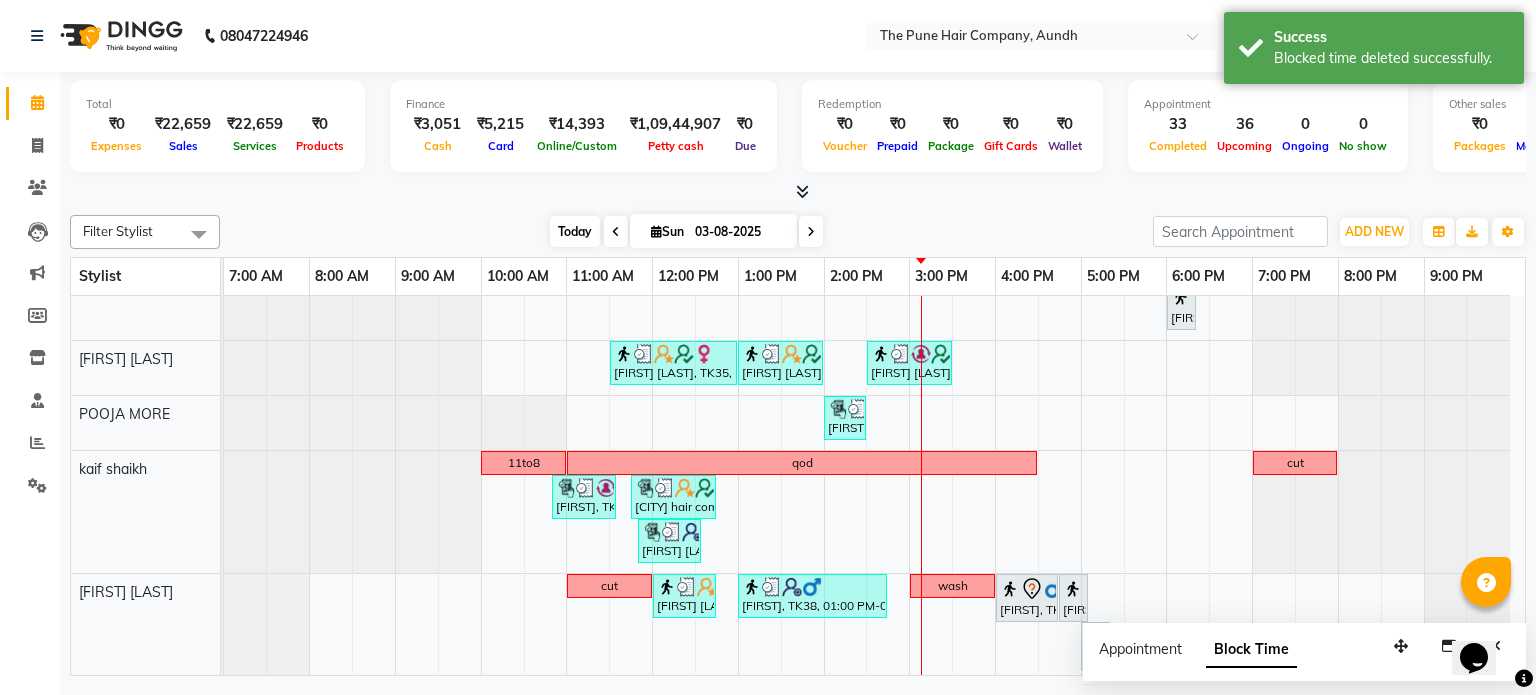 click on "Today" at bounding box center (575, 231) 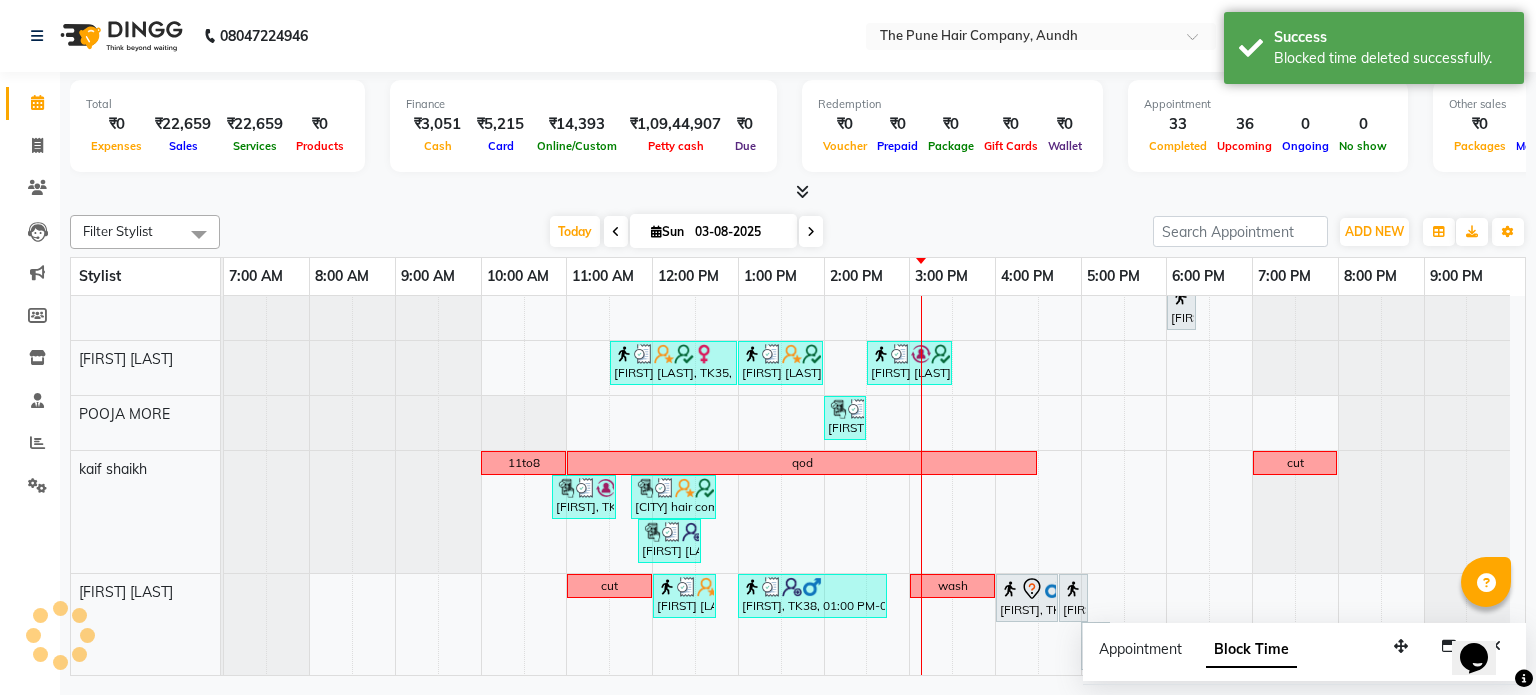 scroll, scrollTop: 976, scrollLeft: 0, axis: vertical 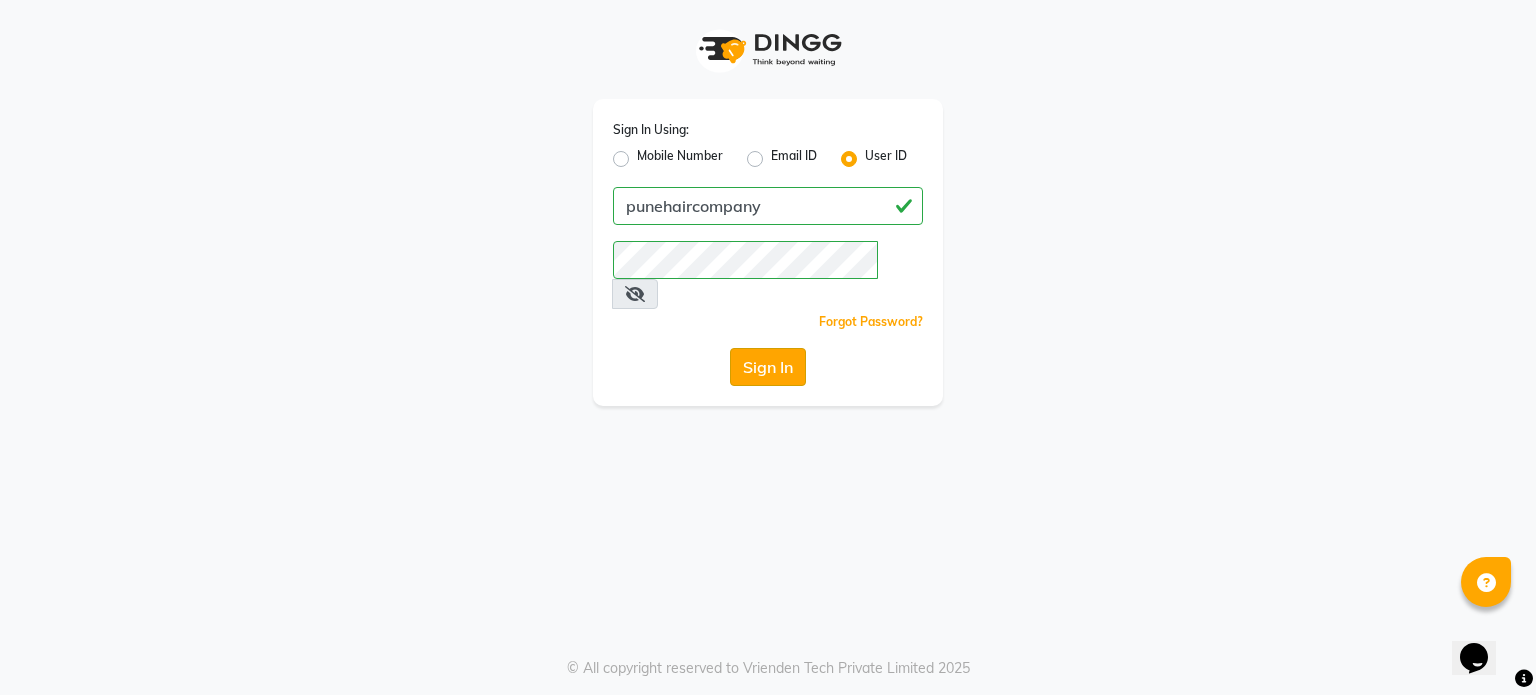 click on "Sign In" 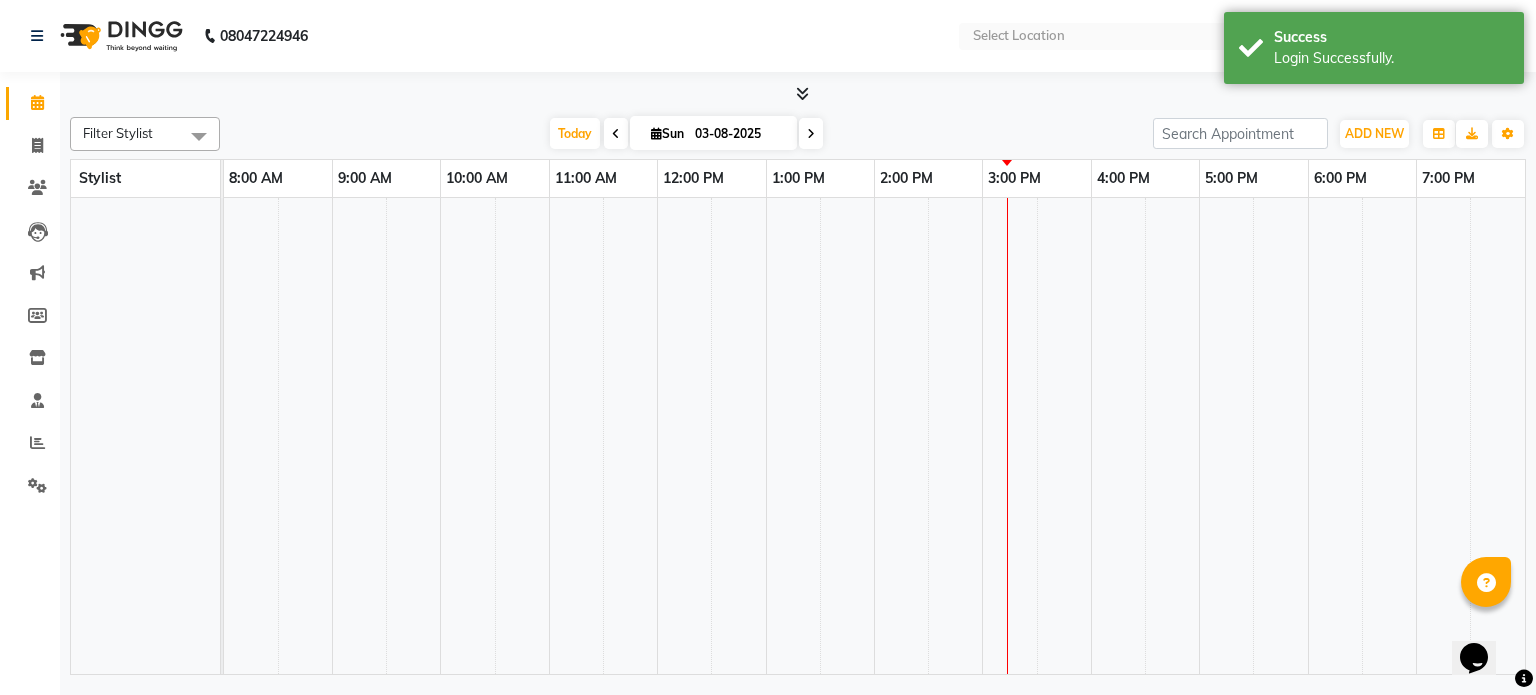 select on "en" 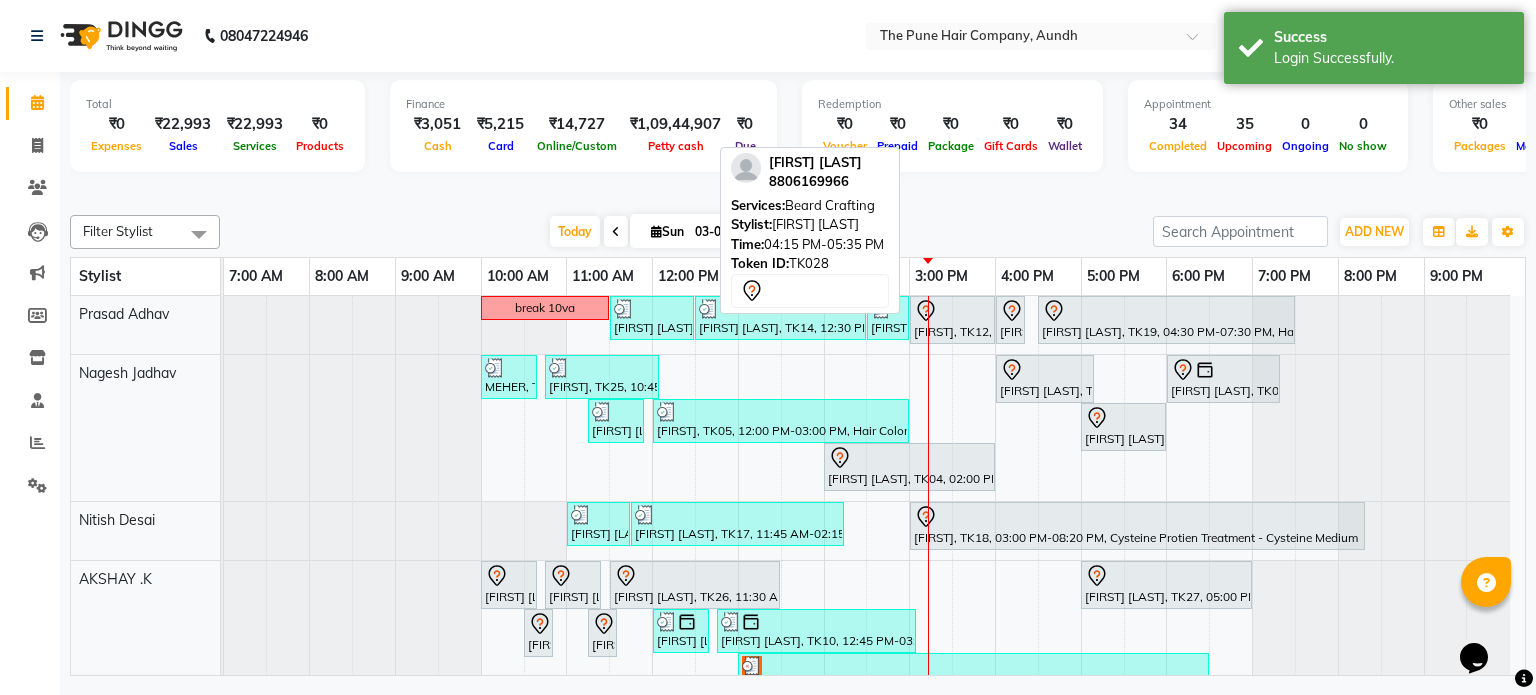scroll, scrollTop: 400, scrollLeft: 0, axis: vertical 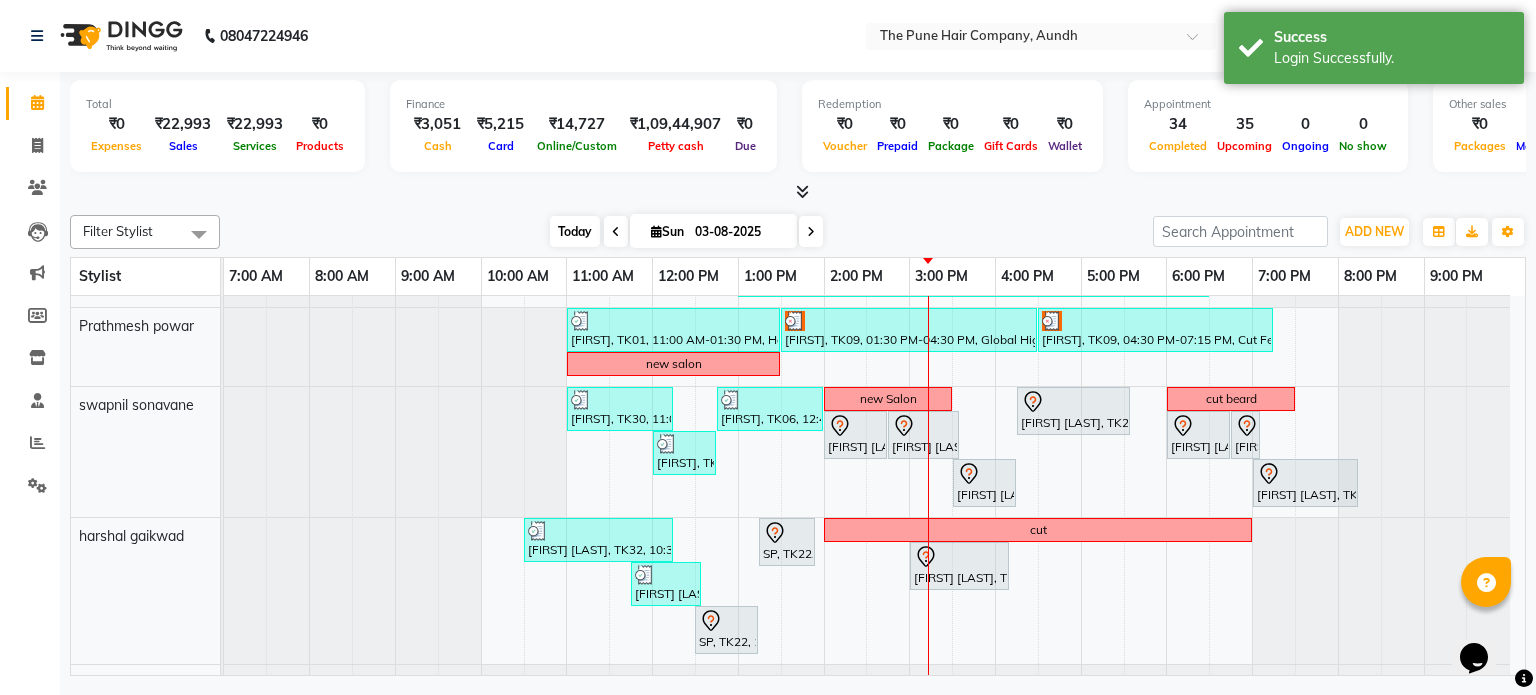 click on "Today" at bounding box center [575, 231] 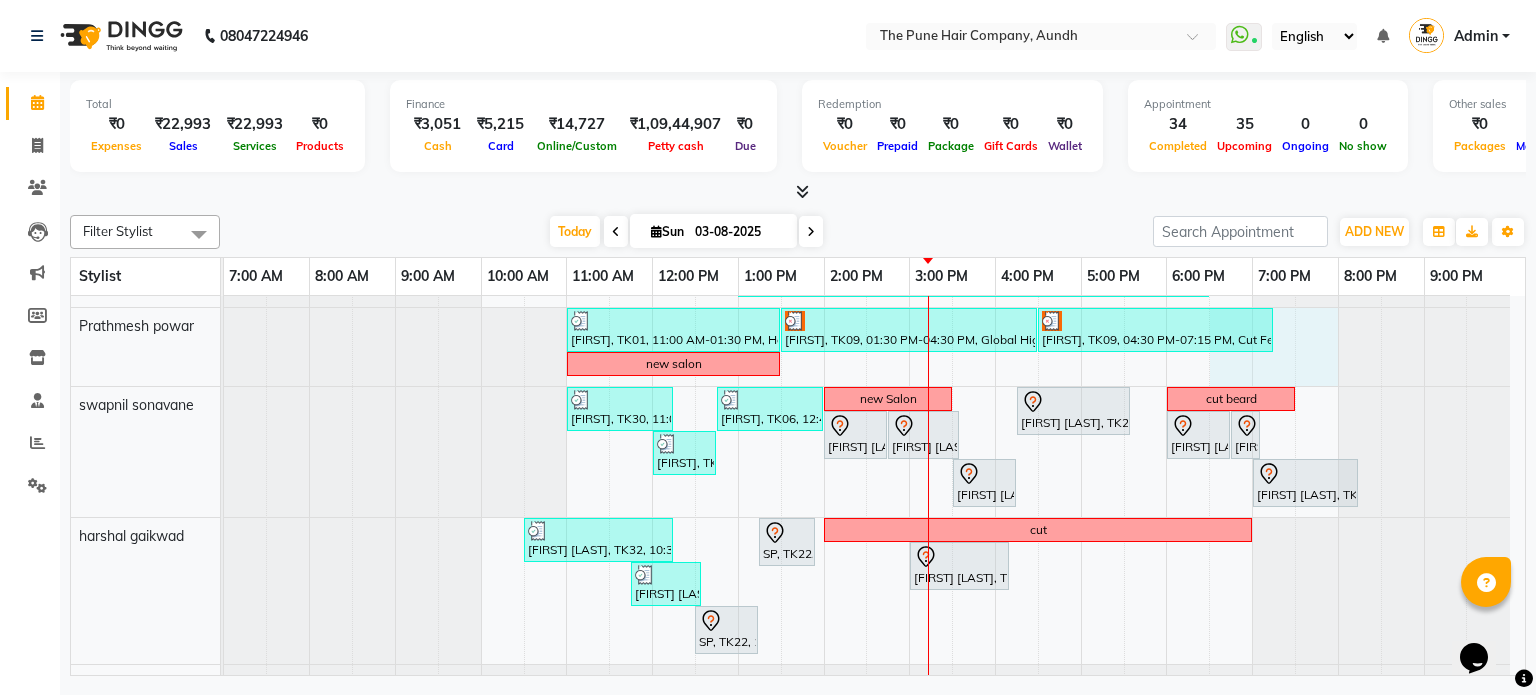 drag, startPoint x: 1216, startPoint y: 372, endPoint x: 1307, endPoint y: 375, distance: 91.04944 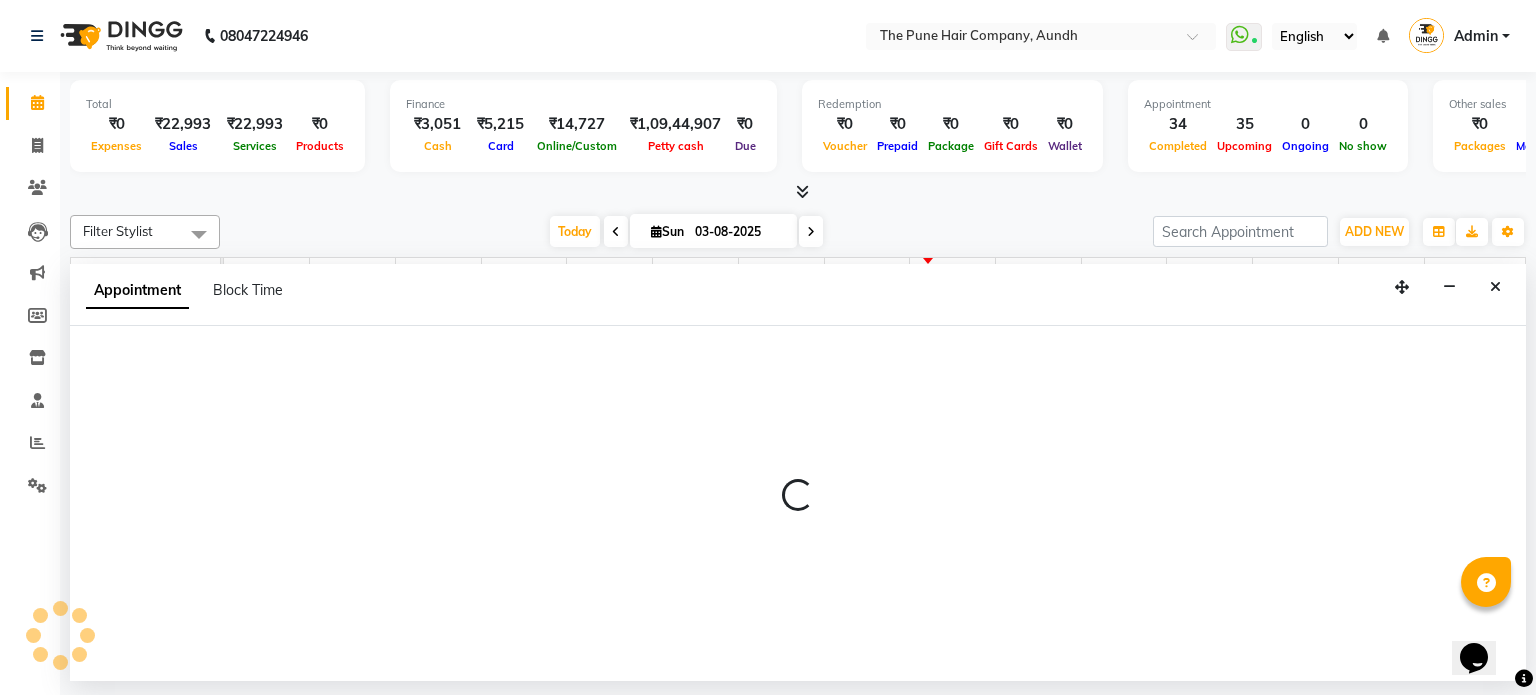 select on "12769" 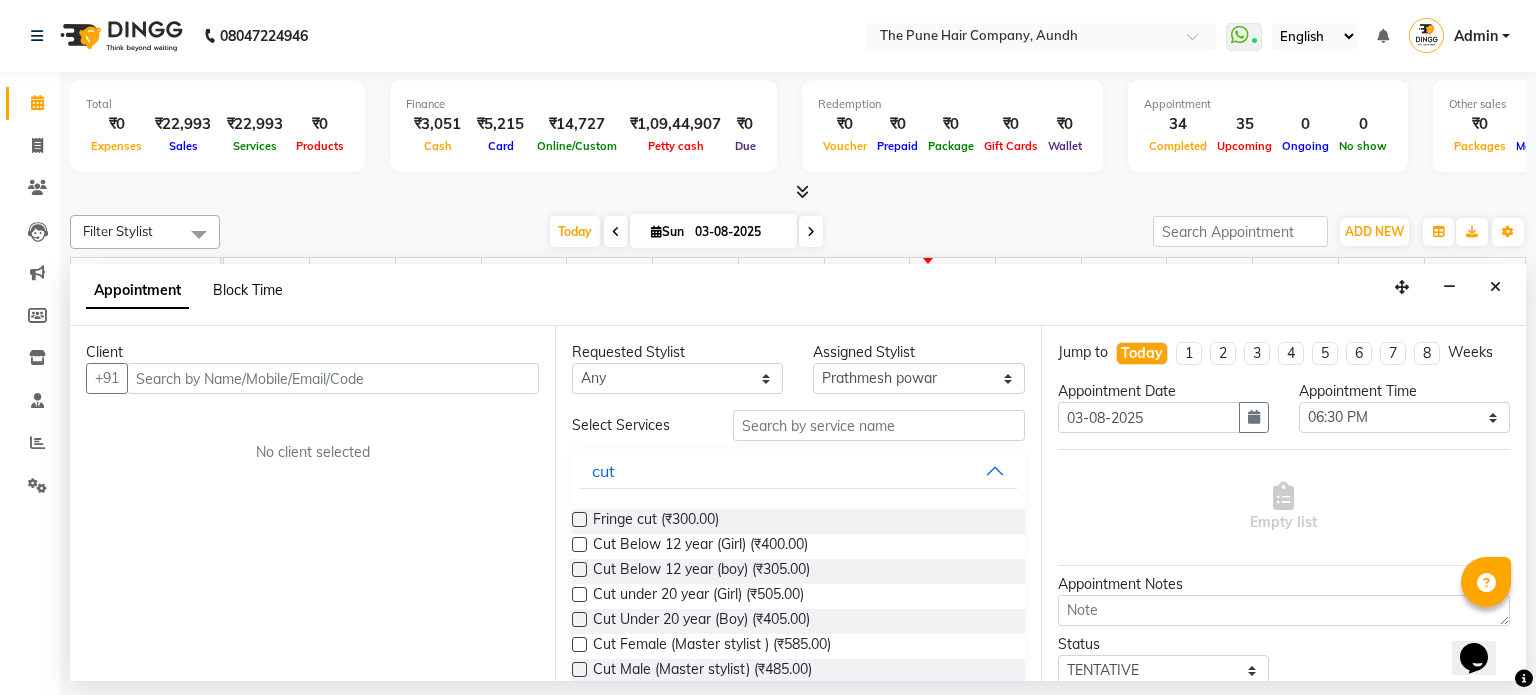 click on "Block Time" at bounding box center (248, 290) 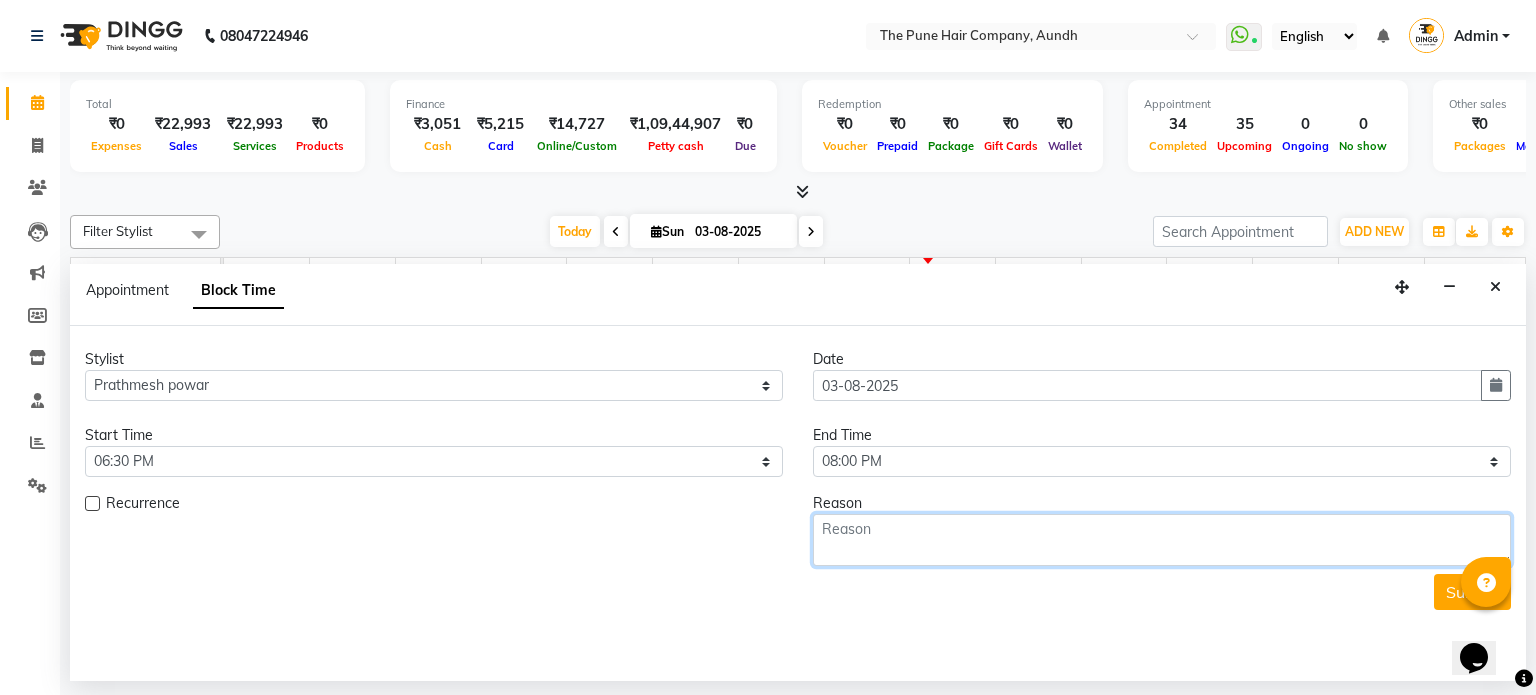 click at bounding box center (1162, 540) 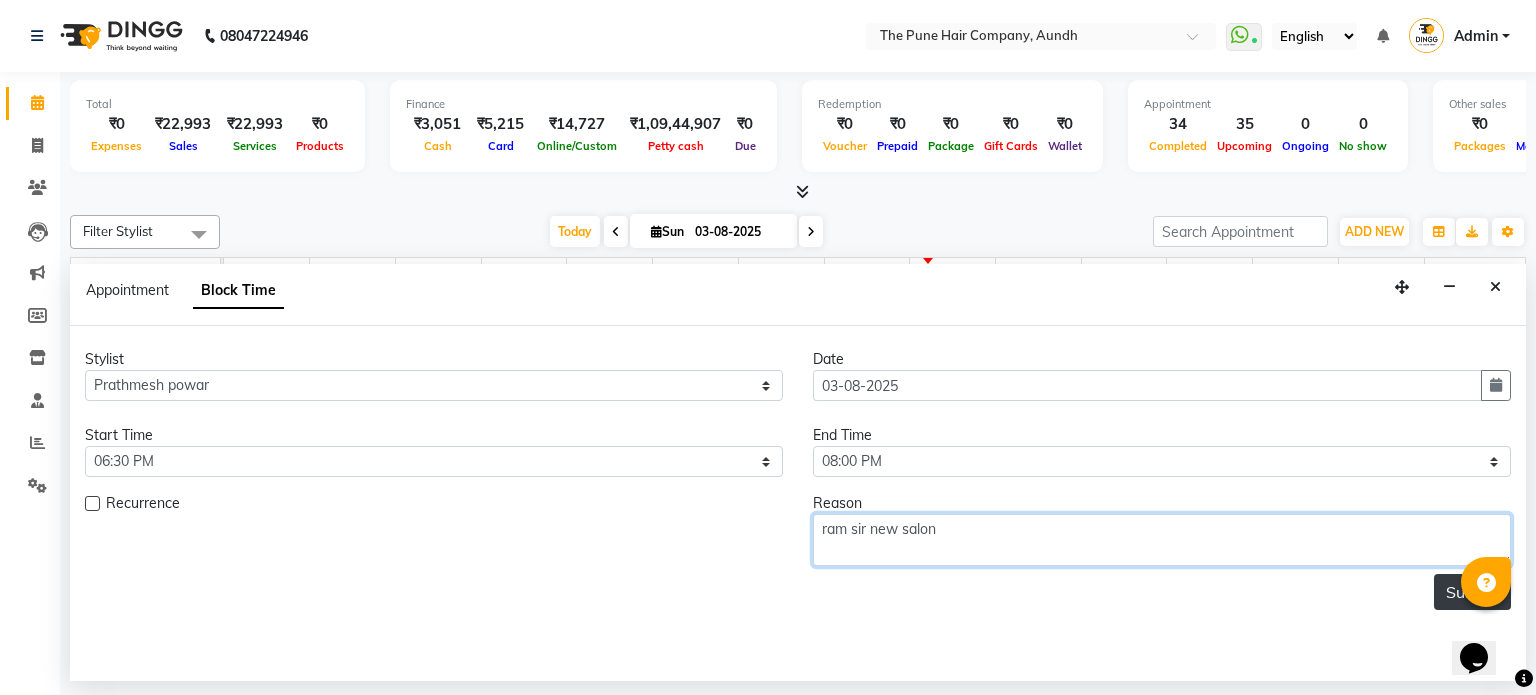 type on "ram sir new salon" 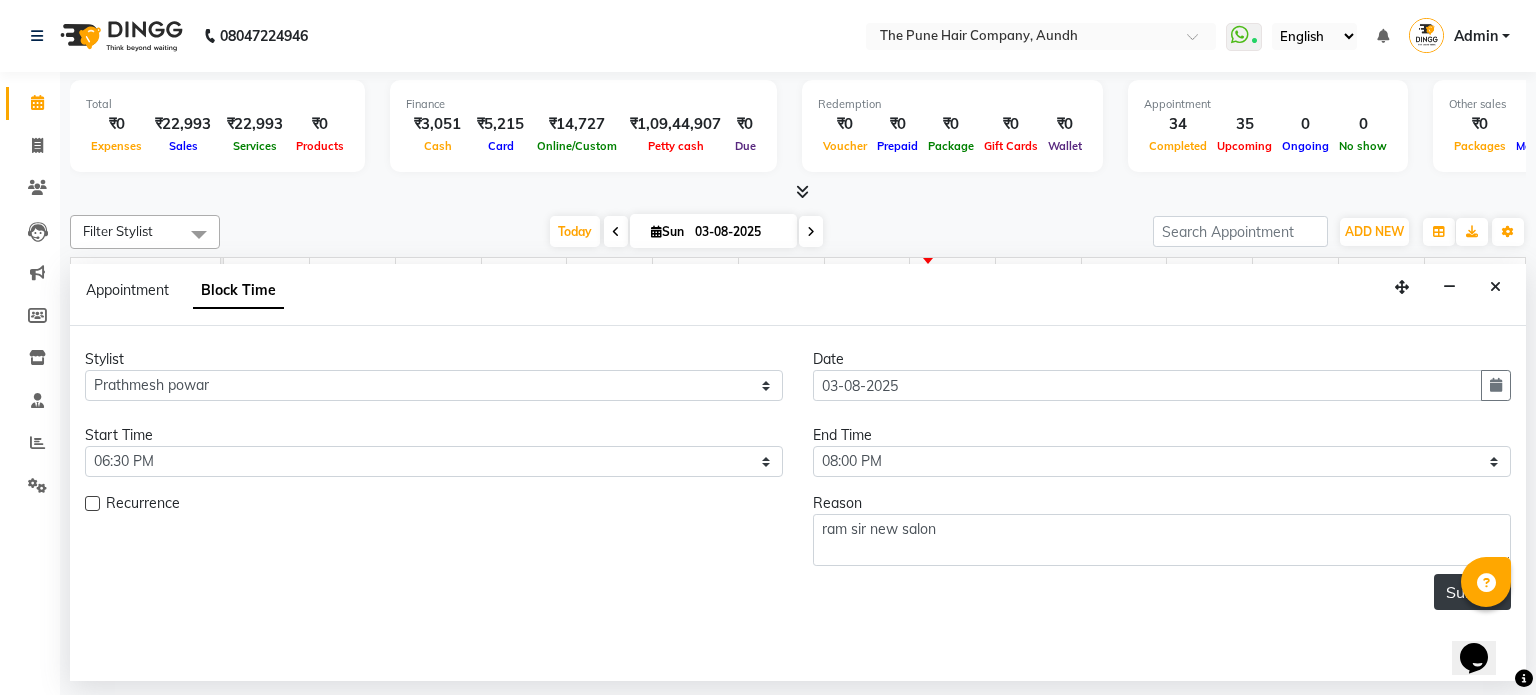 click on "Submit" at bounding box center (1472, 592) 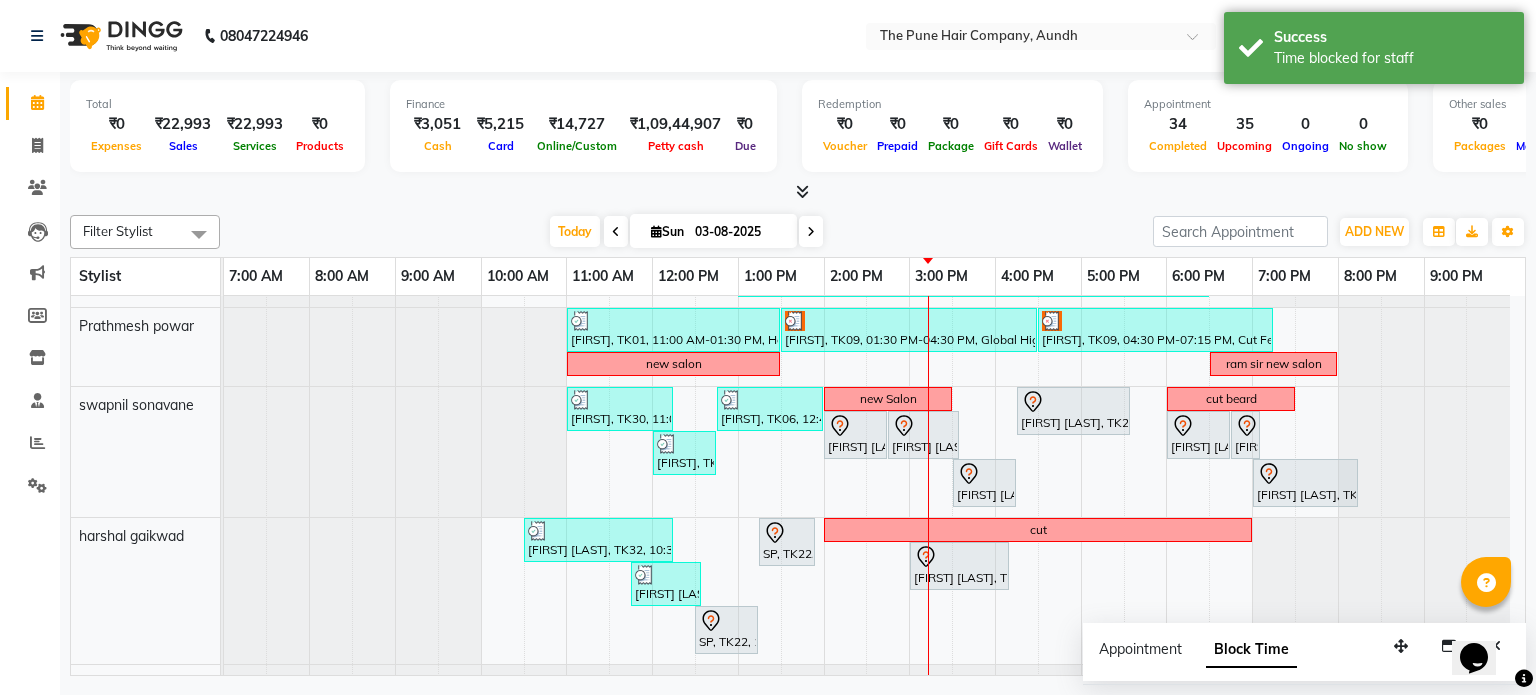 click on "Appointment Block Time" at bounding box center [1210, 653] 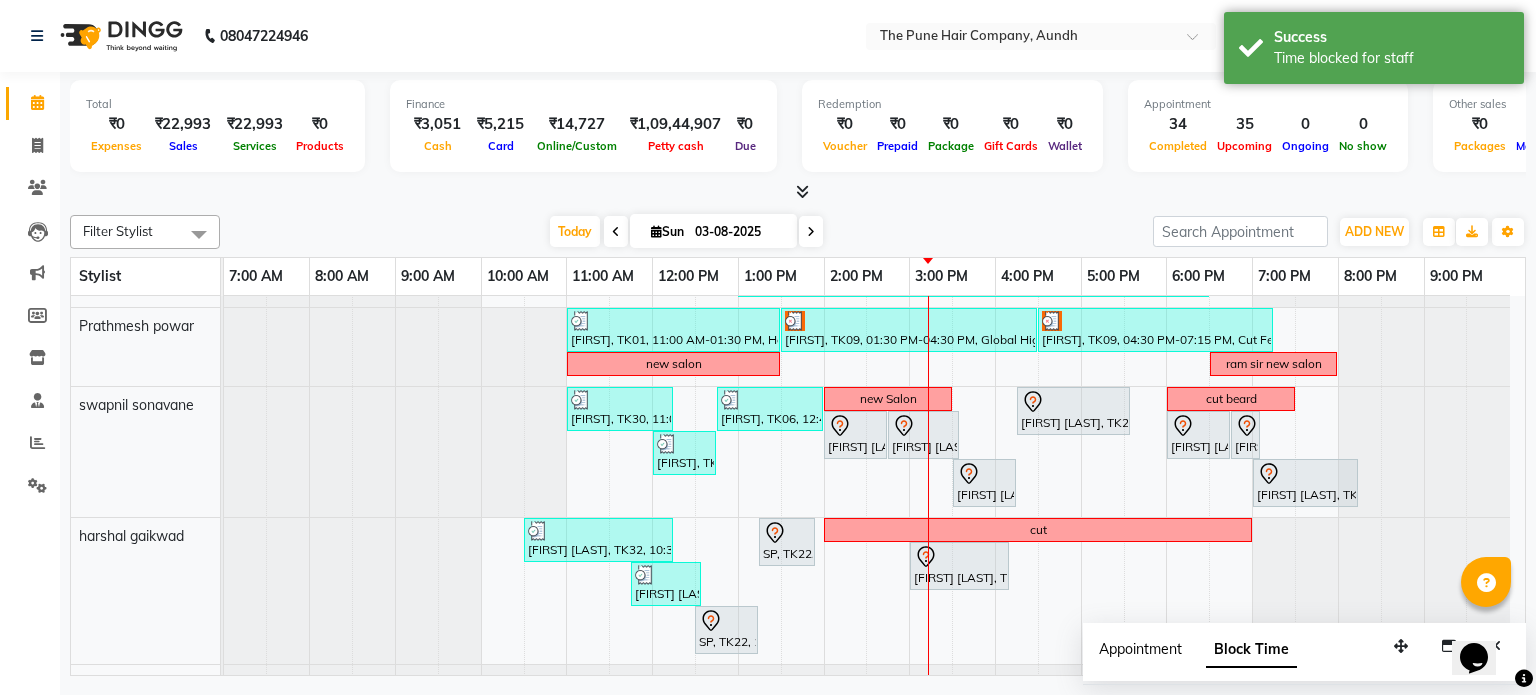 click on "Appointment" at bounding box center [1140, 649] 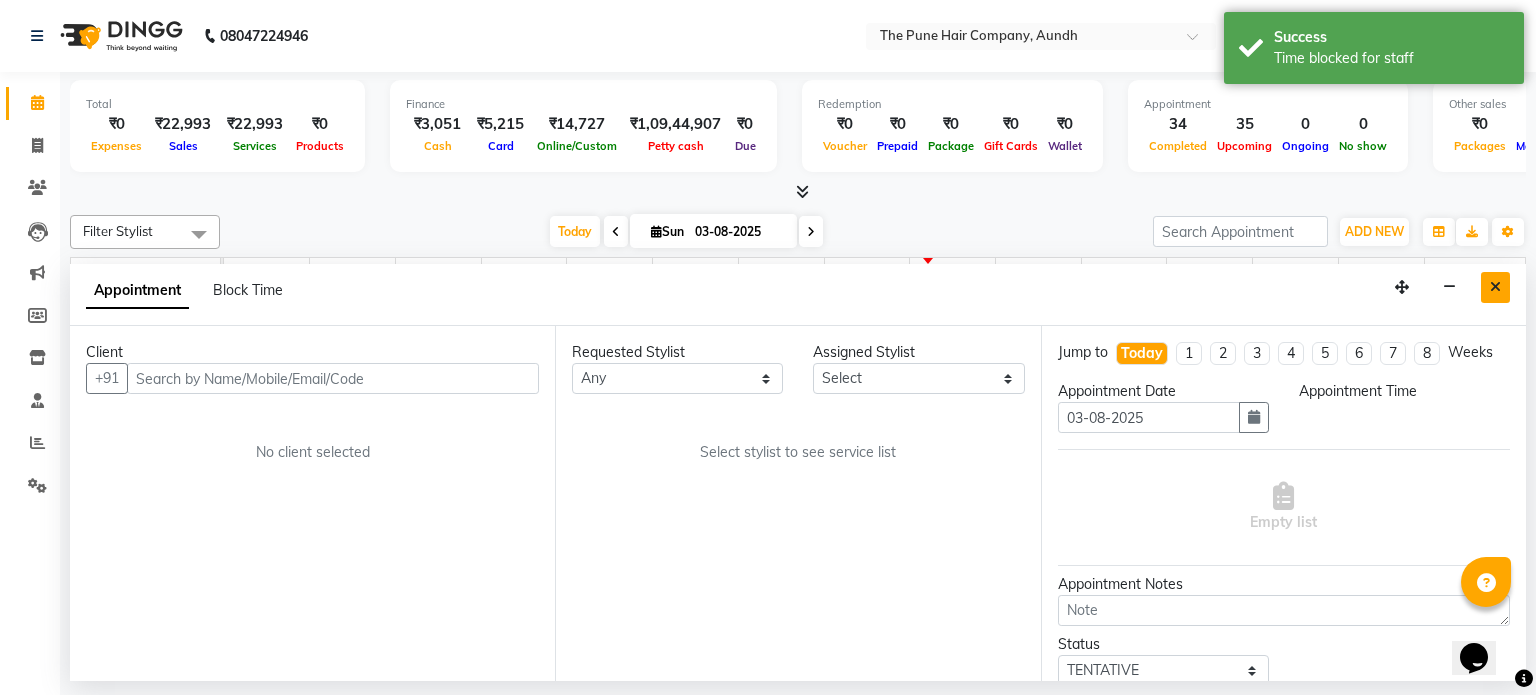 click at bounding box center (1495, 287) 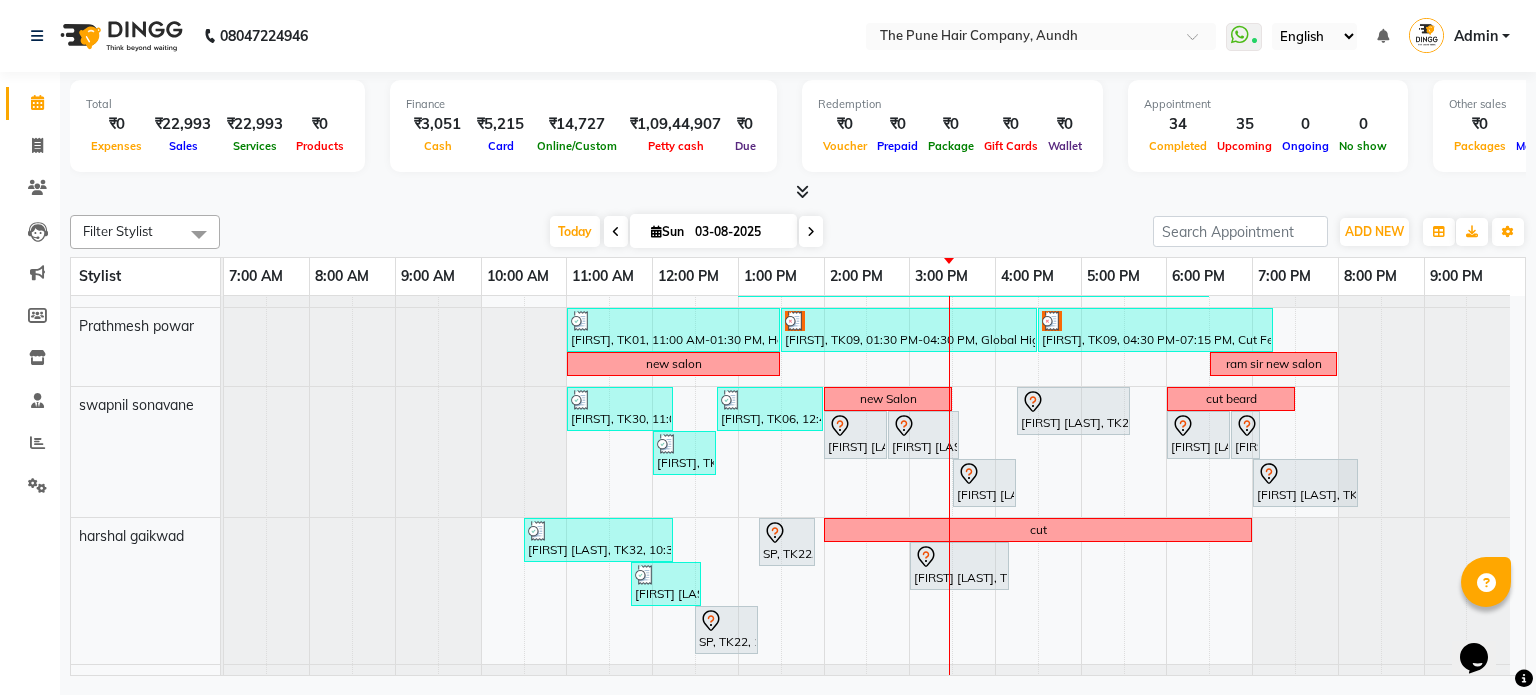 scroll, scrollTop: 476, scrollLeft: 0, axis: vertical 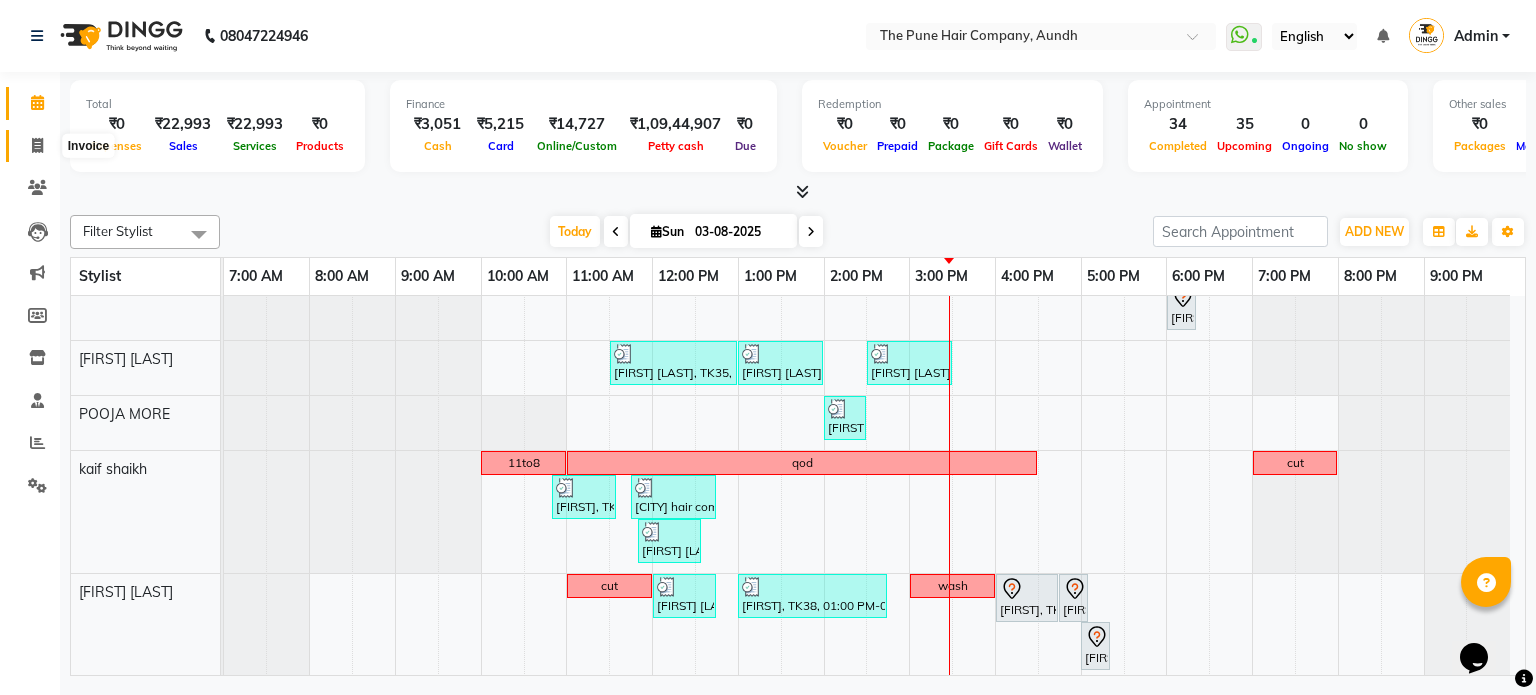 click 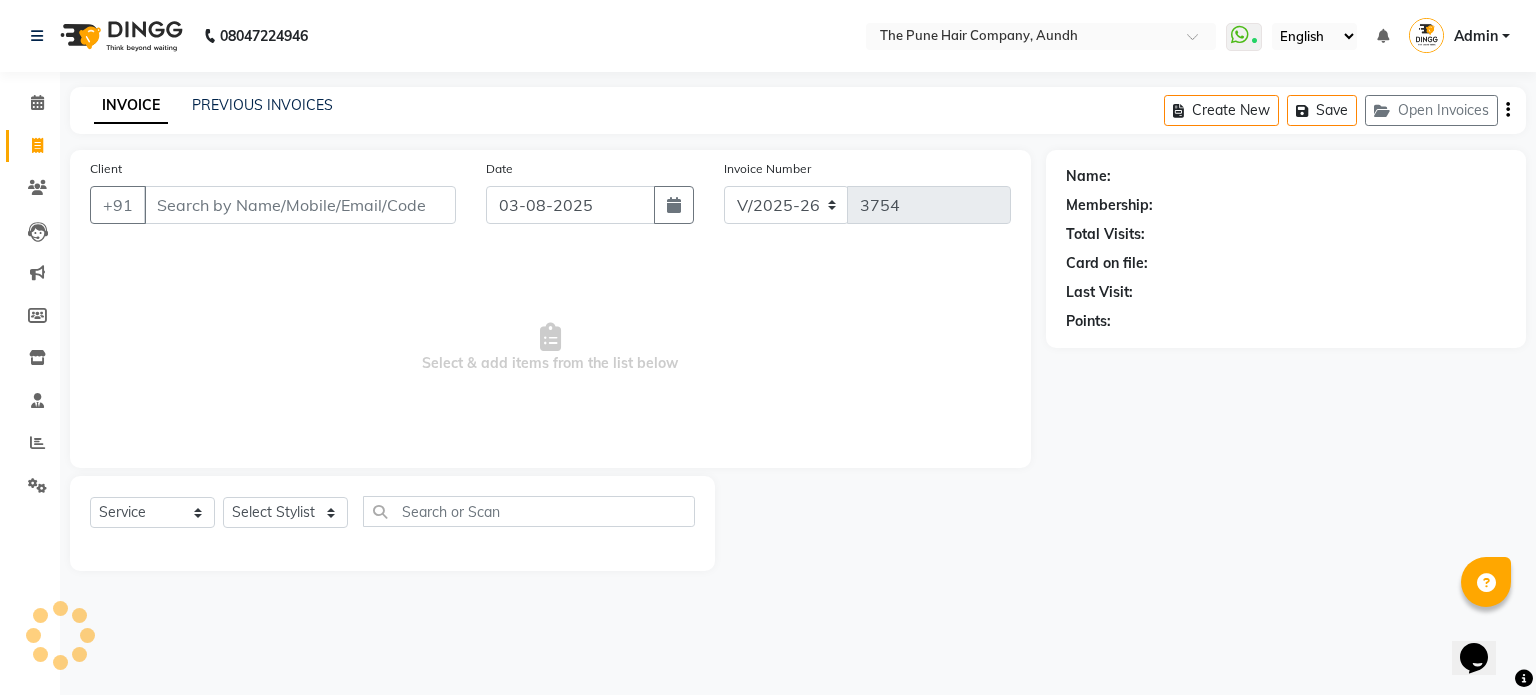 click on "Client" at bounding box center [300, 205] 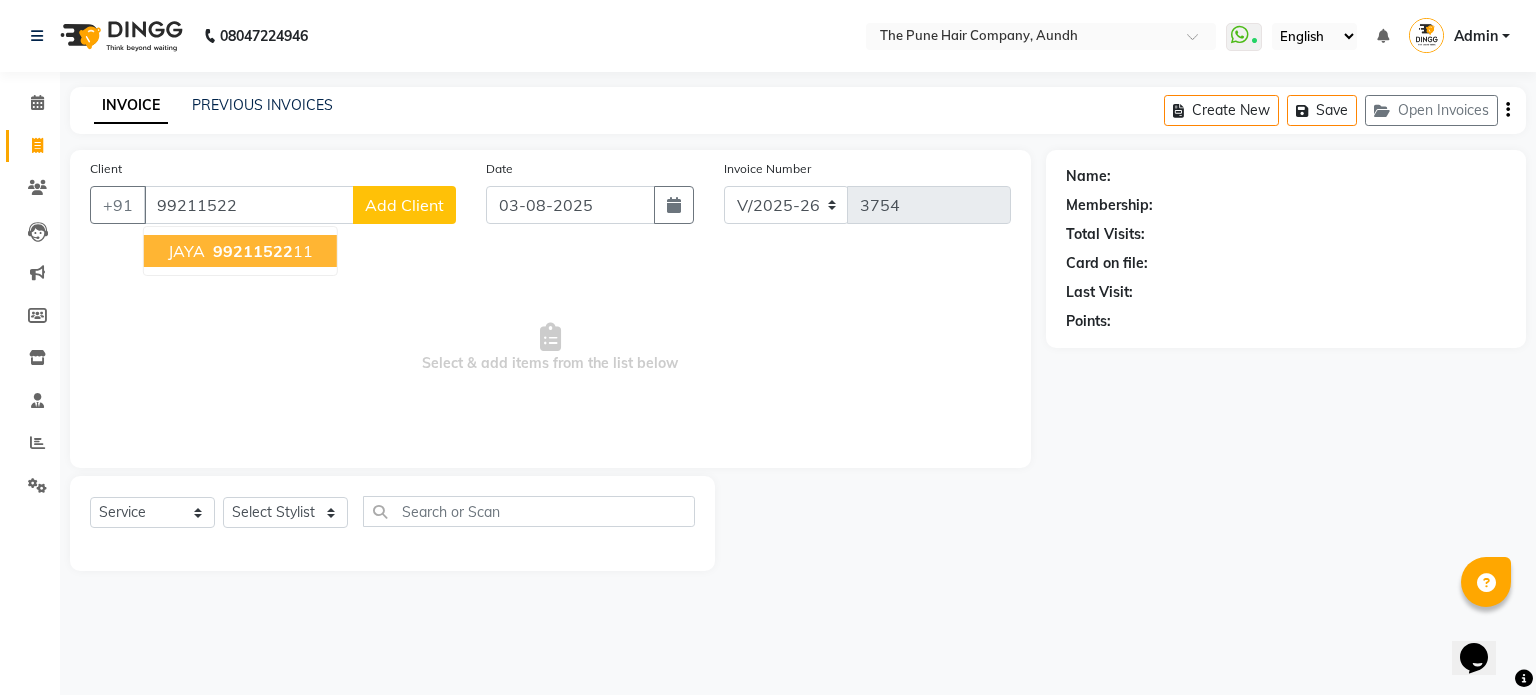 click on "99211522" at bounding box center [253, 251] 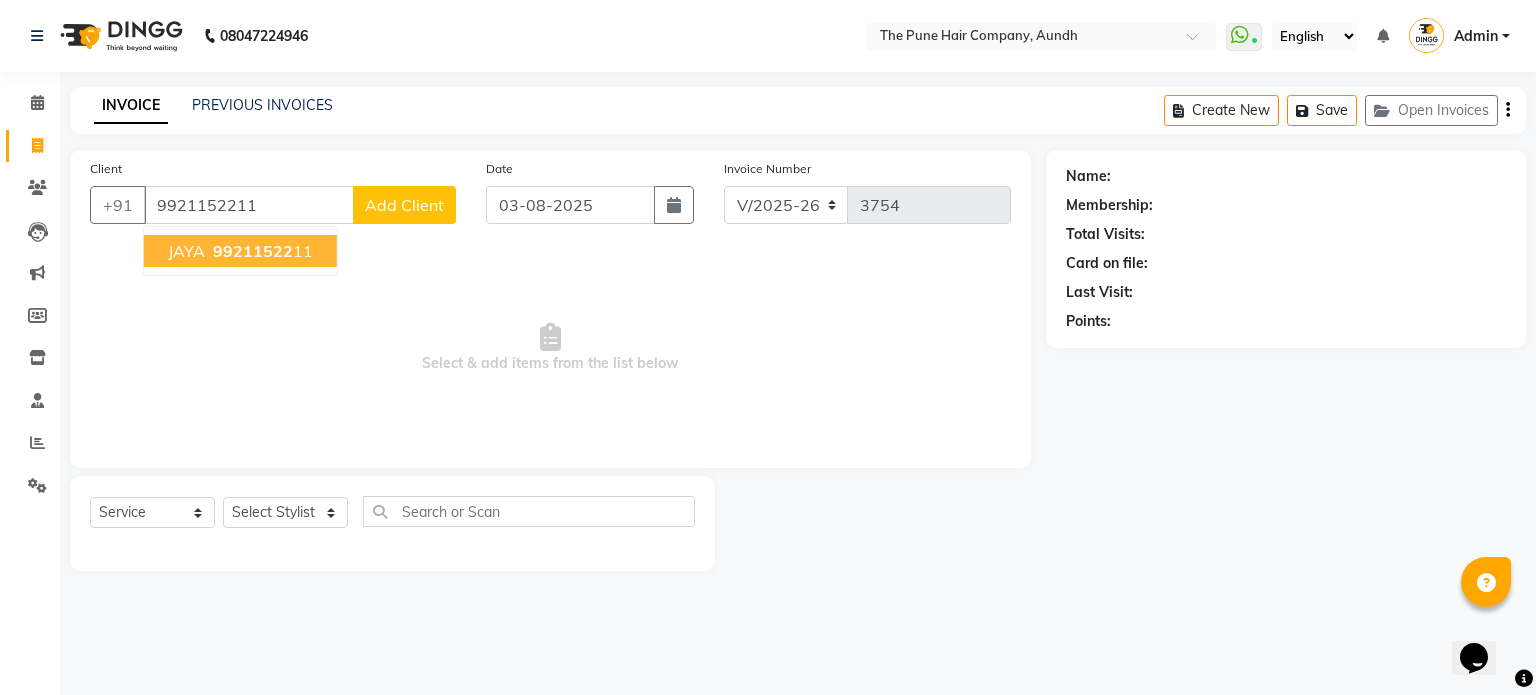 type on "9921152211" 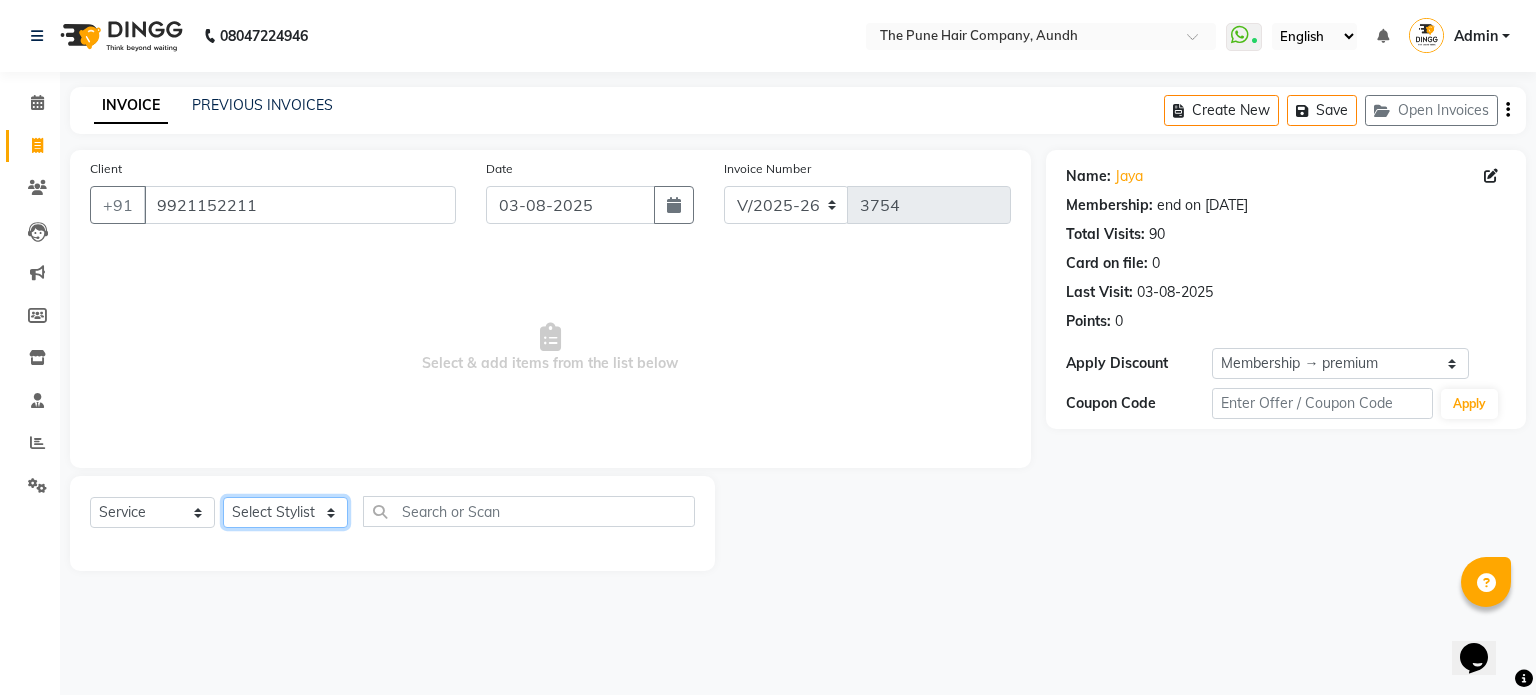 click on "Select Stylist Akash both AKSHAY .K harshal gaikwad kaif shaikh LAKKHAN SHINDE Nagesh Jadhav Nitish Desai  Pavan mane POOJA MORE Prasad Adhav  Prathmesh powar Shweta gotur Sonal saindane swapnil sonavane" 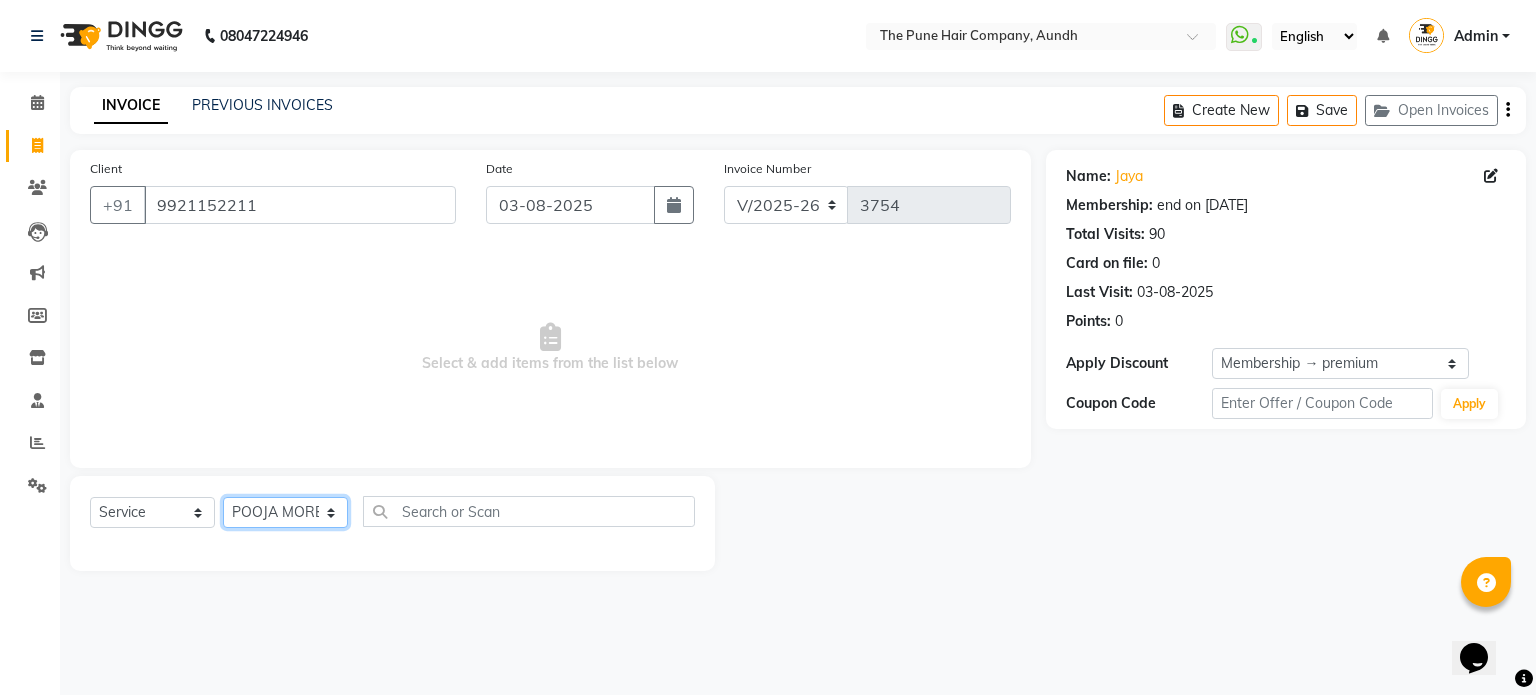 click on "Select Stylist Akash both AKSHAY .K harshal gaikwad kaif shaikh LAKKHAN SHINDE Nagesh Jadhav Nitish Desai  Pavan mane POOJA MORE Prasad Adhav  Prathmesh powar Shweta gotur Sonal saindane swapnil sonavane" 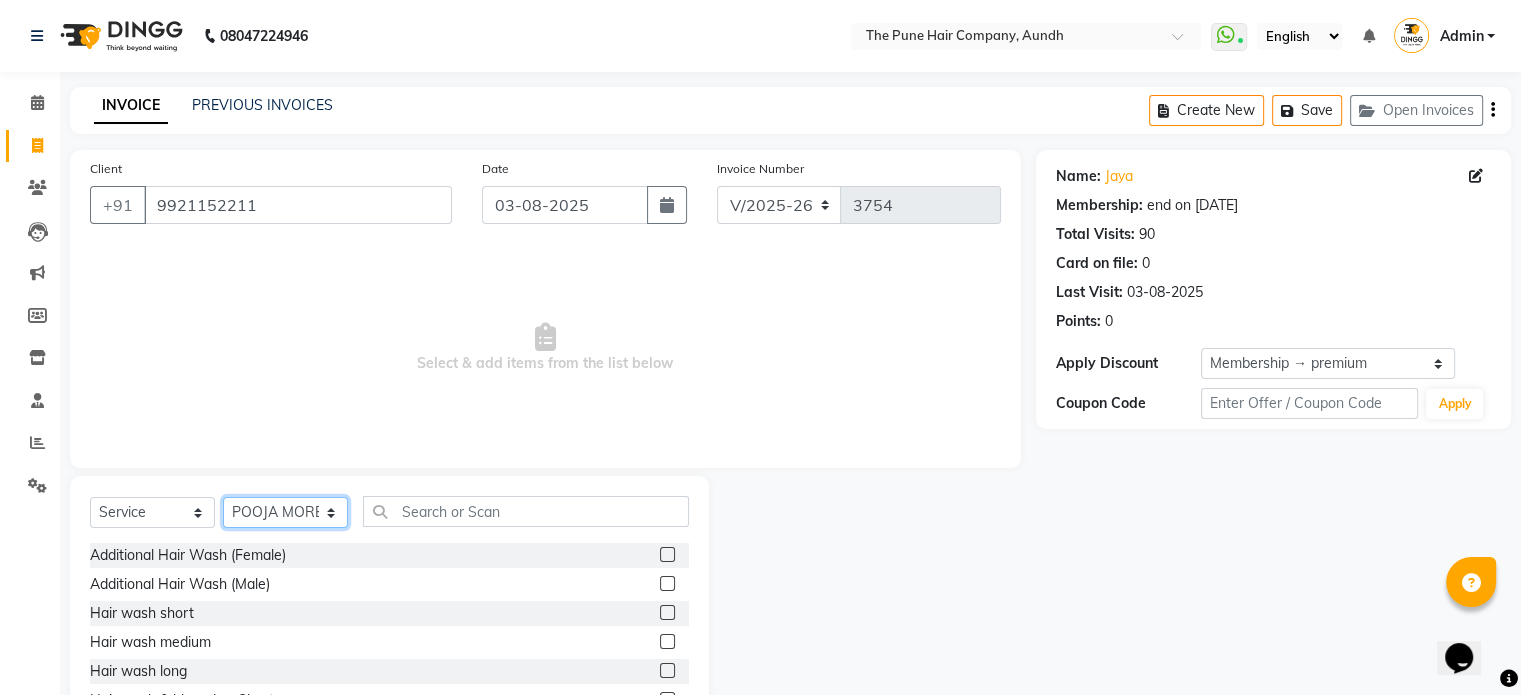 click on "Select Stylist Akash both AKSHAY .K harshal gaikwad kaif shaikh LAKKHAN SHINDE Nagesh Jadhav Nitish Desai  Pavan mane POOJA MORE Prasad Adhav  Prathmesh powar Shweta gotur Sonal saindane swapnil sonavane" 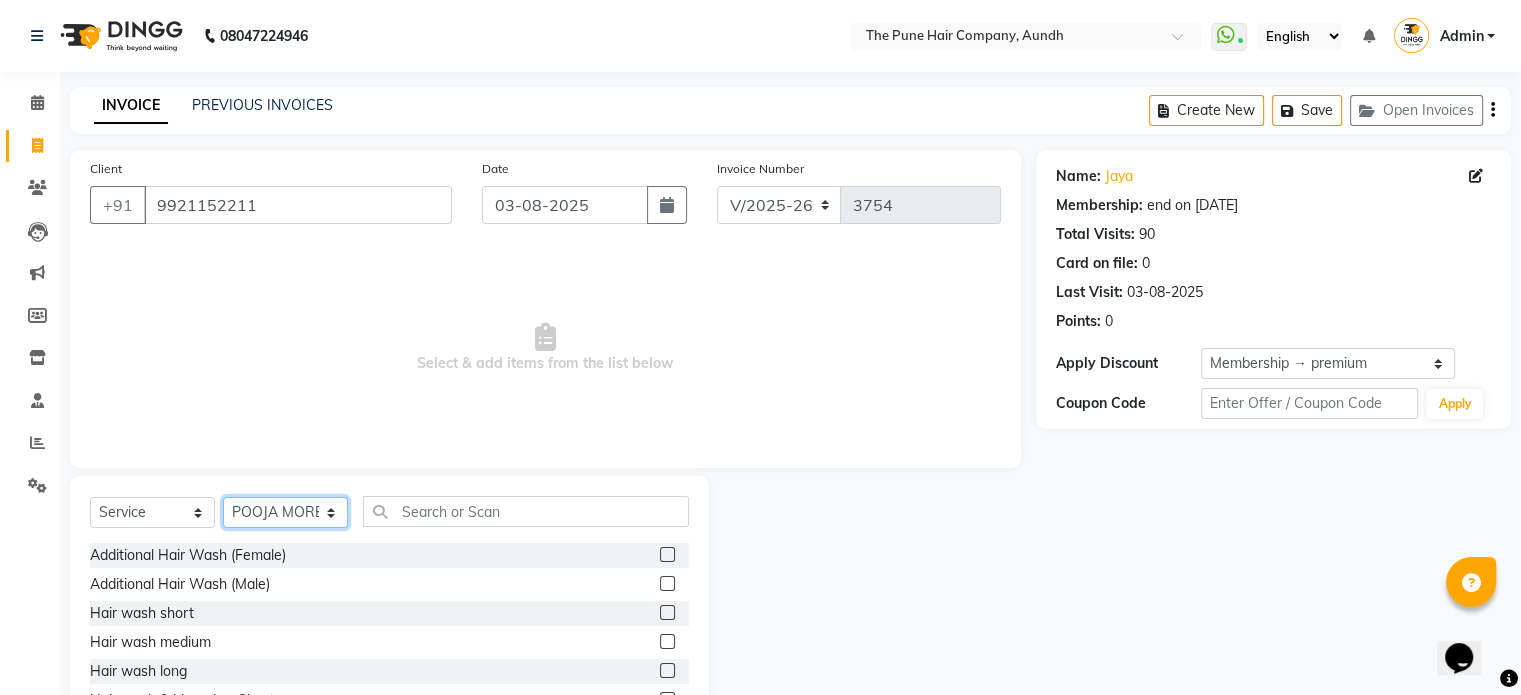 select on "78334" 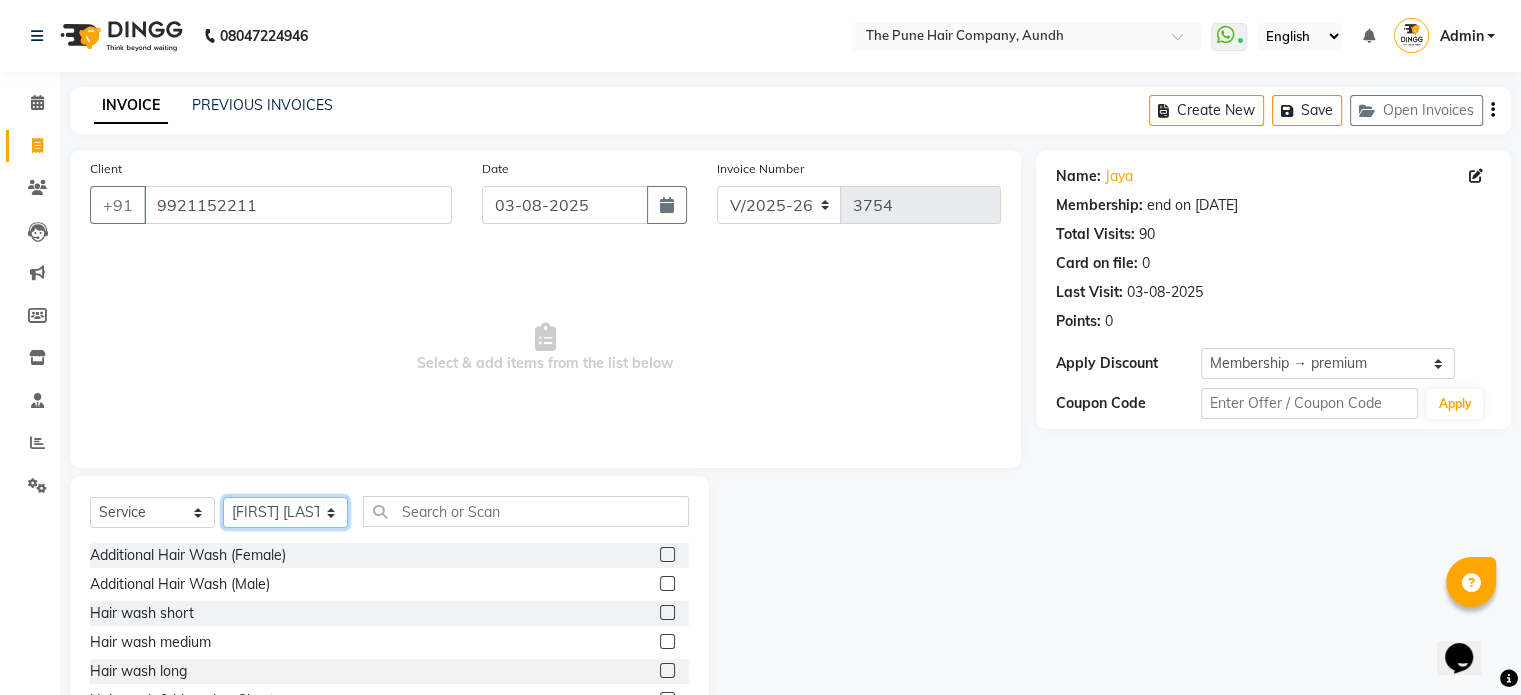 click on "Select Stylist Akash both AKSHAY .K harshal gaikwad kaif shaikh LAKKHAN SHINDE Nagesh Jadhav Nitish Desai  Pavan mane POOJA MORE Prasad Adhav  Prathmesh powar Shweta gotur Sonal saindane swapnil sonavane" 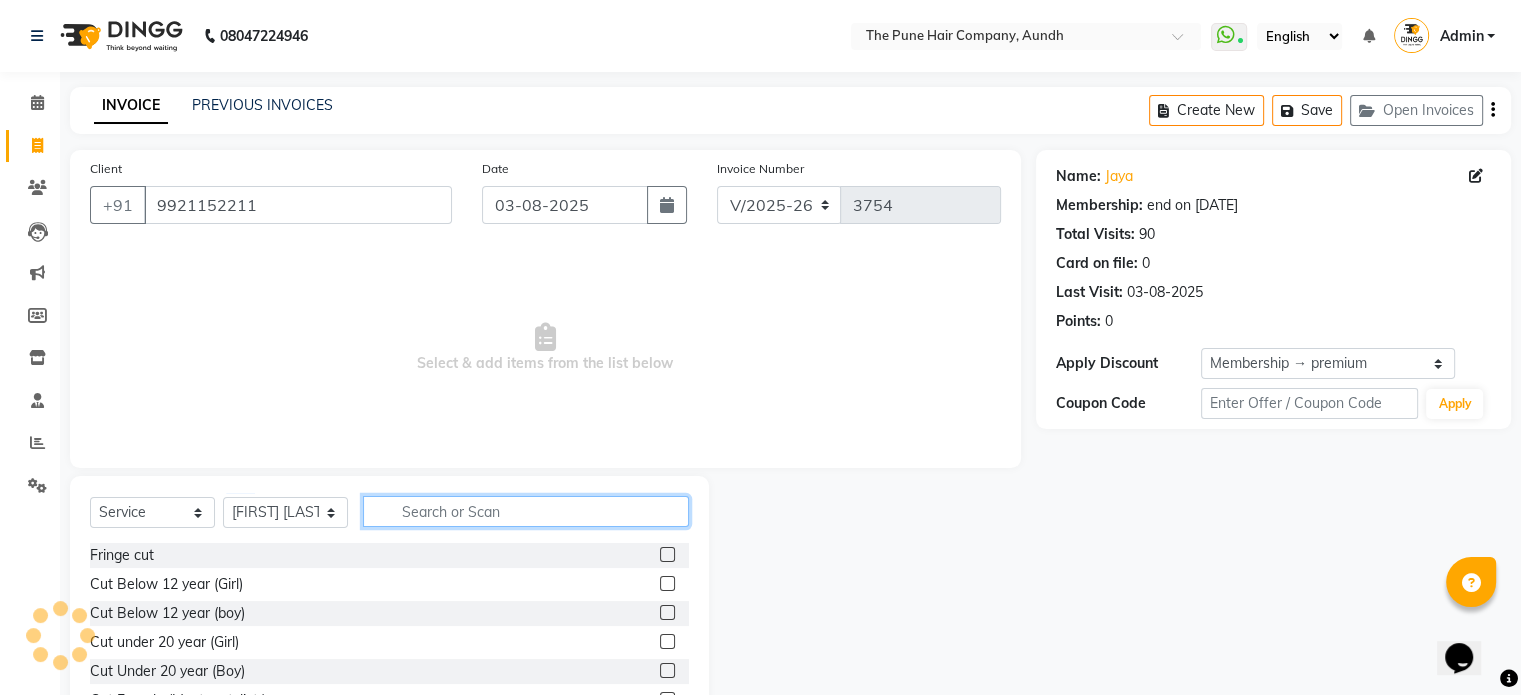click 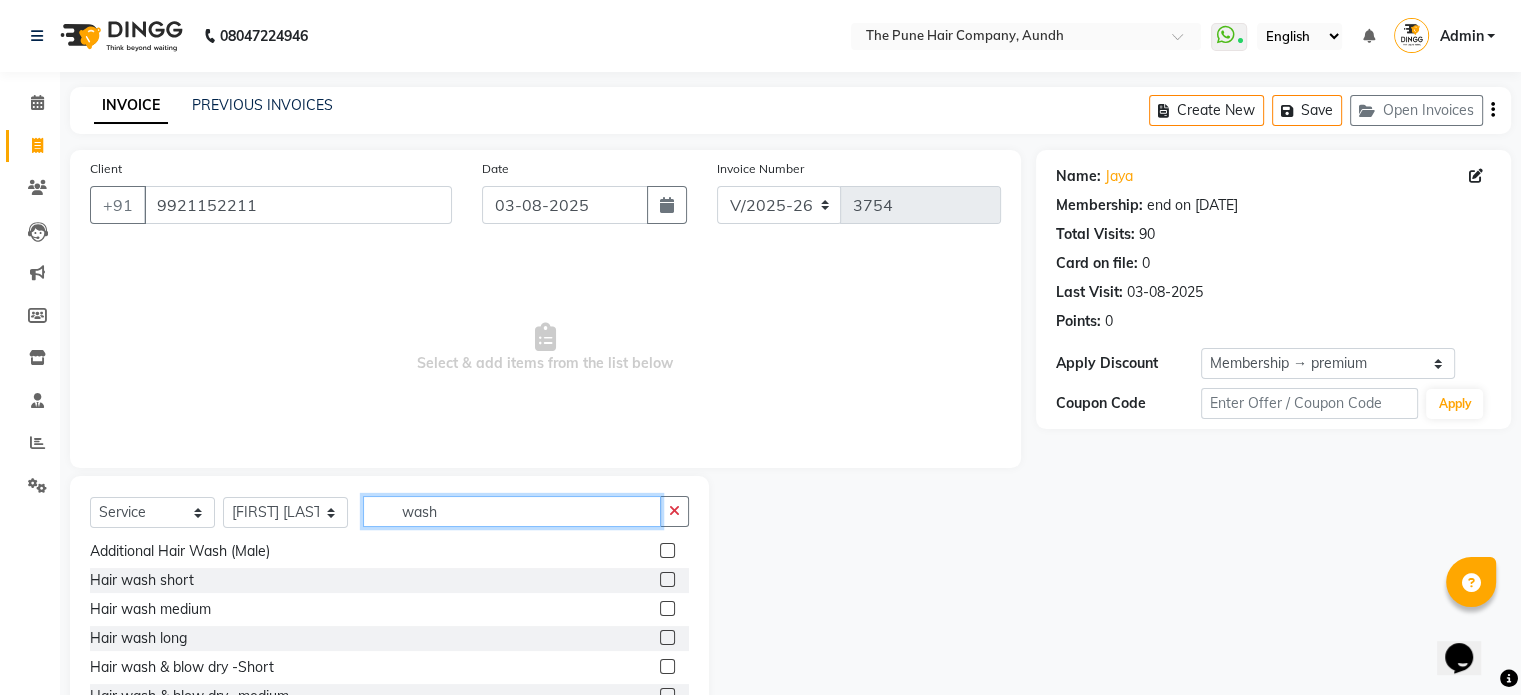 scroll, scrollTop: 0, scrollLeft: 0, axis: both 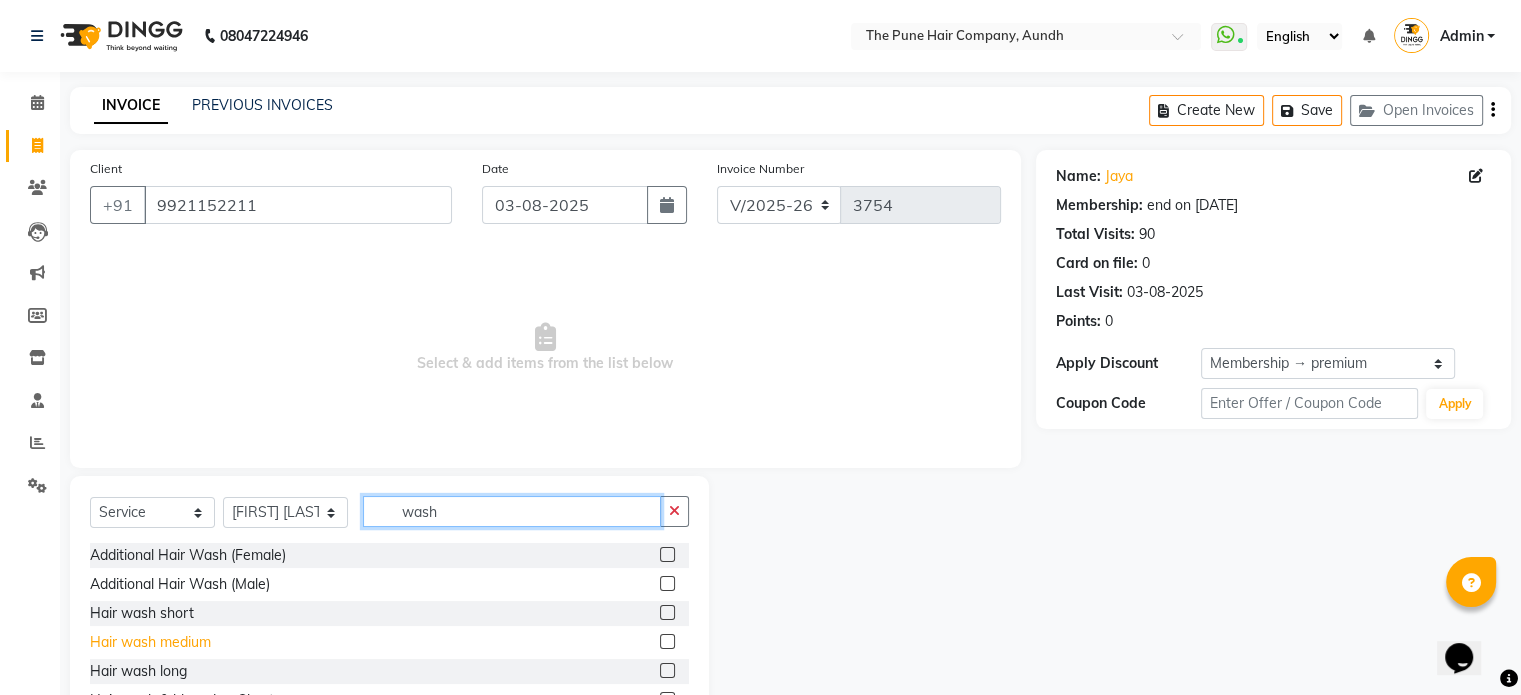 type on "wash" 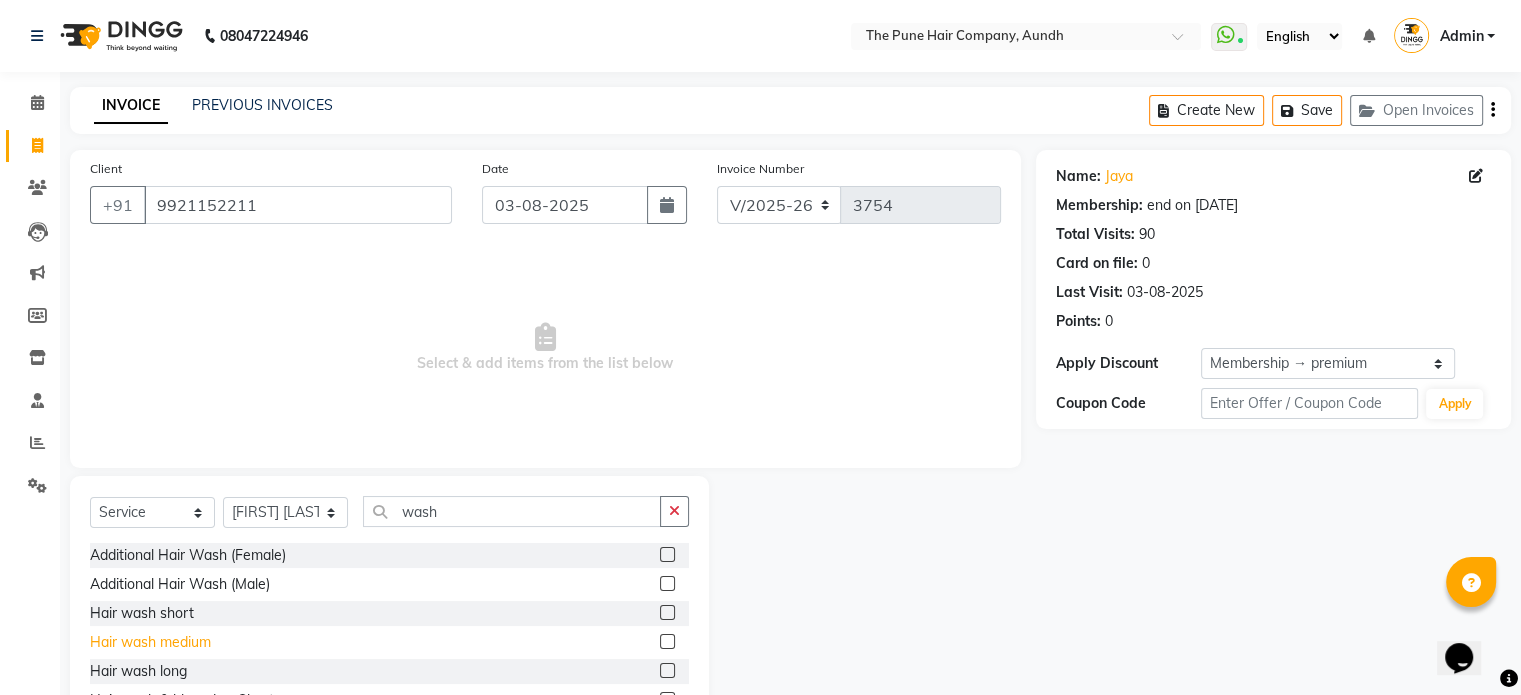 click on "Hair wash medium" 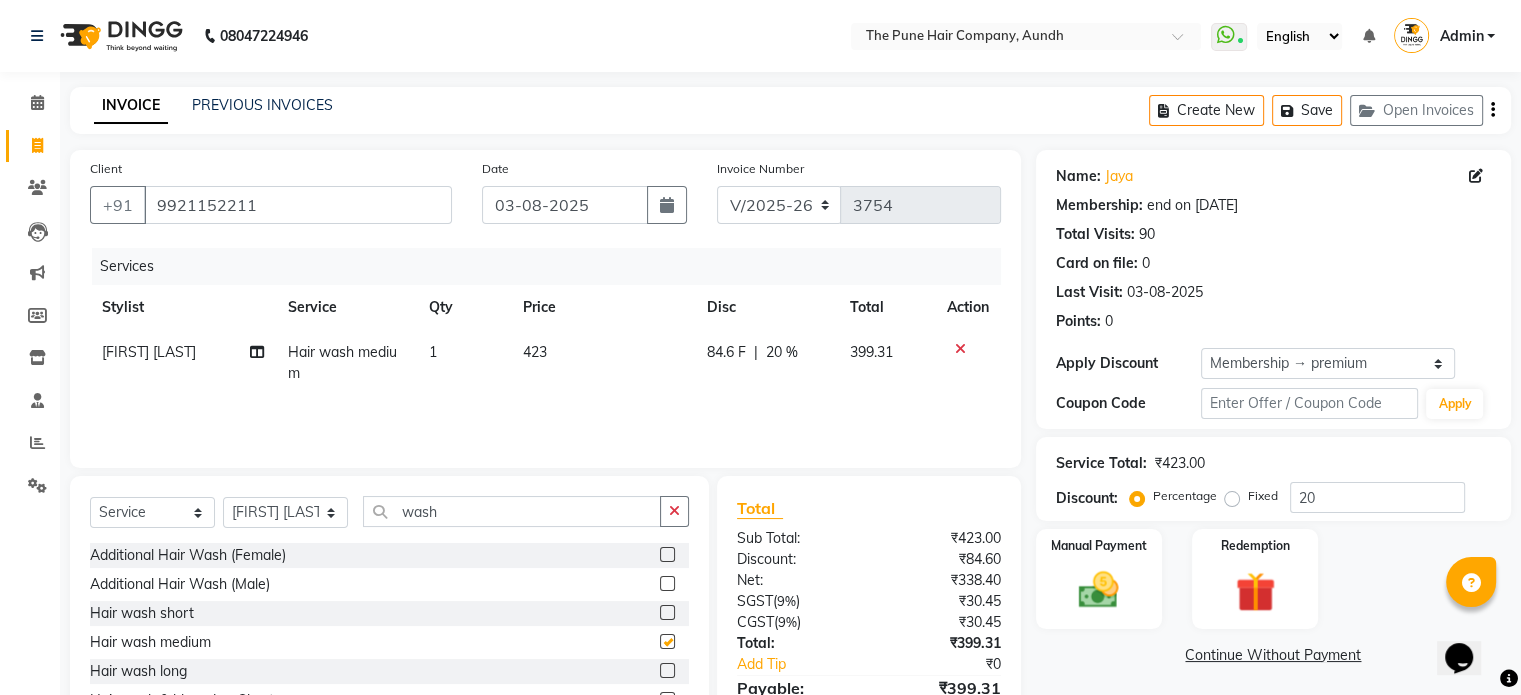 checkbox on "false" 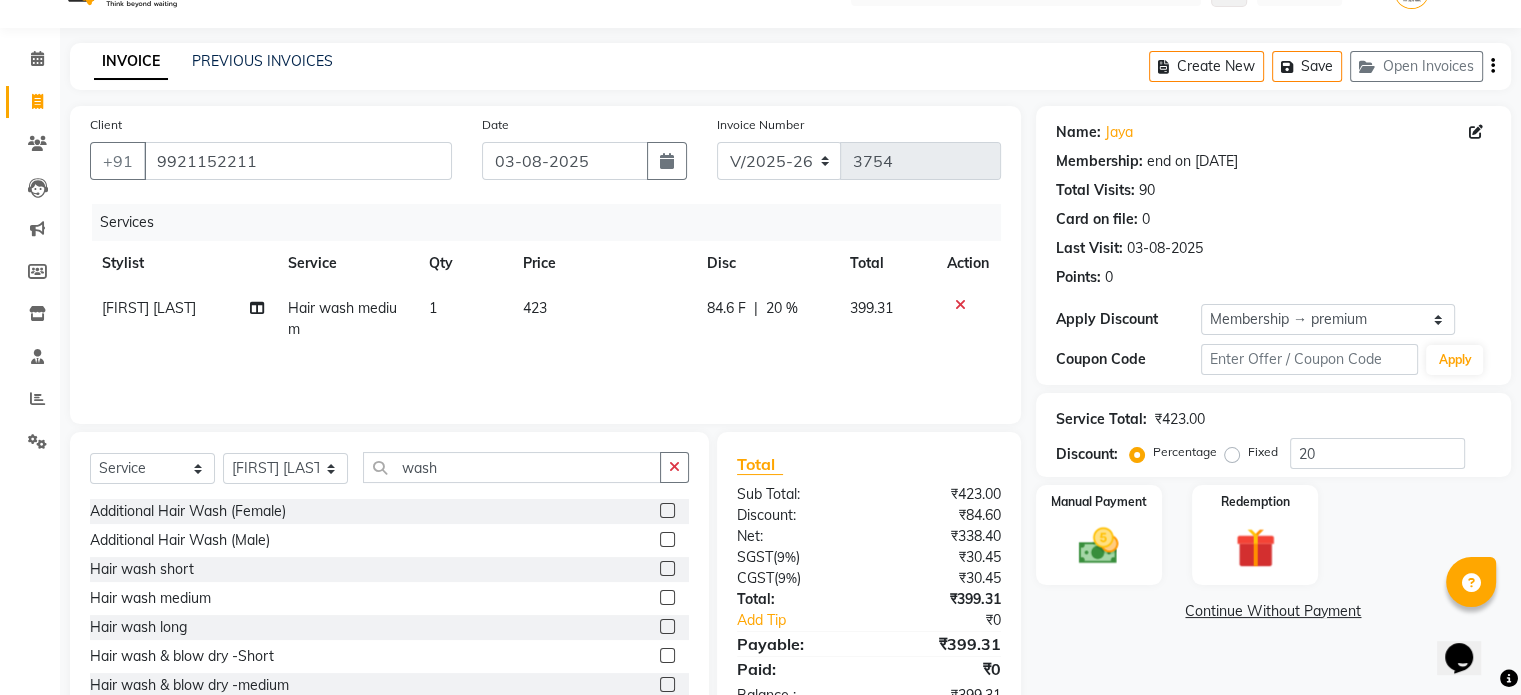 scroll, scrollTop: 106, scrollLeft: 0, axis: vertical 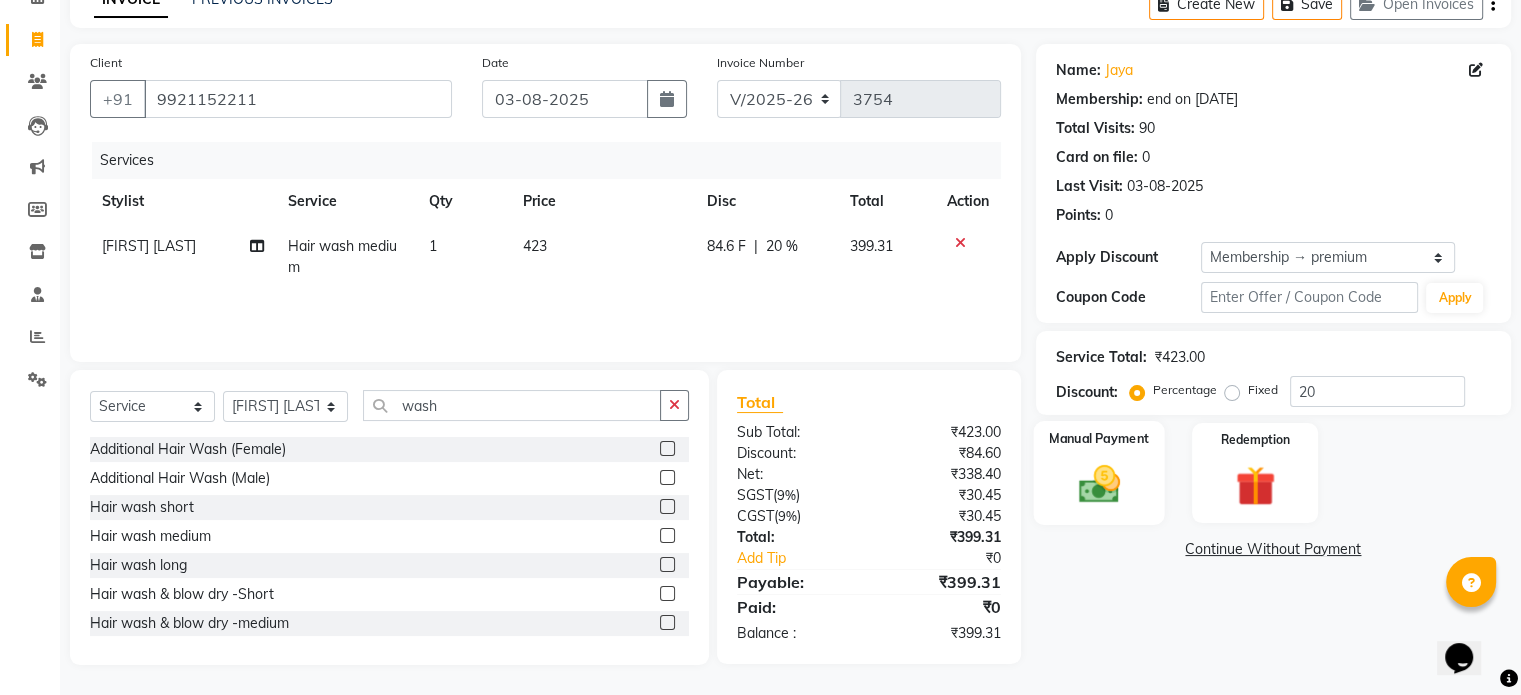 click on "Manual Payment" 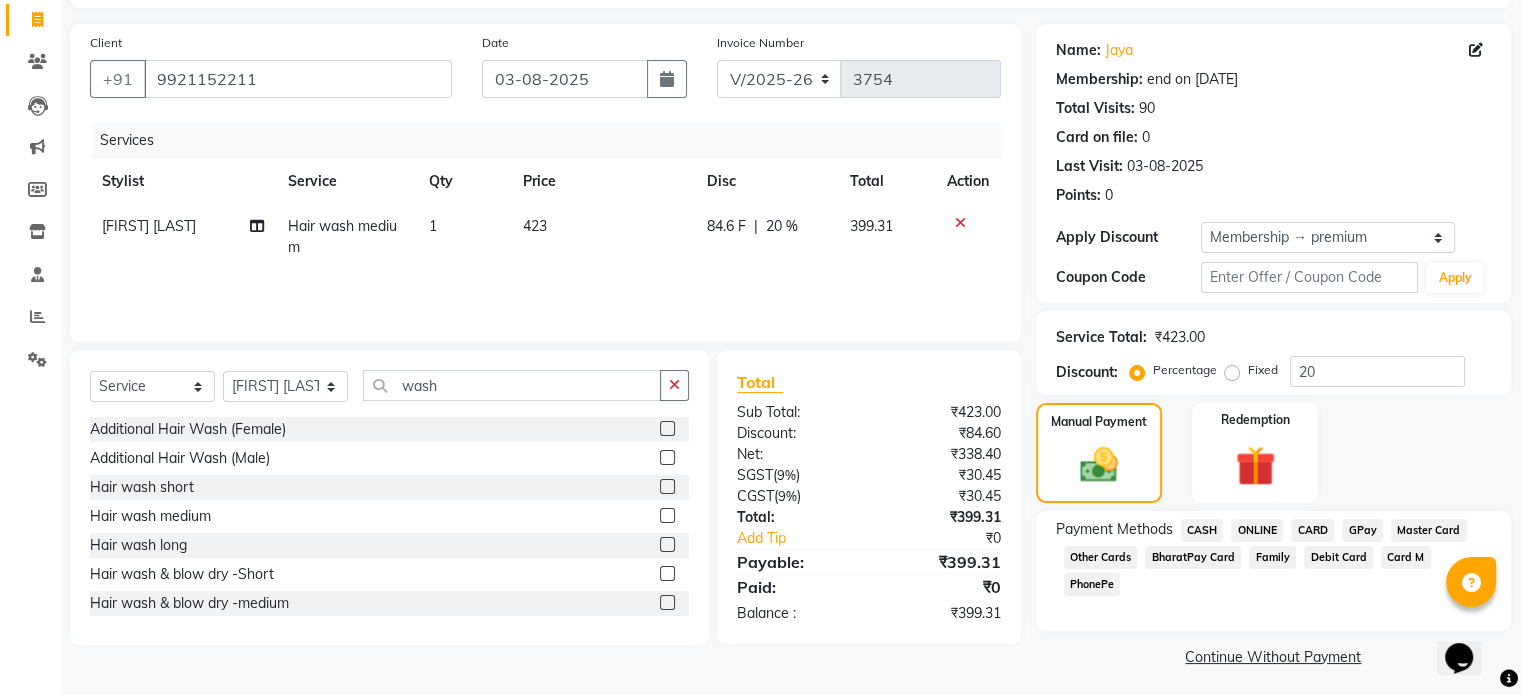 scroll, scrollTop: 132, scrollLeft: 0, axis: vertical 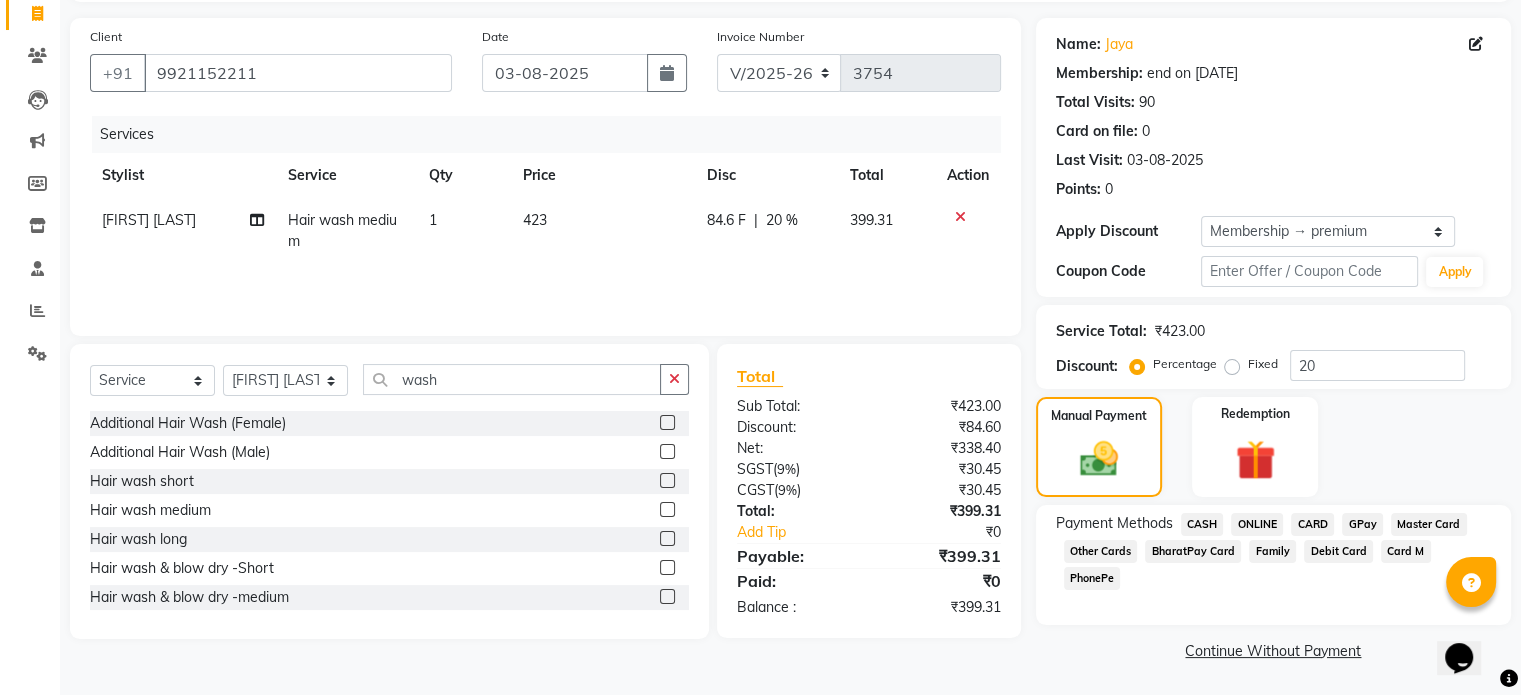 click on "CASH" 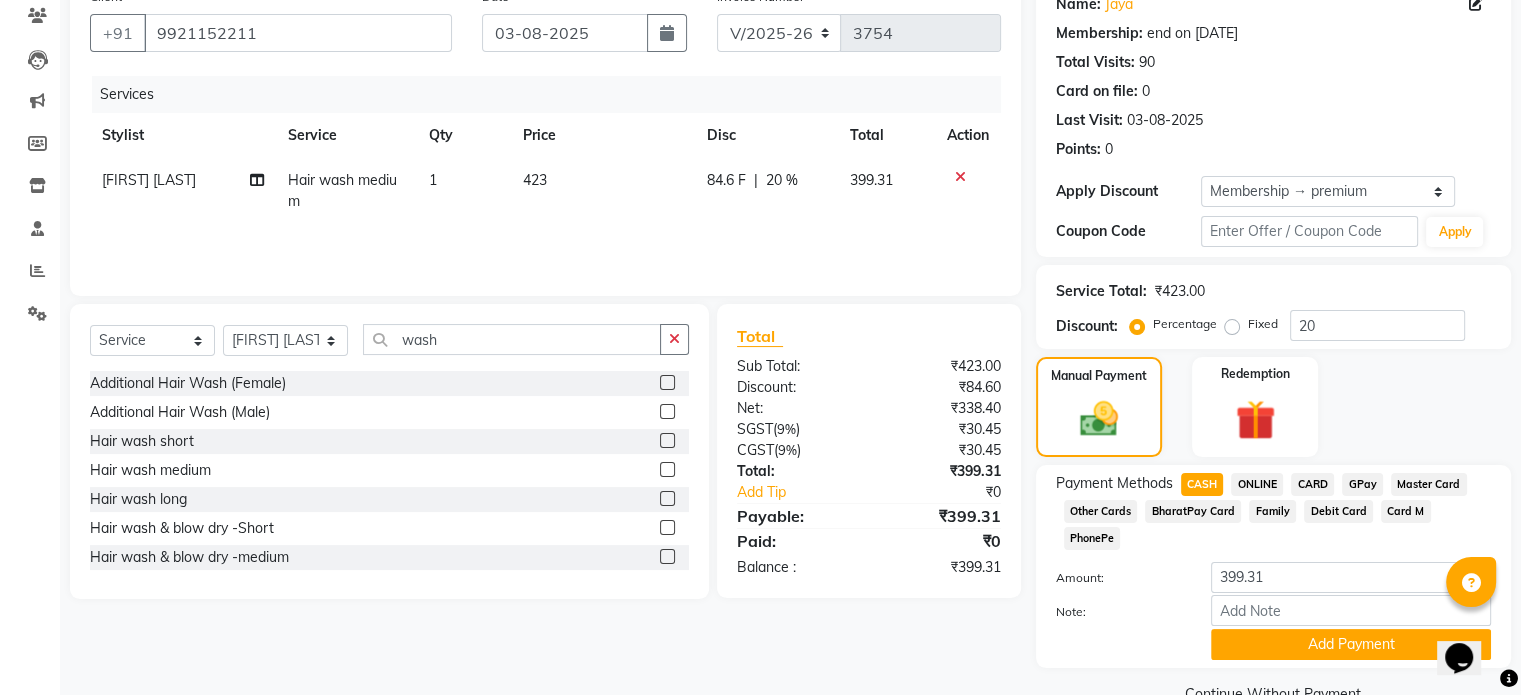 scroll, scrollTop: 191, scrollLeft: 0, axis: vertical 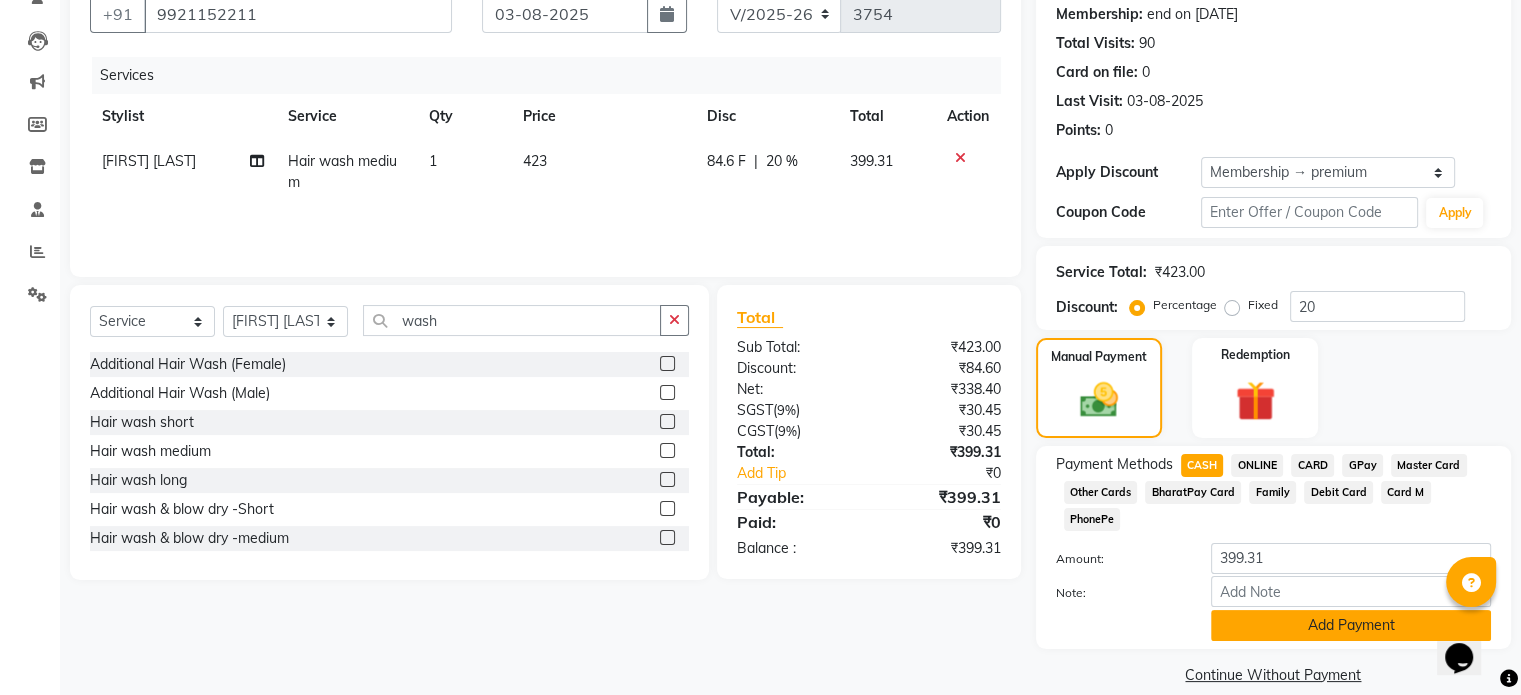 click on "Add Payment" 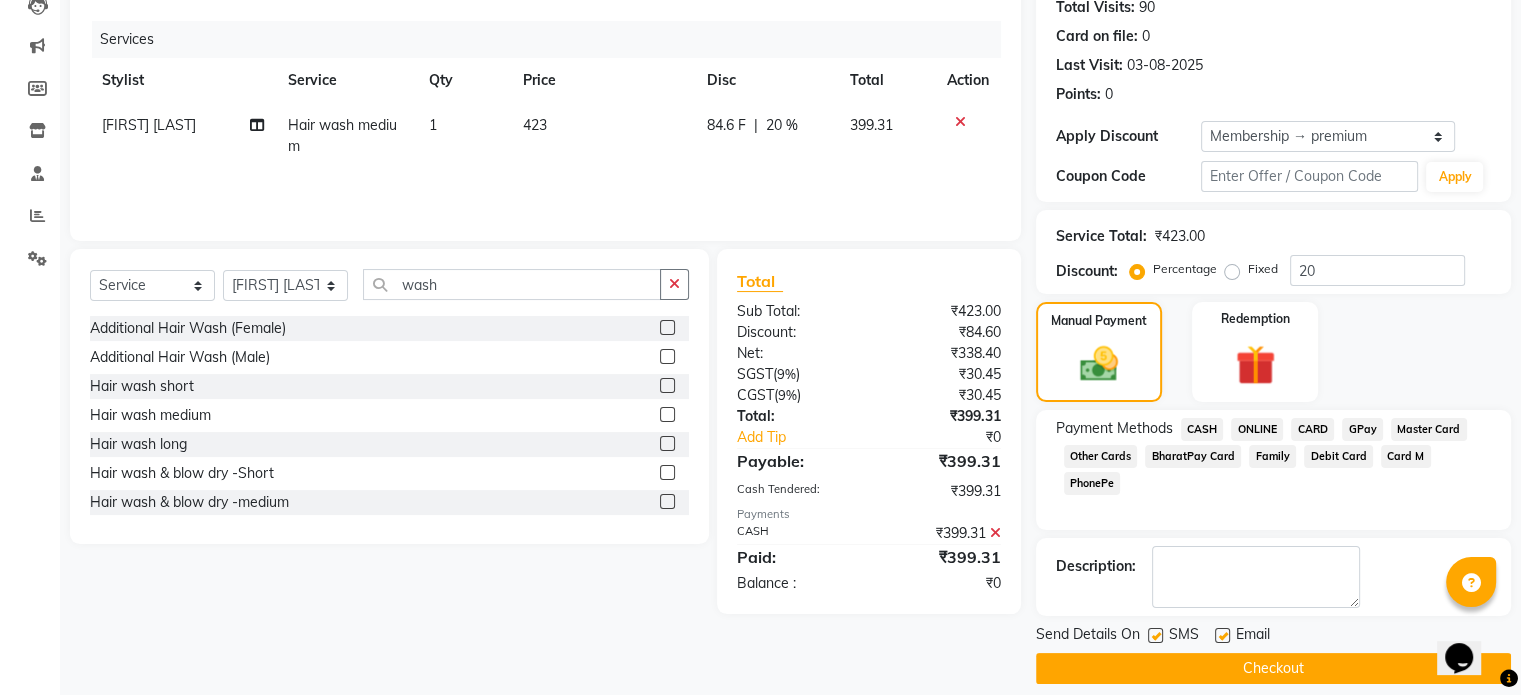 scroll, scrollTop: 244, scrollLeft: 0, axis: vertical 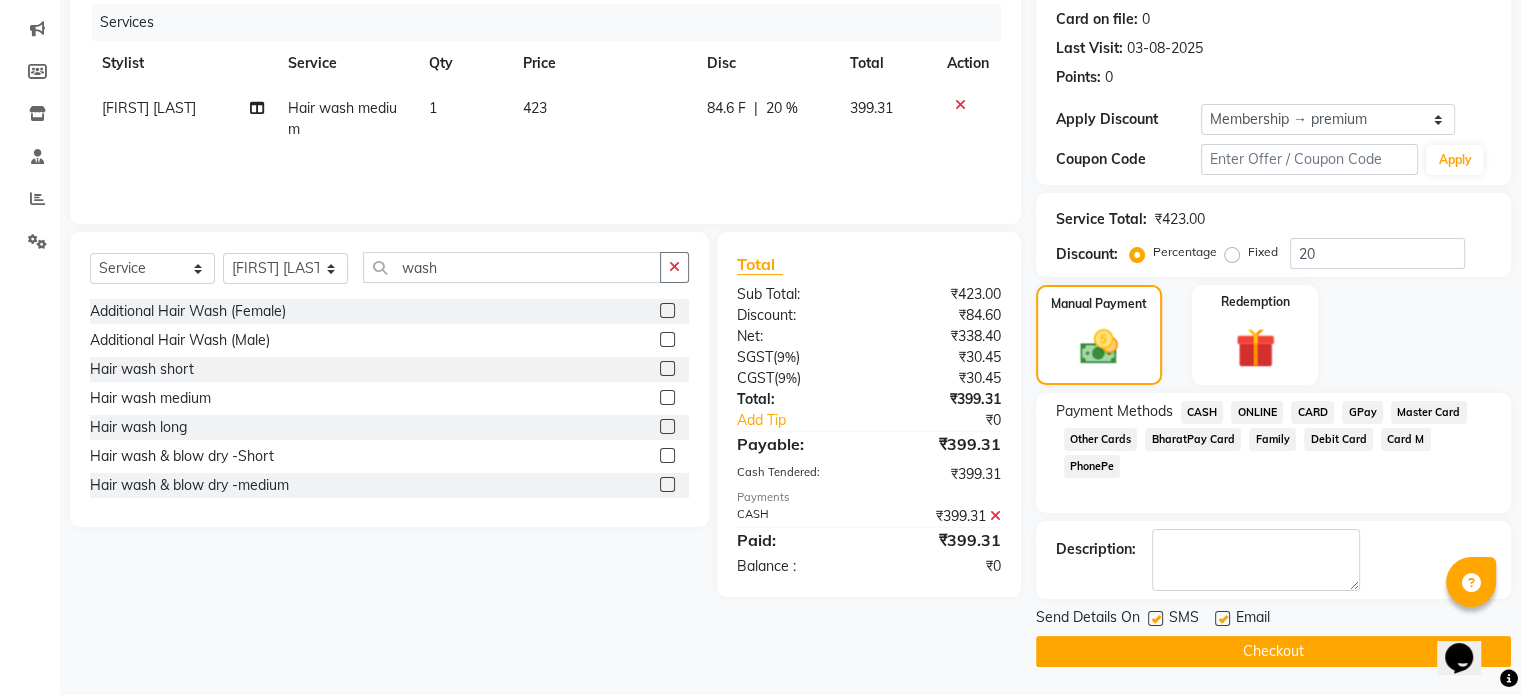 click on "Checkout" 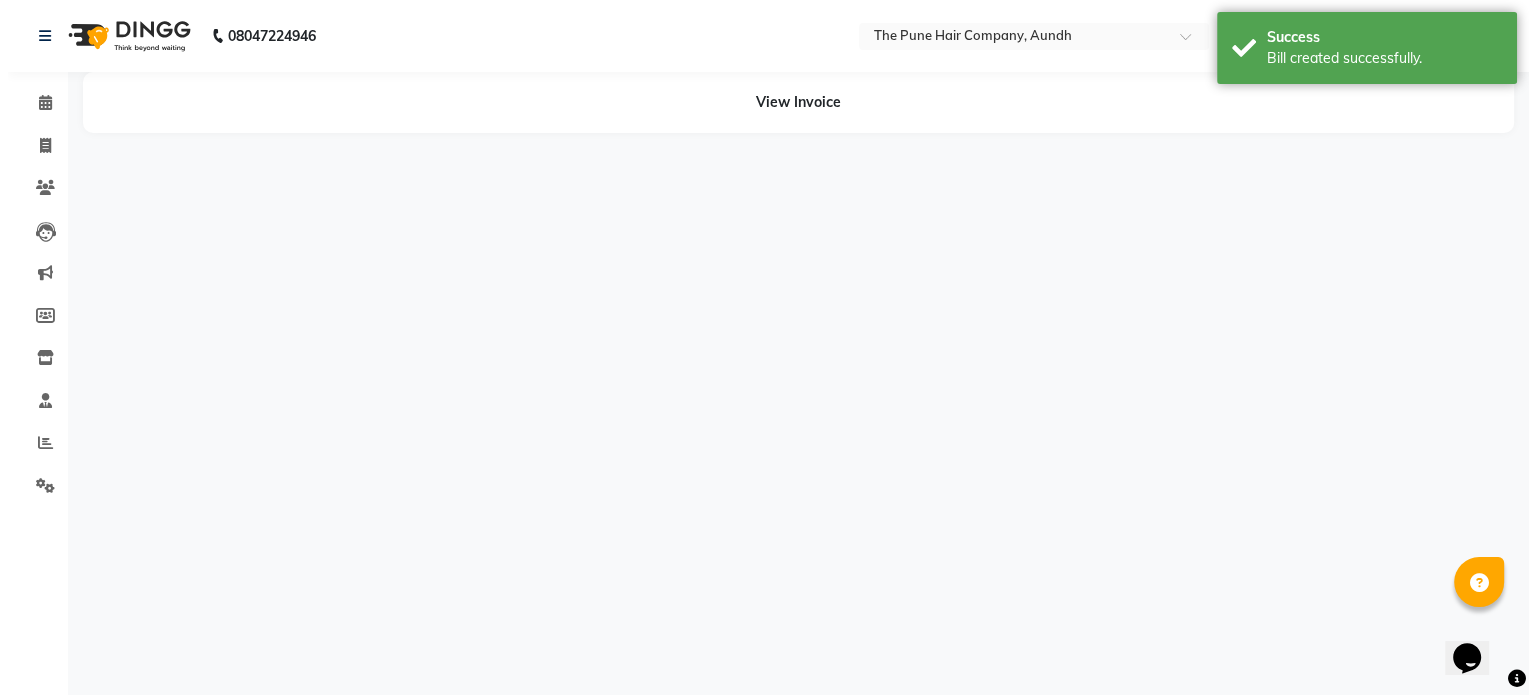 scroll, scrollTop: 0, scrollLeft: 0, axis: both 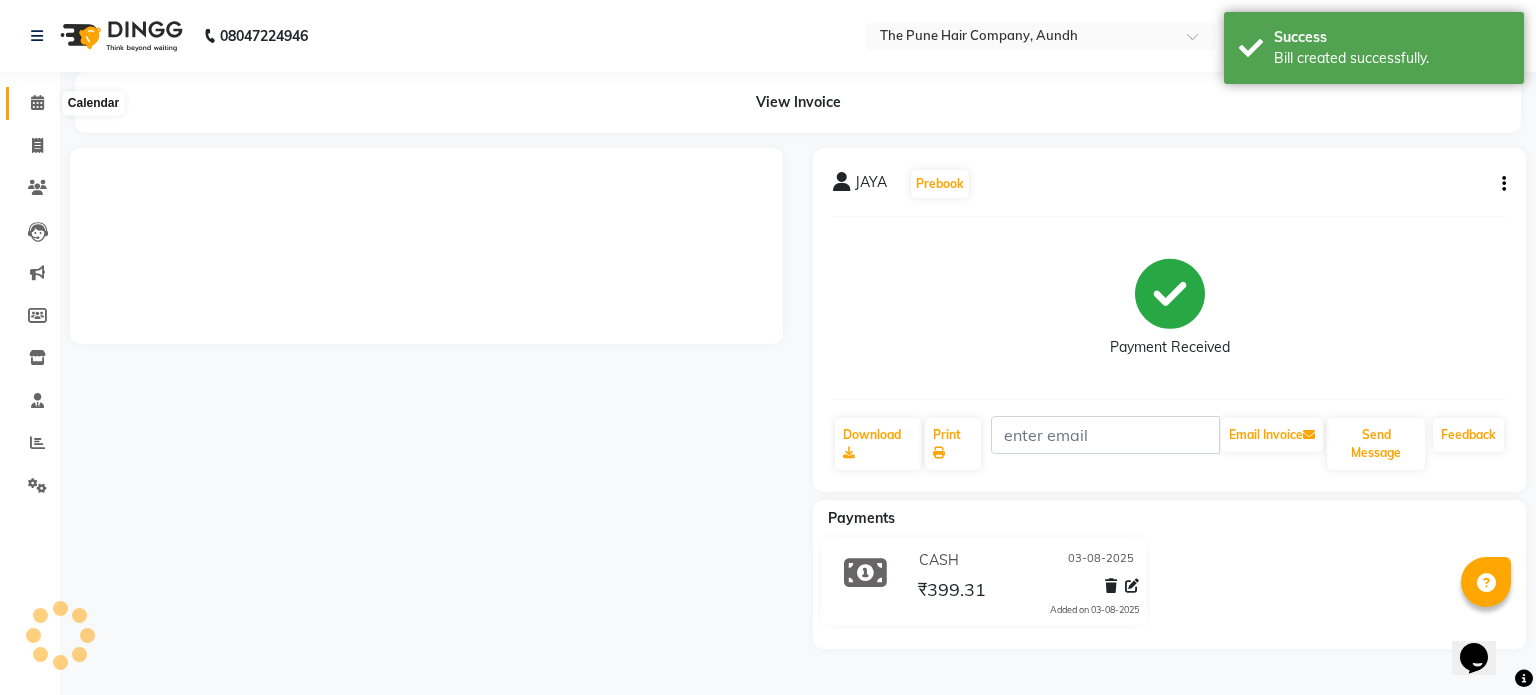 click 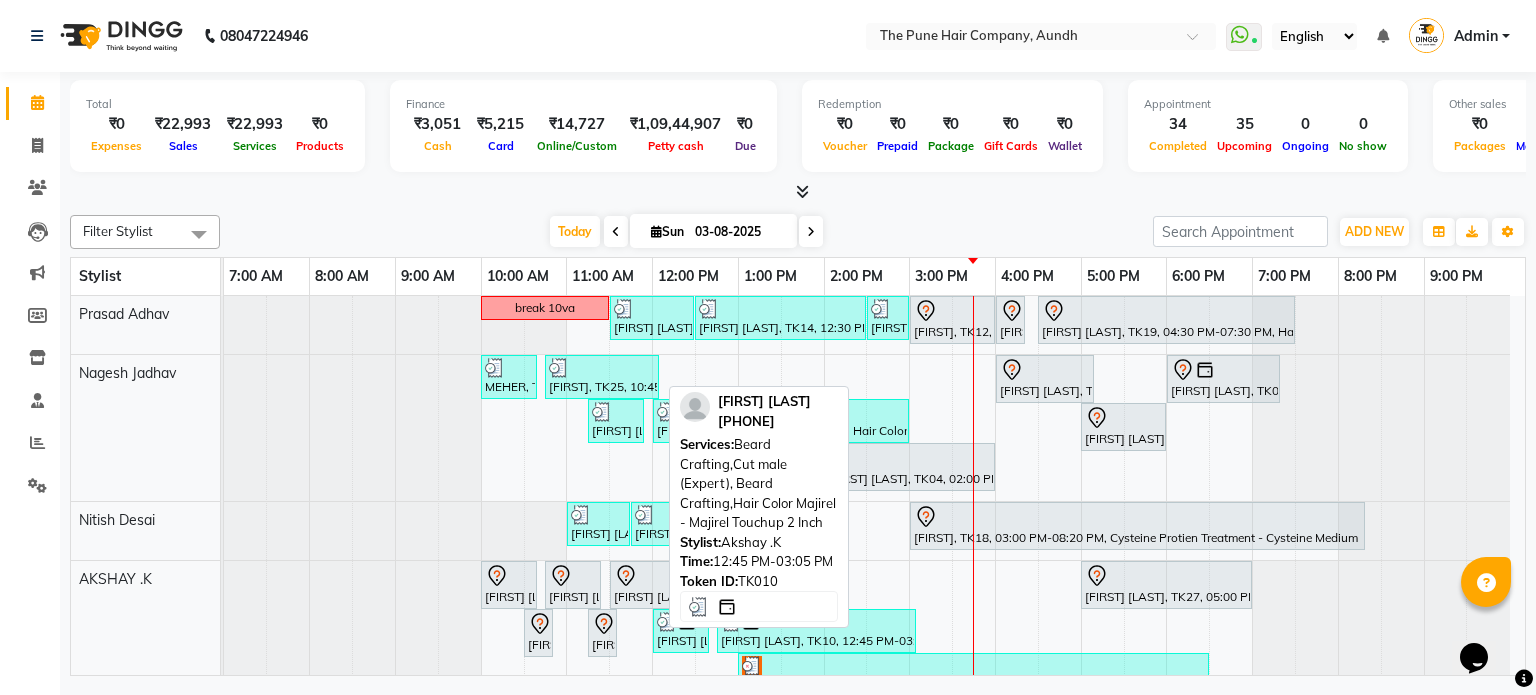 scroll, scrollTop: 55, scrollLeft: 0, axis: vertical 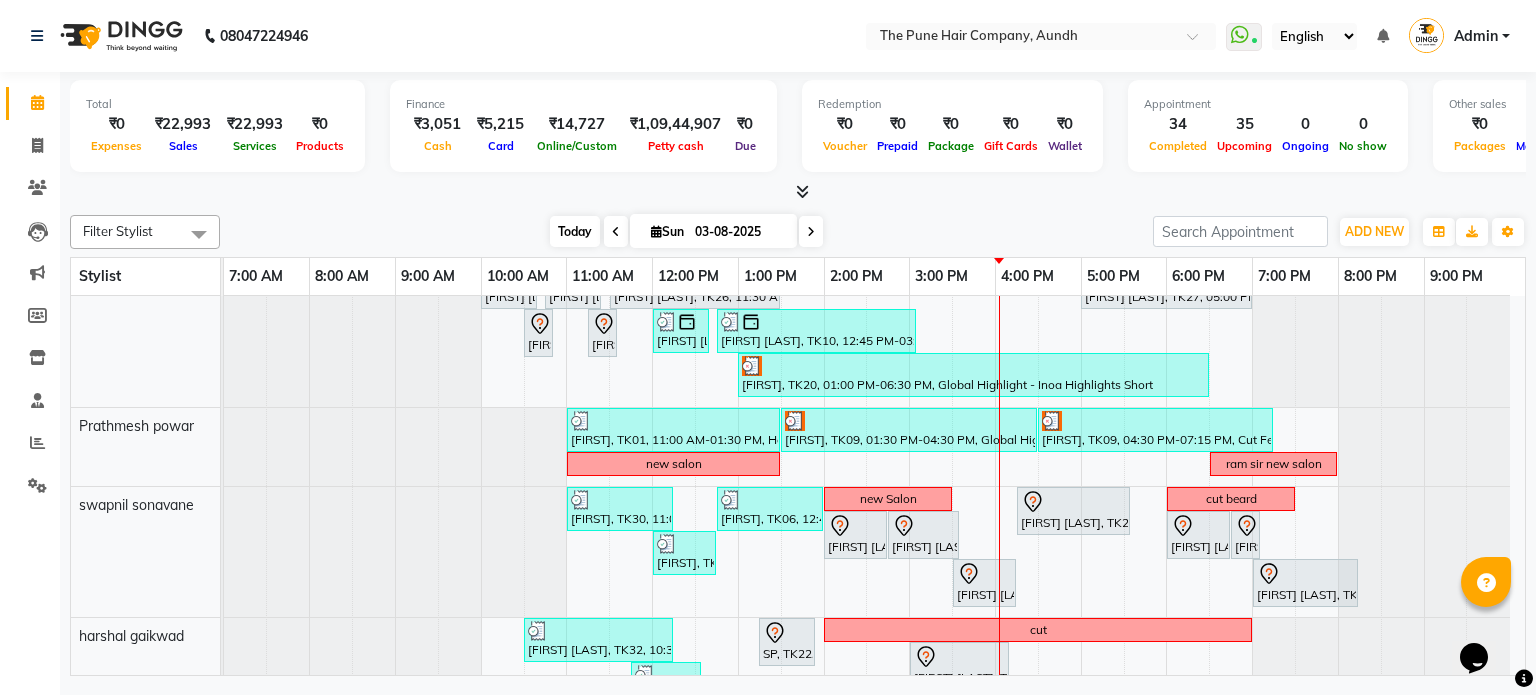click on "Today" at bounding box center (575, 231) 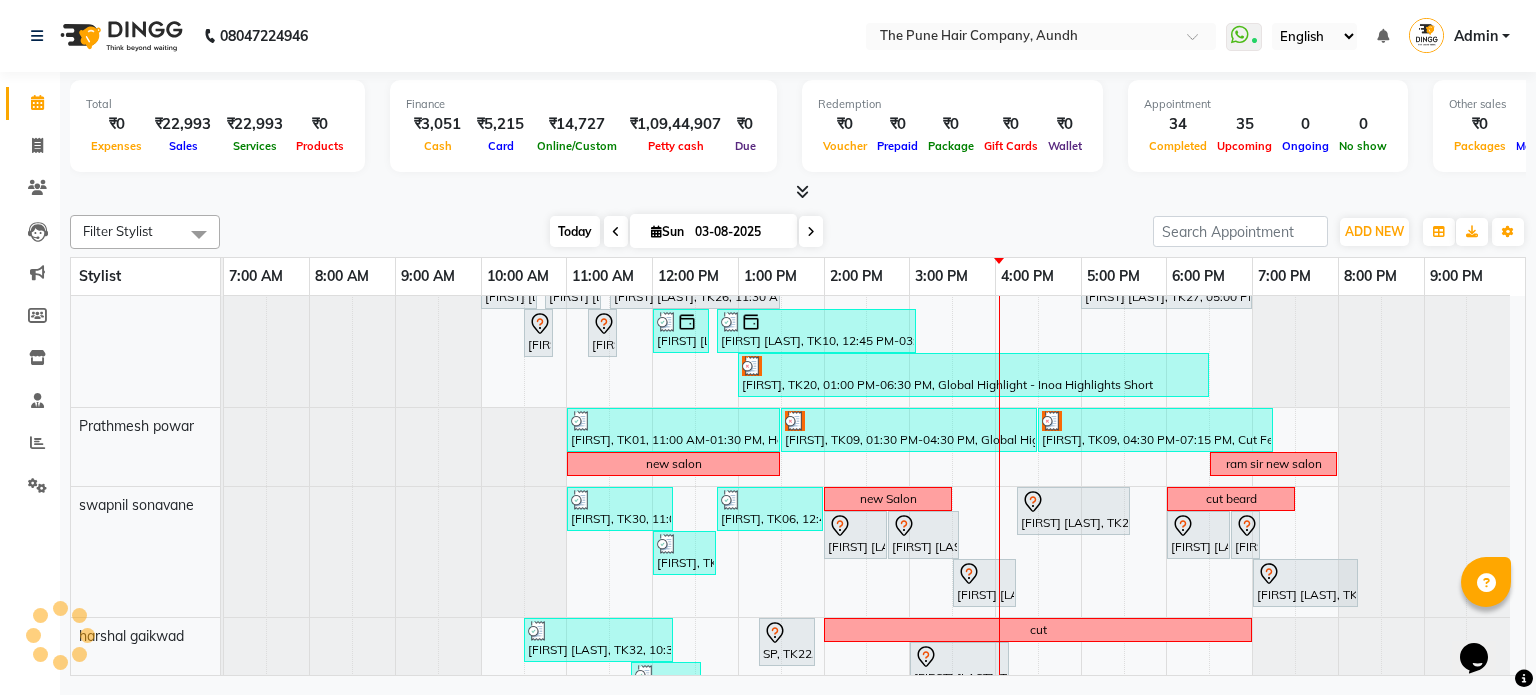 click on "Today" at bounding box center (575, 231) 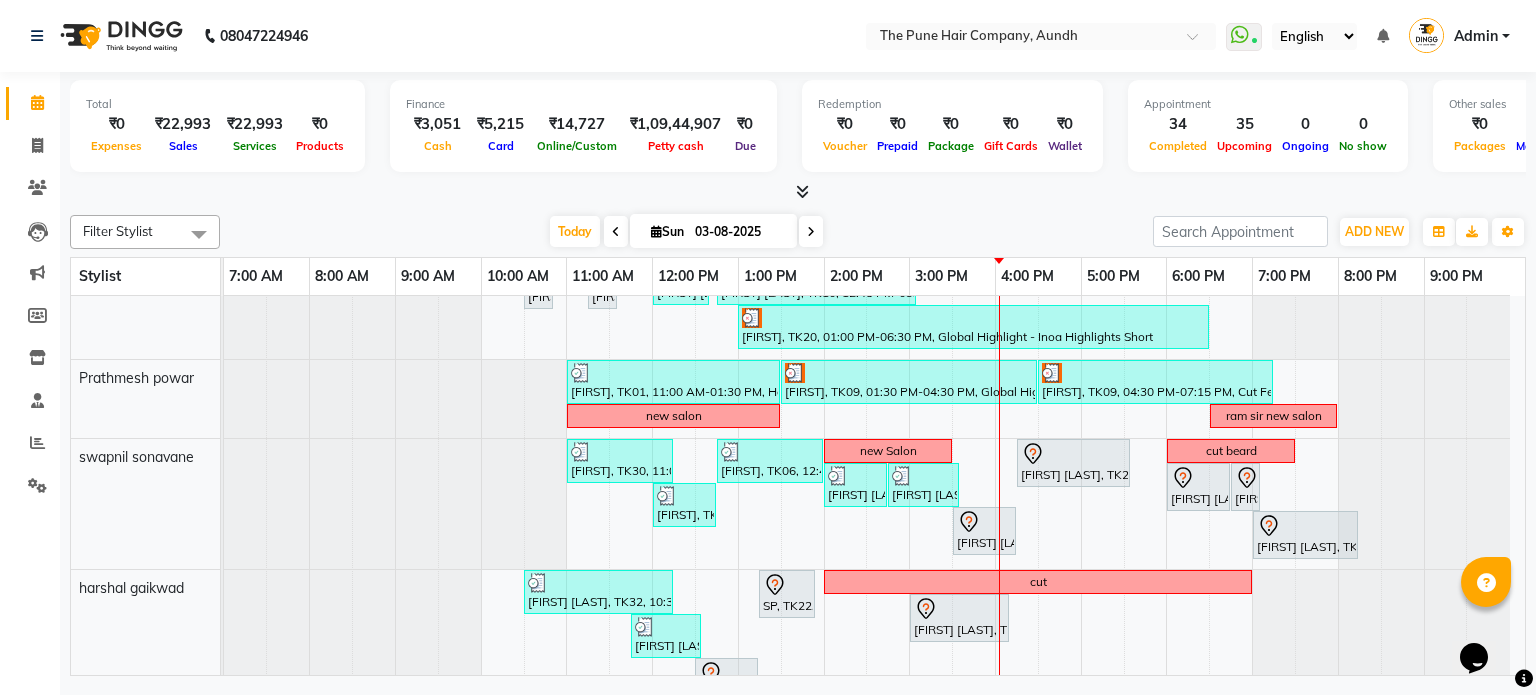 scroll, scrollTop: 455, scrollLeft: 0, axis: vertical 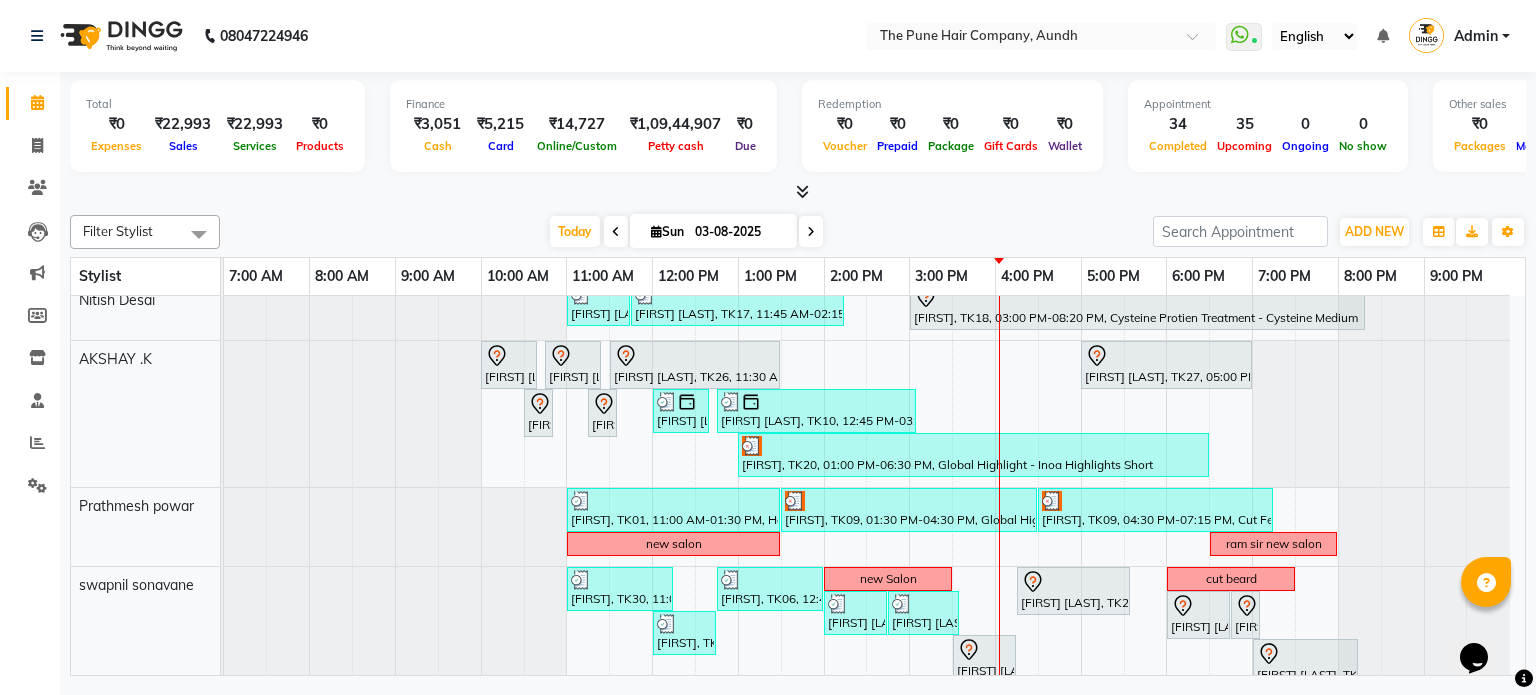 click at bounding box center (811, 231) 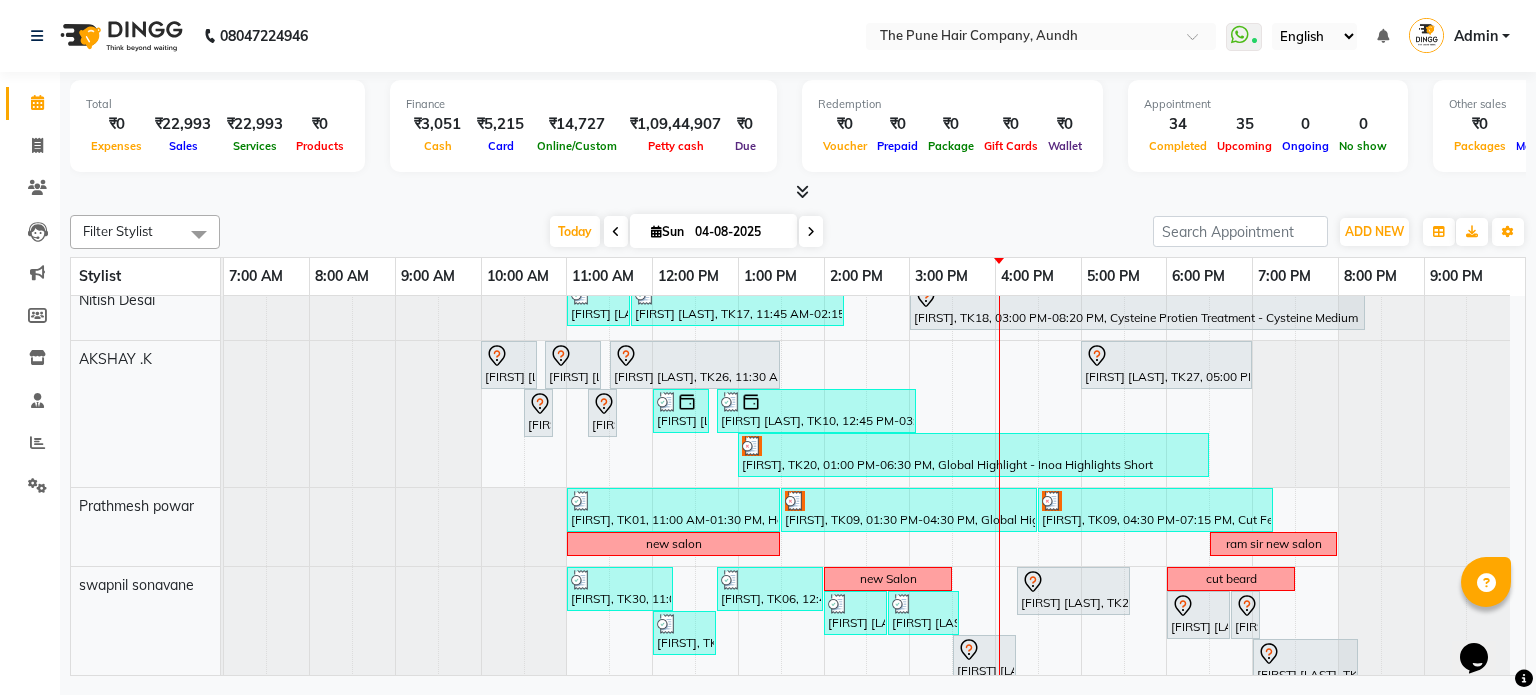 scroll, scrollTop: 148, scrollLeft: 0, axis: vertical 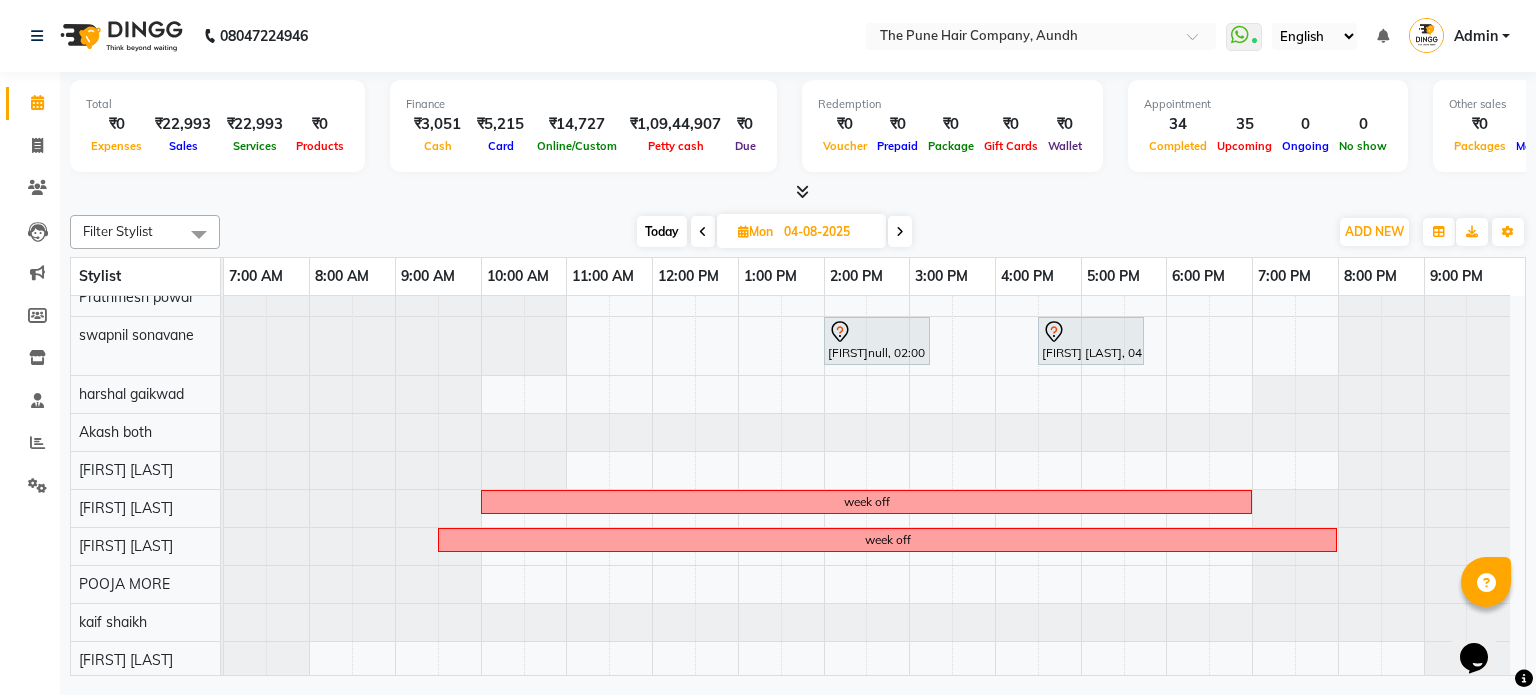 click at bounding box center [900, 232] 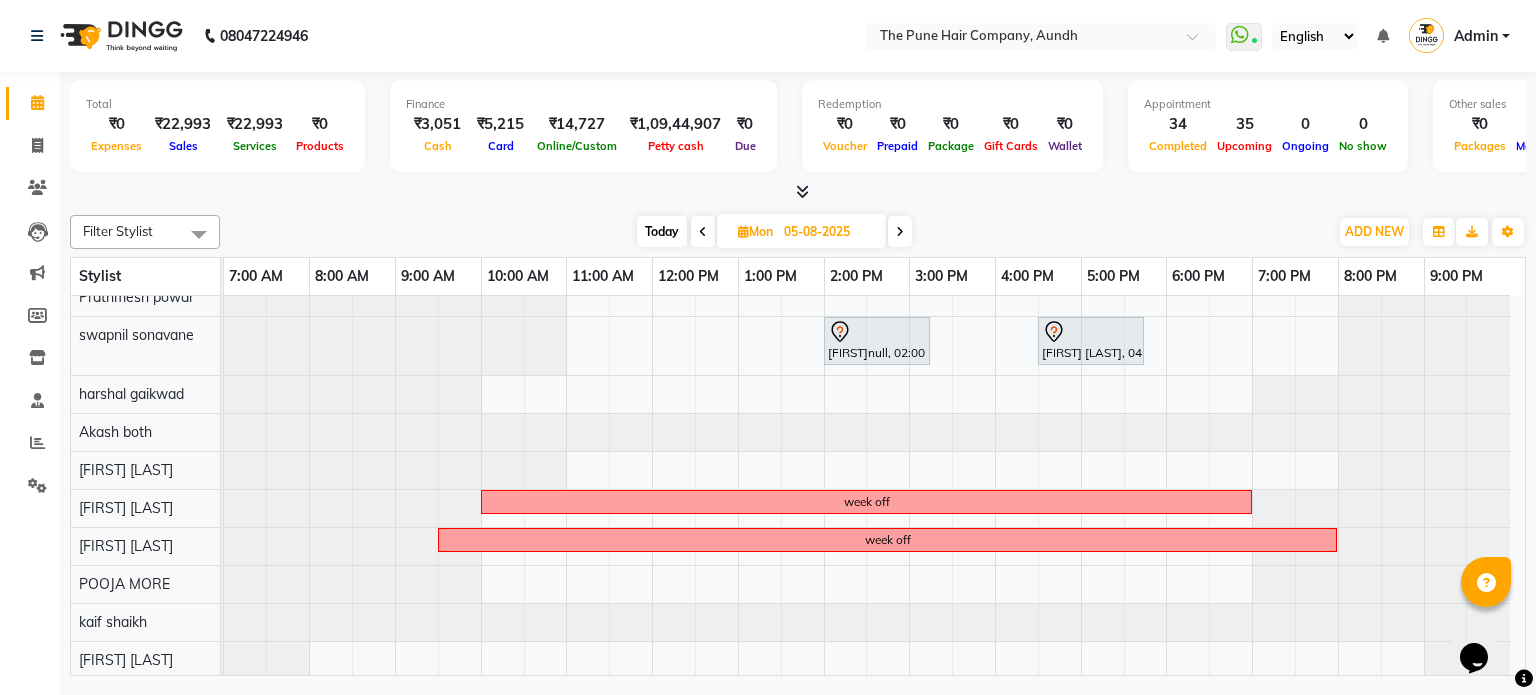 scroll 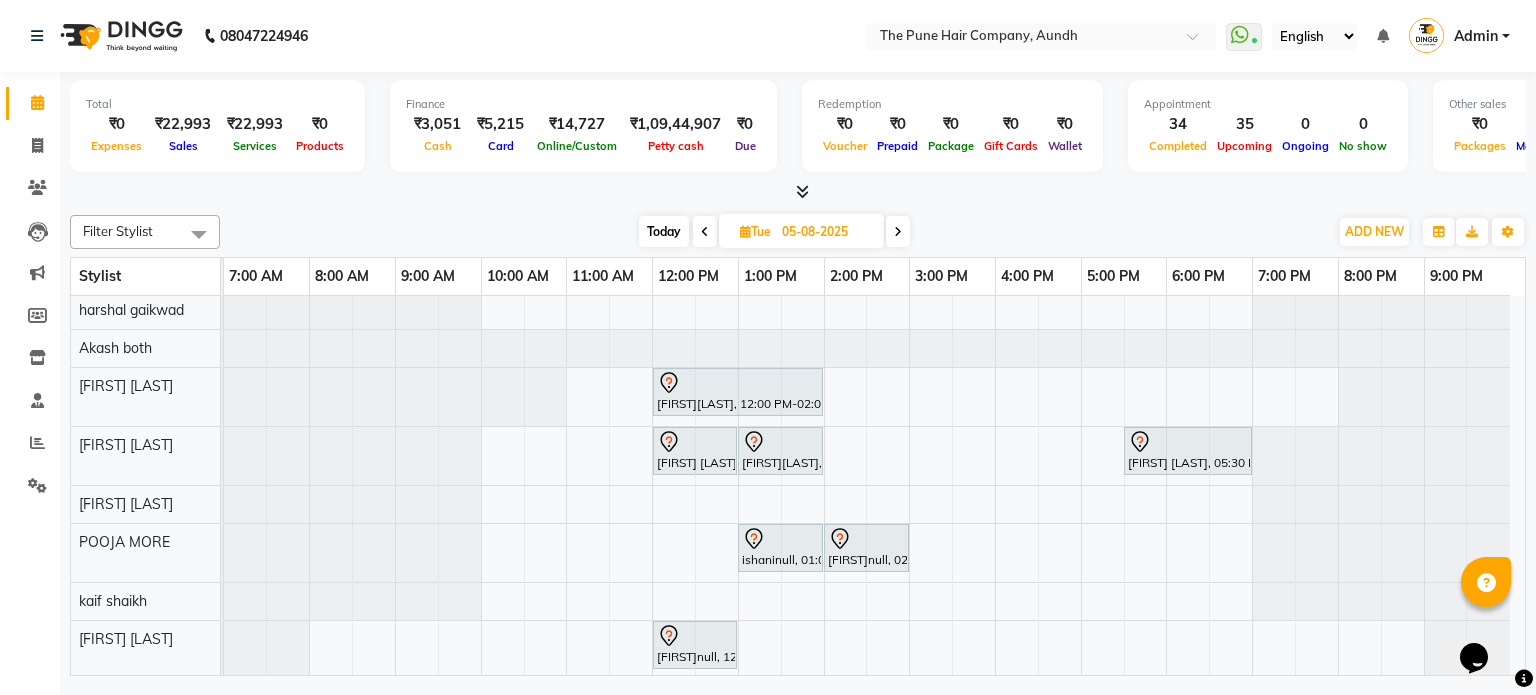 click at bounding box center [898, 231] 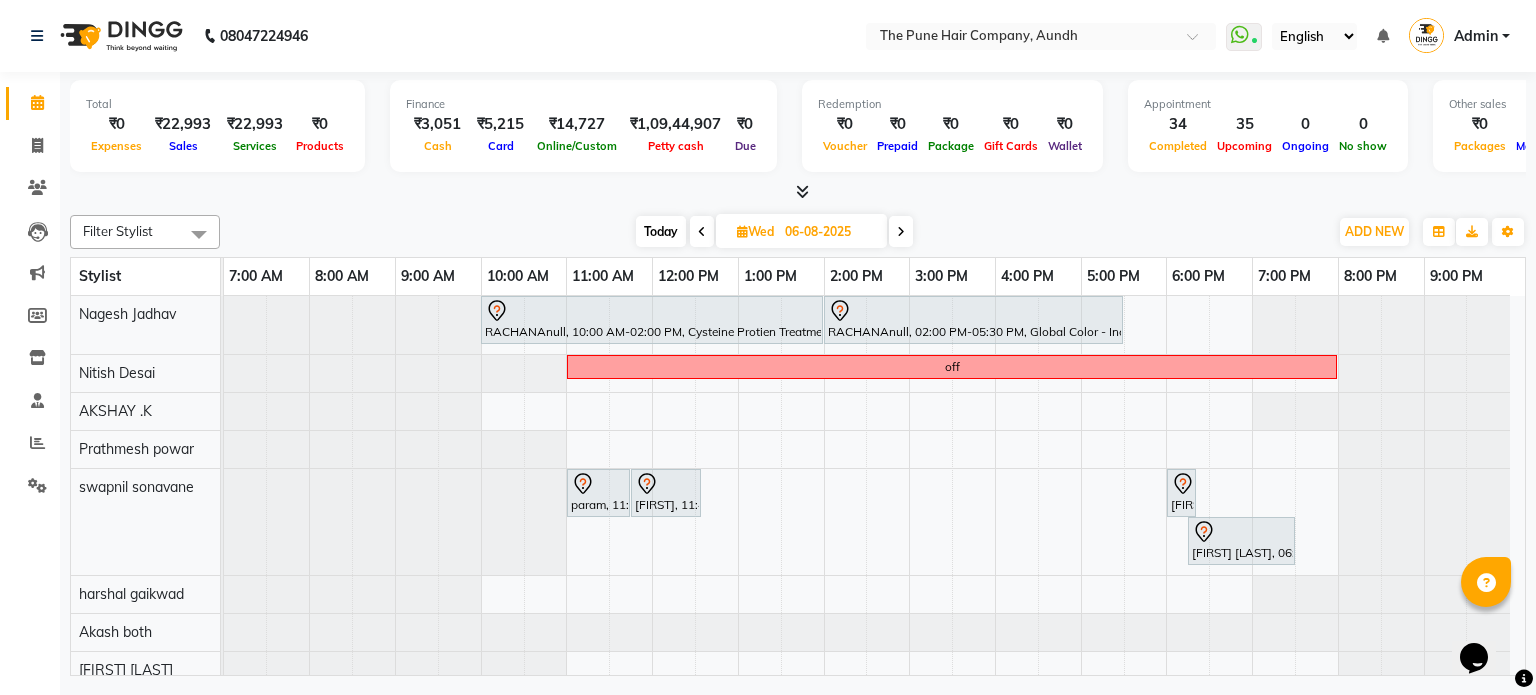 click on "Today" at bounding box center (661, 231) 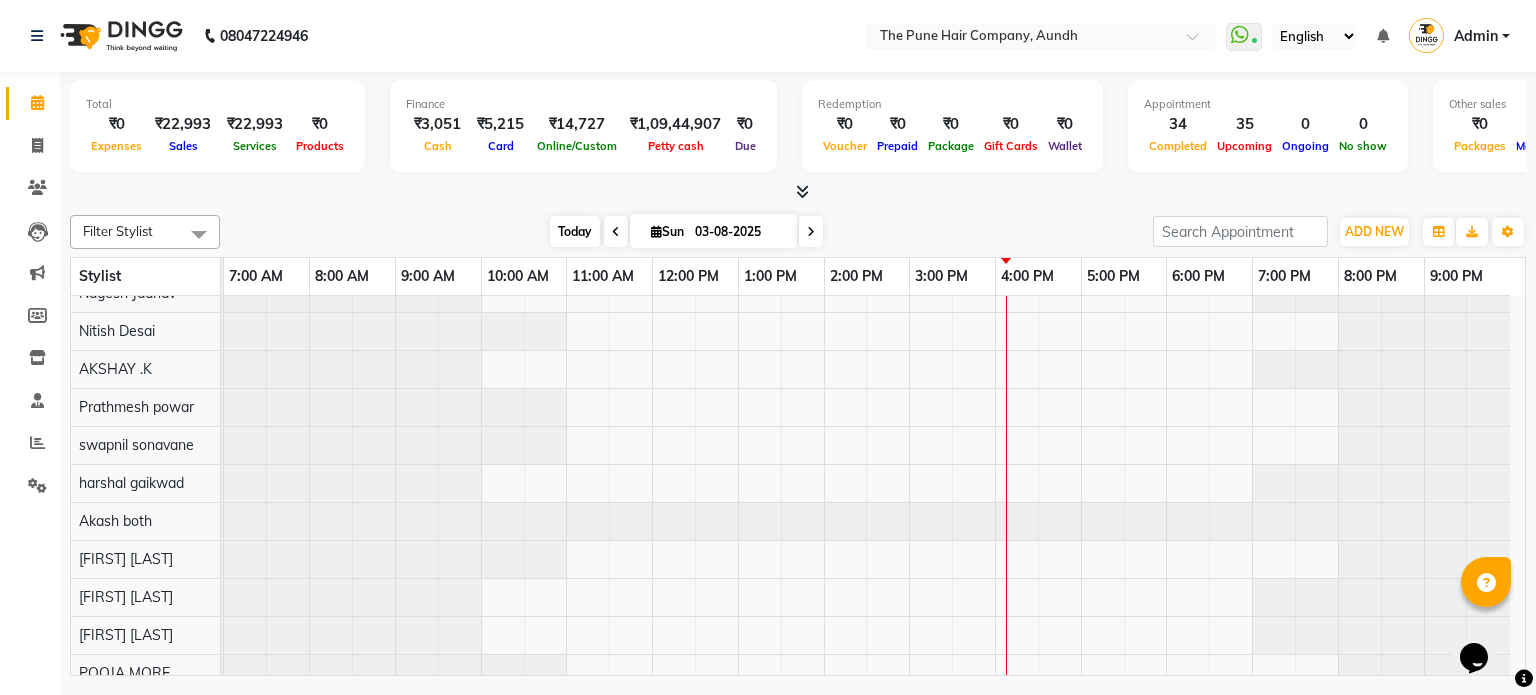 click on "Today" at bounding box center (575, 231) 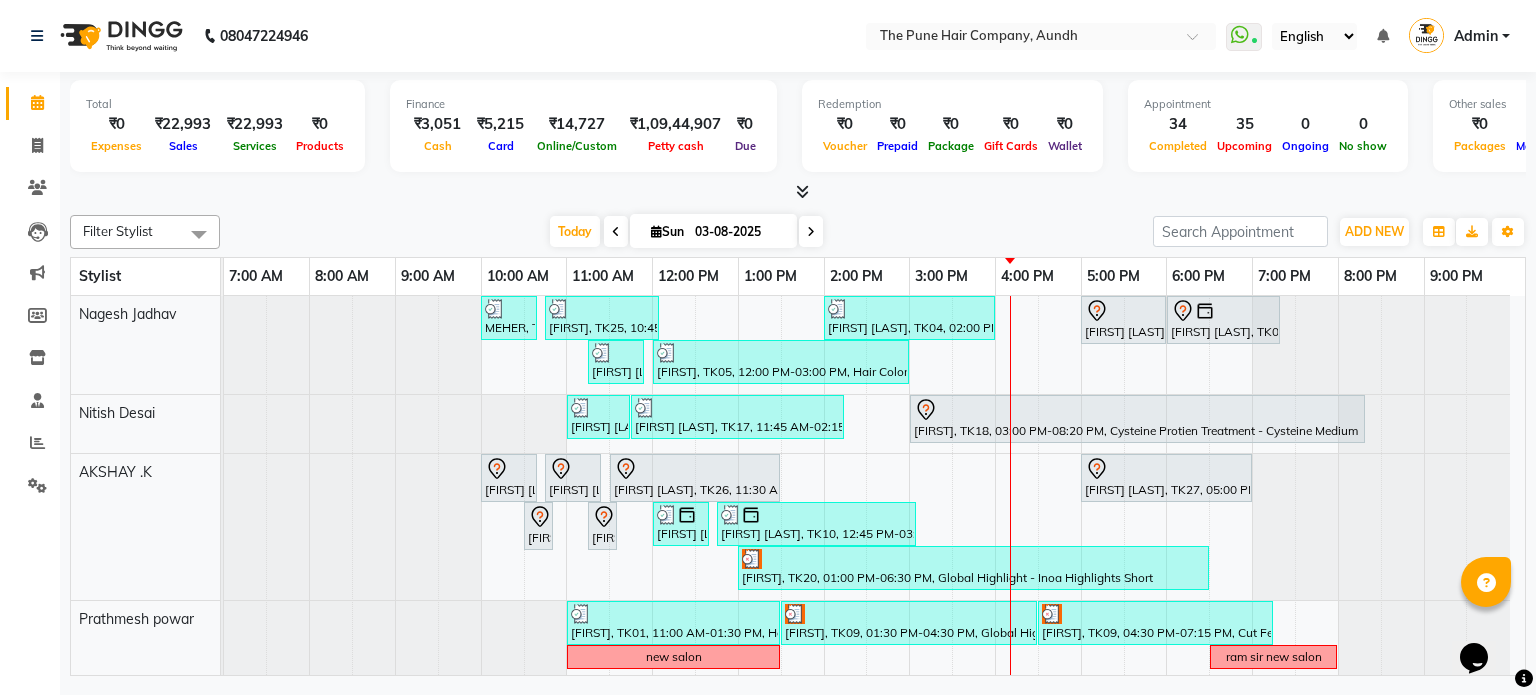 scroll, scrollTop: 0, scrollLeft: 0, axis: both 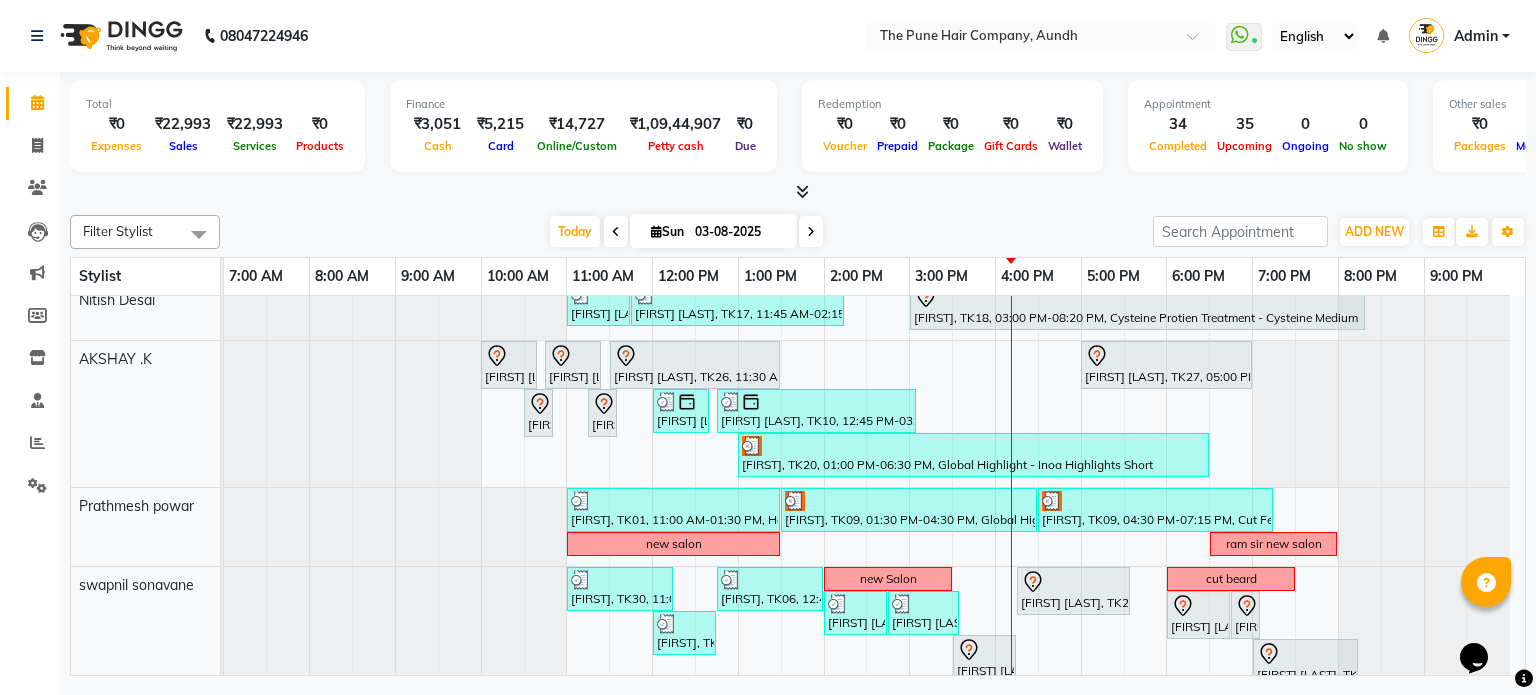 click at bounding box center [811, 231] 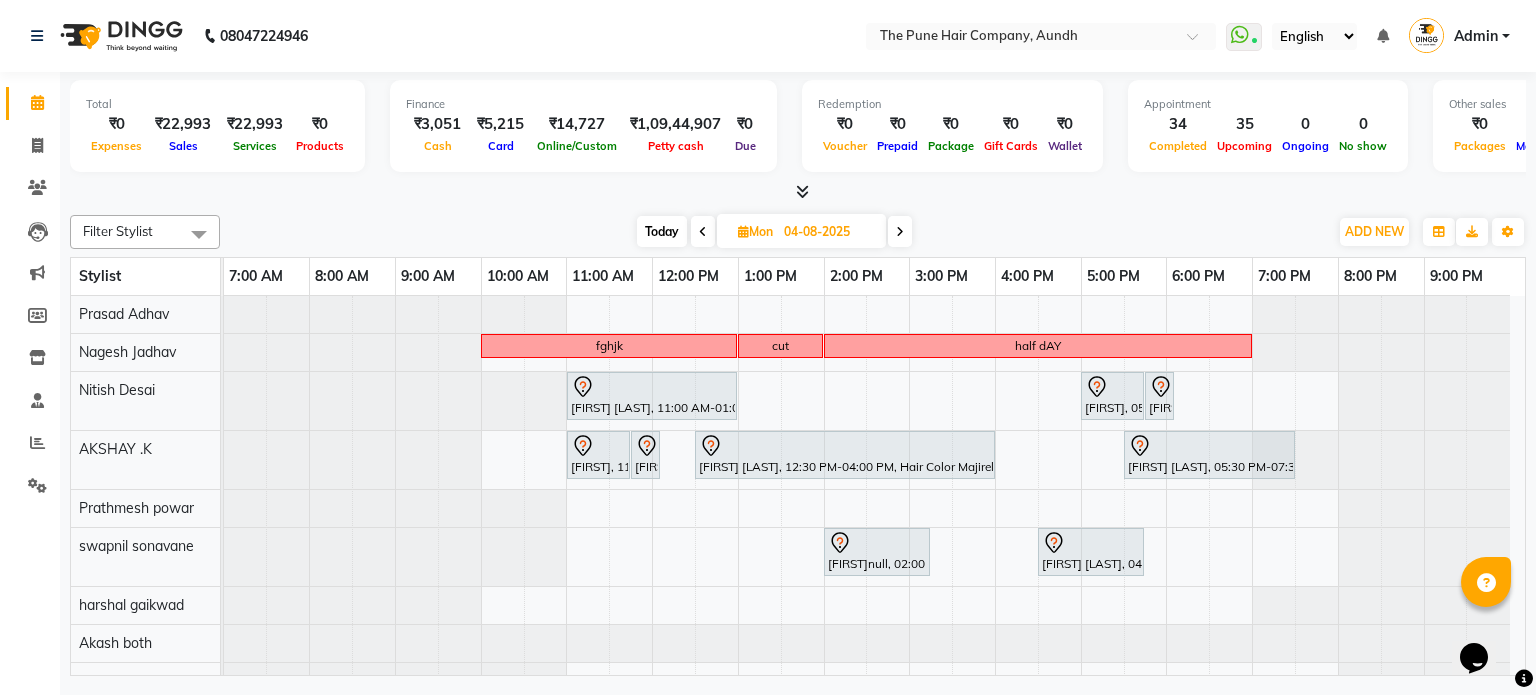 click on "Today" at bounding box center (662, 231) 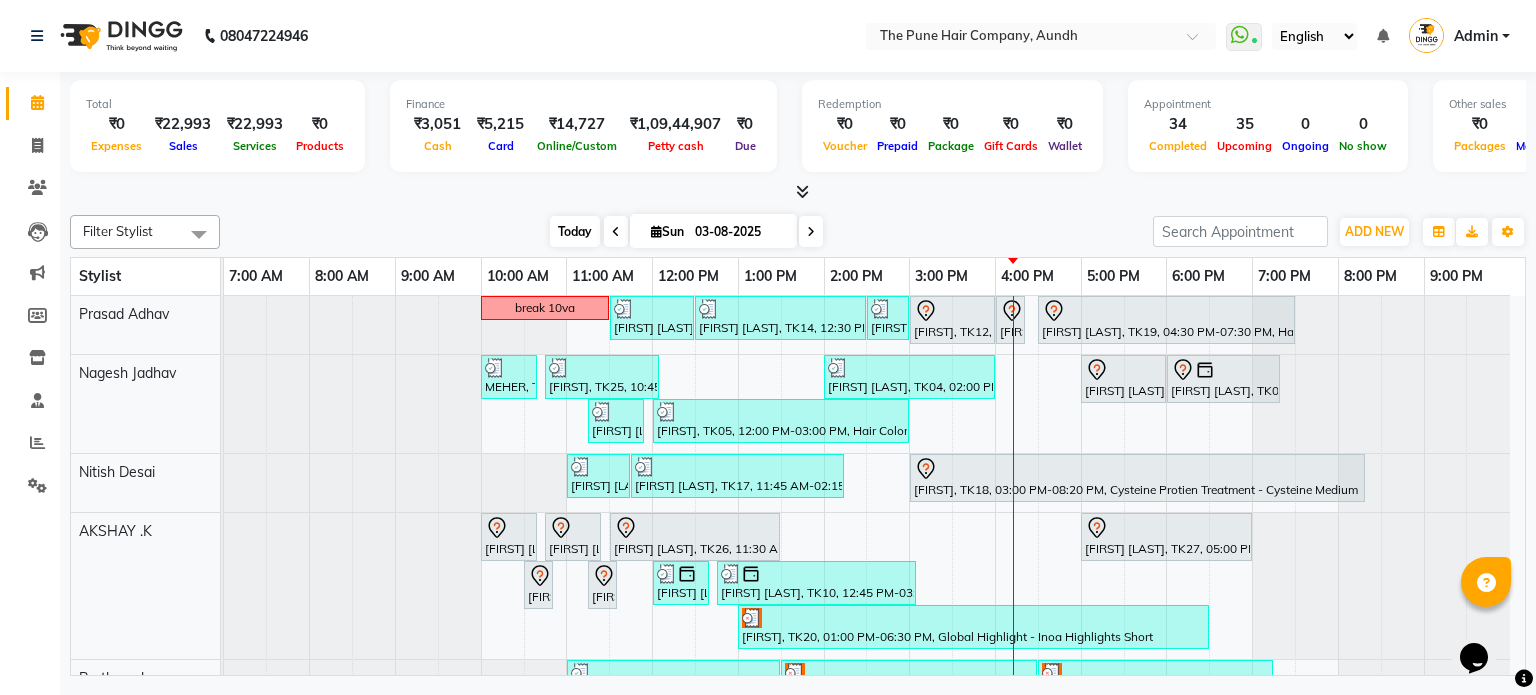 click on "Today" at bounding box center (575, 231) 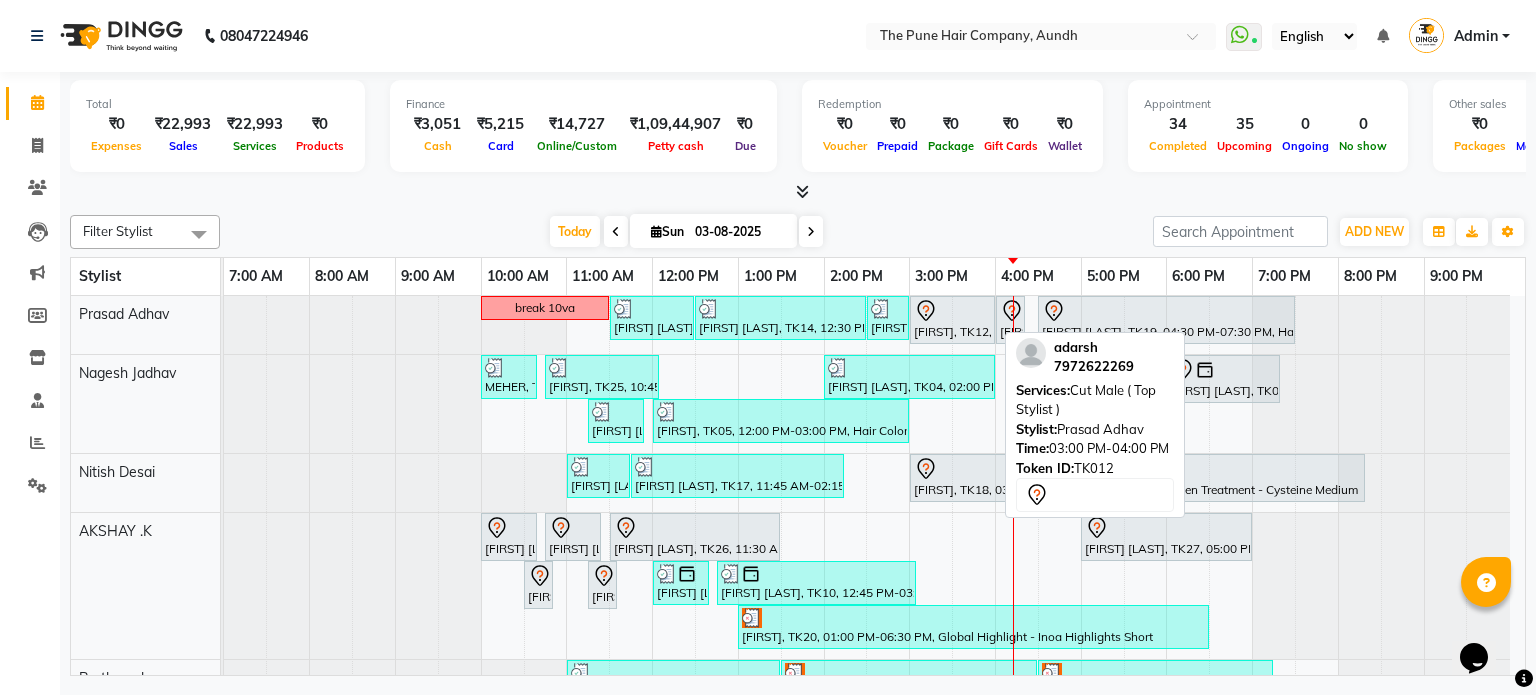 click at bounding box center [952, 311] 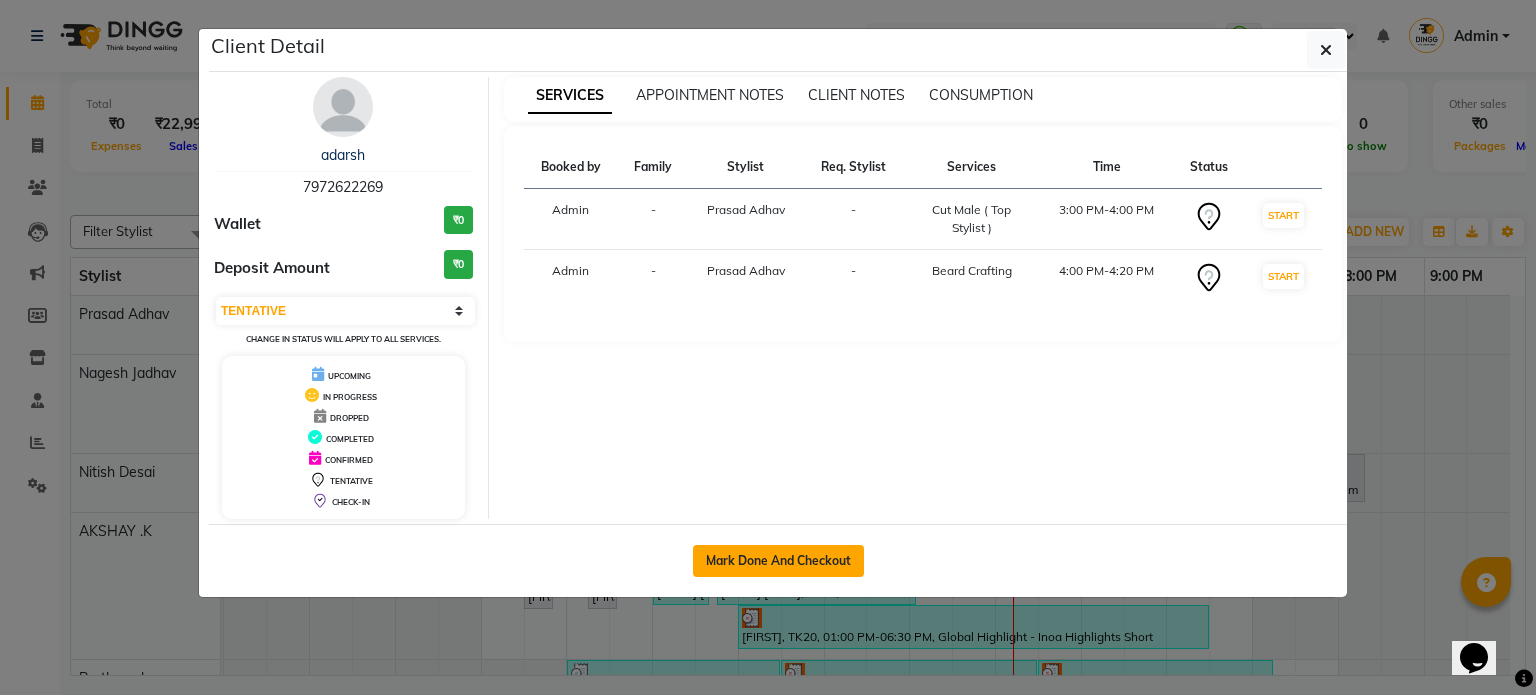click on "Mark Done And Checkout" 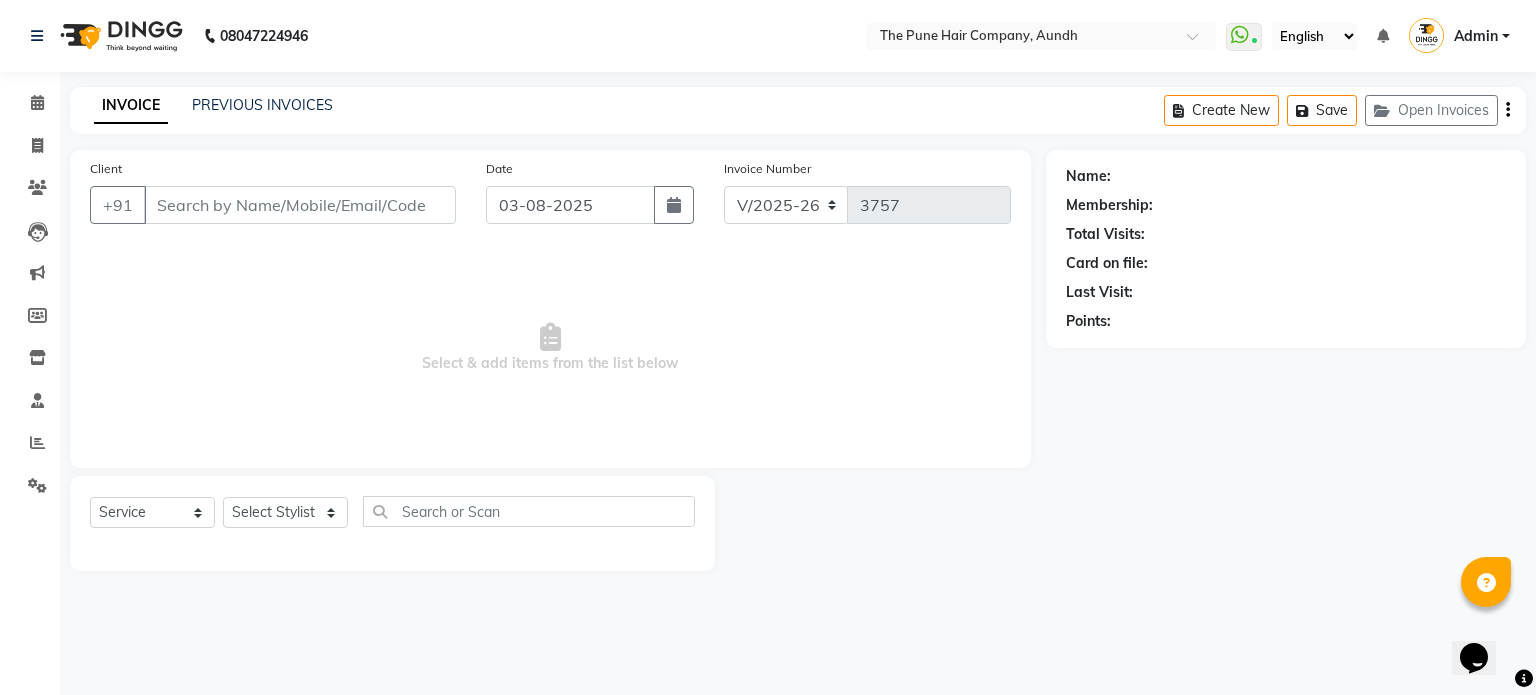 type on "7972622269" 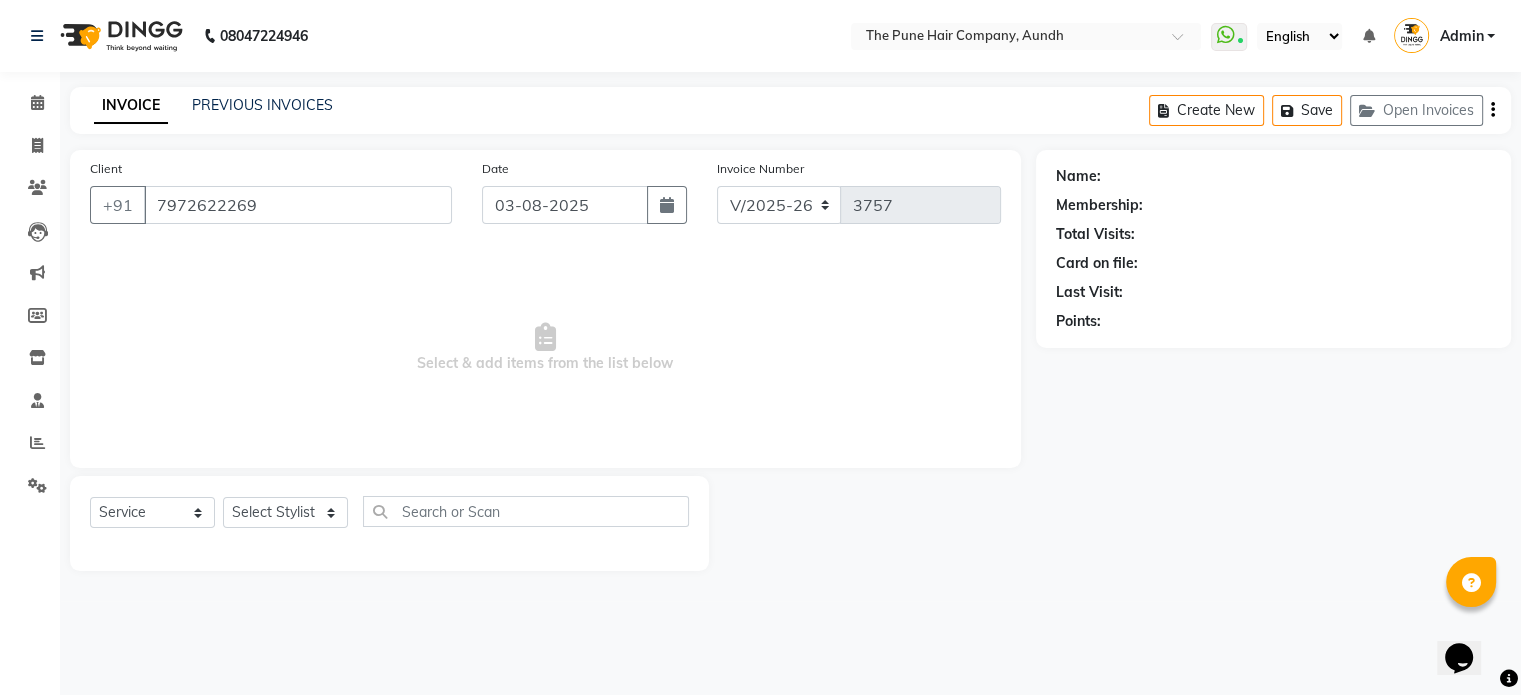 select on "3338" 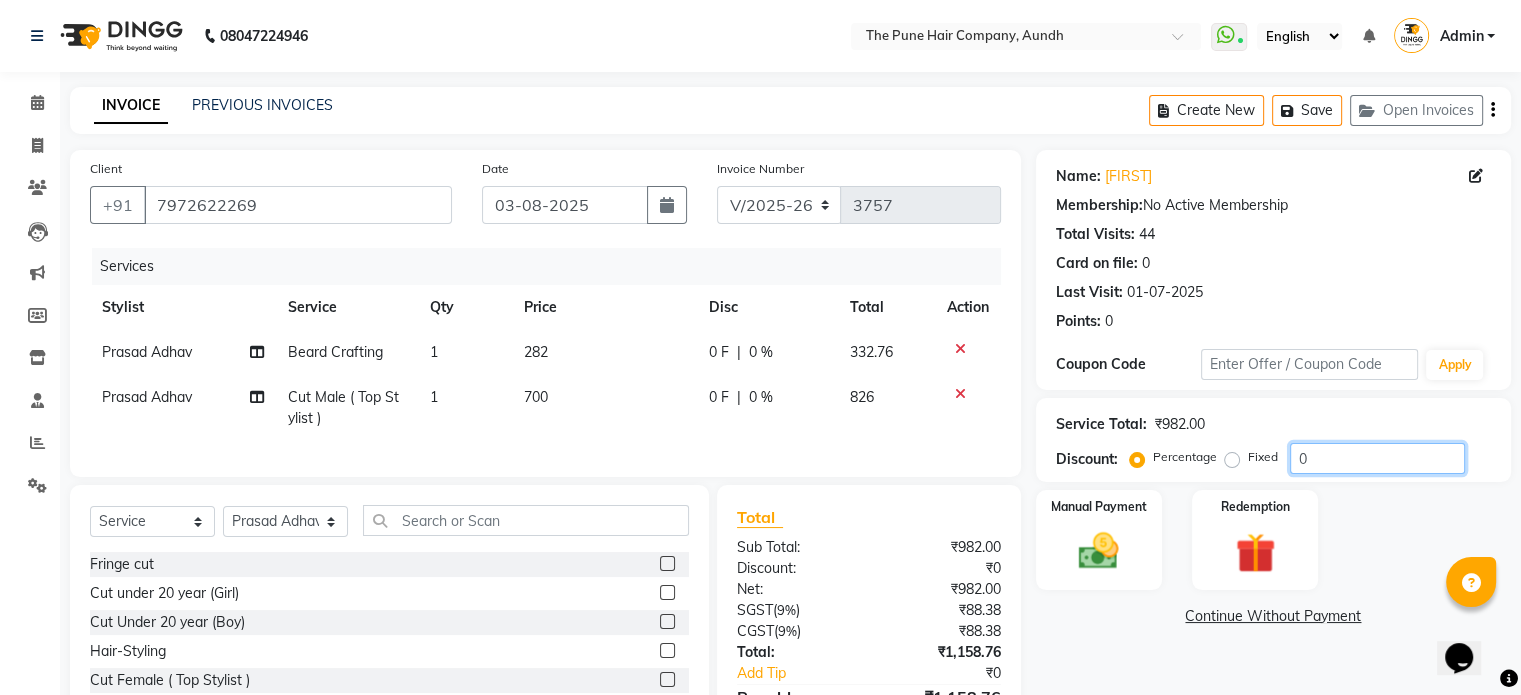click on "0" 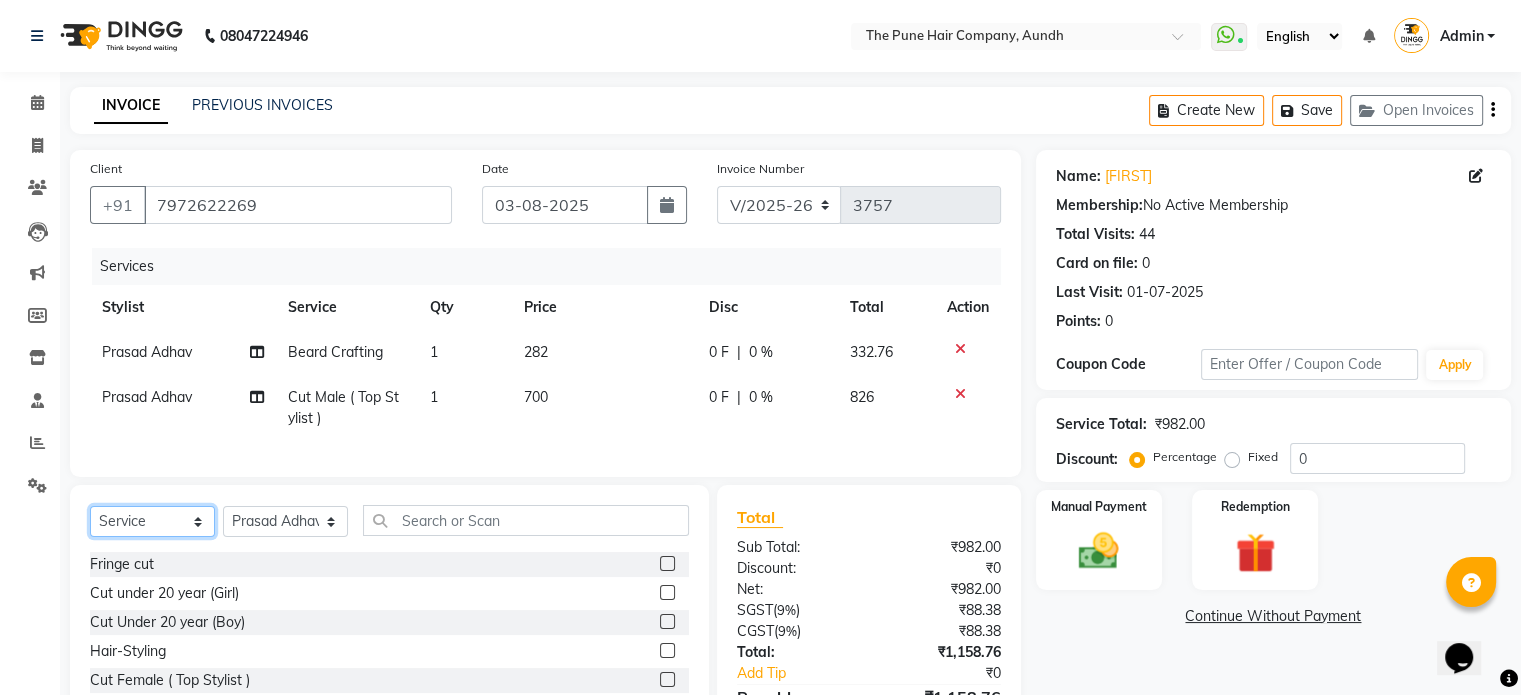click on "Select  Service  Product  Membership  Package Voucher Prepaid Gift Card" 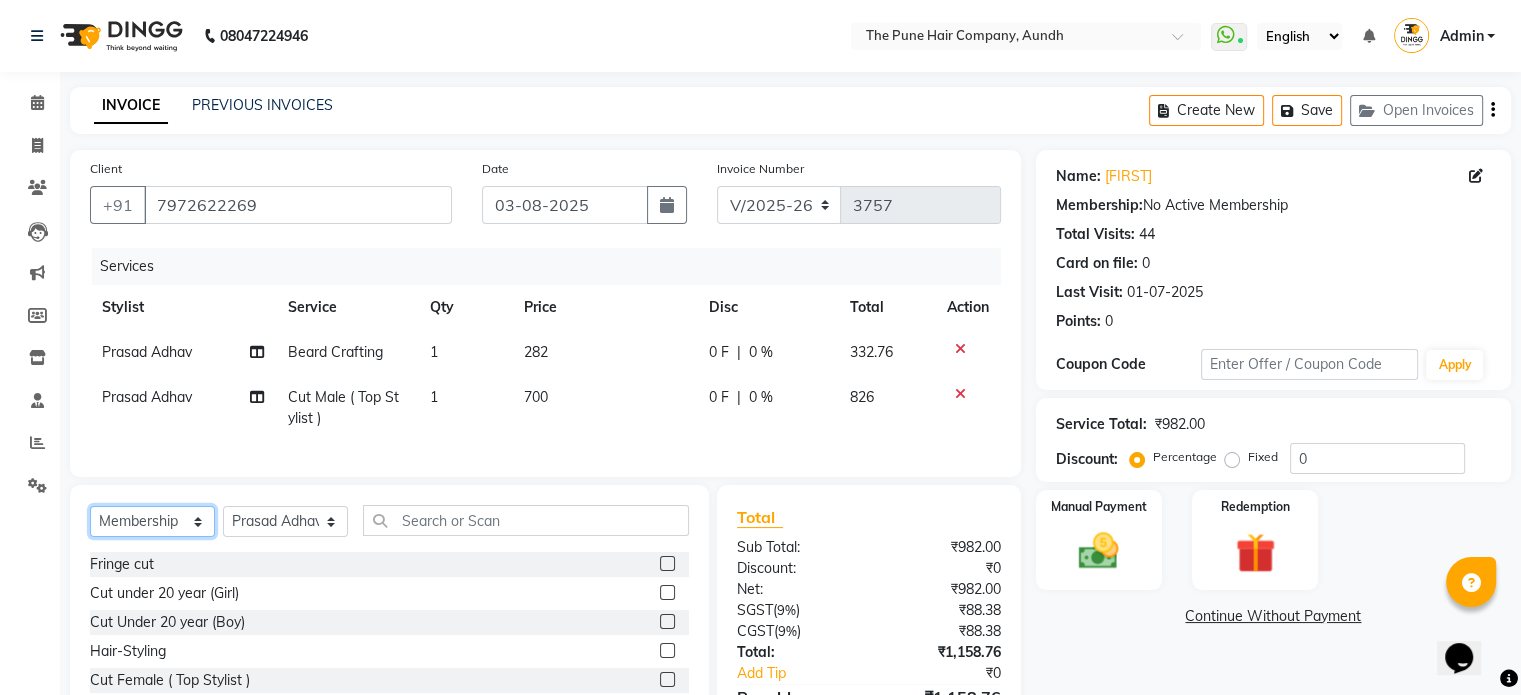 click on "Select  Service  Product  Membership  Package Voucher Prepaid Gift Card" 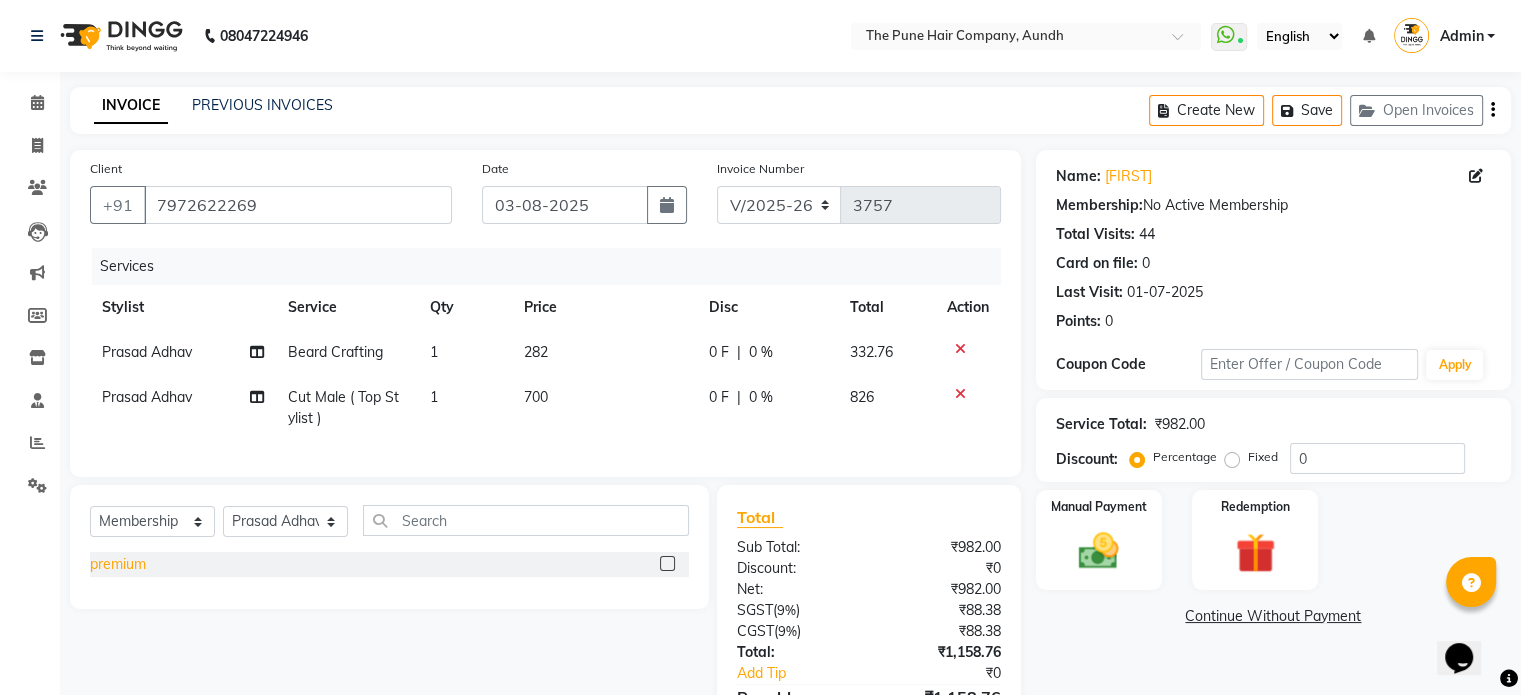 click on "premium" 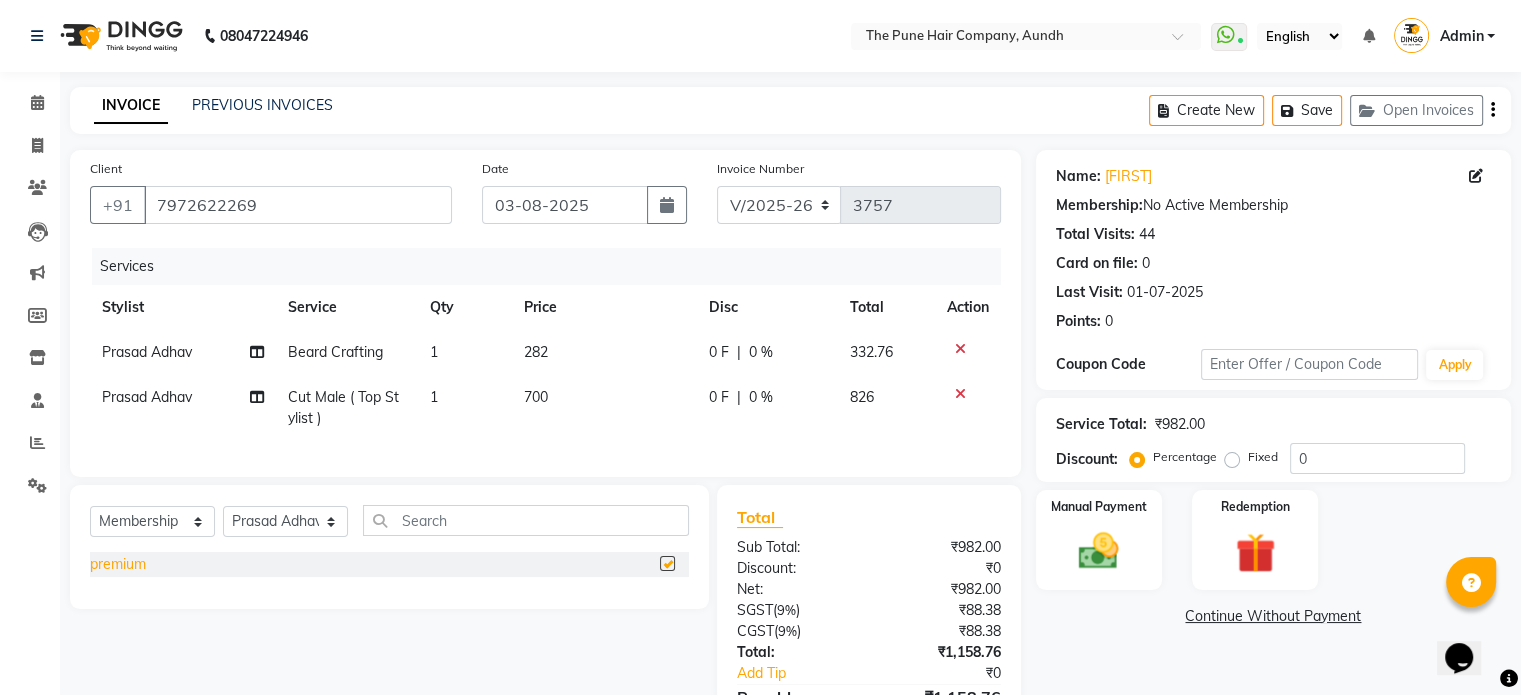 select on "select" 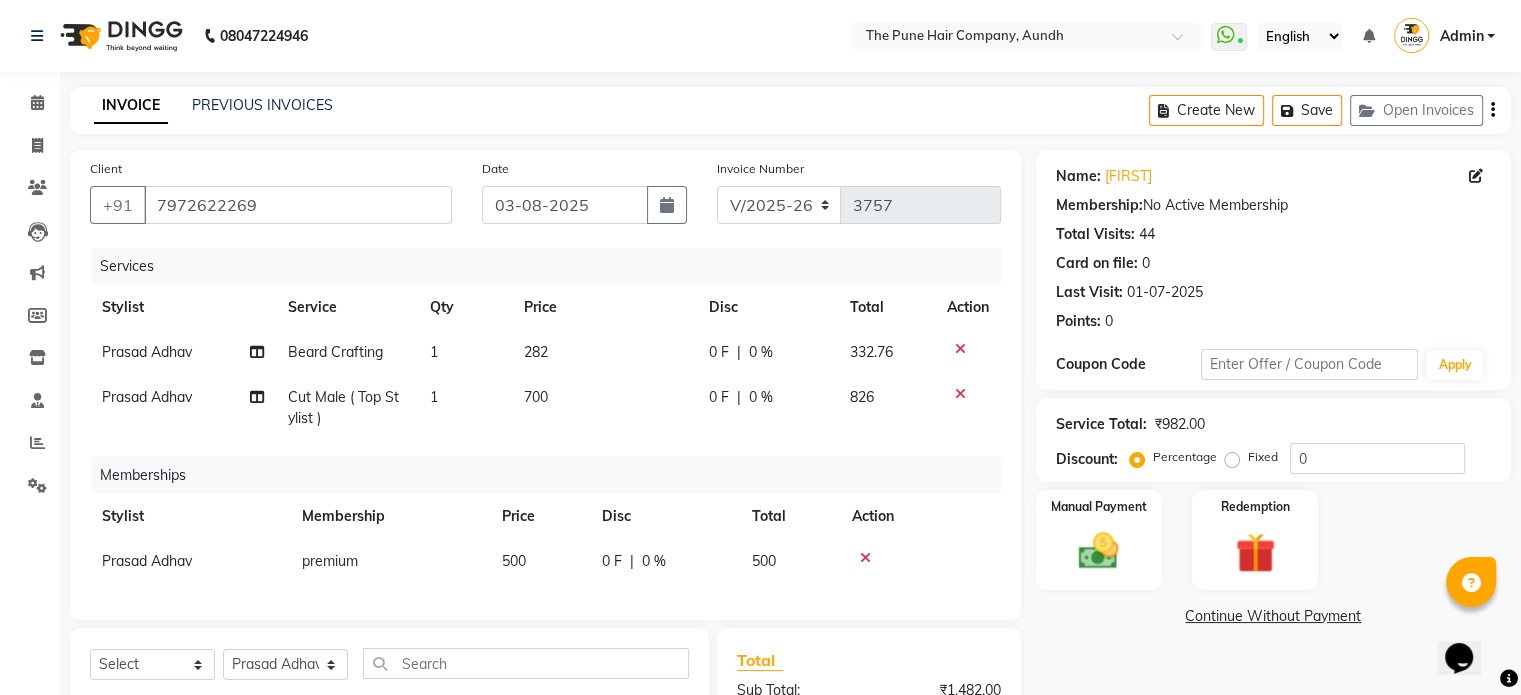 click on "0 %" 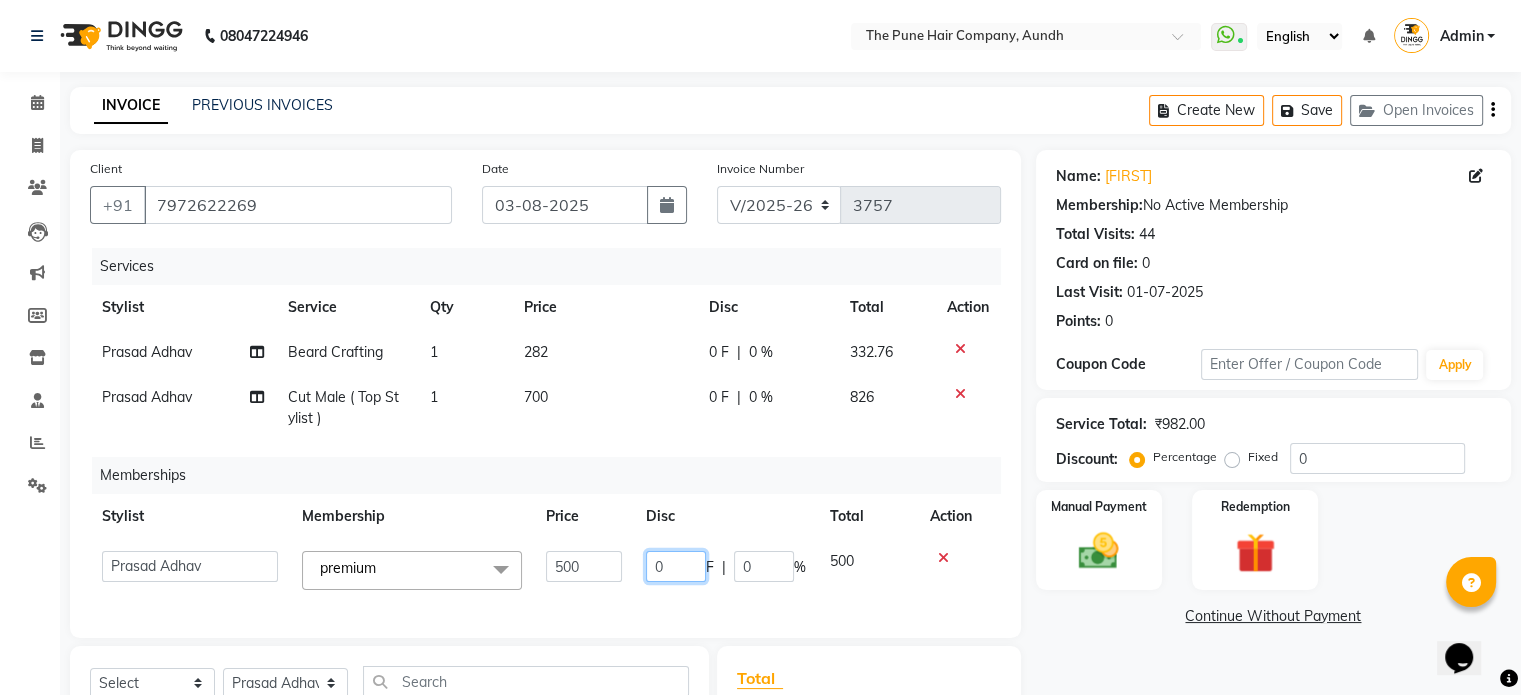 click on "0" 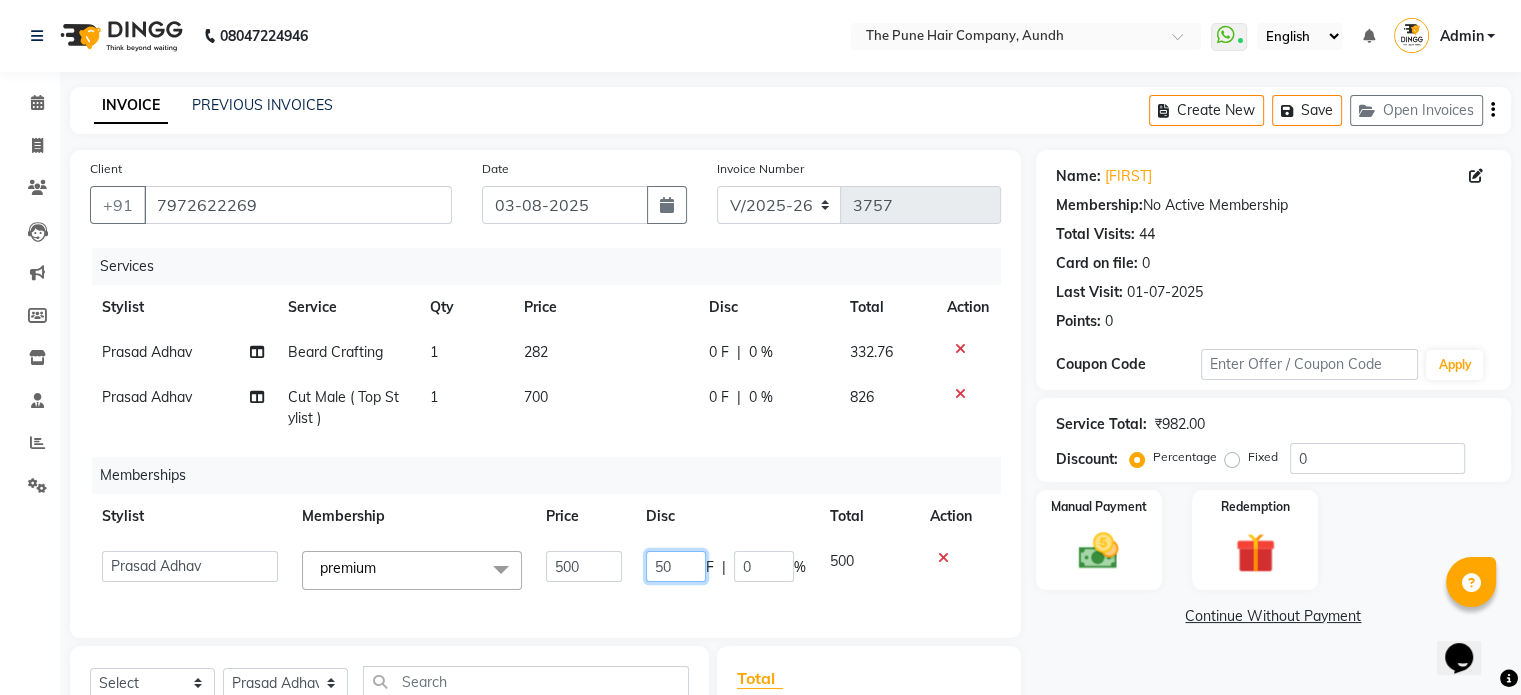 type on "500" 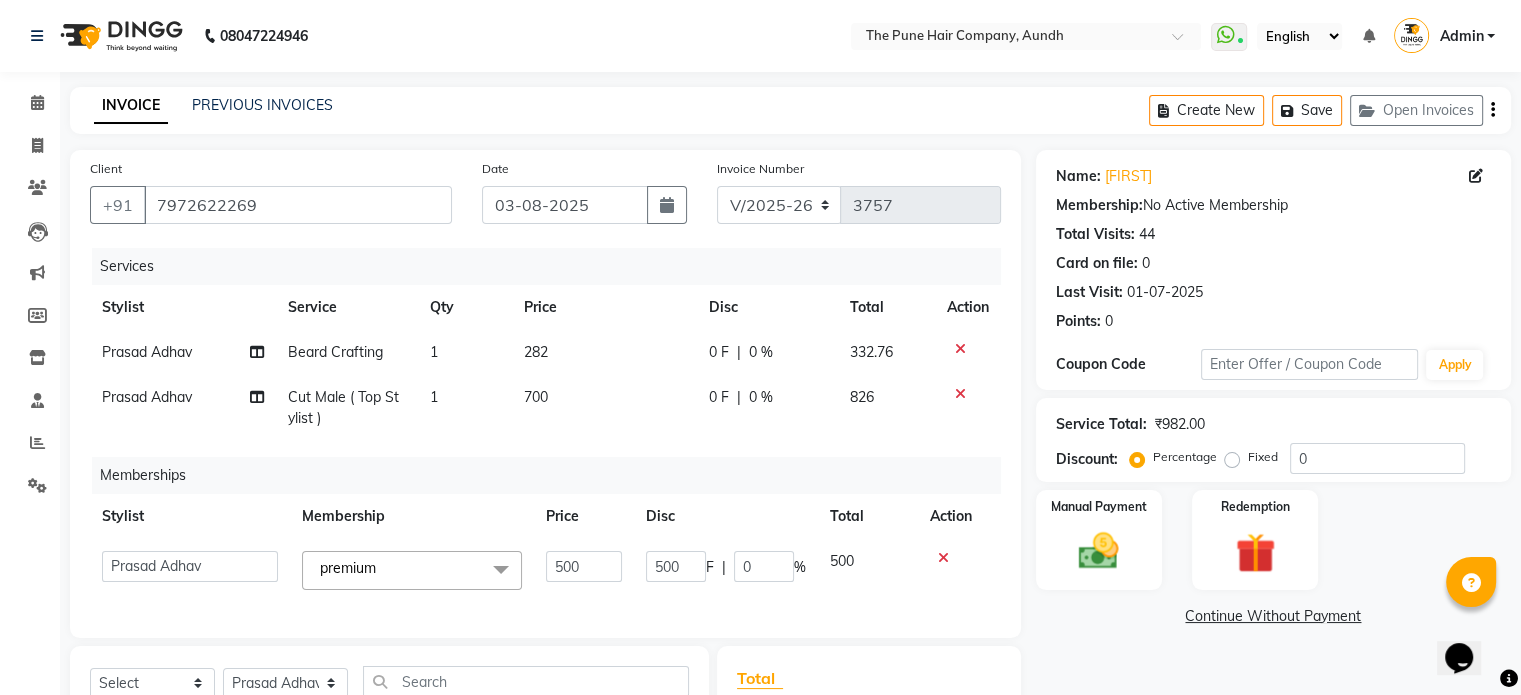 click on "Memberships" 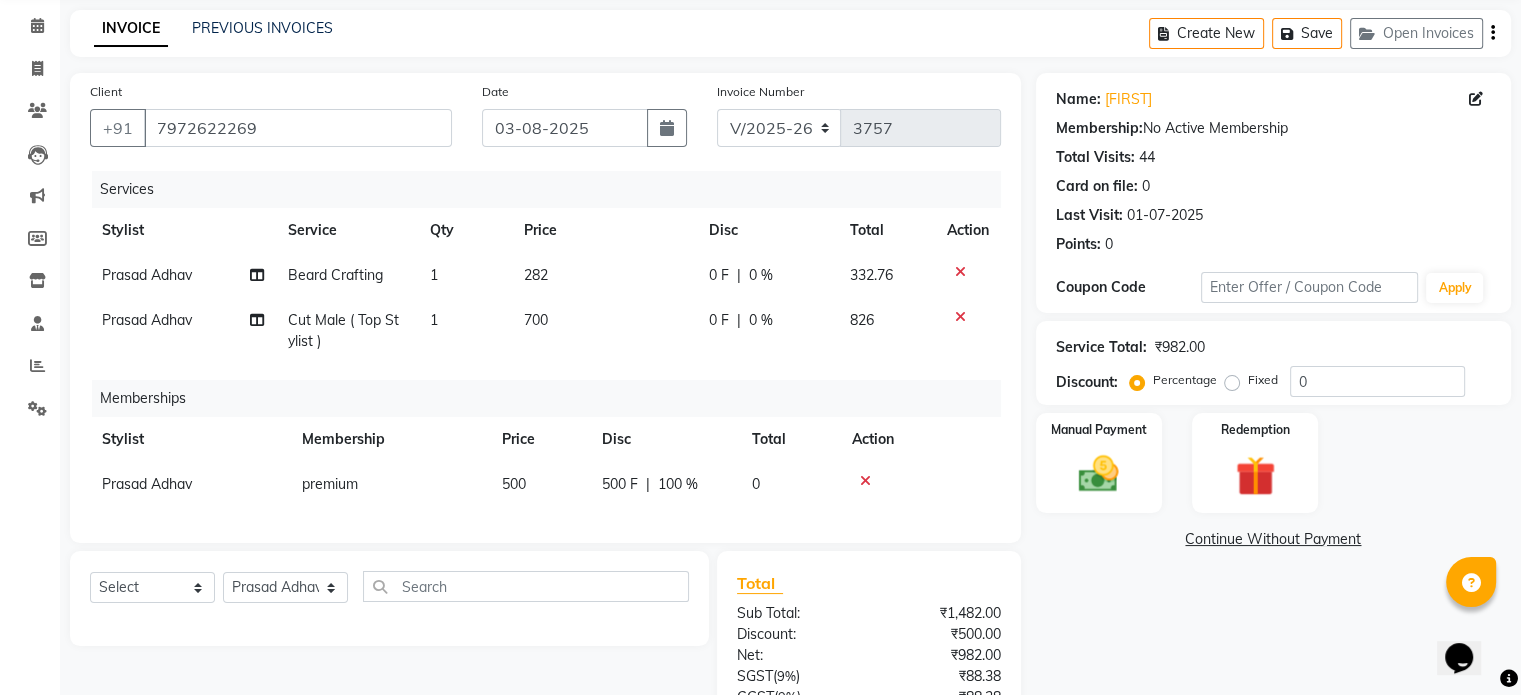 scroll, scrollTop: 200, scrollLeft: 0, axis: vertical 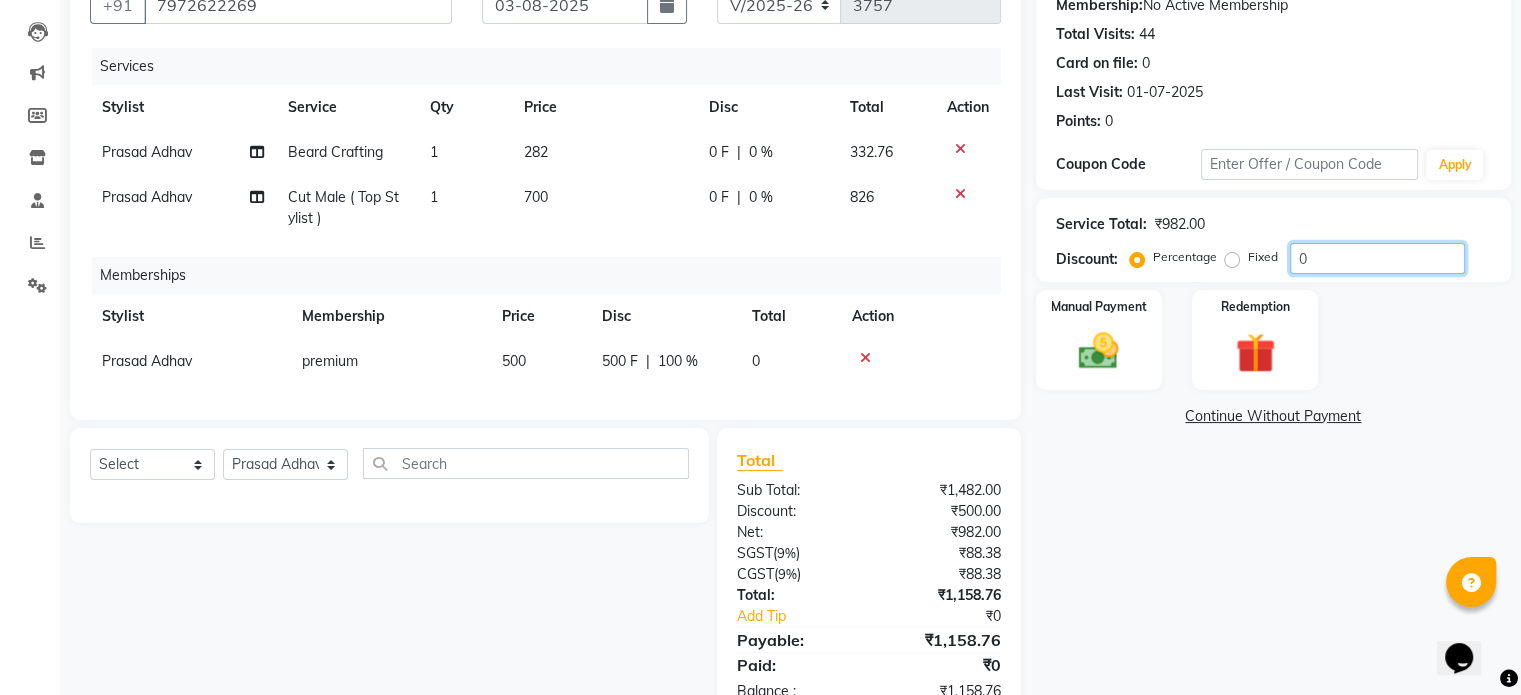 click on "0" 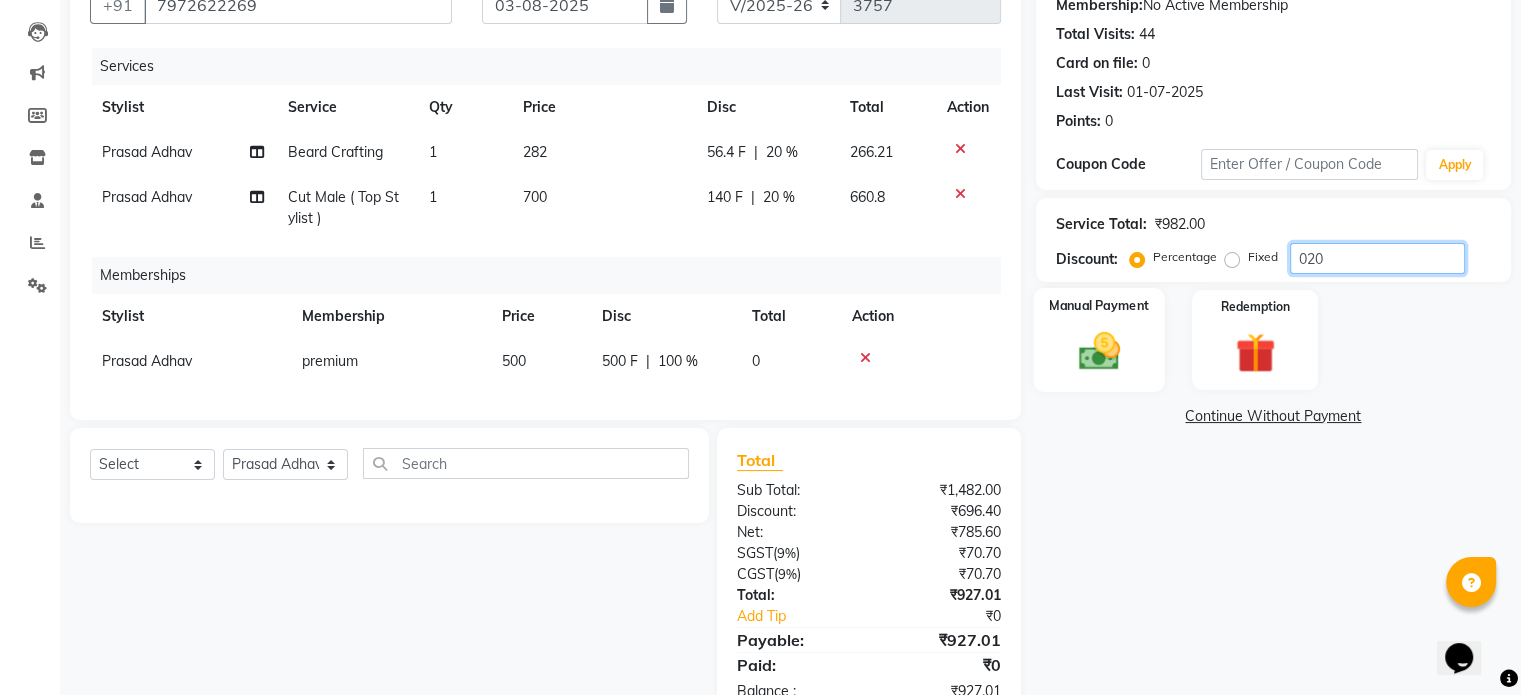 type on "020" 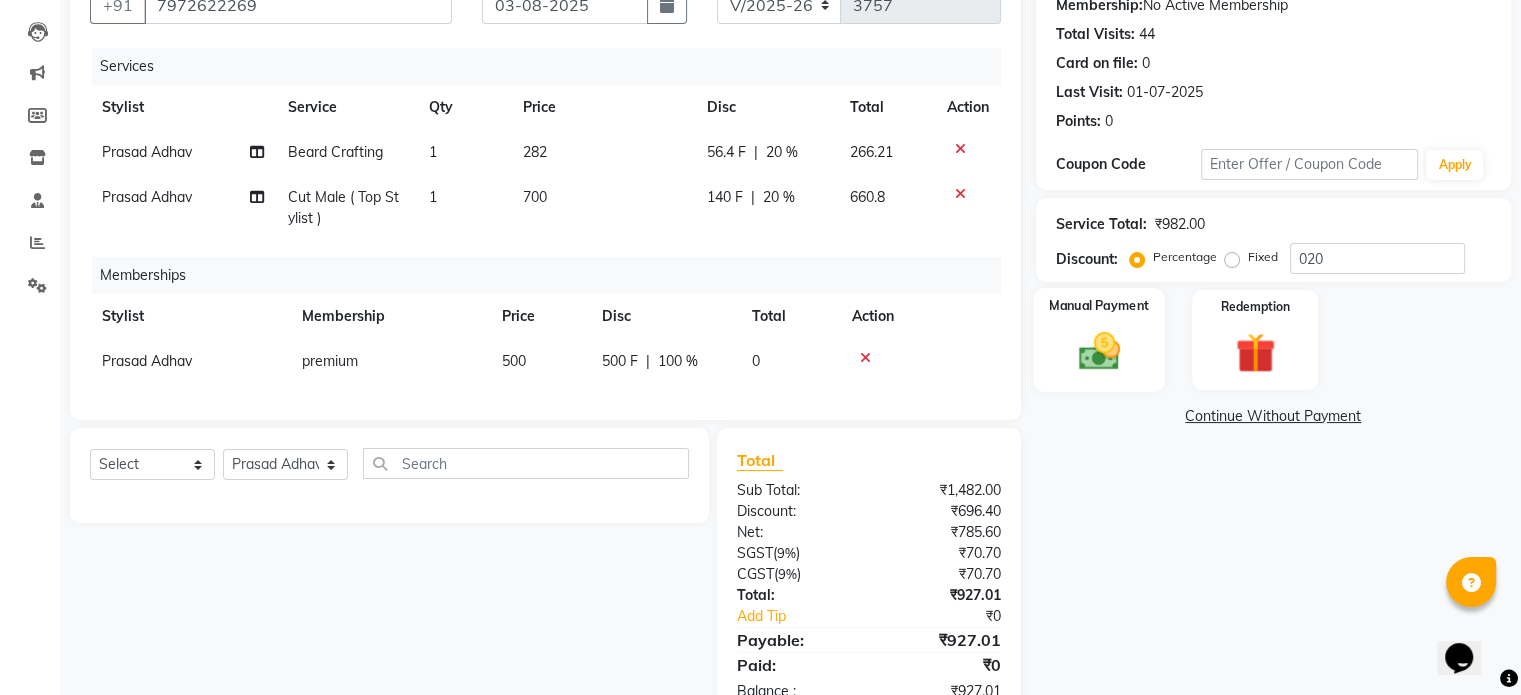 click 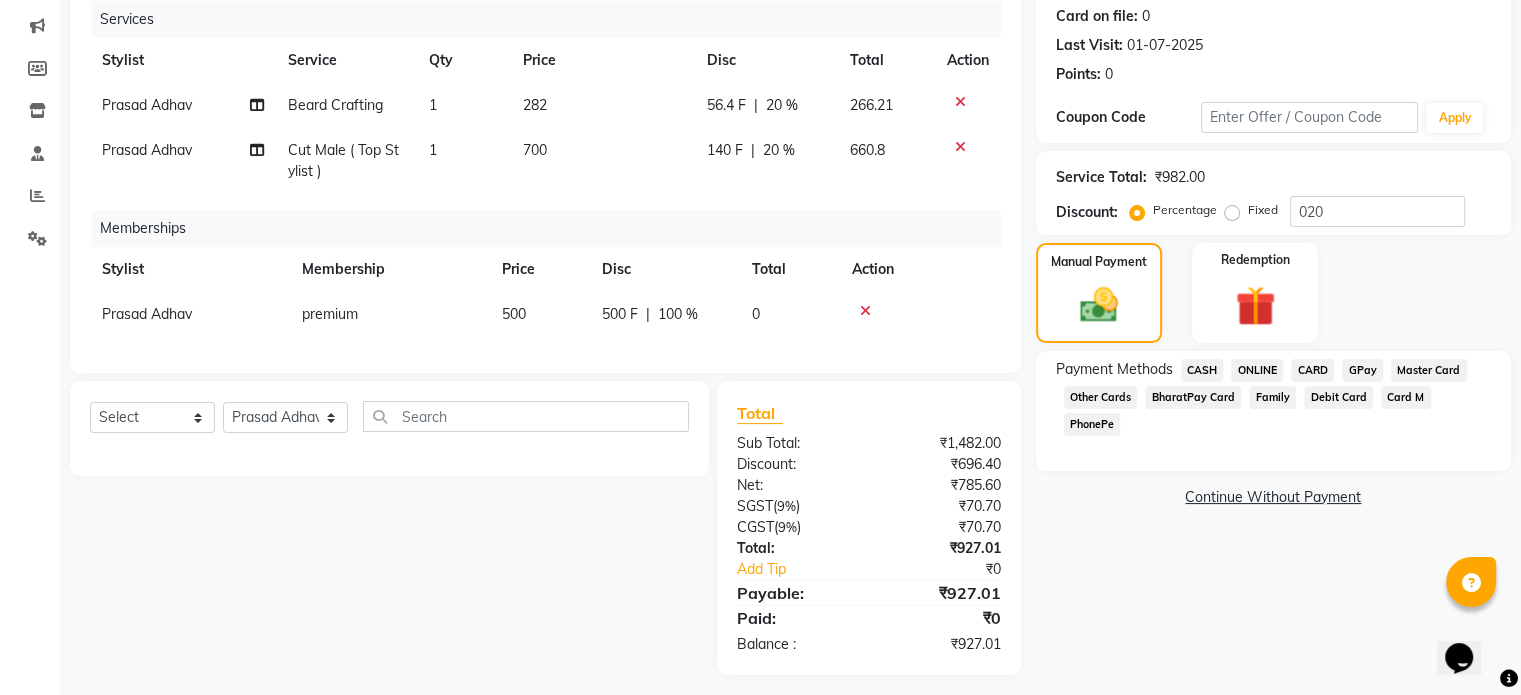 scroll, scrollTop: 272, scrollLeft: 0, axis: vertical 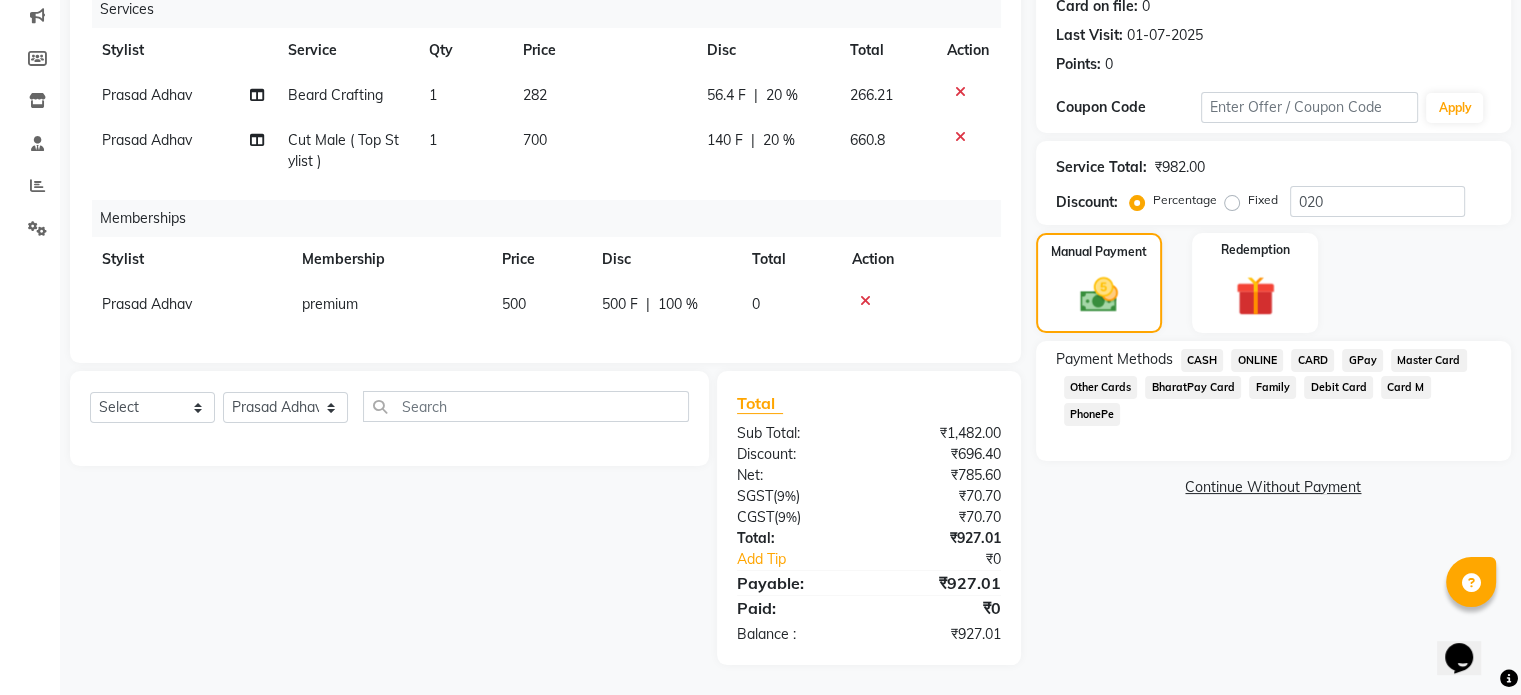 click on "ONLINE" 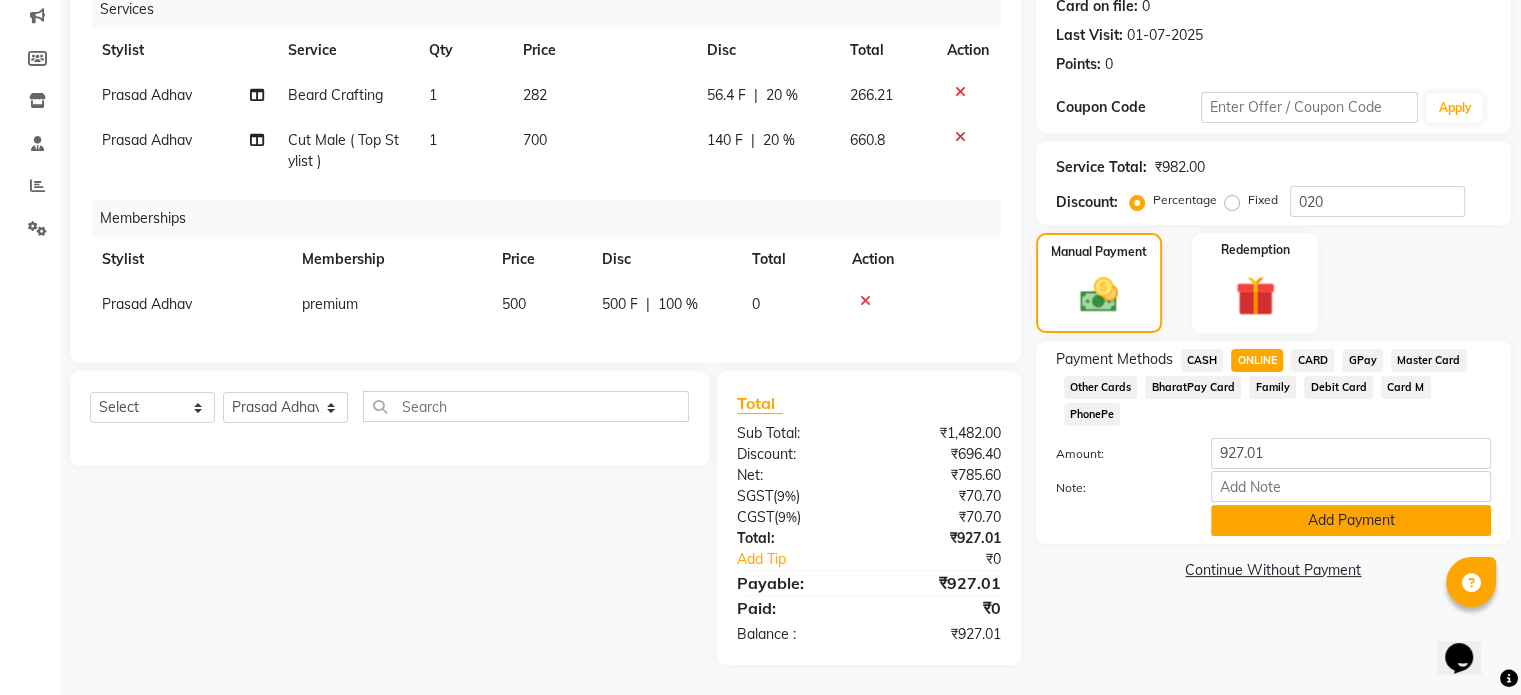 click on "Add Payment" 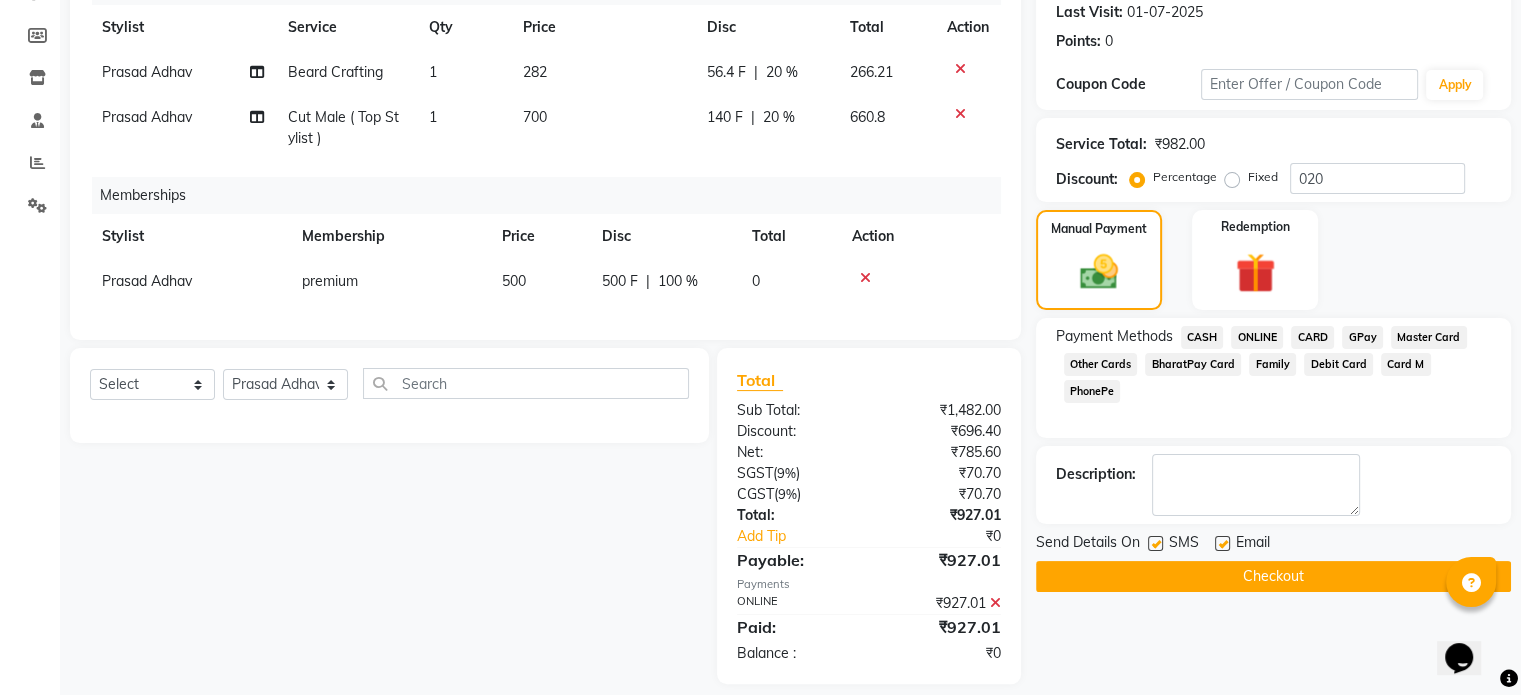 scroll, scrollTop: 314, scrollLeft: 0, axis: vertical 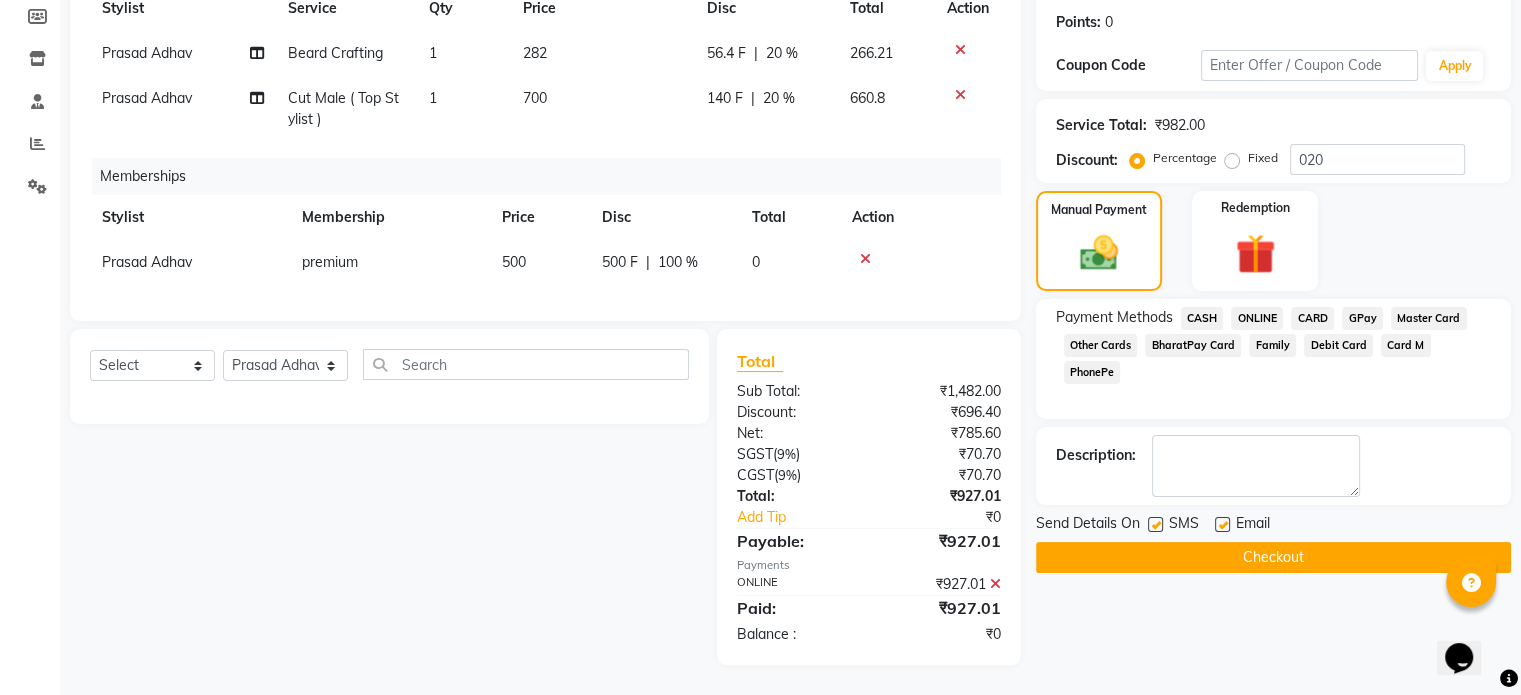 click 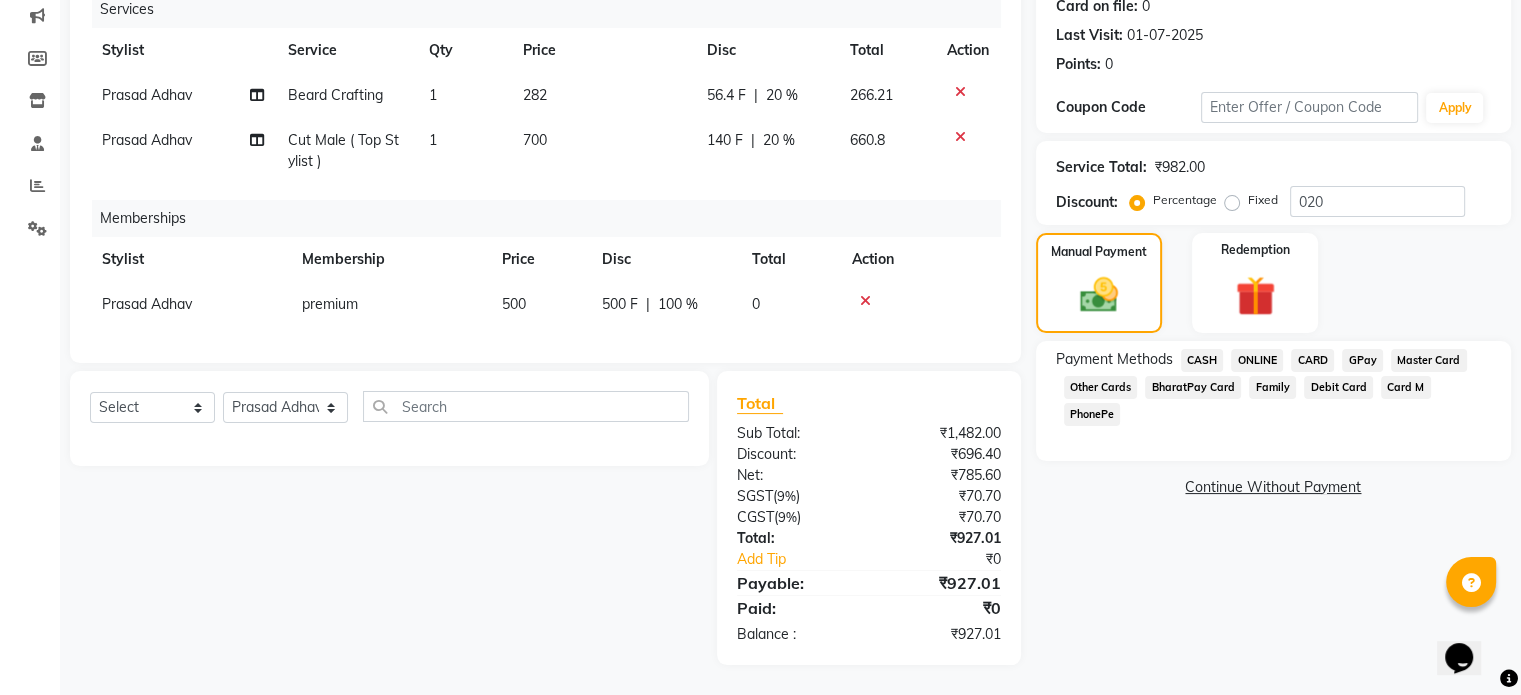 click on "0" 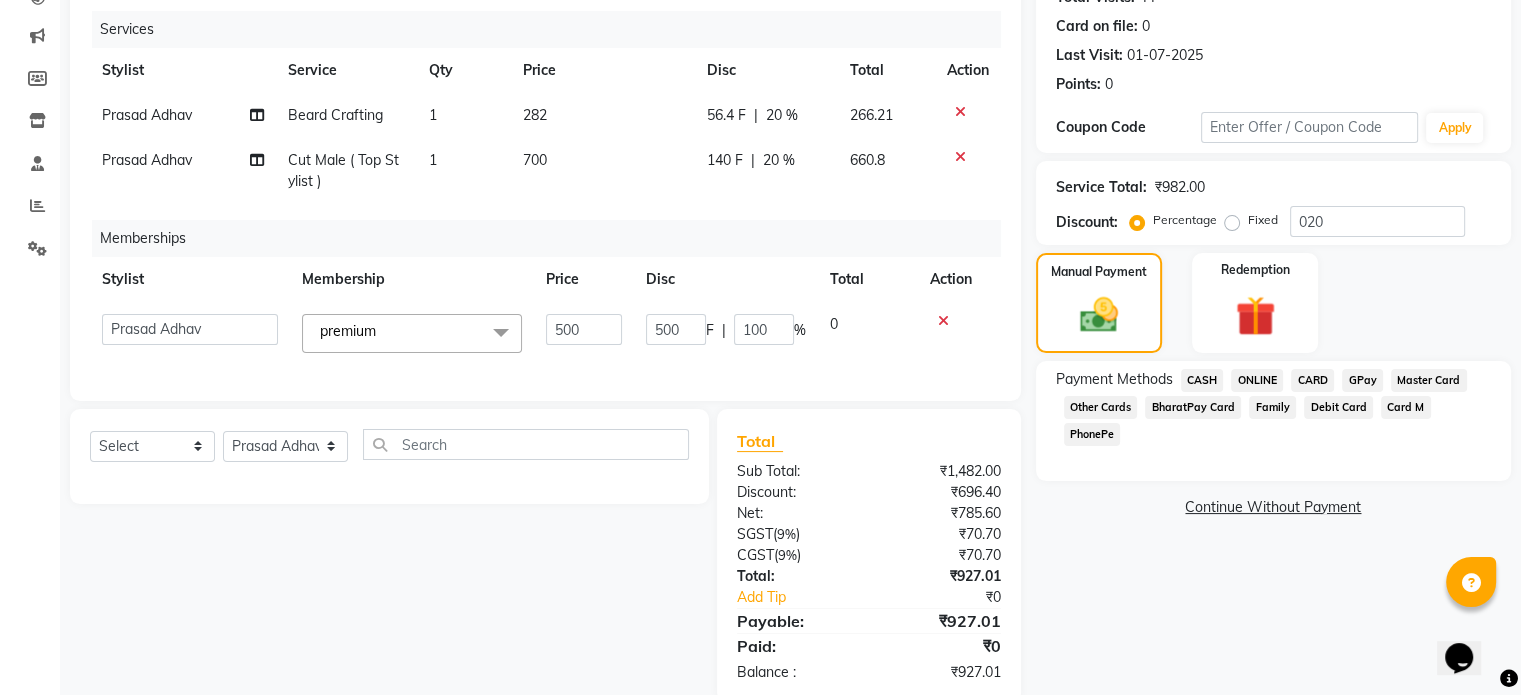 scroll, scrollTop: 190, scrollLeft: 0, axis: vertical 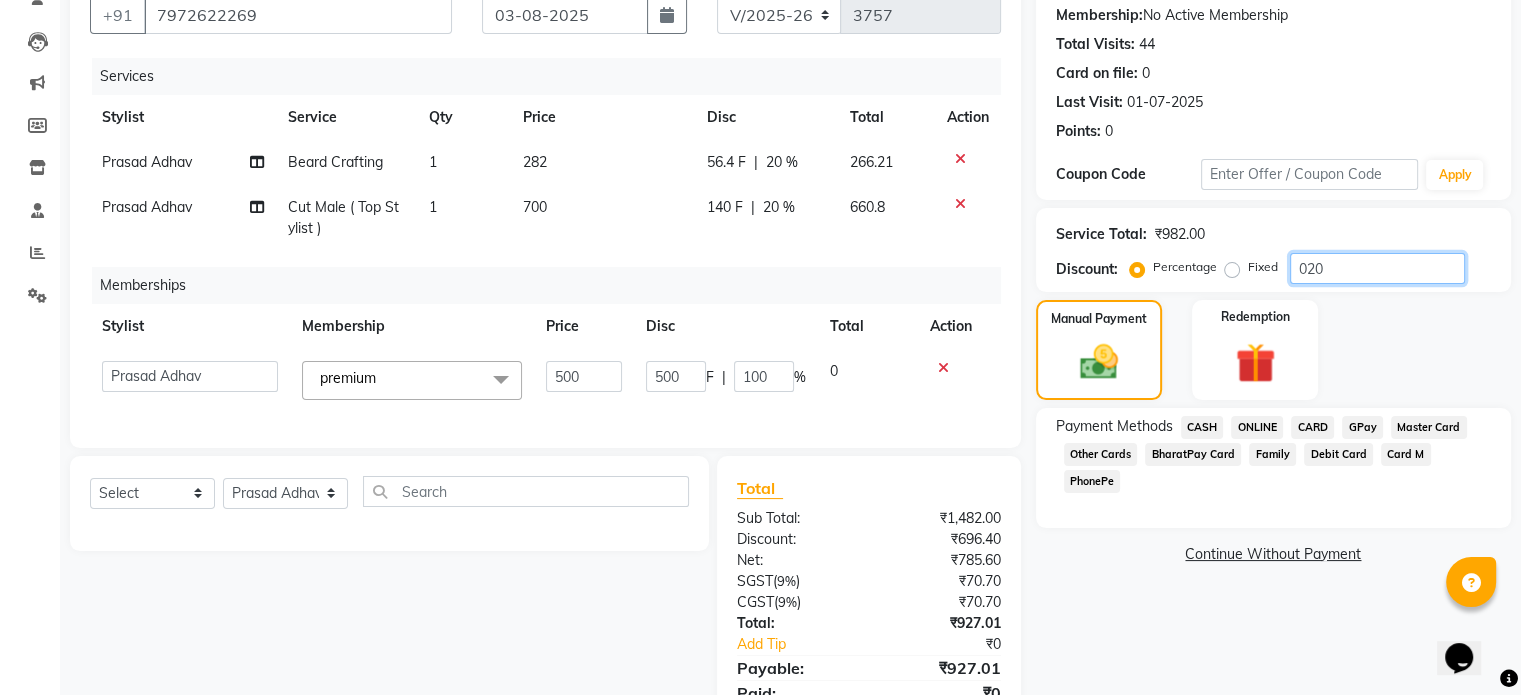 click on "020" 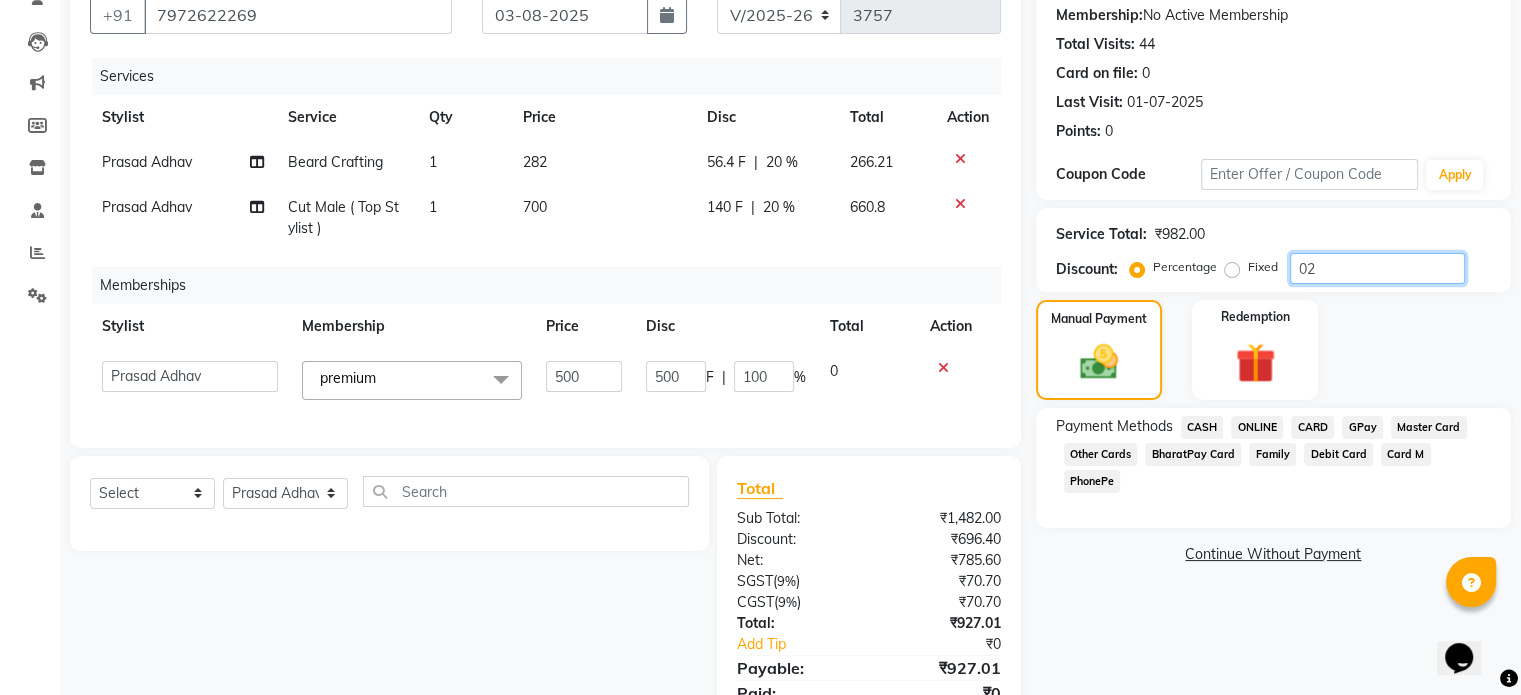 type on "0" 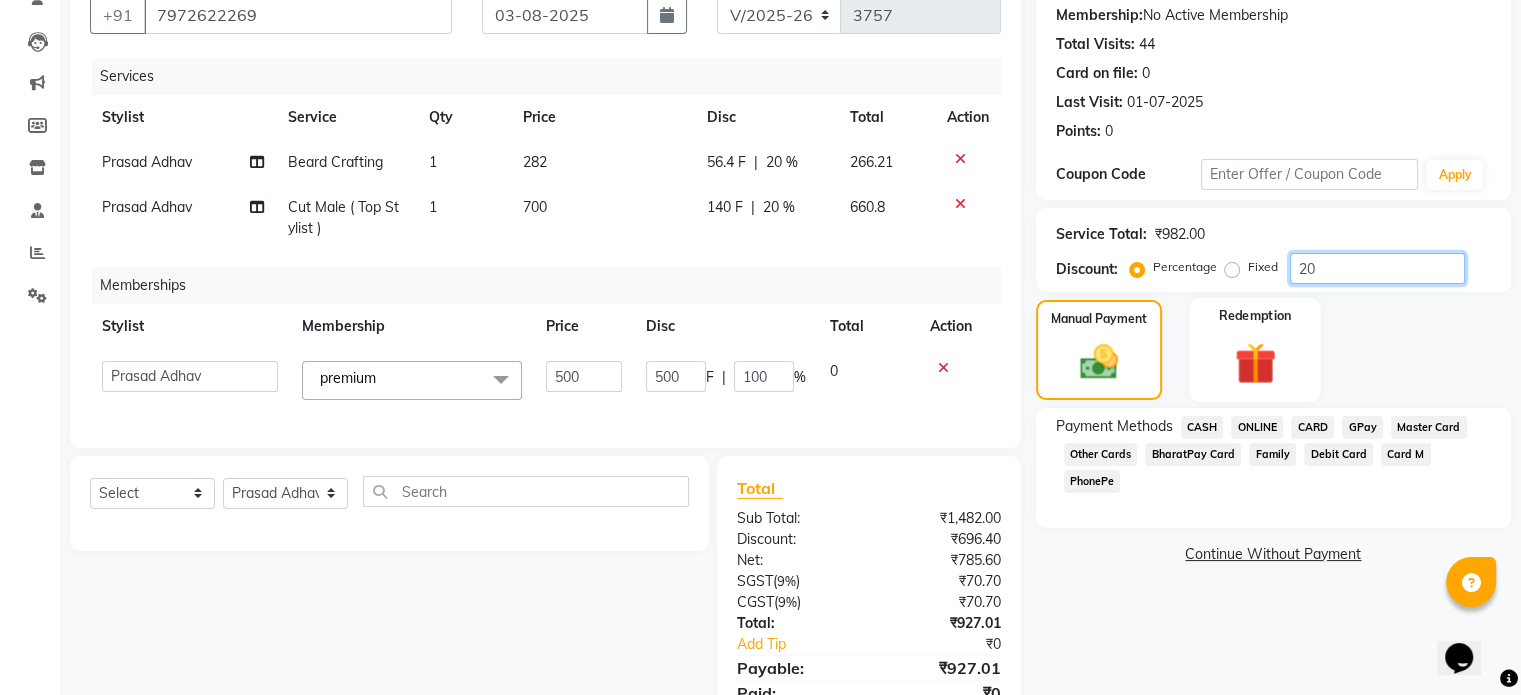 scroll, scrollTop: 290, scrollLeft: 0, axis: vertical 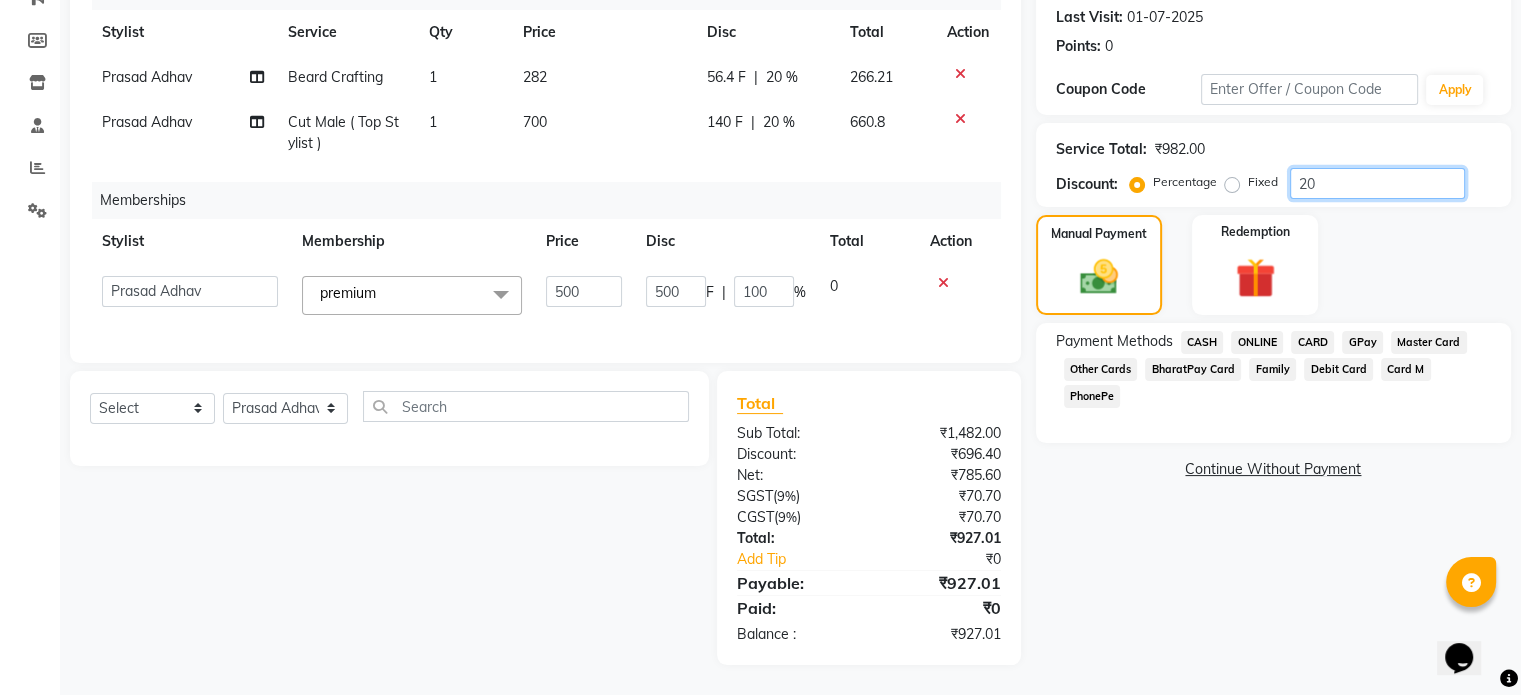type on "20" 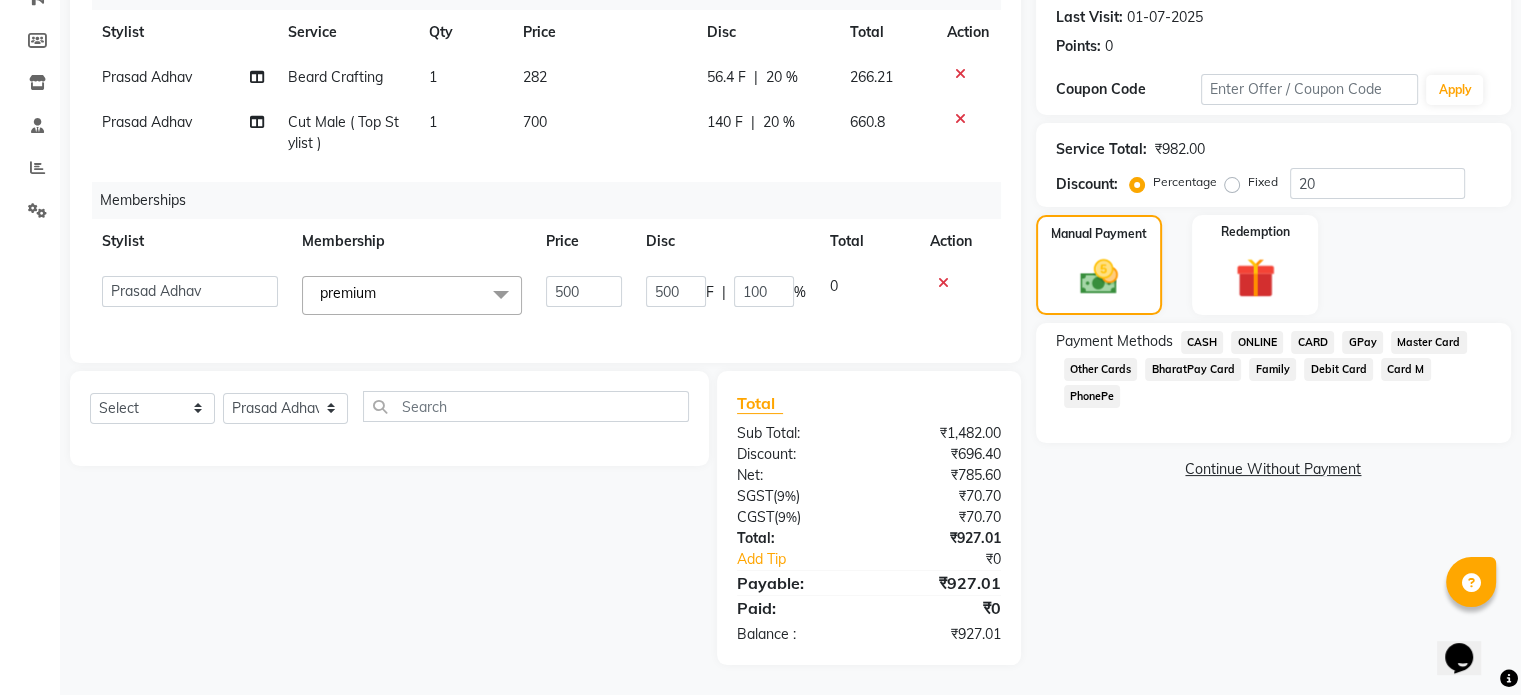 click on "ONLINE" 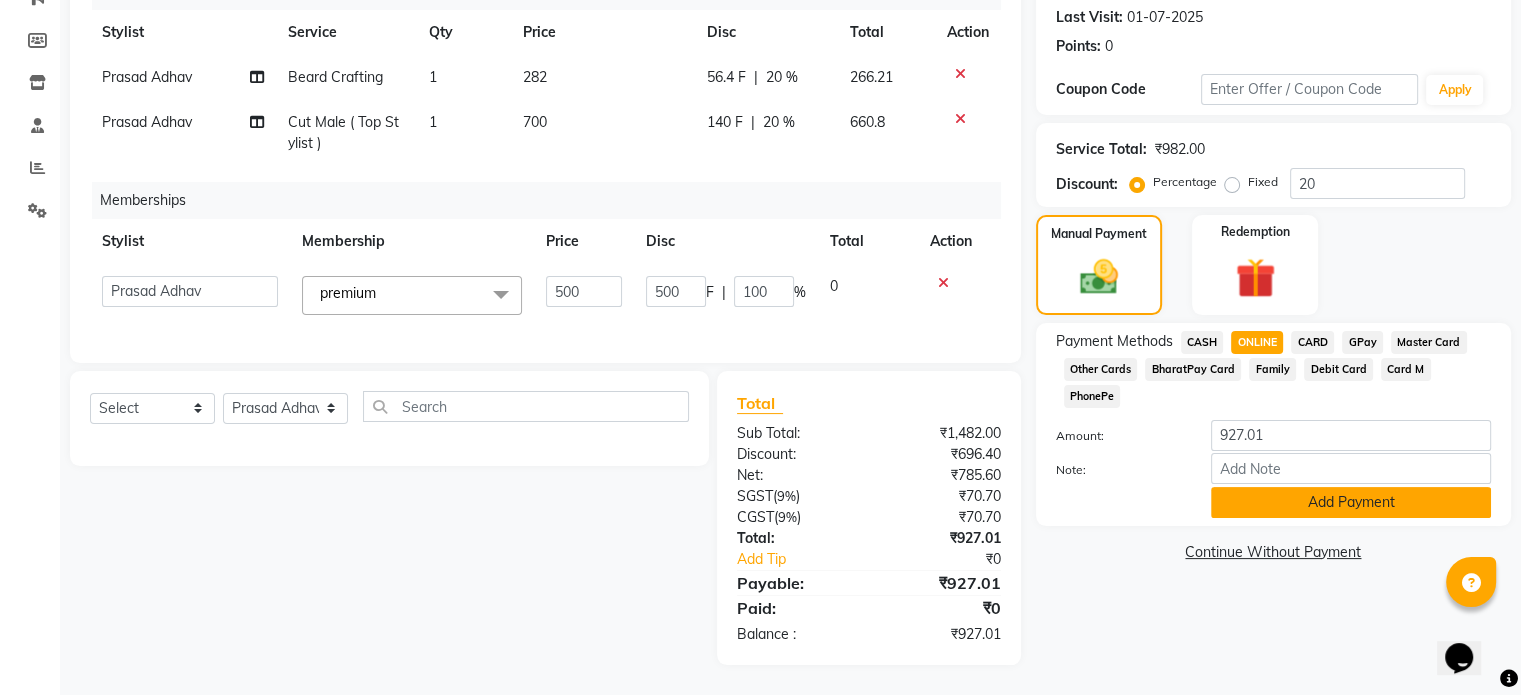 click on "Add Payment" 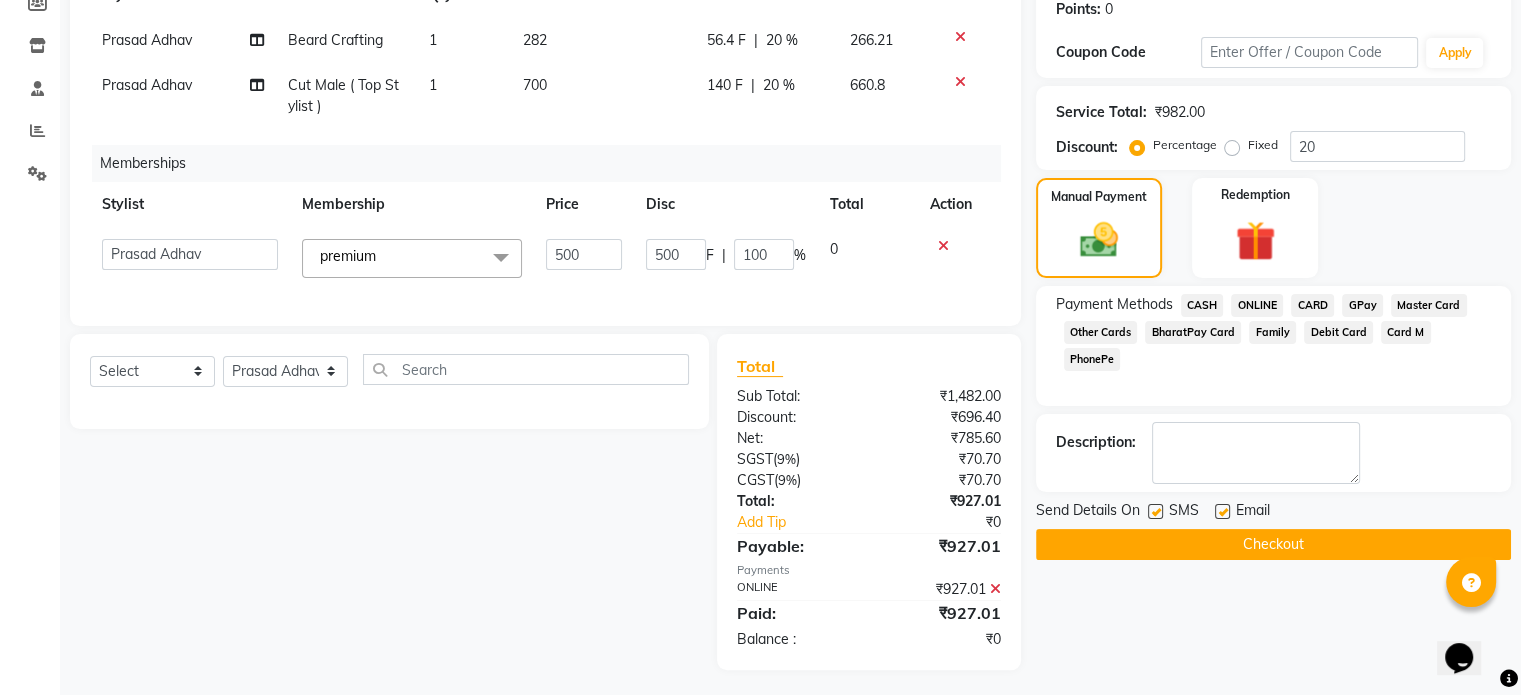 scroll, scrollTop: 332, scrollLeft: 0, axis: vertical 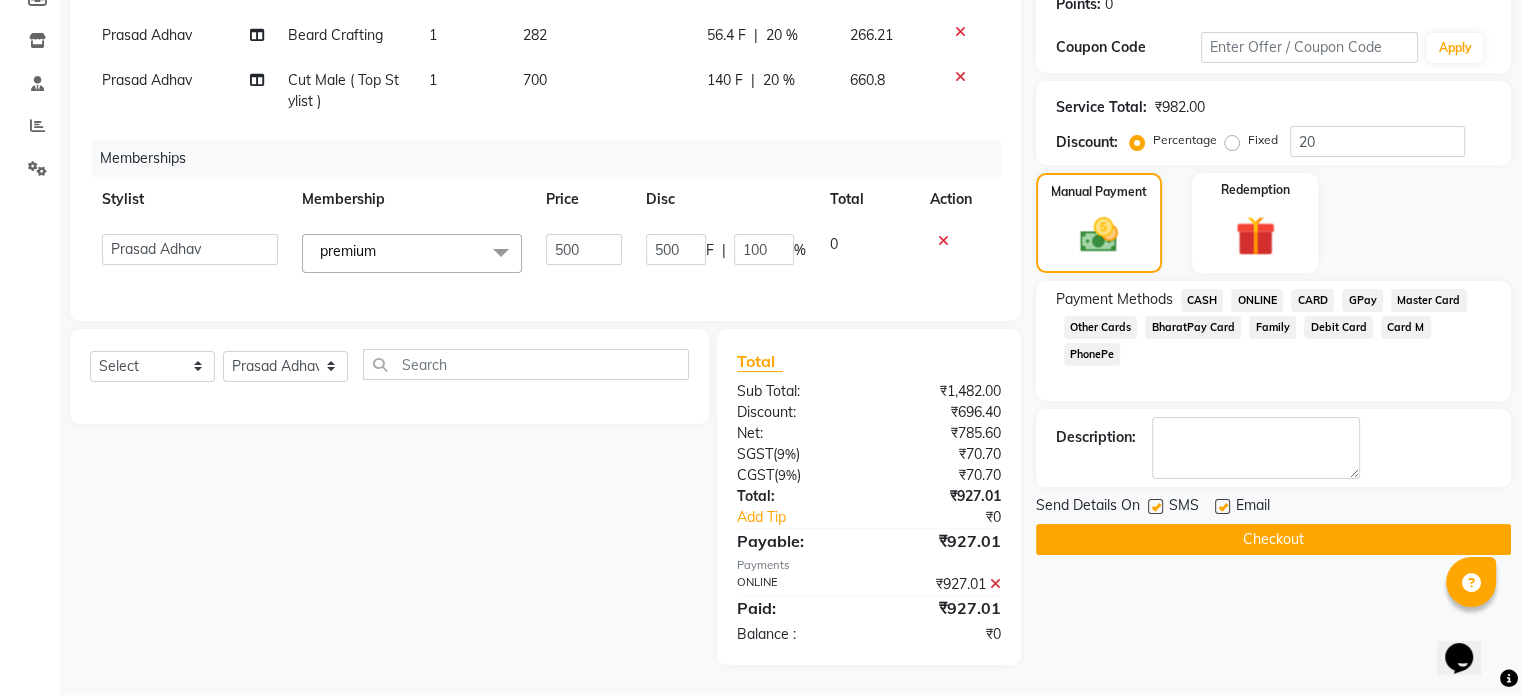 click on "Checkout" 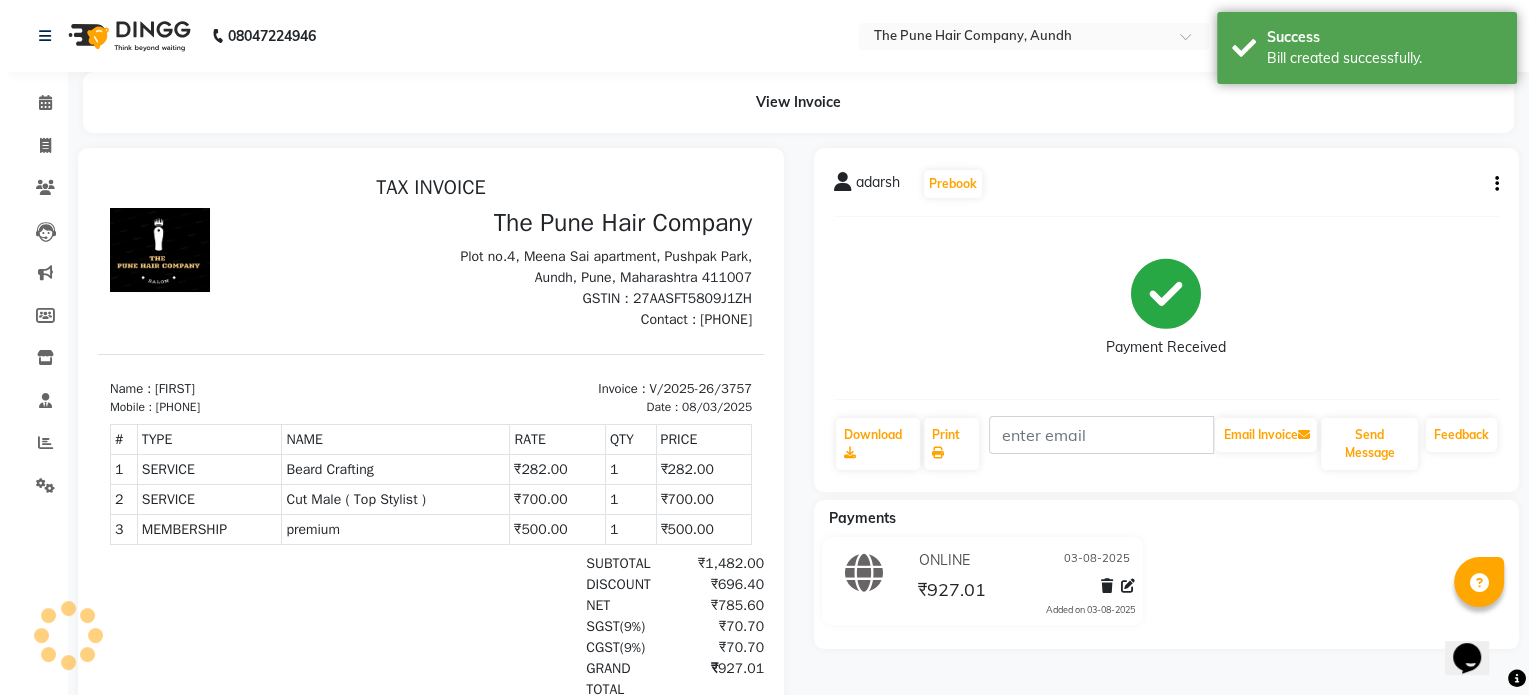 scroll, scrollTop: 0, scrollLeft: 0, axis: both 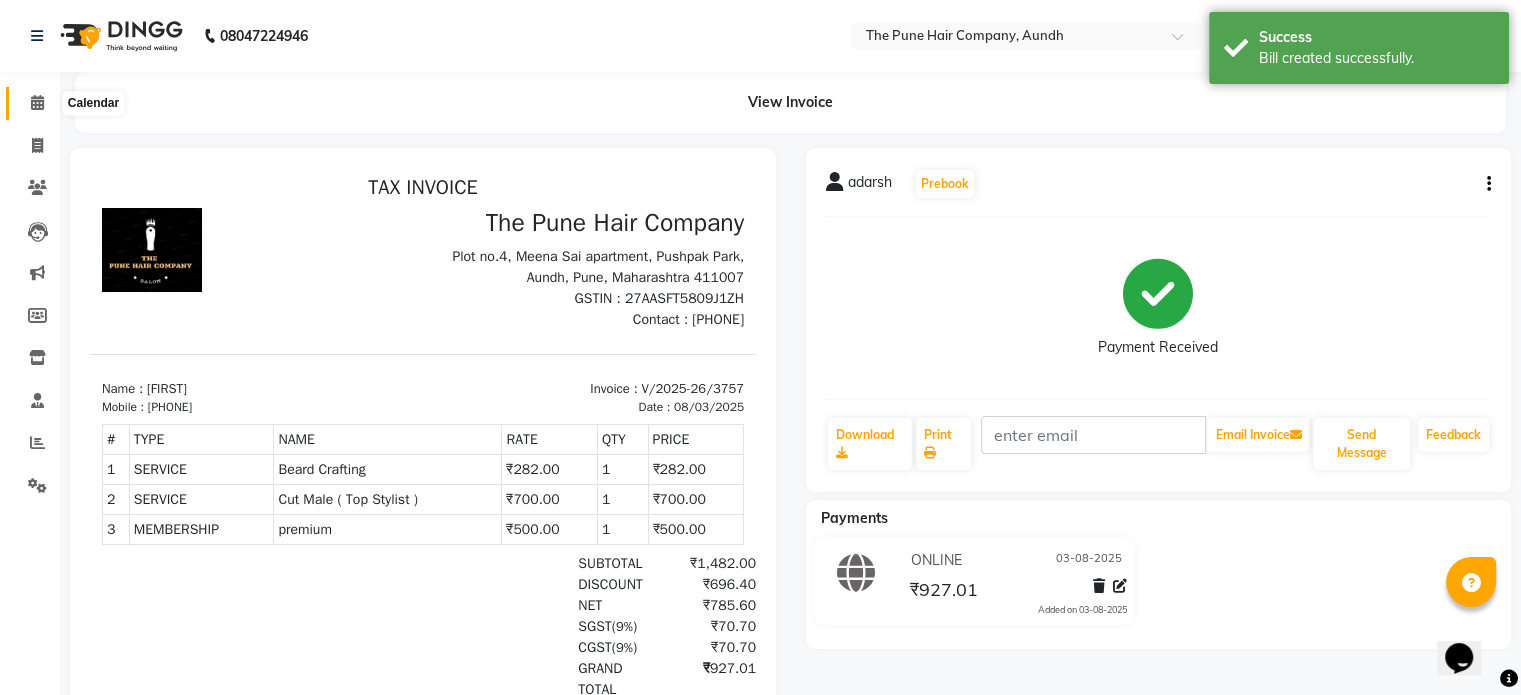 click 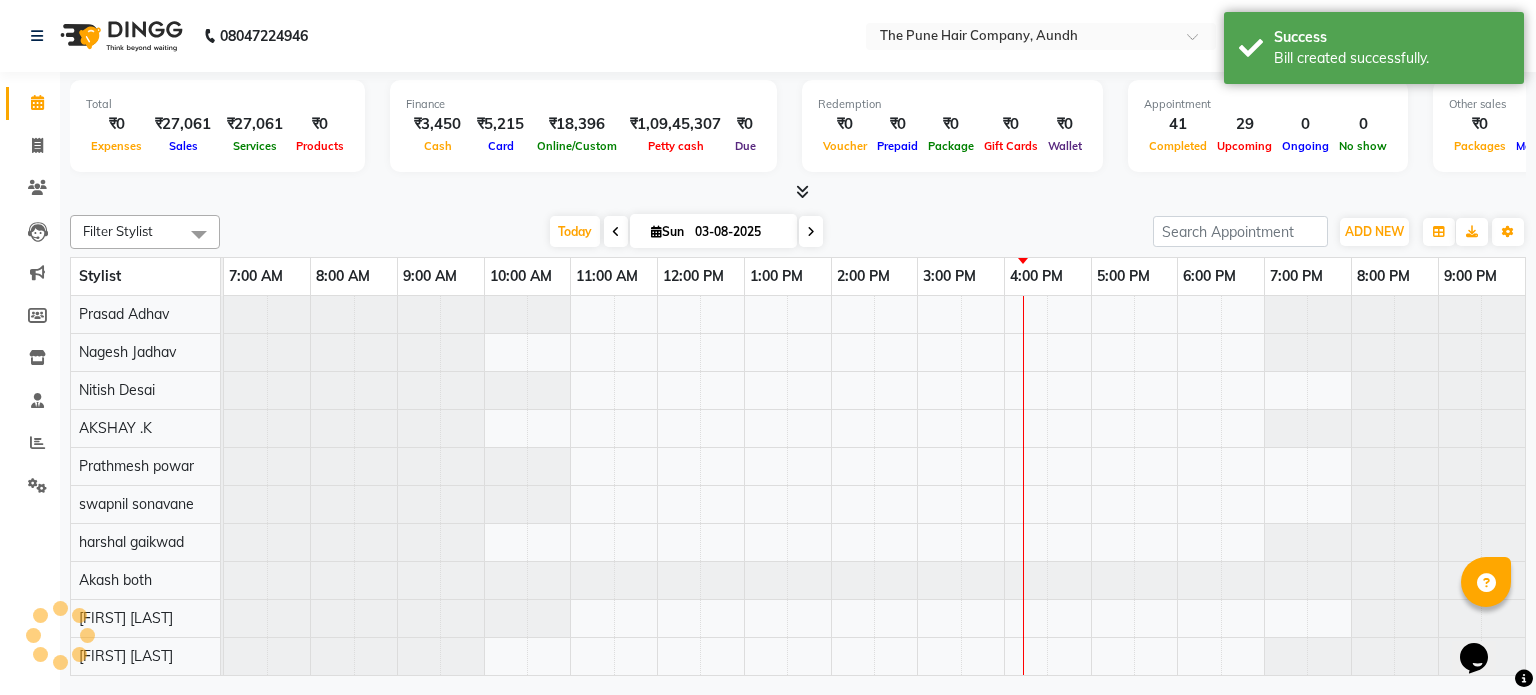 scroll, scrollTop: 0, scrollLeft: 0, axis: both 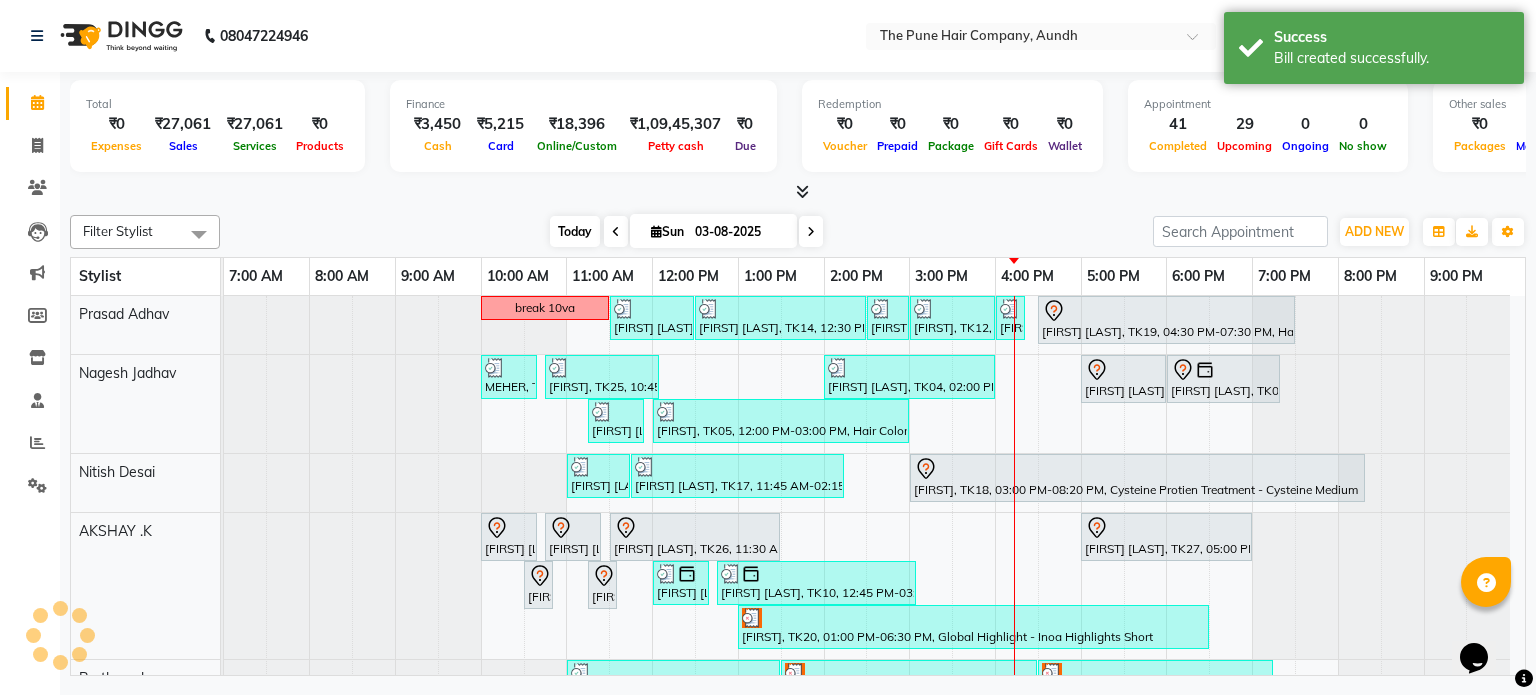 click on "Today" at bounding box center [575, 231] 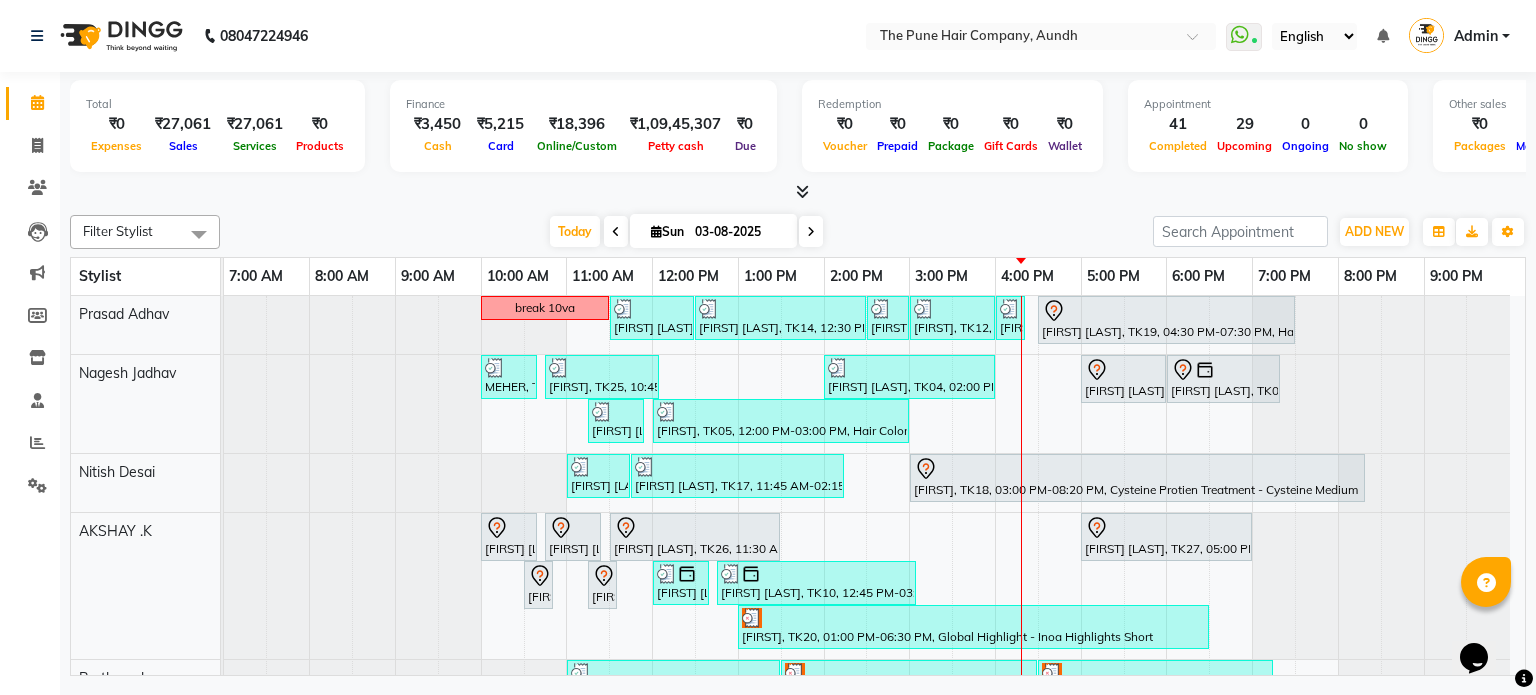 scroll, scrollTop: 197, scrollLeft: 0, axis: vertical 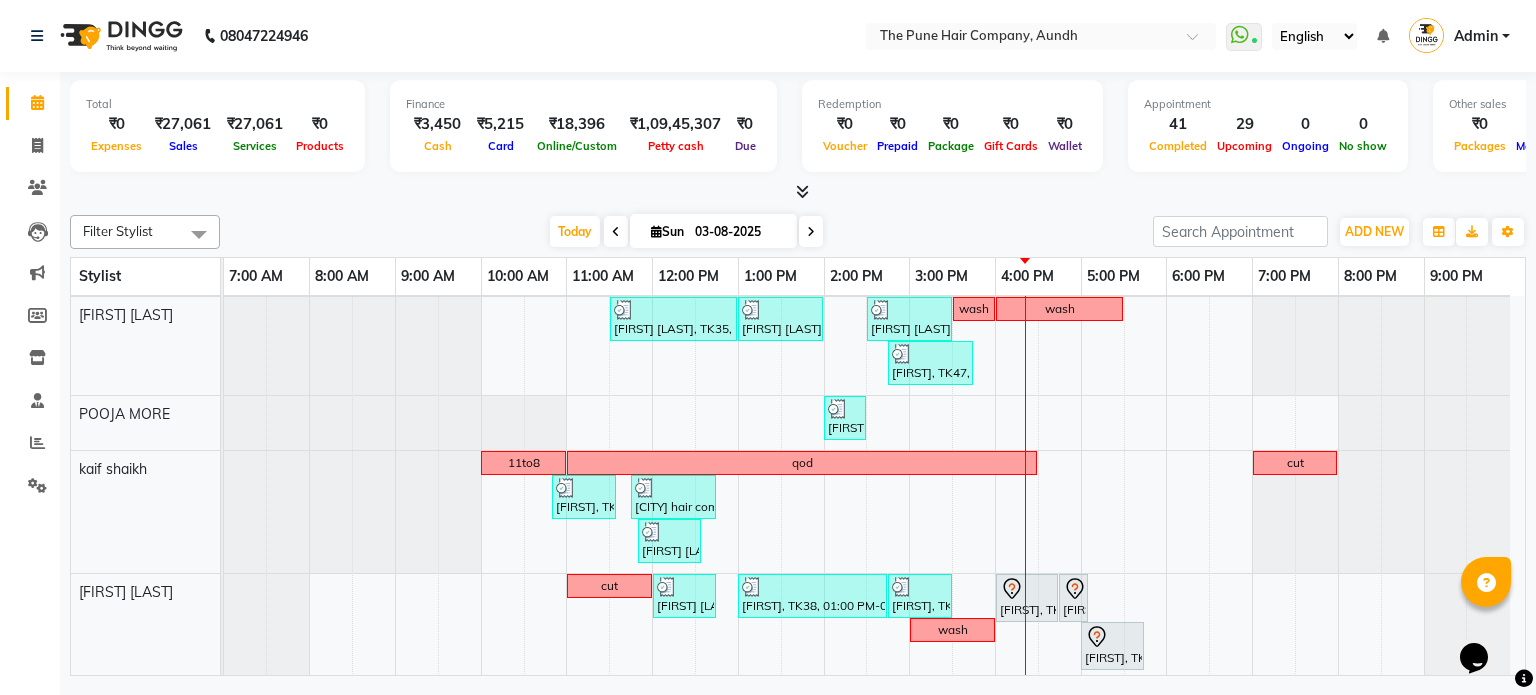 click at bounding box center [811, 231] 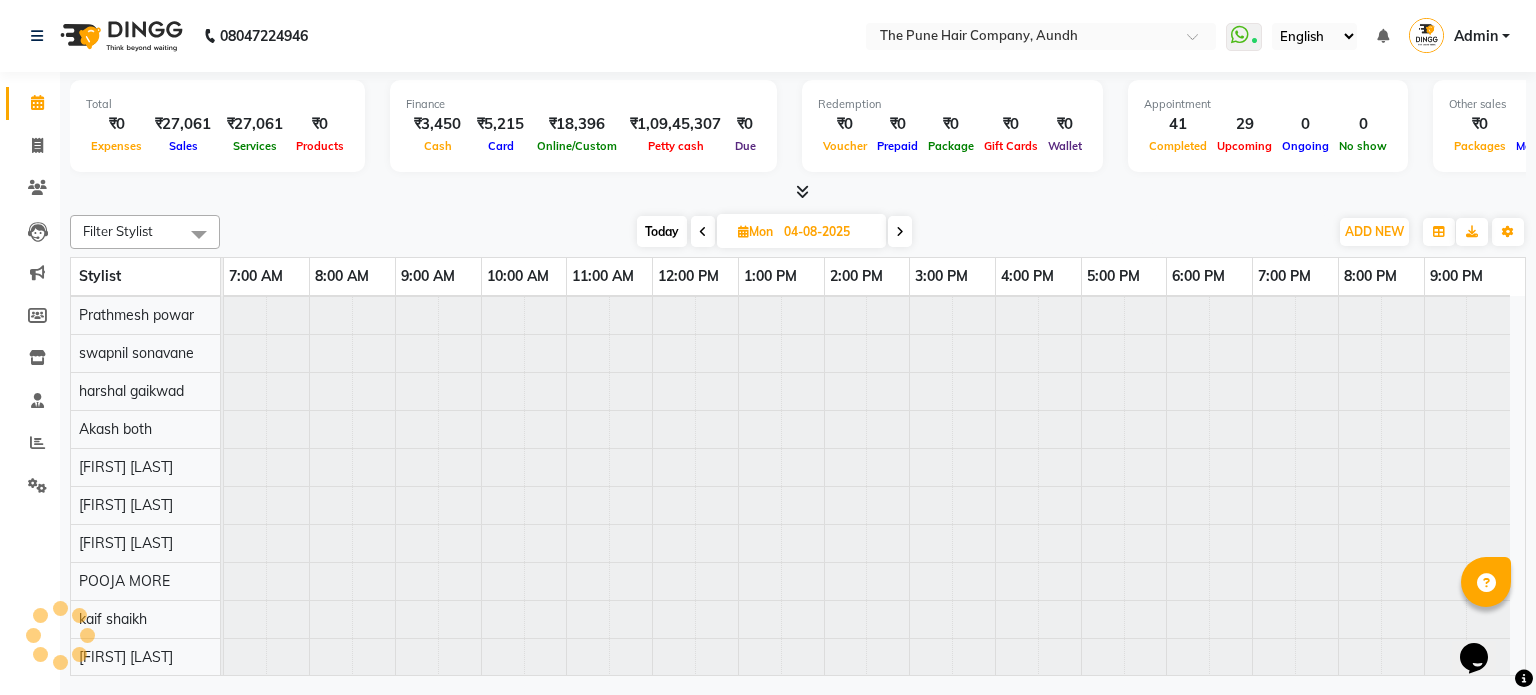 scroll, scrollTop: 148, scrollLeft: 0, axis: vertical 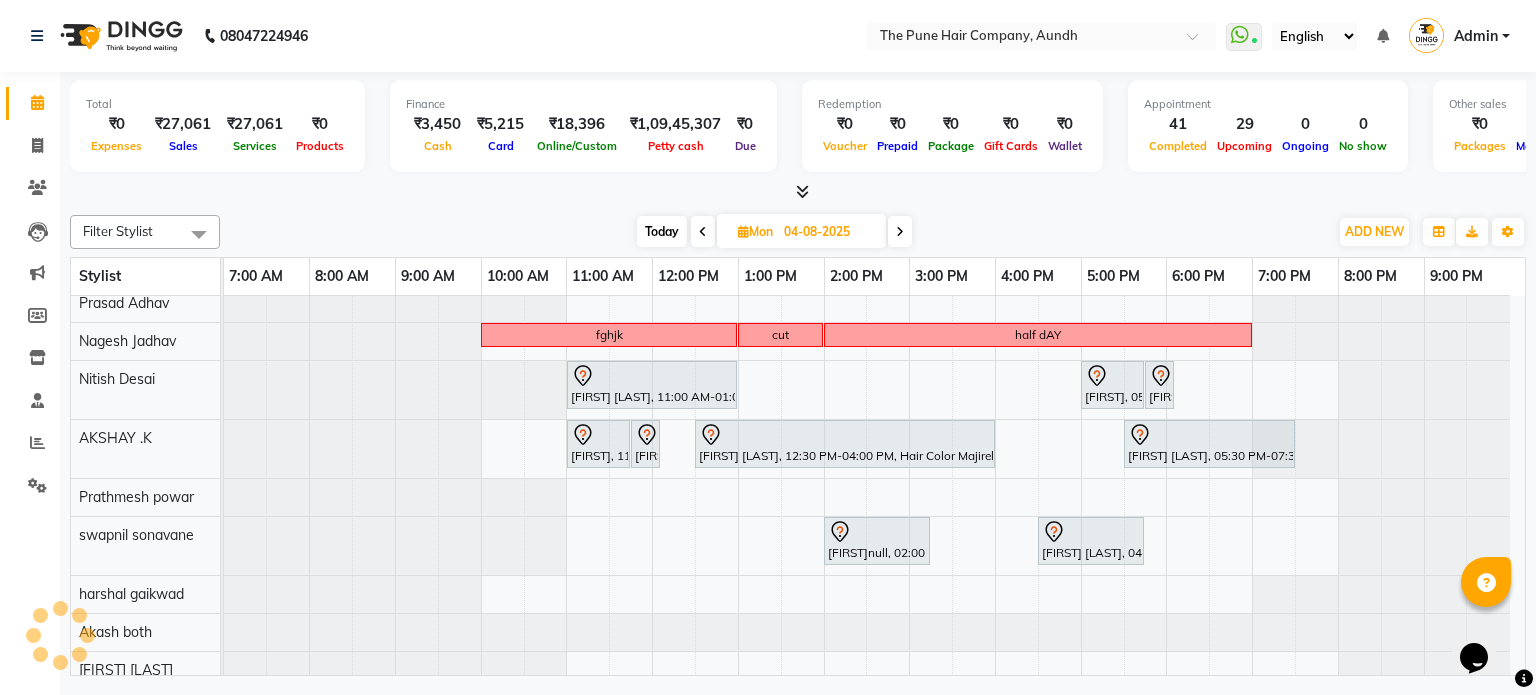 click at bounding box center (900, 232) 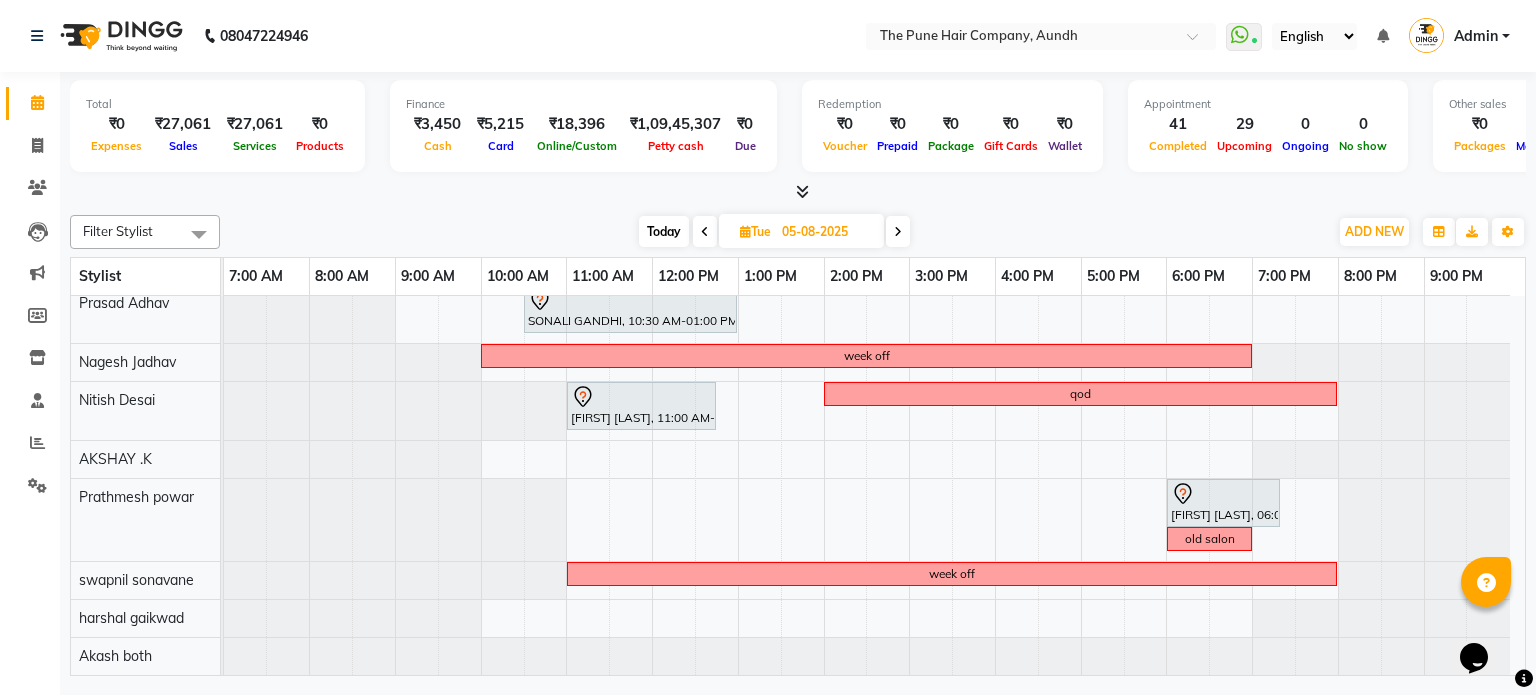 click on "Today" at bounding box center [664, 231] 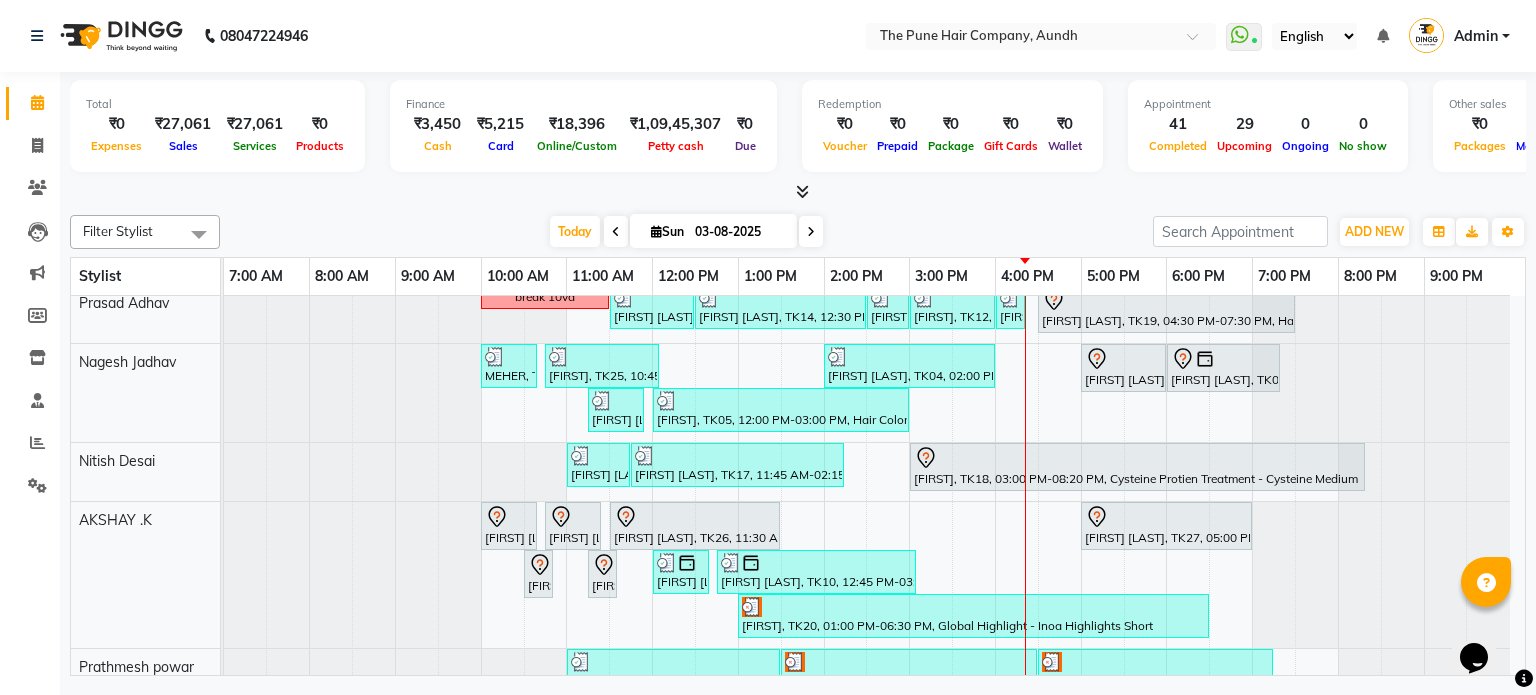 scroll, scrollTop: 0, scrollLeft: 0, axis: both 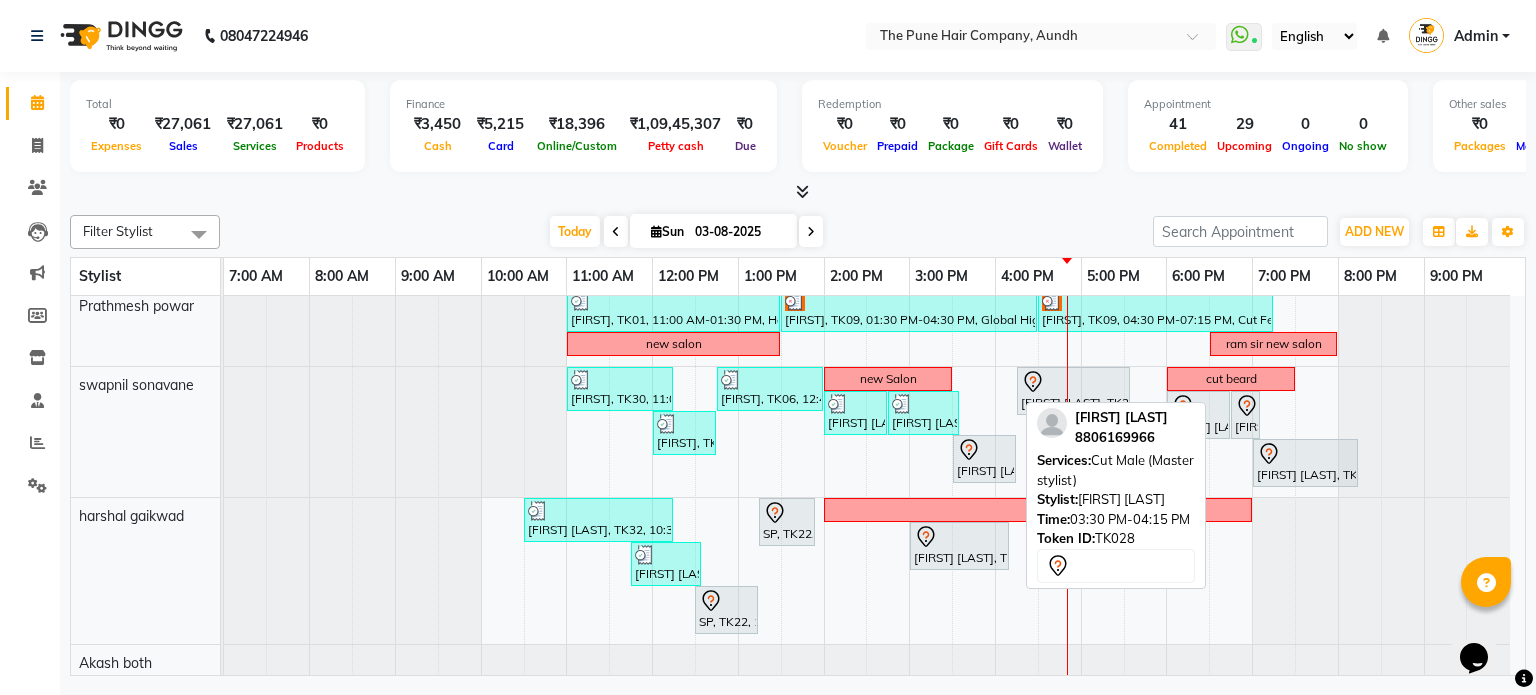click on "[FIRST] [LAST], TK28, 03:30 PM-04:15 PM, Cut Male (Master stylist)" at bounding box center (984, 459) 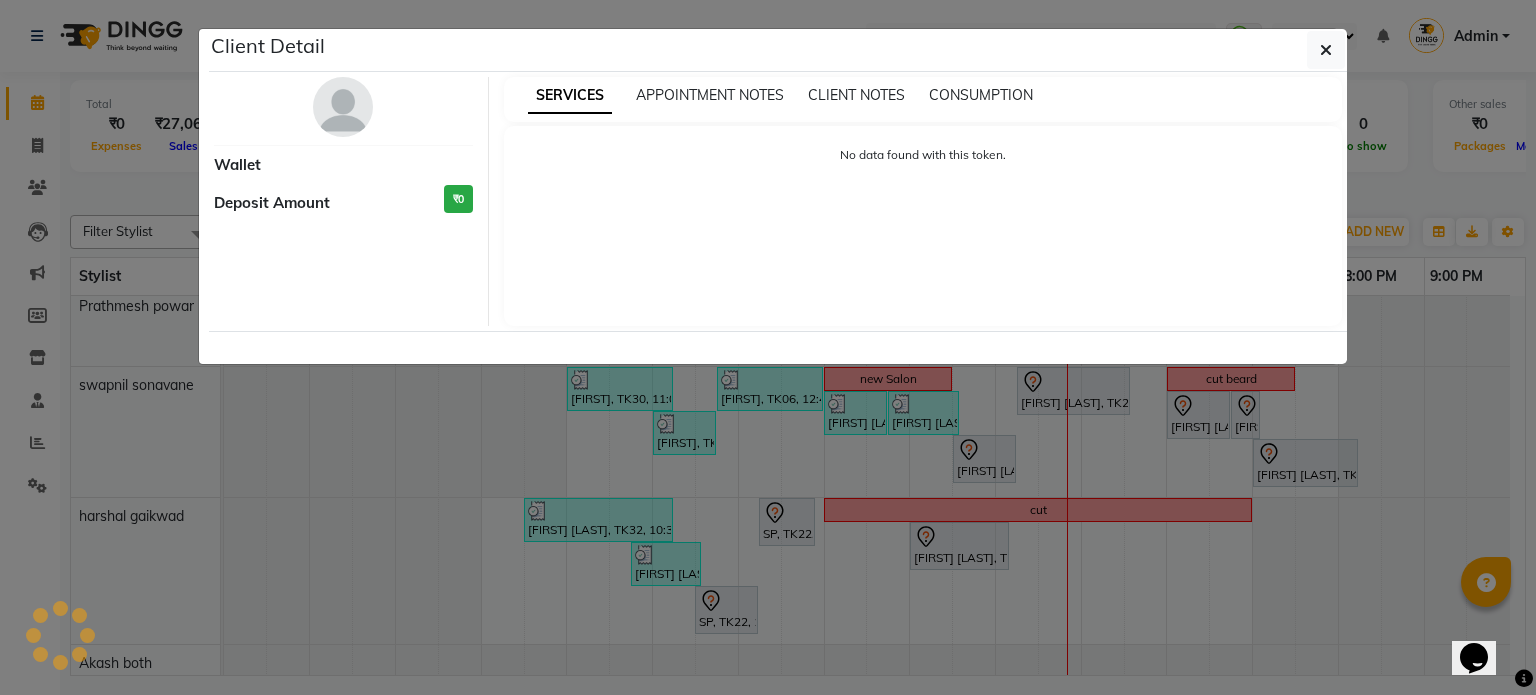 select on "7" 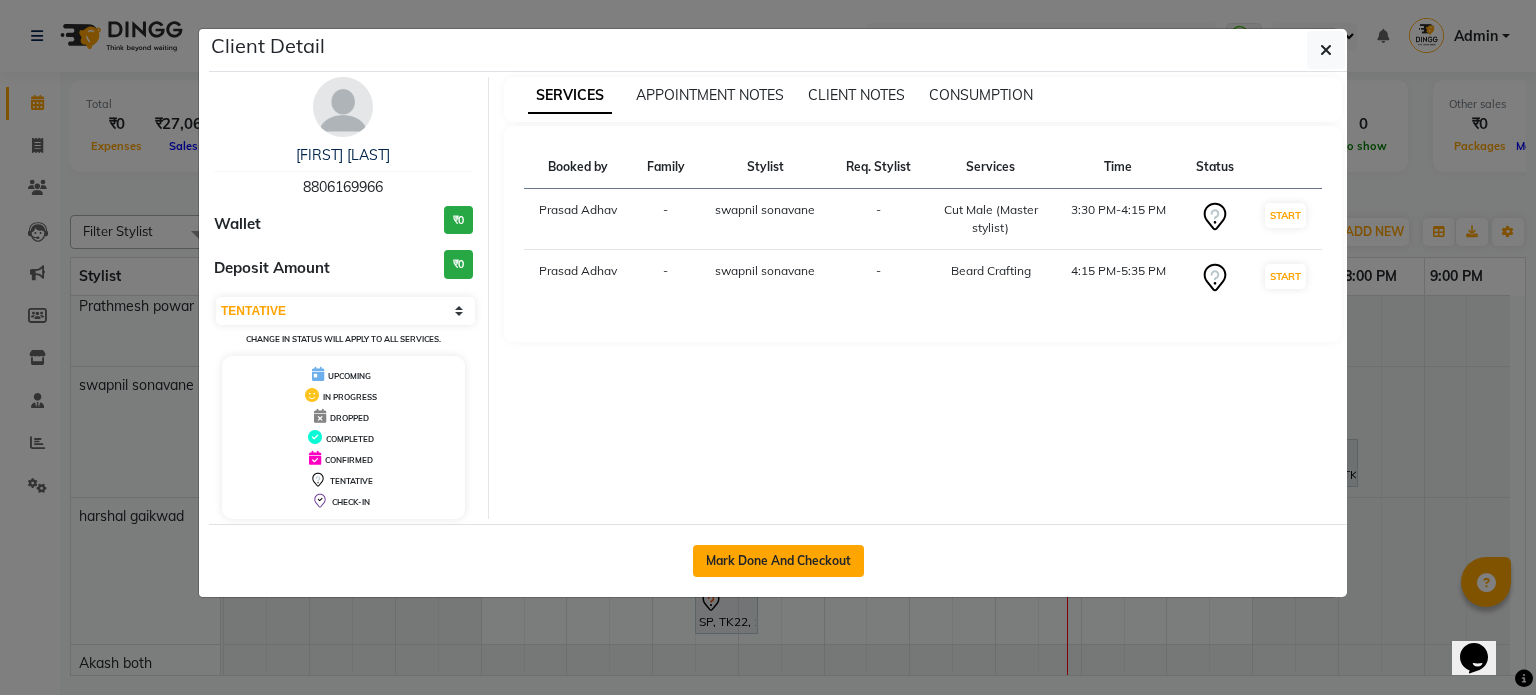 click on "Mark Done And Checkout" 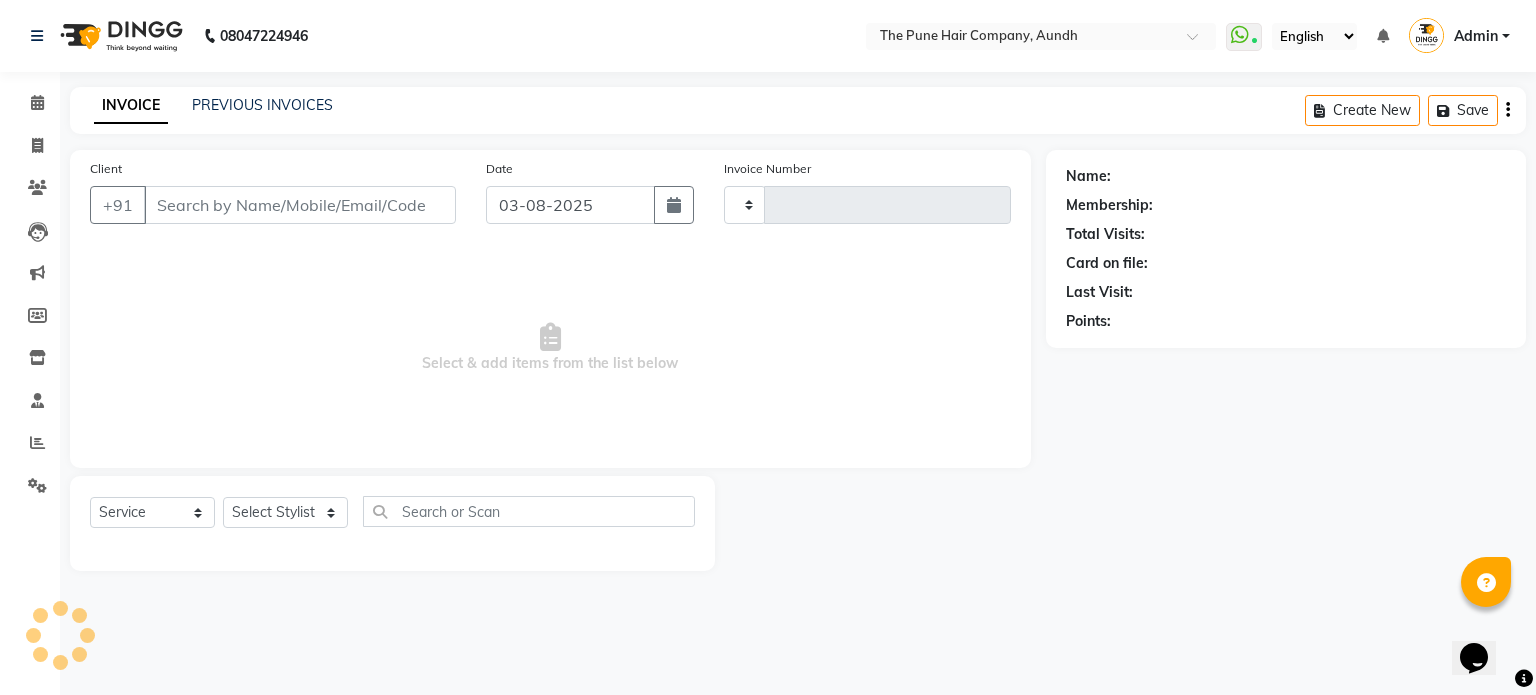 type on "3759" 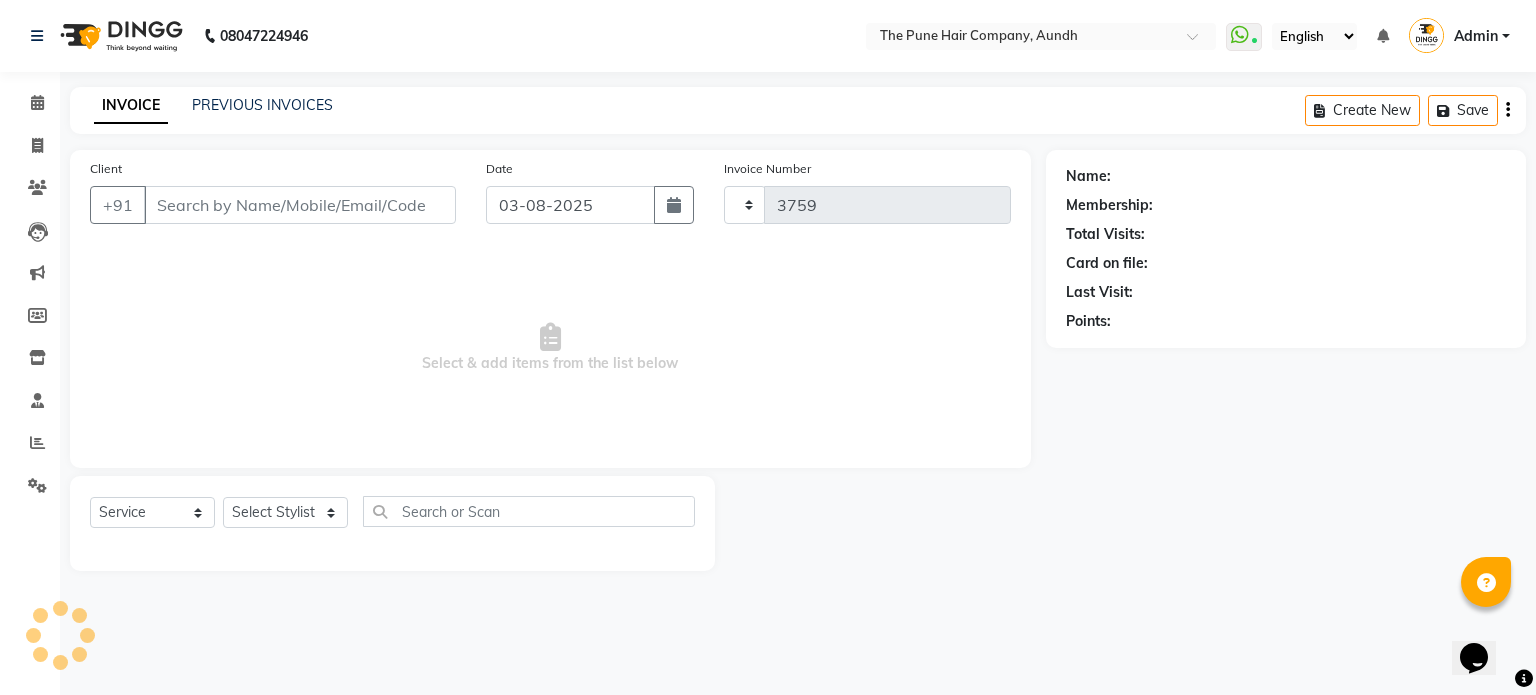 select on "3" 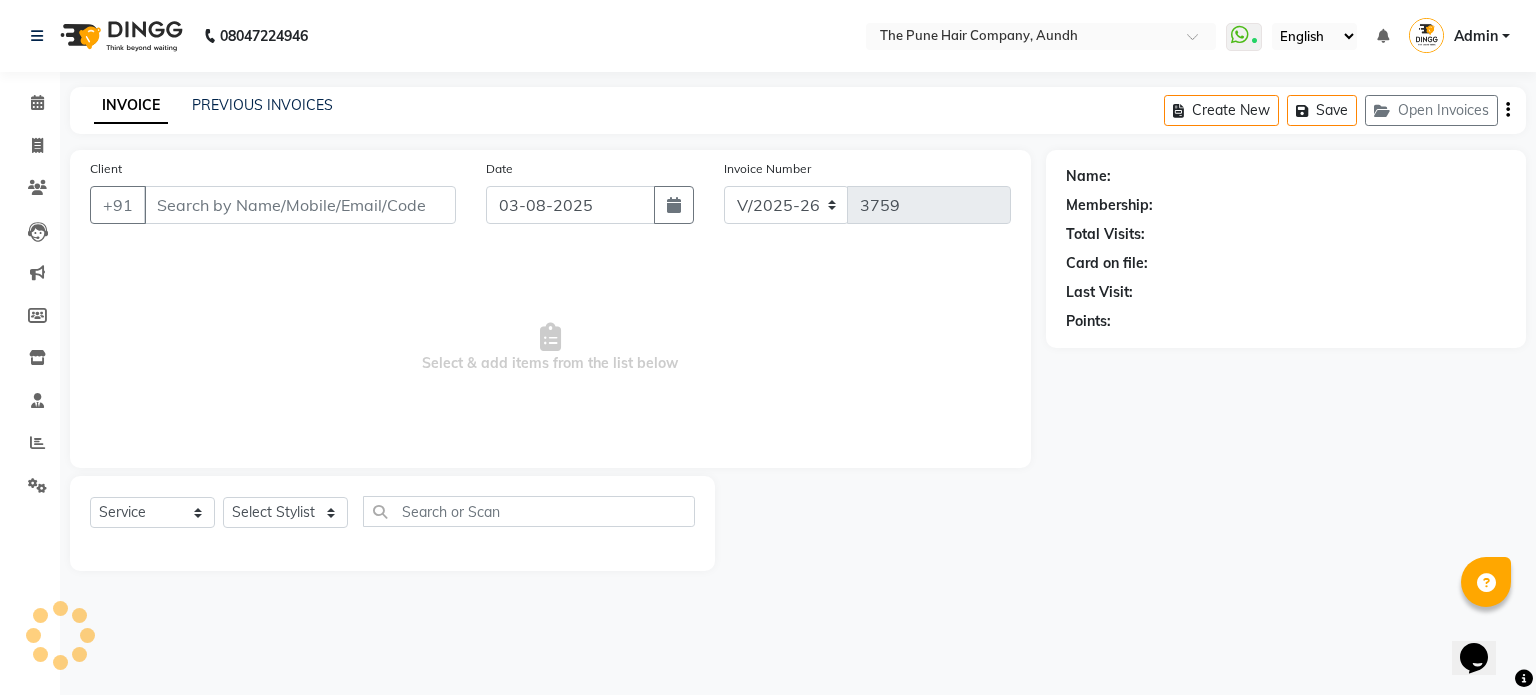 type on "8806169966" 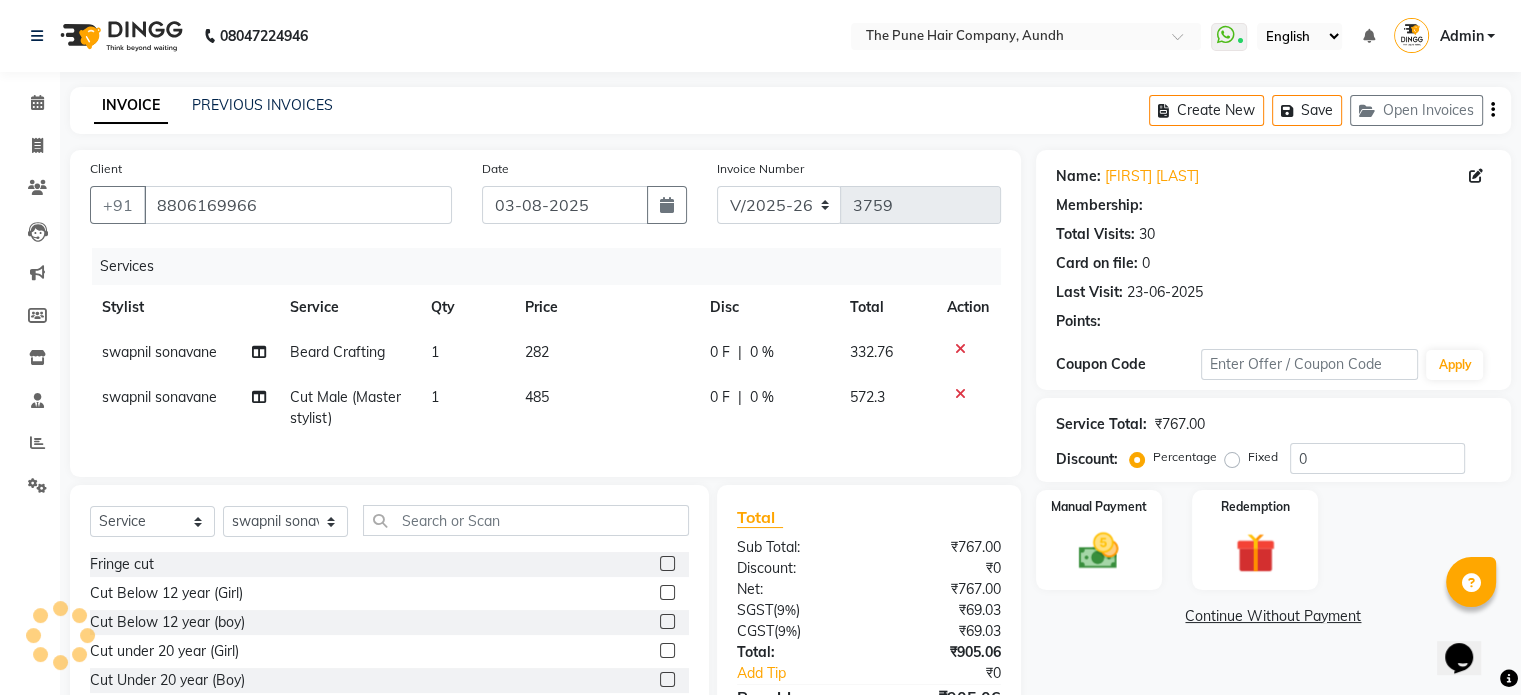 type on "20" 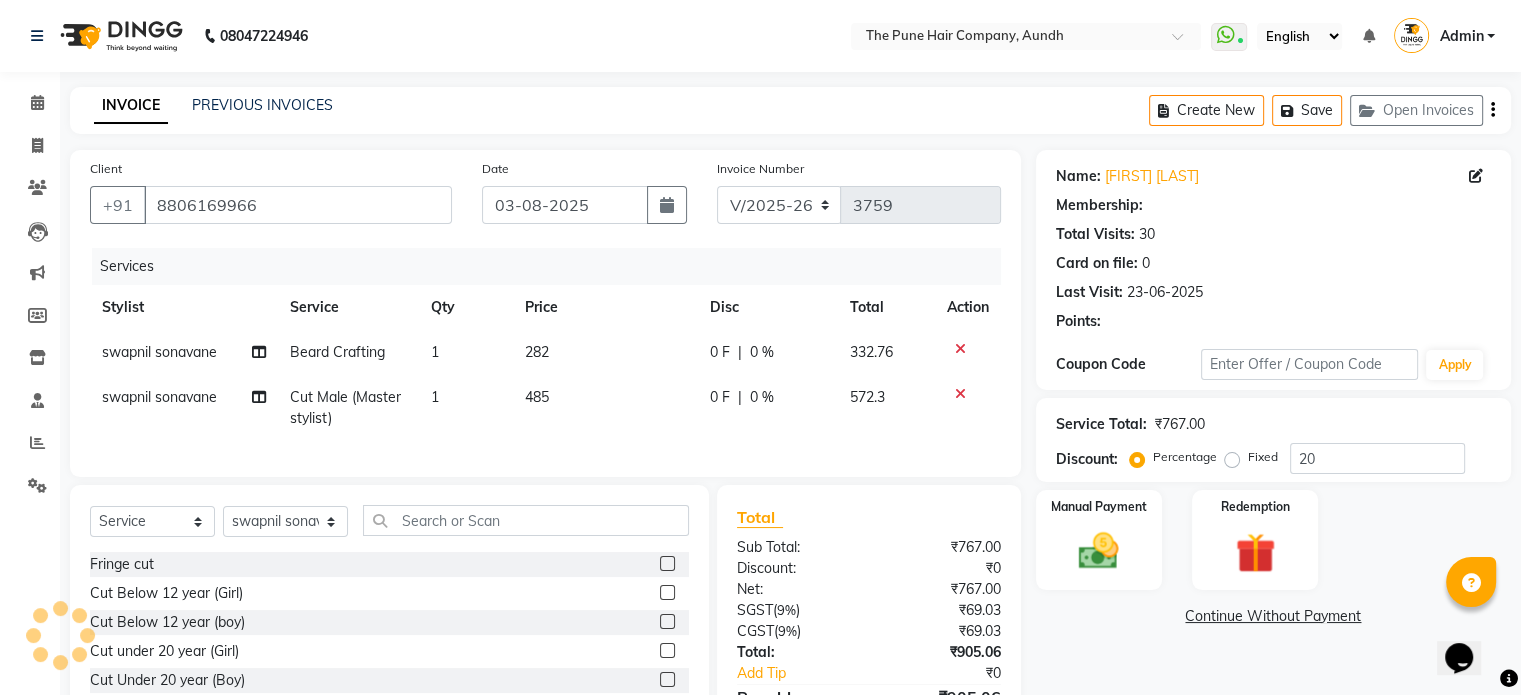 select on "1: Object" 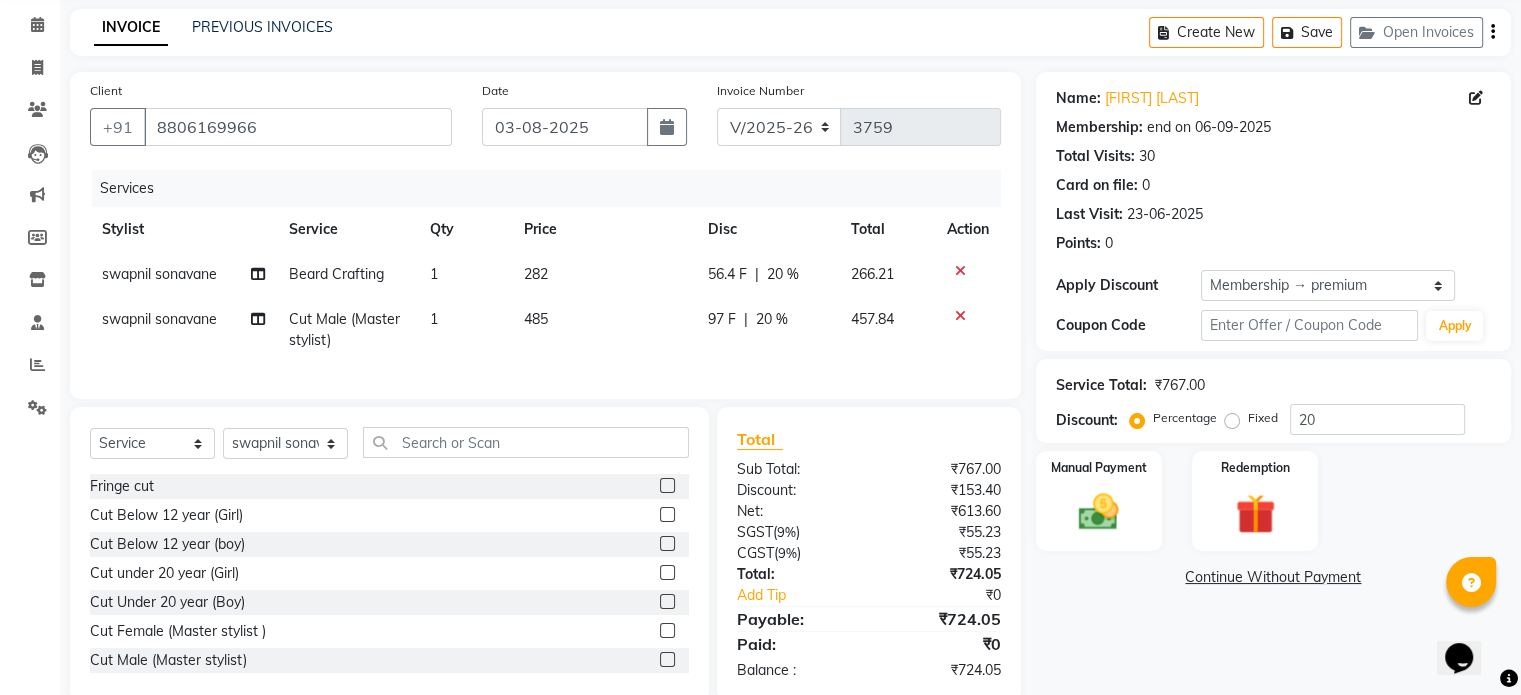 scroll, scrollTop: 100, scrollLeft: 0, axis: vertical 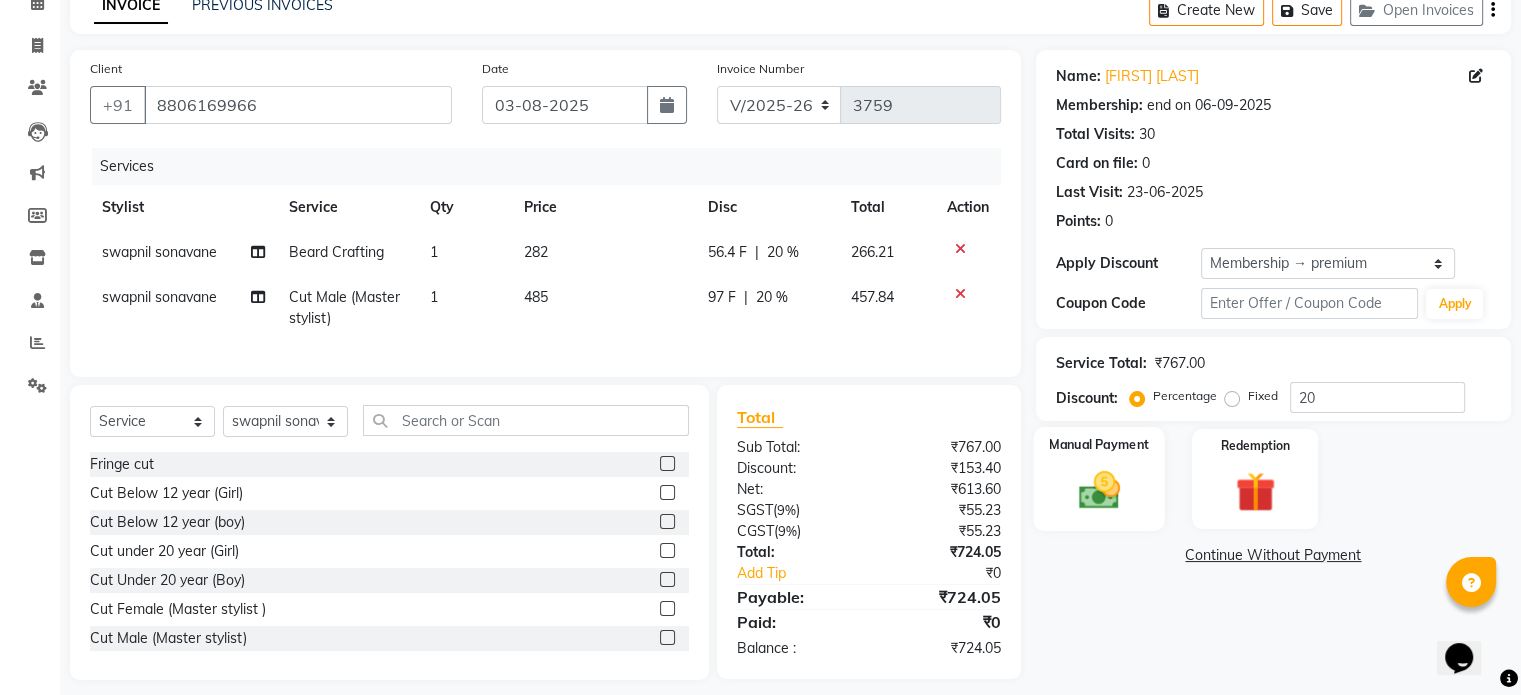 click 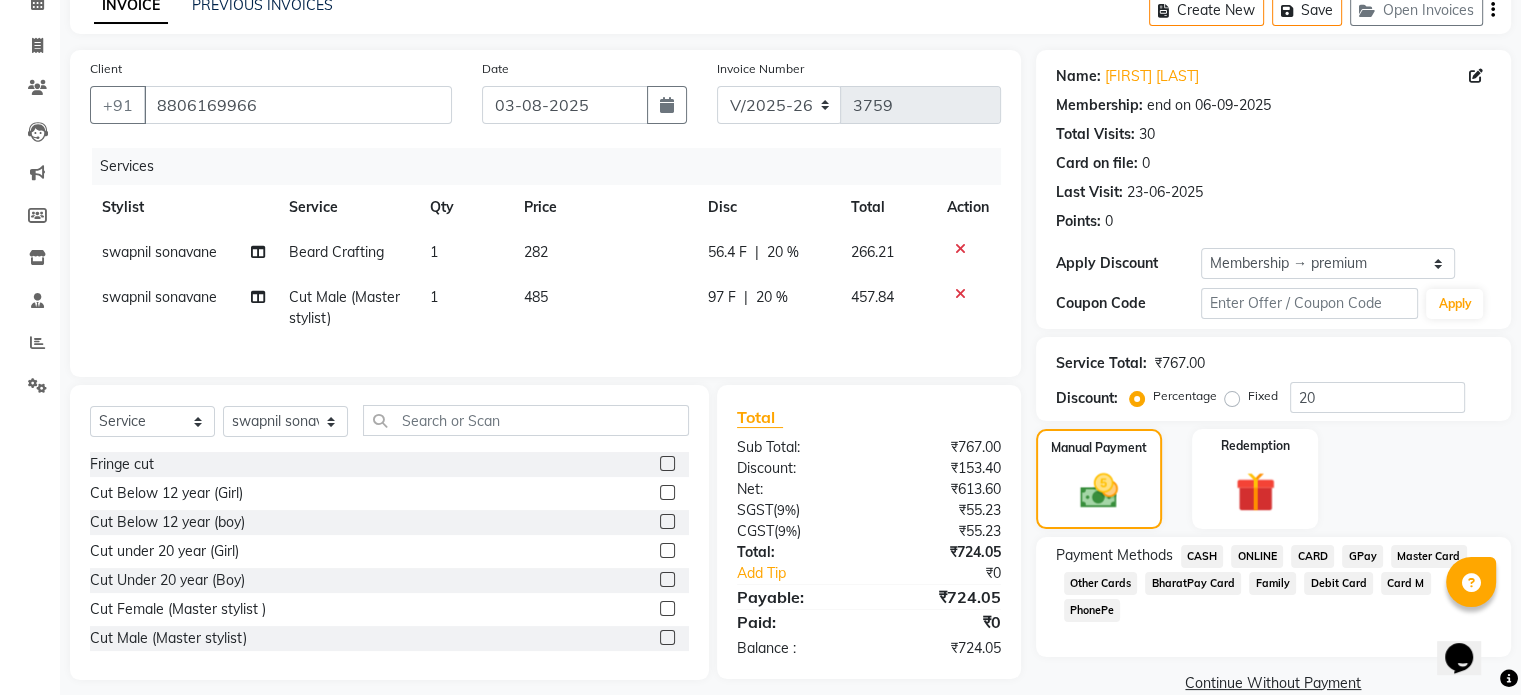 click on "ONLINE" 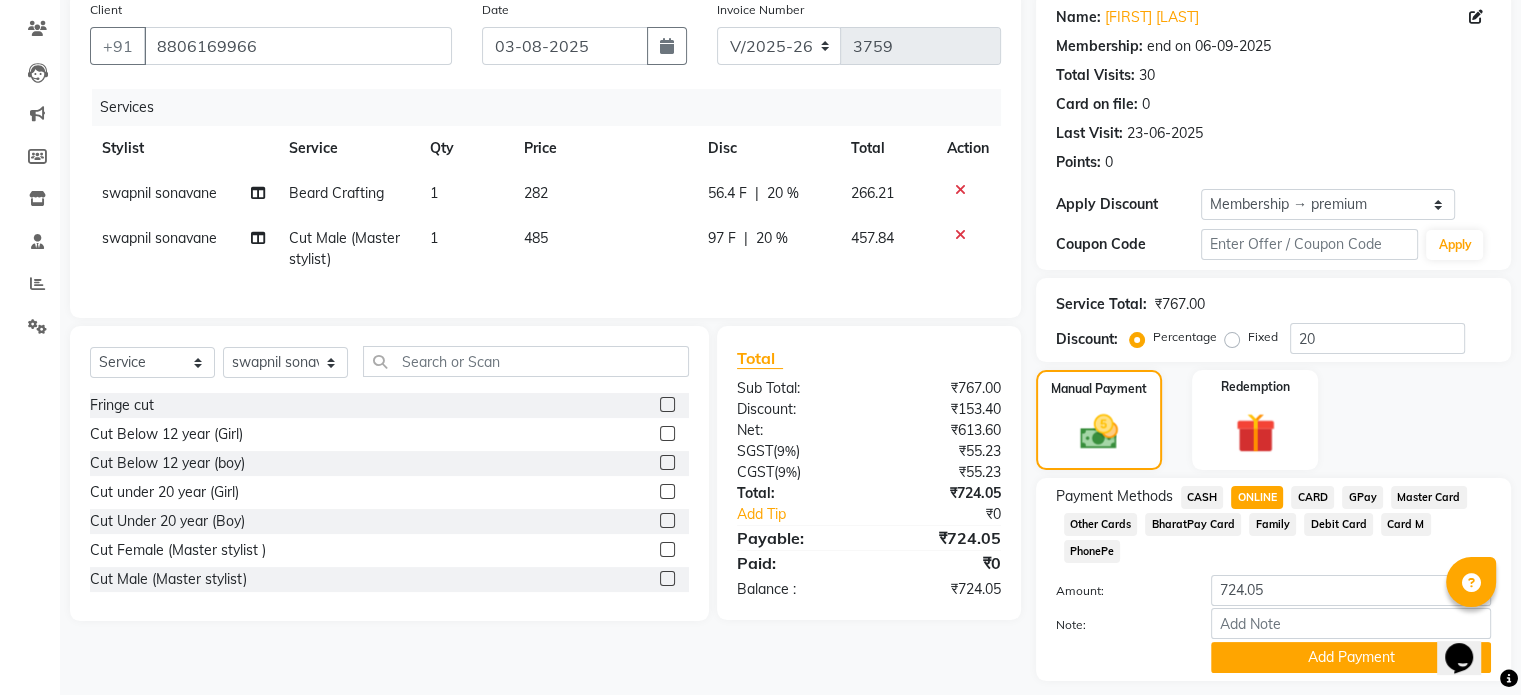 scroll, scrollTop: 191, scrollLeft: 0, axis: vertical 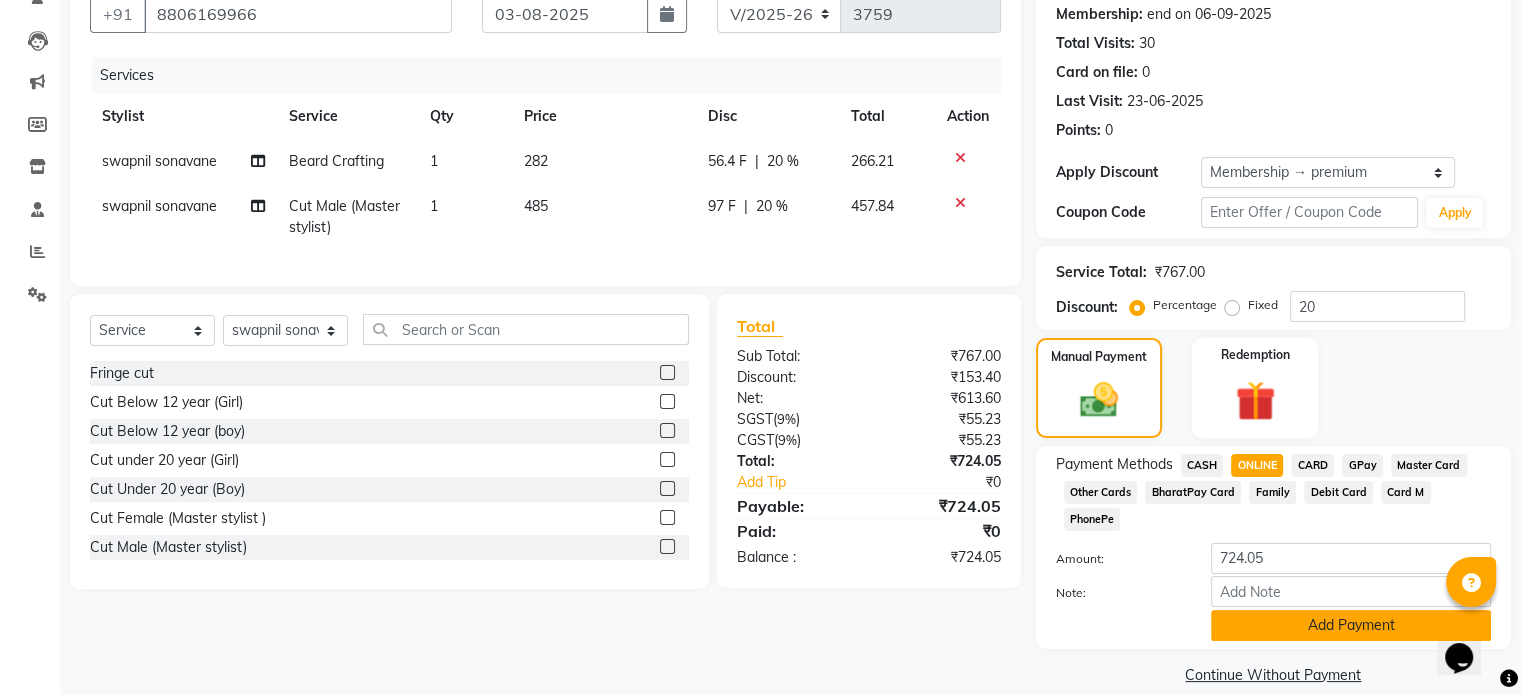 click on "Add Payment" 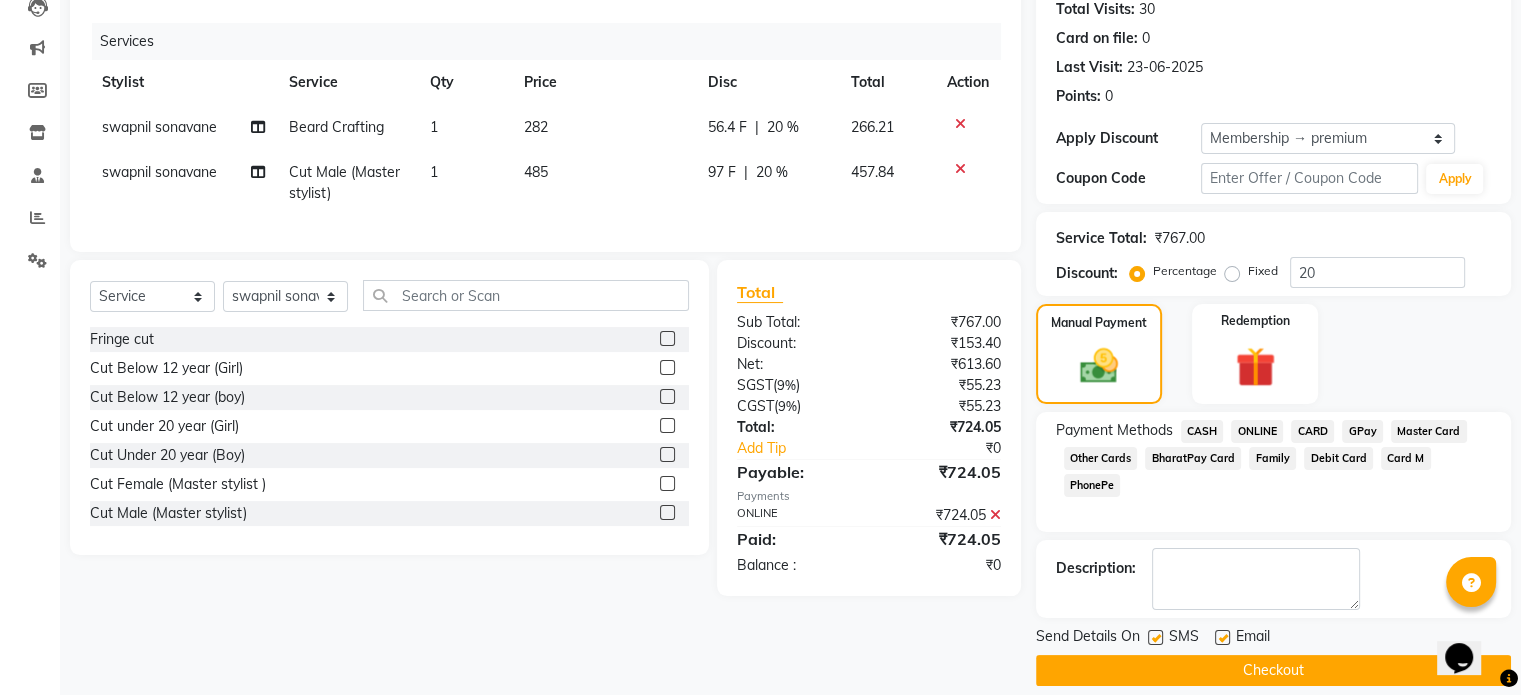 scroll, scrollTop: 244, scrollLeft: 0, axis: vertical 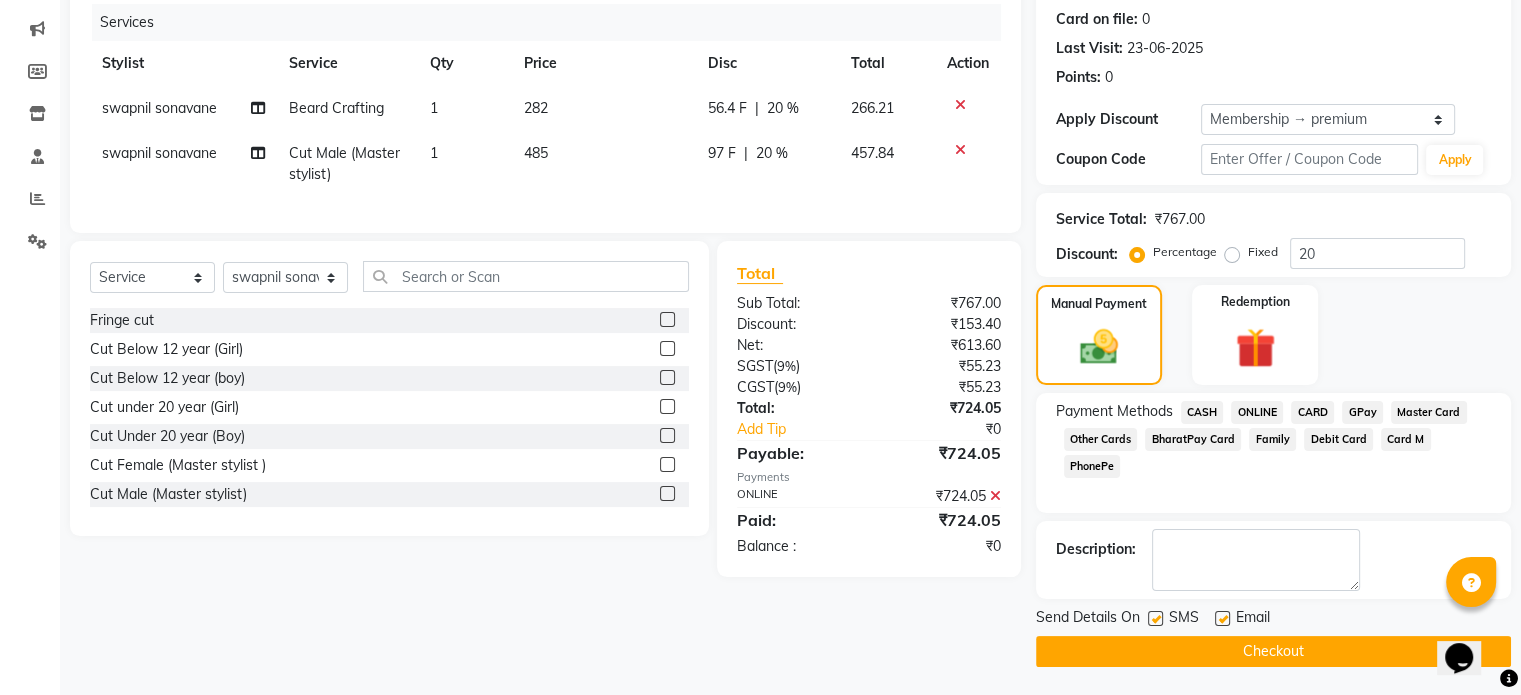 click on "Checkout" 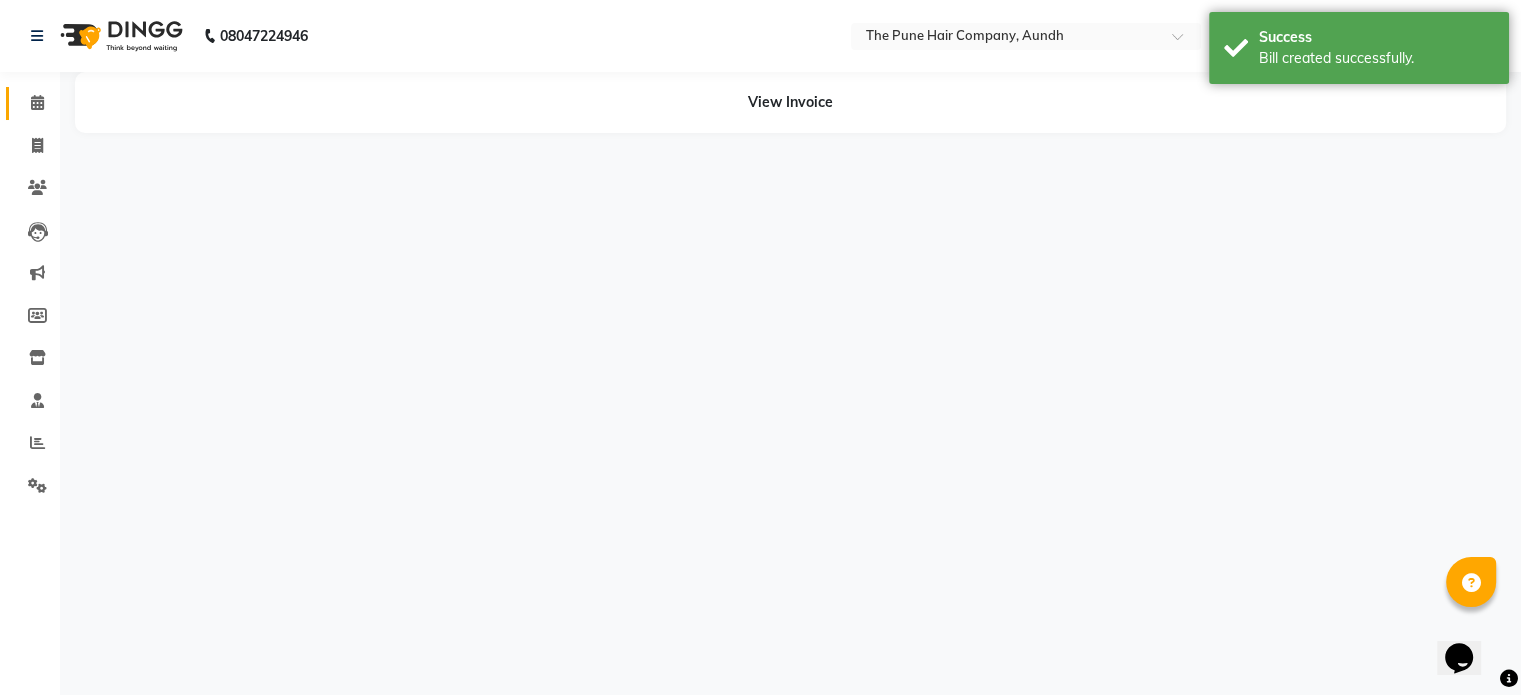 scroll, scrollTop: 0, scrollLeft: 0, axis: both 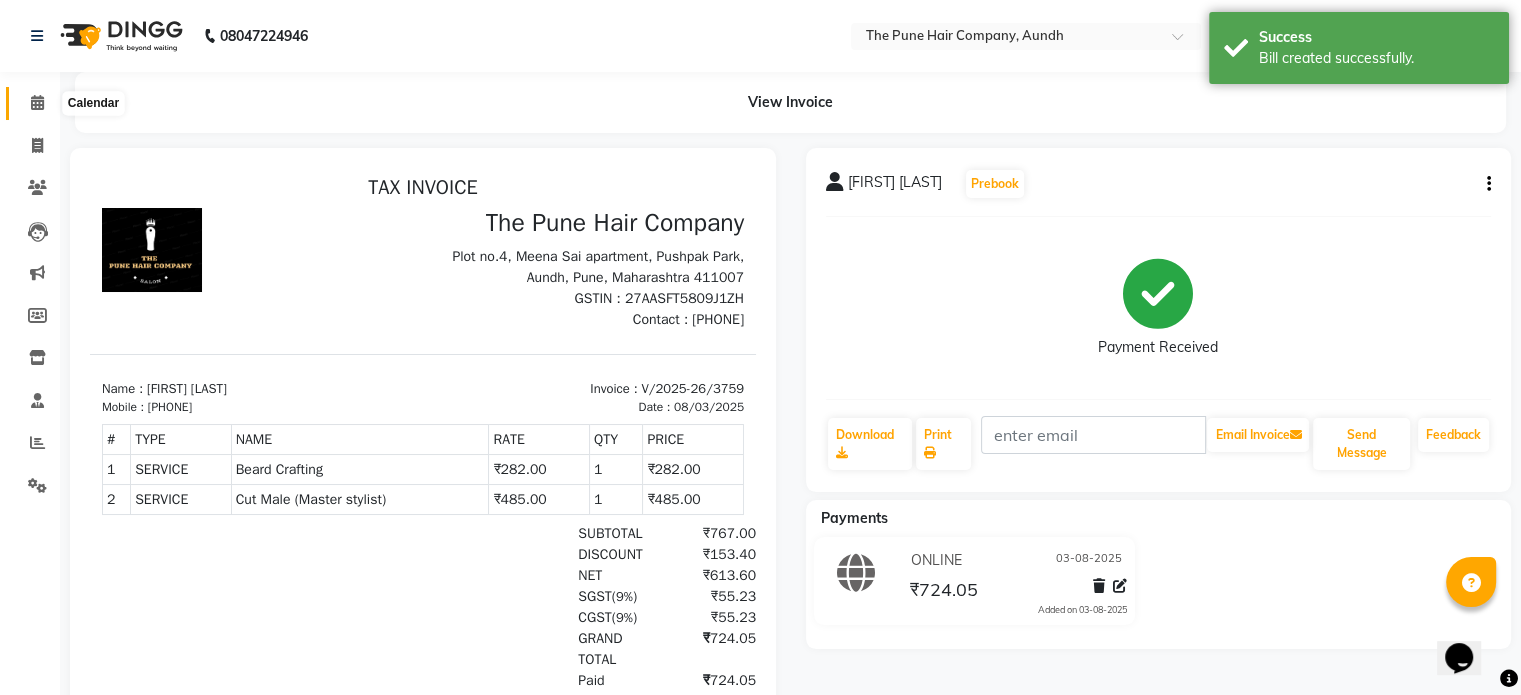 click 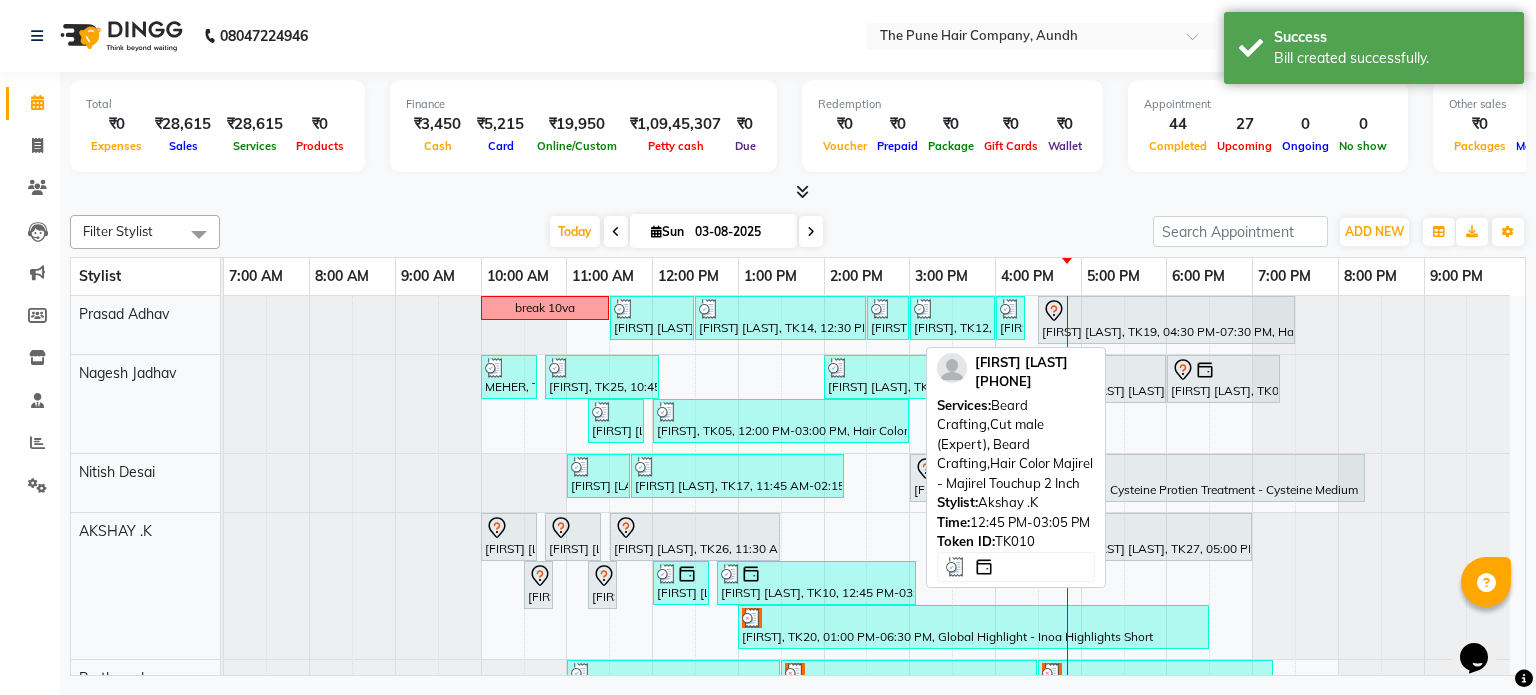 scroll, scrollTop: 94, scrollLeft: 0, axis: vertical 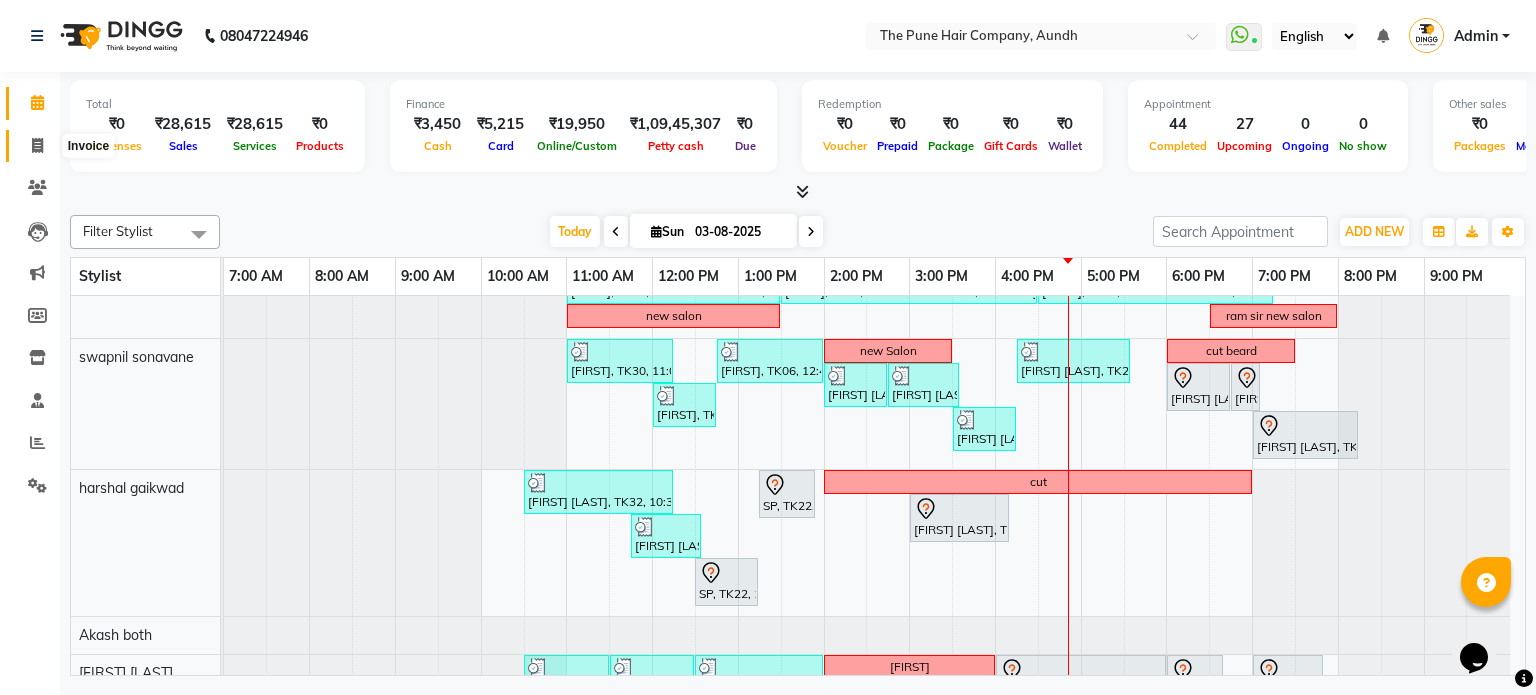 click 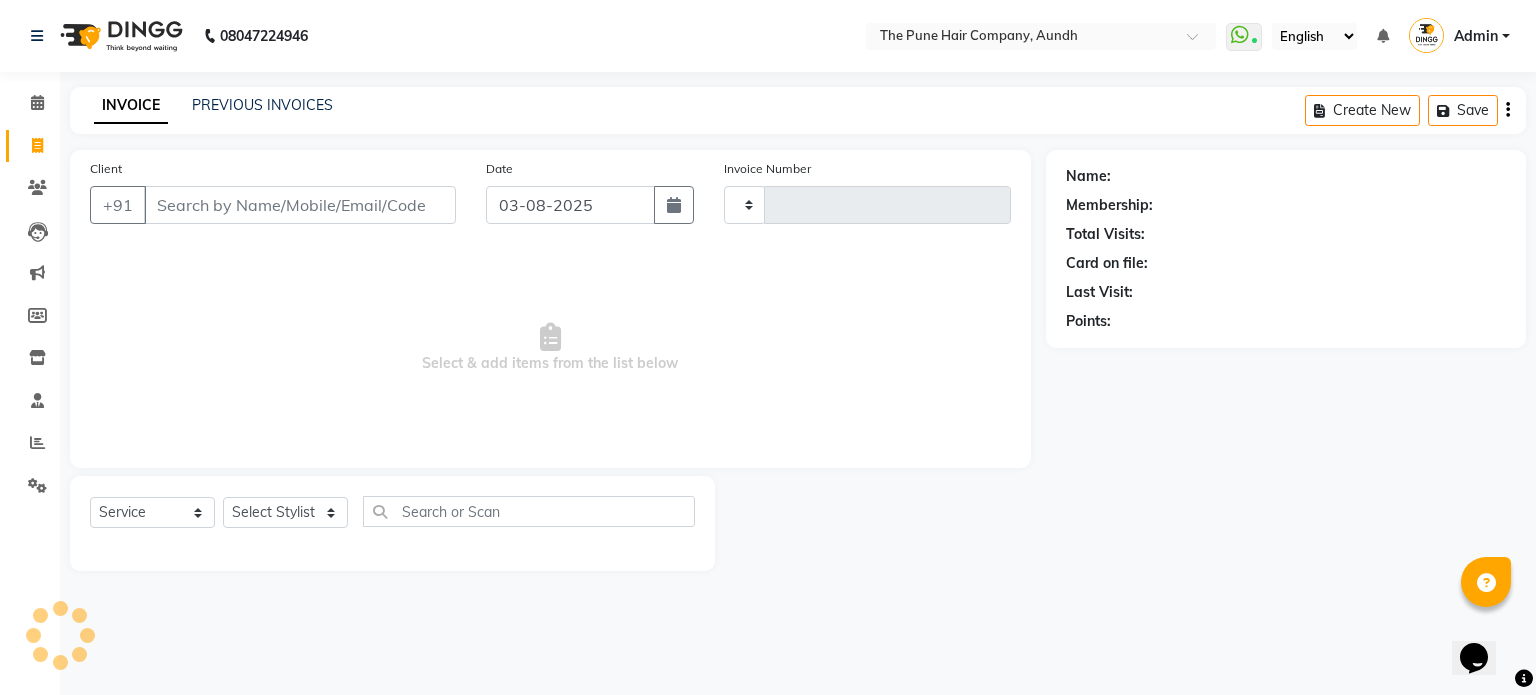 type on "3760" 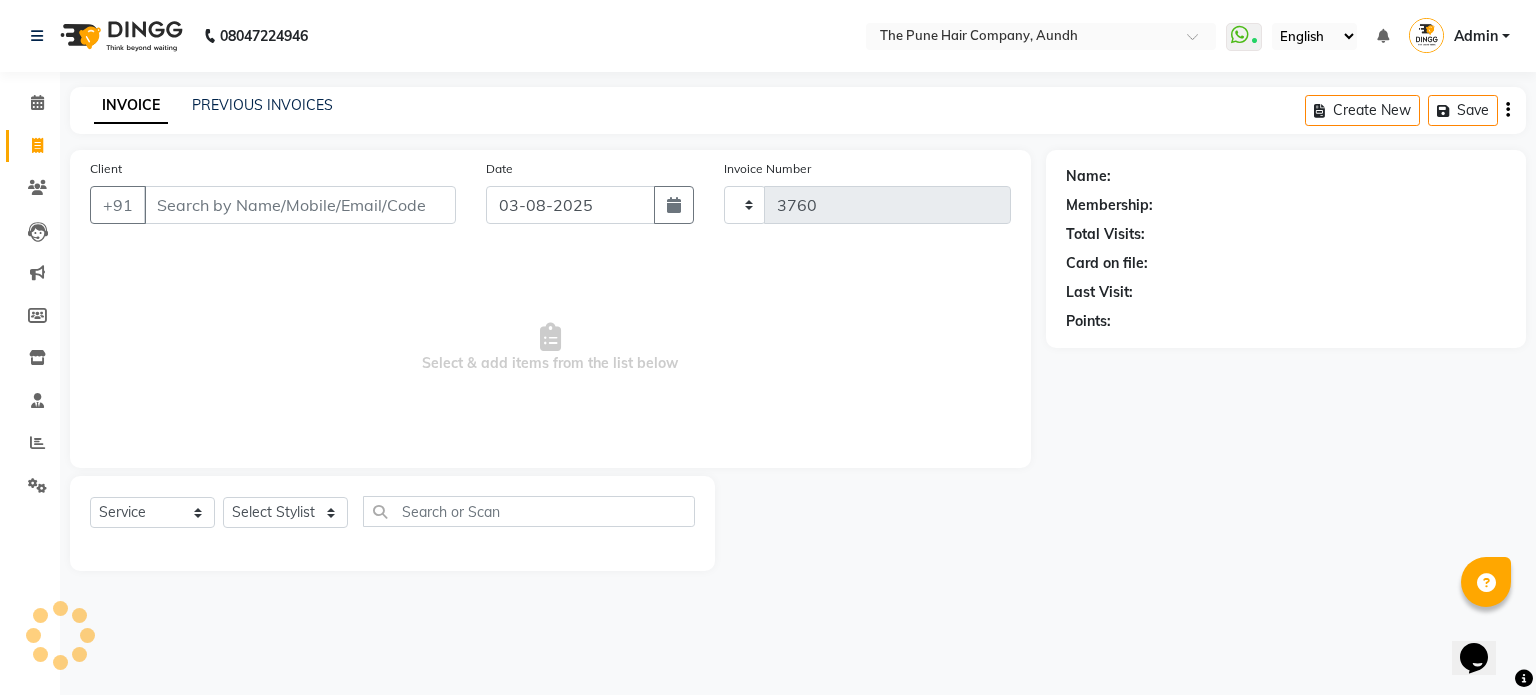 select on "106" 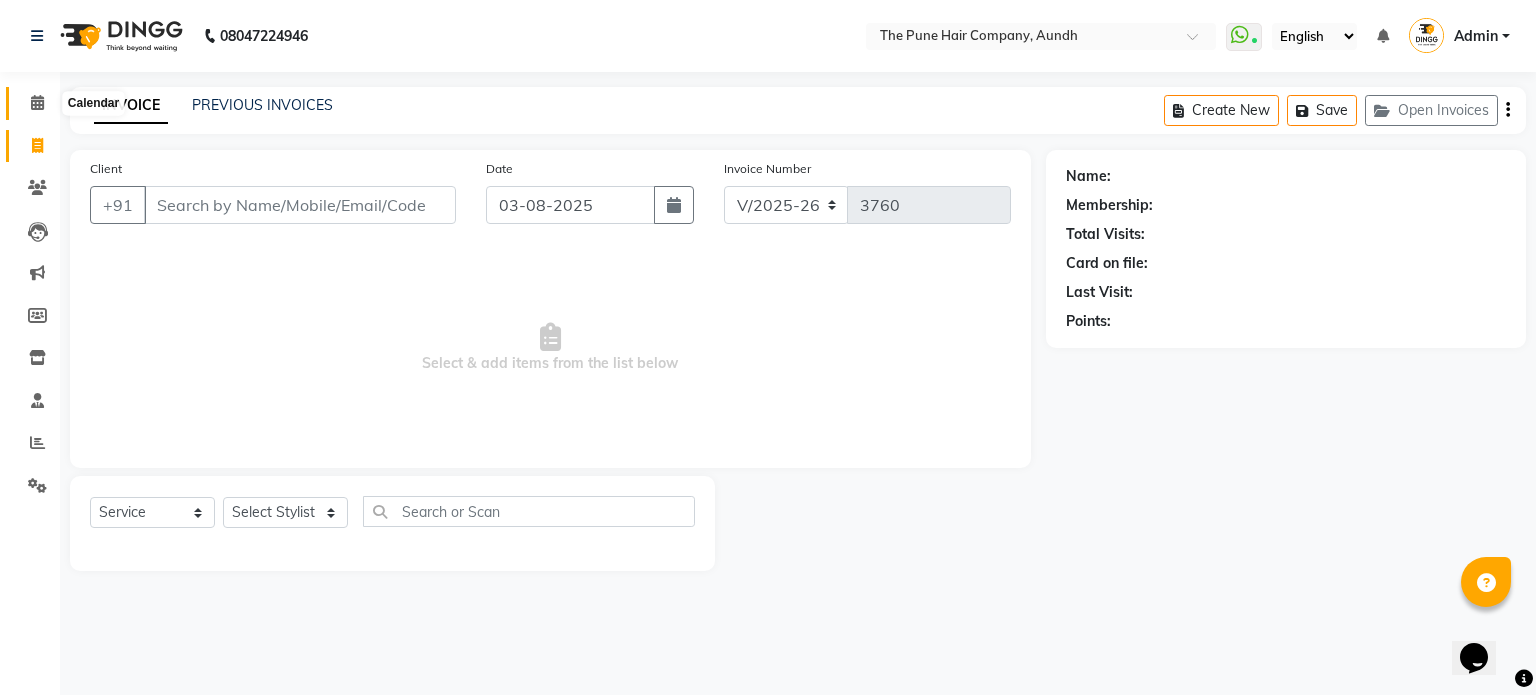 click 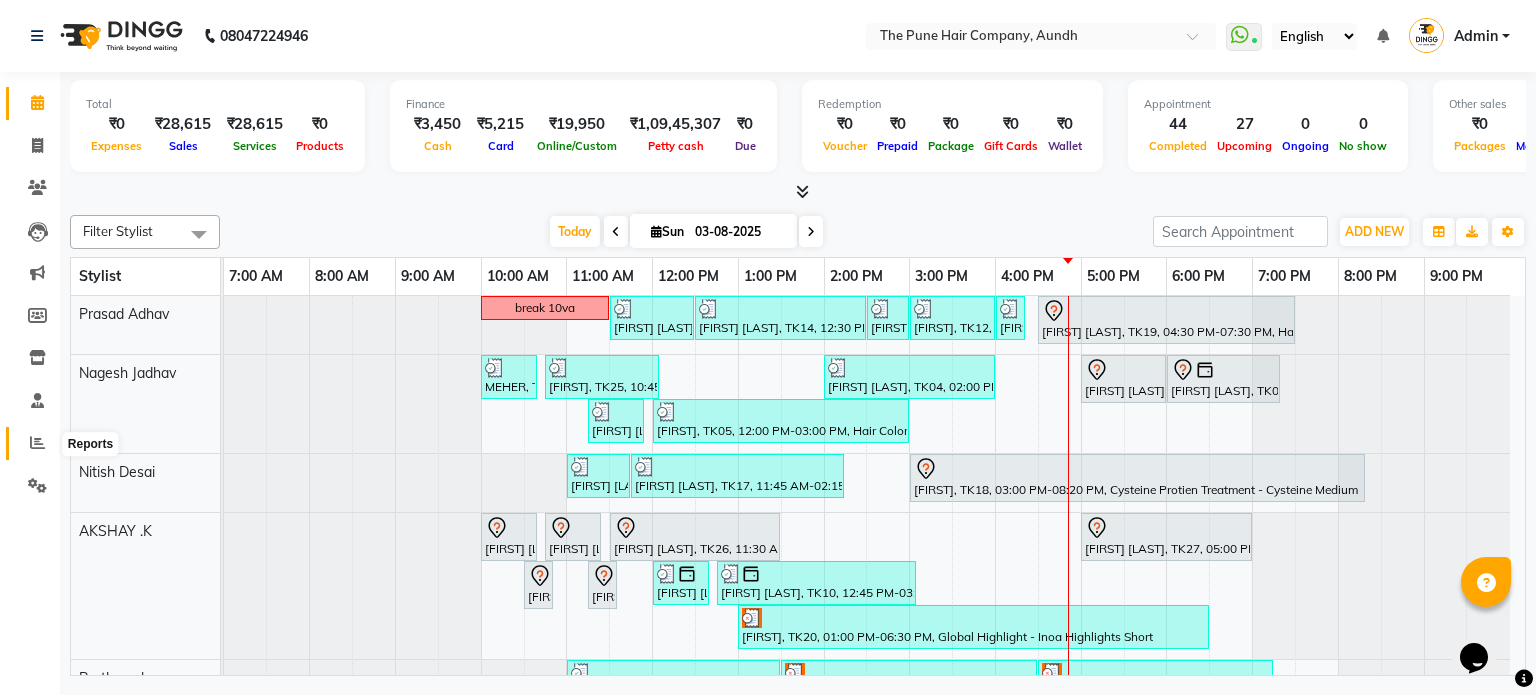 click 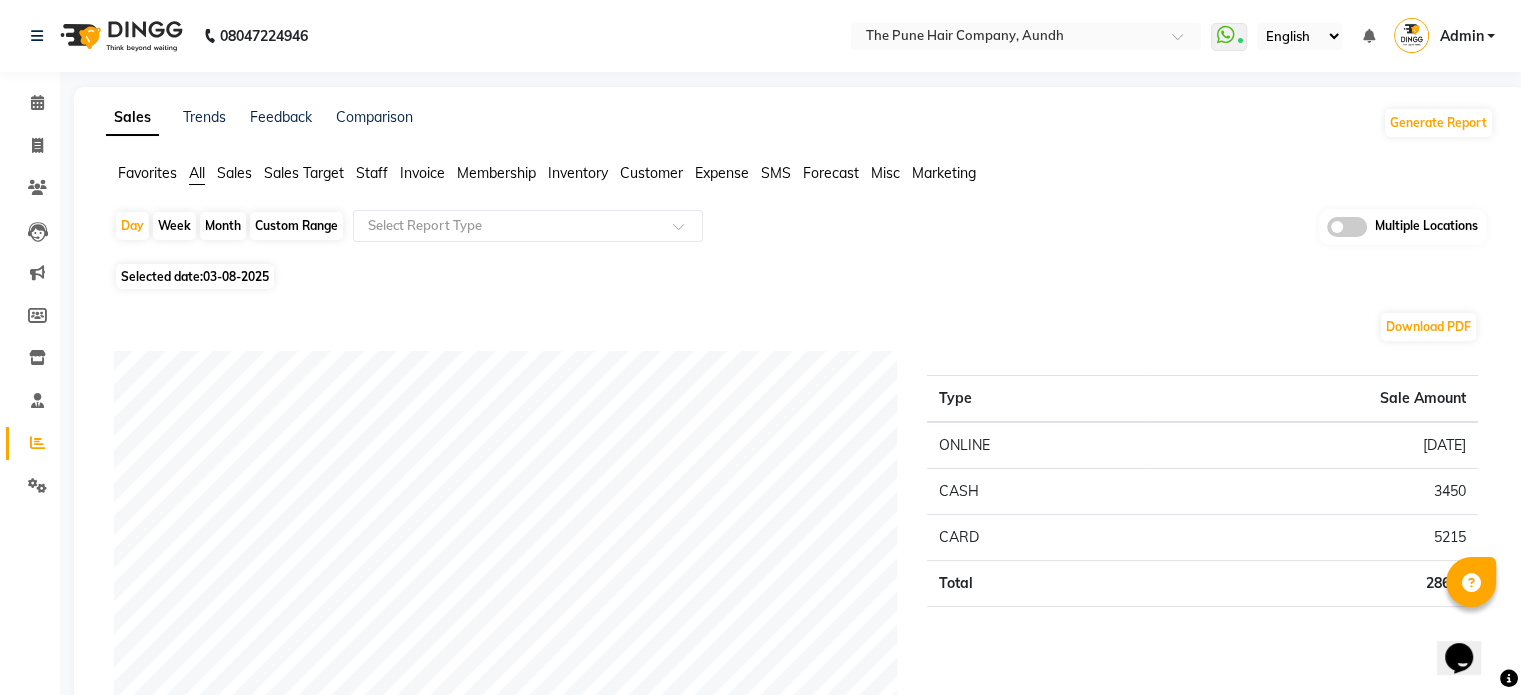 click on "Month" 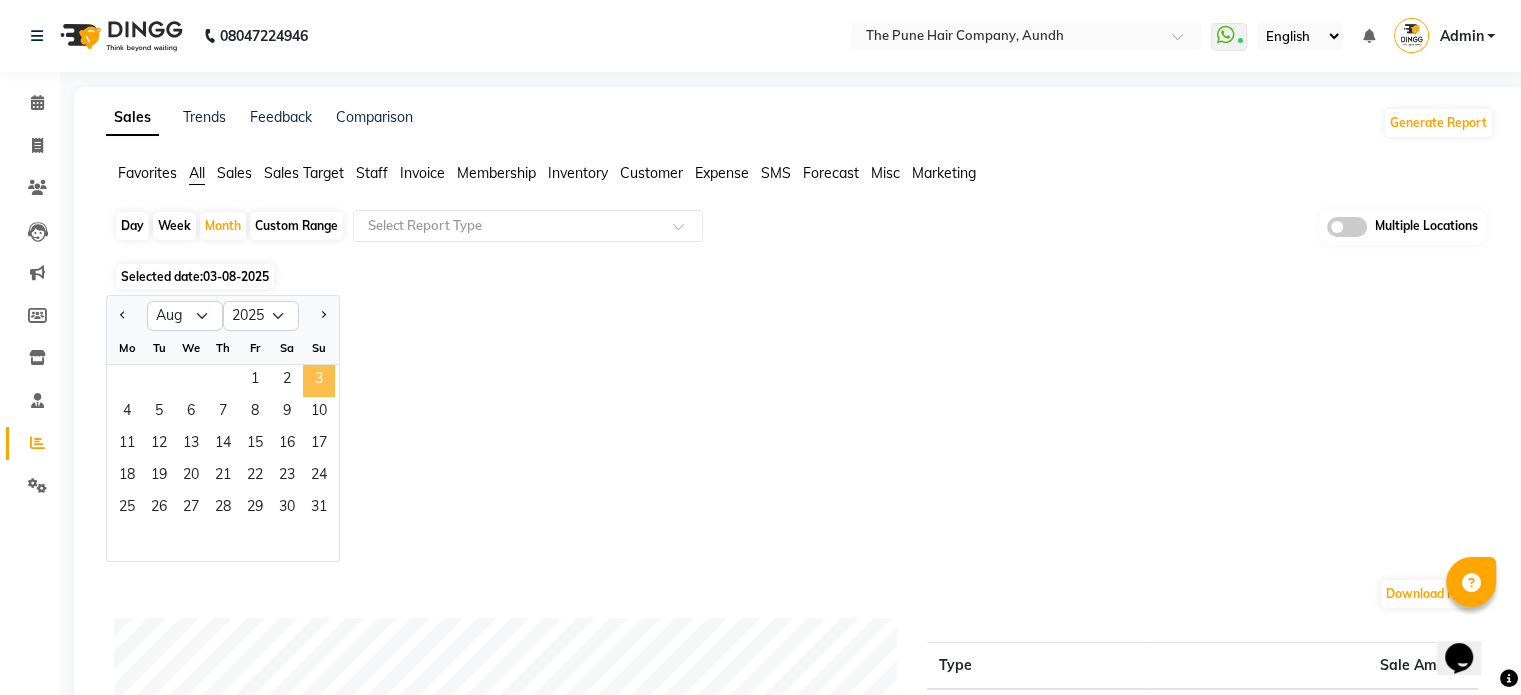 click on "3" 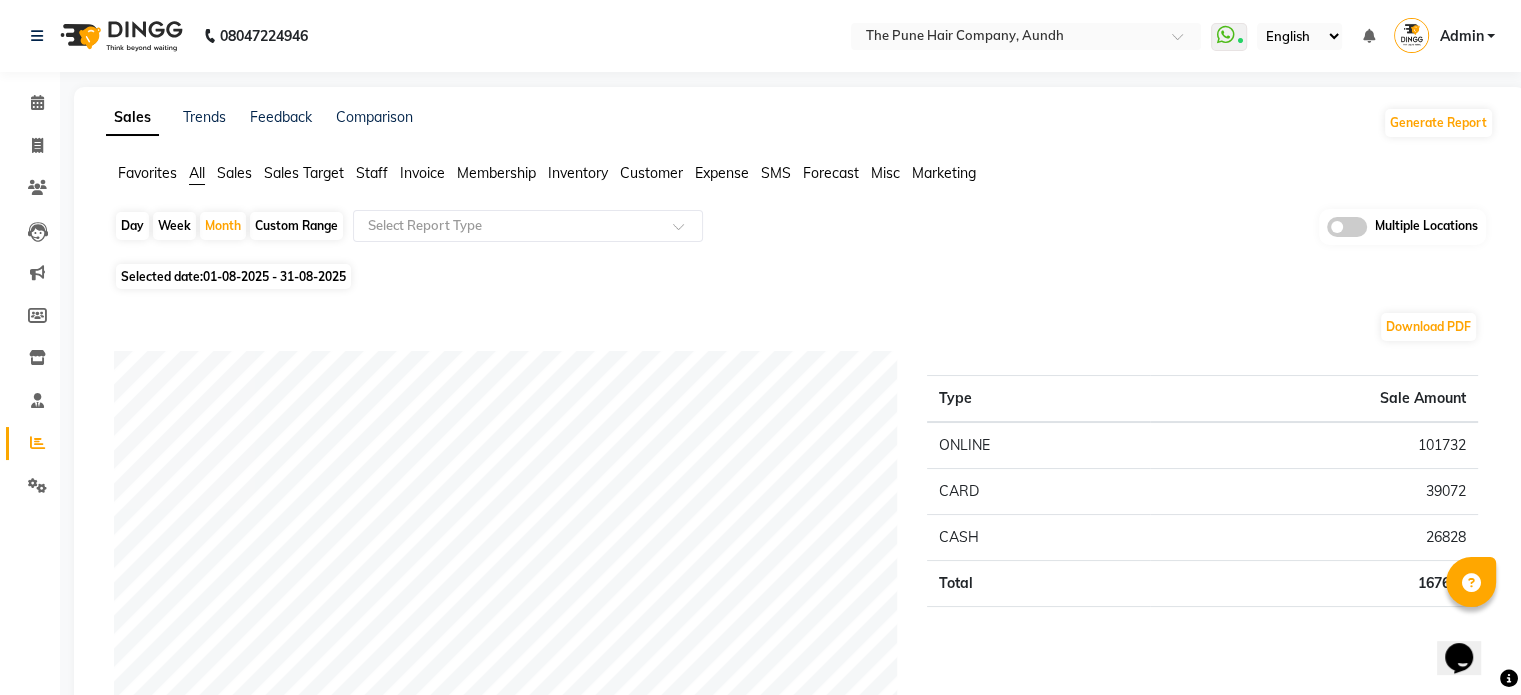click on "Day" 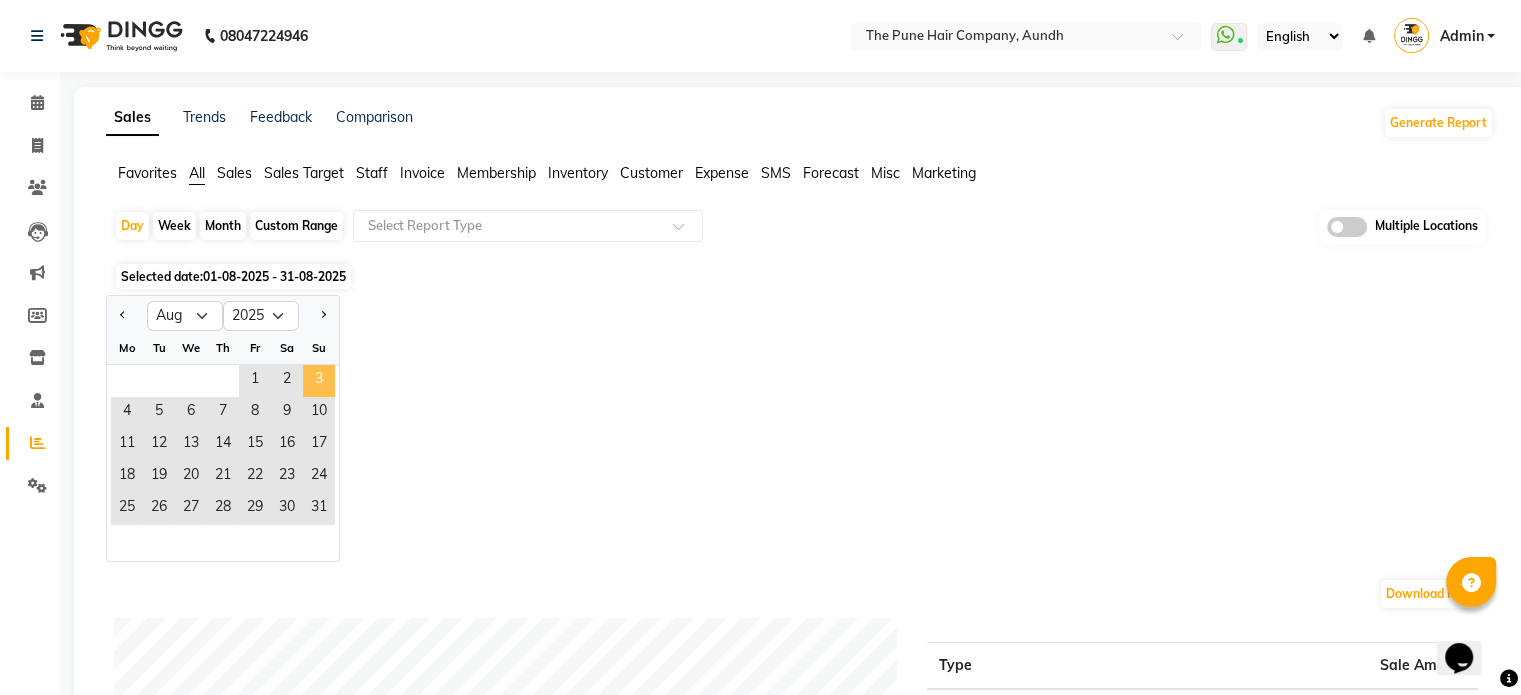 click on "3" 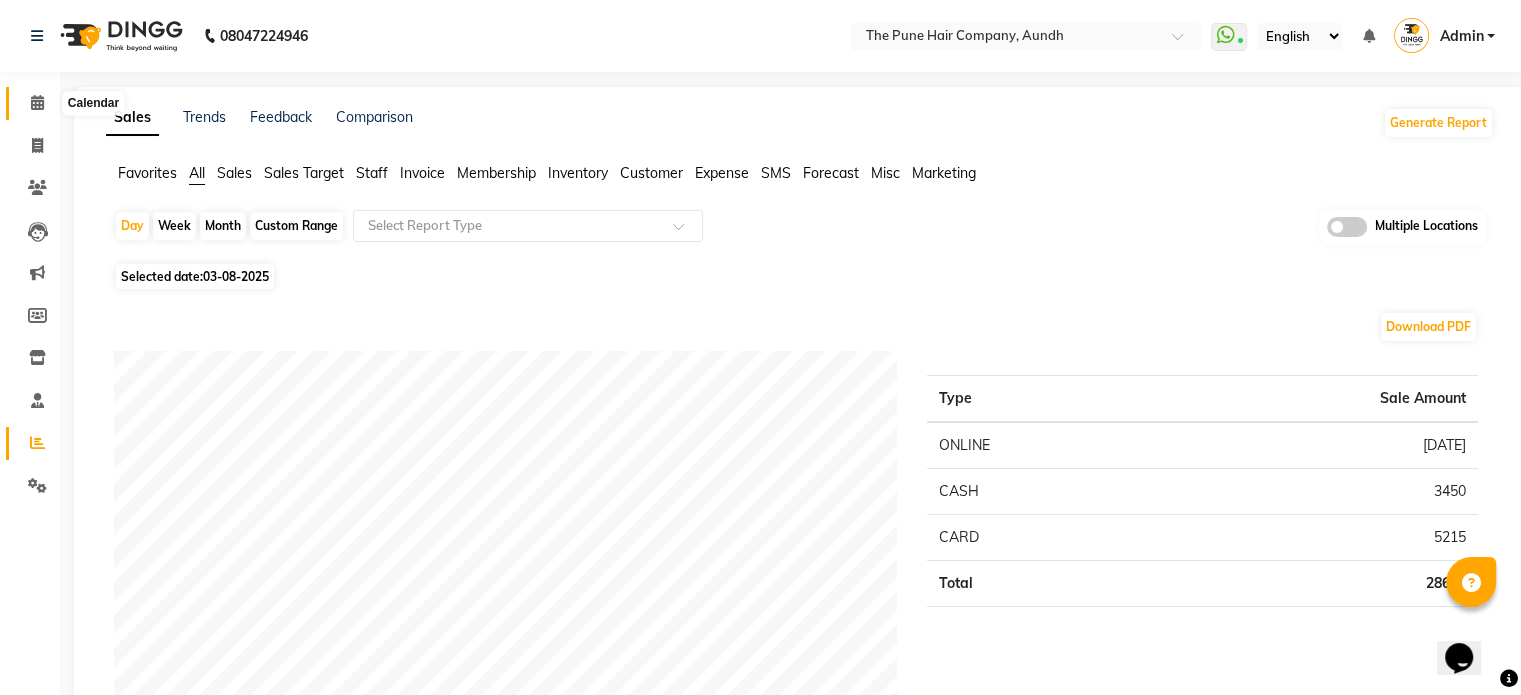 click 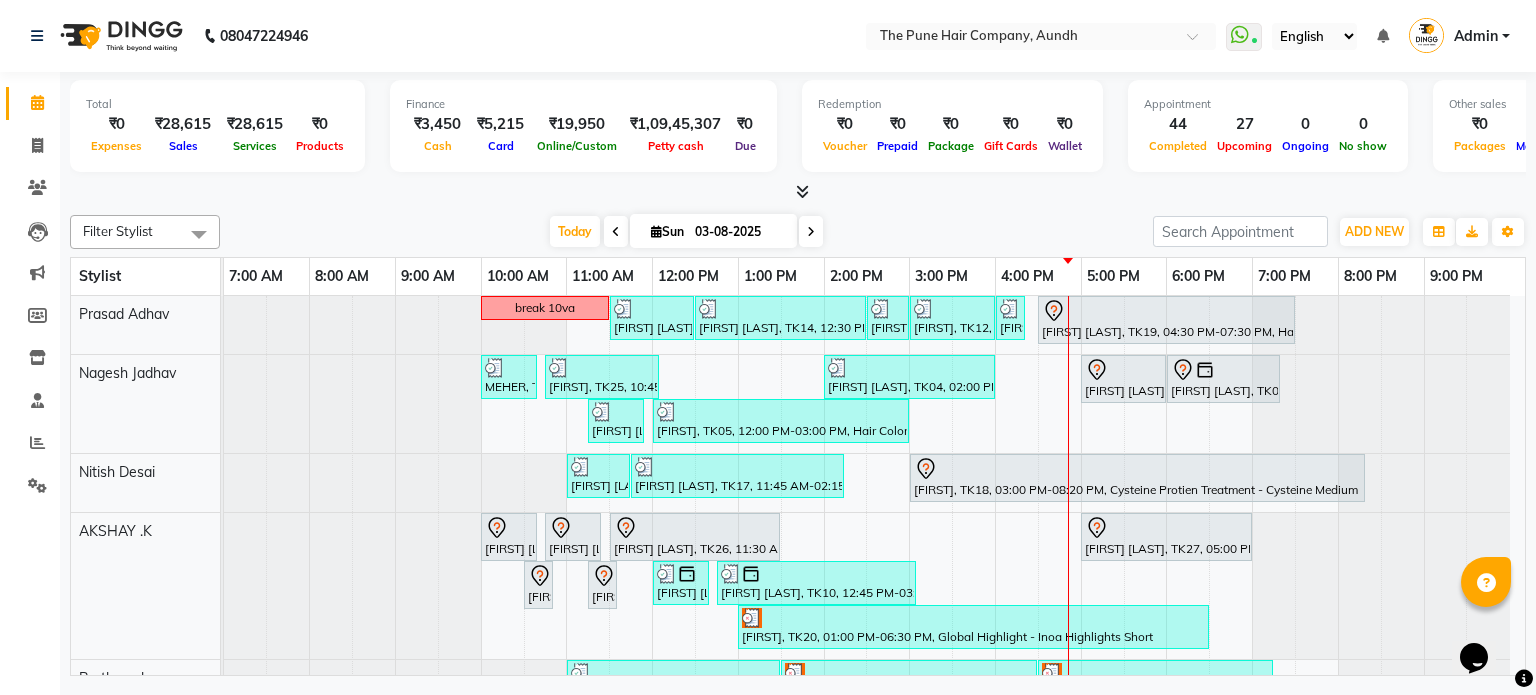 scroll, scrollTop: 80, scrollLeft: 0, axis: vertical 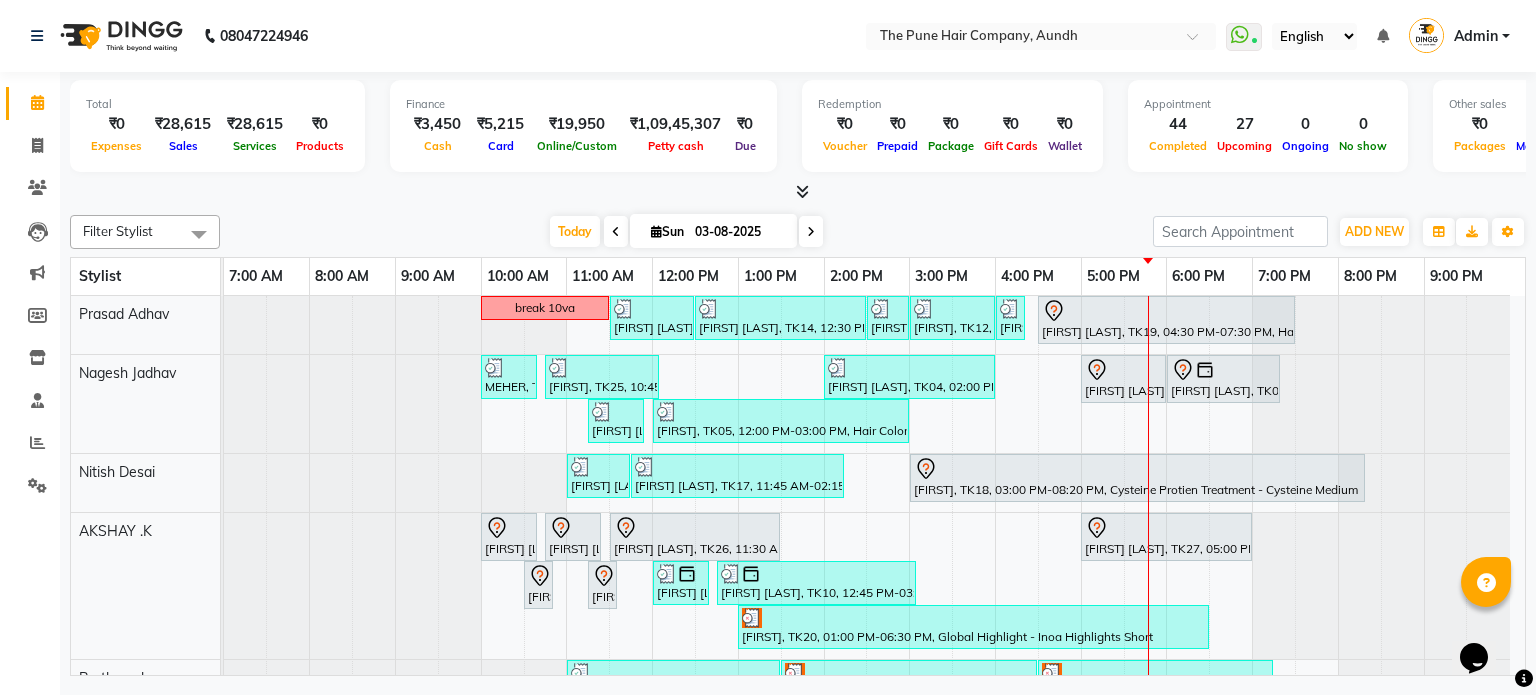 click at bounding box center (811, 231) 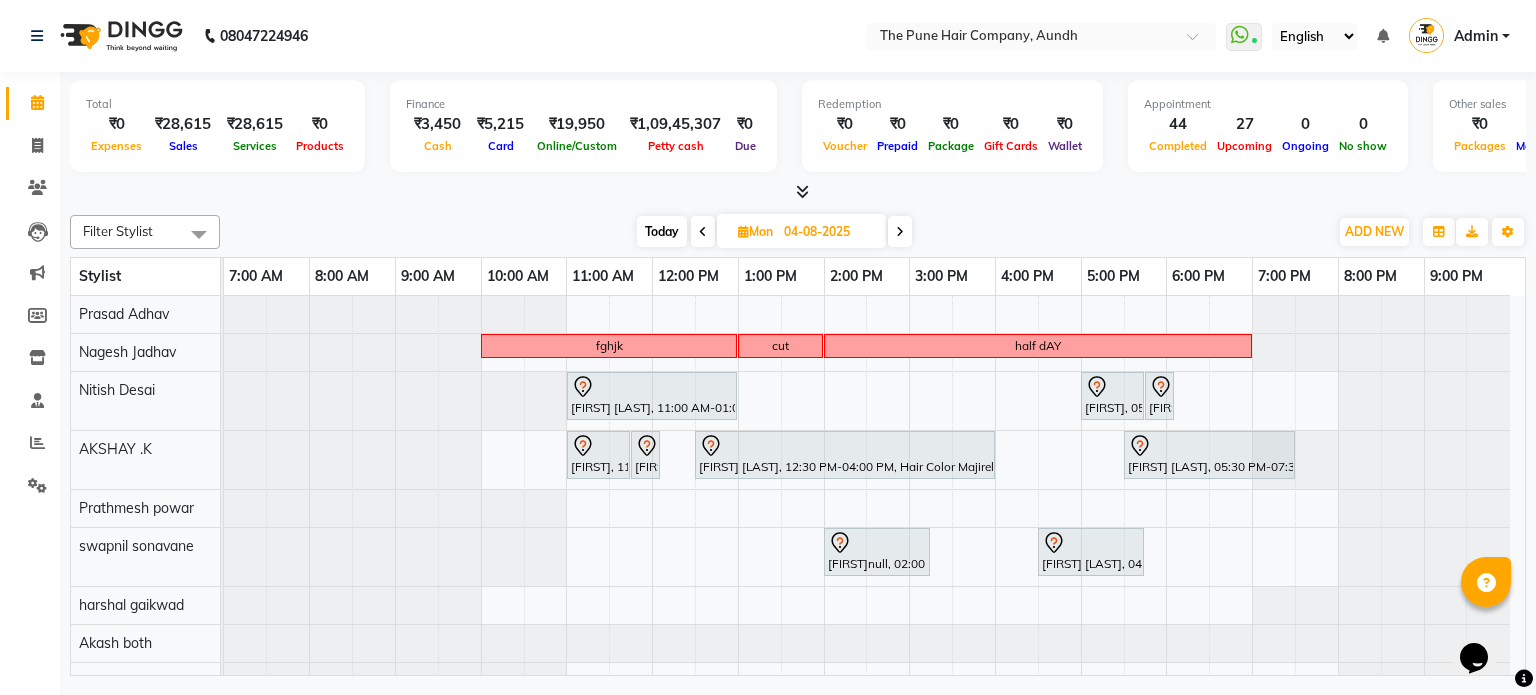click on "Today" at bounding box center [662, 231] 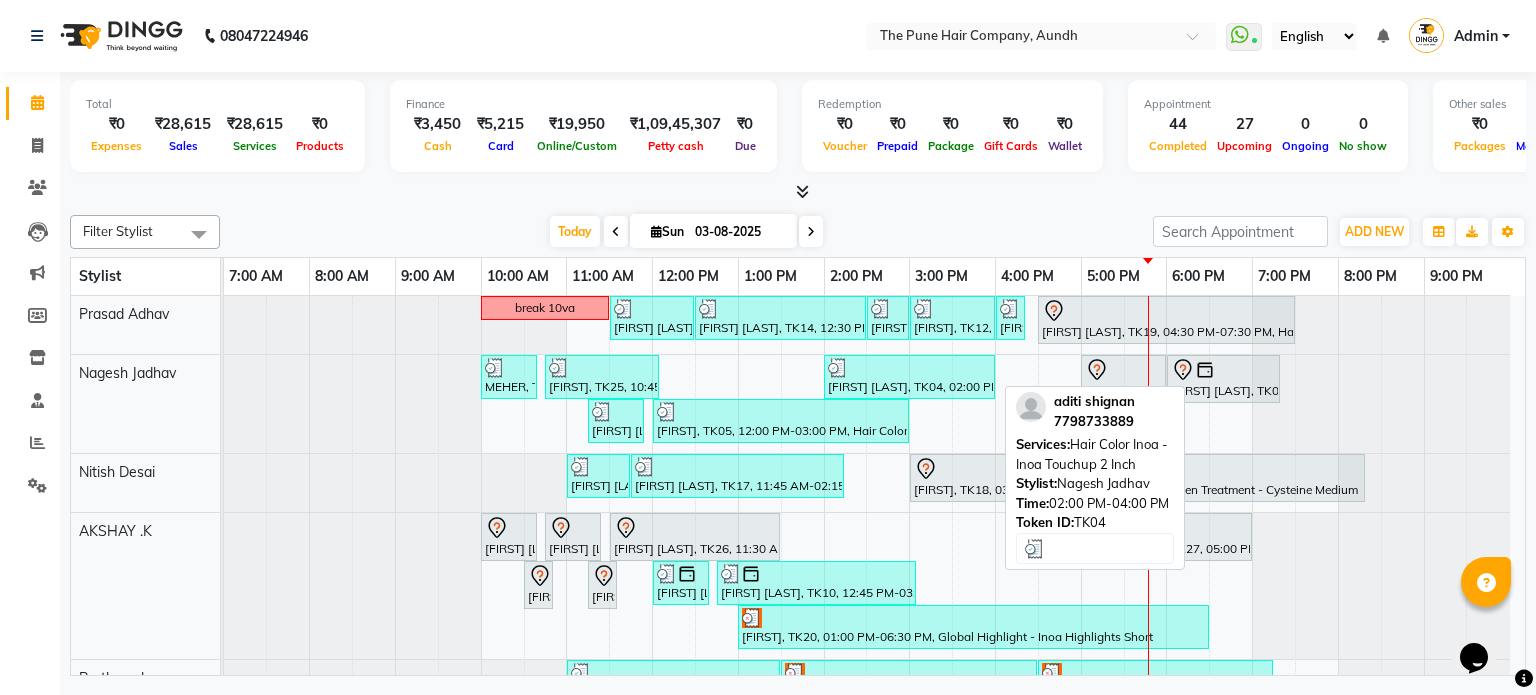 scroll, scrollTop: 73, scrollLeft: 0, axis: vertical 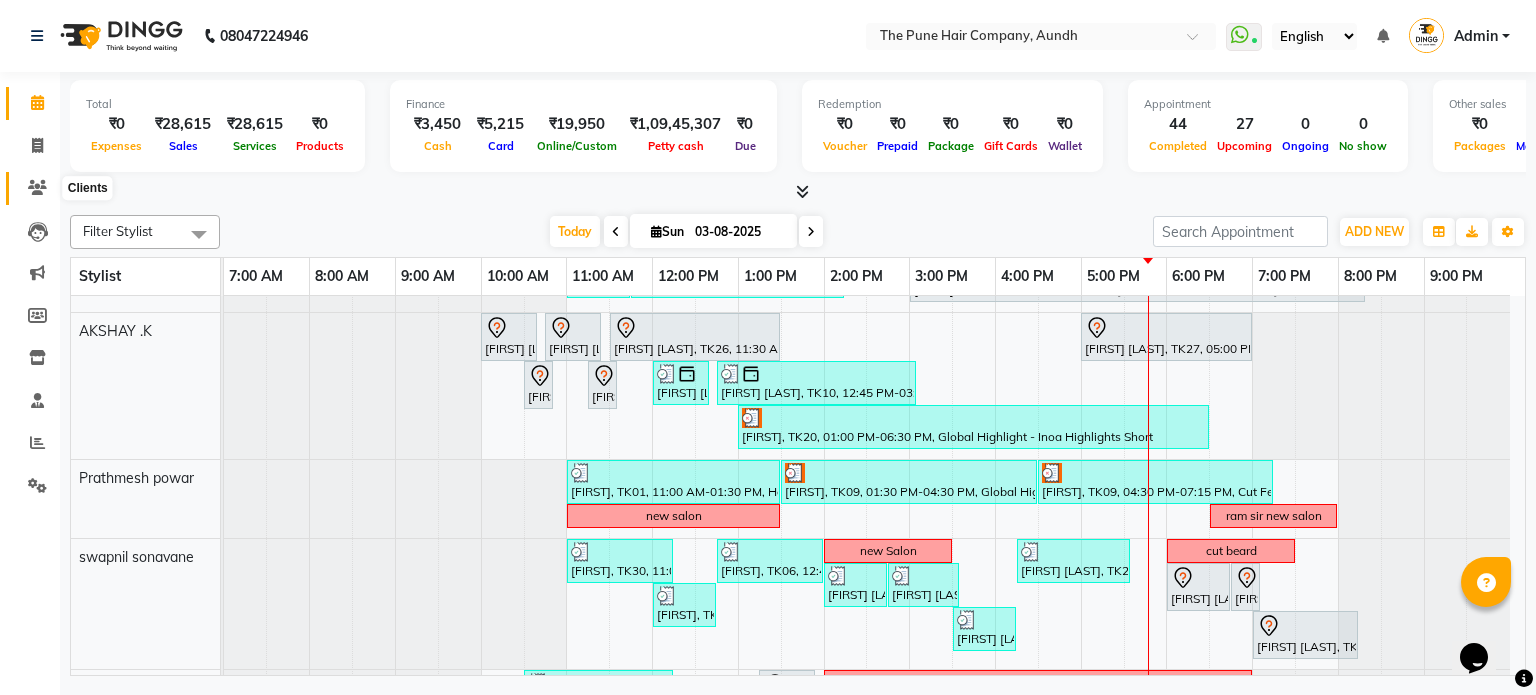 click 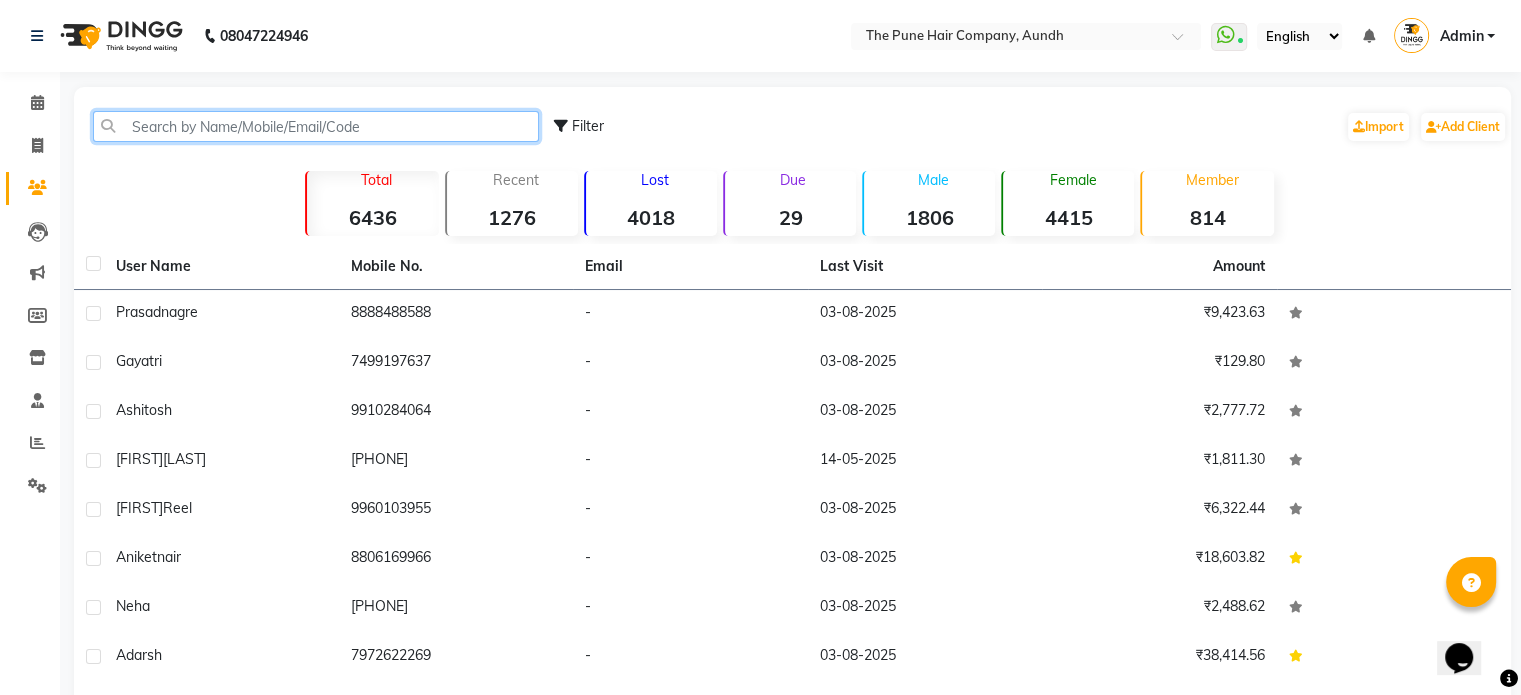 click 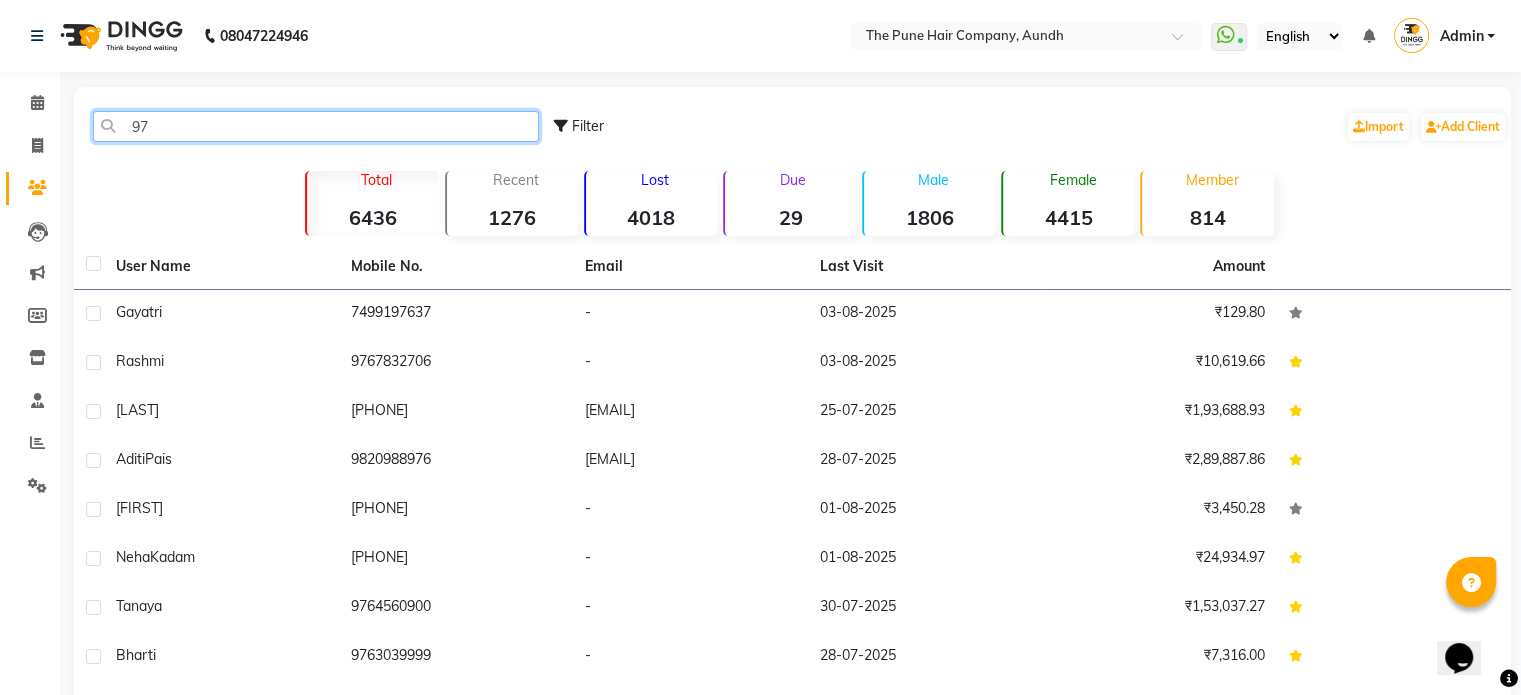 type on "9" 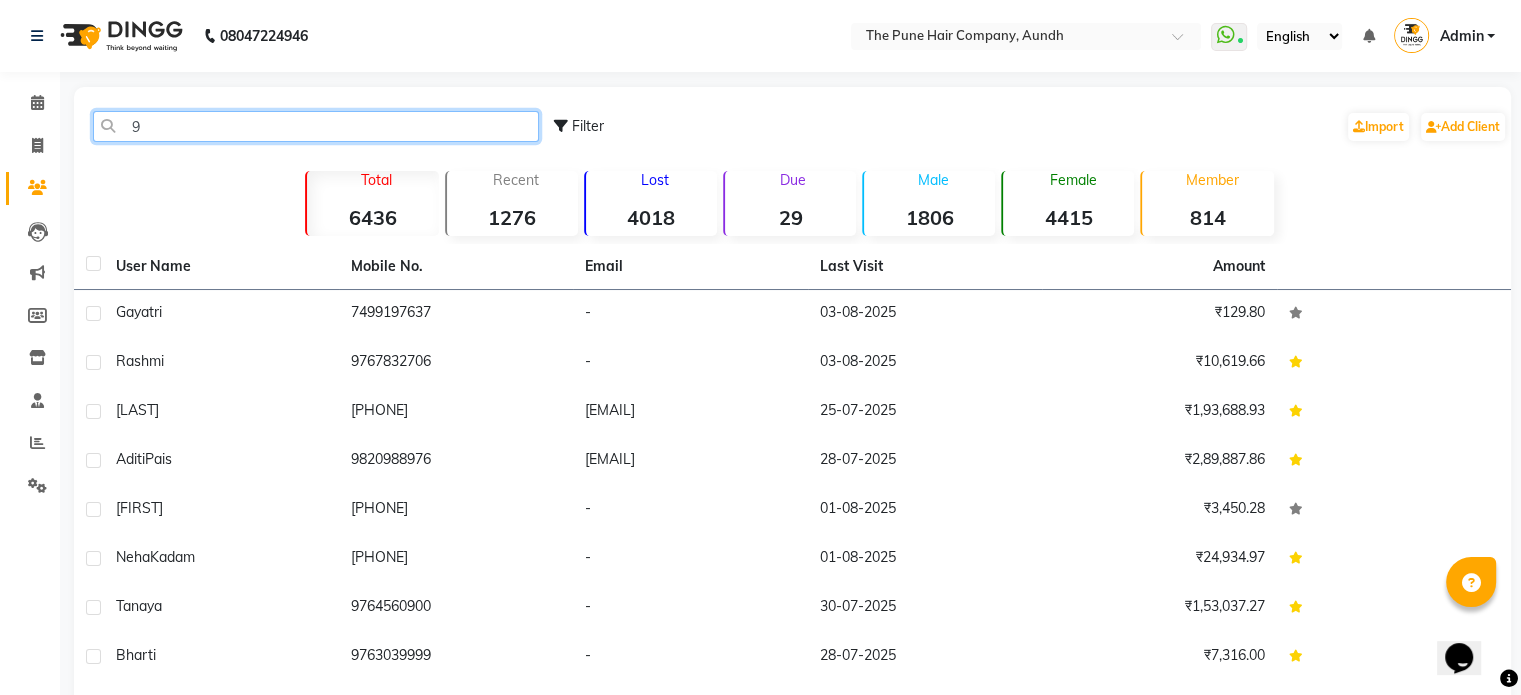 type 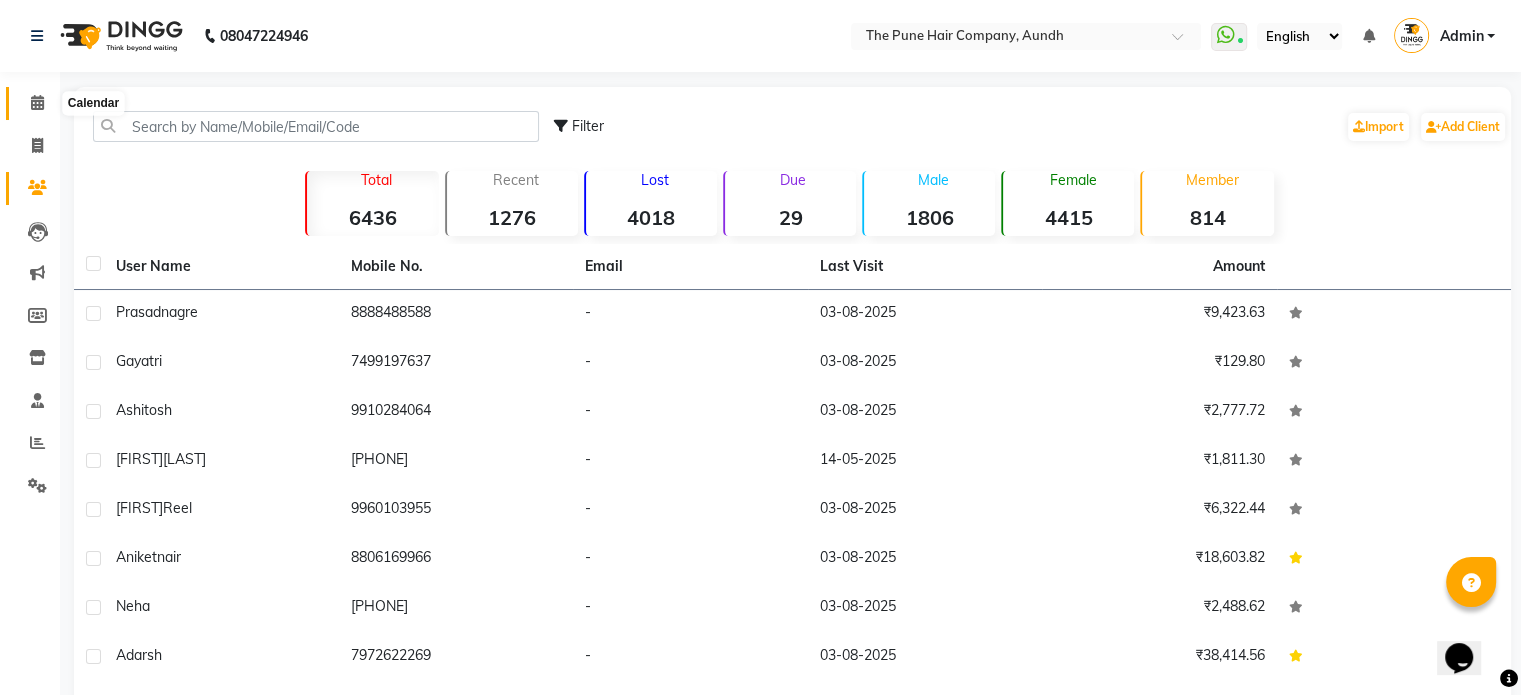 click 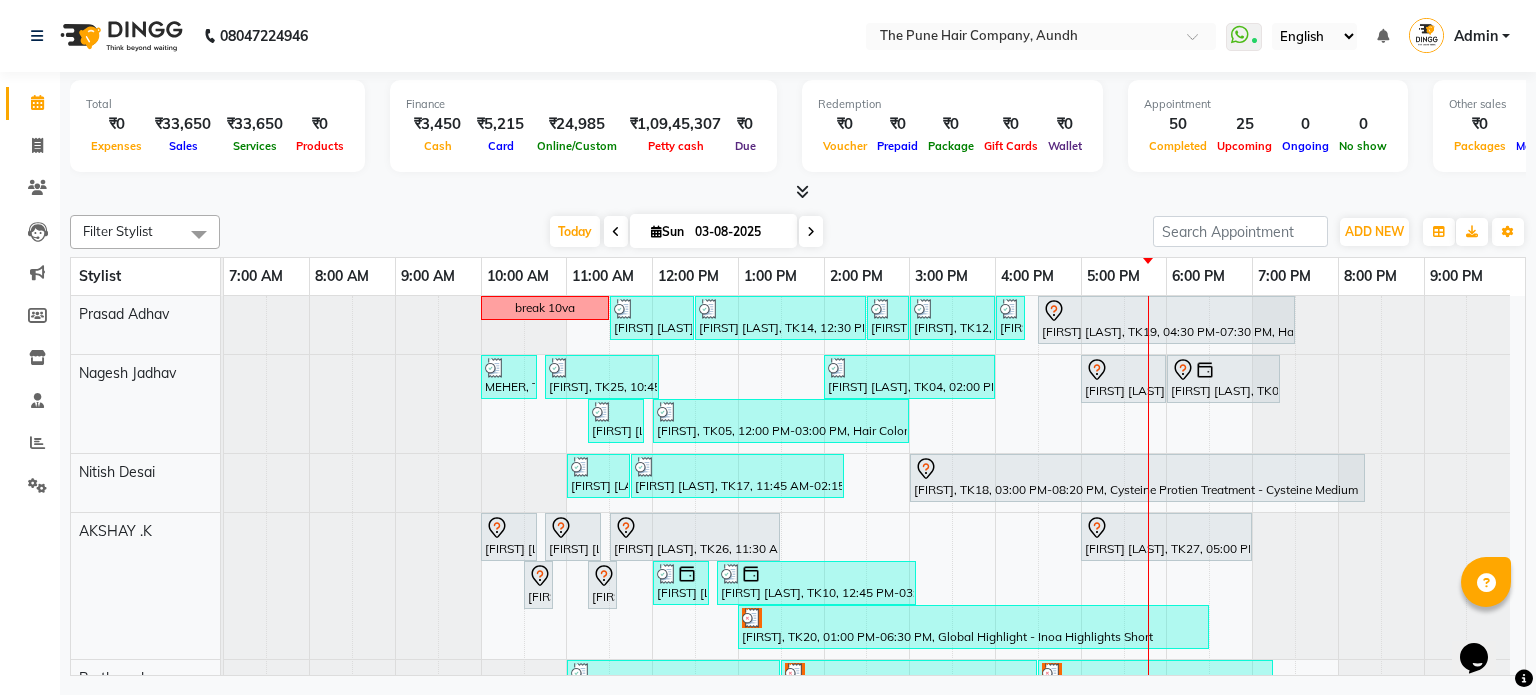scroll, scrollTop: 113, scrollLeft: 0, axis: vertical 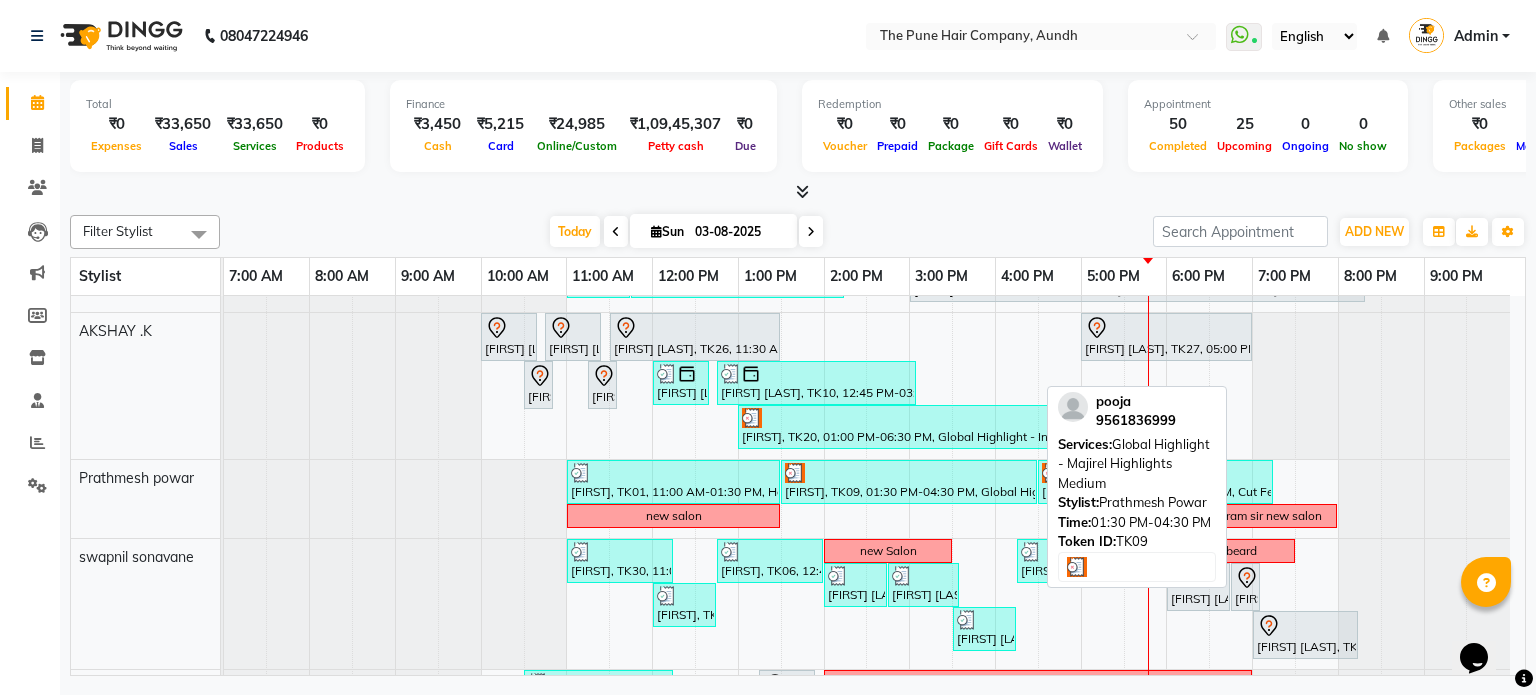 click on "[FIRST], TK09, 01:30 PM-04:30 PM, Global Highlight - Majirel Highlights Medium" at bounding box center [909, 482] 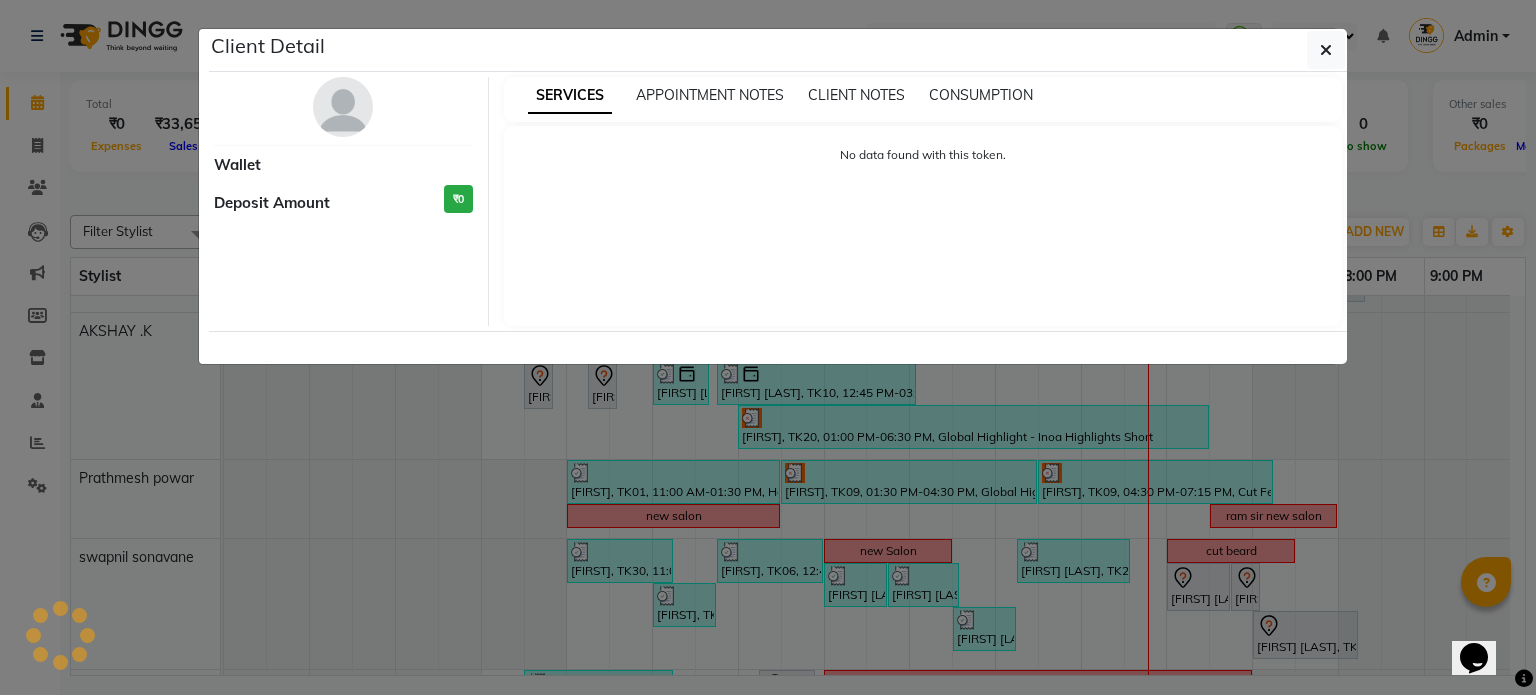 select on "3" 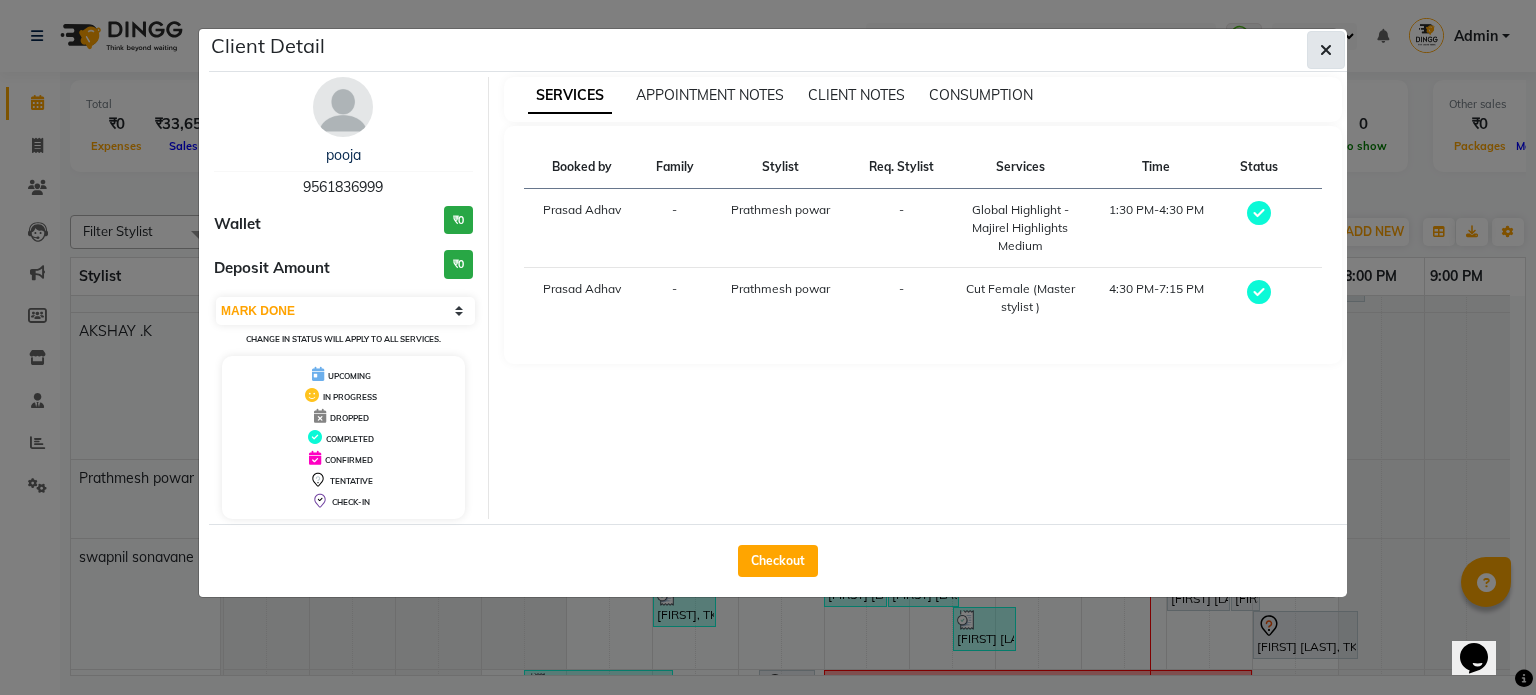 click 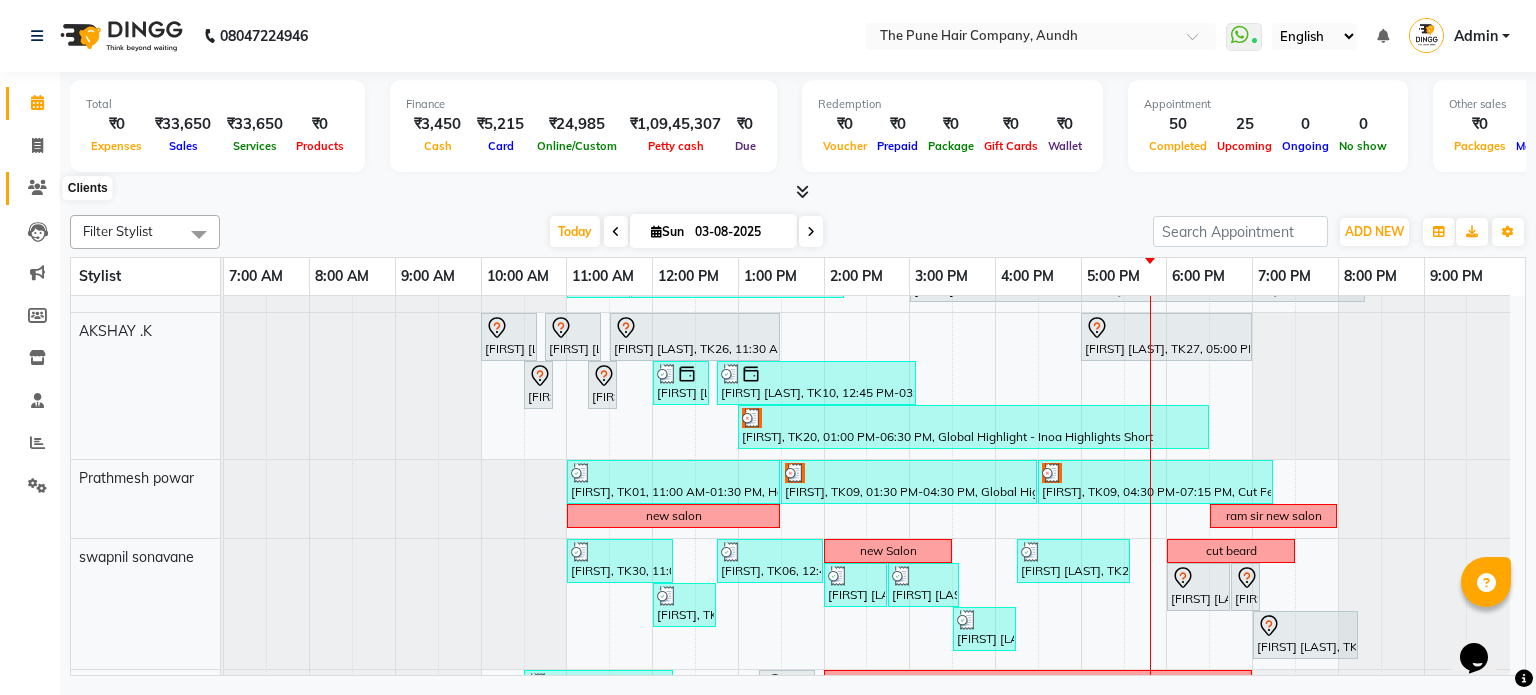 click 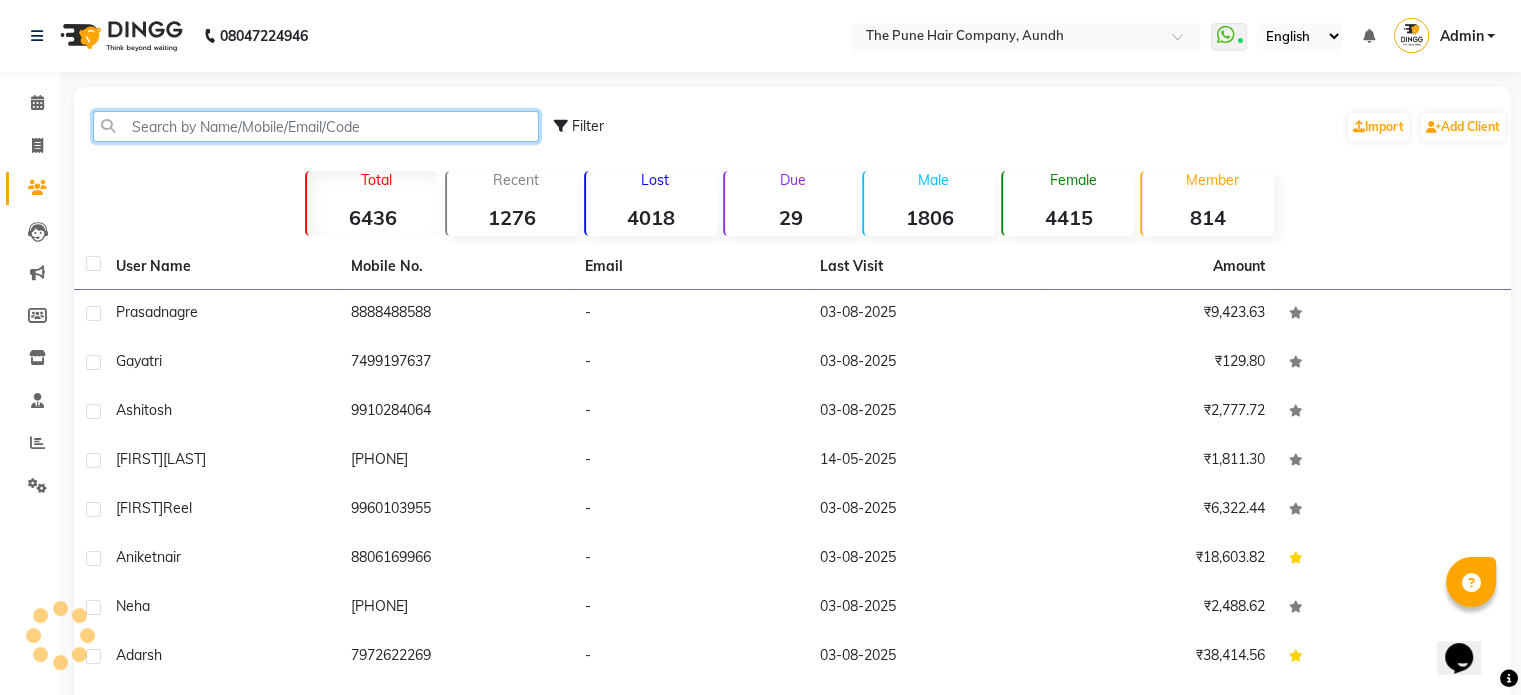click 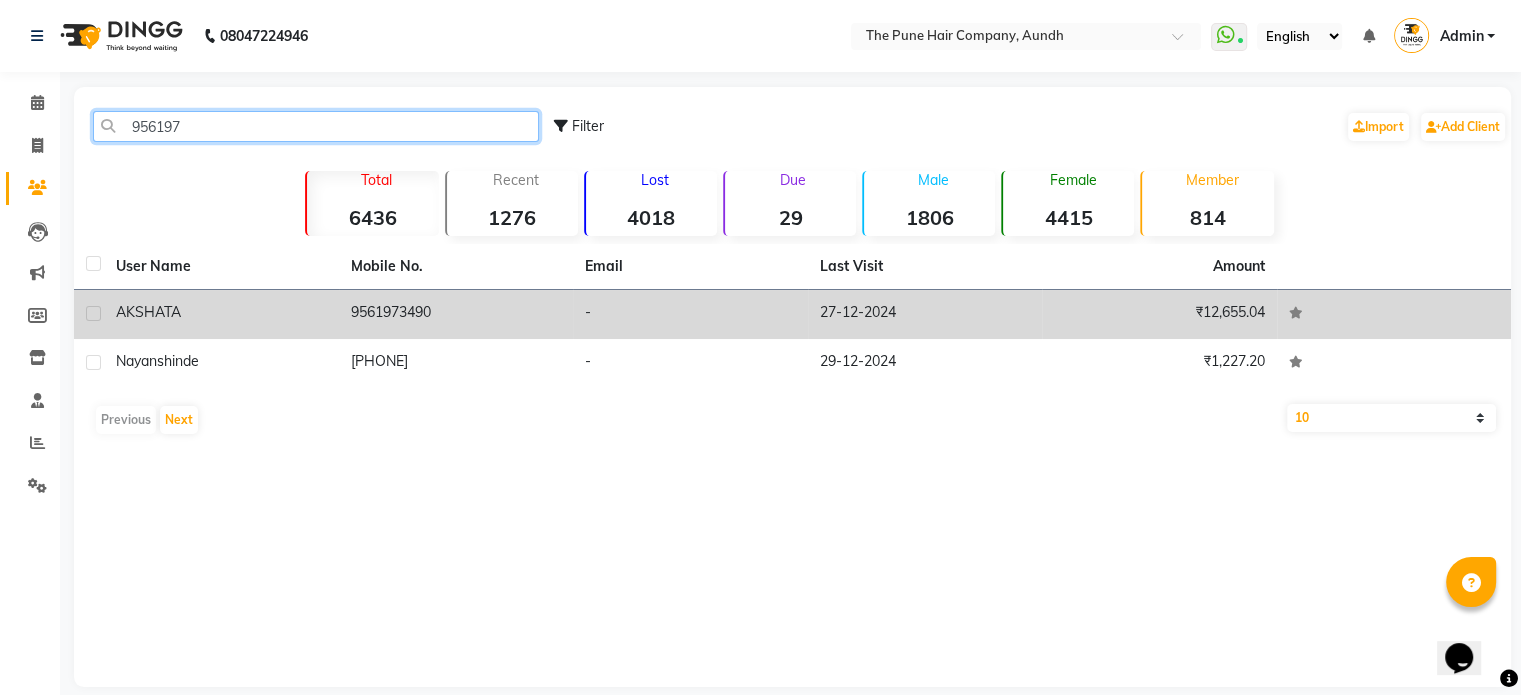 type on "956197" 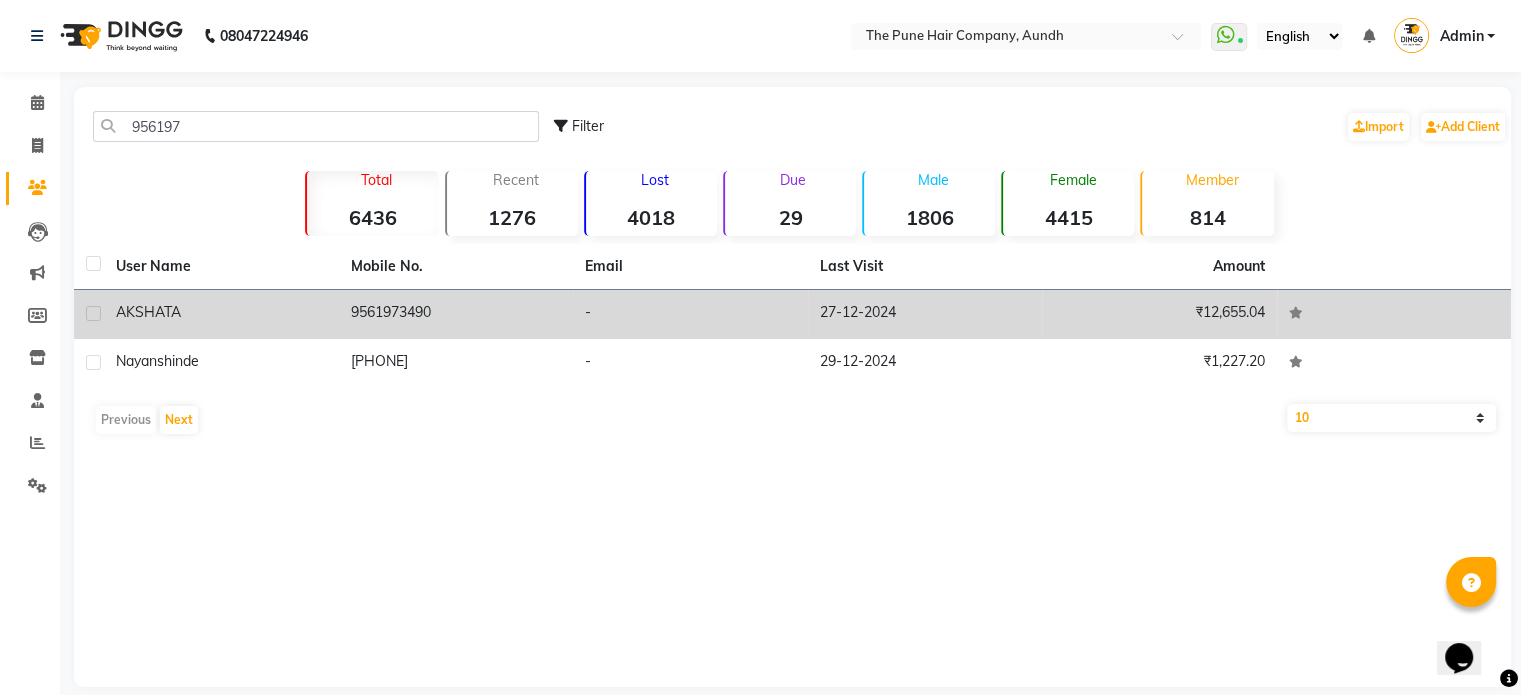 click on "AKSHATA" 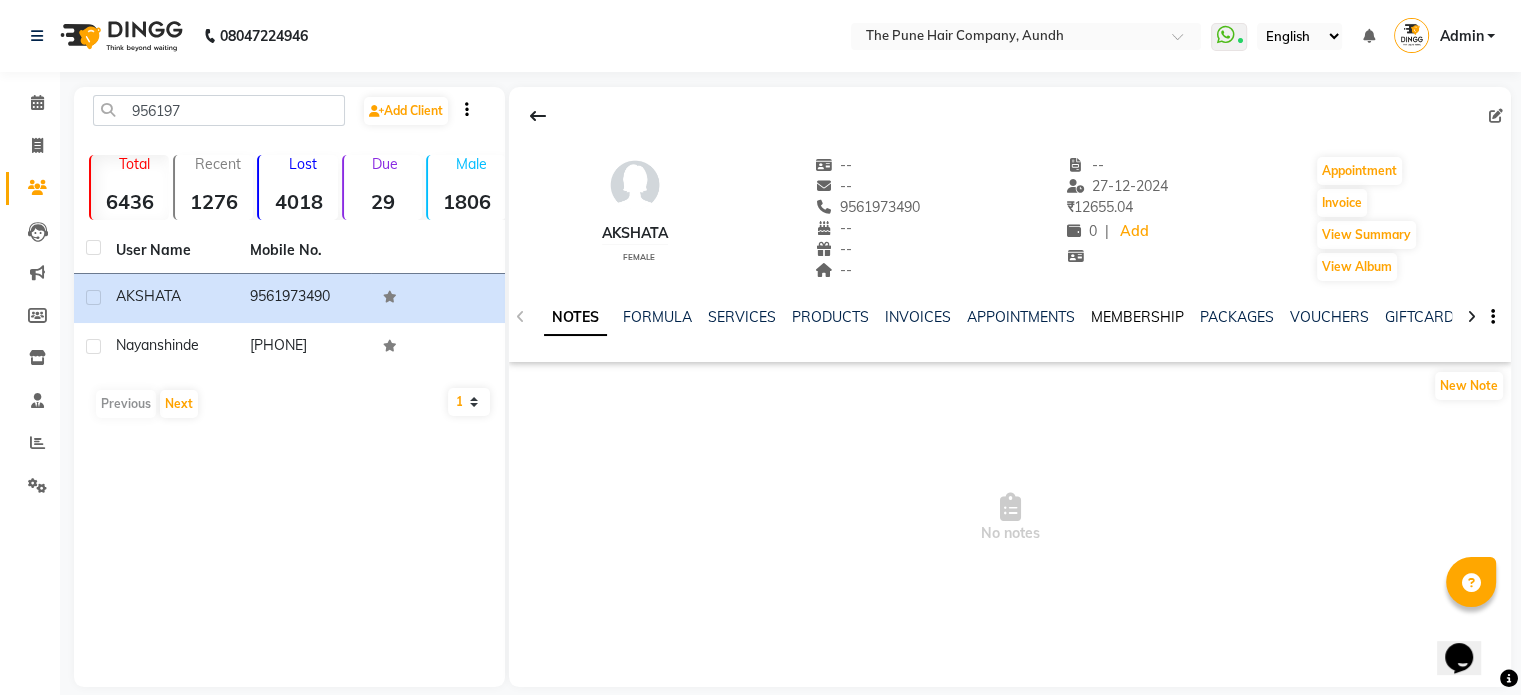 click on "MEMBERSHIP" 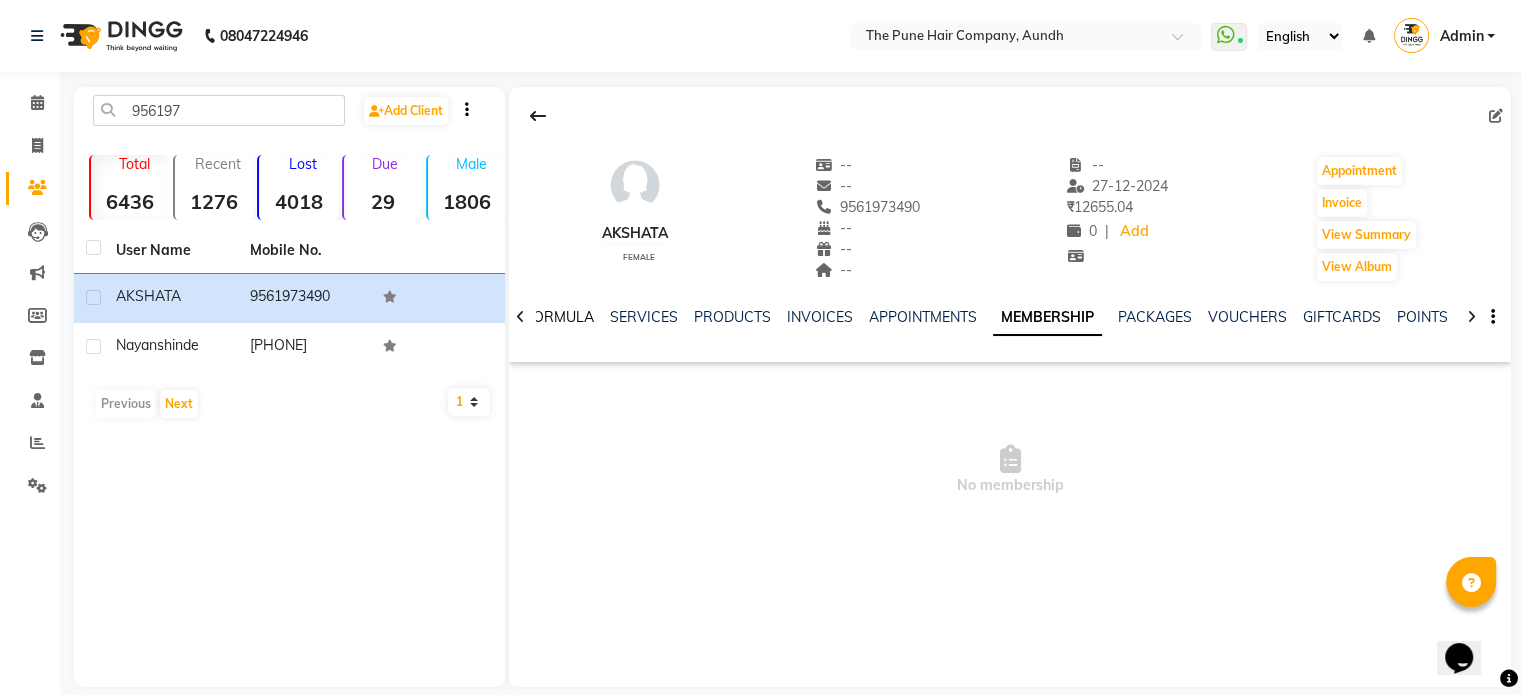 click on "FORMULA" 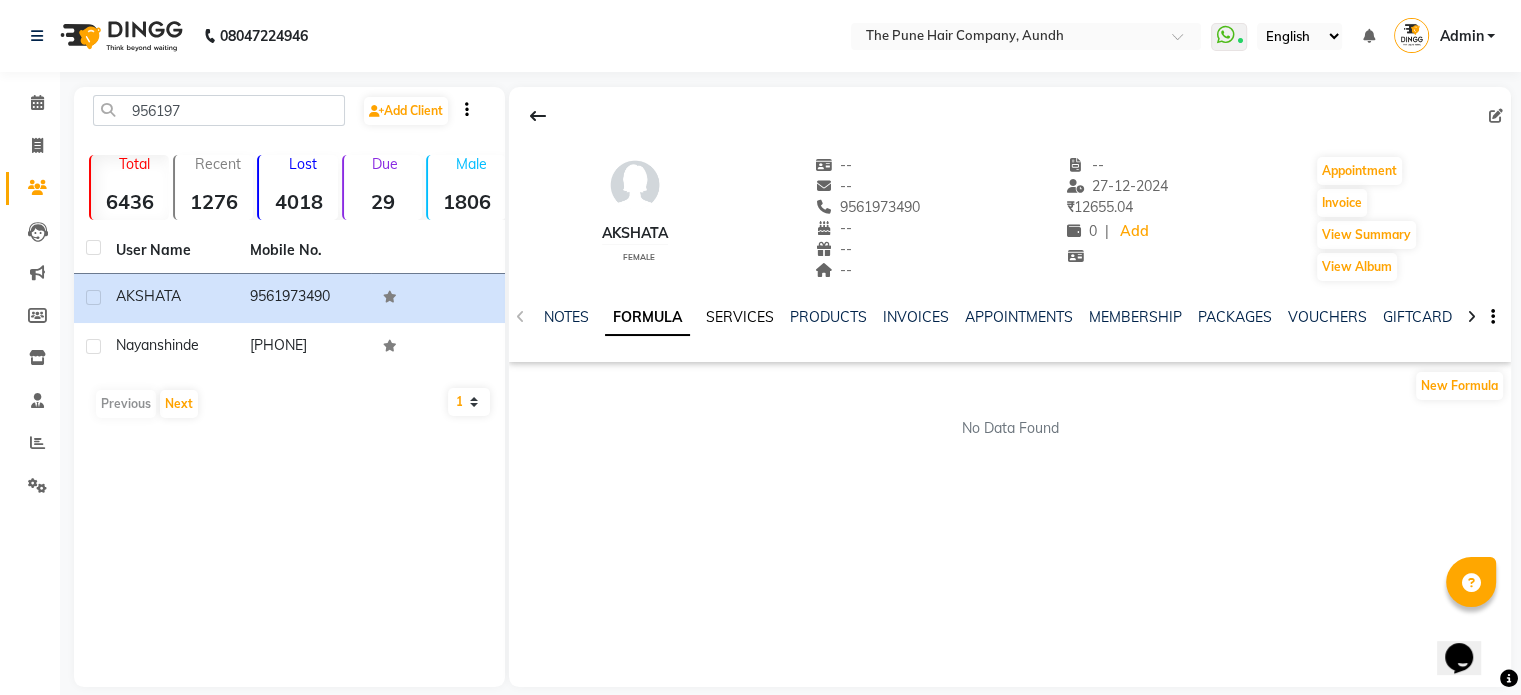 click on "SERVICES" 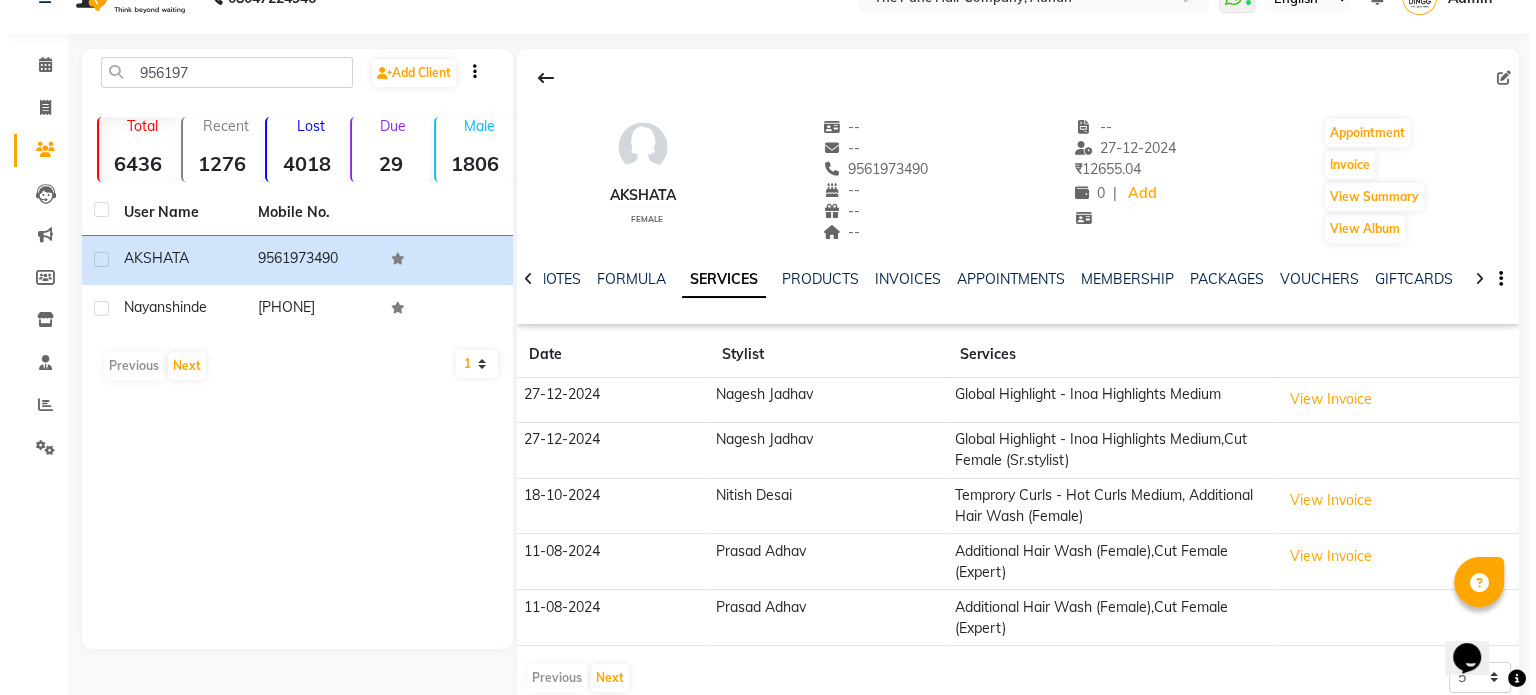 scroll, scrollTop: 72, scrollLeft: 0, axis: vertical 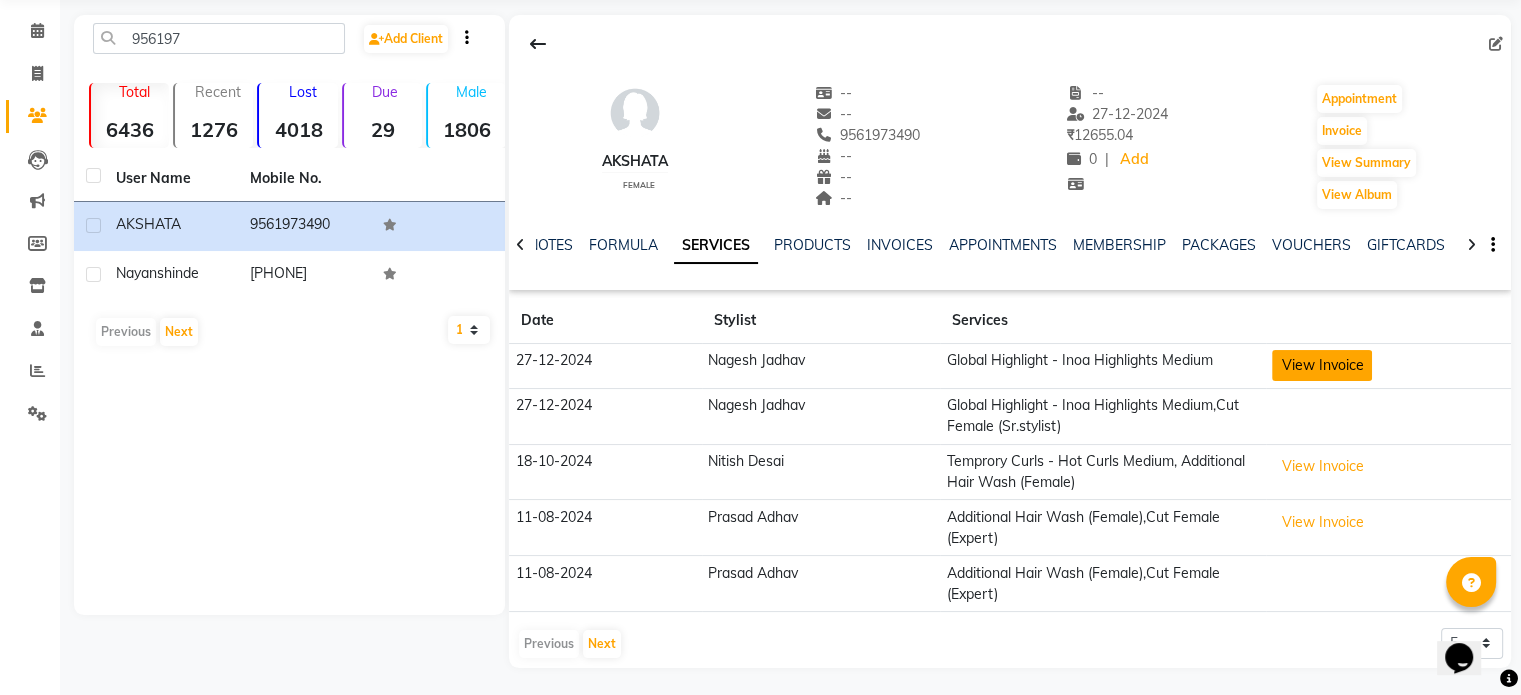 click on "View Invoice" 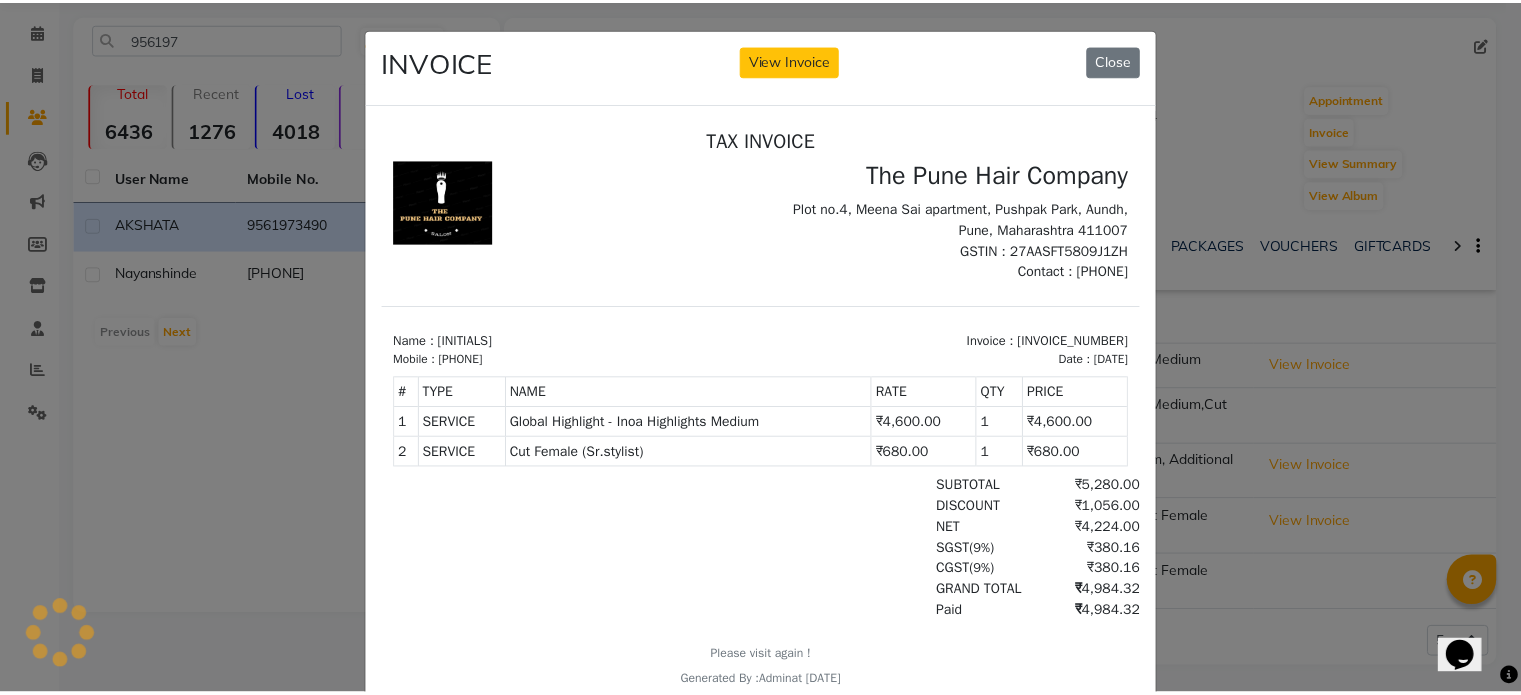scroll, scrollTop: 0, scrollLeft: 0, axis: both 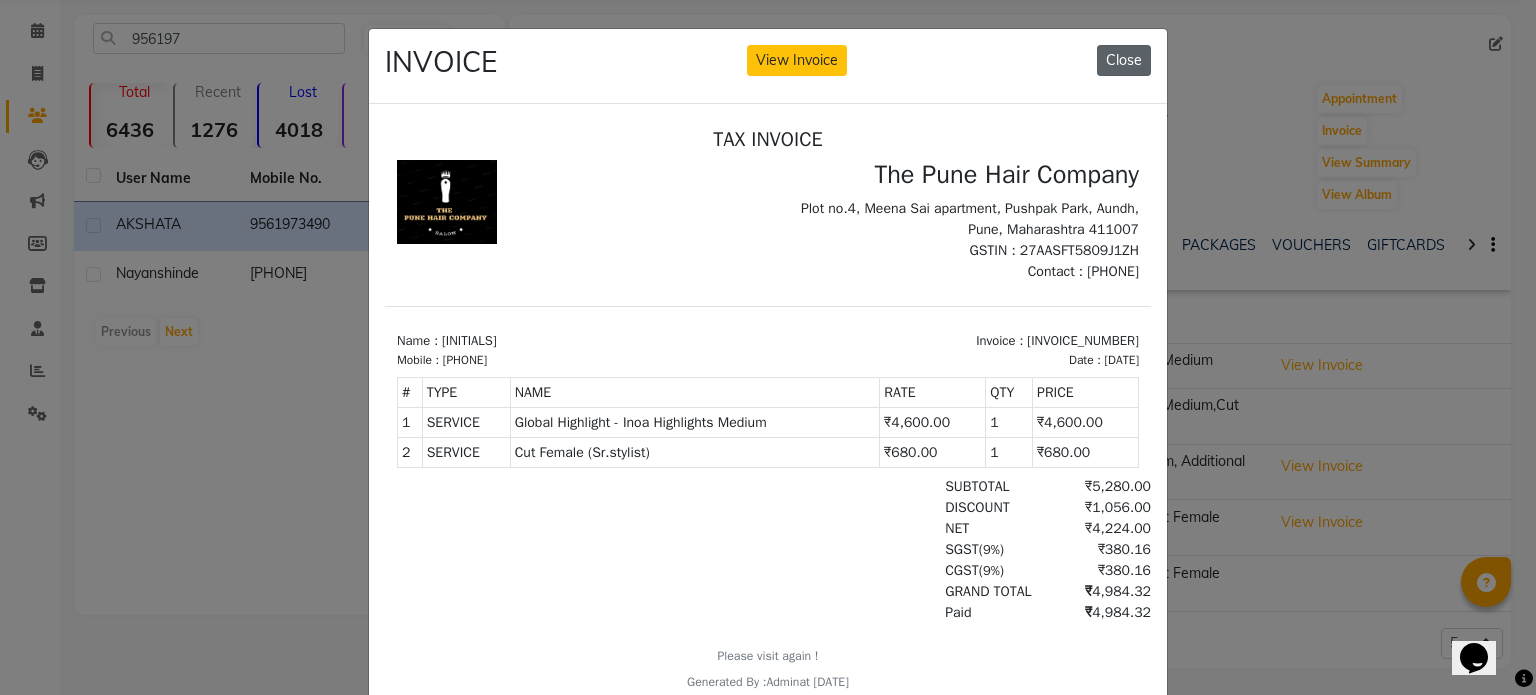 click on "Close" 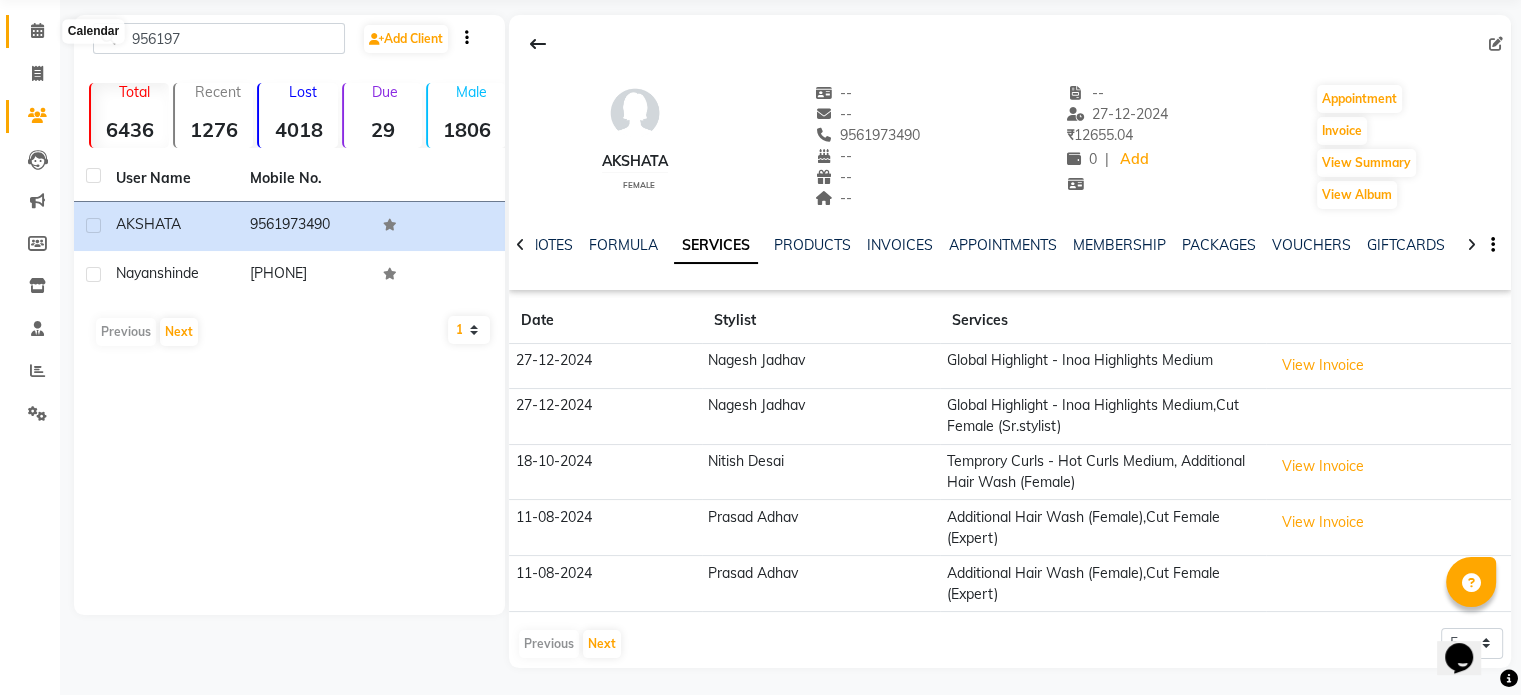 click 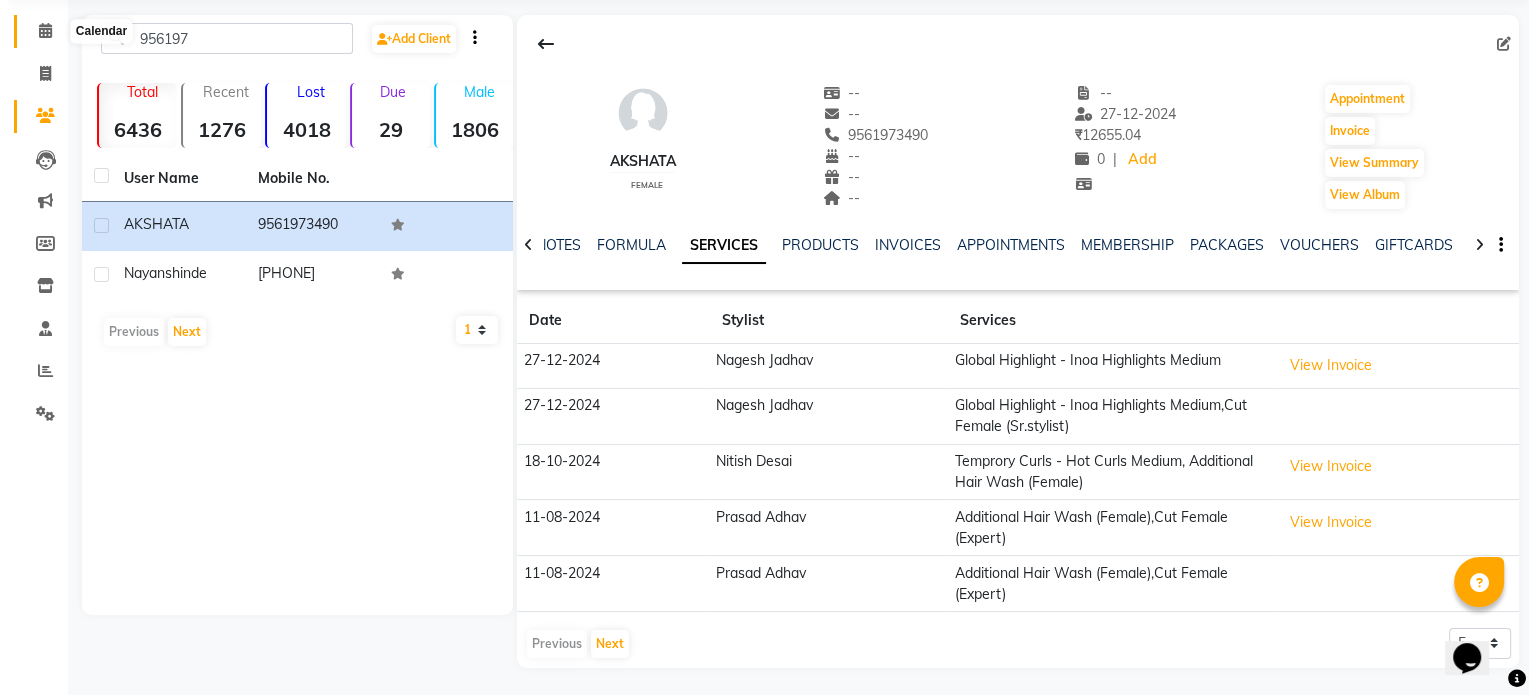 scroll, scrollTop: 0, scrollLeft: 0, axis: both 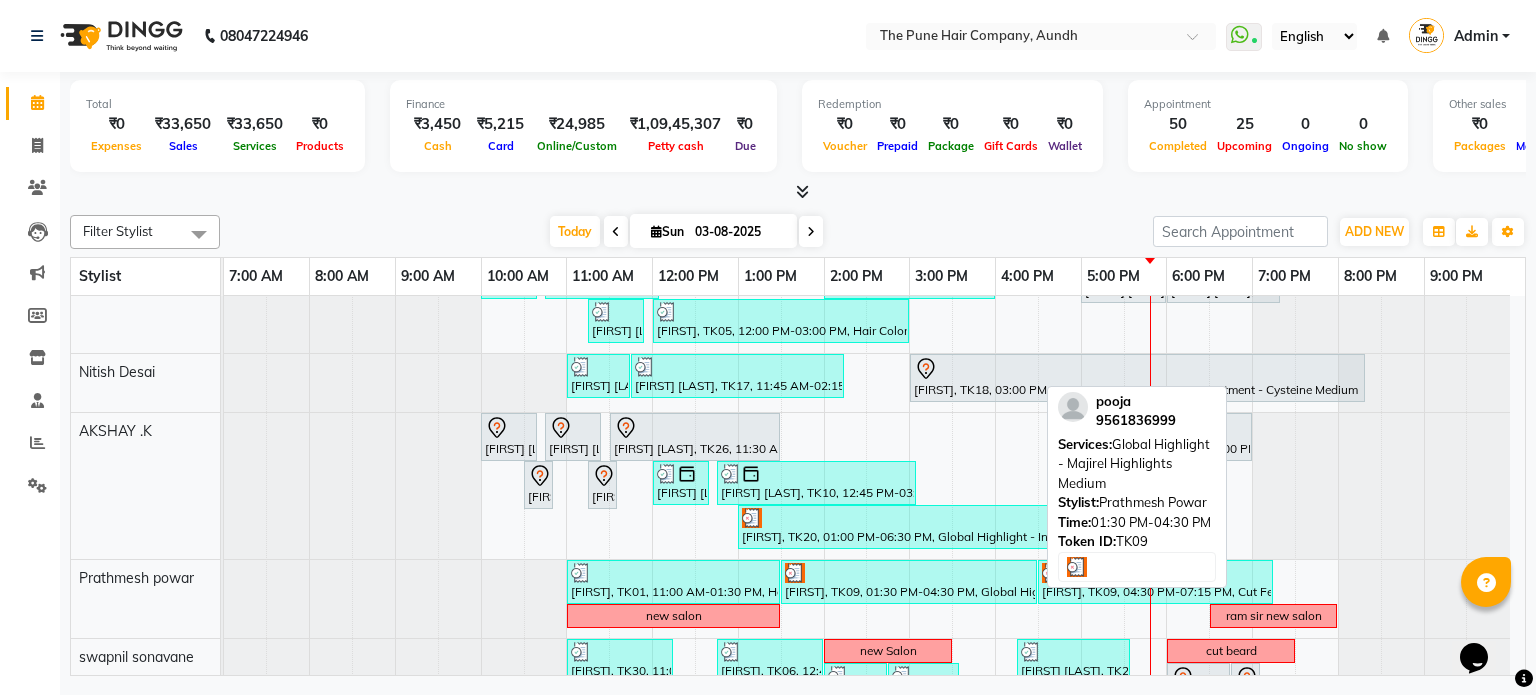 click on "[FIRST], TK09, 01:30 PM-04:30 PM, Global Highlight - Majirel Highlights Medium" at bounding box center [909, 582] 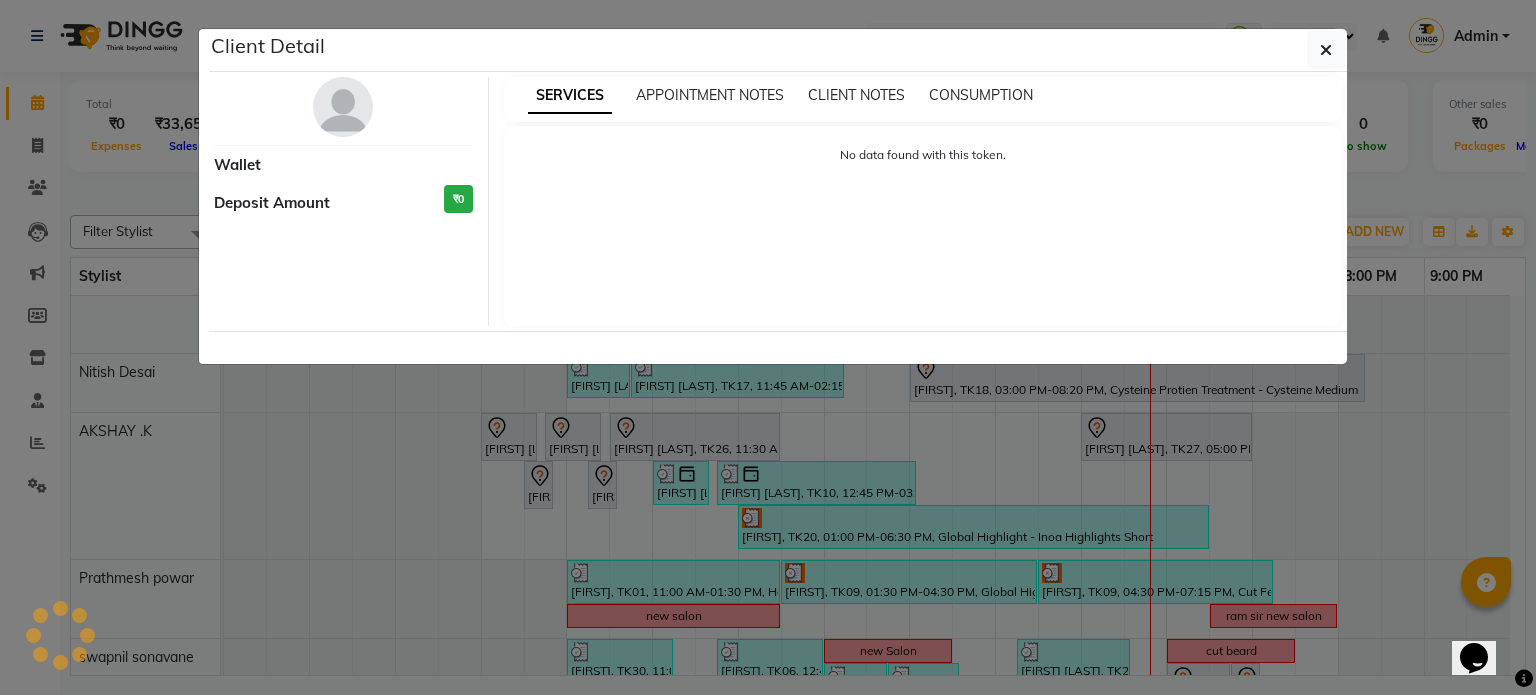 select on "3" 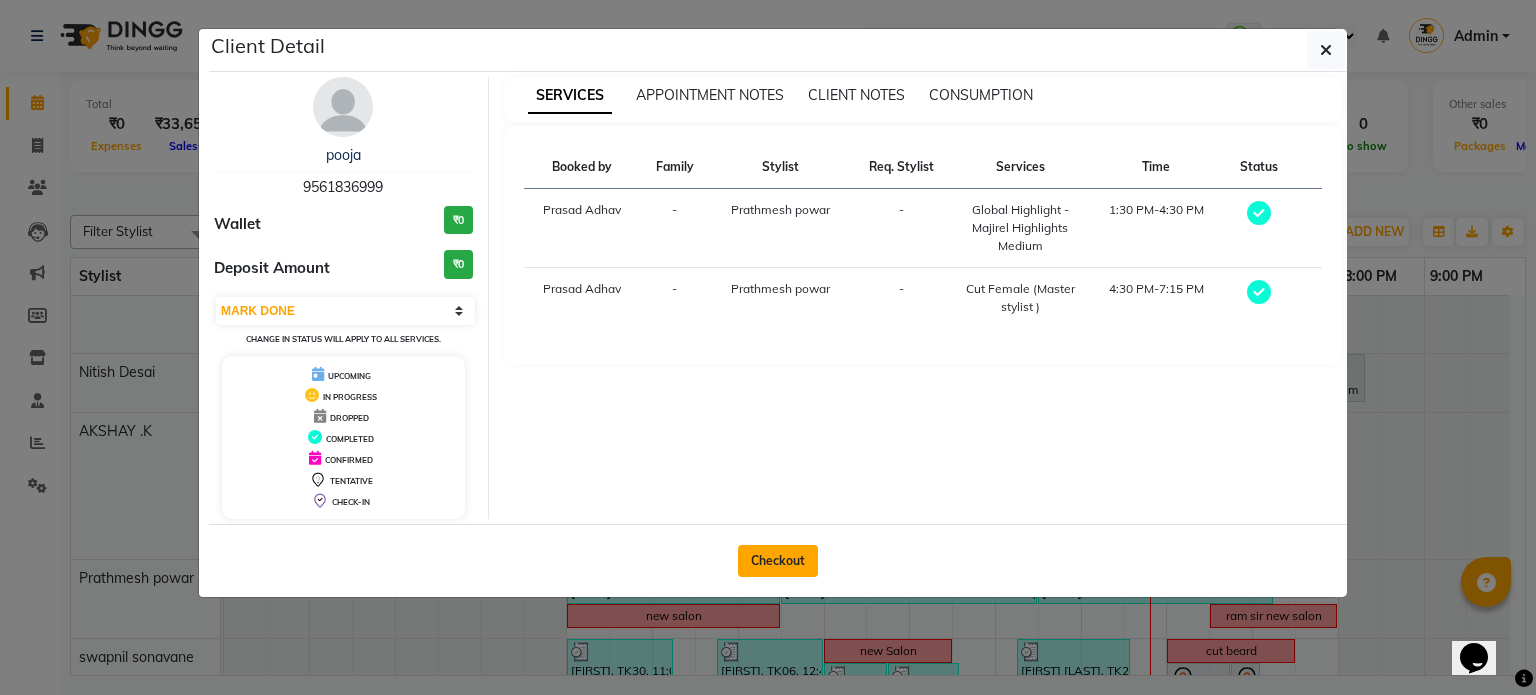 click on "Checkout" 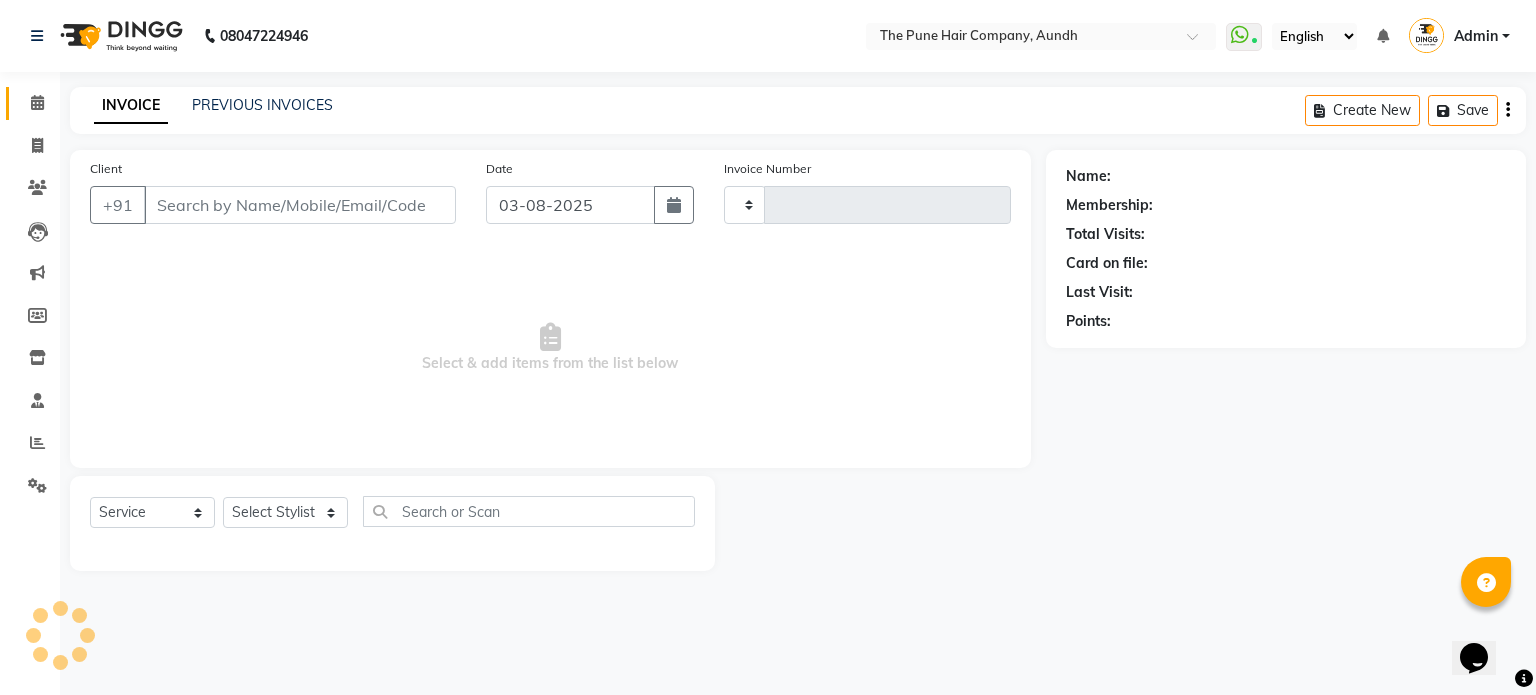type on "3764" 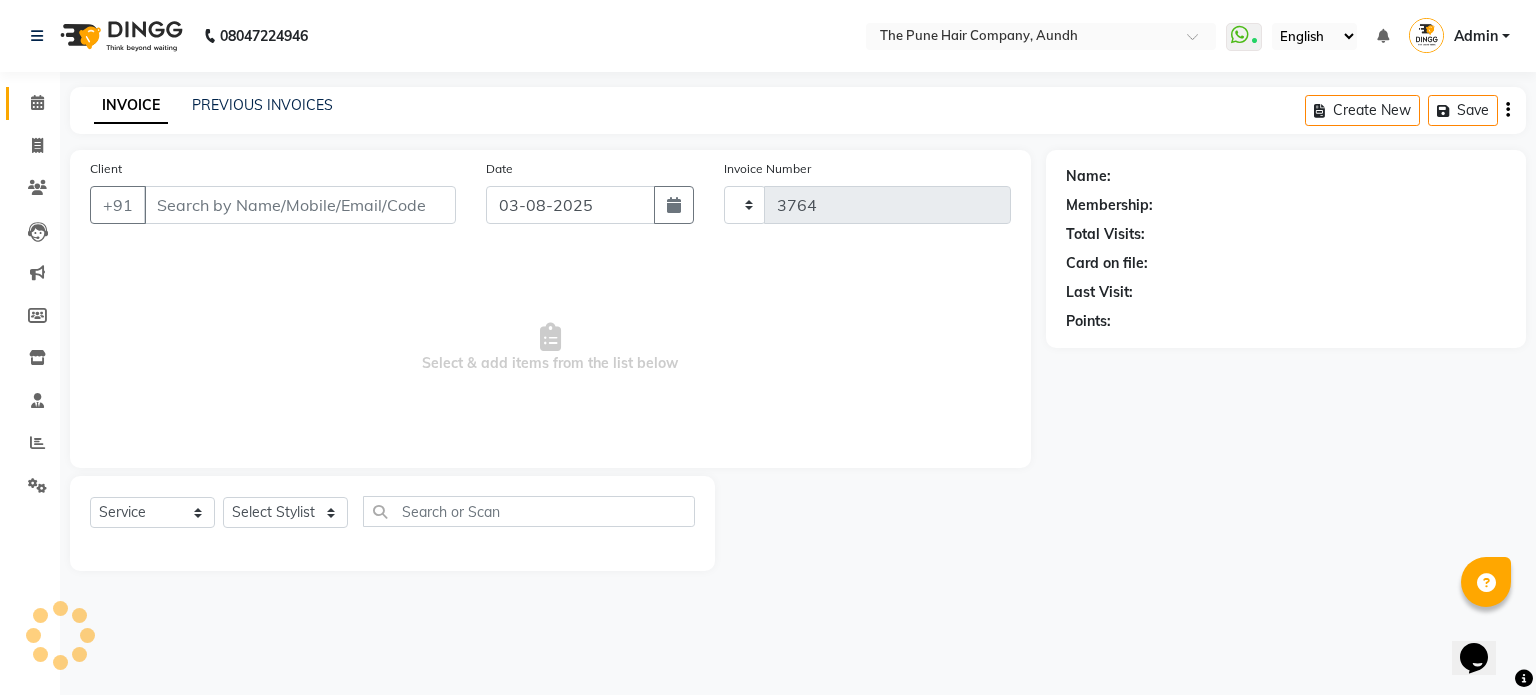 select on "106" 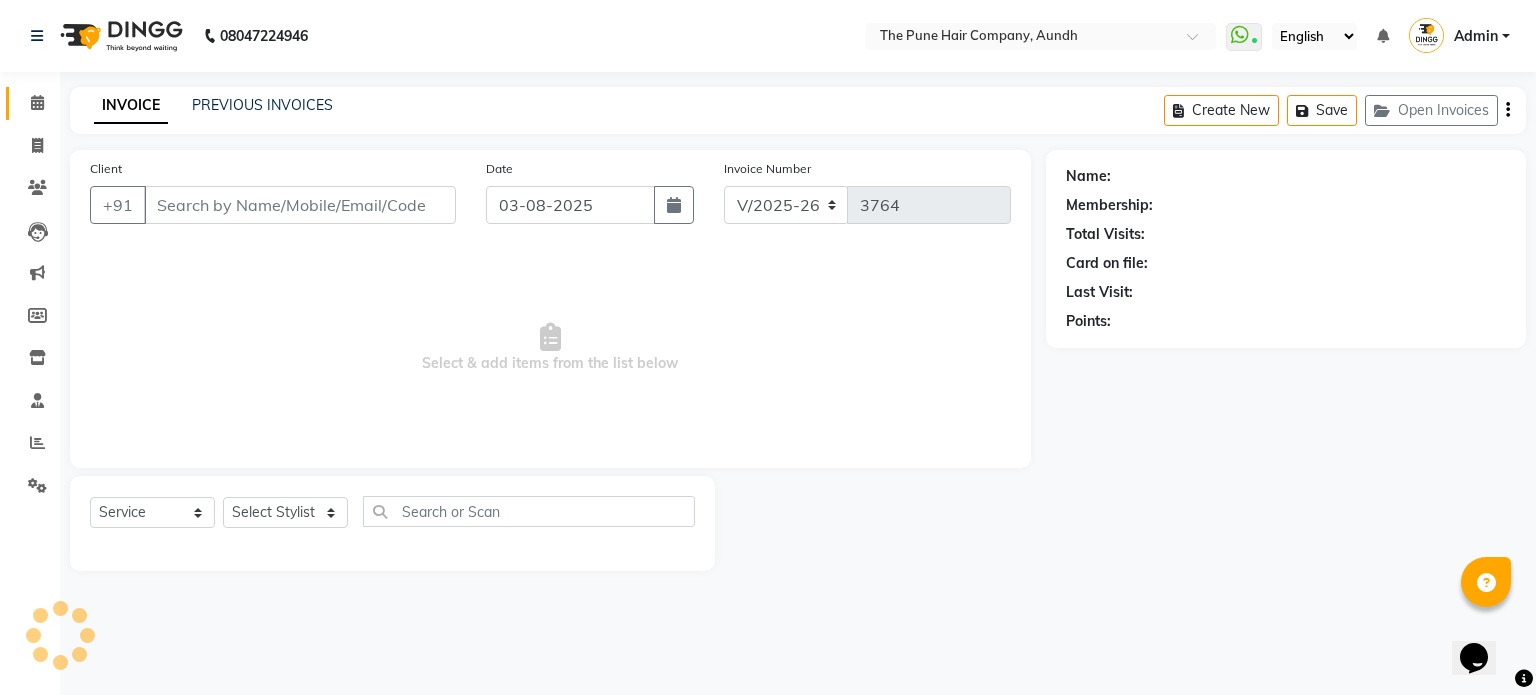 type on "9561836999" 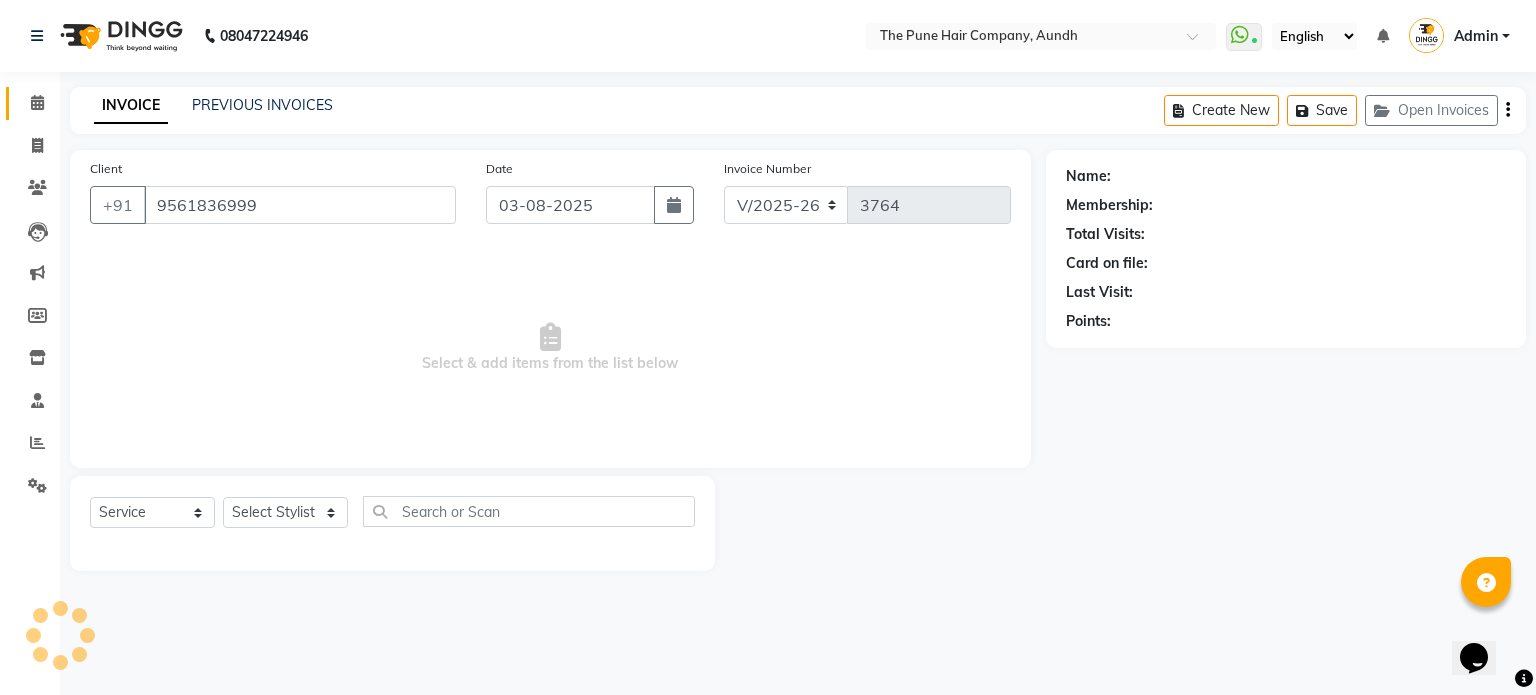 select on "12769" 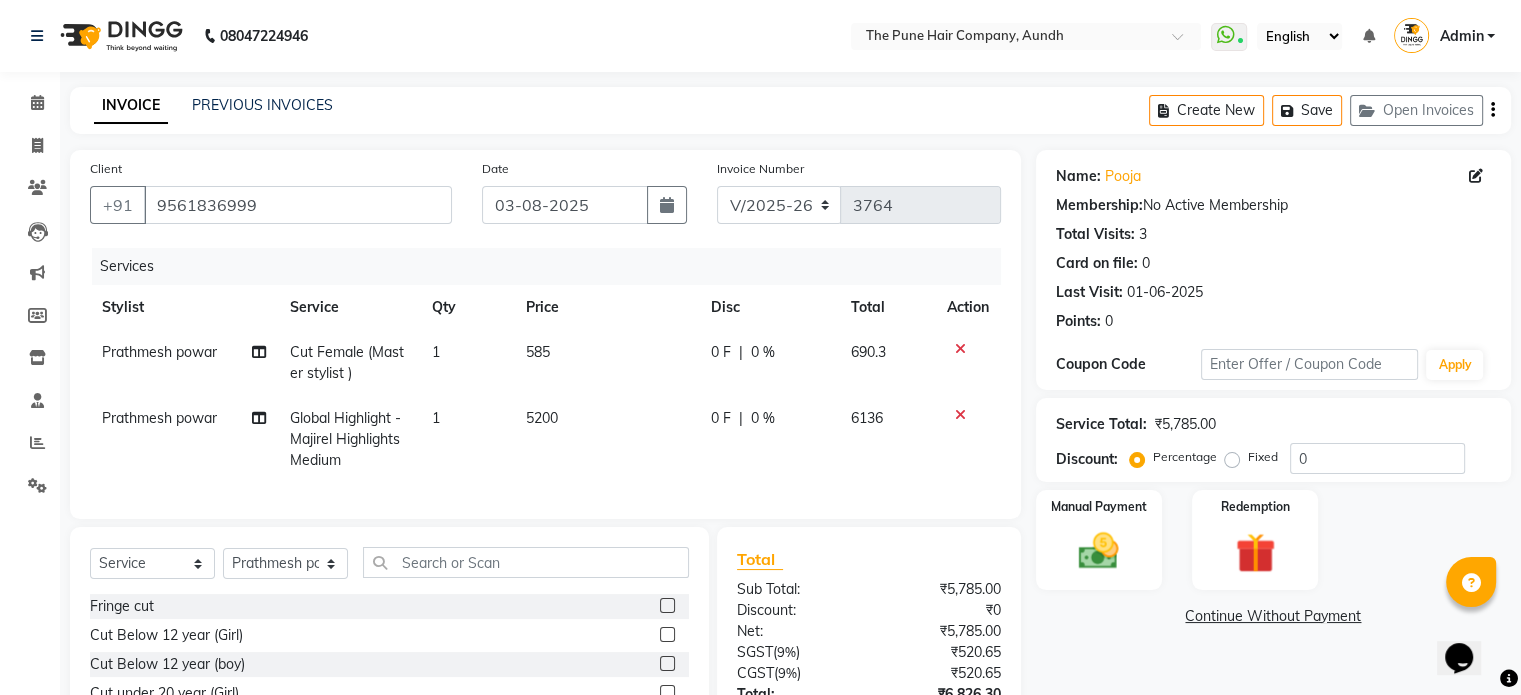 click on "Global Highlight - Majirel Highlights Medium" 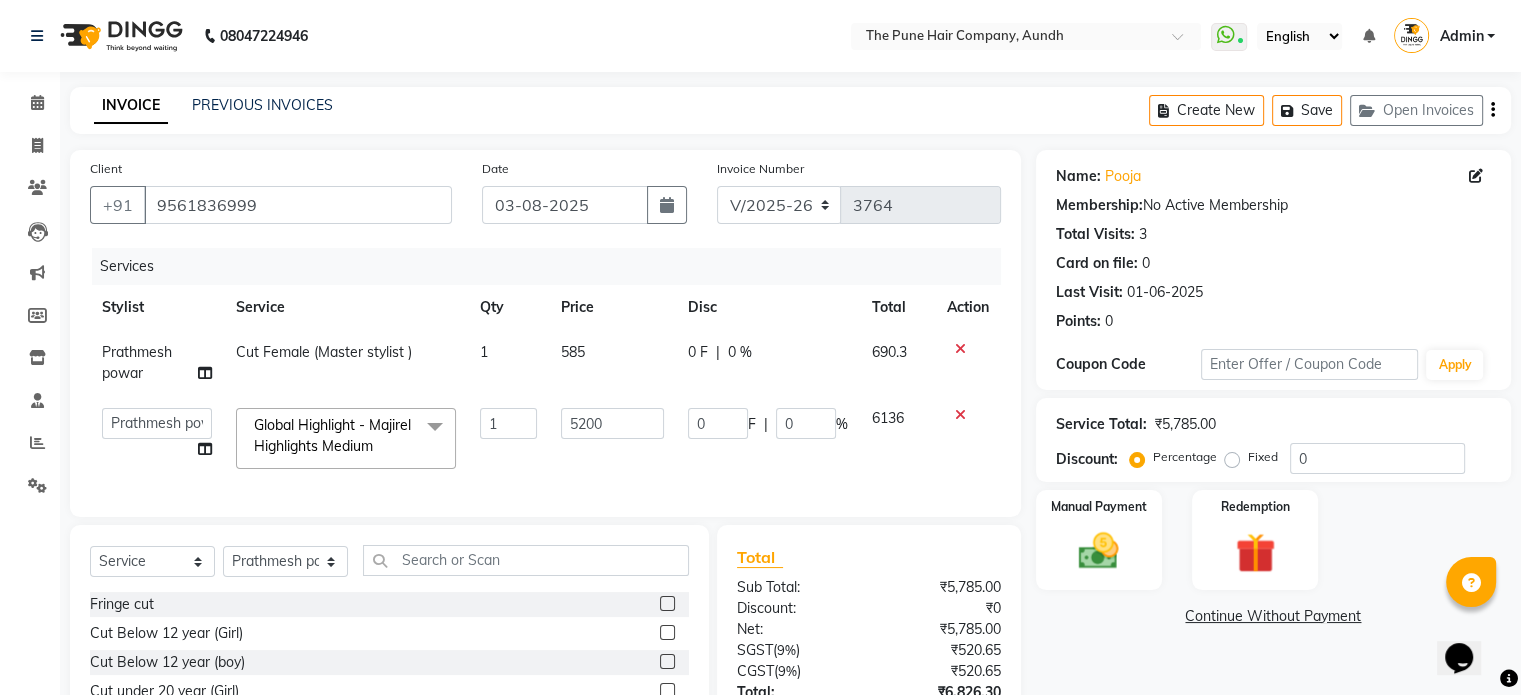 click on "Global Highlight - Majirel Highlights Medium" 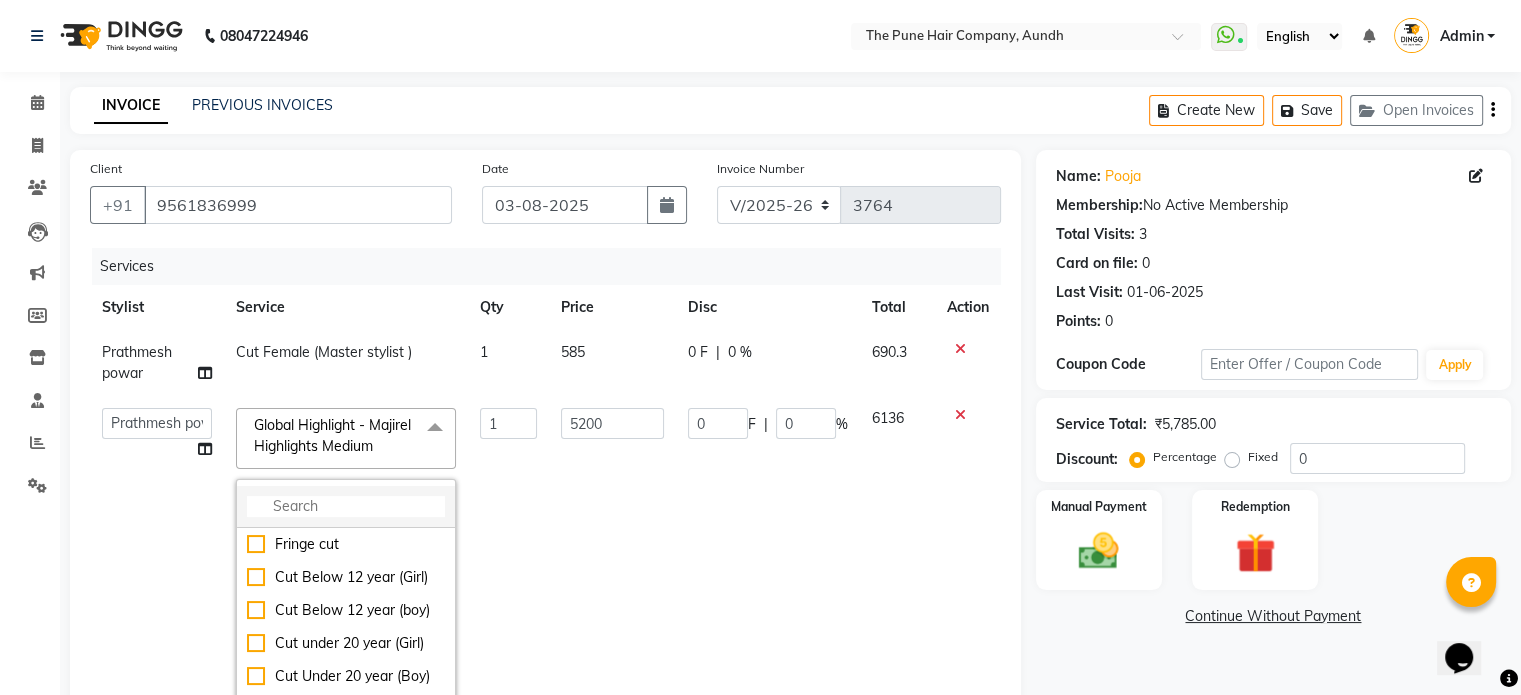 click 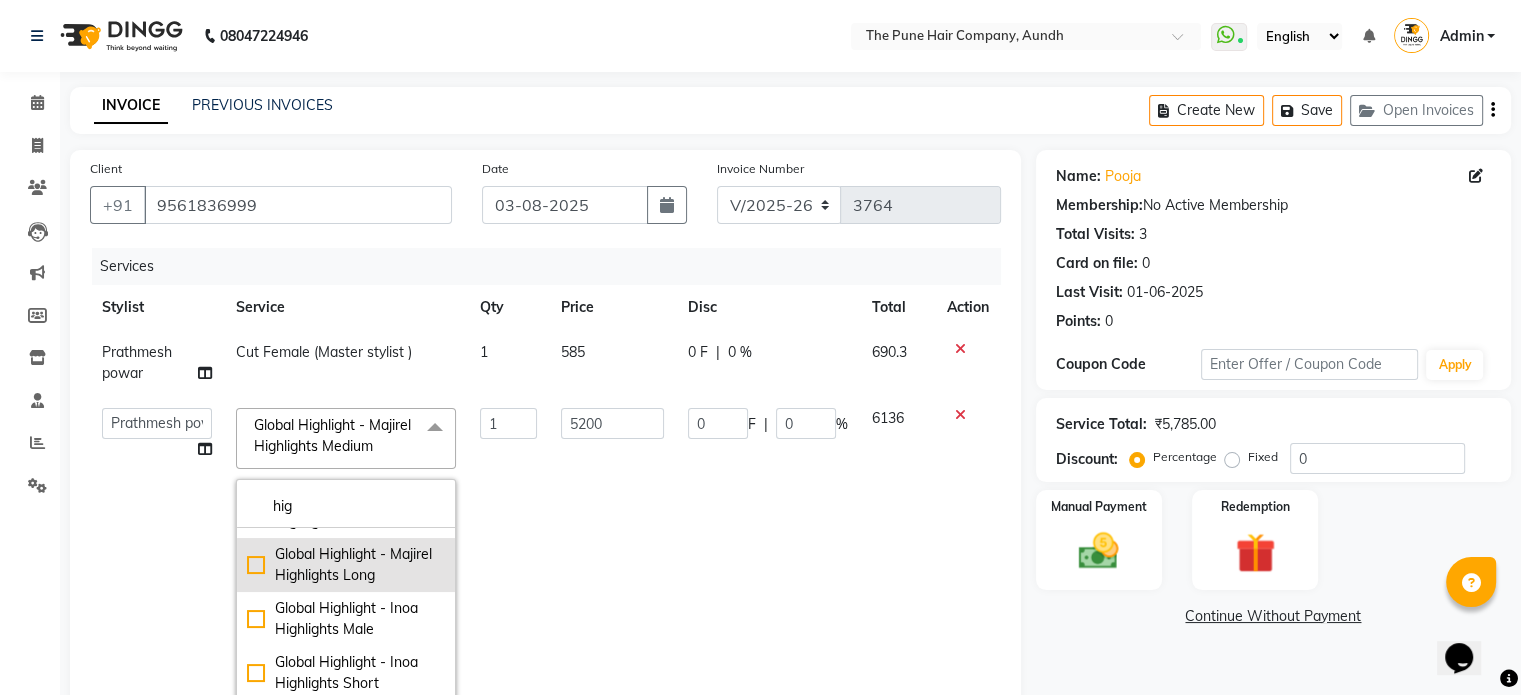 scroll, scrollTop: 200, scrollLeft: 0, axis: vertical 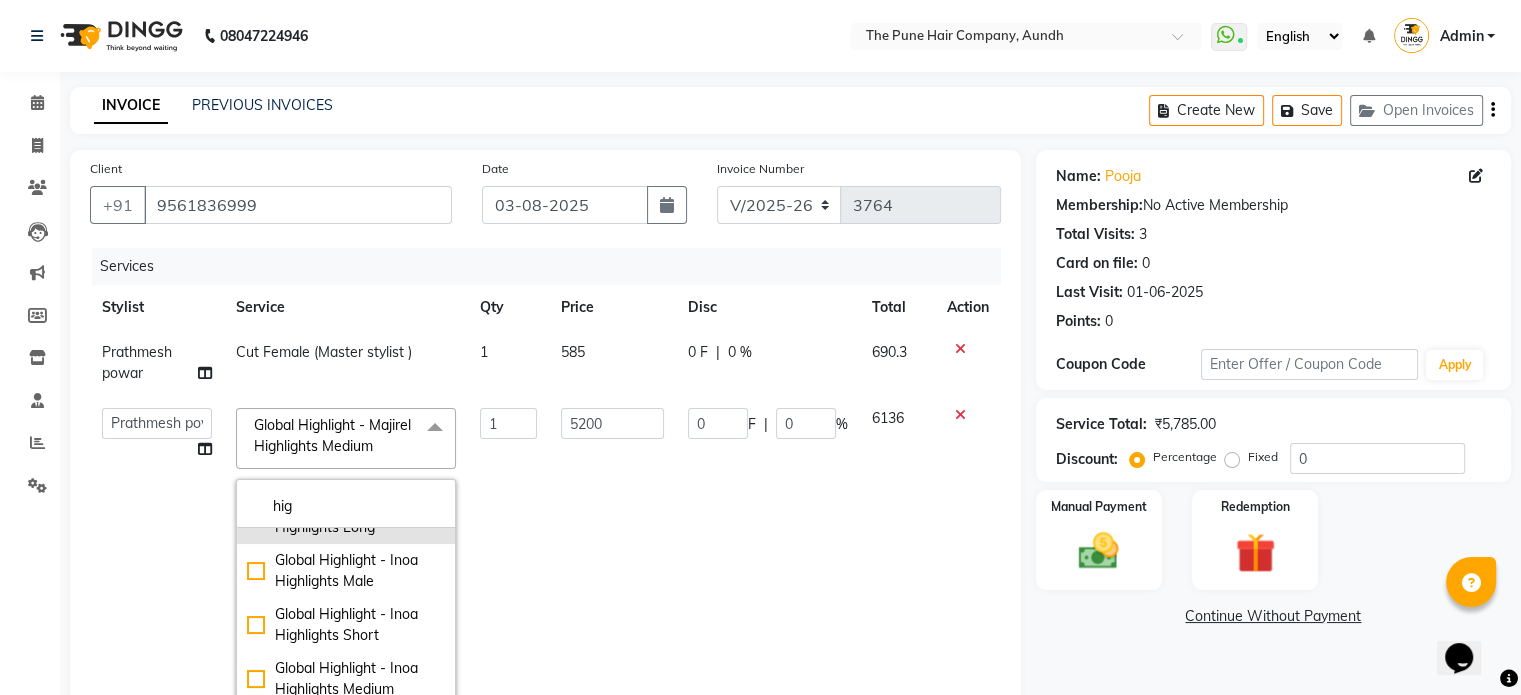 type on "hig" 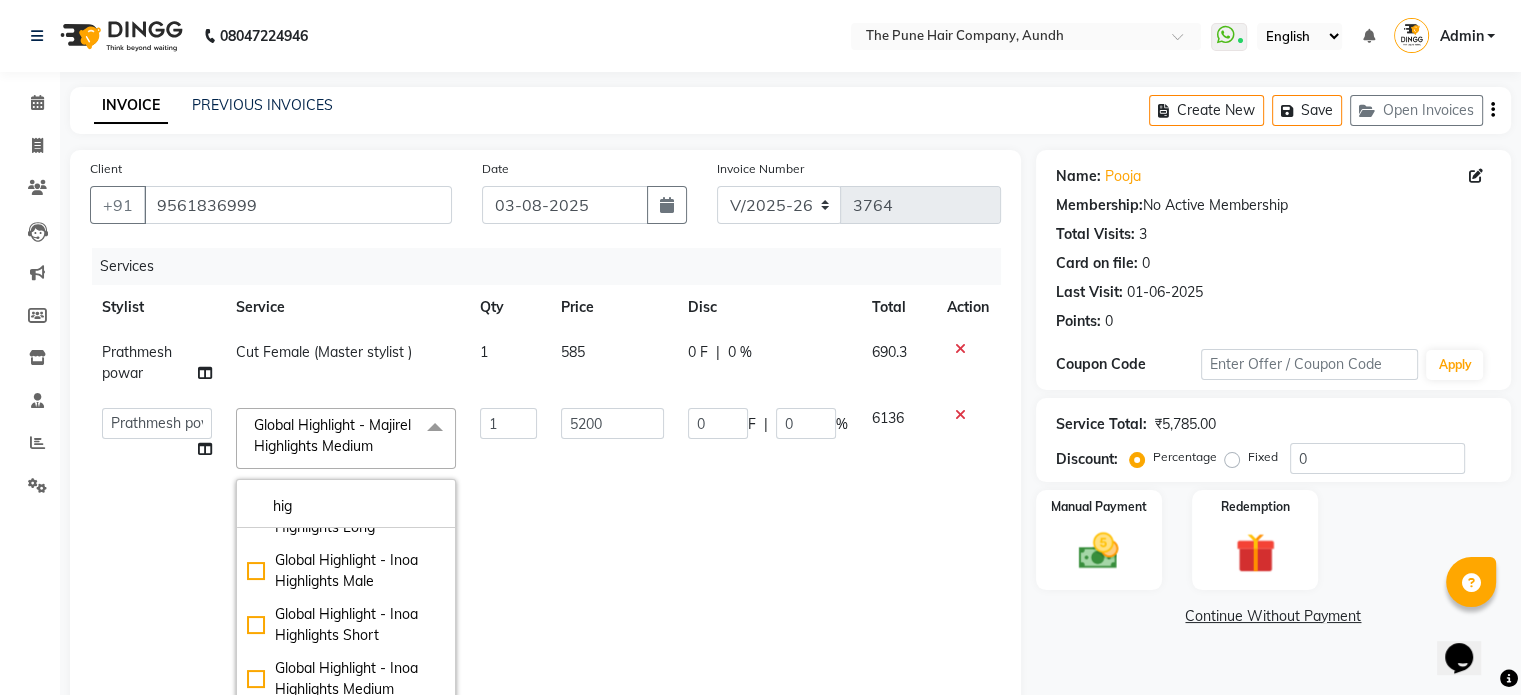 drag, startPoint x: 376, startPoint y: 551, endPoint x: 436, endPoint y: 548, distance: 60.074955 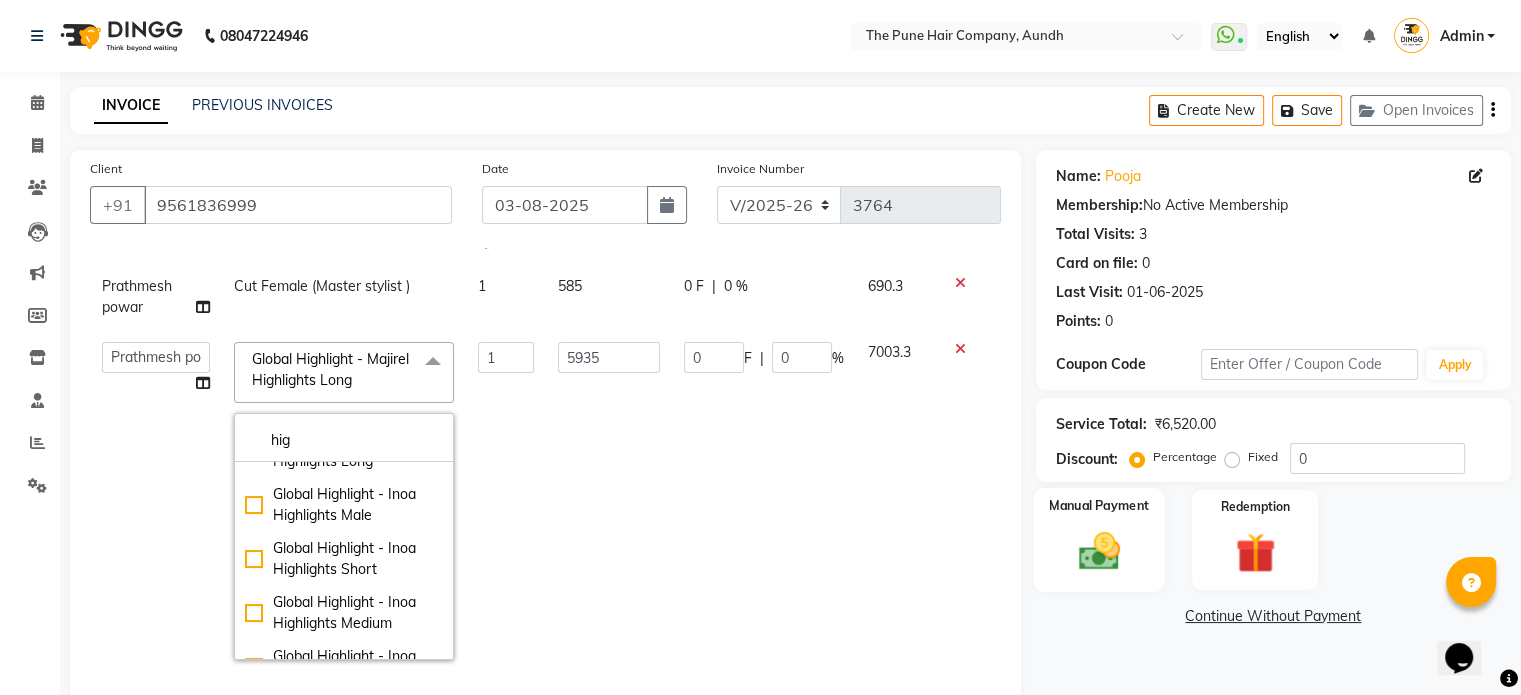scroll, scrollTop: 100, scrollLeft: 0, axis: vertical 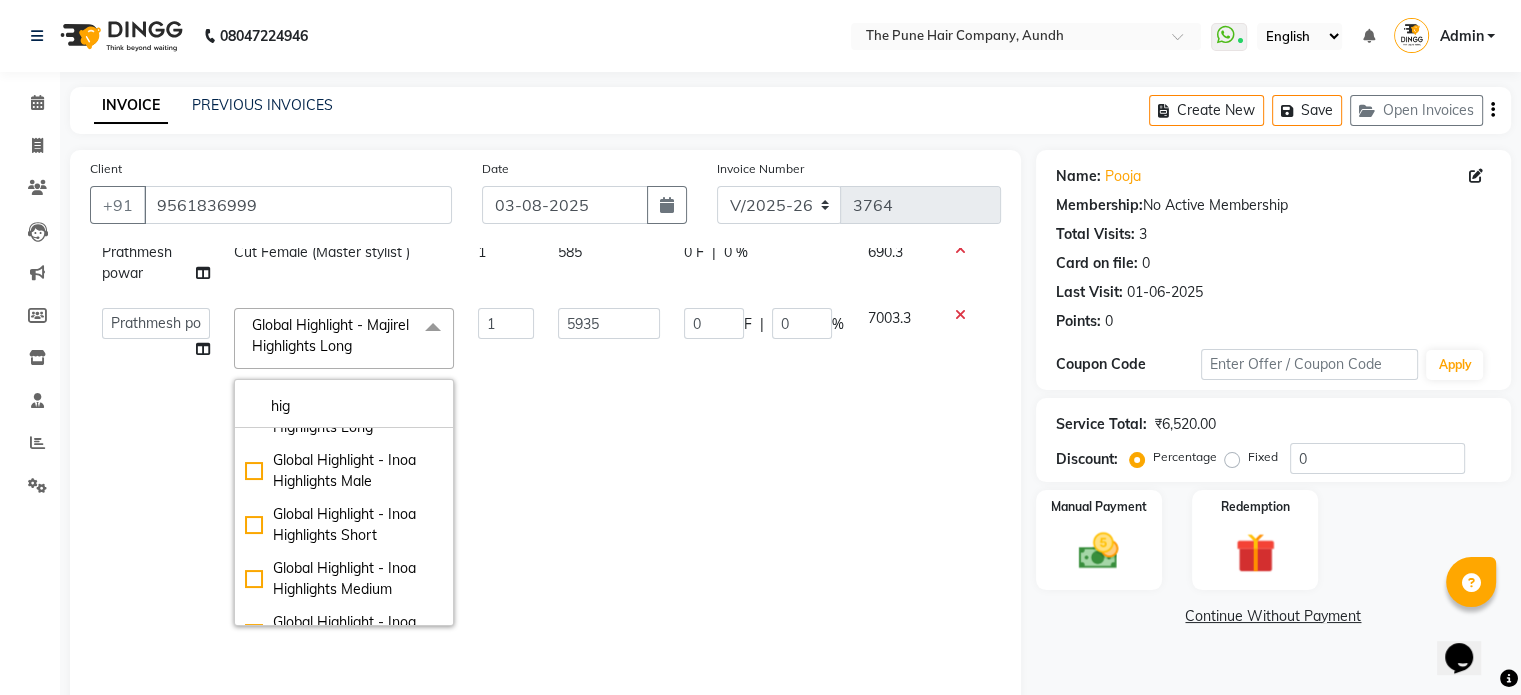 click on "Name: [FIRST] Membership: No Active Membership Total Visits: 3 Card on file: 0 Last Visit: [DATE] Points: 0 Coupon Code Apply Service Total: ₹6,520.00 Discount: Percentage Fixed 0 Manual Payment Redemption Continue Without Payment" 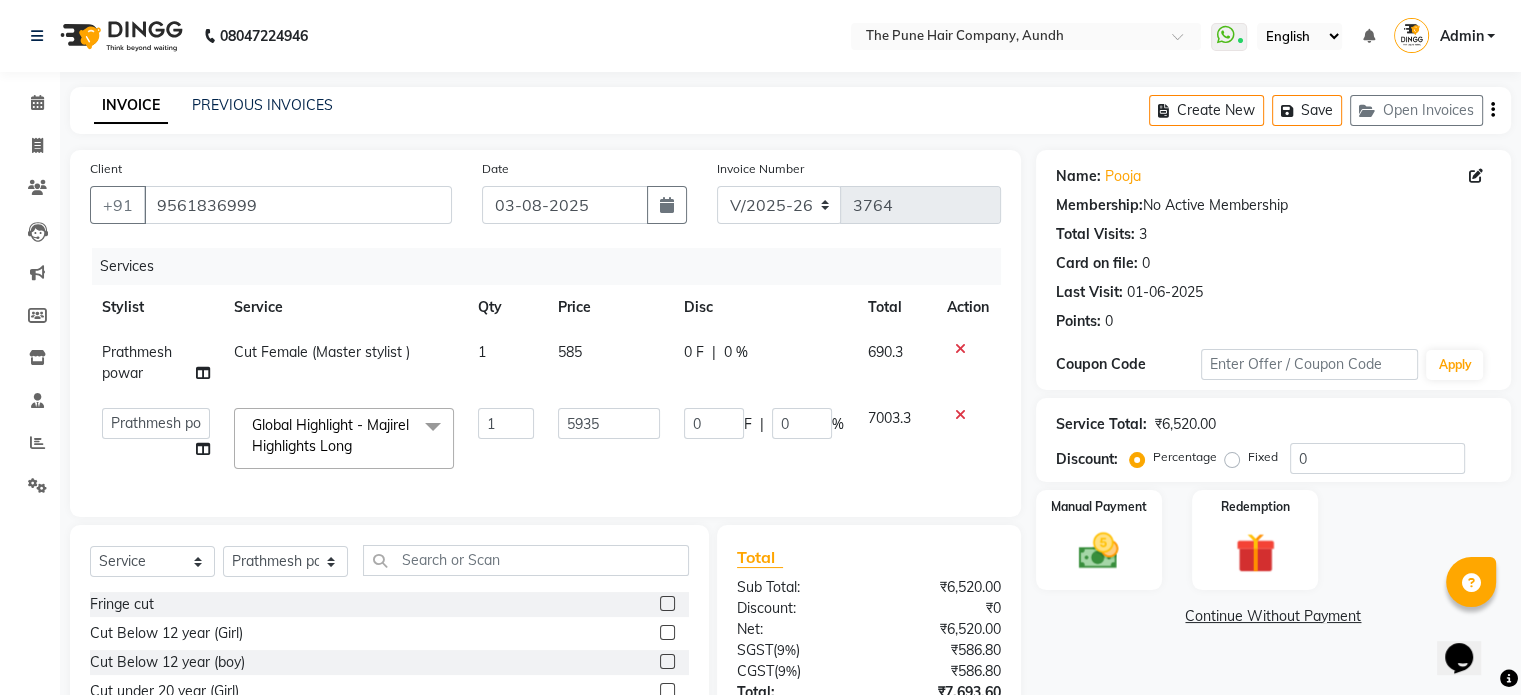 scroll, scrollTop: 0, scrollLeft: 0, axis: both 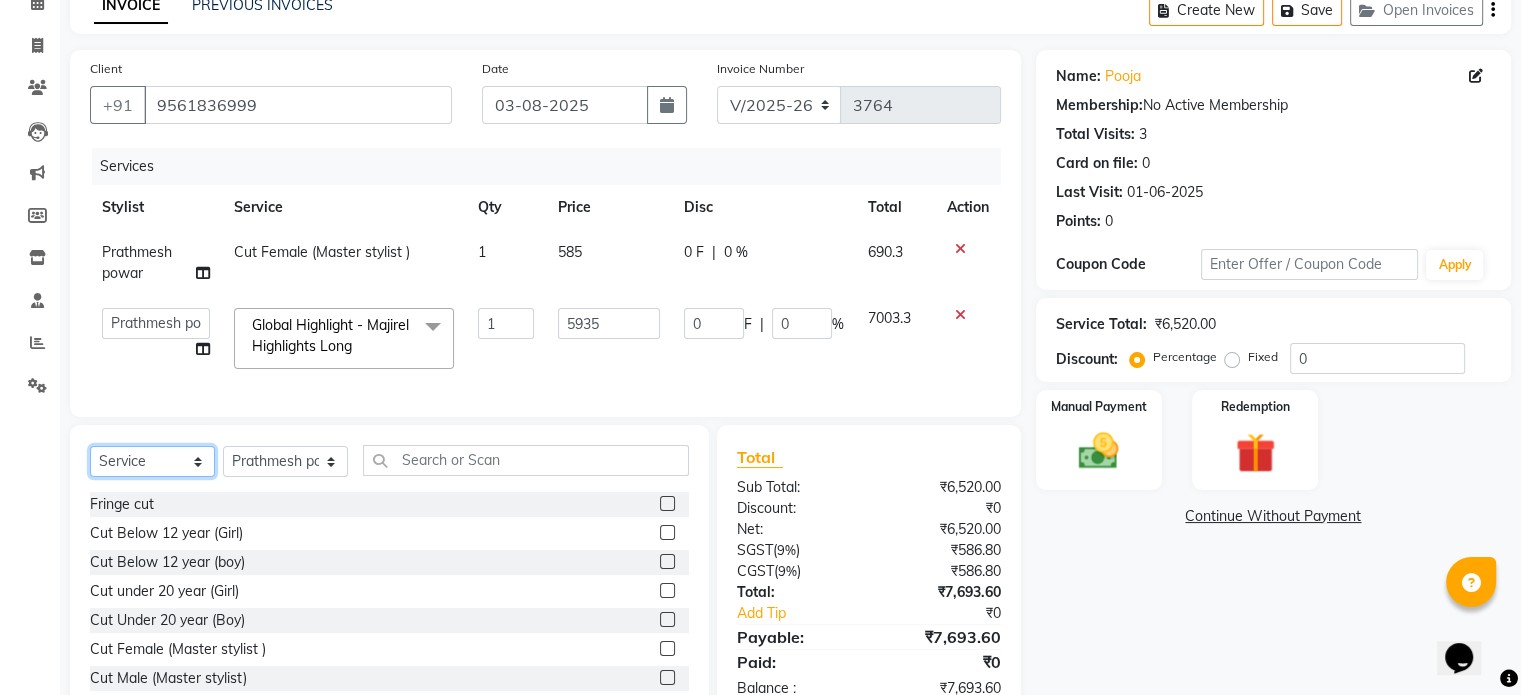click on "Select  Service  Product  Membership  Package Voucher Prepaid Gift Card" 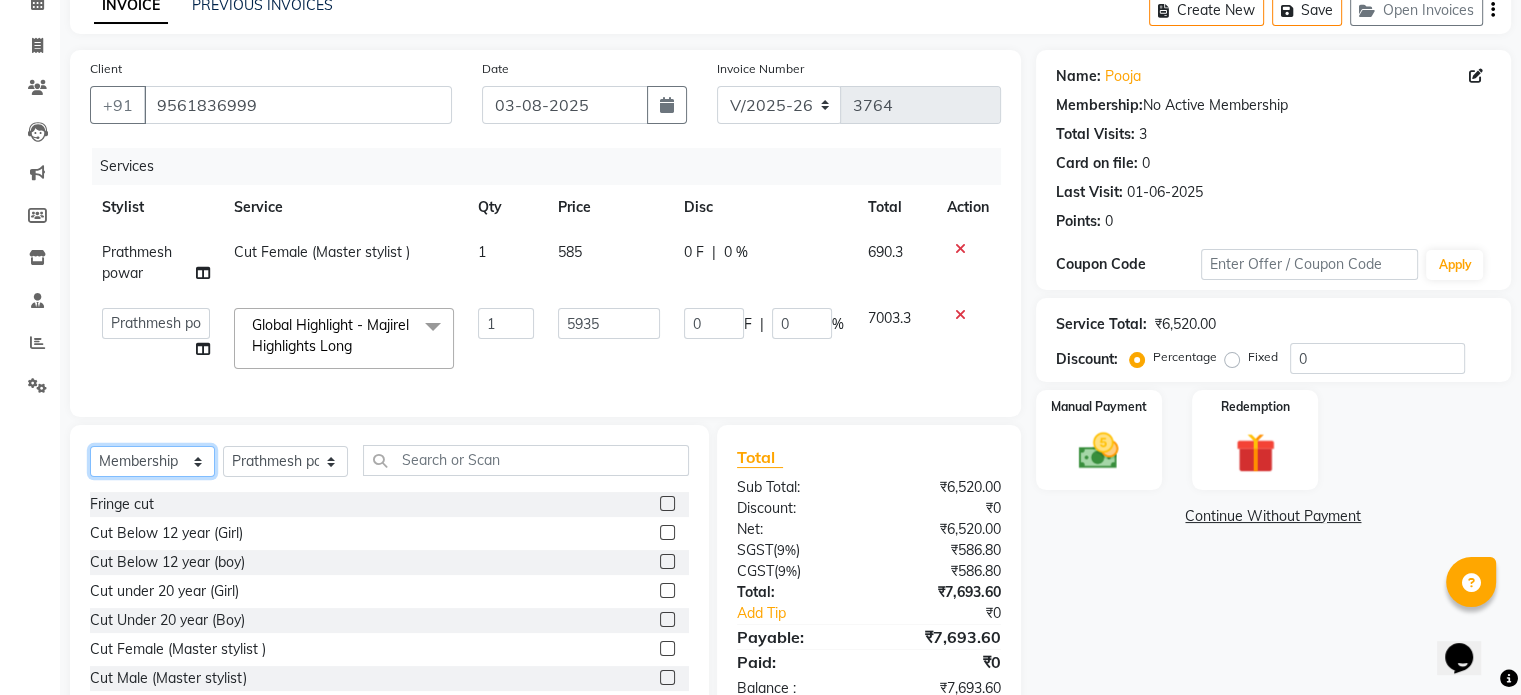 click on "Select  Service  Product  Membership  Package Voucher Prepaid Gift Card" 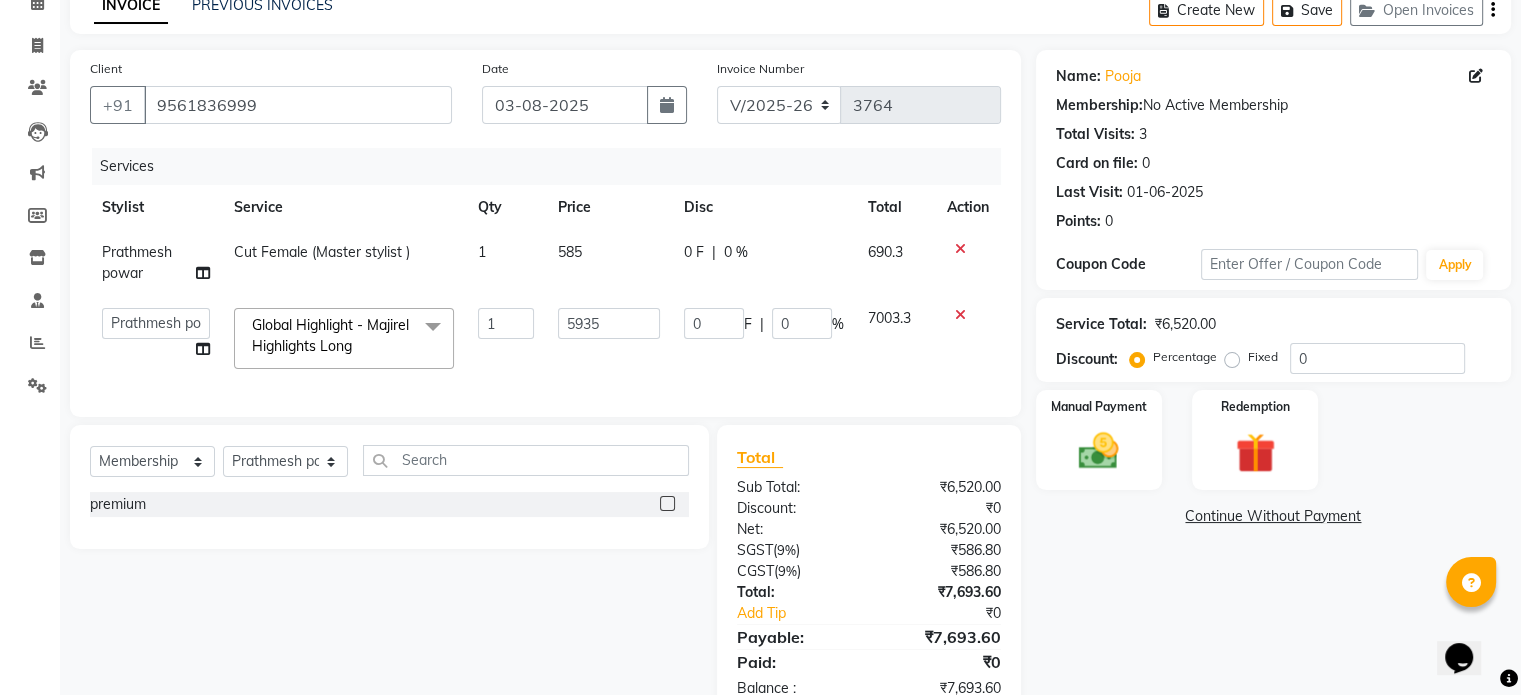 click 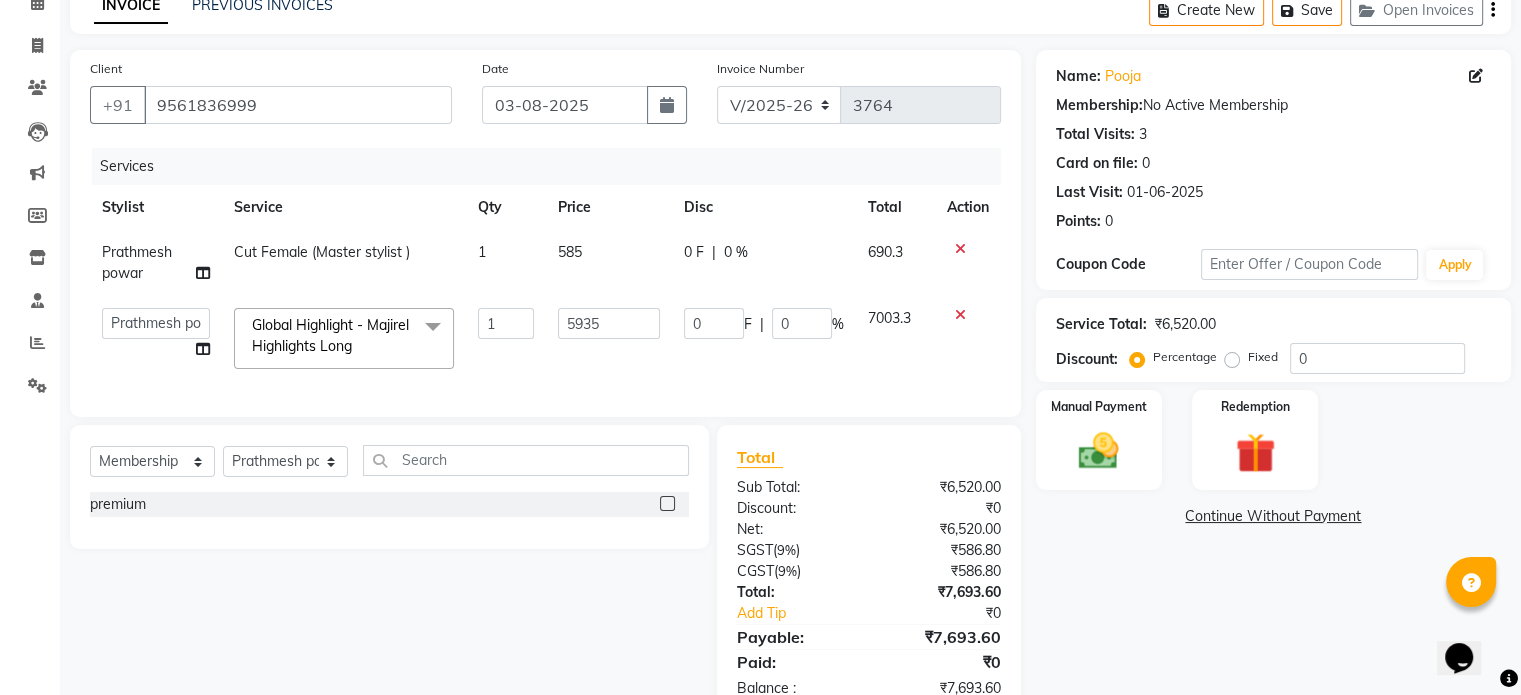 click at bounding box center (666, 504) 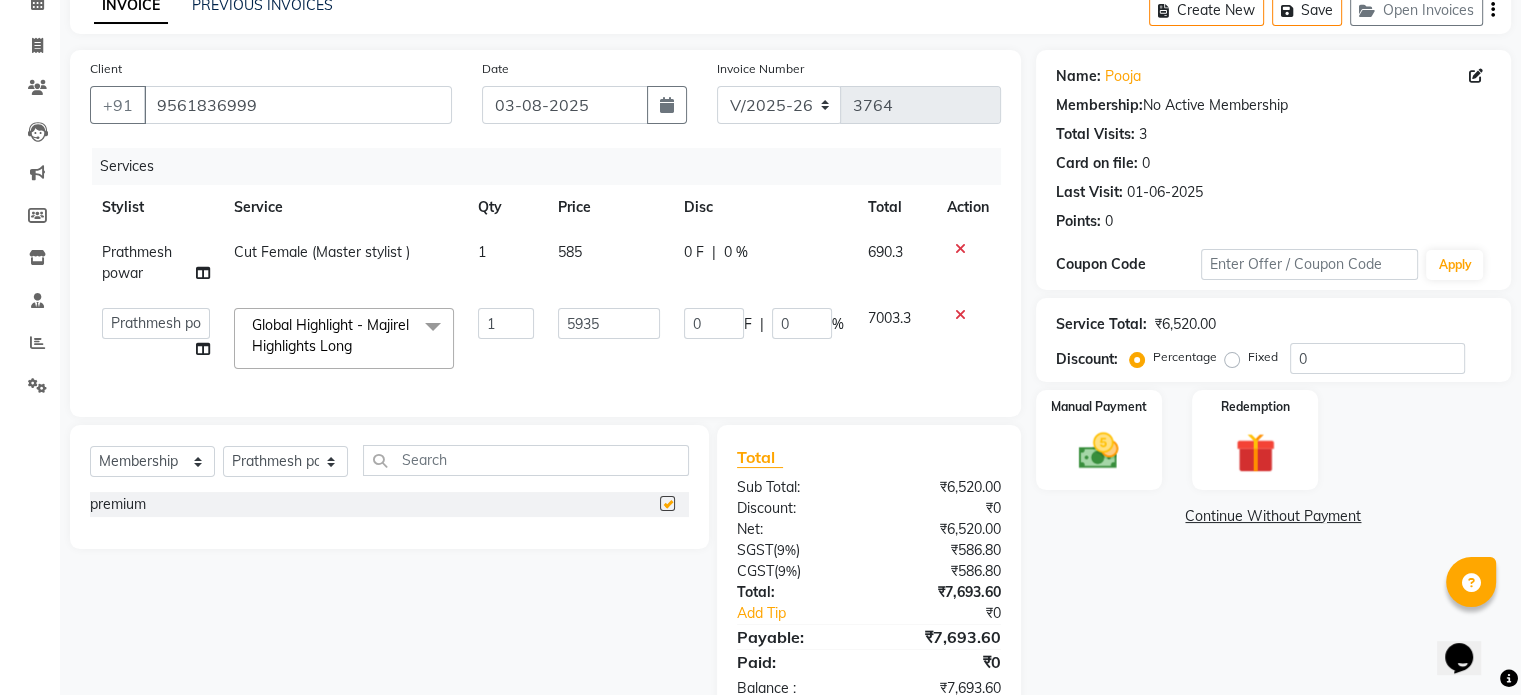 select on "select" 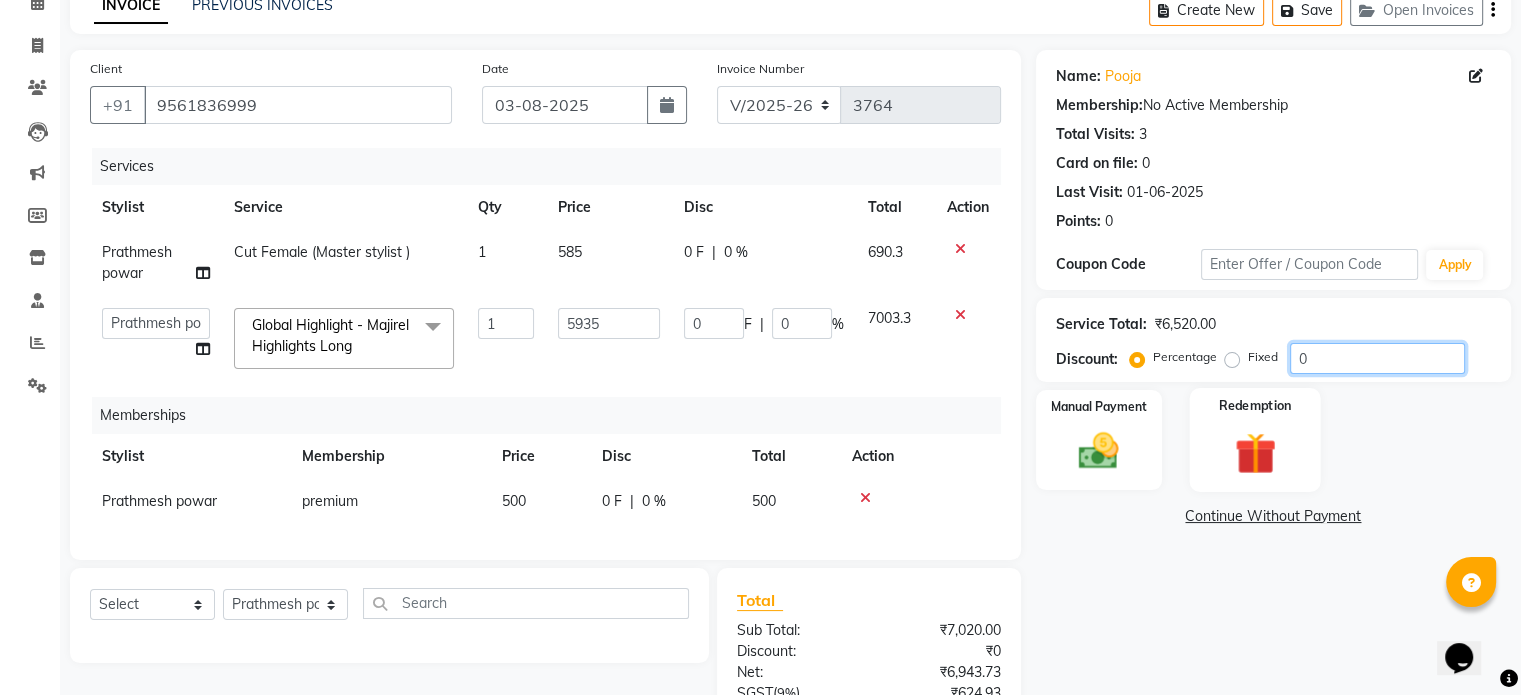 drag, startPoint x: 1347, startPoint y: 373, endPoint x: 1204, endPoint y: 389, distance: 143.89232 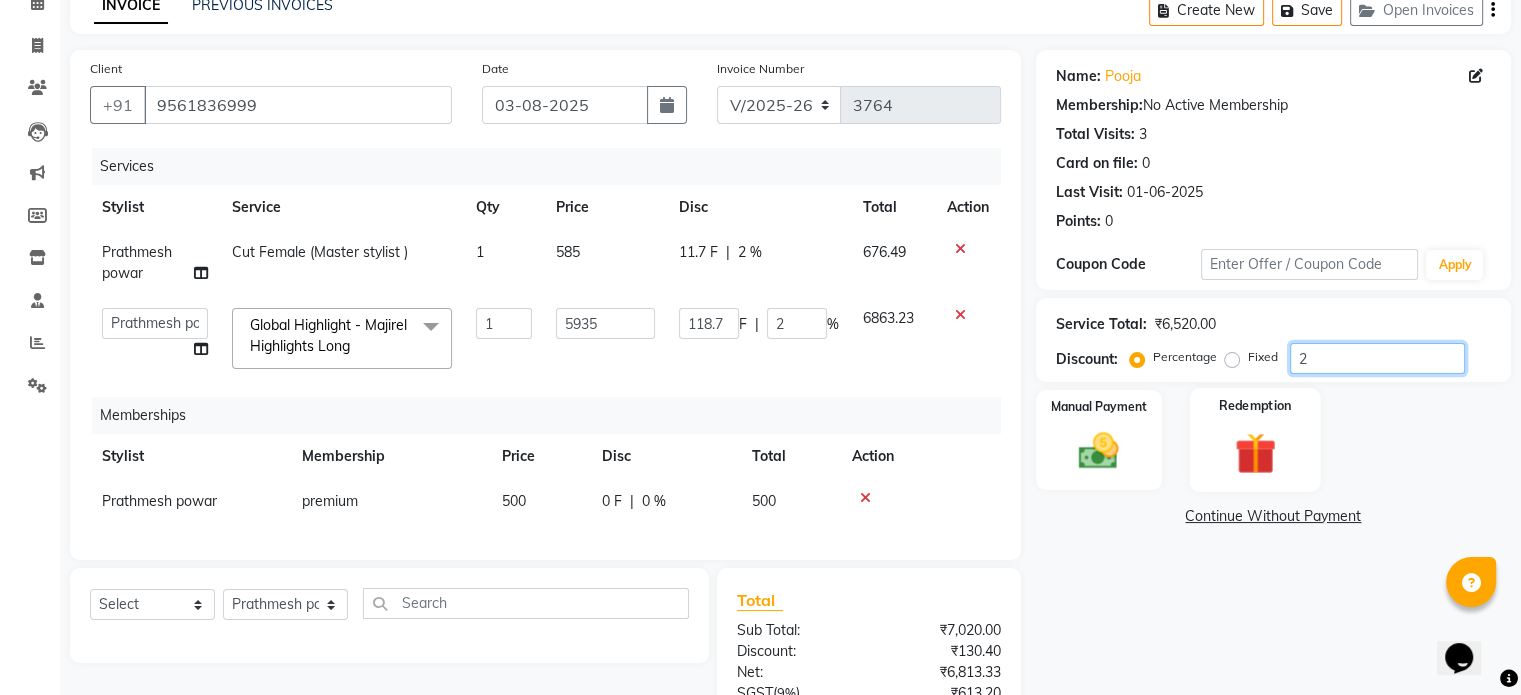 type on "20" 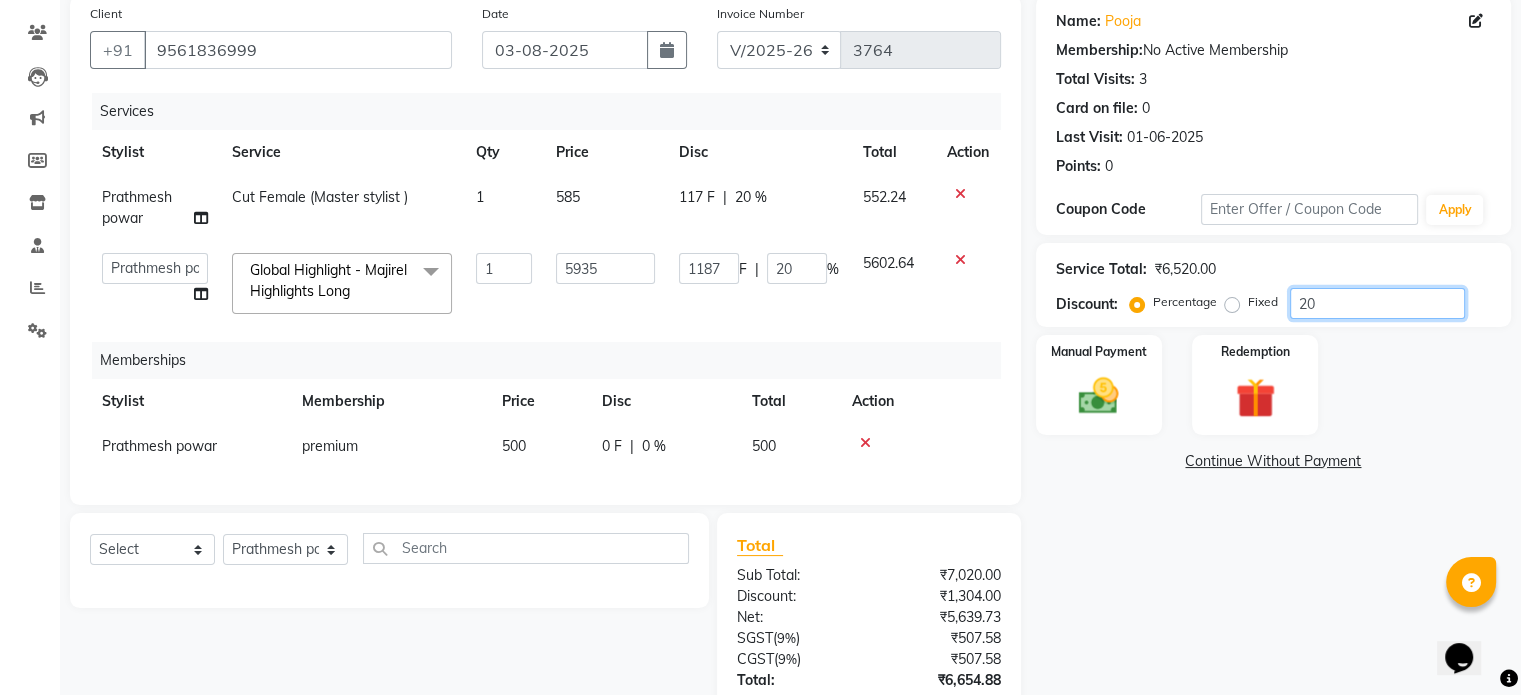 scroll, scrollTop: 200, scrollLeft: 0, axis: vertical 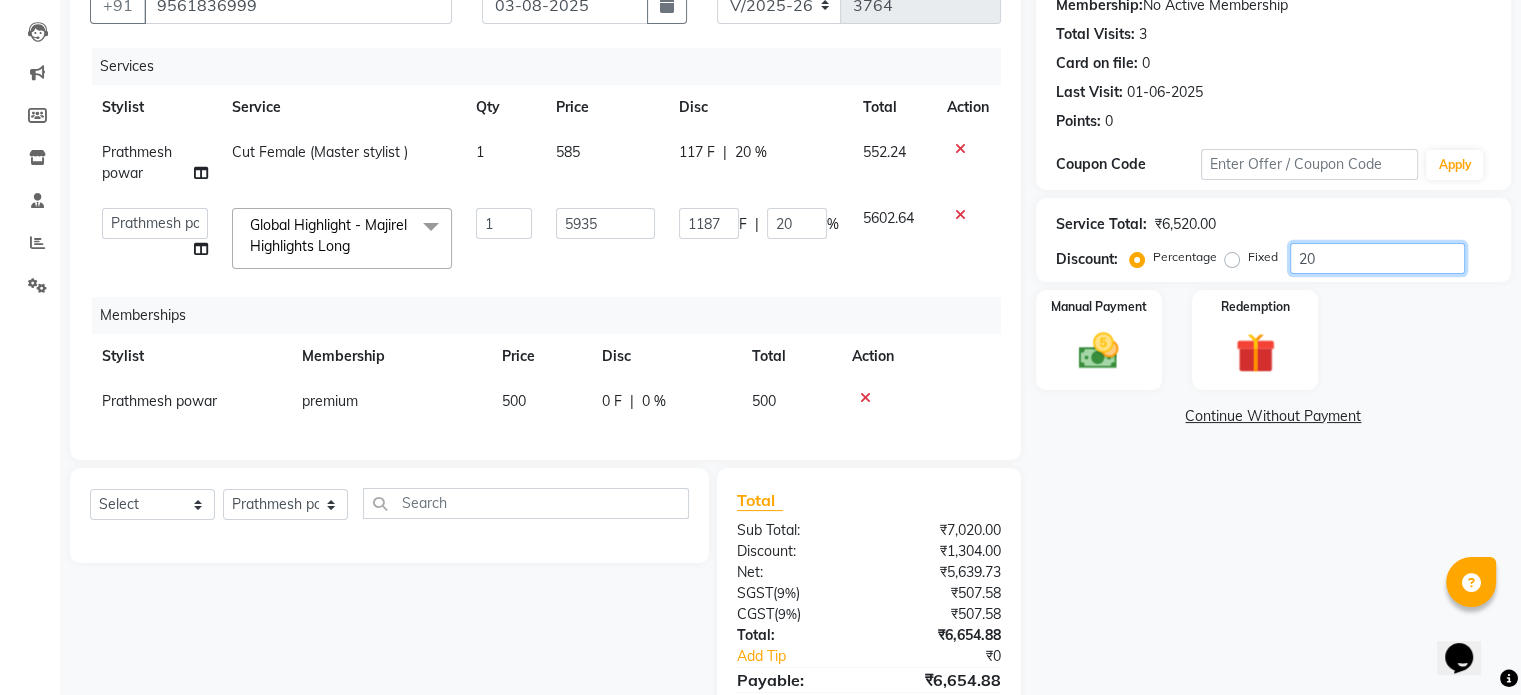 type on "2" 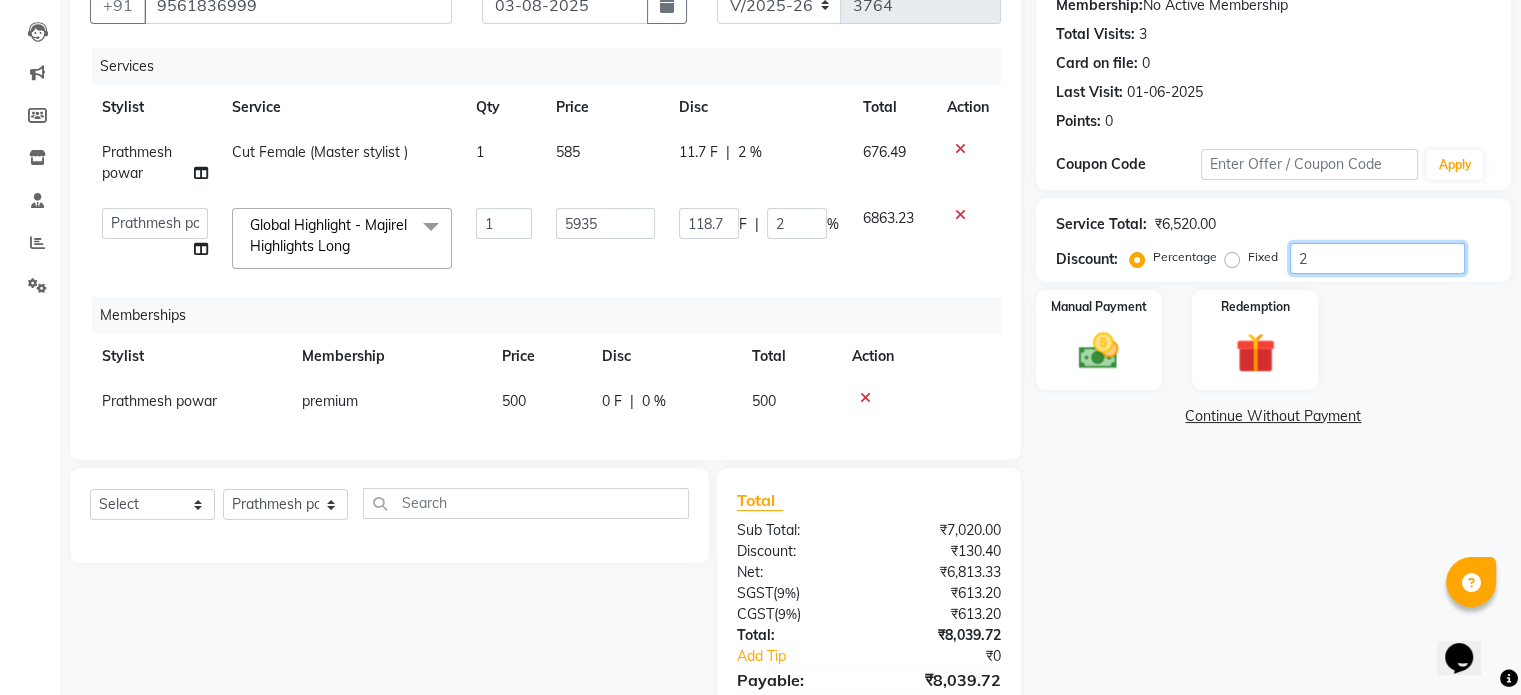 type 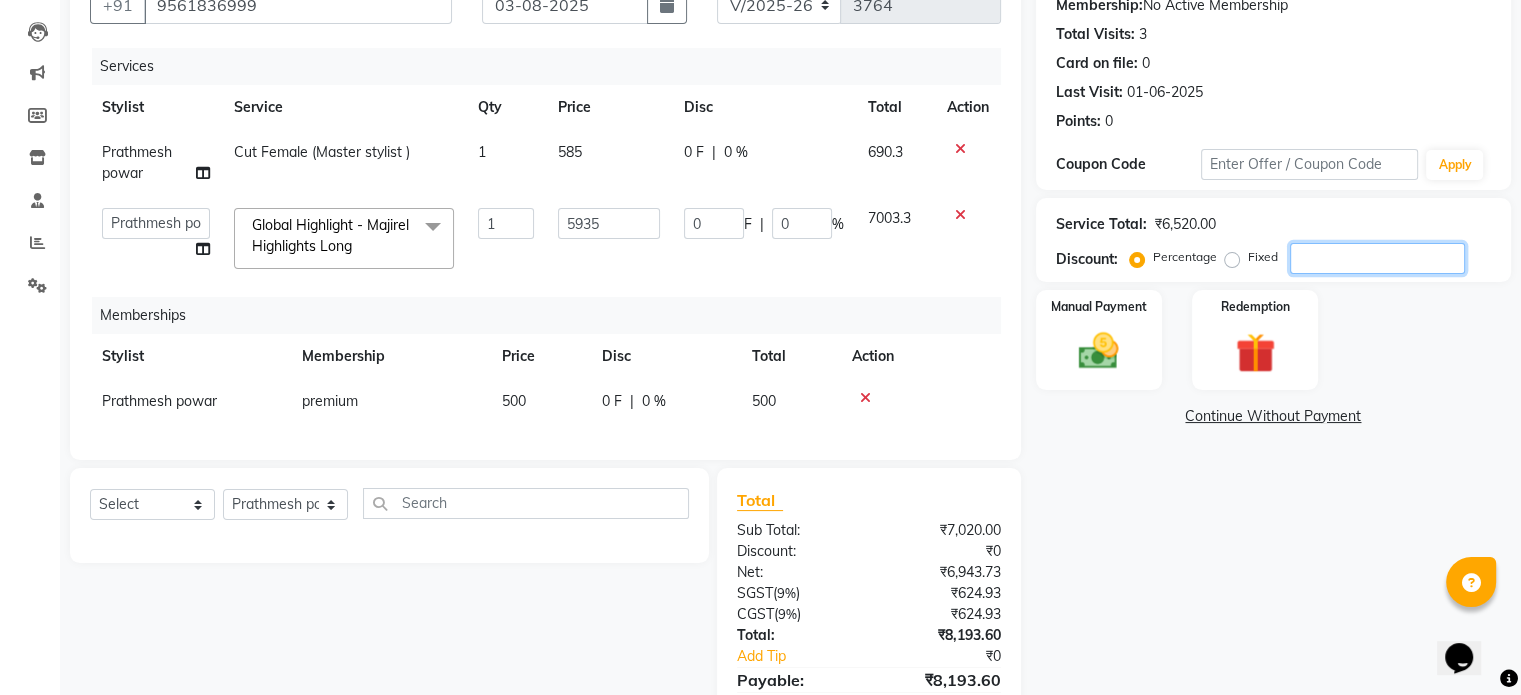 type on "2" 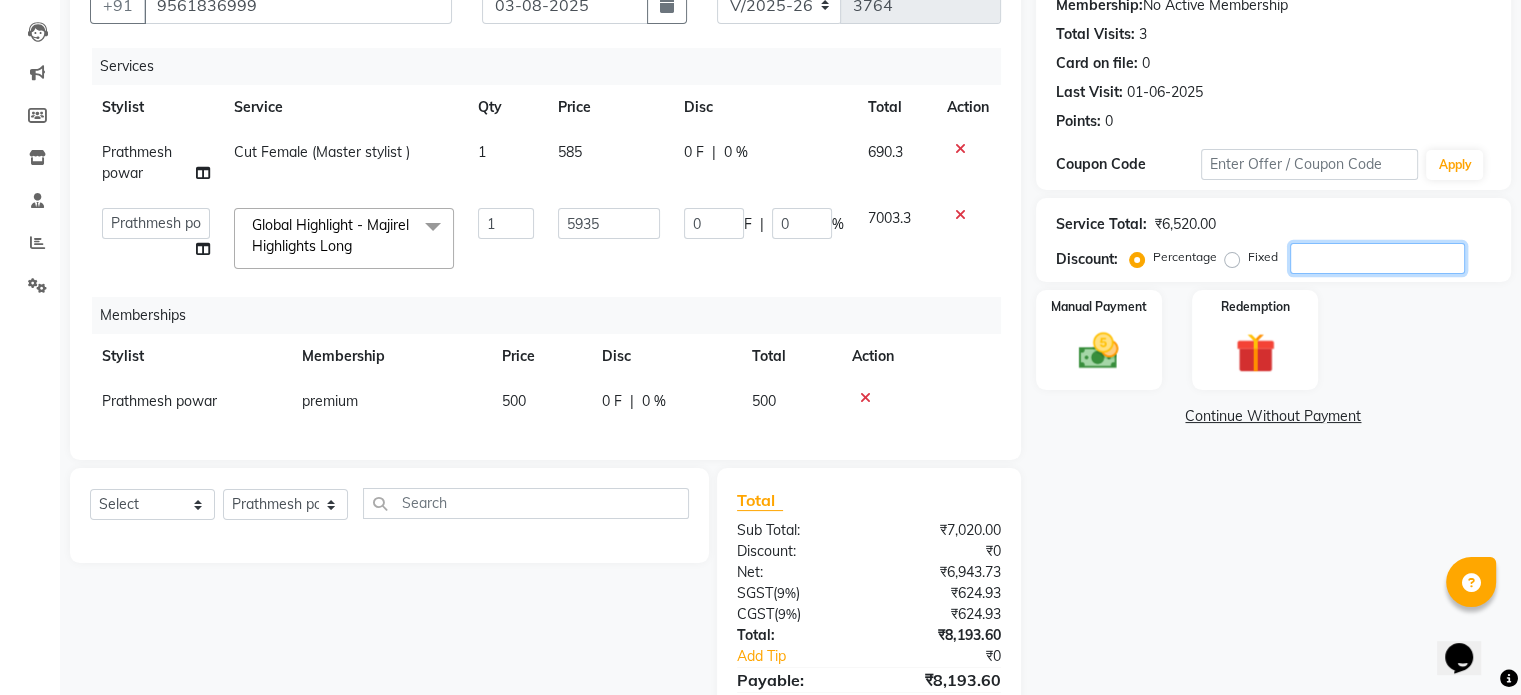 type on "118.7" 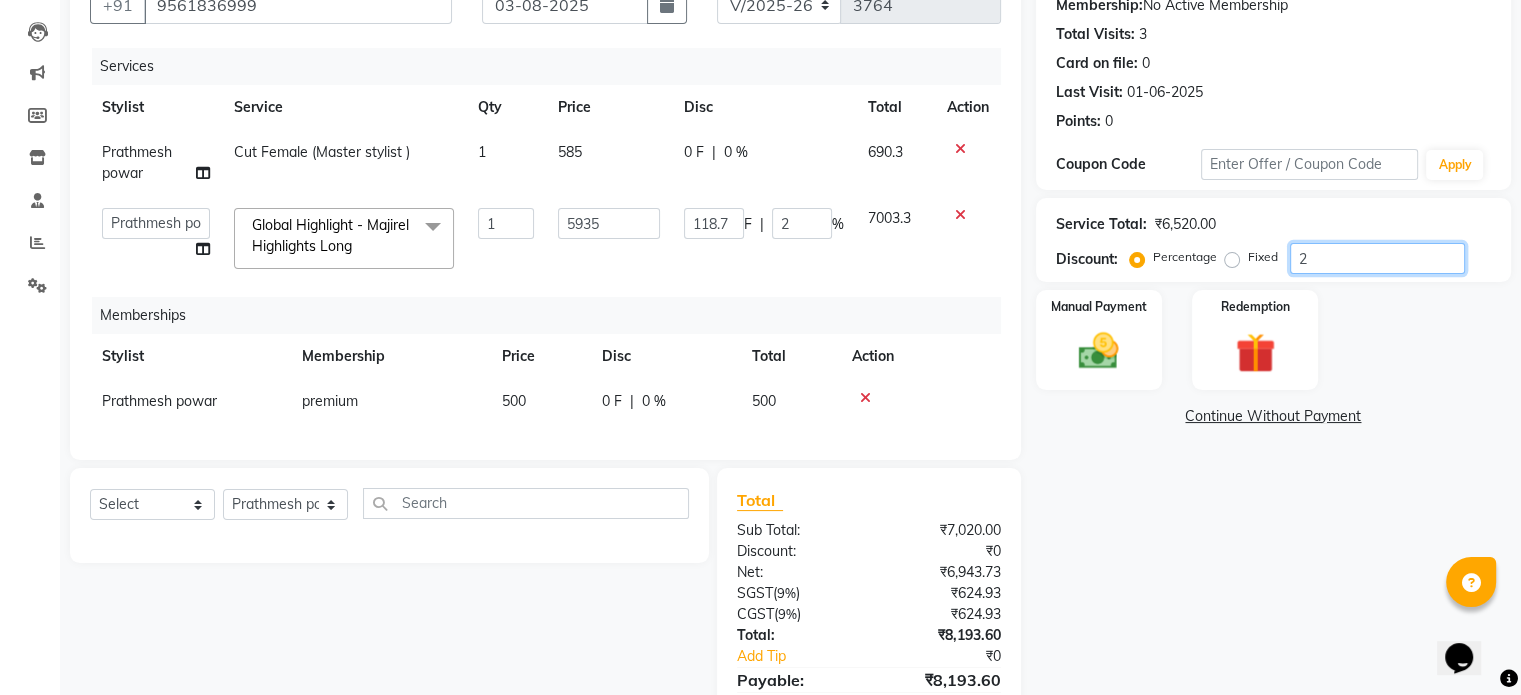 type on "20" 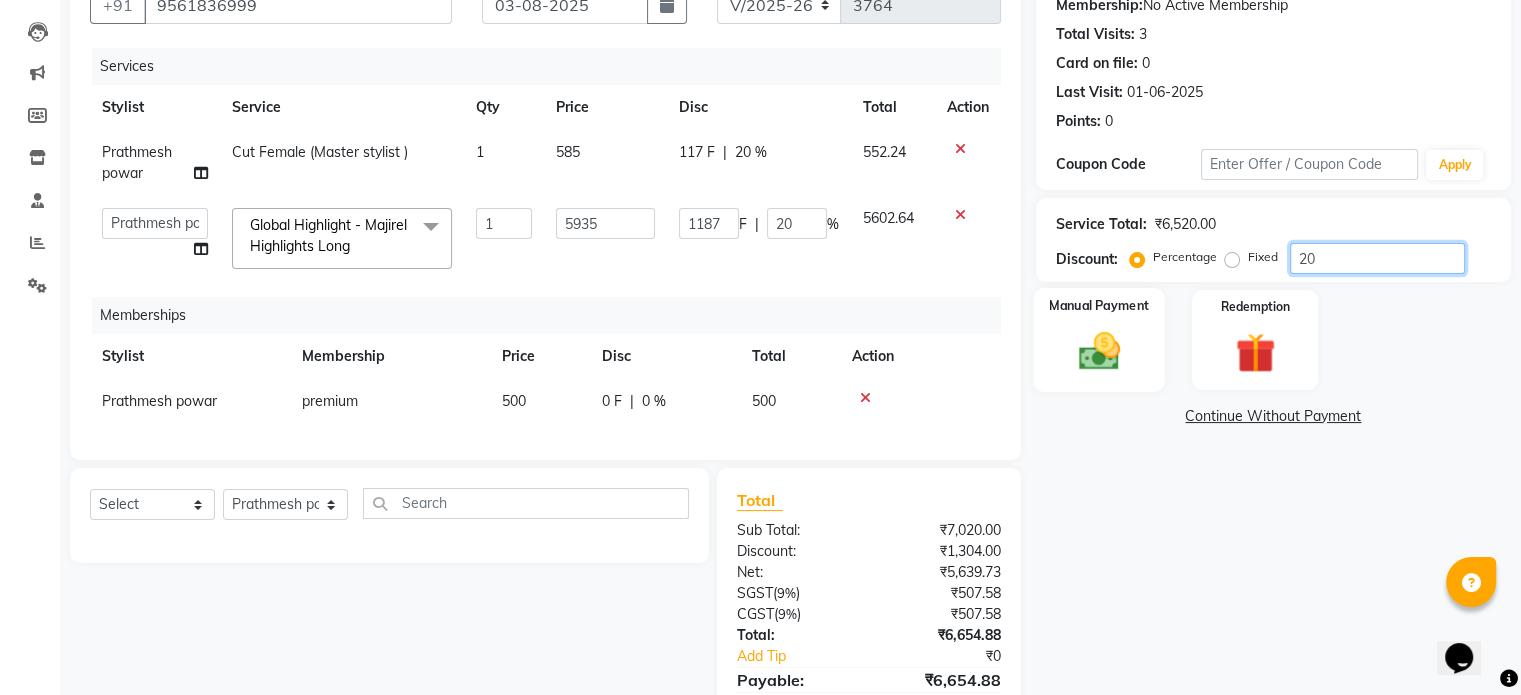 type on "20" 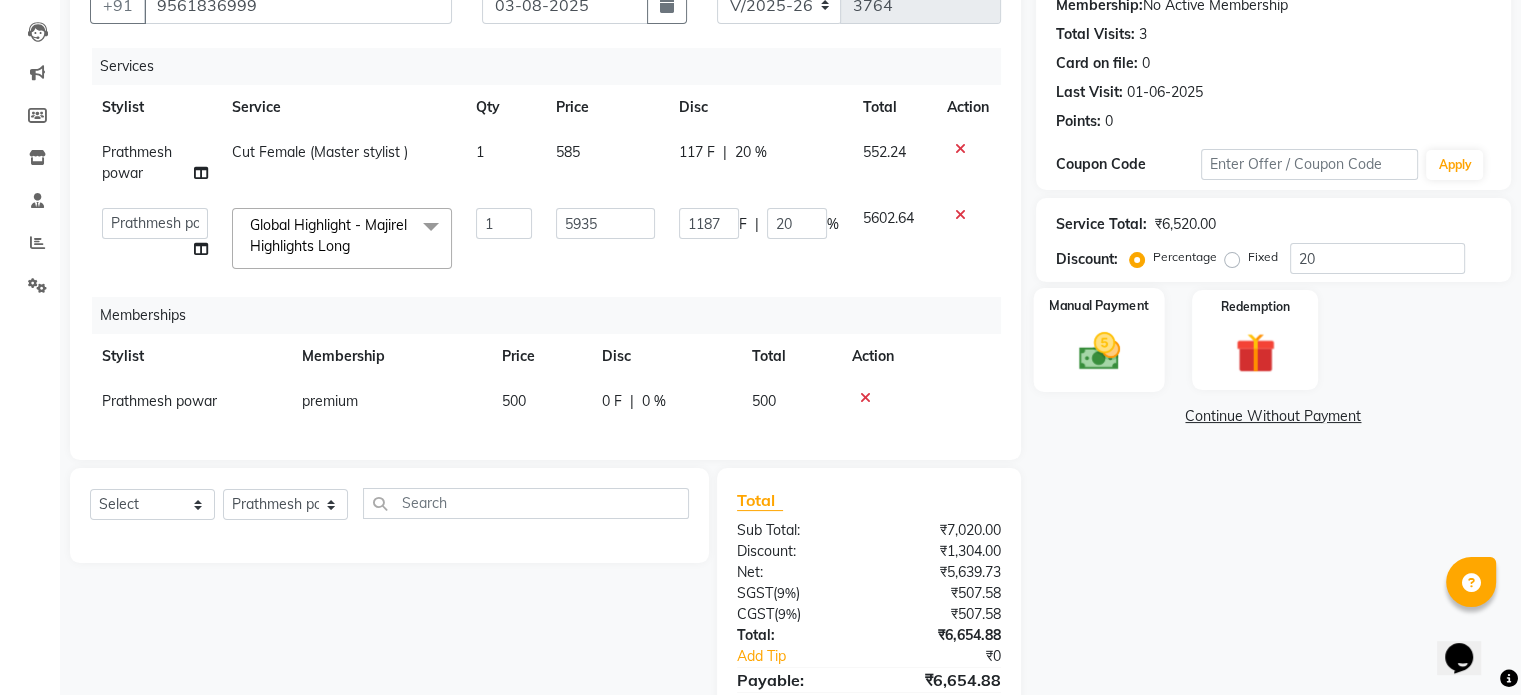 click on "Manual Payment" 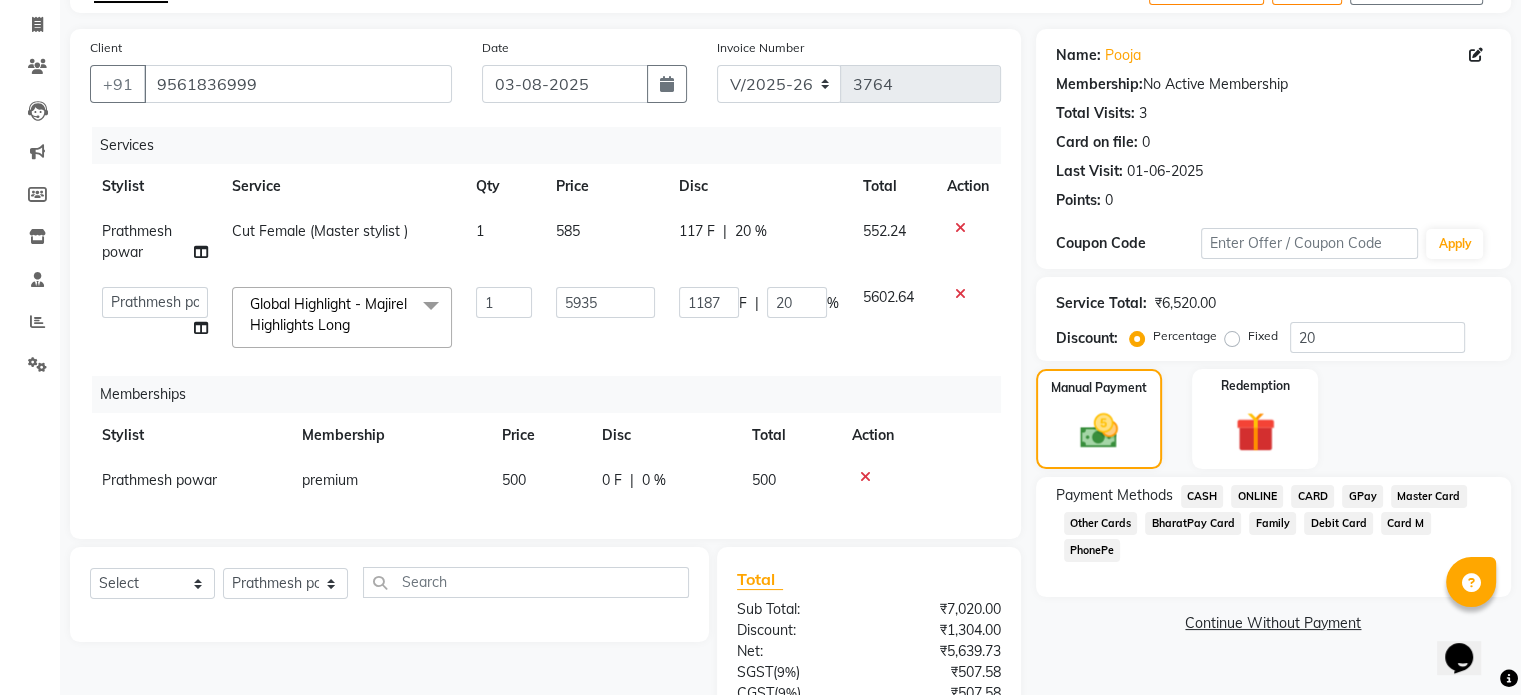 scroll, scrollTop: 200, scrollLeft: 0, axis: vertical 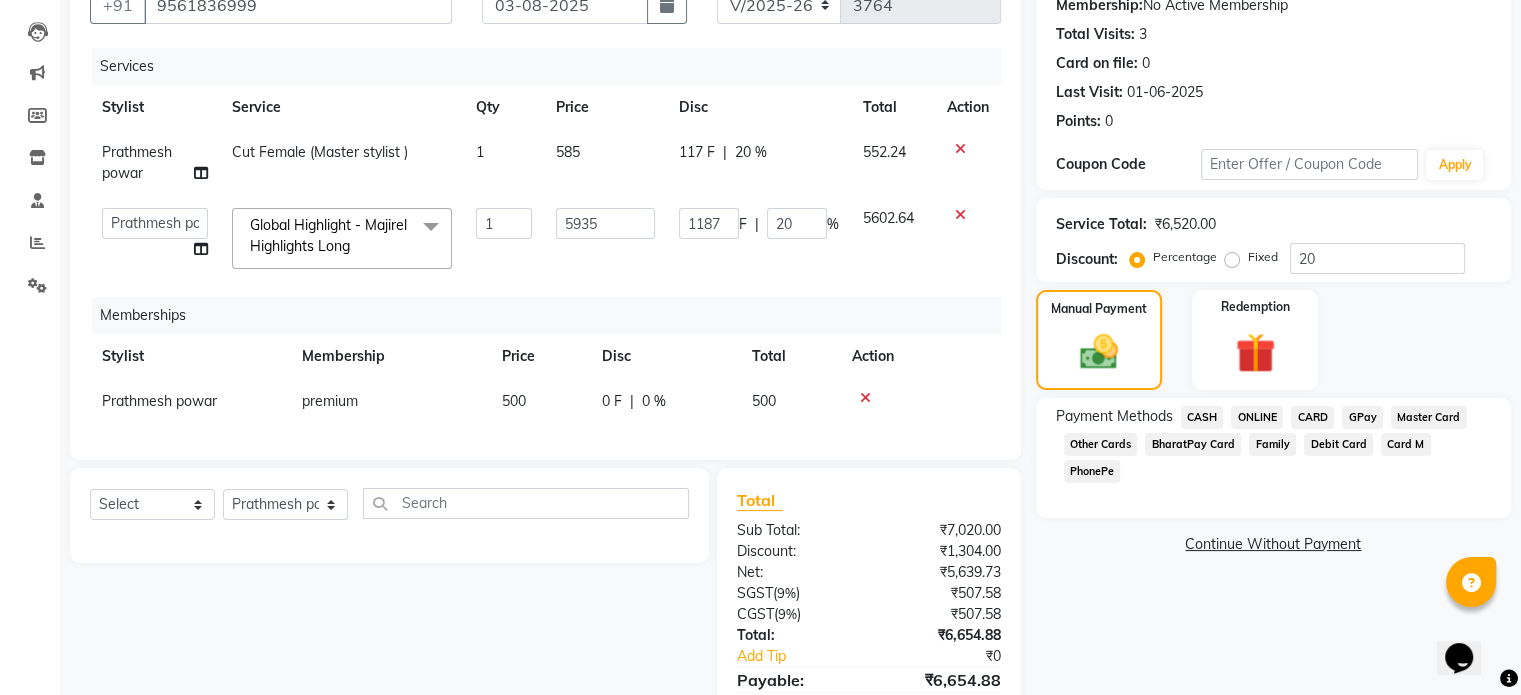 click on "ONLINE" 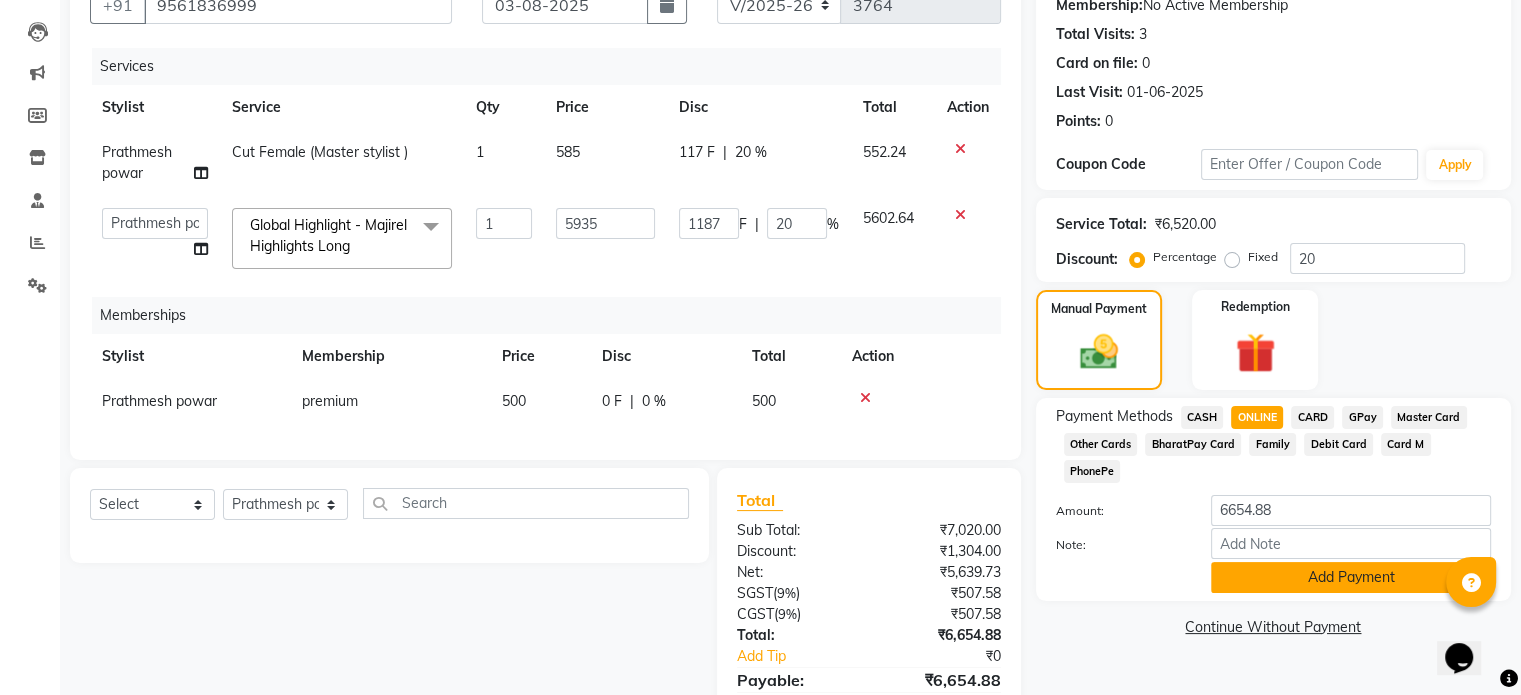 click on "Add Payment" 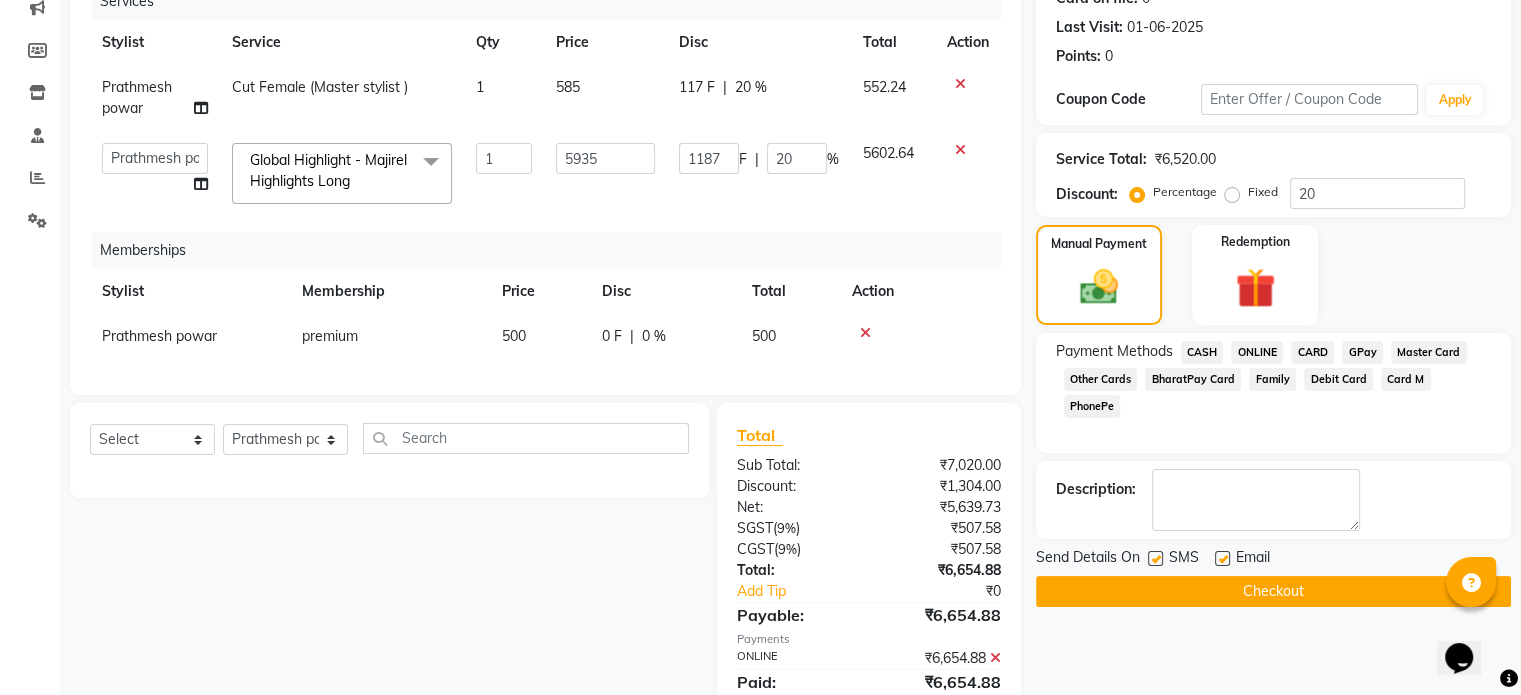 scroll, scrollTop: 300, scrollLeft: 0, axis: vertical 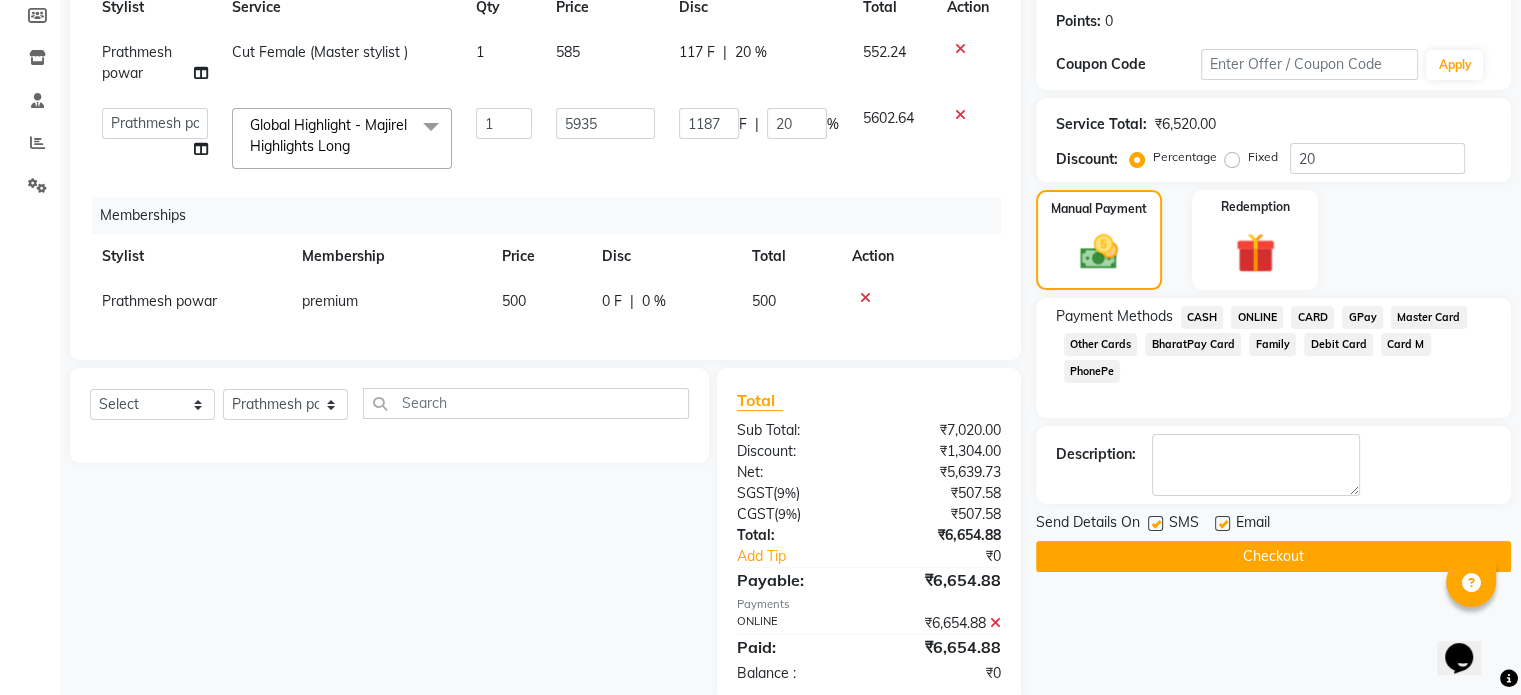 click on "Checkout" 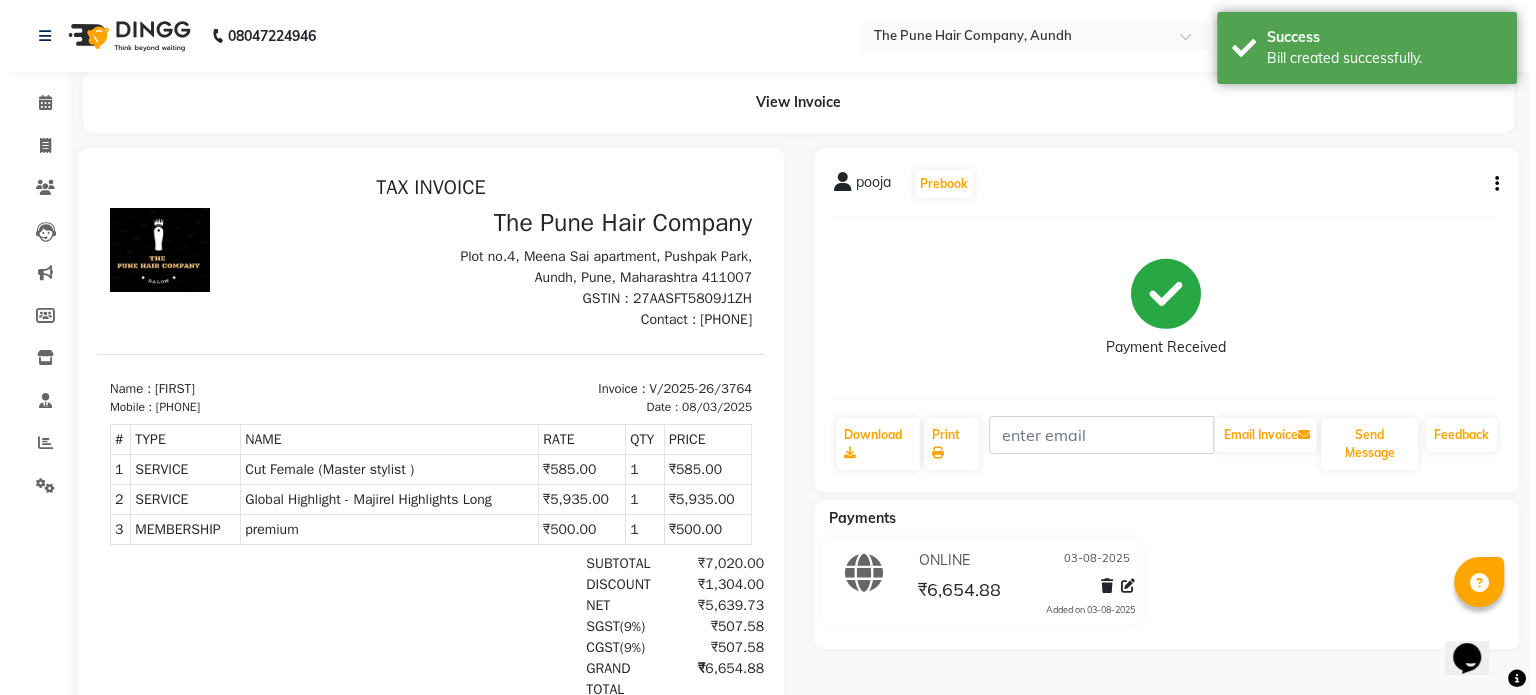 scroll, scrollTop: 0, scrollLeft: 0, axis: both 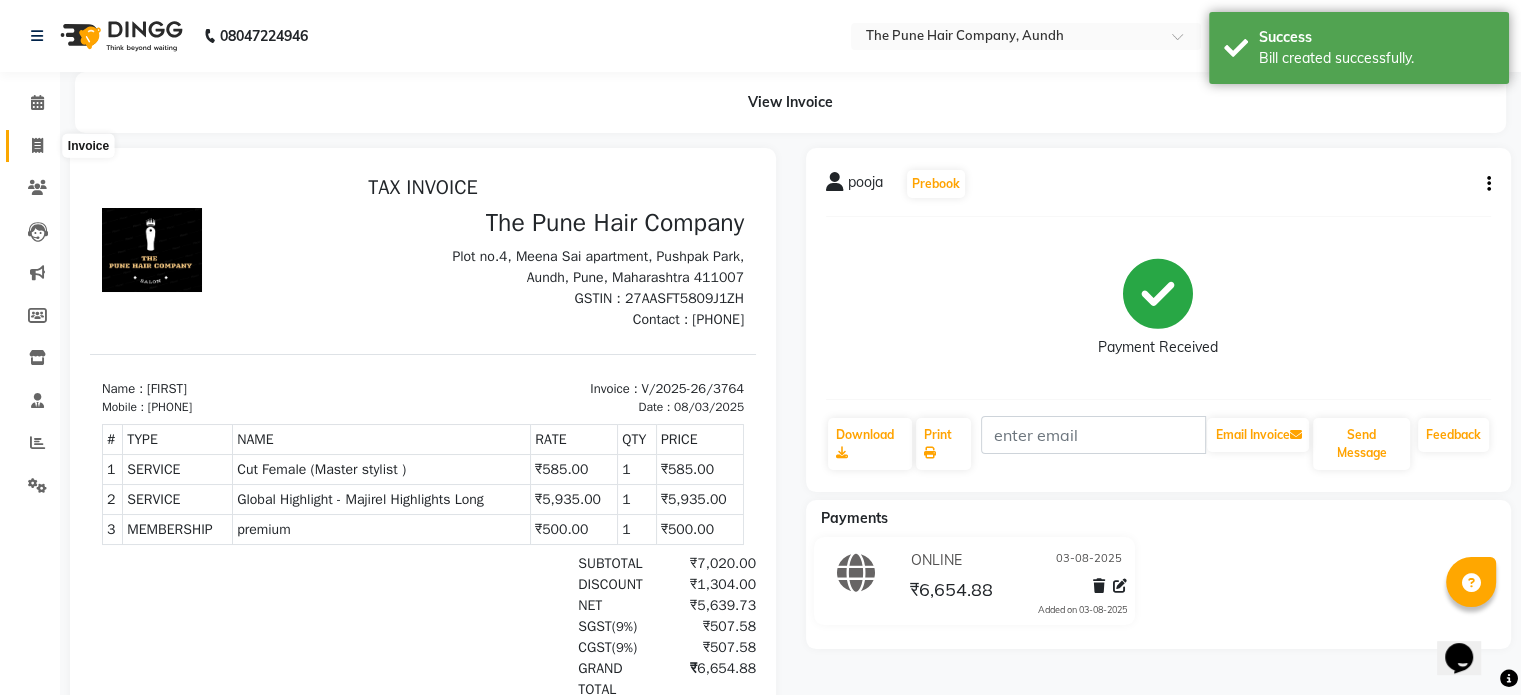 click 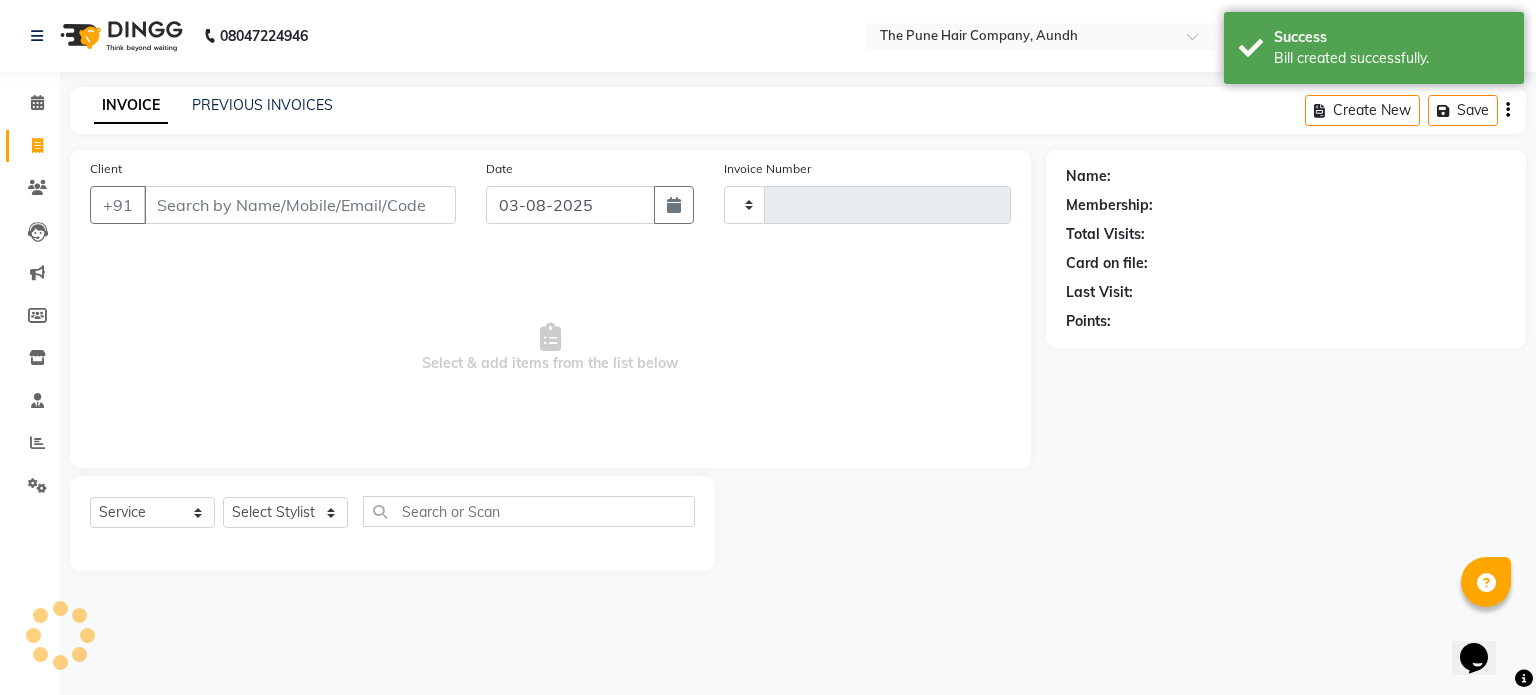 type on "3765" 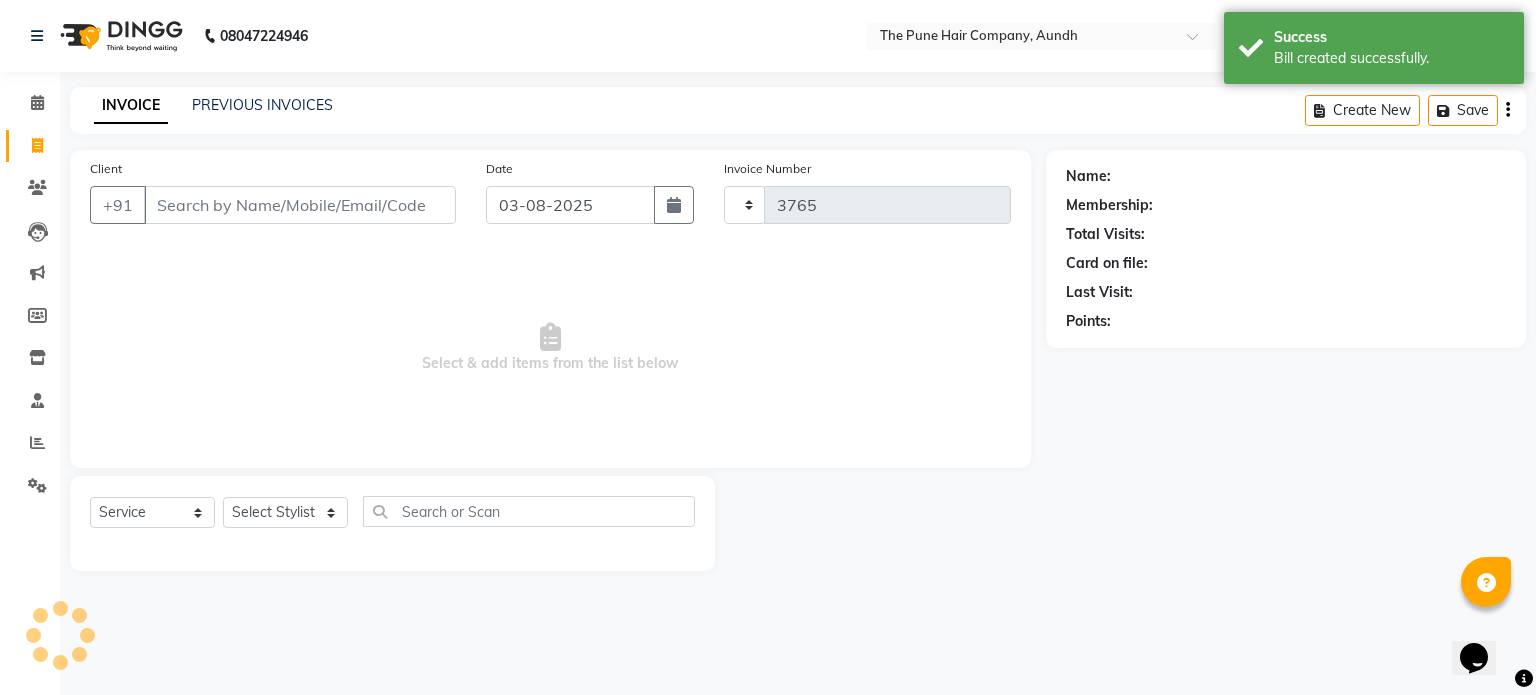 select on "106" 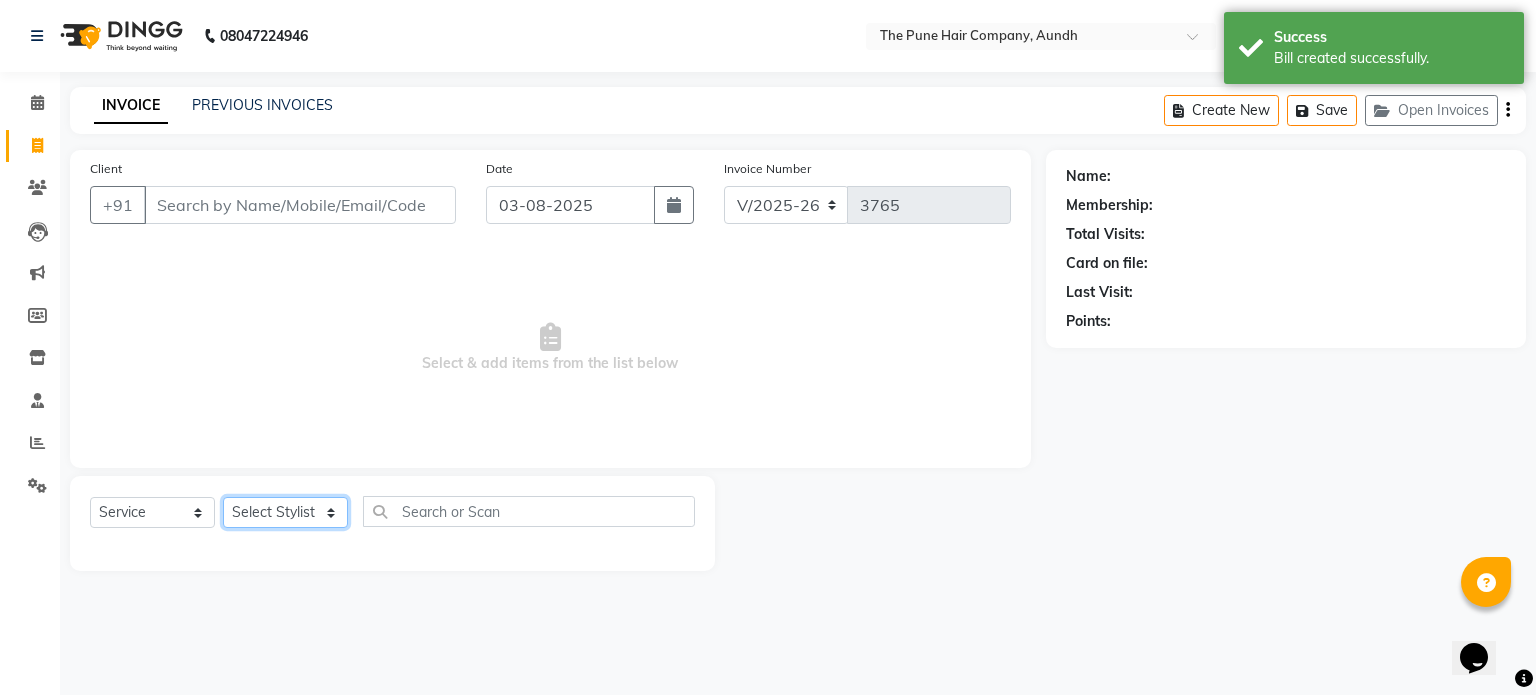 click on "Select Stylist Akash both AKSHAY .K harshal gaikwad kaif shaikh LAKKHAN SHINDE Nagesh Jadhav Nitish Desai  Pavan mane POOJA MORE Prasad Adhav  Prathmesh powar Shweta gotur Sonal saindane swapnil sonavane" 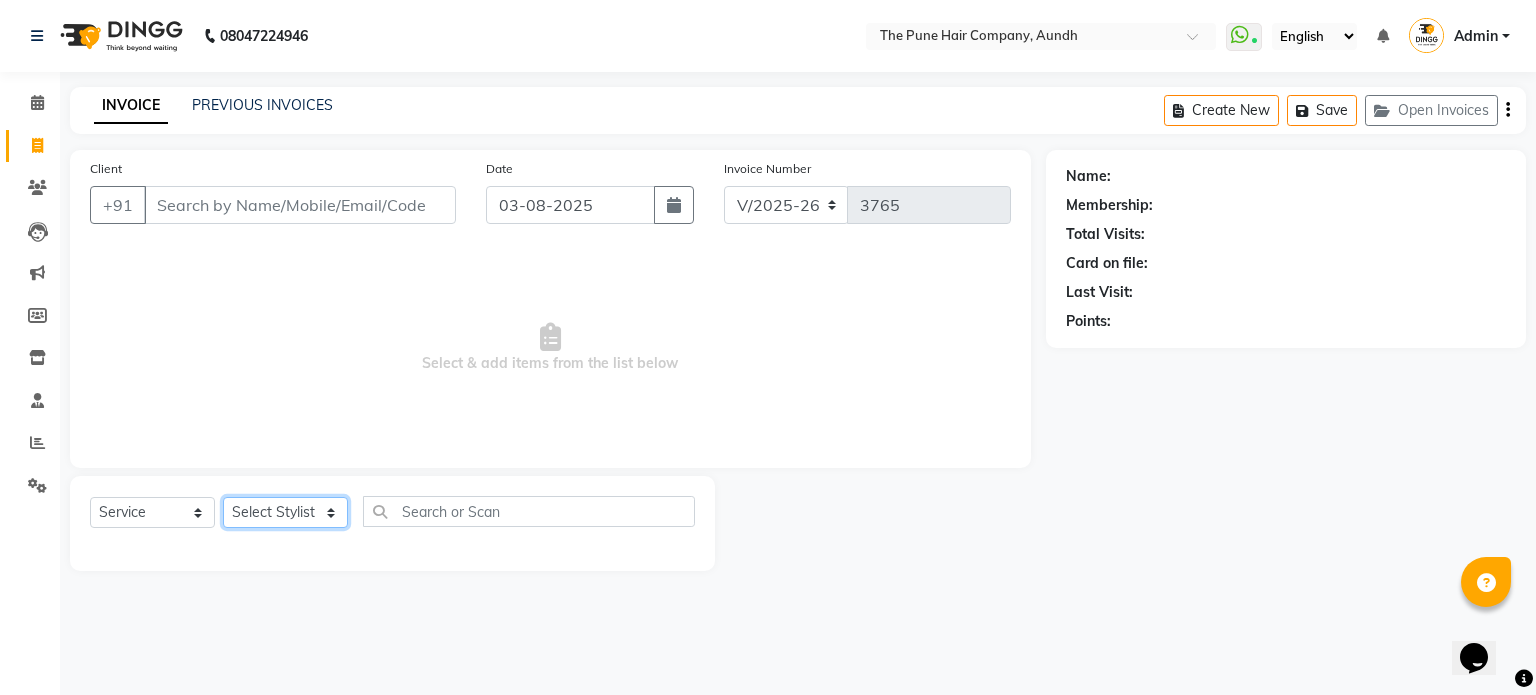 select on "18078" 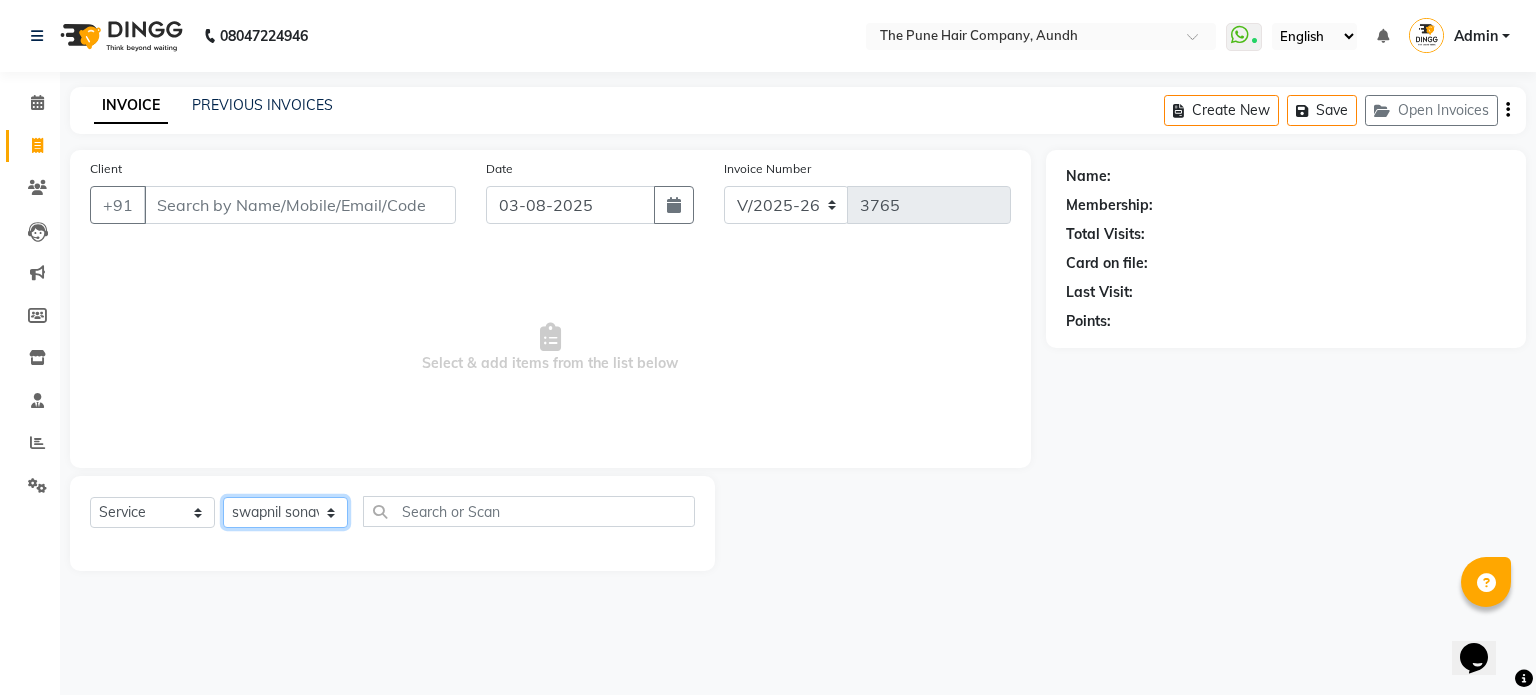 click on "Select Stylist Akash both AKSHAY .K harshal gaikwad kaif shaikh LAKKHAN SHINDE Nagesh Jadhav Nitish Desai  Pavan mane POOJA MORE Prasad Adhav  Prathmesh powar Shweta gotur Sonal saindane swapnil sonavane" 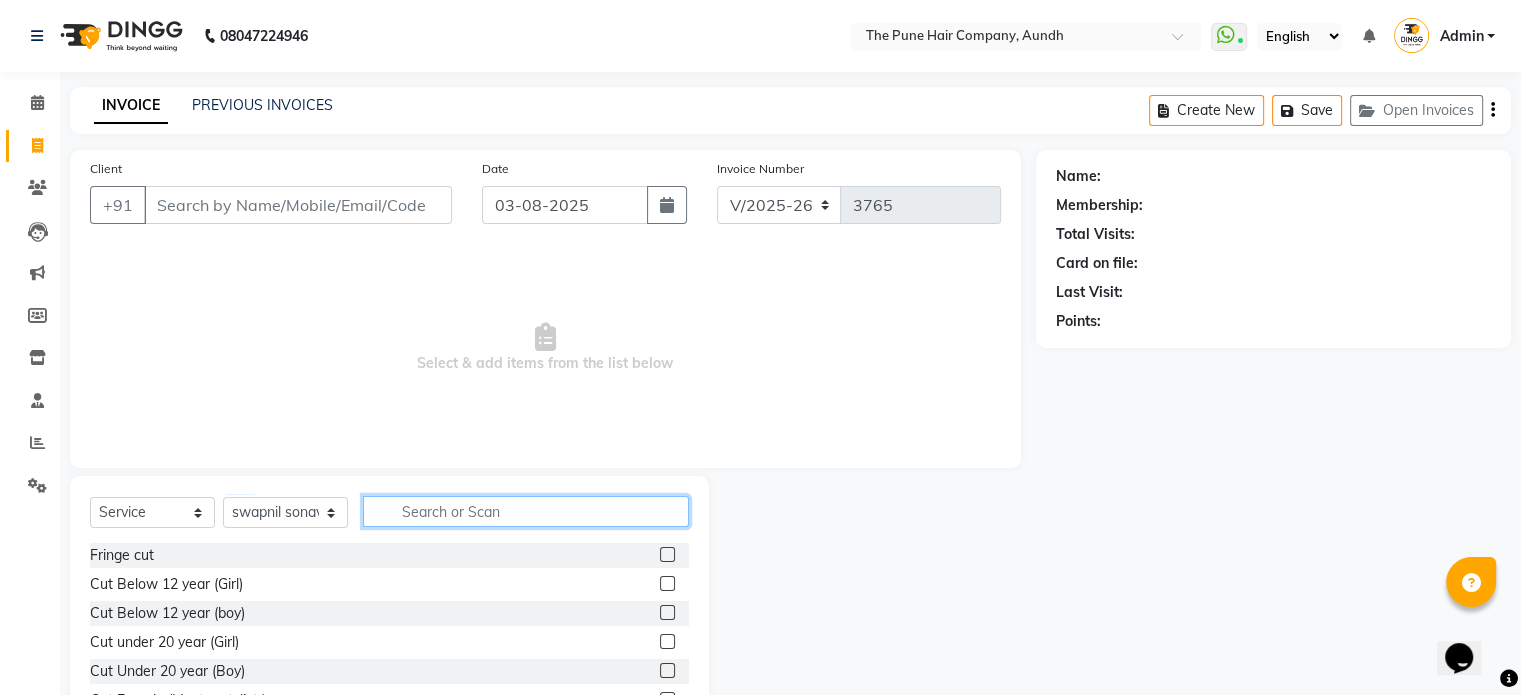 click 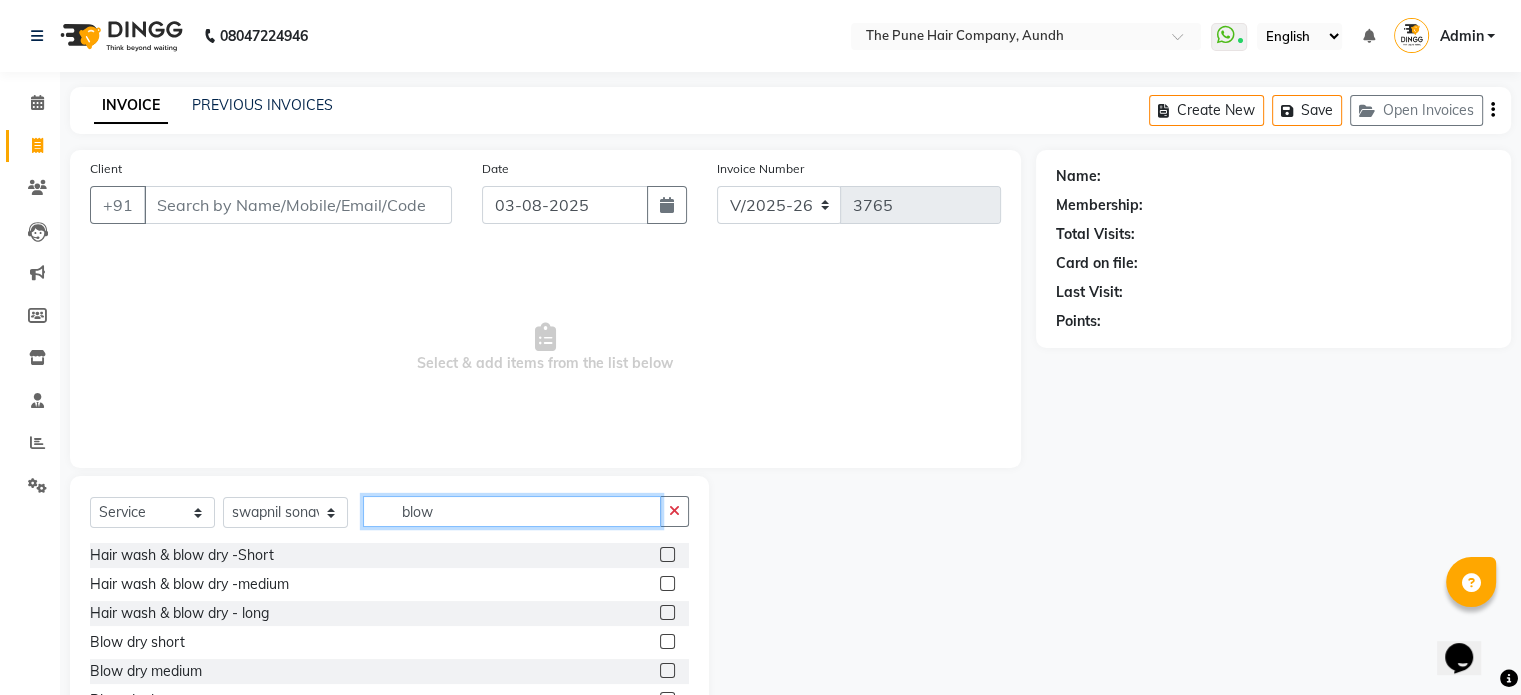 type on "blow" 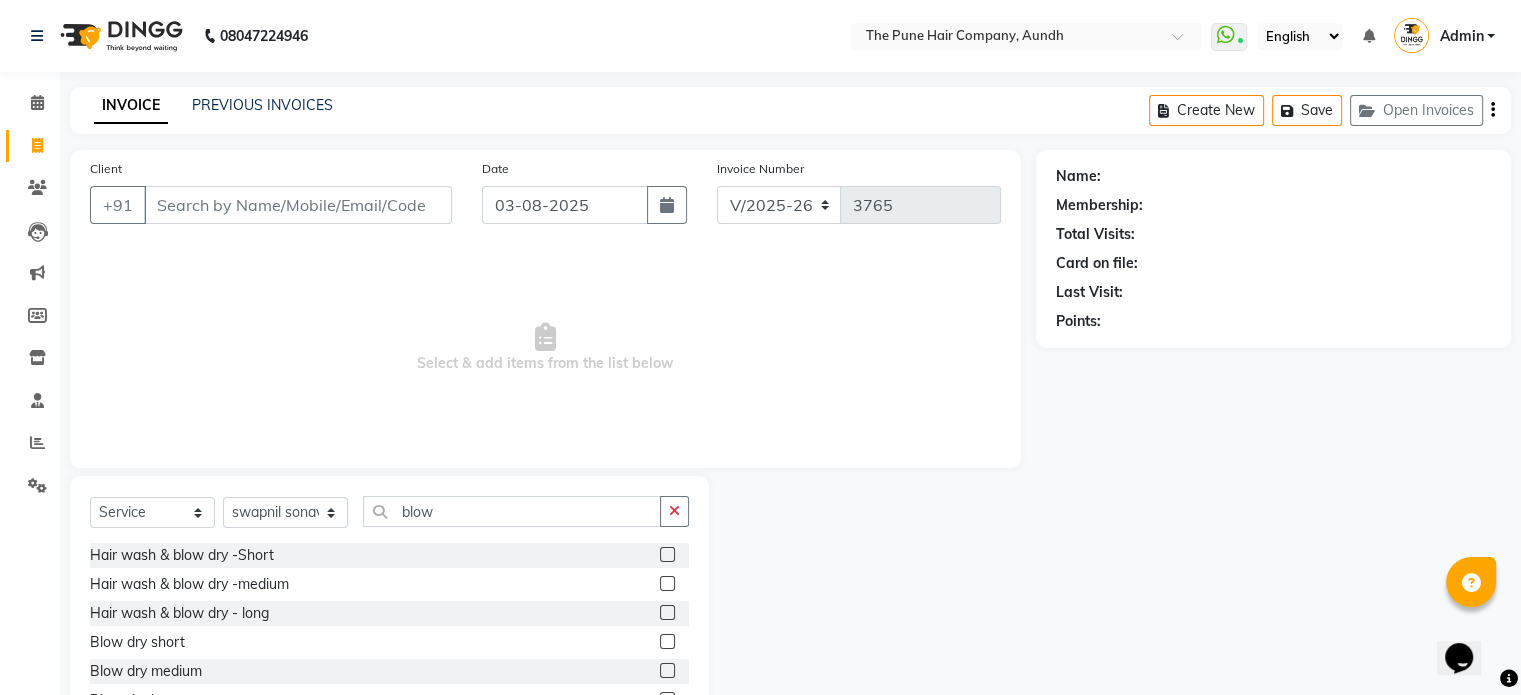 click 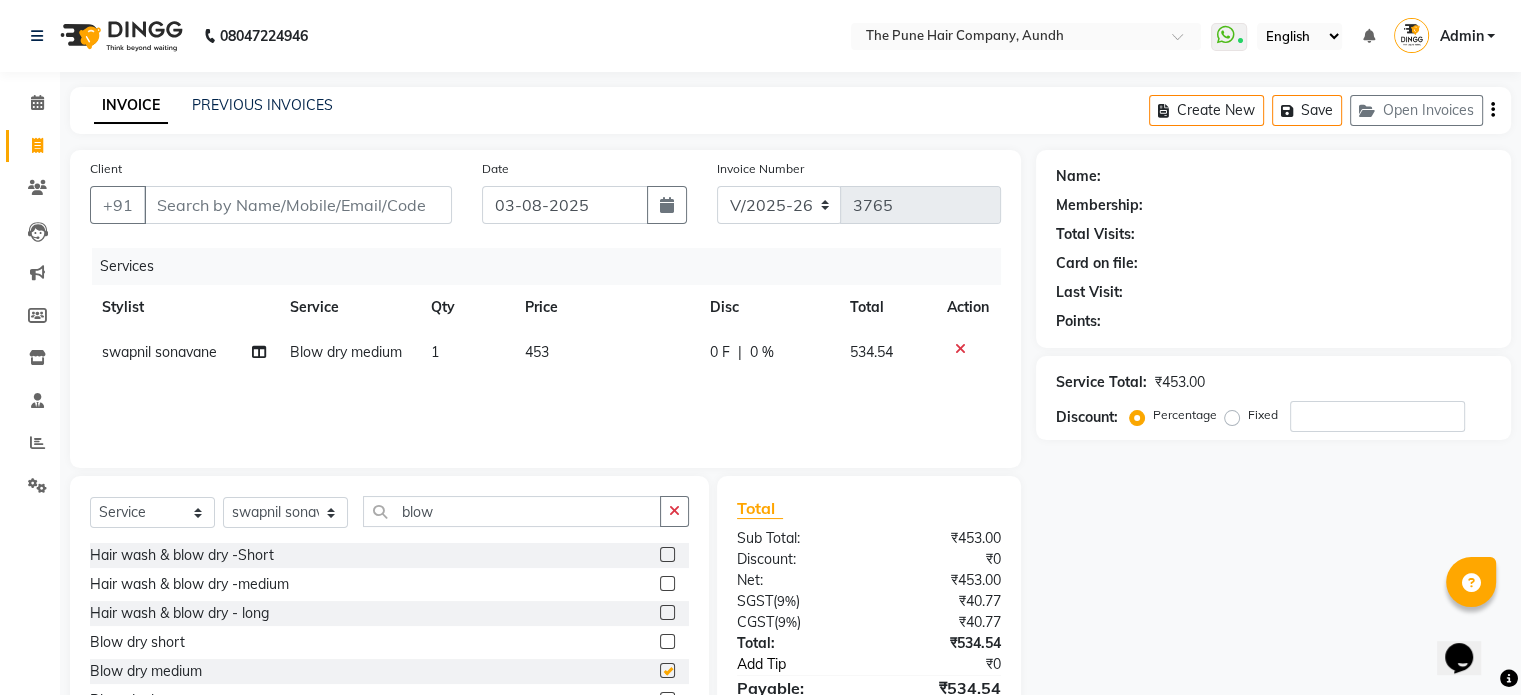 checkbox on "false" 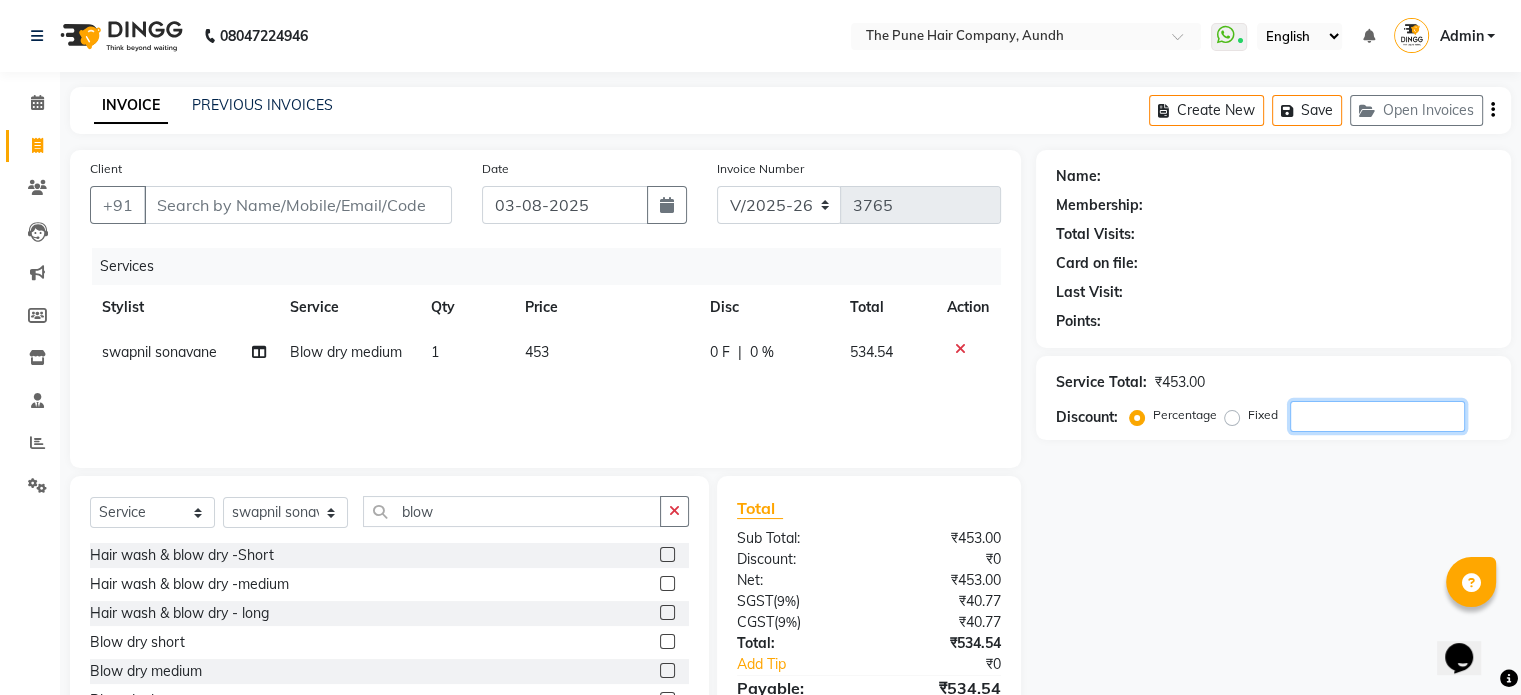 click 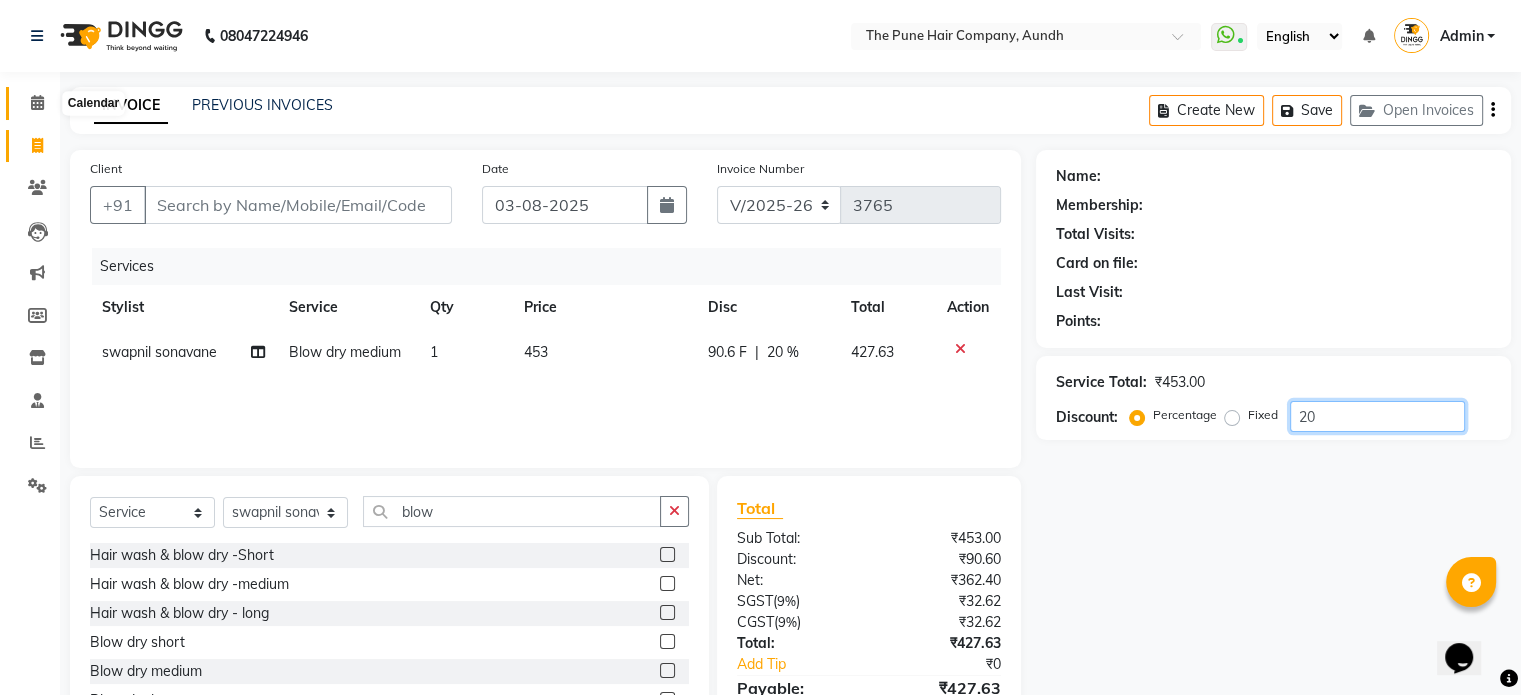 type on "20" 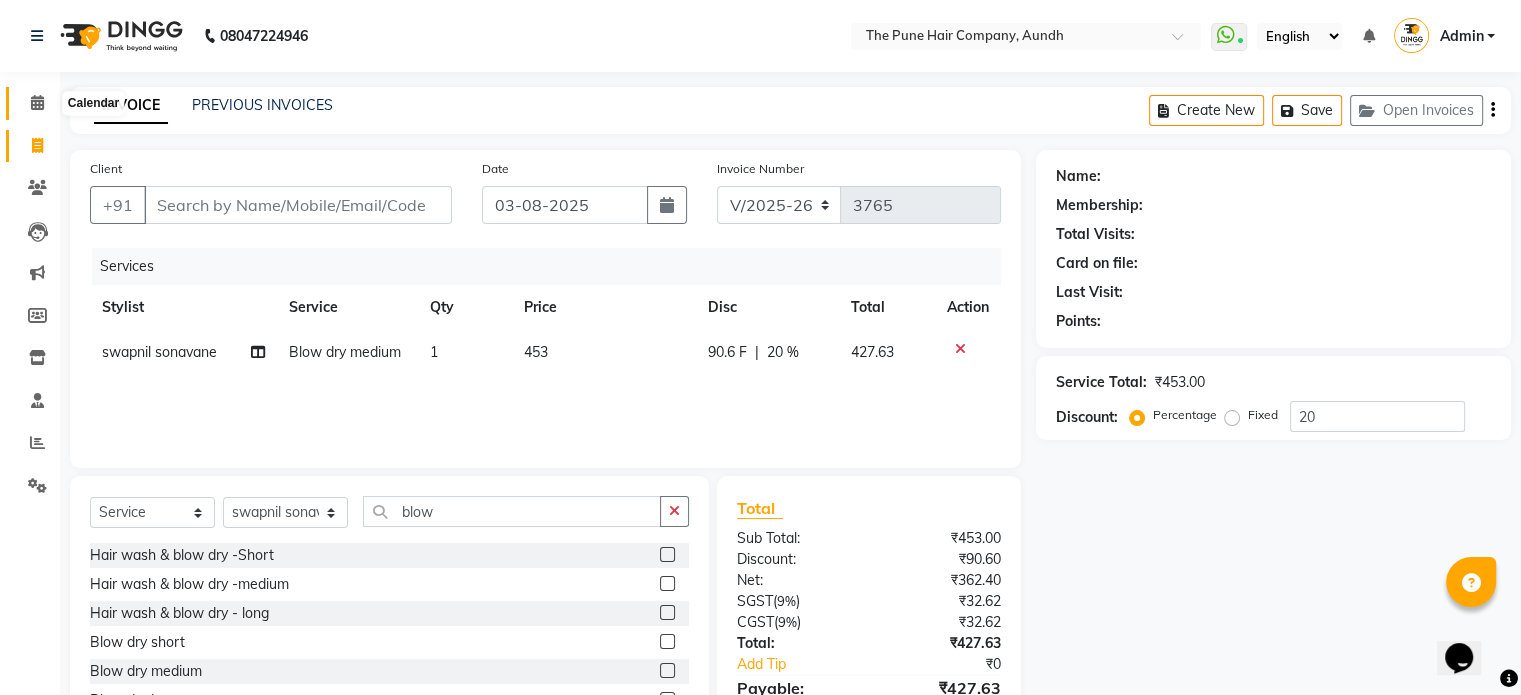 click 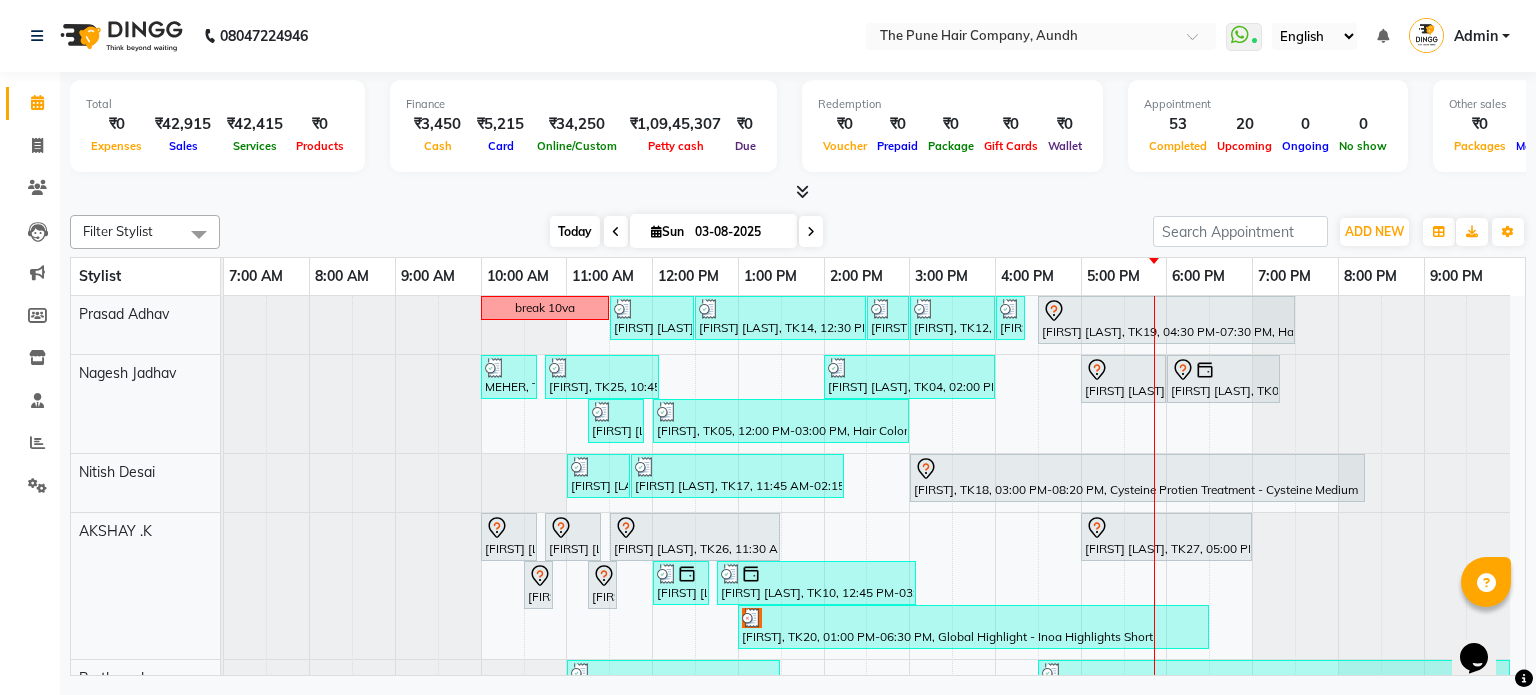 click on "Today" at bounding box center (575, 231) 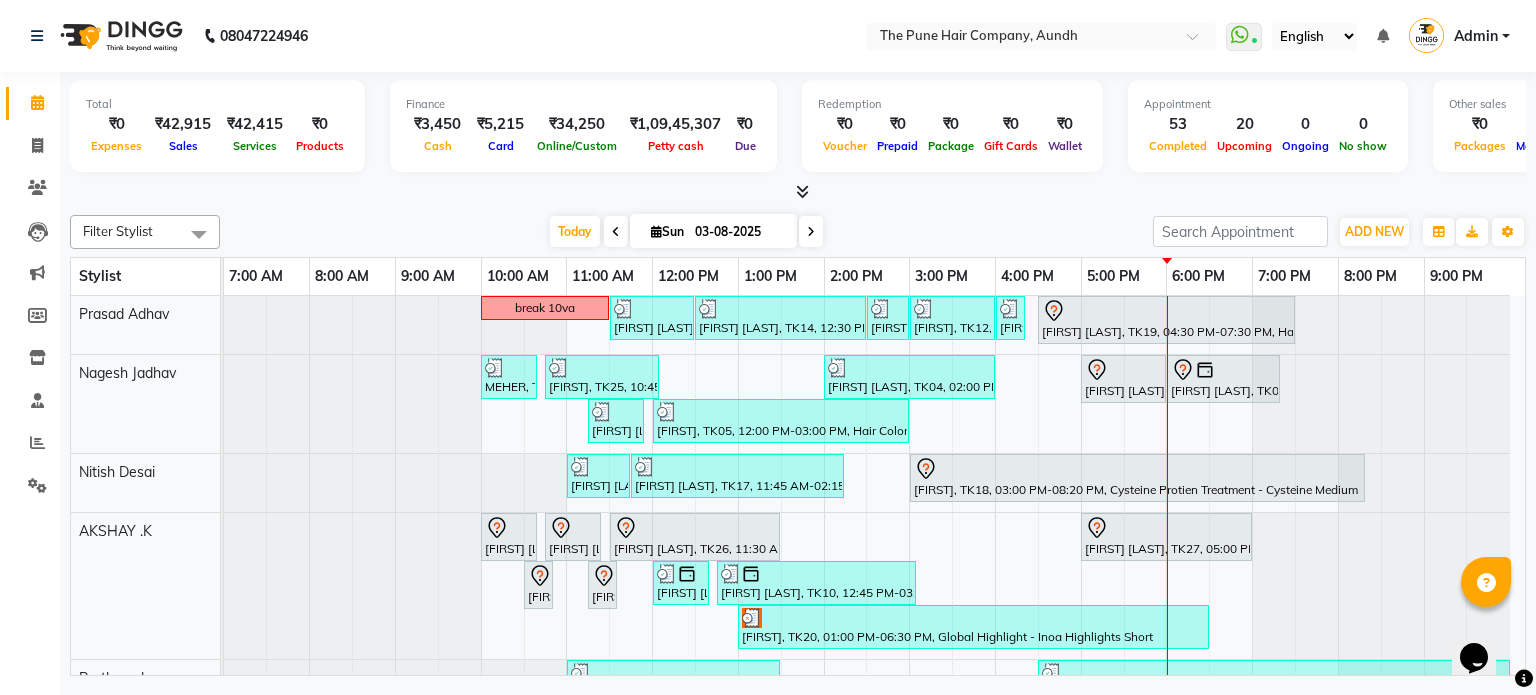scroll, scrollTop: 100, scrollLeft: 0, axis: vertical 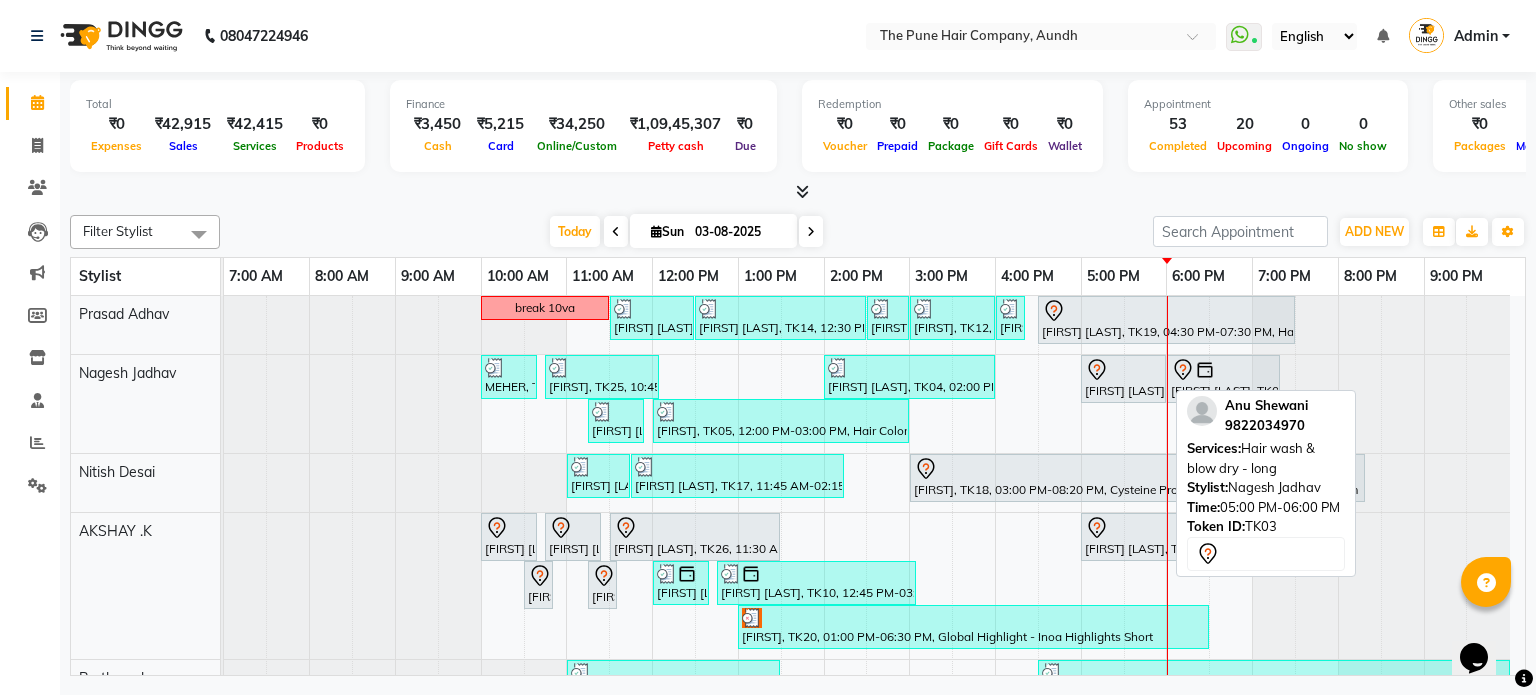 click at bounding box center [1123, 370] 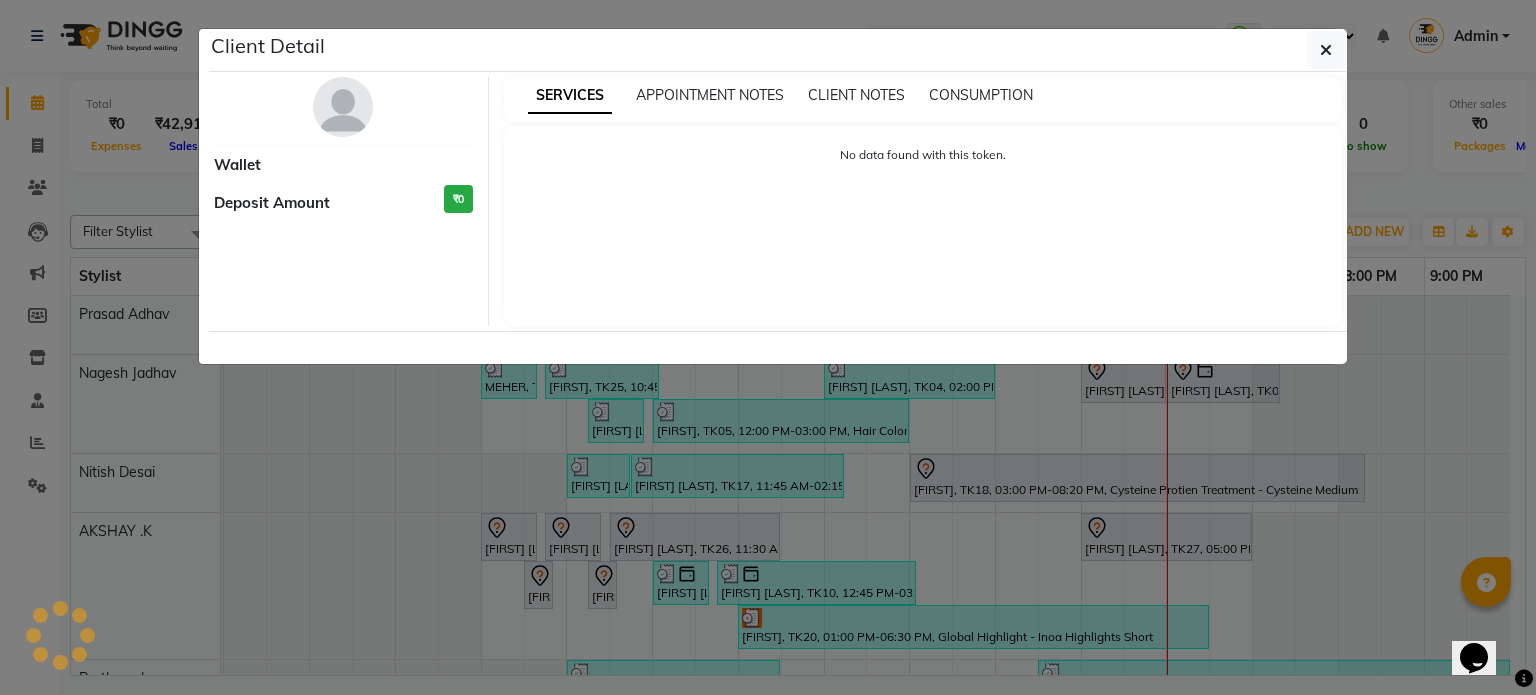 select on "7" 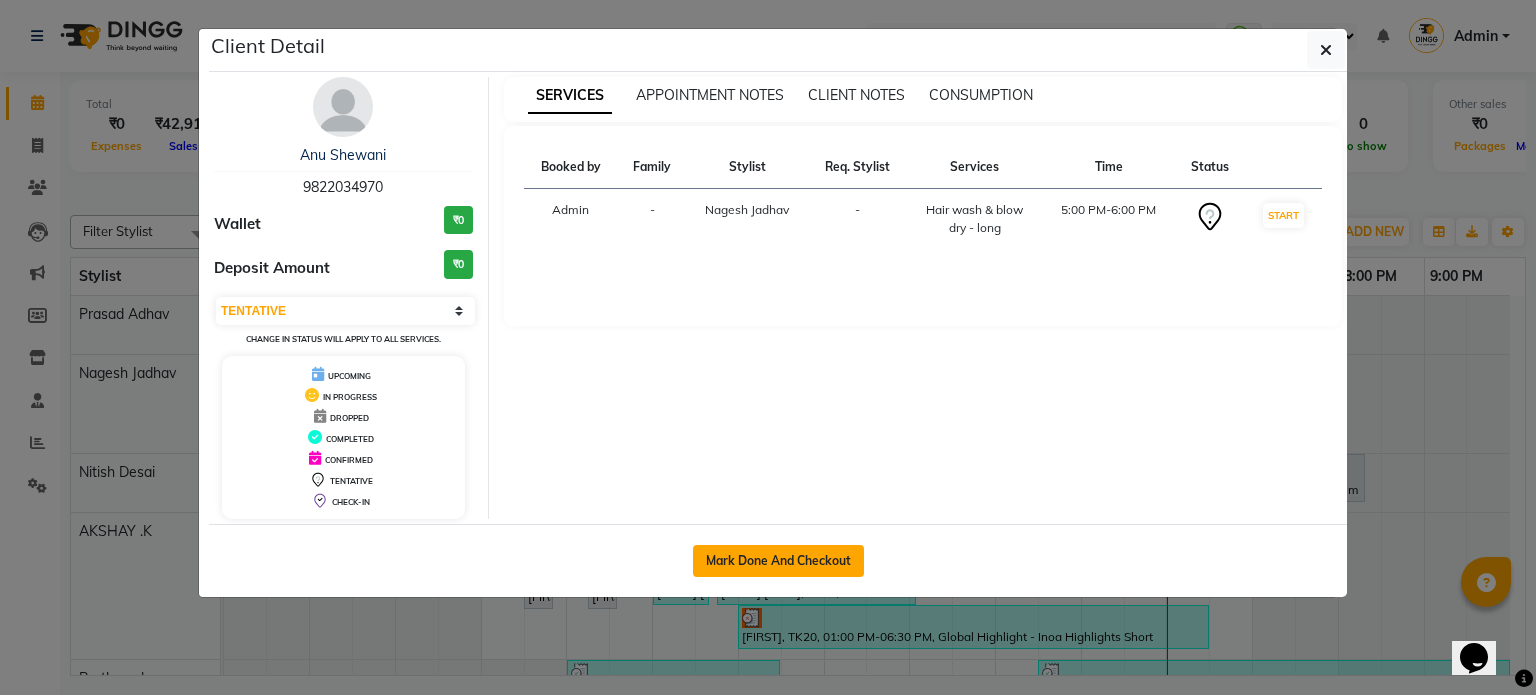 click on "Mark Done And Checkout" 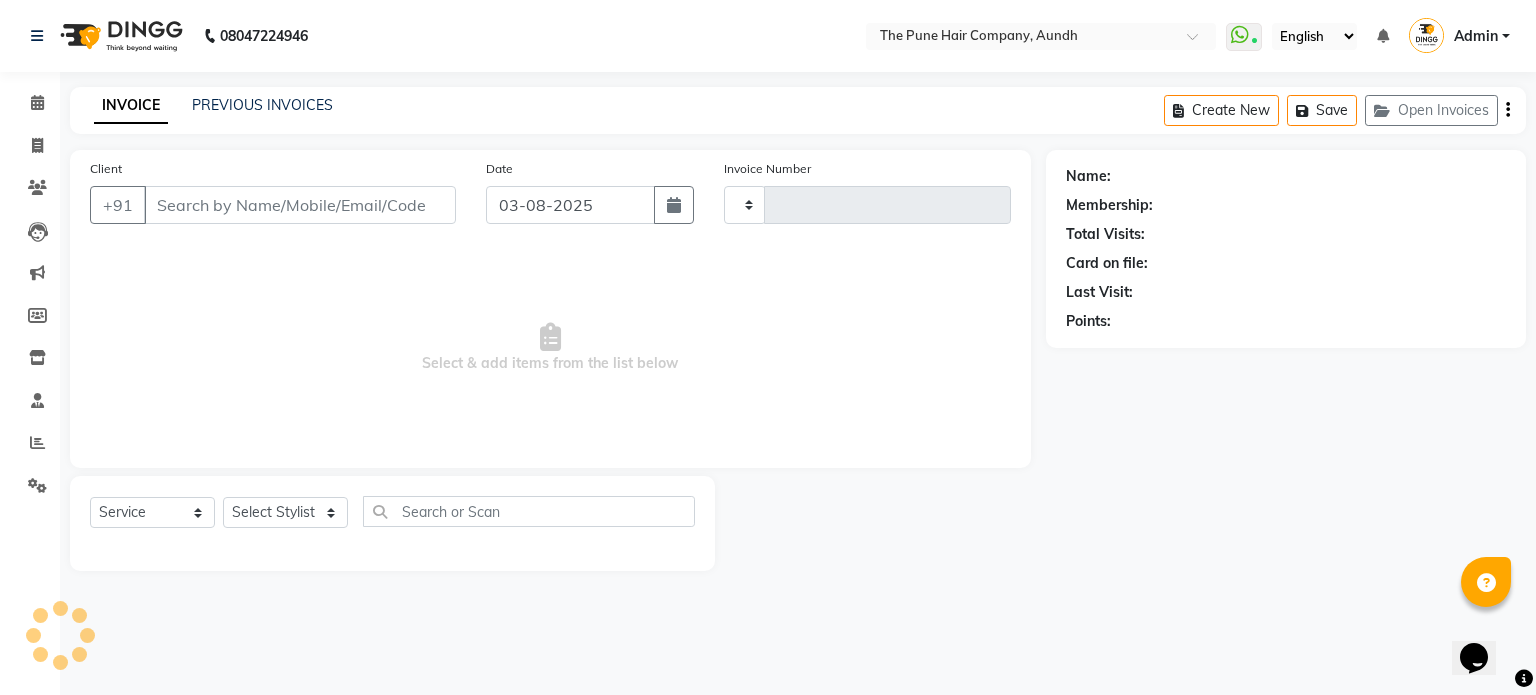 type on "3766" 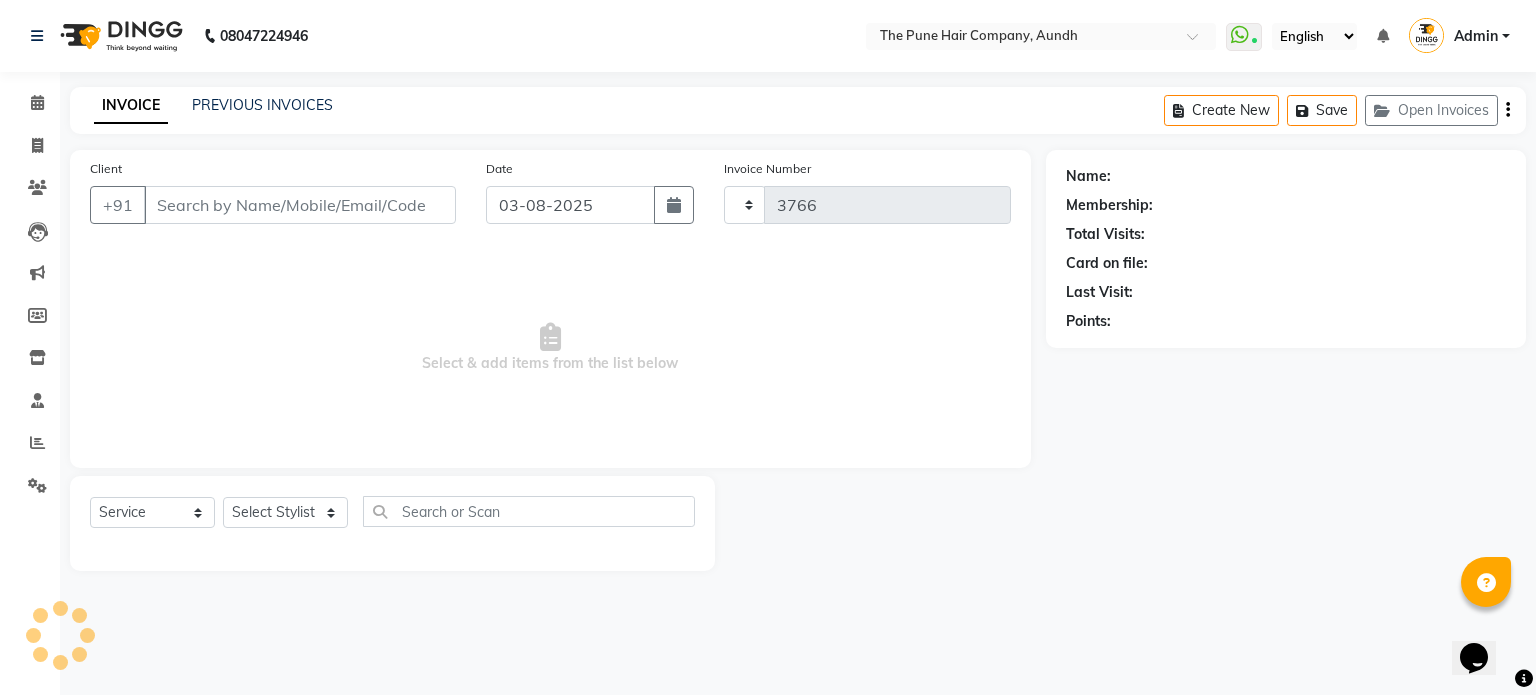 select on "106" 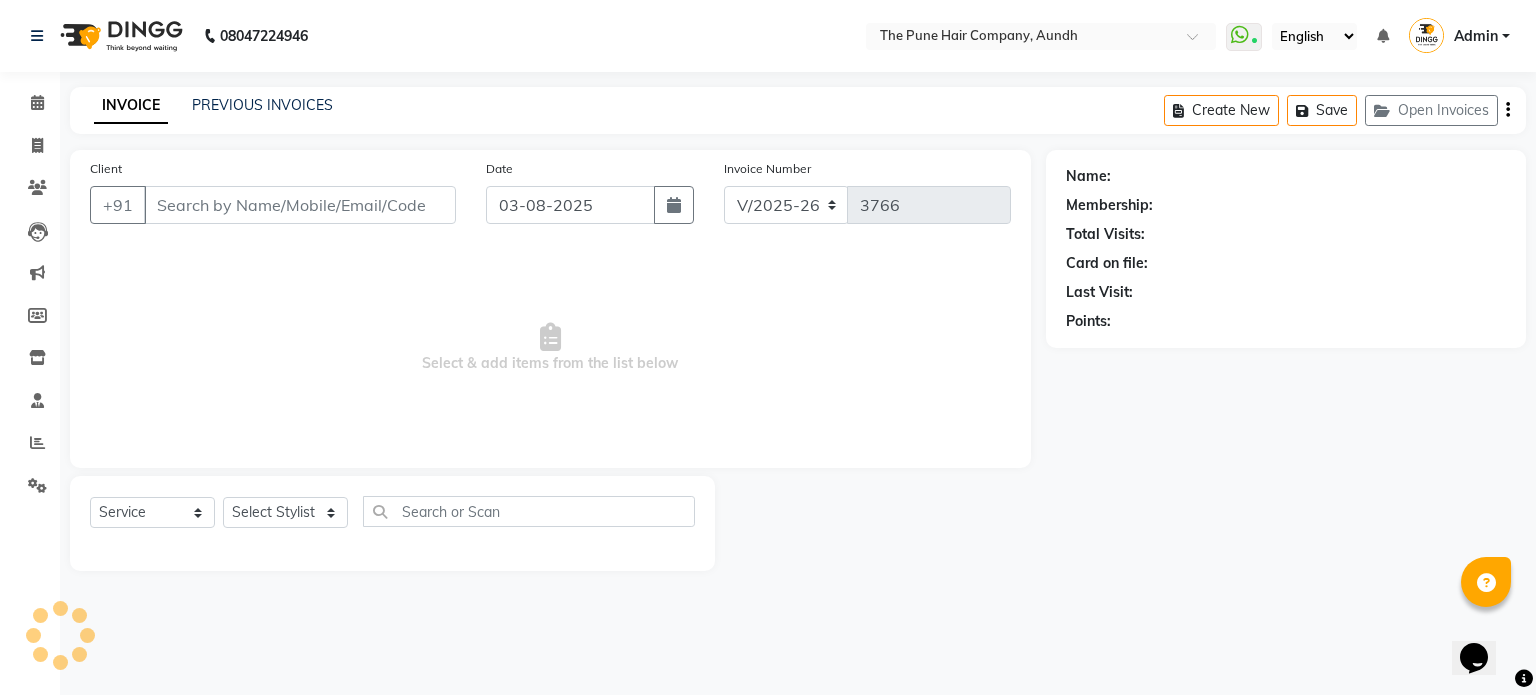 type on "9822034970" 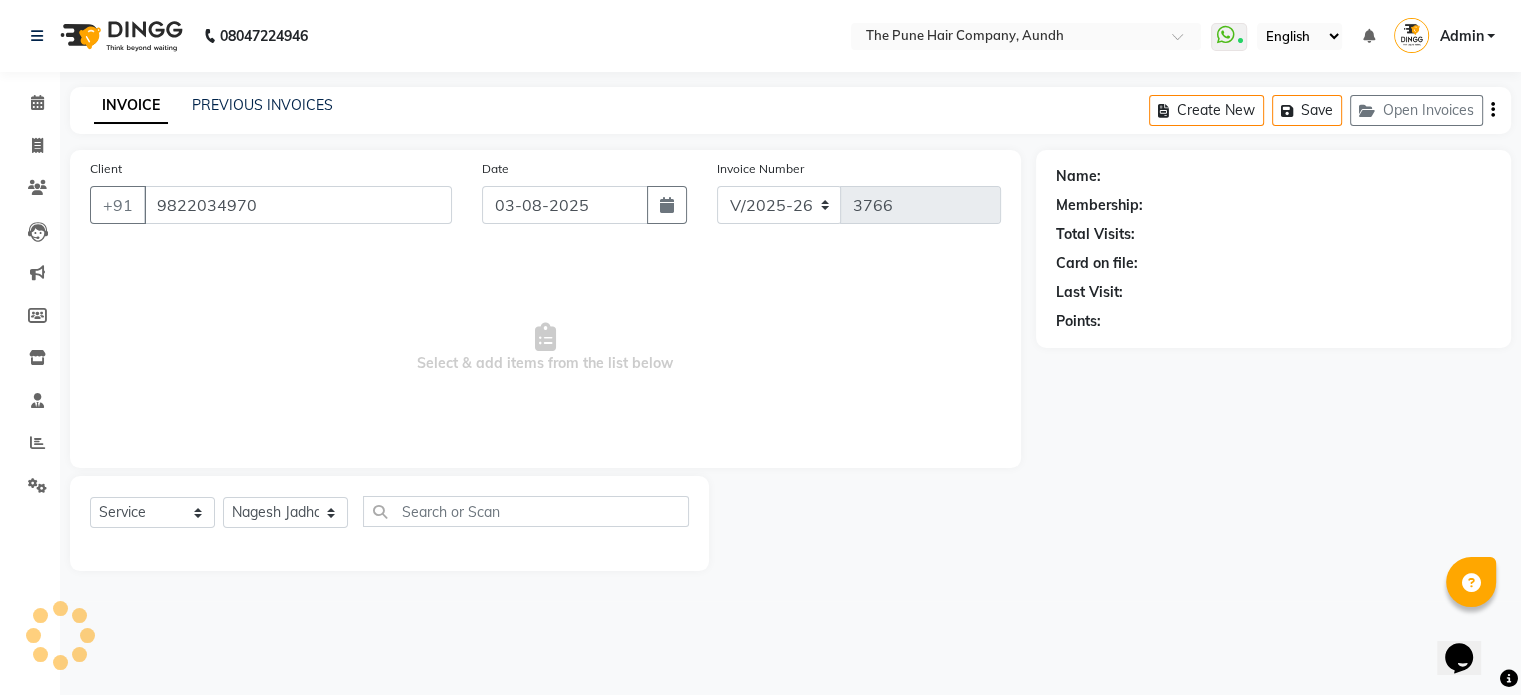 select on "1: Object" 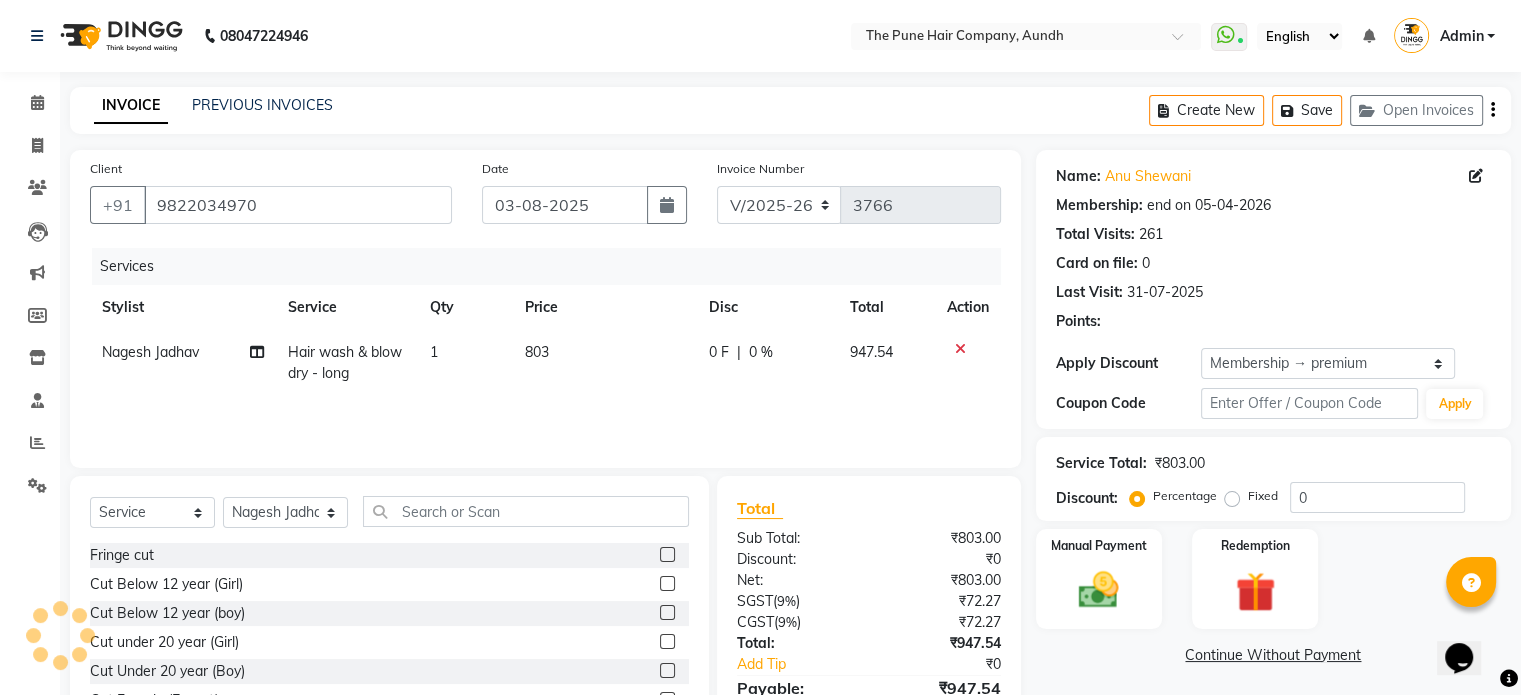 type on "20" 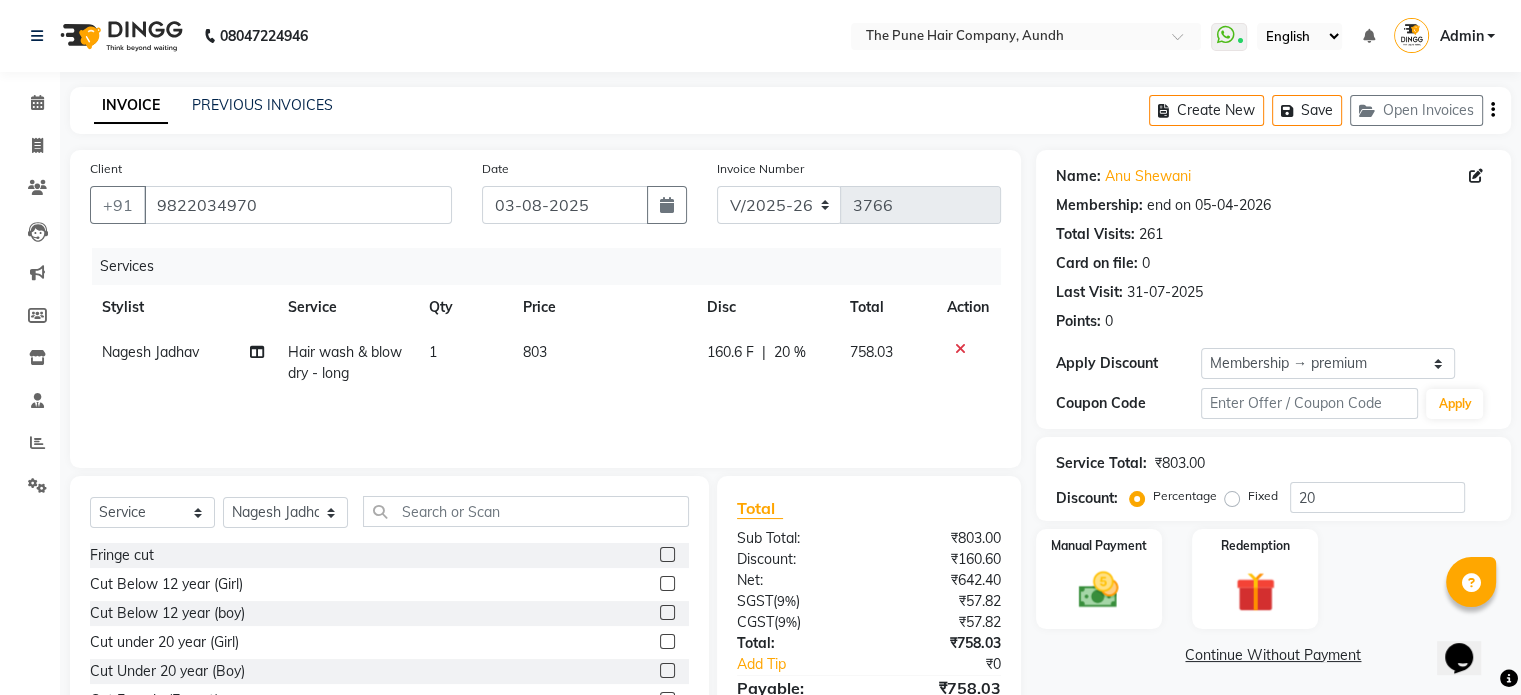 click on "Hair wash & blow dry - long" 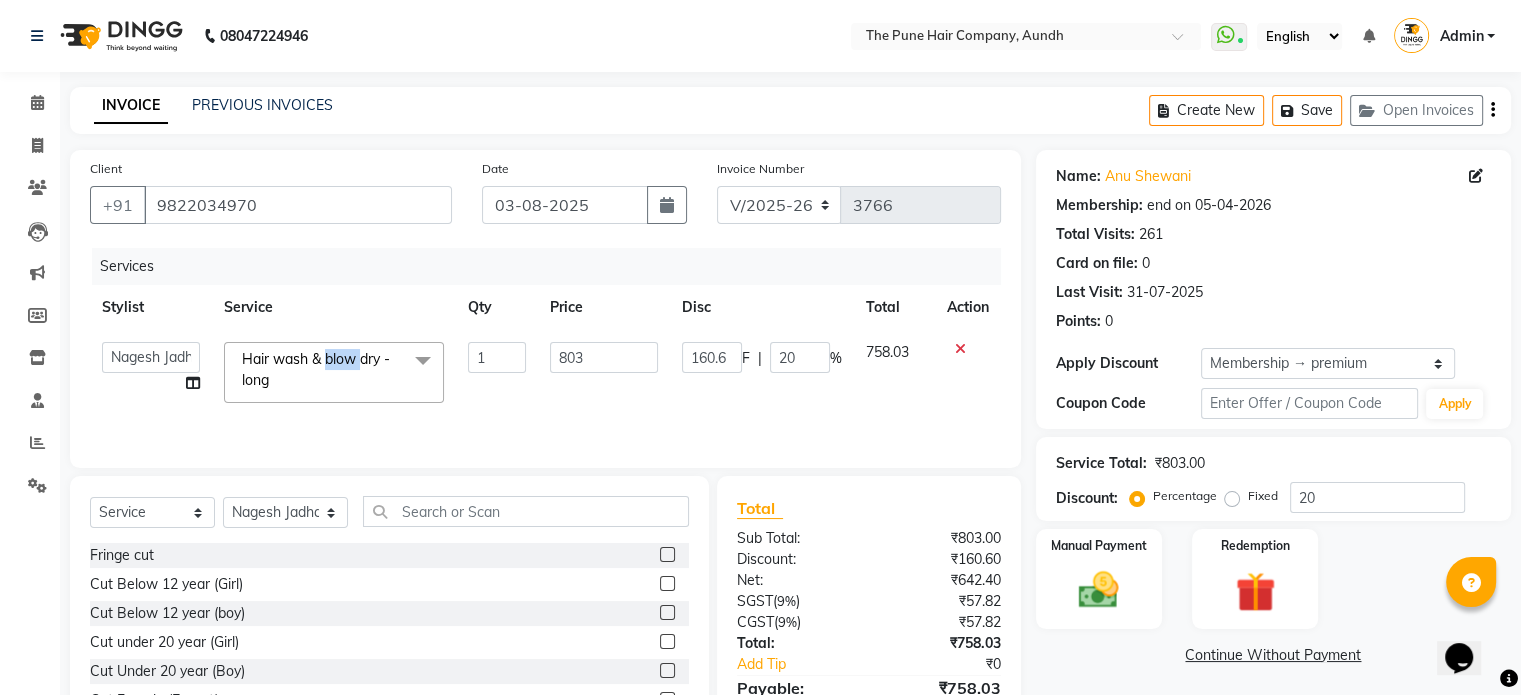 click on "Hair wash & blow dry - long" 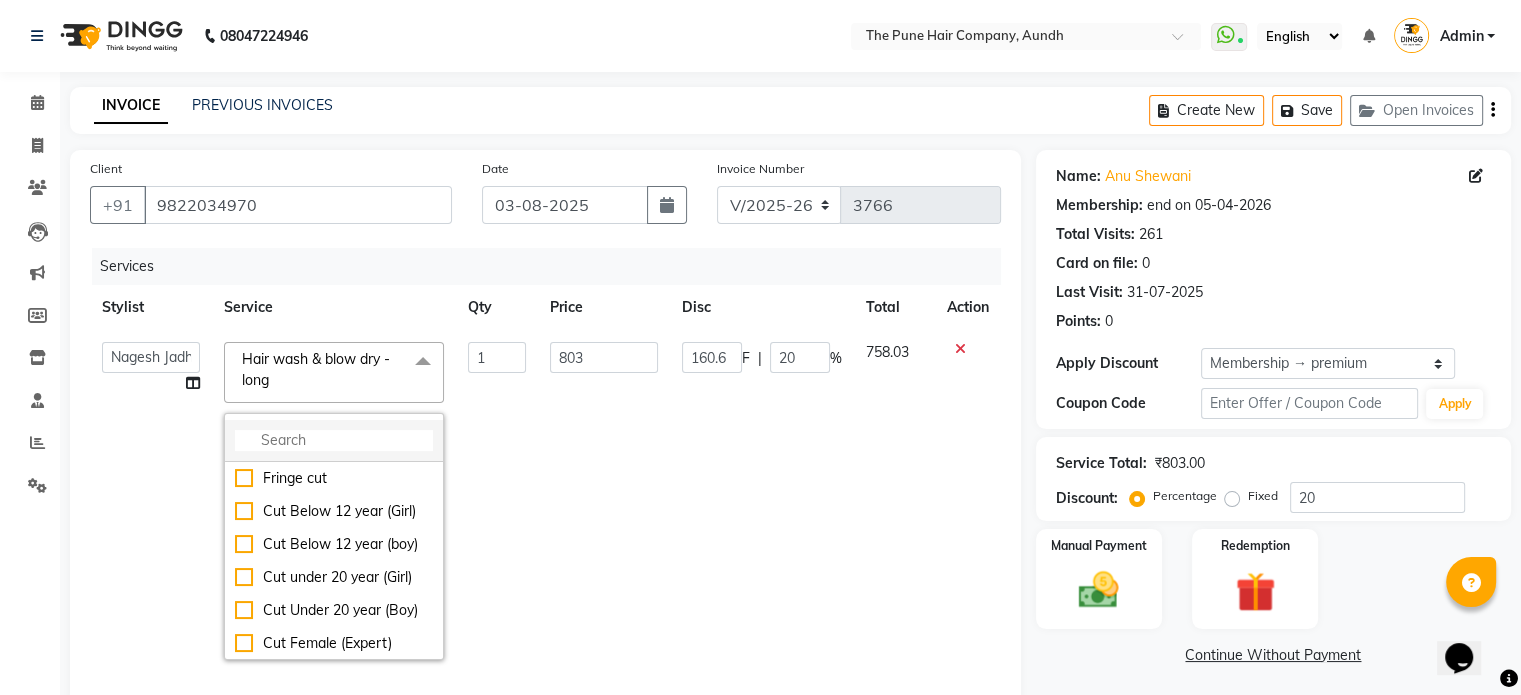 click 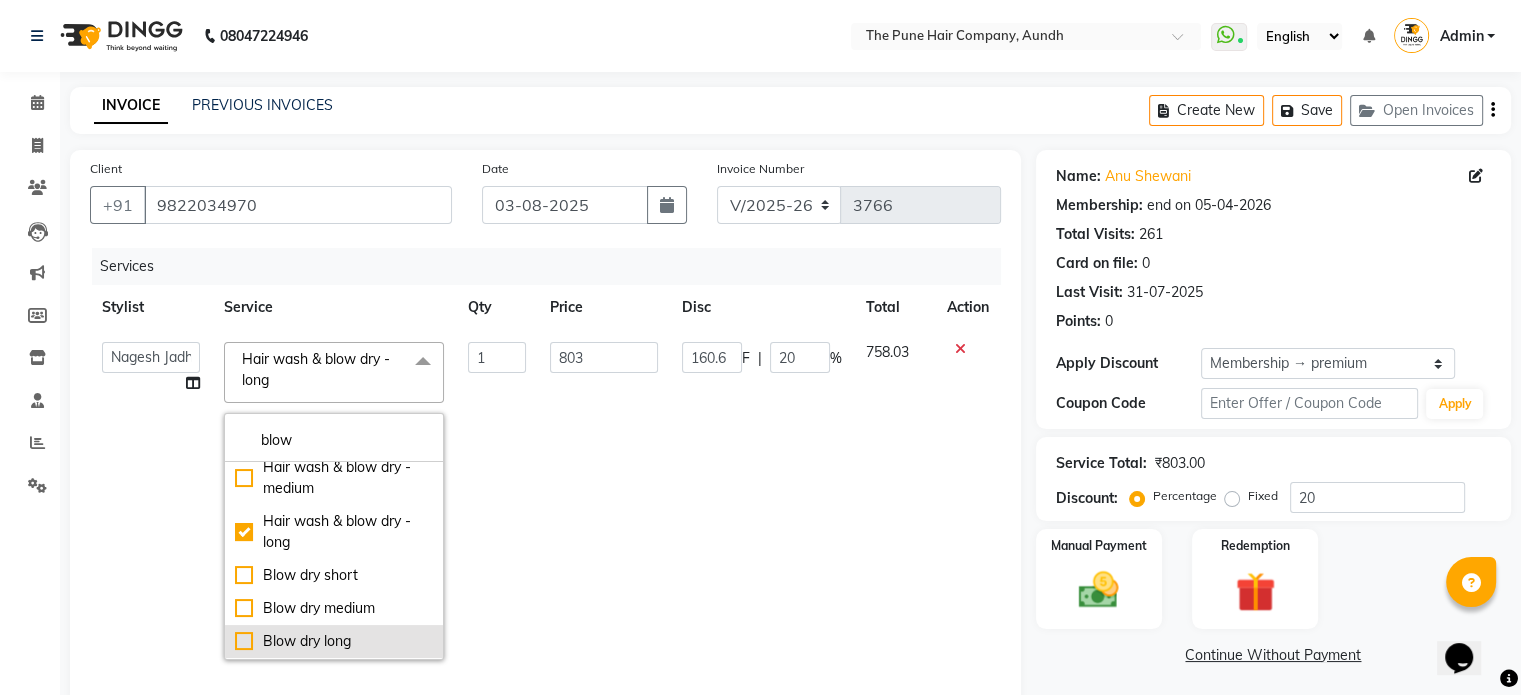 scroll, scrollTop: 100, scrollLeft: 0, axis: vertical 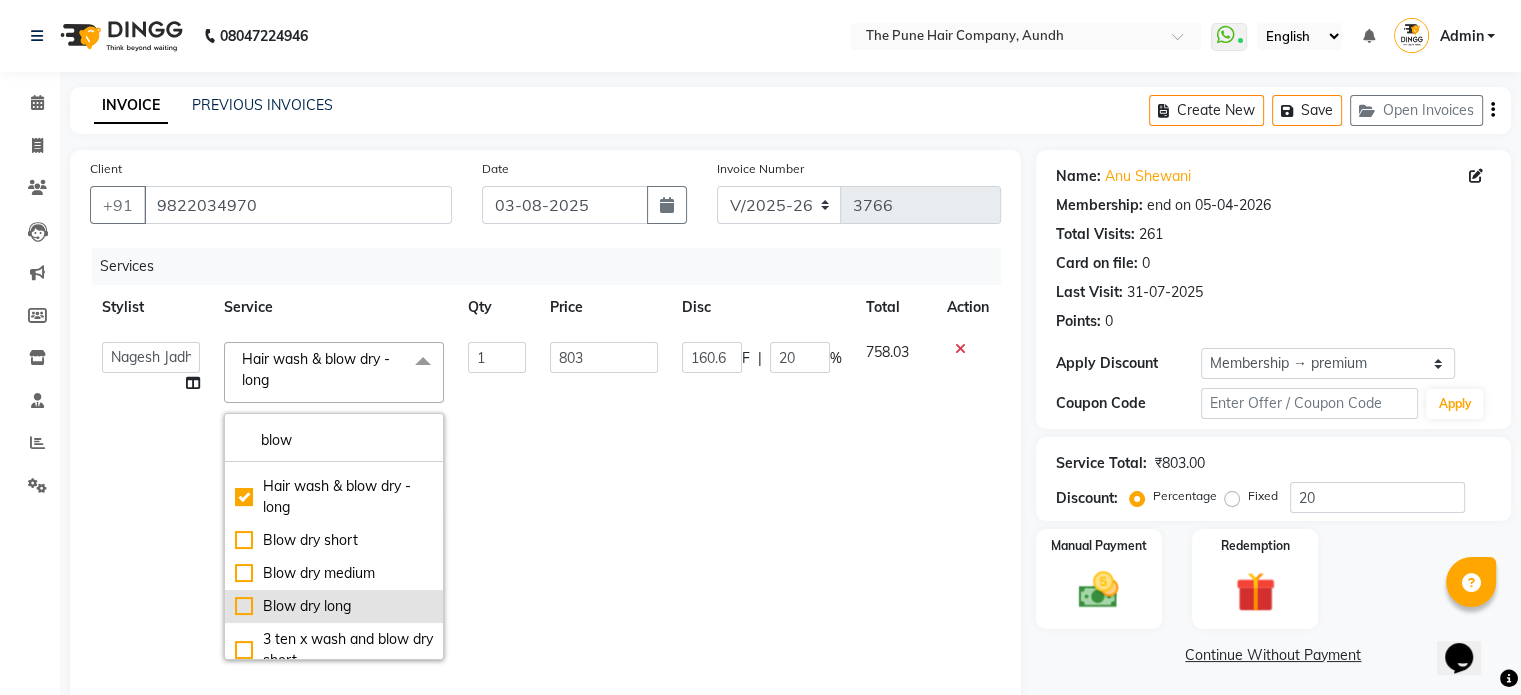 type on "blow" 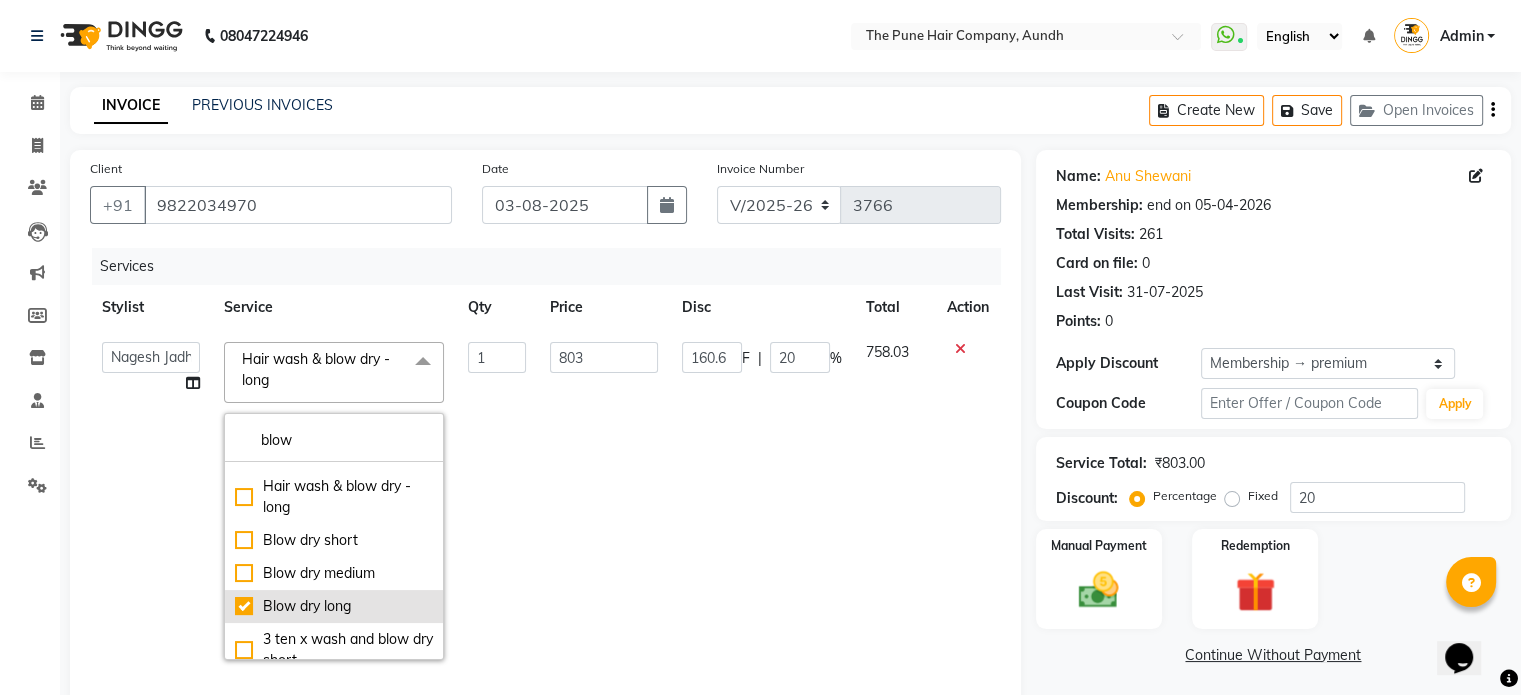 checkbox on "false" 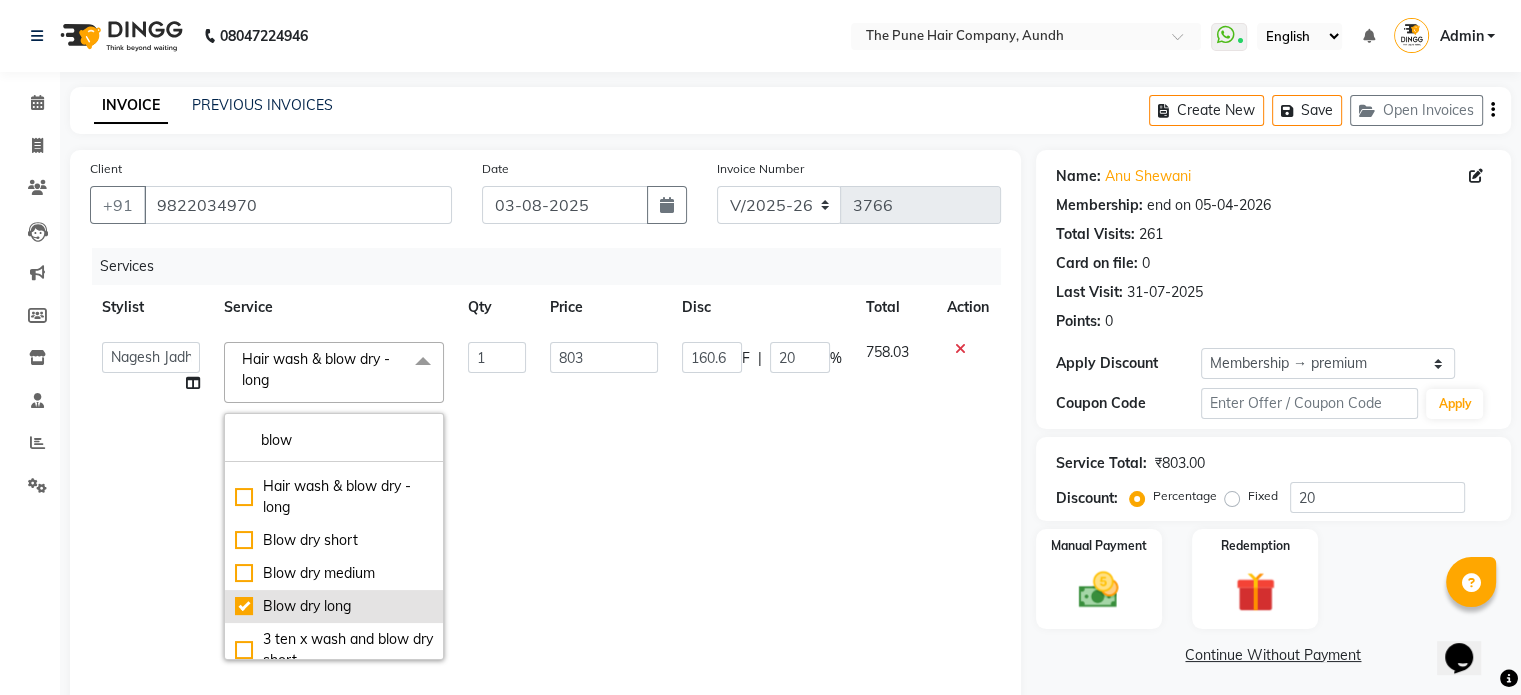 checkbox on "true" 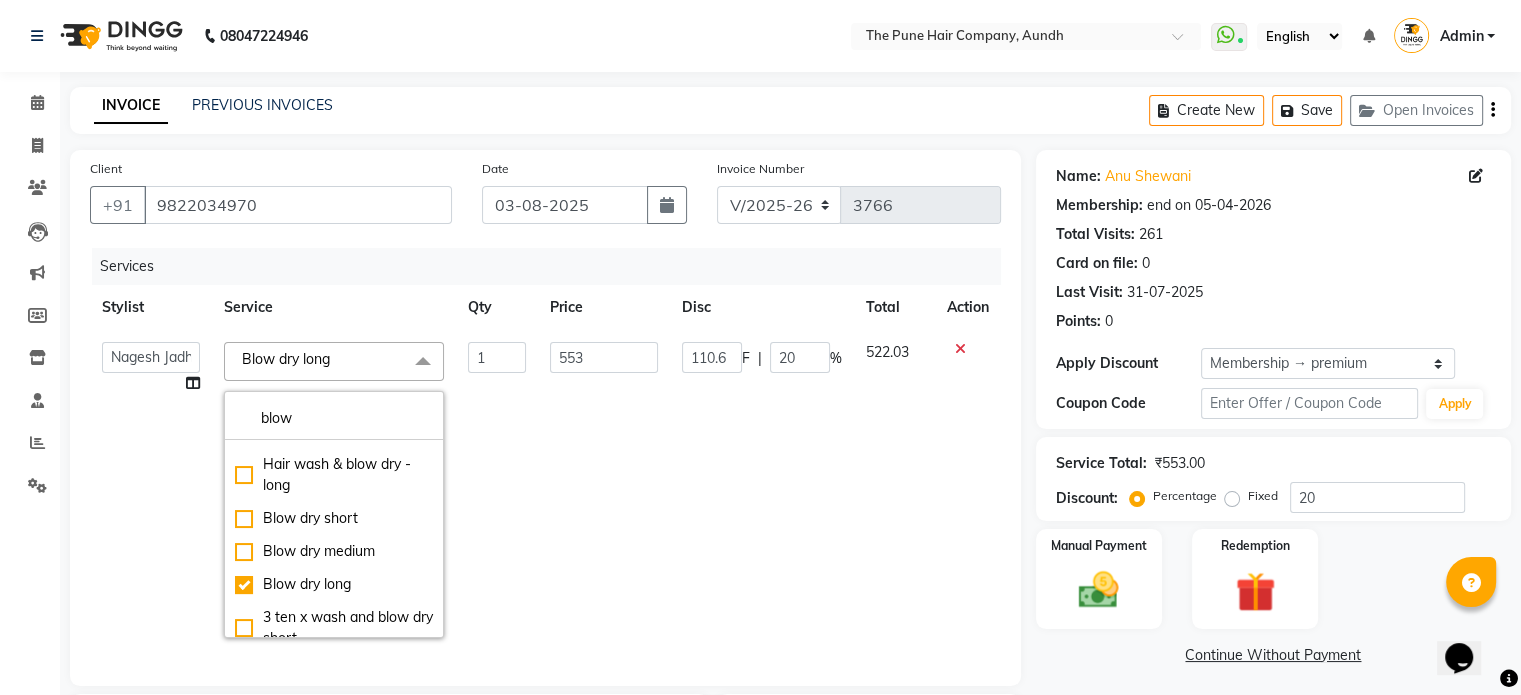 click on "553" 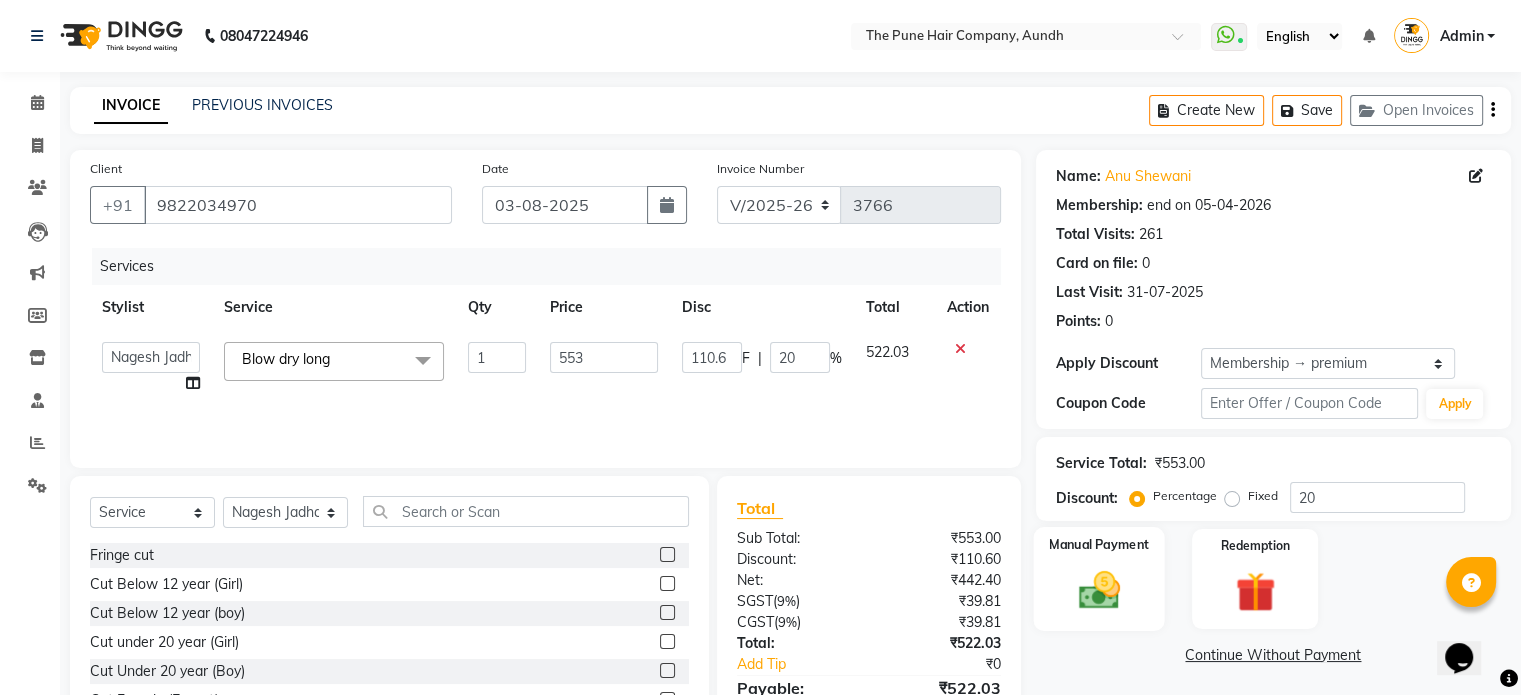 click 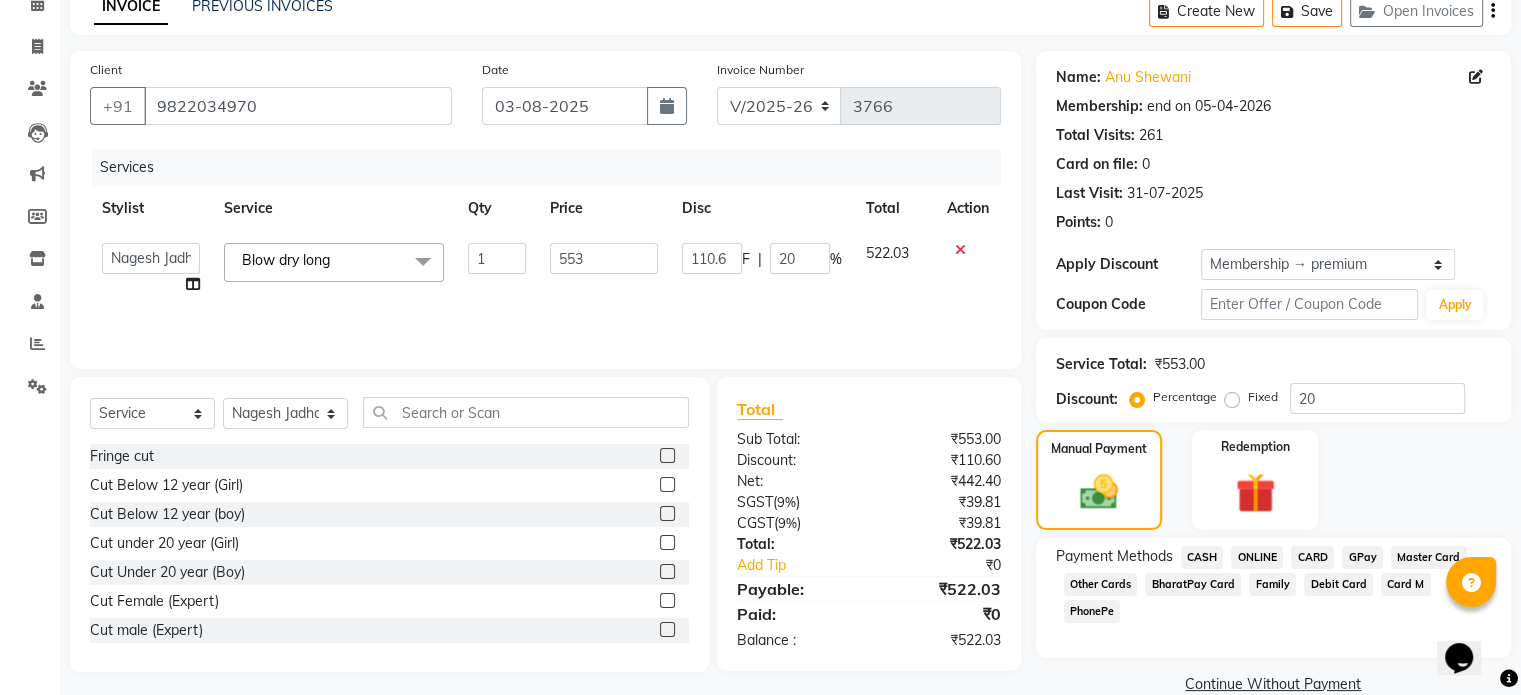 scroll, scrollTop: 100, scrollLeft: 0, axis: vertical 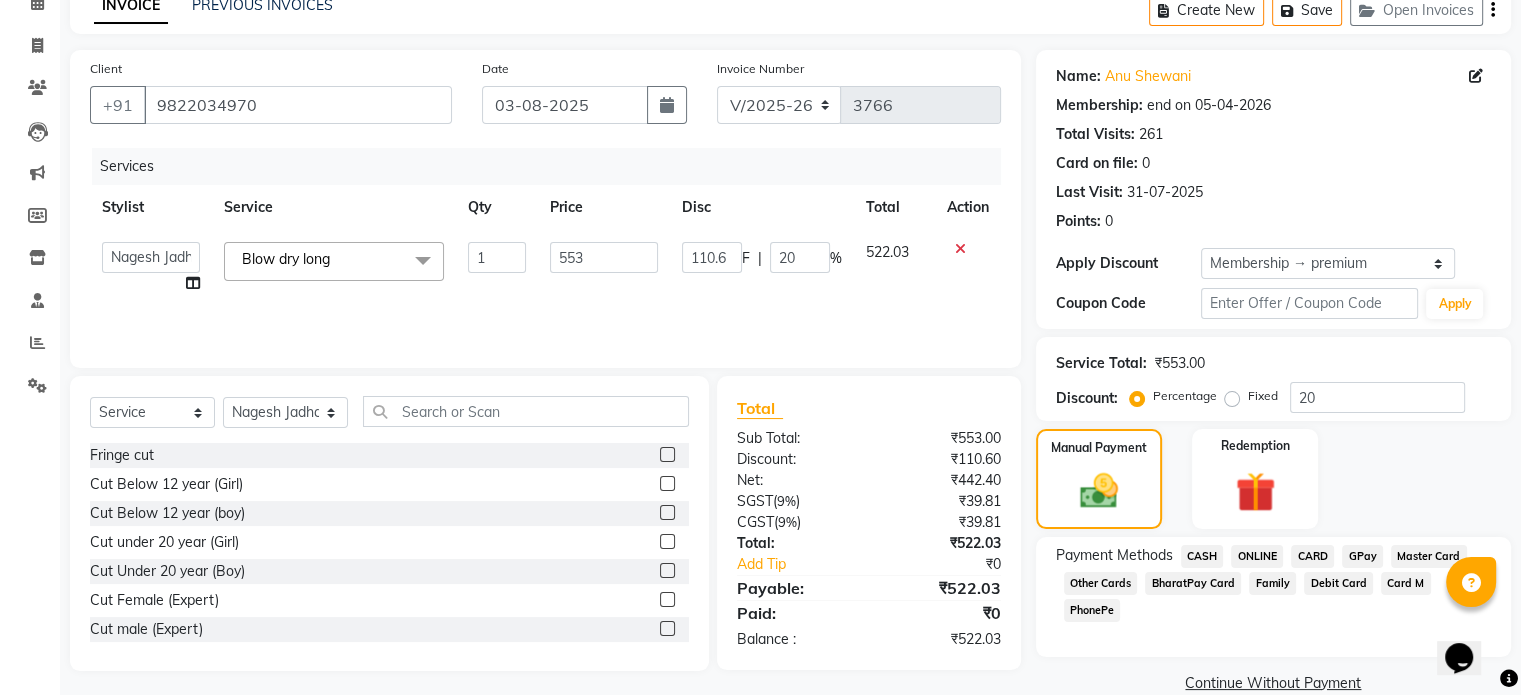 click on "CARD" 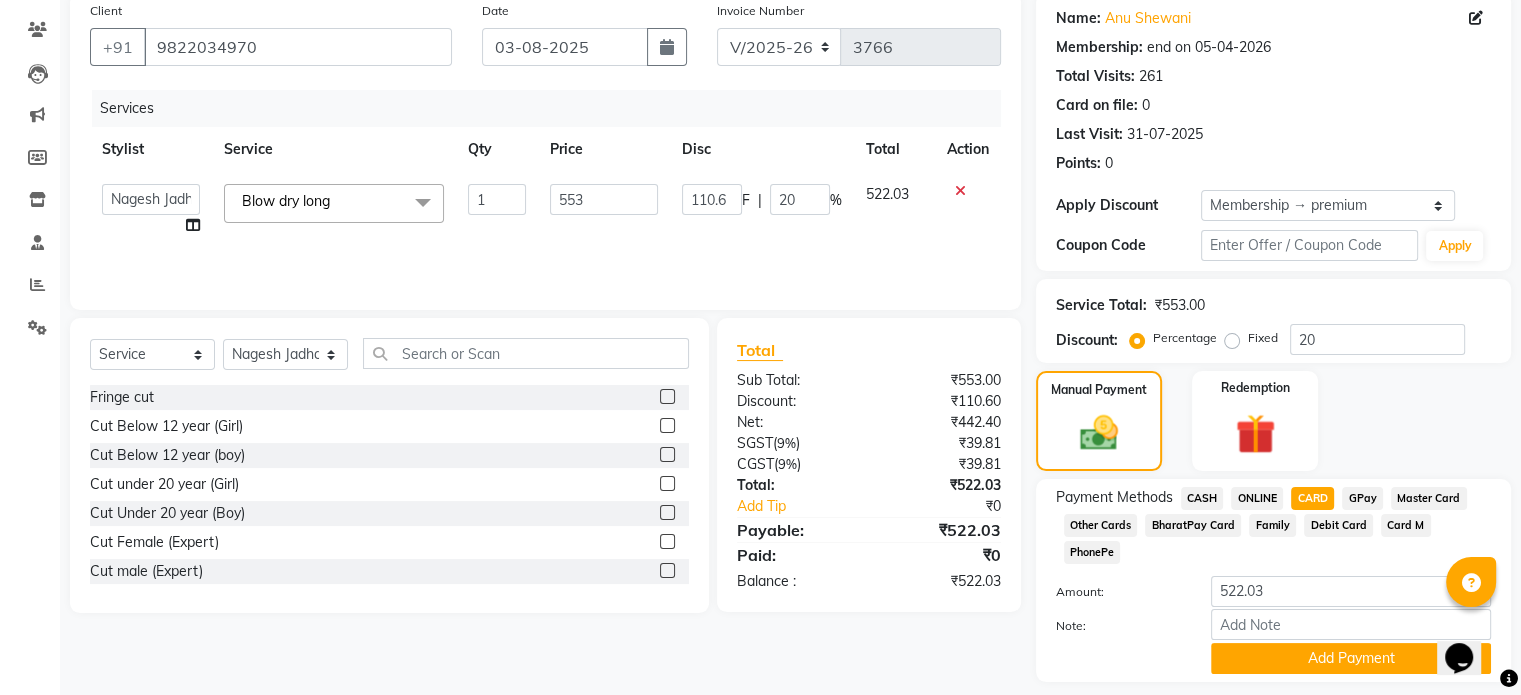 scroll, scrollTop: 191, scrollLeft: 0, axis: vertical 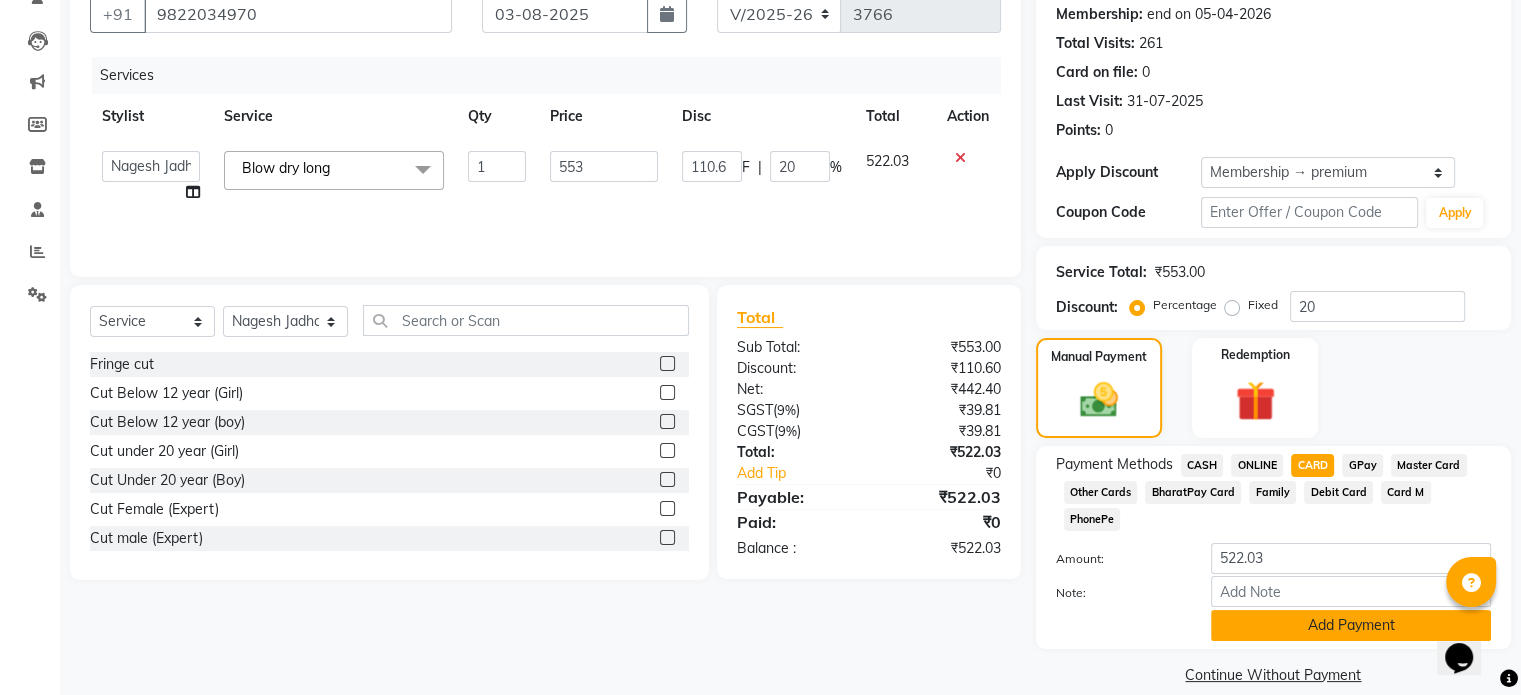 click on "Add Payment" 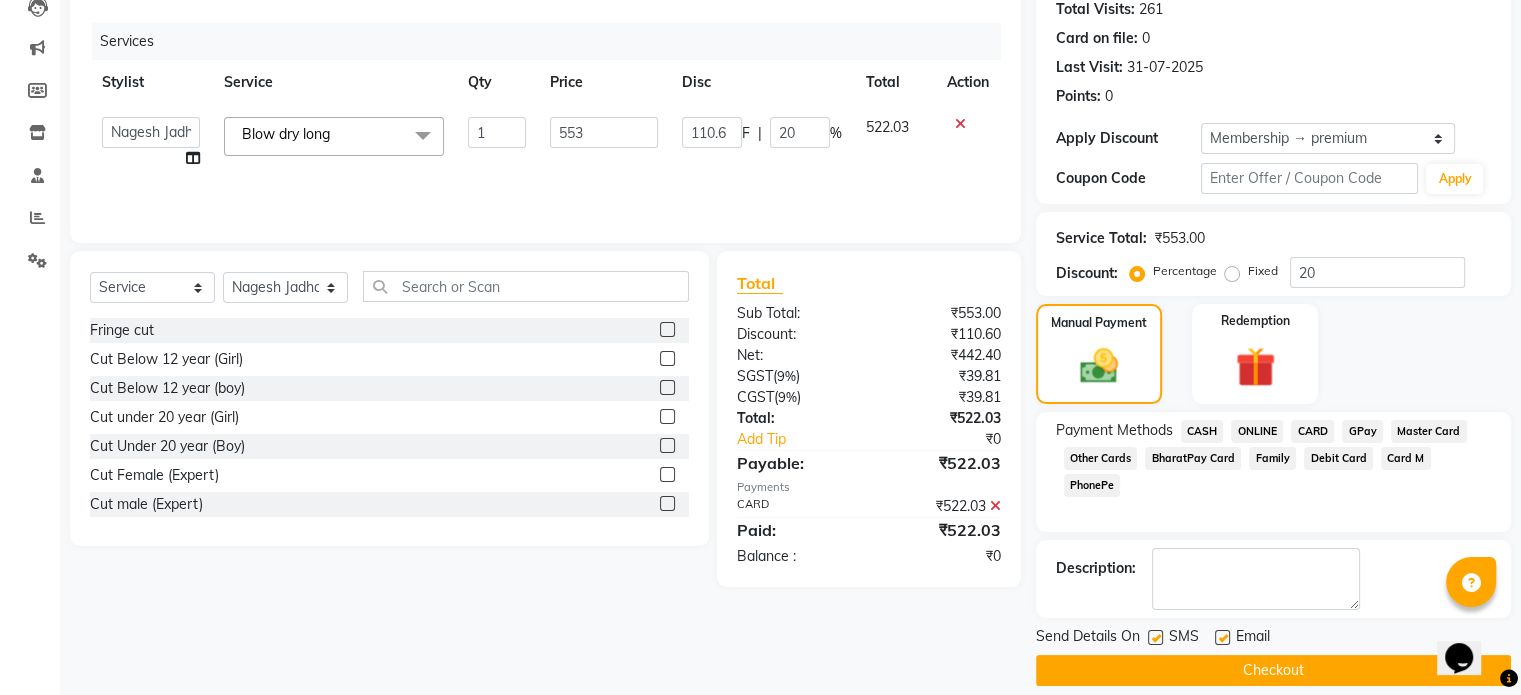 scroll, scrollTop: 244, scrollLeft: 0, axis: vertical 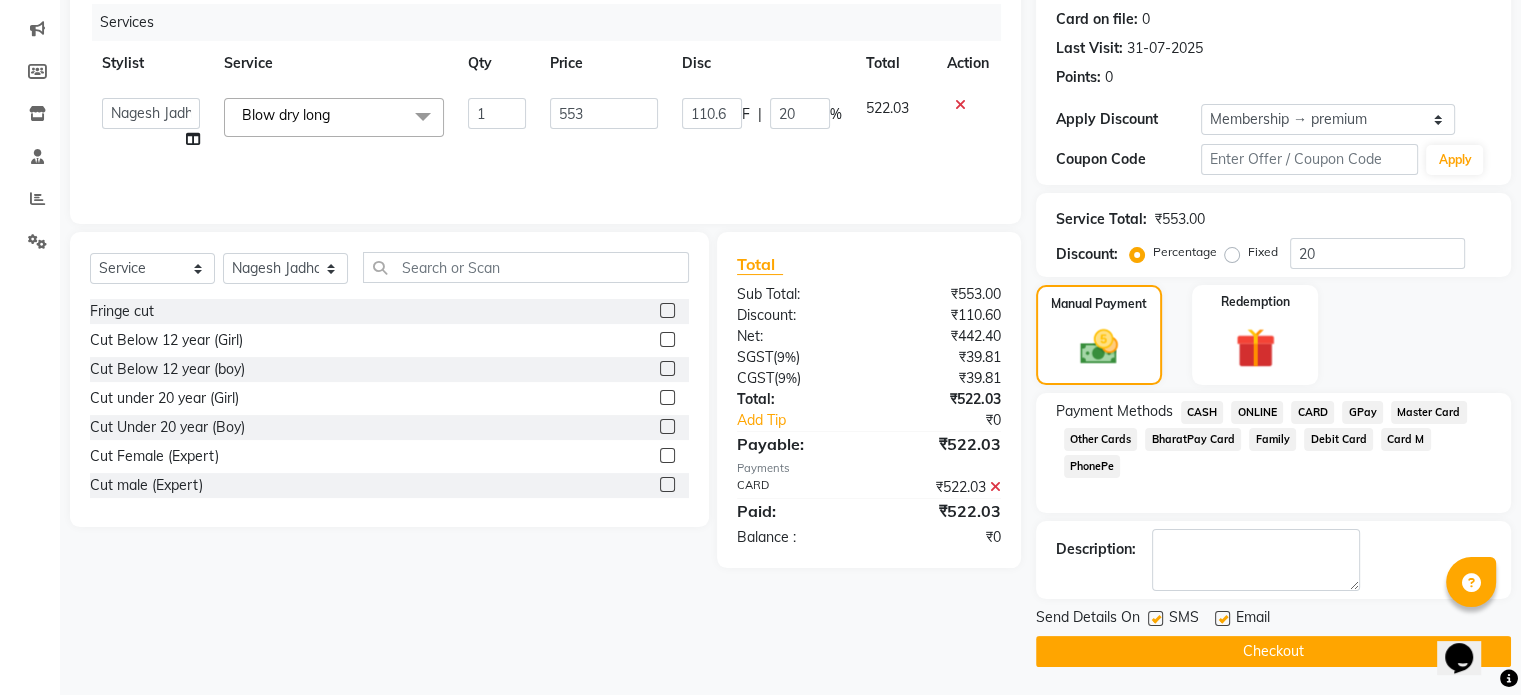 click on "Checkout" 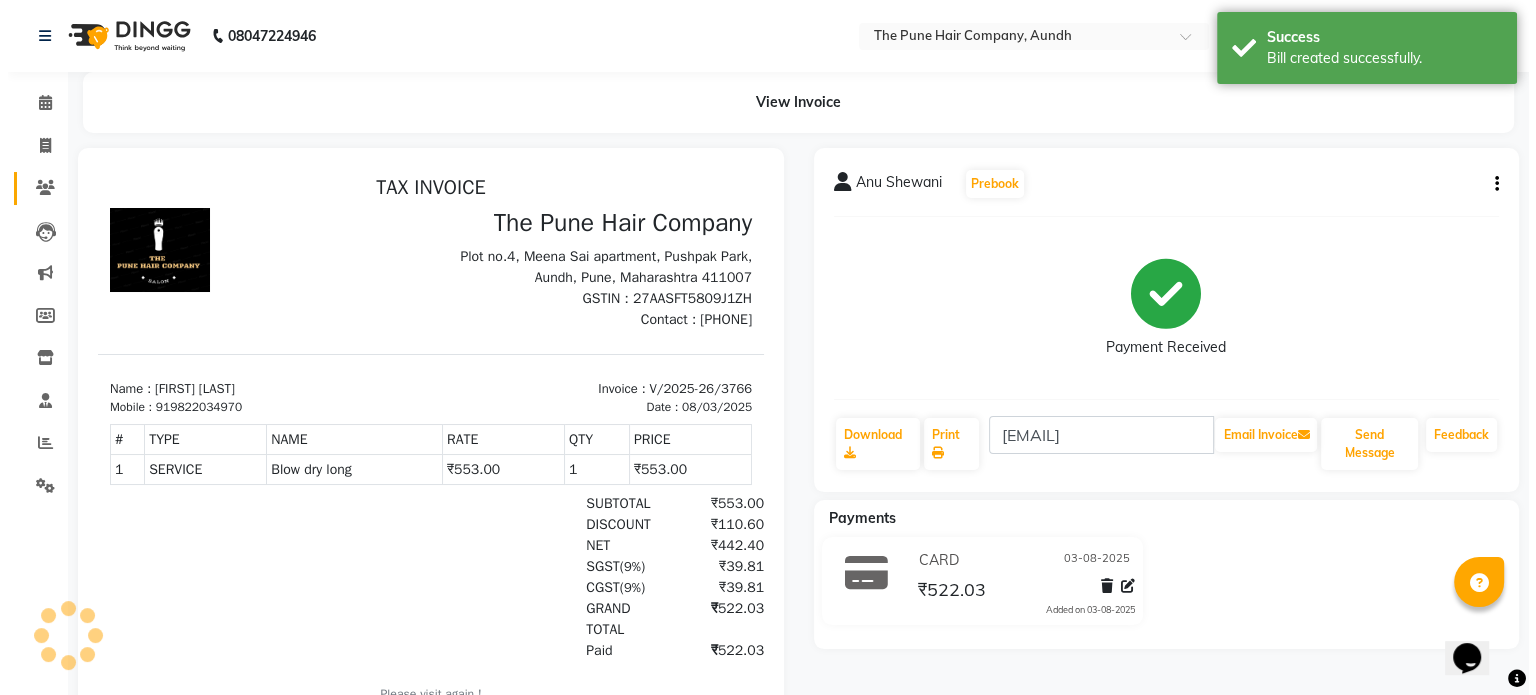 scroll, scrollTop: 0, scrollLeft: 0, axis: both 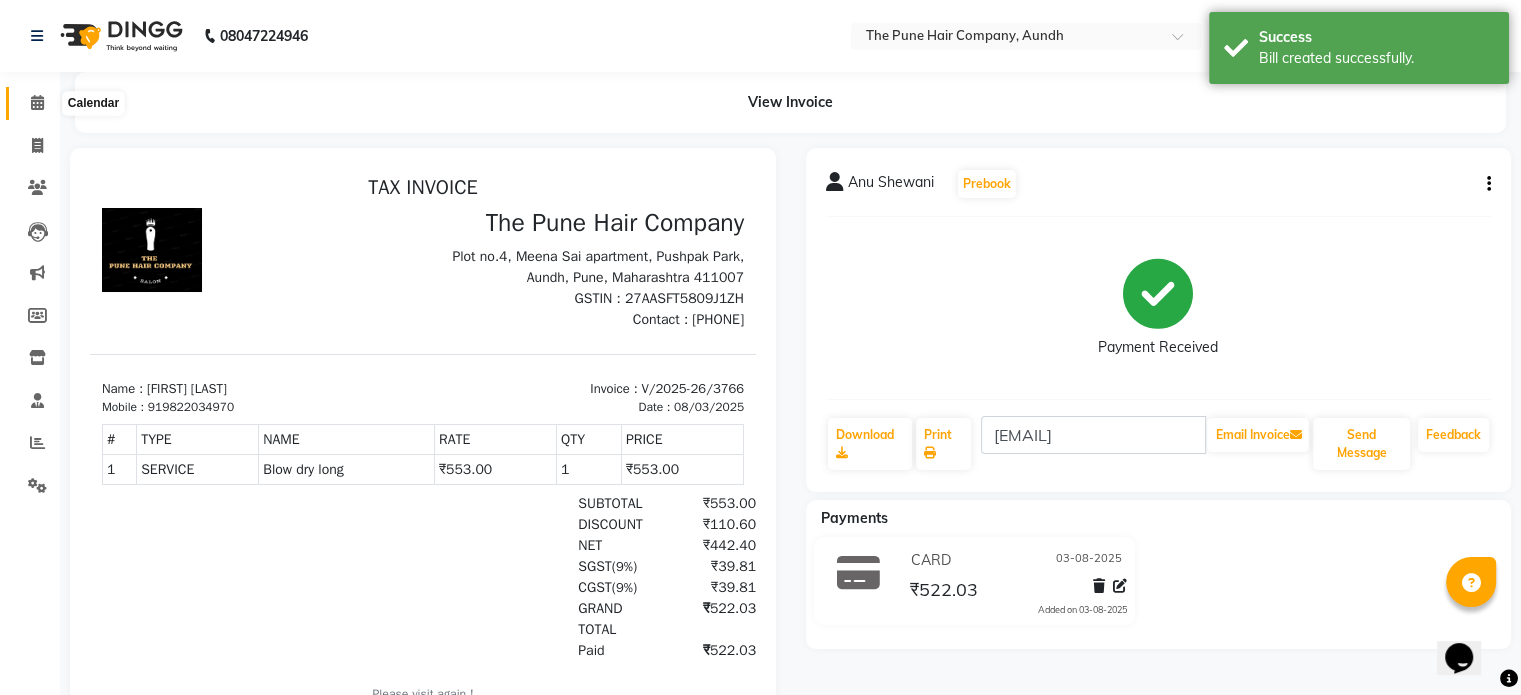 click 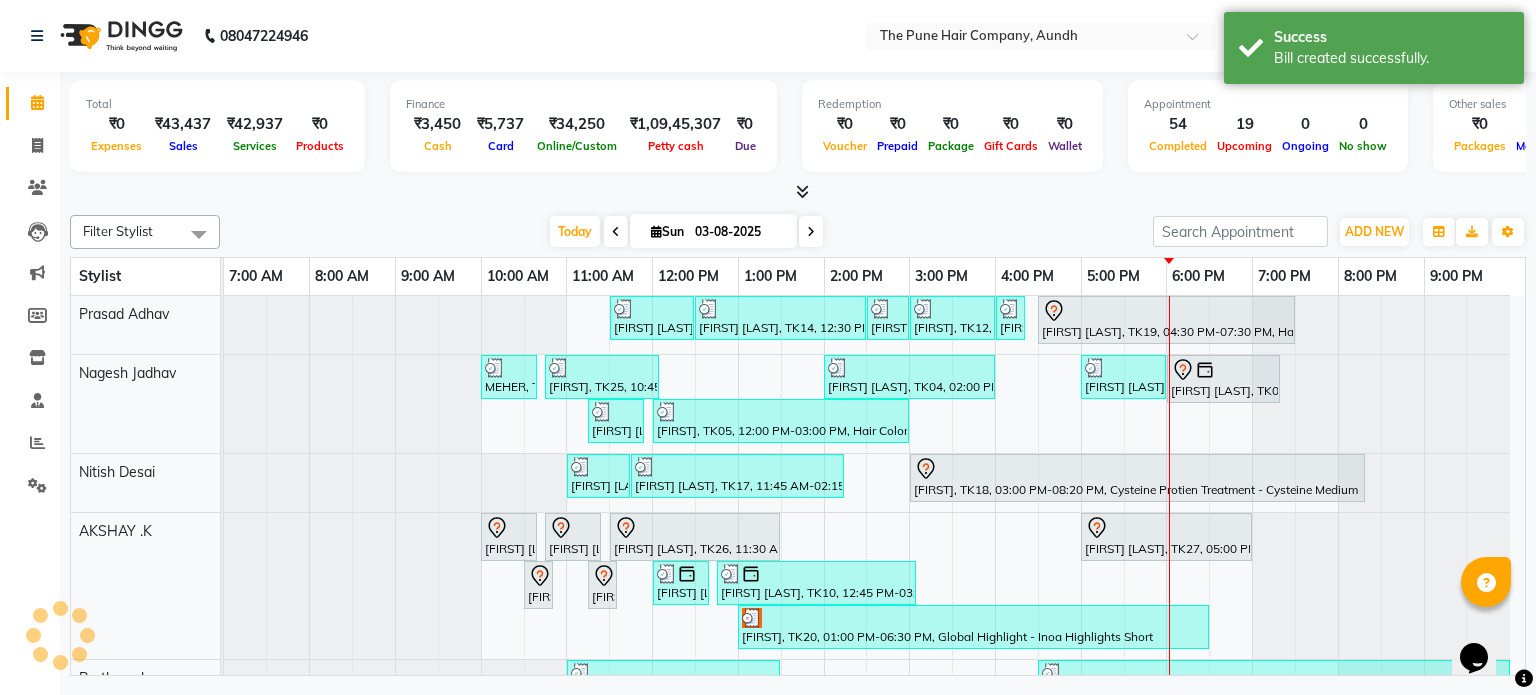 scroll, scrollTop: 0, scrollLeft: 0, axis: both 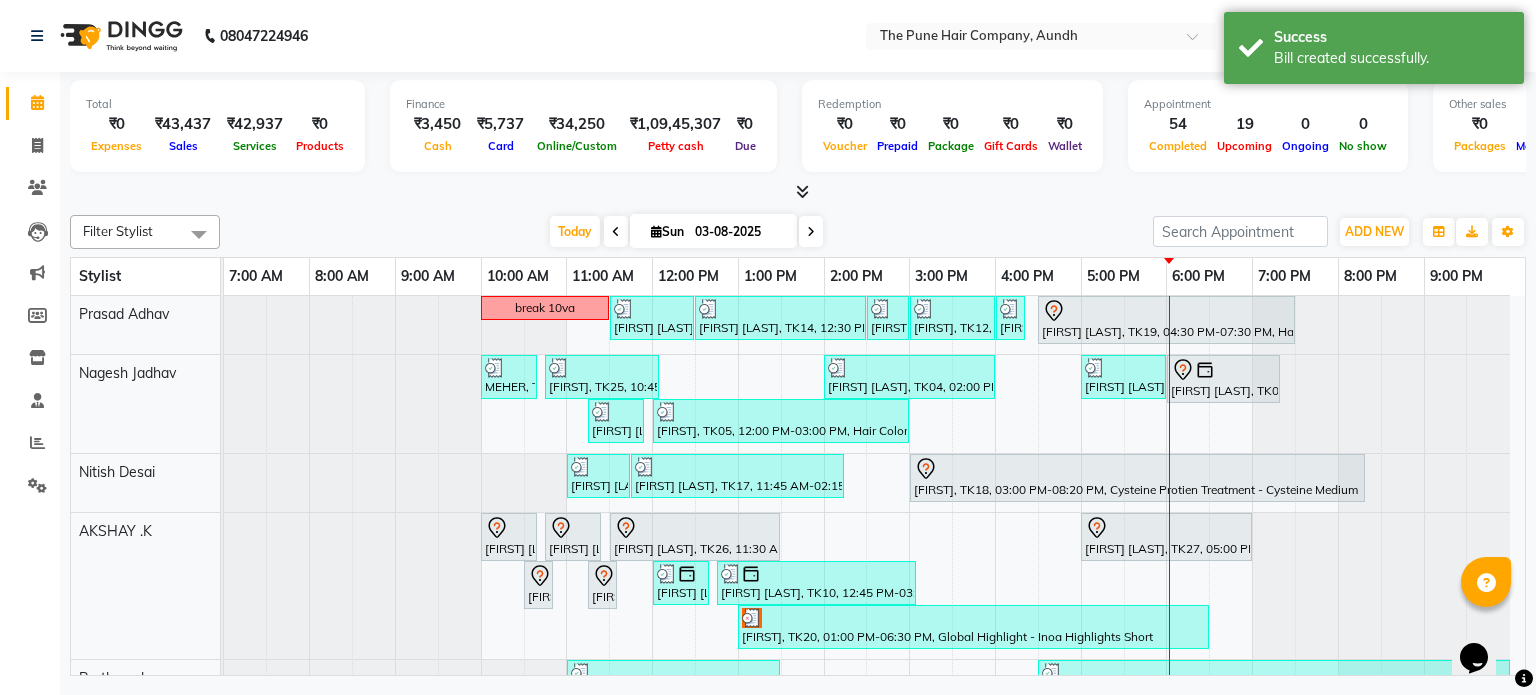 click on "03-08-2025" at bounding box center [739, 232] 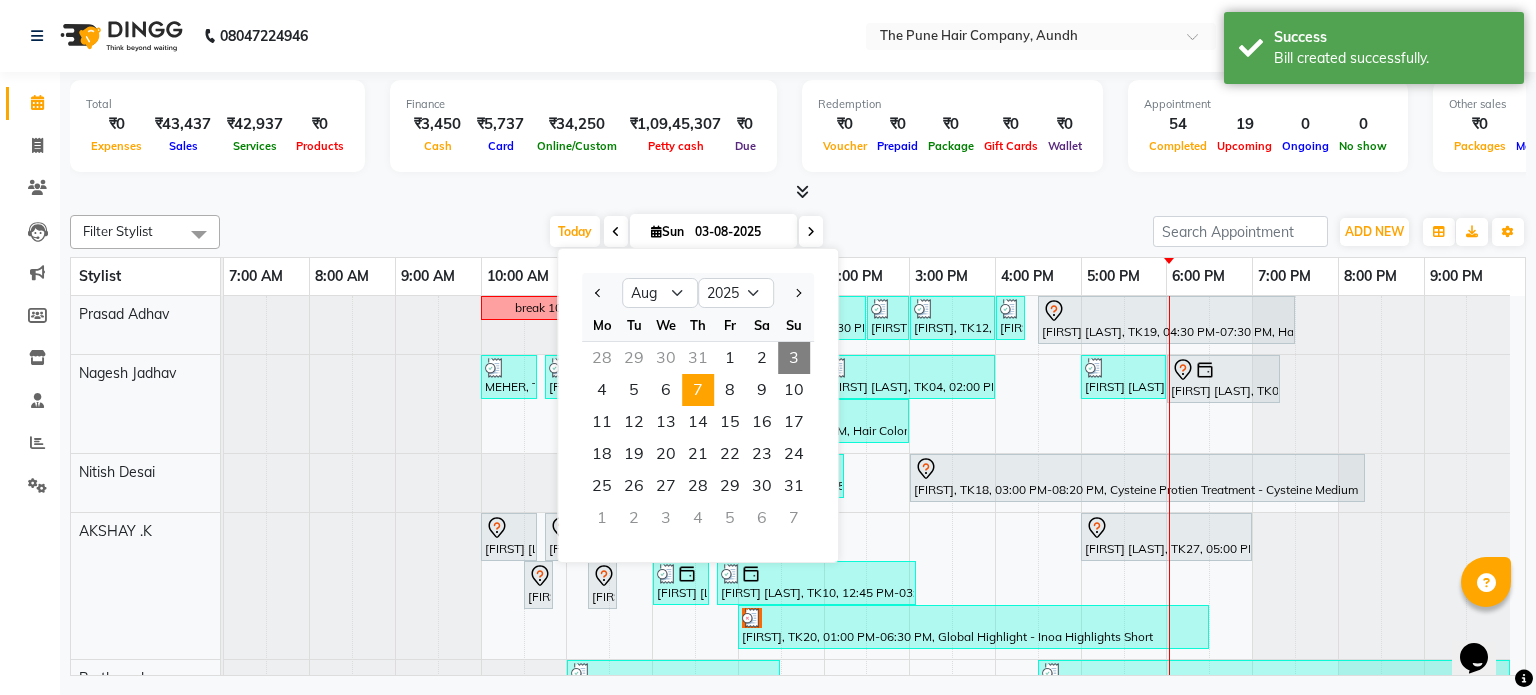 click on "7" at bounding box center [698, 390] 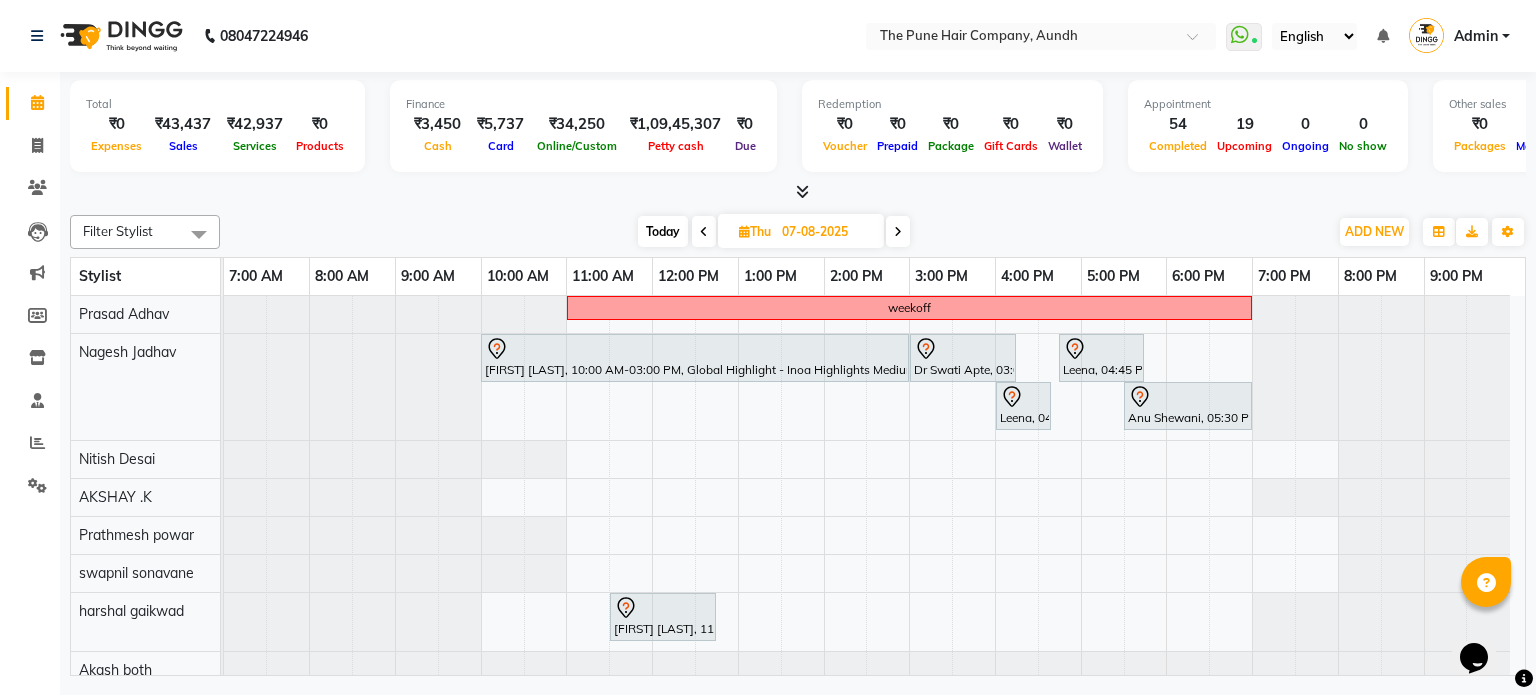 click at bounding box center (704, 231) 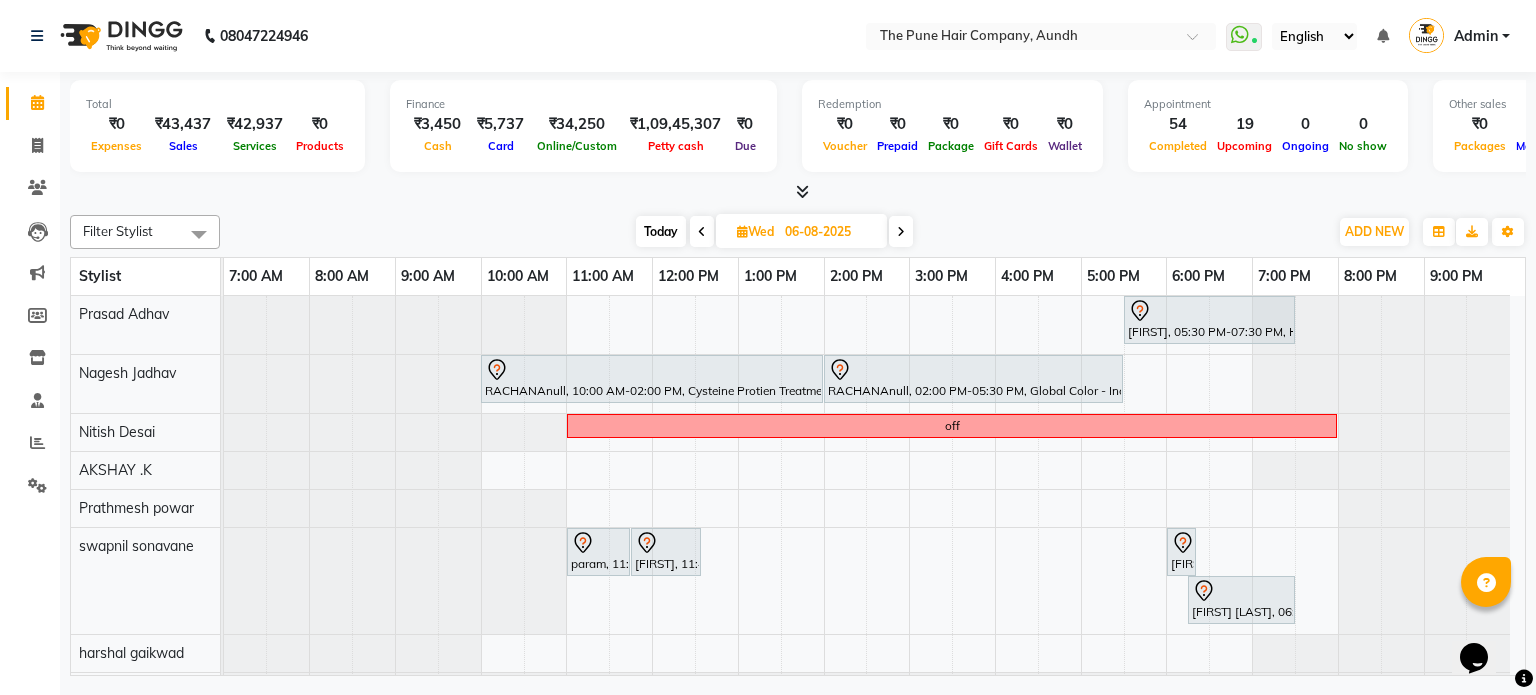 click at bounding box center [702, 231] 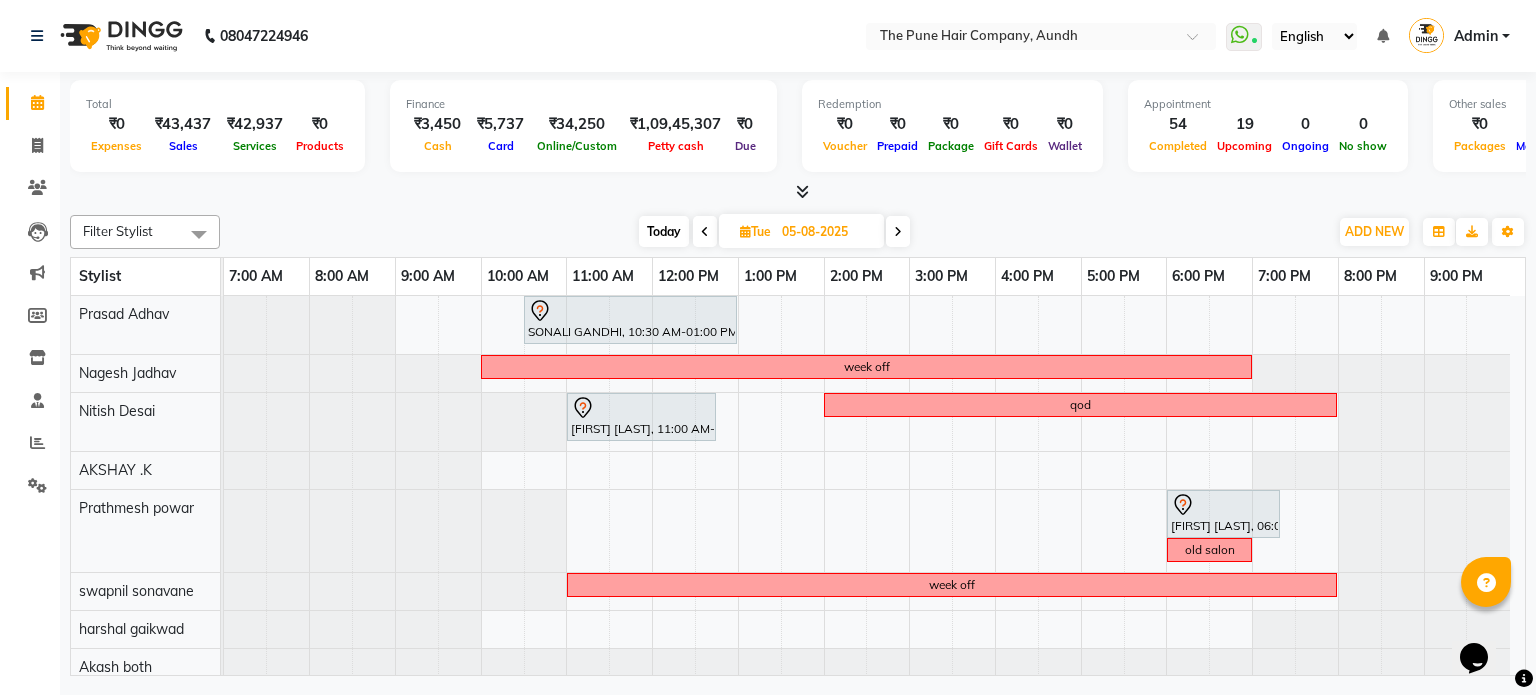 click at bounding box center [705, 232] 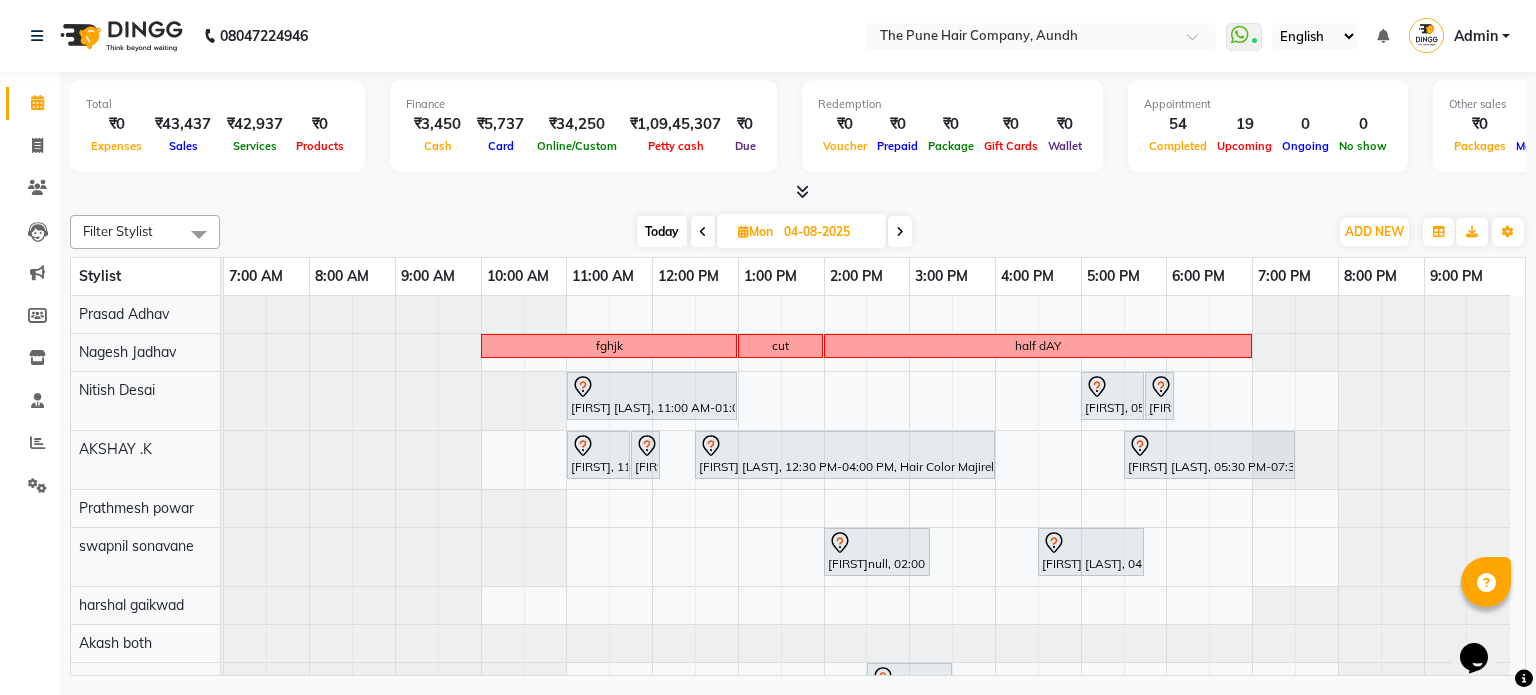 click on "Today" at bounding box center (662, 231) 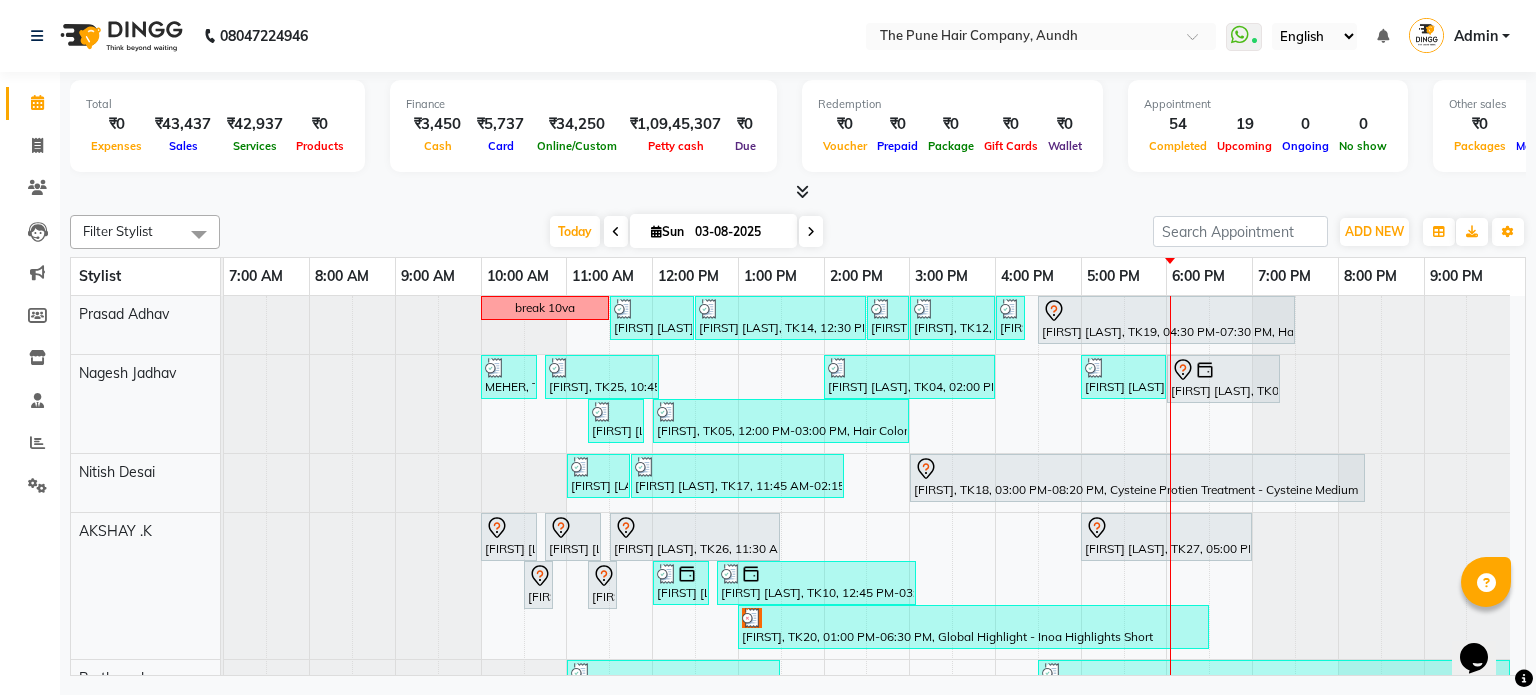 scroll, scrollTop: 75, scrollLeft: 0, axis: vertical 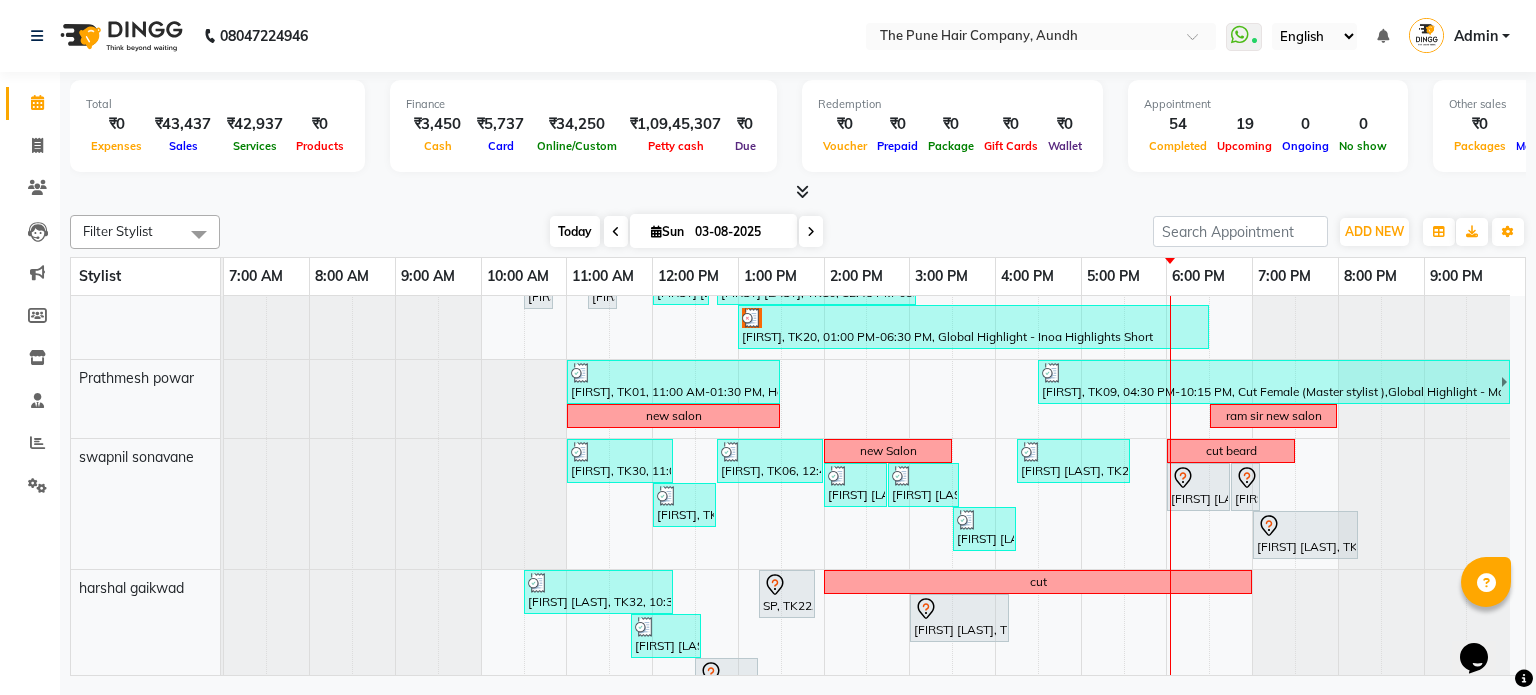 click on "Today" at bounding box center [575, 231] 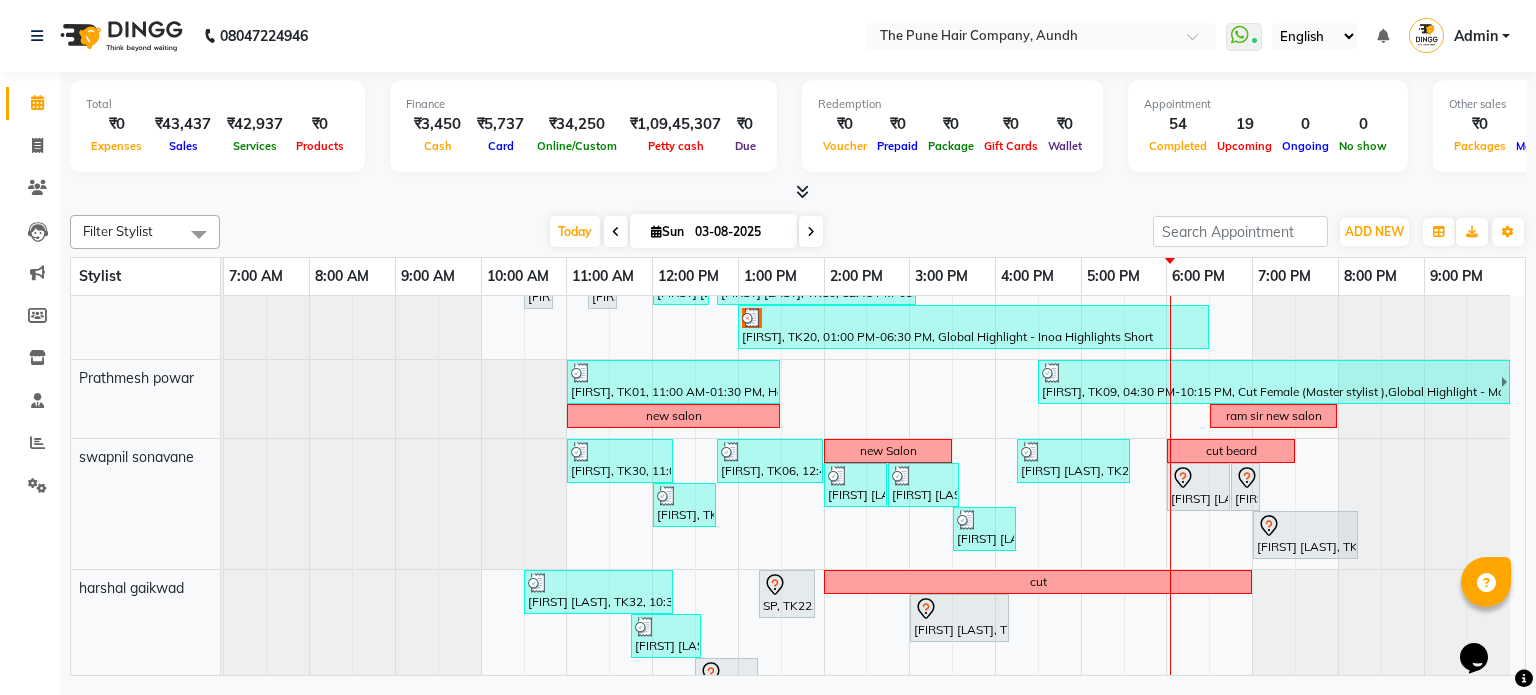 scroll, scrollTop: 372, scrollLeft: 0, axis: vertical 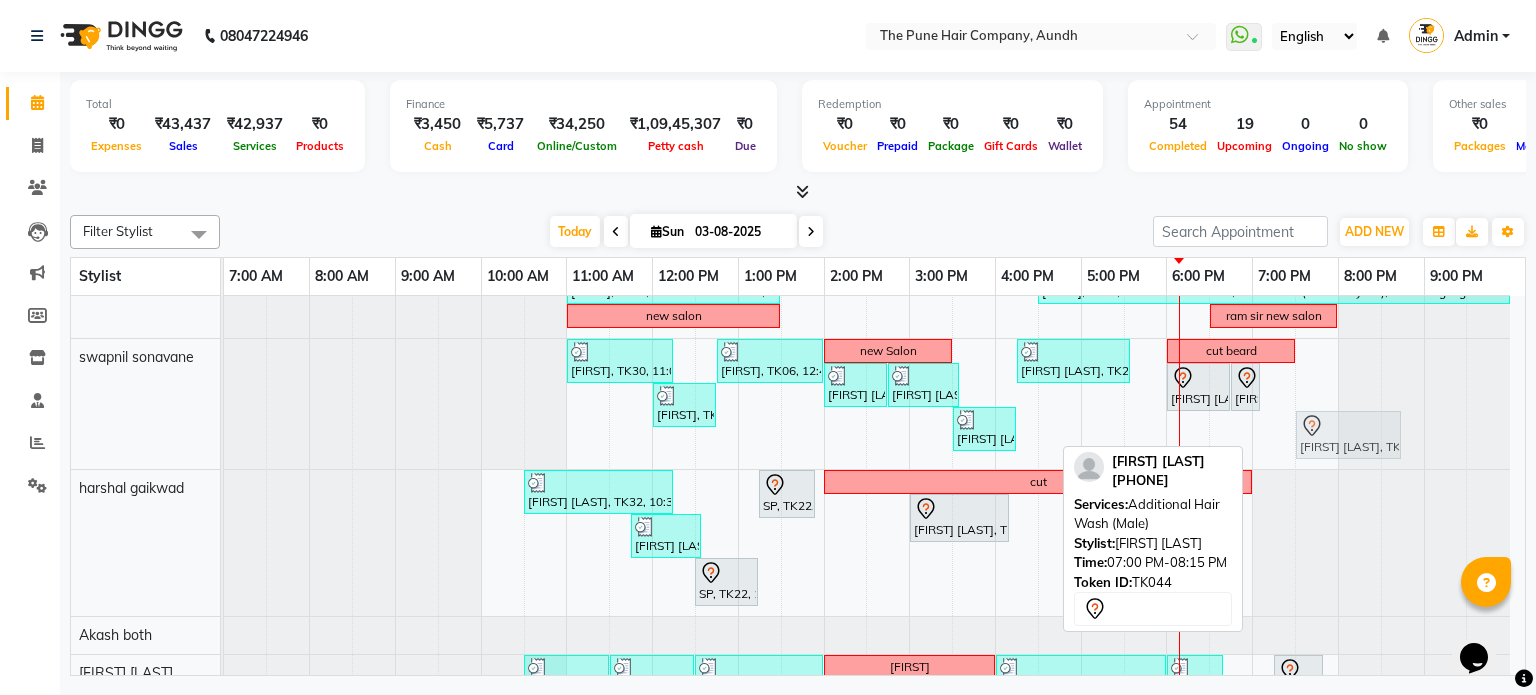 drag, startPoint x: 1300, startPoint y: 436, endPoint x: 1319, endPoint y: 433, distance: 19.235384 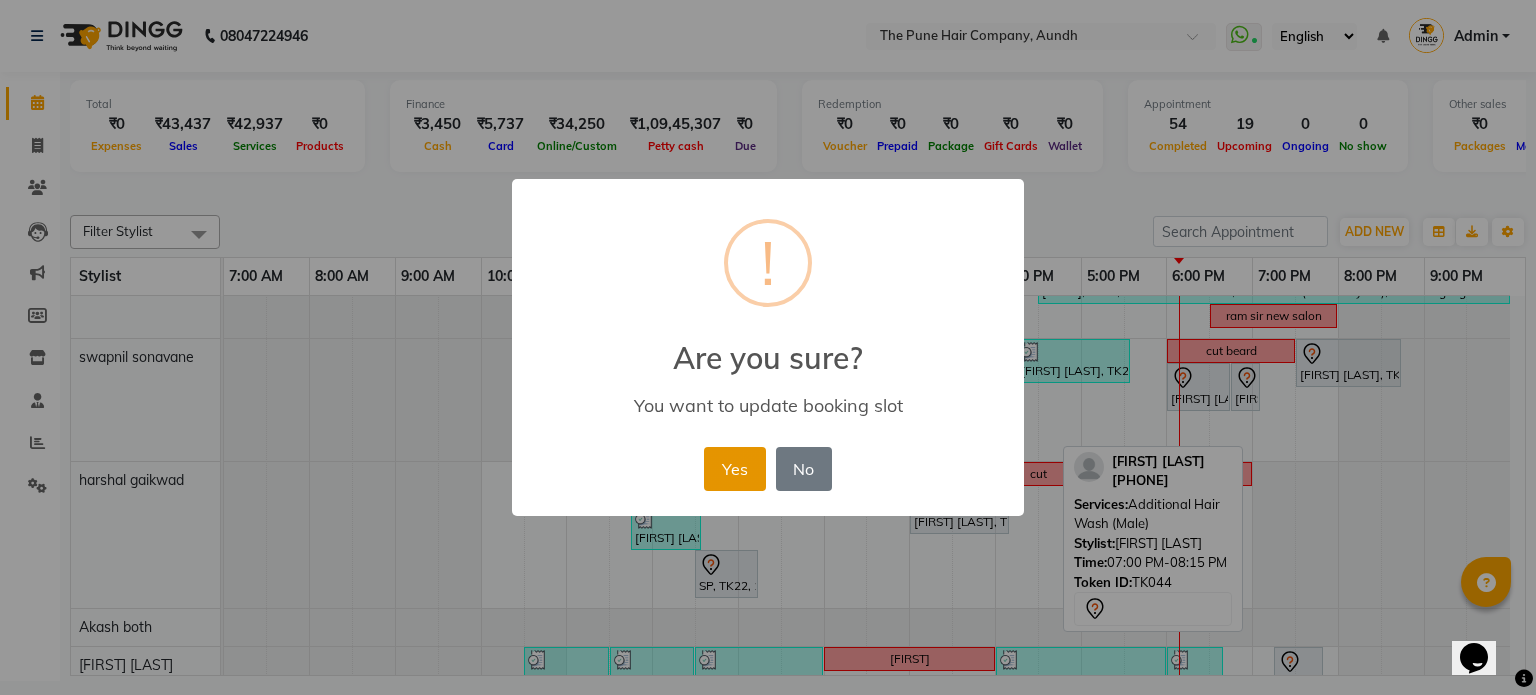 click on "Yes" at bounding box center [734, 469] 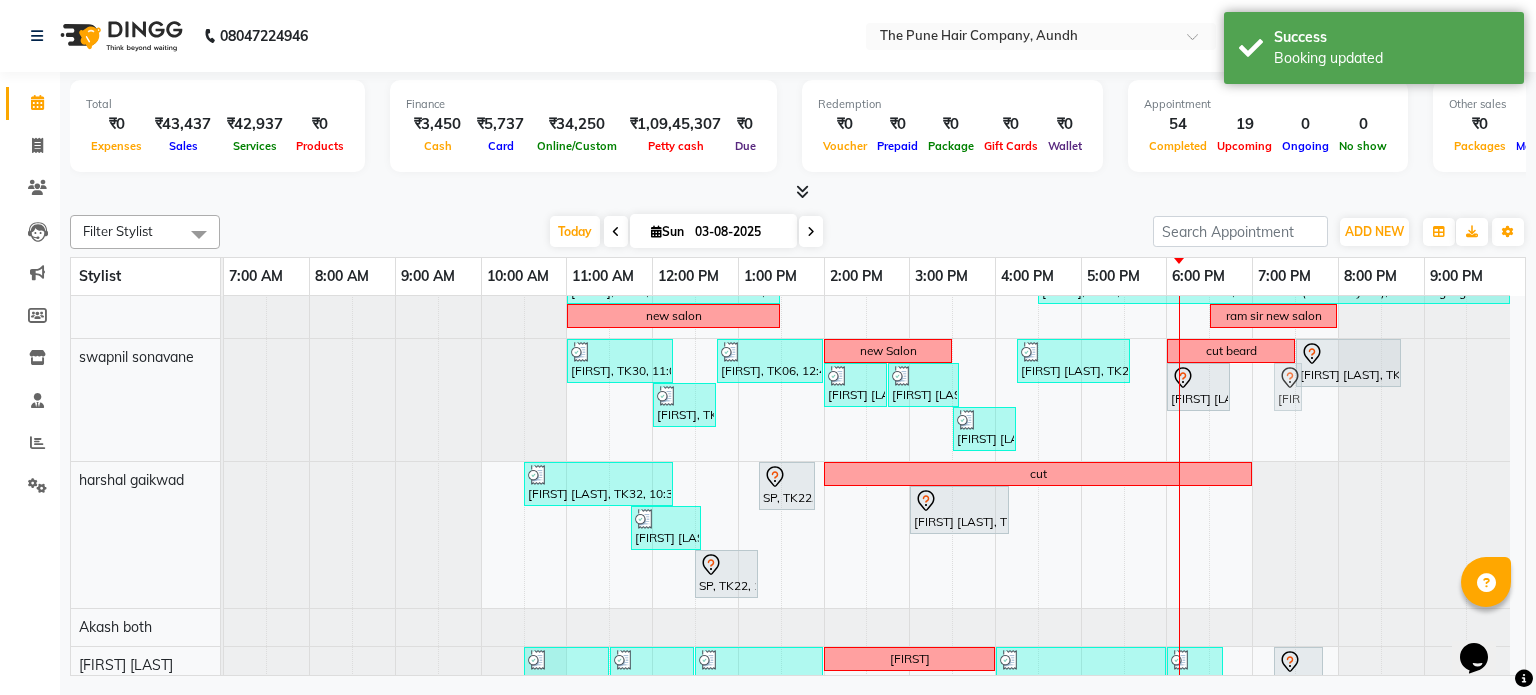 drag, startPoint x: 1252, startPoint y: 386, endPoint x: 1270, endPoint y: 383, distance: 18.248287 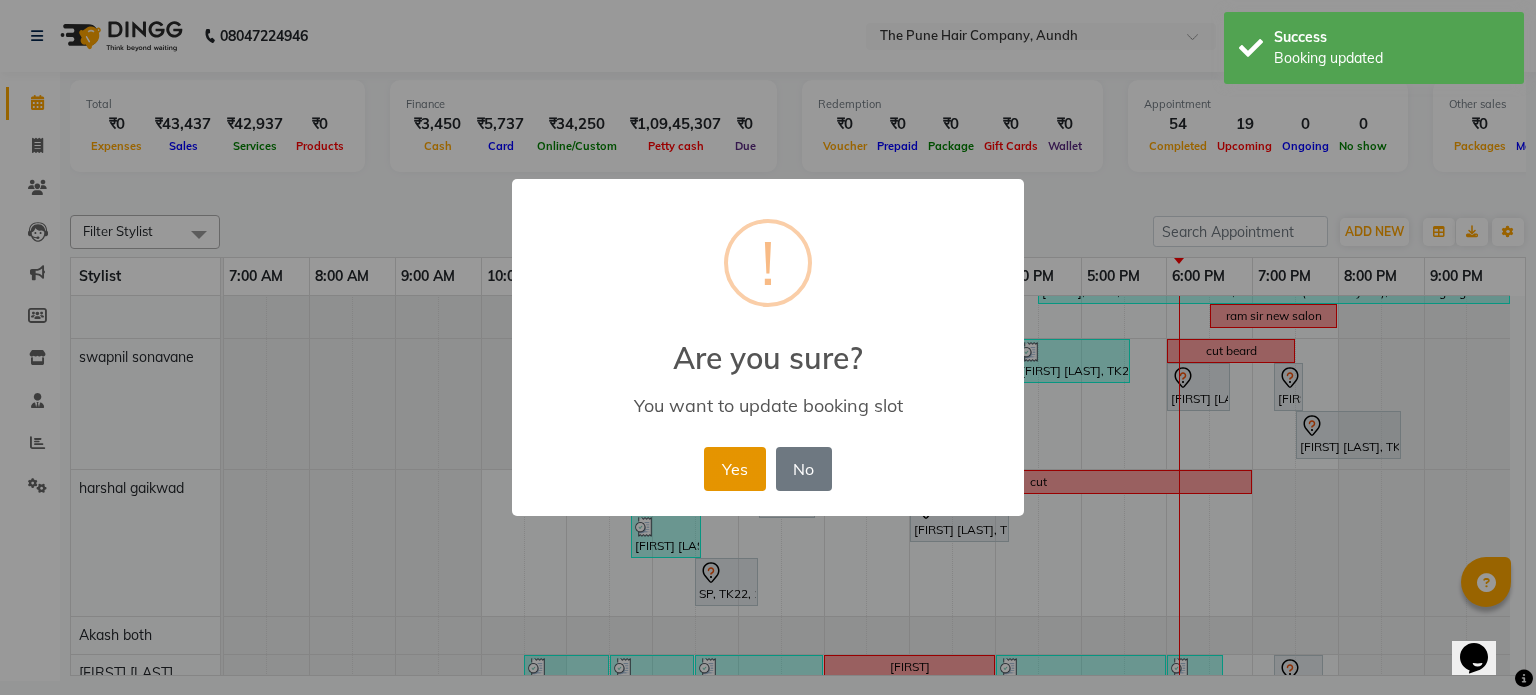 click on "Yes" at bounding box center (734, 469) 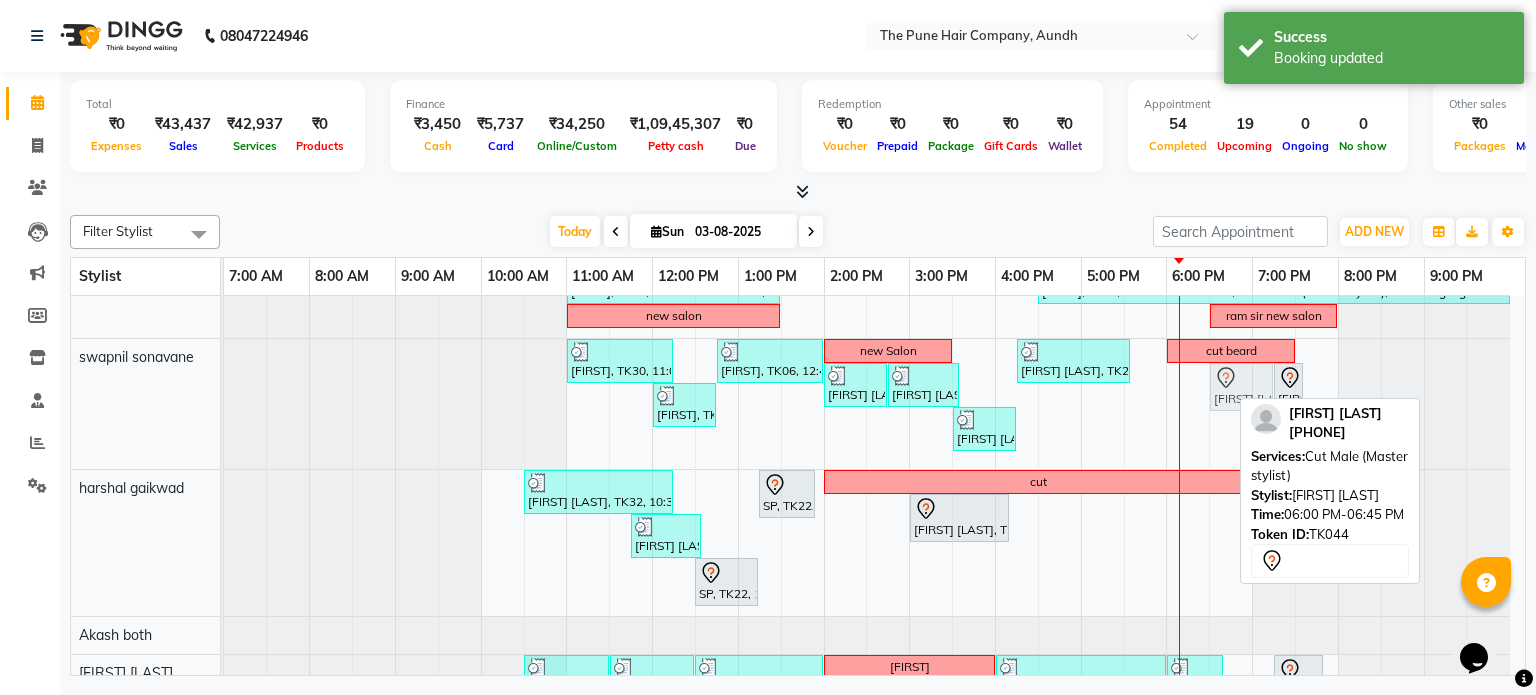 drag, startPoint x: 1203, startPoint y: 391, endPoint x: 1228, endPoint y: 386, distance: 25.495098 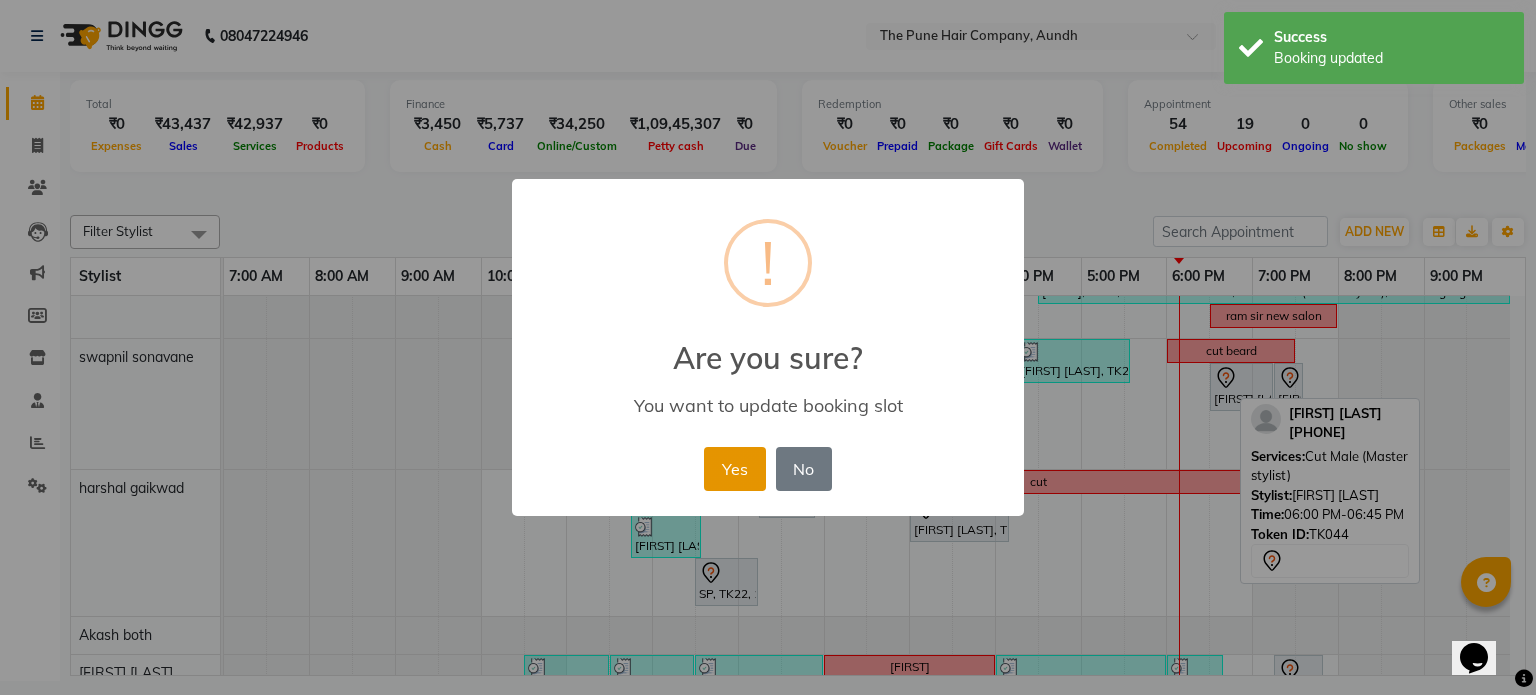 click on "Yes" at bounding box center [734, 469] 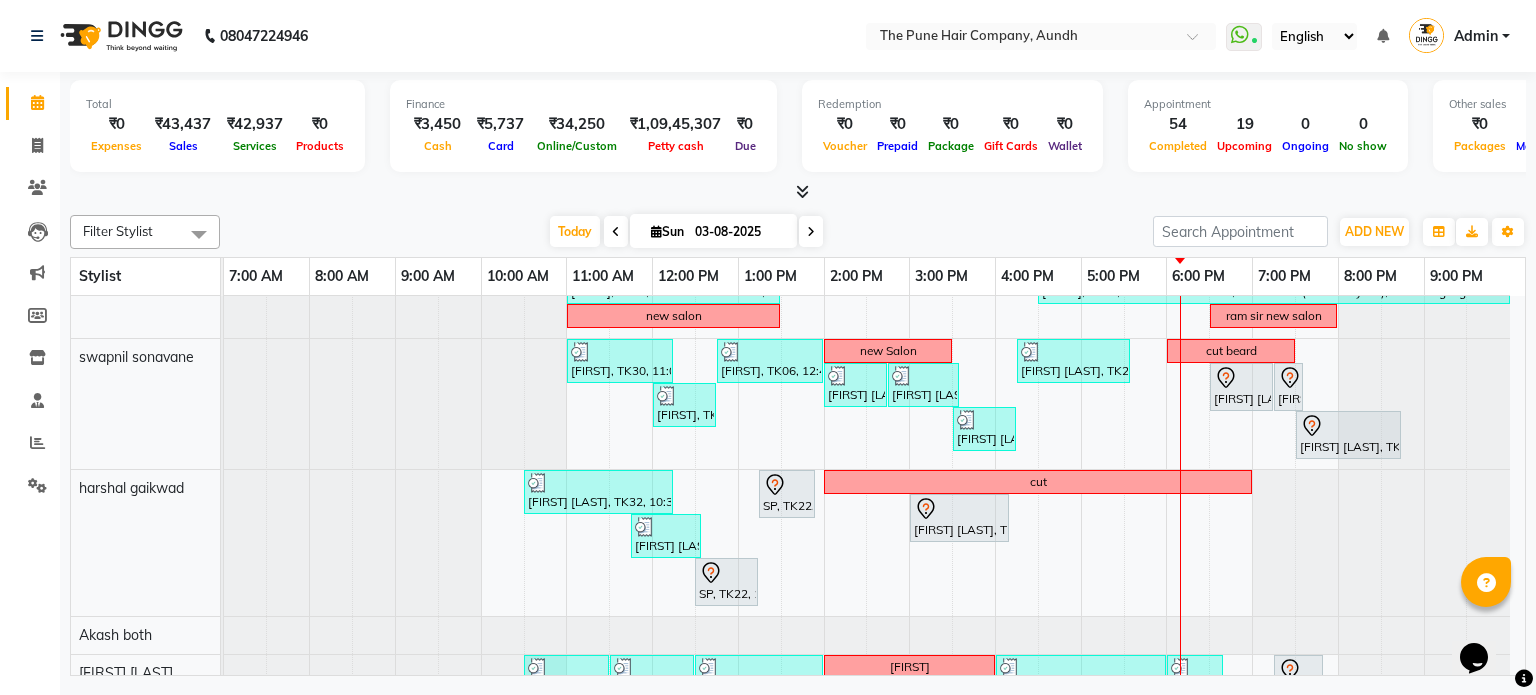 scroll, scrollTop: 472, scrollLeft: 0, axis: vertical 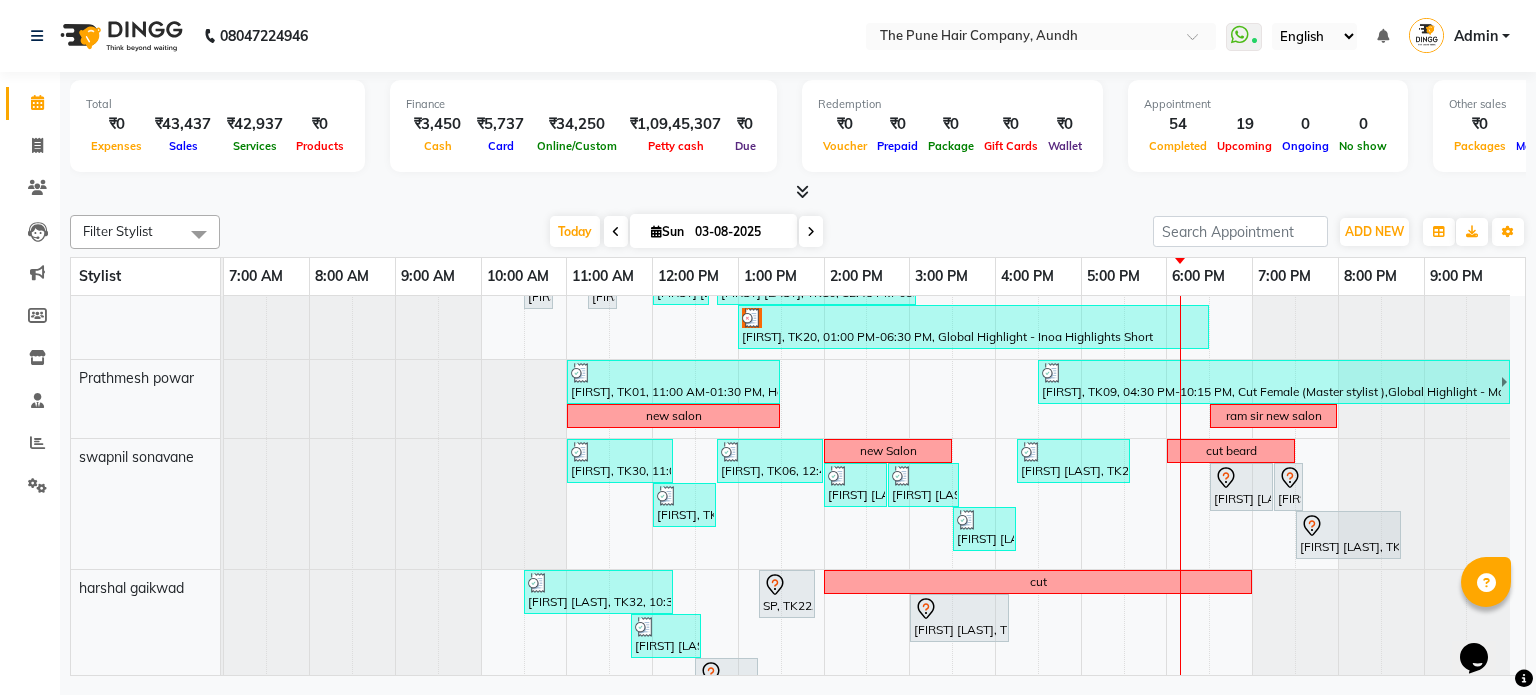 click at bounding box center [811, 232] 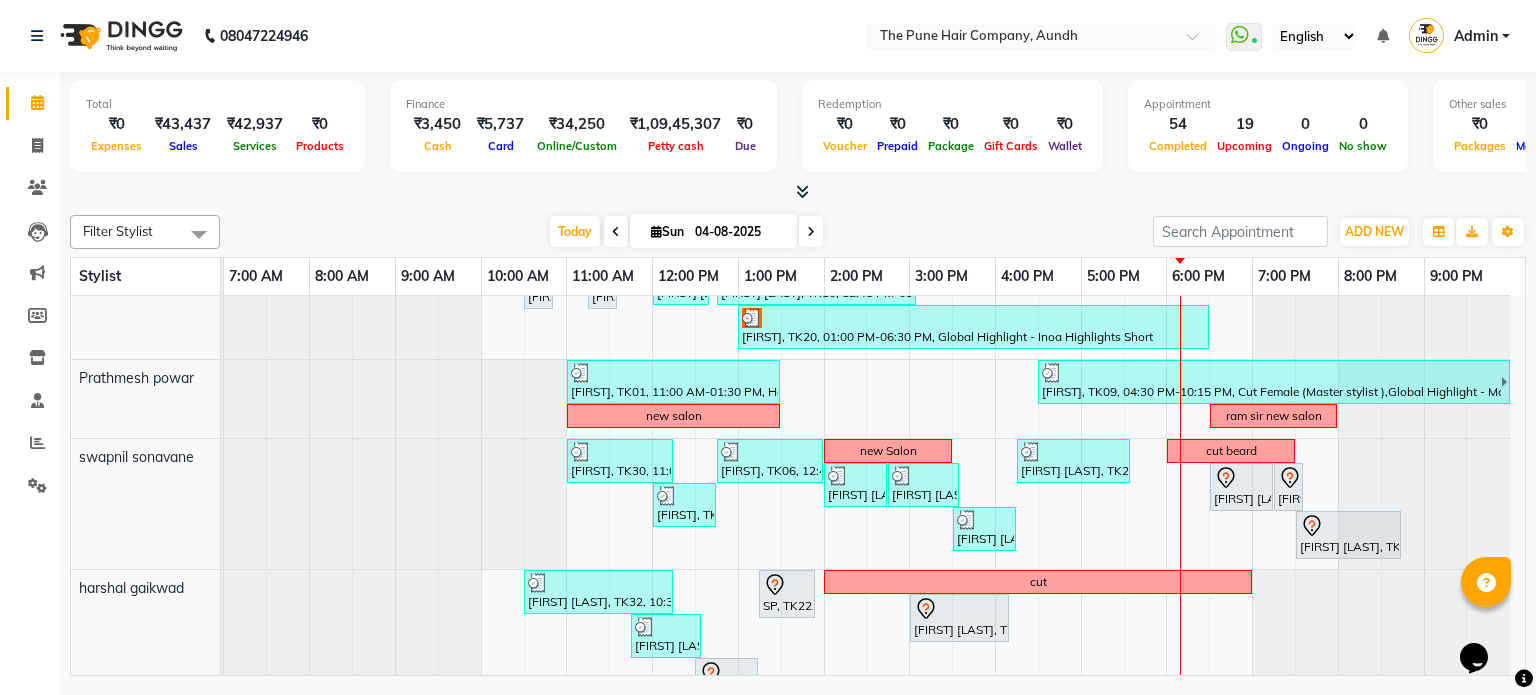 scroll, scrollTop: 148, scrollLeft: 0, axis: vertical 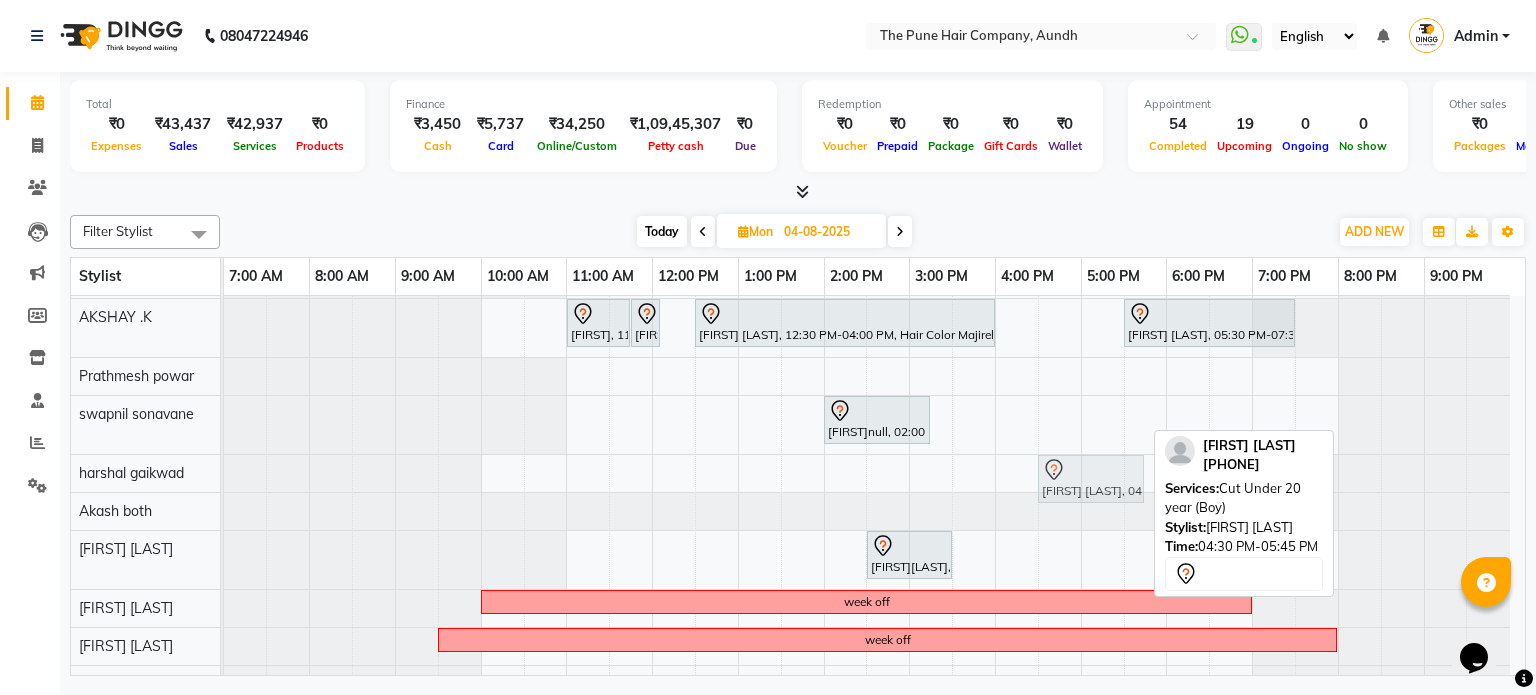 drag, startPoint x: 1078, startPoint y: 423, endPoint x: 1073, endPoint y: 468, distance: 45.276924 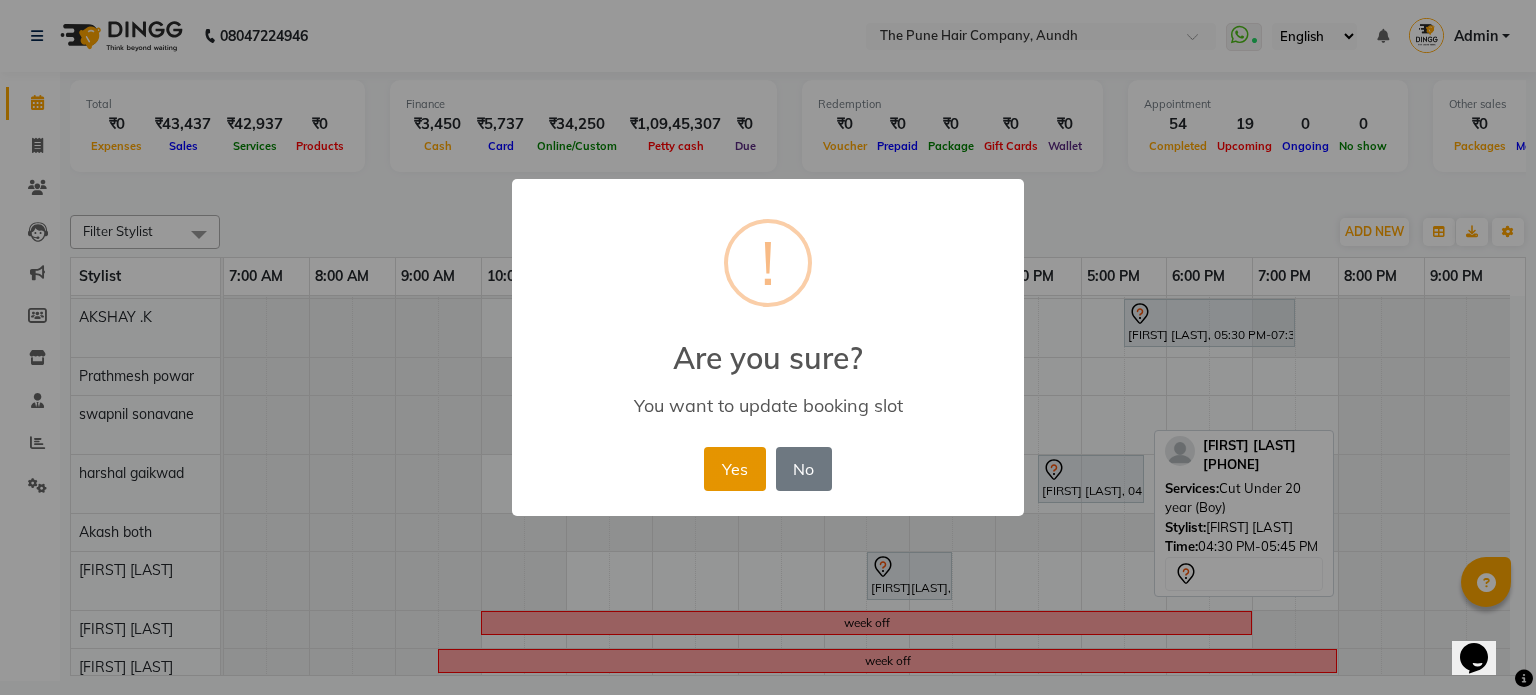 click on "Yes" at bounding box center (734, 469) 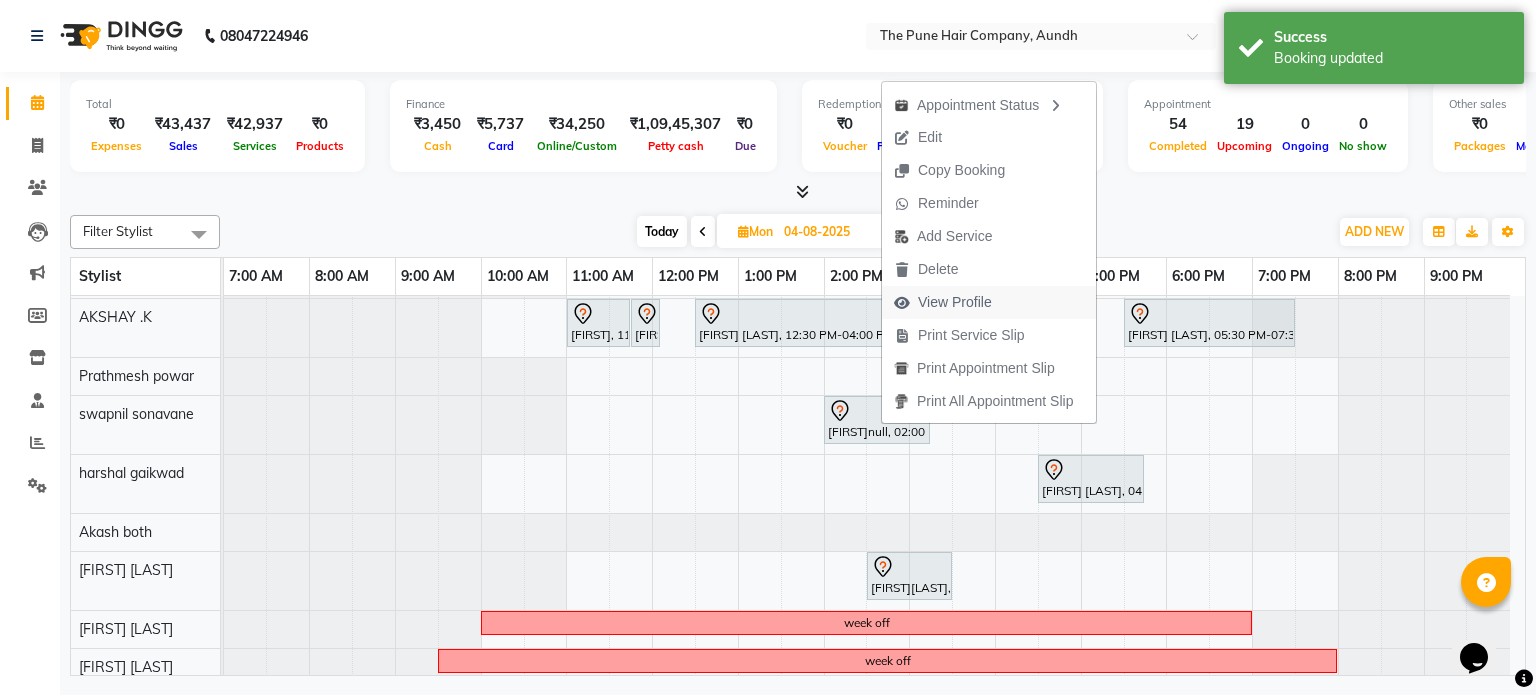 click on "View Profile" at bounding box center [955, 302] 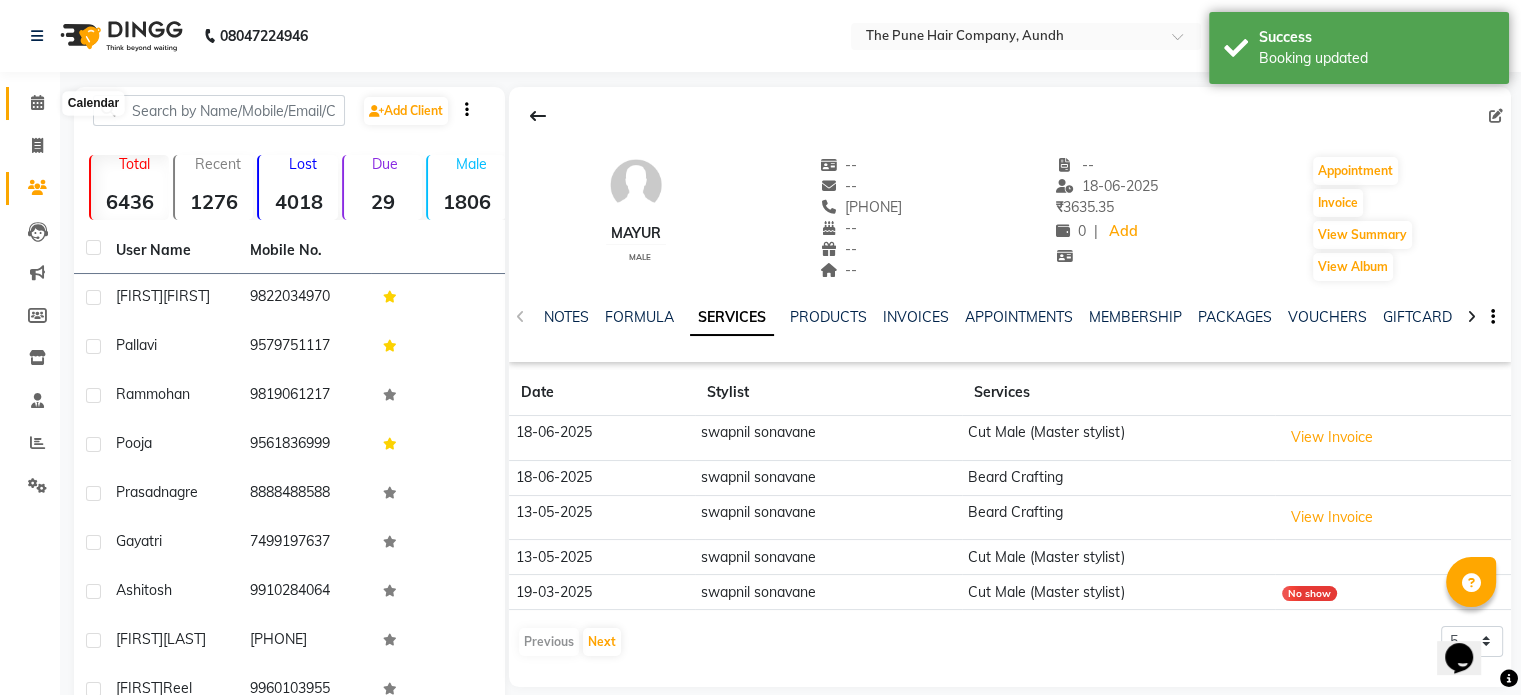 drag, startPoint x: 32, startPoint y: 99, endPoint x: 62, endPoint y: 107, distance: 31.04835 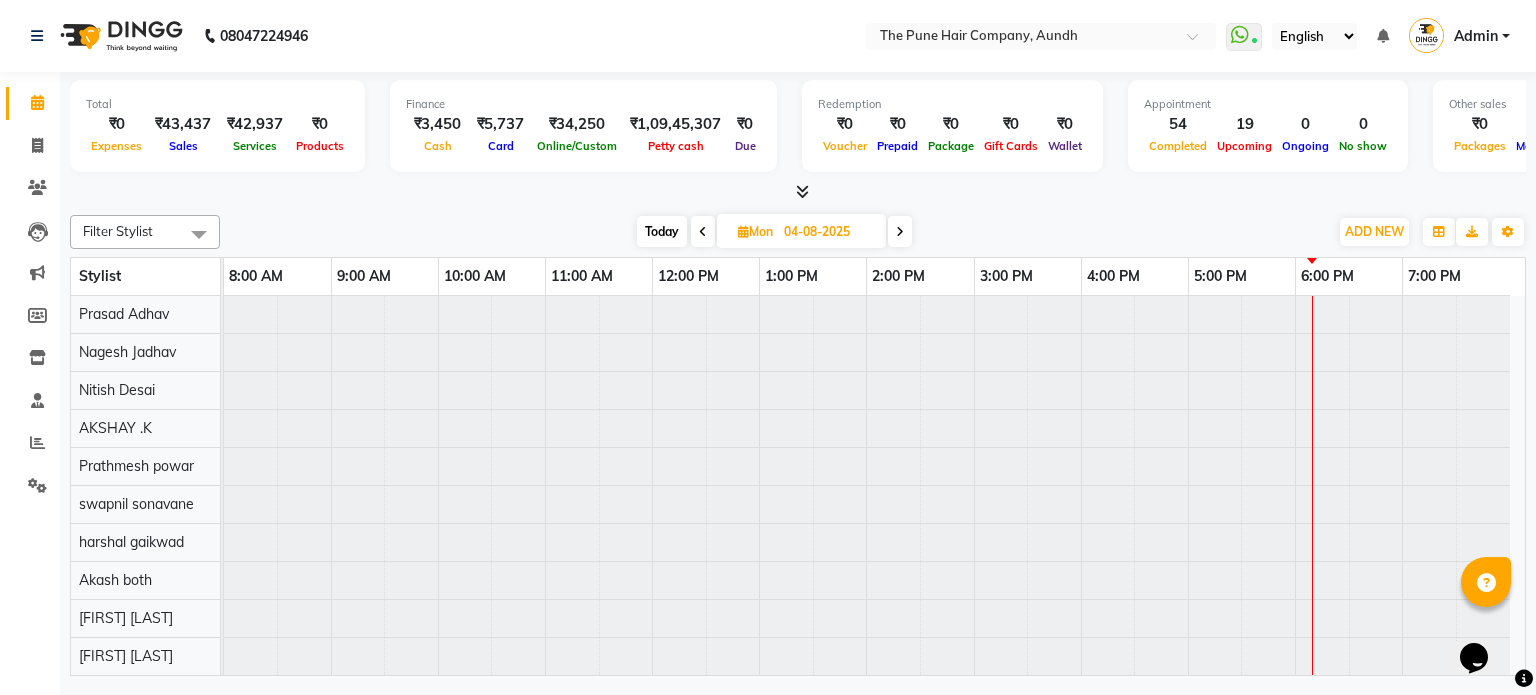 scroll, scrollTop: 100, scrollLeft: 0, axis: vertical 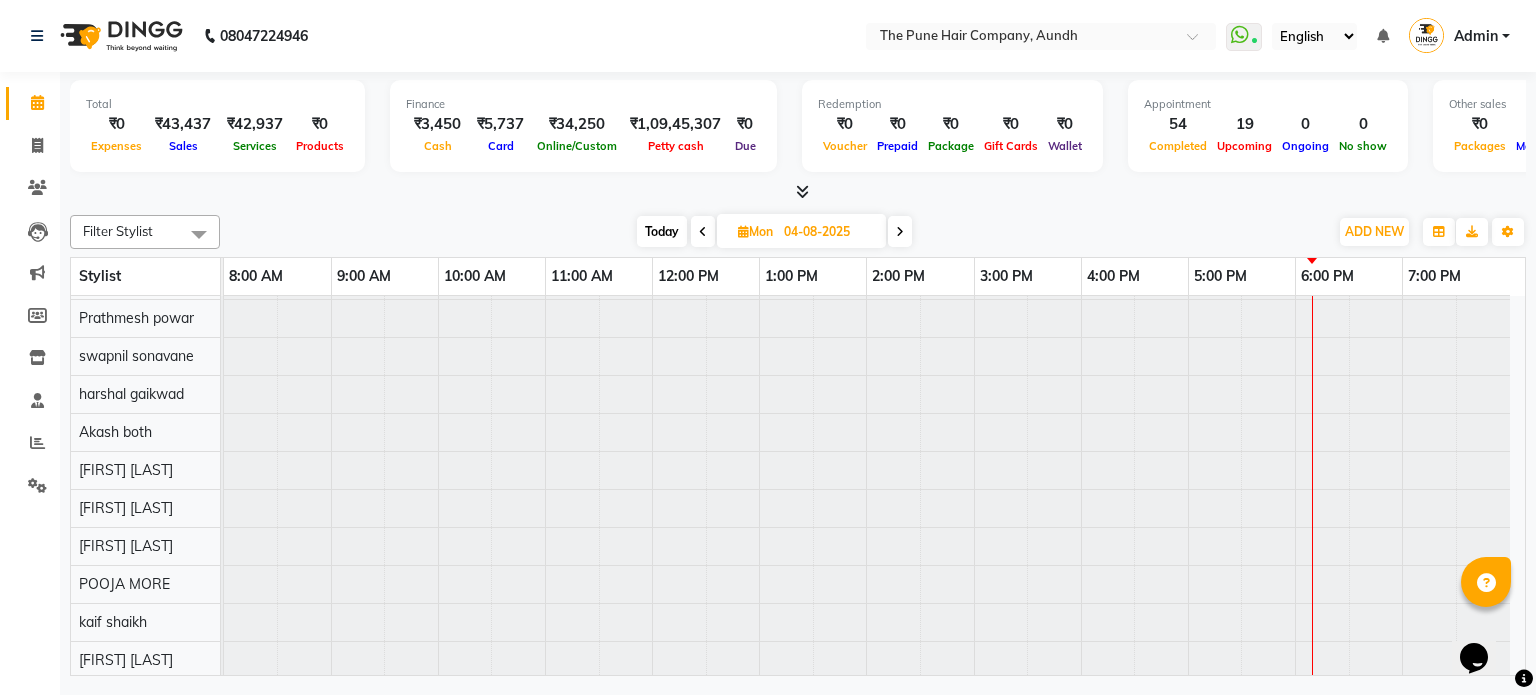 click on "Today" at bounding box center [662, 231] 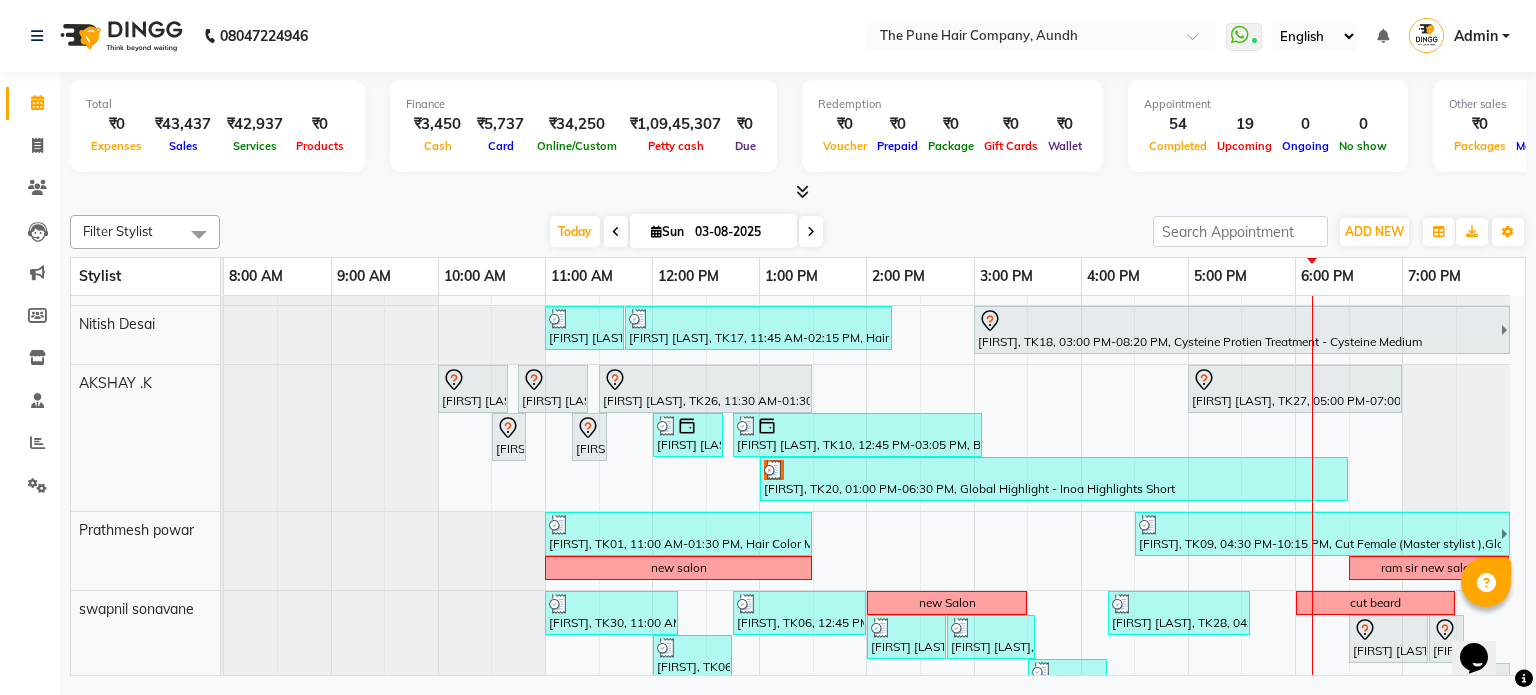 click at bounding box center (811, 232) 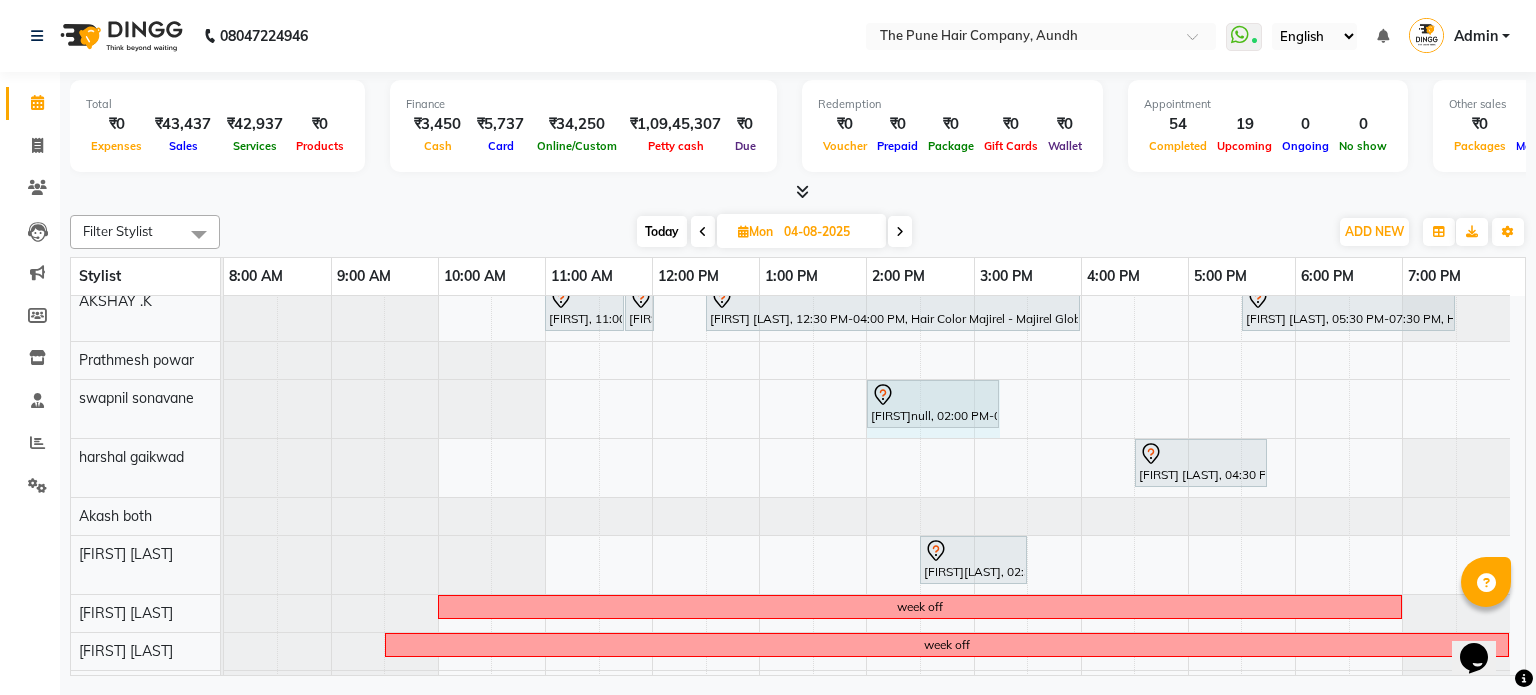 drag, startPoint x: 1000, startPoint y: 401, endPoint x: 1028, endPoint y: 408, distance: 28.86174 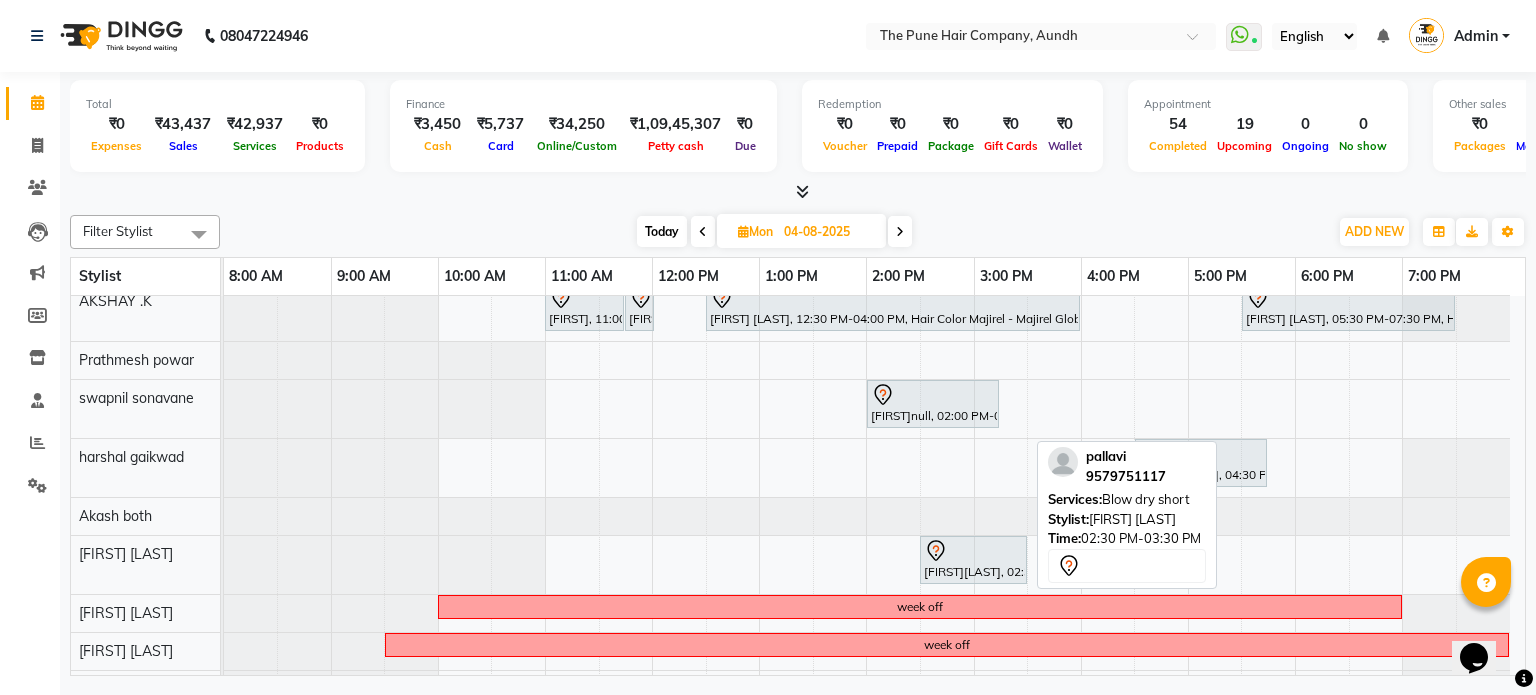 scroll, scrollTop: 80, scrollLeft: 0, axis: vertical 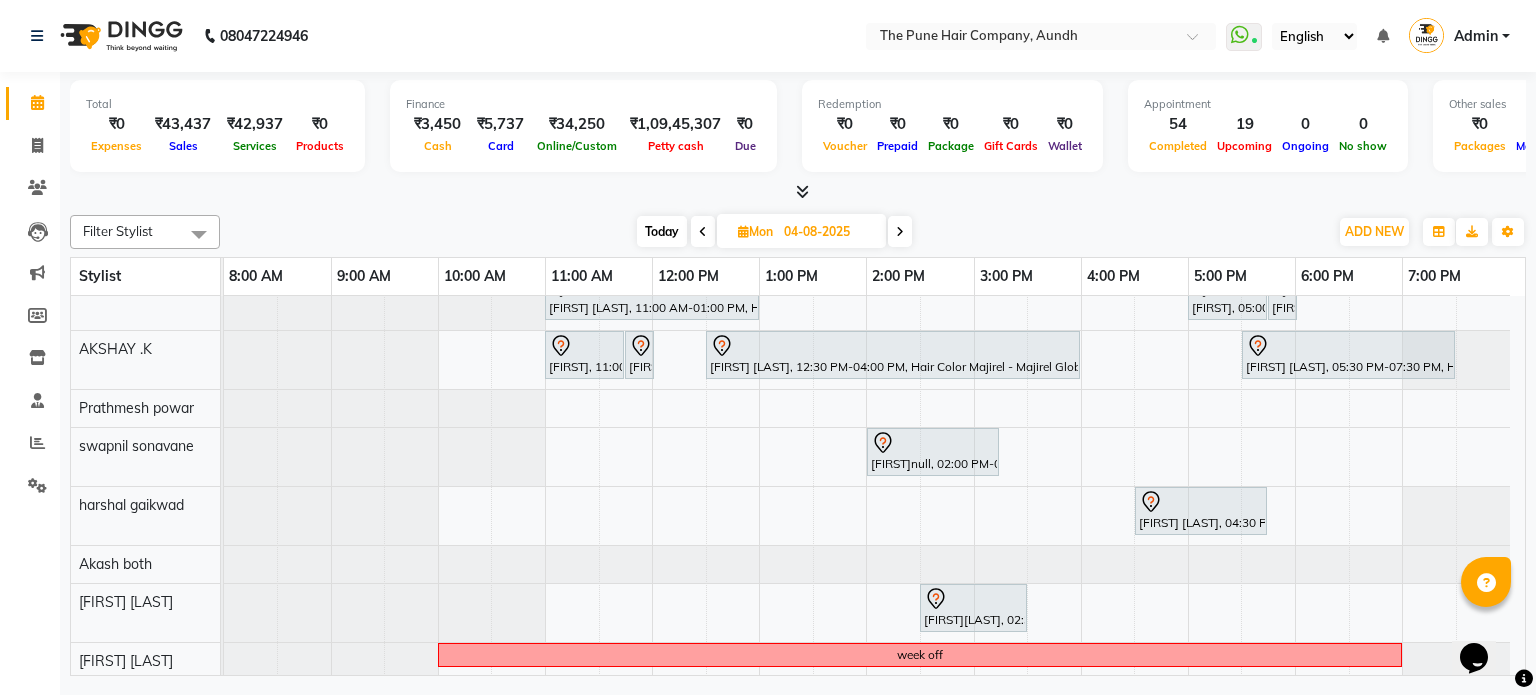 click on "Today" at bounding box center (662, 231) 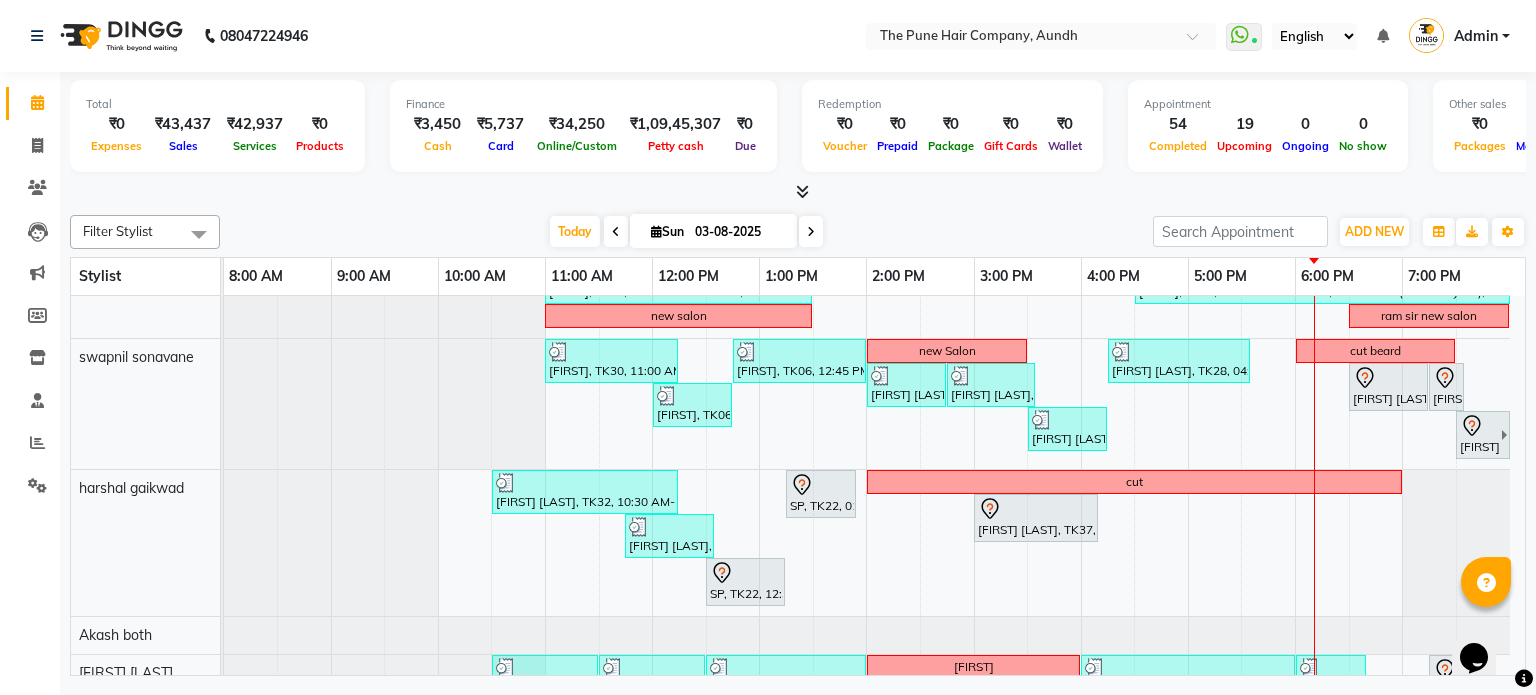 click at bounding box center [811, 231] 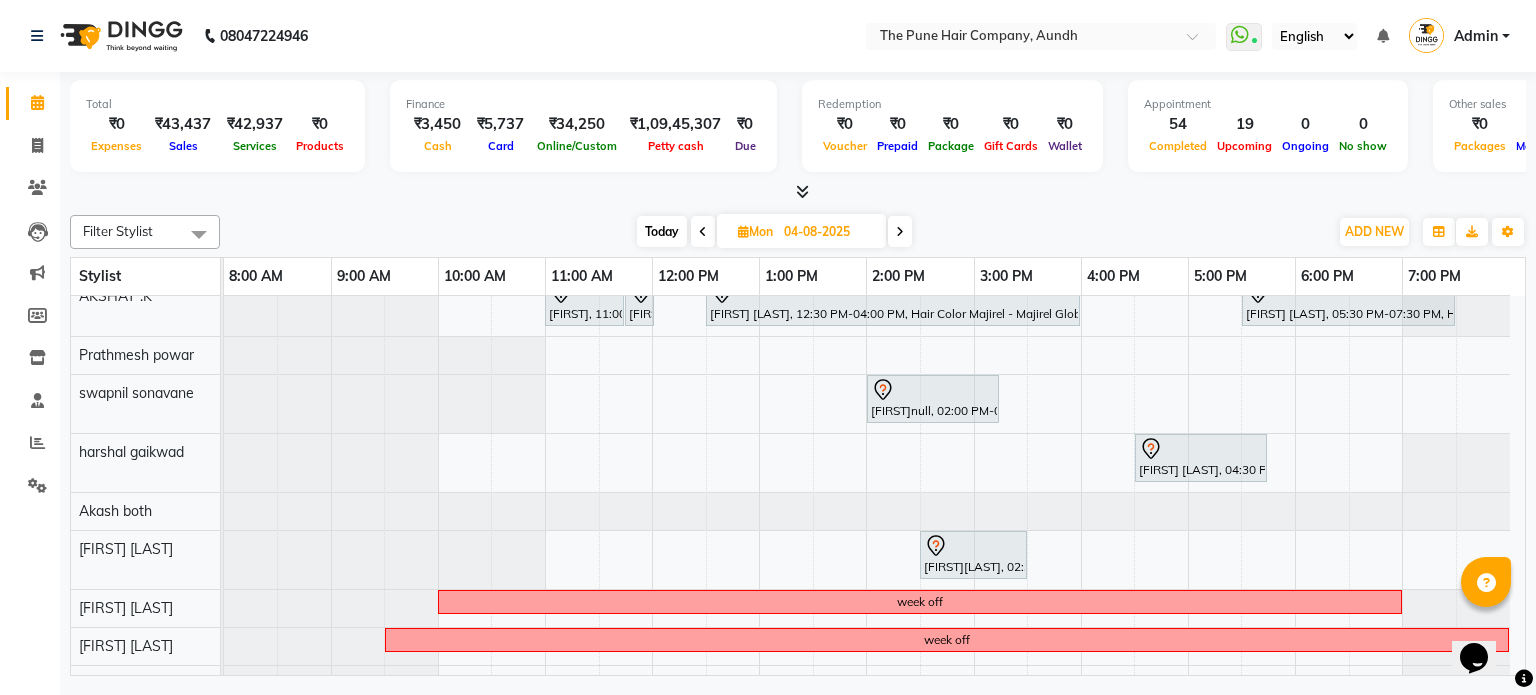 scroll, scrollTop: 96, scrollLeft: 0, axis: vertical 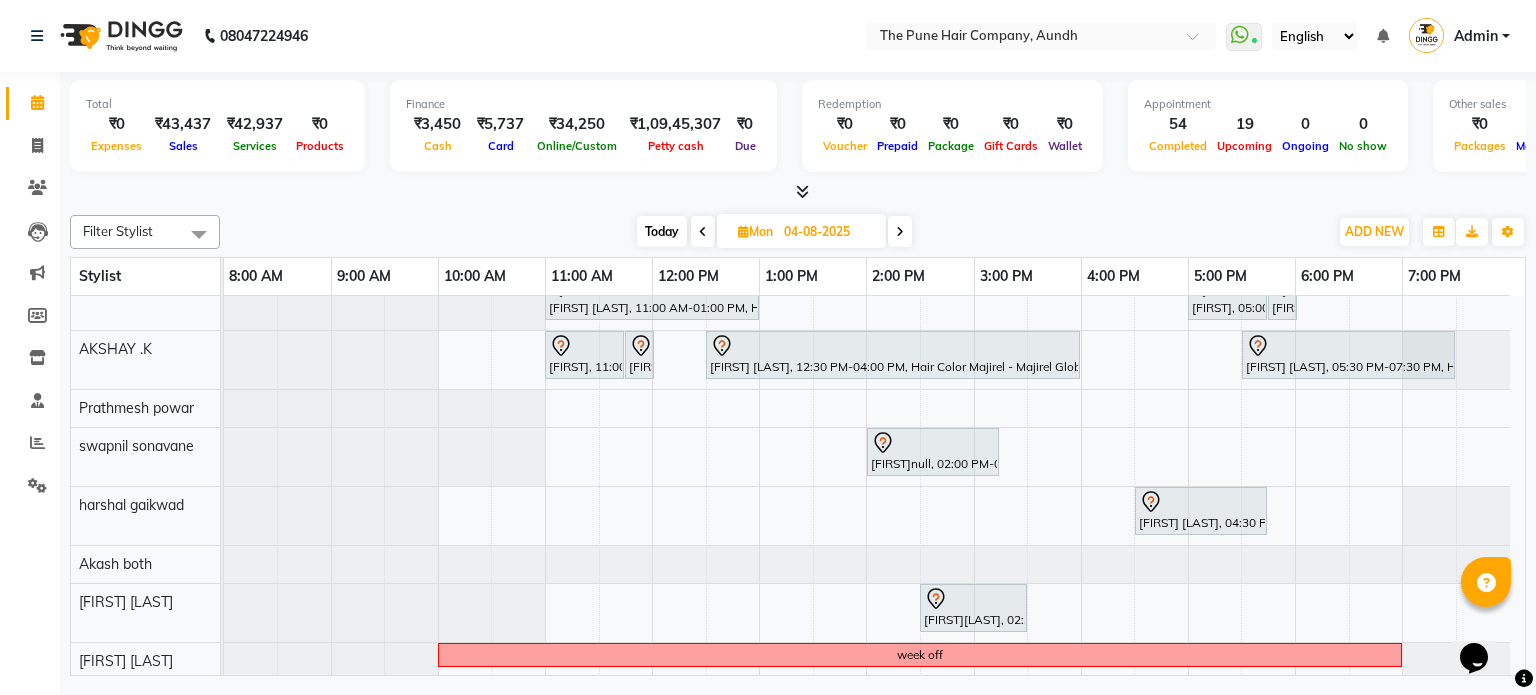 click at bounding box center (900, 231) 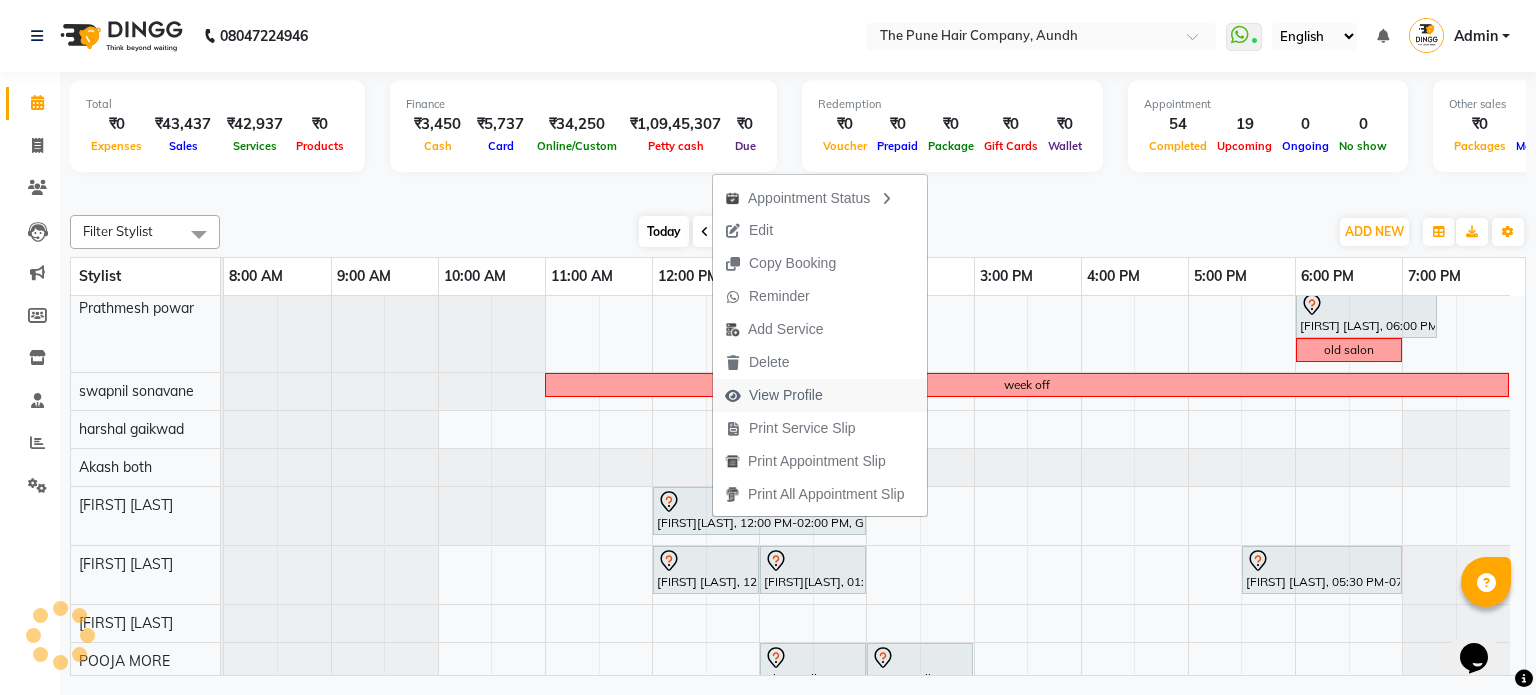 click on "View Profile" at bounding box center (786, 395) 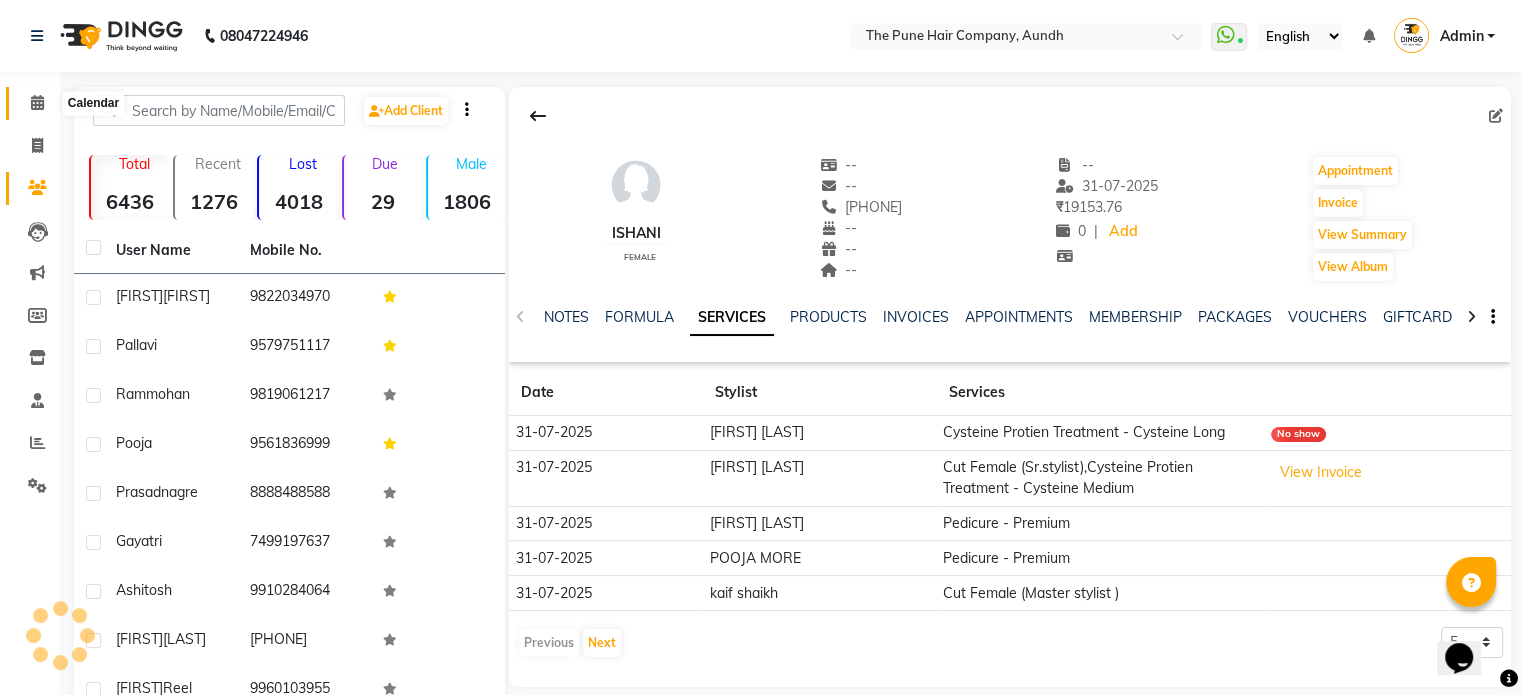 click 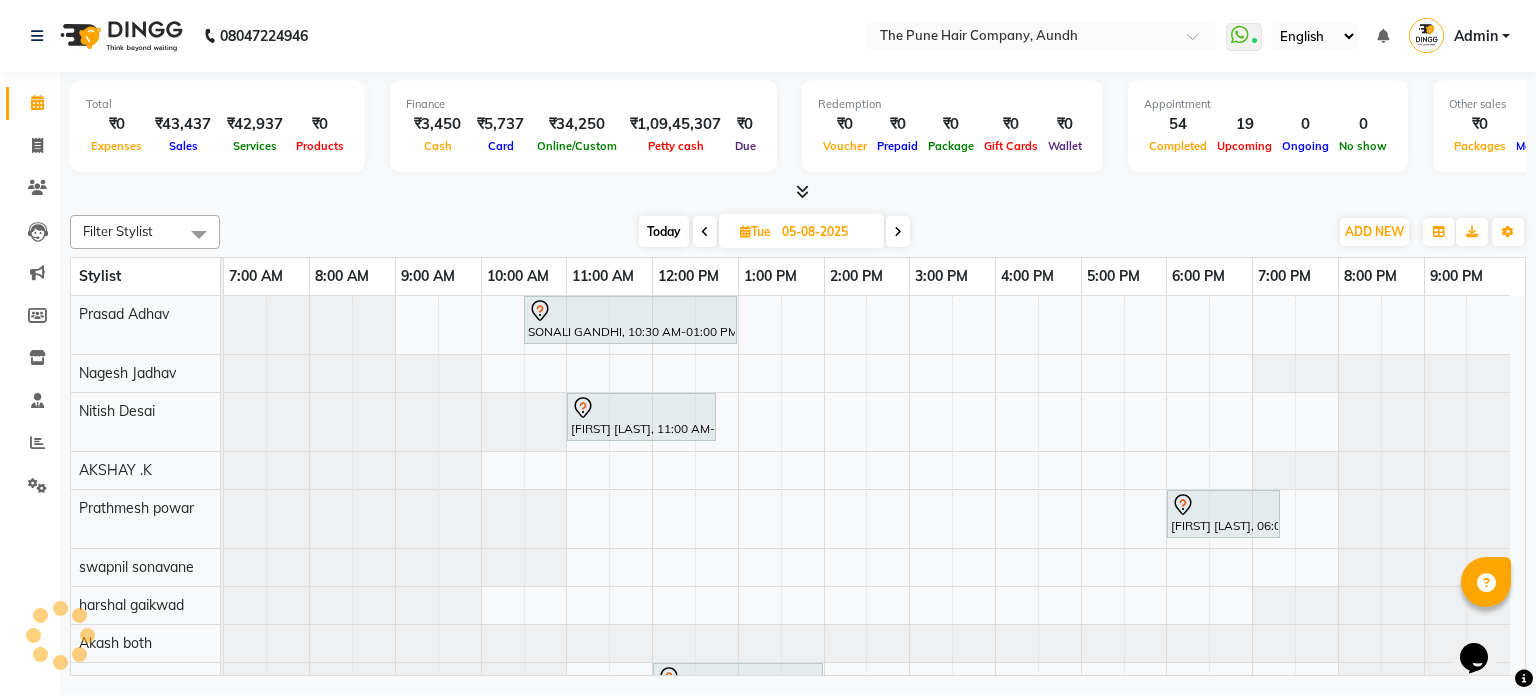 click at bounding box center [705, 232] 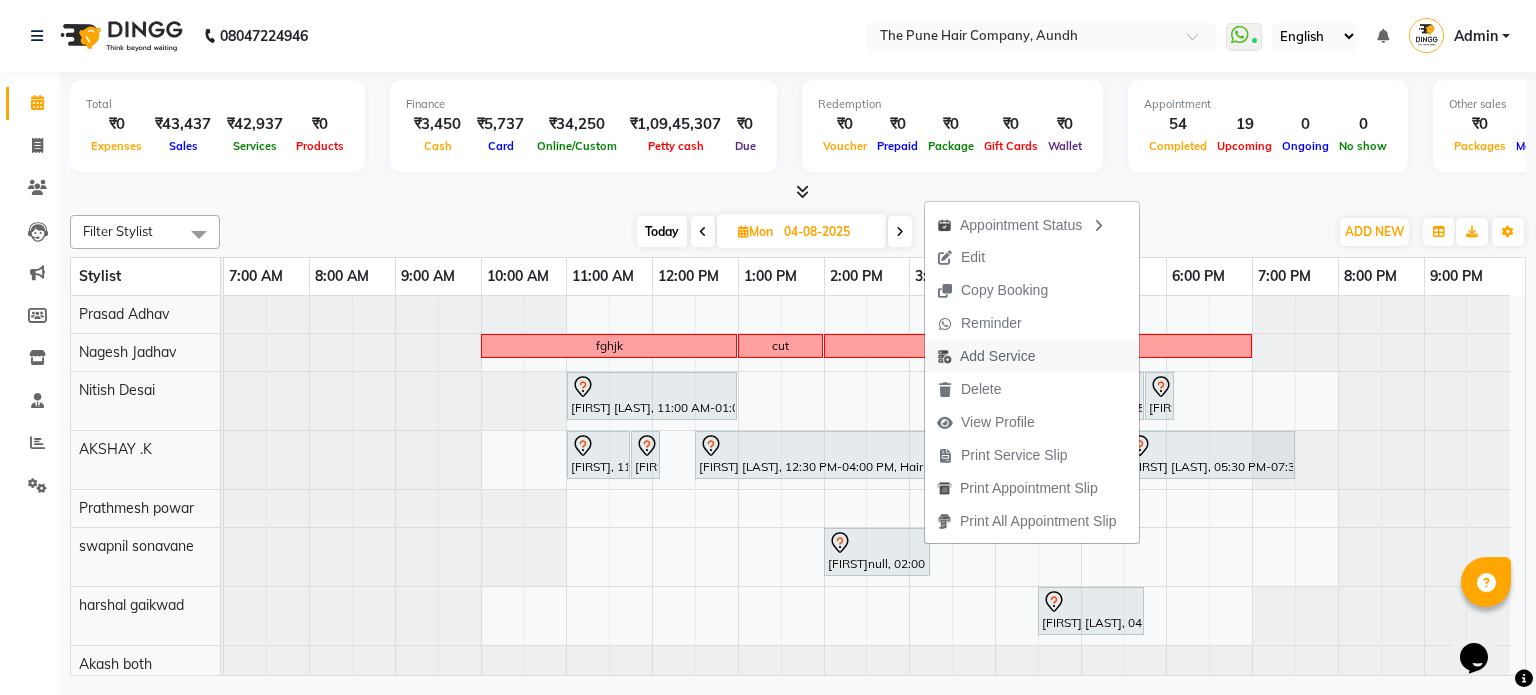 click on "Add Service" at bounding box center [997, 356] 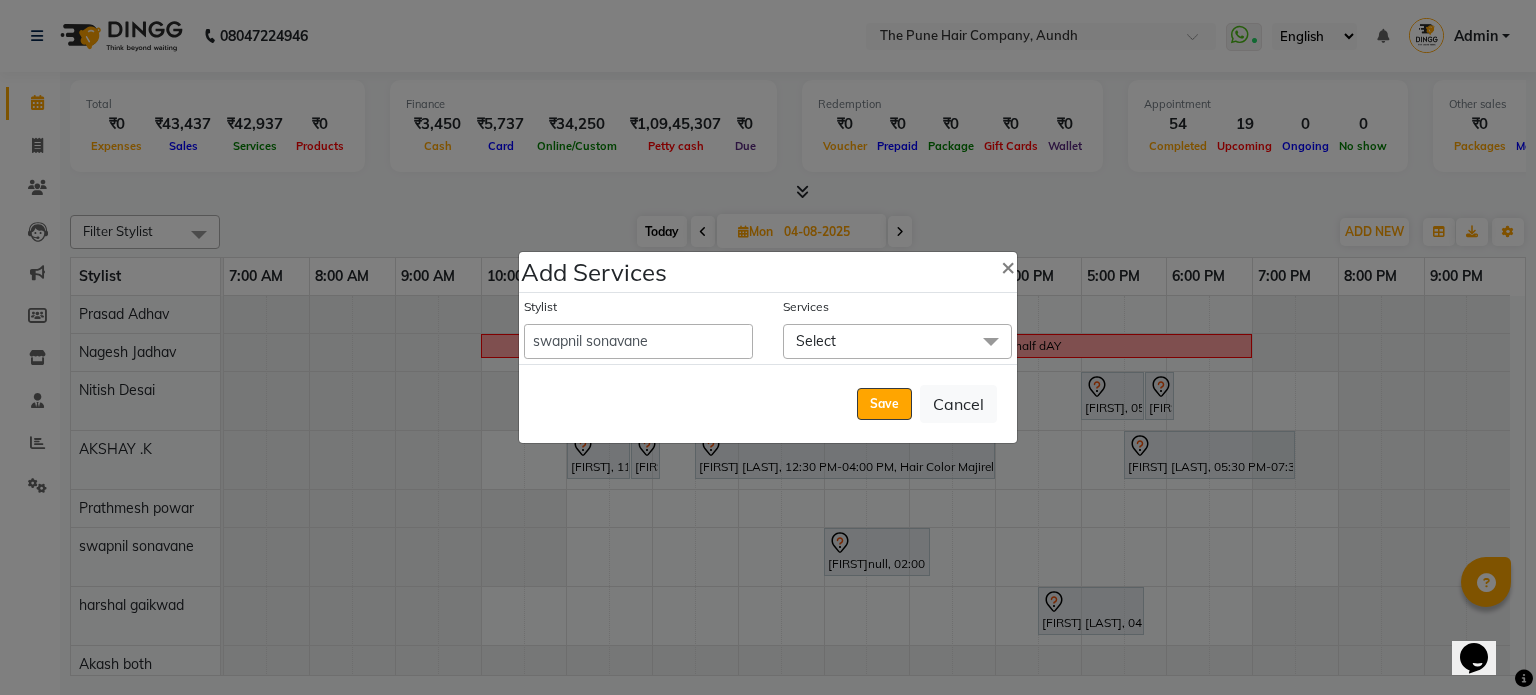 click on "Select" 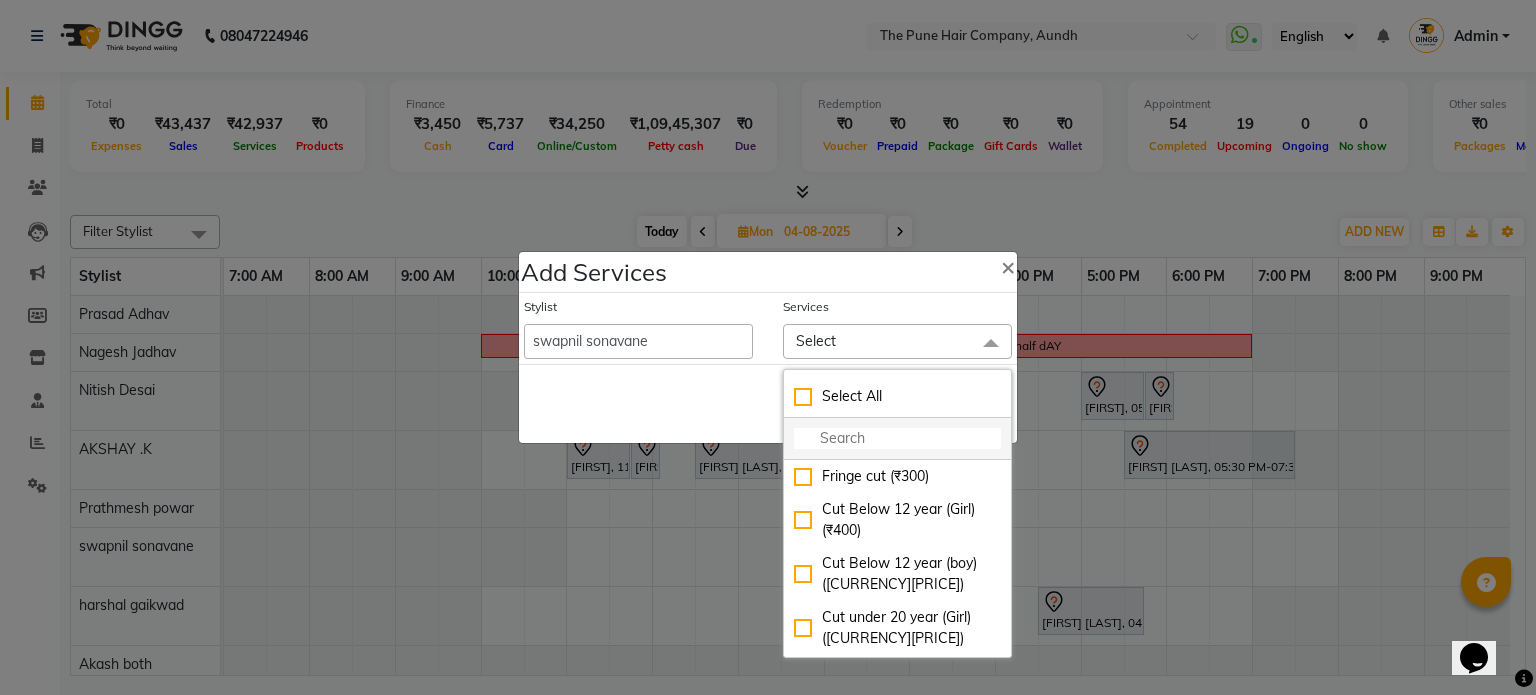 click 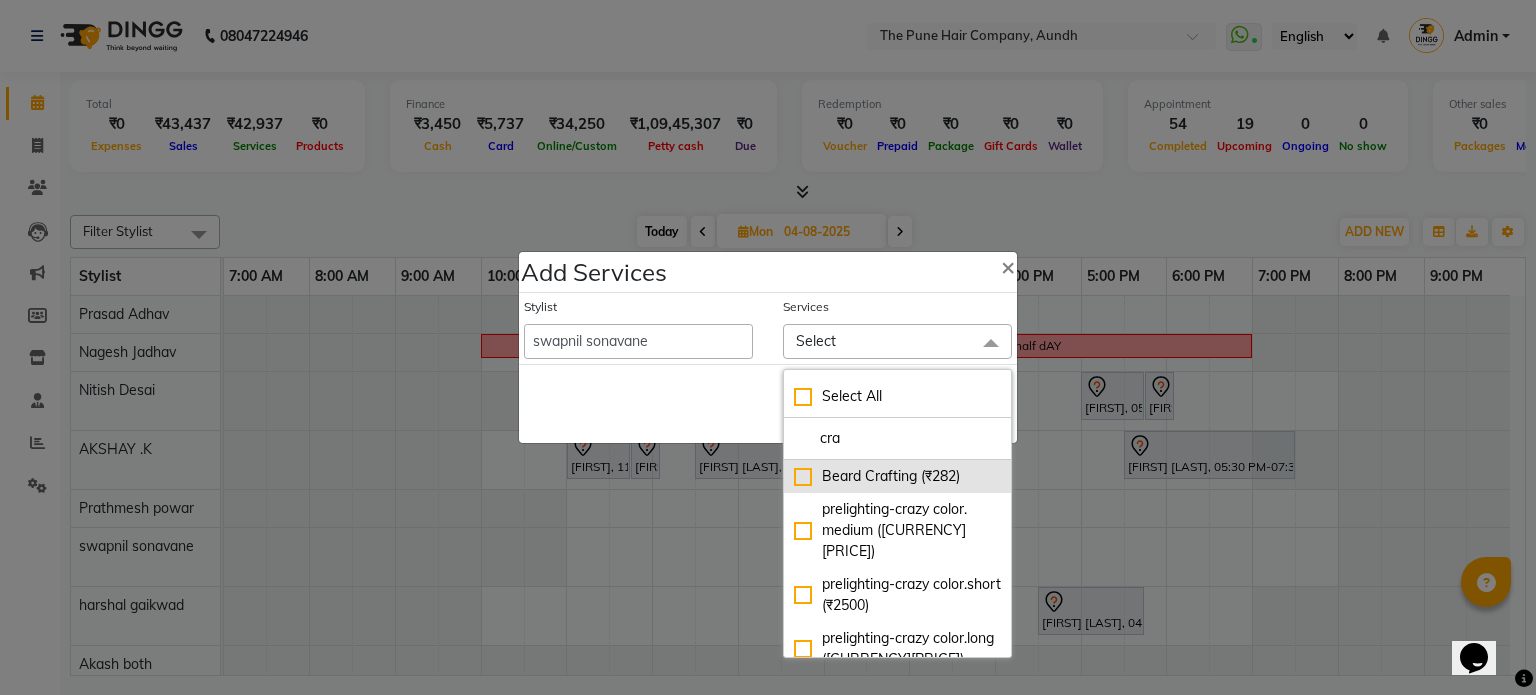 type on "cra" 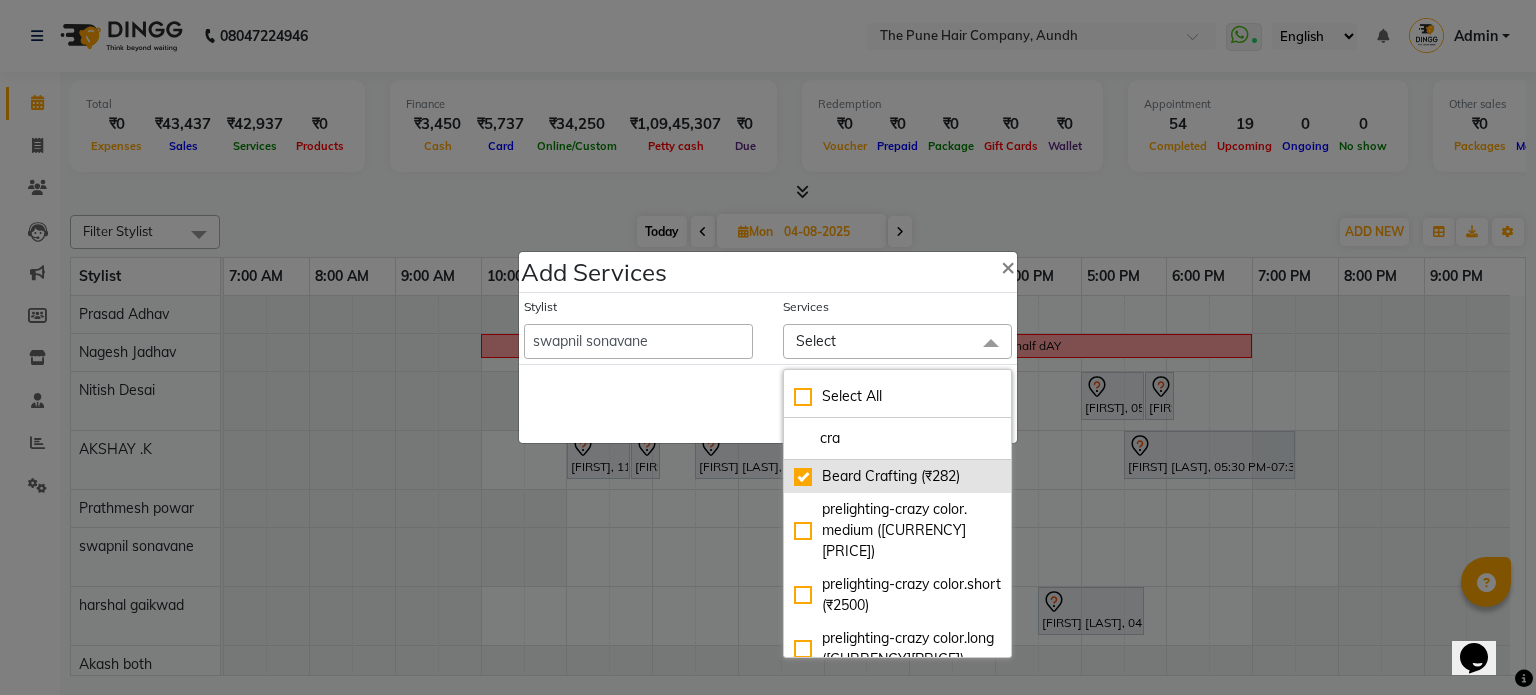 checkbox on "true" 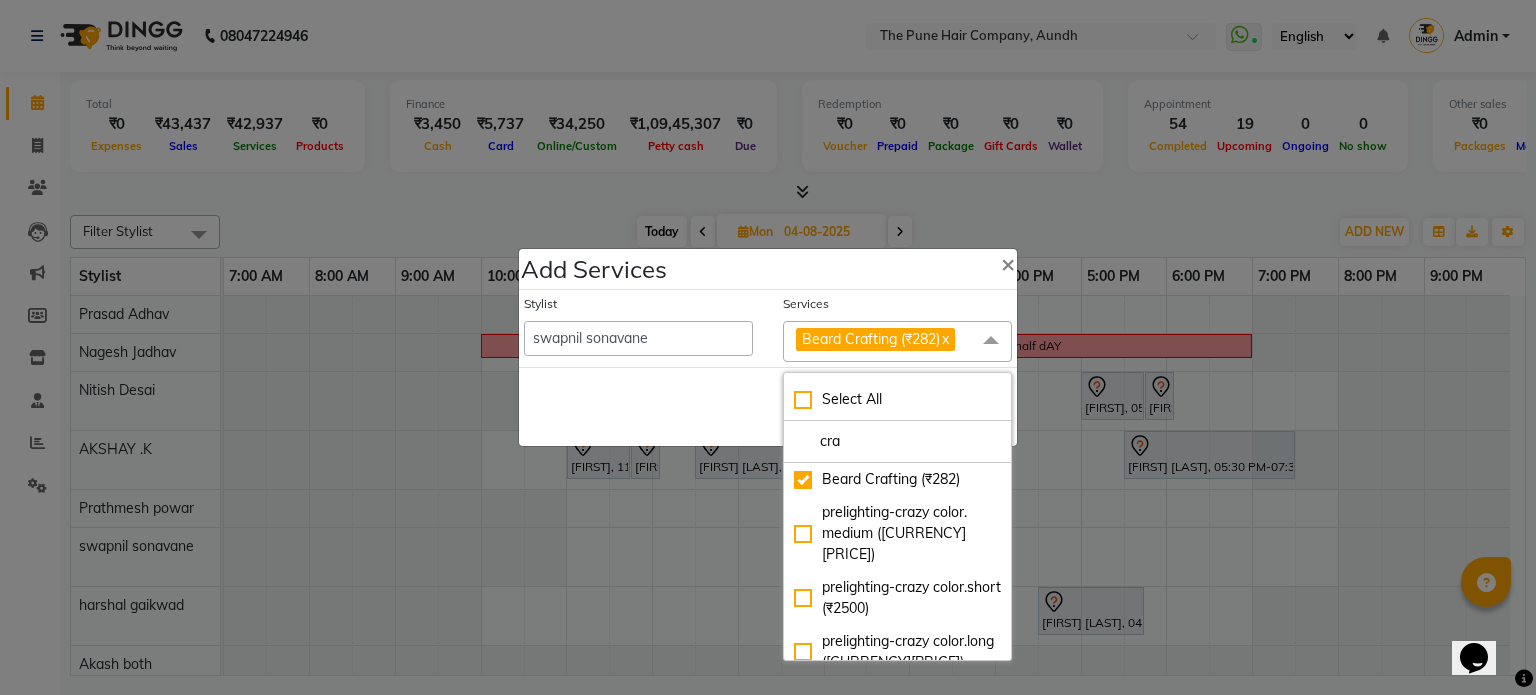click on "Save   Cancel" 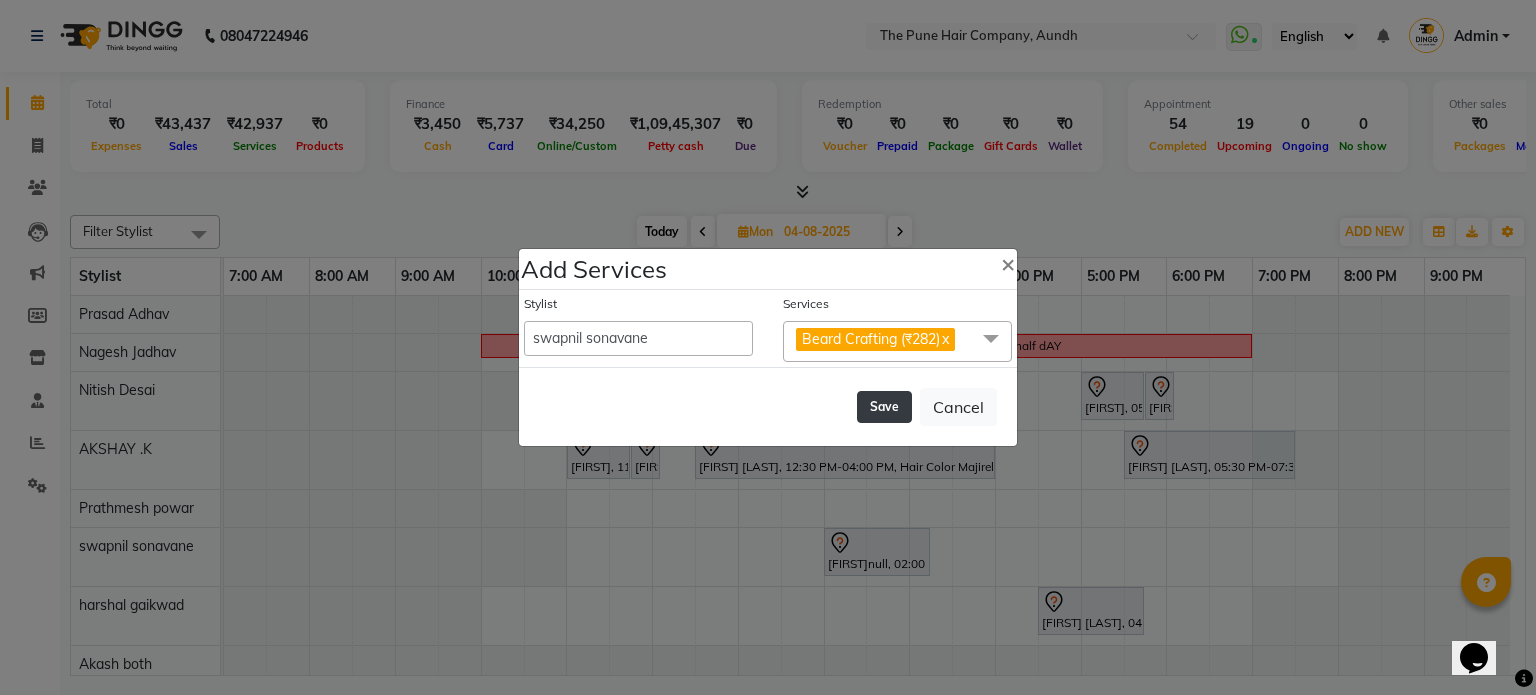 click on "Save" 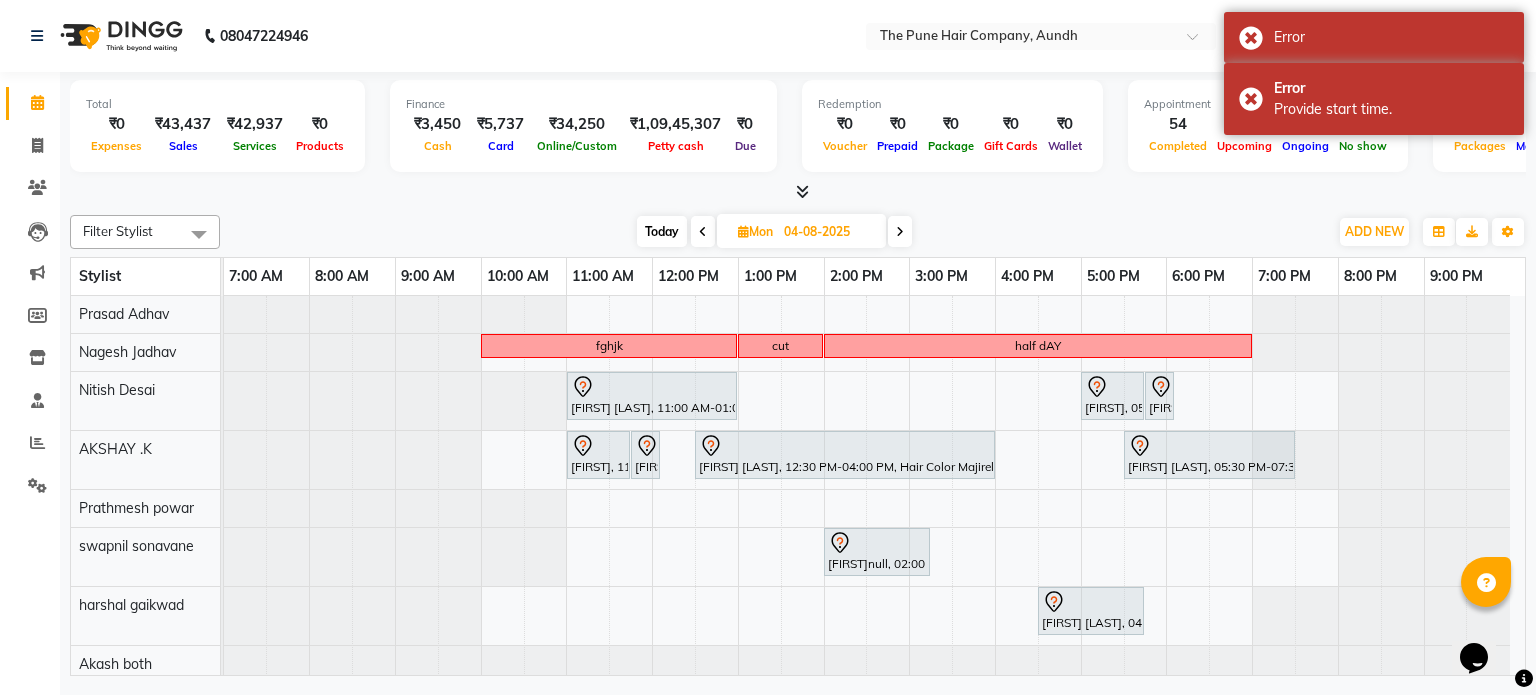 click on "Today  Mon 04-08-2025" at bounding box center [774, 232] 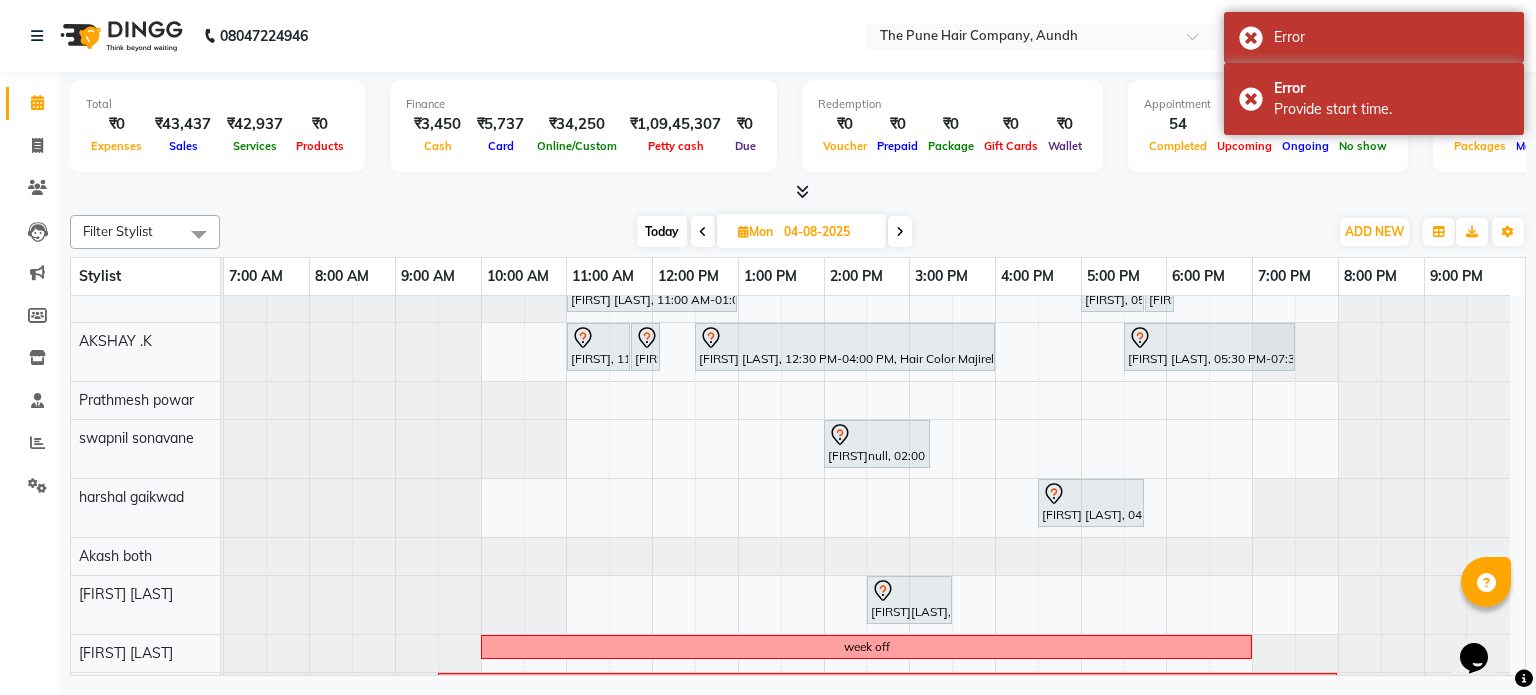 scroll, scrollTop: 200, scrollLeft: 0, axis: vertical 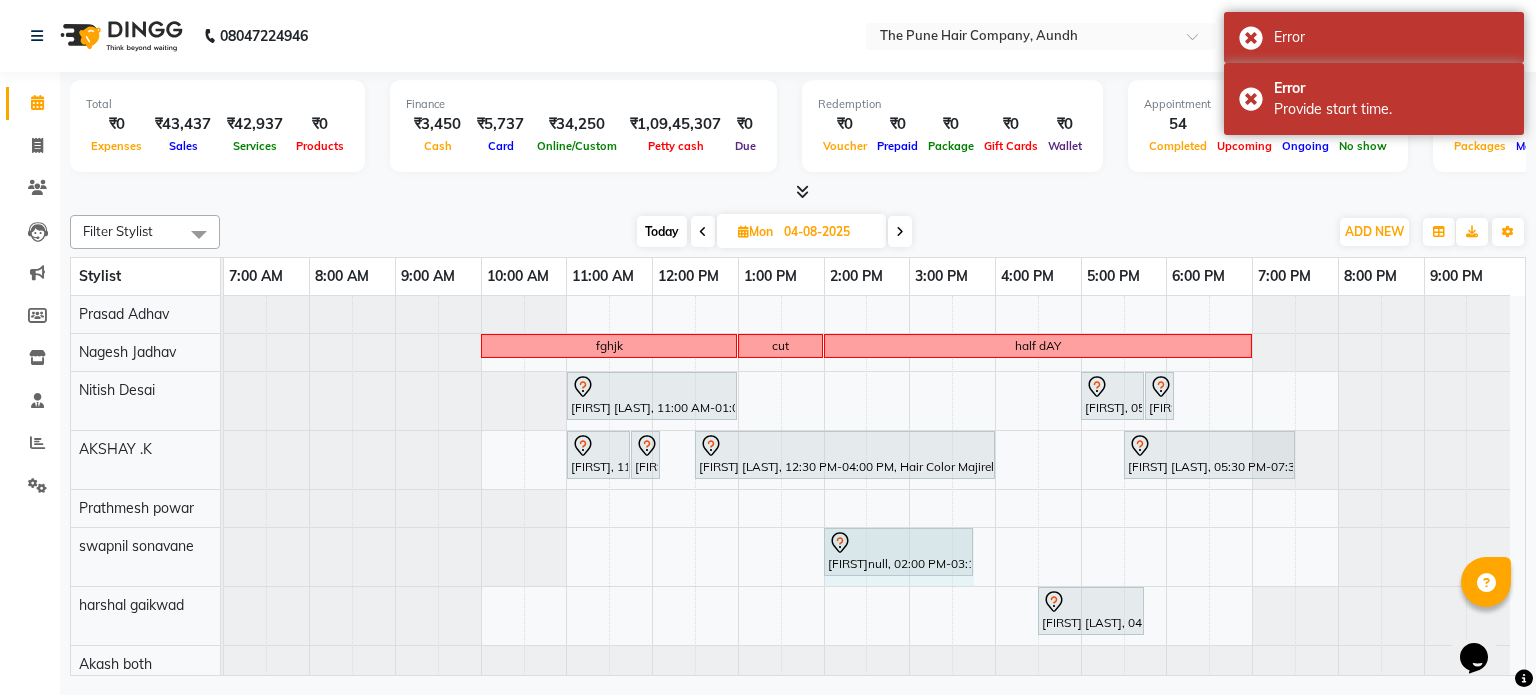 drag, startPoint x: 928, startPoint y: 539, endPoint x: 960, endPoint y: 539, distance: 32 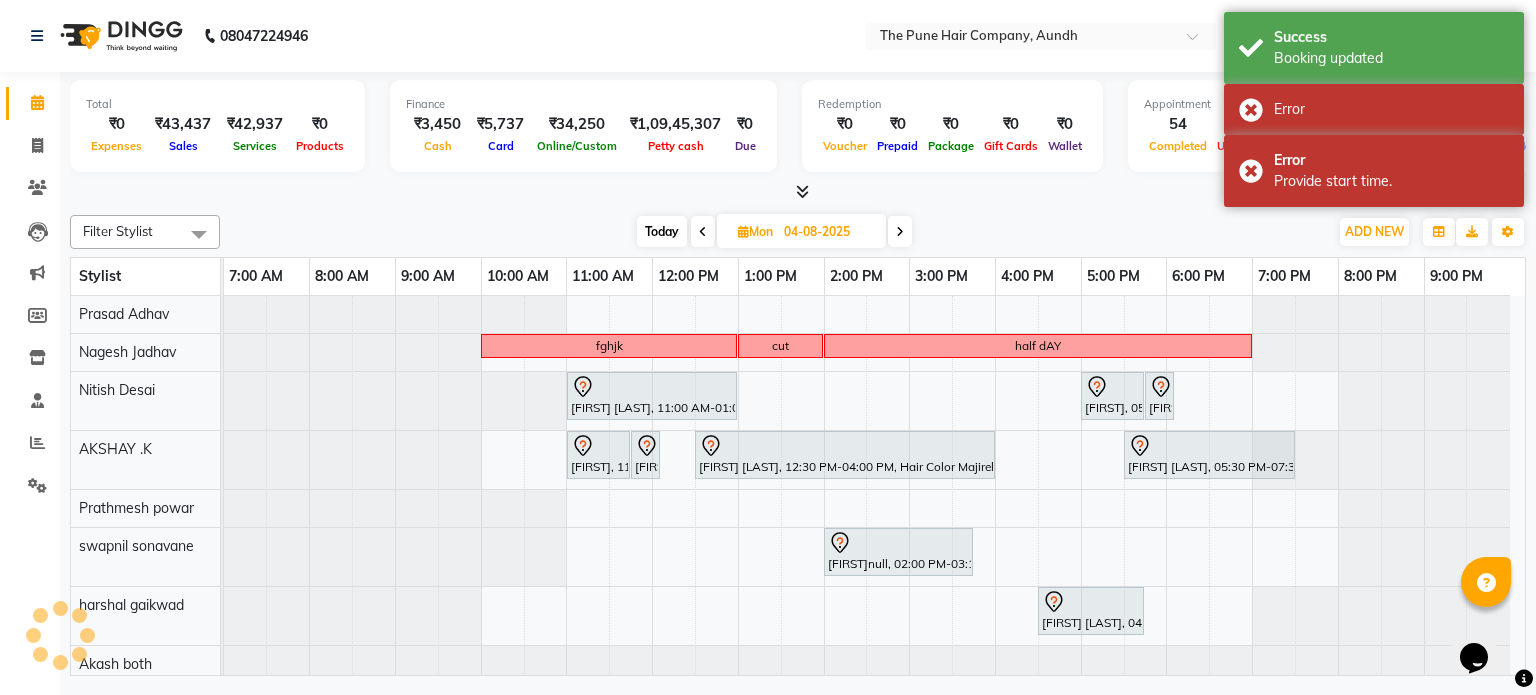 scroll, scrollTop: 73, scrollLeft: 0, axis: vertical 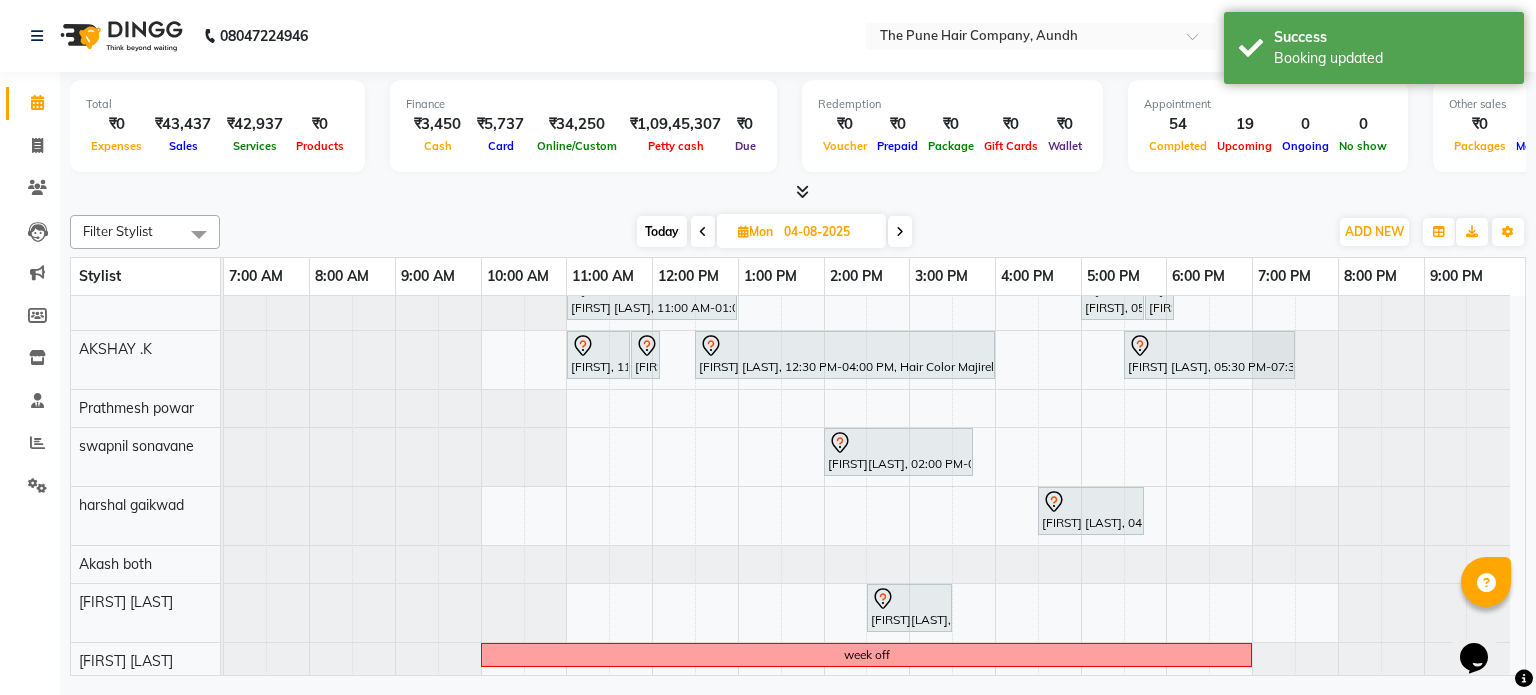 click at bounding box center (900, 231) 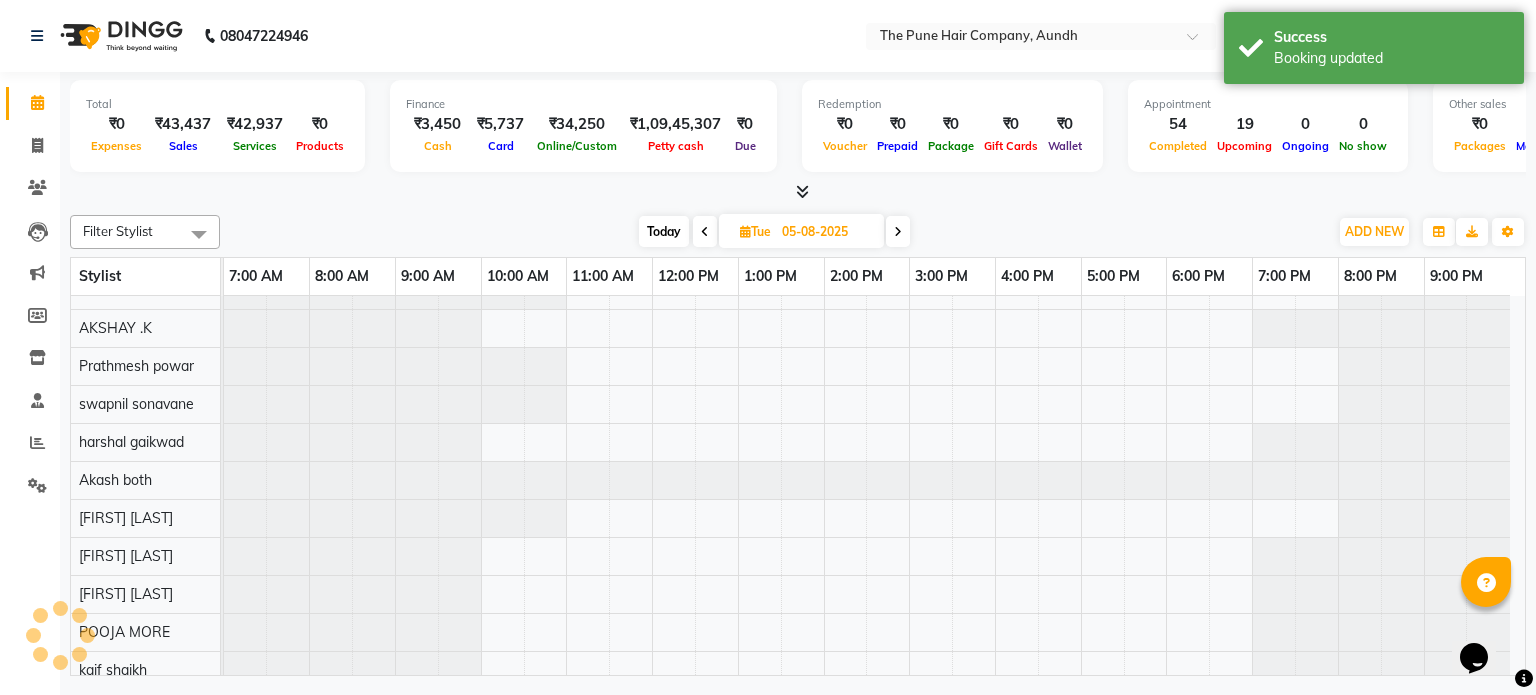 click at bounding box center (898, 231) 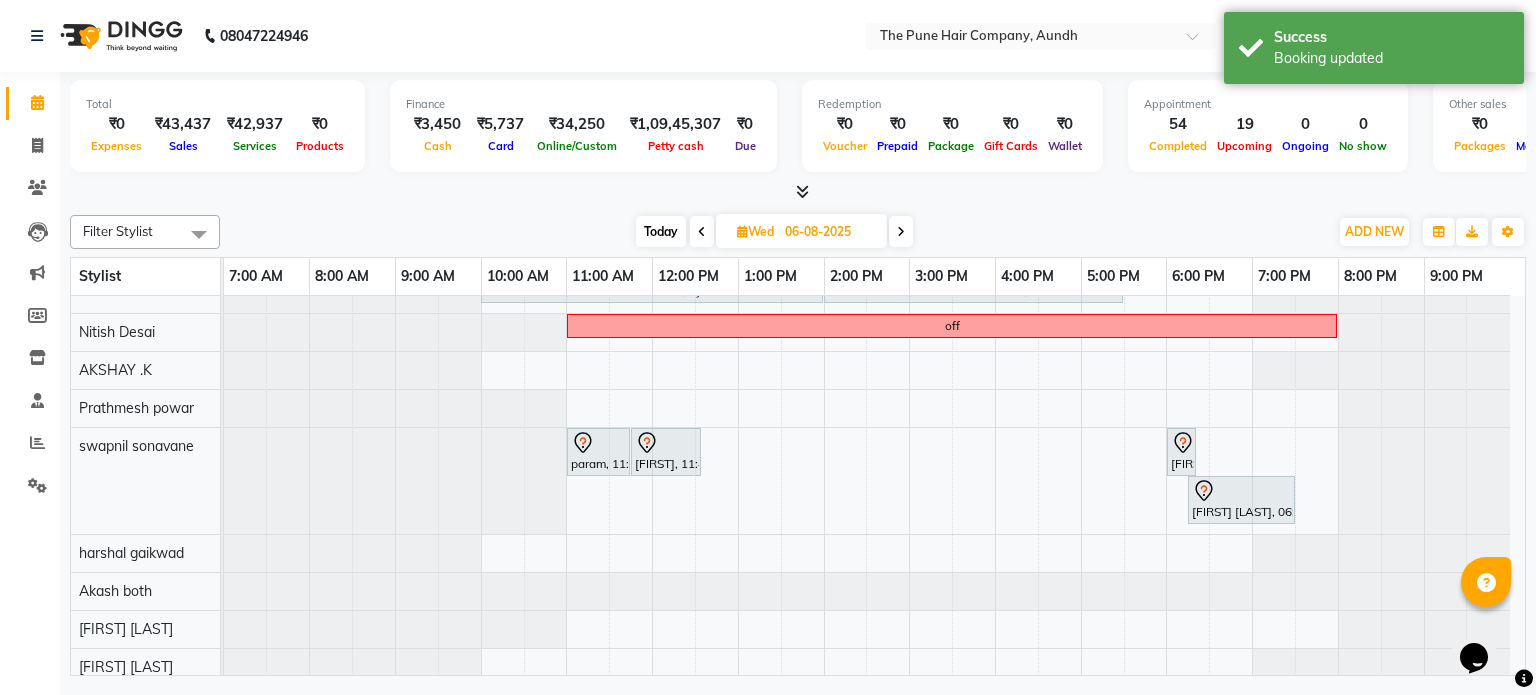 scroll, scrollTop: 0, scrollLeft: 0, axis: both 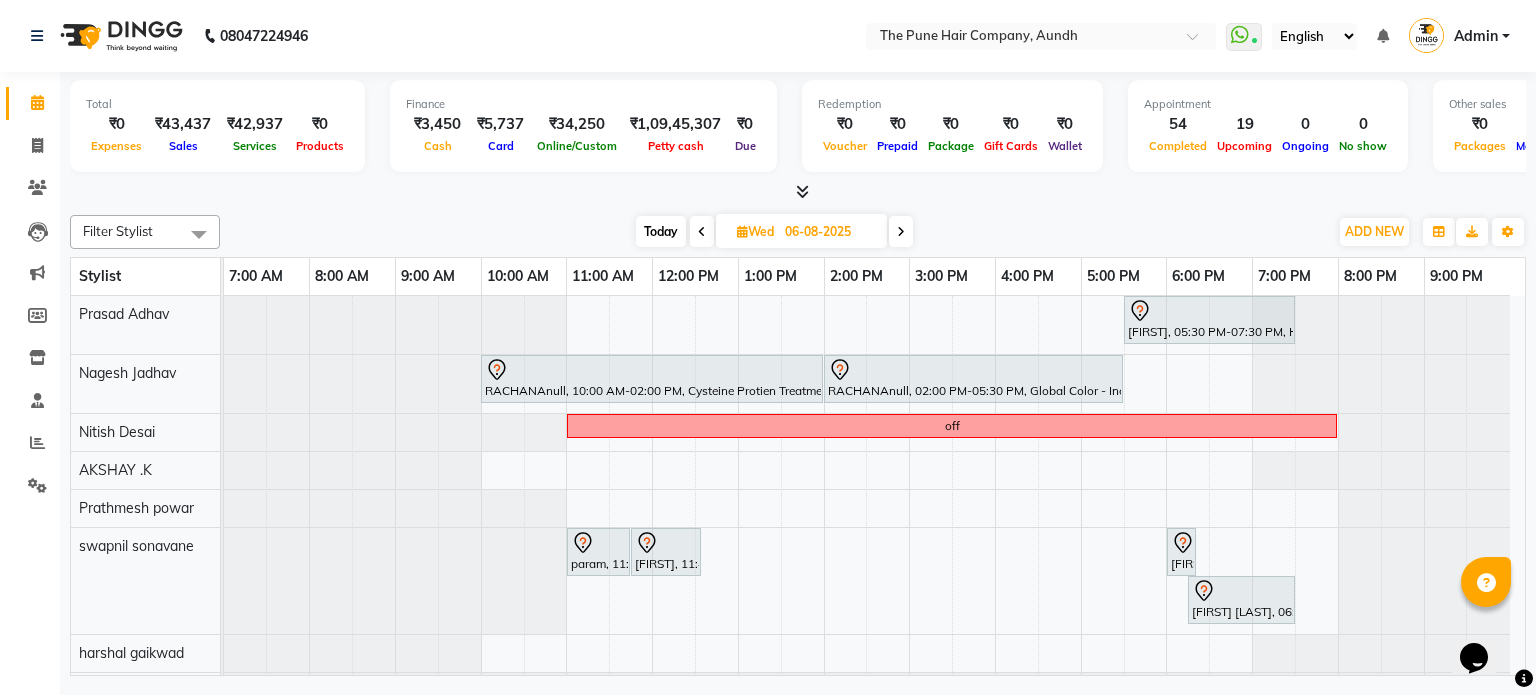click at bounding box center [901, 231] 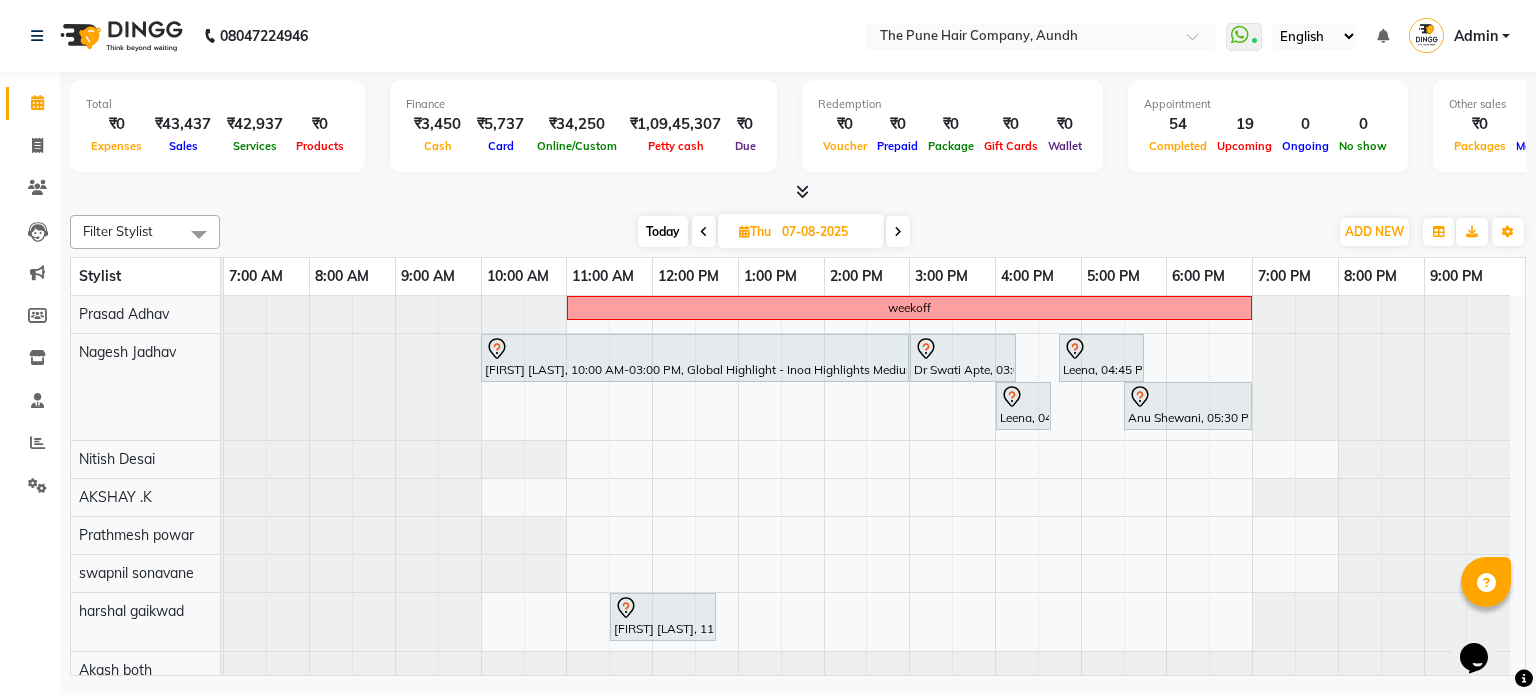 click at bounding box center [898, 231] 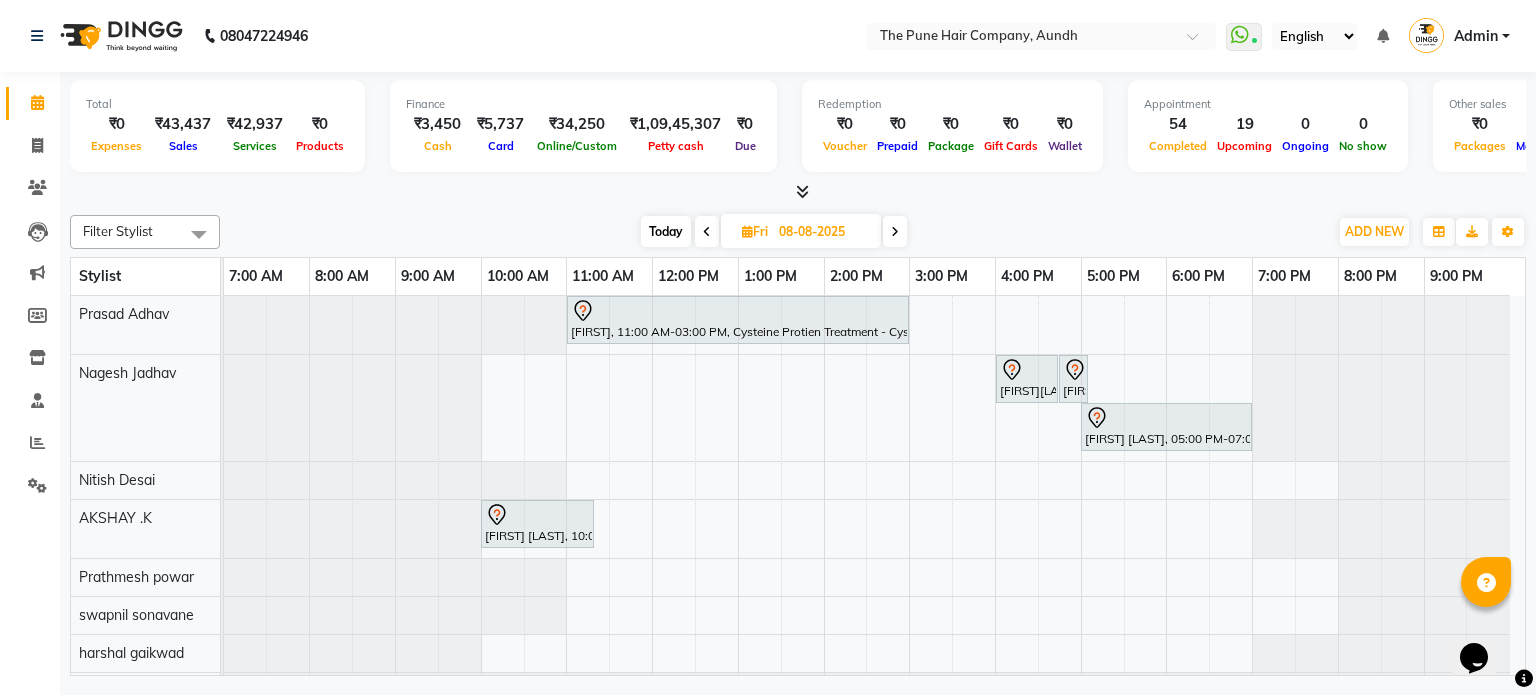 click at bounding box center [895, 231] 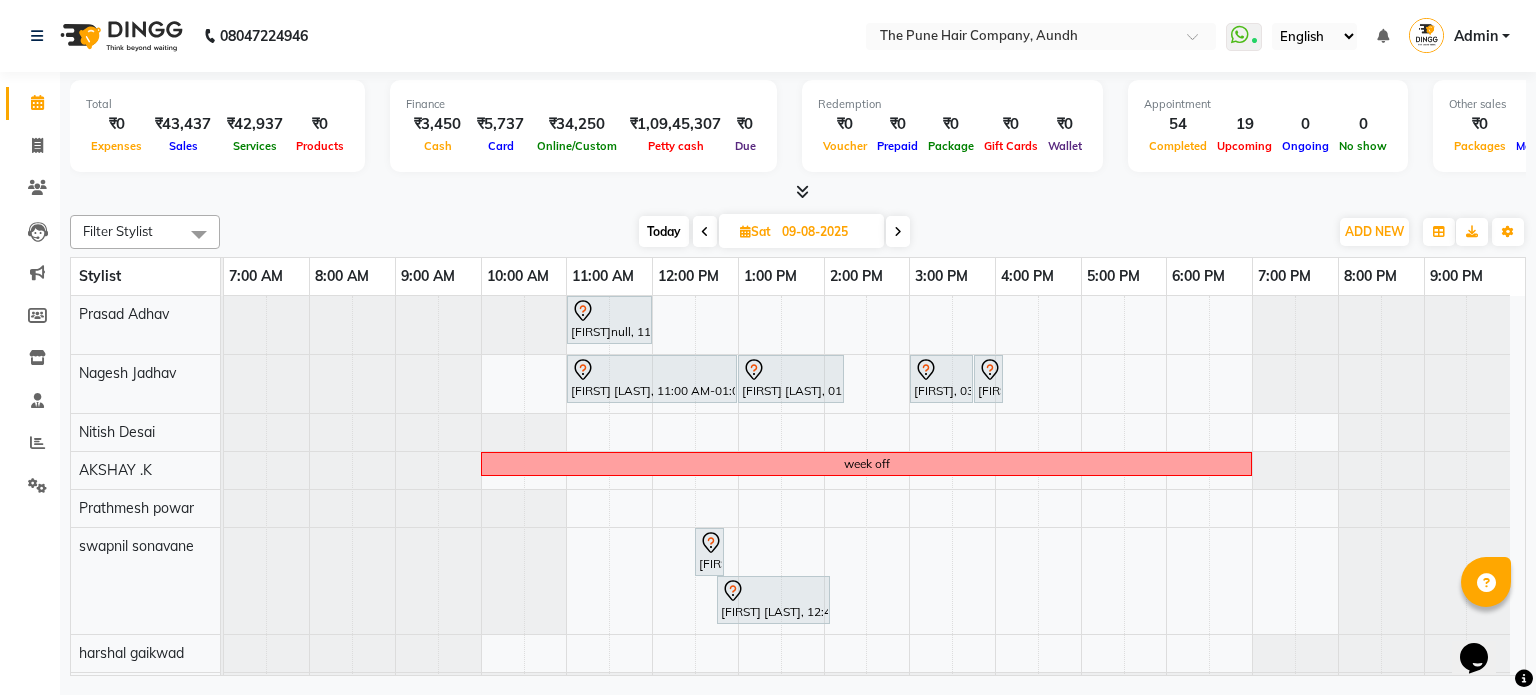 click at bounding box center (898, 231) 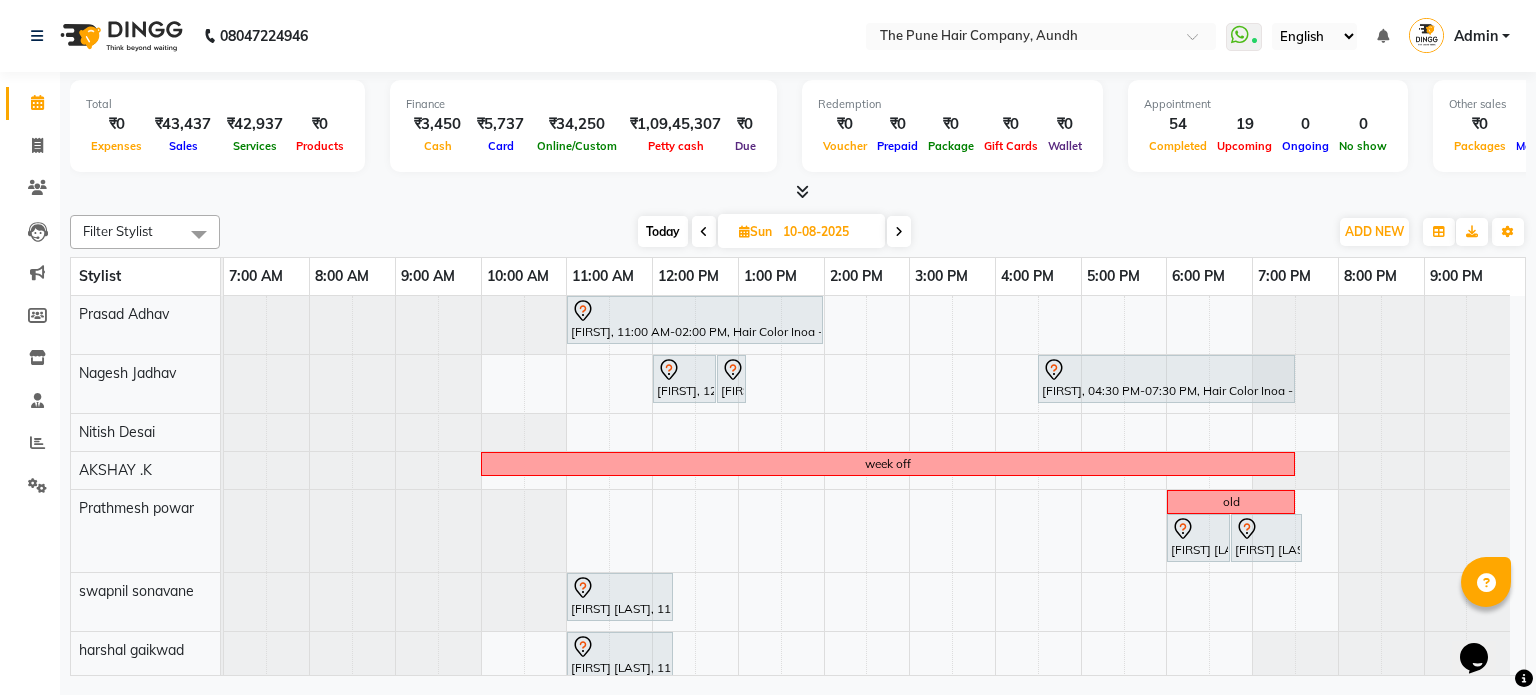 scroll, scrollTop: 100, scrollLeft: 0, axis: vertical 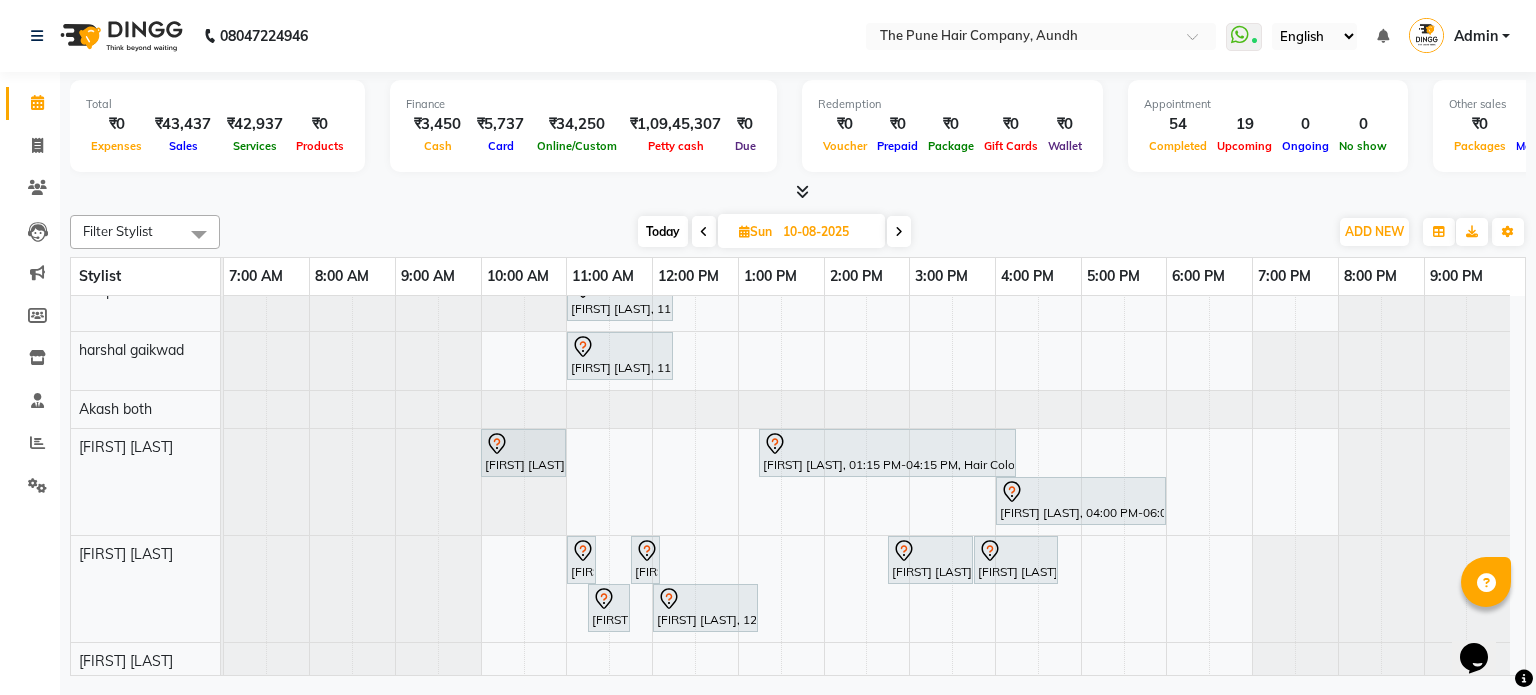 click at bounding box center [899, 232] 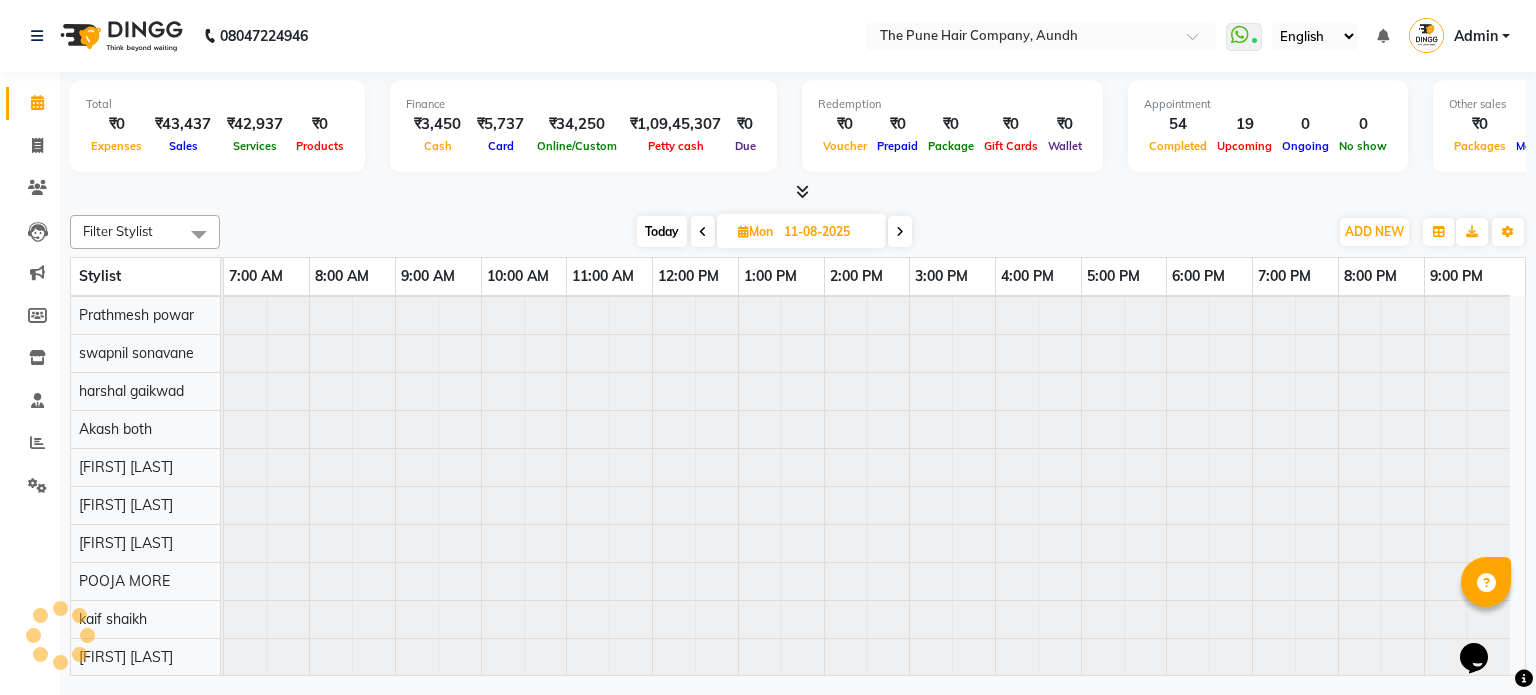 scroll, scrollTop: 148, scrollLeft: 0, axis: vertical 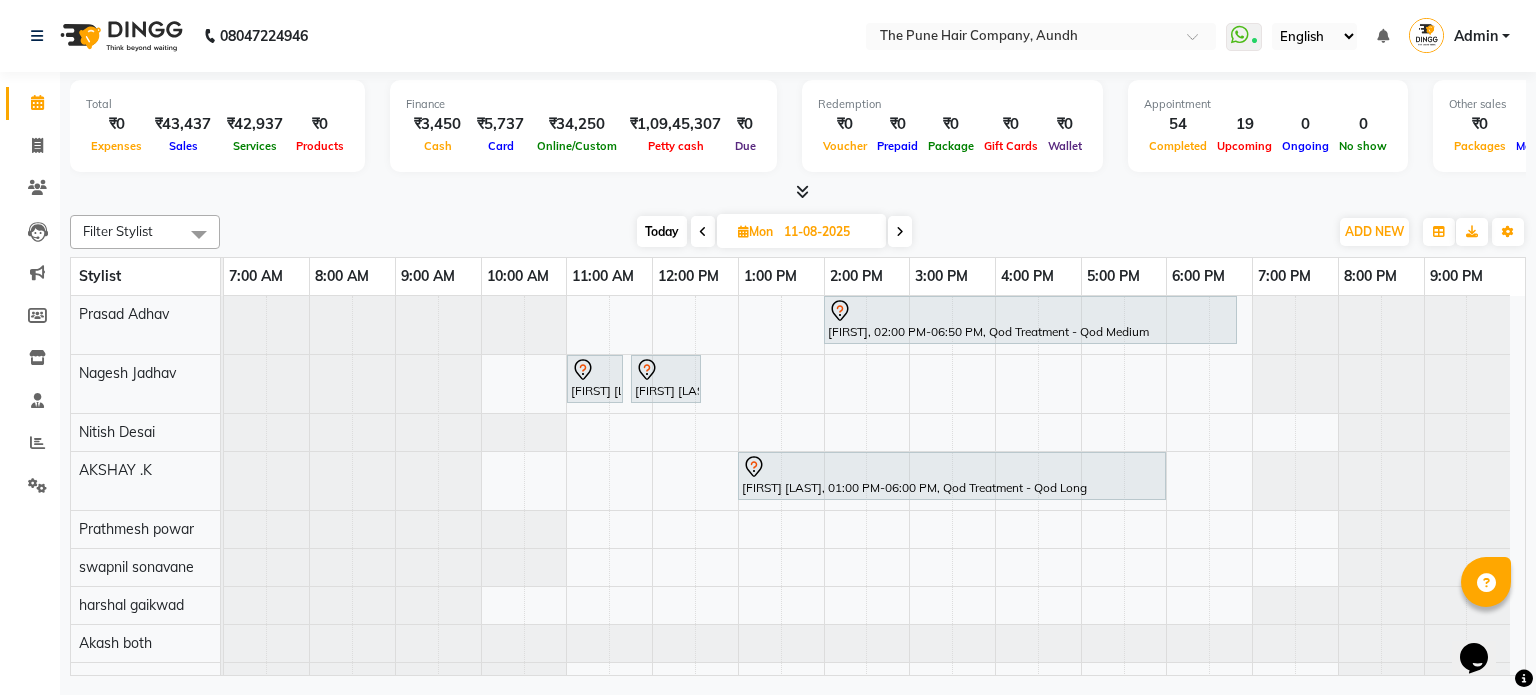 click at bounding box center [900, 231] 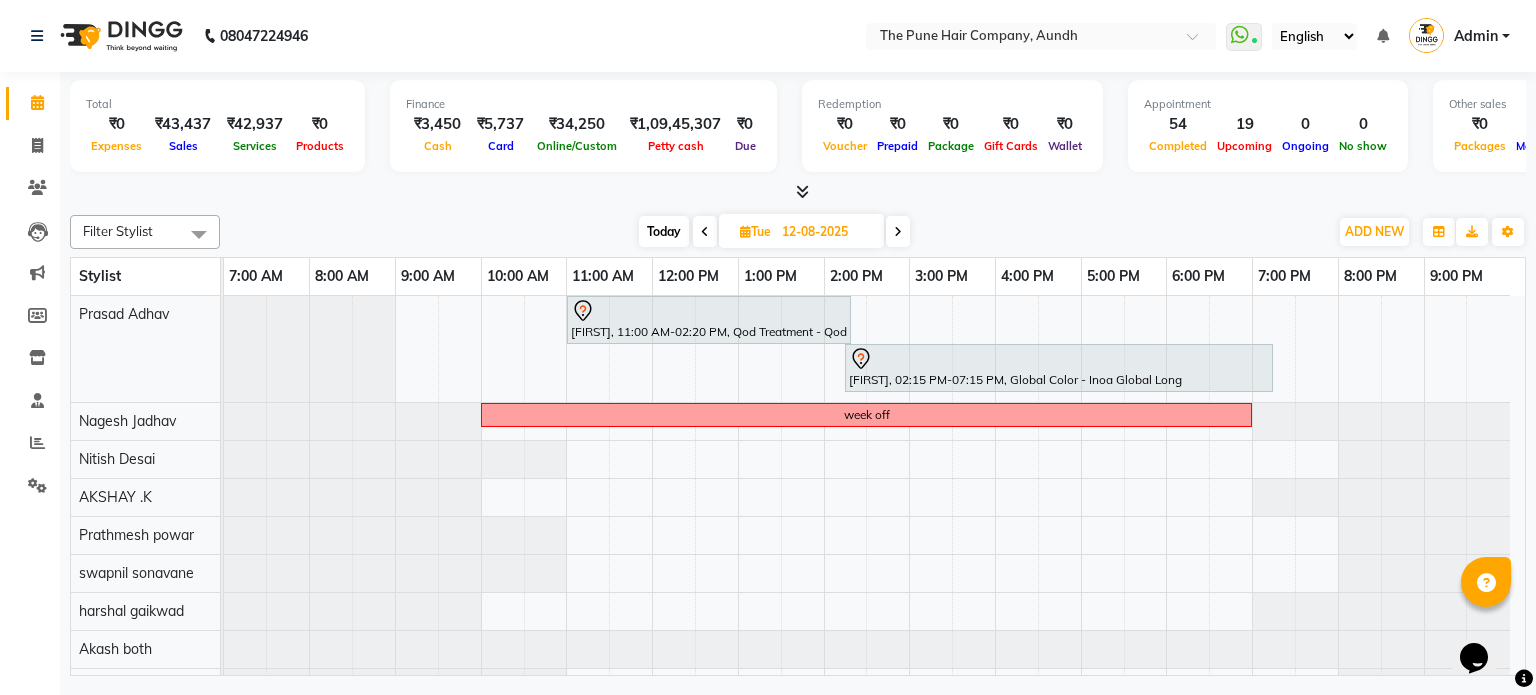 click at bounding box center [898, 232] 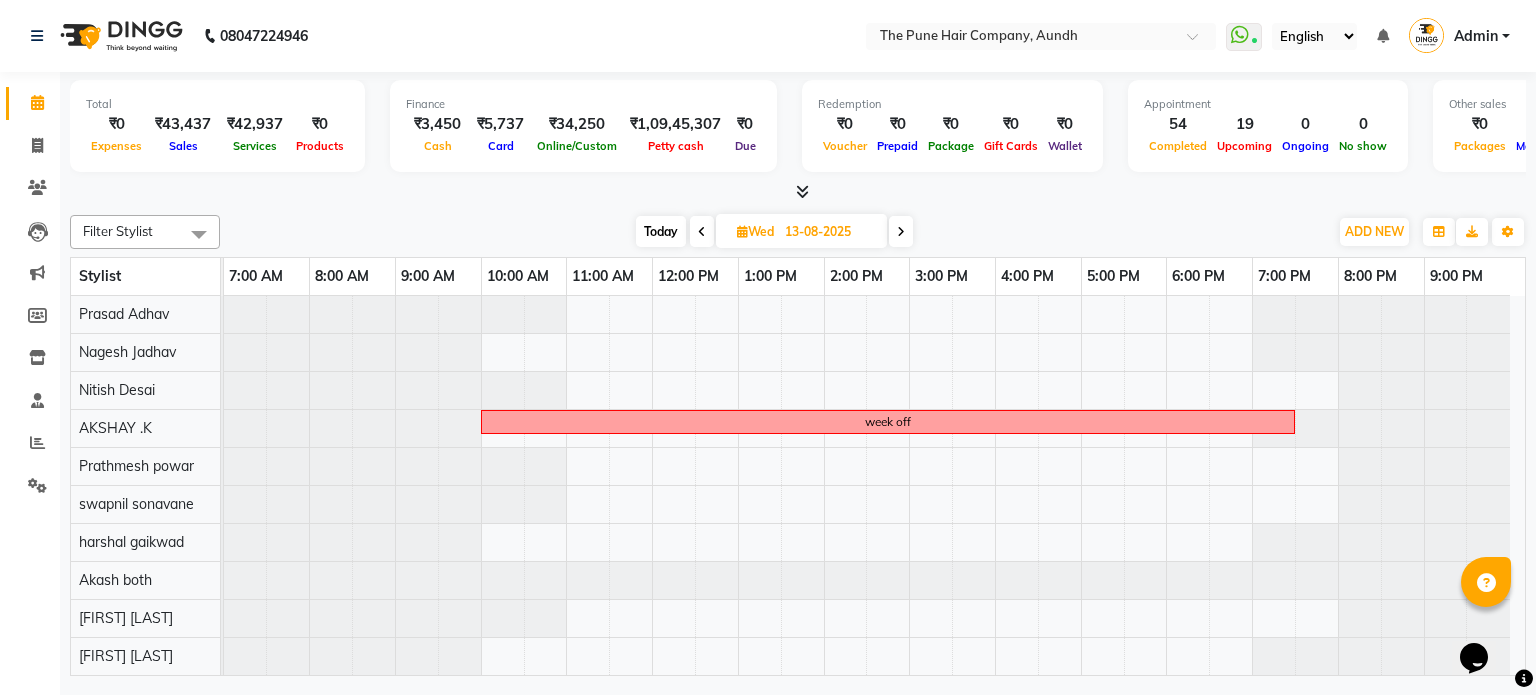 click at bounding box center (901, 232) 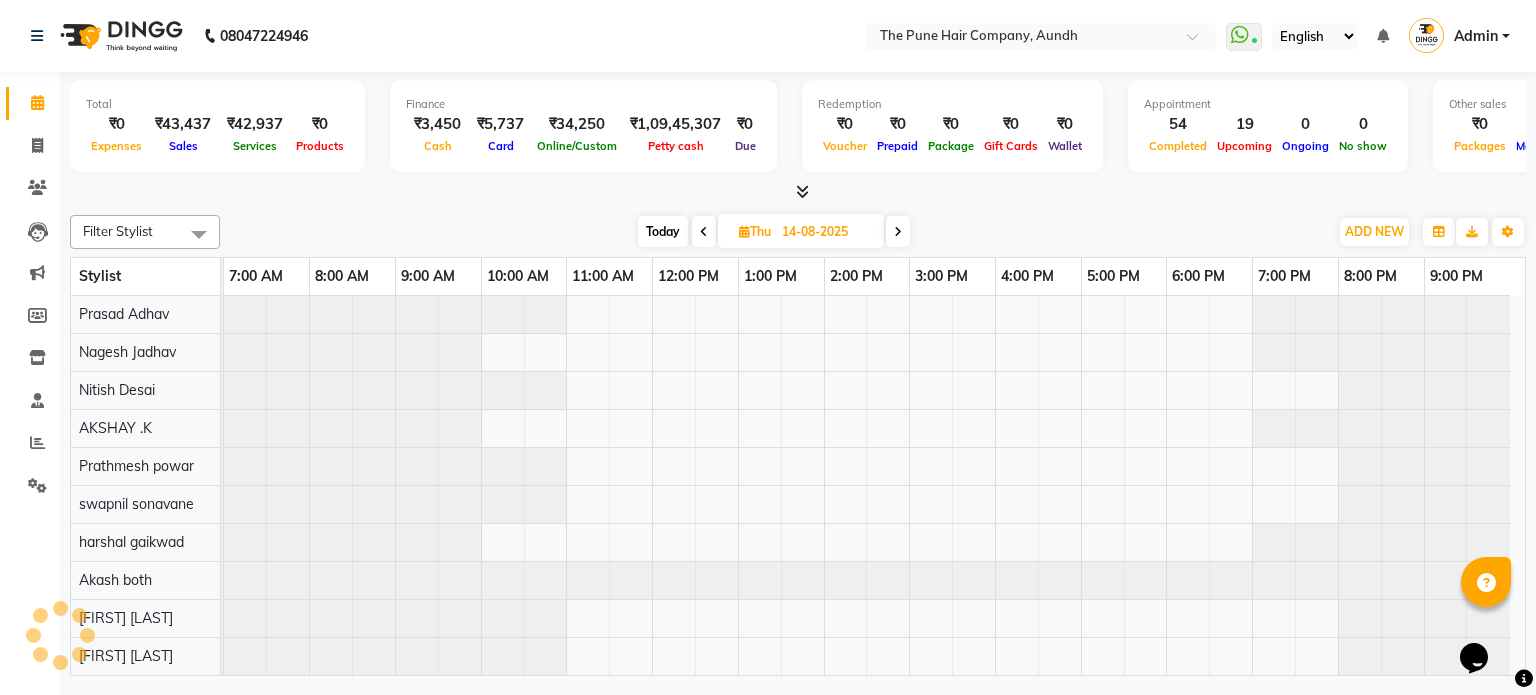 click on "Today" at bounding box center (663, 231) 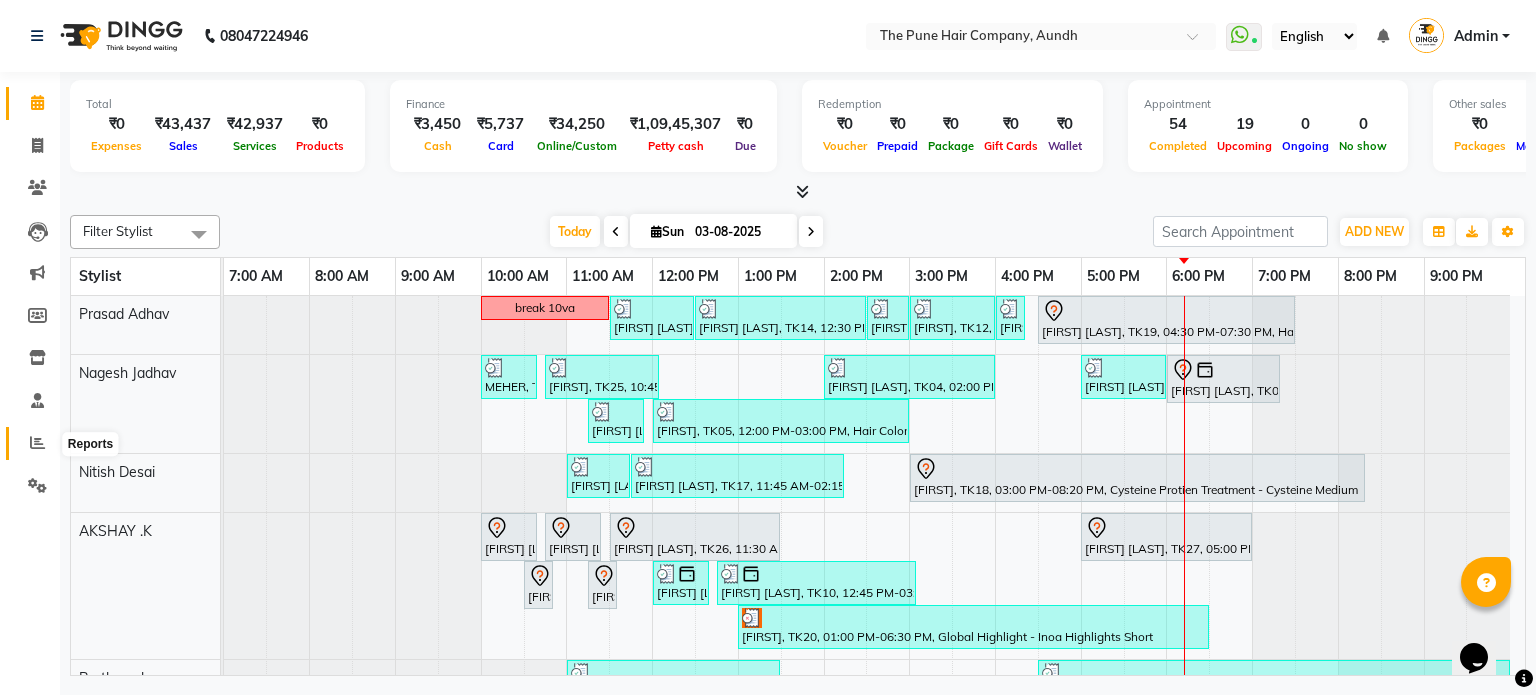 click 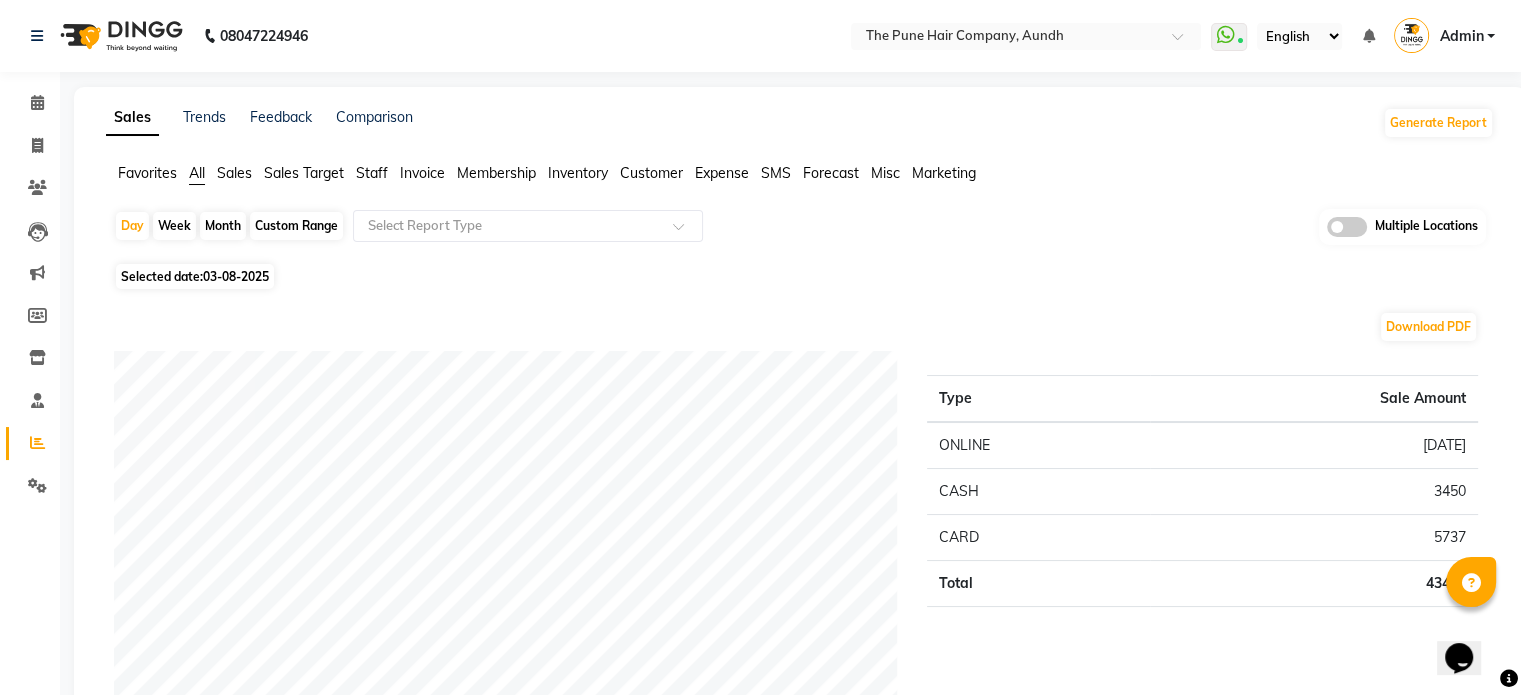 click on "Month" 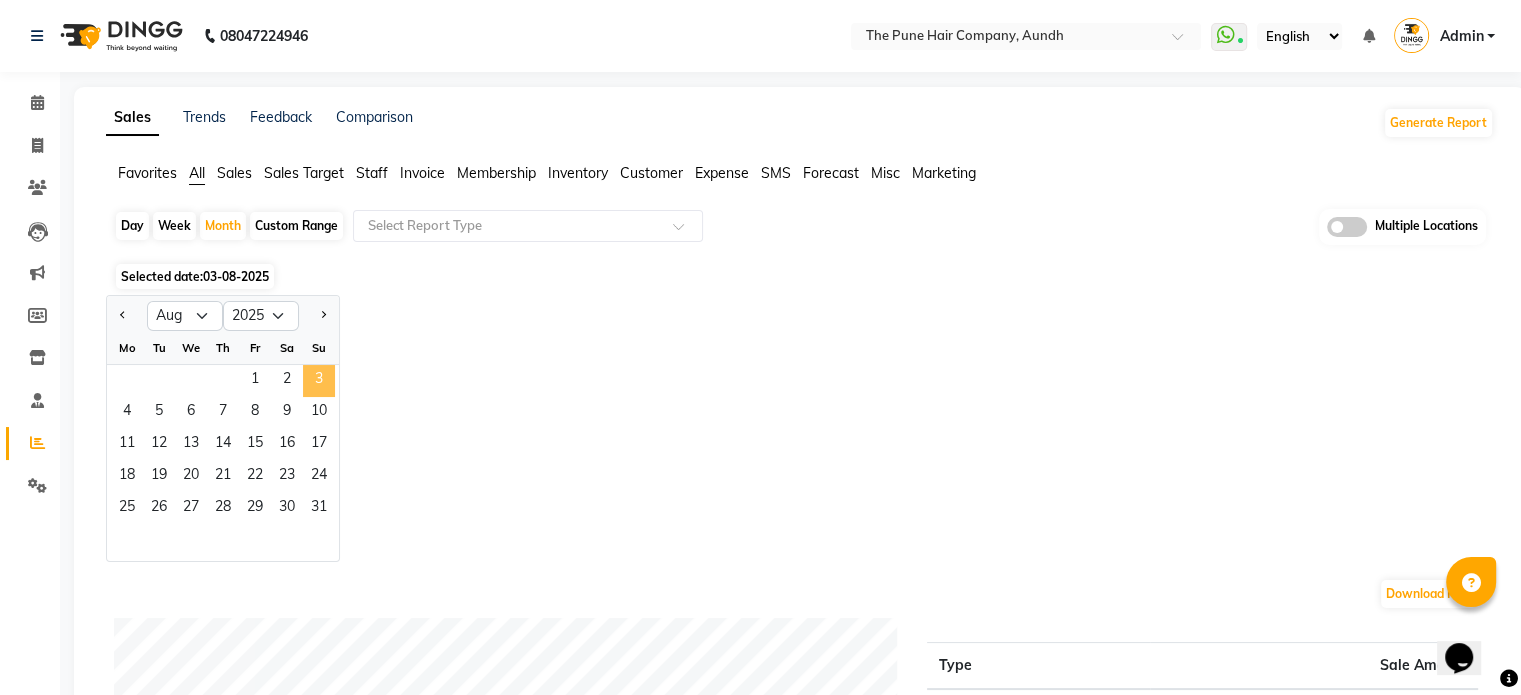 click on "3" 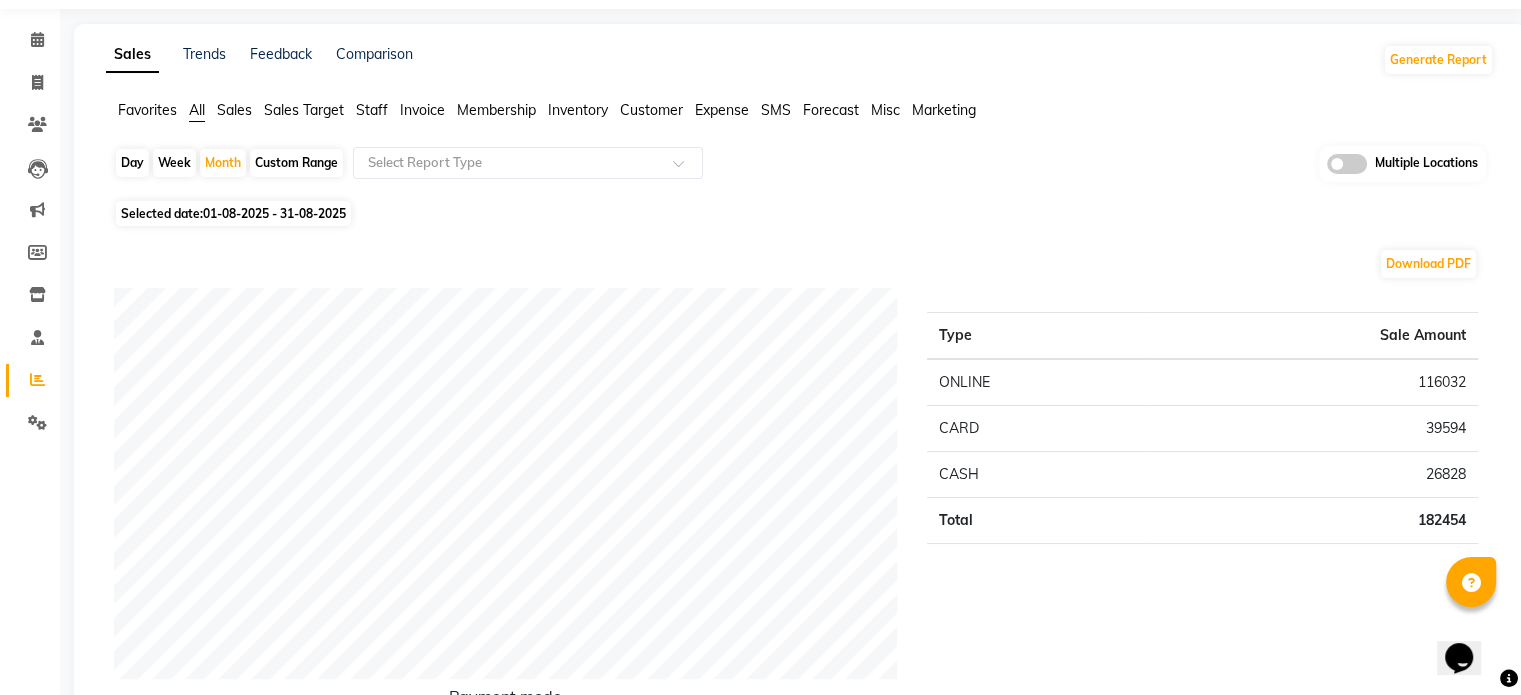 scroll, scrollTop: 0, scrollLeft: 0, axis: both 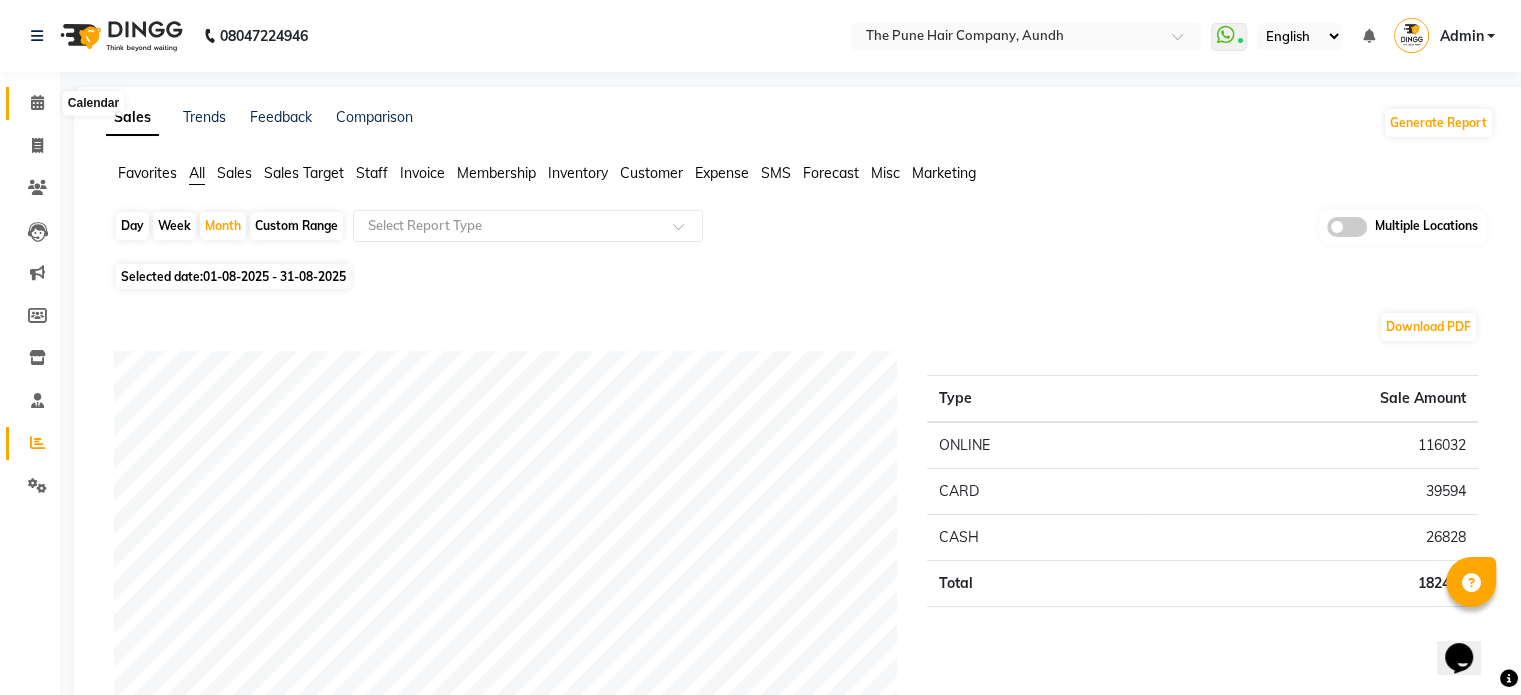 click 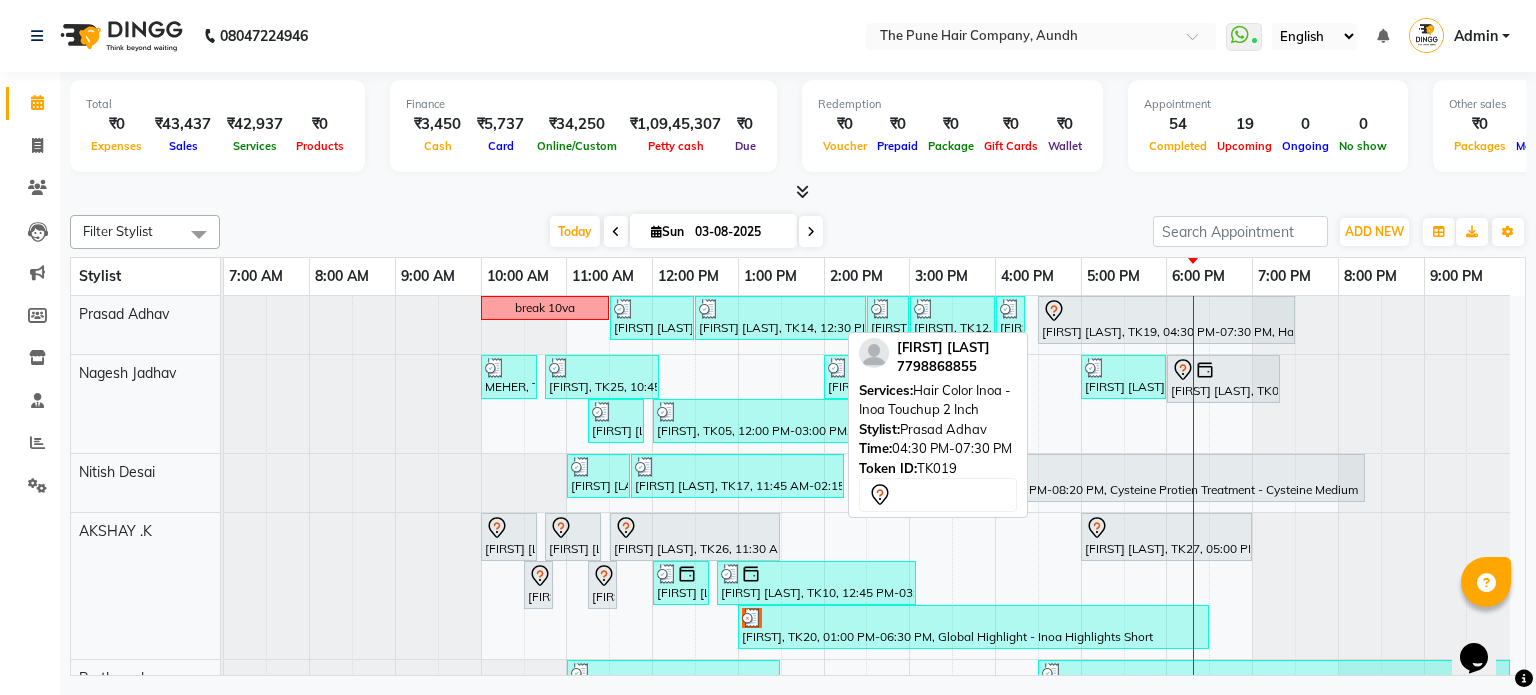 click at bounding box center [1166, 311] 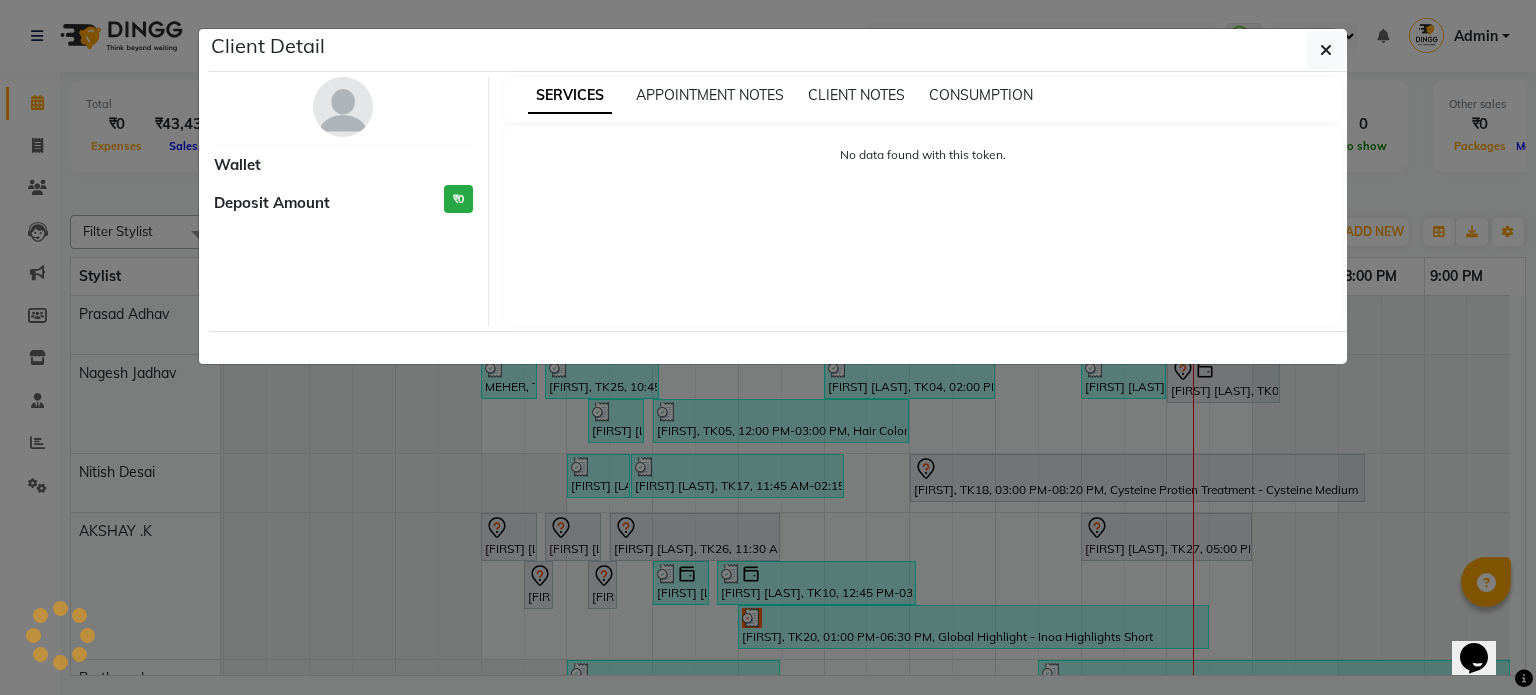 select on "7" 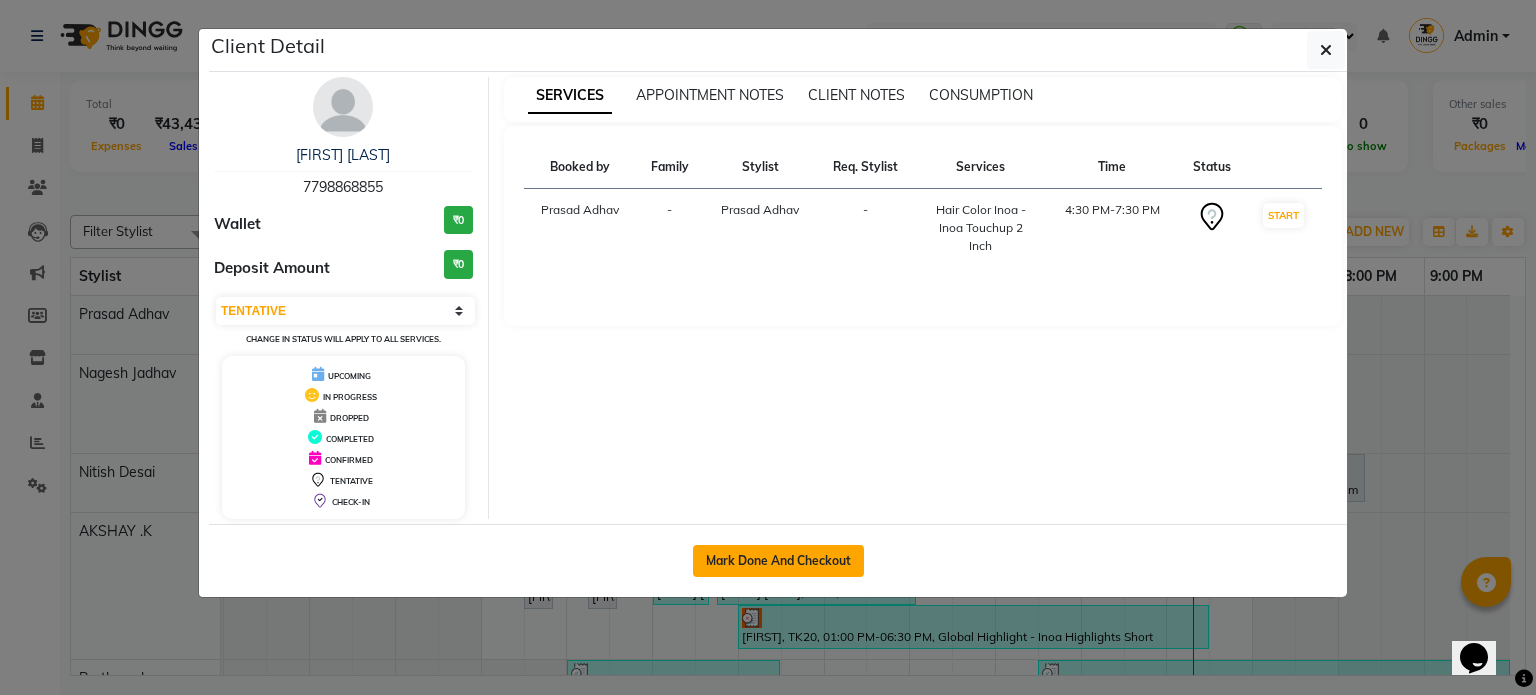click on "Mark Done And Checkout" 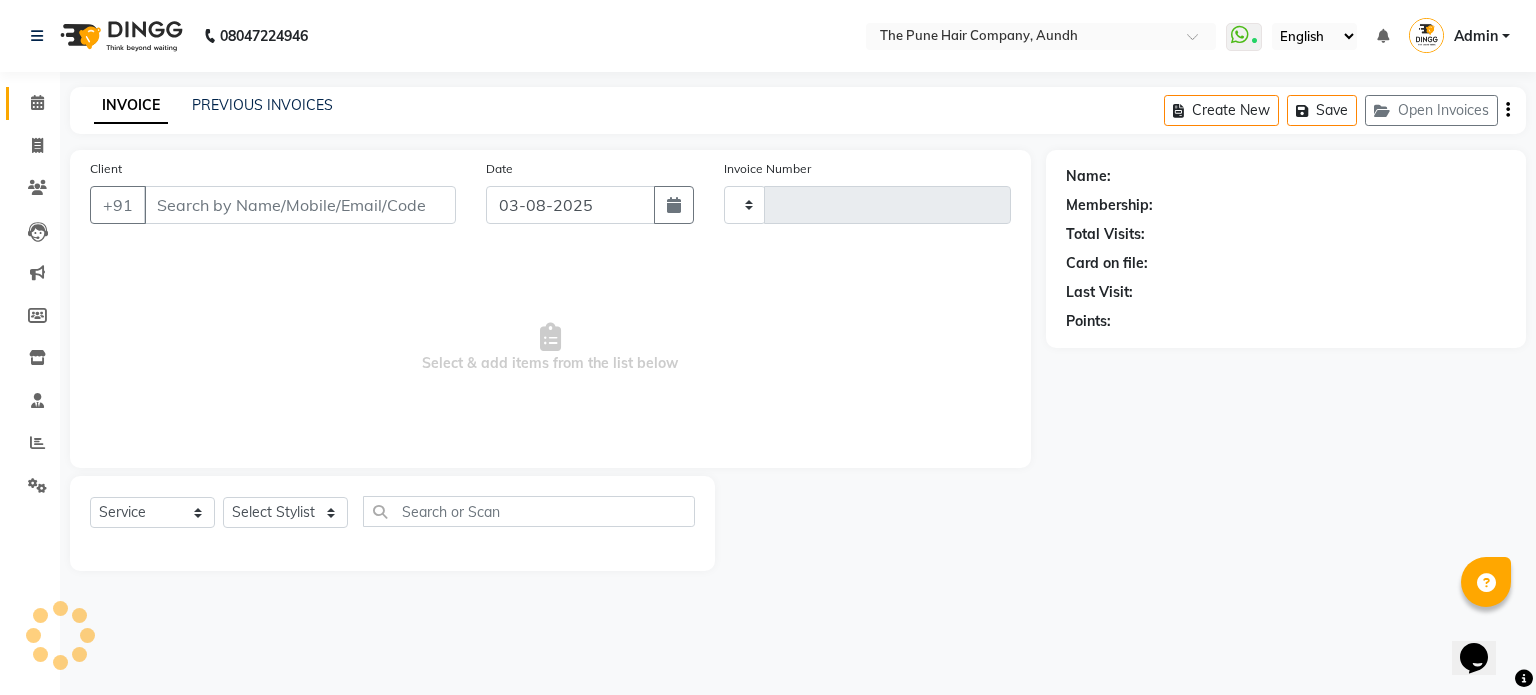 type on "3767" 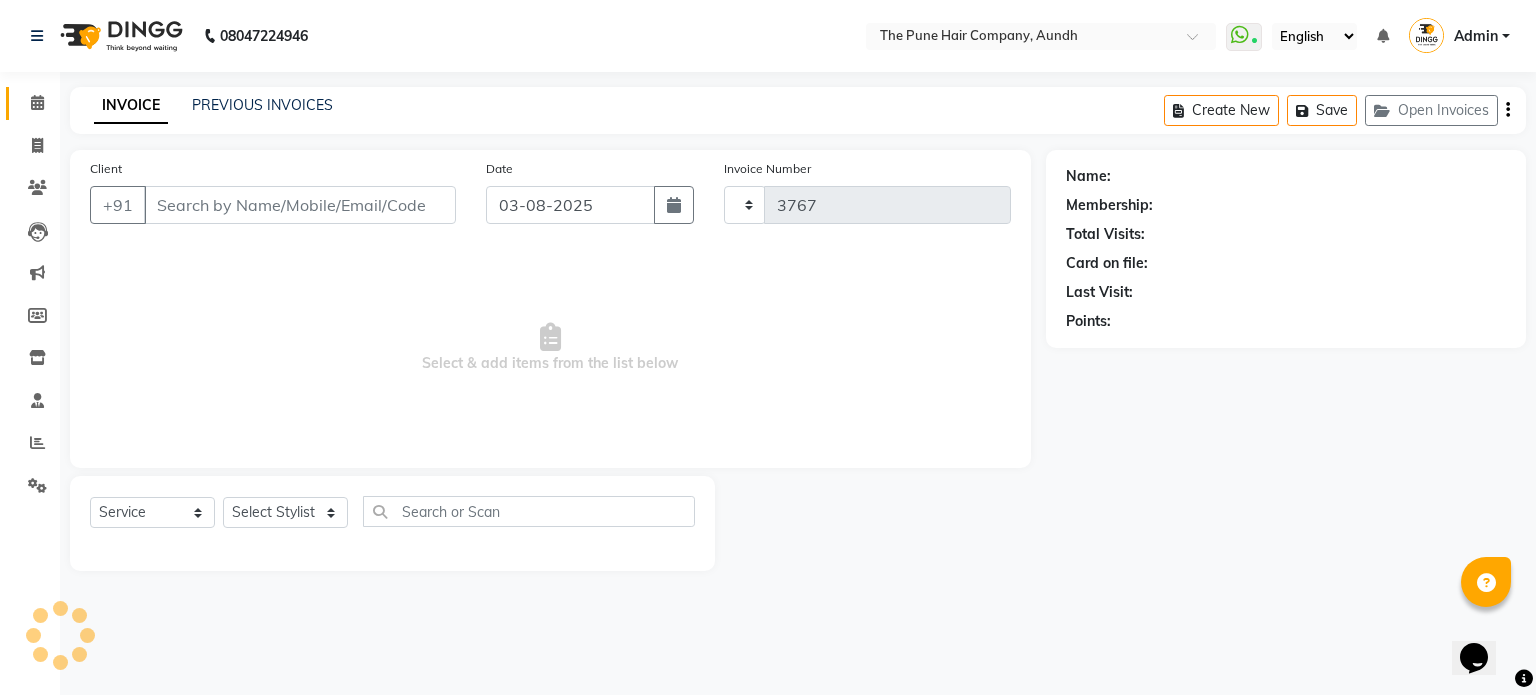 select on "106" 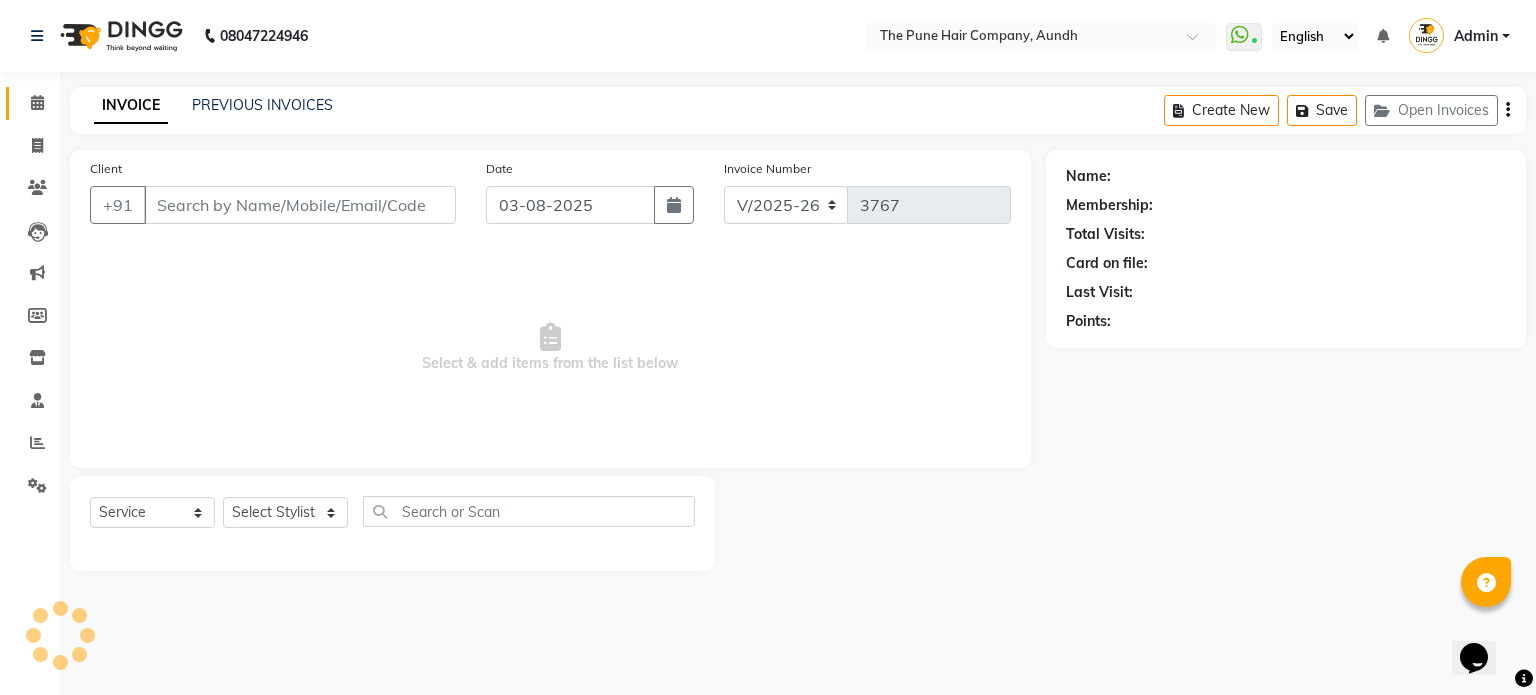 type on "7798868855" 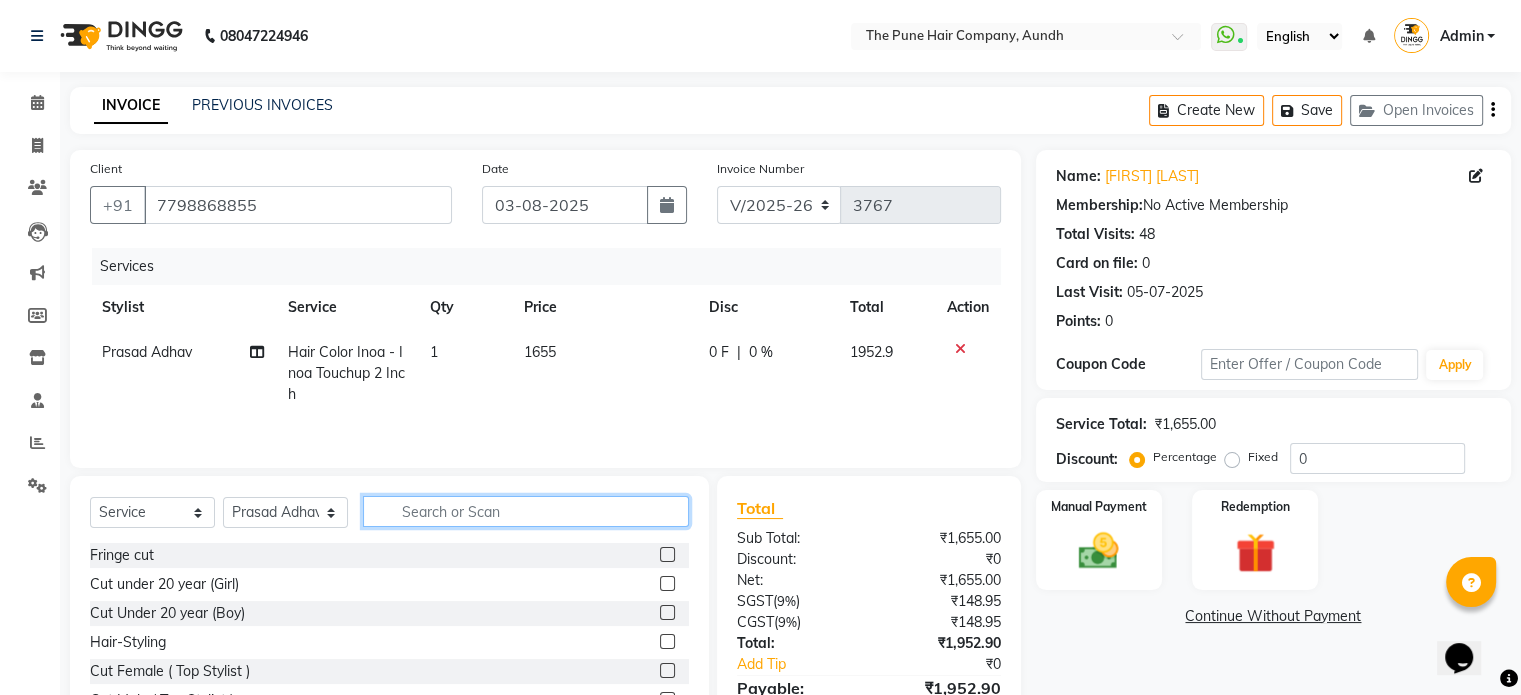 click 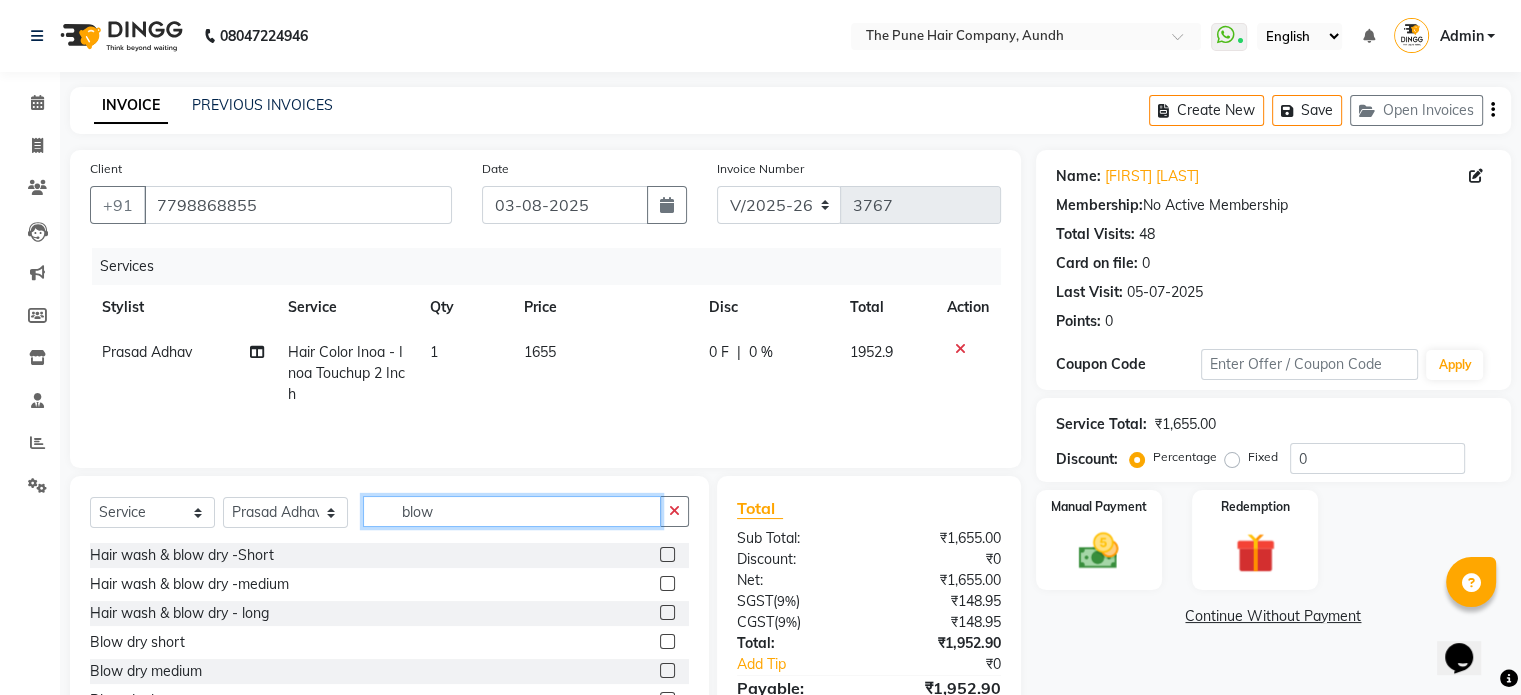 scroll, scrollTop: 60, scrollLeft: 0, axis: vertical 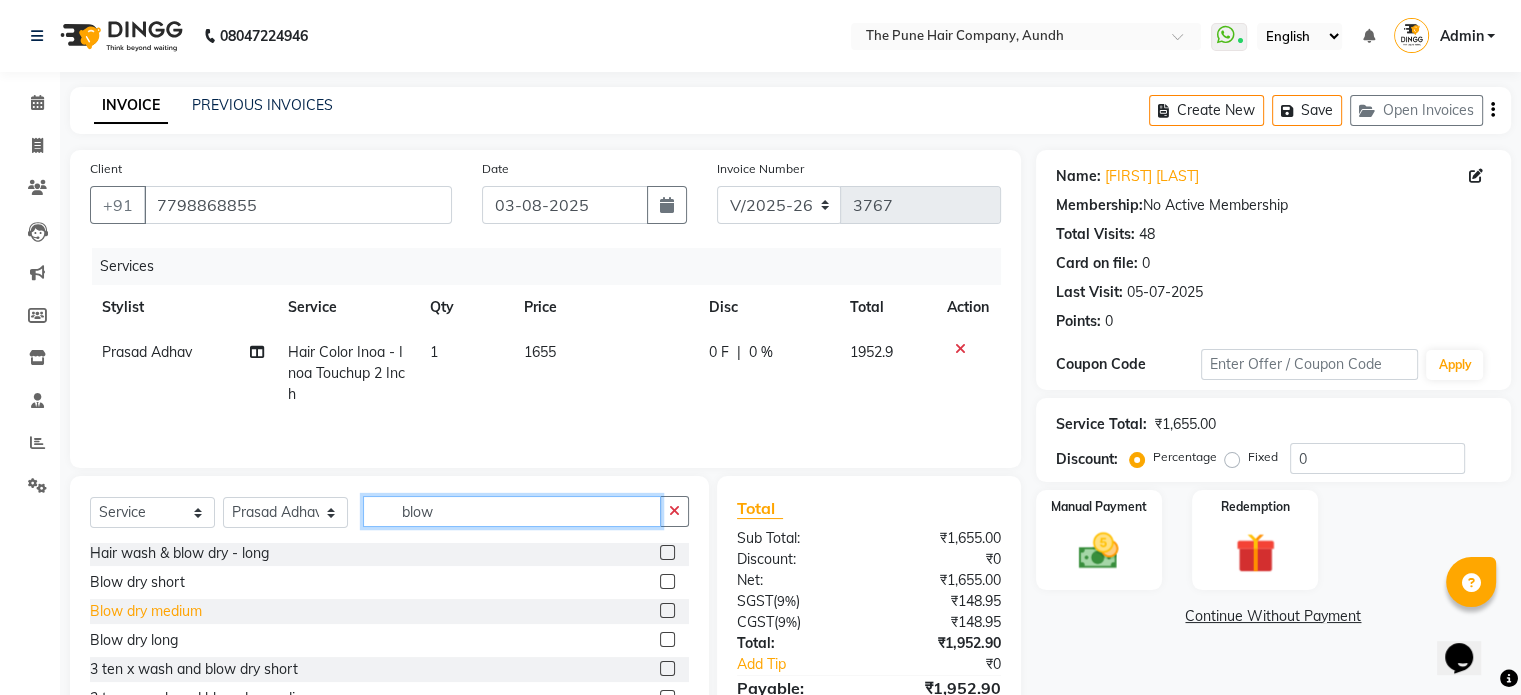 type on "blow" 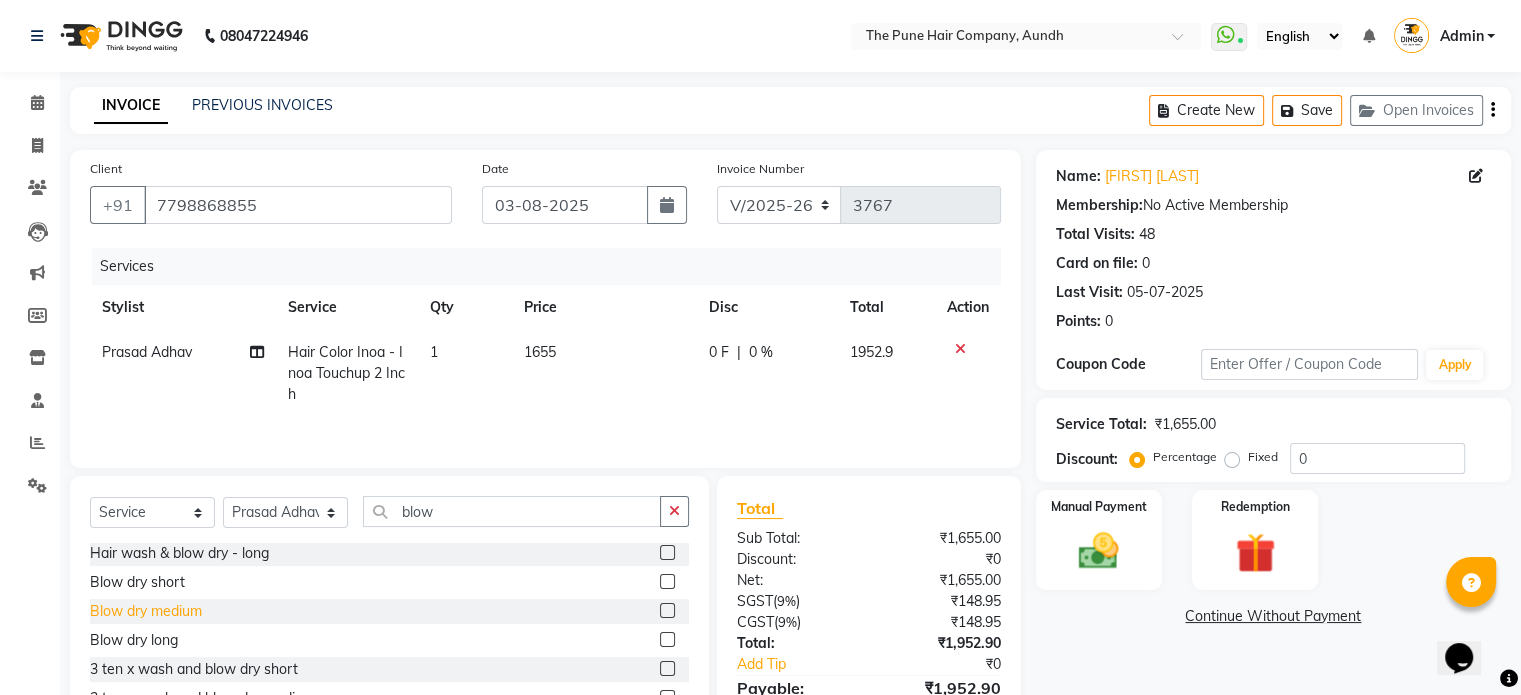 click on "Blow dry medium" 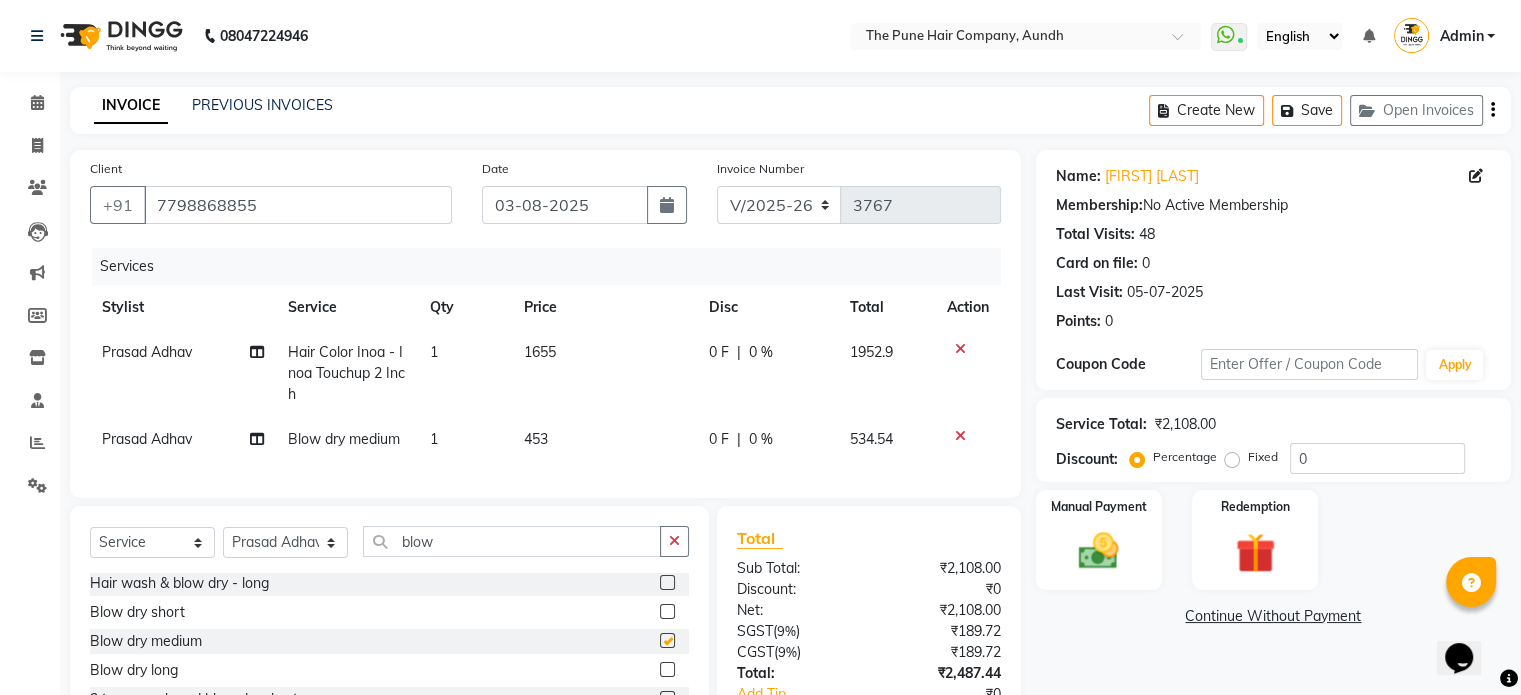 checkbox on "false" 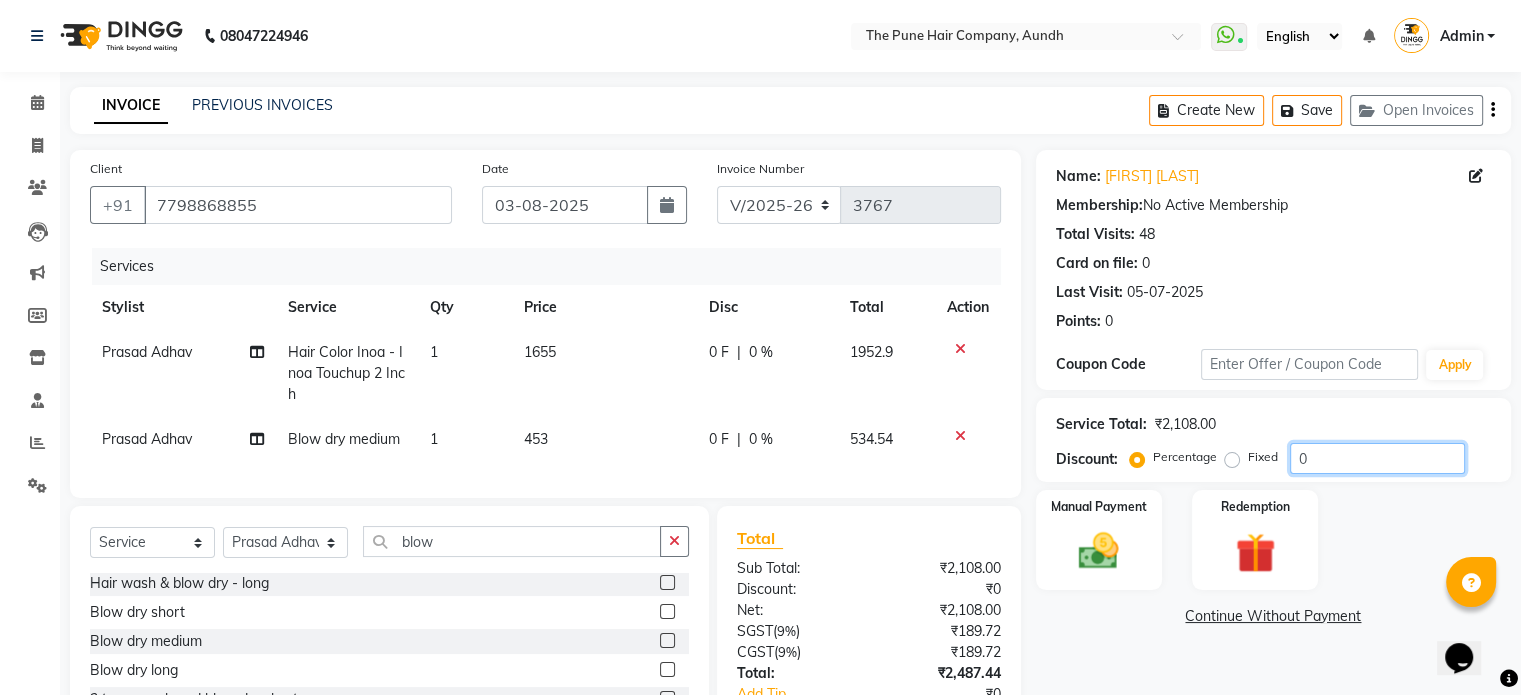 click on "0" 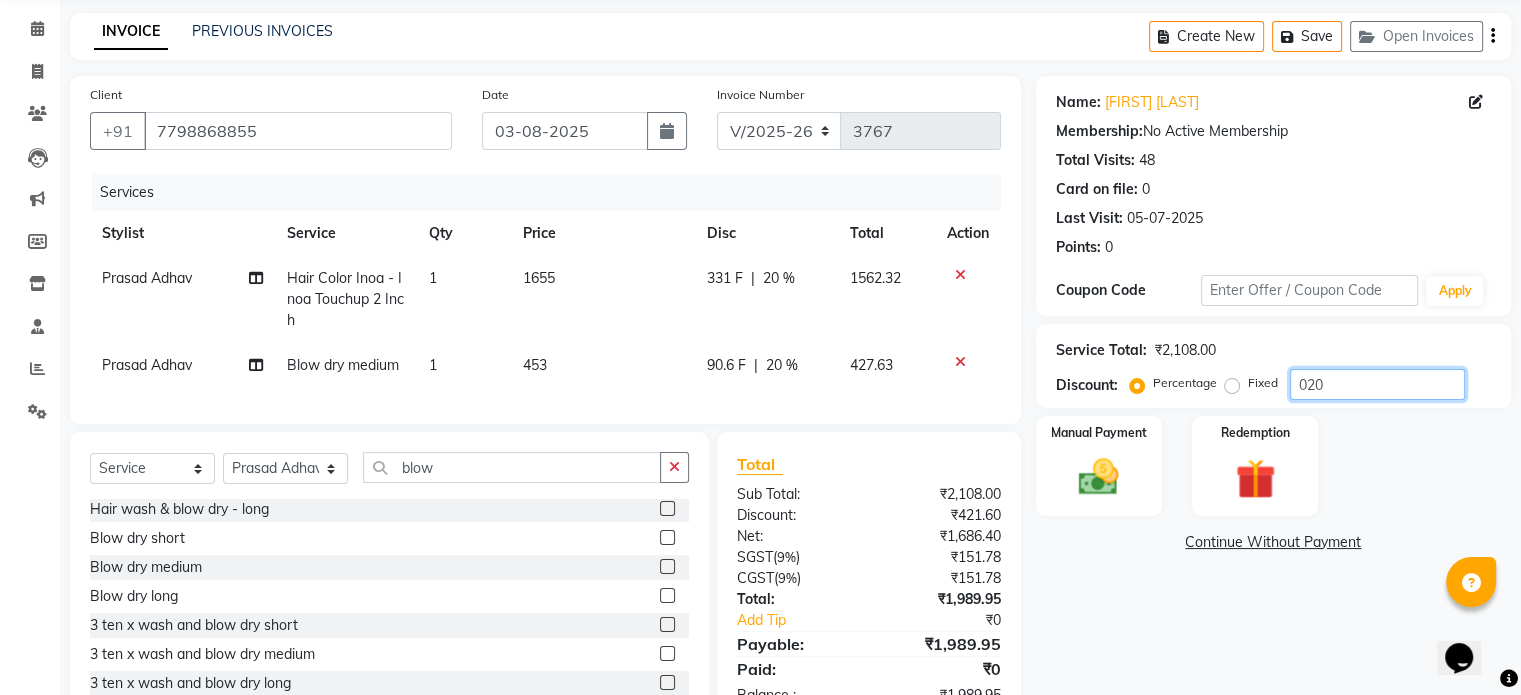 scroll, scrollTop: 152, scrollLeft: 0, axis: vertical 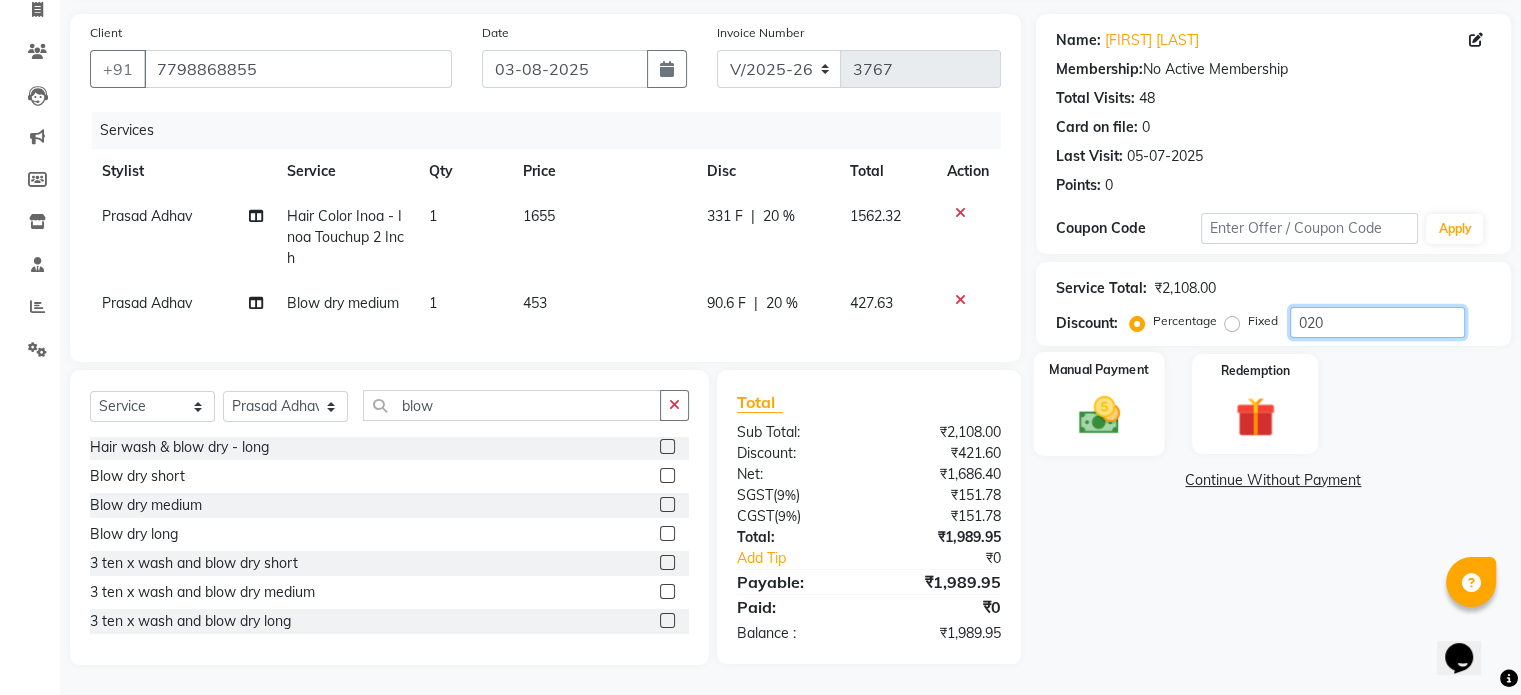 type on "020" 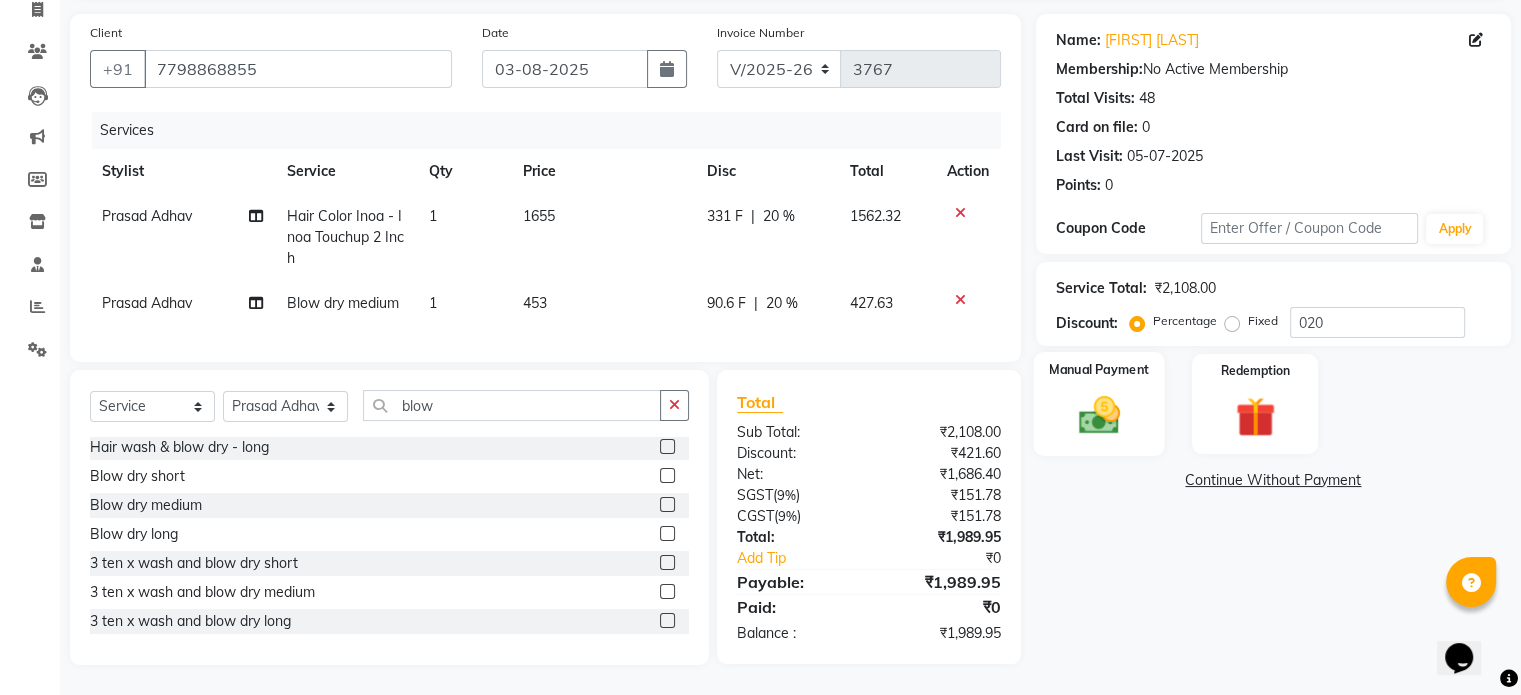 click 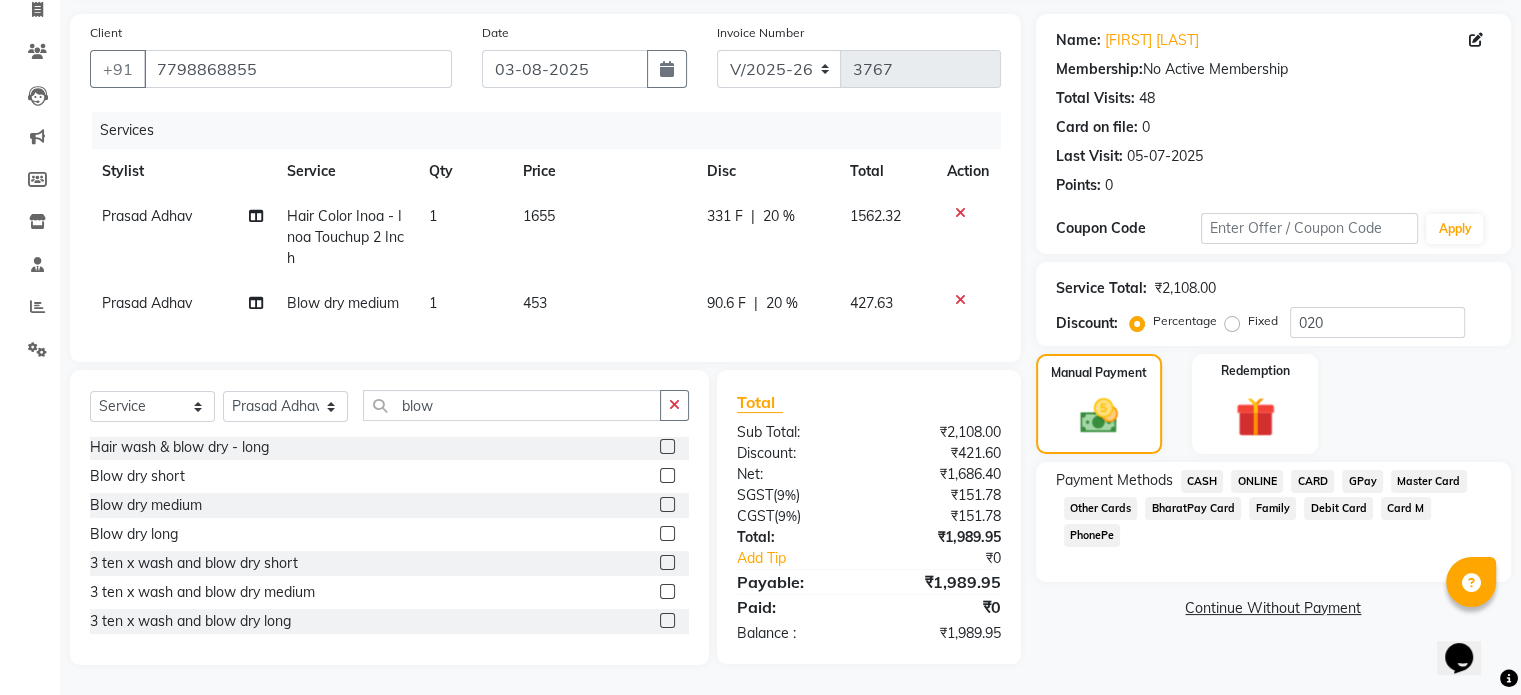 click on "ONLINE" 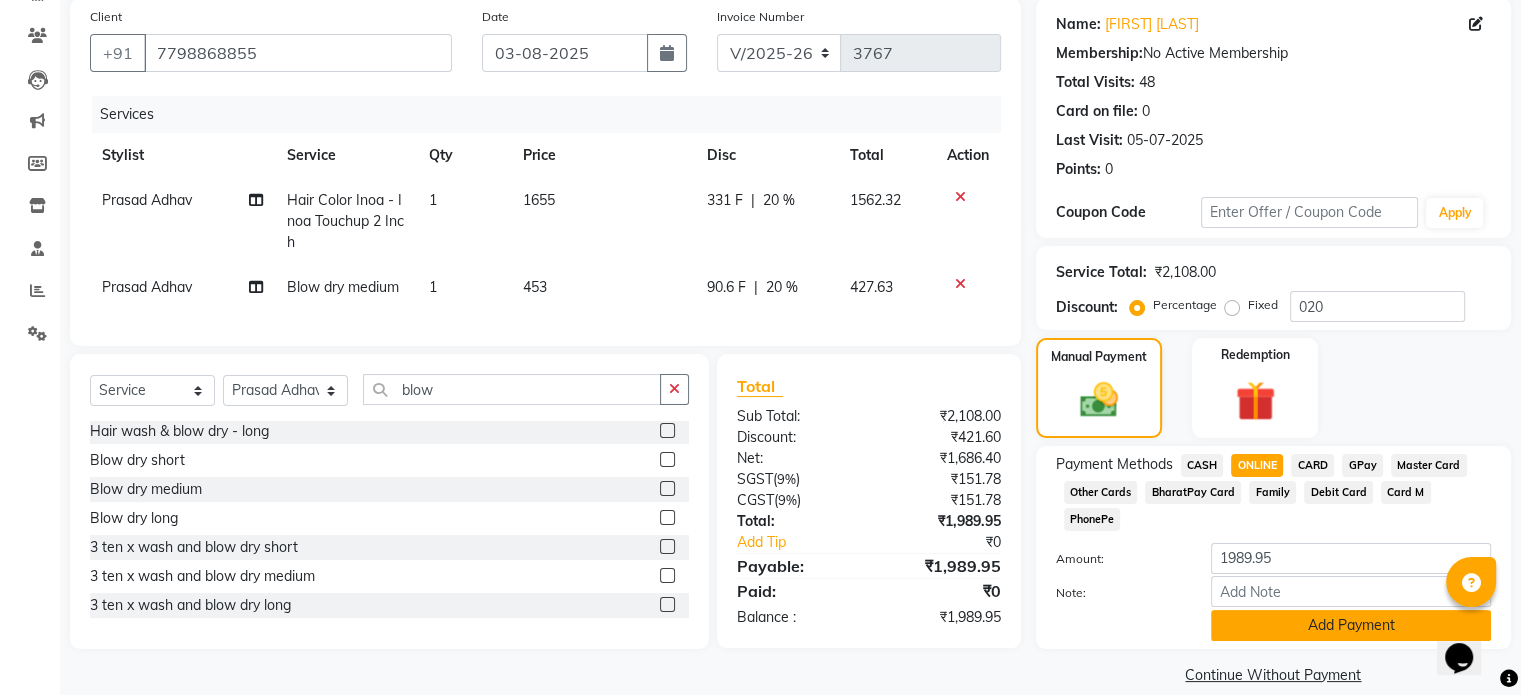 click on "Add Payment" 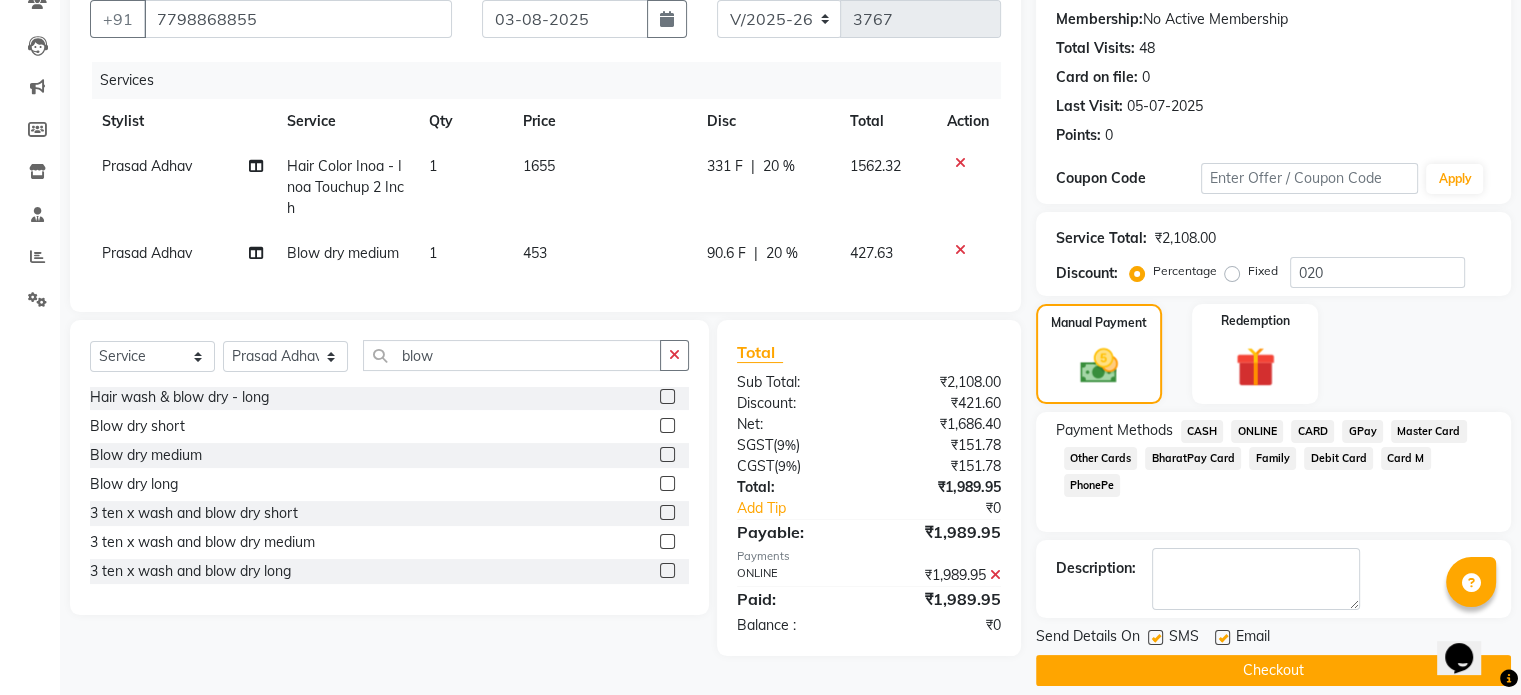 scroll, scrollTop: 205, scrollLeft: 0, axis: vertical 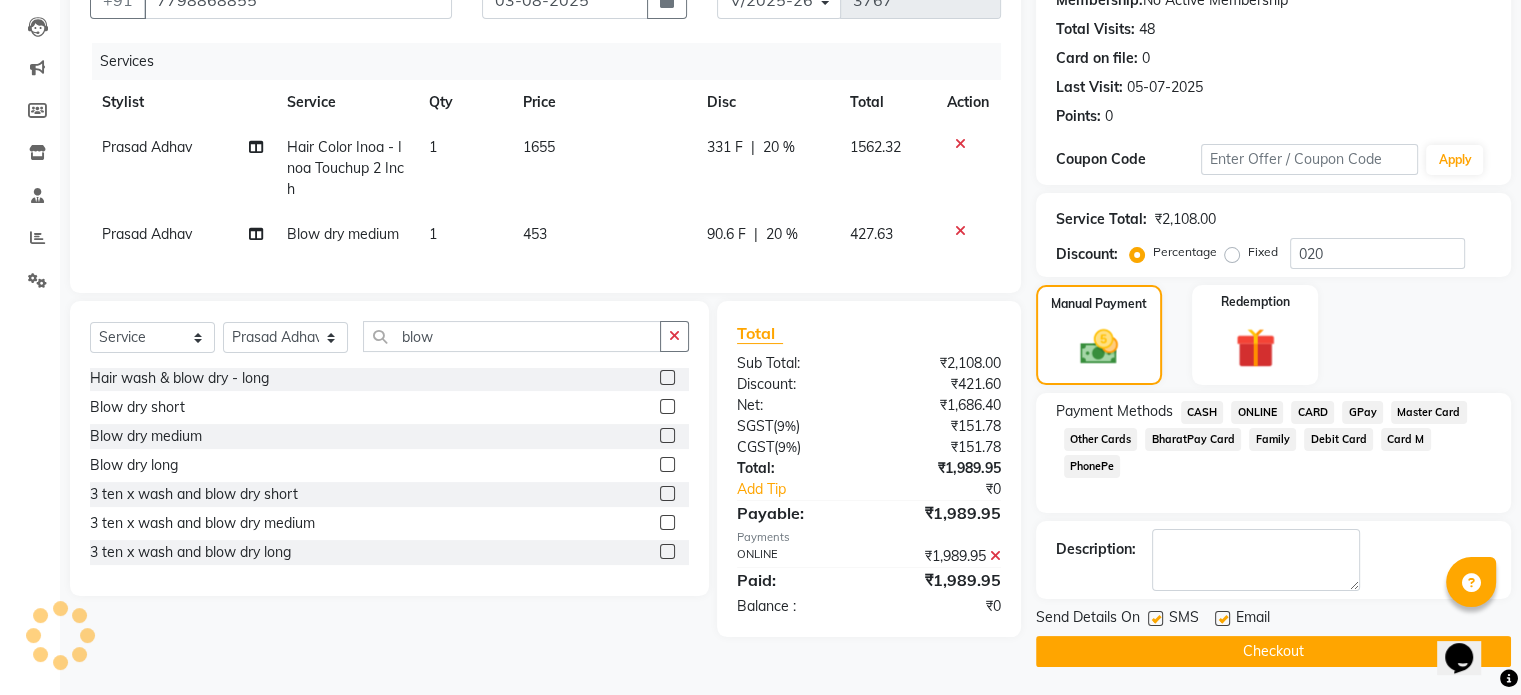 click 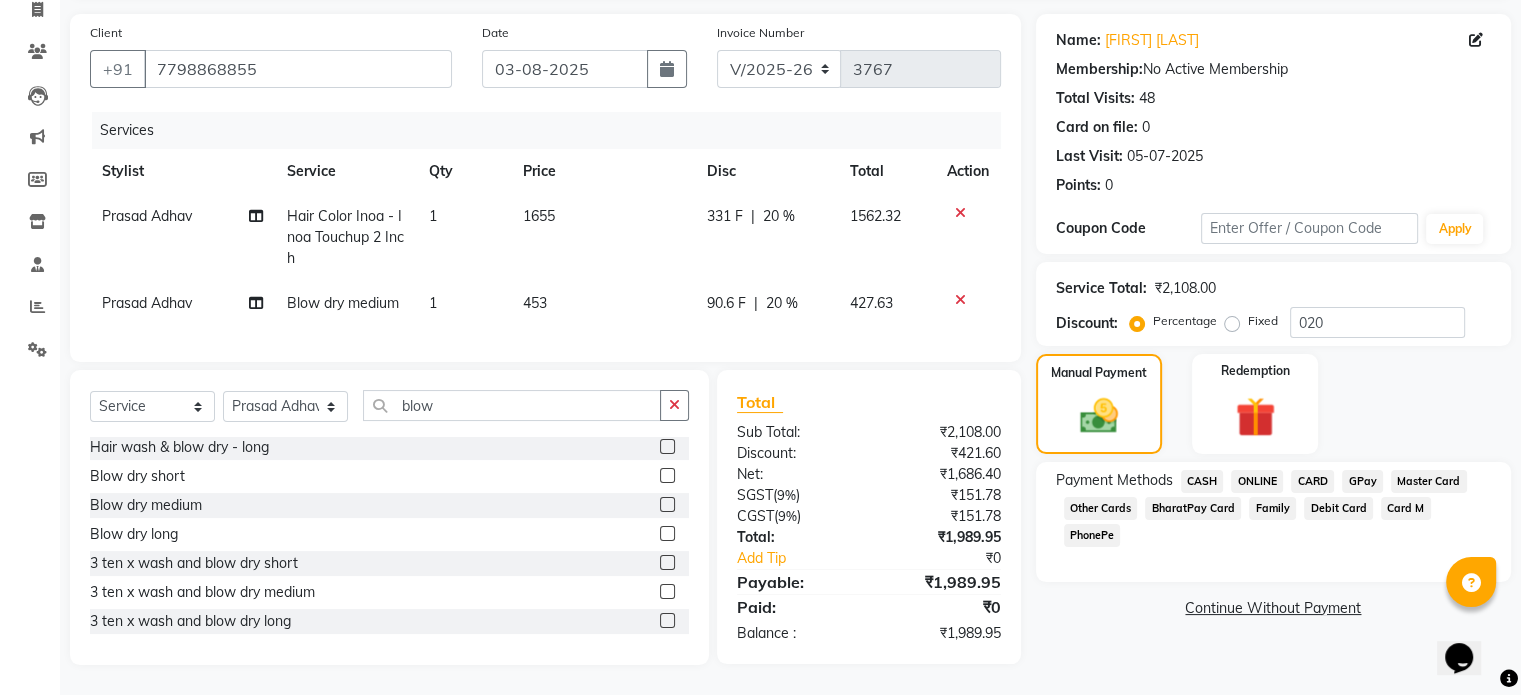 click on "CARD" 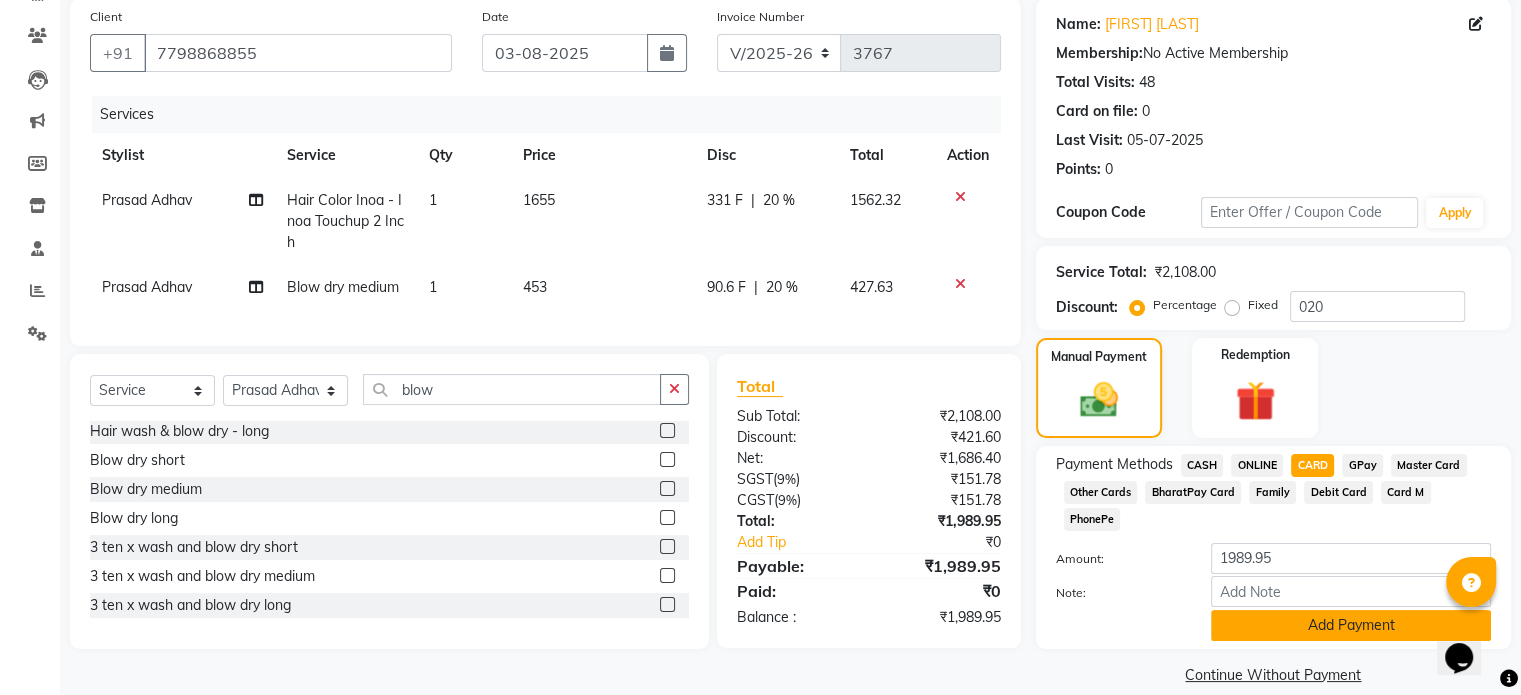 click on "Add Payment" 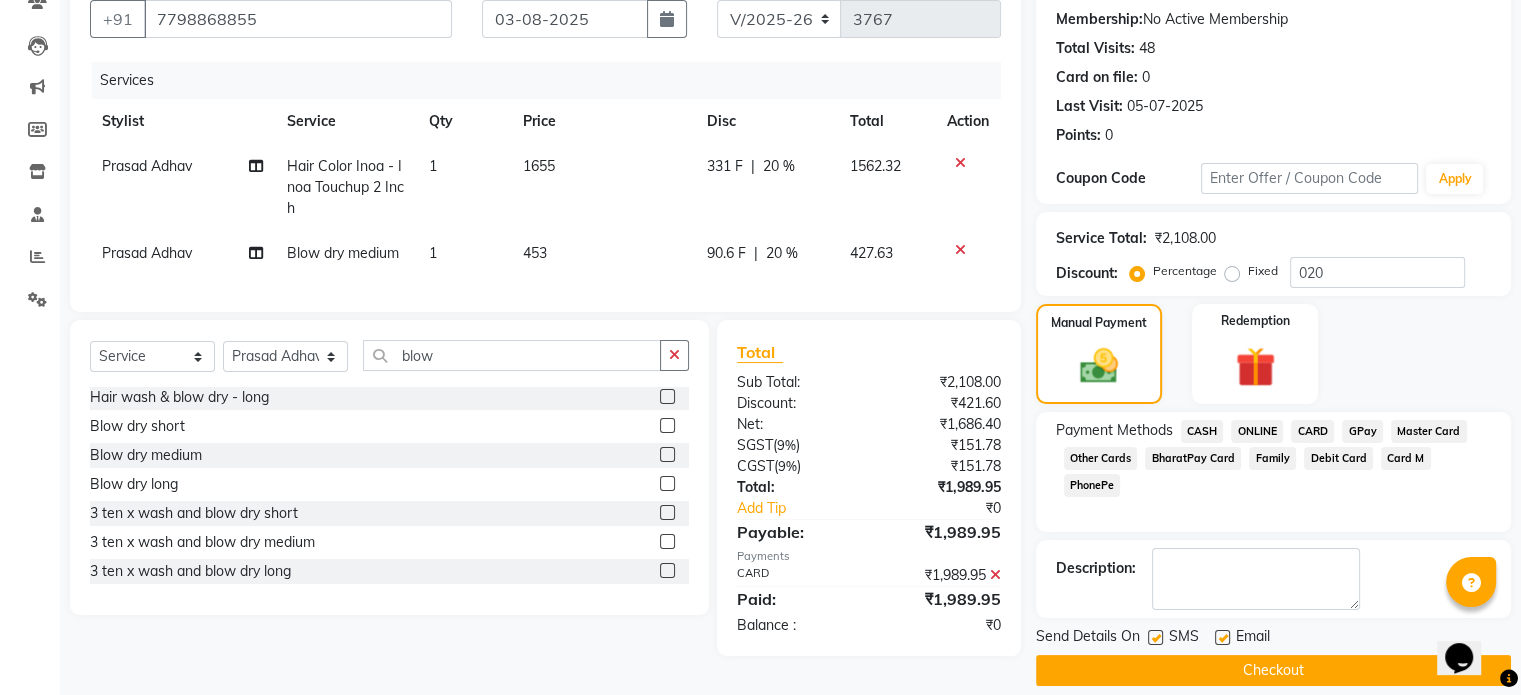 scroll, scrollTop: 205, scrollLeft: 0, axis: vertical 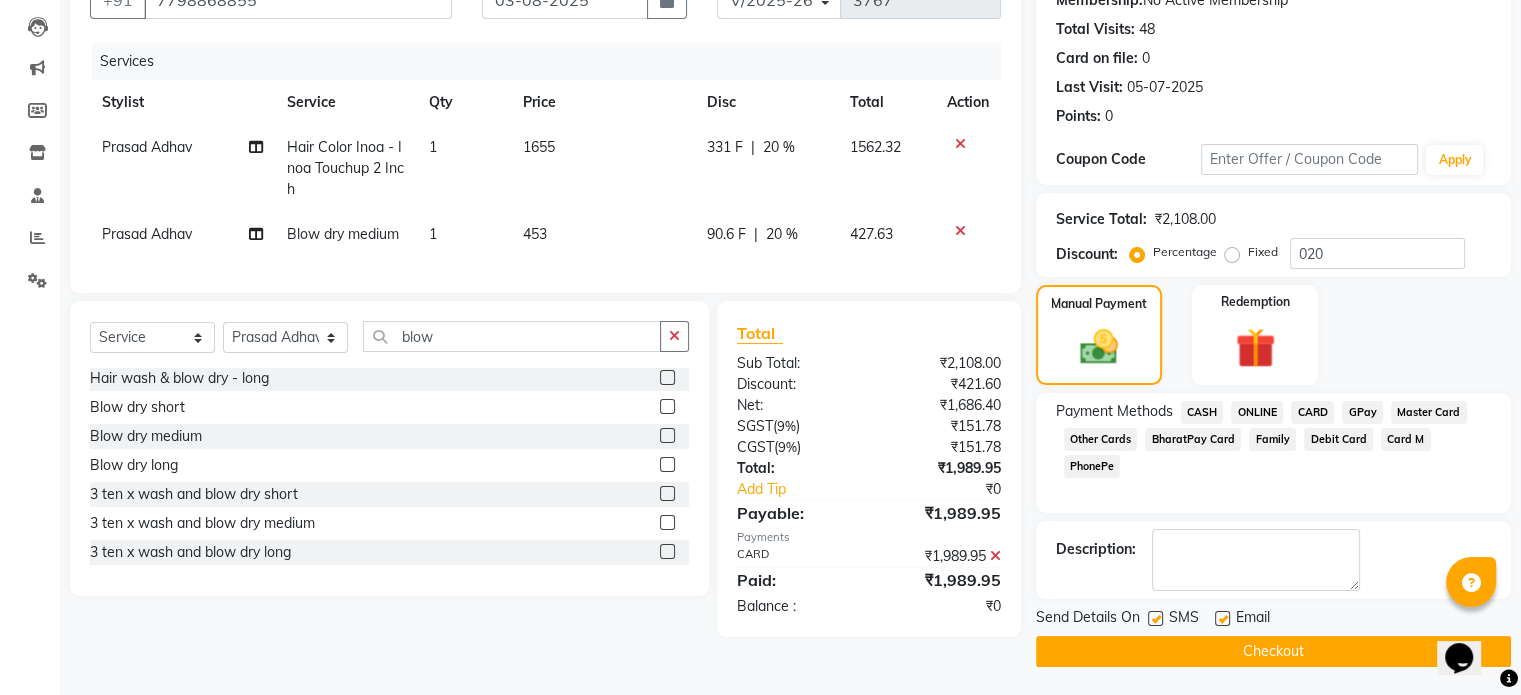 click on "Checkout" 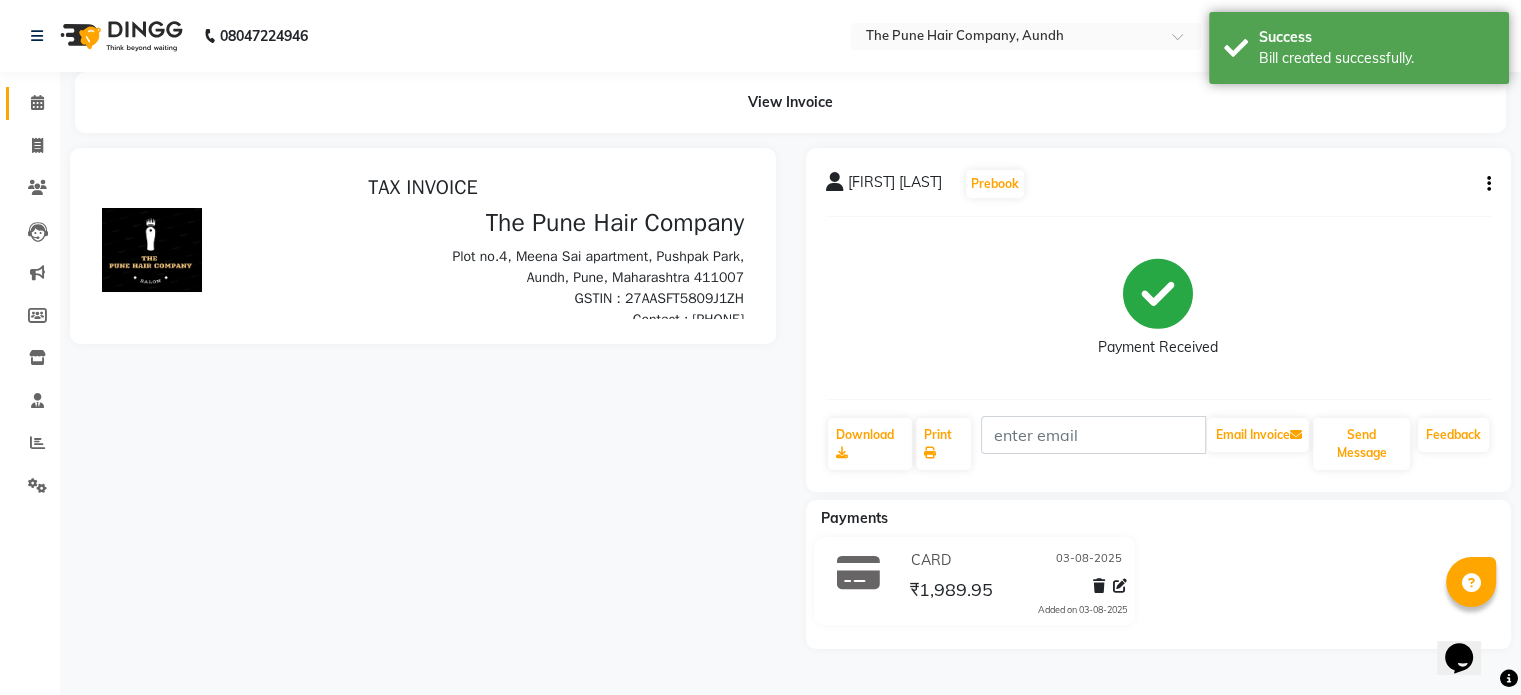 scroll, scrollTop: 0, scrollLeft: 0, axis: both 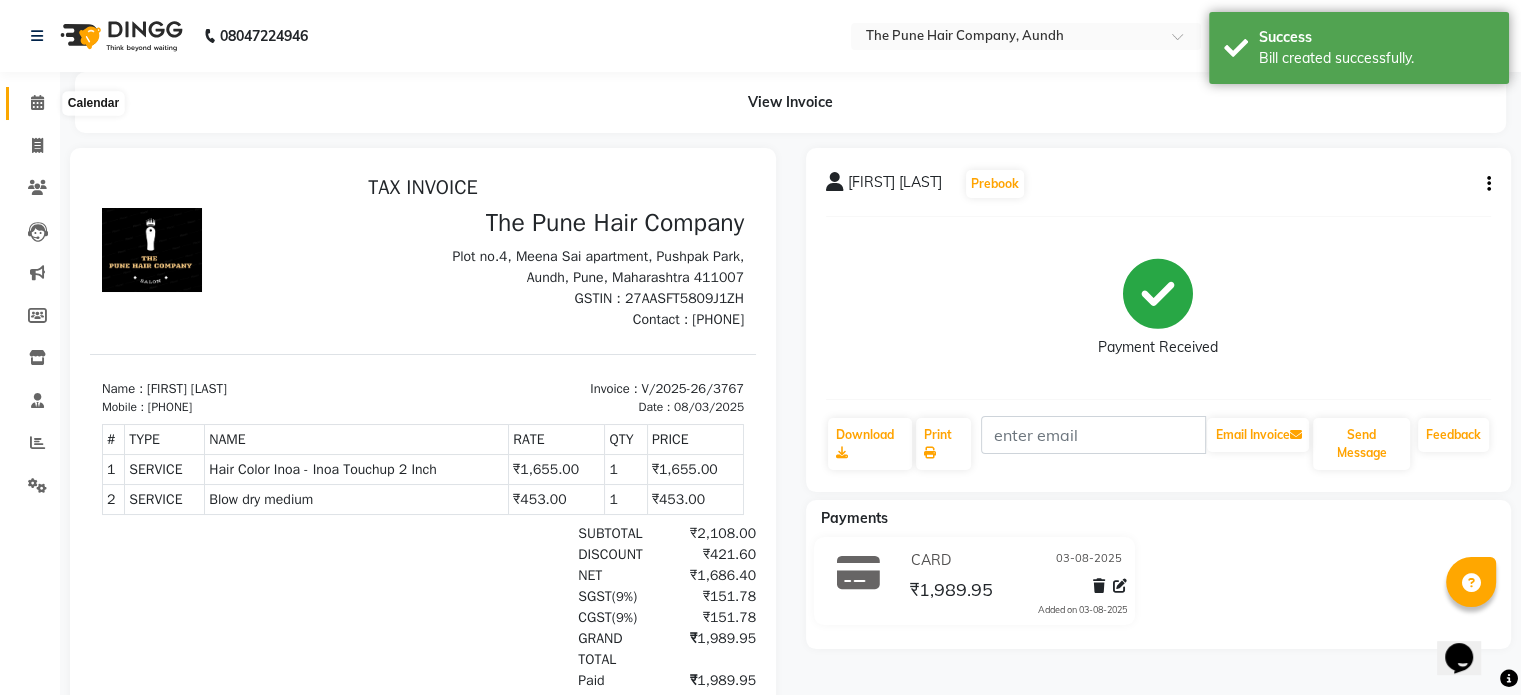 click 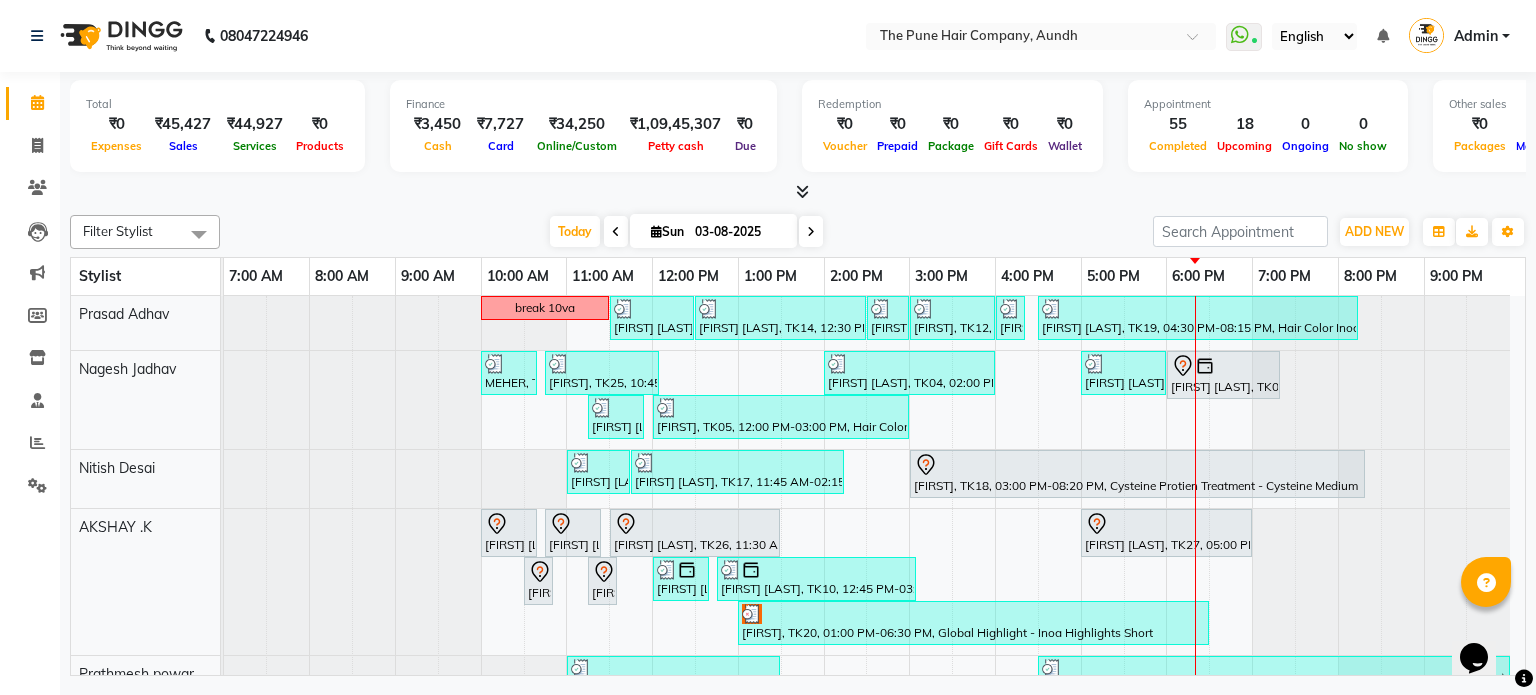 click at bounding box center (811, 232) 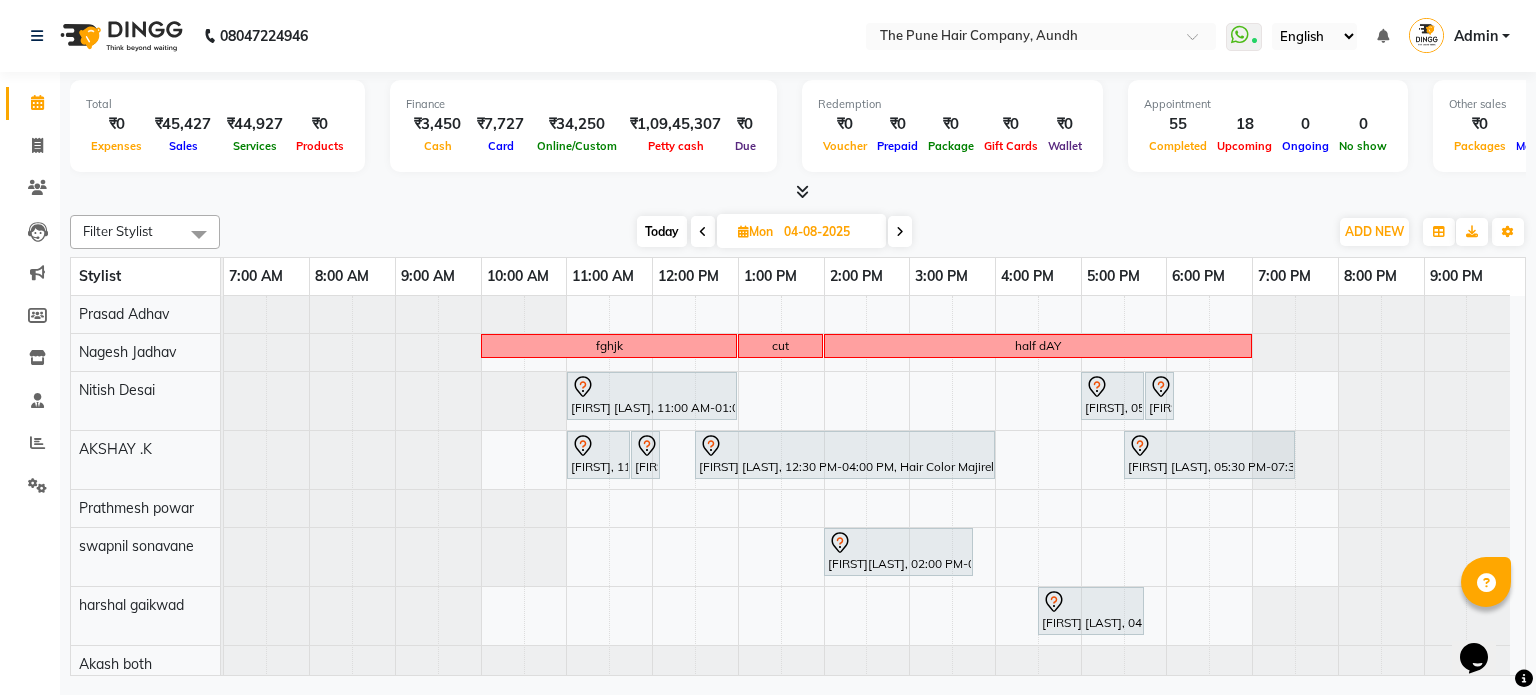 click on "Today" at bounding box center (662, 231) 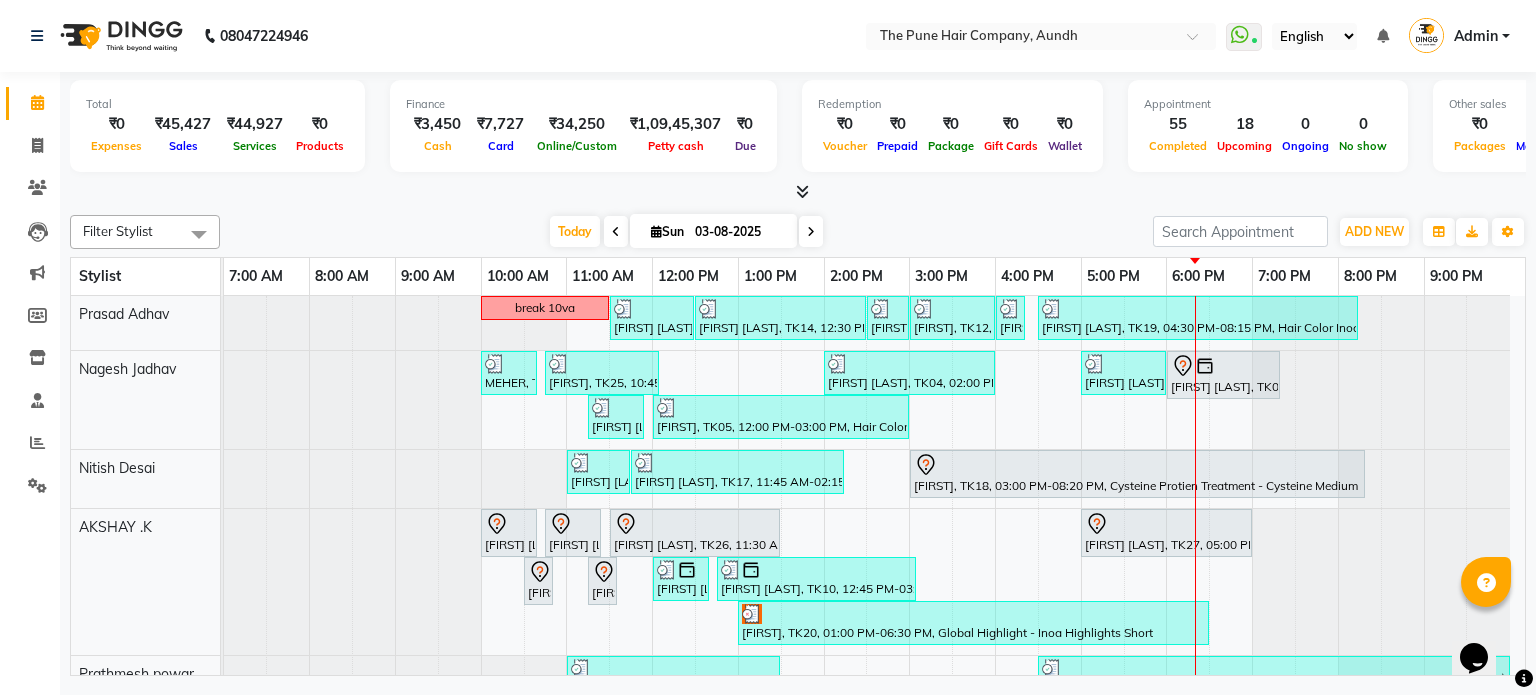 click at bounding box center (811, 232) 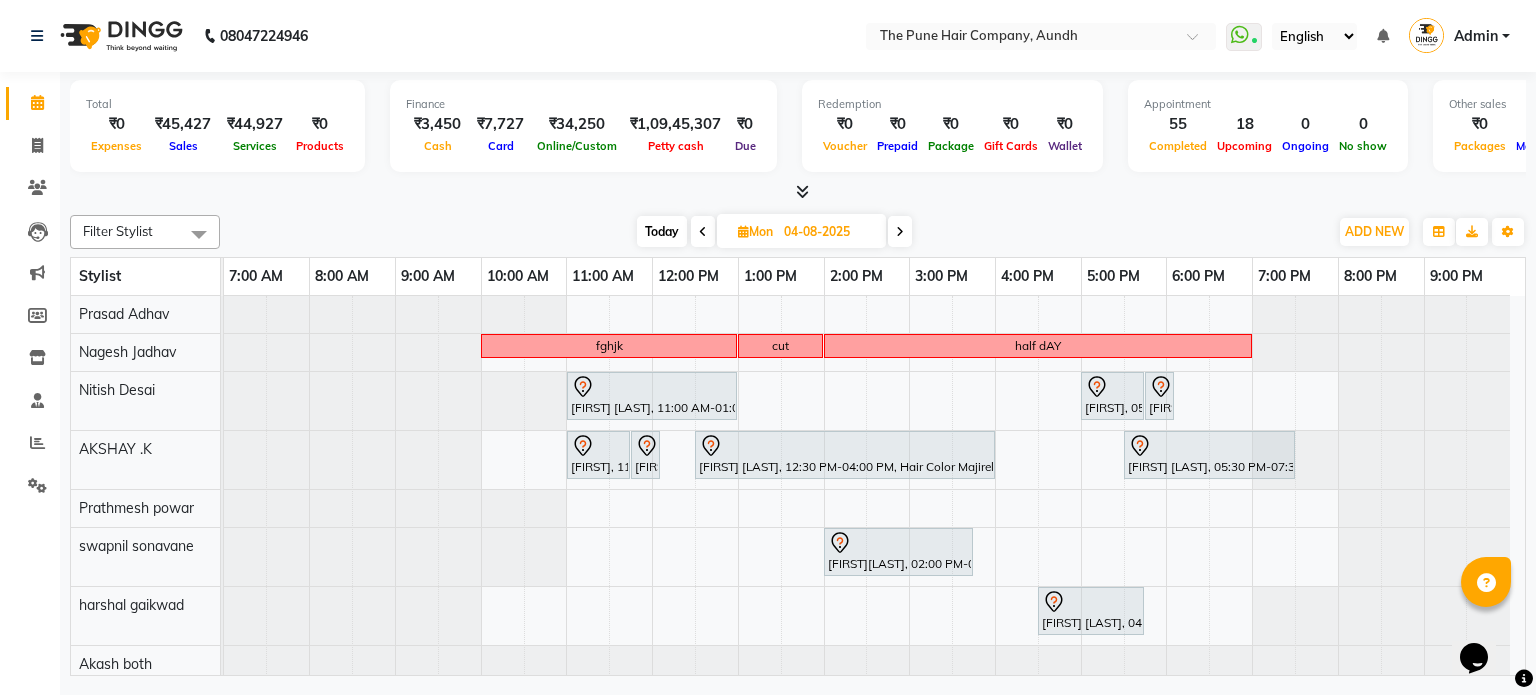 click at bounding box center [900, 231] 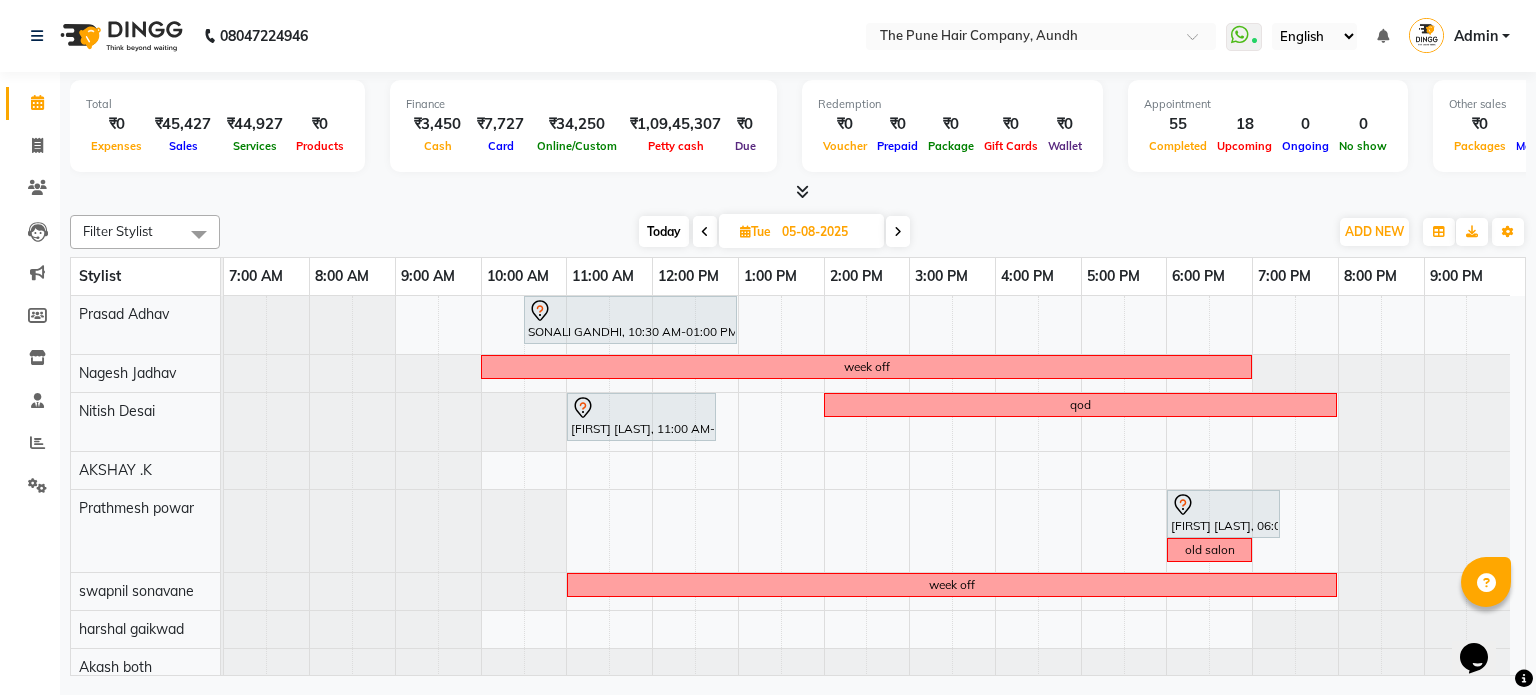 click at bounding box center [898, 231] 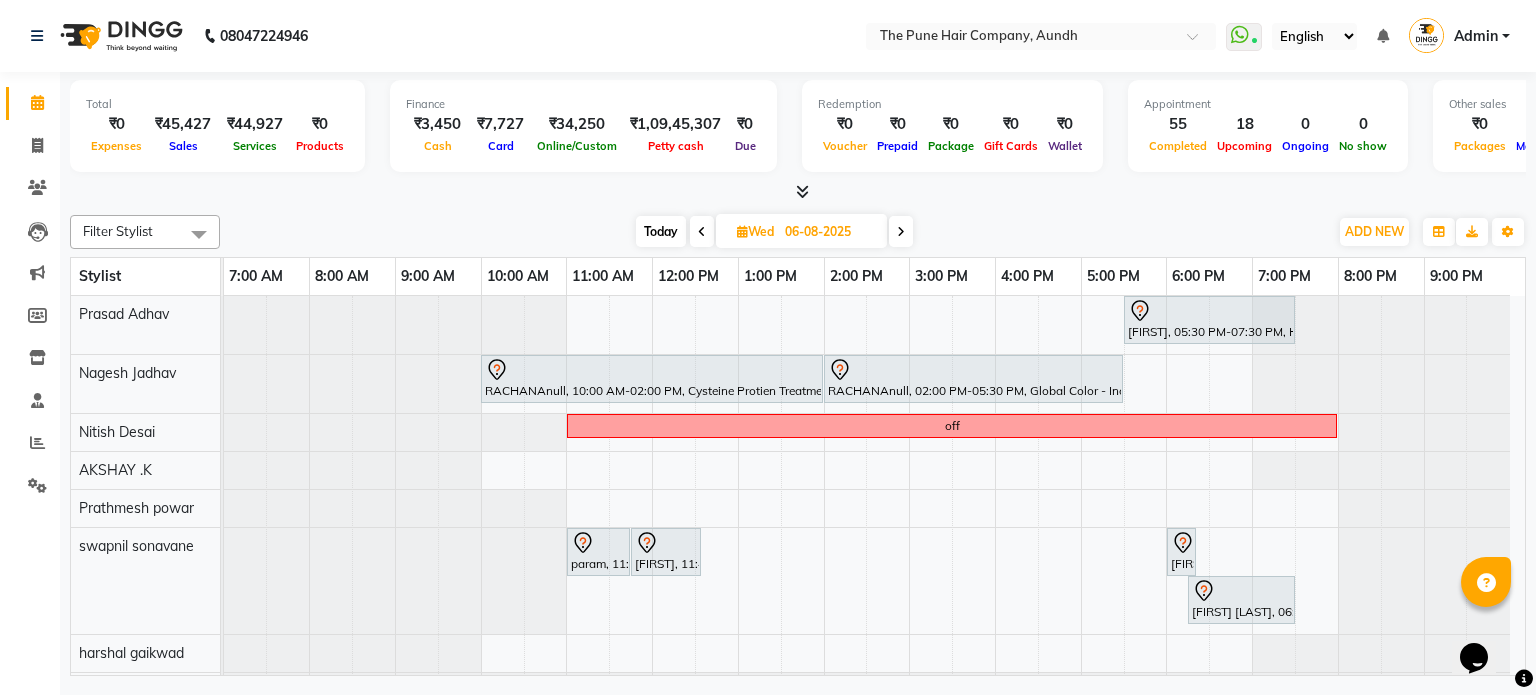 click at bounding box center (901, 231) 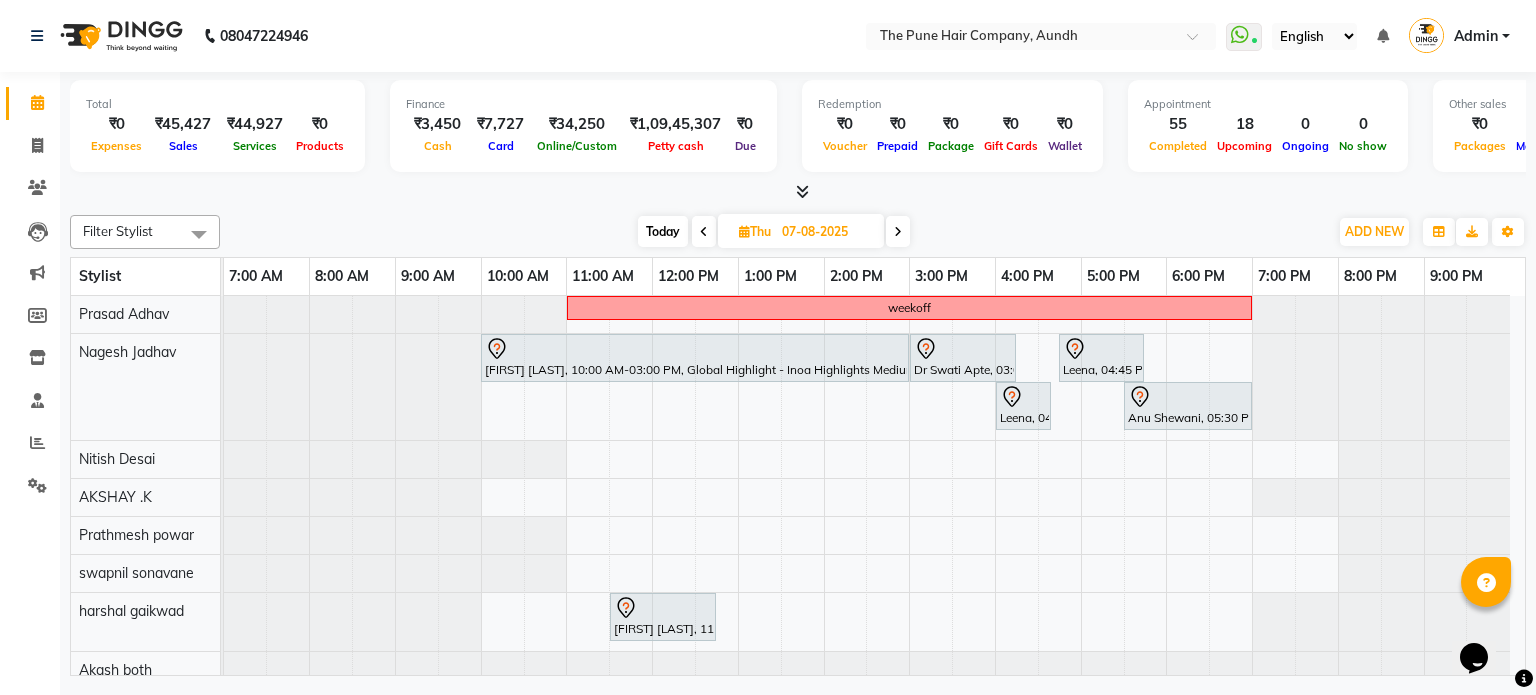 click at bounding box center [898, 231] 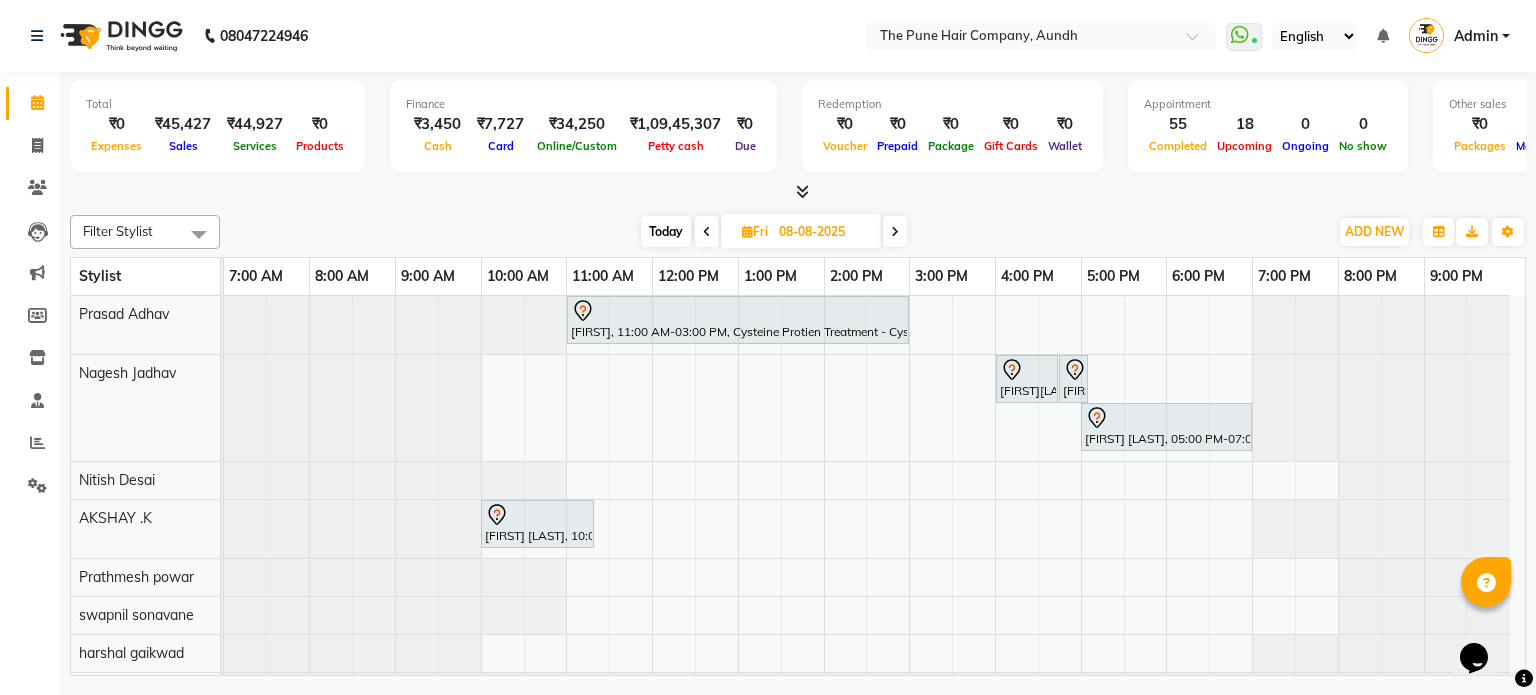 click on "Today" at bounding box center [666, 231] 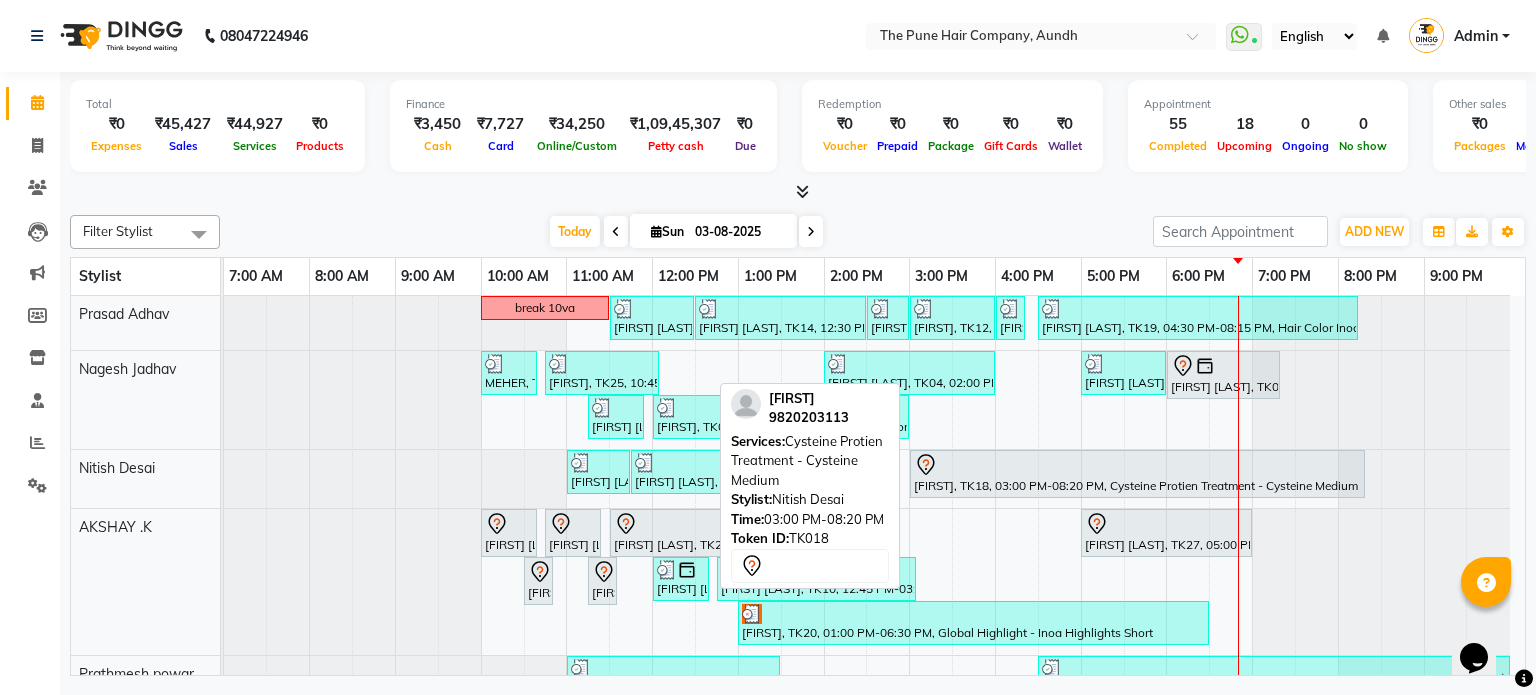 click at bounding box center (1137, 465) 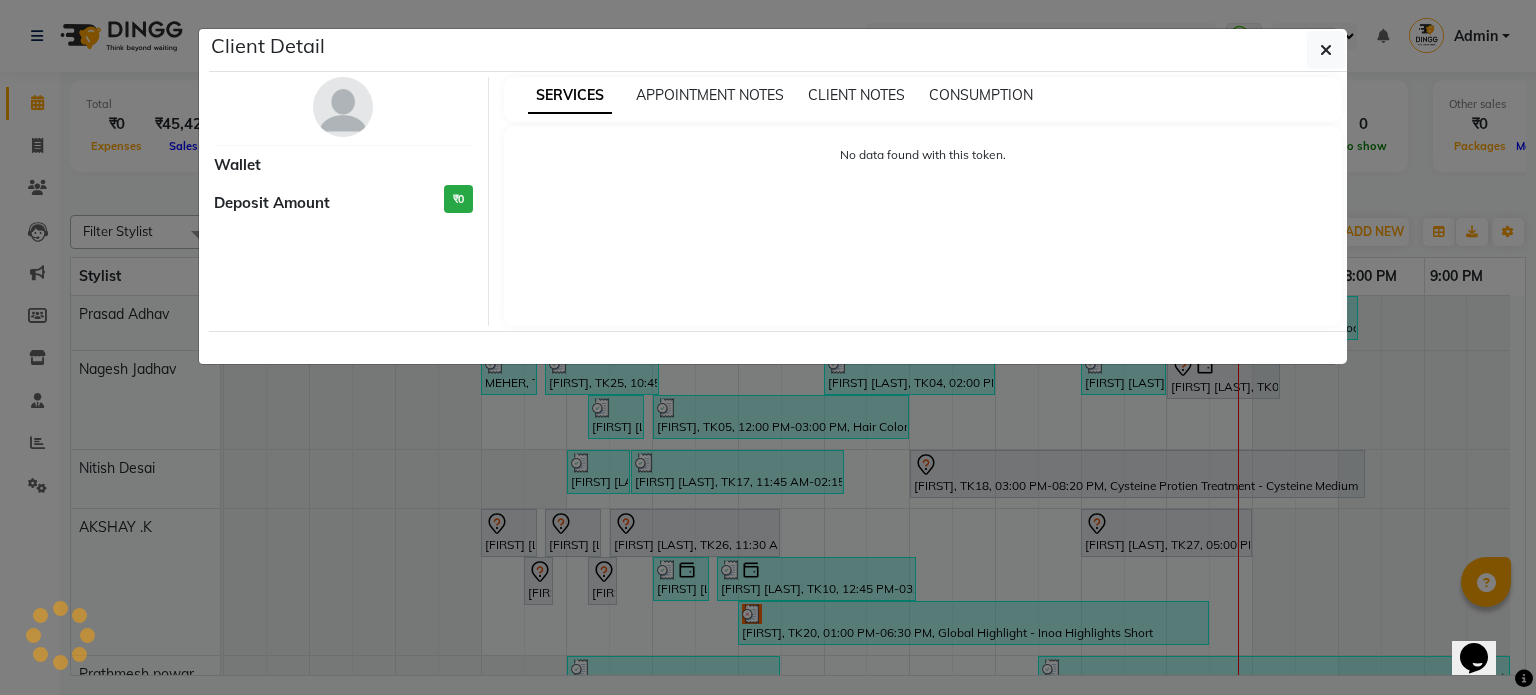 select on "7" 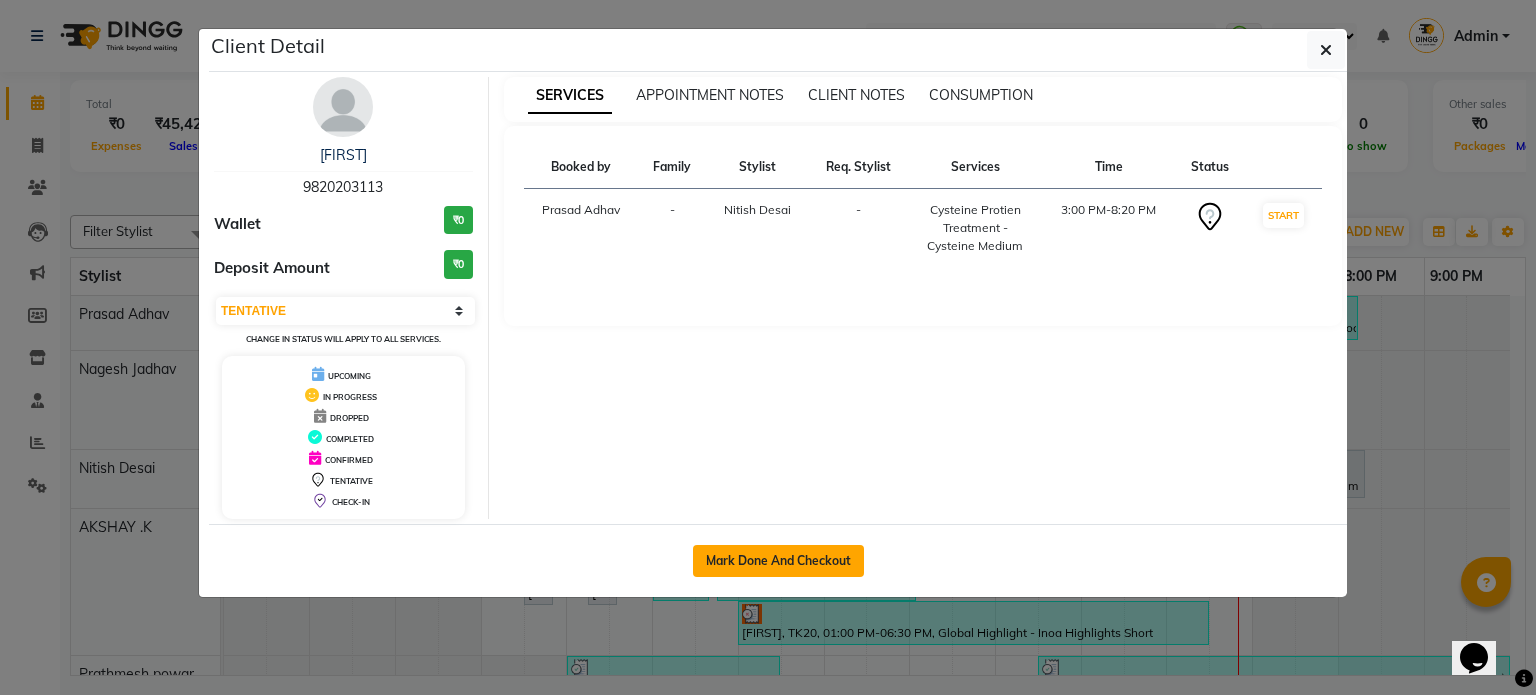 click on "Mark Done And Checkout" 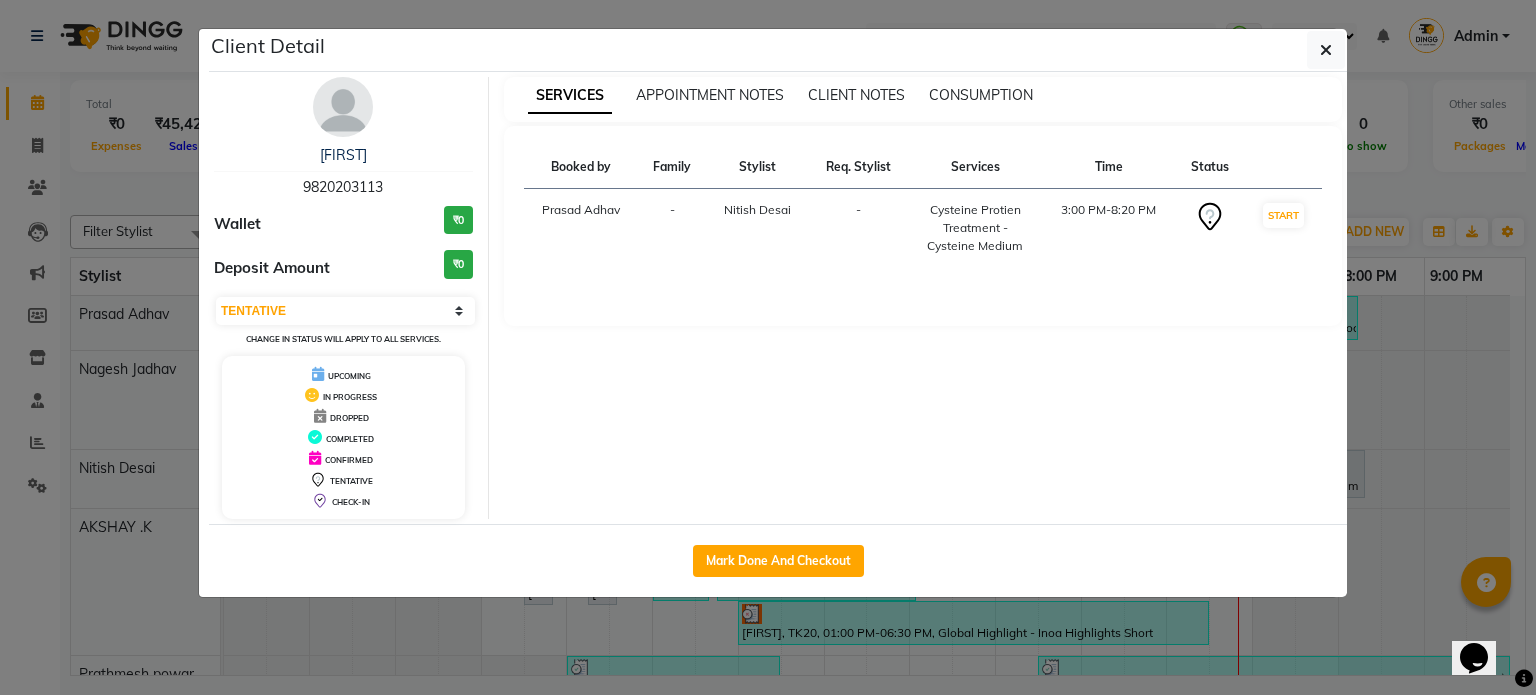 select on "106" 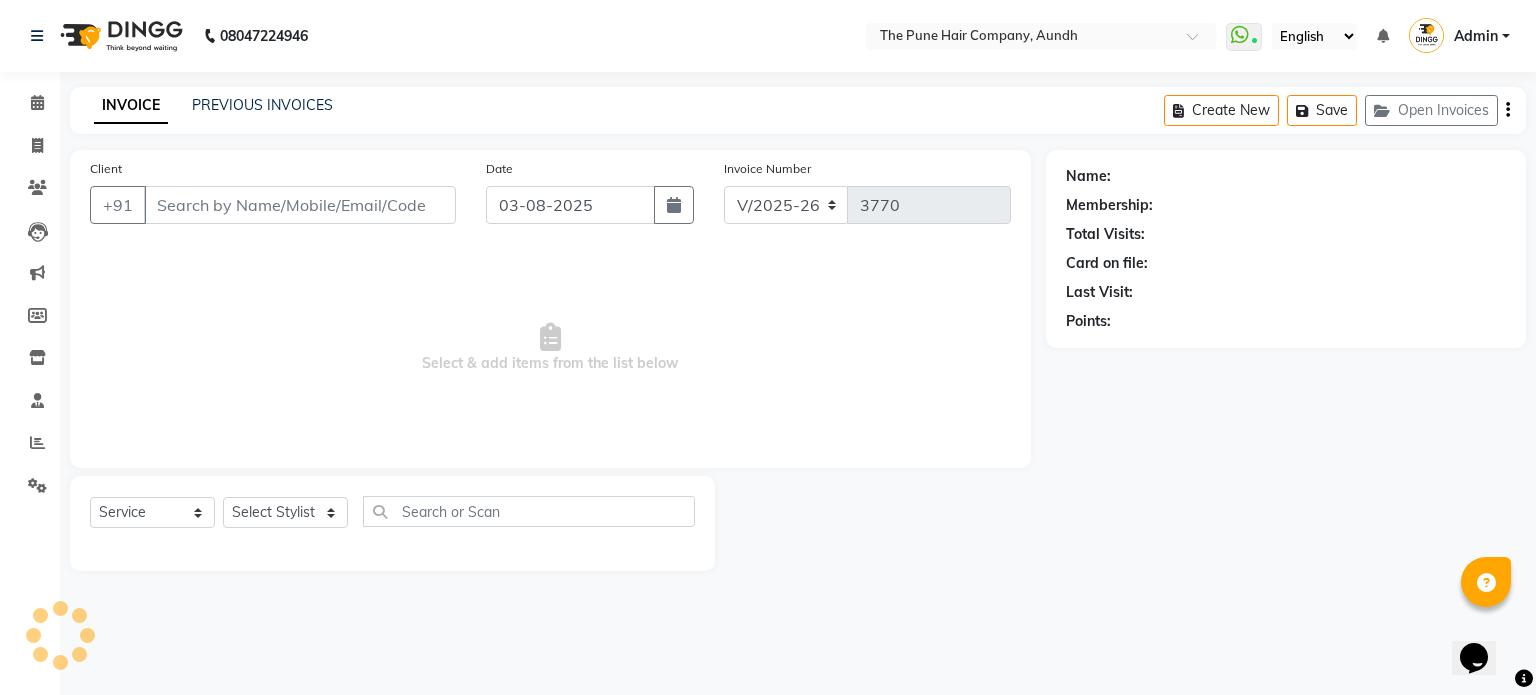 type on "9820203113" 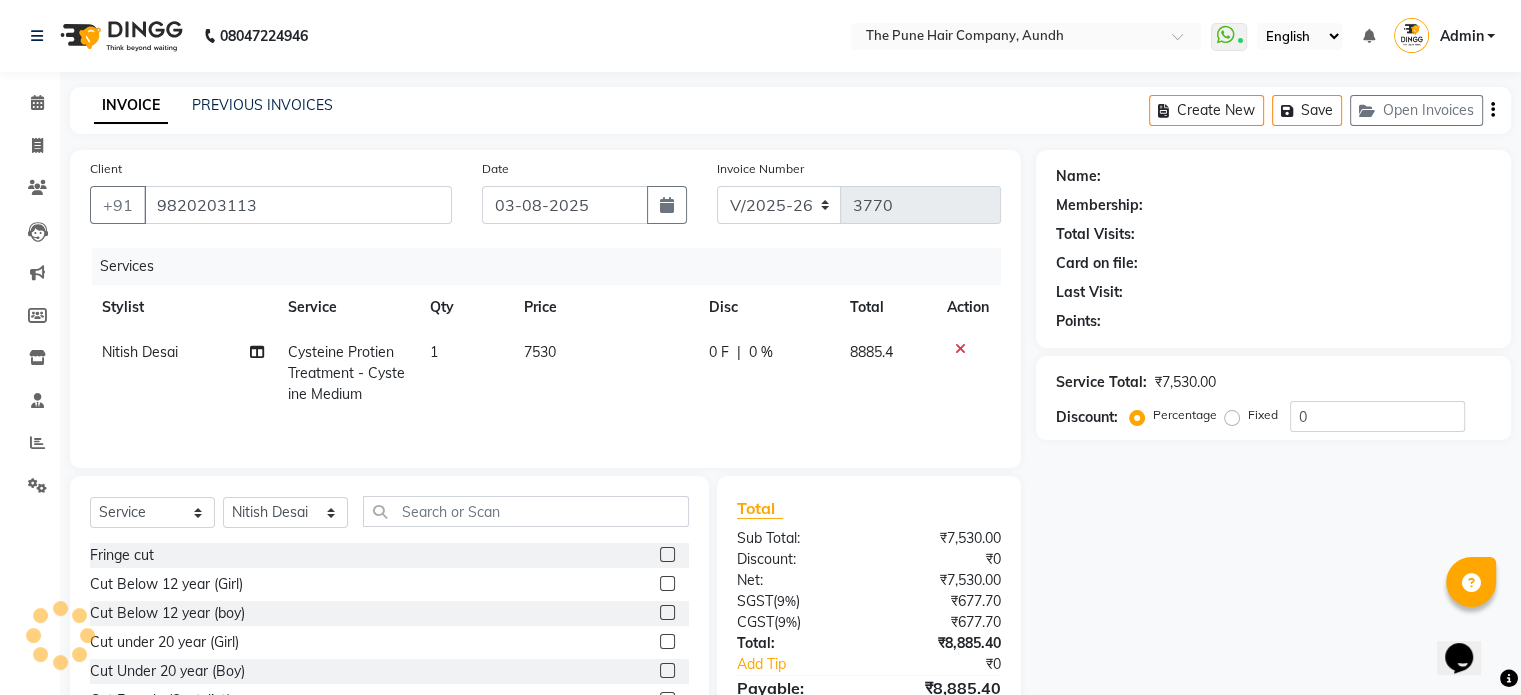 select on "1: Object" 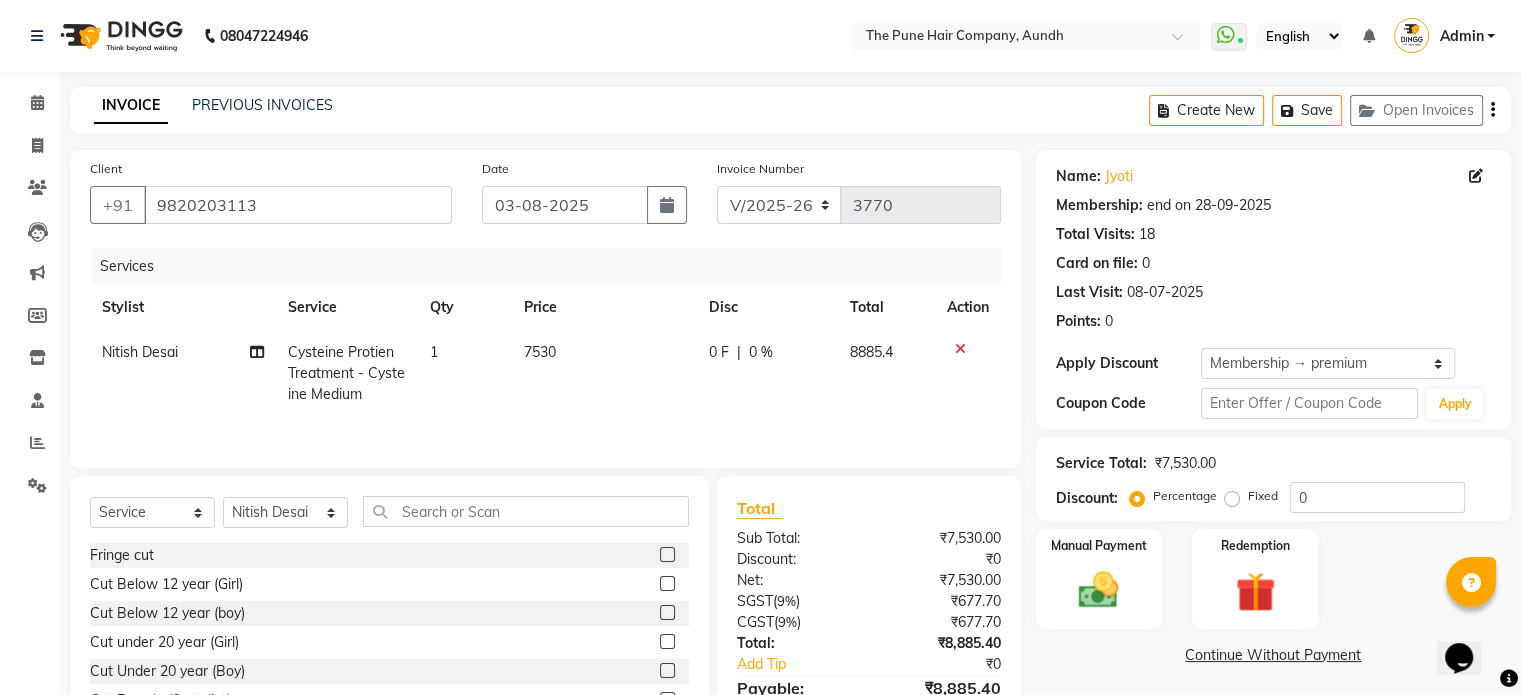 type on "20" 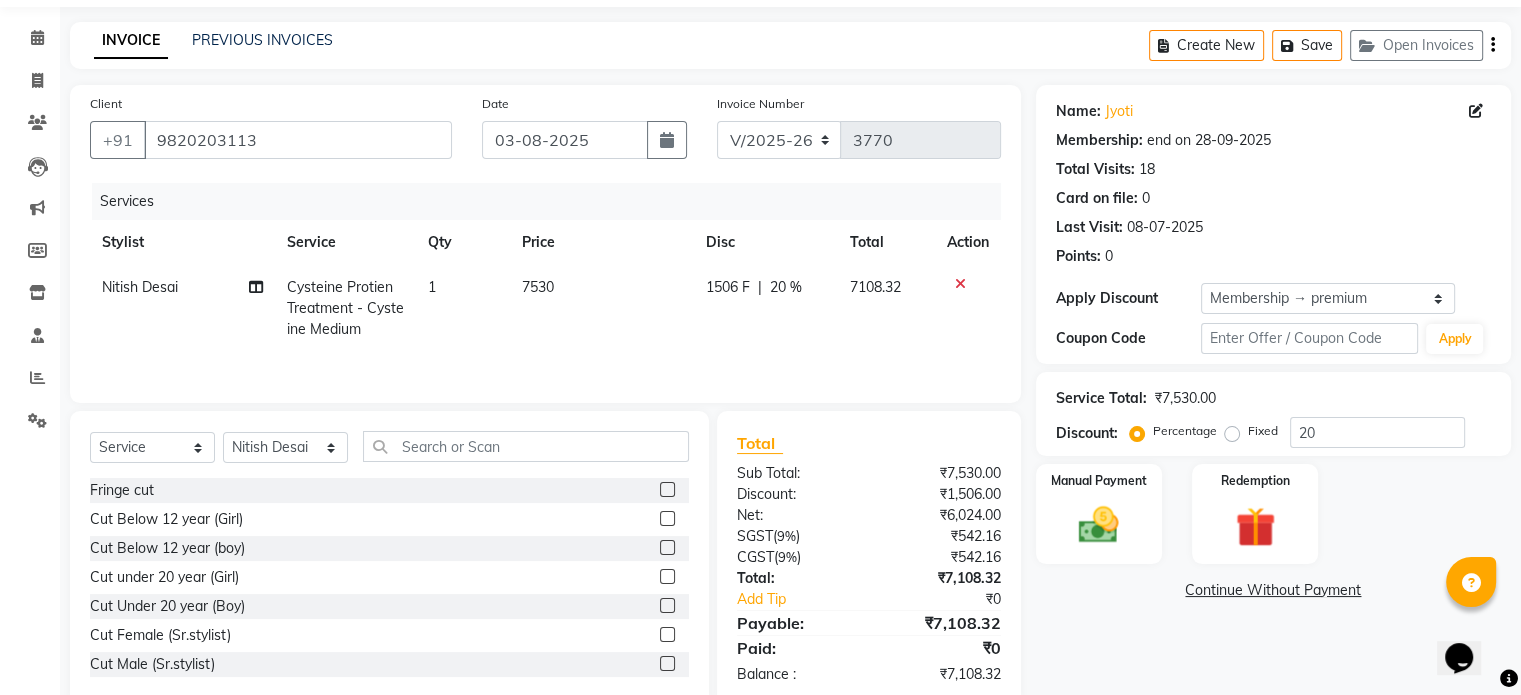 scroll, scrollTop: 107, scrollLeft: 0, axis: vertical 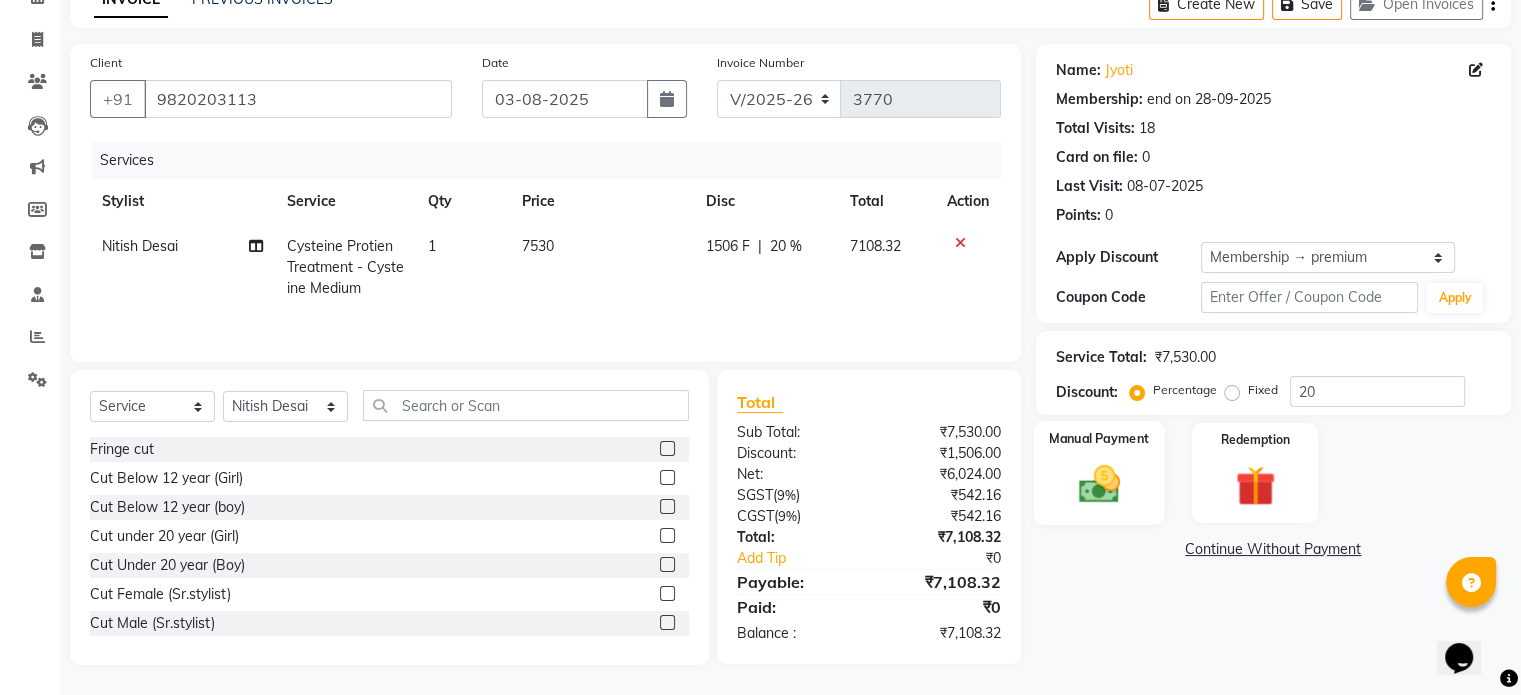 click 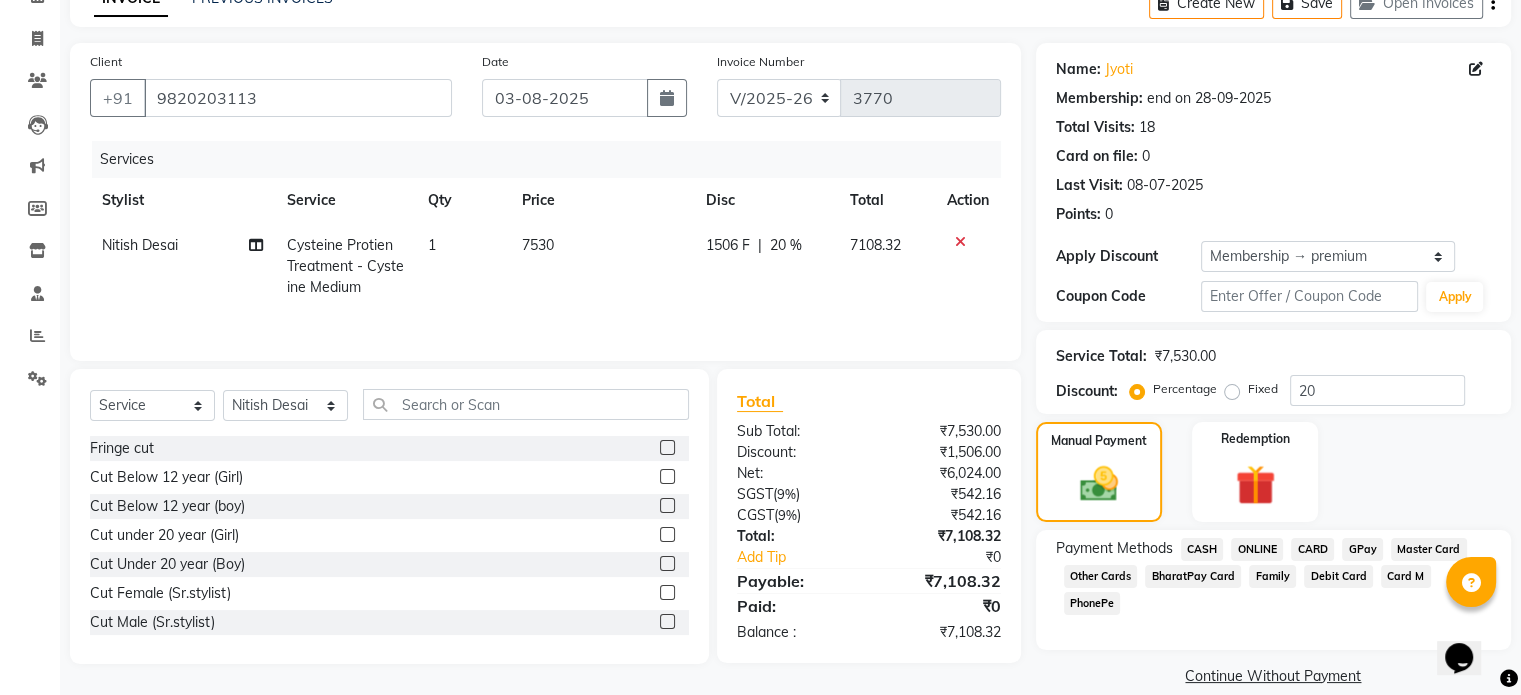 click on "CARD" 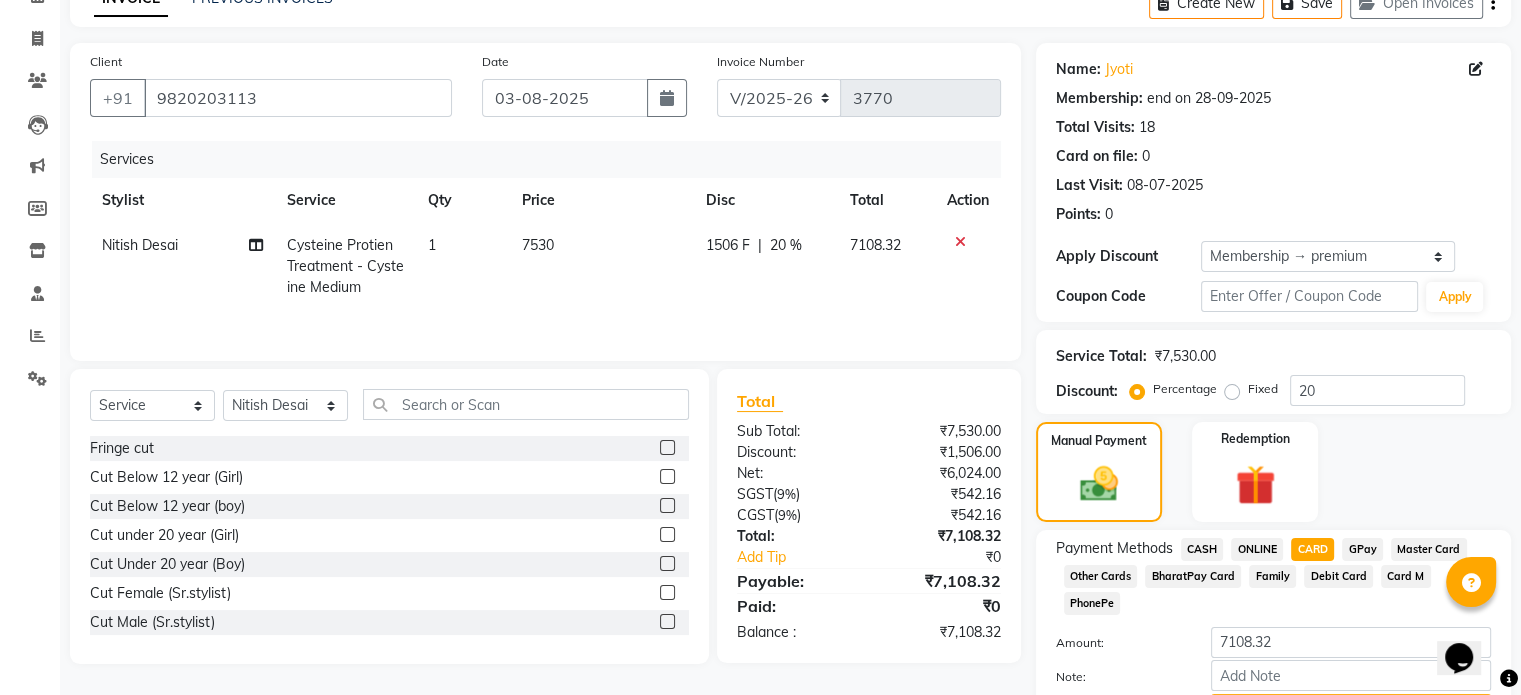 scroll, scrollTop: 191, scrollLeft: 0, axis: vertical 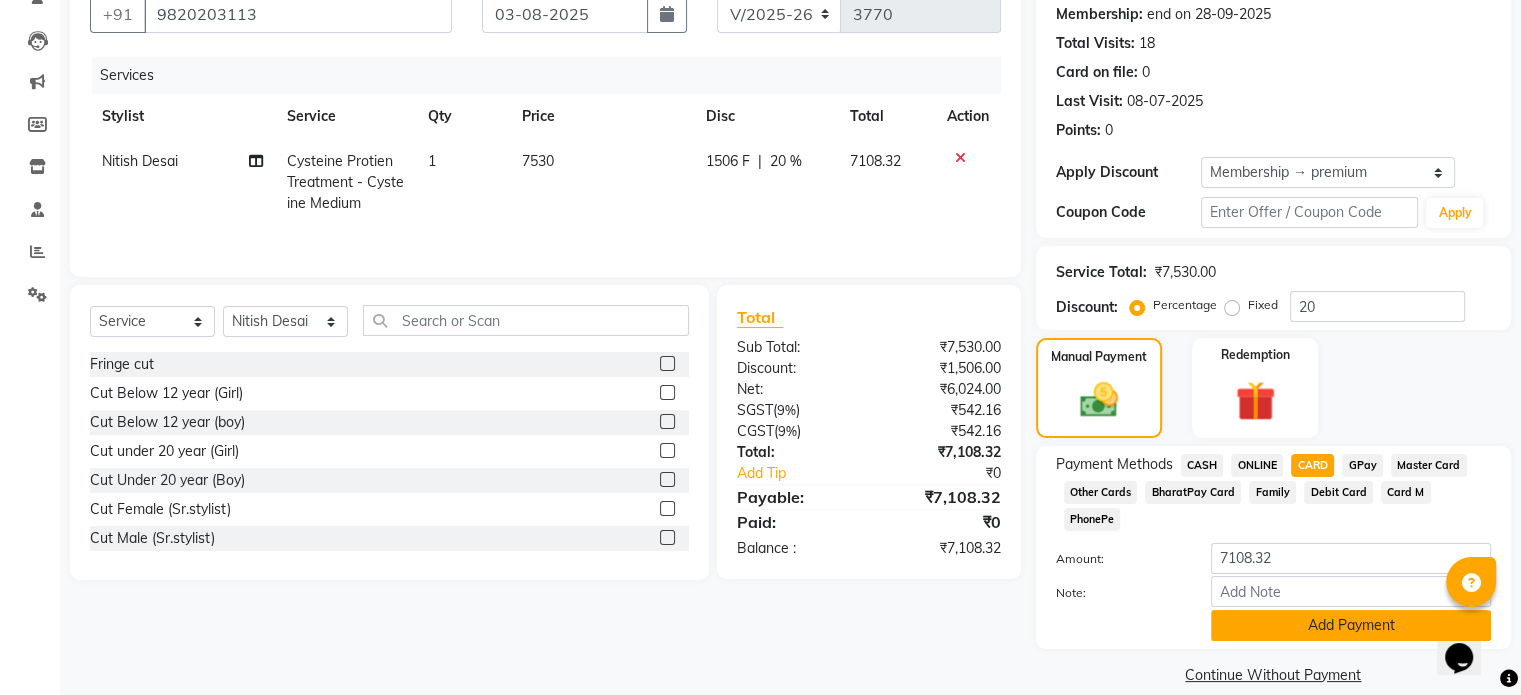 click on "Add Payment" 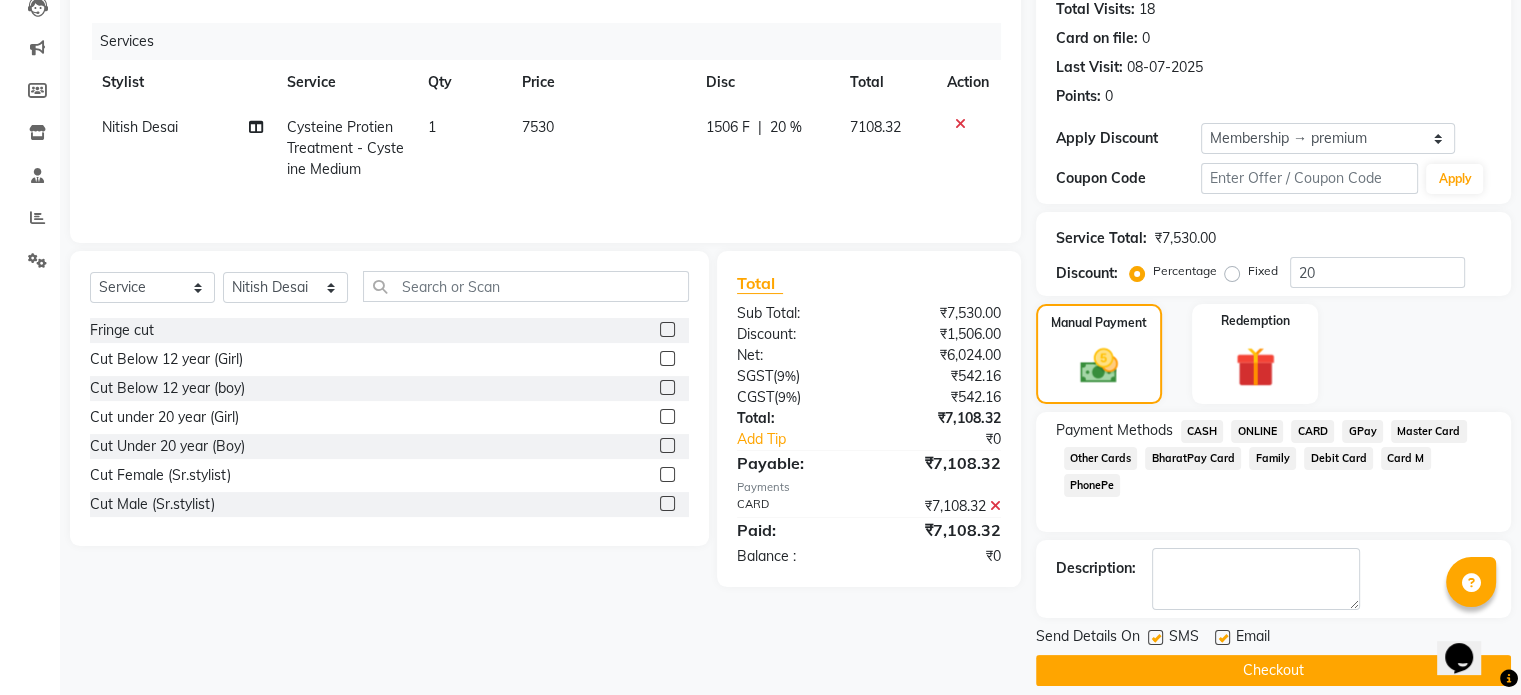 scroll, scrollTop: 244, scrollLeft: 0, axis: vertical 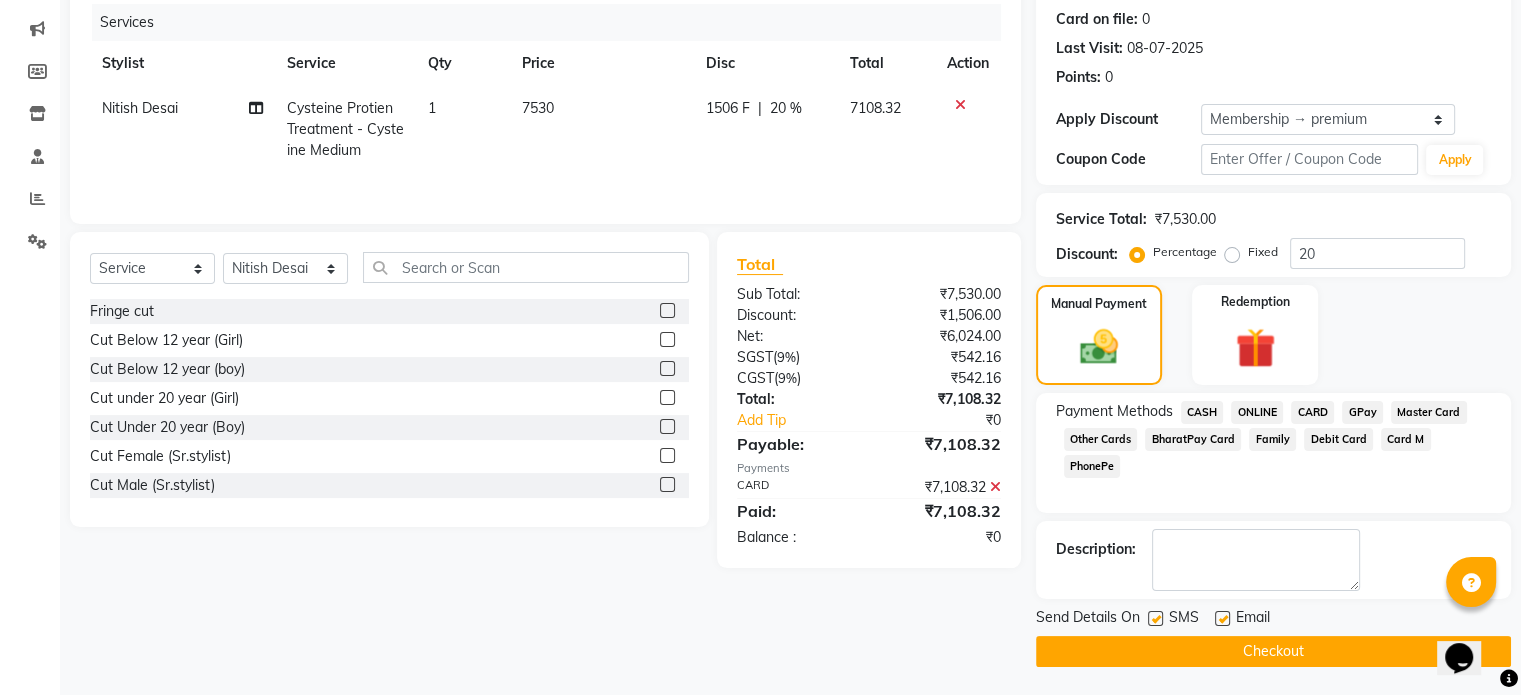 click on "Checkout" 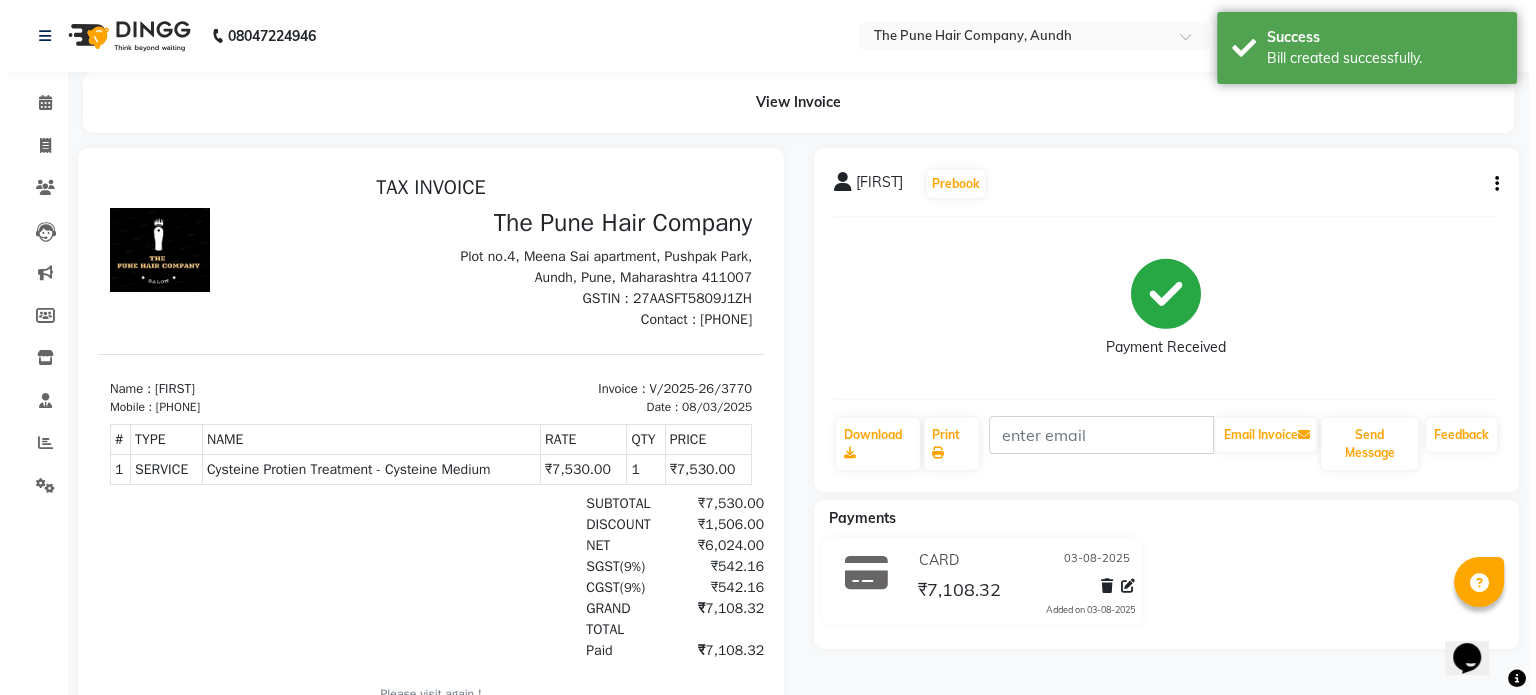 scroll, scrollTop: 0, scrollLeft: 0, axis: both 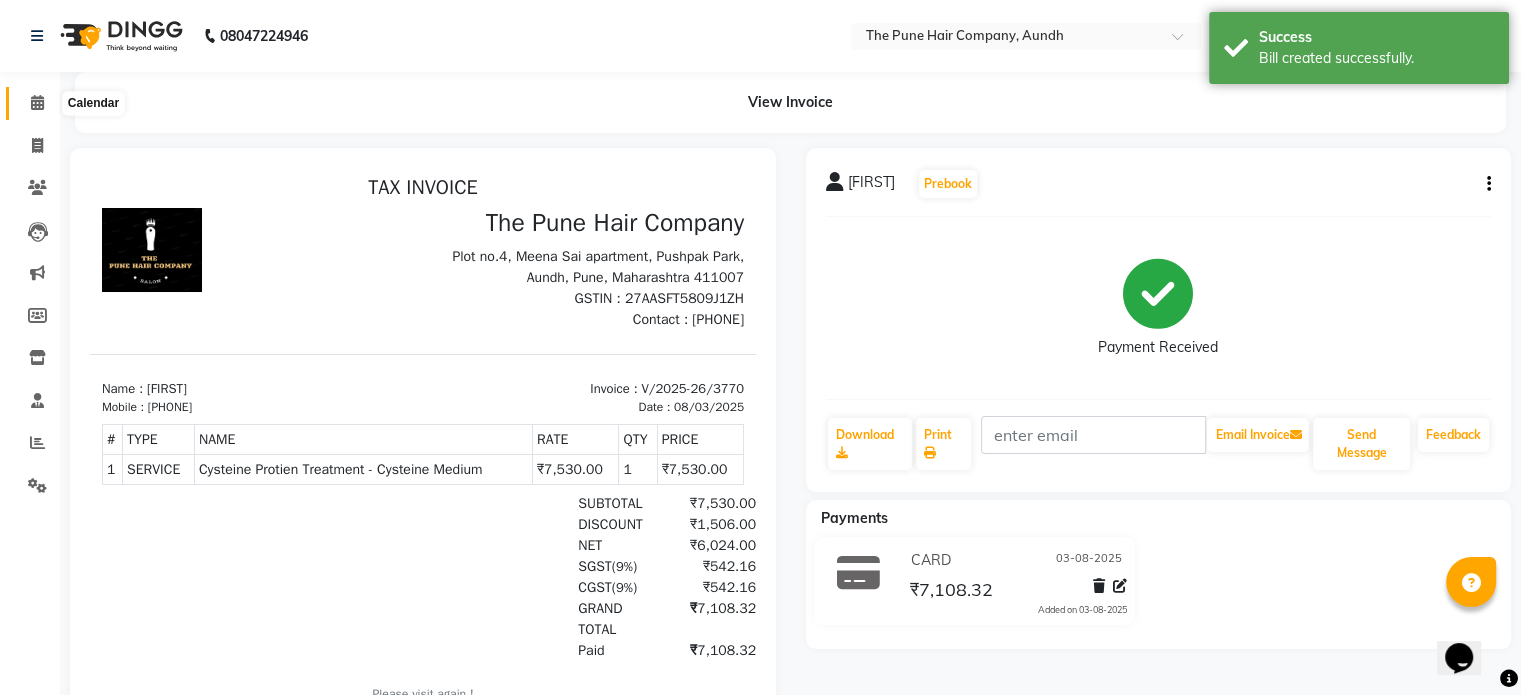 click 